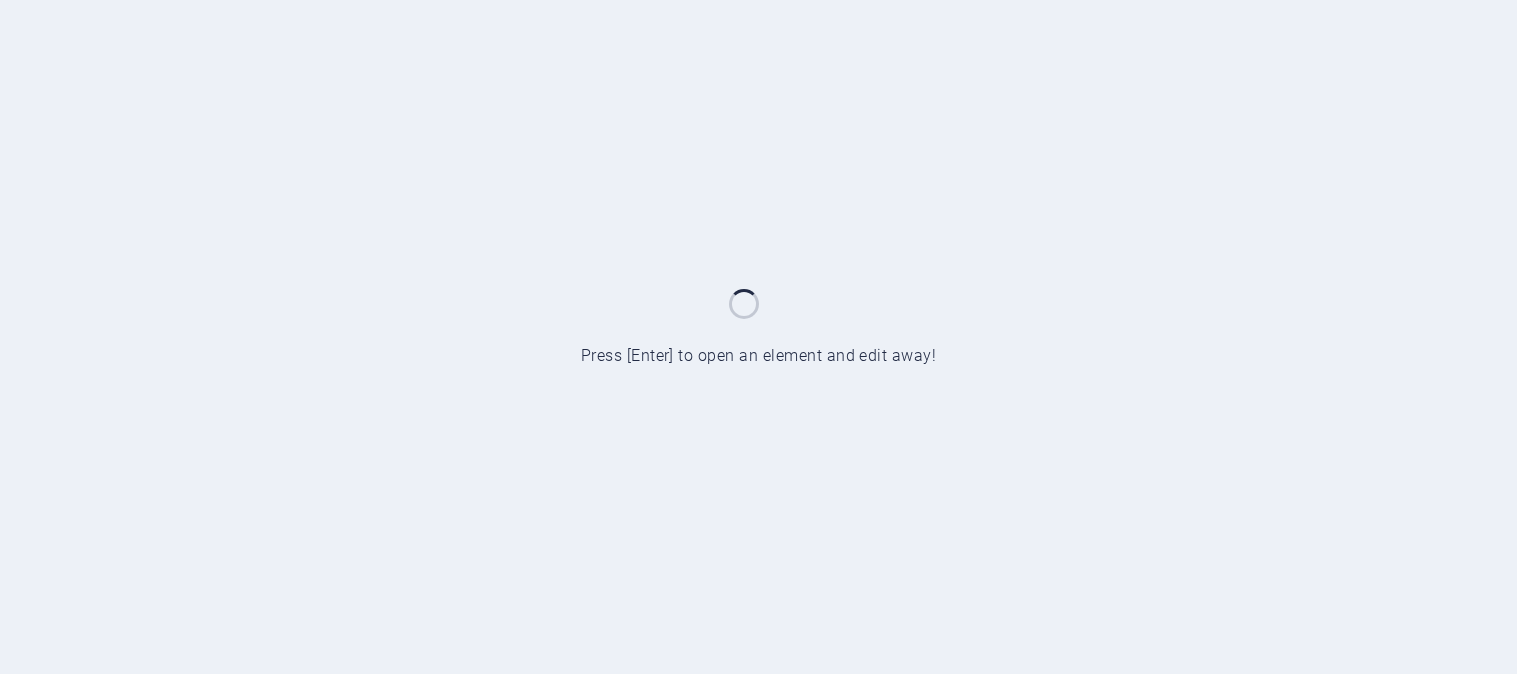 scroll, scrollTop: 0, scrollLeft: 0, axis: both 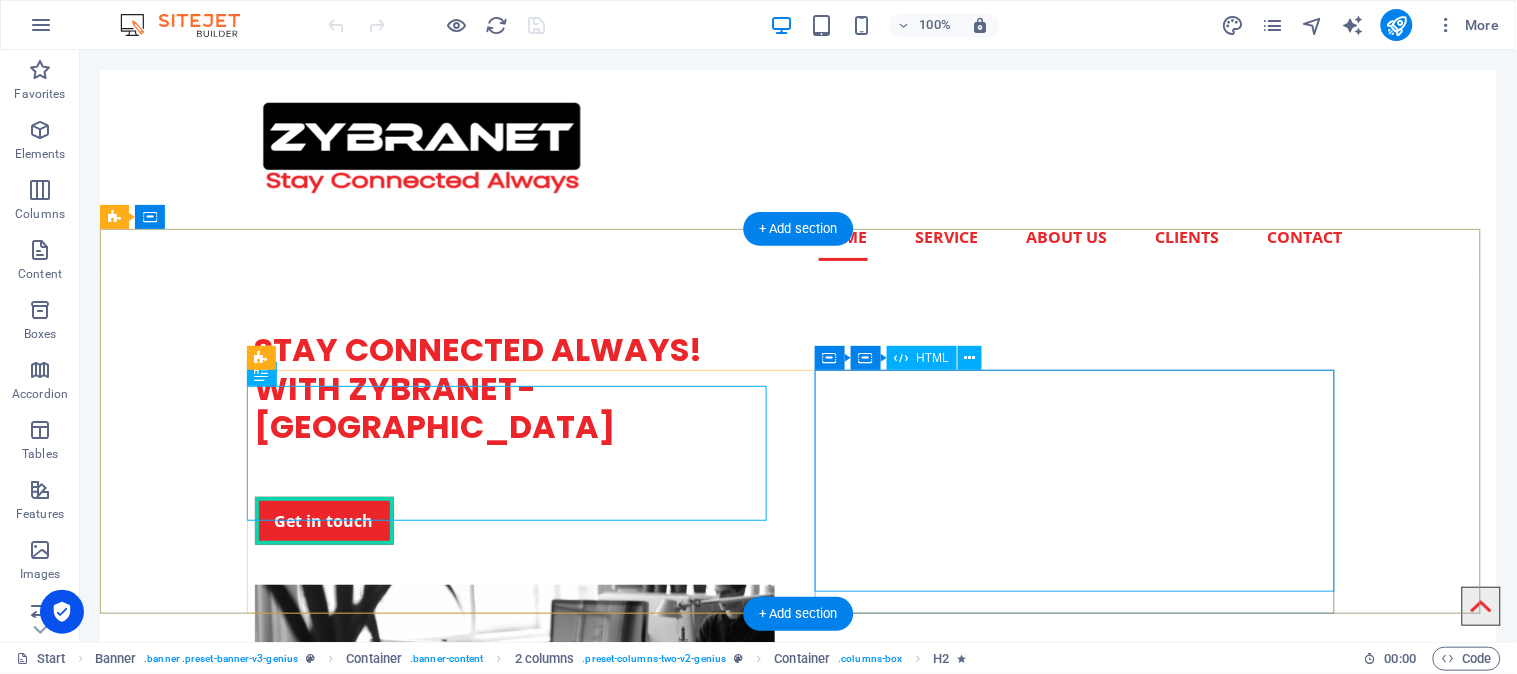 click on "Check Availability - ZYBRA
CHECK YOUR AREA
Search
Submit Your Details
Name
Father's Name
Area
Select Package
Basic 4MB
Gold 6MB
Premium 10MB
Premium Plus 20MB
Submit" at bounding box center [514, 915] 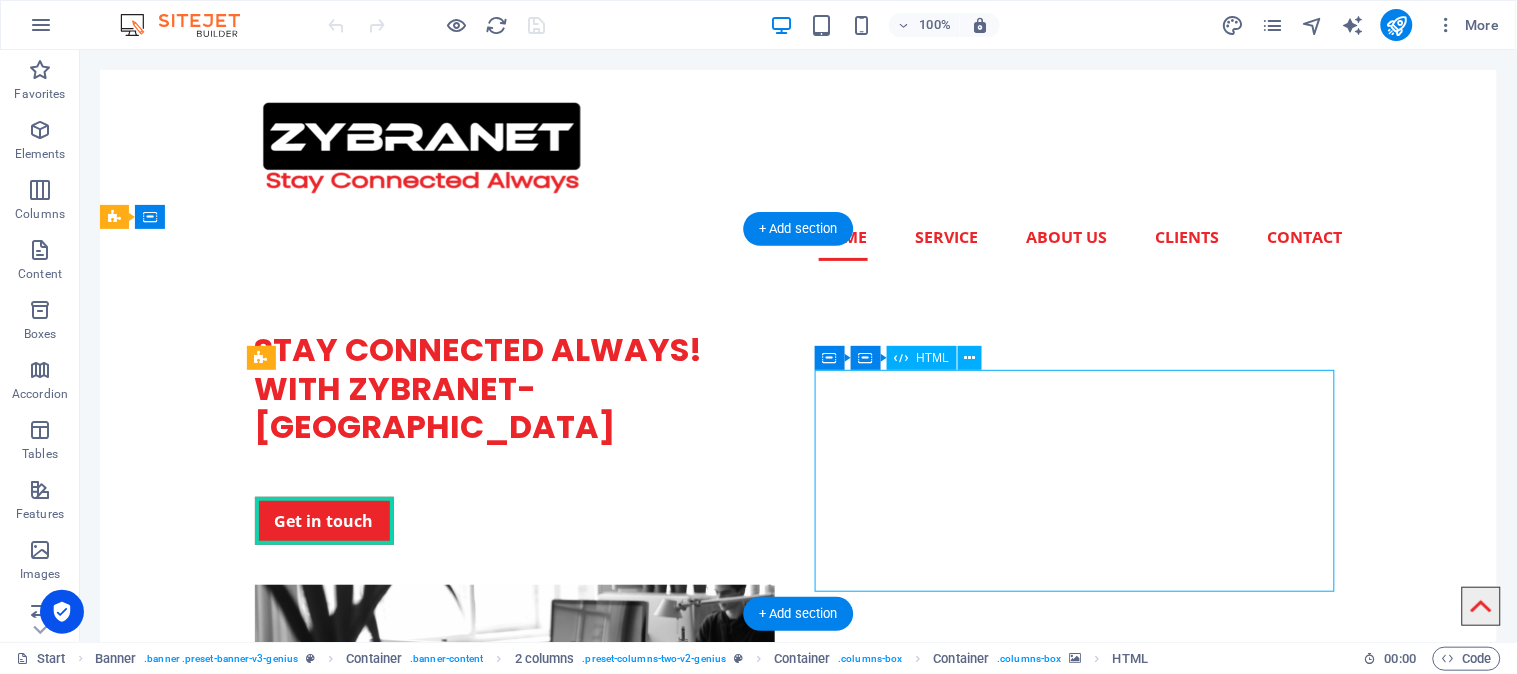 click on "Check Availability - ZYBRA
CHECK YOUR AREA
Search
Submit Your Details
Name
Father's Name
Area
Select Package
Basic 4MB
Gold 6MB
Premium 10MB
Premium Plus 20MB
Submit" at bounding box center [514, 915] 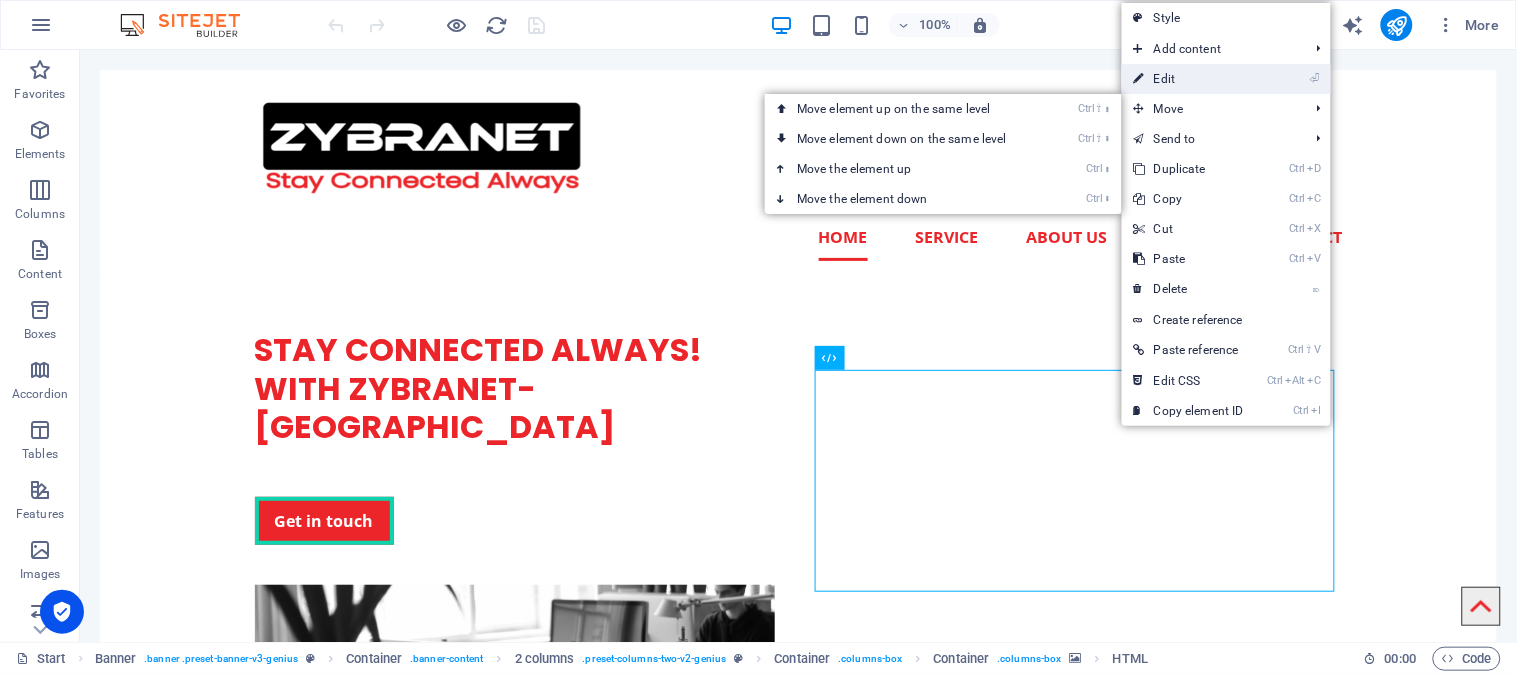 click on "⏎  Edit" at bounding box center [1189, 79] 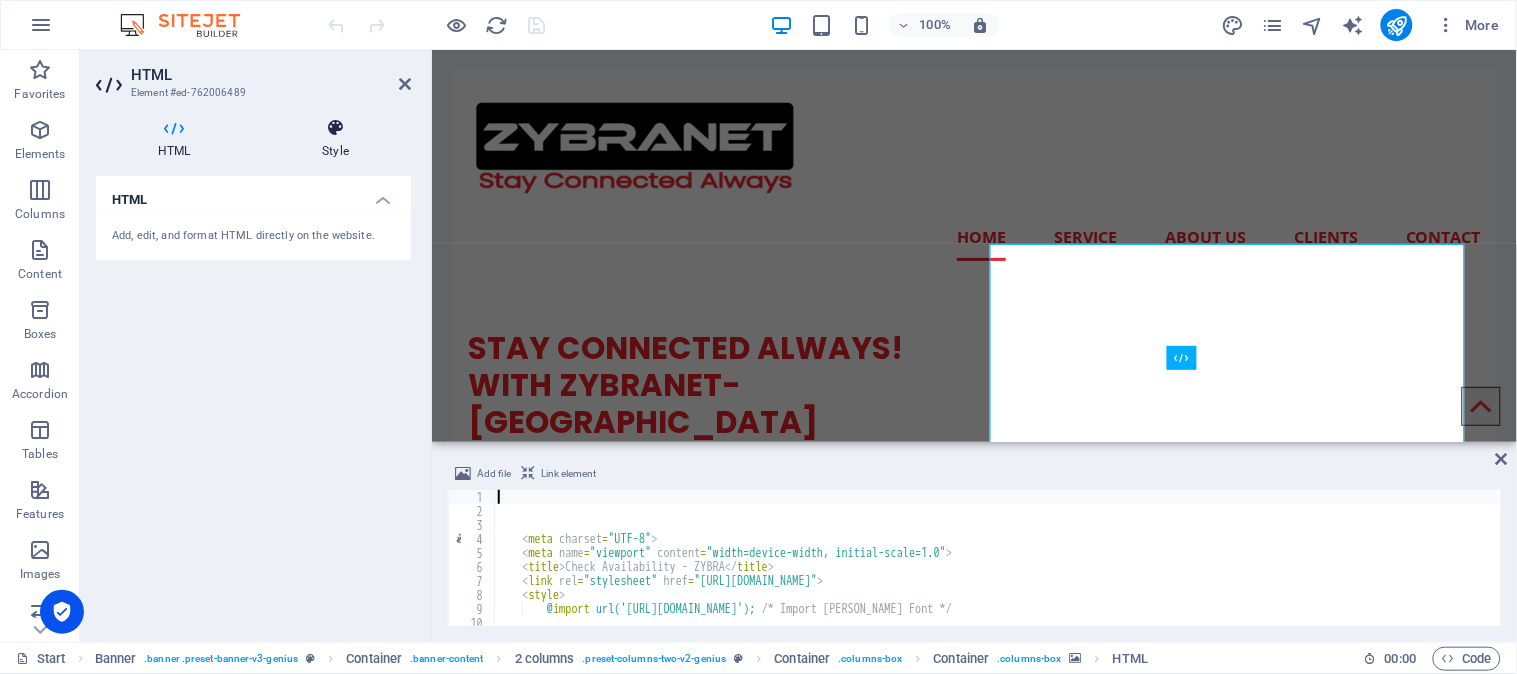 click at bounding box center [335, 128] 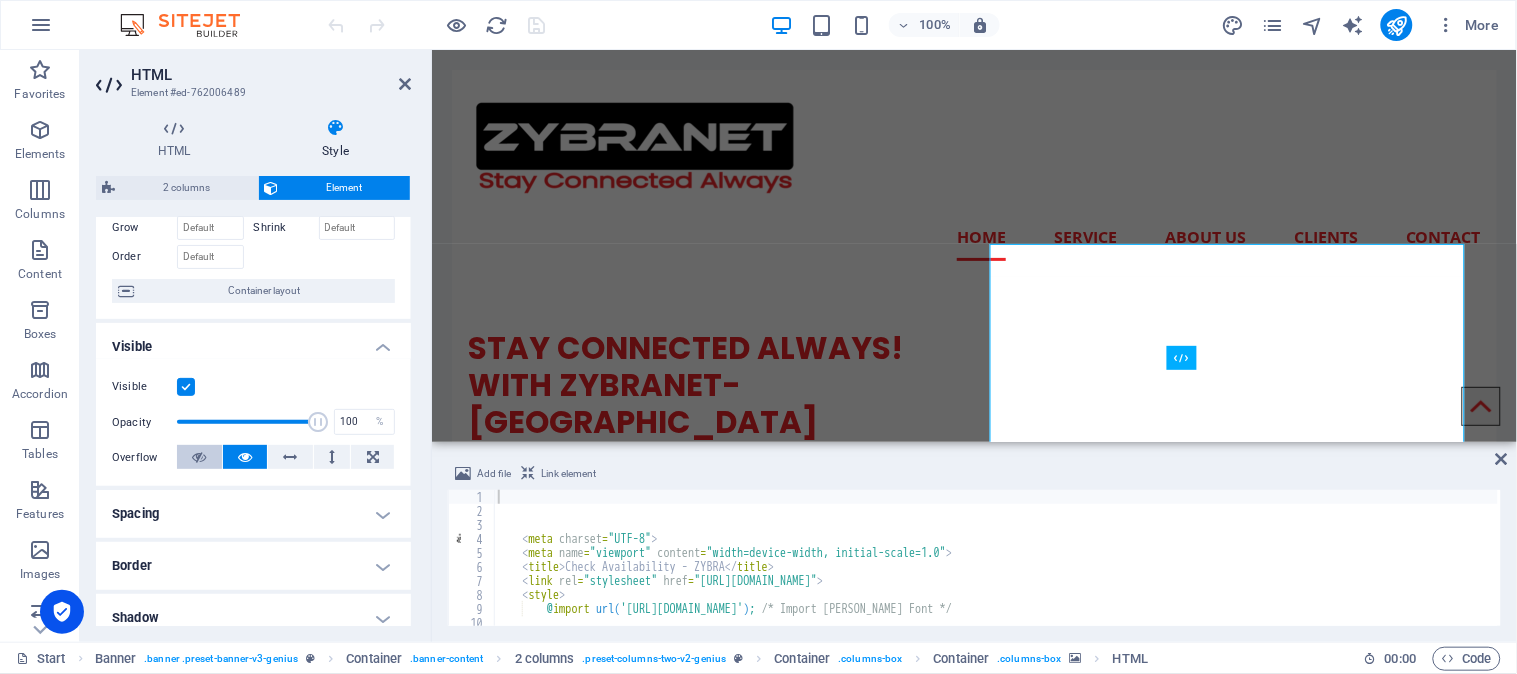scroll, scrollTop: 0, scrollLeft: 0, axis: both 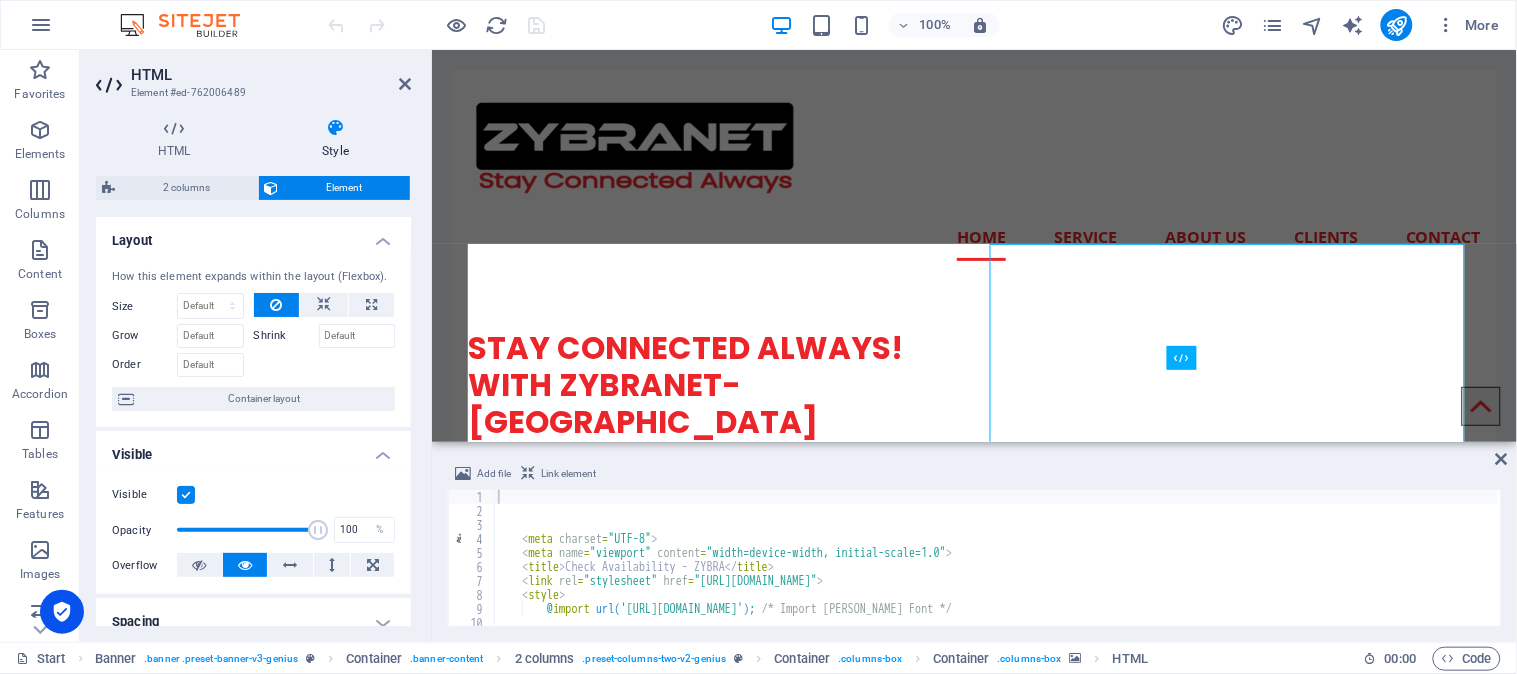 click on "2 columns" at bounding box center [186, 188] 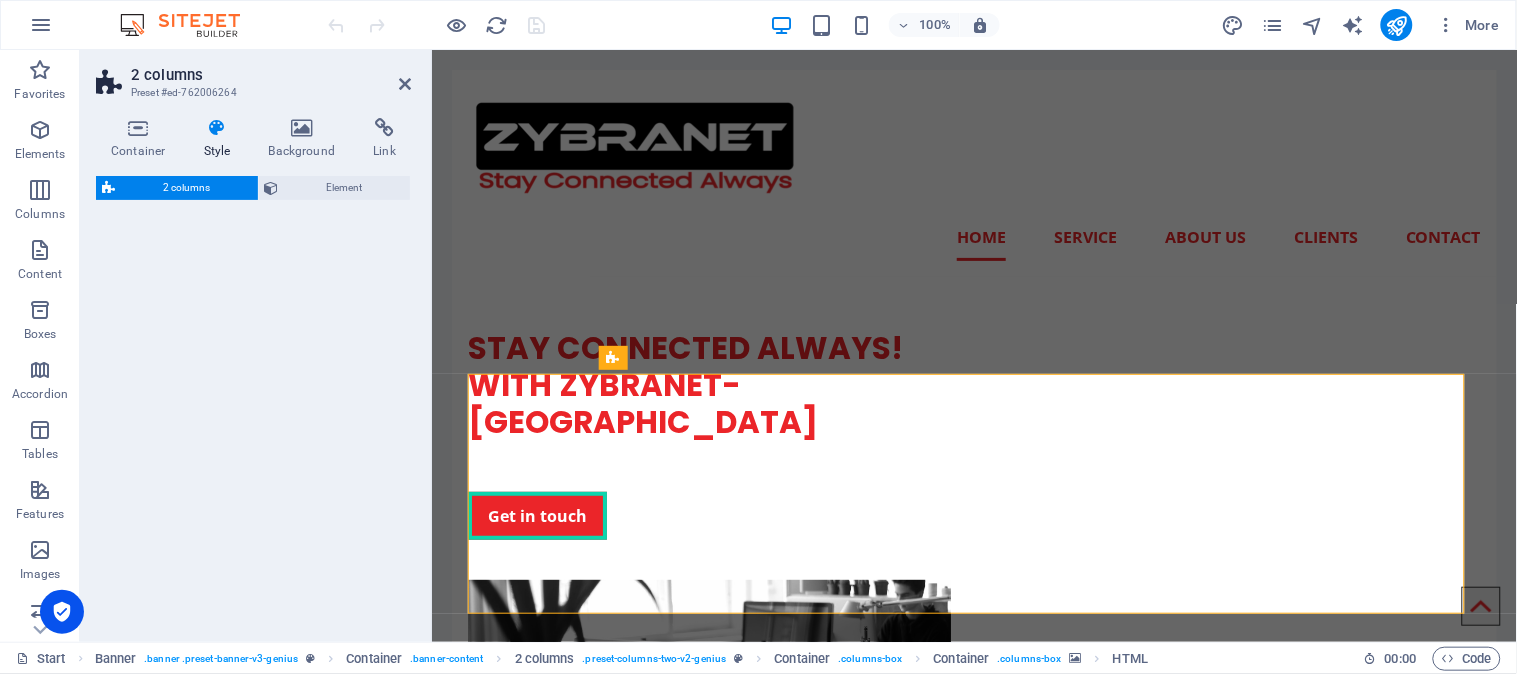 select on "rem" 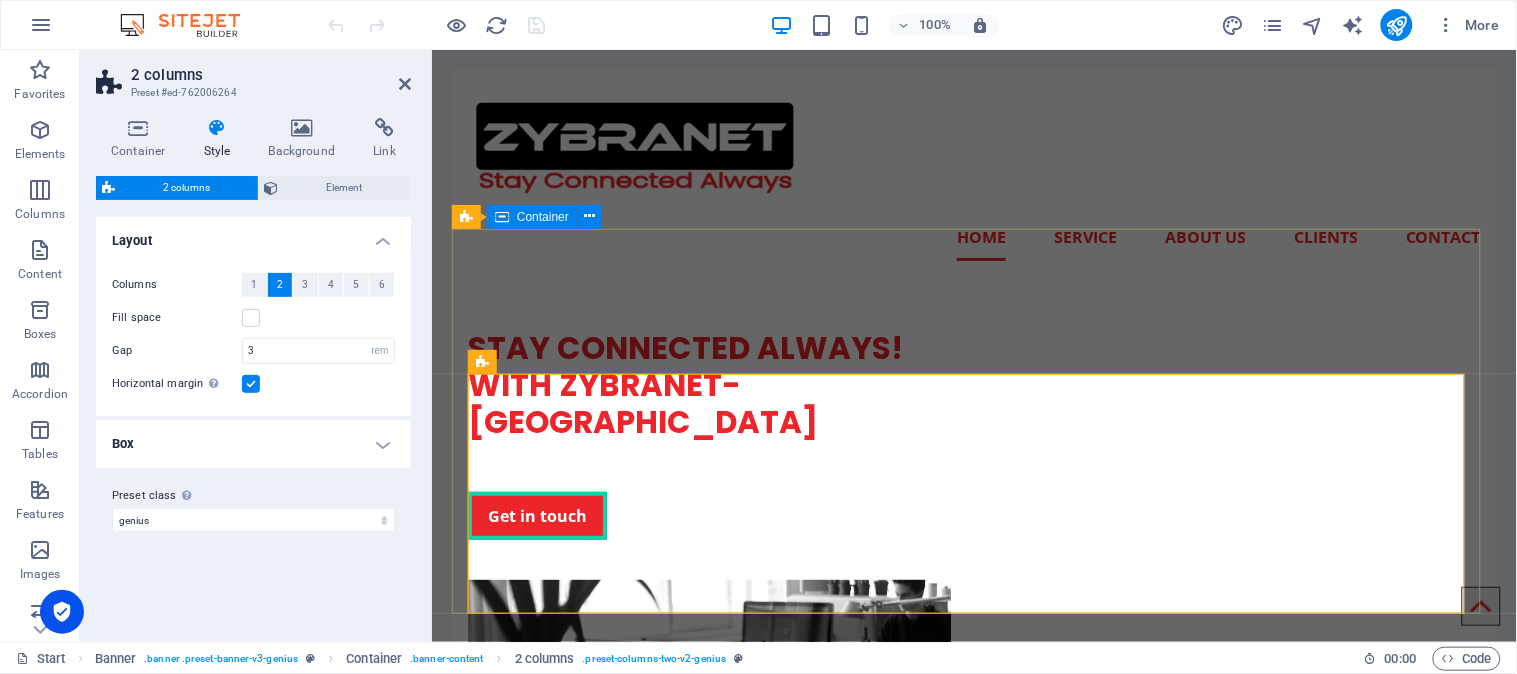 click on "STAY CONNECTED ALWAYS! WITH ZYBRANET- [GEOGRAPHIC_DATA] Get in touch
Check Availability - ZYBRA
CHECK YOUR AREA
Search
Submit Your Details
Name
Father's Name
Area
Select Package
Basic 4MB
Gold 6MB
Premium 10MB
❌" at bounding box center (973, 647) 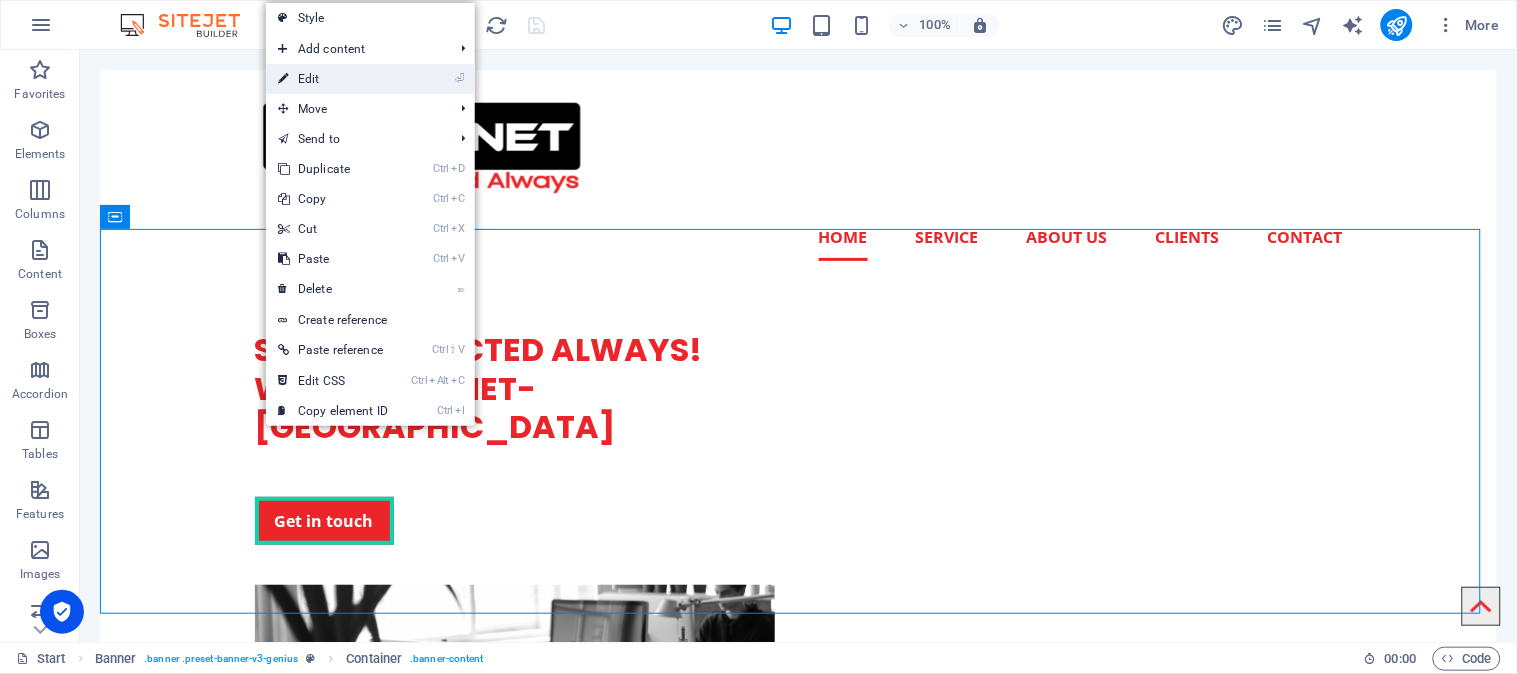 click on "⏎  Edit" at bounding box center [333, 79] 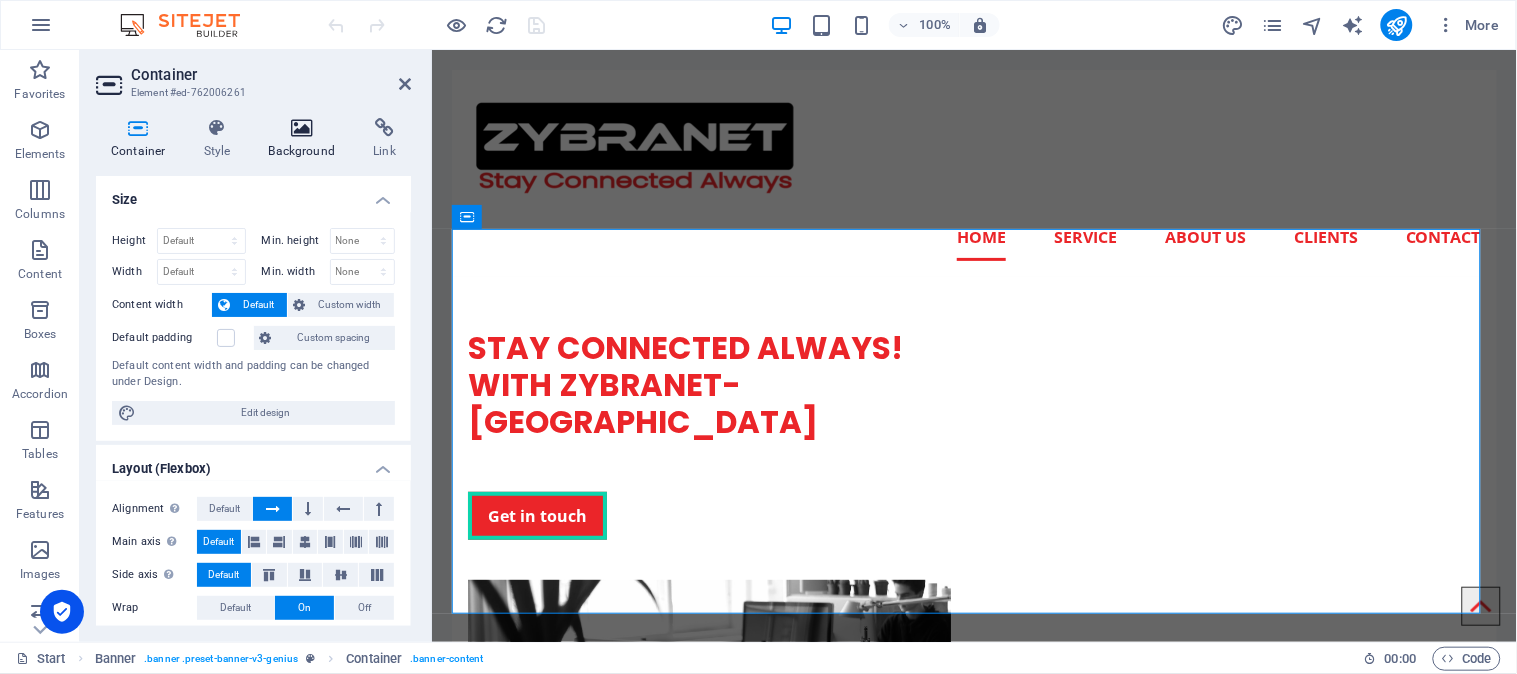 click at bounding box center (302, 128) 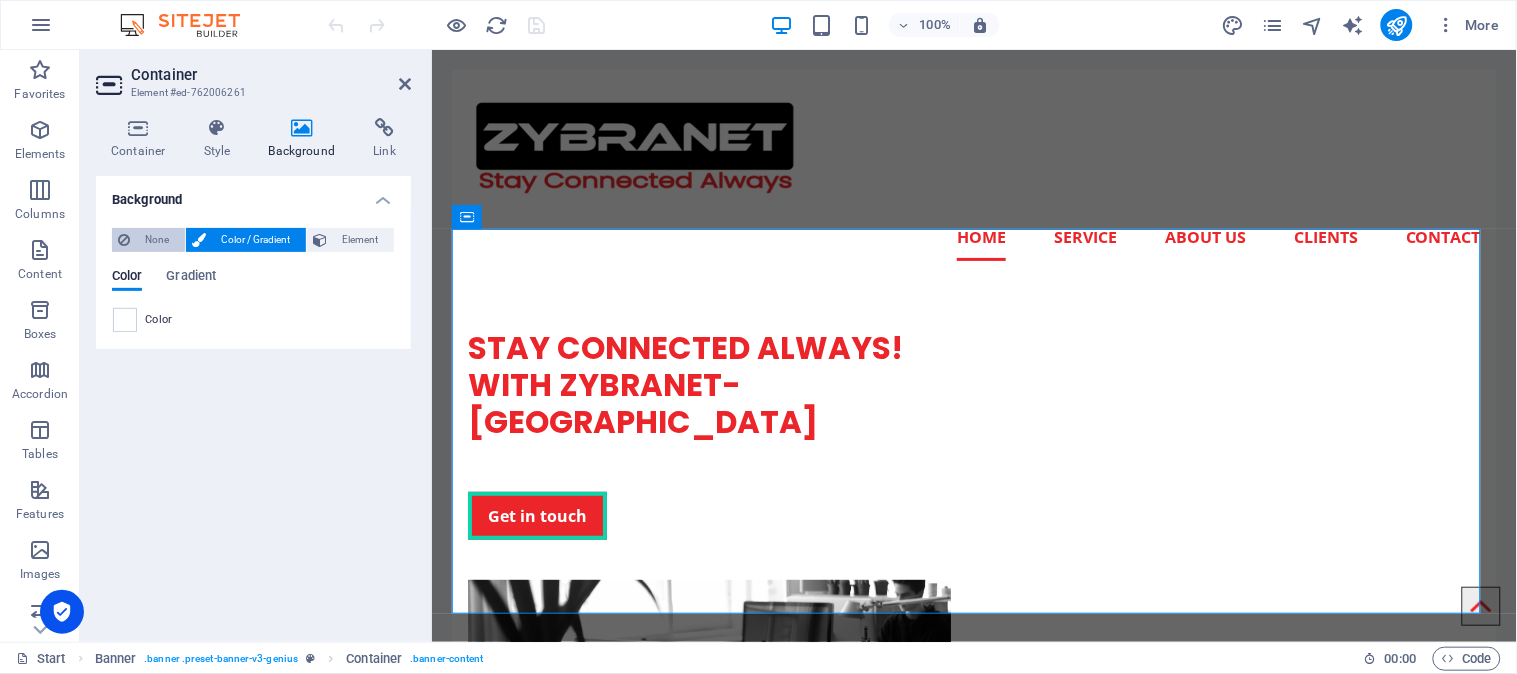 click on "None" at bounding box center [157, 240] 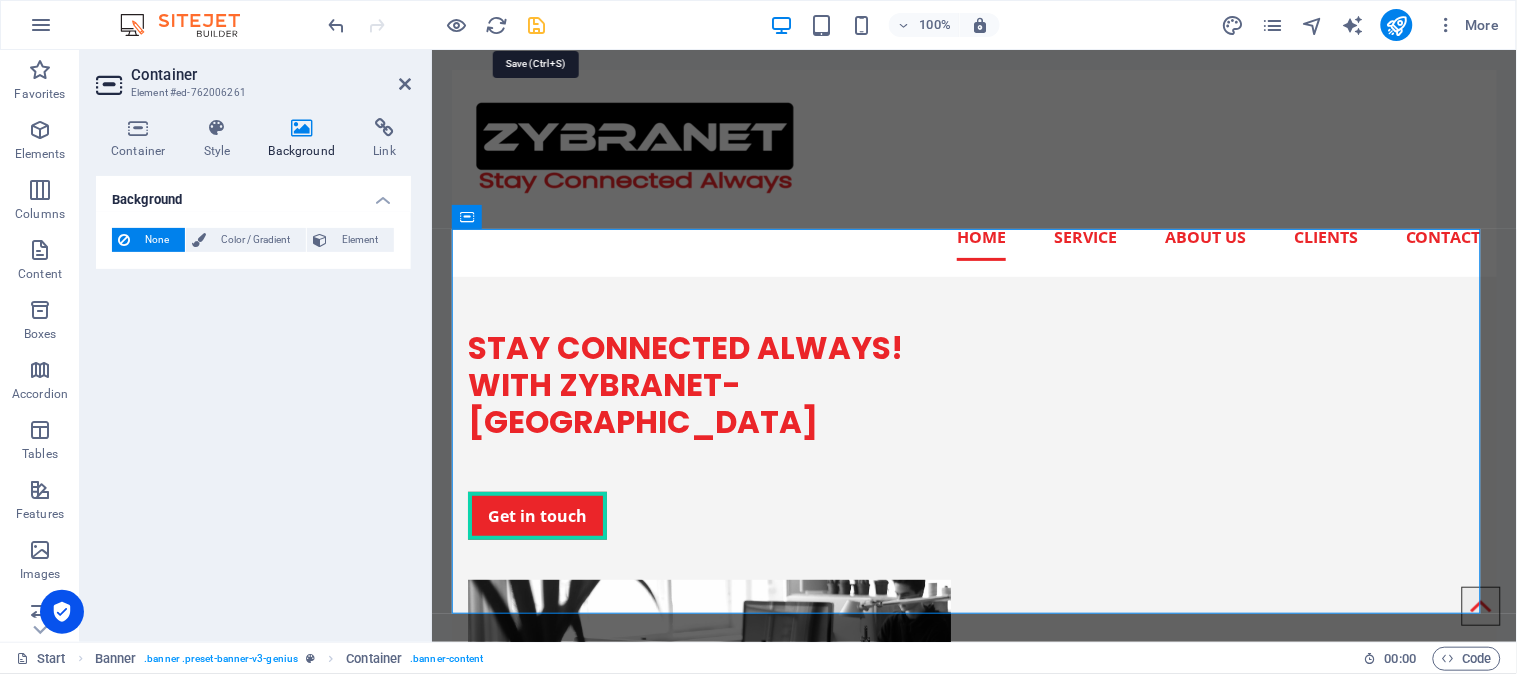 click at bounding box center [537, 25] 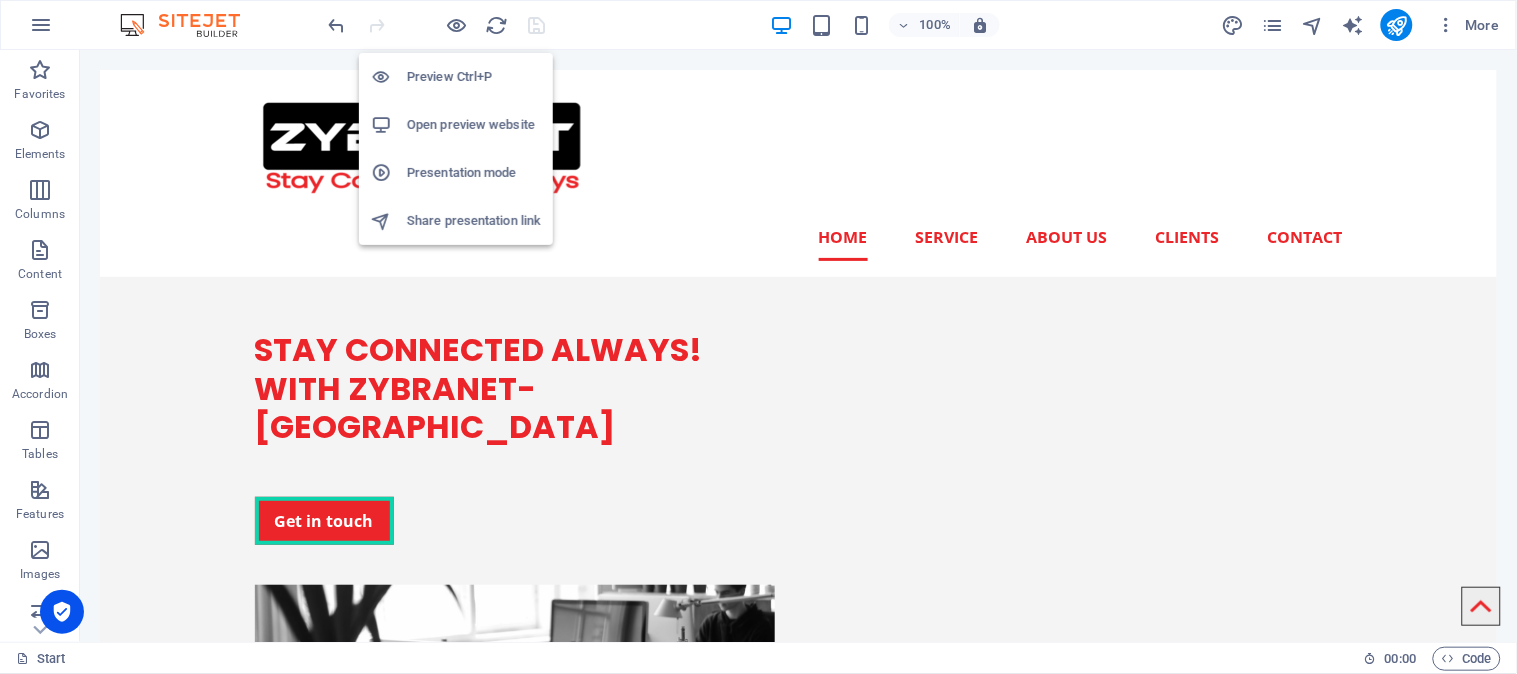 click on "Preview Ctrl+P" at bounding box center [474, 77] 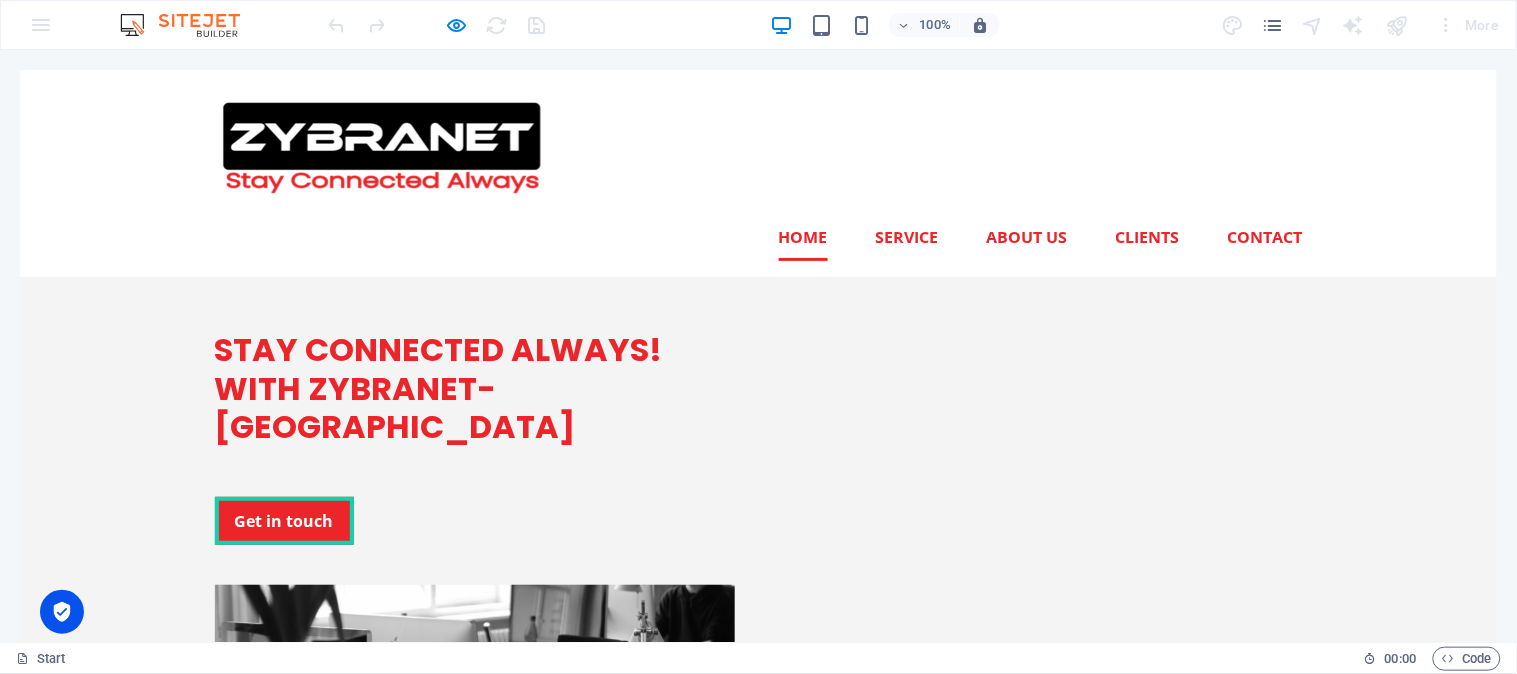 click at bounding box center [422, 876] 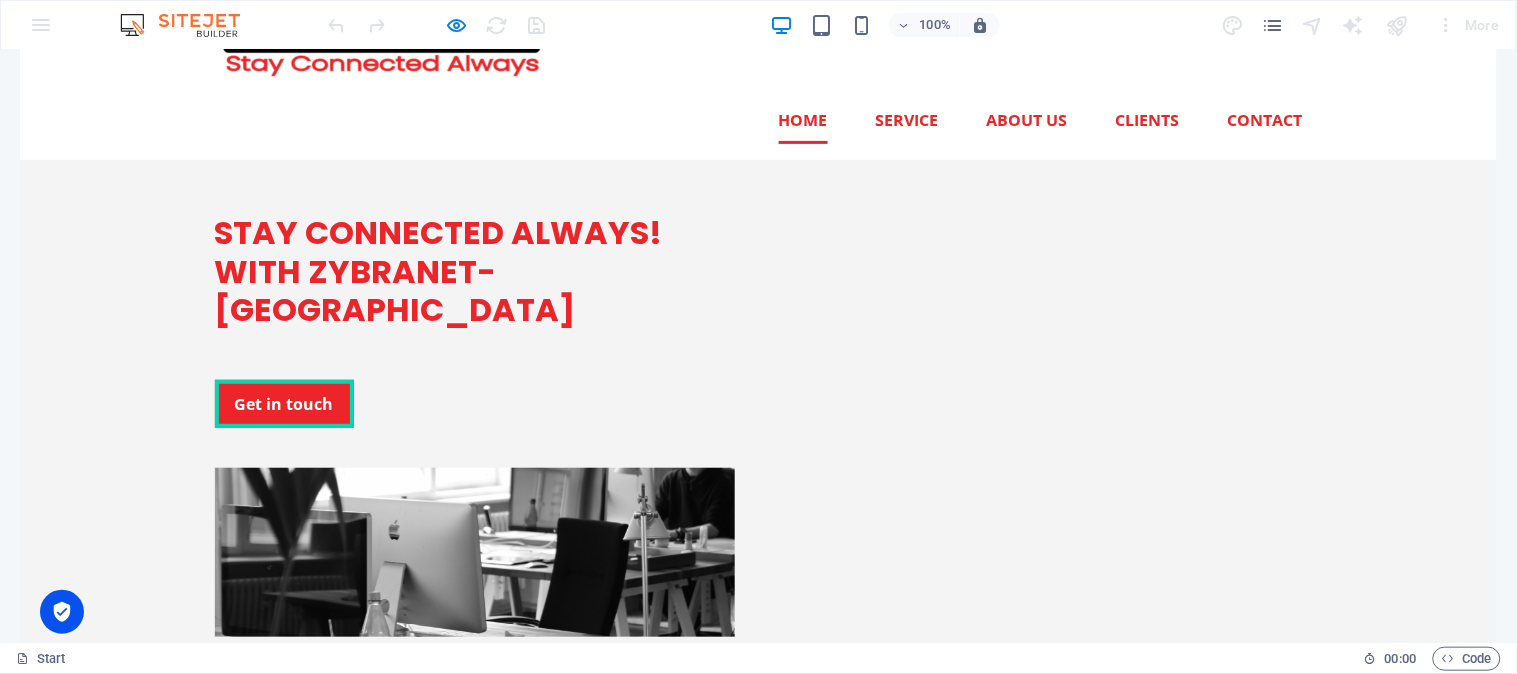 scroll, scrollTop: 0, scrollLeft: 0, axis: both 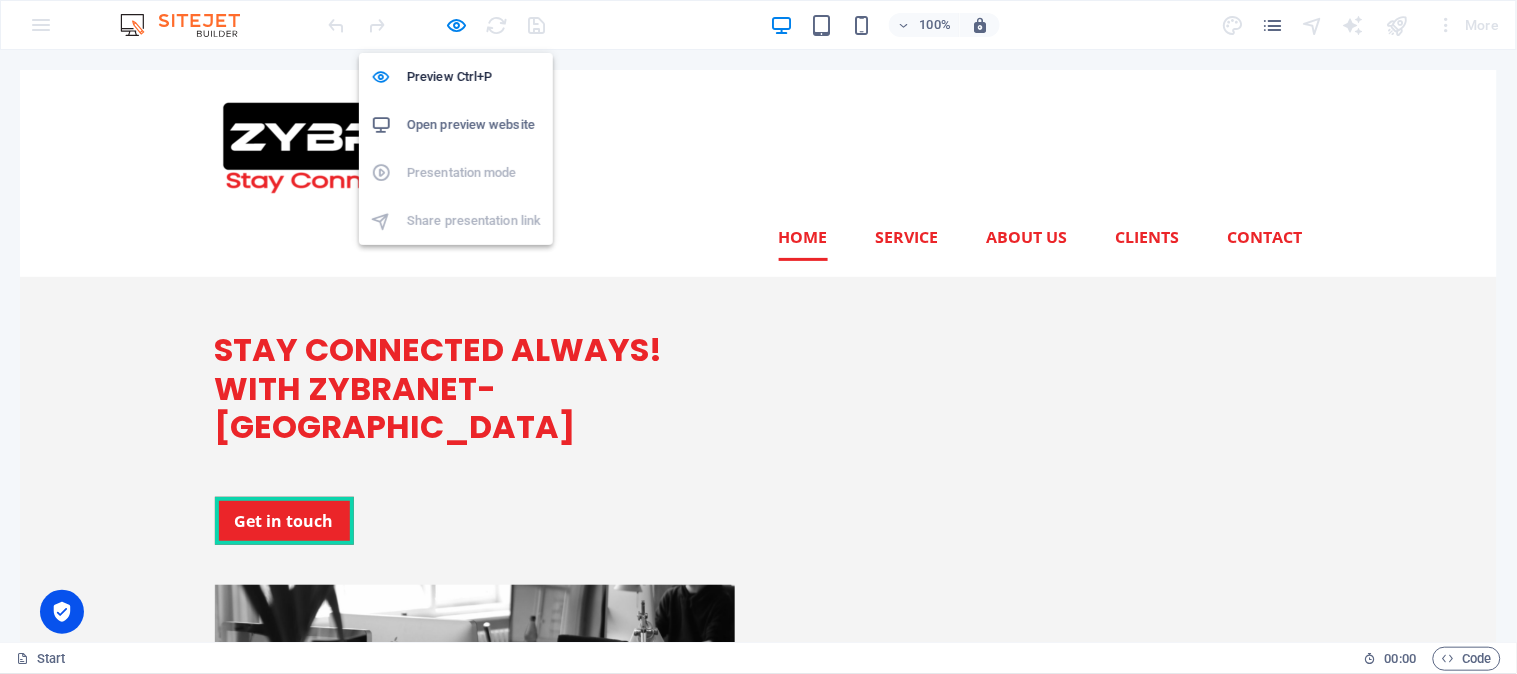 click on "Open preview website" at bounding box center [474, 125] 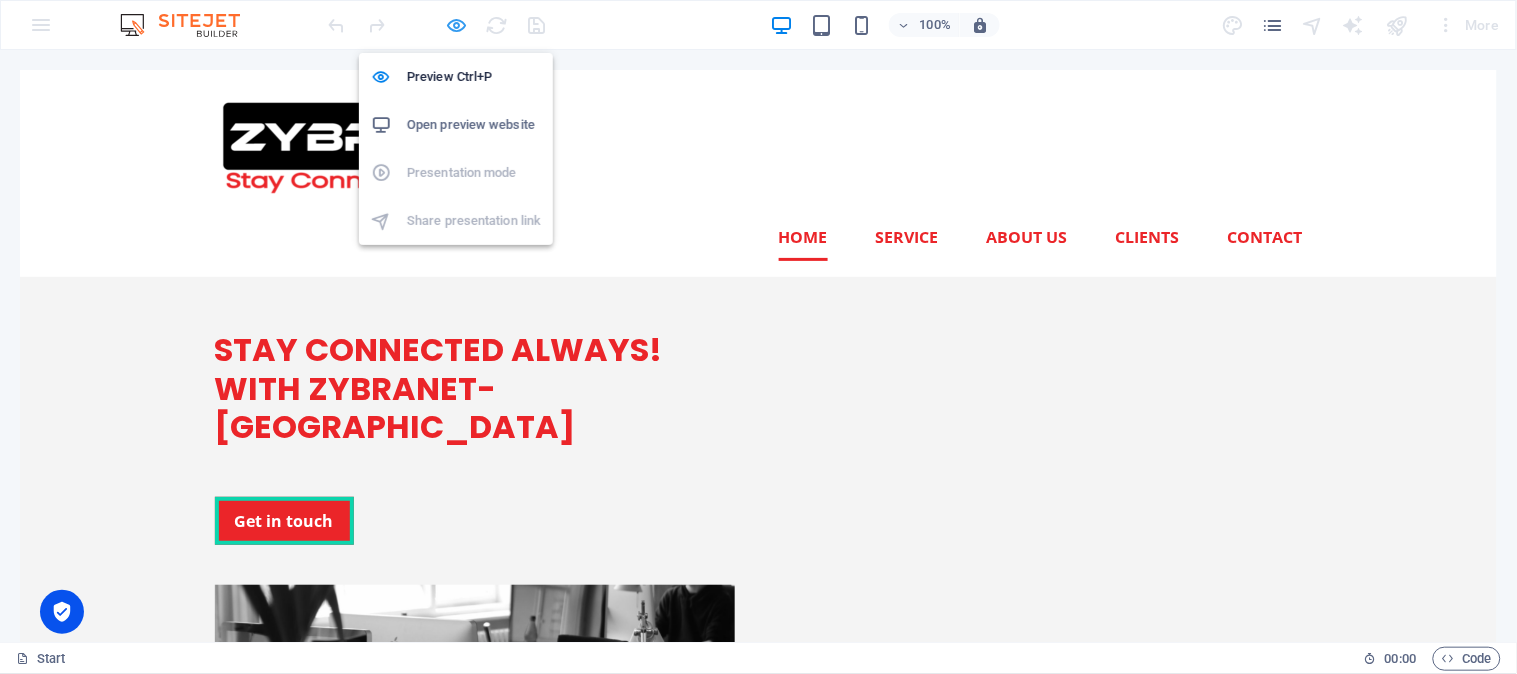 click at bounding box center [457, 25] 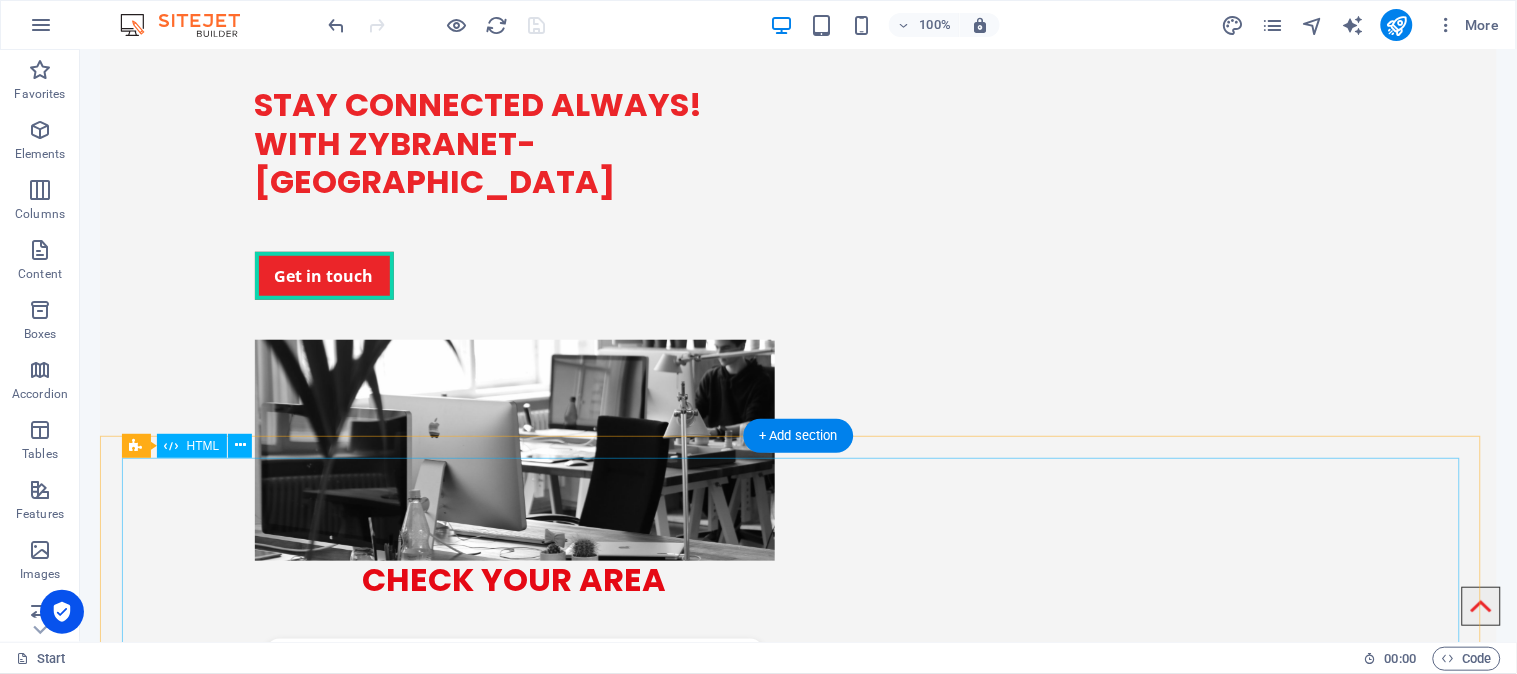 scroll, scrollTop: 444, scrollLeft: 0, axis: vertical 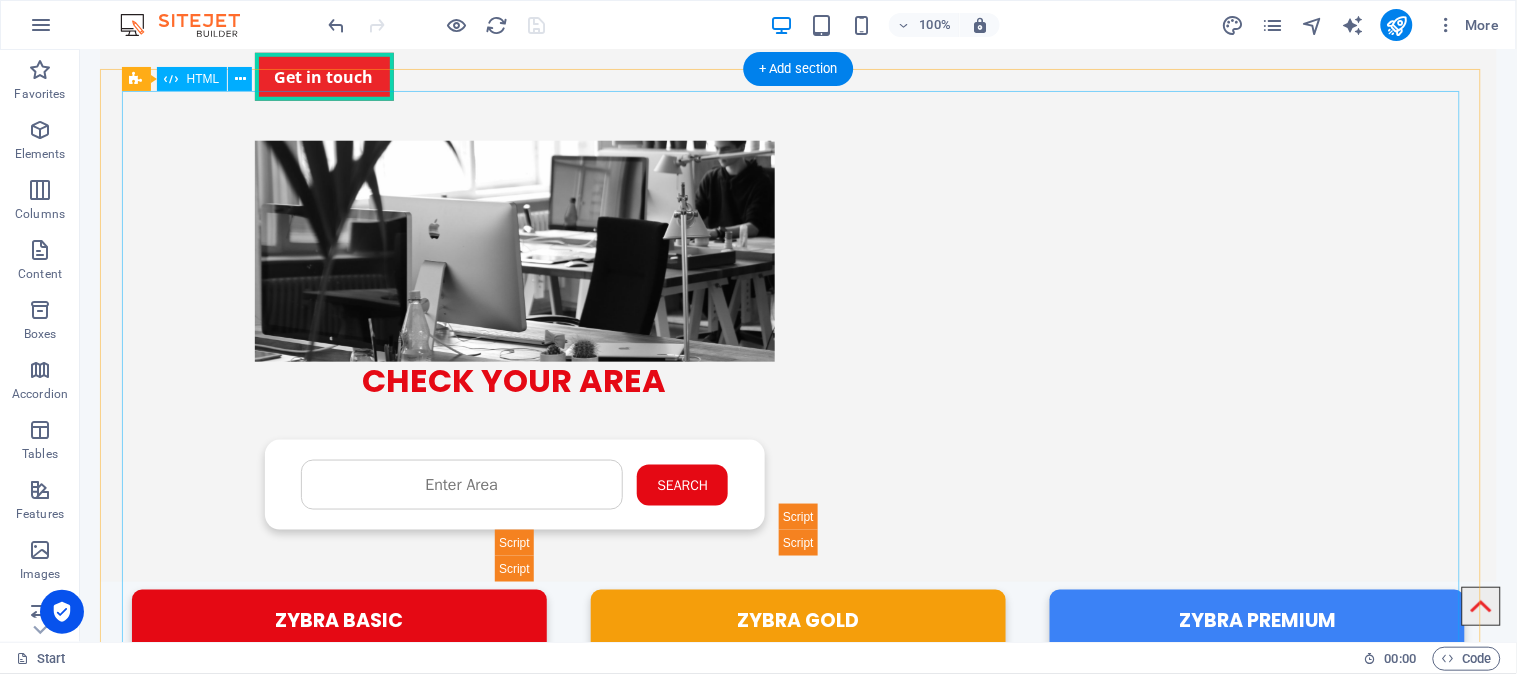 click on "ZYBRA Internet Plans
ZYBRA BASIC
4 MB | Unlimited Data
₨ 1,200/month
Subscribe
ZYBRA GOLD
6 MB | Unlimited Data
₨ 1,600/month
Subscribe
ZYBRA PREMIUM
10 MB | Unlimited Data
₨ 2,200/month
Subscribe
ZYBRA PREMIUM PLUS
20 MB | Unlimited Data
₨ 3,000/month
Subscribe
ZYBRA BUSINESS
30 MB | Unlimited Data
₨ 3,600/month
Subscribe
Subscribe" at bounding box center [798, 874] 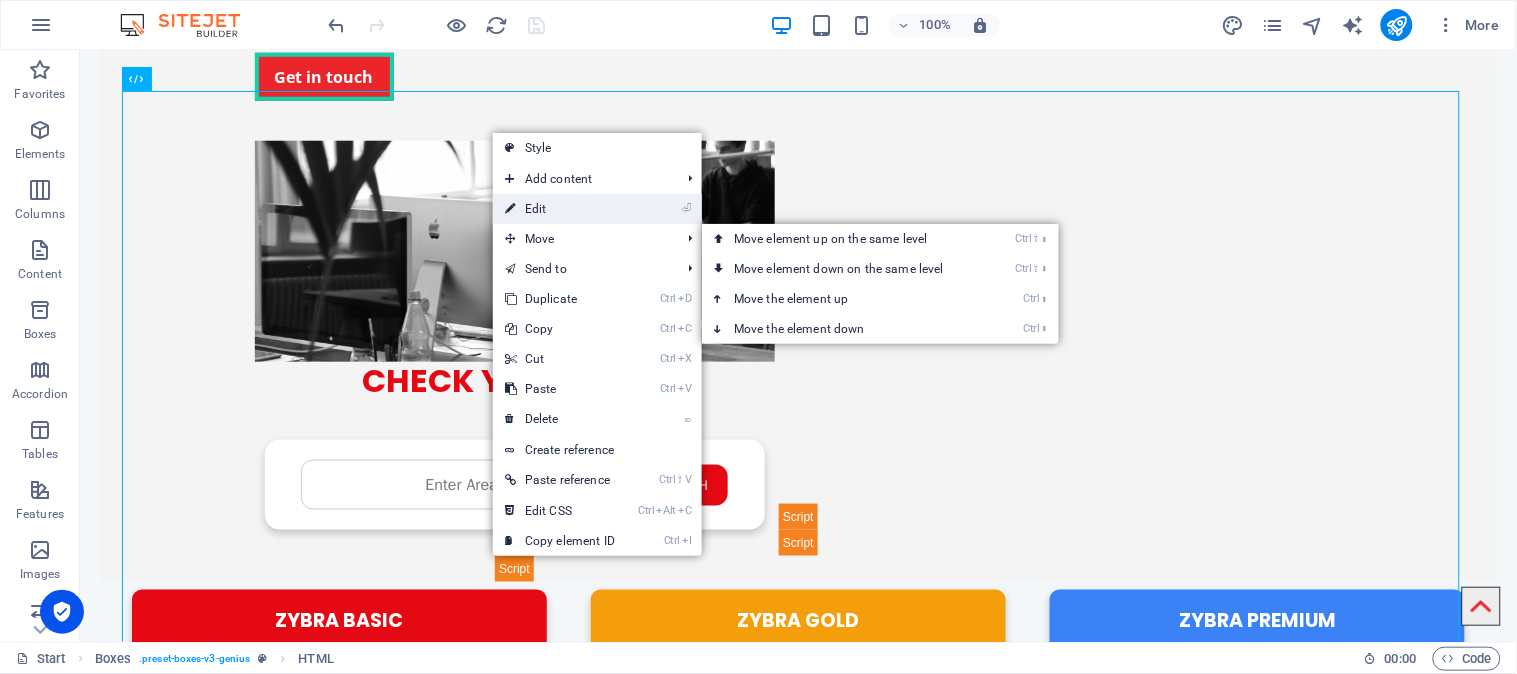 click on "⏎  Edit" at bounding box center (560, 209) 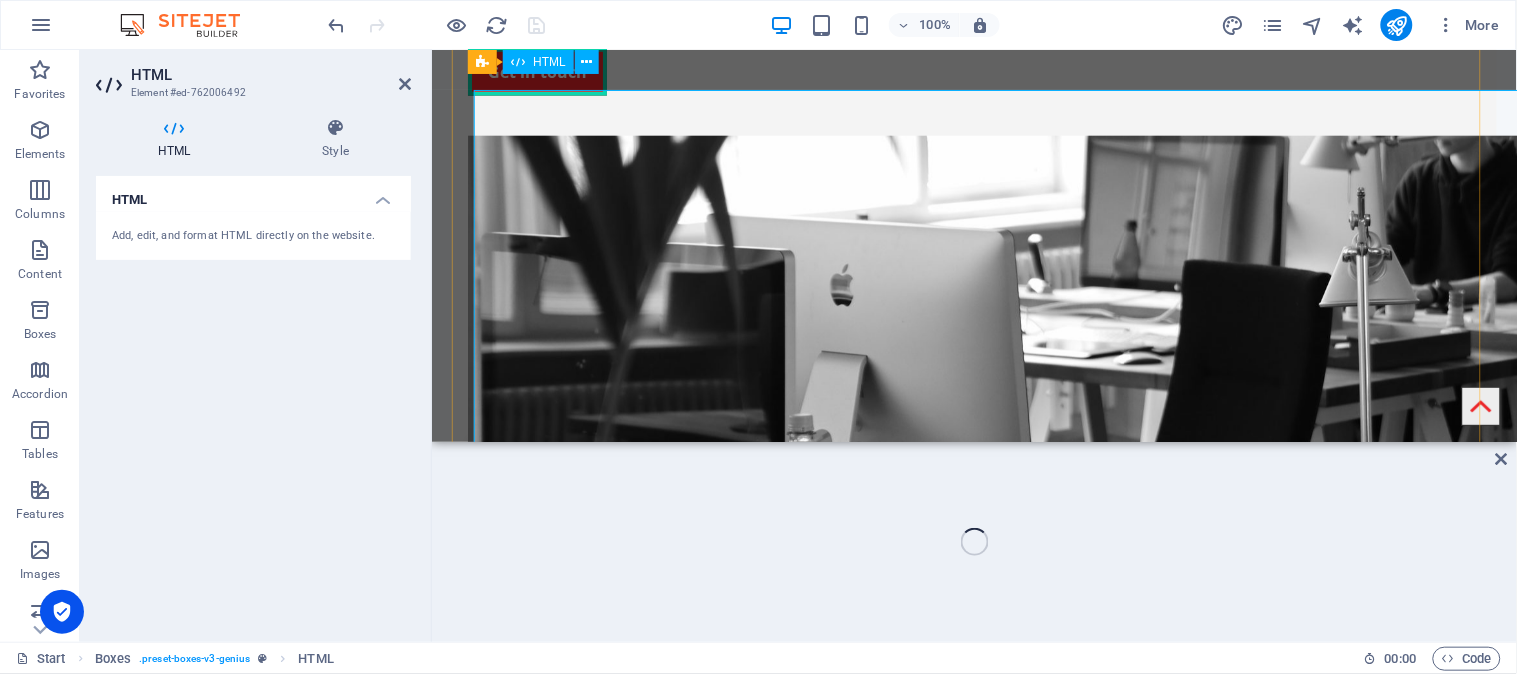 scroll, scrollTop: 445, scrollLeft: 0, axis: vertical 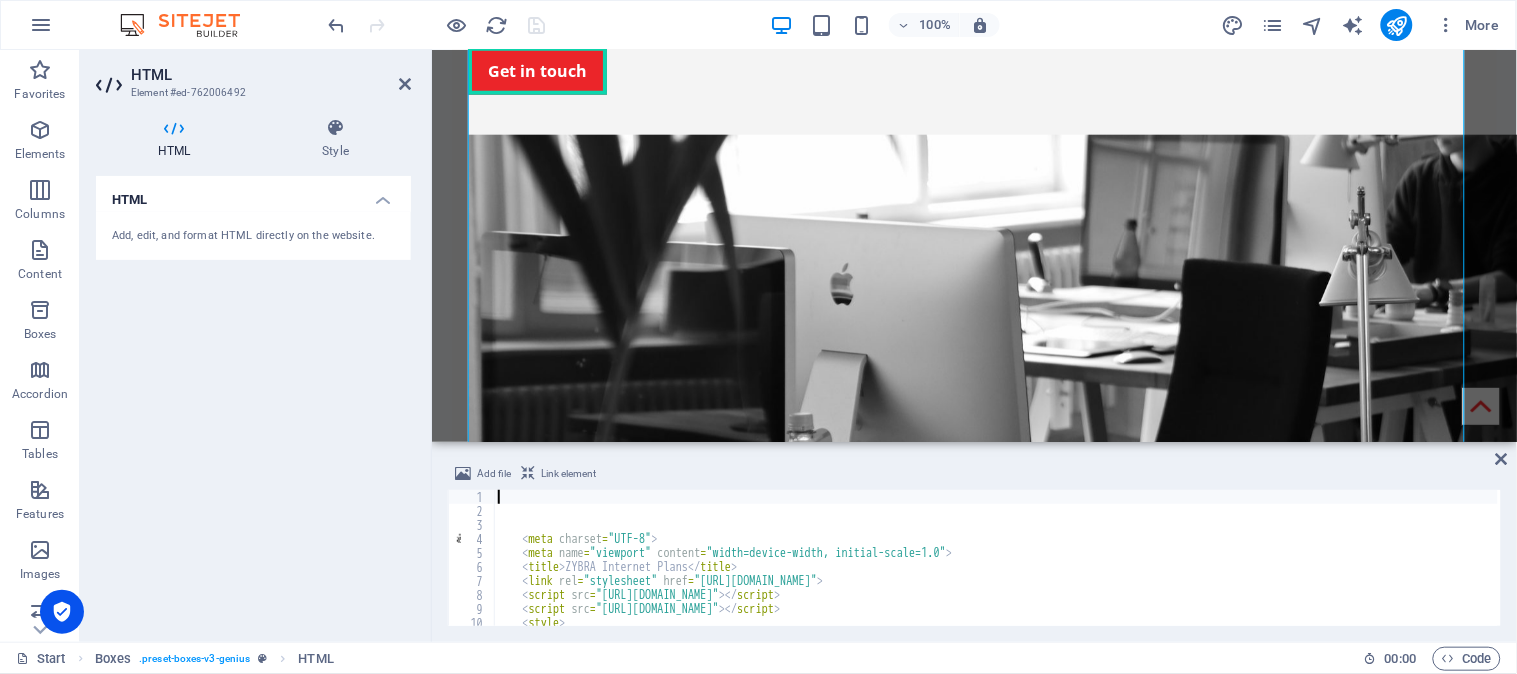 click on "HTML" at bounding box center [253, 194] 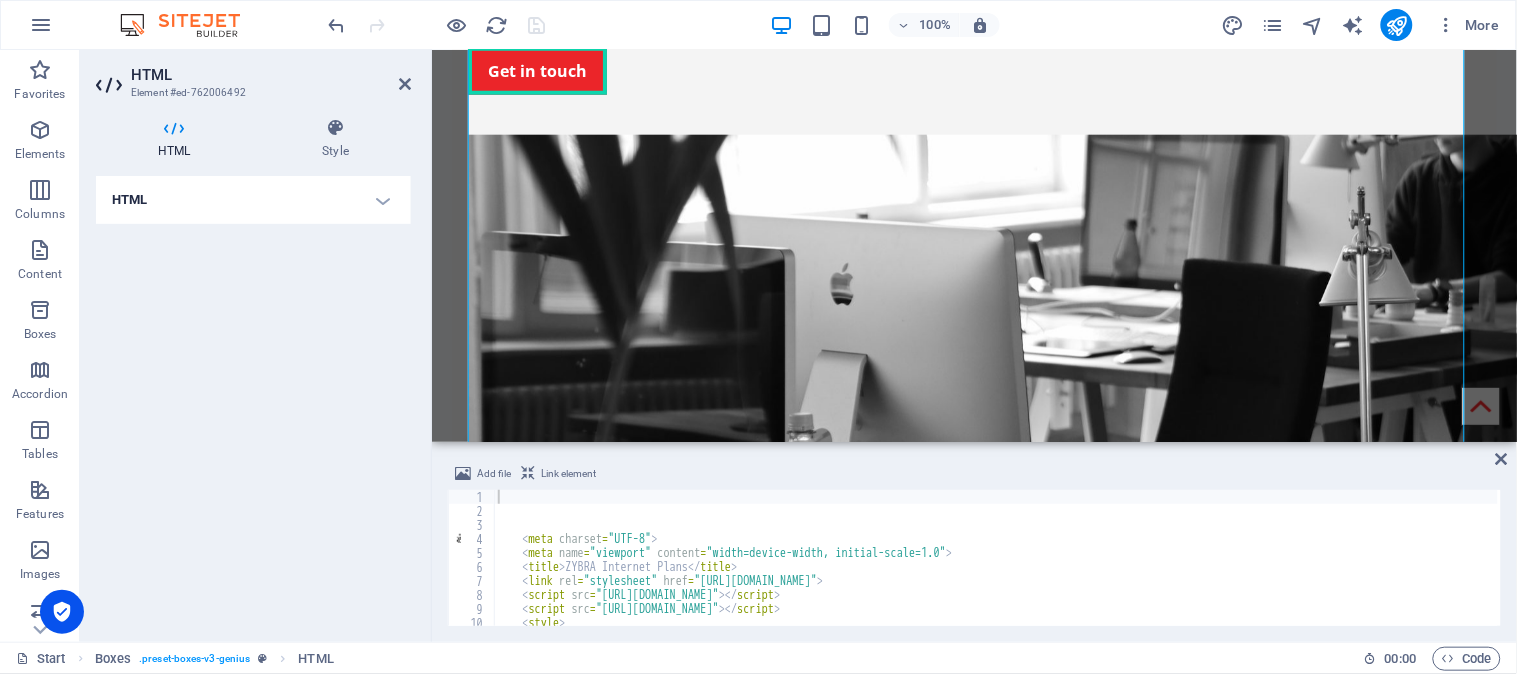 click on "HTML" at bounding box center (253, 200) 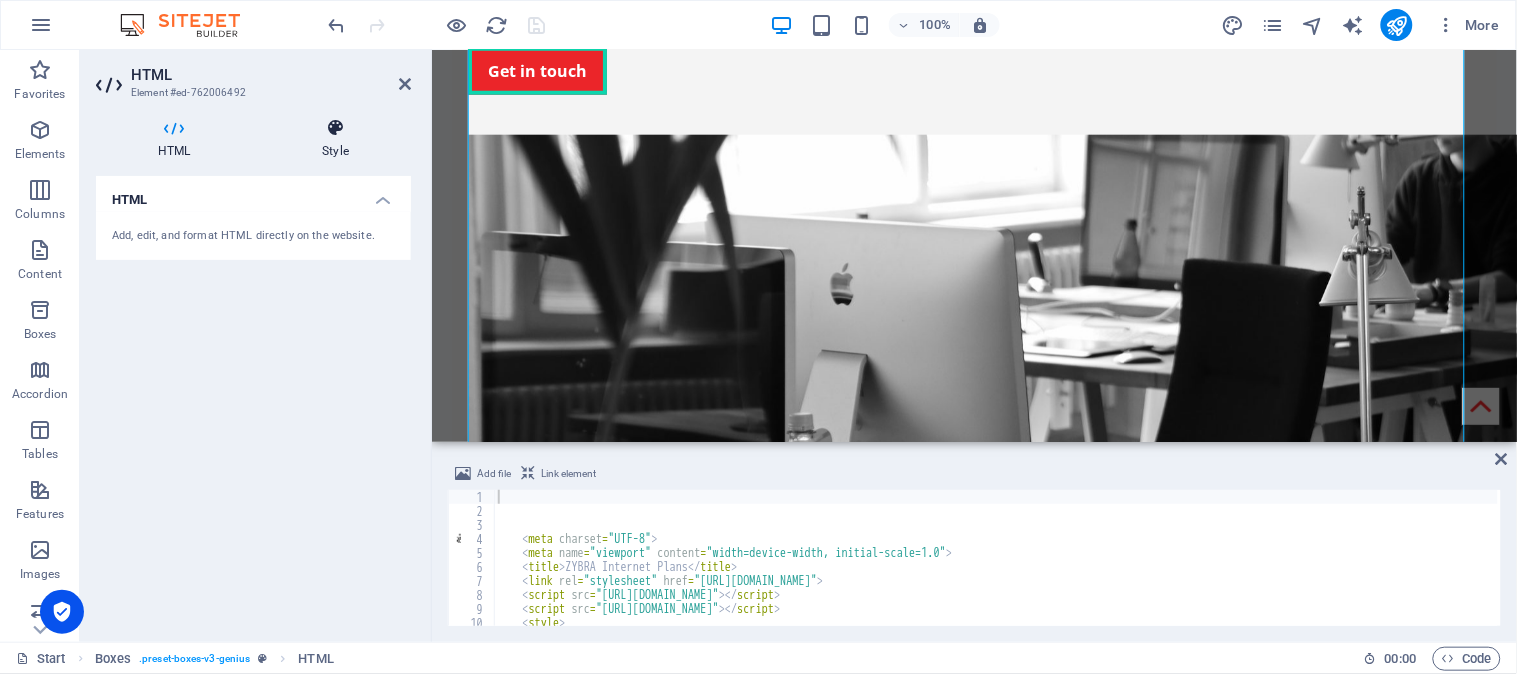 click at bounding box center (335, 128) 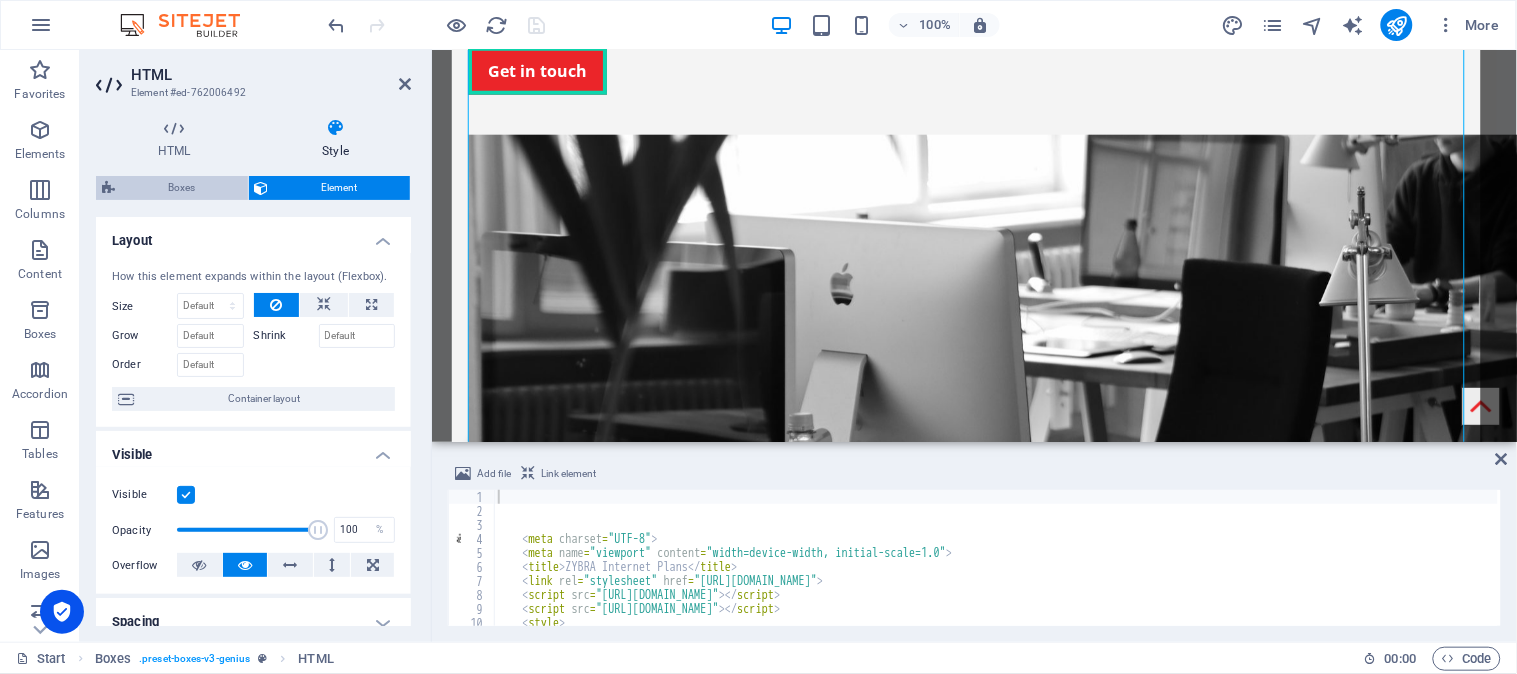 click on "Boxes" at bounding box center [181, 188] 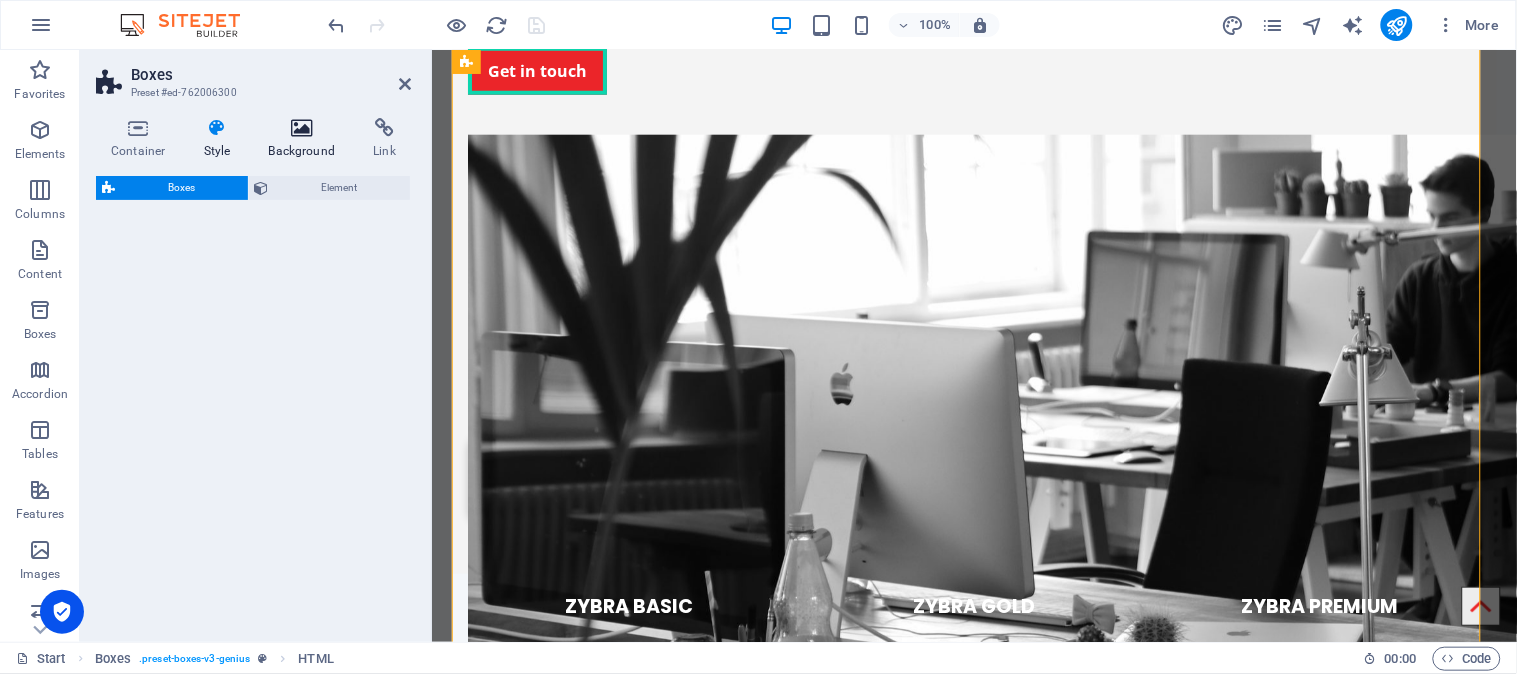 scroll, scrollTop: 575, scrollLeft: 0, axis: vertical 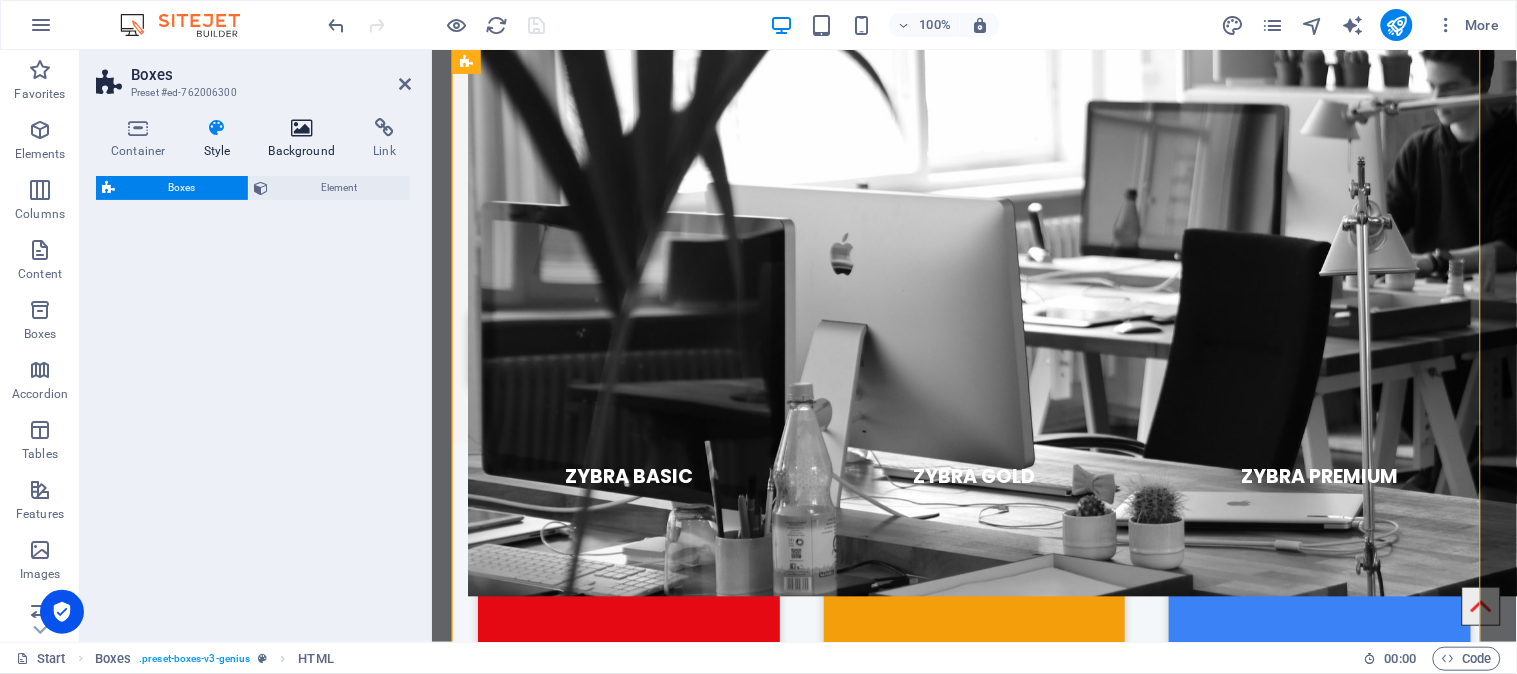select on "vw" 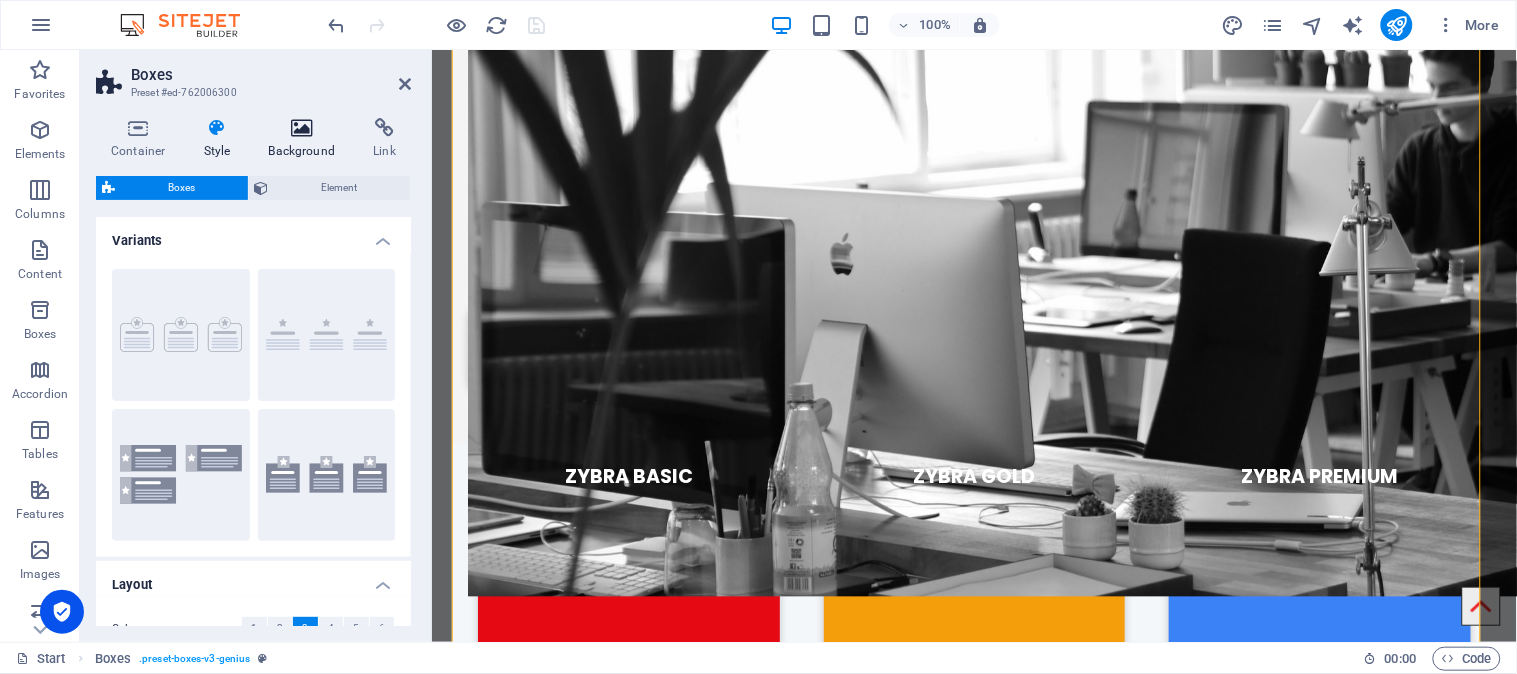 click at bounding box center (302, 128) 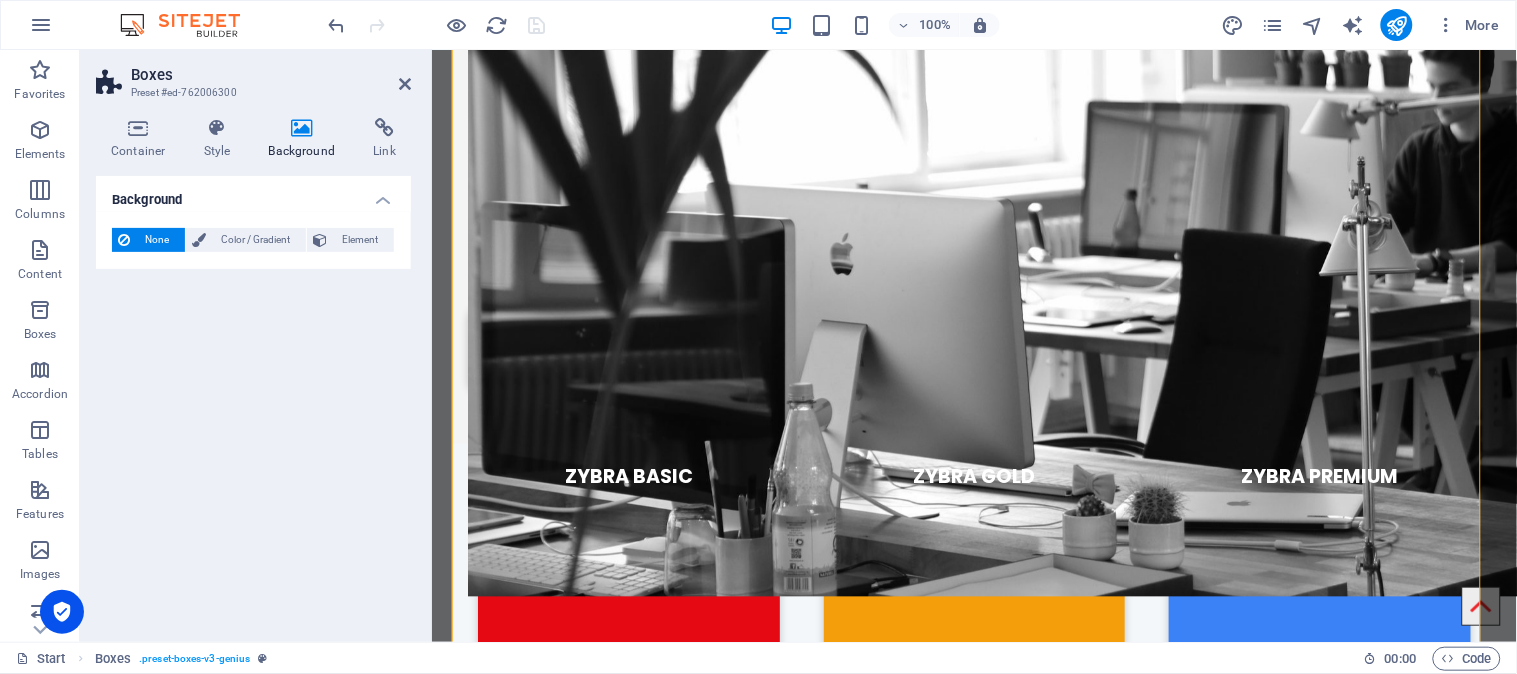 click on "None" at bounding box center (157, 240) 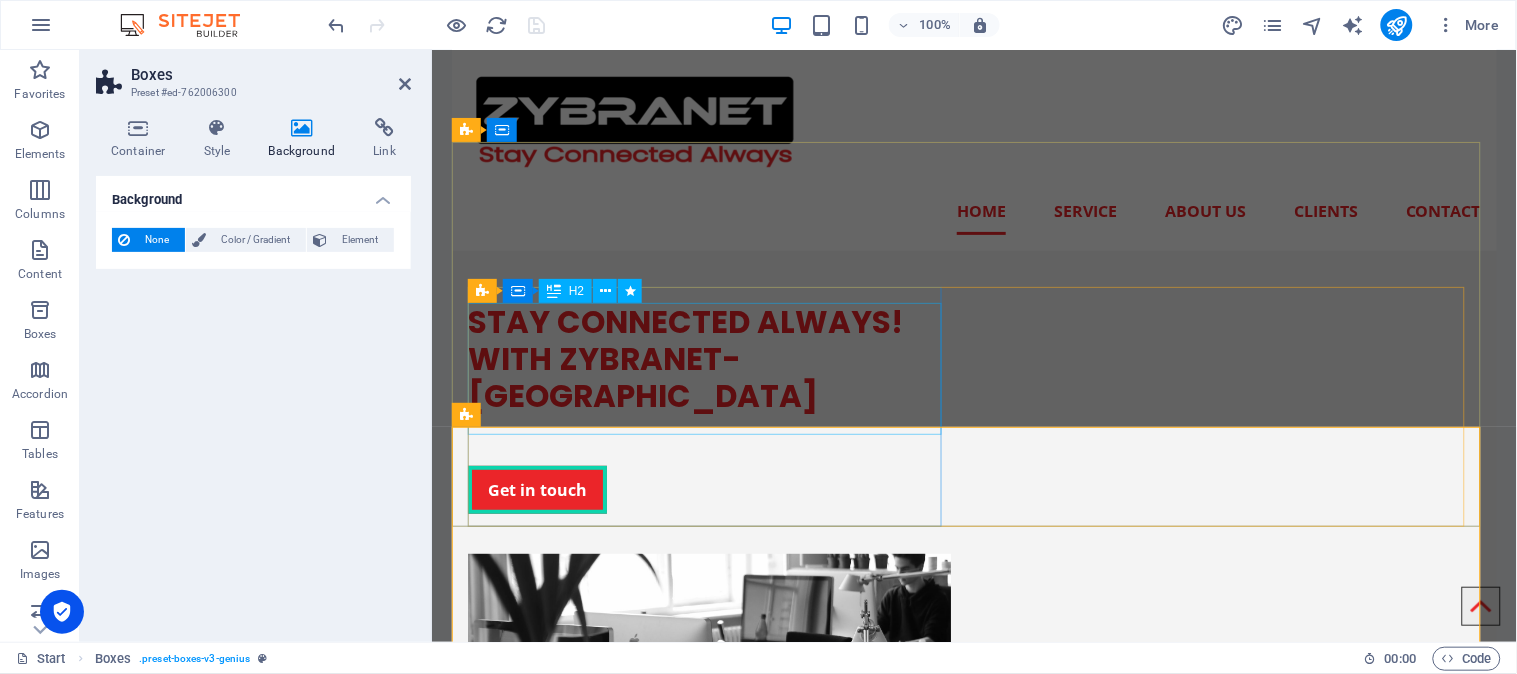 scroll, scrollTop: 0, scrollLeft: 0, axis: both 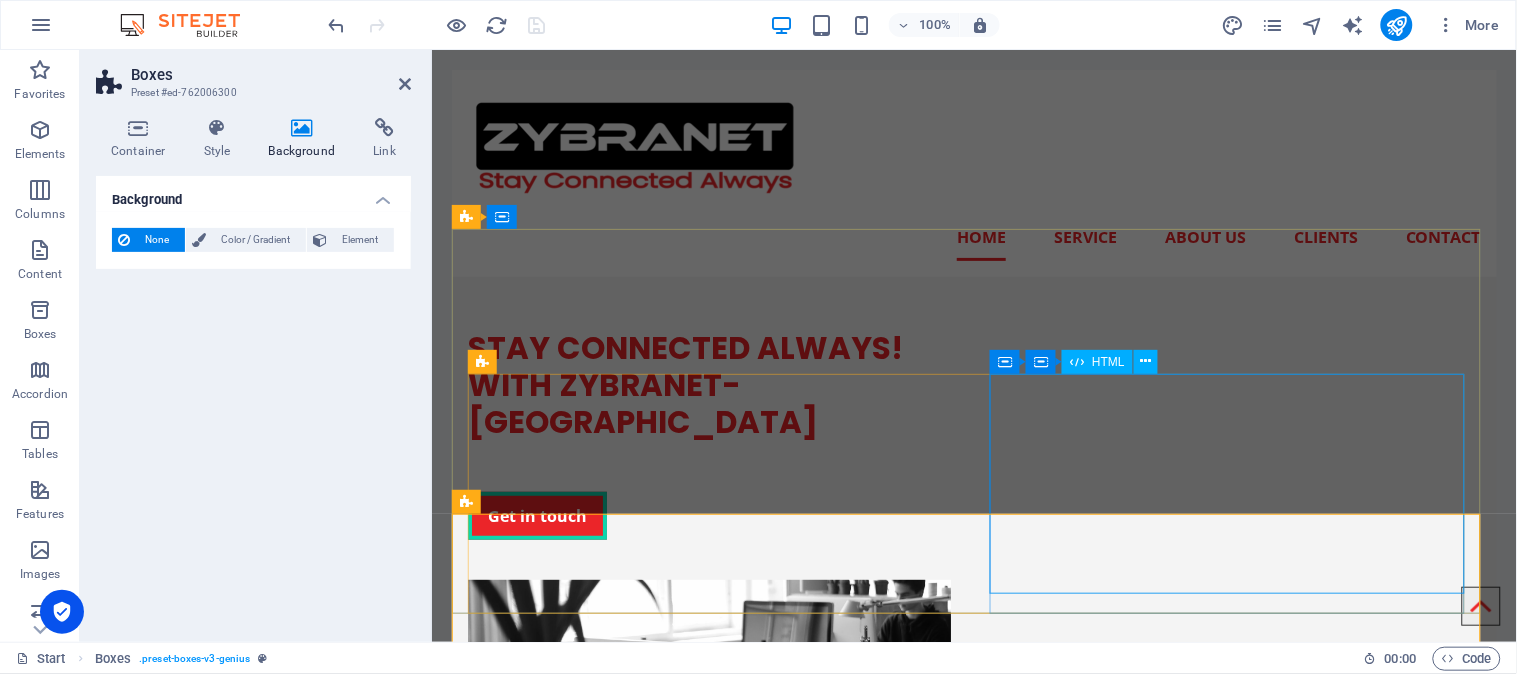click on "Check Availability - ZYBRA
CHECK YOUR AREA
Search
Submit Your Details
Name
Father's Name
Area
Select Package
Basic 4MB
Gold 6MB
Premium 10MB
Premium Plus 20MB
Submit" at bounding box center [708, 908] 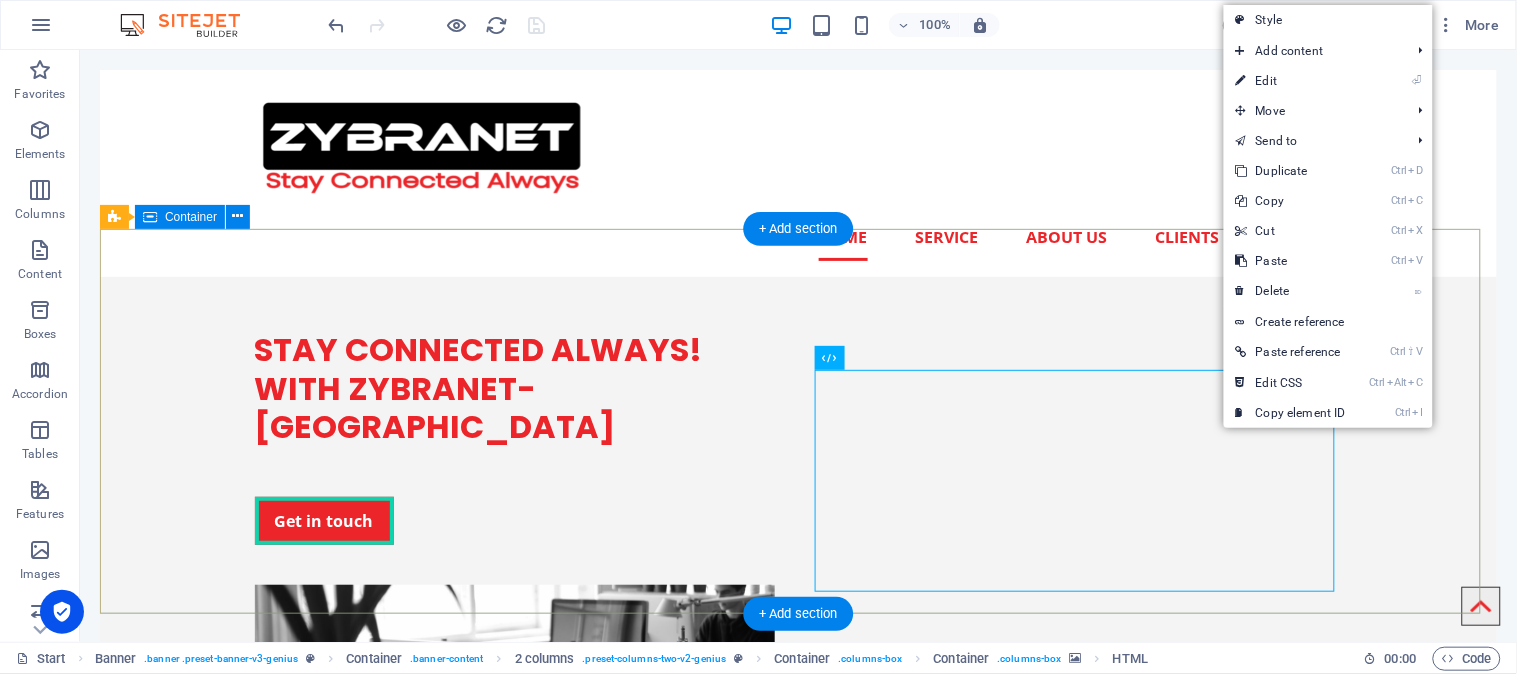 click on "STAY CONNECTED ALWAYS! WITH ZYBRANET- [GEOGRAPHIC_DATA] Get in touch
Check Availability - ZYBRA
CHECK YOUR AREA
Search
Submit Your Details
Name
Father's Name
Area
Select Package
Basic 4MB
Gold 6MB
Premium 10MB
❌" at bounding box center (797, 650) 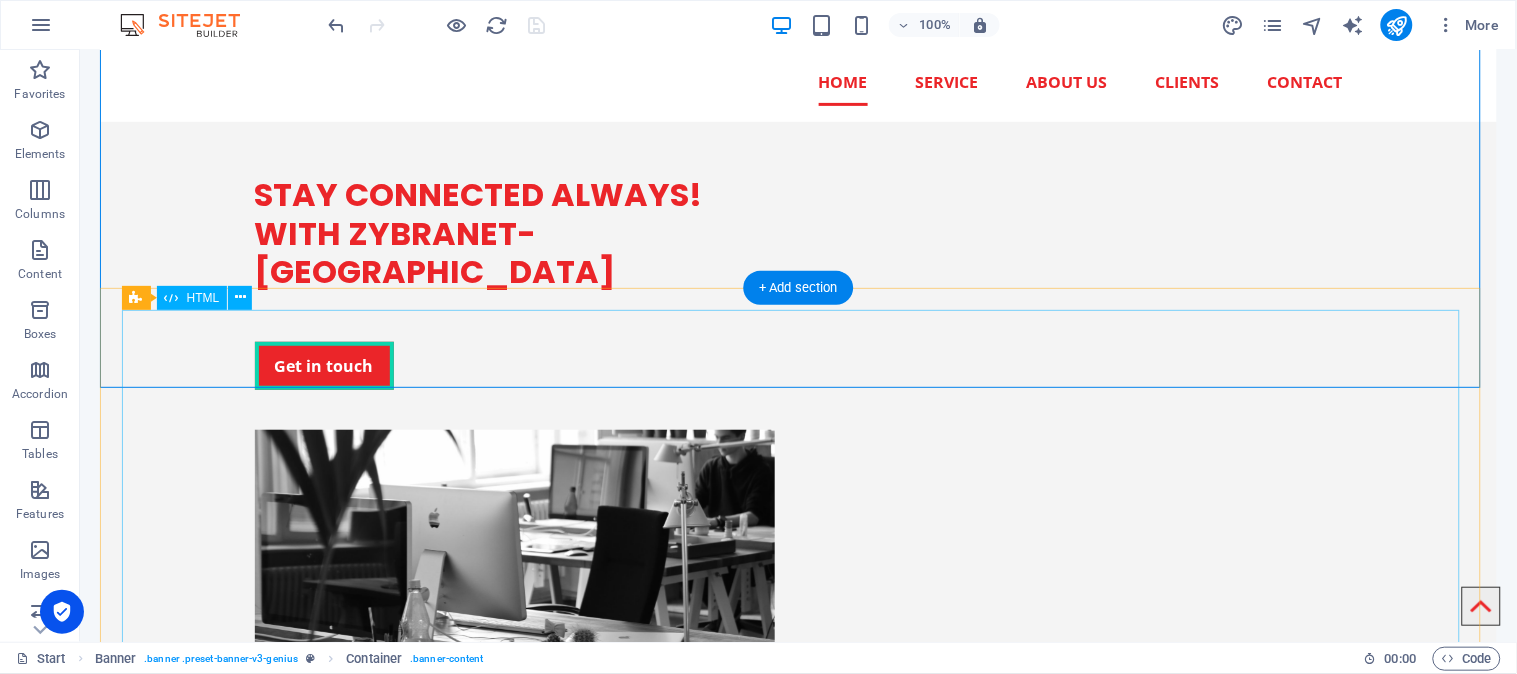 scroll, scrollTop: 333, scrollLeft: 0, axis: vertical 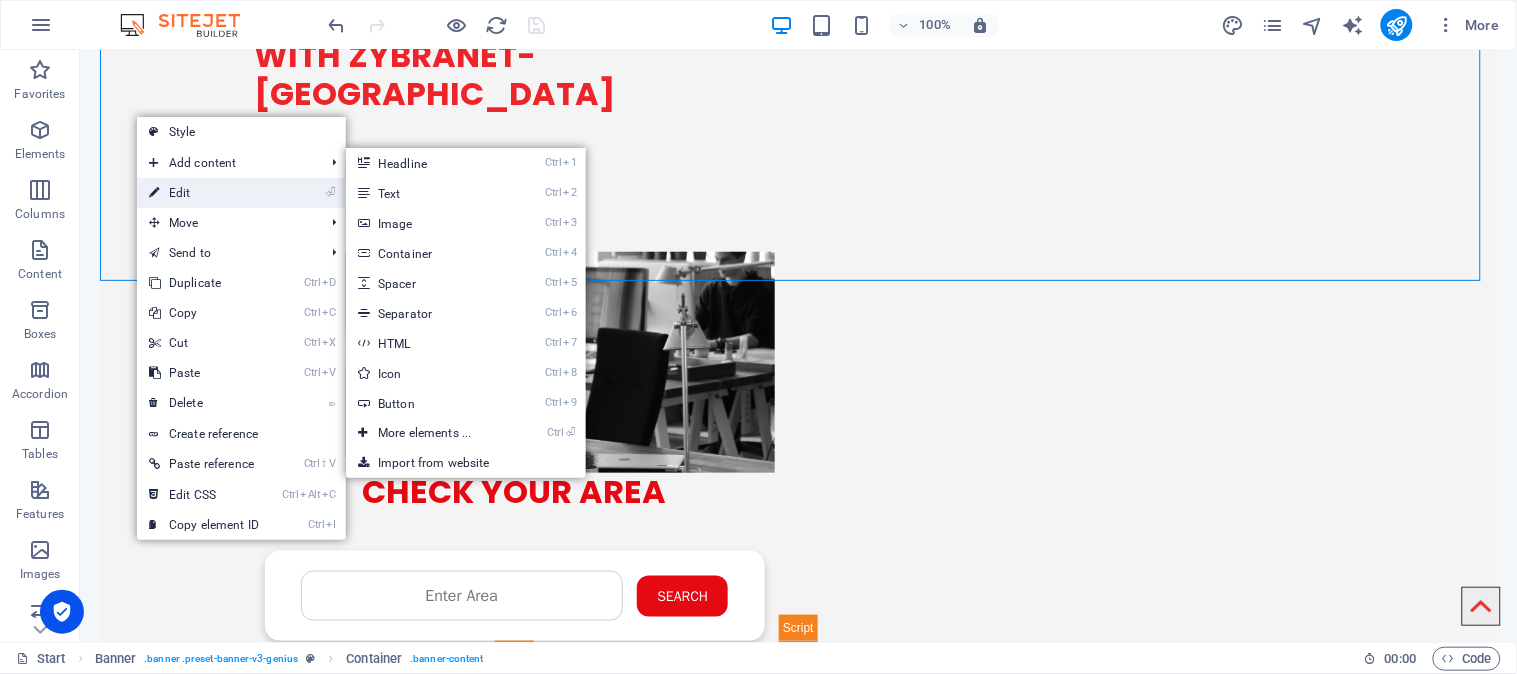 click on "⏎  Edit" at bounding box center (204, 193) 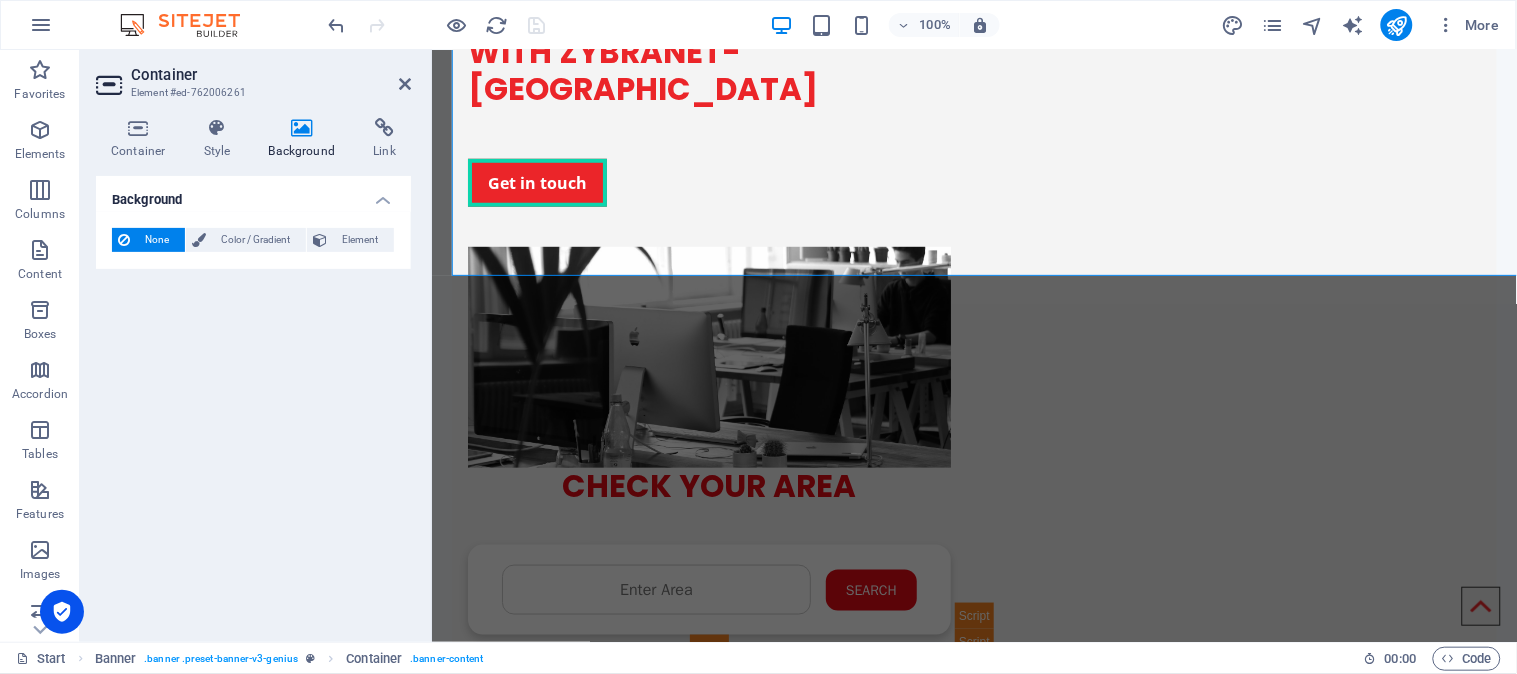 scroll, scrollTop: 337, scrollLeft: 0, axis: vertical 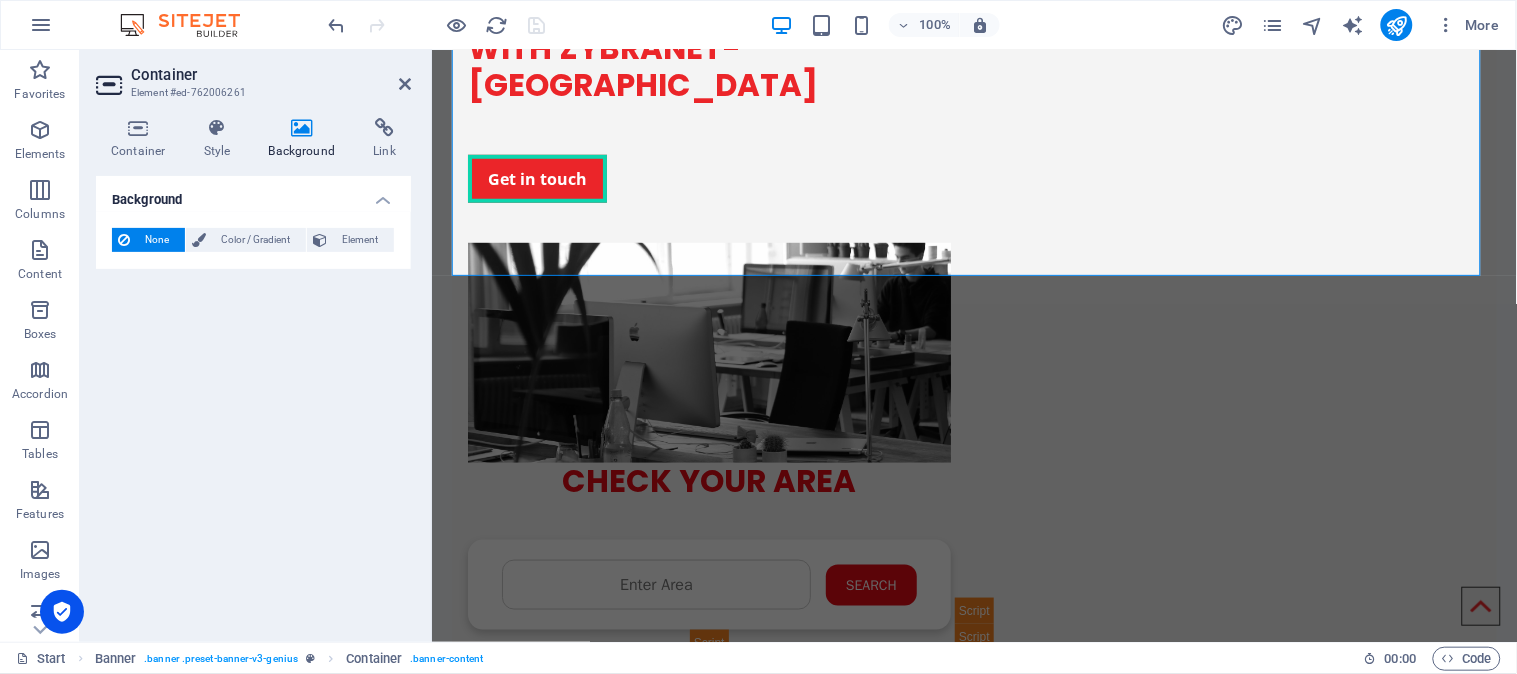 click at bounding box center [302, 128] 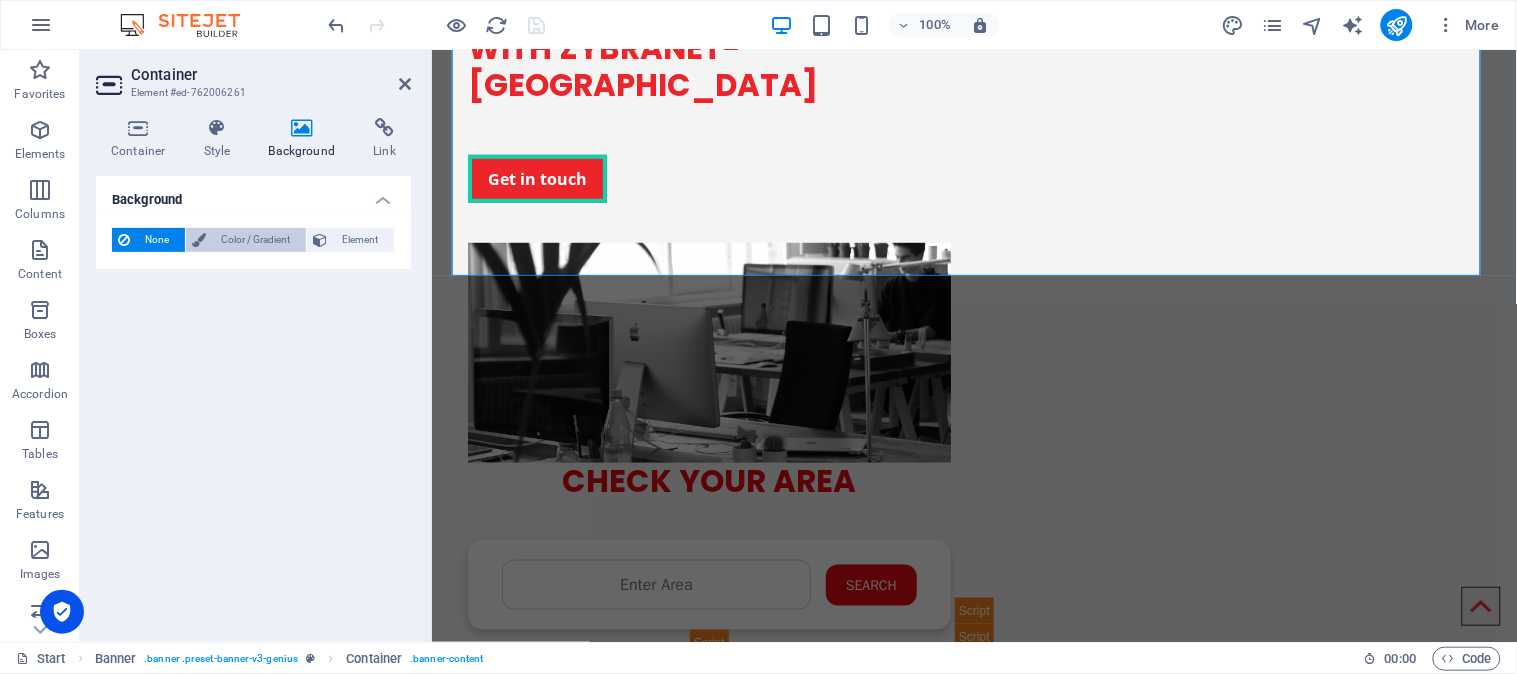 click on "Color / Gradient" at bounding box center [256, 240] 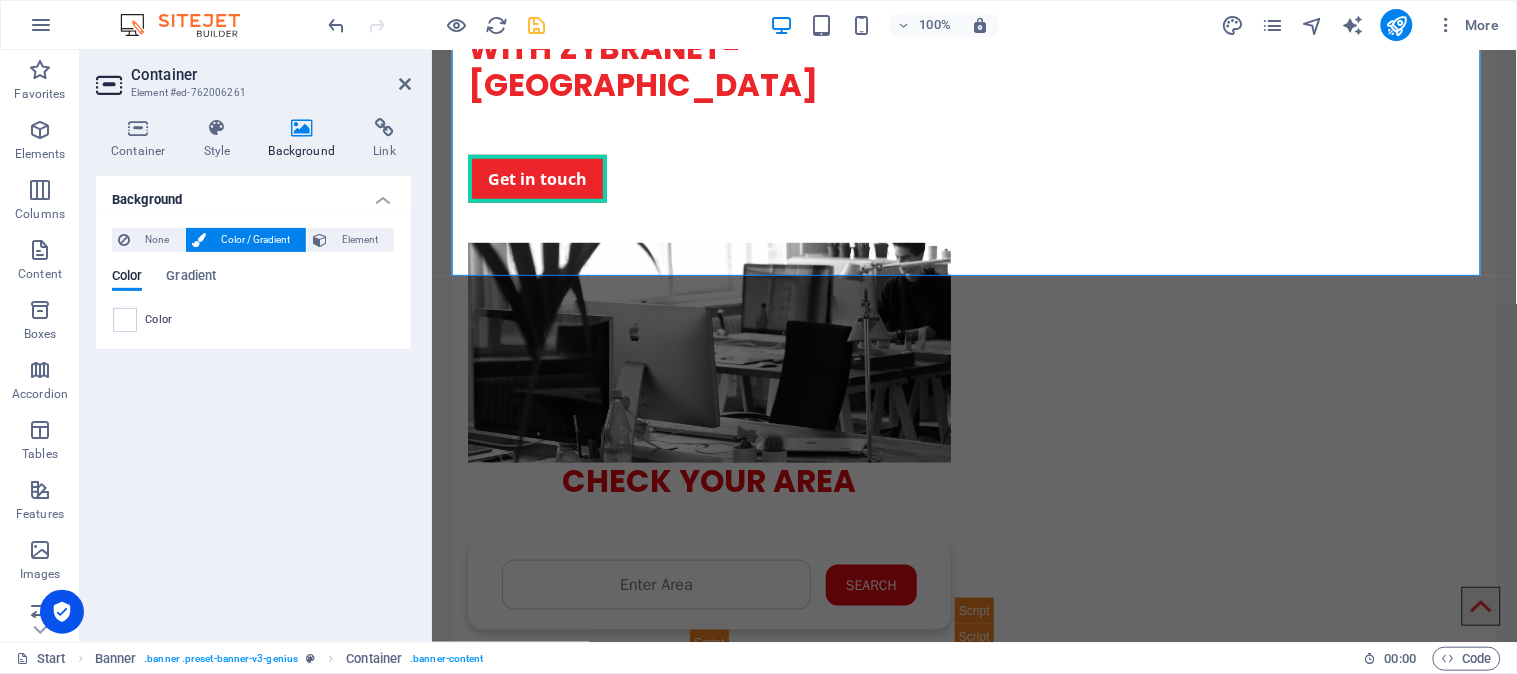 click at bounding box center (125, 320) 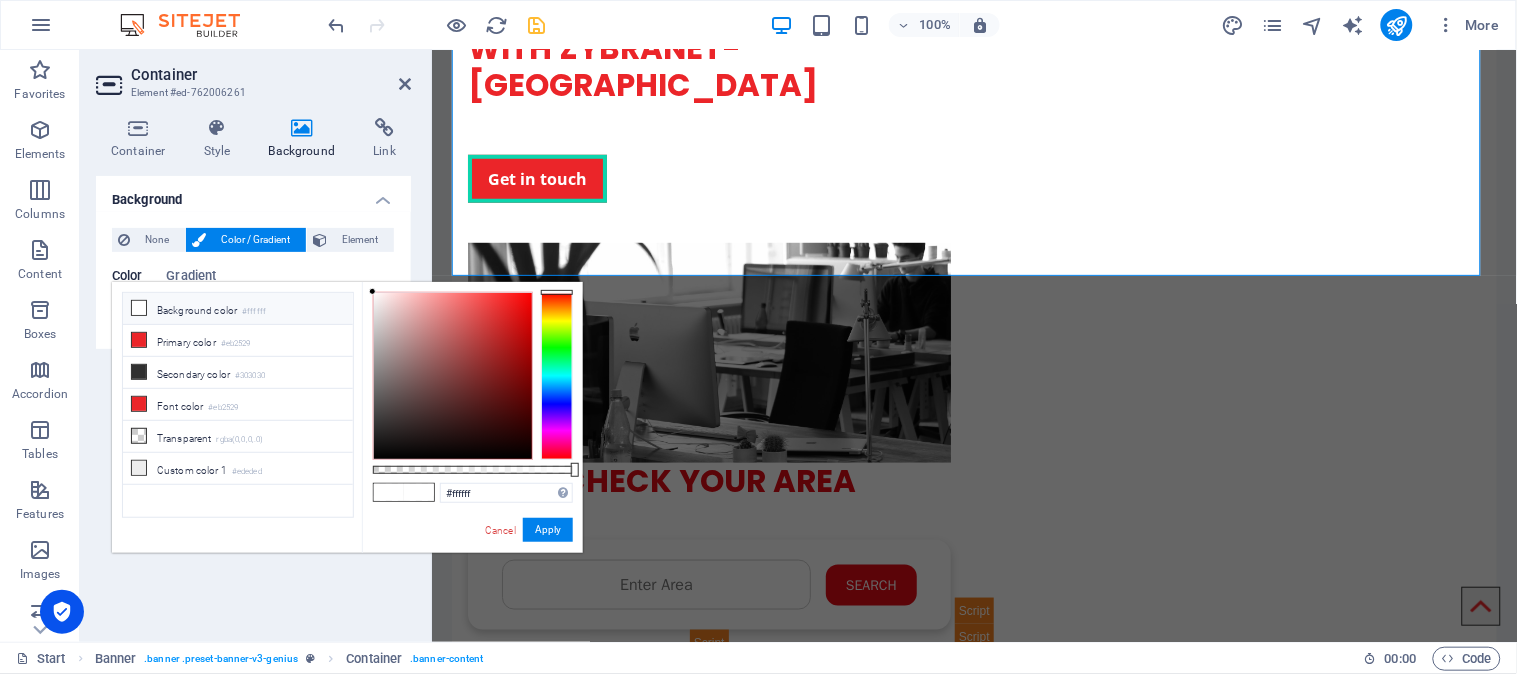 click at bounding box center (139, 308) 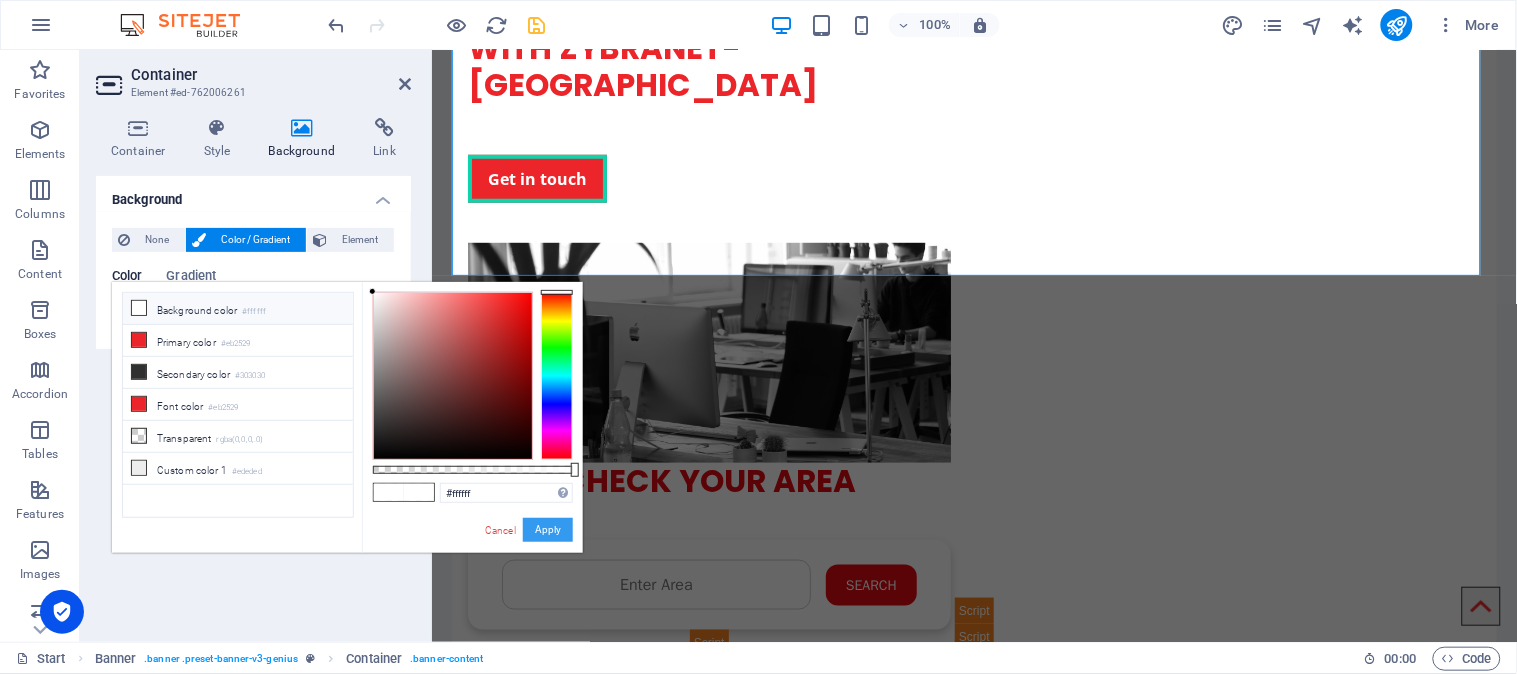 click on "Apply" at bounding box center [548, 530] 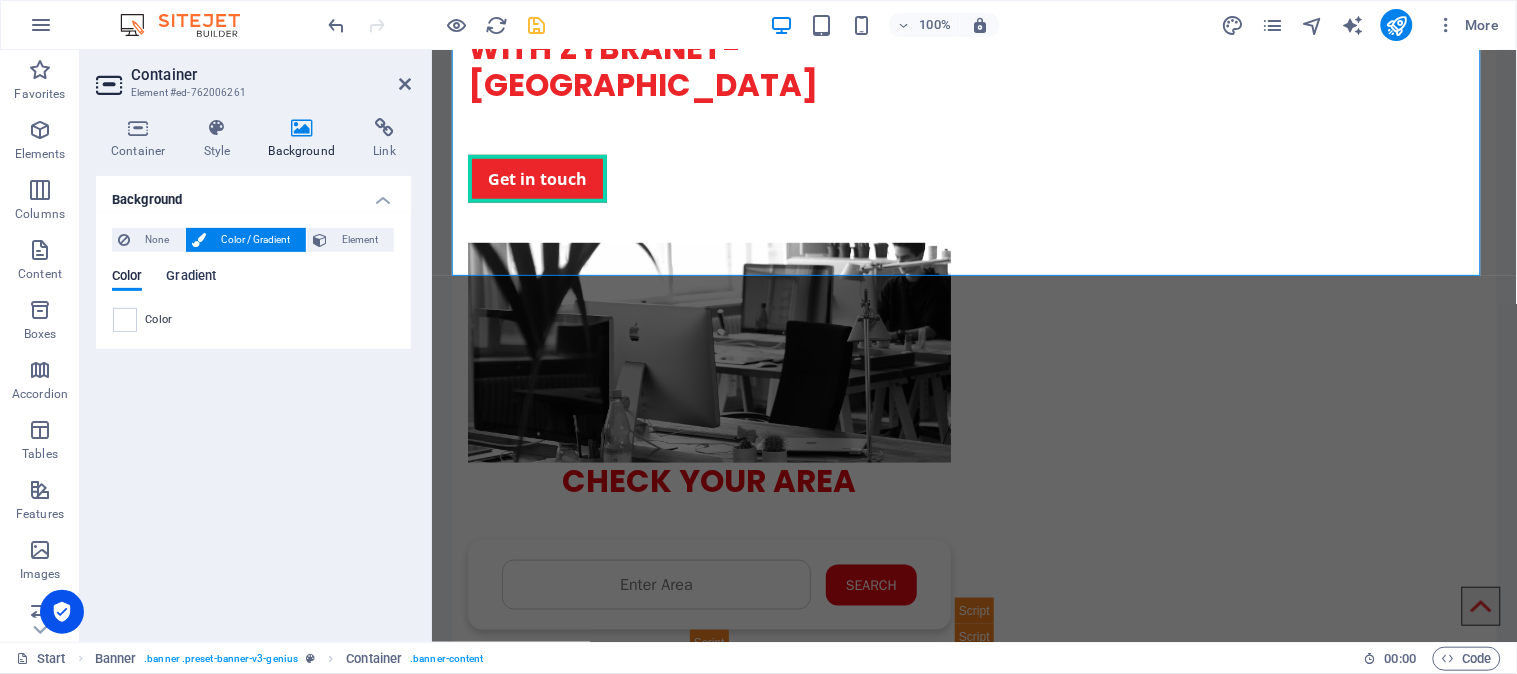 click on "Gradient" at bounding box center [191, 278] 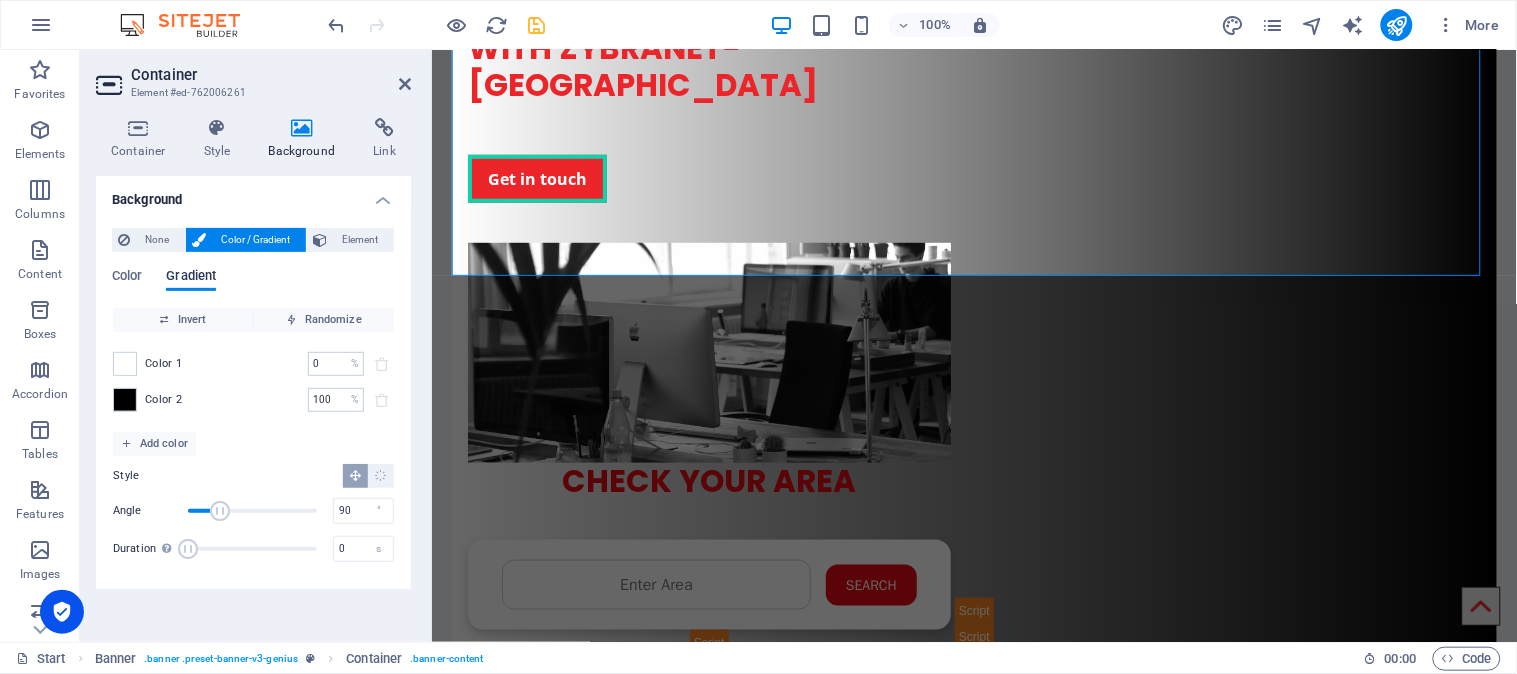 click on "Gradient" at bounding box center [191, 278] 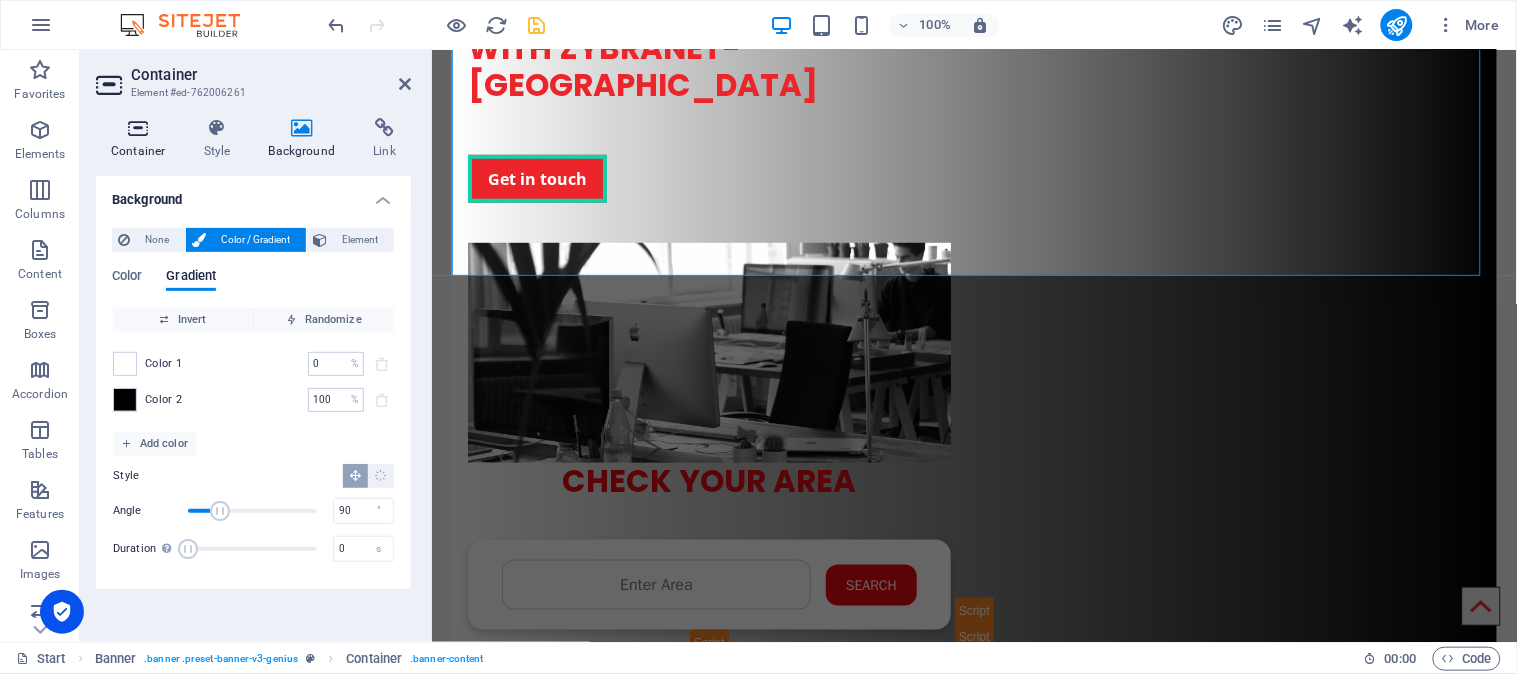 click on "Container" at bounding box center (142, 139) 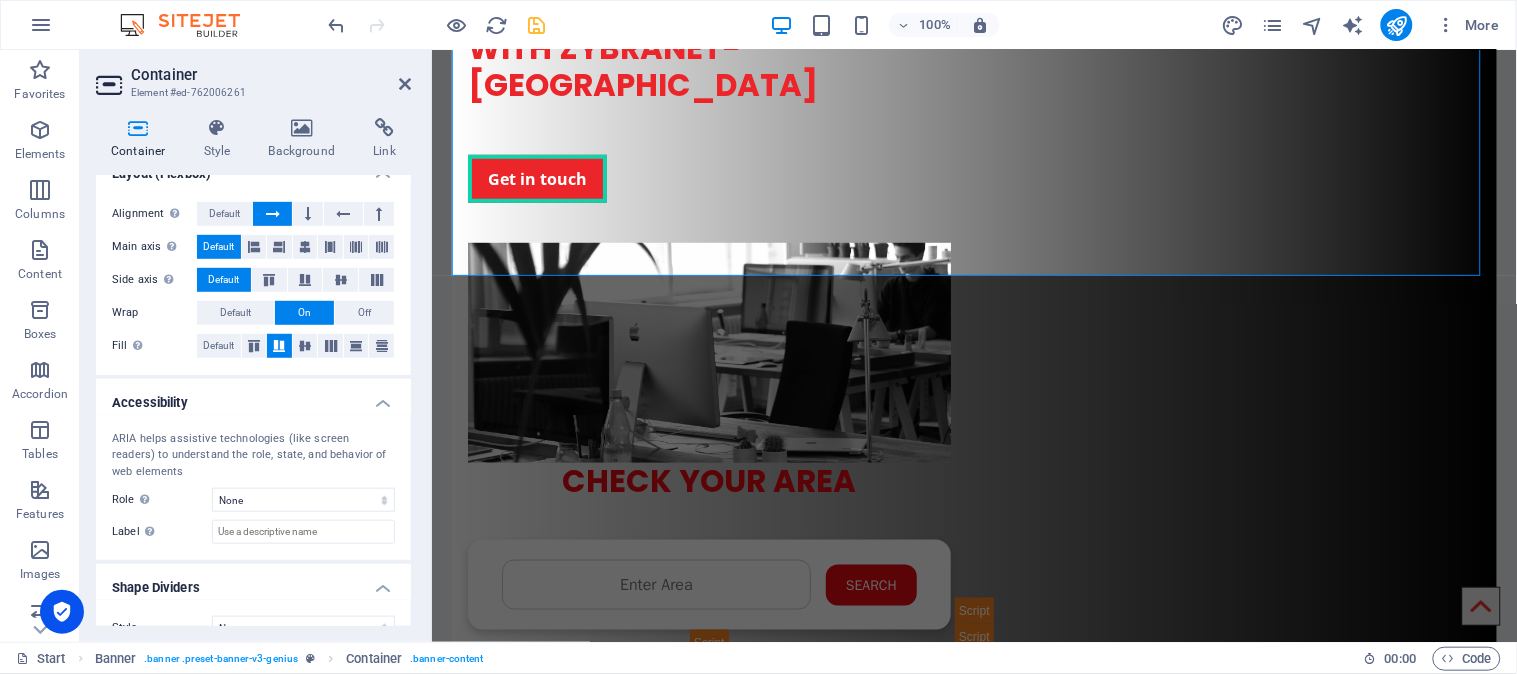 scroll, scrollTop: 324, scrollLeft: 0, axis: vertical 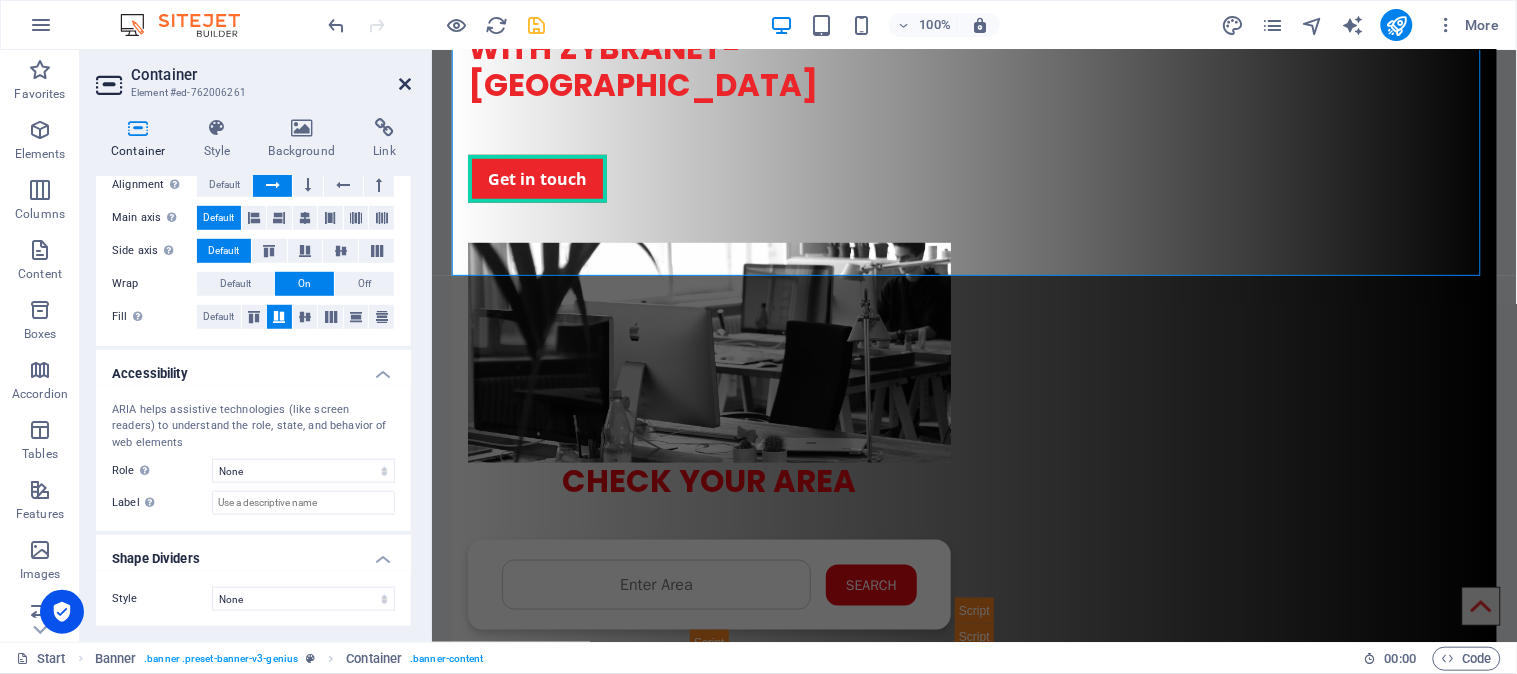 click at bounding box center [405, 84] 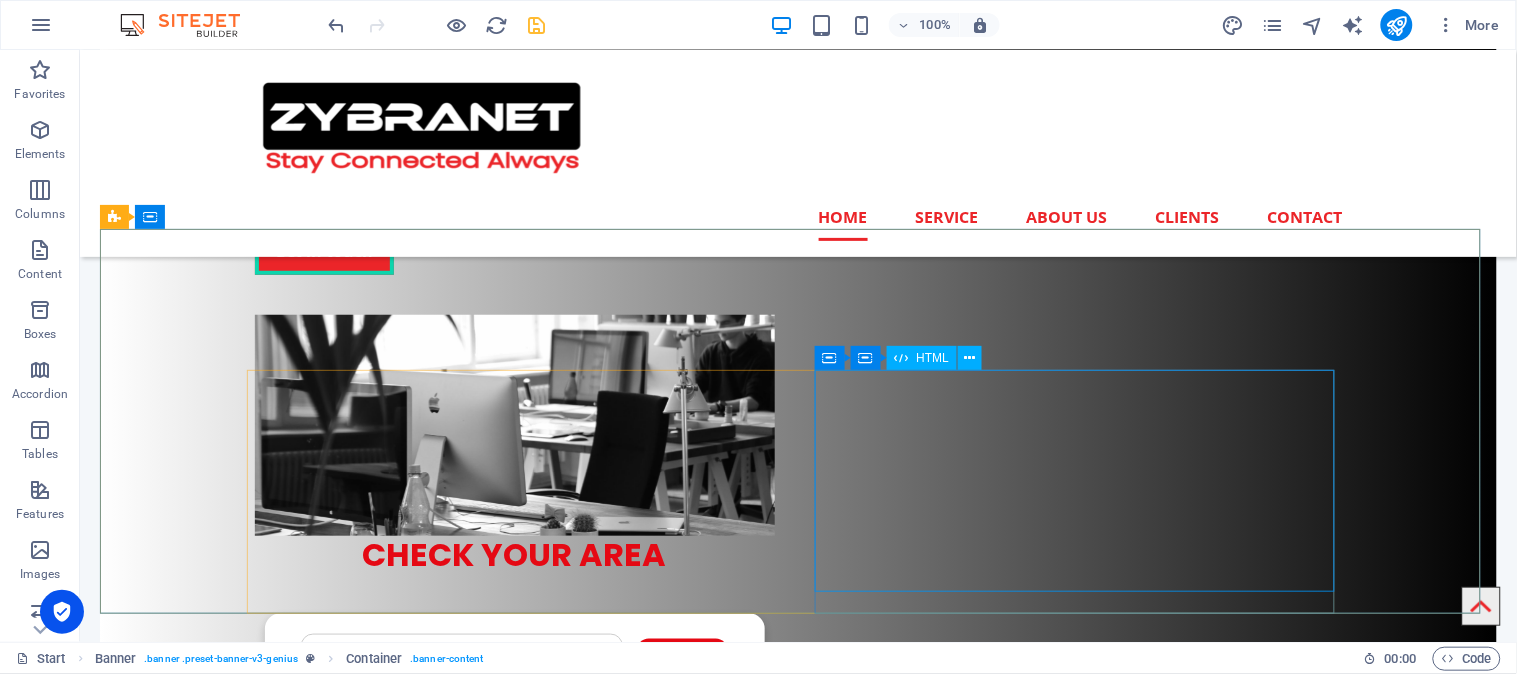 scroll, scrollTop: 0, scrollLeft: 0, axis: both 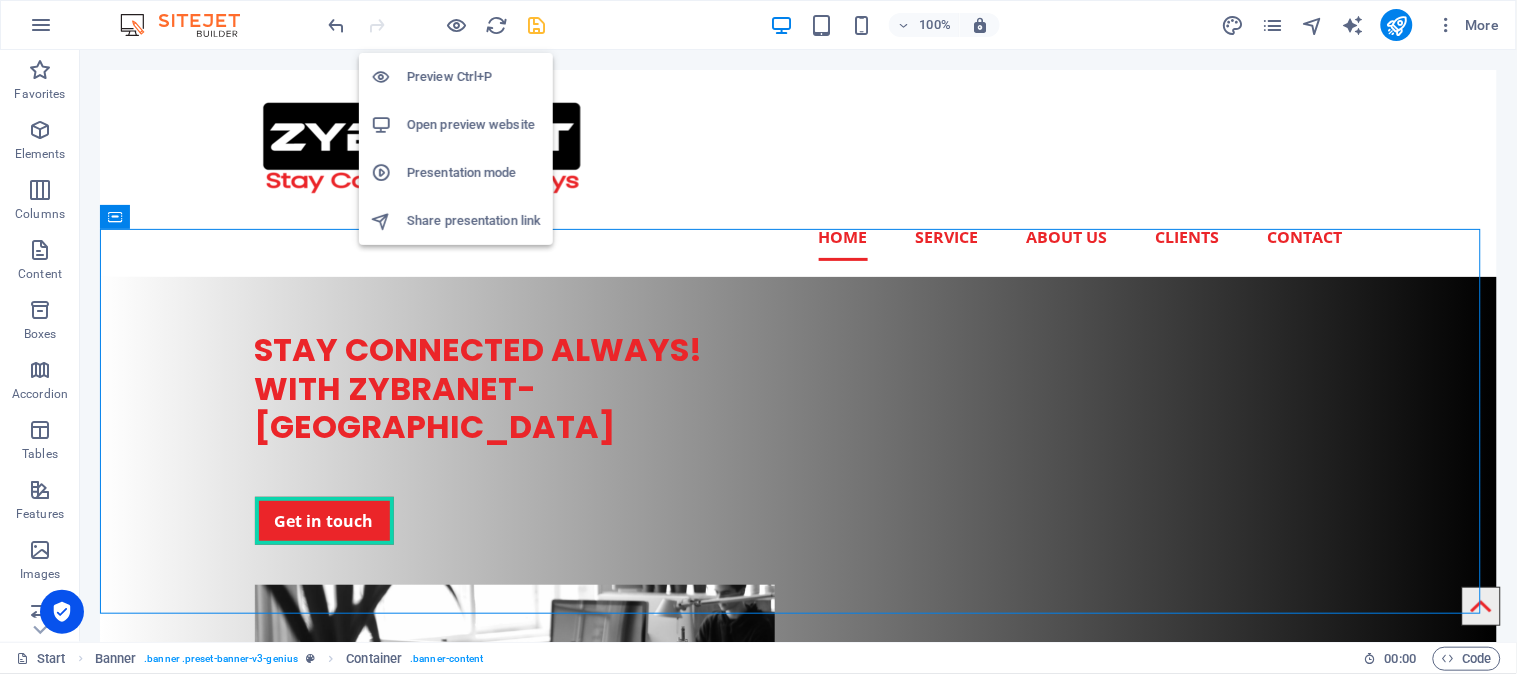 click on "Open preview website" at bounding box center (474, 125) 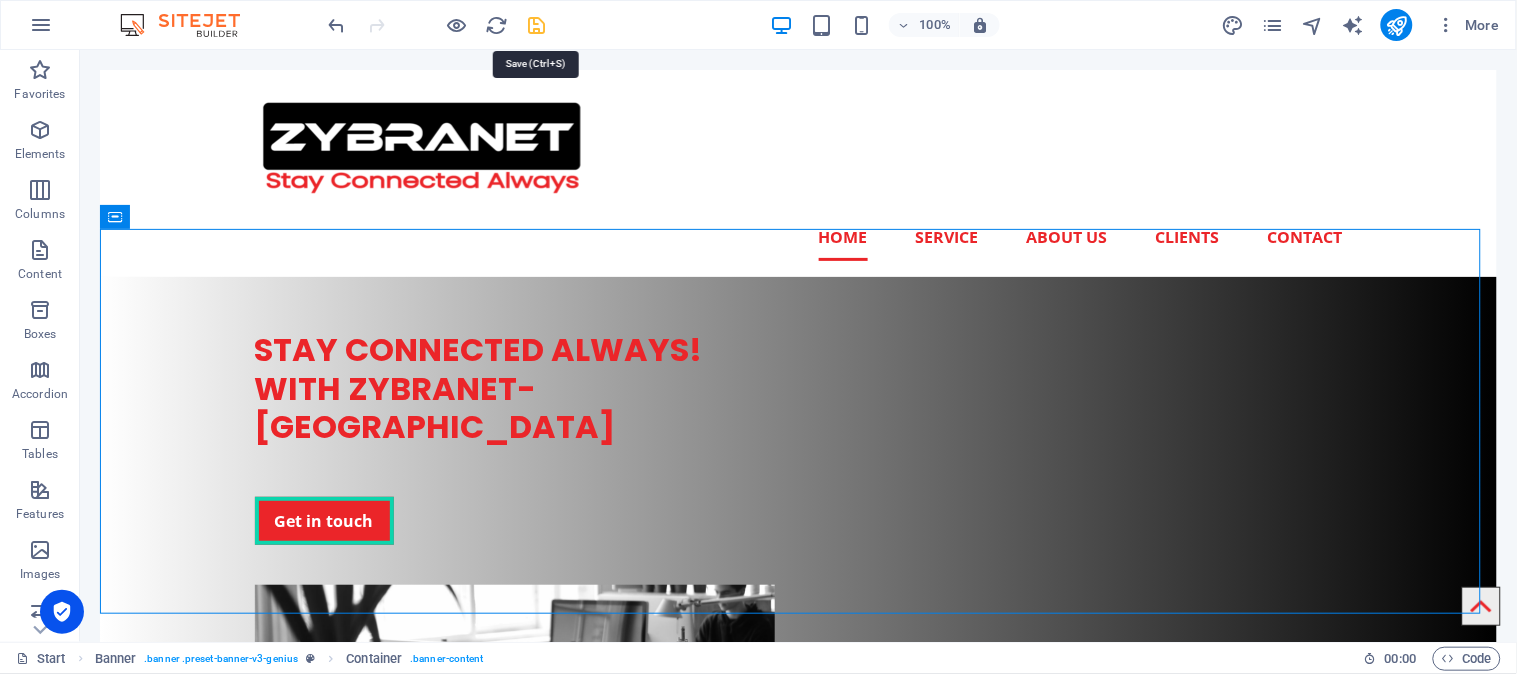 click at bounding box center [537, 25] 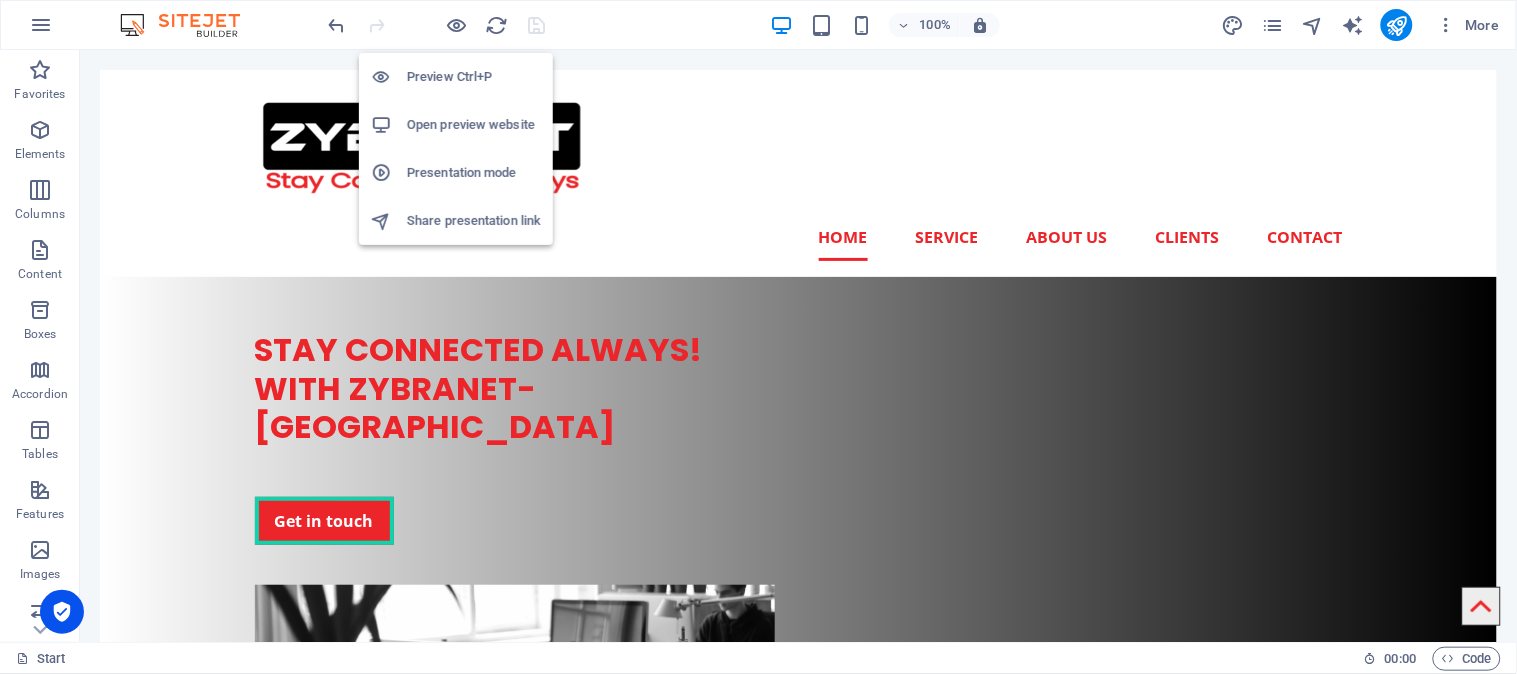 click on "Preview Ctrl+P" at bounding box center (474, 77) 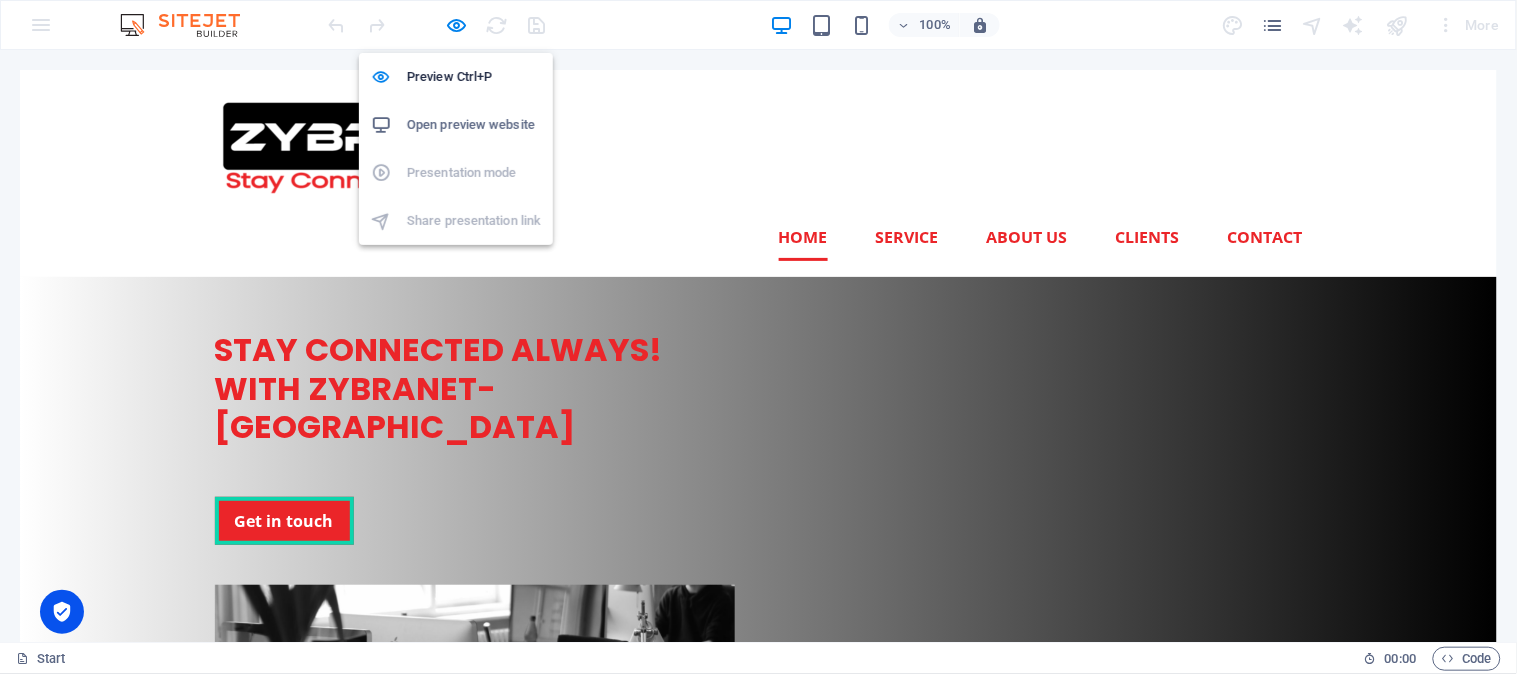 click on "Open preview website" at bounding box center (456, 125) 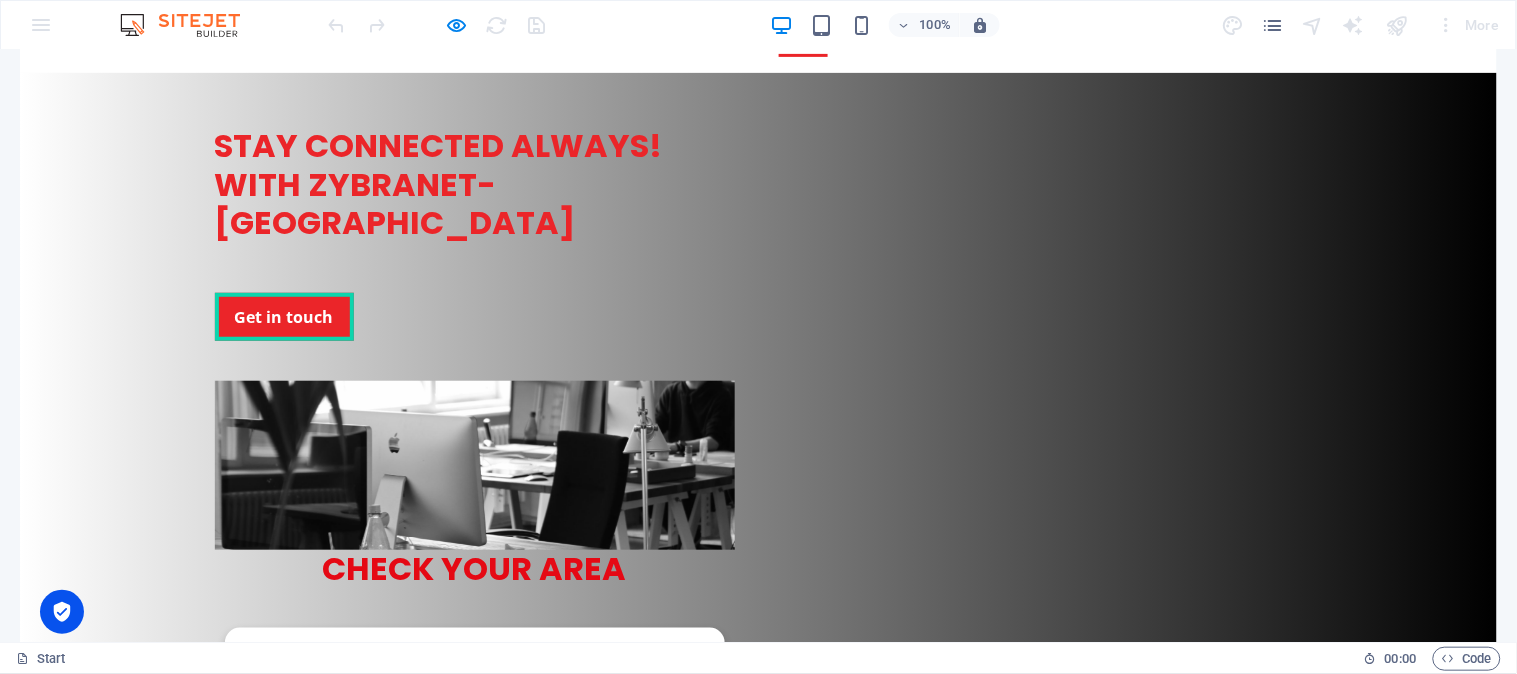 scroll, scrollTop: 222, scrollLeft: 0, axis: vertical 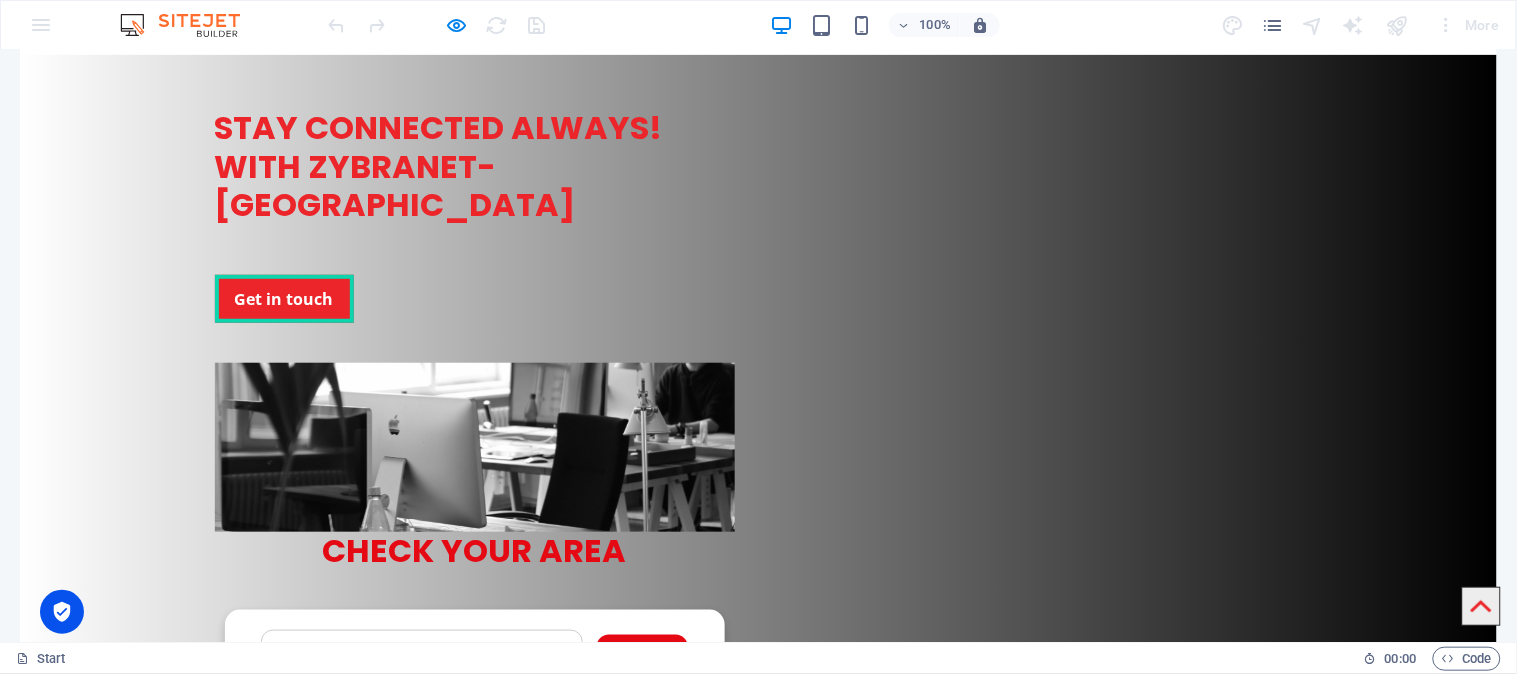 click on "ZYBRA BASIC
4 MB | Unlimited Data
₨ 1,200/month
Subscribe" at bounding box center (273, 806) 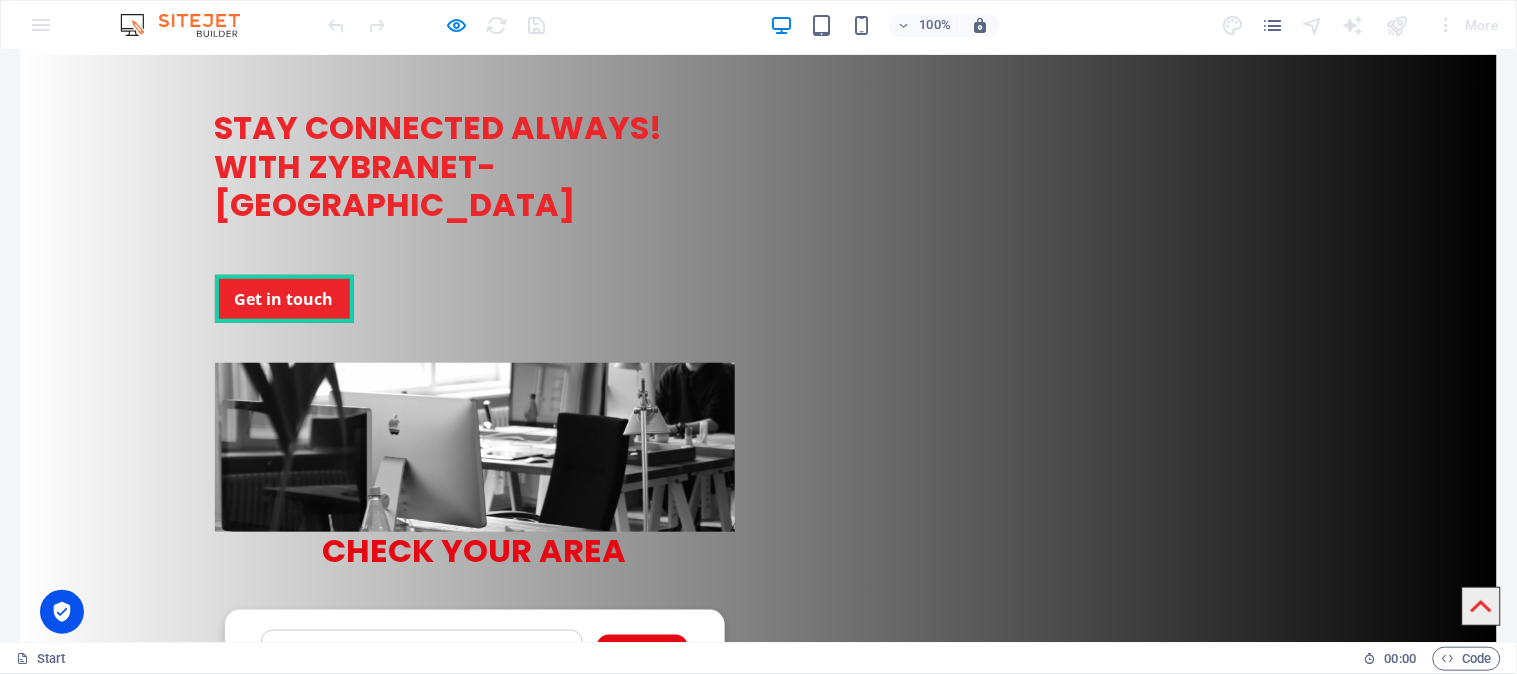 click on "STAY CONNECTED ALWAYS! WITH ZYBRANET- [GEOGRAPHIC_DATA] Get in touch
Check Availability - ZYBRA
CHECK YOUR AREA
Search
Submit Your Details
Name
Father's Name
Area
Select Package
Basic 4MB
Gold 6MB
Premium 10MB
❌" at bounding box center (758, 376) 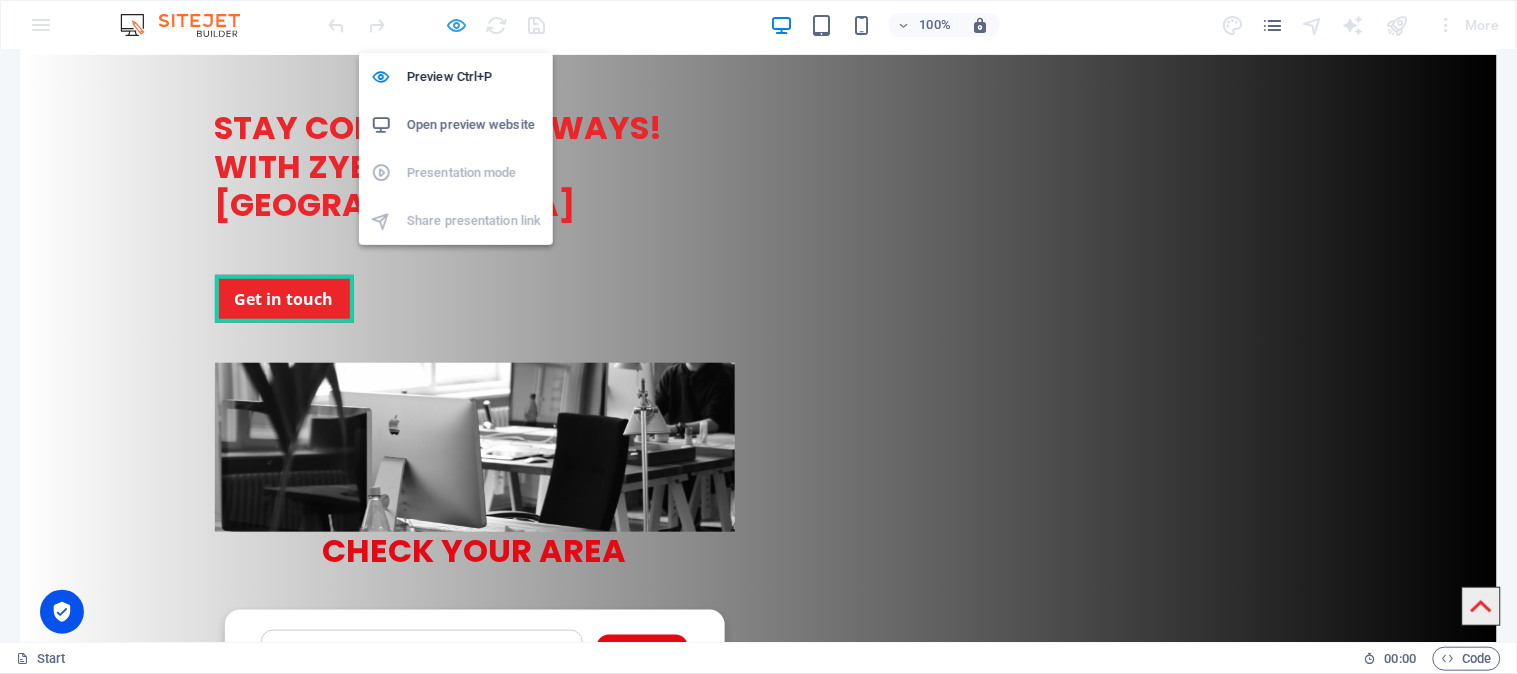 click at bounding box center [457, 25] 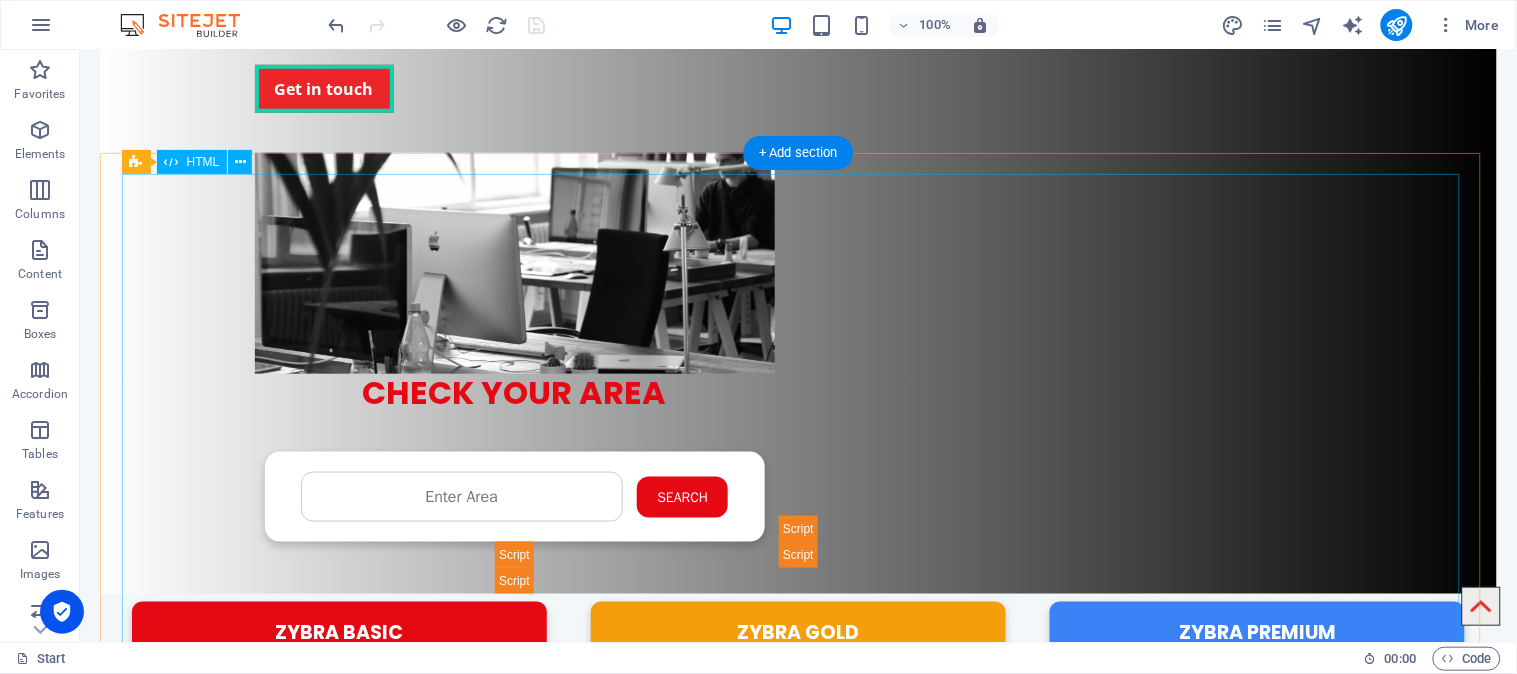 scroll, scrollTop: 444, scrollLeft: 0, axis: vertical 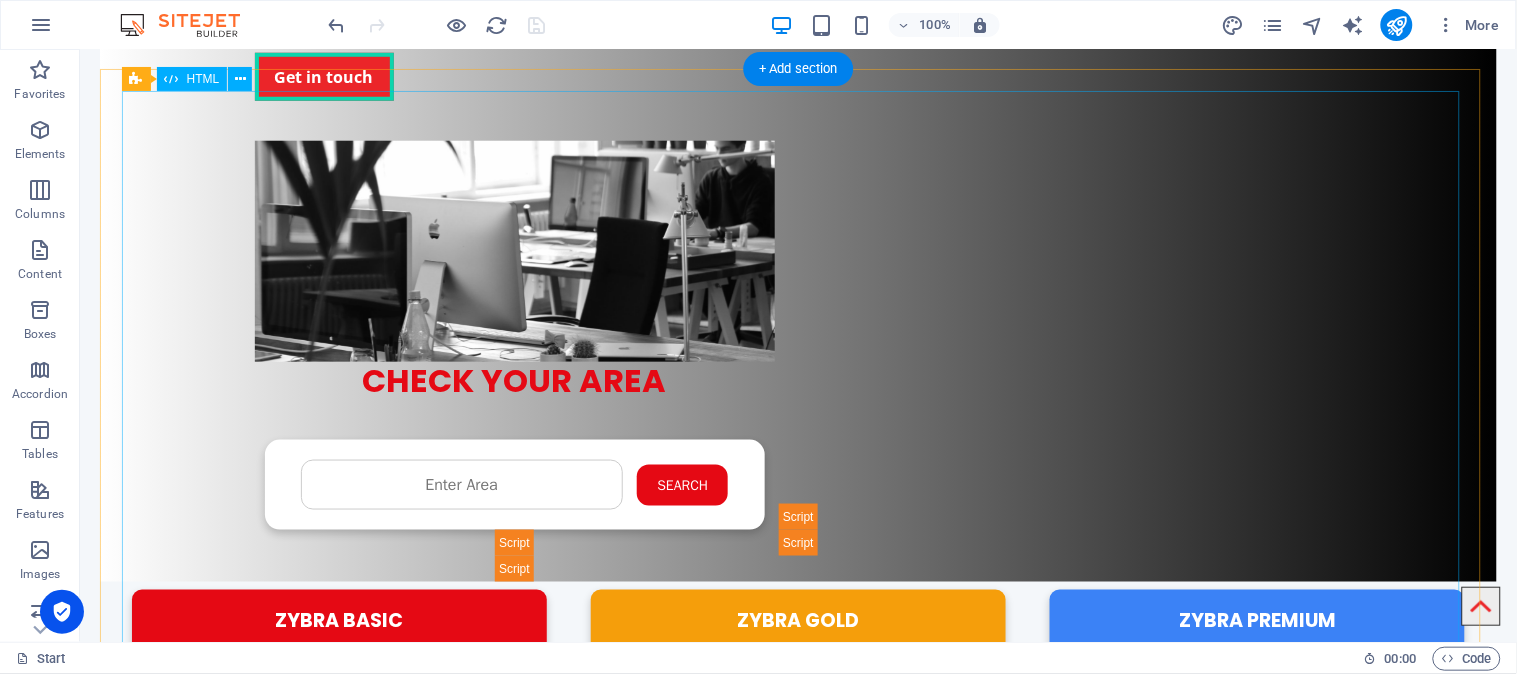 click on "ZYBRA Internet Plans
ZYBRA BASIC
4 MB | Unlimited Data
₨ 1,200/month
Subscribe
ZYBRA GOLD
6 MB | Unlimited Data
₨ 1,600/month
Subscribe
ZYBRA PREMIUM
10 MB | Unlimited Data
₨ 2,200/month
Subscribe
ZYBRA PREMIUM PLUS
20 MB | Unlimited Data
₨ 3,000/month
Subscribe
ZYBRA BUSINESS
30 MB | Unlimited Data
₨ 3,600/month
Subscribe
Subscribe" at bounding box center (798, 874) 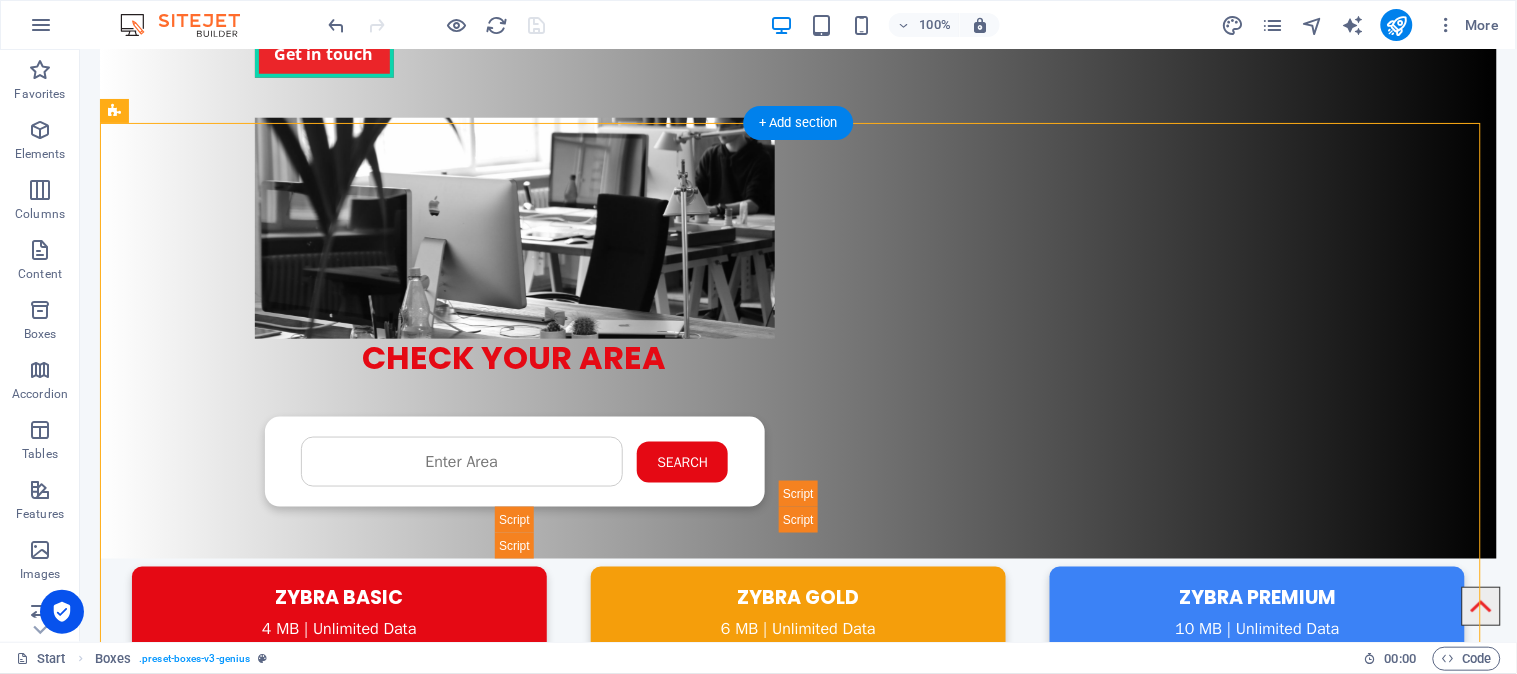 scroll, scrollTop: 494, scrollLeft: 0, axis: vertical 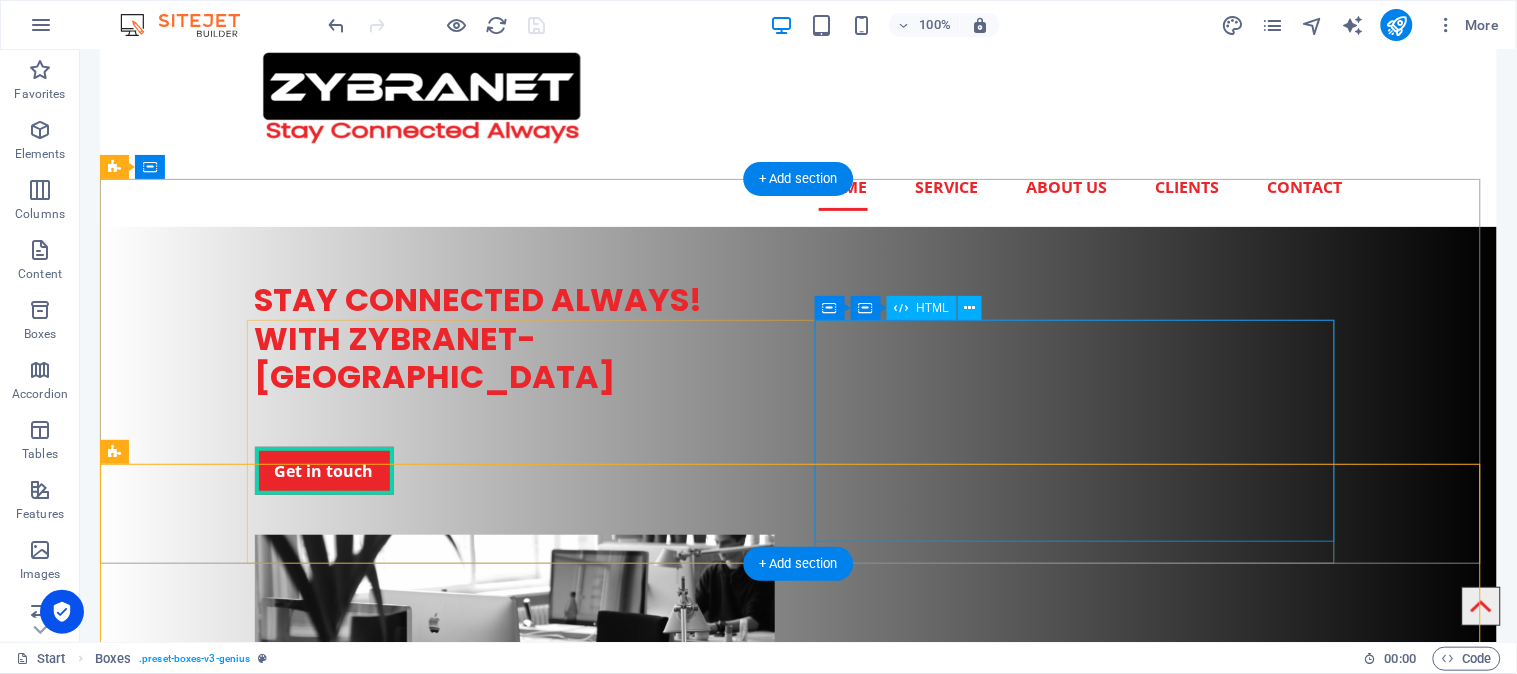 click on "Check Availability - ZYBRA
CHECK YOUR AREA
Search
Submit Your Details
Name
Father's Name
Area
Select Package
Basic 4MB
Gold 6MB
Premium 10MB
Premium Plus 20MB
Submit" at bounding box center [514, 865] 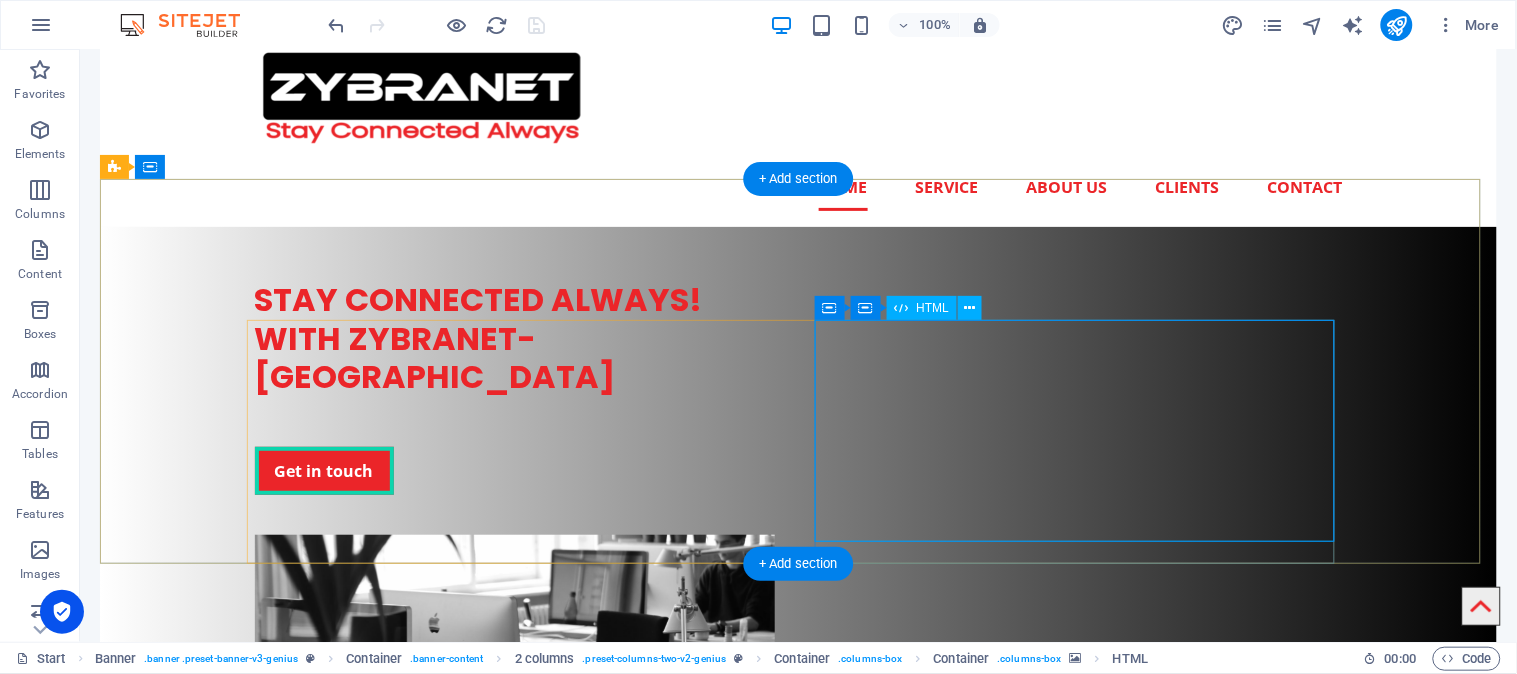 click on "Check Availability - ZYBRA
CHECK YOUR AREA
Search
Submit Your Details
Name
Father's Name
Area
Select Package
Basic 4MB
Gold 6MB
Premium 10MB
Premium Plus 20MB
Submit" at bounding box center [514, 865] 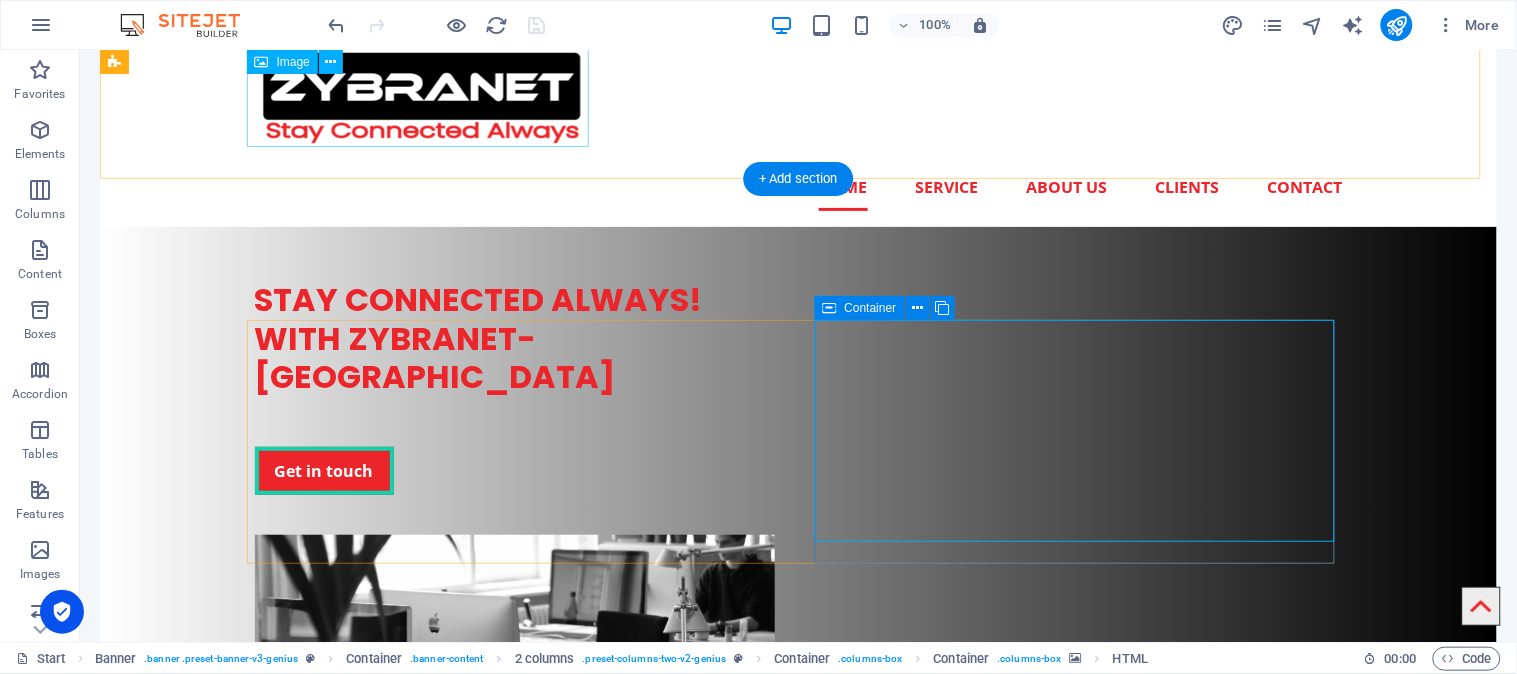 click at bounding box center (798, 90) 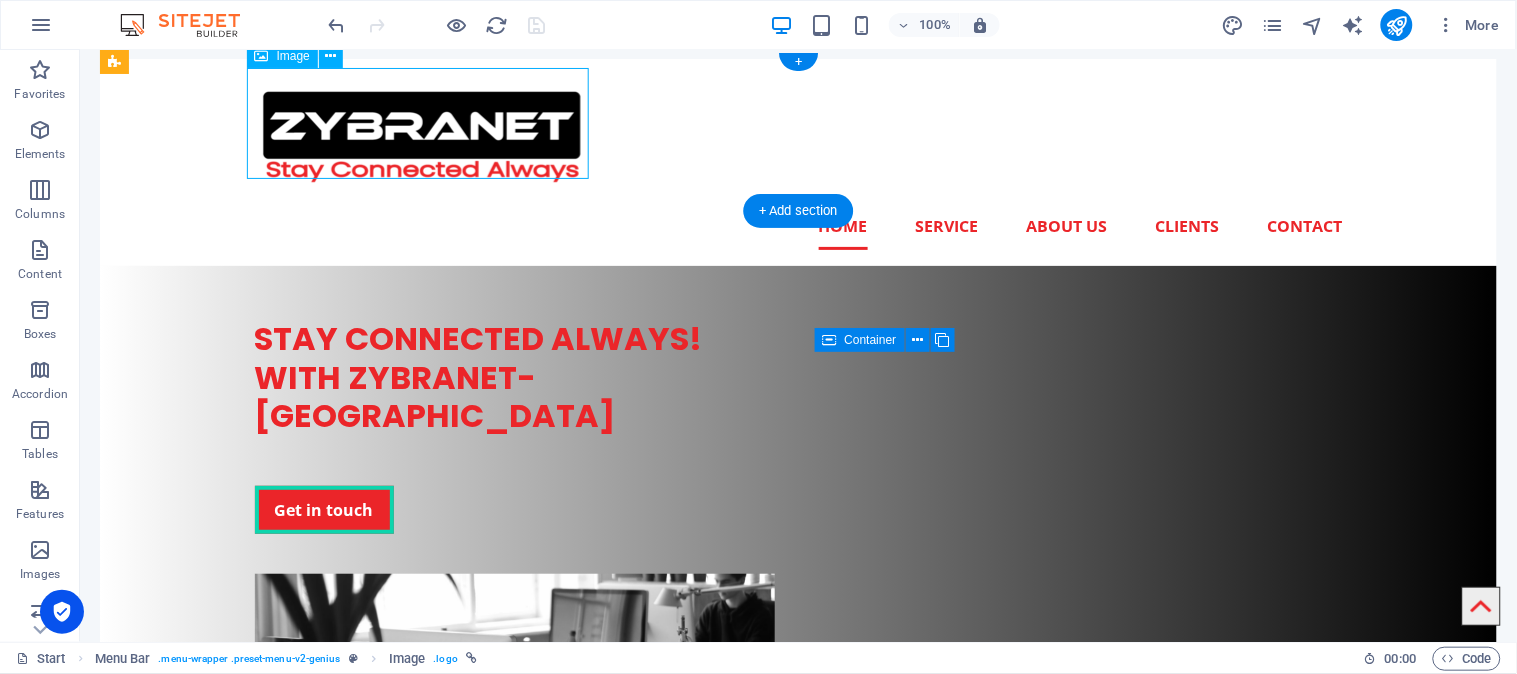 scroll, scrollTop: 0, scrollLeft: 0, axis: both 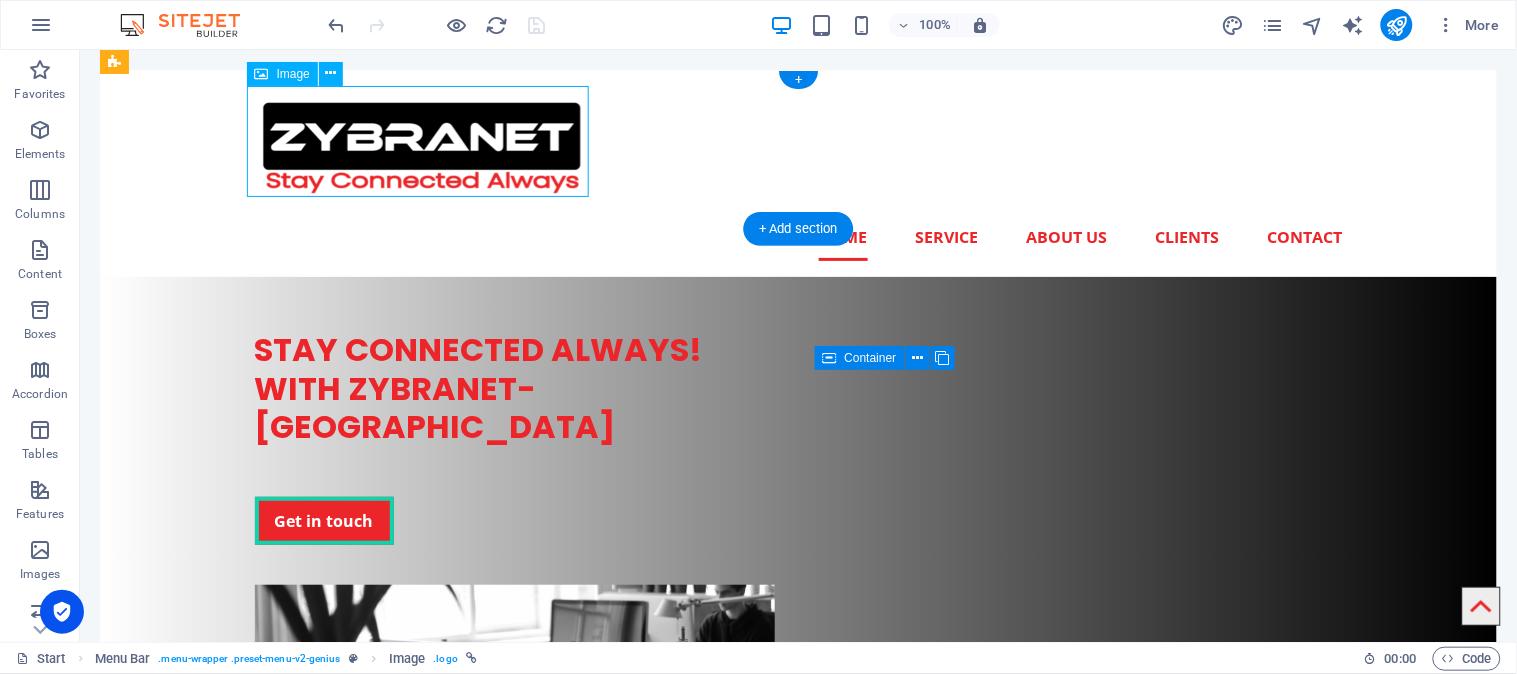 drag, startPoint x: 429, startPoint y: 102, endPoint x: 360, endPoint y: 100, distance: 69.02898 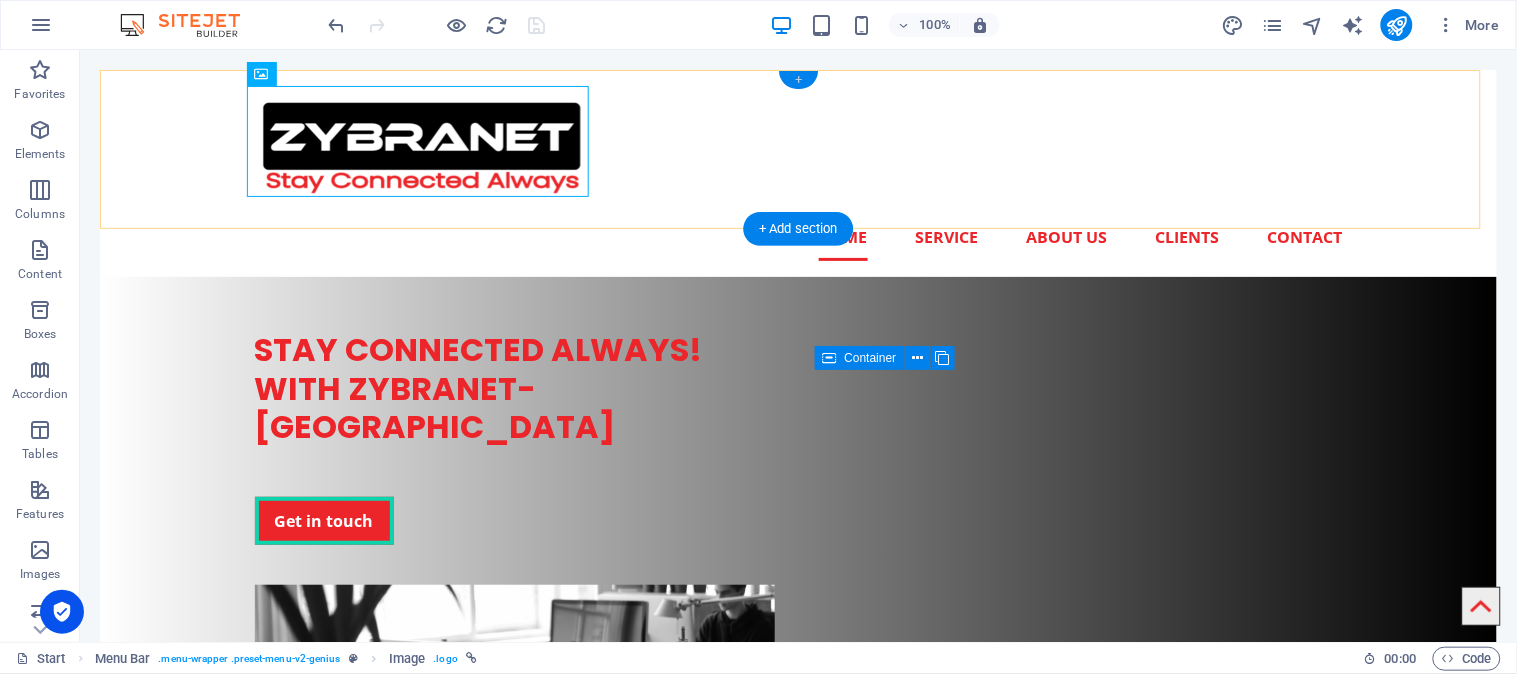 click on "+" at bounding box center (798, 80) 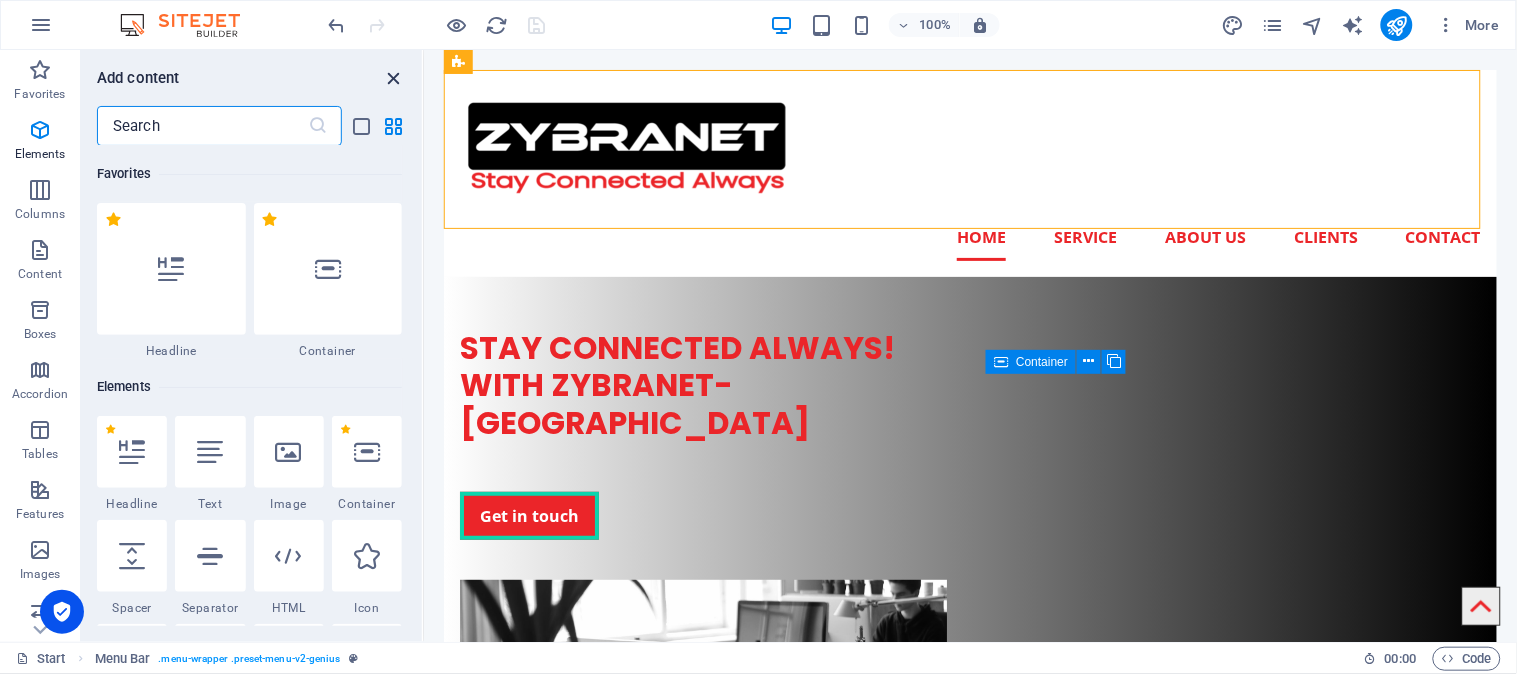 scroll, scrollTop: 3497, scrollLeft: 0, axis: vertical 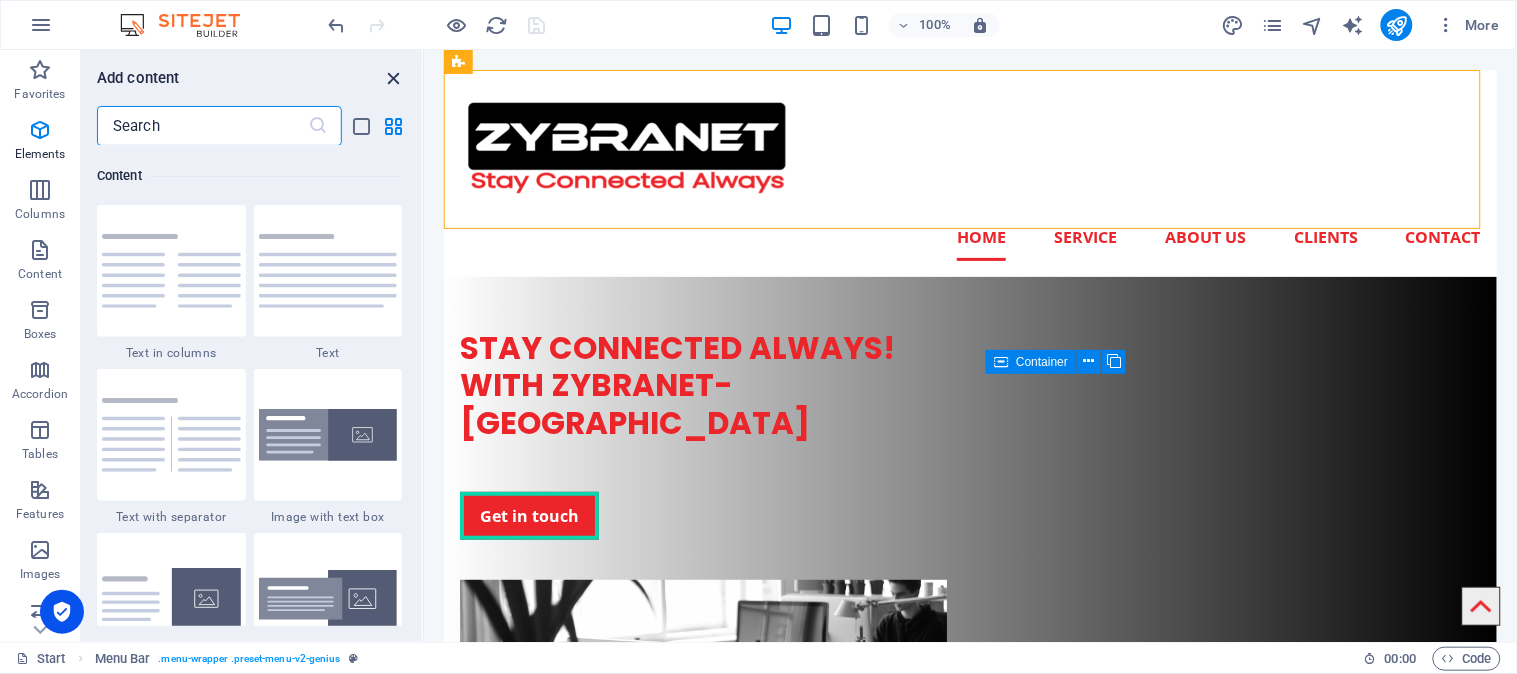 click at bounding box center (394, 78) 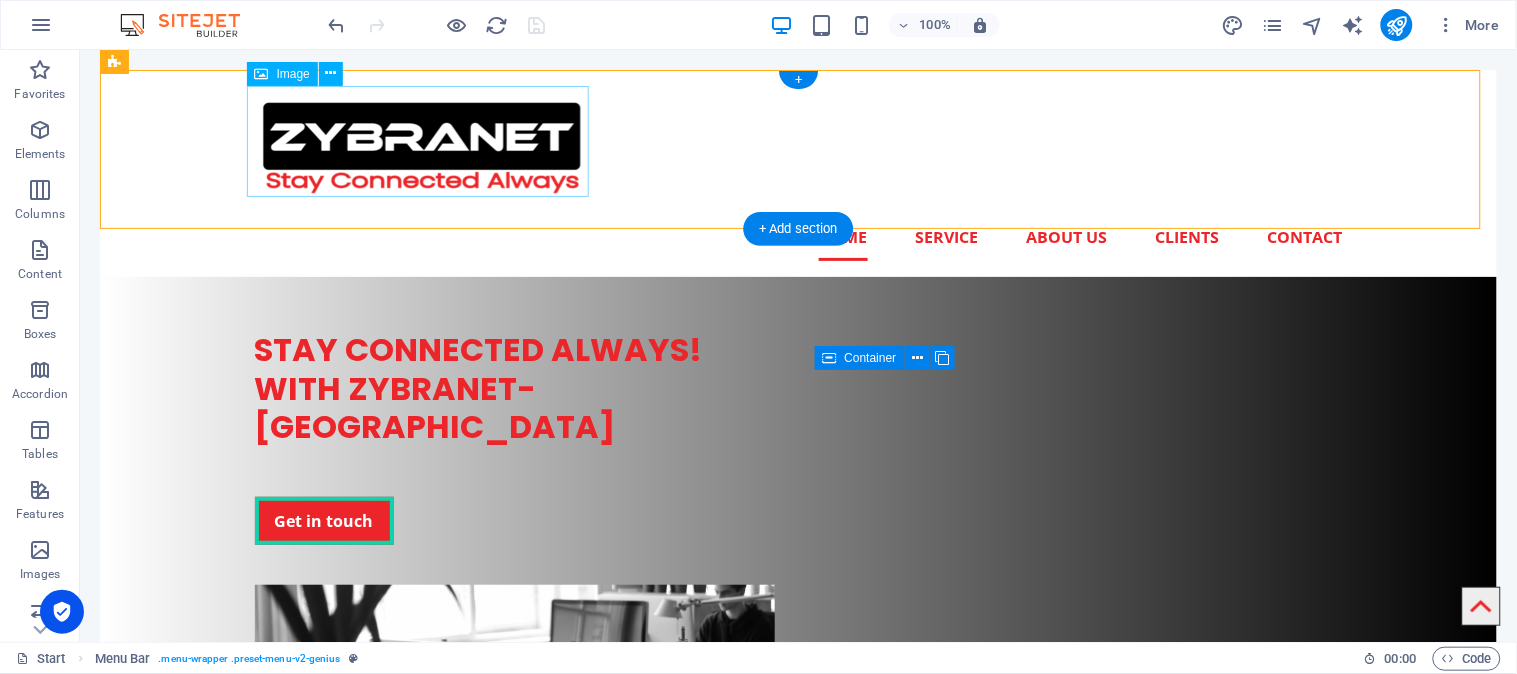 click at bounding box center [798, 140] 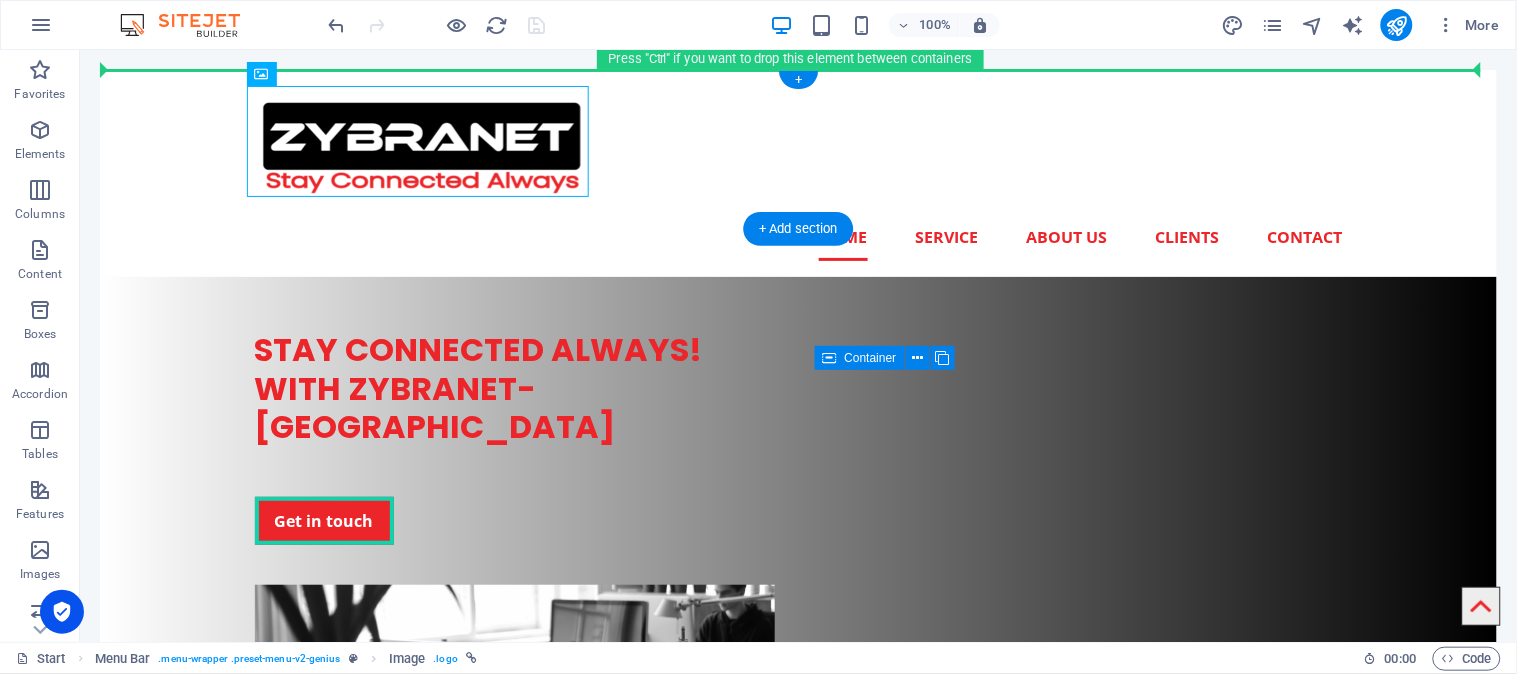drag, startPoint x: 379, startPoint y: 122, endPoint x: 204, endPoint y: 83, distance: 179.29306 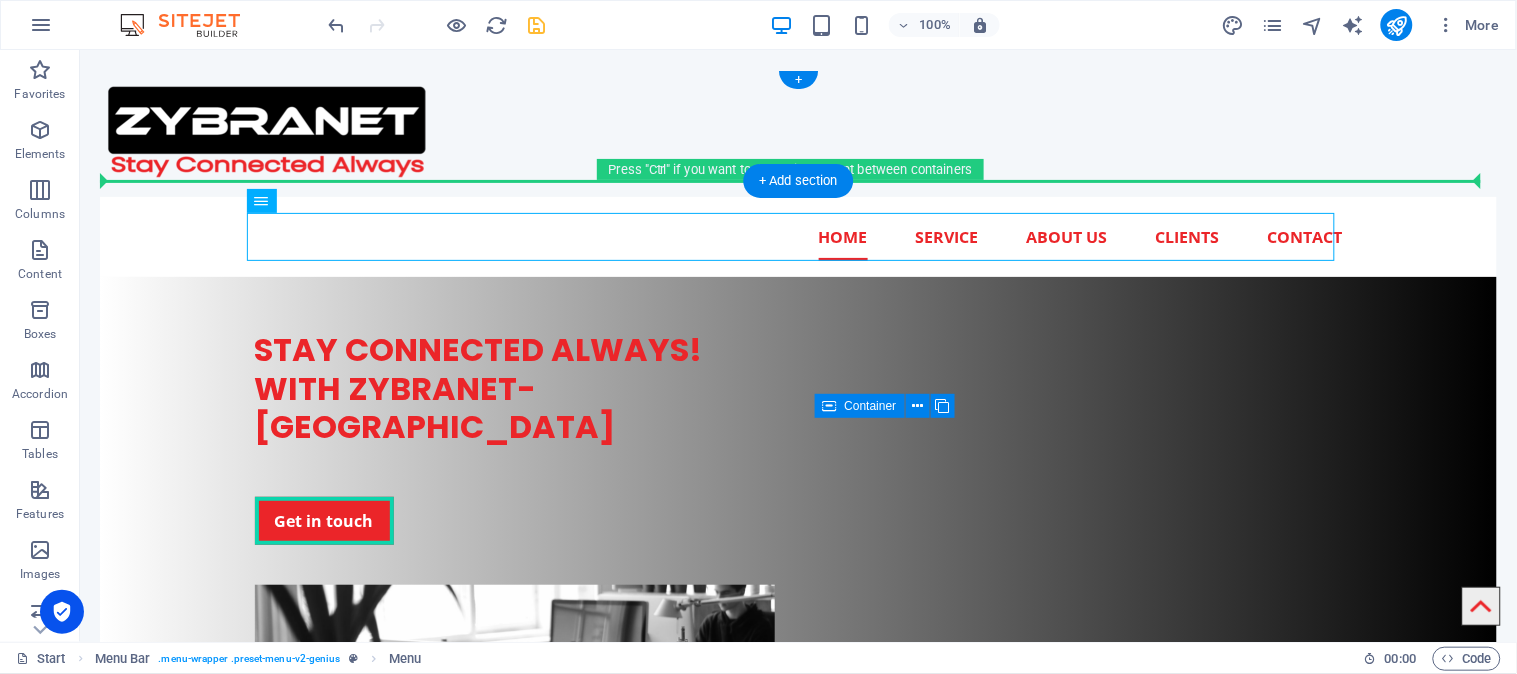 drag, startPoint x: 384, startPoint y: 243, endPoint x: 332, endPoint y: 134, distance: 120.76837 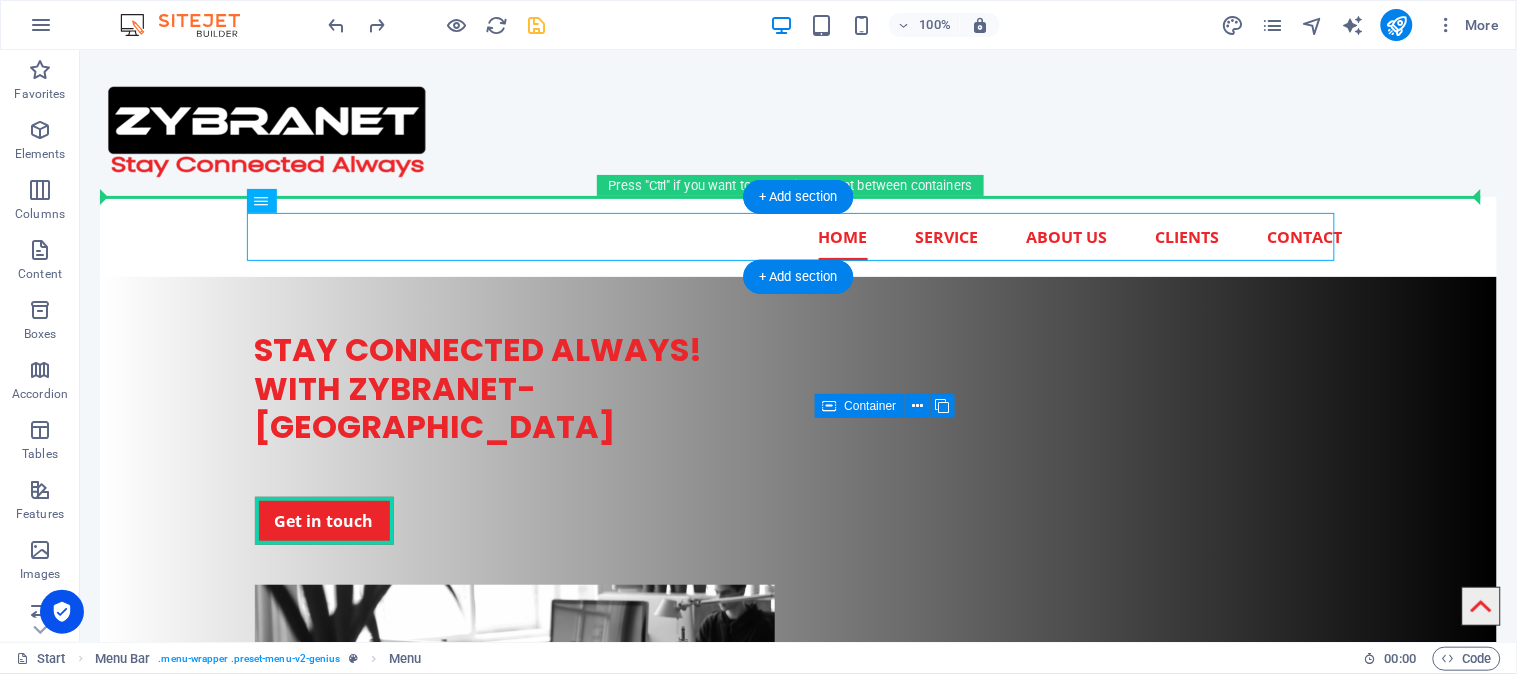 drag, startPoint x: 379, startPoint y: 259, endPoint x: 507, endPoint y: 209, distance: 137.41907 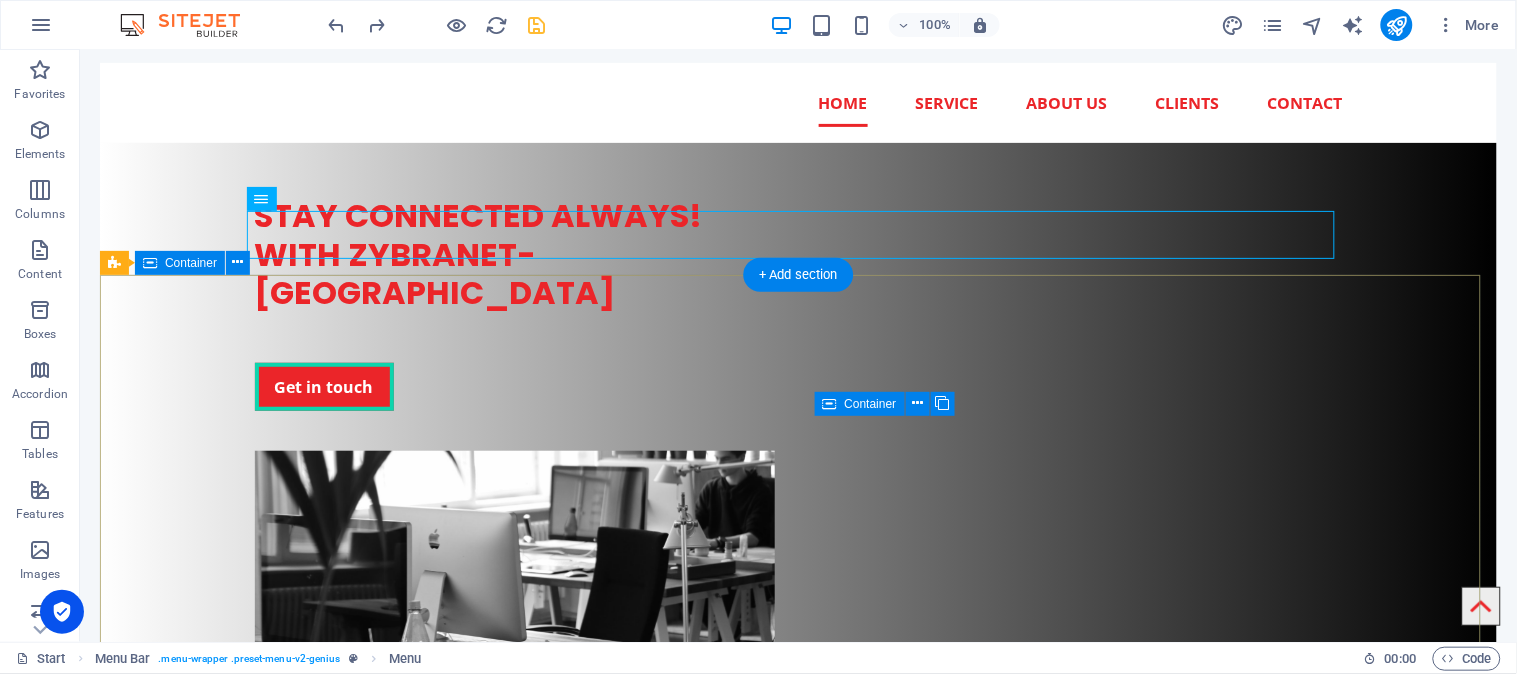 scroll, scrollTop: 222, scrollLeft: 0, axis: vertical 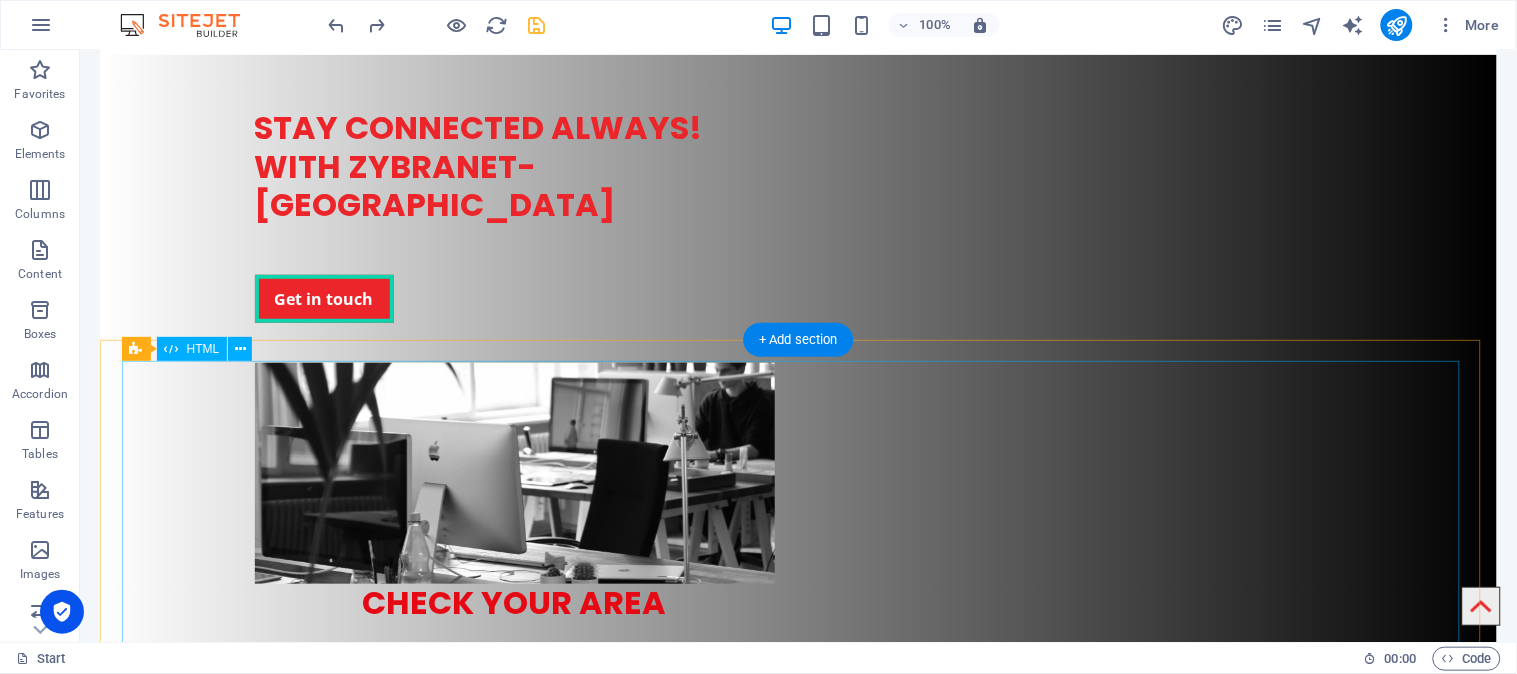 click on "ZYBRA Internet Plans
ZYBRA BASIC
4 MB | Unlimited Data
₨ 1,200/month
Subscribe
ZYBRA GOLD
6 MB | Unlimited Data
₨ 1,600/month
Subscribe
ZYBRA PREMIUM
10 MB | Unlimited Data
₨ 2,200/month
Subscribe
ZYBRA PREMIUM PLUS
20 MB | Unlimited Data
₨ 3,000/month
Subscribe
ZYBRA BUSINESS
30 MB | Unlimited Data
₨ 3,600/month
Subscribe
Subscribe" at bounding box center [798, 1096] 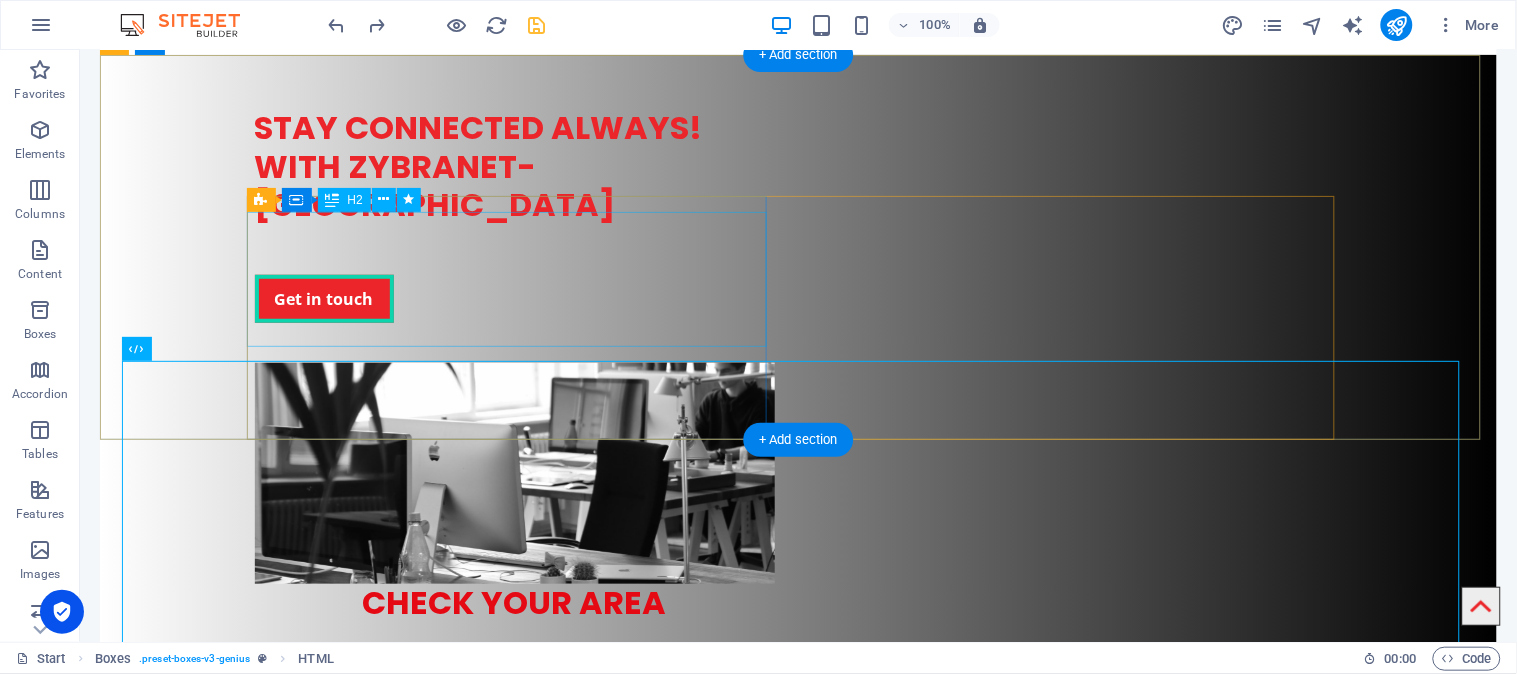 click on "STAY CONNECTED ALWAYS! WITH ZYBRANET- [GEOGRAPHIC_DATA]" at bounding box center (514, 147) 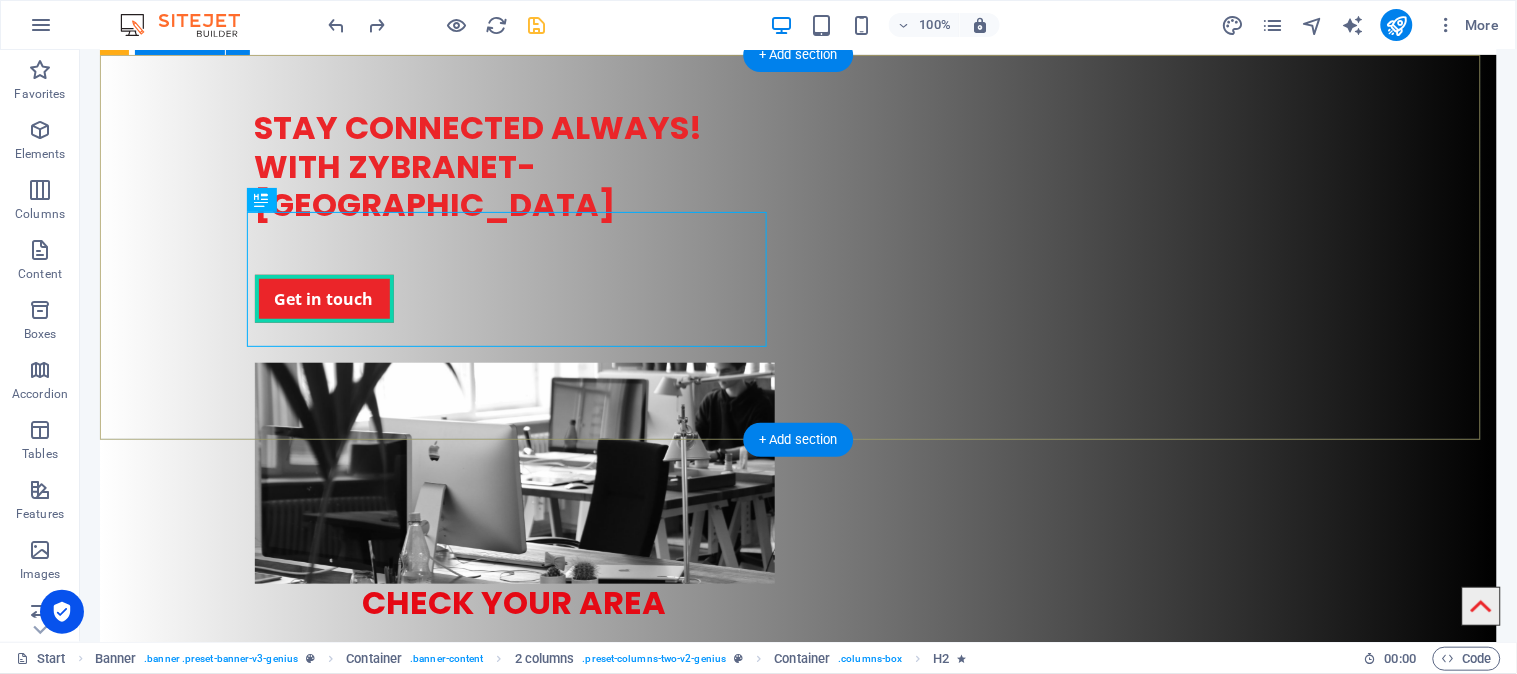 click on "STAY CONNECTED ALWAYS! WITH ZYBRANET- [GEOGRAPHIC_DATA] Get in touch
Check Availability - ZYBRA
CHECK YOUR AREA
Search
Submit Your Details
Name
Father's Name
Area
Select Package
Basic 4MB
Gold 6MB
Premium 10MB
❌" at bounding box center (797, 428) 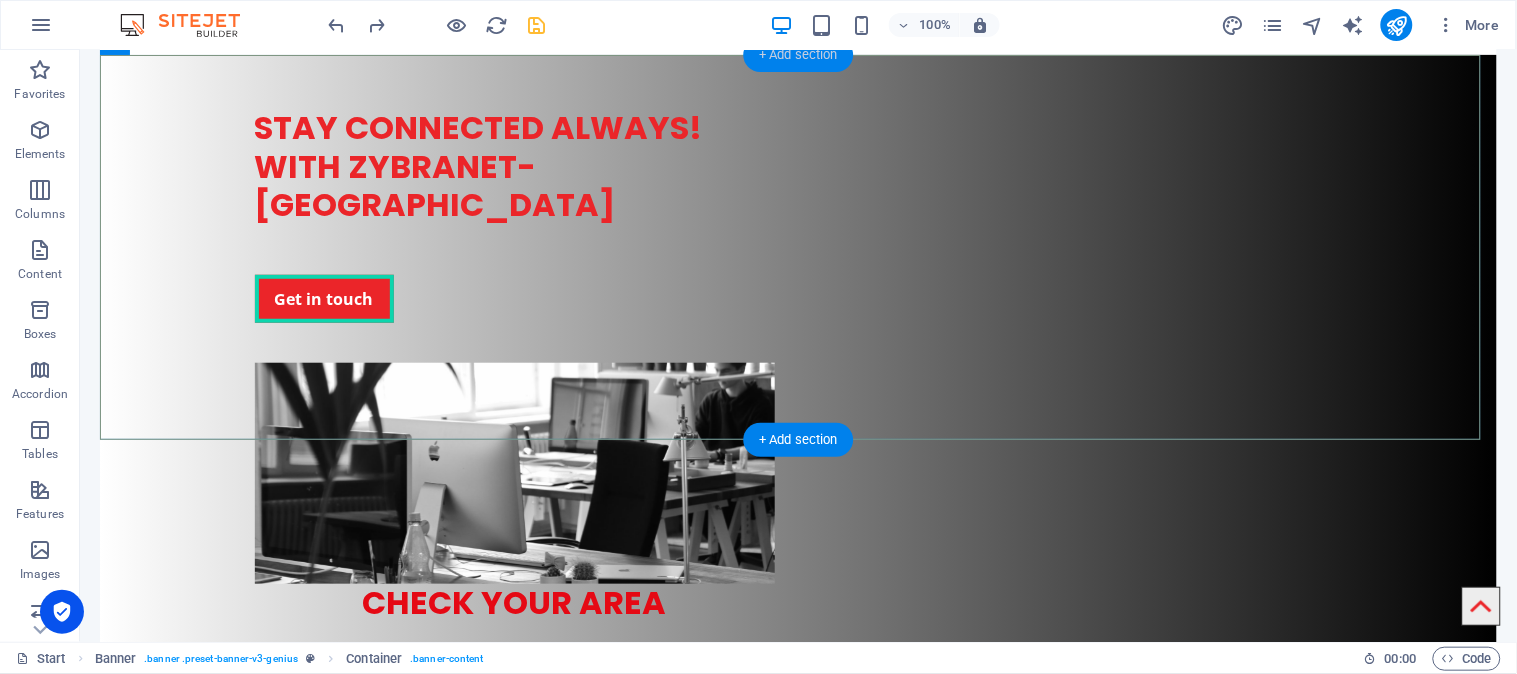 click on "+ Add section" at bounding box center [798, 55] 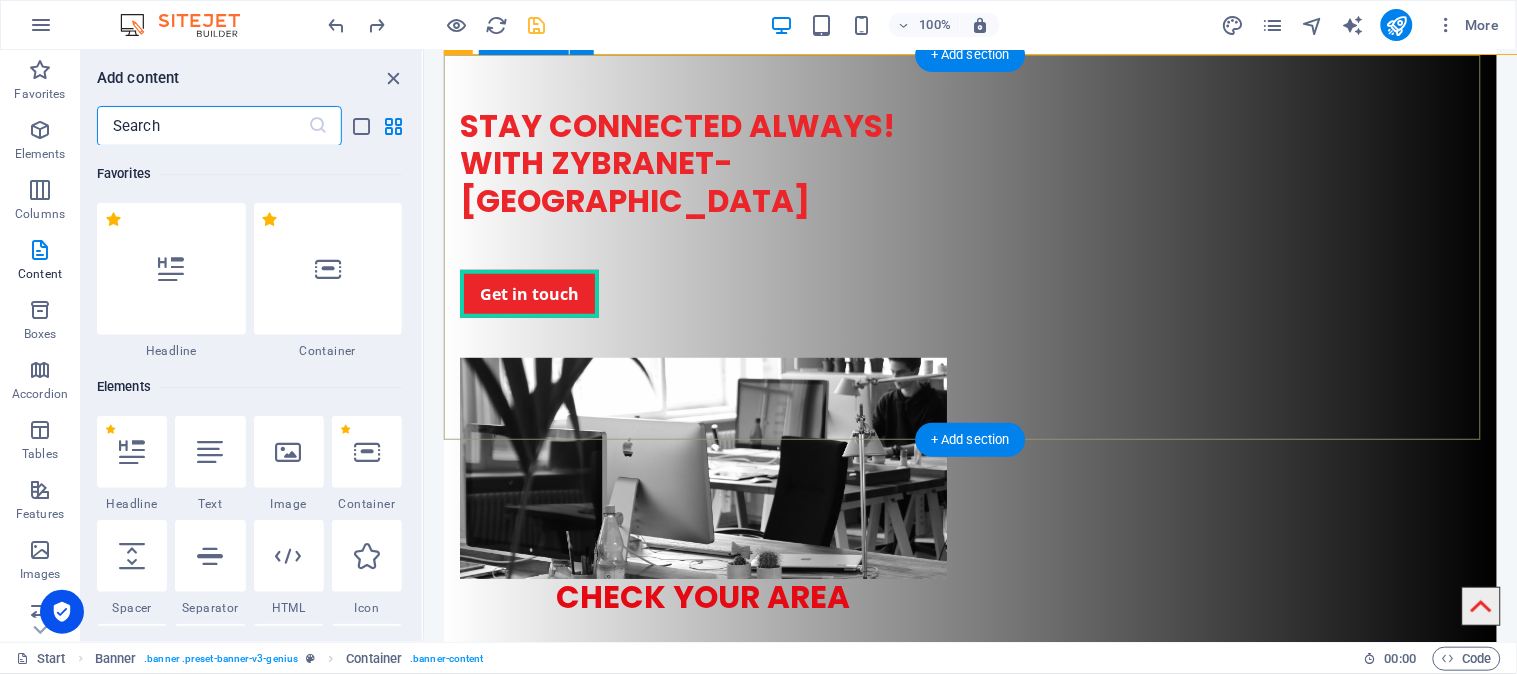 scroll, scrollTop: 0, scrollLeft: 0, axis: both 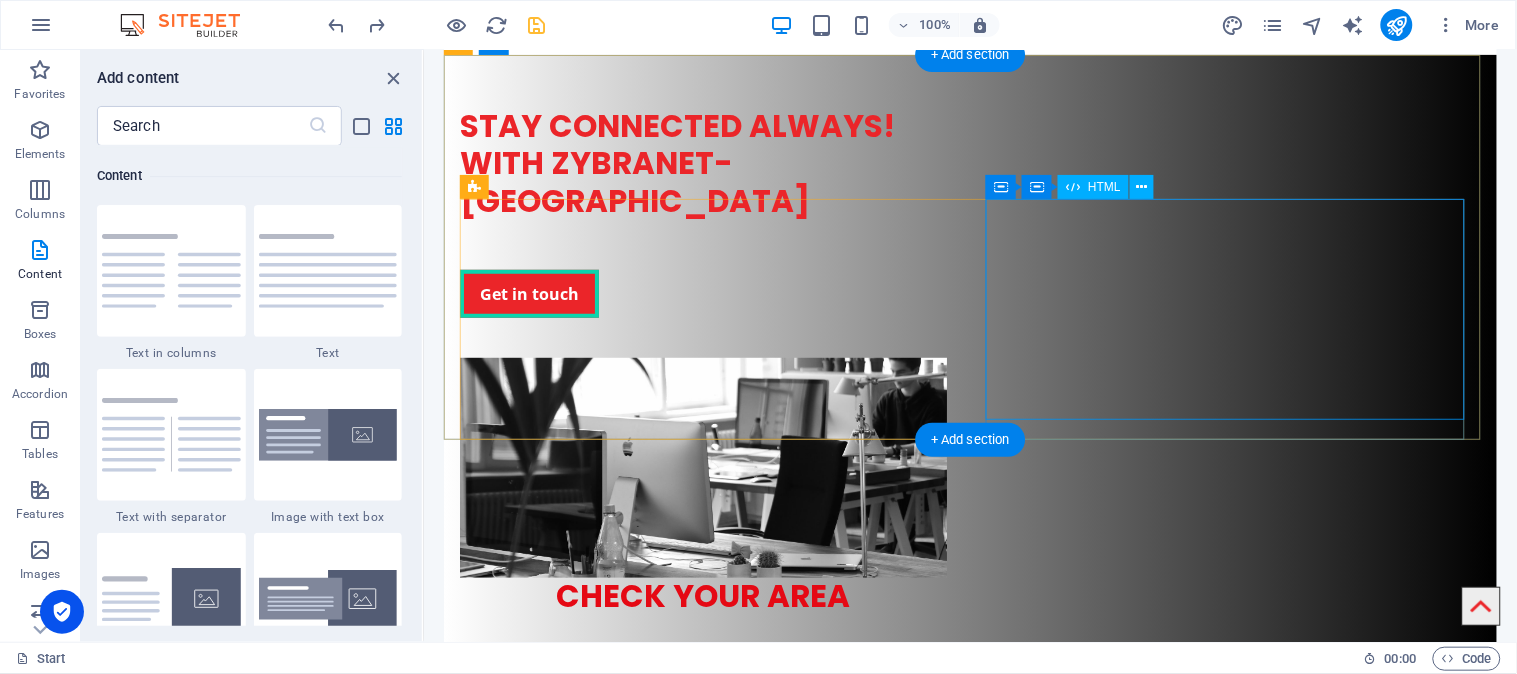 click on "Check Availability - ZYBRA
CHECK YOUR AREA
Search
Submit Your Details
Name
Father's Name
Area
Select Package
Basic 4MB
Gold 6MB
Premium 10MB
Premium Plus 20MB
Submit" at bounding box center [702, 686] 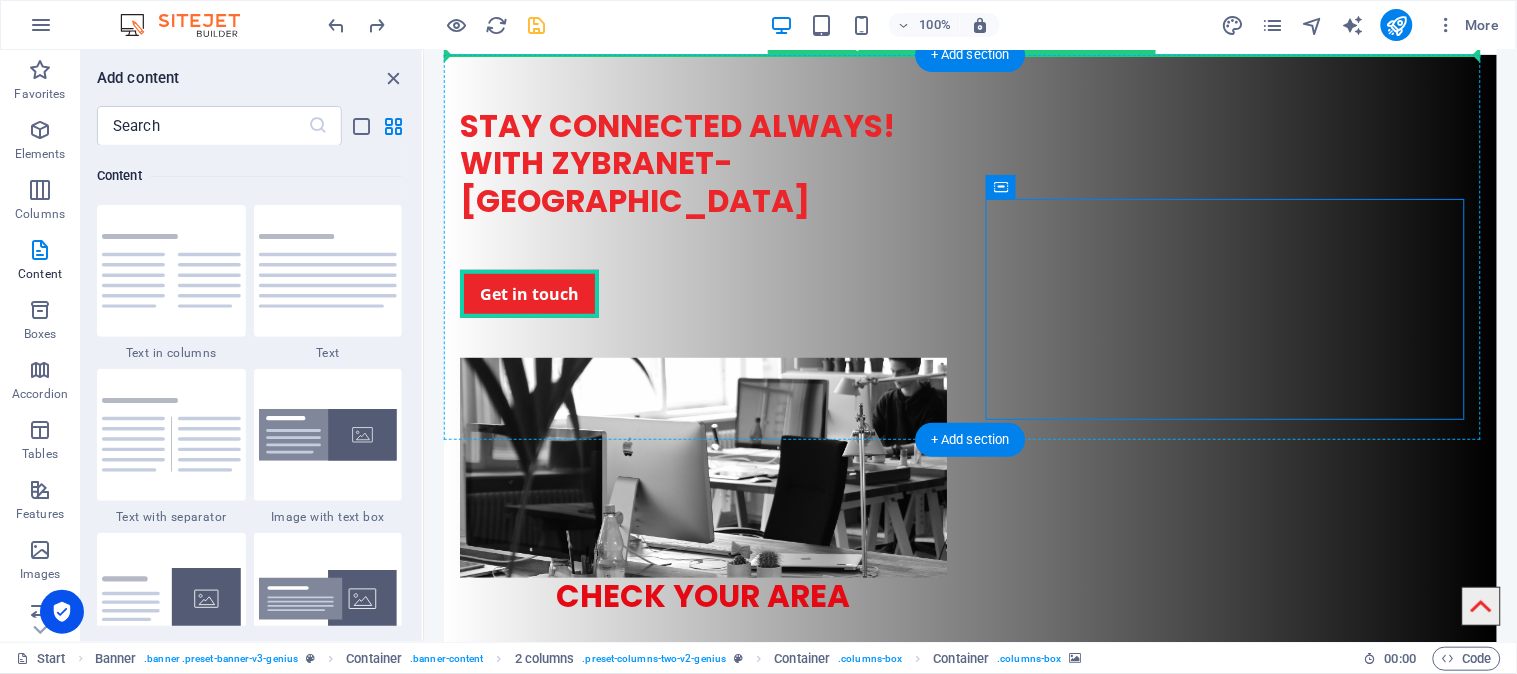 drag, startPoint x: 1506, startPoint y: 230, endPoint x: 1072, endPoint y: 137, distance: 443.85245 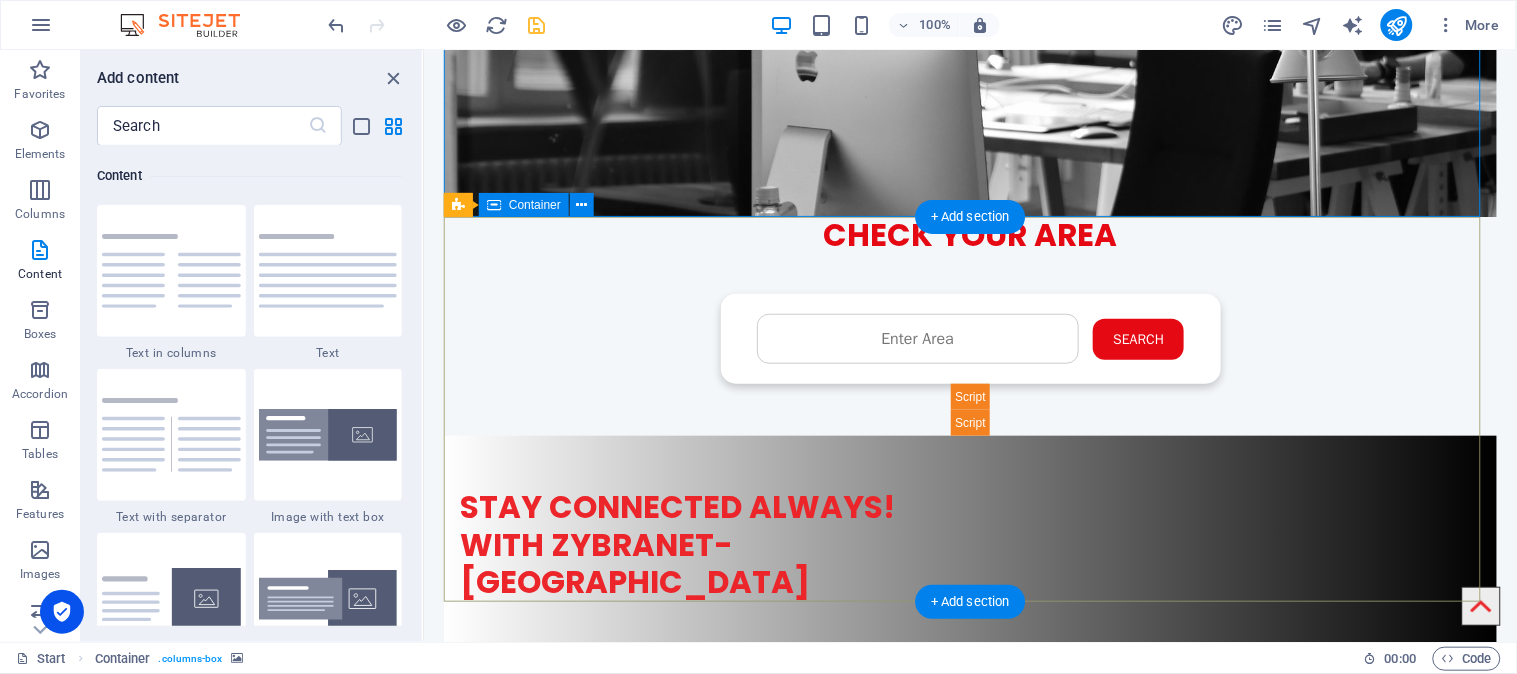 scroll, scrollTop: 111, scrollLeft: 0, axis: vertical 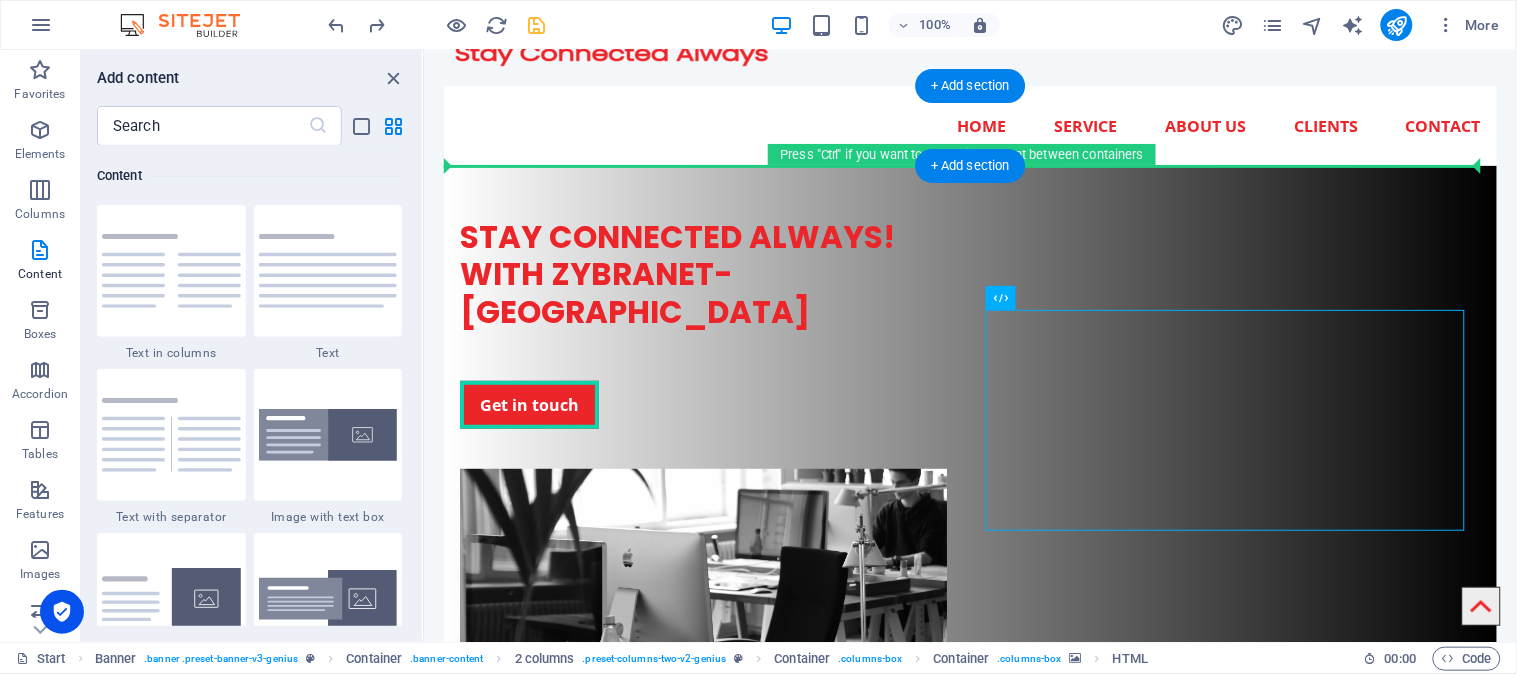 drag, startPoint x: 1508, startPoint y: 350, endPoint x: 1107, endPoint y: 161, distance: 443.308 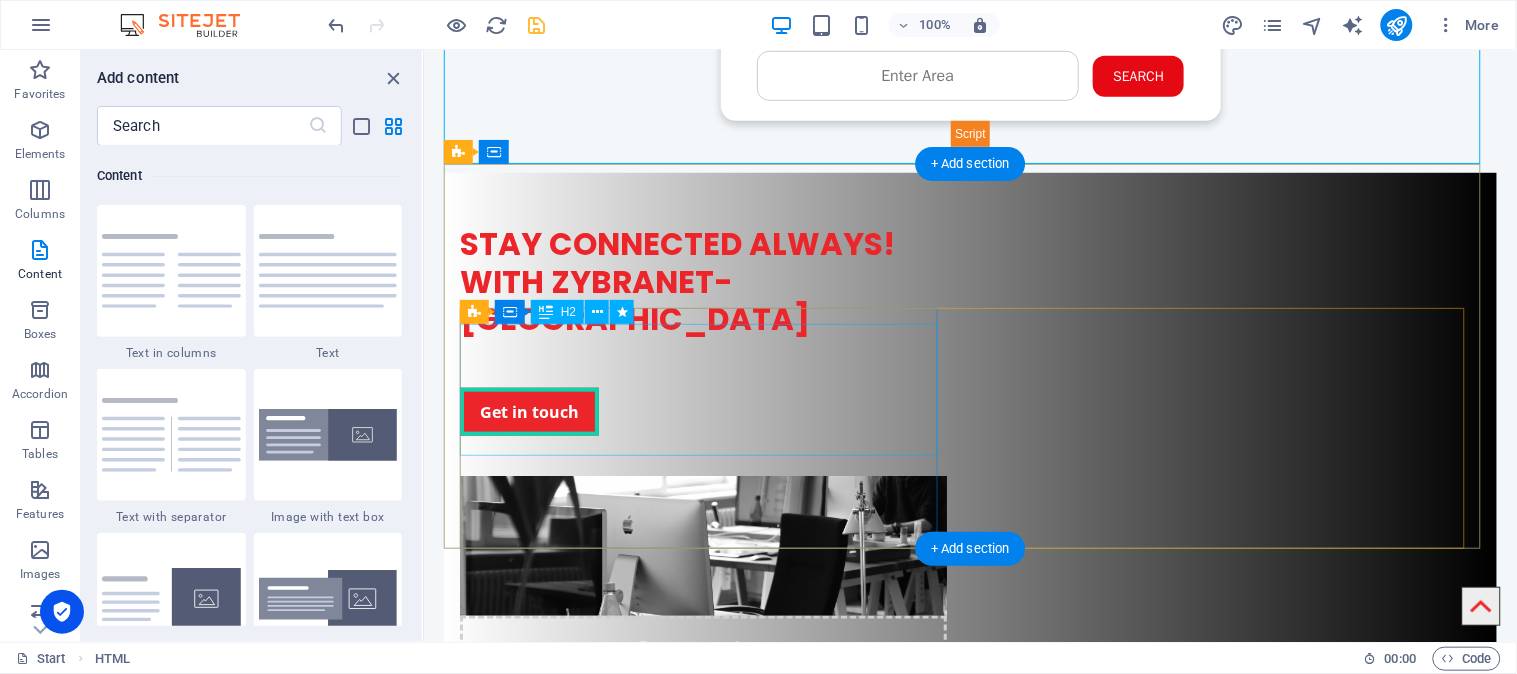 scroll, scrollTop: 333, scrollLeft: 0, axis: vertical 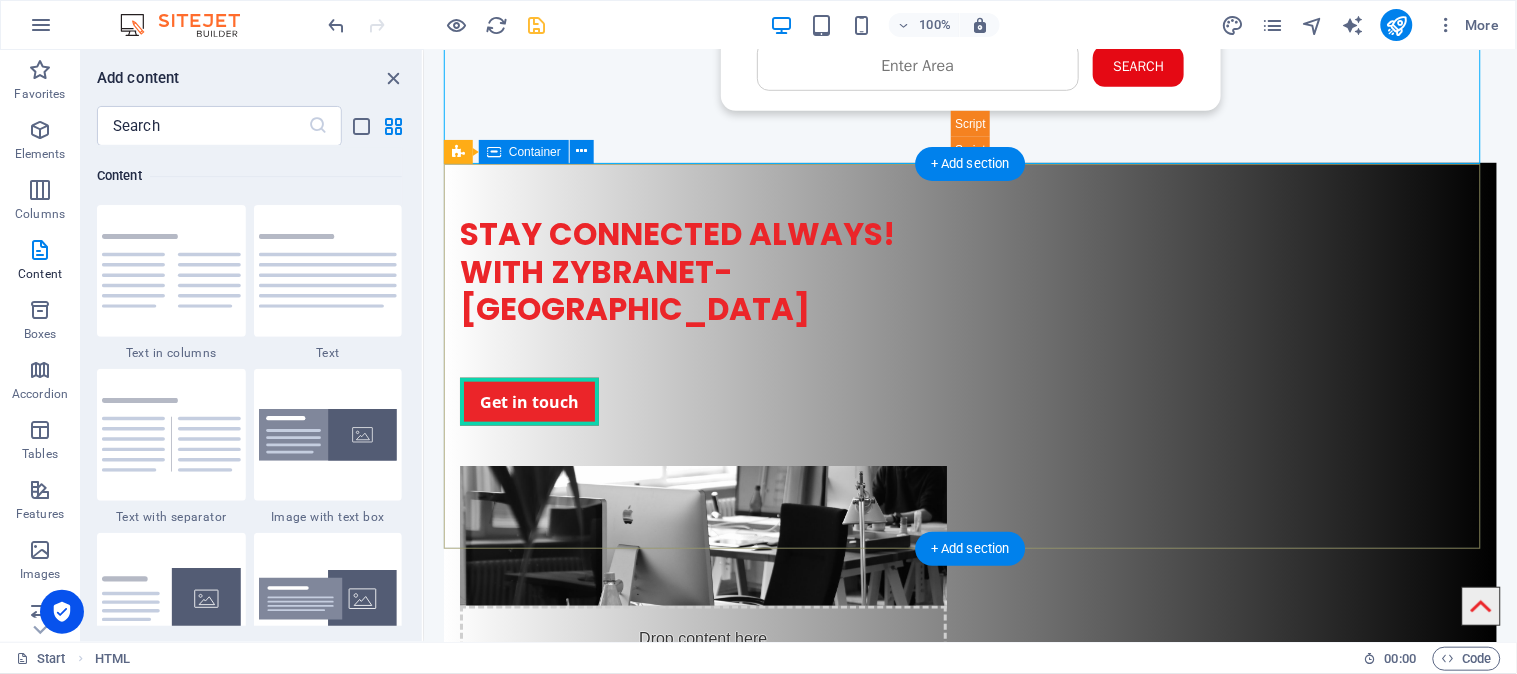 click on "STAY CONNECTED ALWAYS! WITH ZYBRANET- PAKISTAN Get in touch Drop content here or  Add elements  Paste clipboard" at bounding box center [969, 454] 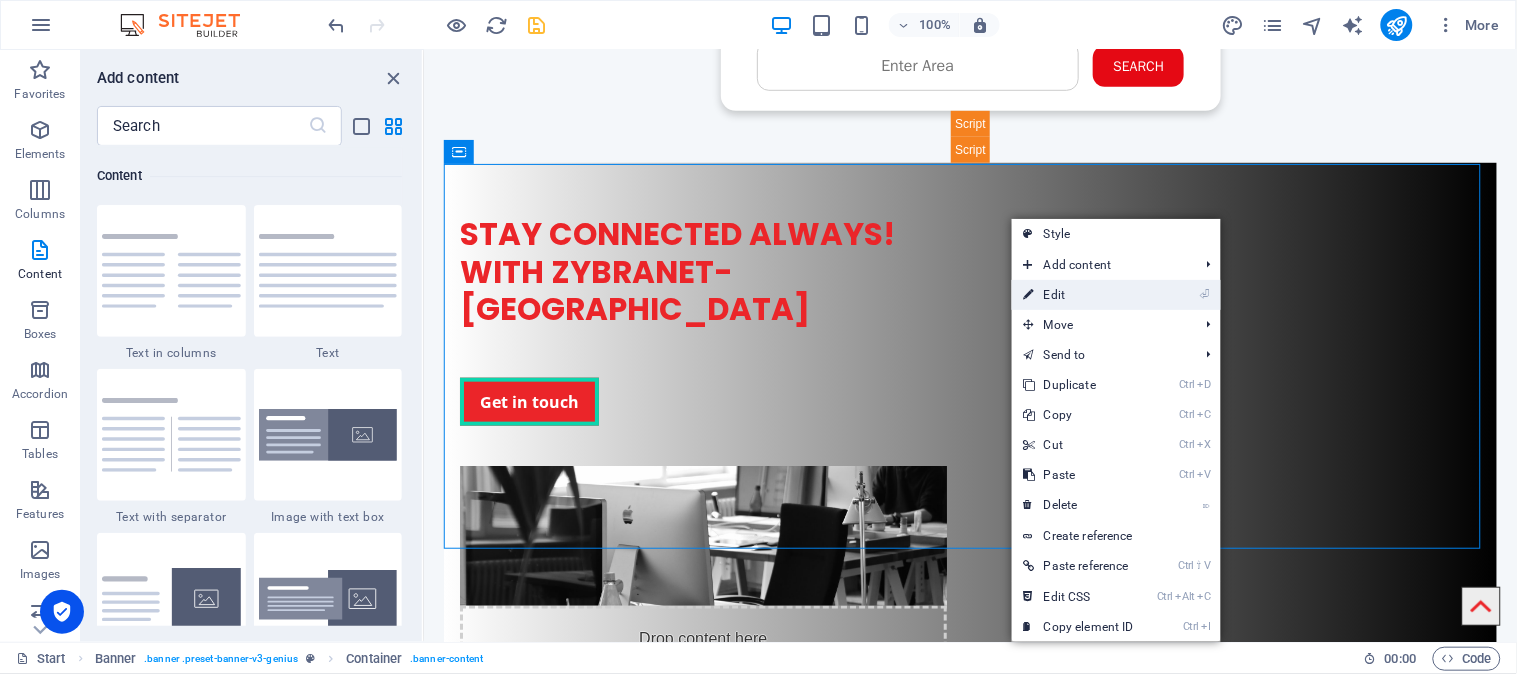 click on "⏎  Edit" at bounding box center [1079, 295] 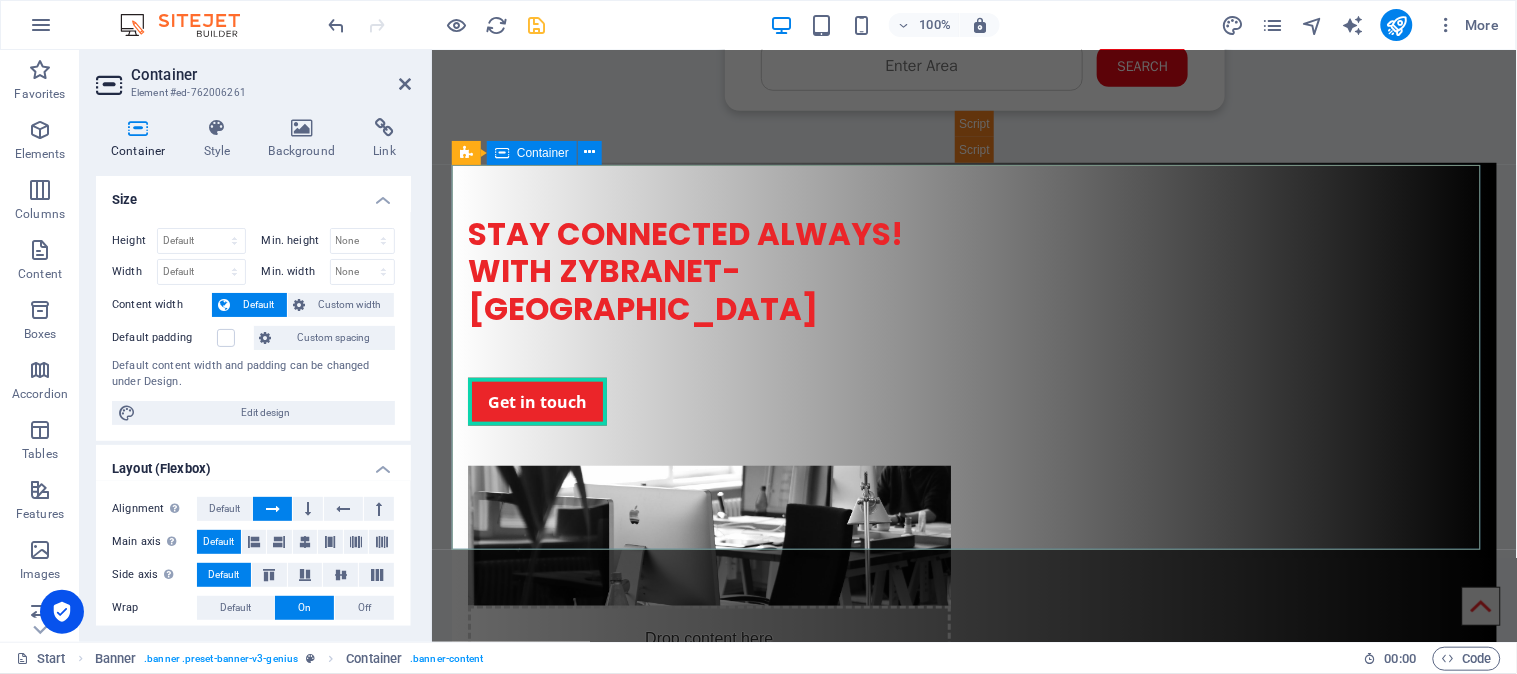 scroll, scrollTop: 332, scrollLeft: 0, axis: vertical 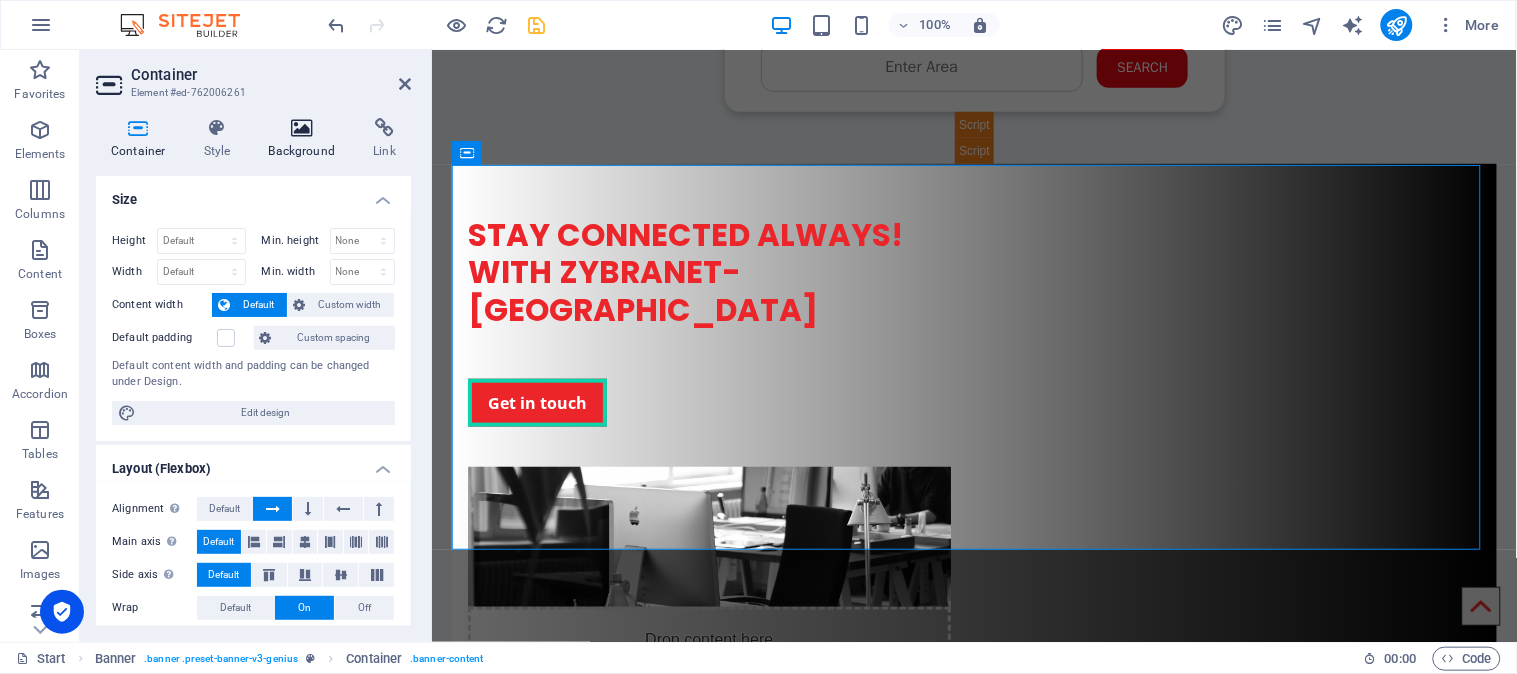 click at bounding box center [302, 128] 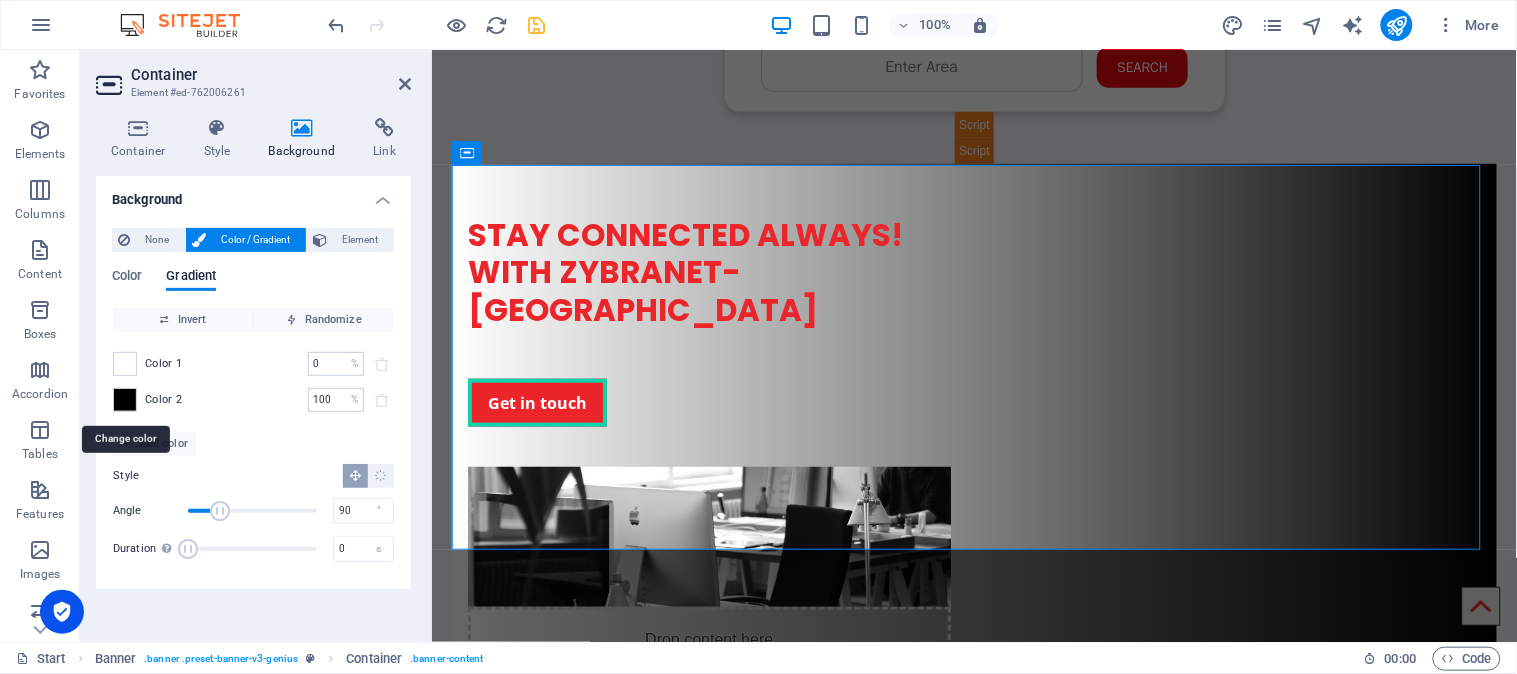 click at bounding box center [125, 400] 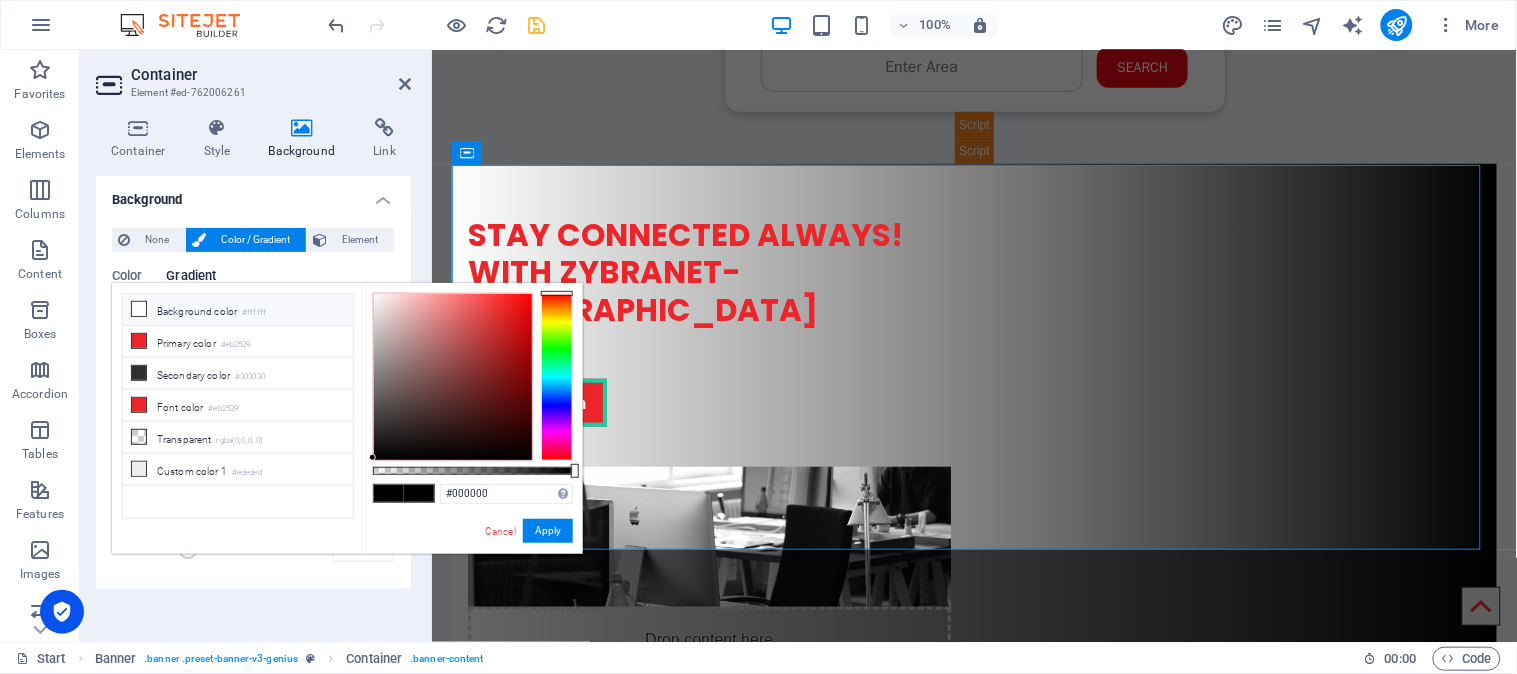 click on "Background color
#ffffff" at bounding box center [238, 310] 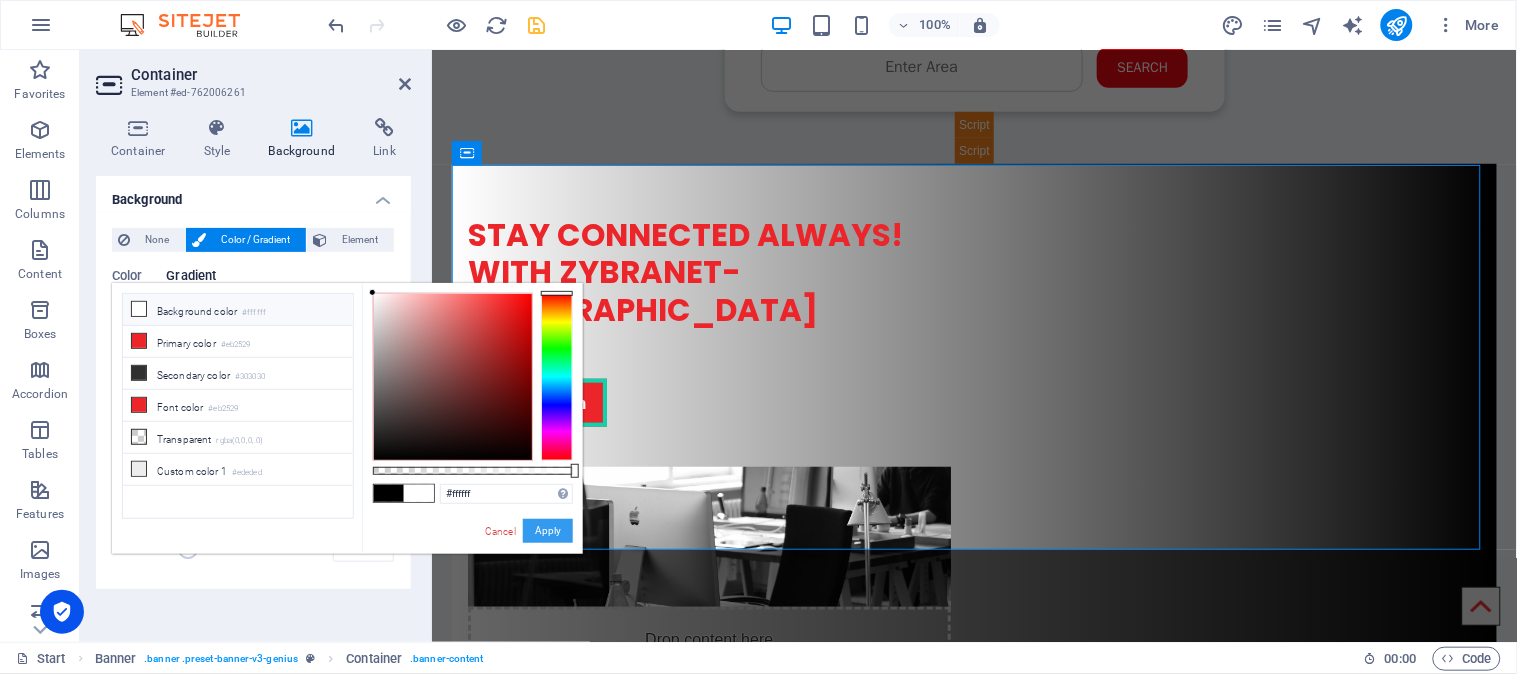 click on "Apply" at bounding box center [548, 531] 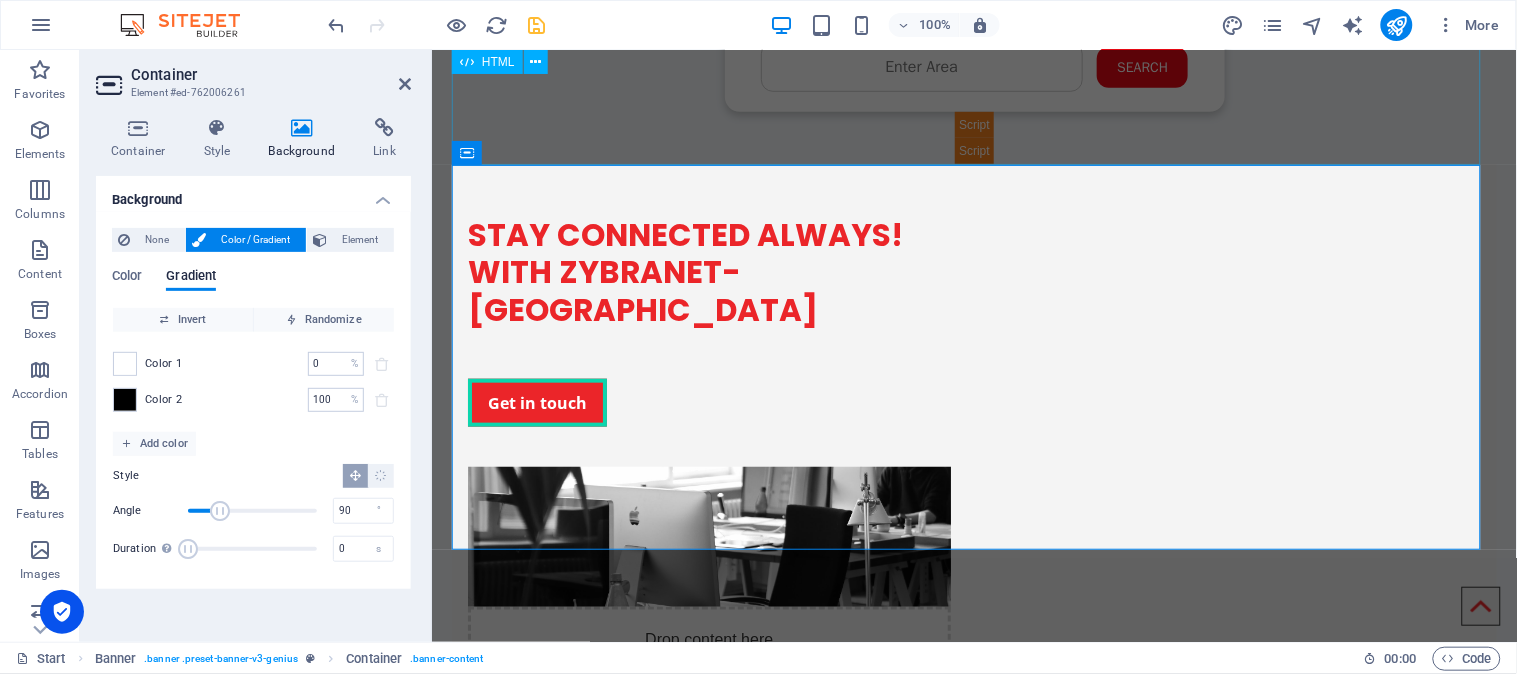 click on "Check Availability - ZYBRA
CHECK YOUR AREA
Search
Submit Your Details
Name
Father's Name
Area
Select Package
Basic 4MB
Gold 6MB
Premium 10MB
Premium Plus 20MB
Submit" at bounding box center [973, 53] 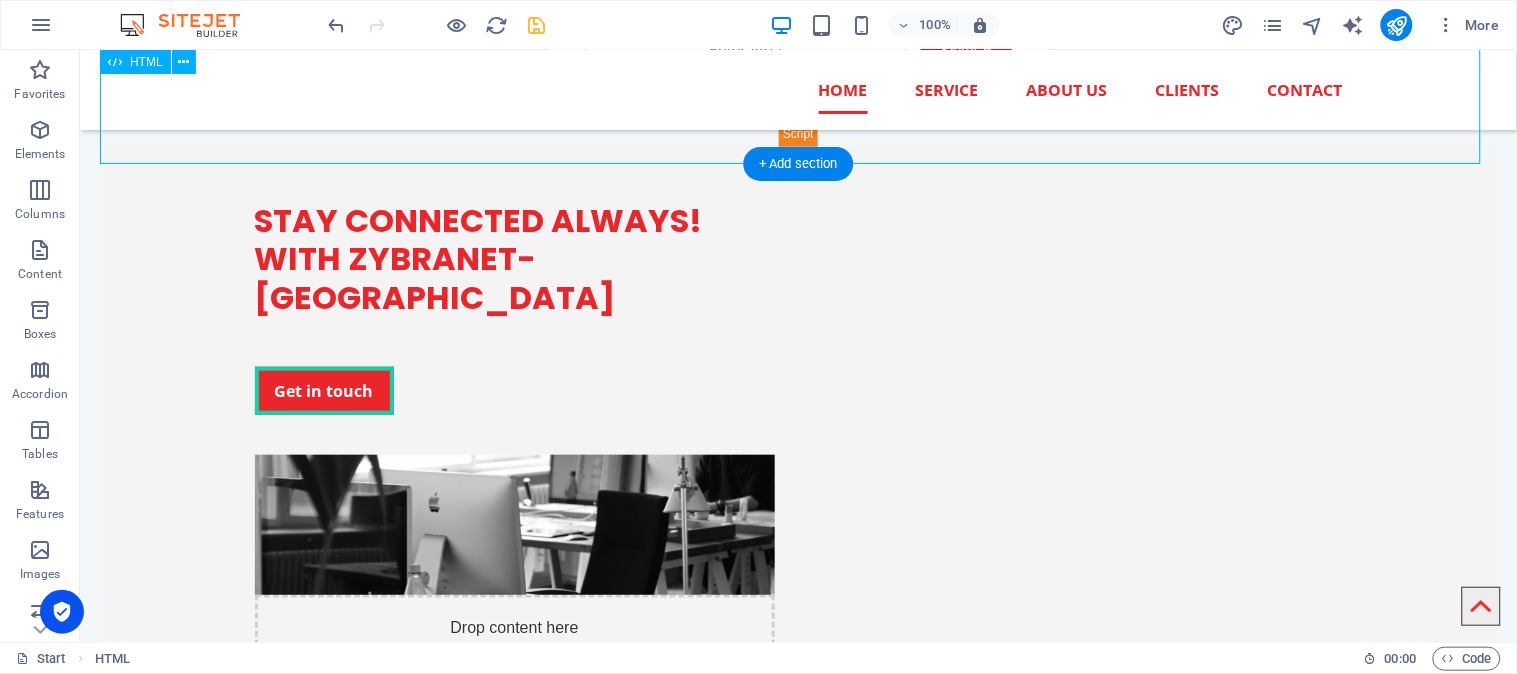 scroll, scrollTop: 112, scrollLeft: 0, axis: vertical 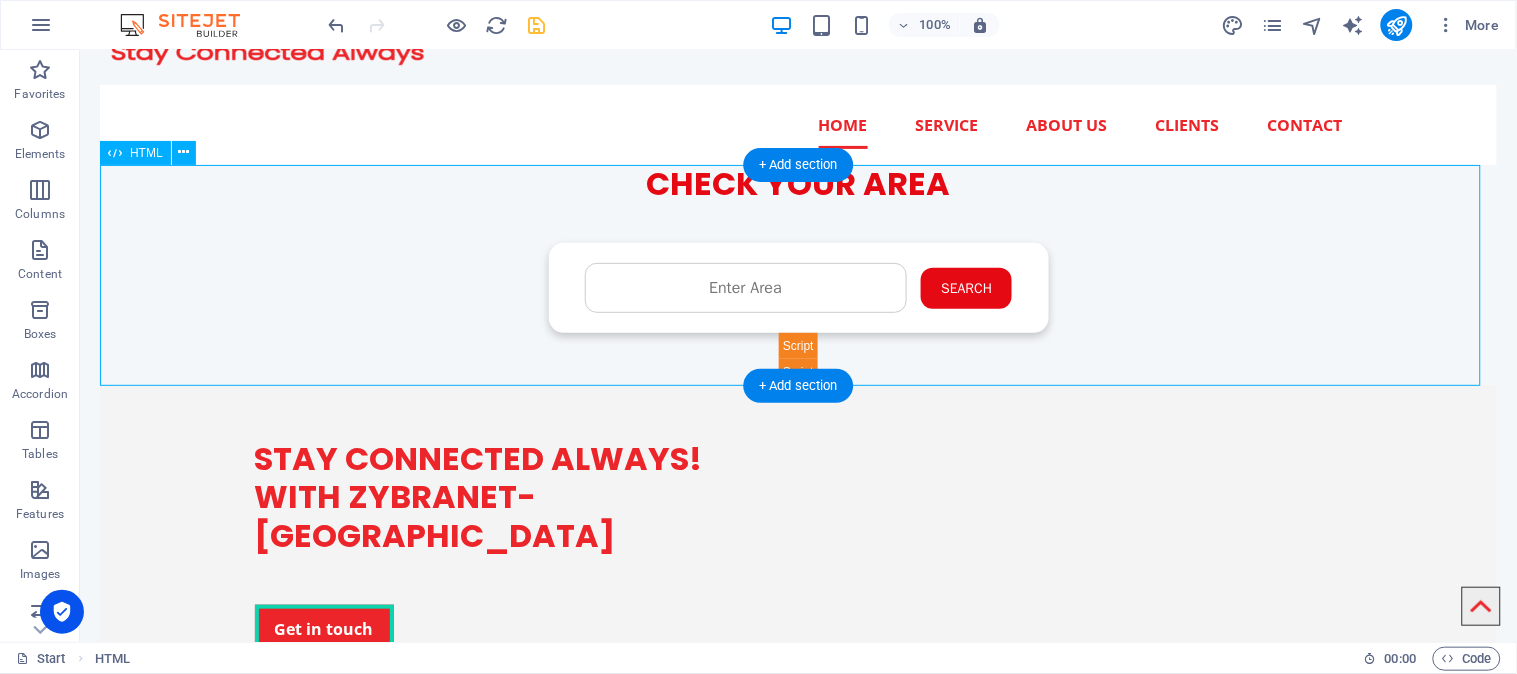 click on "Check Availability - ZYBRA
CHECK YOUR AREA
Search
Submit Your Details
Name
Father's Name
Area
Select Package
Basic 4MB
Gold 6MB
Premium 10MB
Premium Plus 20MB
Submit" at bounding box center [797, 274] 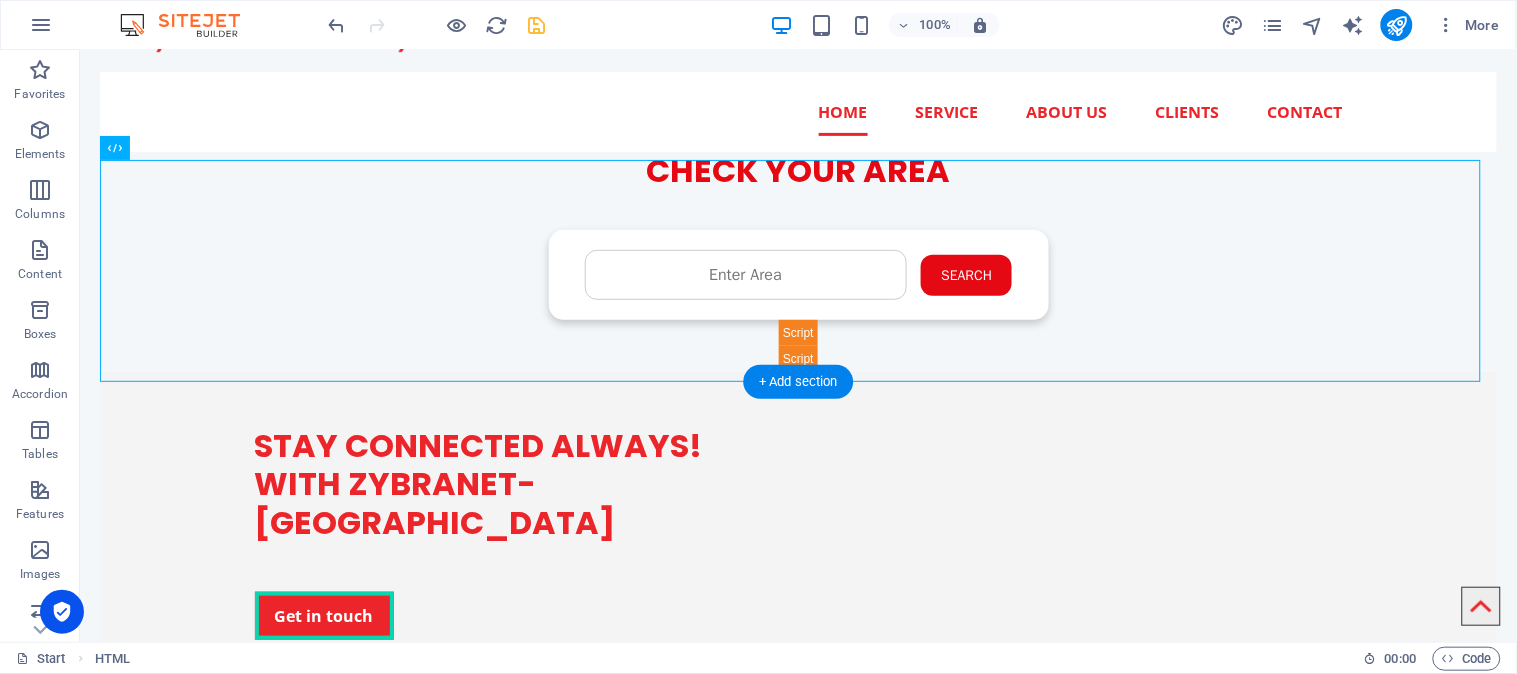 drag, startPoint x: 239, startPoint y: 209, endPoint x: 980, endPoint y: 564, distance: 821.6483 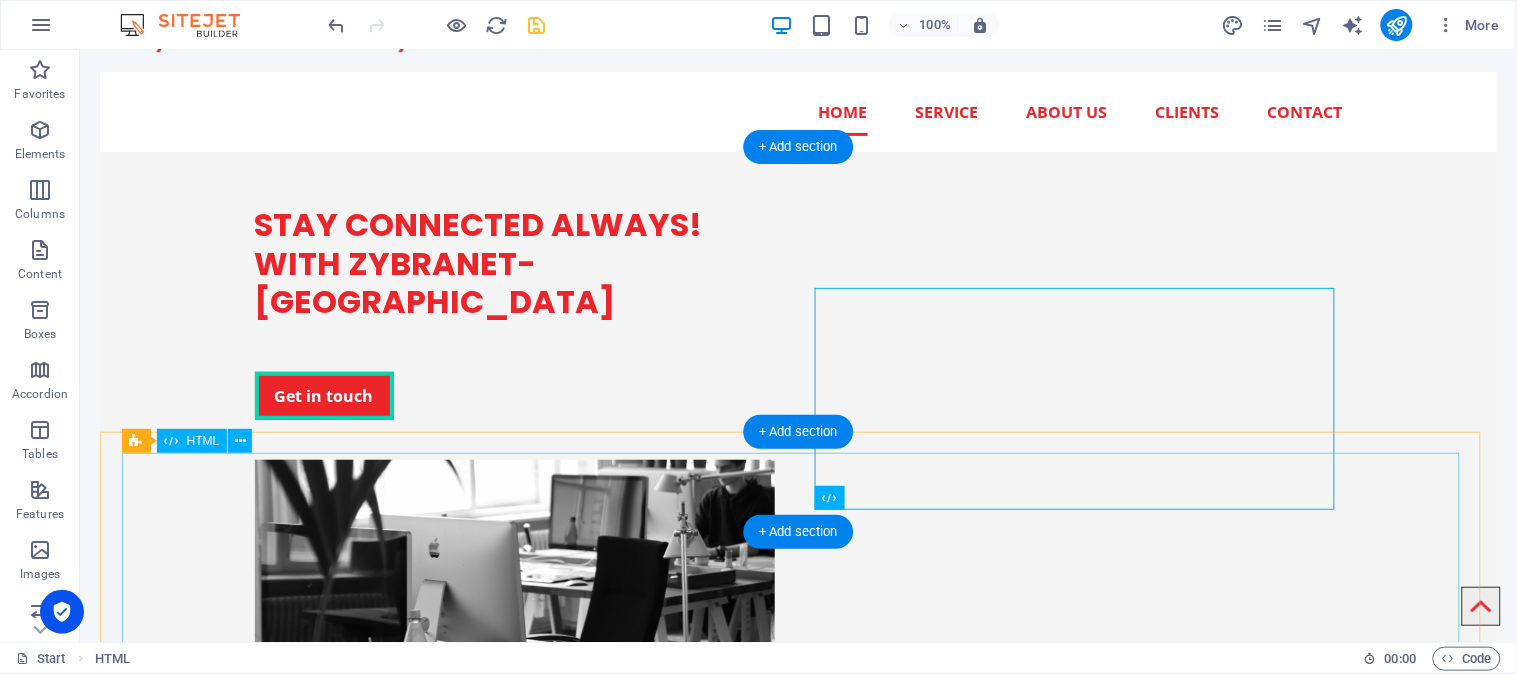 scroll, scrollTop: 130, scrollLeft: 0, axis: vertical 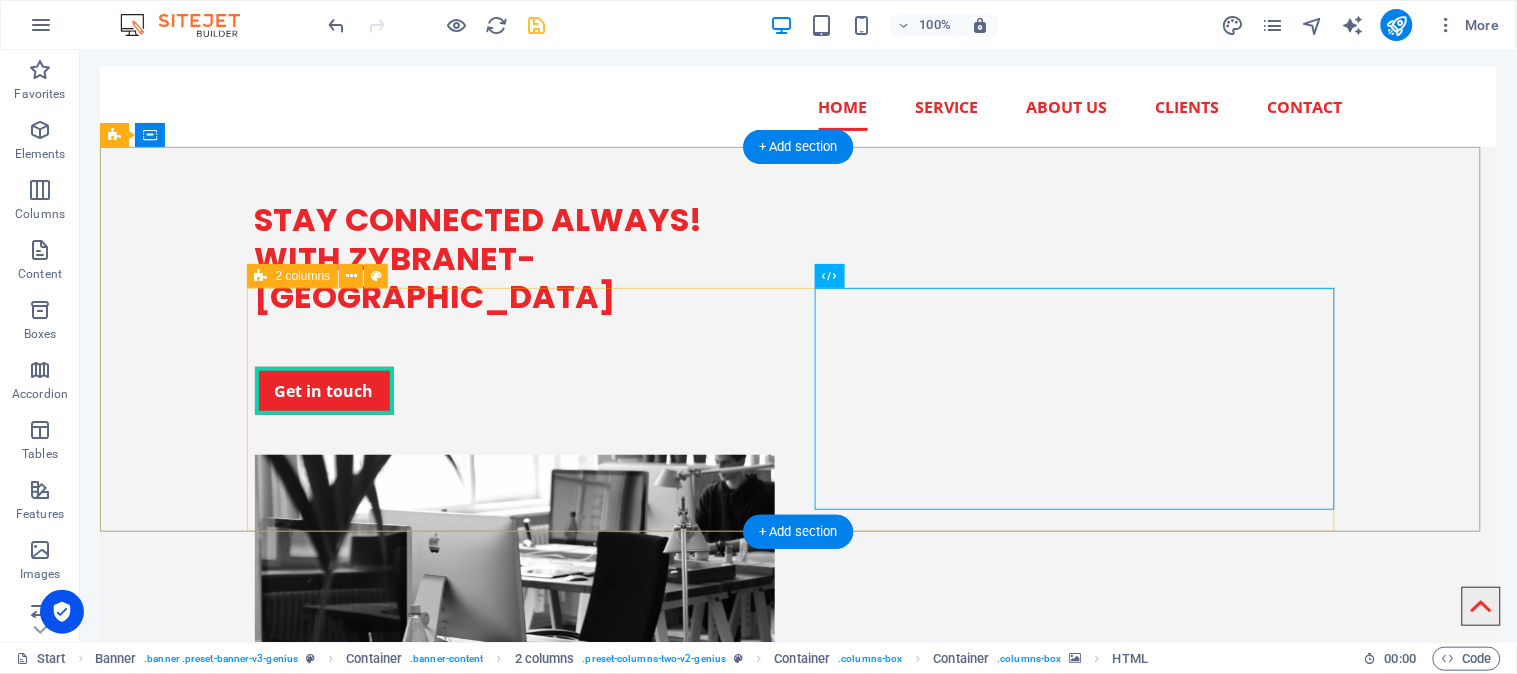 click on "STAY CONNECTED ALWAYS! WITH ZYBRANET- [GEOGRAPHIC_DATA] Get in touch
Check Availability - ZYBRA
CHECK YOUR AREA
Search
Submit Your Details
Name
Father's Name
Area
Select Package
Basic 4MB
Gold 6MB
Premium 10MB
❌" at bounding box center (798, 520) 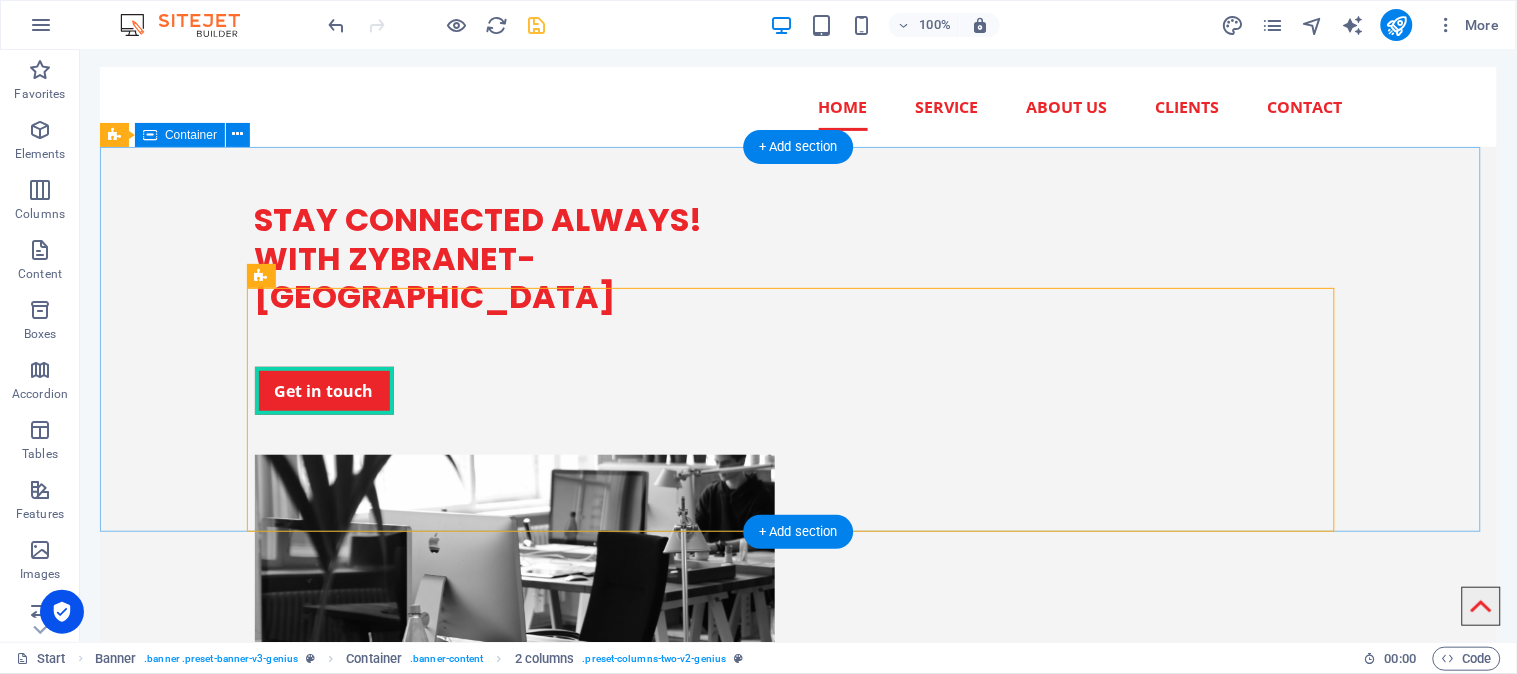 click on "STAY CONNECTED ALWAYS! WITH ZYBRANET- [GEOGRAPHIC_DATA] Get in touch
Check Availability - ZYBRA
CHECK YOUR AREA
Search
Submit Your Details
Name
Father's Name
Area
Select Package
Basic 4MB
Gold 6MB
Premium 10MB
❌" at bounding box center [797, 520] 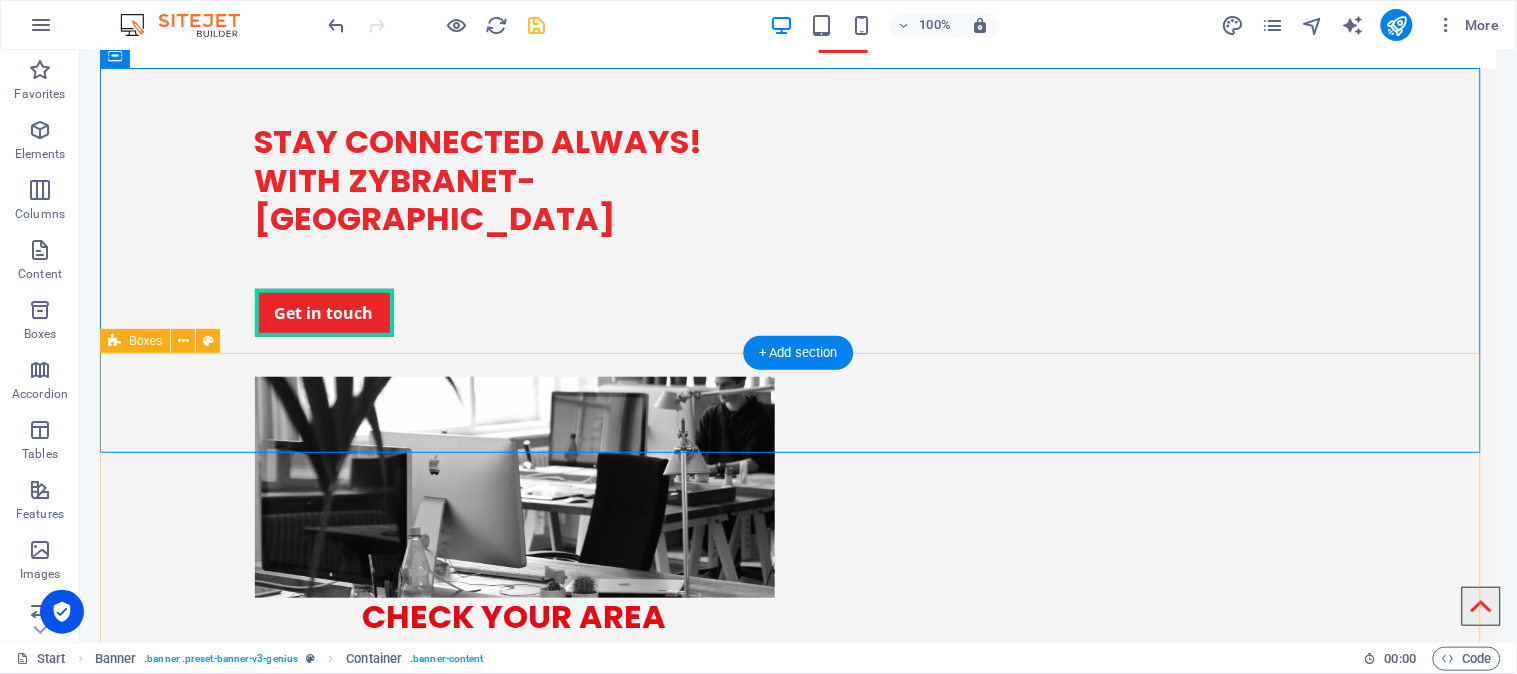 scroll, scrollTop: 352, scrollLeft: 0, axis: vertical 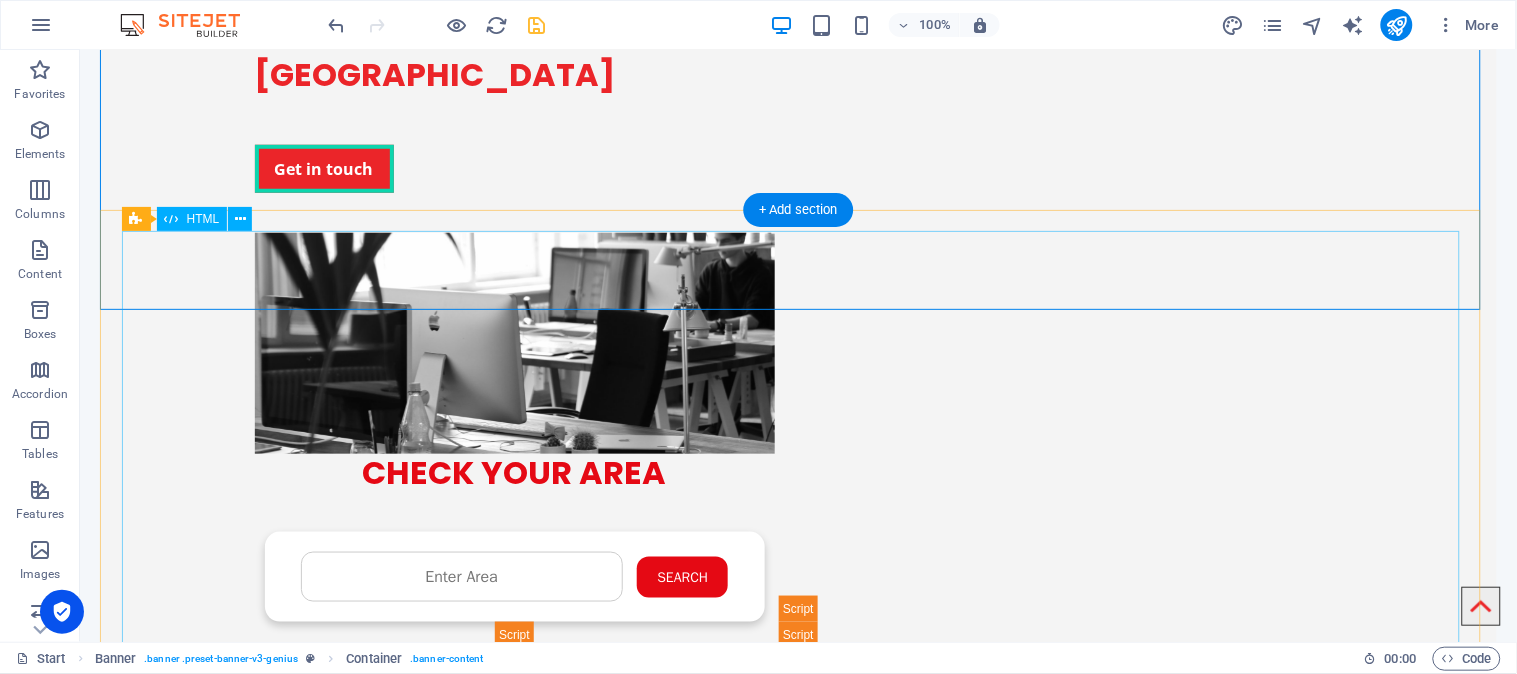 click on "ZYBRA Internet Plans
ZYBRA BASIC
4 MB | Unlimited Data
₨ 1,200/month
Subscribe
ZYBRA GOLD
6 MB | Unlimited Data
₨ 1,600/month
Subscribe
ZYBRA PREMIUM
10 MB | Unlimited Data
₨ 2,200/month
Subscribe
ZYBRA PREMIUM PLUS
20 MB | Unlimited Data
₨ 3,000/month
Subscribe
ZYBRA BUSINESS
30 MB | Unlimited Data
₨ 3,600/month
Subscribe
Subscribe" at bounding box center (798, 966) 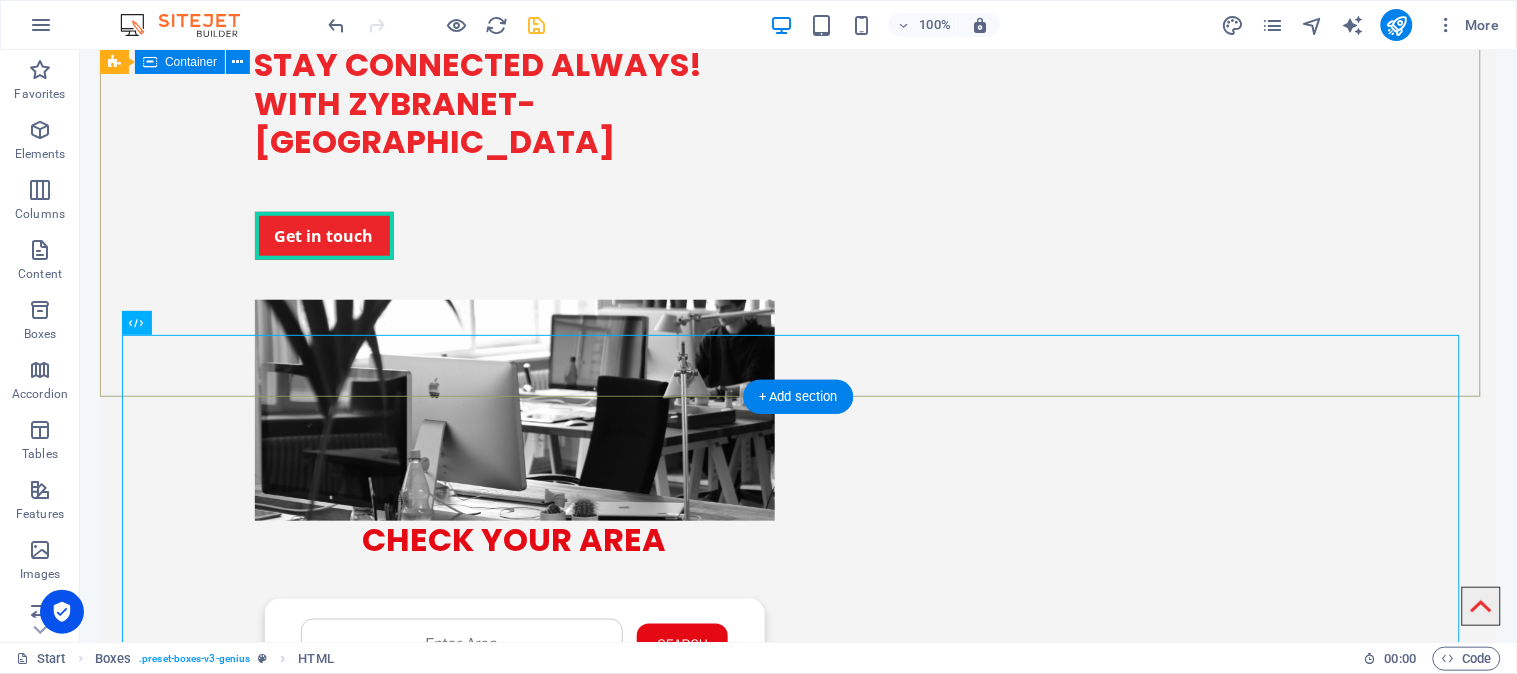 scroll, scrollTop: 130, scrollLeft: 0, axis: vertical 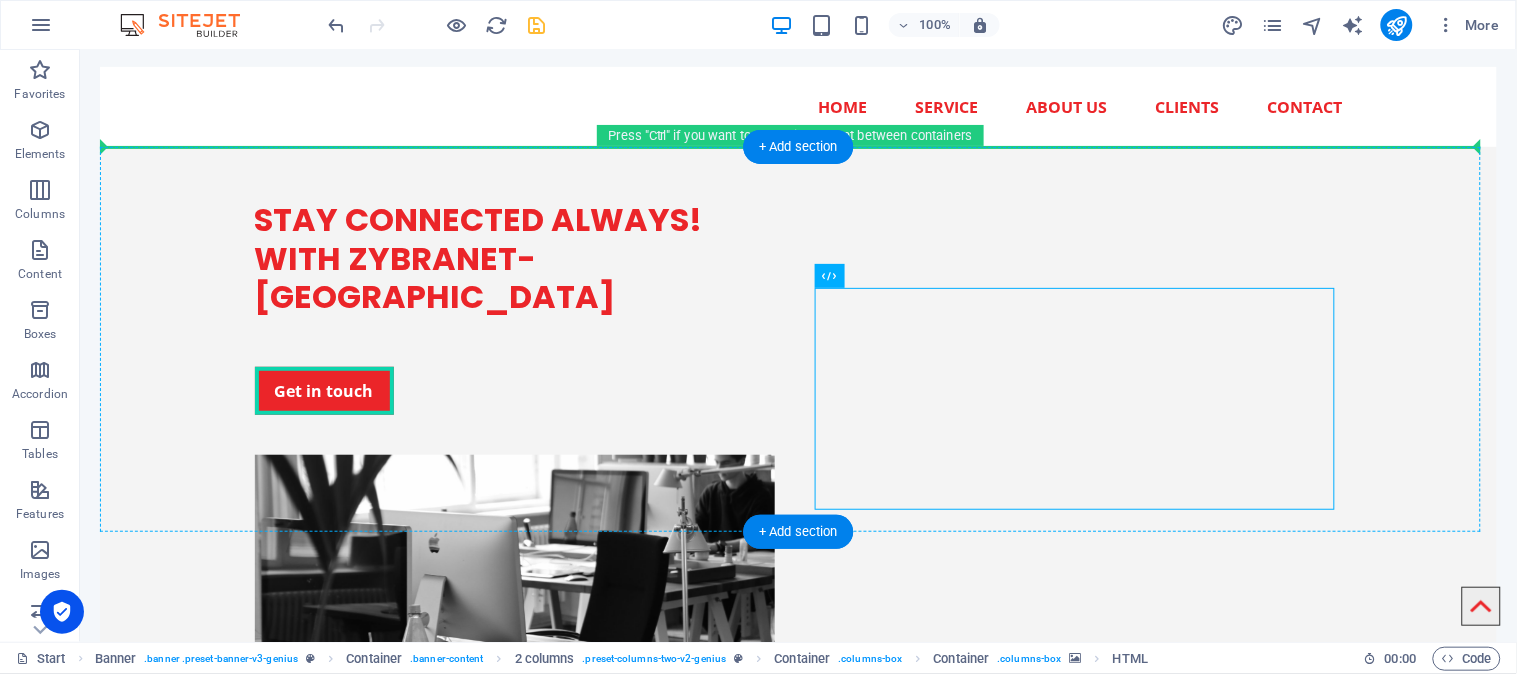 drag, startPoint x: 1006, startPoint y: 319, endPoint x: 922, endPoint y: 214, distance: 134.4656 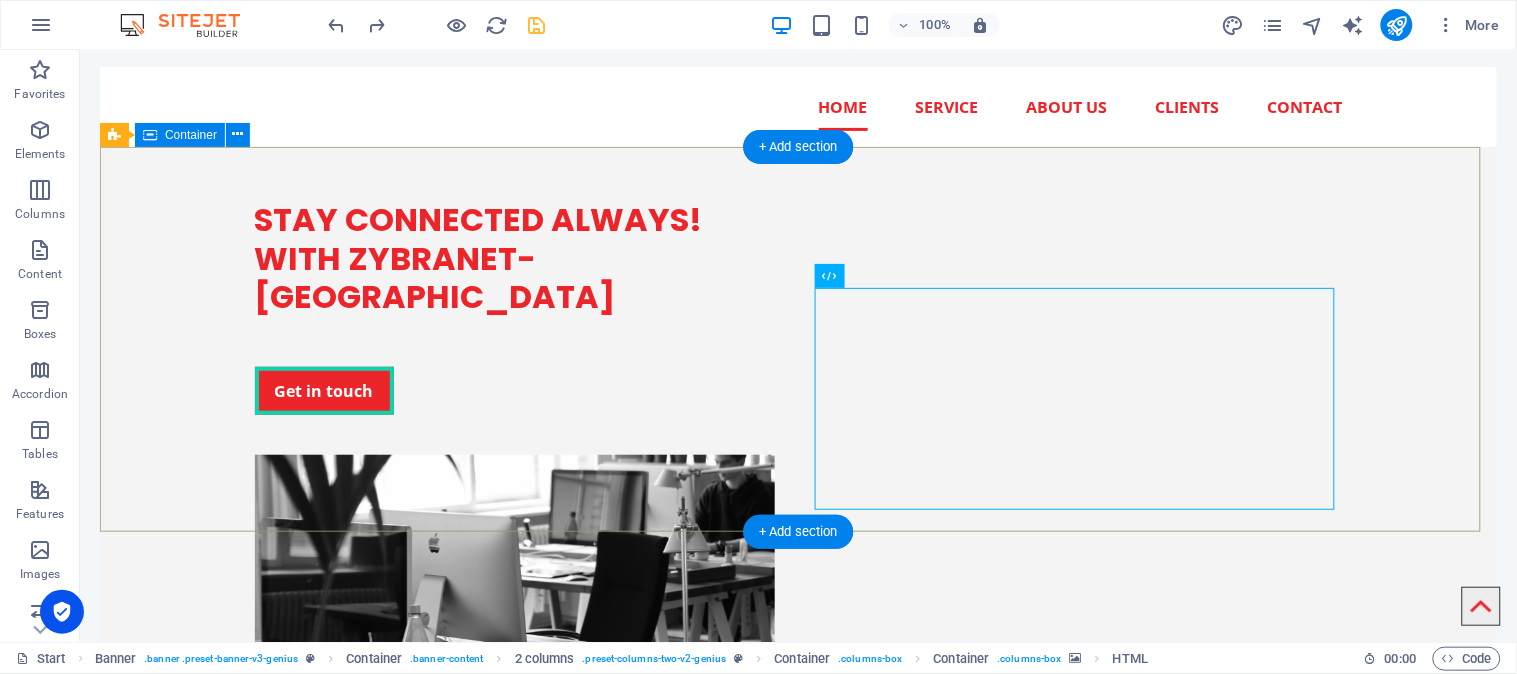 click on "STAY CONNECTED ALWAYS! WITH ZYBRANET- [GEOGRAPHIC_DATA] Get in touch
Check Availability - ZYBRA
CHECK YOUR AREA
Search
Submit Your Details
Name
Father's Name
Area
Select Package
Basic 4MB
Gold 6MB
Premium 10MB
❌" at bounding box center [797, 520] 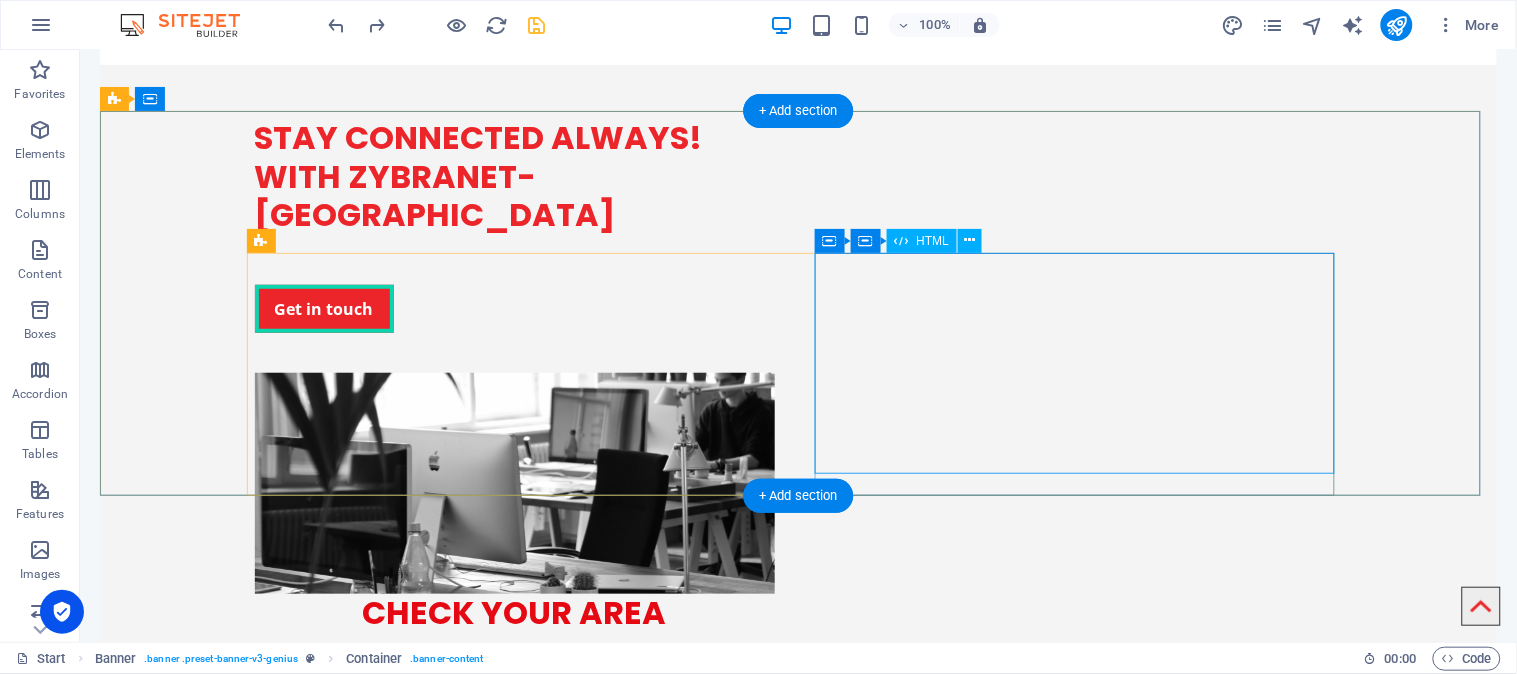 scroll, scrollTop: 352, scrollLeft: 0, axis: vertical 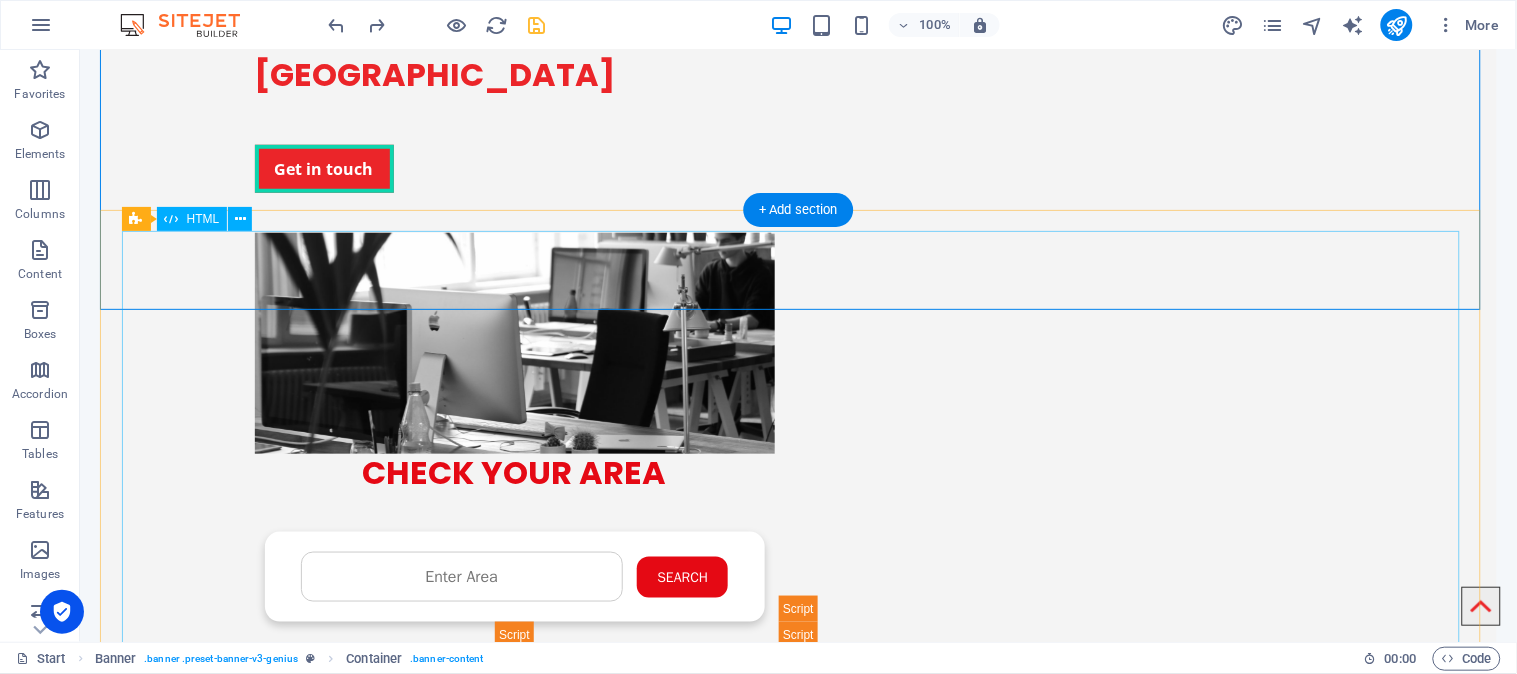 click on "ZYBRA Internet Plans
ZYBRA BASIC
4 MB | Unlimited Data
₨ 1,200/month
Subscribe
ZYBRA GOLD
6 MB | Unlimited Data
₨ 1,600/month
Subscribe
ZYBRA PREMIUM
10 MB | Unlimited Data
₨ 2,200/month
Subscribe
ZYBRA PREMIUM PLUS
20 MB | Unlimited Data
₨ 3,000/month
Subscribe
ZYBRA BUSINESS
30 MB | Unlimited Data
₨ 3,600/month
Subscribe
Subscribe" at bounding box center (798, 966) 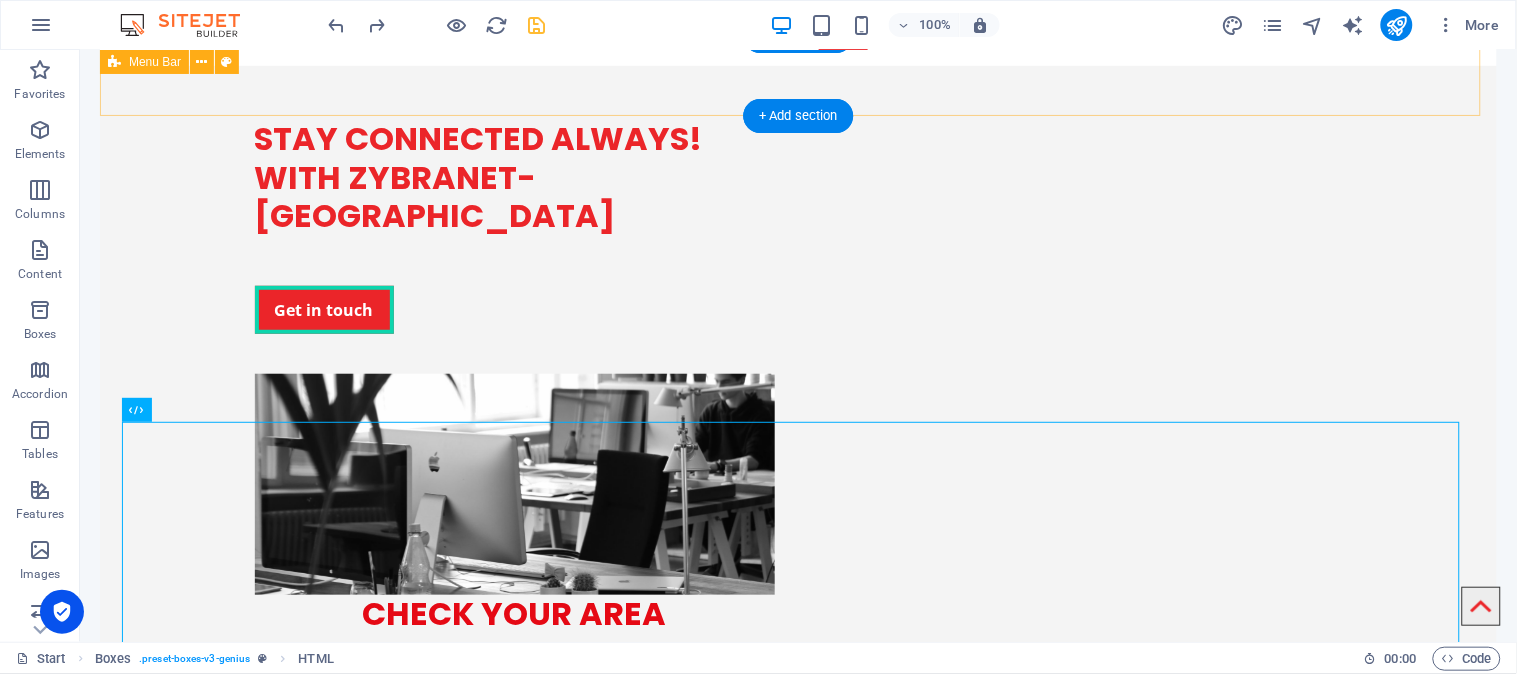 scroll, scrollTop: 130, scrollLeft: 0, axis: vertical 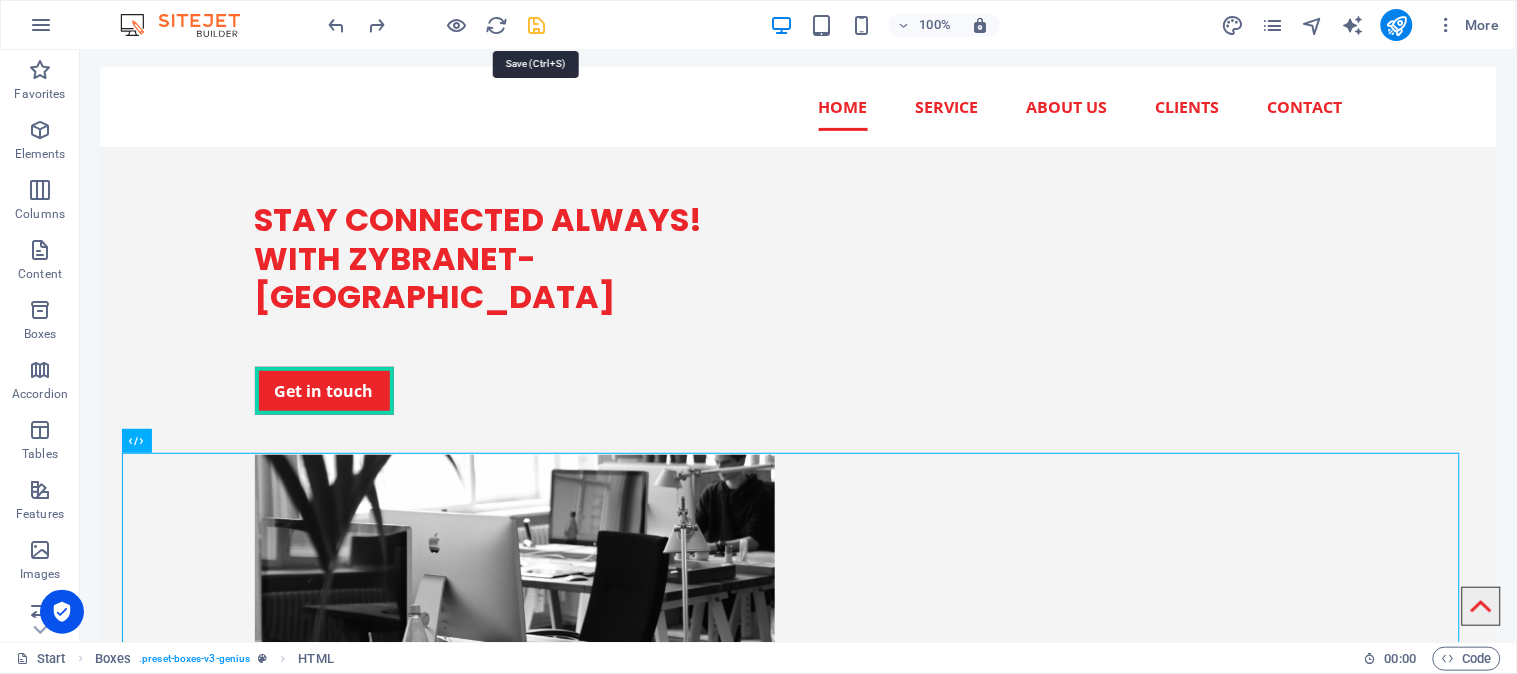 click at bounding box center (537, 25) 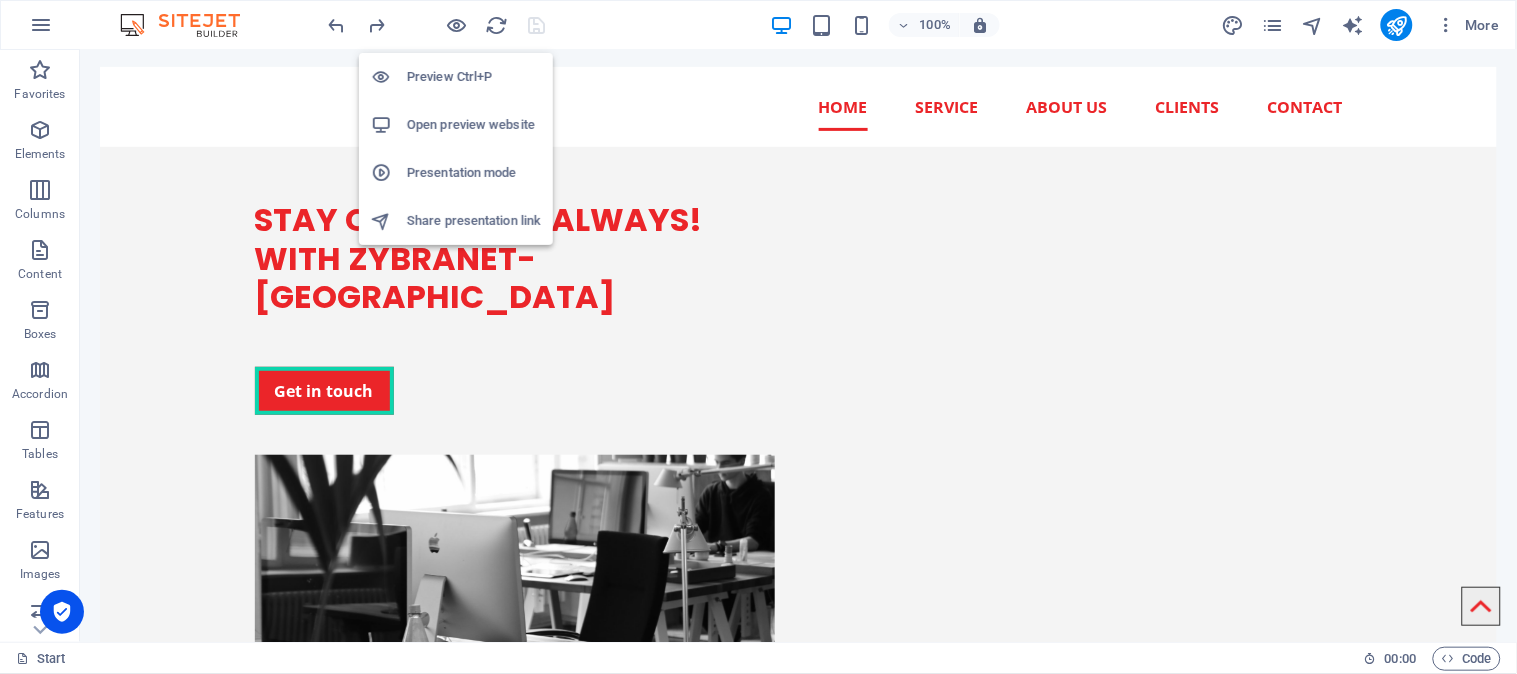 click on "Open preview website" at bounding box center [474, 125] 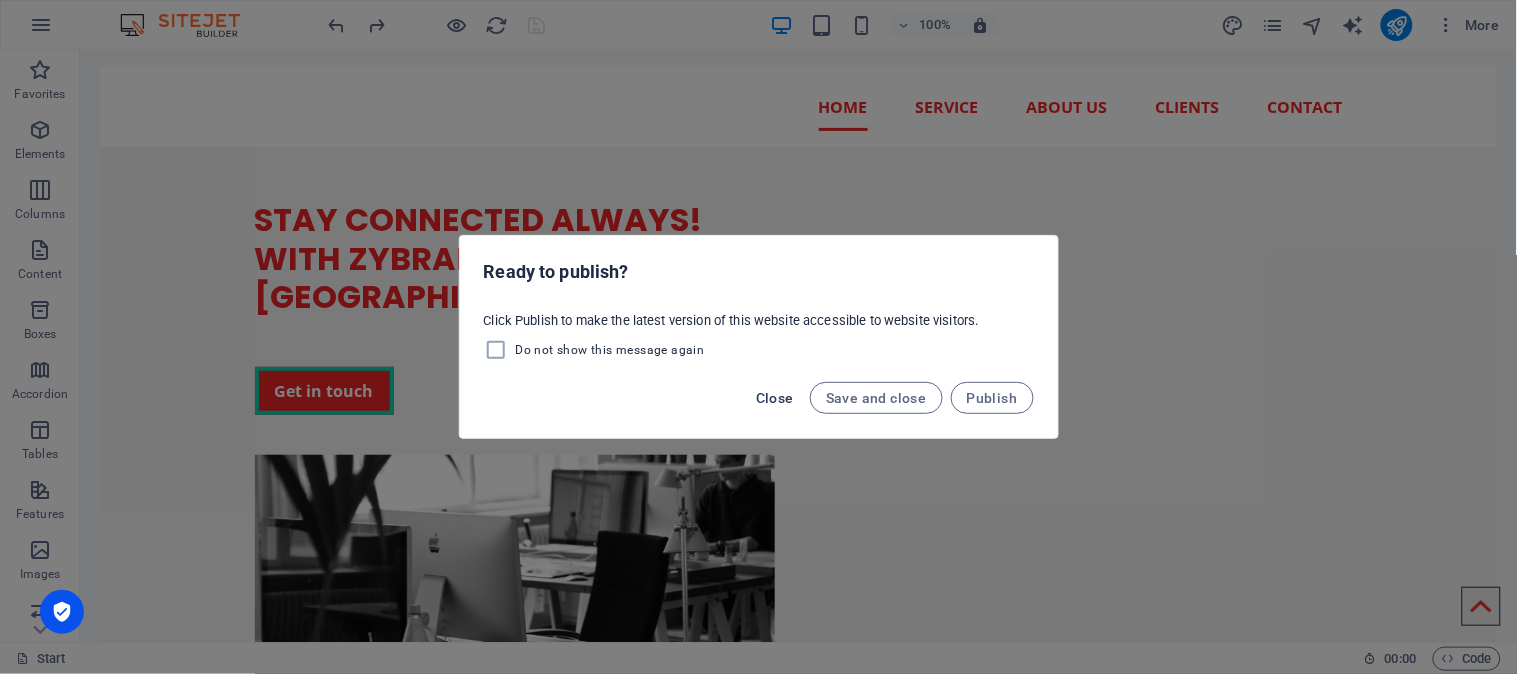 click on "Close" at bounding box center [775, 398] 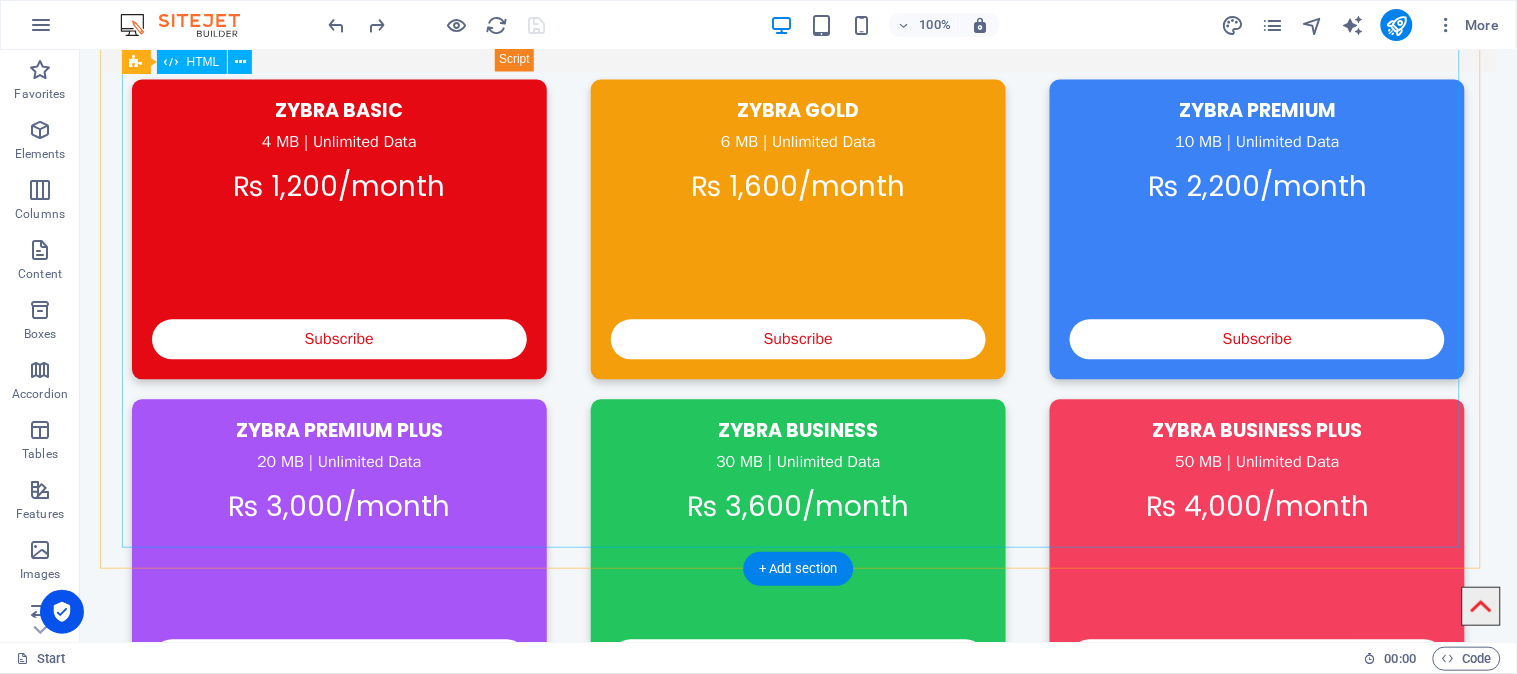 scroll, scrollTop: 1018, scrollLeft: 0, axis: vertical 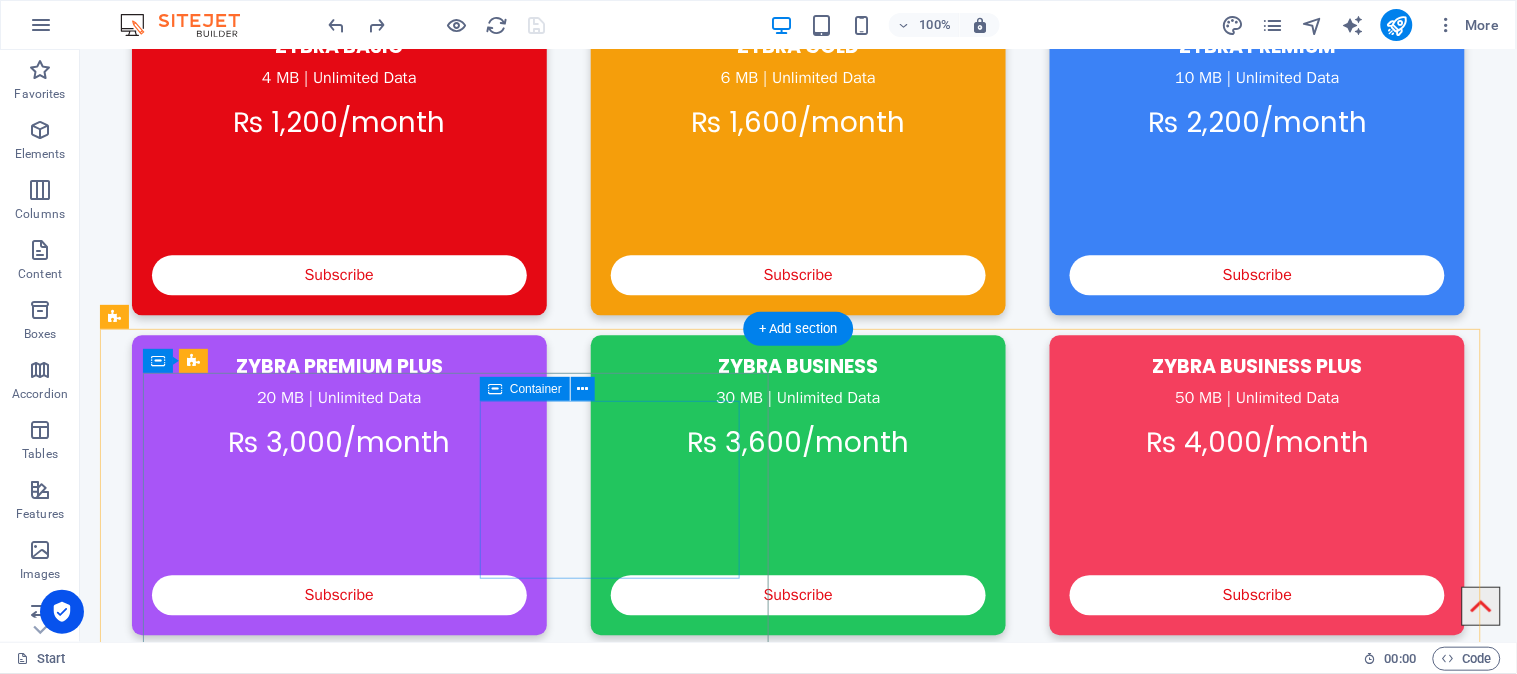 click on "18 CLIENTS" at bounding box center (303, 1515) 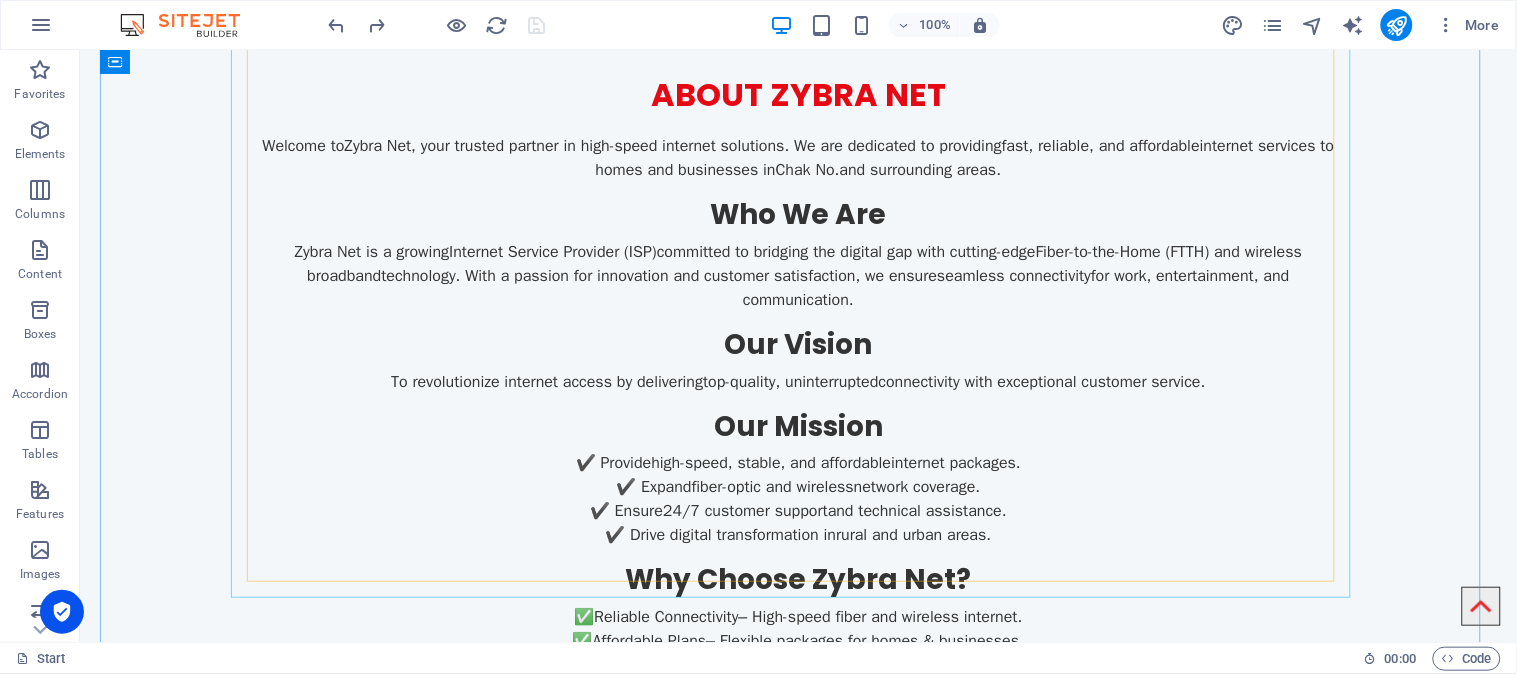 scroll, scrollTop: 3130, scrollLeft: 0, axis: vertical 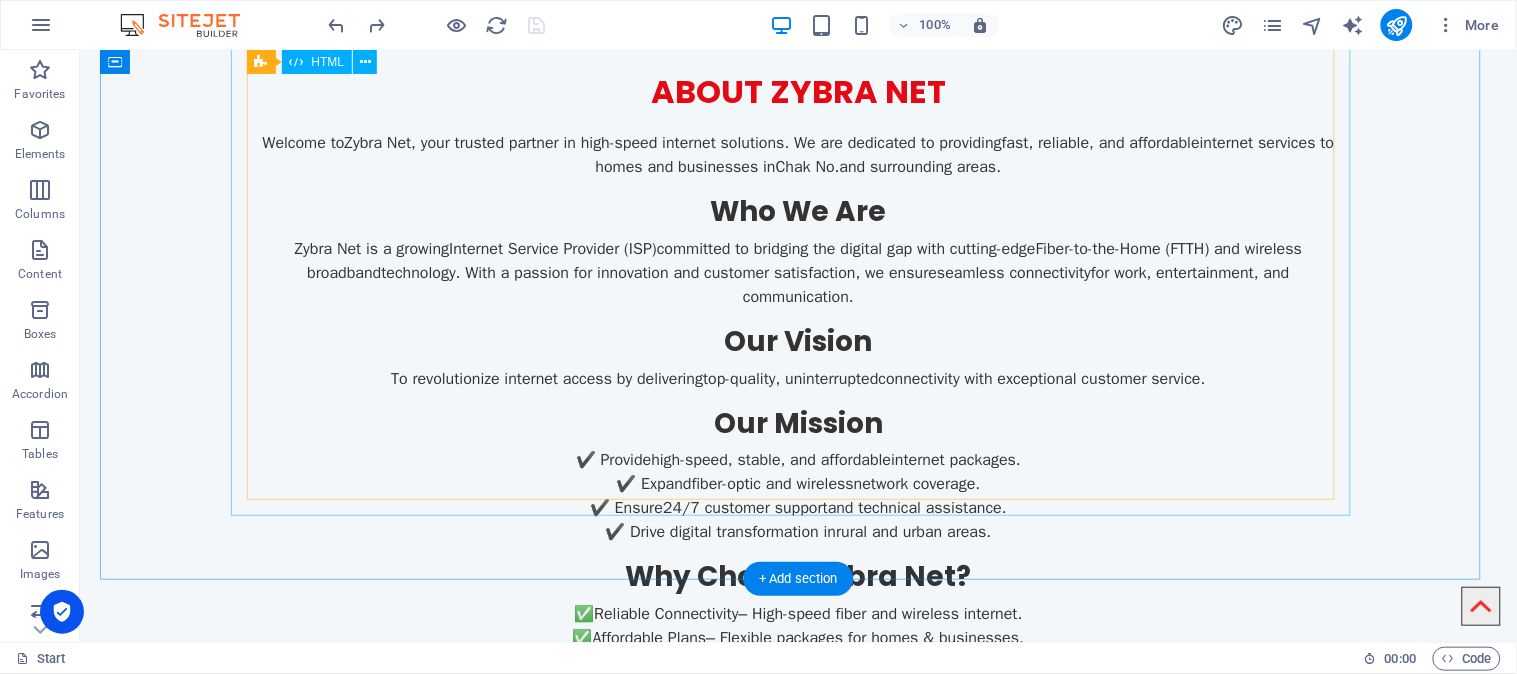 click on "Sardar Qanbar Hussnain Wattoo  is a seasoned  Senior Network Development Engineer  based in Faisalabad, Pakistan. With a solid background in Telecommunication and Network Engineering, he brings over 10 years of experience in deploying, maintaining, and optimizing high-performance networks, including  FTTH GPON ,  Metro & Long-Haul Fiber , and  Triple Play Services .
Core Expertise
GPON Design, Installation & Service Provisioning
Huawei OLT Configuration via U2000 NMS
Triple Play (Internet, TV, Telephone) Network Support
VLAN Setup, RouterOS & MikroTik (Winbox Controller)
Network Mapping via Google Earth (KMZ)
Contact
📍 Faisalabad, Pakistan
📞 +92 345 787 8201
📧  qanbar.h@zybra.net.pk
🌐  ztelpak@gmail.com" at bounding box center (798, 1391) 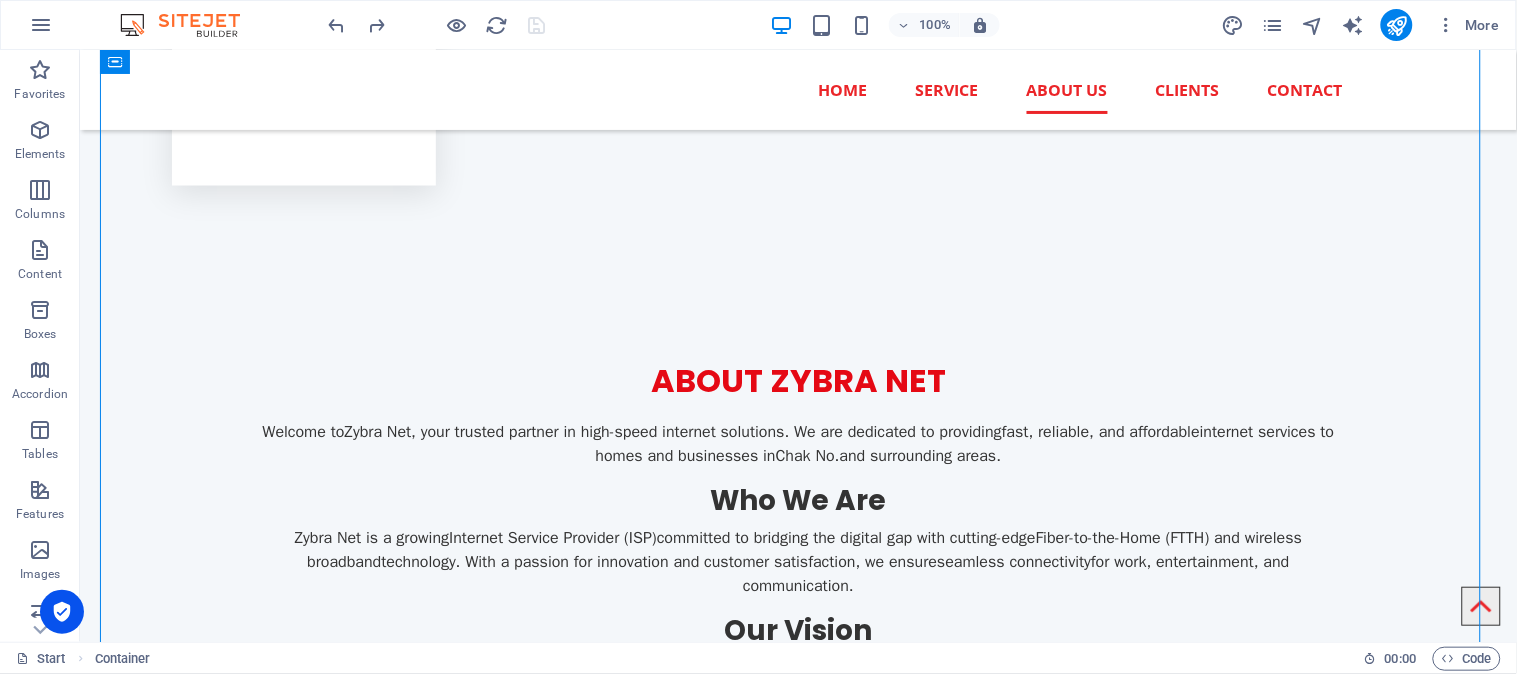 scroll, scrollTop: 2796, scrollLeft: 0, axis: vertical 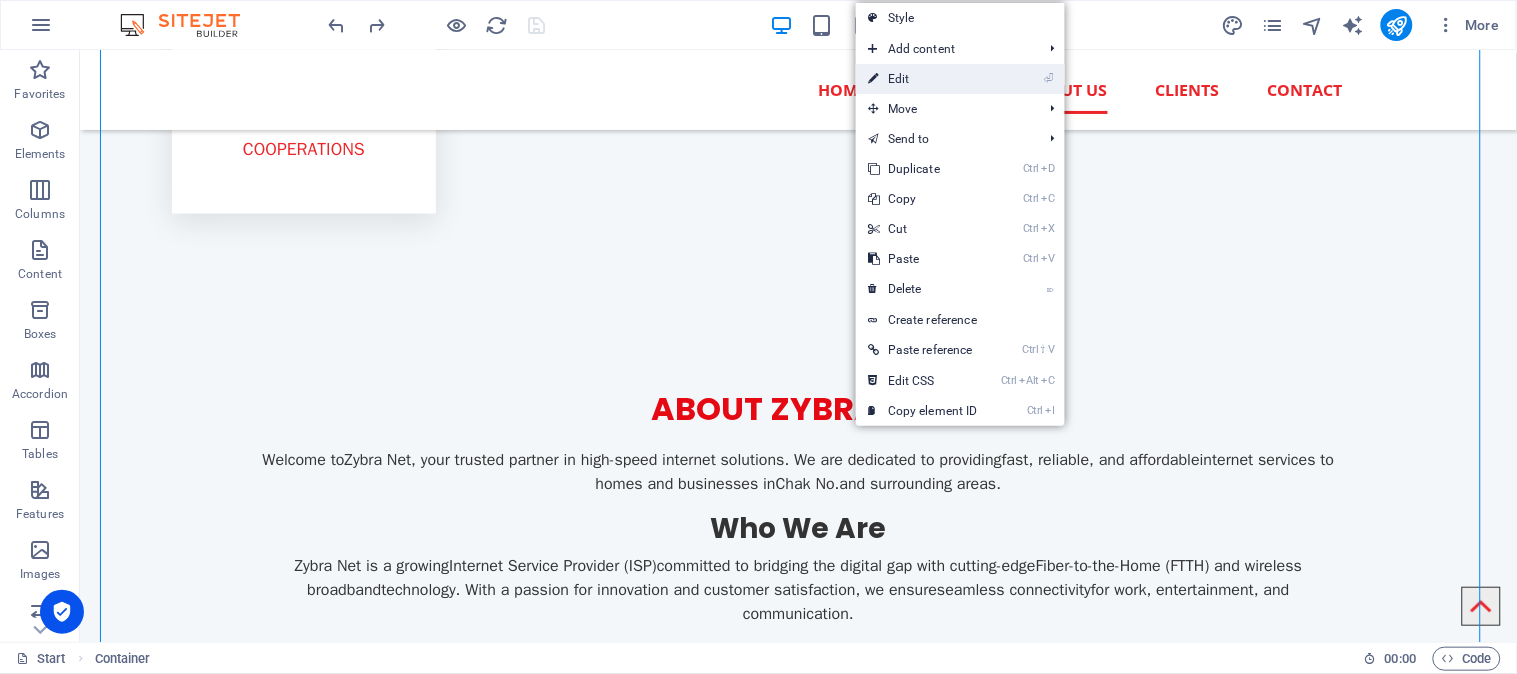 click on "⏎  Edit" at bounding box center [923, 79] 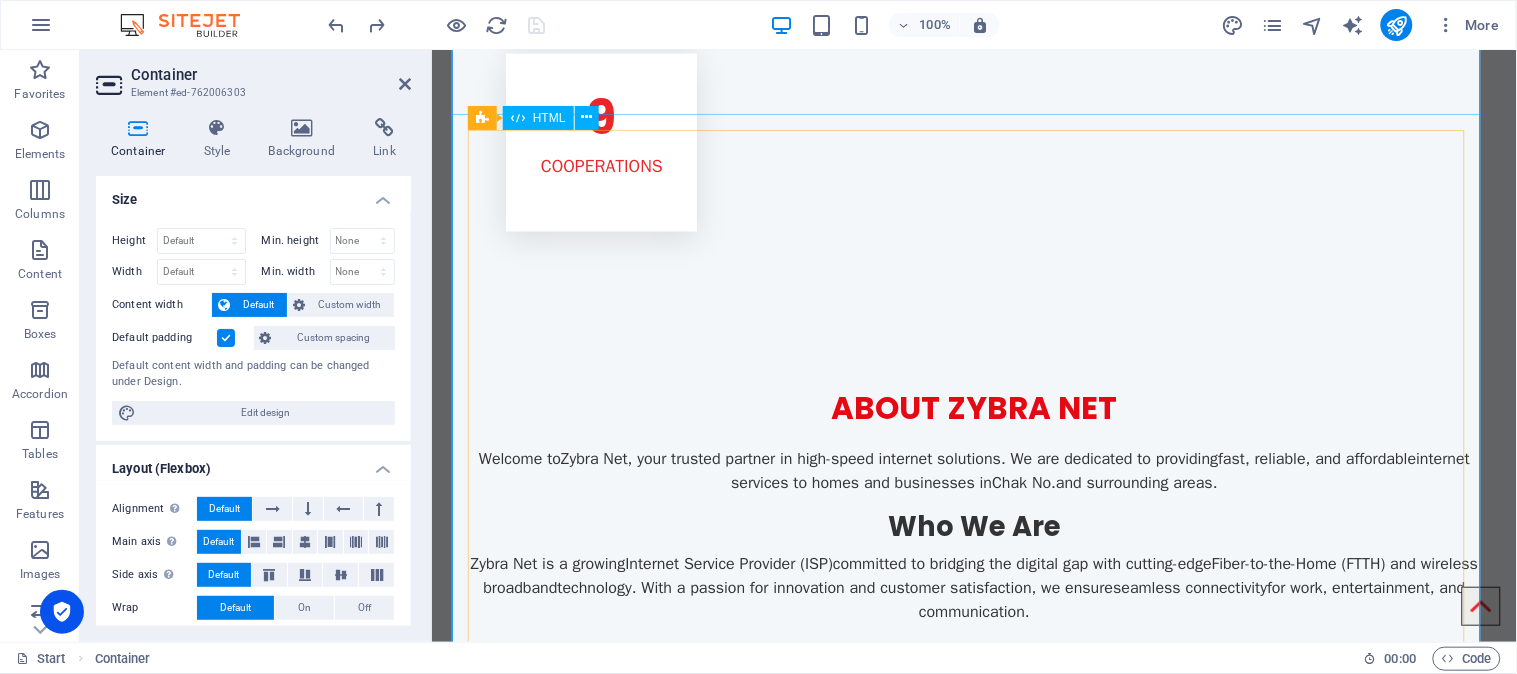 scroll, scrollTop: 2967, scrollLeft: 0, axis: vertical 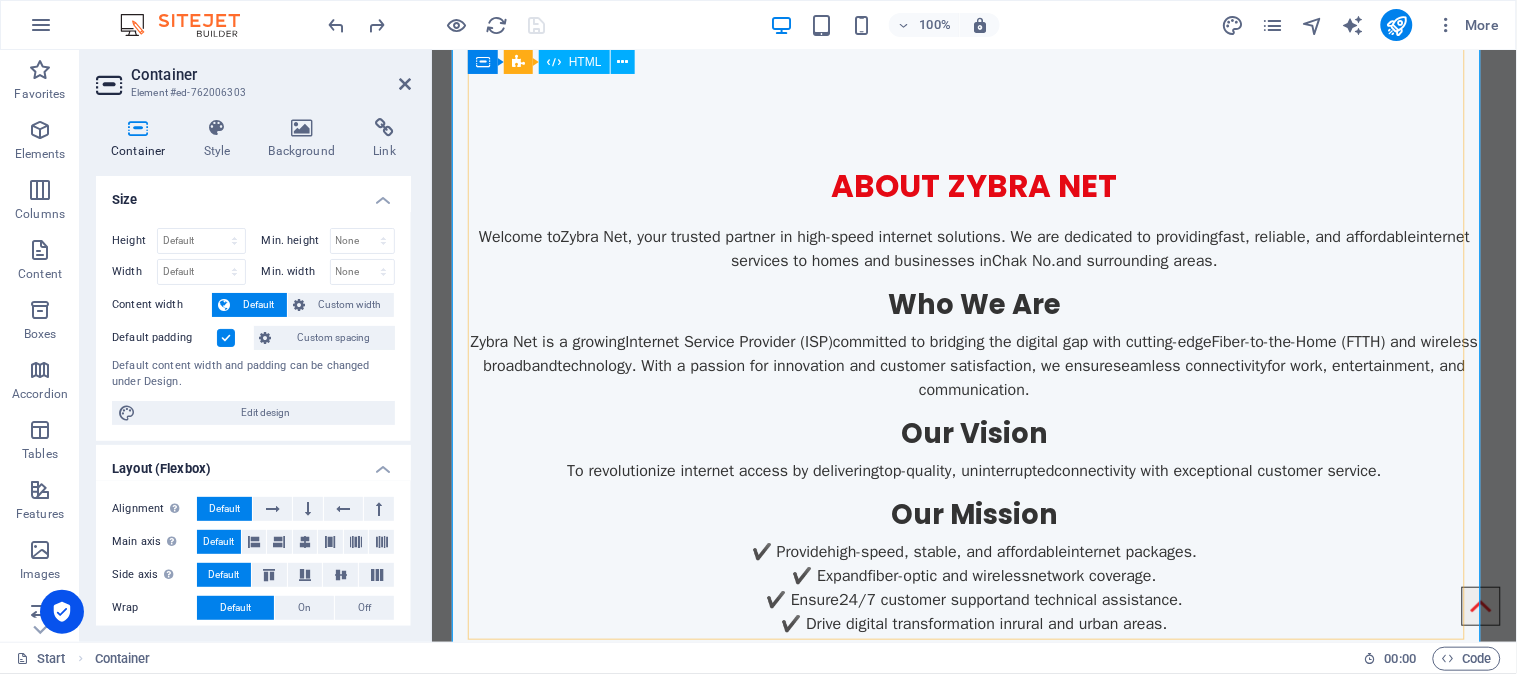 click on "Sardar Qanbar Hussnain Wattoo  is a seasoned  Senior Network Development Engineer  based in Faisalabad, Pakistan. With a solid background in Telecommunication and Network Engineering, he brings over 10 years of experience in deploying, maintaining, and optimizing high-performance networks, including  FTTH GPON ,  Metro & Long-Haul Fiber , and  Triple Play Services .
Core Expertise
GPON Design, Installation & Service Provisioning
Huawei OLT Configuration via U2000 NMS
Triple Play (Internet, TV, Telephone) Network Support
VLAN Setup, RouterOS & MikroTik (Winbox Controller)
Network Mapping via Google Earth (KMZ)
Contact
📍 Faisalabad, Pakistan
📞 +92 345 787 8201
📧  qanbar.h@zybra.net.pk
🌐  ztelpak@gmail.com" at bounding box center [973, 1482] 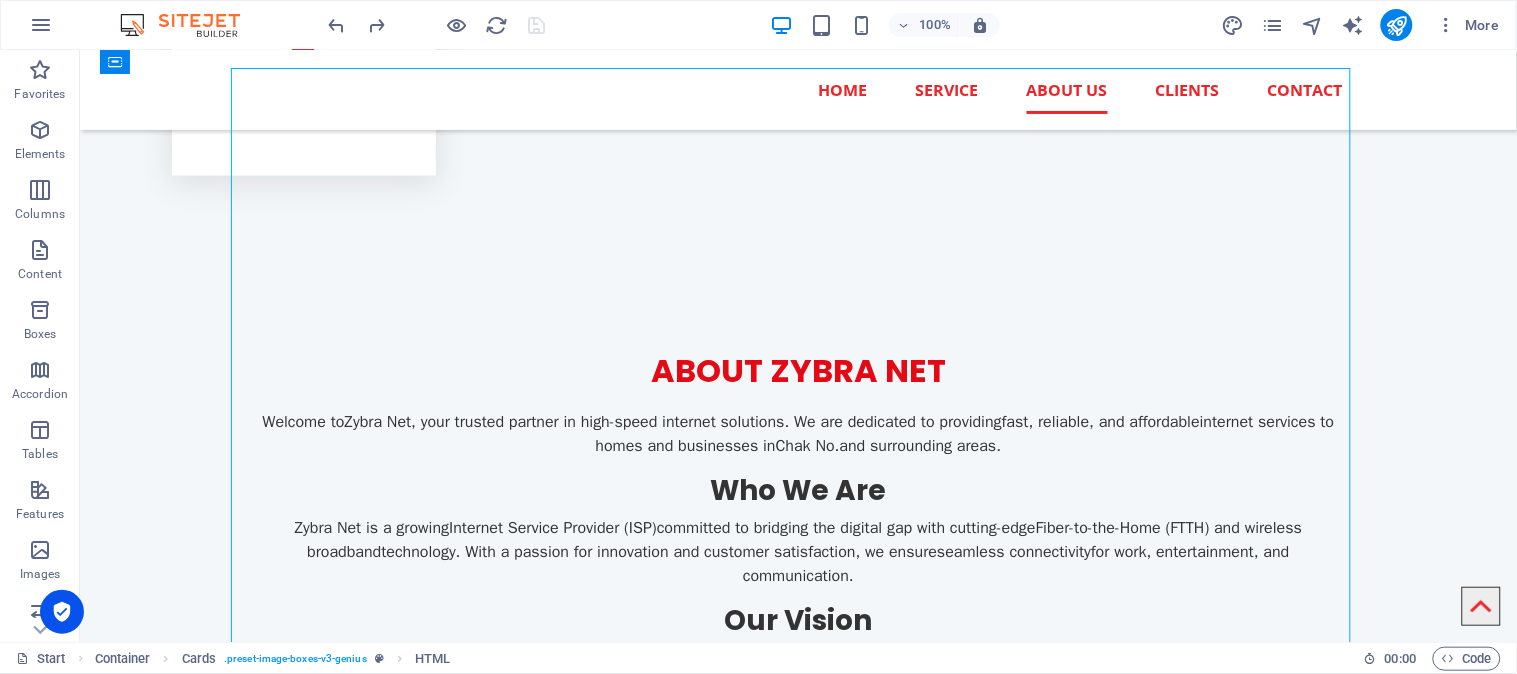 scroll, scrollTop: 2685, scrollLeft: 0, axis: vertical 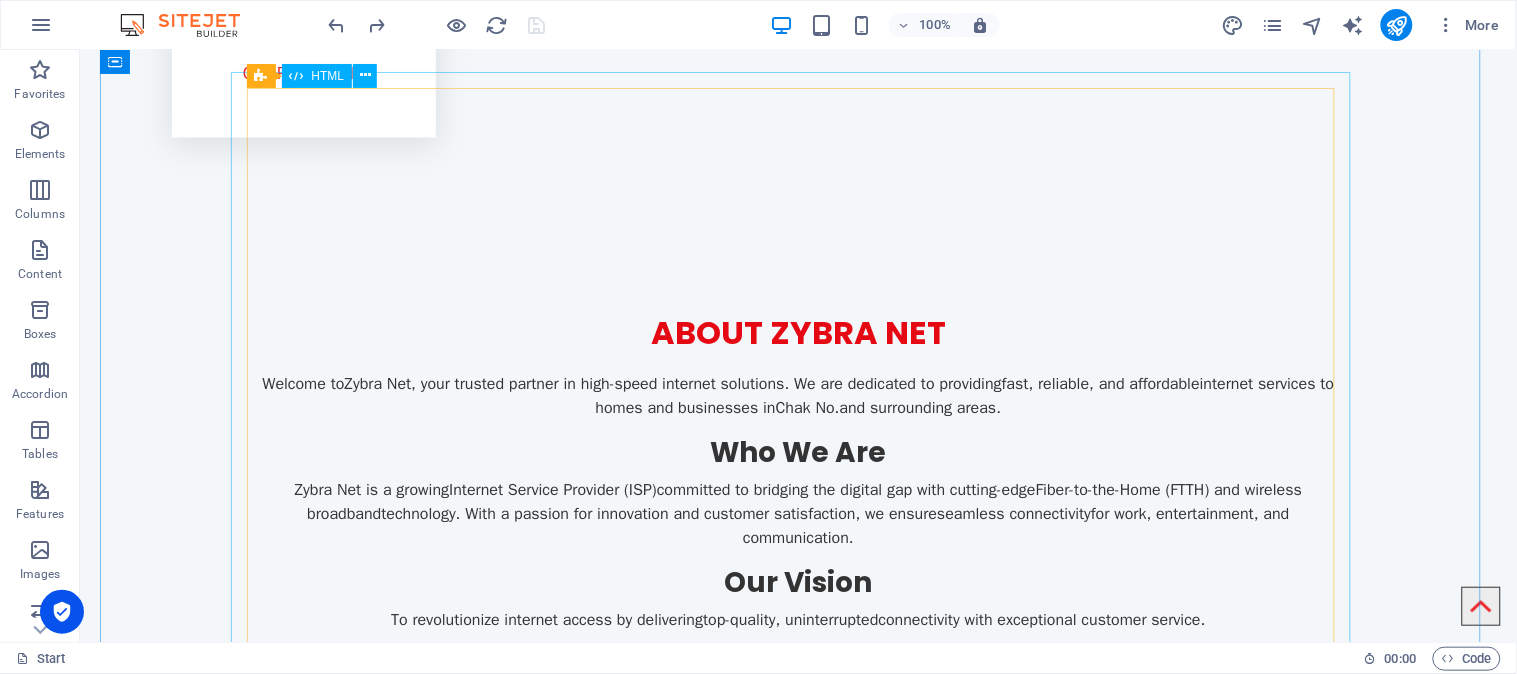 click on "Sardar Qanbar Hussnain Wattoo  is a seasoned  Senior Network Development Engineer  based in Faisalabad, Pakistan. With a solid background in Telecommunication and Network Engineering, he brings over 10 years of experience in deploying, maintaining, and optimizing high-performance networks, including  FTTH GPON ,  Metro & Long-Haul Fiber , and  Triple Play Services .
Core Expertise
GPON Design, Installation & Service Provisioning
Huawei OLT Configuration via U2000 NMS
Triple Play (Internet, TV, Telephone) Network Support
VLAN Setup, RouterOS & MikroTik (Winbox Controller)
Network Mapping via Google Earth (KMZ)
Contact
📍 Faisalabad, Pakistan
📞 +92 345 787 8201
📧  qanbar.h@zybra.net.pk
🌐  ztelpak@gmail.com" at bounding box center [798, 1633] 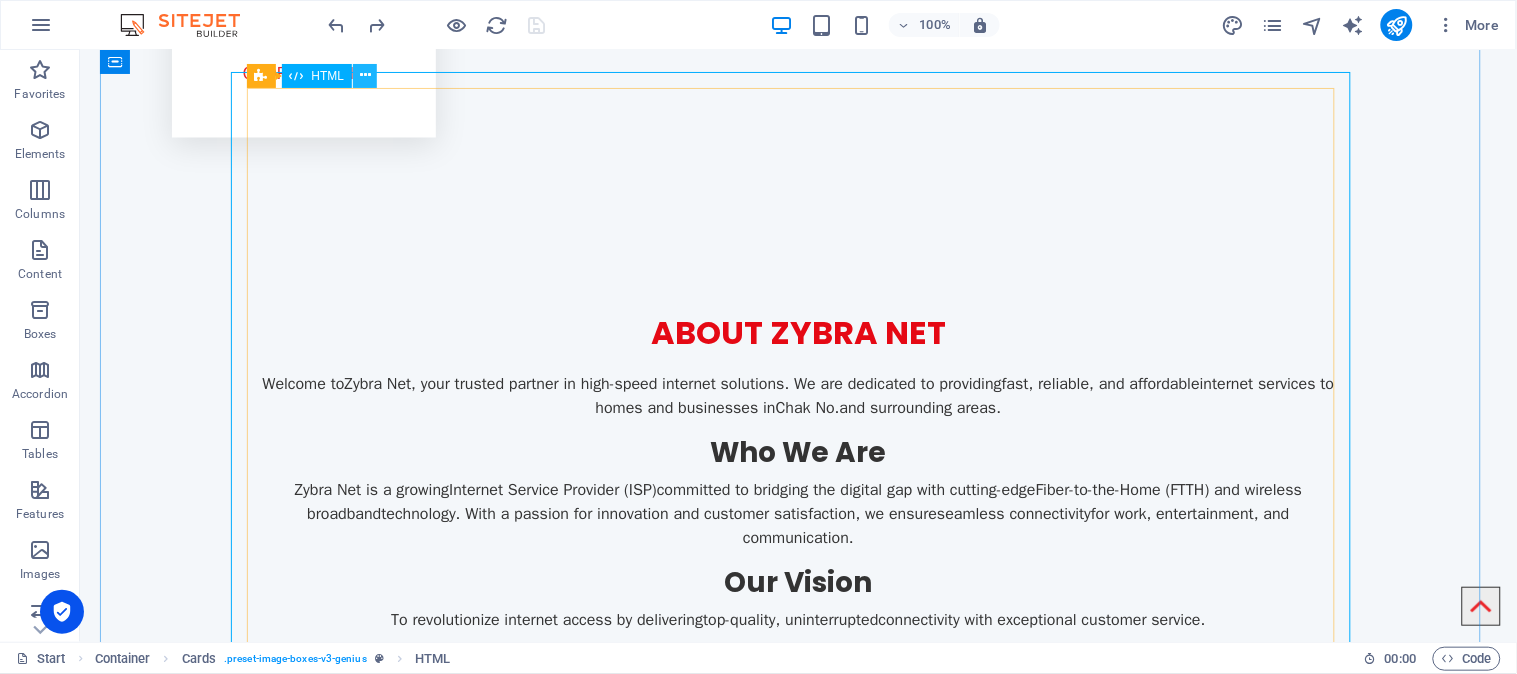 click at bounding box center (365, 75) 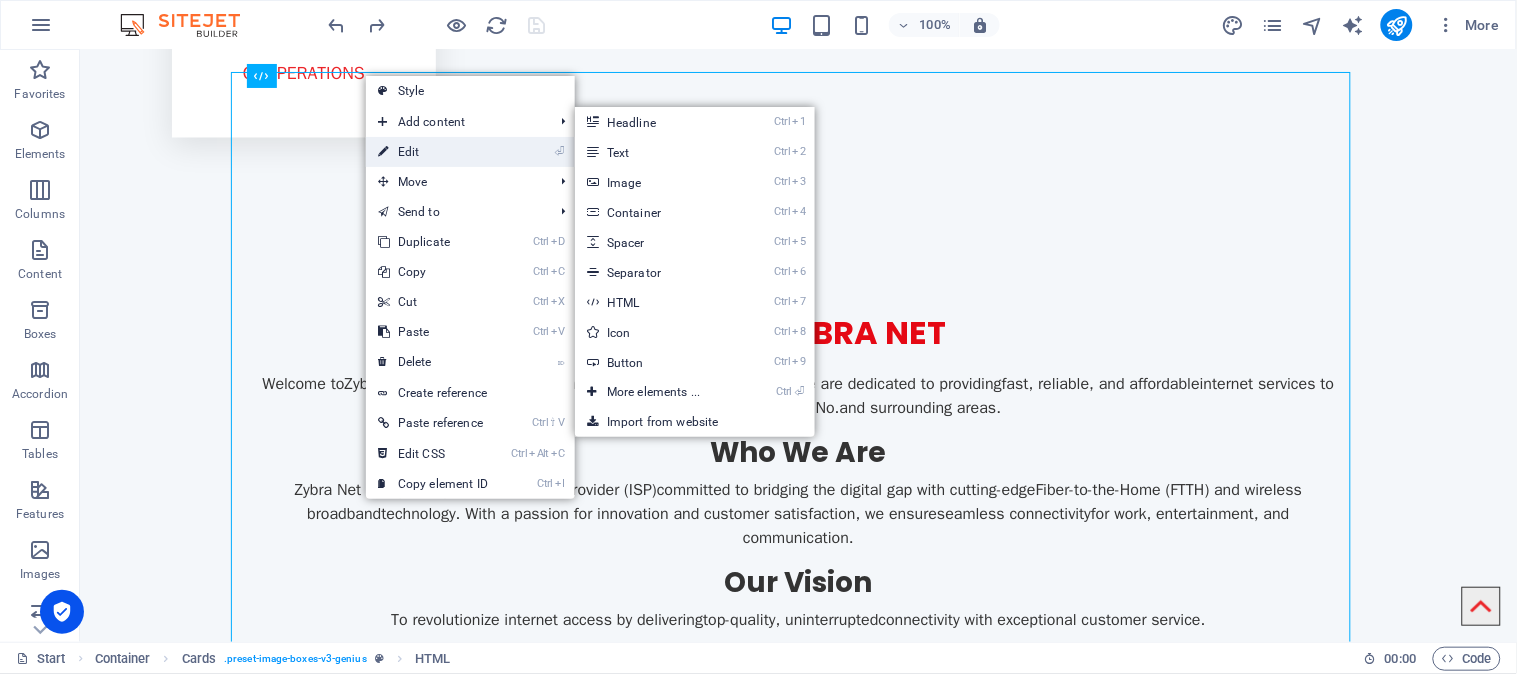 click on "⏎  Edit" at bounding box center [433, 152] 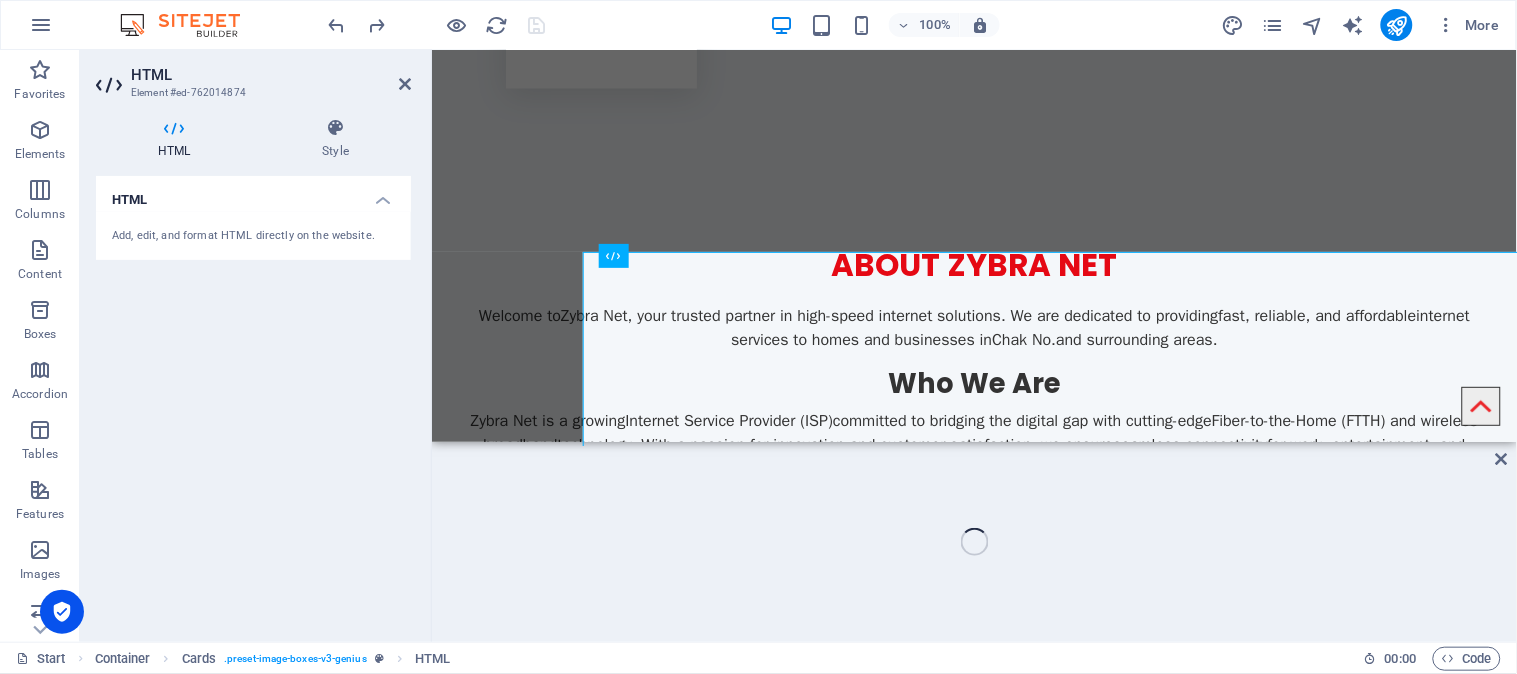 scroll, scrollTop: 2708, scrollLeft: 0, axis: vertical 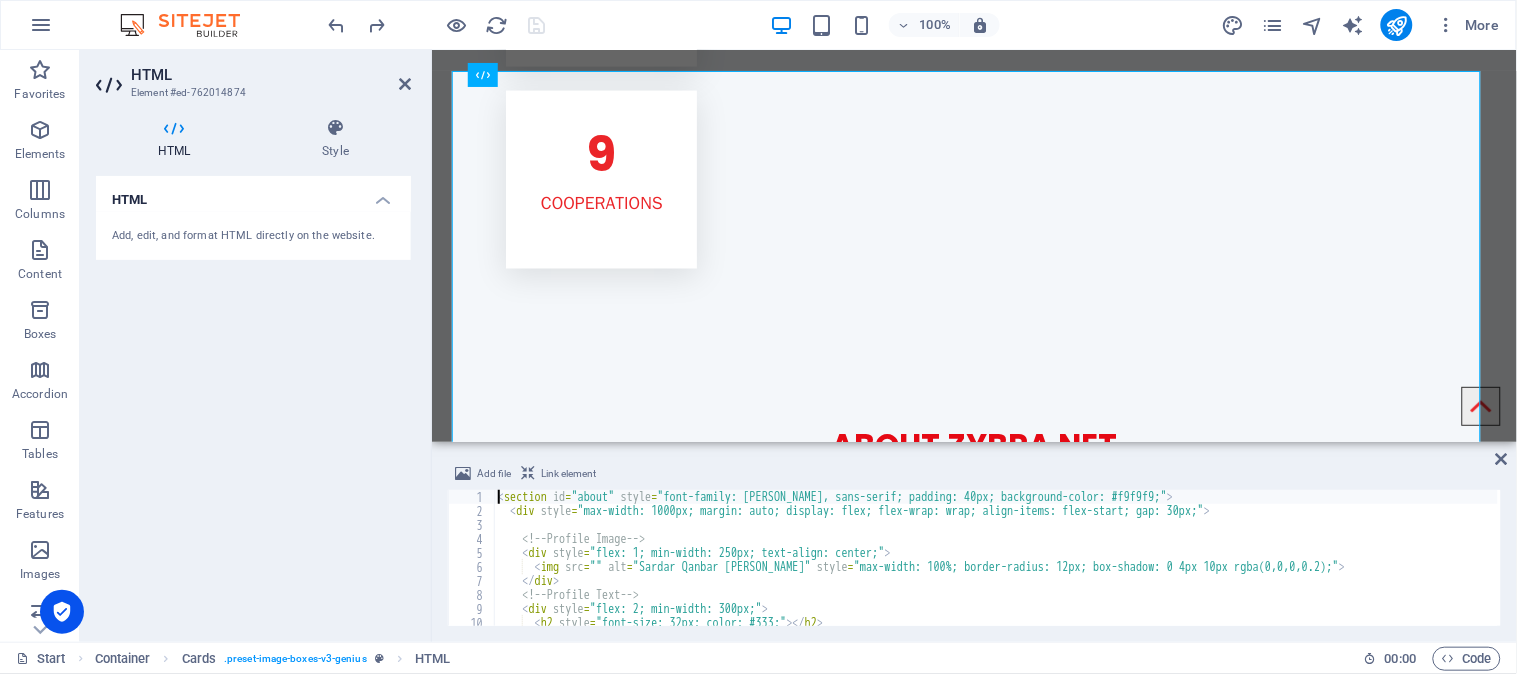 click on "< section   id = "about"   style = "font-family: Arial, sans-serif; padding: 40px; background-color: #f9f9f9;" >    < div   style = "max-width: 1000px; margin: auto; display: flex; flex-wrap: wrap; align-items: flex-start; gap: 30px;" >           <!--  Profile Image  -->      < div   style = "flex: 1; min-width: 250px; text-align: center;" >         < img   src = ""   alt = "Sardar Qanbar Hussnain Wattoo"   style = "max-width: 100%; border-radius: 12px; box-shadow: 0 4px 10px rgba(0,0,0,0.2);" >      </ div >      <!--  Profile Text  -->      < div   style = "flex: 2; min-width: 300px;" >         < h2   style = "font-size: 32px; color: #333;" > </ h2 >         < p   style = "font-size: 18px; color: #555; line-height: 1.6;" >" at bounding box center [2032, 570] 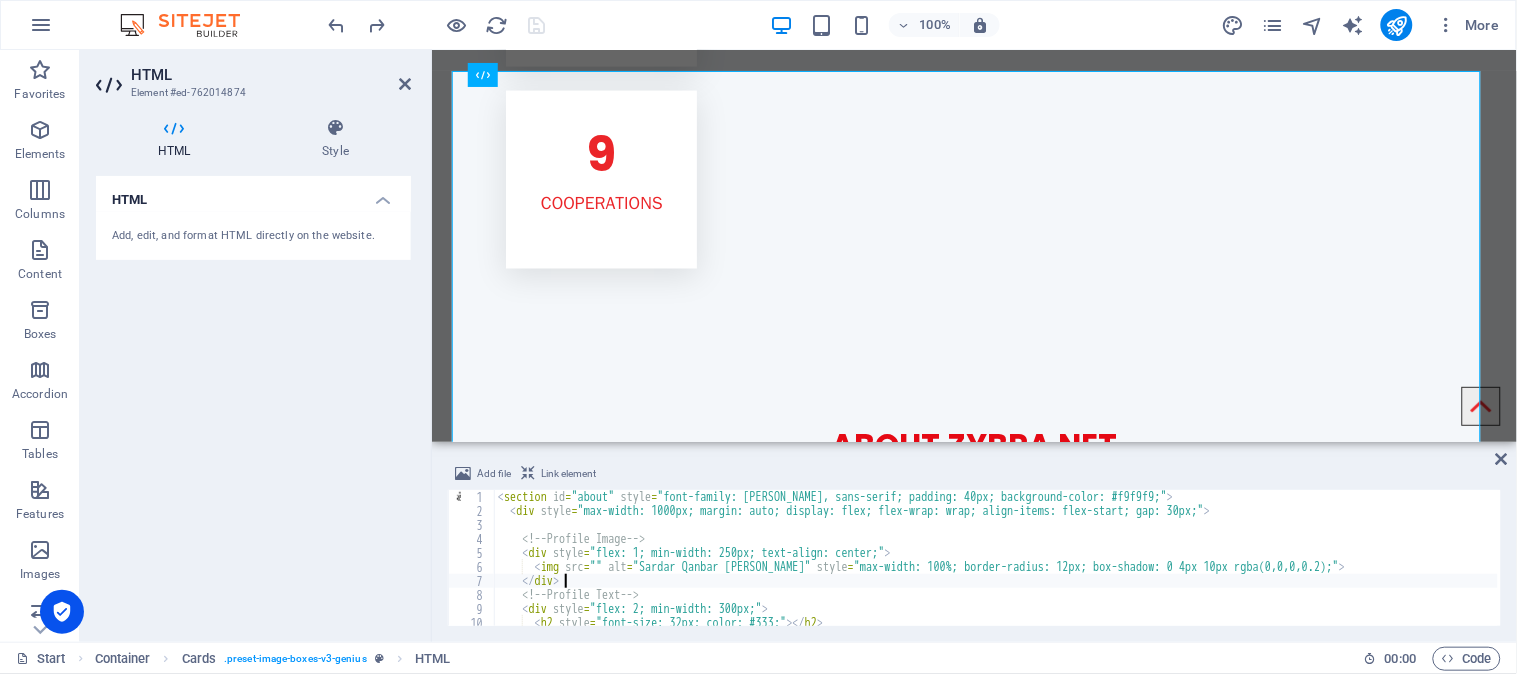 type on "</section>" 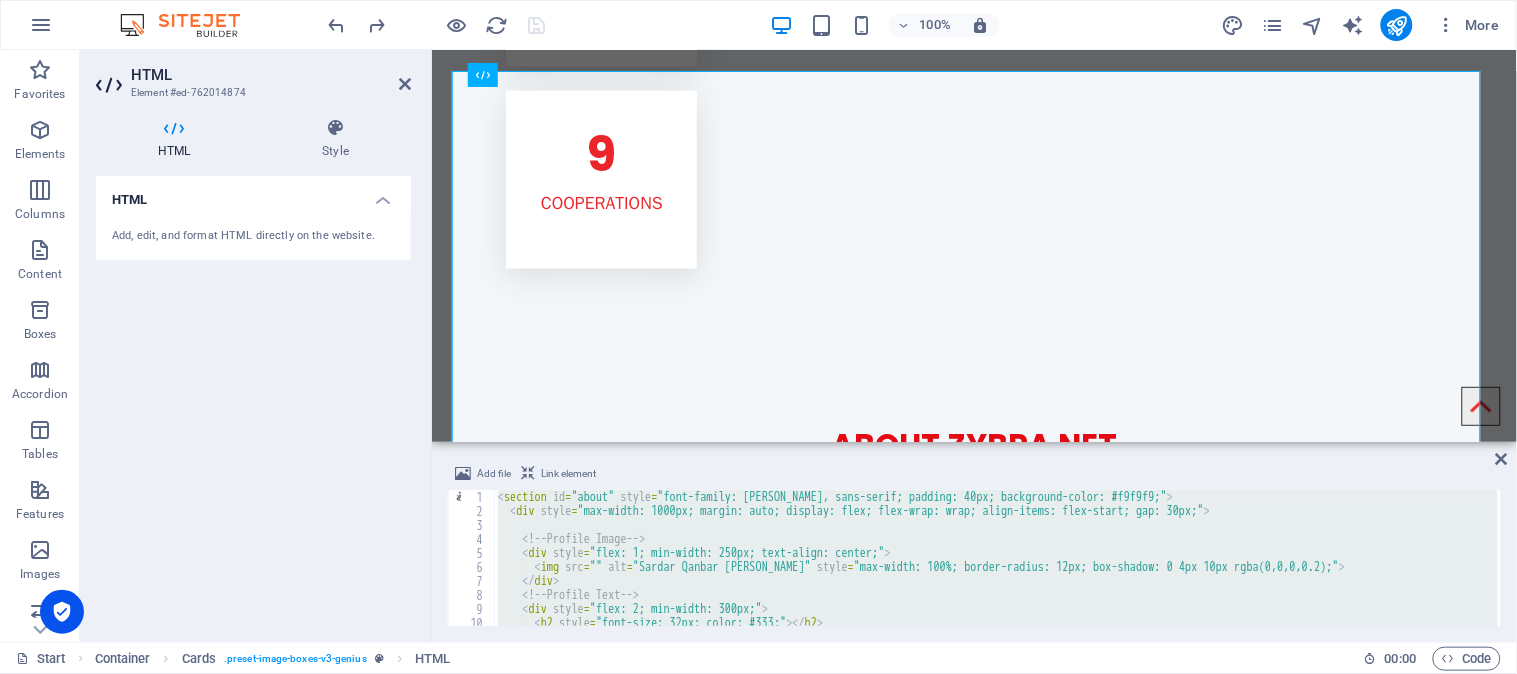 type 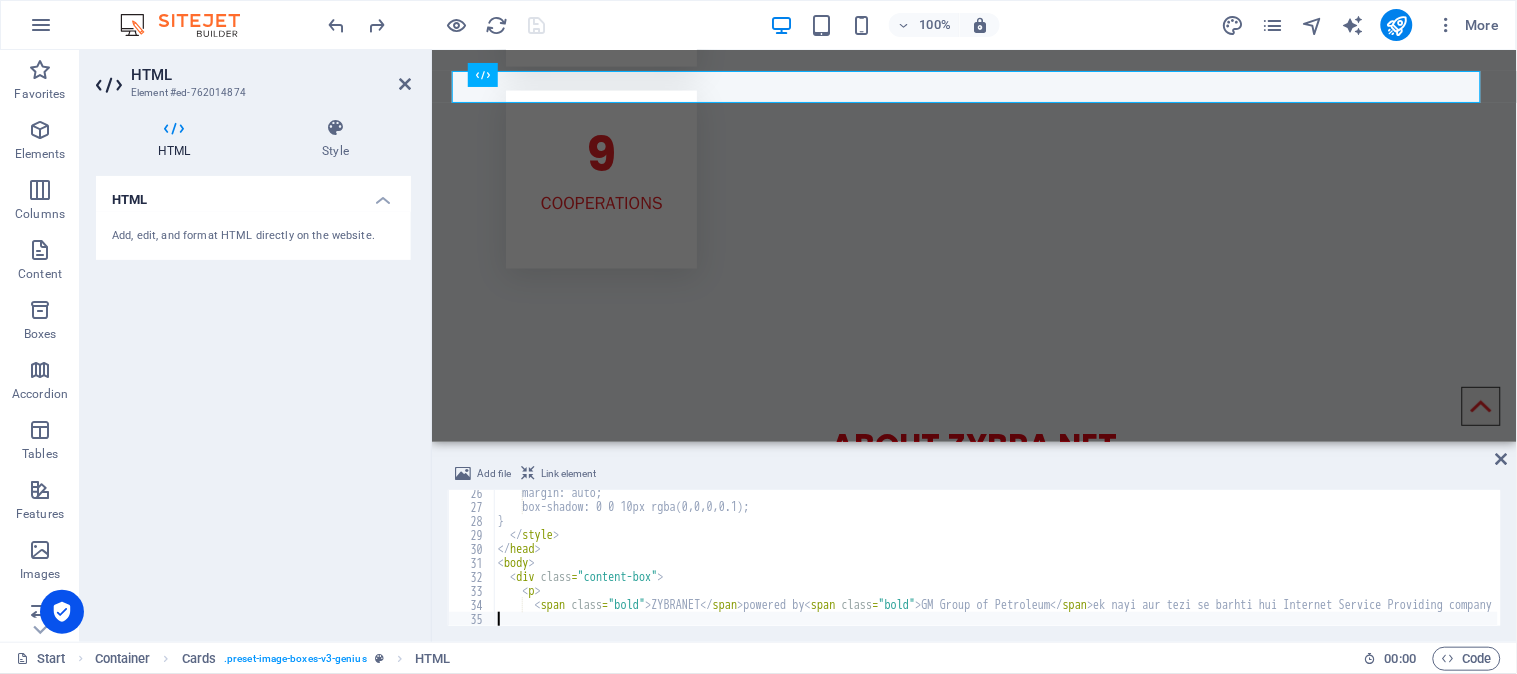 scroll, scrollTop: 354, scrollLeft: 0, axis: vertical 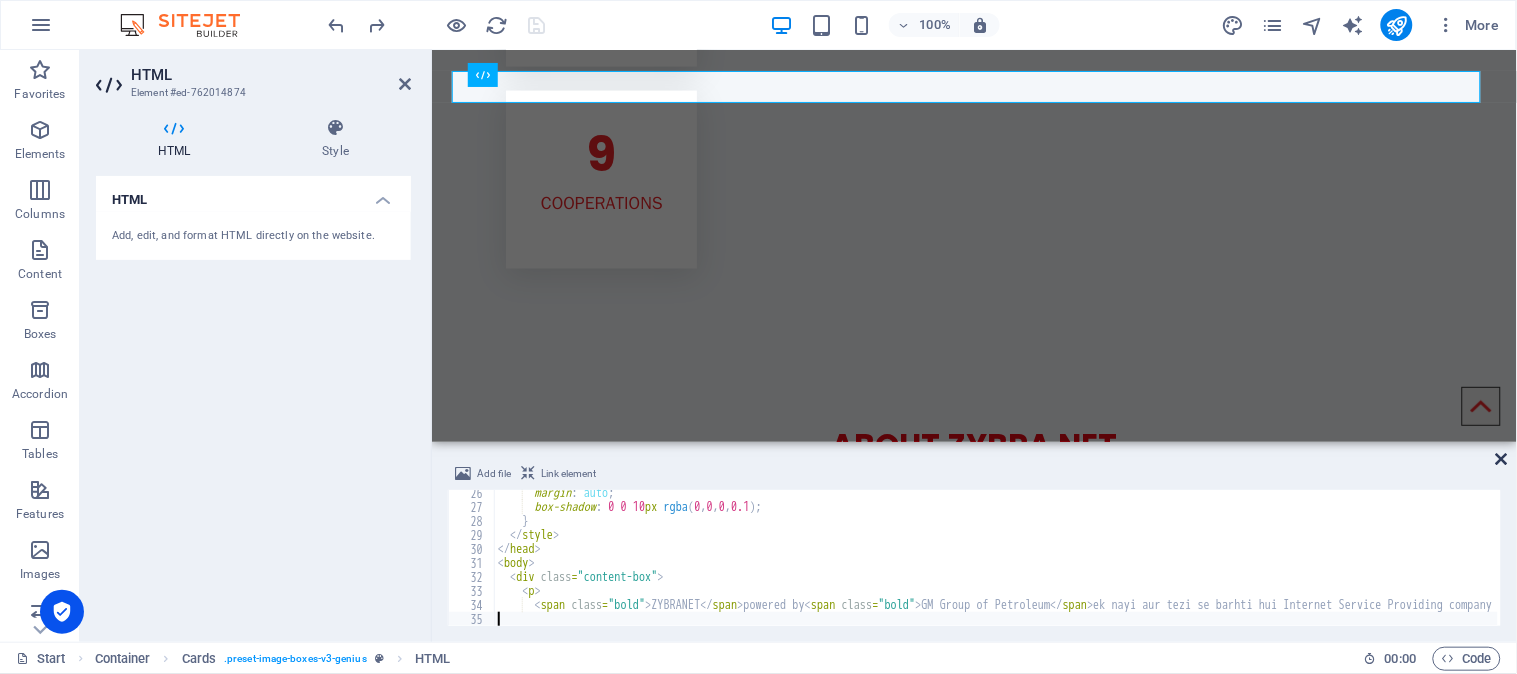 click at bounding box center (1502, 459) 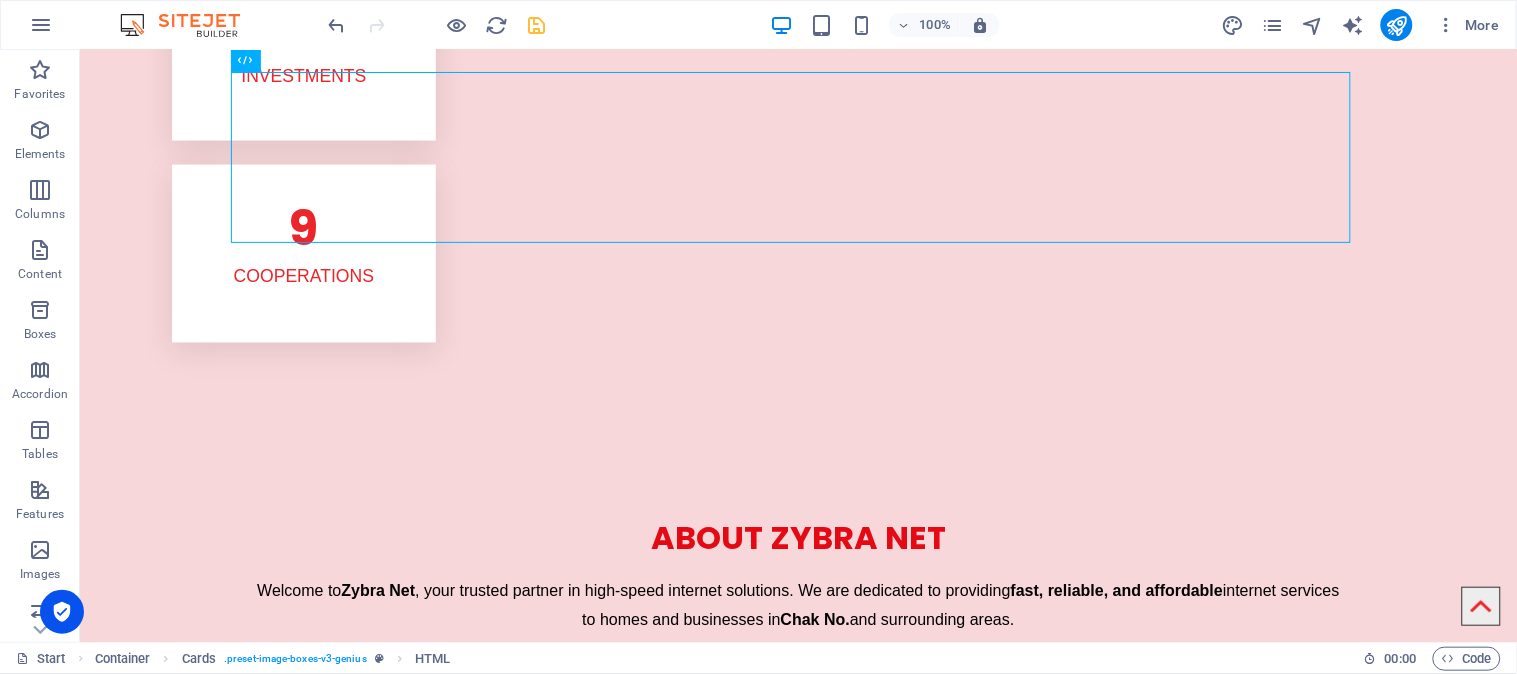 scroll, scrollTop: 2981, scrollLeft: 0, axis: vertical 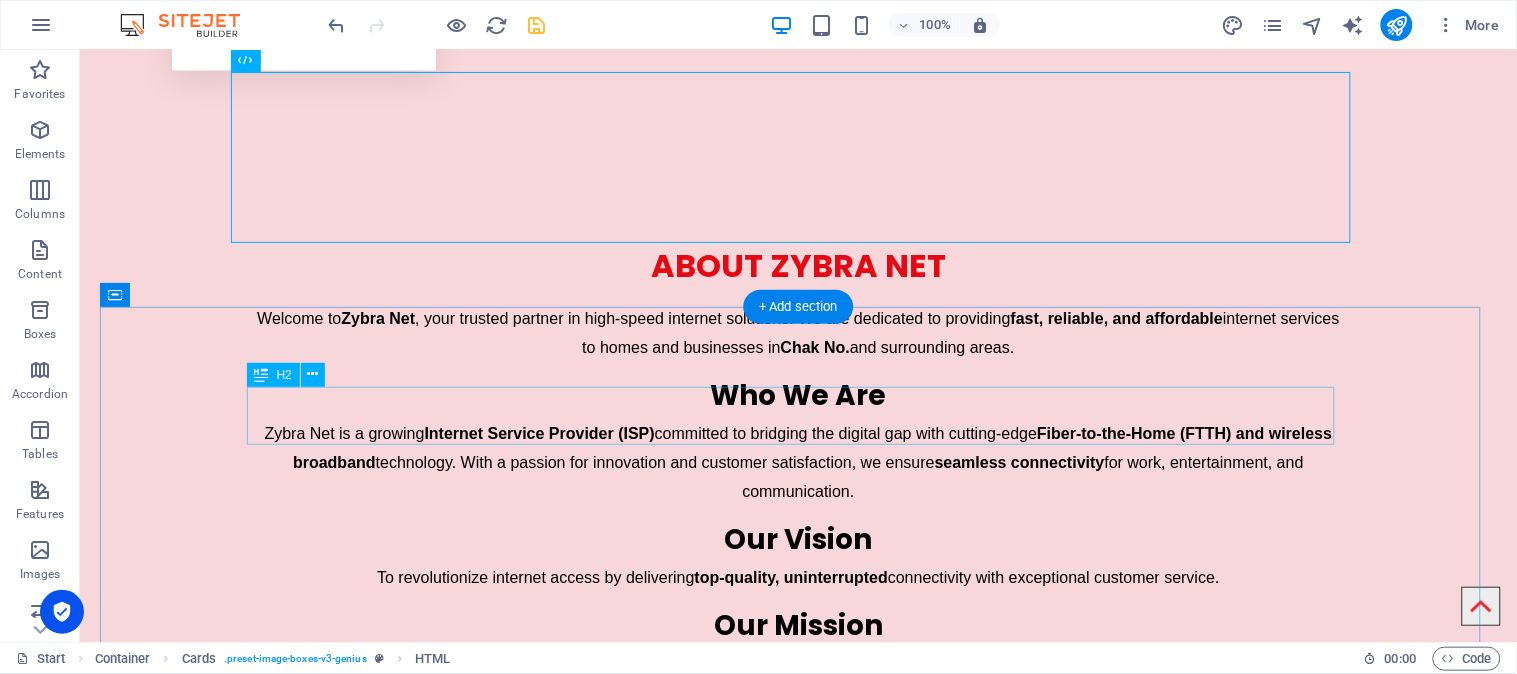 click on "Our clients" at bounding box center (798, 1623) 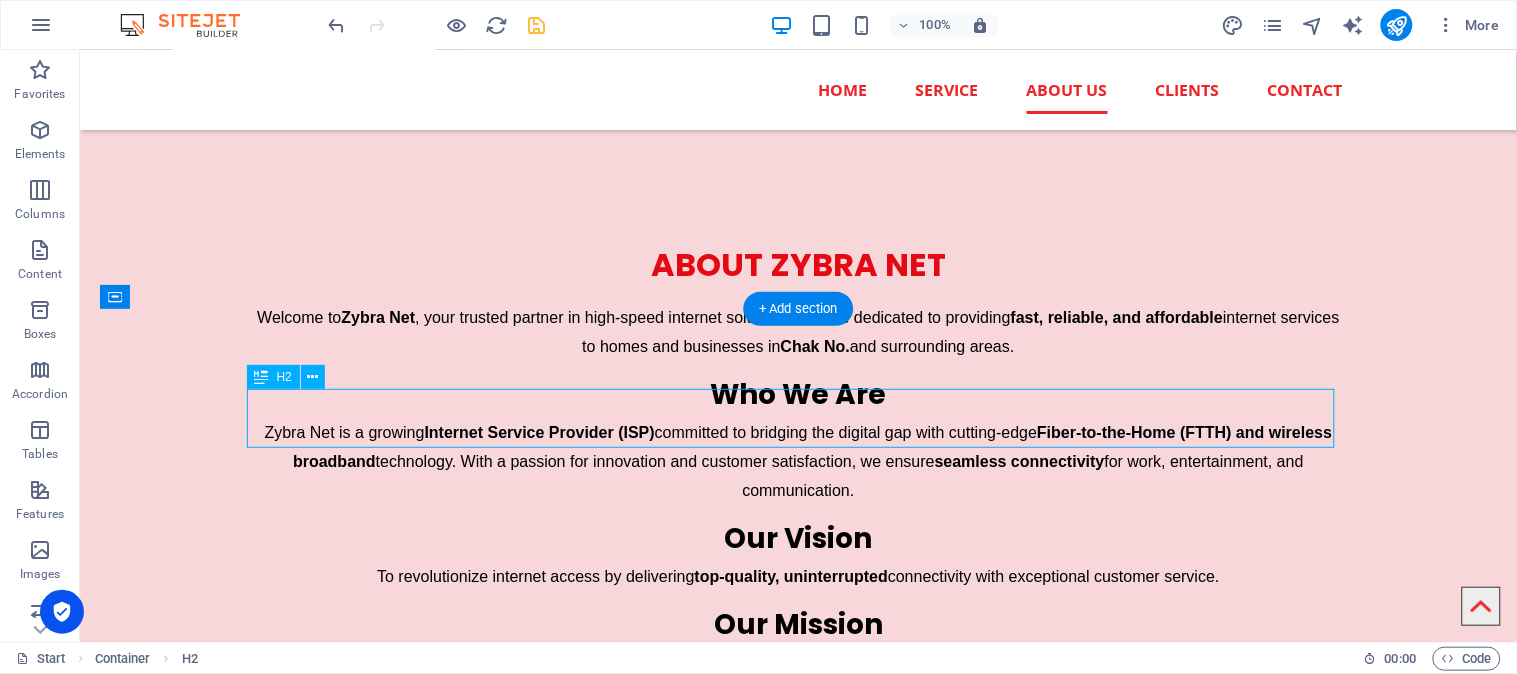 scroll, scrollTop: 2758, scrollLeft: 0, axis: vertical 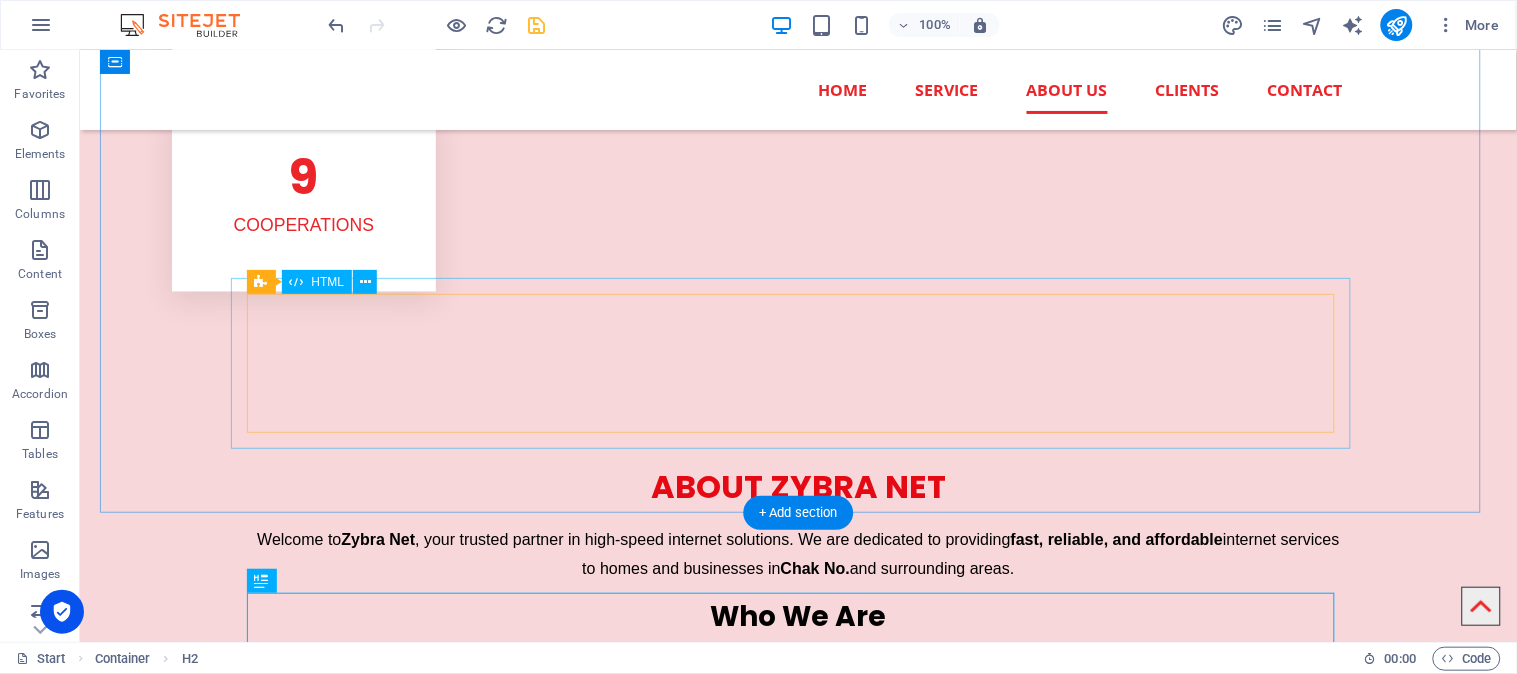 click on "About ZYBRANET
ZYBRANET  powered by  GM Group of Petroleum  ek nayi aur tezi se barhti hui Internet Service Providing company hai jo Pakistan mein high speed aur reliable internet services faraham karne ka irada rakhti hai ye project un logon ke liye hai jo naye dor ke digital tools ka faida uthana chahte hain aur apni zindagi ko asaan banana chahte hain is company ke  CEO Sardar Qamar Murtaza Wattoo  hain jo telecommunicat" at bounding box center (798, 1596) 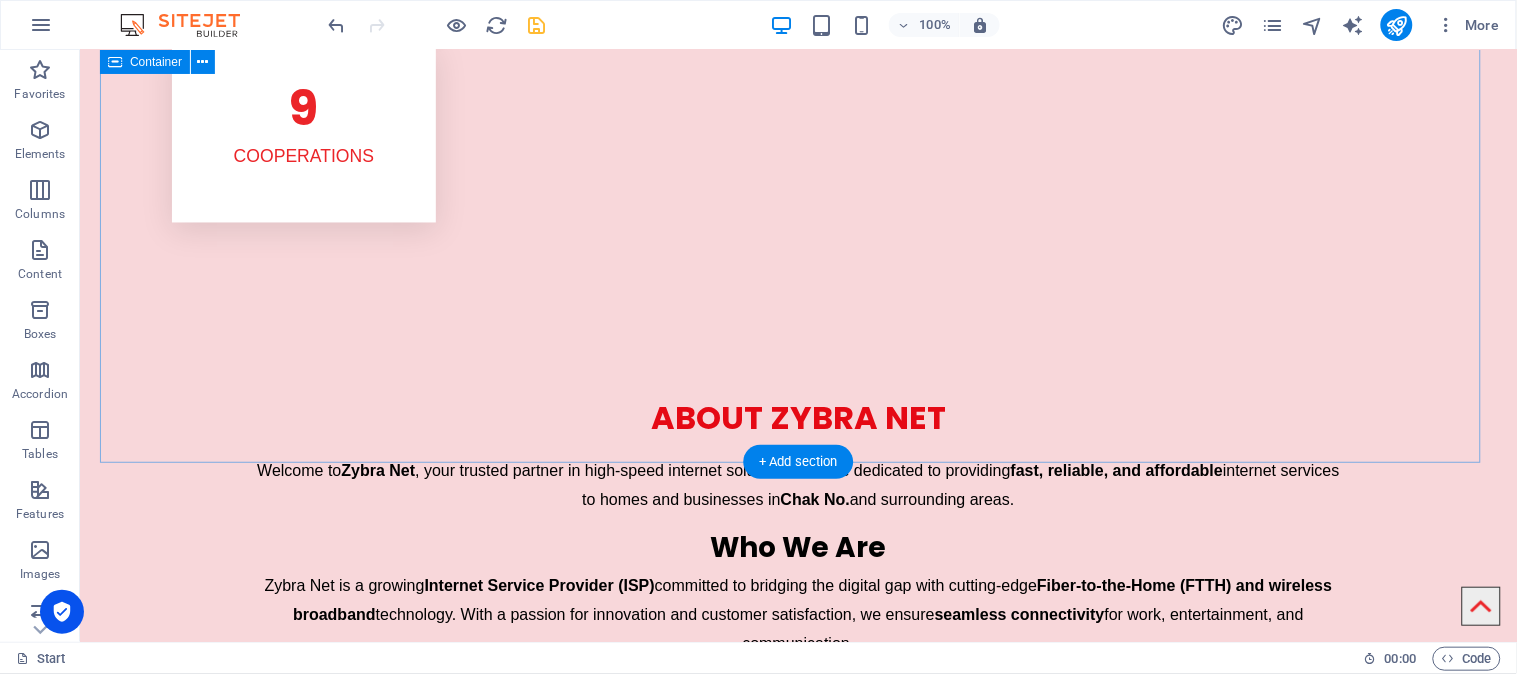 scroll, scrollTop: 2888, scrollLeft: 0, axis: vertical 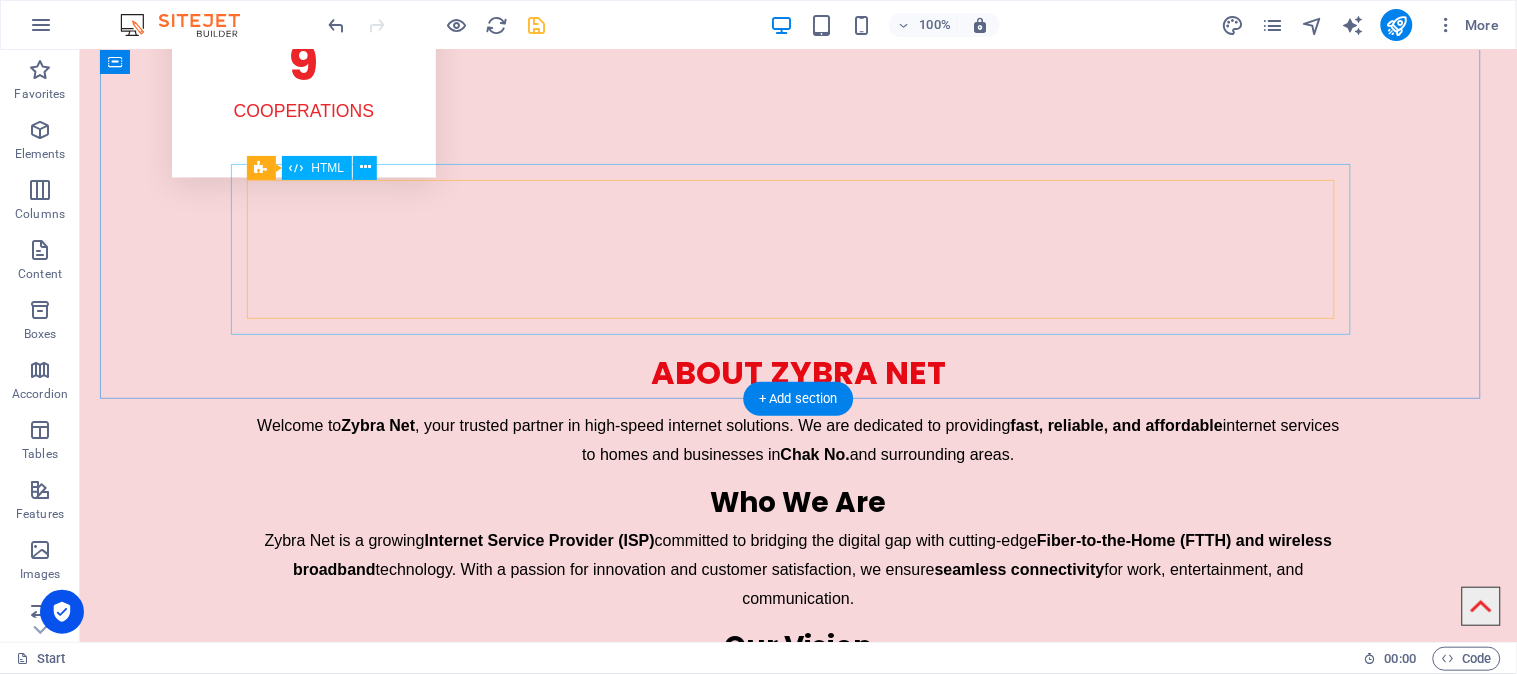 click on "About ZYBRANET
ZYBRANET  powered by  GM Group of Petroleum  ek nayi aur tezi se barhti hui Internet Service Providing company hai jo Pakistan mein high speed aur reliable internet services faraham karne ka irada rakhti hai ye project un logon ke liye hai jo naye dor ke digital tools ka faida uthana chahte hain aur apni zindagi ko asaan banana chahte hain is company ke  CEO Sardar Qamar Murtaza Wattoo  hain jo telecommunicat" at bounding box center [798, 1482] 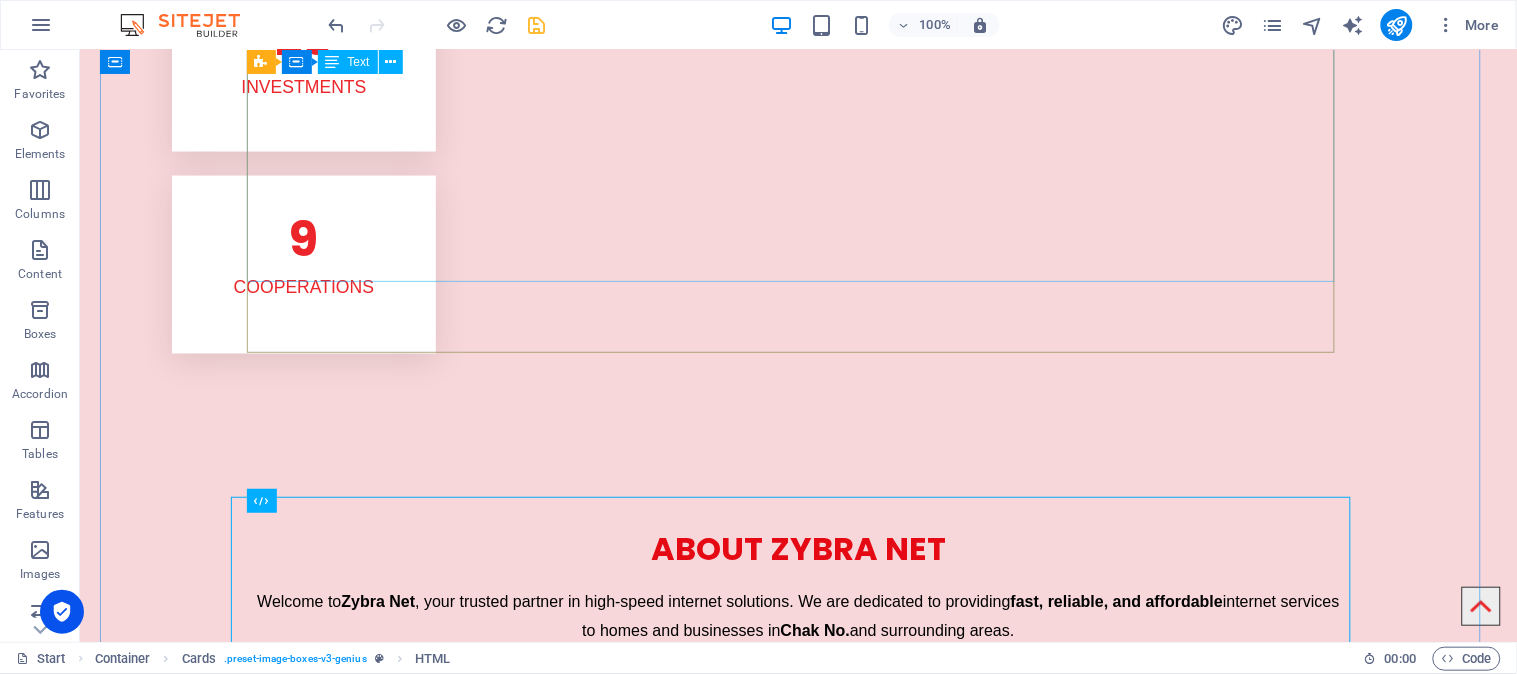 scroll, scrollTop: 2555, scrollLeft: 0, axis: vertical 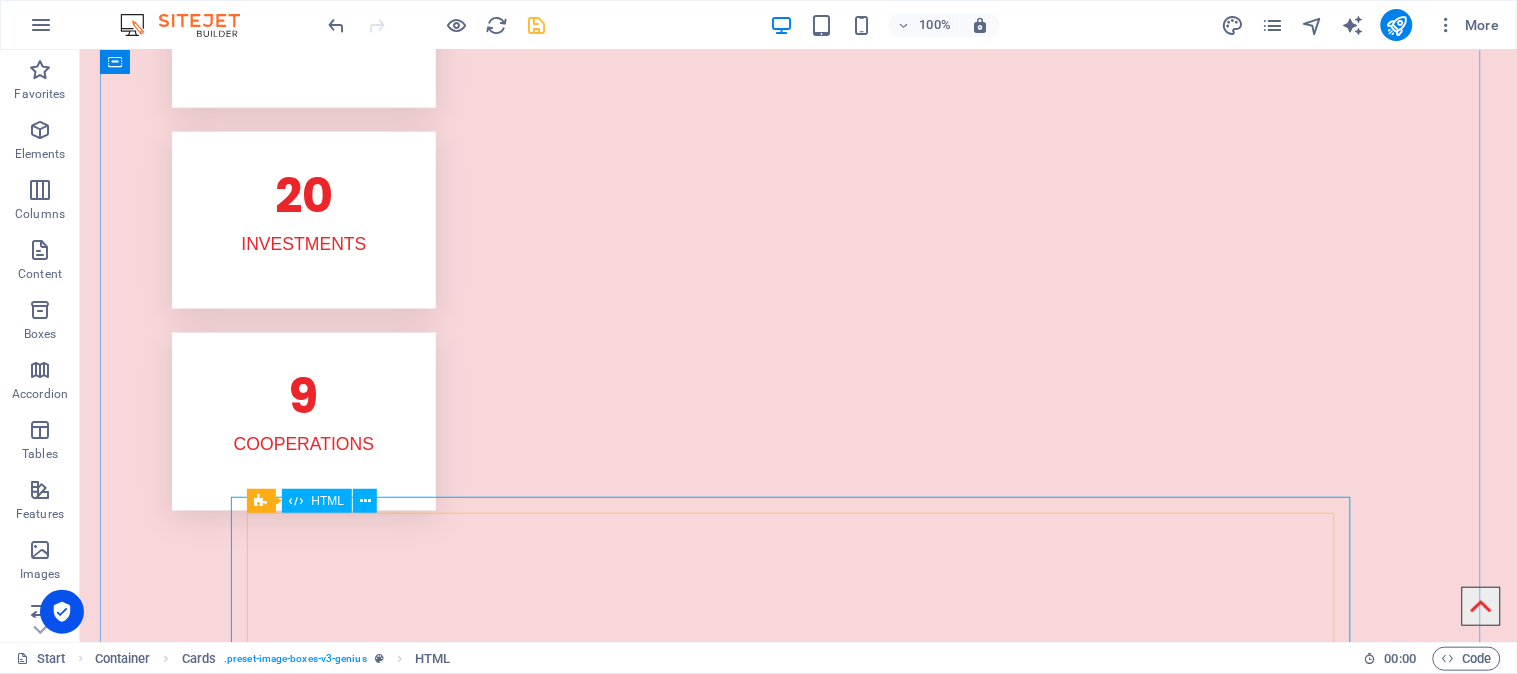 click on "About ZYBRANET
ZYBRANET  powered by  GM Group of Petroleum  ek nayi aur tezi se barhti hui Internet Service Providing company hai jo Pakistan mein high speed aur reliable internet services faraham karne ka irada rakhti hai ye project un logon ke liye hai jo naye dor ke digital tools ka faida uthana chahte hain aur apni zindagi ko asaan banana chahte hain is company ke  CEO Sardar Qamar Murtaza Wattoo  hain jo telecommunicat" at bounding box center [798, 1815] 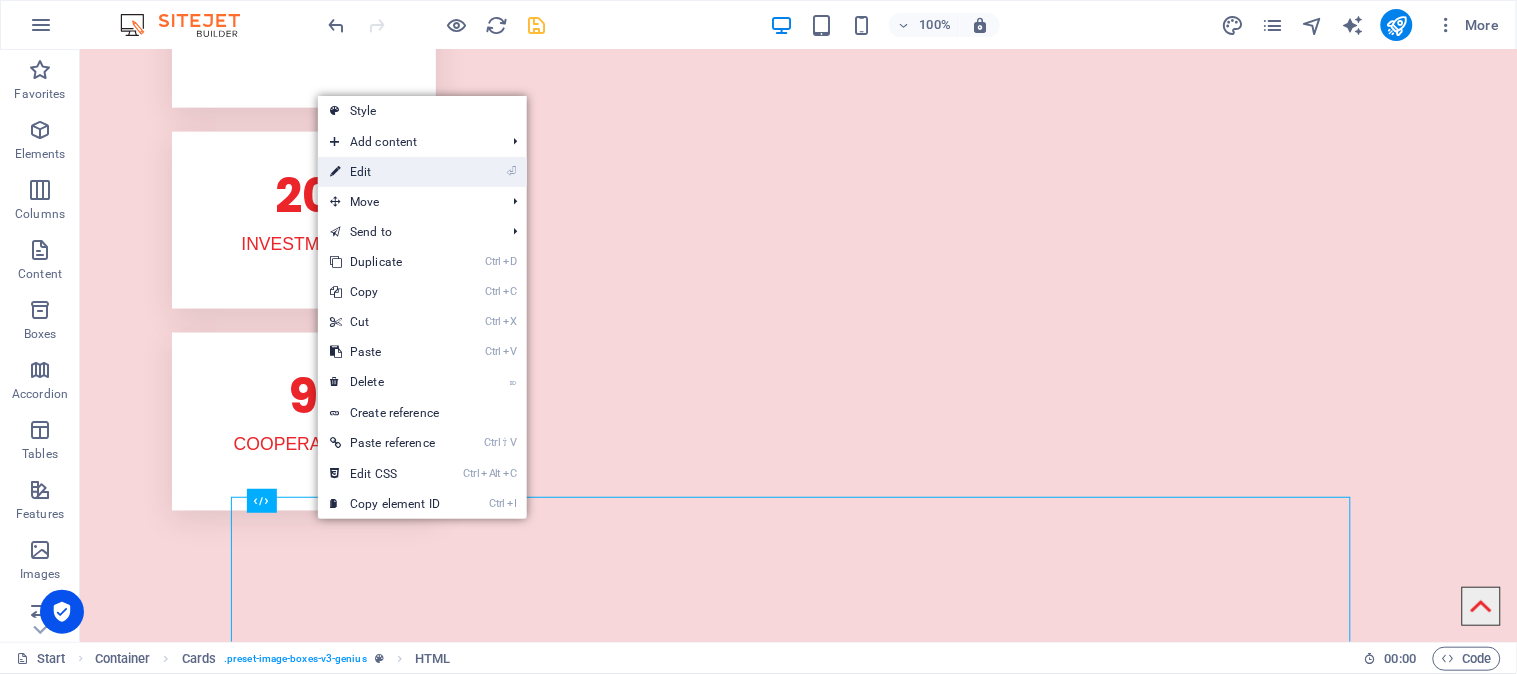 click on "⏎  Edit" at bounding box center (385, 172) 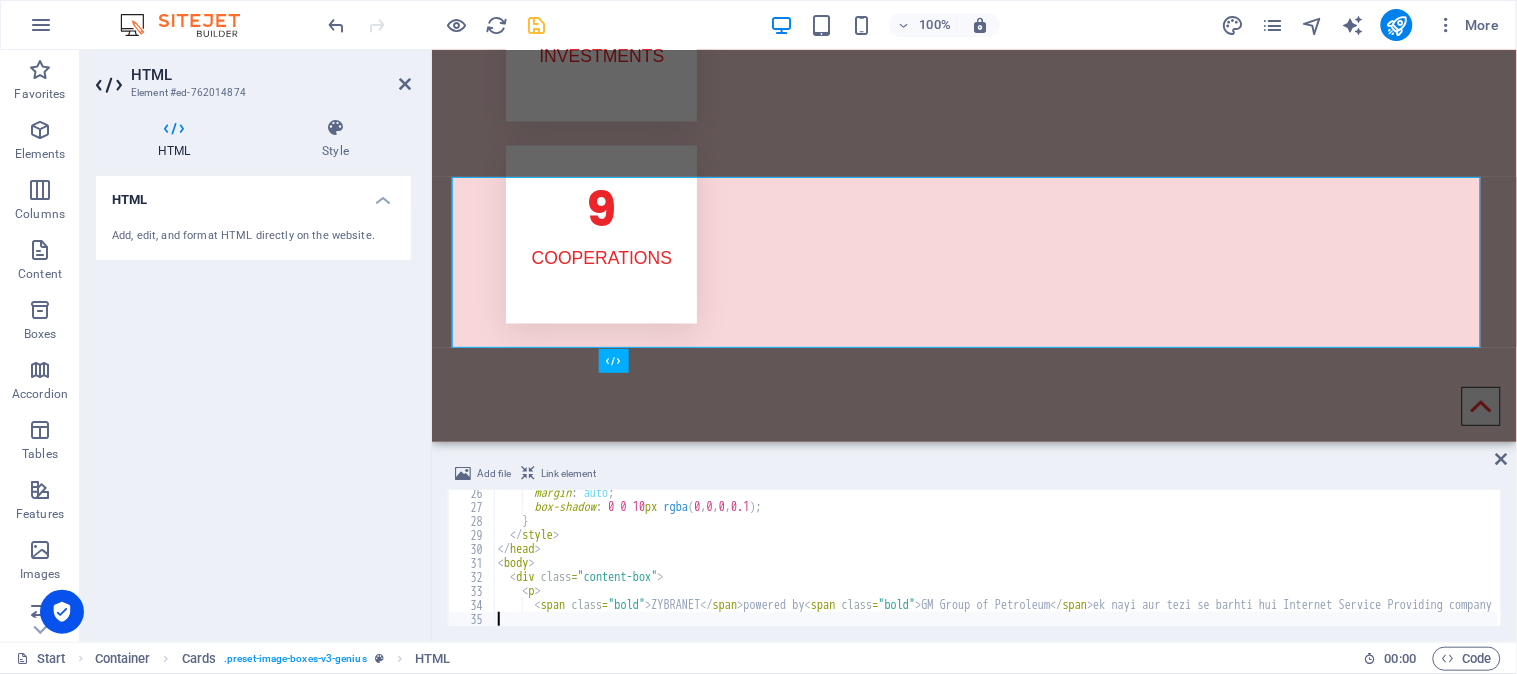 scroll, scrollTop: 2695, scrollLeft: 0, axis: vertical 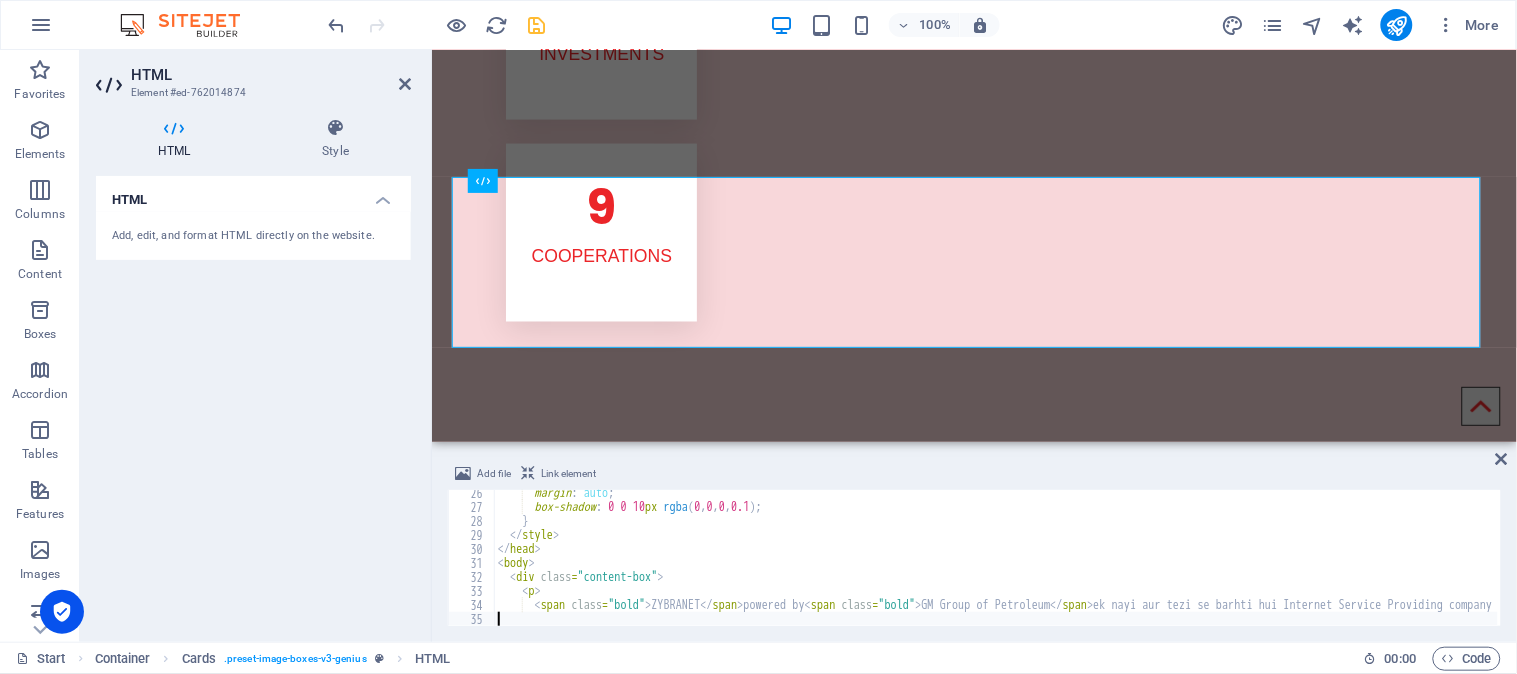 click on "margin :   auto ;         box-shadow :   0   0   10 px   rgba ( 0 , 0 , 0 , 0.1 ) ;      }    </ style > </ head > < body >    < div   class = "content-box" >      < p >         < span   class = "bold" > ZYBRANET </ span >  powered by  < span   class = "bold" > GM Group of Petroleum </ span >  ek nayi aur tezi se barhti hui Internet Service Providing company hai jo Pakistan mein high speed aur reliable internet services faraham karne ka irada rakhti hai ye project un logon ke liye hai jo naye dor ke digital tools ka faida uthana chahte hain aur apni zindagi ko asaan banana chahte hain is company ke  < span   class = "highlight" > CEO Sardar Qamar Murtaza Wattoo </ span >  hain jo telecommunicat" at bounding box center (2167, 566) 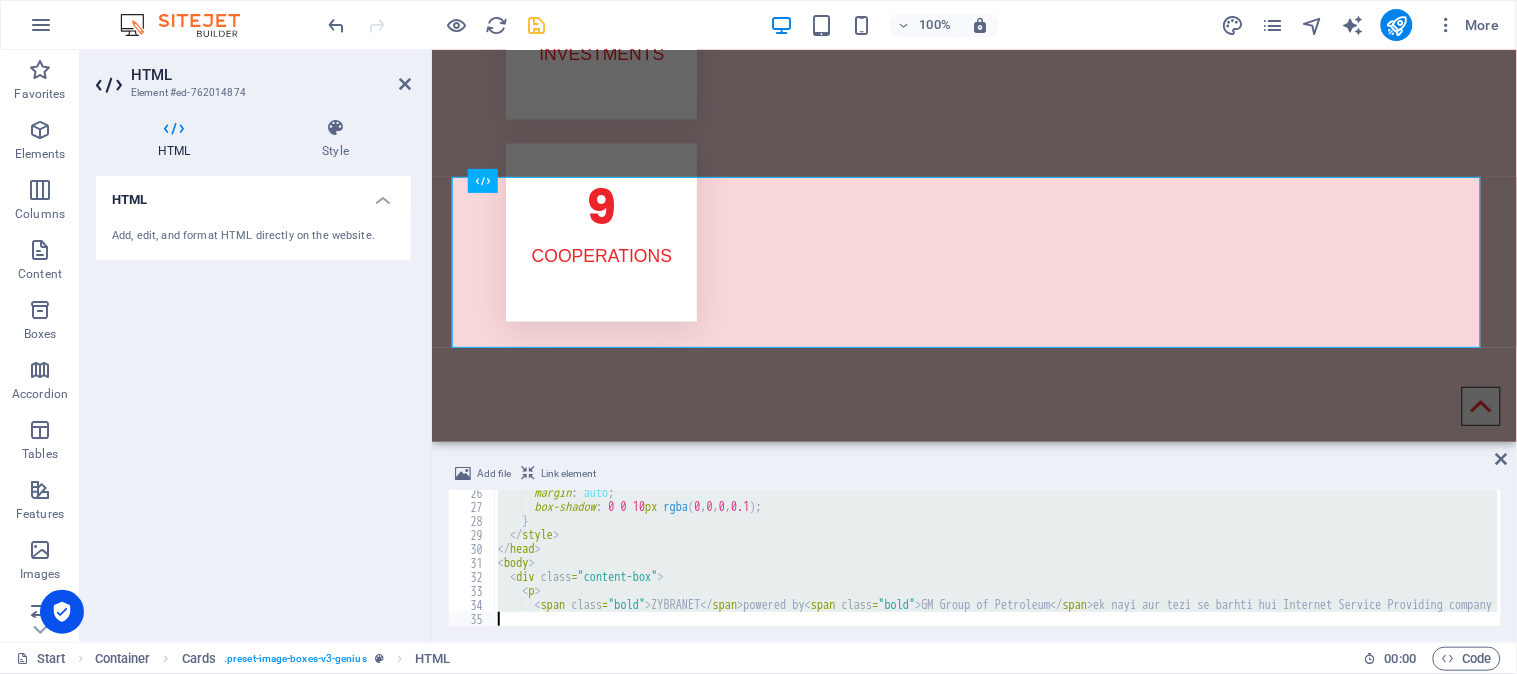 type 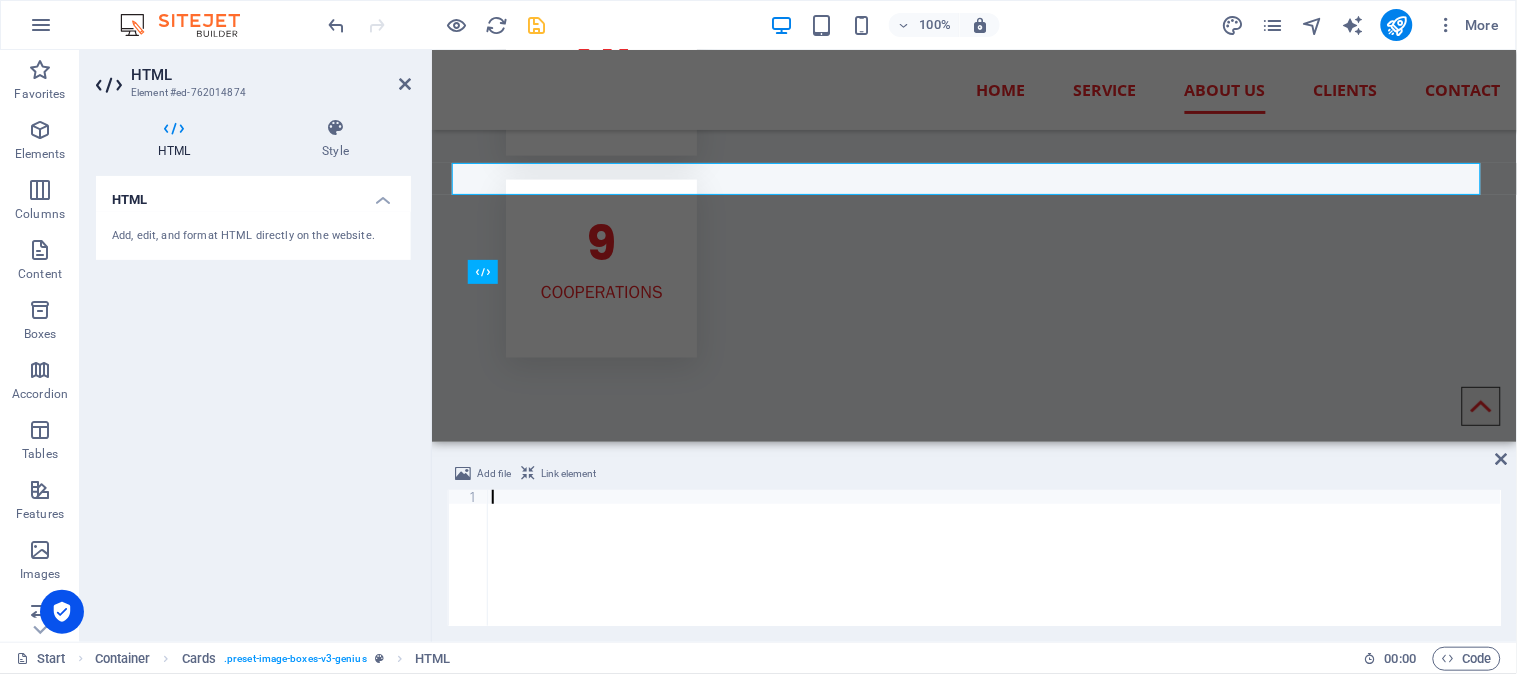 scroll, scrollTop: 2602, scrollLeft: 0, axis: vertical 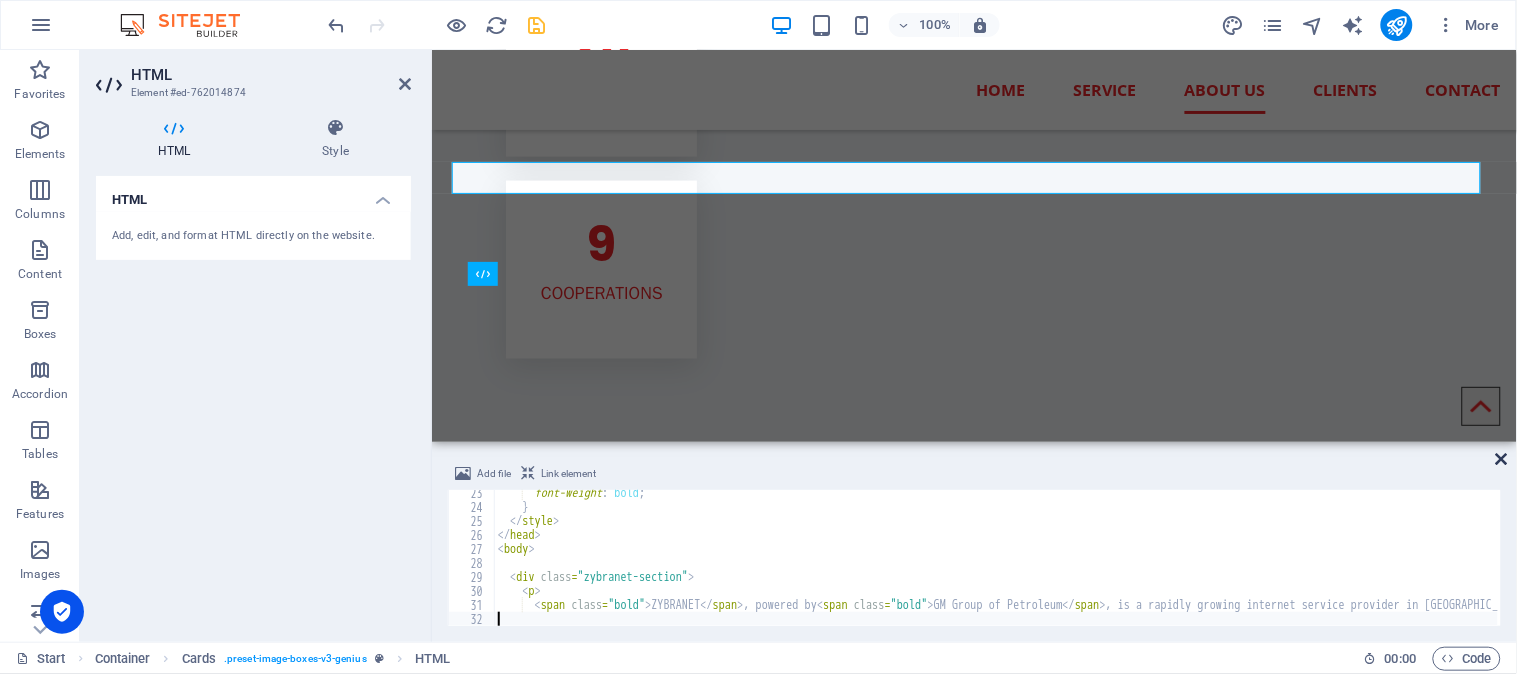 click at bounding box center (1502, 459) 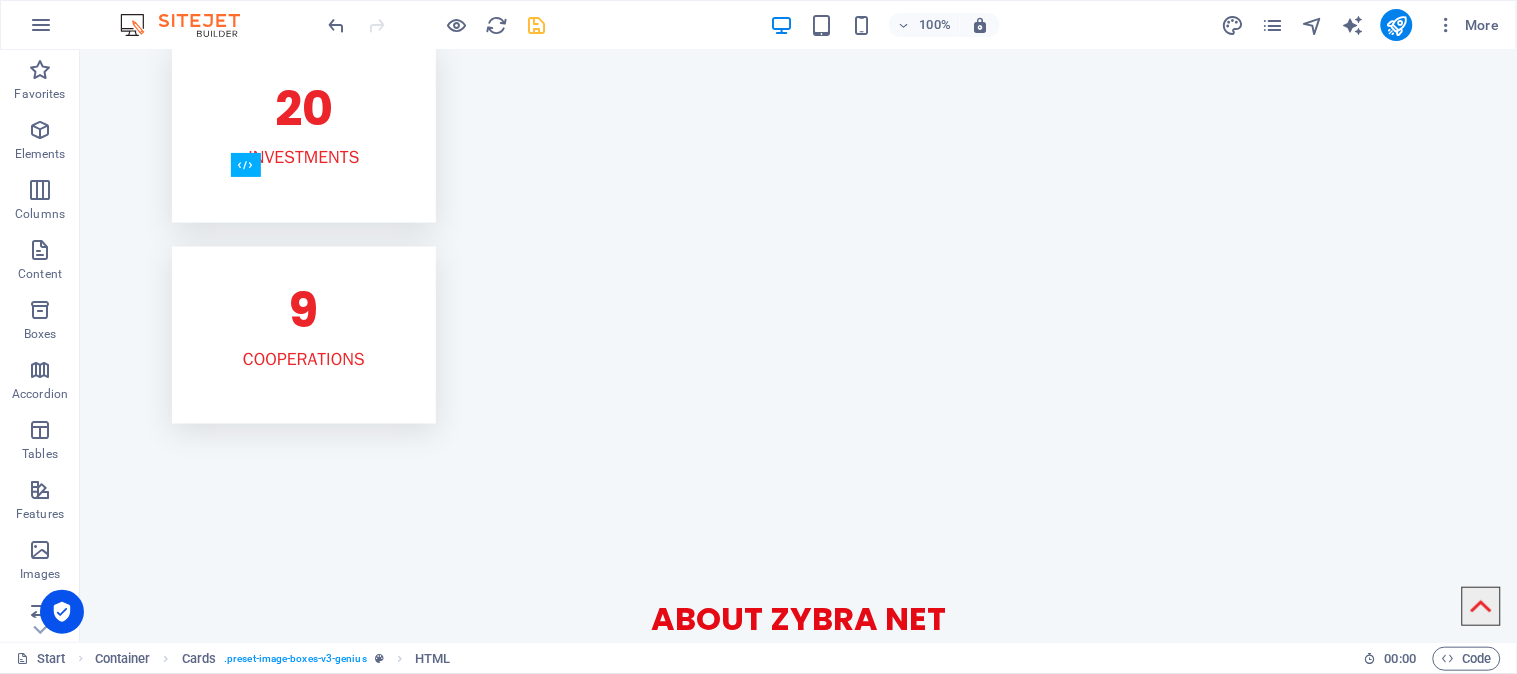 scroll, scrollTop: 2783, scrollLeft: 0, axis: vertical 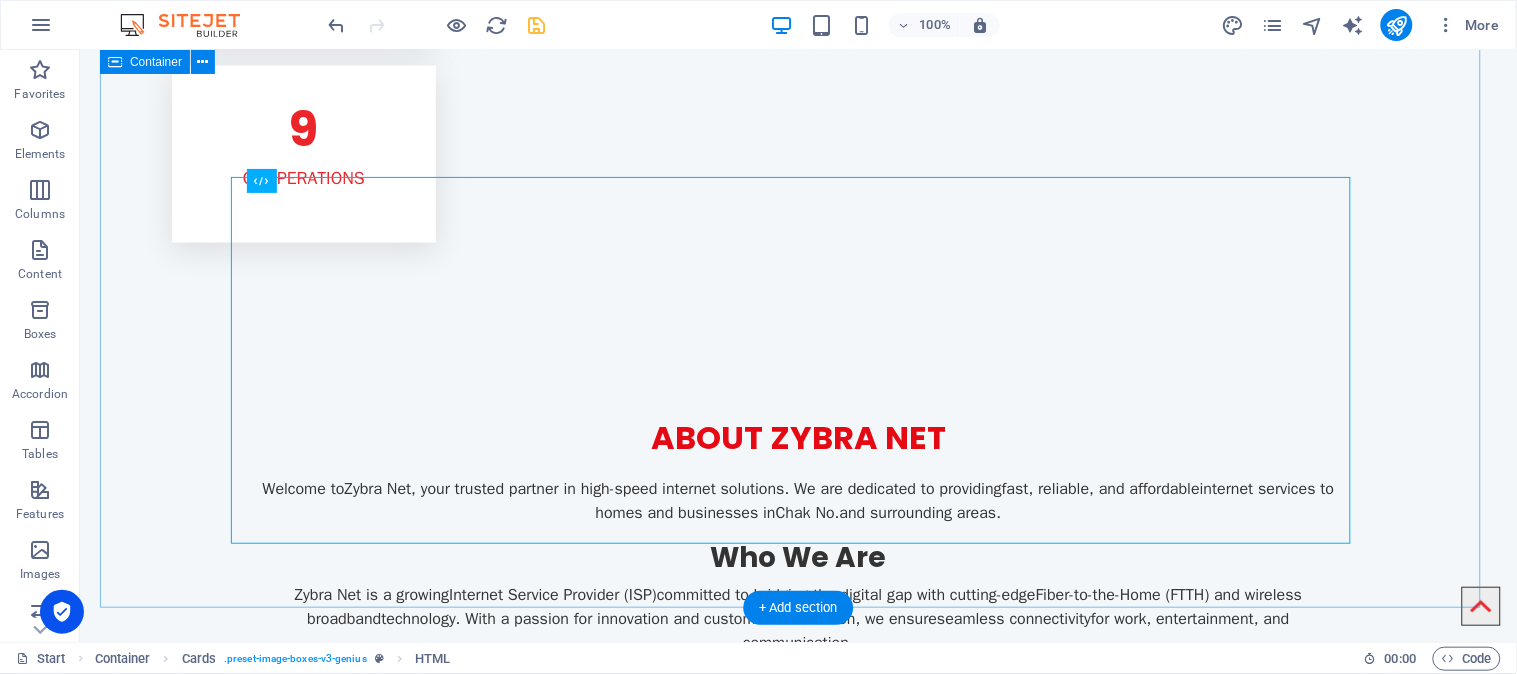 click on "About Zybra Net Welcome to  Zybra Net , your trusted partner in high-speed internet solutions. We are dedicated to providing  fast, reliable, and affordable  internet services to homes and businesses in  Chak No.  and surrounding areas. Who We Are Zybra Net is a growing  Internet Service Provider (ISP)  committed to bridging the digital gap with cutting-edge  Fiber-to-the-Home (FTTH) and wireless broadband  technology. With a passion for innovation and customer satisfaction, we ensure  seamless connectivity  for work, entertainment, and communication. Our Vision To revolutionize internet access by delivering  top-quality, uninterrupted  connectivity with exceptional customer service. Our Mission ✔ Provide  high-speed, stable, and affordable  internet packages. ✔ Expand  fiber-optic and wireless  network coverage. ✔ Ensure  24/7 customer support  and technical assistance. ✔ Drive digital transformation in  rural and urban areas . Why Choose Zybra Net? ✅  Reliable Connectivity ✅  ✅  ✅" at bounding box center (797, 1062) 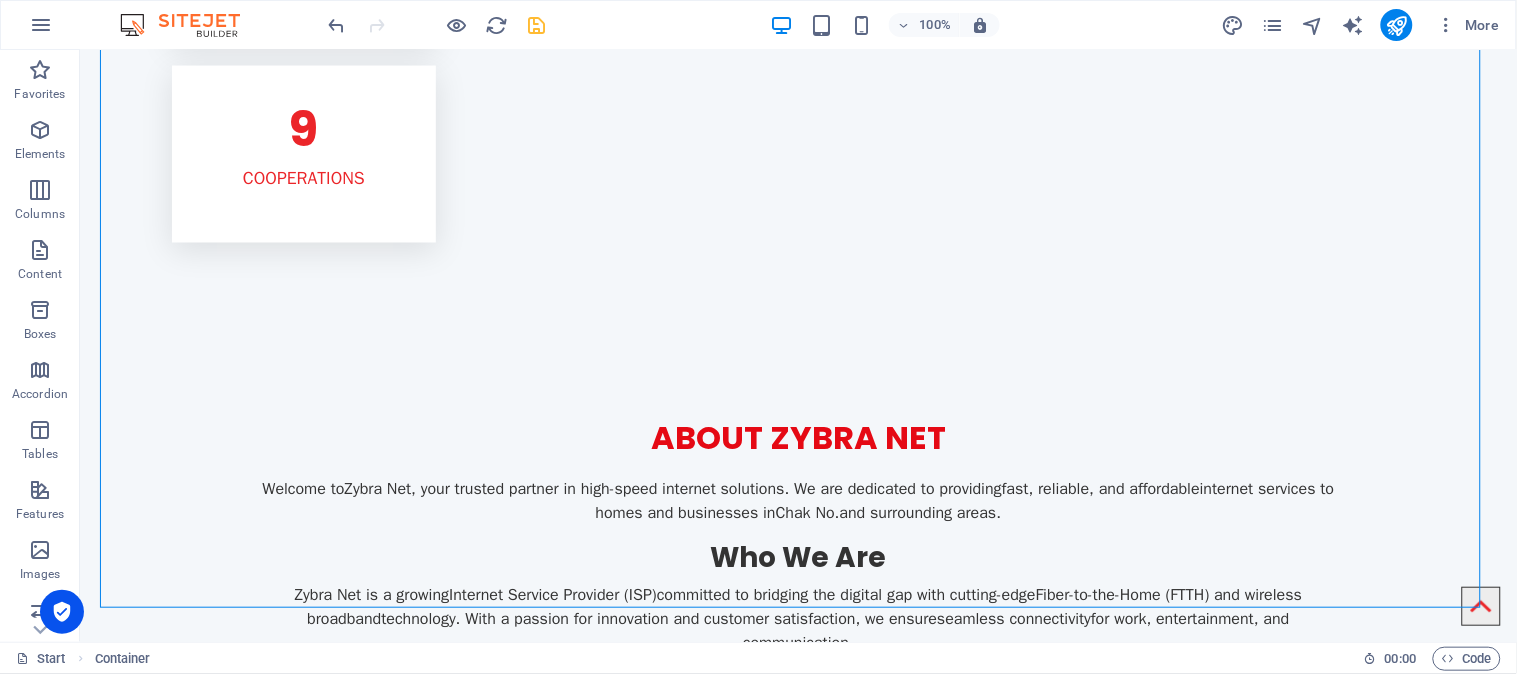 click on "Start Container" at bounding box center (682, 659) 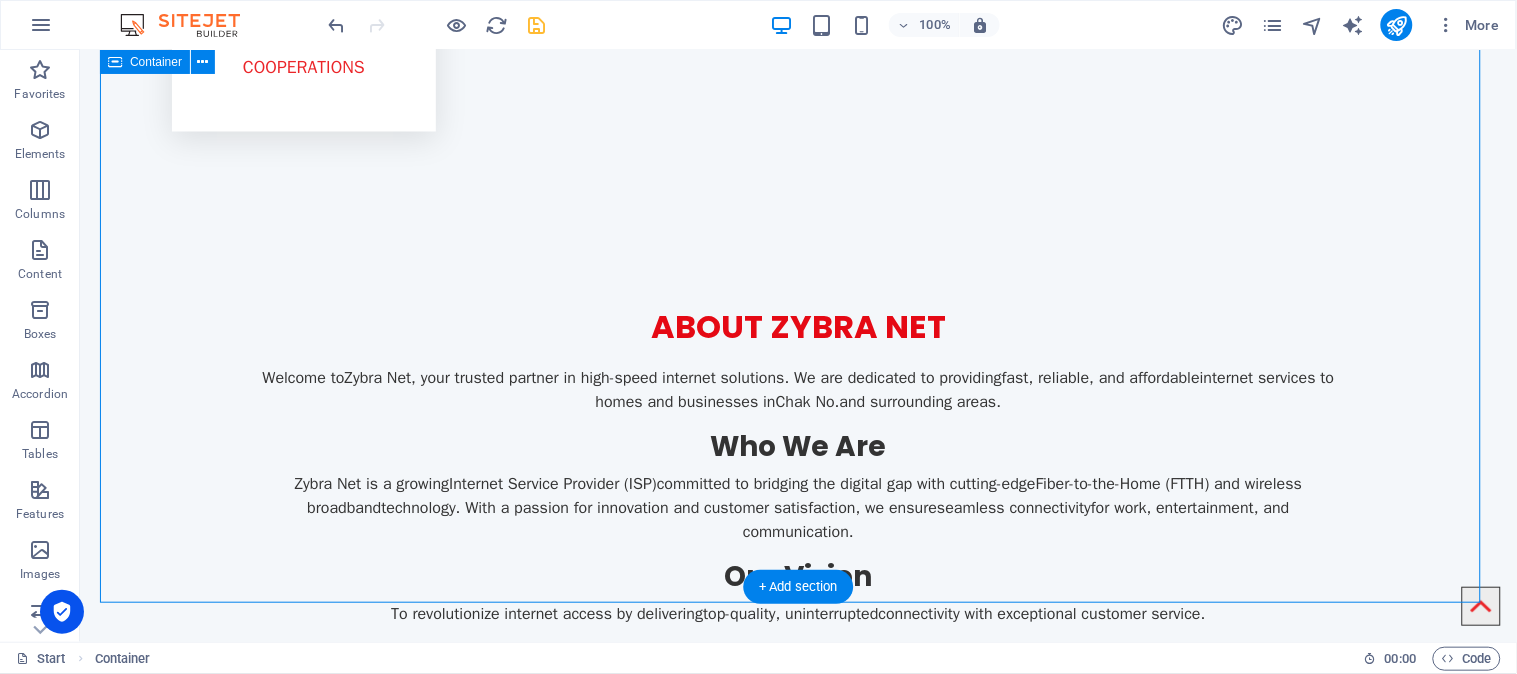 scroll, scrollTop: 2783, scrollLeft: 0, axis: vertical 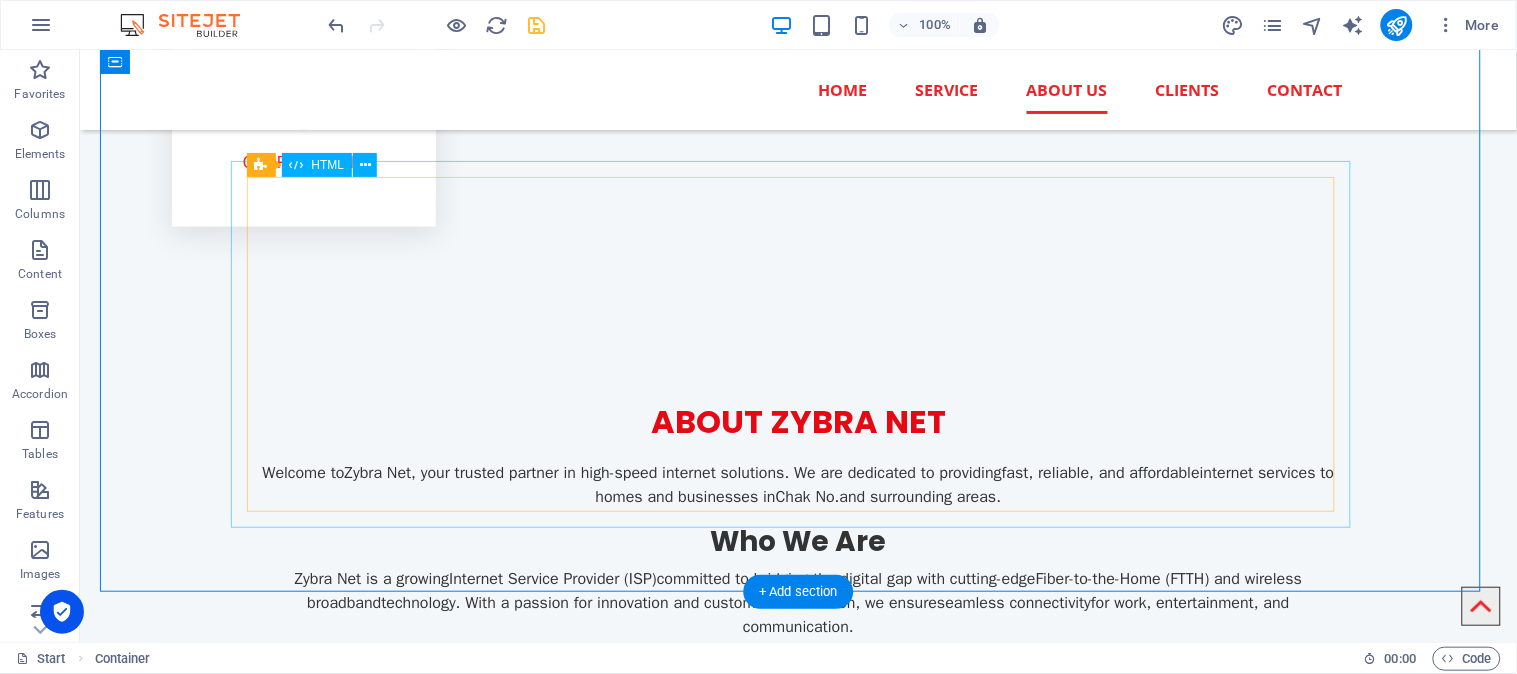 click on "About ZYBRANET
ZYBRANET , powered by  GM Group of Petroleum , is a rapidly growing internet service provider in Pakistan with a mission to deliver high-speed and reliable internet access to both urban and rural areas. This project is designed for individuals who want to benefit from modern digital technology and make their lives easier. The company is led by  CEO Sardar Qamar Murtaza Wattoo , a highly experienced professional in the telecommunications industry. Starting as a  beginner , he has worked as an engineer at  Stormfiber  and  PTCL , two of Pakistan’s leading telecom providers. His expertise and vision provide a strong foundation for  ZYBRANET . With full support and investment from the  GM Group of Petroleum , a trusted name in Pakistan’s energy sector,  ZYBRANET  is on track to become a major player in digital infrastructure. The company’s mission is to deliver fast inter" at bounding box center [798, 1548] 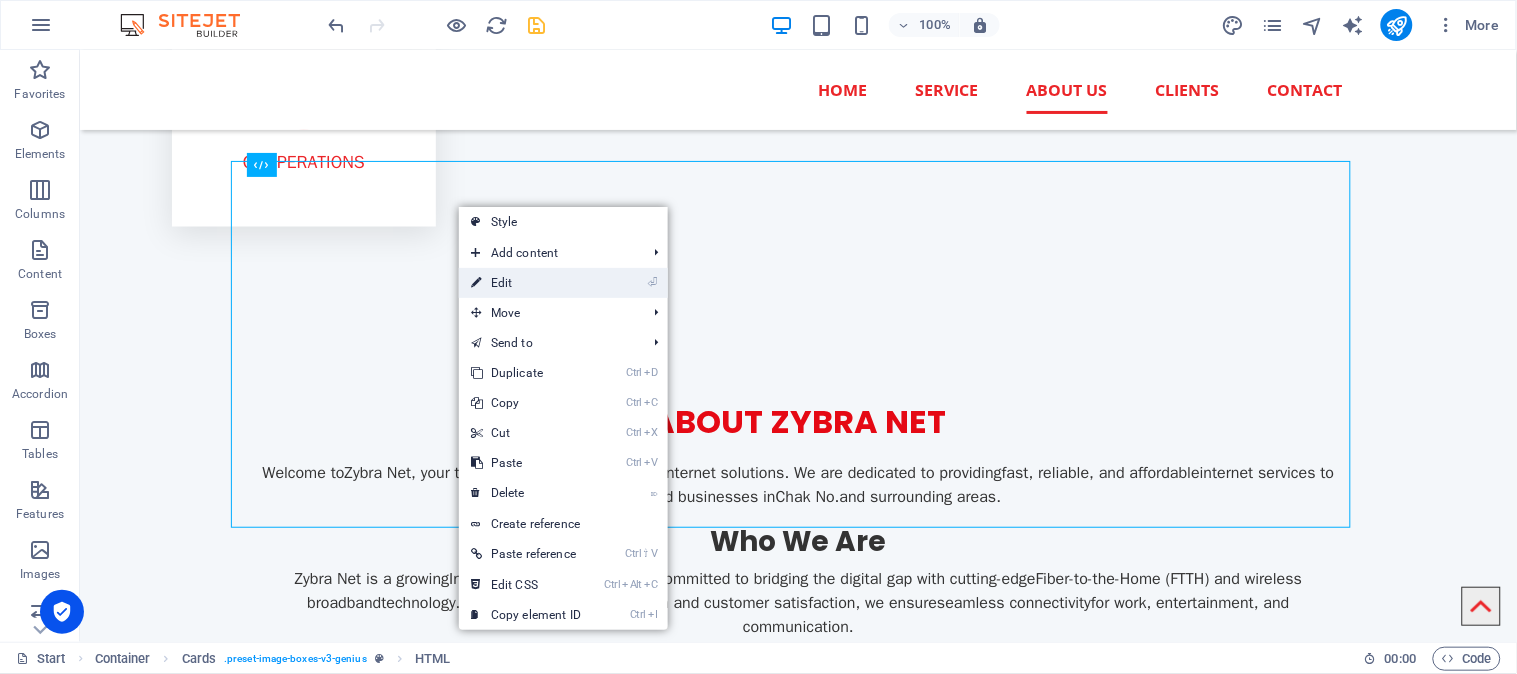 drag, startPoint x: 530, startPoint y: 277, endPoint x: 98, endPoint y: 226, distance: 435 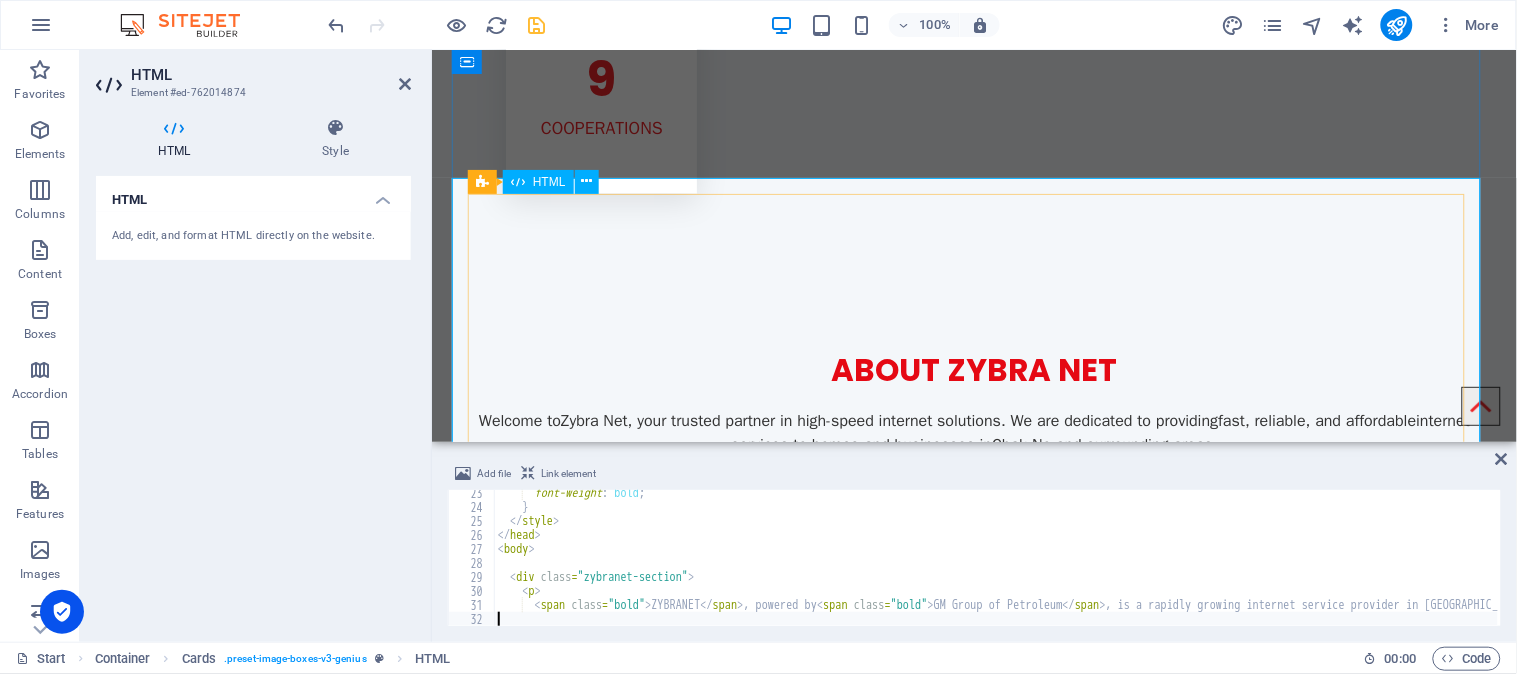 scroll, scrollTop: 2602, scrollLeft: 0, axis: vertical 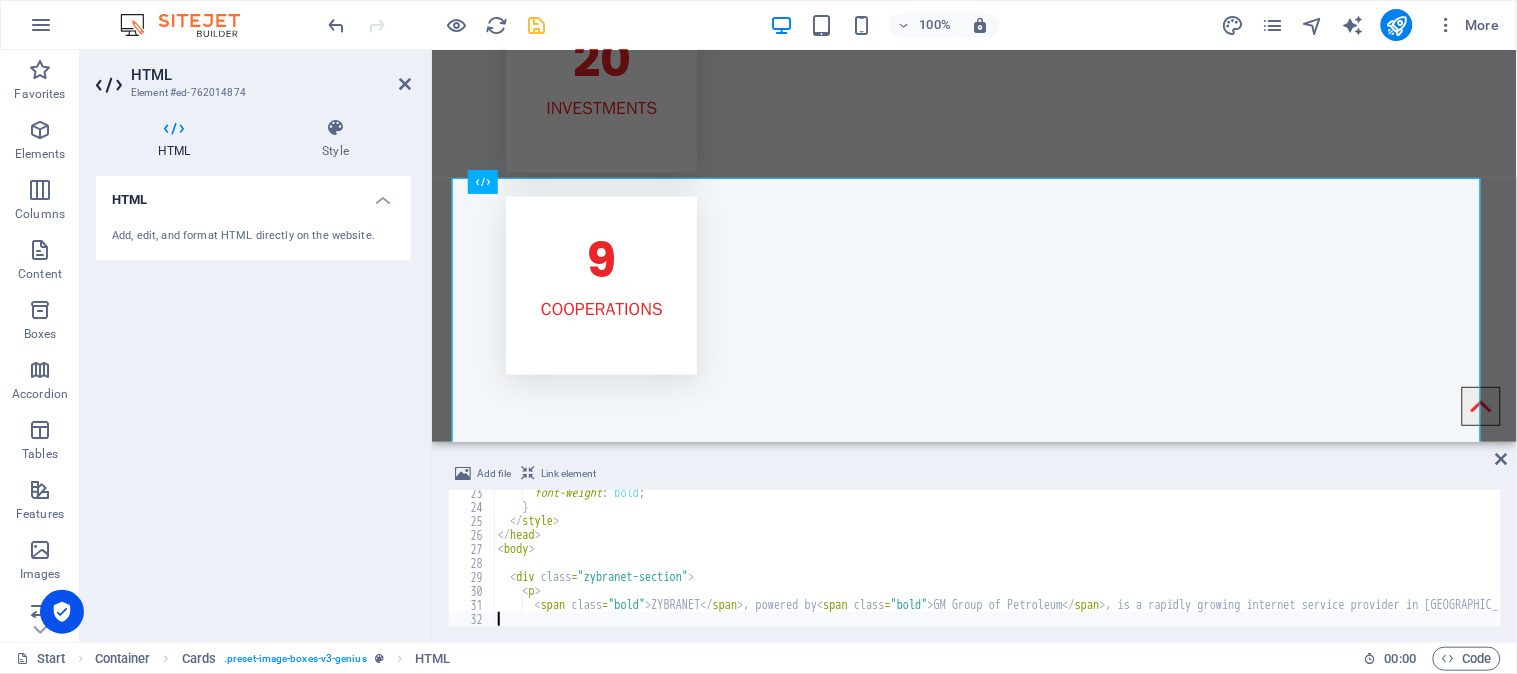 click on "font-weight :   bold ;      }    </ style > </ head > < body >    < div   class = "zybranet-section" >      < p >         < span   class = "bold" > ZYBRANET </ span > , powered by  < span   class = "bold" > GM Group of Petroleum </ span > , is a rapidly growing internet service provider in Pakistan with a mission to deliver high-speed and reliable internet access to both urban and rural areas. This project is designed for individuals who want to benefit from modern digital technology and make their lives easier. The company is led by  < span   class = "highlight" > CEO Sardar Qamar Murtaza Wattoo </ span > , a highly experienced professional in the telecommunications industry. Starting as a  < span   class = "bold" > beginner </ span > , he has worked as an engineer at  < span   class = "bold" > Stormfiber </ span >  and  < span   class = "bold" > PTCL </ span > , two of Pakistan’s leading telecom providers. His expertise and vision provide a strong foundation for  < span   class = "bold" > ZYBRANET" at bounding box center (4226, 566) 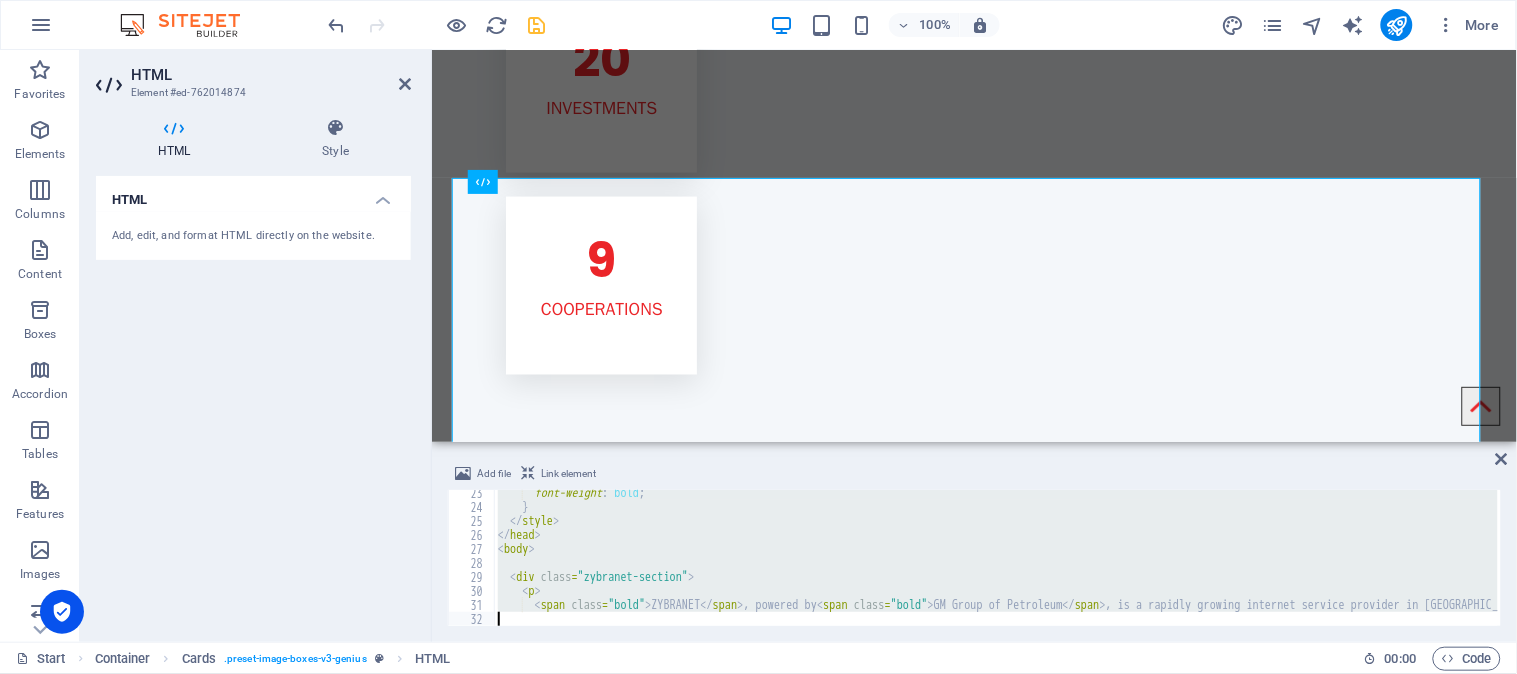 type 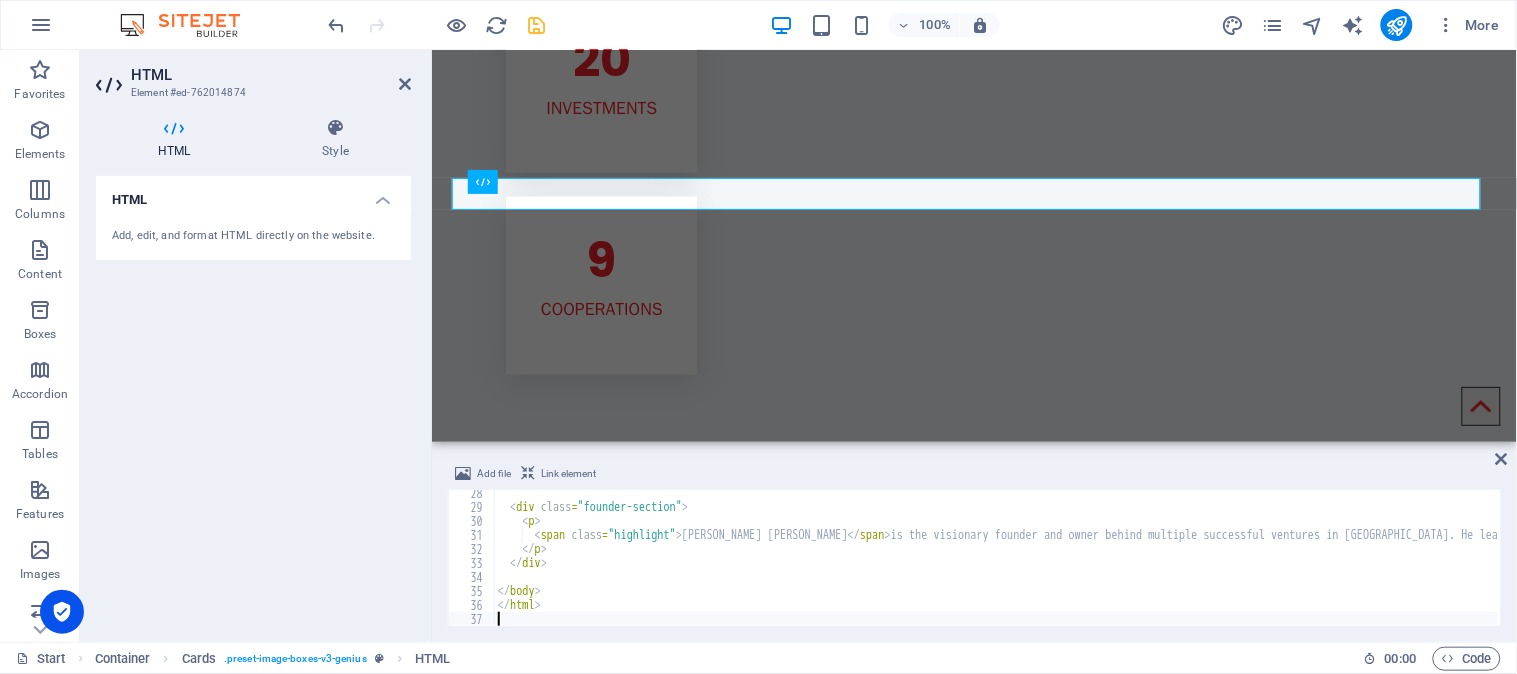 scroll, scrollTop: 382, scrollLeft: 0, axis: vertical 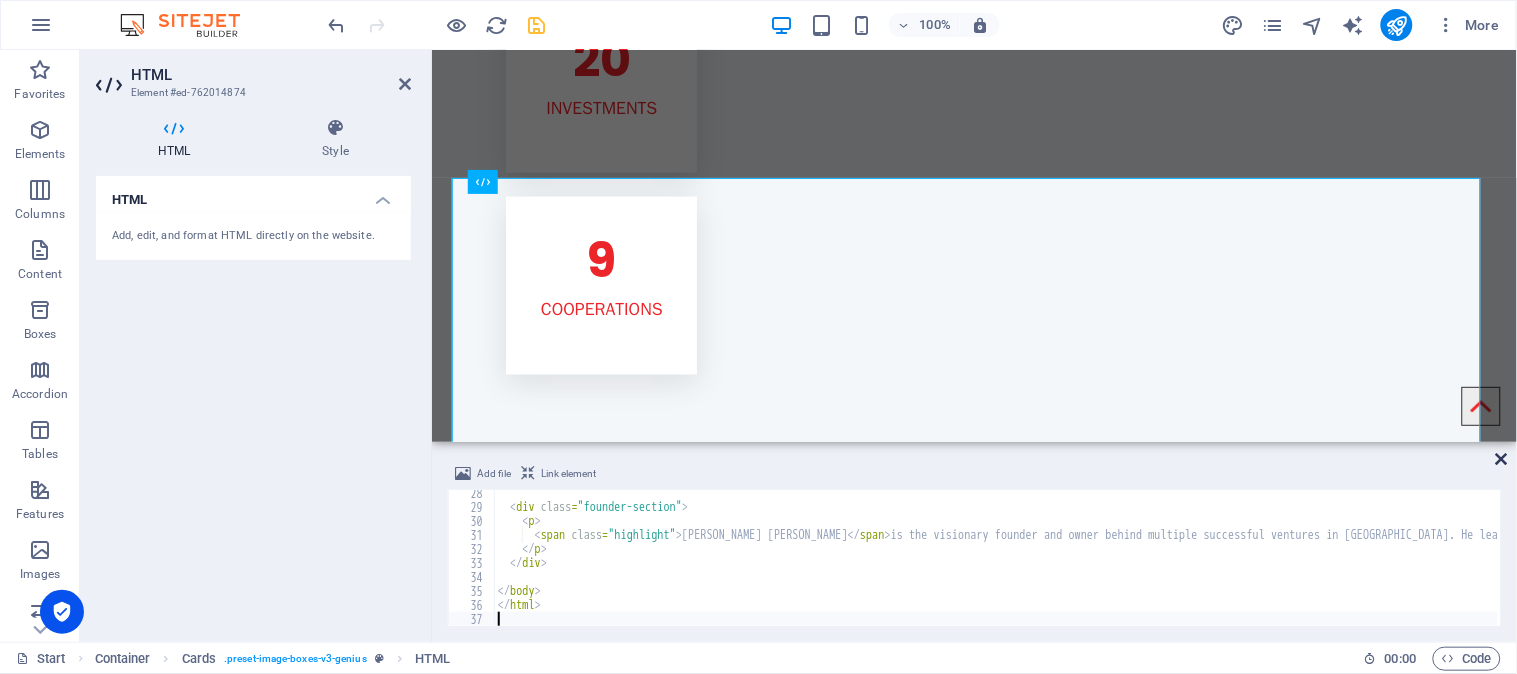 click at bounding box center (1502, 459) 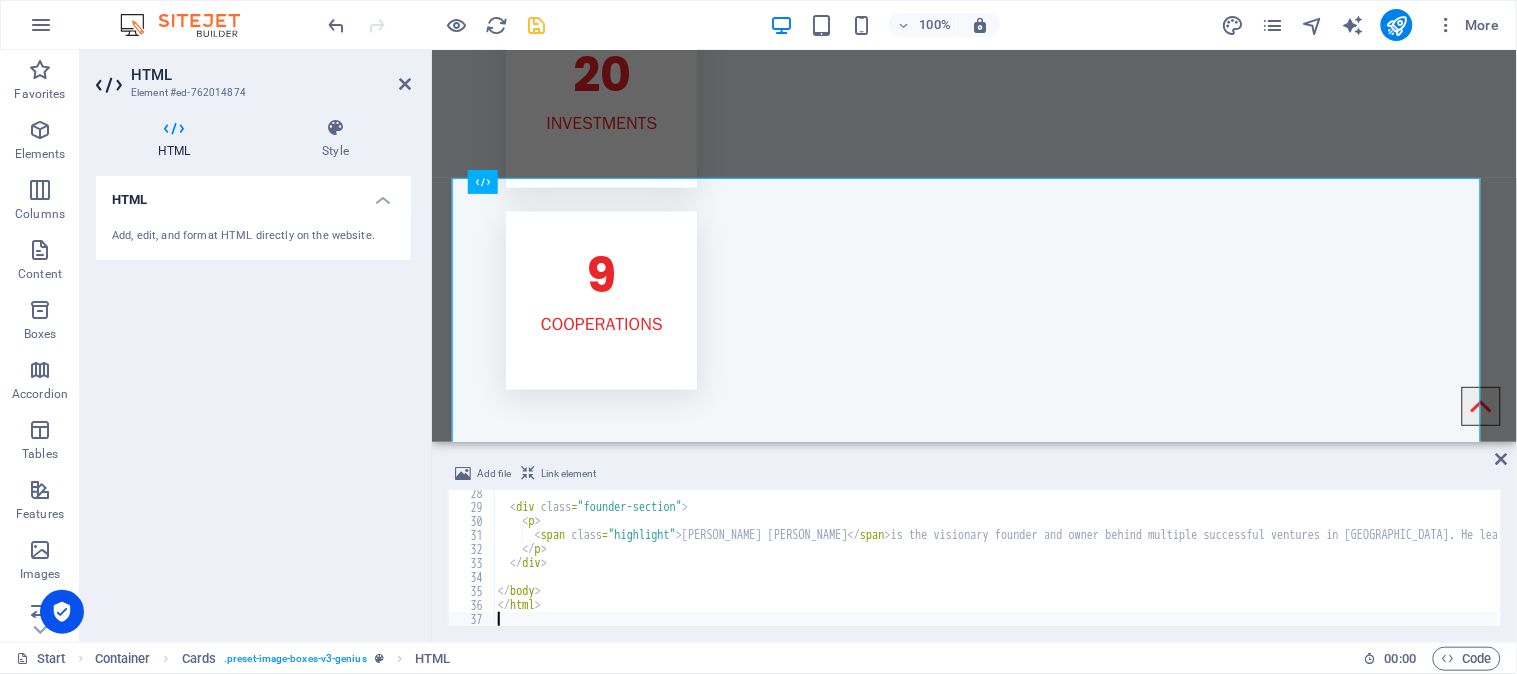scroll, scrollTop: 2782, scrollLeft: 0, axis: vertical 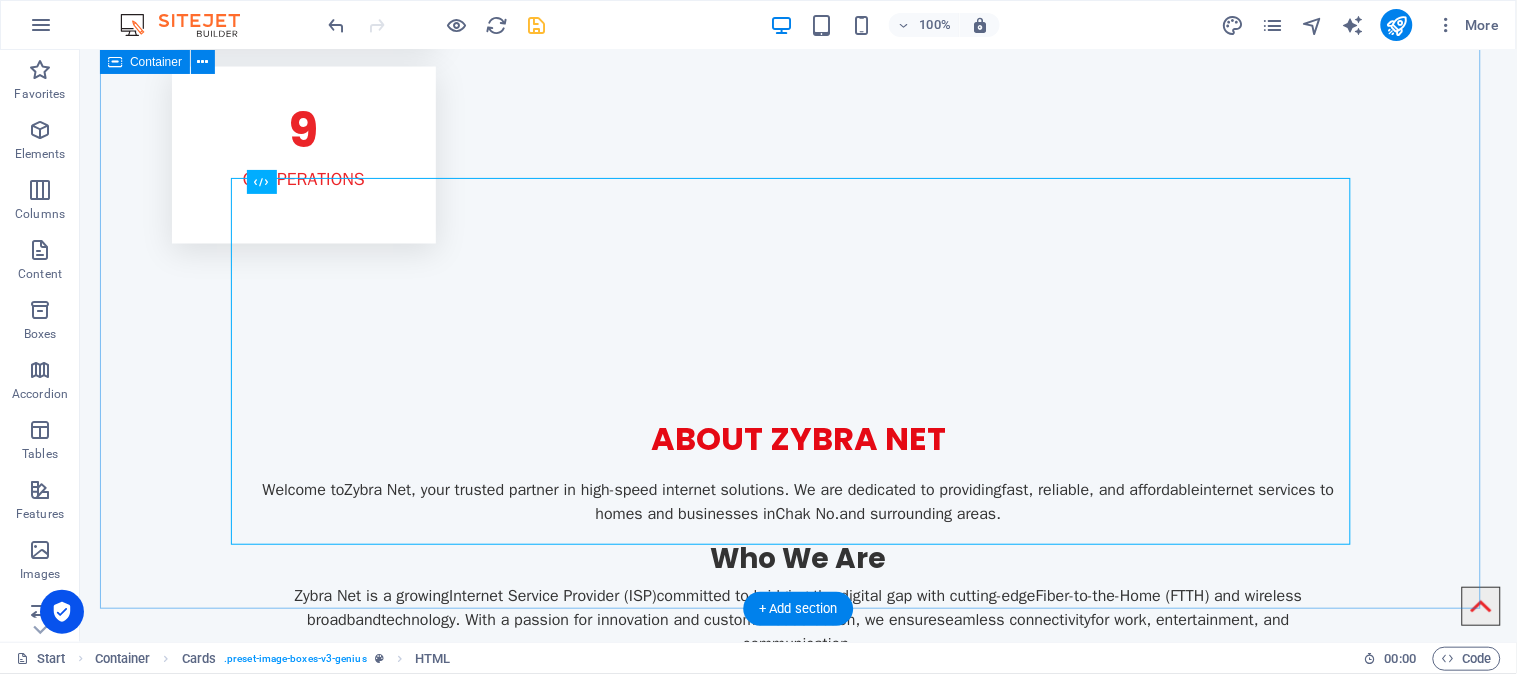 click on "About Zybra Net Welcome to  Zybra Net , your trusted partner in high-speed internet solutions. We are dedicated to providing  fast, reliable, and affordable  internet services to homes and businesses in  Chak No.  and surrounding areas. Who We Are Zybra Net is a growing  Internet Service Provider (ISP)  committed to bridging the digital gap with cutting-edge  Fiber-to-the-Home (FTTH) and wireless broadband  technology. With a passion for innovation and customer satisfaction, we ensure  seamless connectivity  for work, entertainment, and communication. Our Vision To revolutionize internet access by delivering  top-quality, uninterrupted  connectivity with exceptional customer service. Our Mission ✔ Provide  high-speed, stable, and affordable  internet packages. ✔ Expand  fiber-optic and wireless  network coverage. ✔ Ensure  24/7 customer support  and technical assistance. ✔ Drive digital transformation in  rural and urban areas . Why Choose Zybra Net? ✅  Reliable Connectivity ✅  ✅  ✅" at bounding box center [797, 1063] 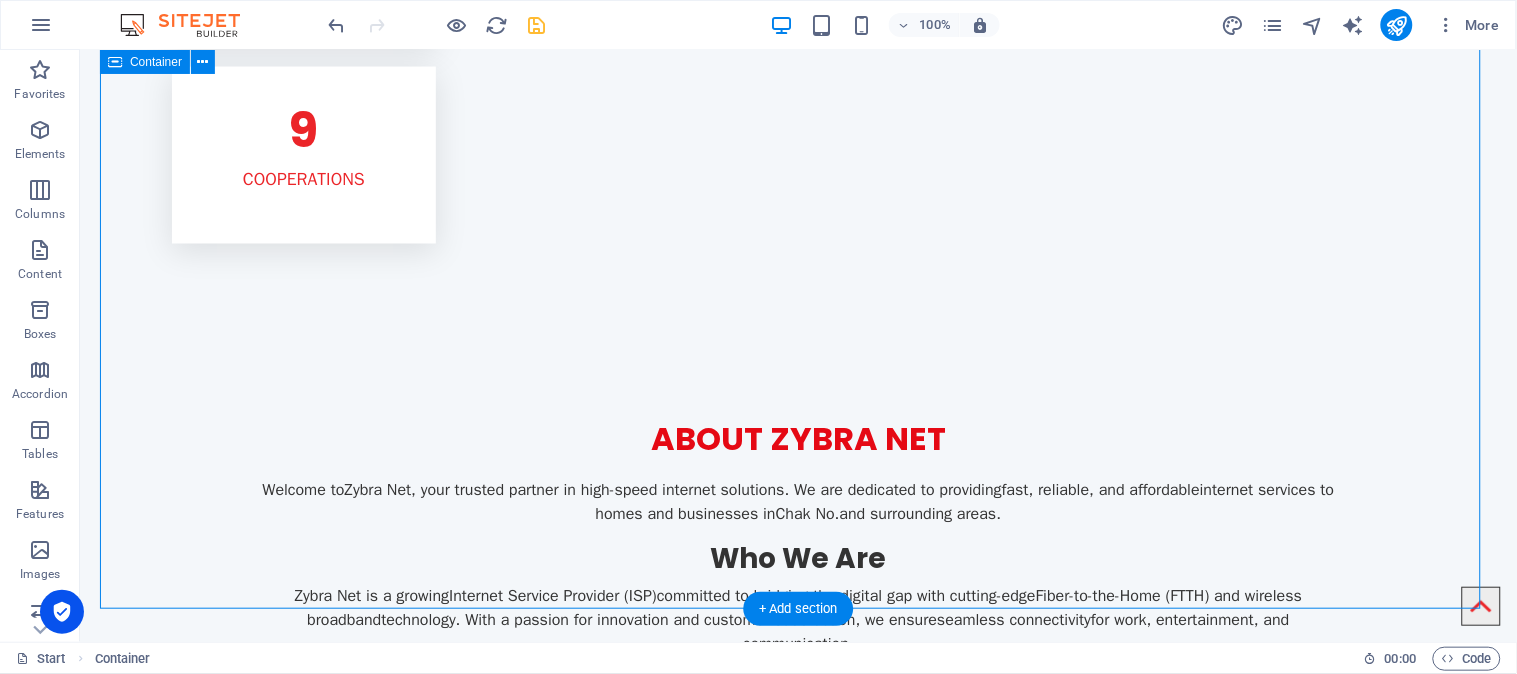 click on "About Zybra Net Welcome to  Zybra Net , your trusted partner in high-speed internet solutions. We are dedicated to providing  fast, reliable, and affordable  internet services to homes and businesses in  Chak No.  and surrounding areas. Who We Are Zybra Net is a growing  Internet Service Provider (ISP)  committed to bridging the digital gap with cutting-edge  Fiber-to-the-Home (FTTH) and wireless broadband  technology. With a passion for innovation and customer satisfaction, we ensure  seamless connectivity  for work, entertainment, and communication. Our Vision To revolutionize internet access by delivering  top-quality, uninterrupted  connectivity with exceptional customer service. Our Mission ✔ Provide  high-speed, stable, and affordable  internet packages. ✔ Expand  fiber-optic and wireless  network coverage. ✔ Ensure  24/7 customer support  and technical assistance. ✔ Drive digital transformation in  rural and urban areas . Why Choose Zybra Net? ✅  Reliable Connectivity ✅  ✅  ✅" at bounding box center [797, 1063] 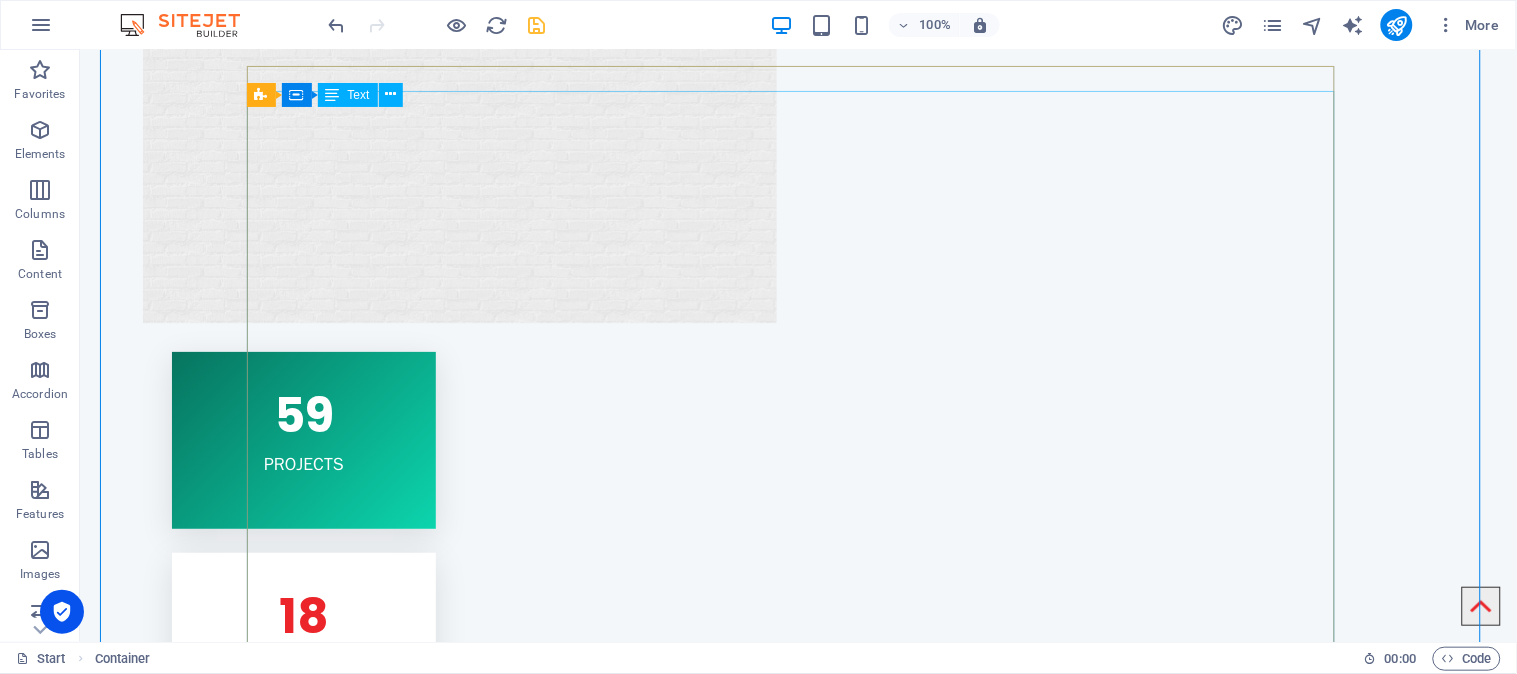 scroll, scrollTop: 1893, scrollLeft: 0, axis: vertical 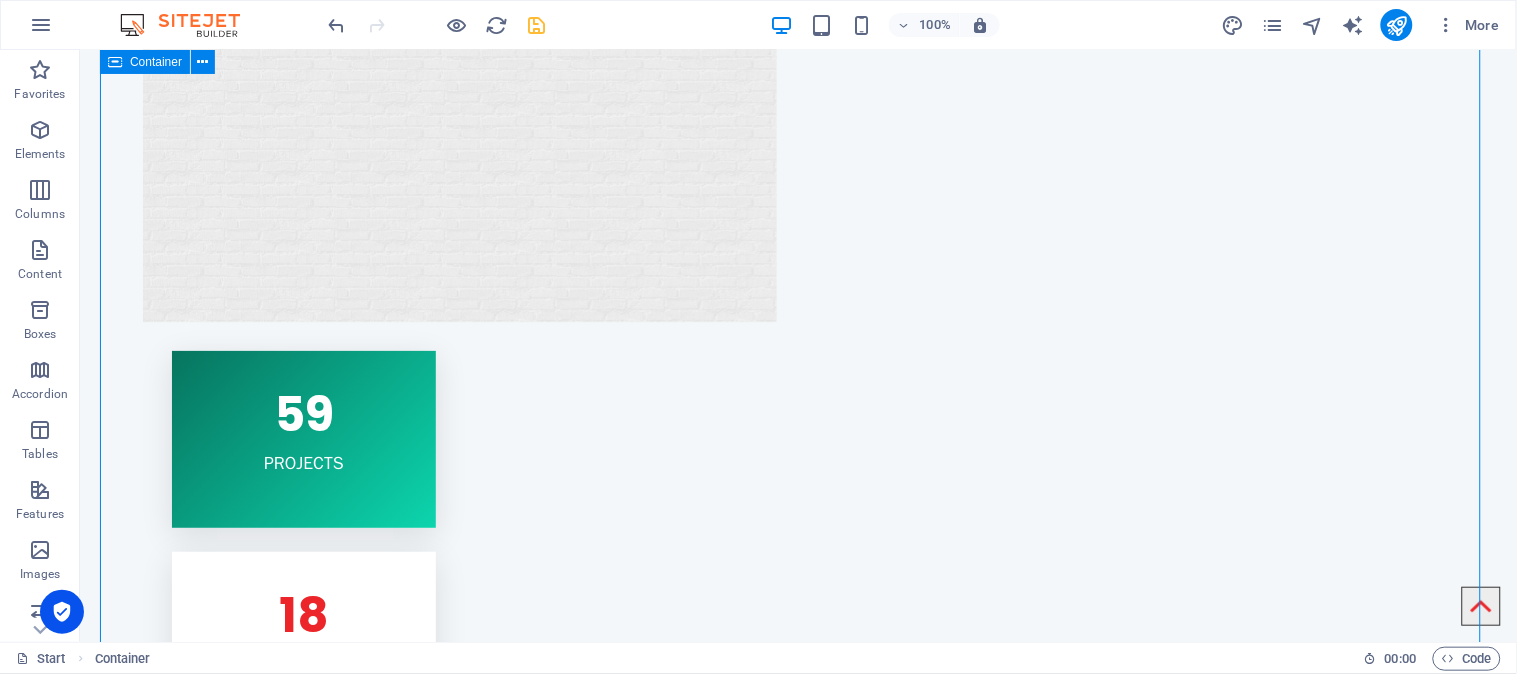 click on "About Zybra Net Welcome to  Zybra Net , your trusted partner in high-speed internet solutions. We are dedicated to providing  fast, reliable, and affordable  internet services to homes and businesses in  Chak No.  and surrounding areas. Who We Are Zybra Net is a growing  Internet Service Provider (ISP)  committed to bridging the digital gap with cutting-edge  Fiber-to-the-Home (FTTH) and wireless broadband  technology. With a passion for innovation and customer satisfaction, we ensure  seamless connectivity  for work, entertainment, and communication. Our Vision To revolutionize internet access by delivering  top-quality, uninterrupted  connectivity with exceptional customer service. Our Mission ✔ Provide  high-speed, stable, and affordable  internet packages. ✔ Expand  fiber-optic and wireless  network coverage. ✔ Ensure  24/7 customer support  and technical assistance. ✔ Drive digital transformation in  rural and urban areas . Why Choose Zybra Net? ✅  Reliable Connectivity ✅  ✅  ✅" at bounding box center [797, 1952] 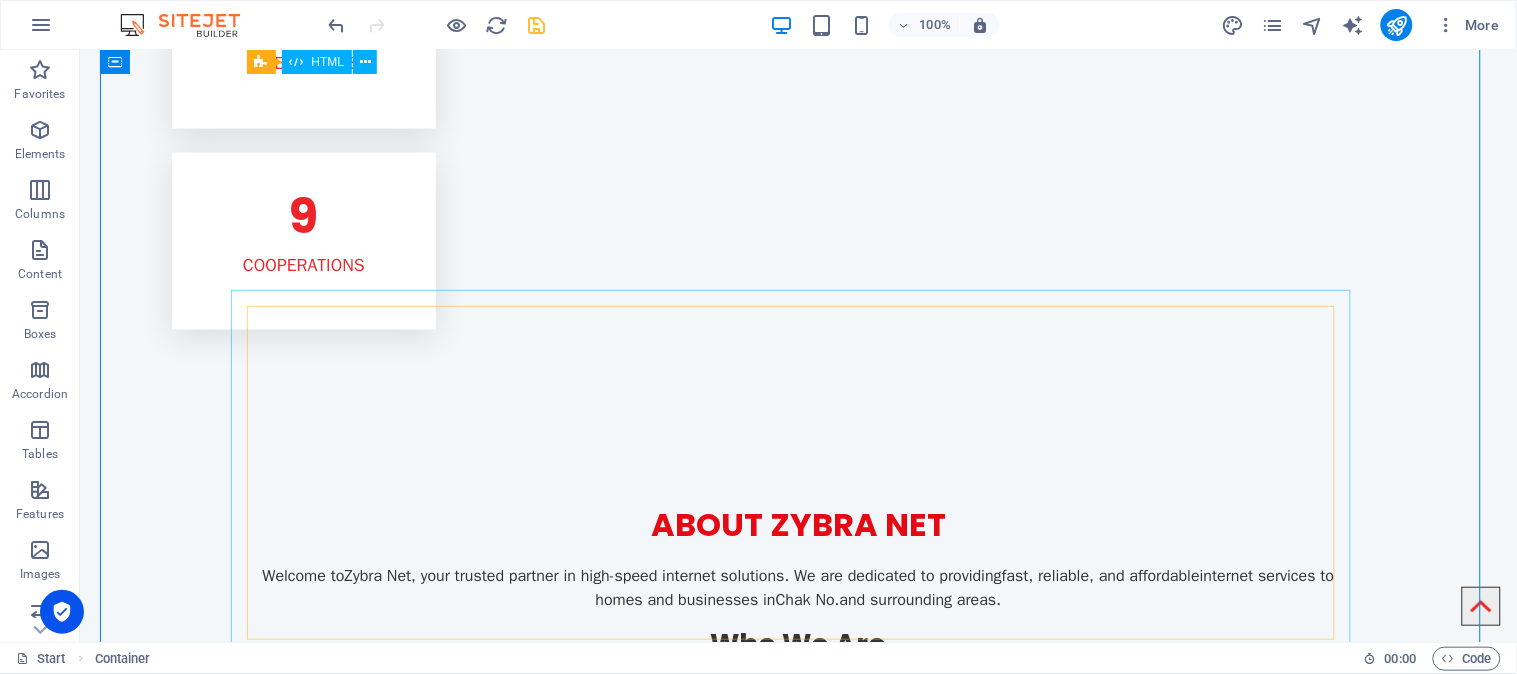 scroll, scrollTop: 2671, scrollLeft: 0, axis: vertical 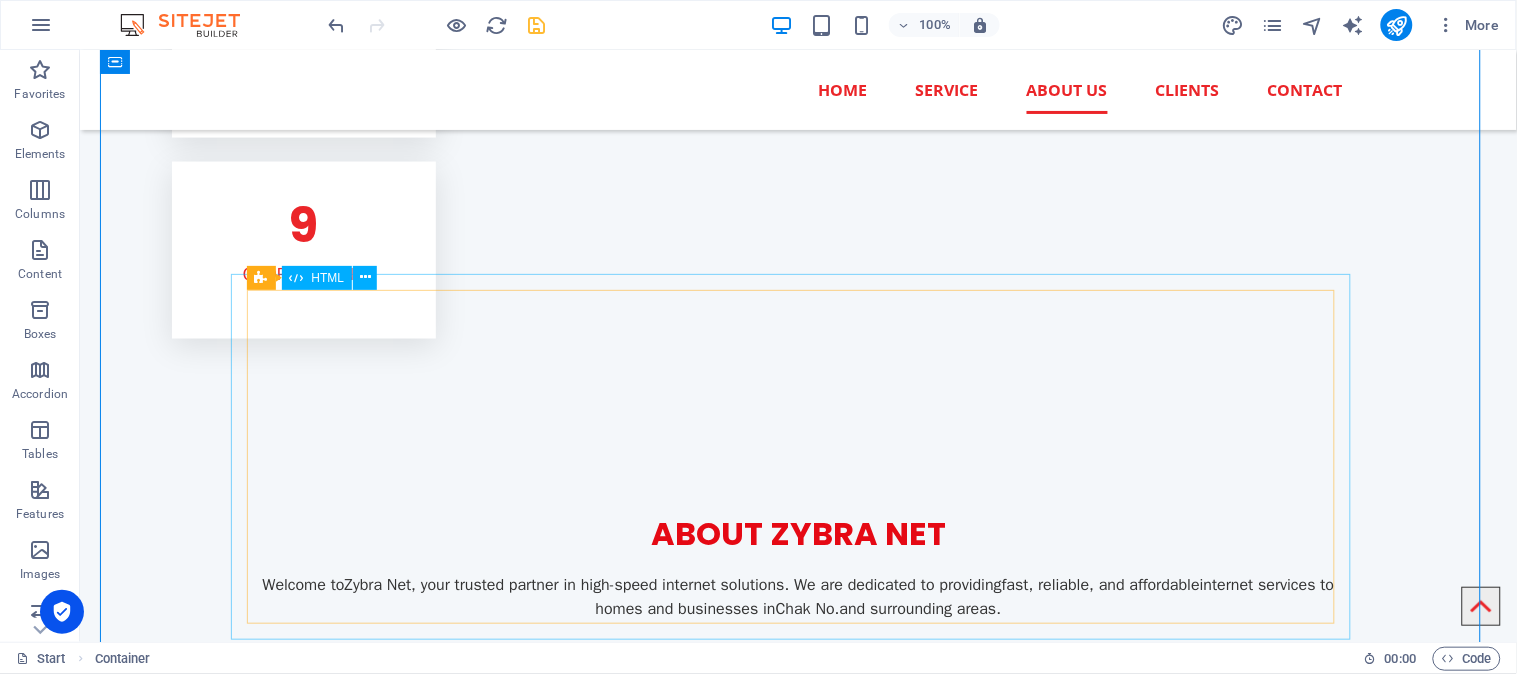 click on "Founder Section
[PERSON_NAME] [PERSON_NAME]  is the visionary founder and owner behind multiple successful ventures in [GEOGRAPHIC_DATA]. He leads  ZYBRANET , a fast-emerging Internet Service Provider, which is powered by his own enterprise  GM Group of Petroleum . With deep roots in both the energy and technology sectors, he is also the proud owner of  SB Group of Technology , a company focused on advancing digital solutions and innovation. In addition to these ventures, he owns and operates  SB Super Mart , a retail business committed to providing high-quality consumer goods to local communities. With a background as a professional telecom engineer and prior experience at  [GEOGRAPHIC_DATA]  and  PTCL ,  [PERSON_NAME] [PERSON_NAME]  combines technical expertise with business leadership to deliver growth, innovation, and reliable services across all sectors he operates in." at bounding box center (798, 1660) 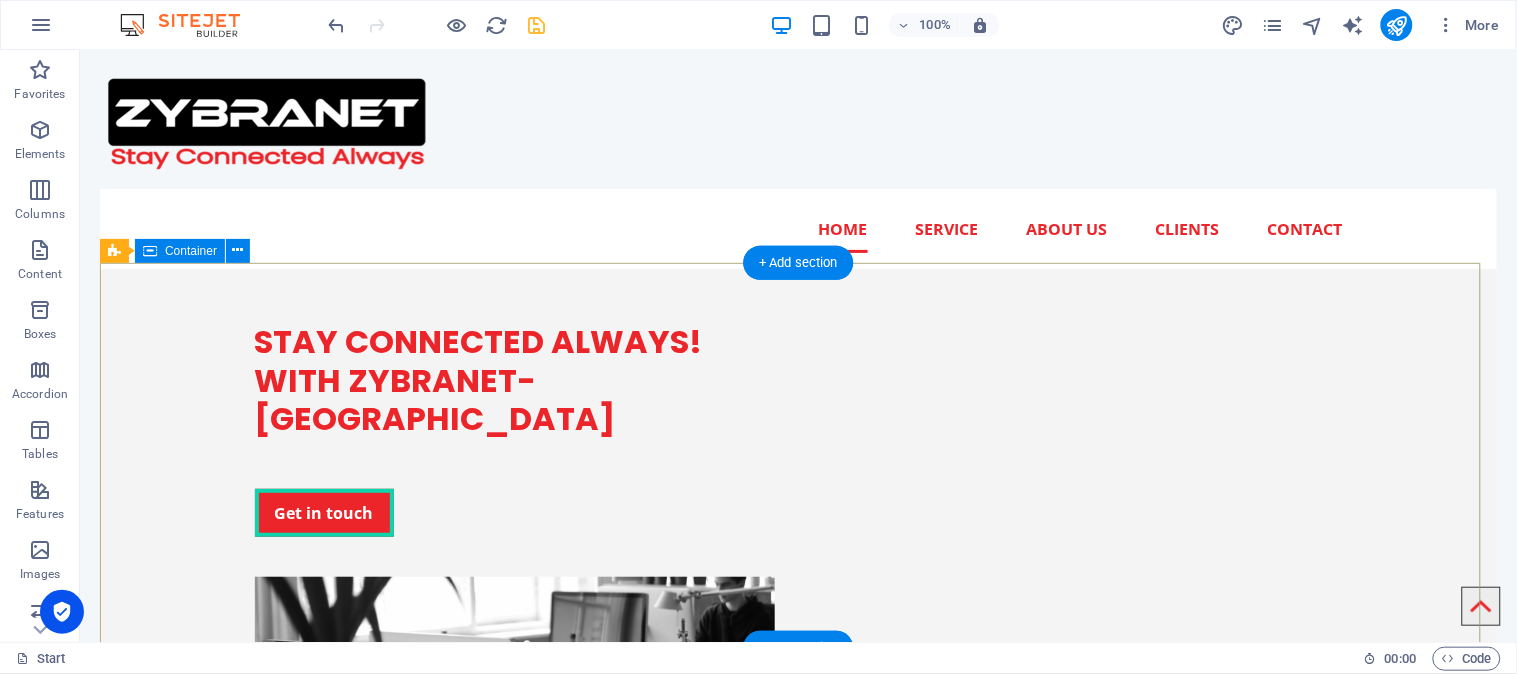 scroll, scrollTop: 0, scrollLeft: 0, axis: both 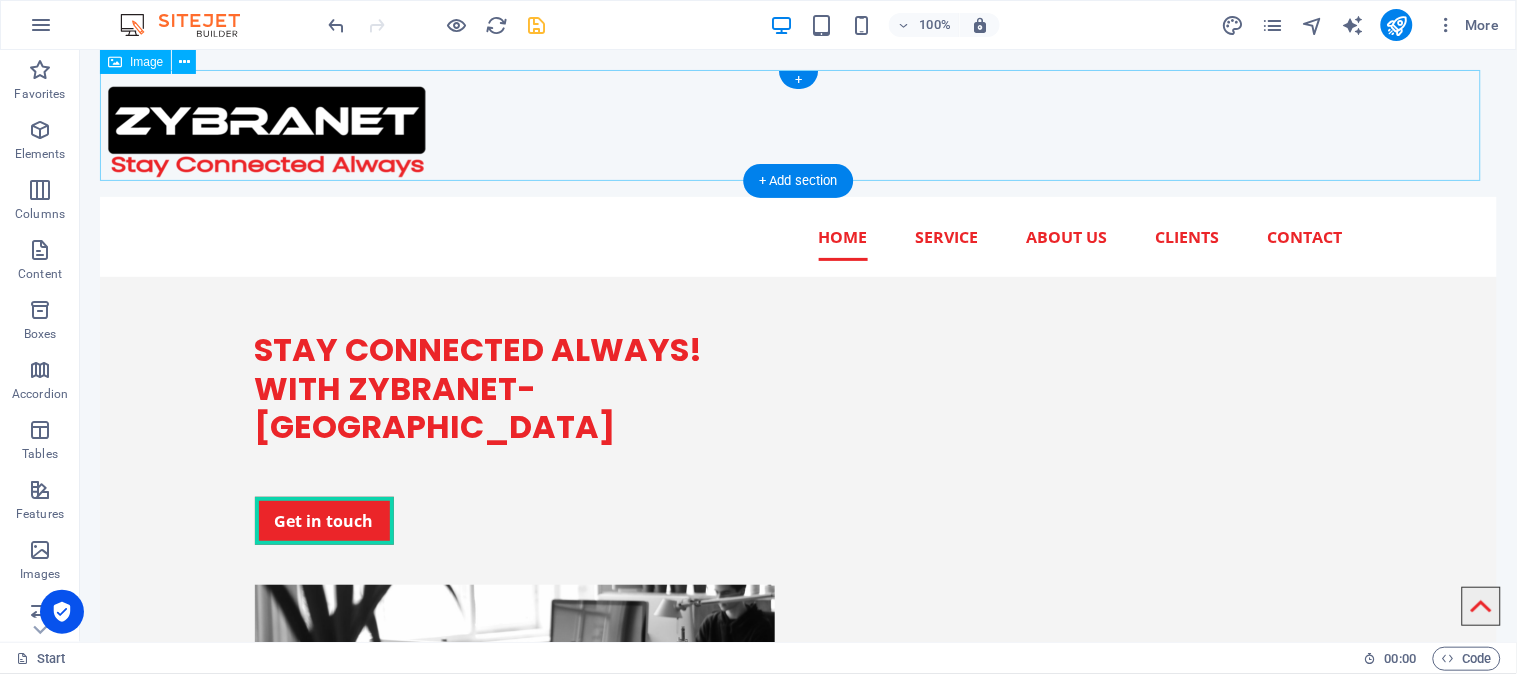 click at bounding box center [797, 124] 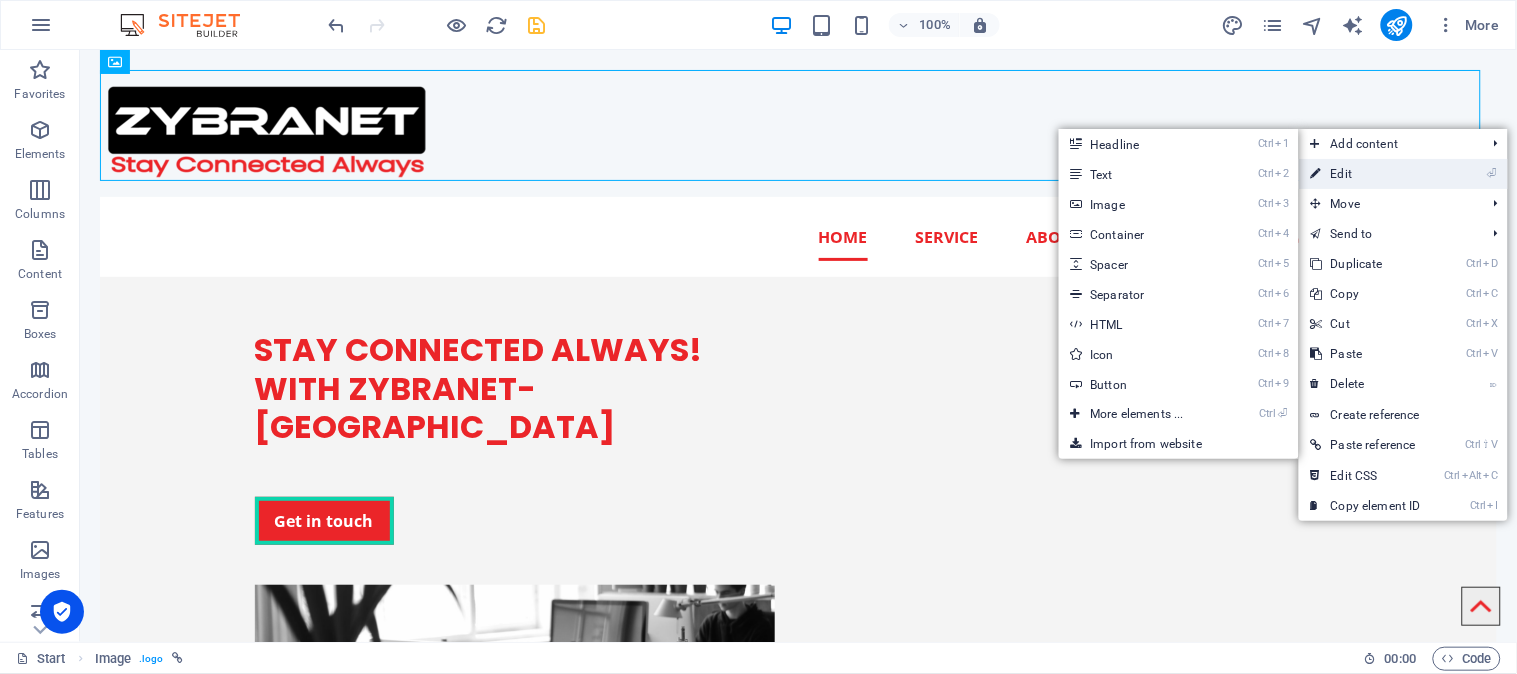 click on "⏎  Edit" at bounding box center (1366, 174) 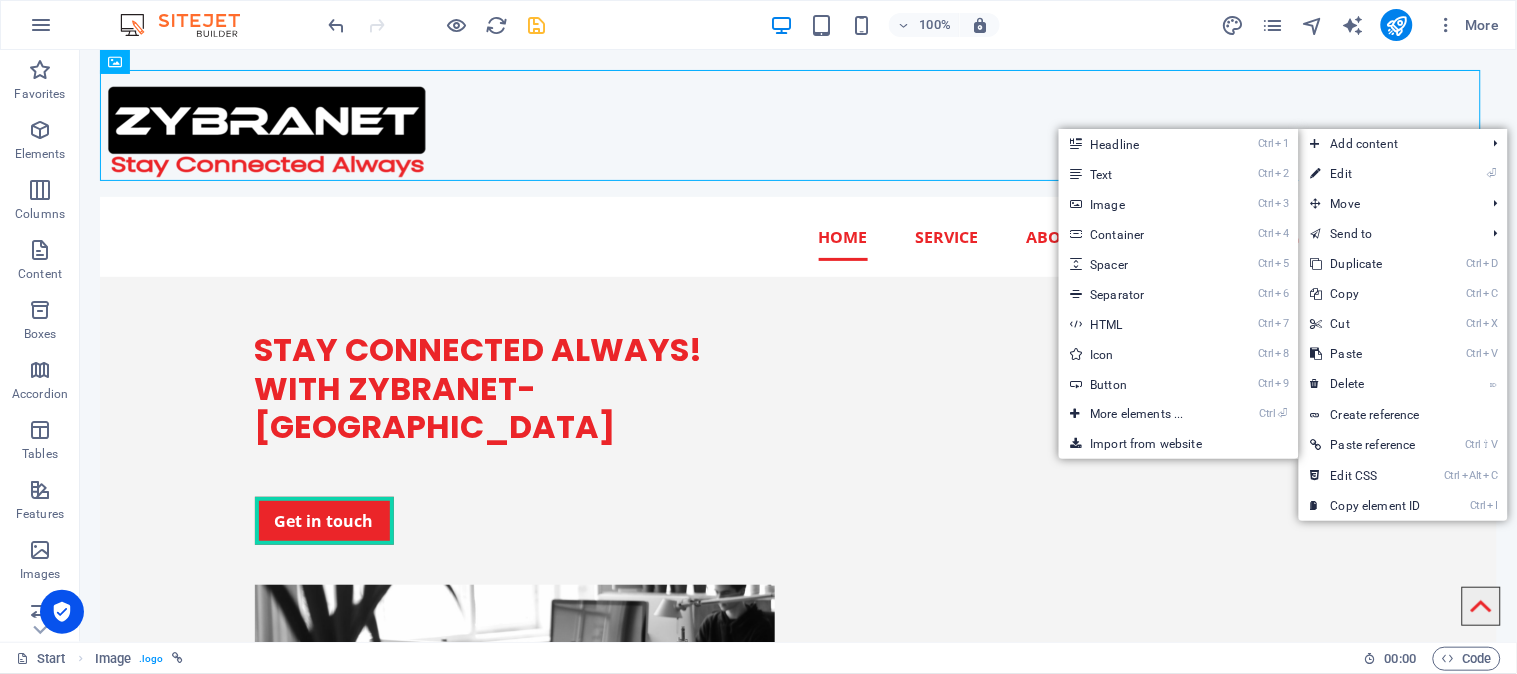 select on "px" 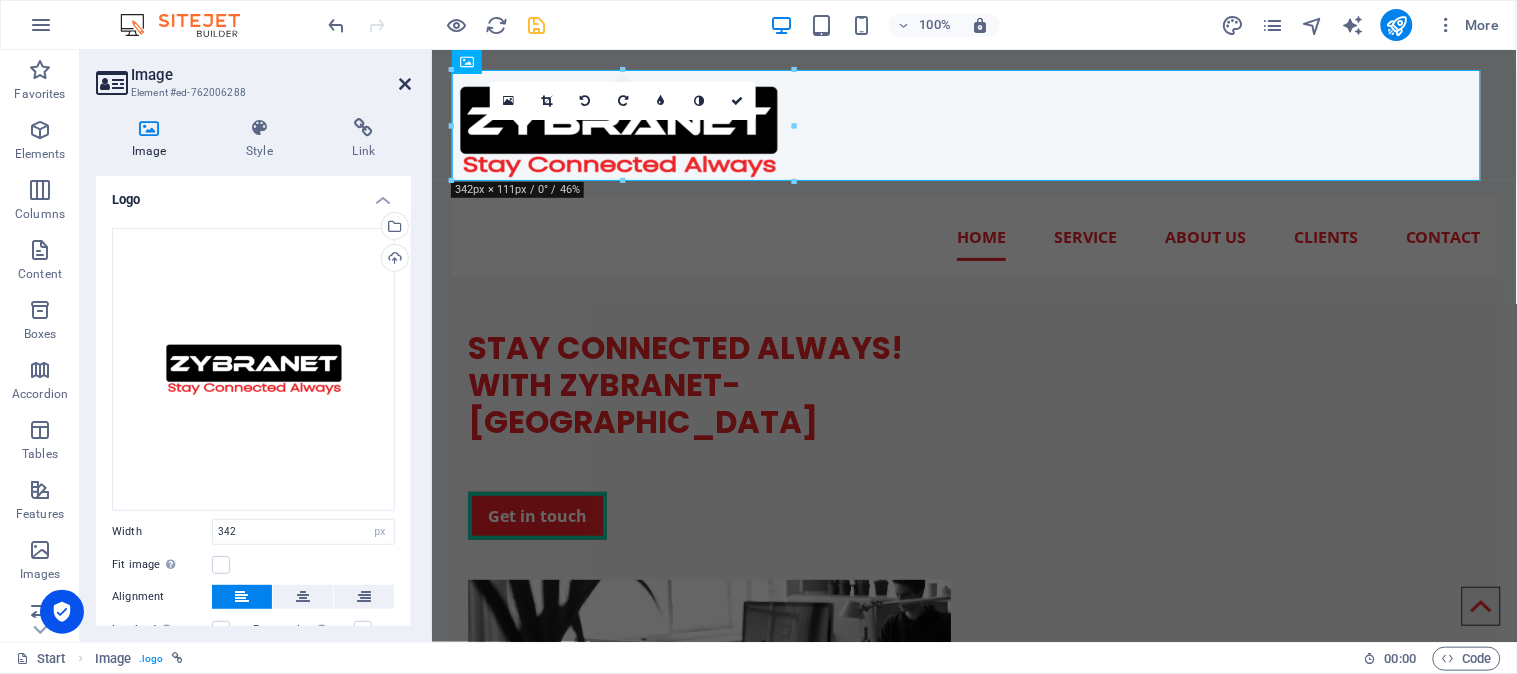 click at bounding box center (405, 84) 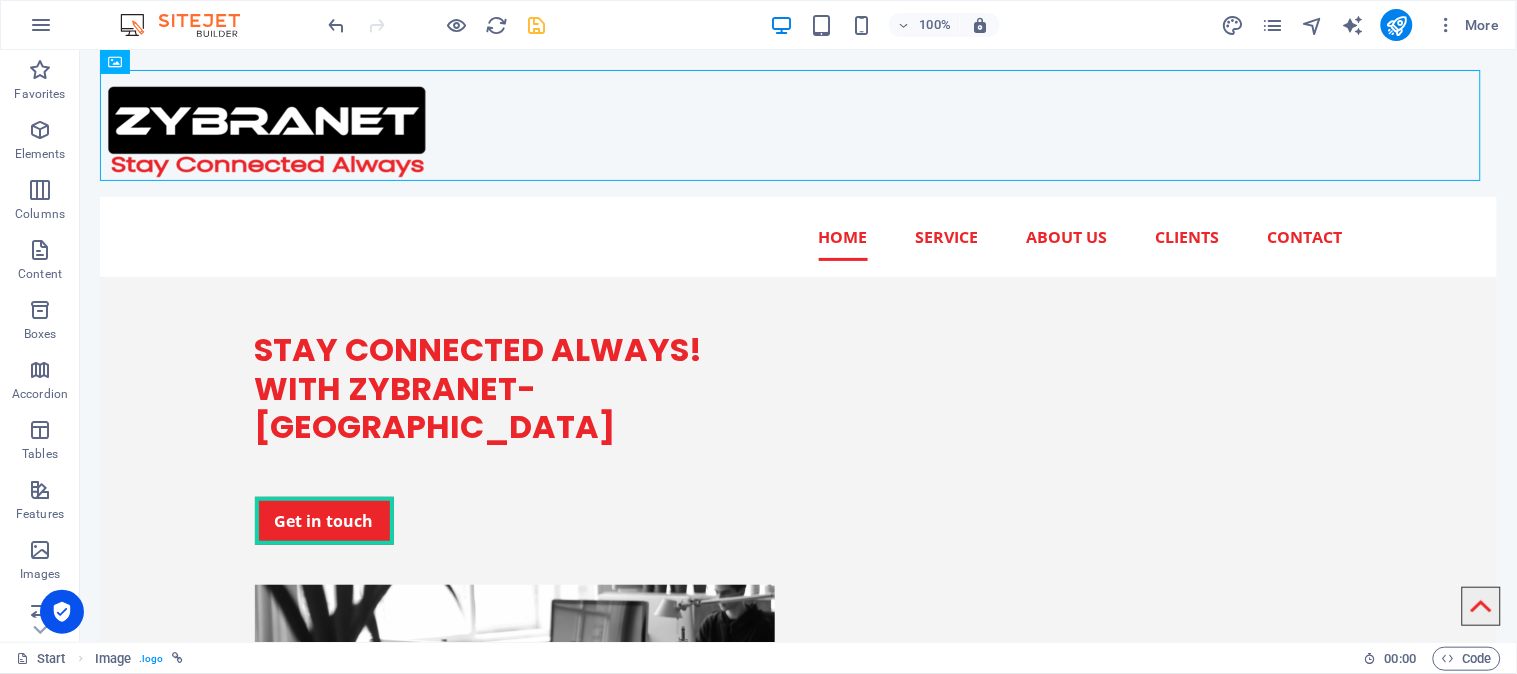 click at bounding box center (537, 25) 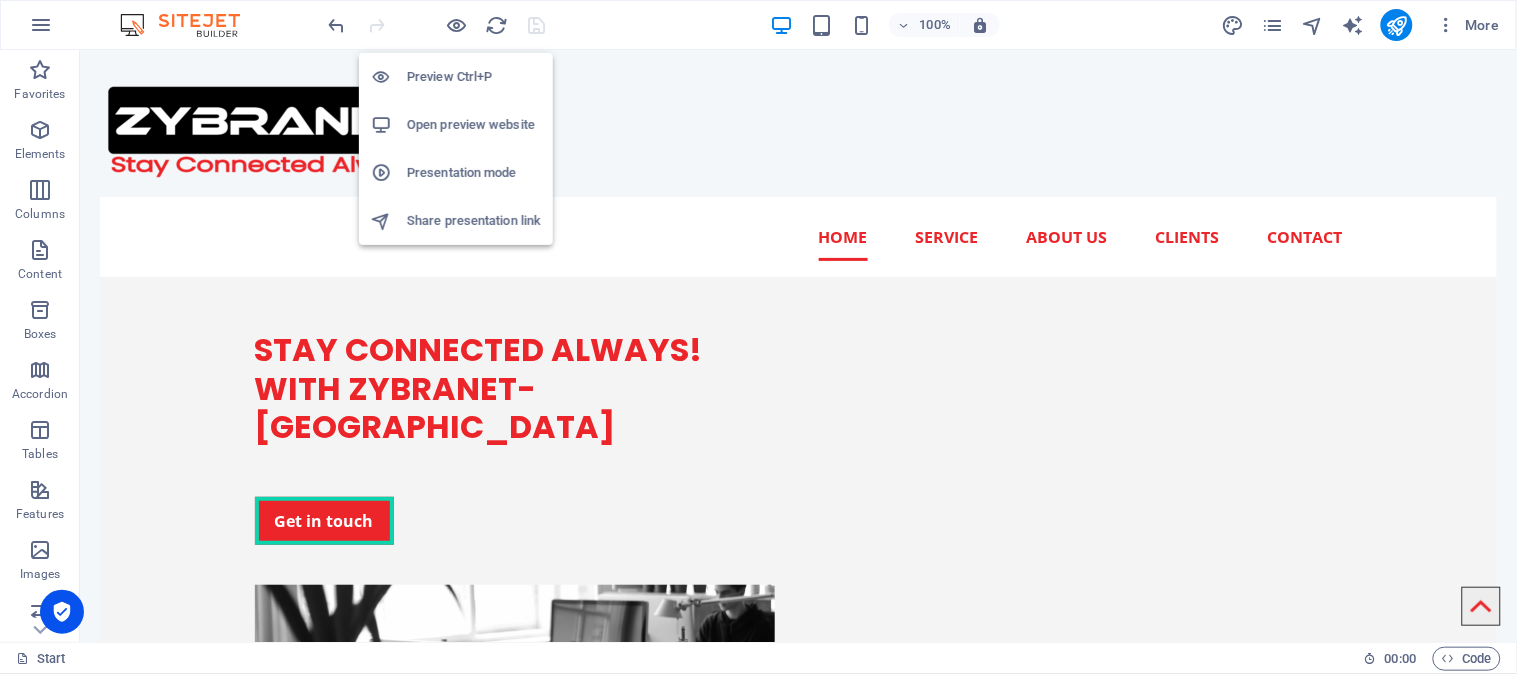 click on "Open preview website" at bounding box center [474, 125] 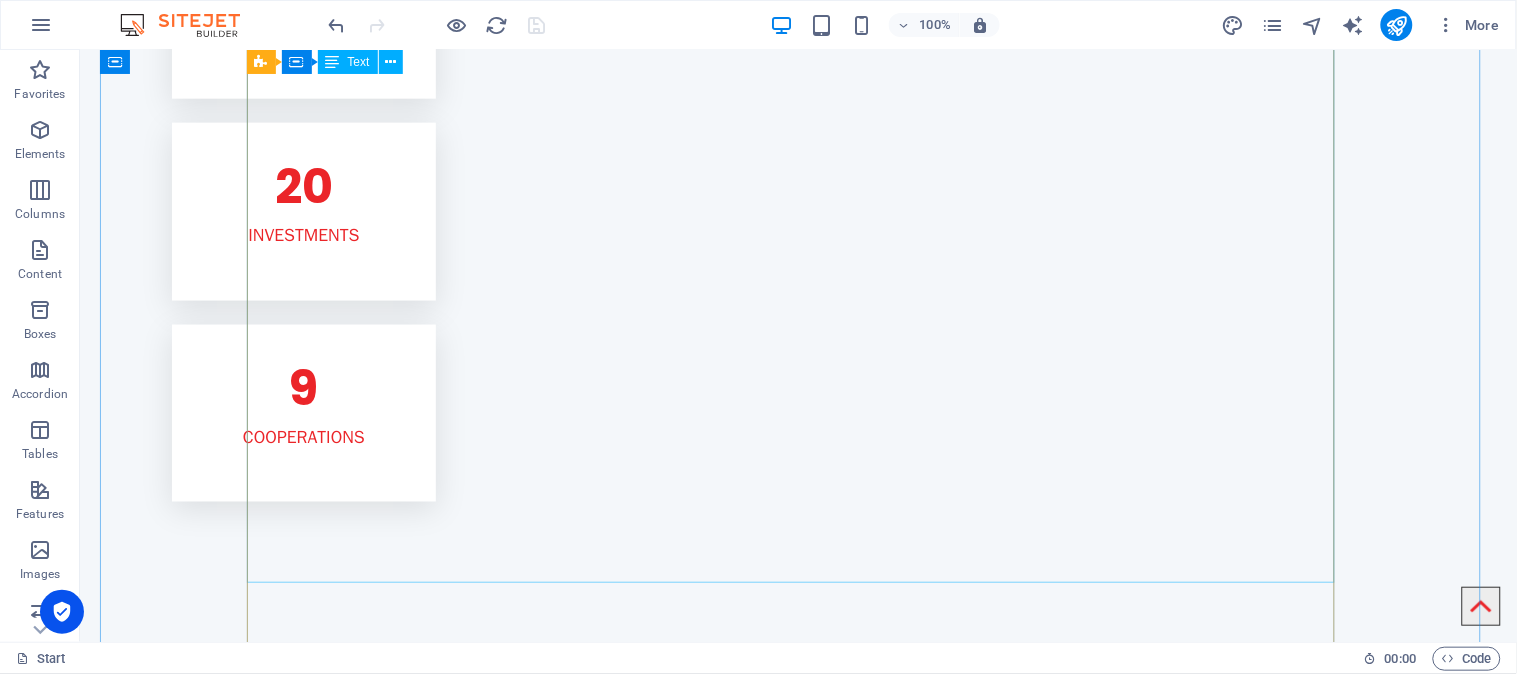 scroll, scrollTop: 2555, scrollLeft: 0, axis: vertical 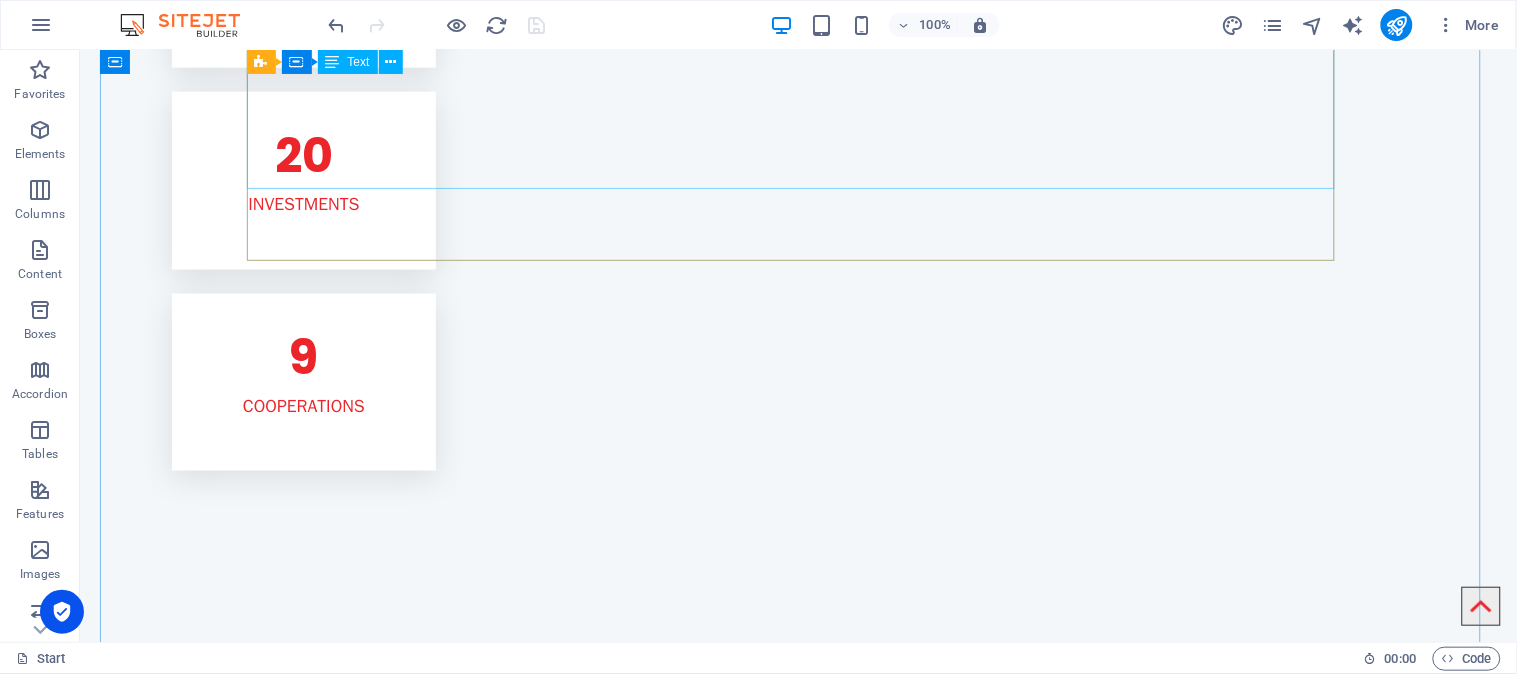 click on "About Zybra Net Welcome to  Zybra Net , your trusted partner in high-speed internet solutions. We are dedicated to providing  fast, reliable, and affordable  internet services to homes and businesses in  Chak No.  and surrounding areas. Who We Are Zybra Net is a growing  Internet Service Provider (ISP)  committed to bridging the digital gap with cutting-edge  Fiber-to-the-Home (FTTH) and wireless broadband  technology. With a passion for innovation and customer satisfaction, we ensure  seamless connectivity  for work, entertainment, and communication. Our Vision To revolutionize internet access by delivering  top-quality, uninterrupted  connectivity with exceptional customer service. Our Mission ✔ Provide  high-speed, stable, and affordable  internet packages. ✔ Expand  fiber-optic and wireless  network coverage. ✔ Ensure  24/7 customer support  and technical assistance. ✔ Drive digital transformation in  rural and urban areas . Why Choose Zybra Net? ✅  Reliable Connectivity ✅  ✅  ✅" at bounding box center (798, 1011) 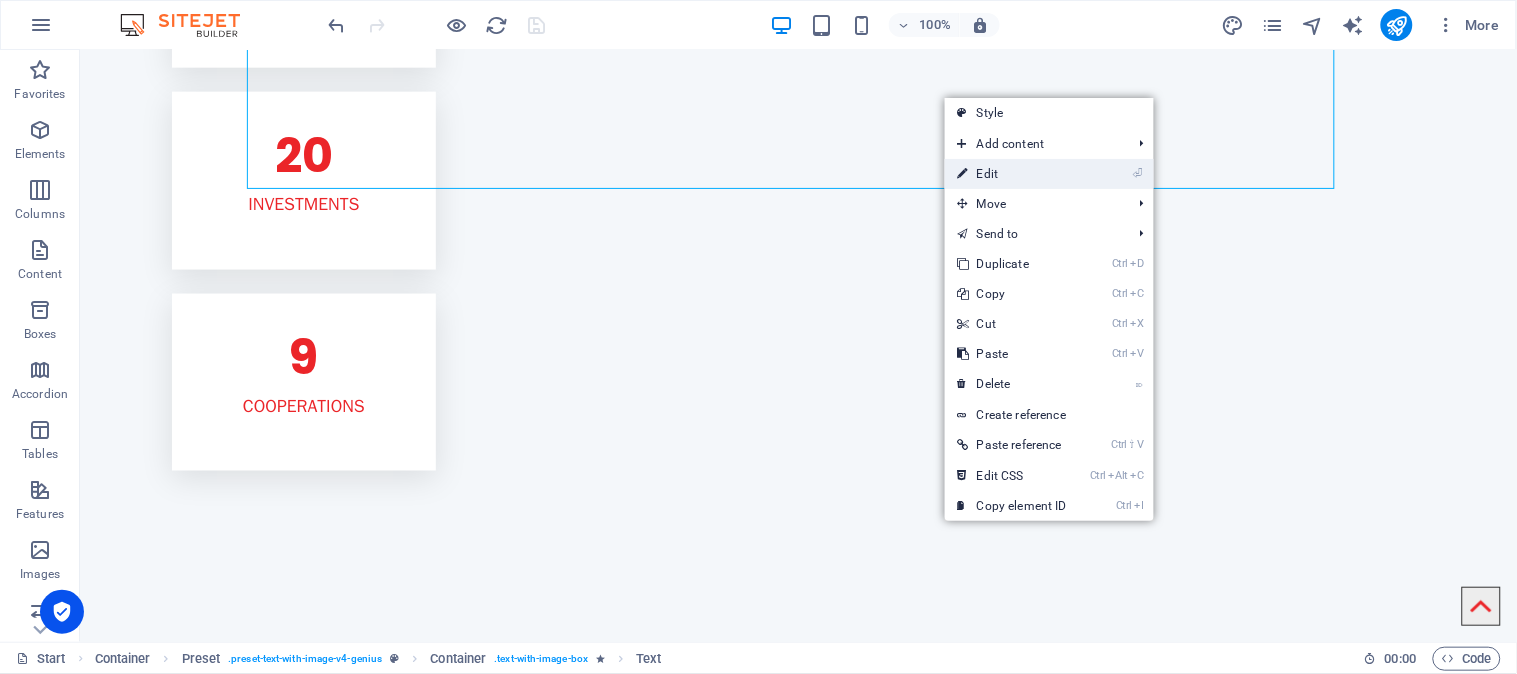 drag, startPoint x: 975, startPoint y: 181, endPoint x: 429, endPoint y: 370, distance: 577.7863 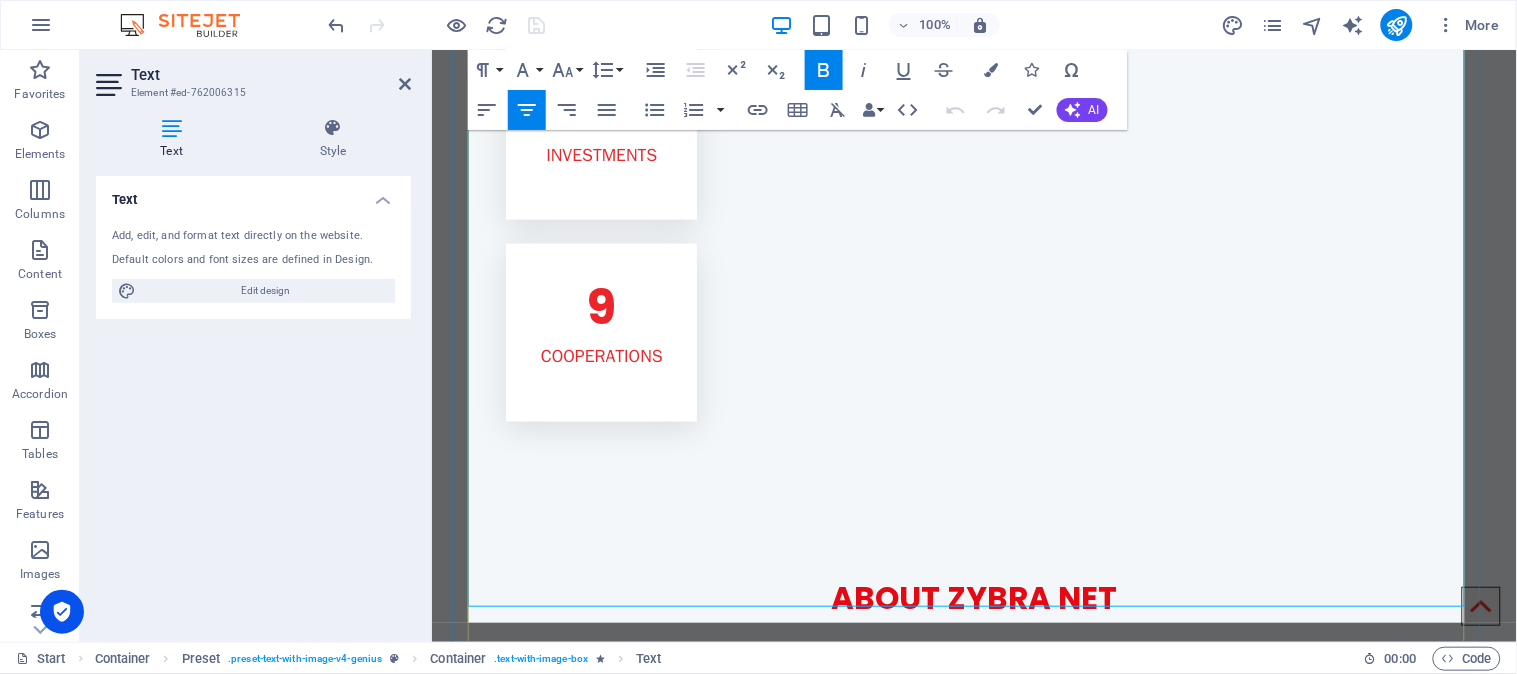 scroll, scrollTop: 2071, scrollLeft: 0, axis: vertical 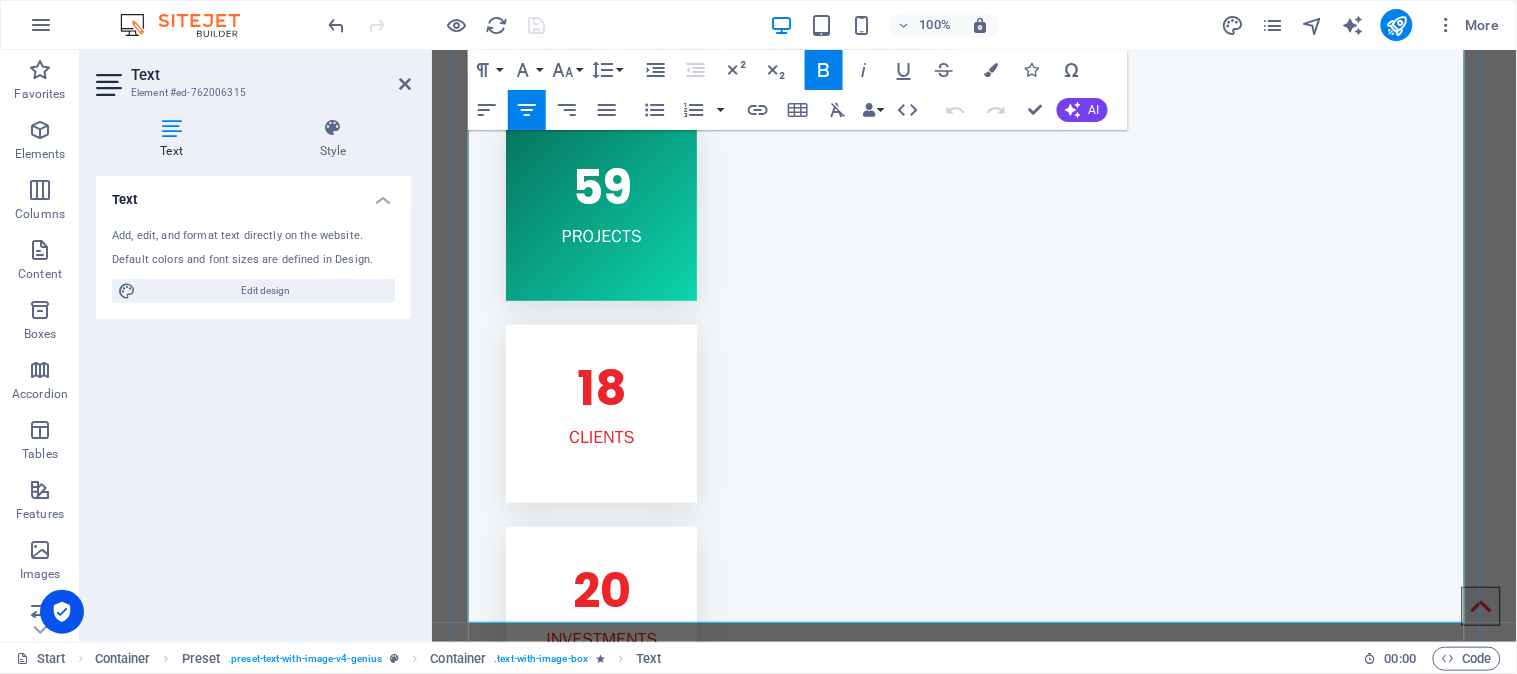 click on "✔ Provide  high-speed, stable, and affordable  internet packages. ✔ Expand  fiber-optic and wireless  network coverage. ✔ Ensure  24/7 customer support  and technical assistance. ✔ Drive digital transformation in  rural and urban areas ." at bounding box center (973, 1484) 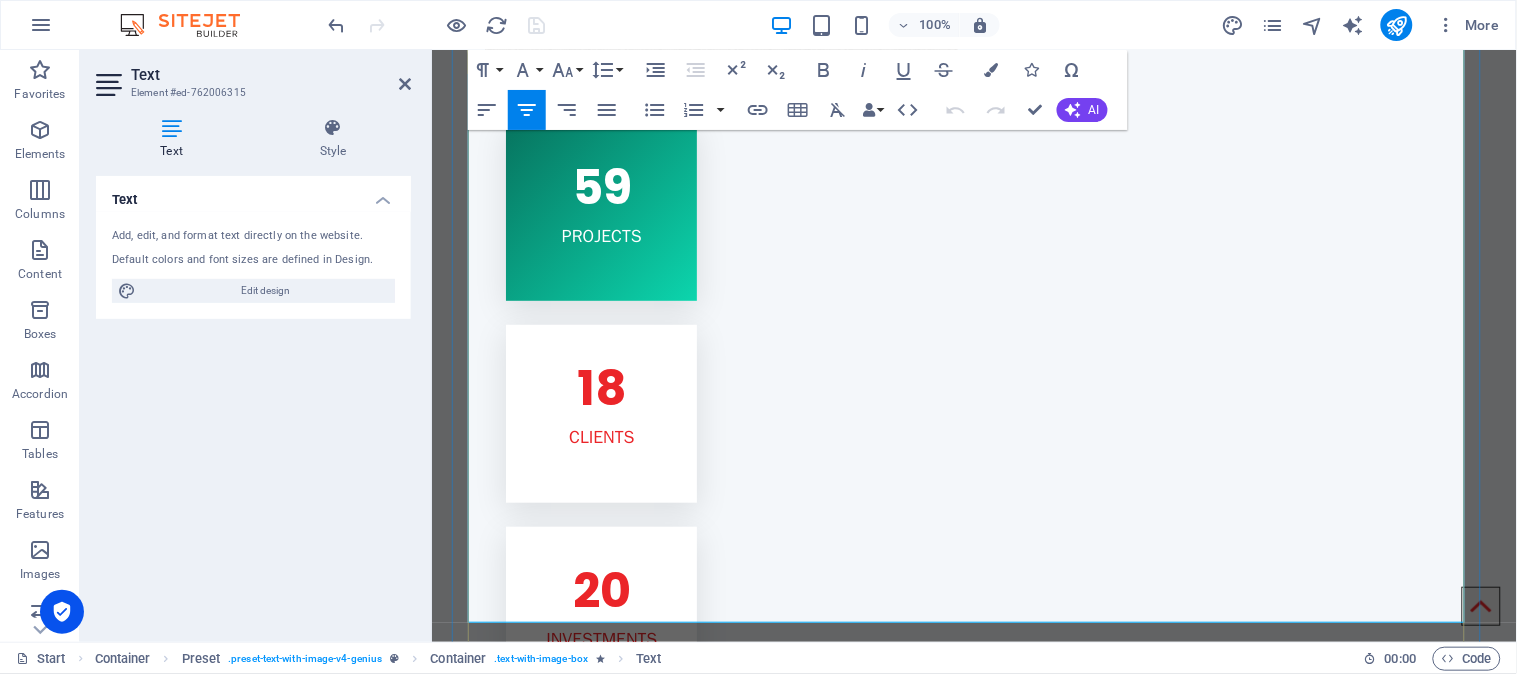 click on "✔ Provide  high-speed, stable, and affordable  internet packages. ✔ Expand  fiber-optic and wireless  network coverage. ✔ Ensure  24/7 customer support  and technical assistance. ✔ Drive digital transformation in  rural and urban areas ." at bounding box center (973, 1484) 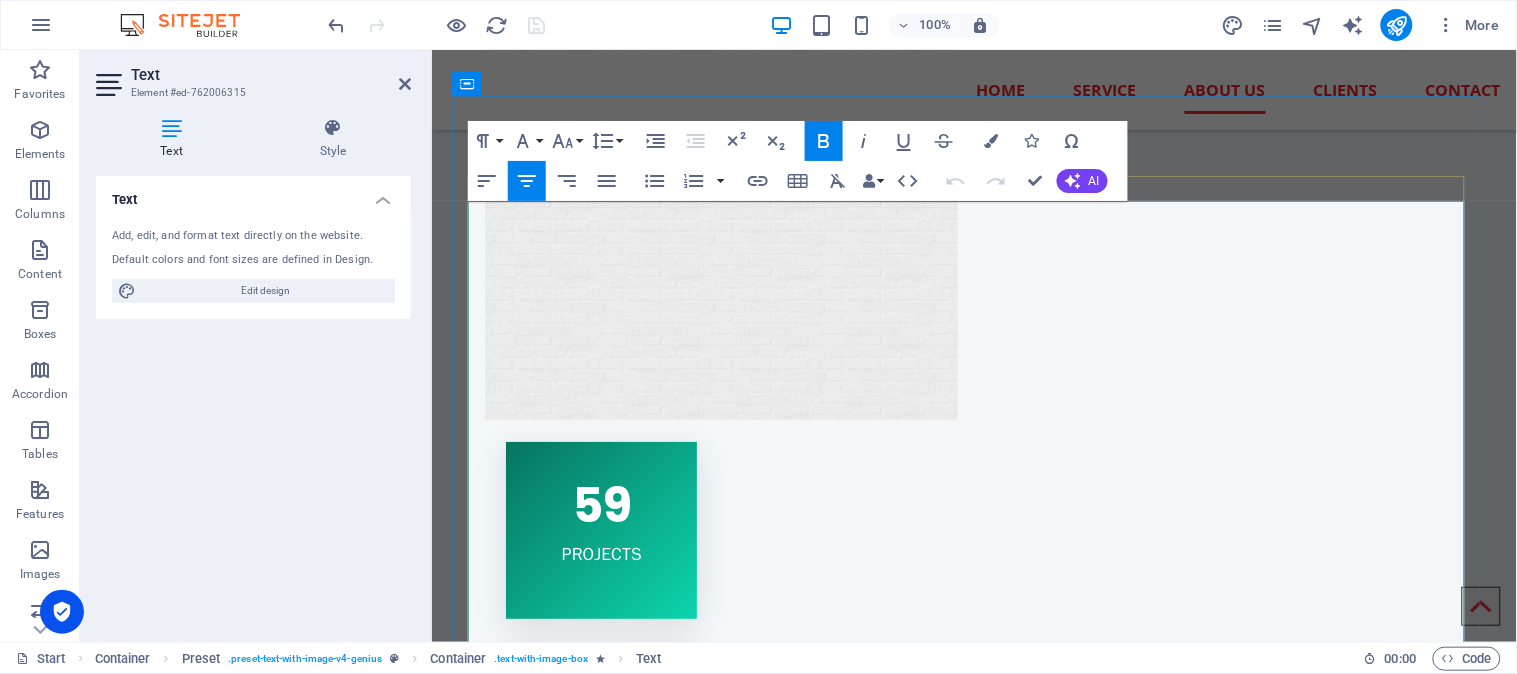 scroll, scrollTop: 1626, scrollLeft: 0, axis: vertical 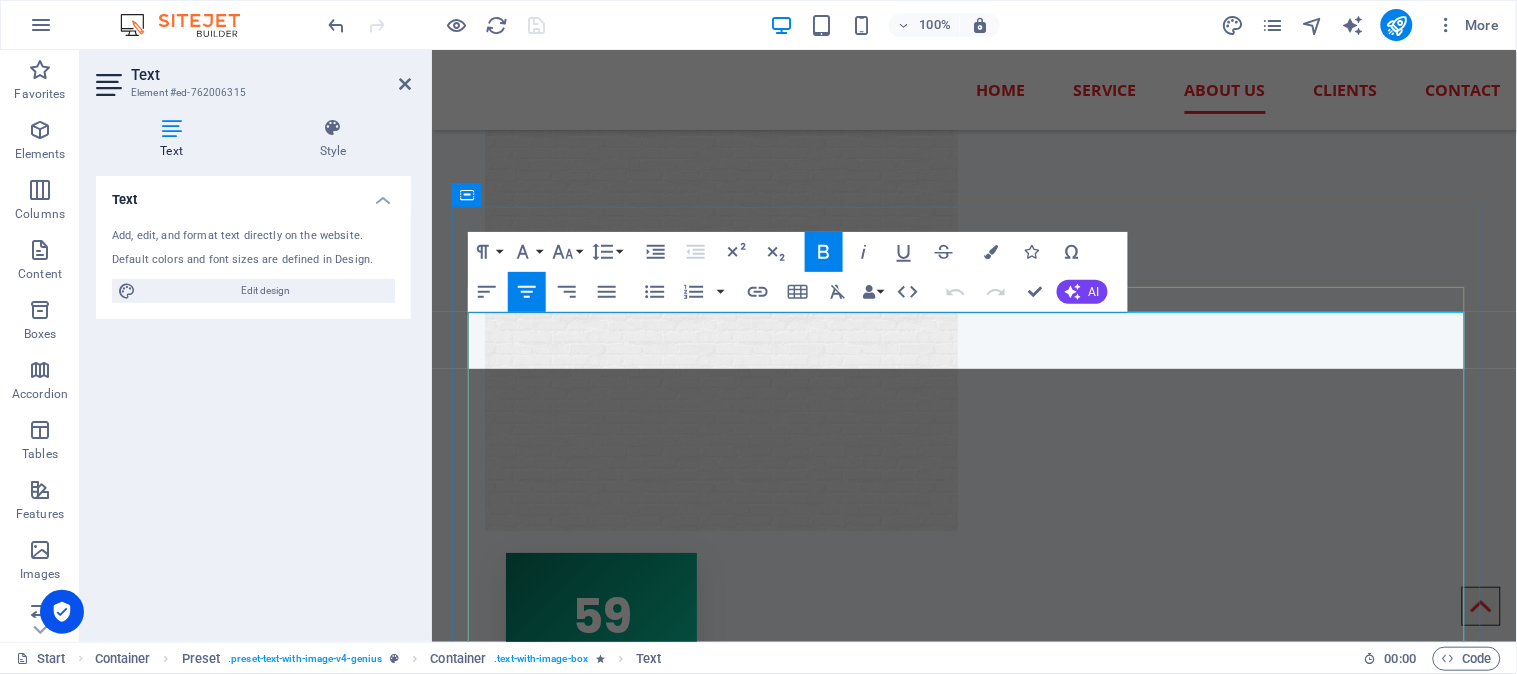 type 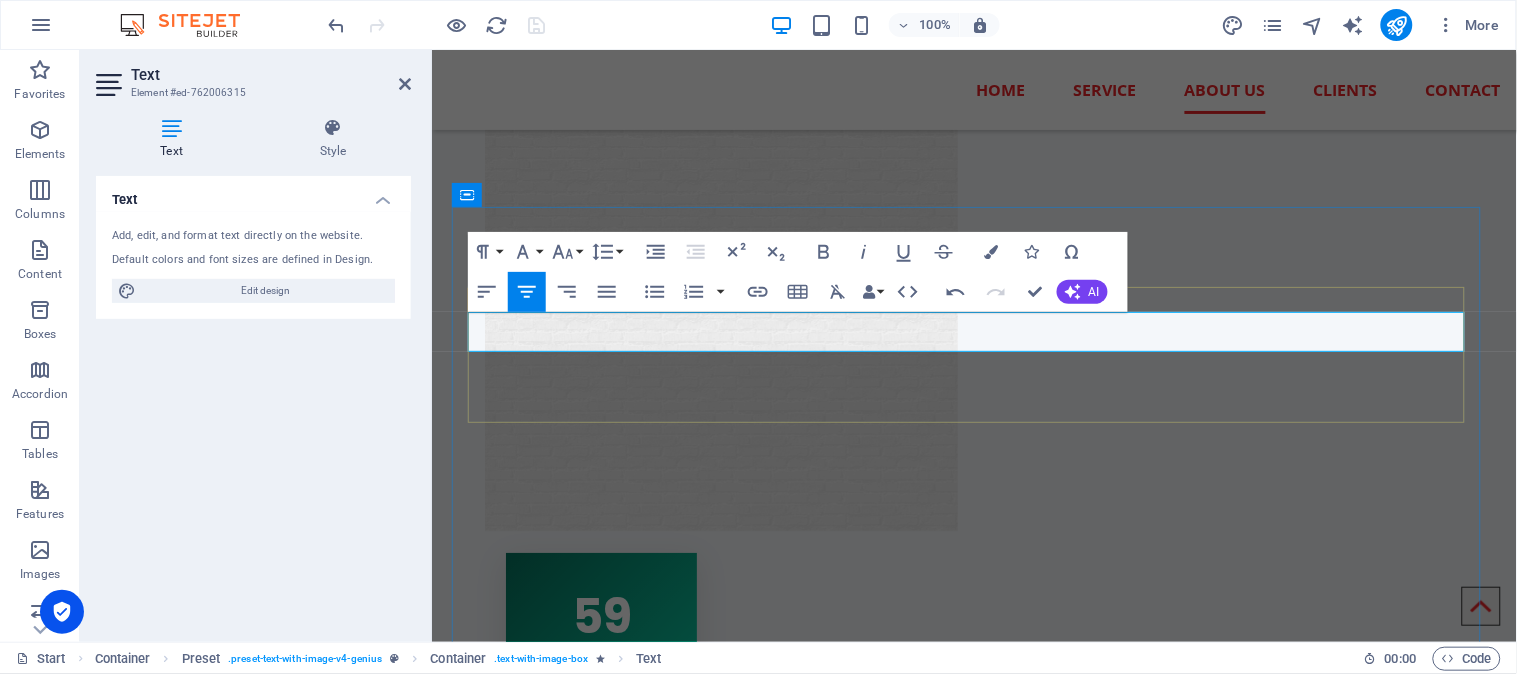 click at bounding box center [973, 1505] 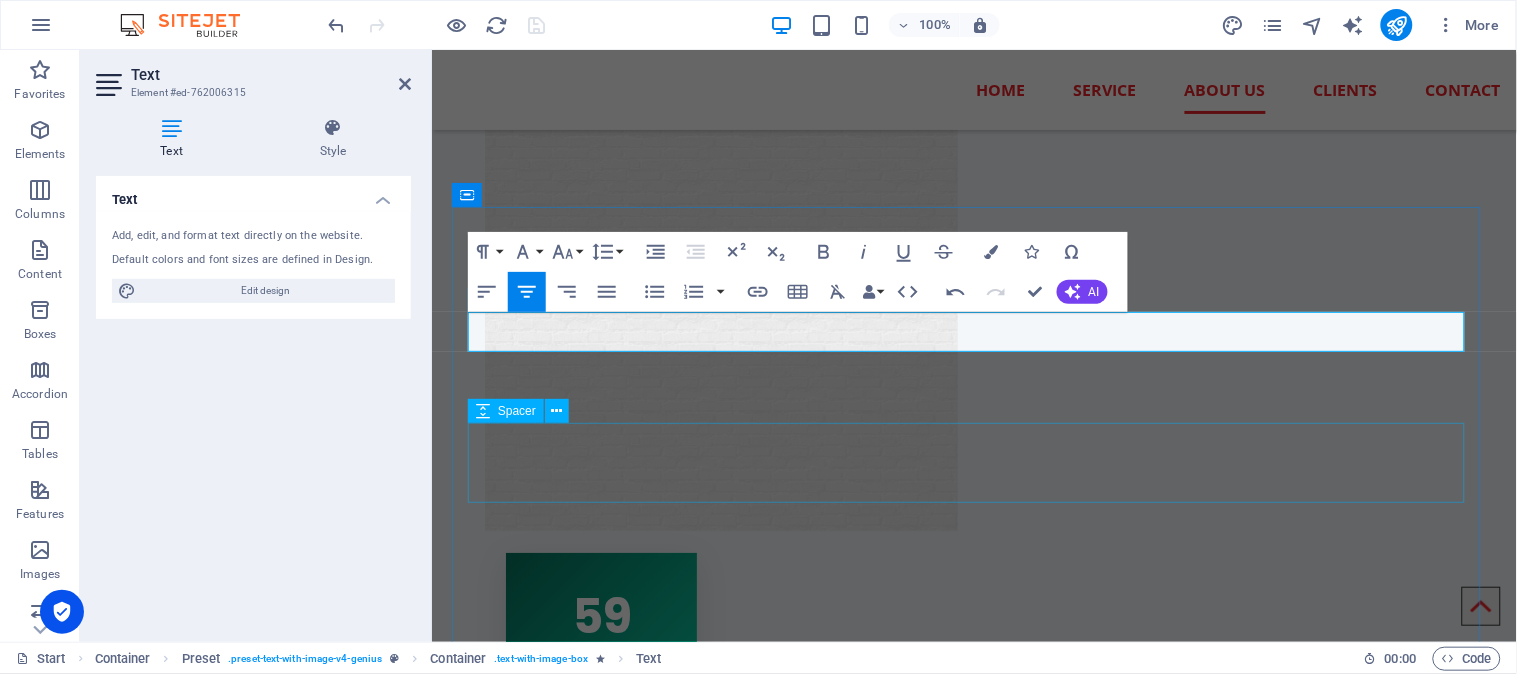 click at bounding box center (973, 1646) 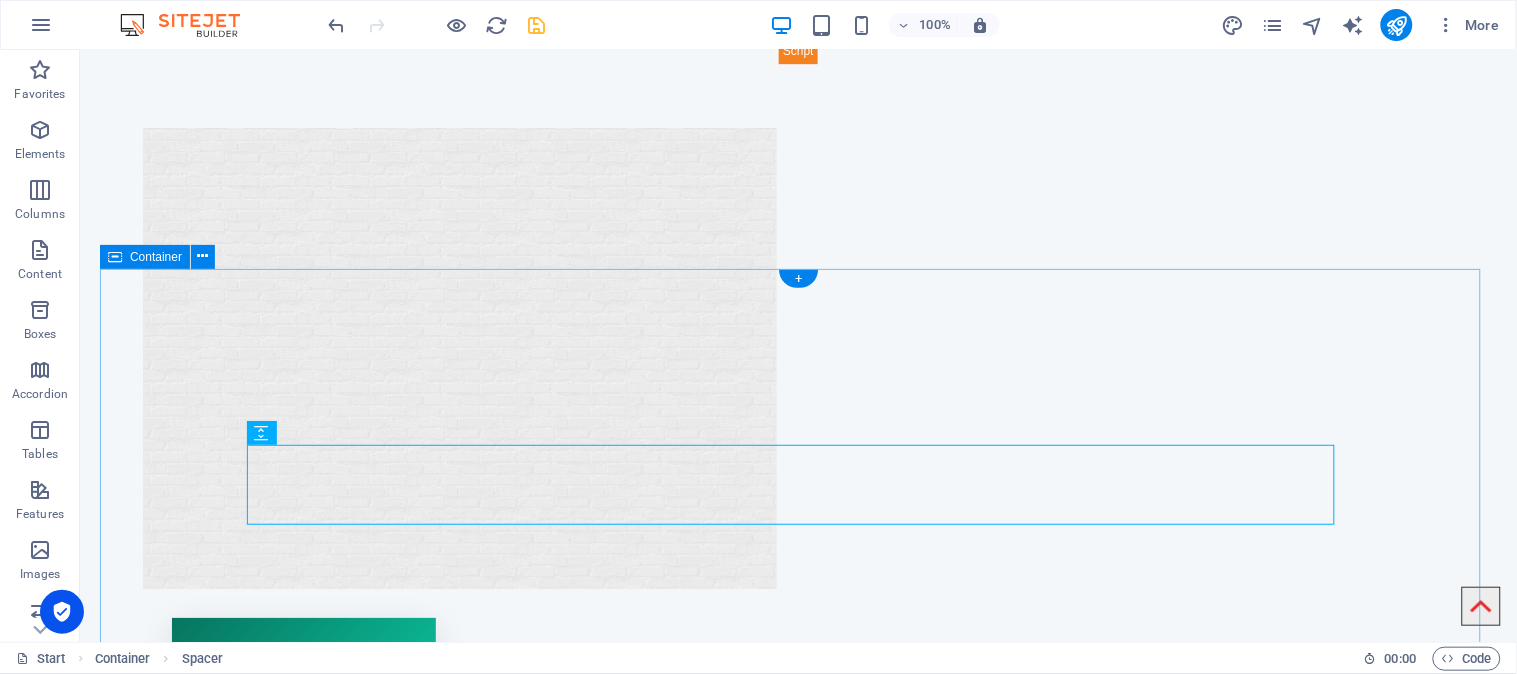 click on "Learn more
Founder Section
Sardar Qamar Murtaza Wattoo  is the visionary founder and owner behind multiple successful ventures in Pakistan. He leads  ZYBRANET , a fast-emerging Internet Service Provider, which is powered by his own enterprise  GM Group of Petroleum . With deep roots in both the energy and technology sectors, he is also the proud owner of  SB Group of Technology , a company focused on advancing digital solutions and innovation. In addition to these ventures, he owns and operates  SB Super Mart , a retail business committed to providing high-quality consumer goods to local communities. With a background as a professional telecom engineer and prior experience at  Stormfiber  and  PTCL ,  Sardar Qamar Murtaza Wattoo  combines technical expertise with business leadership to deliver growth, innovation, and reliable services across all sectors he operates in." at bounding box center [797, 1847] 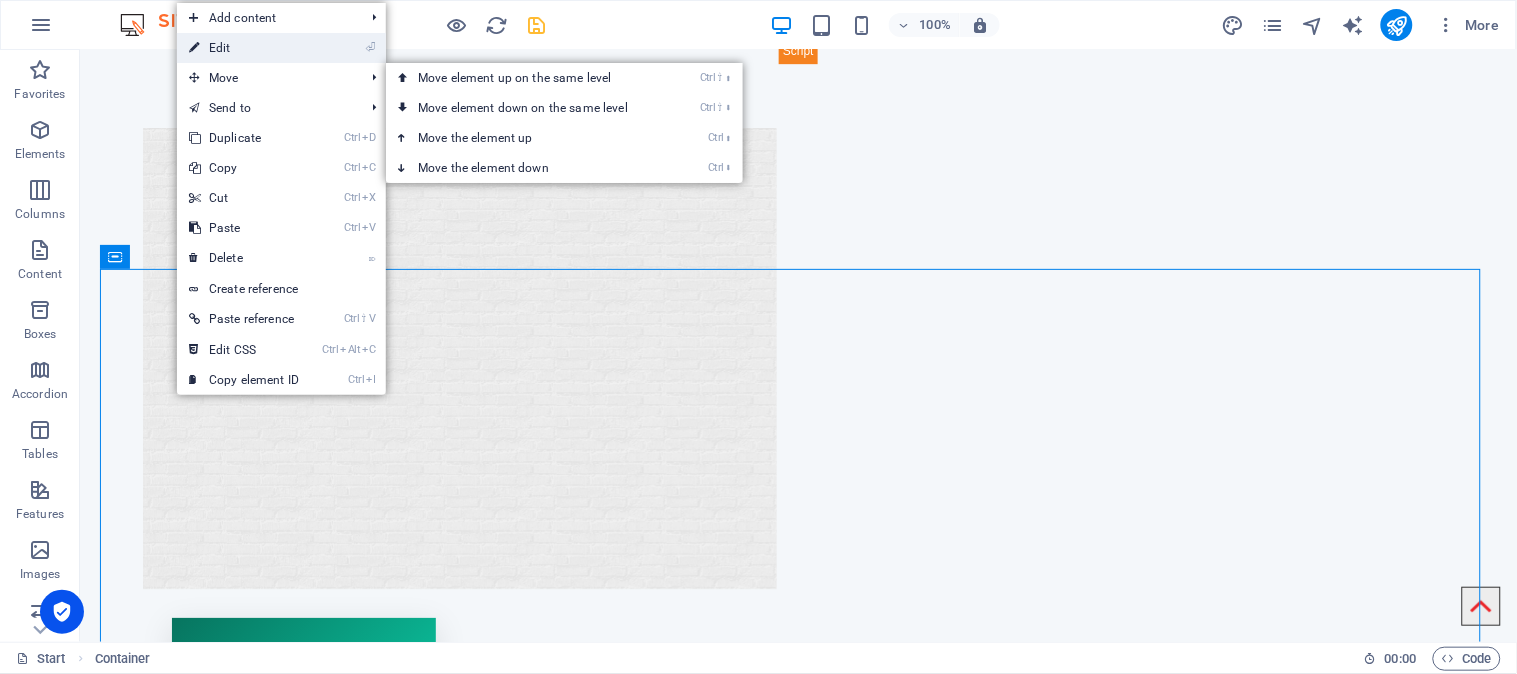 click on "⏎  Edit" at bounding box center [244, 48] 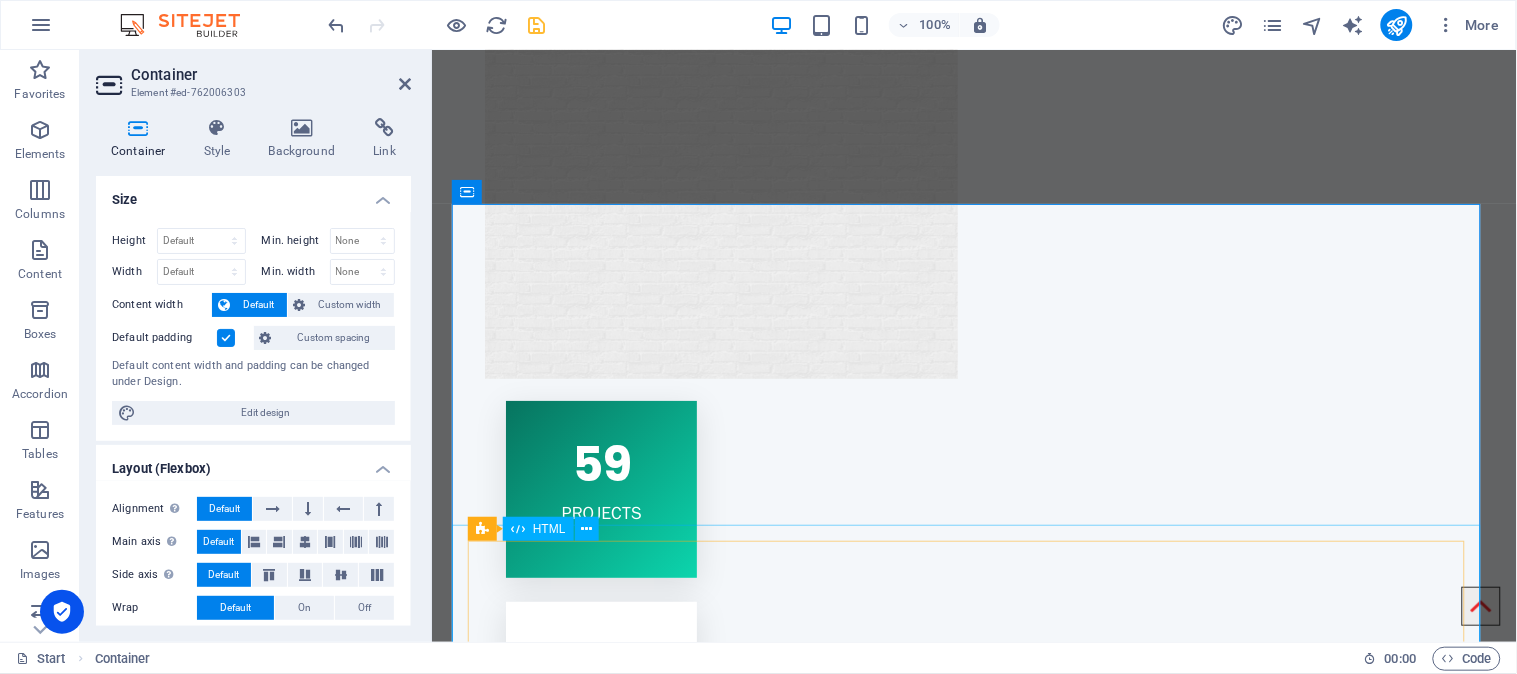 scroll, scrollTop: 1960, scrollLeft: 0, axis: vertical 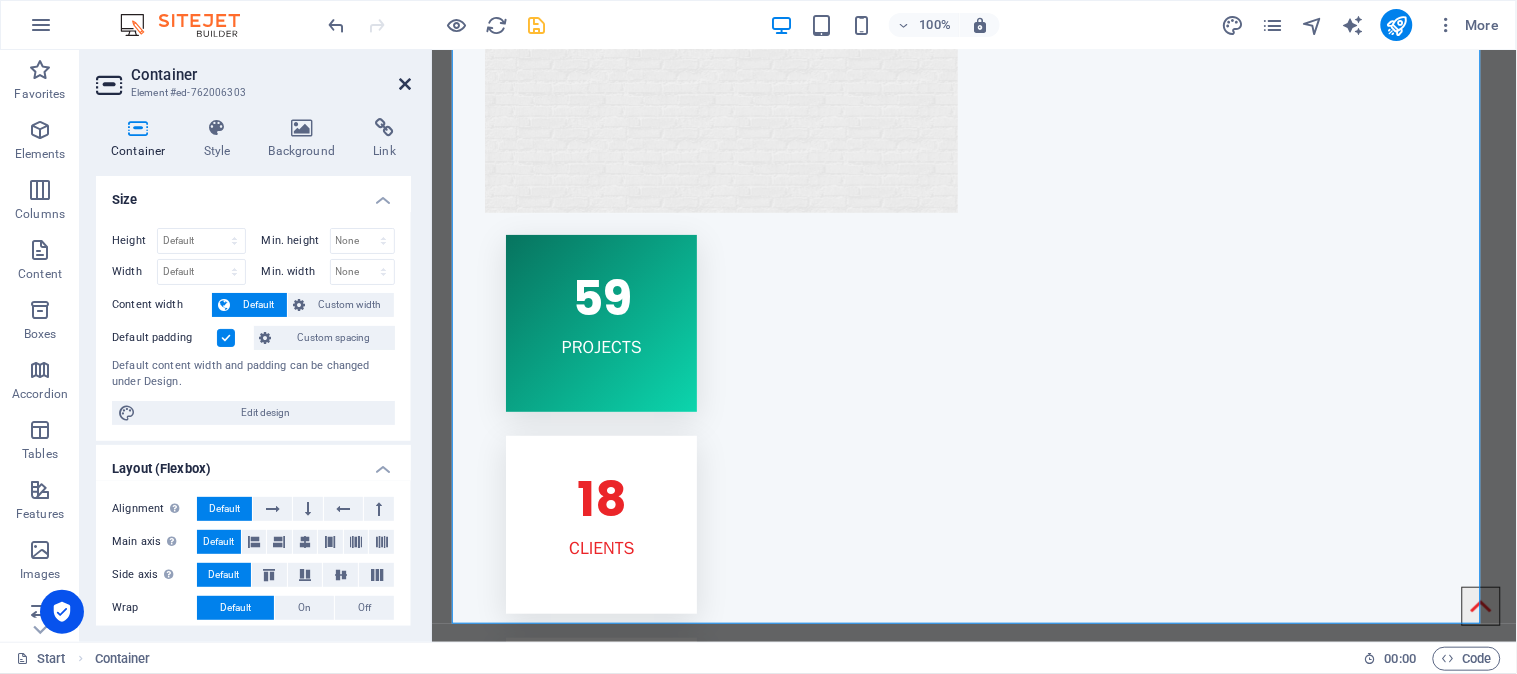 click at bounding box center [405, 84] 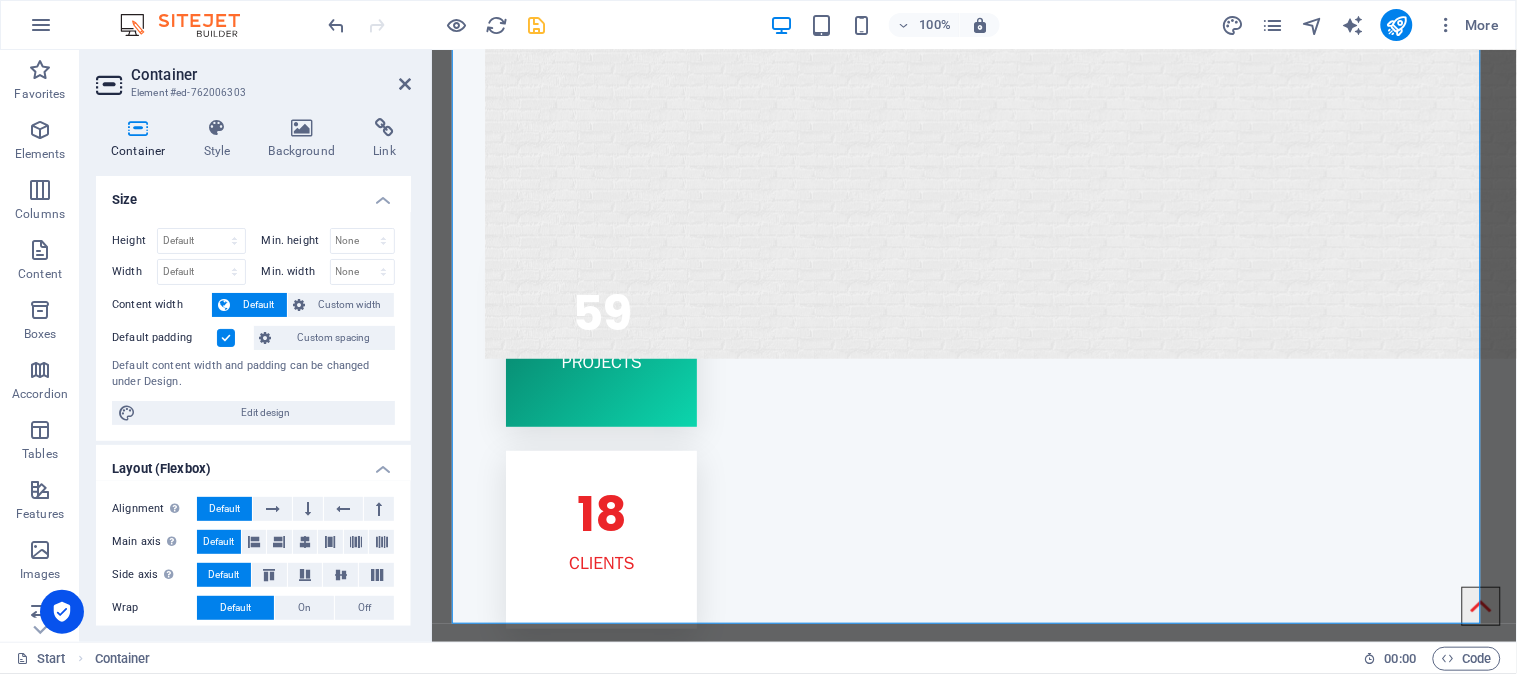 scroll, scrollTop: 2005, scrollLeft: 0, axis: vertical 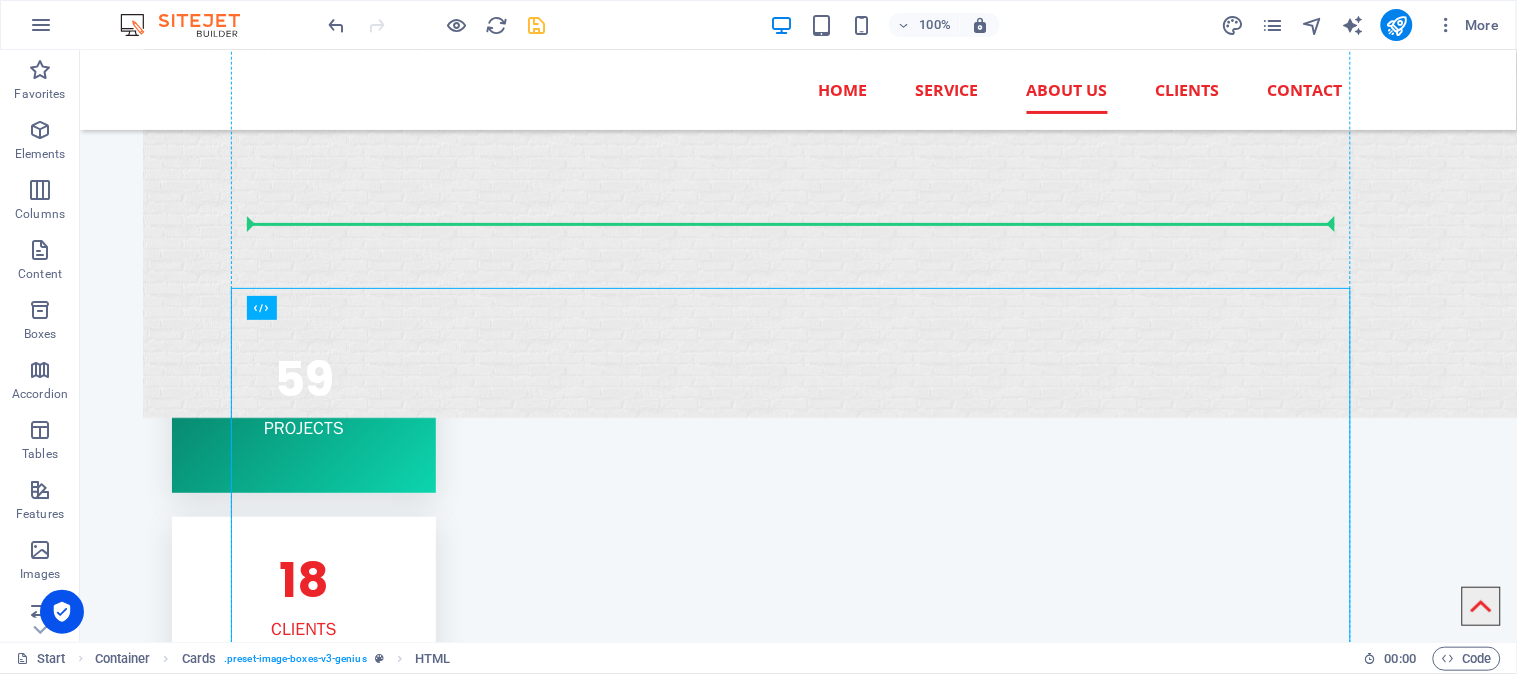 drag, startPoint x: 399, startPoint y: 270, endPoint x: 370, endPoint y: 232, distance: 47.801674 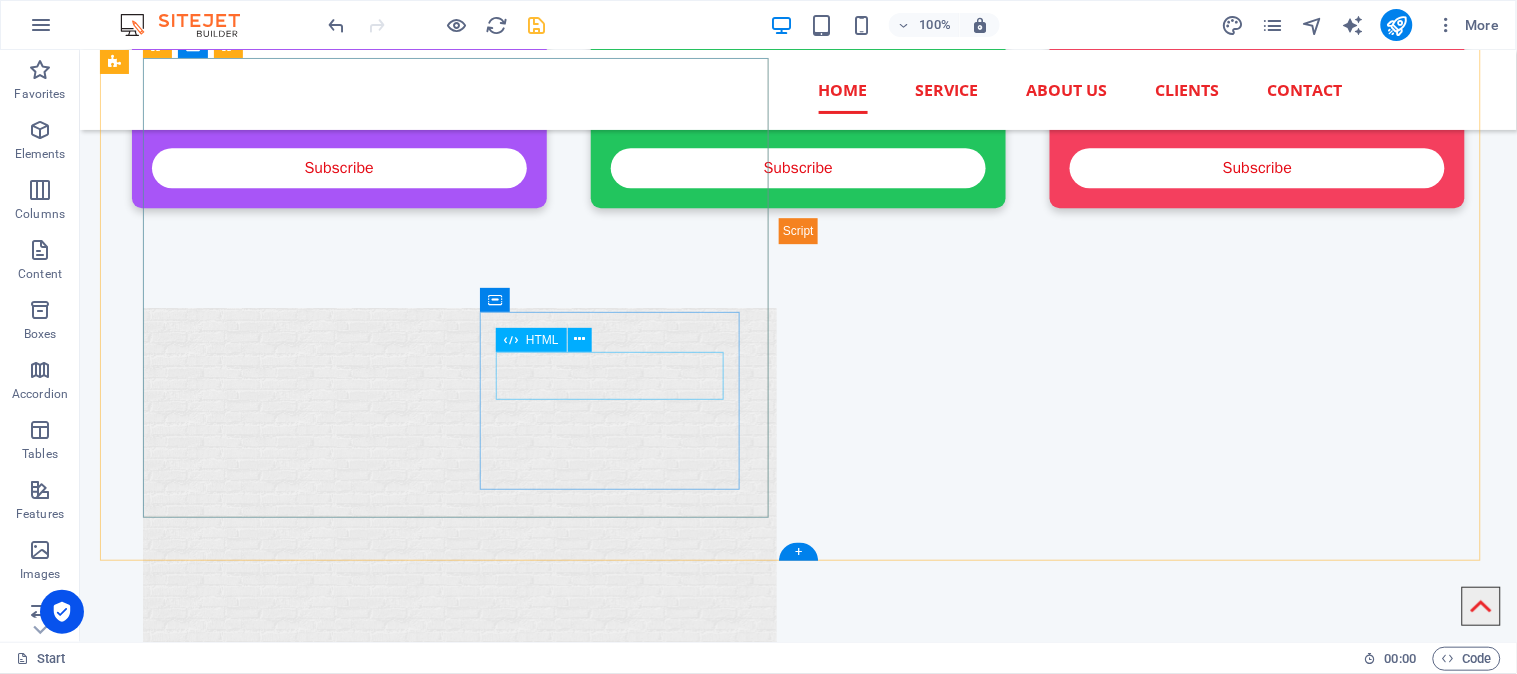 scroll, scrollTop: 1245, scrollLeft: 0, axis: vertical 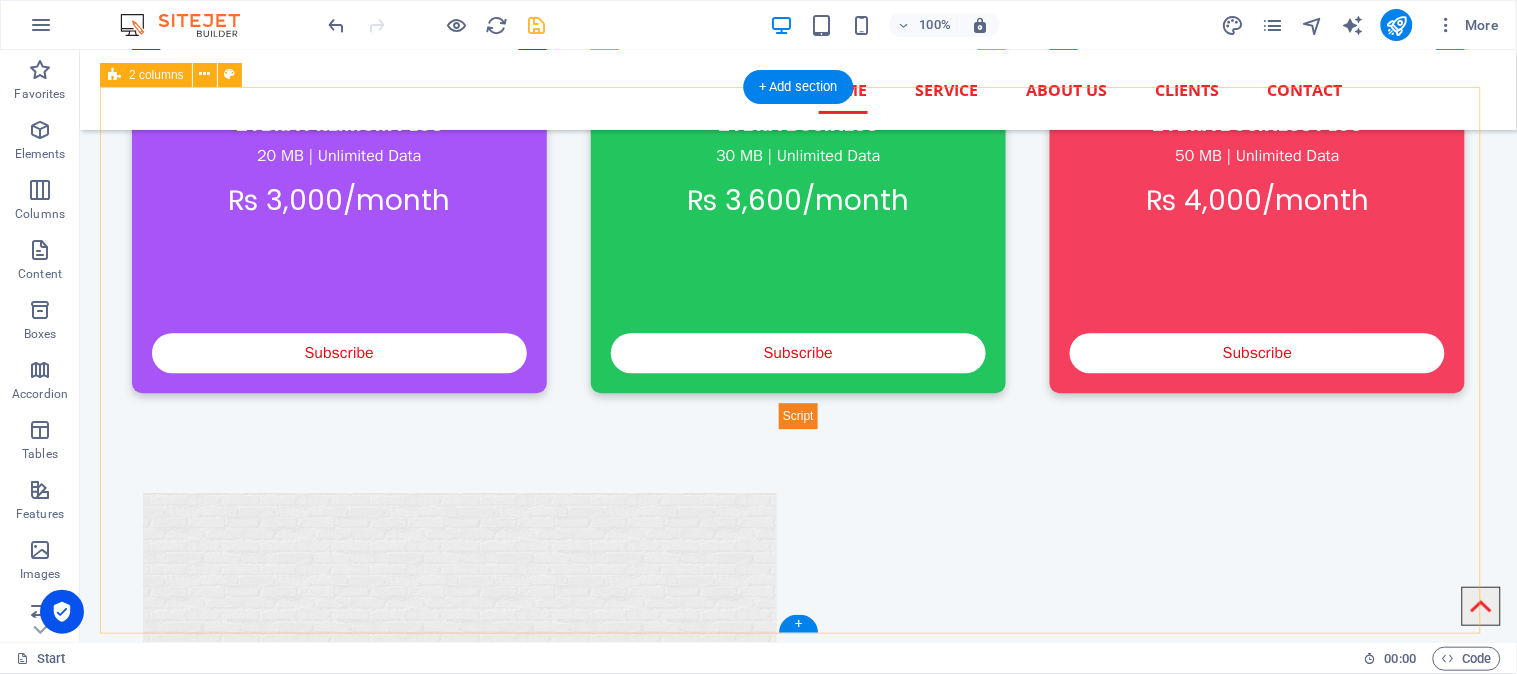 click on "59 PROJECTS 18 CLIENTS 20 INVESTMENTS 9 COOPERATIONS" at bounding box center (797, 1142) 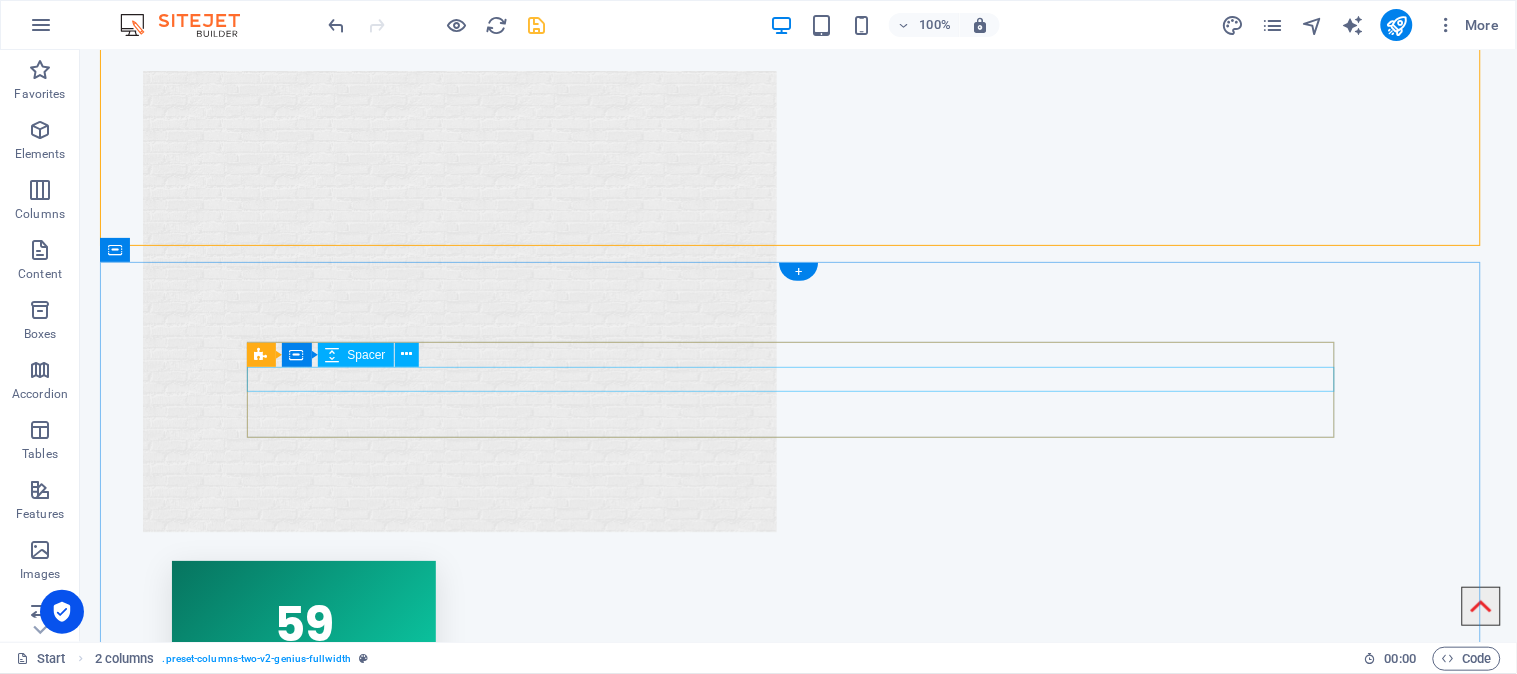 scroll, scrollTop: 1690, scrollLeft: 0, axis: vertical 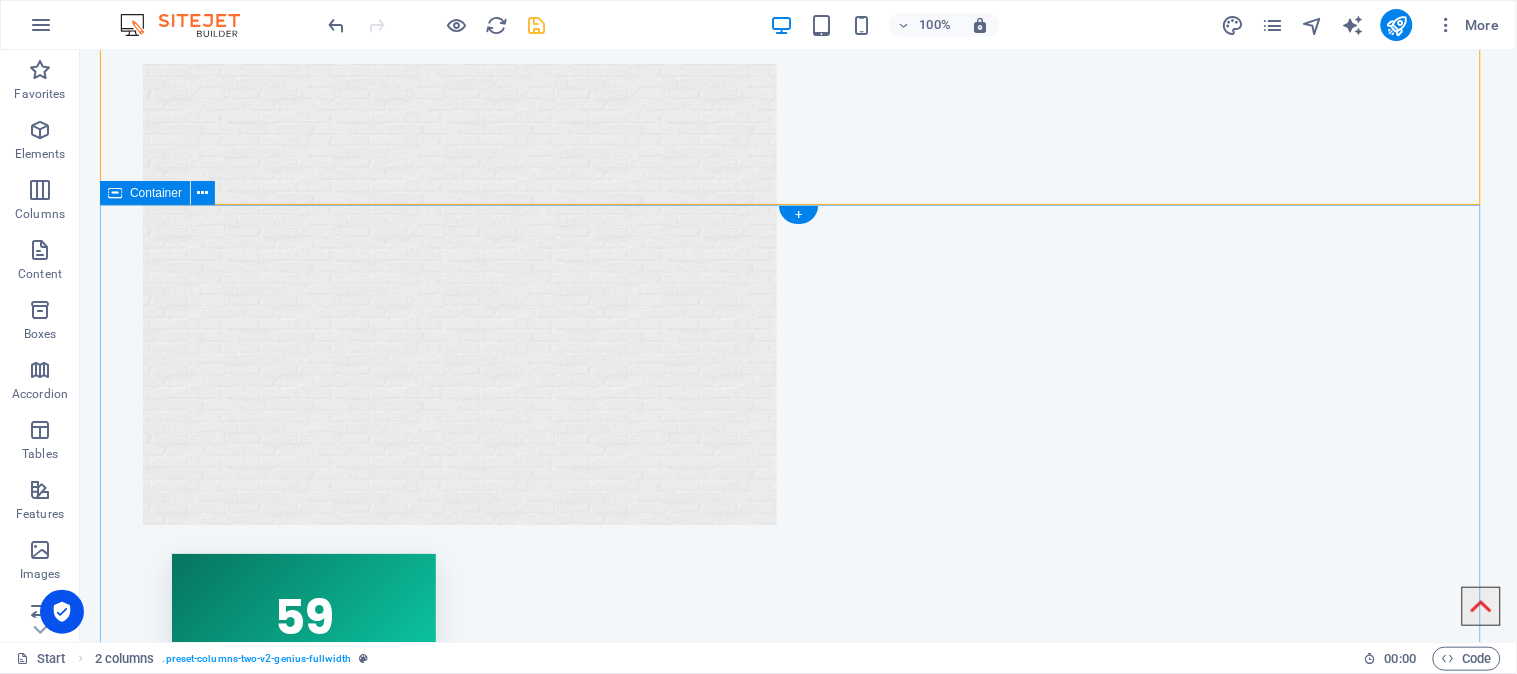 click on "Learn more
Founder Section
Sardar Qamar Murtaza Wattoo  is the visionary founder and owner behind multiple successful ventures in Pakistan. He leads  ZYBRANET , a fast-emerging Internet Service Provider, which is powered by his own enterprise  GM Group of Petroleum . With deep roots in both the energy and technology sectors, he is also the proud owner of  SB Group of Technology , a company focused on advancing digital solutions and innovation. In addition to these ventures, he owns and operates  SB Super Mart , a retail business committed to providing high-quality consumer goods to local communities. With a background as a professional telecom engineer and prior experience at  Stormfiber  and  PTCL ,  Sardar Qamar Murtaza Wattoo  combines technical expertise with business leadership to deliver growth, innovation, and reliable services across all sectors he operates in.
Drop content here or  Add elements  Paste clipboard" at bounding box center (797, 1854) 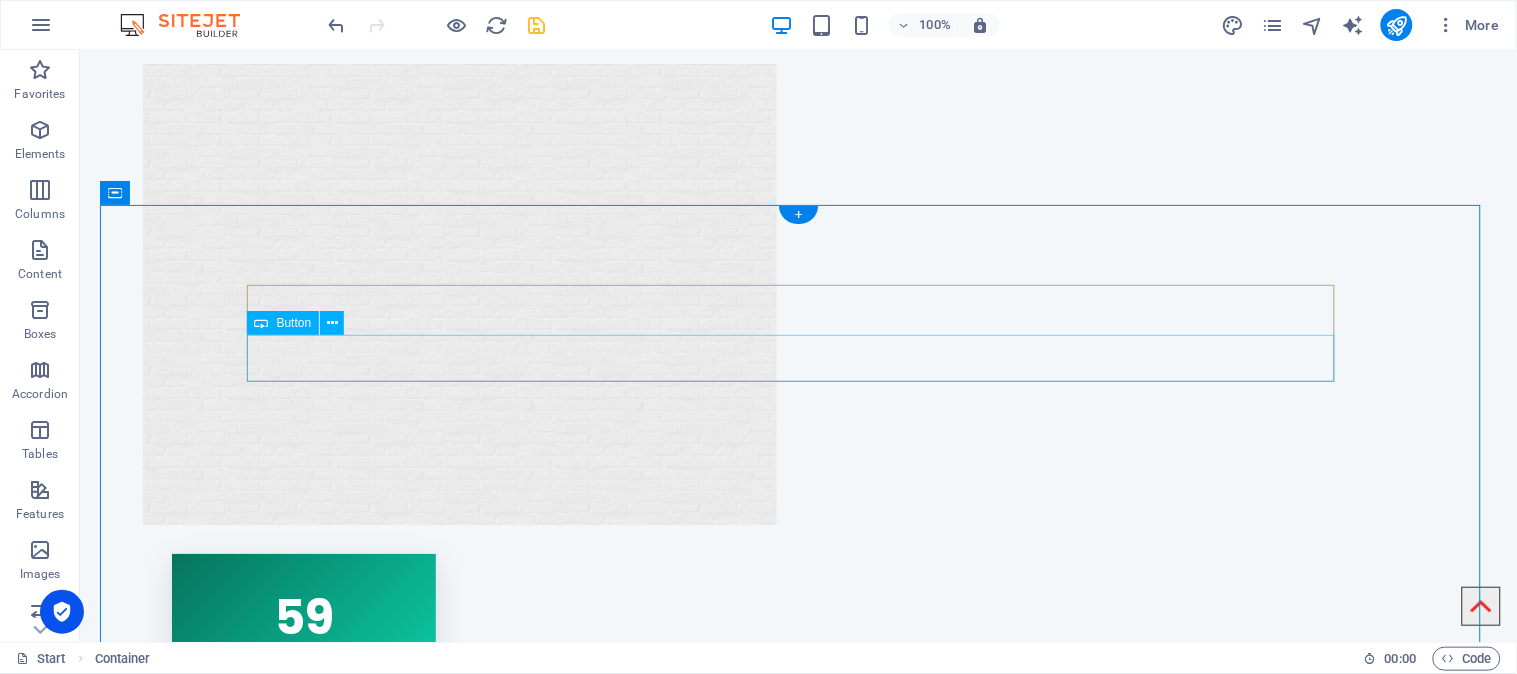 click on "Learn more" at bounding box center [798, 1561] 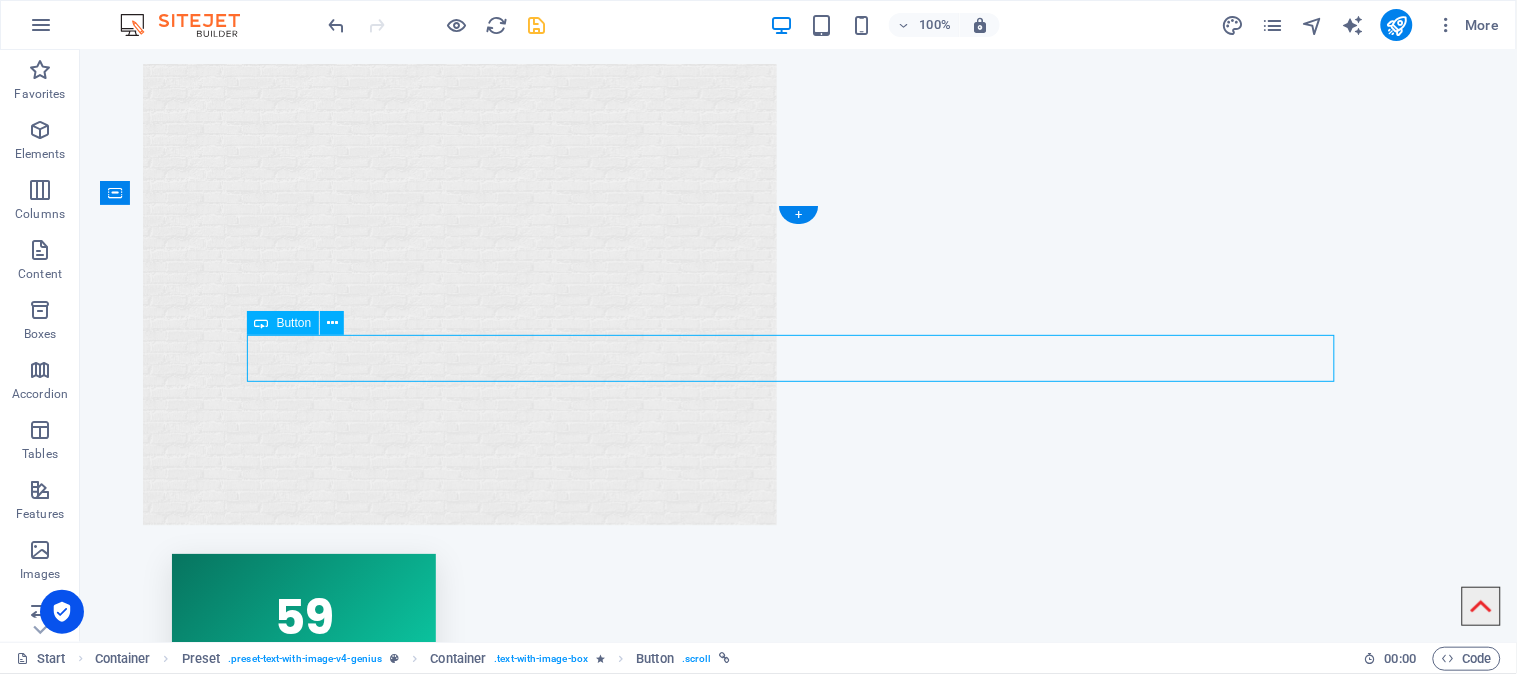 click on "Learn more" at bounding box center [798, 1561] 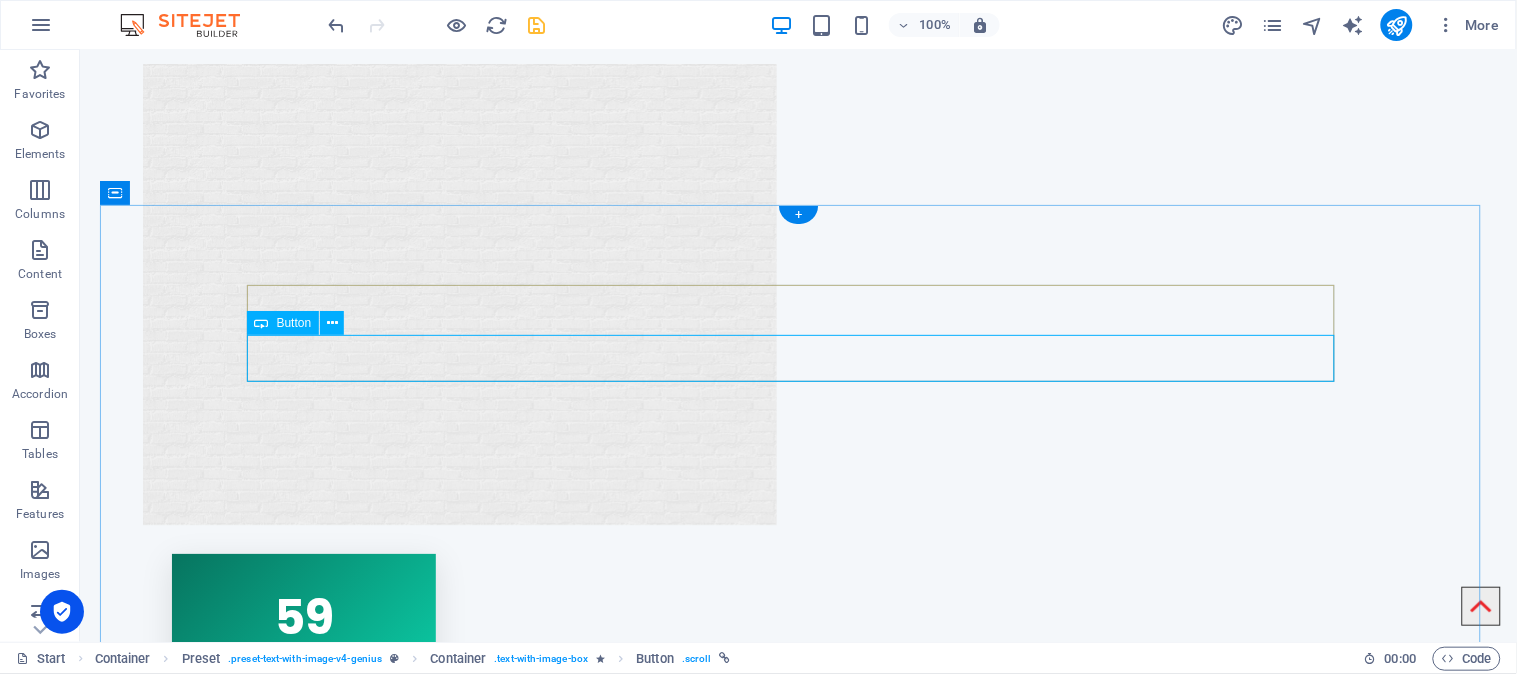 click on "Learn more" at bounding box center [798, 1561] 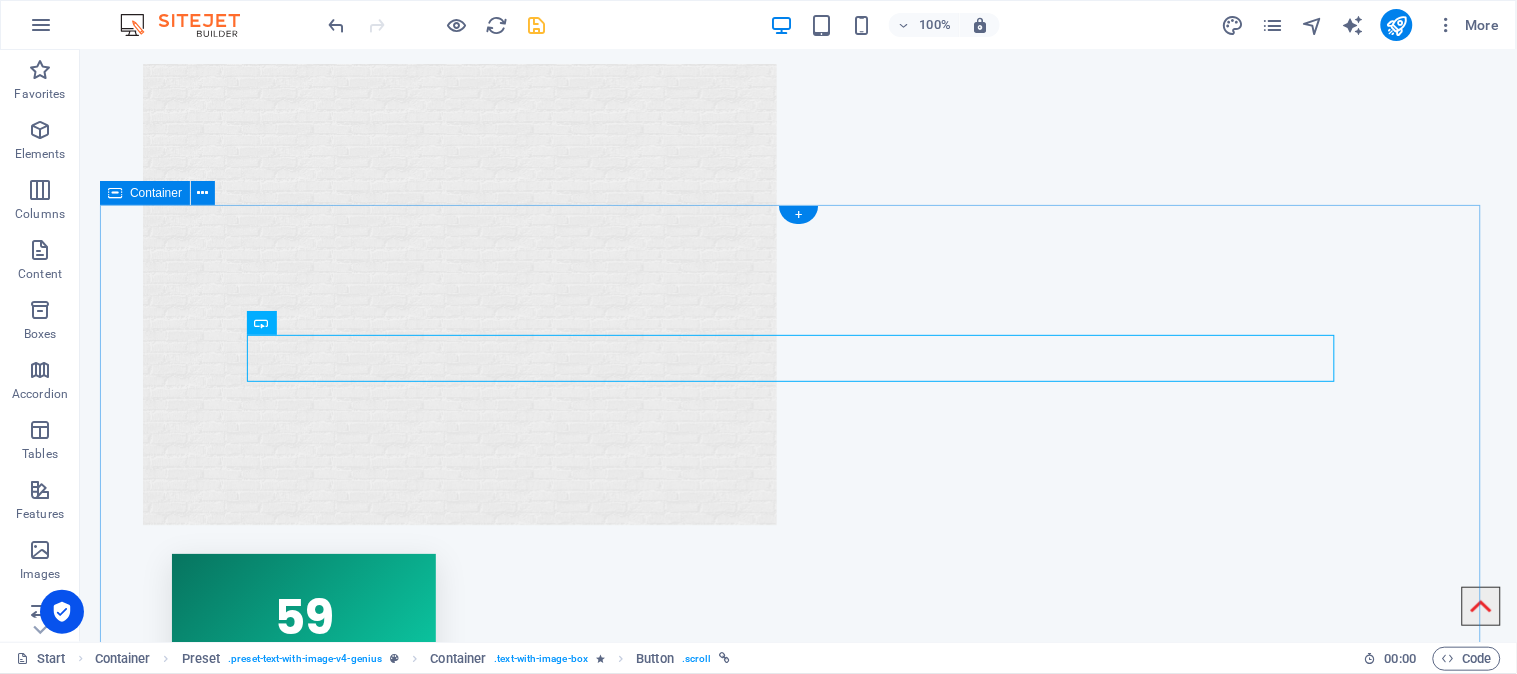 click on "Learn more
Founder Section
Sardar Qamar Murtaza Wattoo  is the visionary founder and owner behind multiple successful ventures in Pakistan. He leads  ZYBRANET , a fast-emerging Internet Service Provider, which is powered by his own enterprise  GM Group of Petroleum . With deep roots in both the energy and technology sectors, he is also the proud owner of  SB Group of Technology , a company focused on advancing digital solutions and innovation. In addition to these ventures, he owns and operates  SB Super Mart , a retail business committed to providing high-quality consumer goods to local communities. With a background as a professional telecom engineer and prior experience at  Stormfiber  and  PTCL ,  Sardar Qamar Murtaza Wattoo  combines technical expertise with business leadership to deliver growth, innovation, and reliable services across all sectors he operates in.
Drop content here or  Add elements  Paste clipboard" at bounding box center (797, 1854) 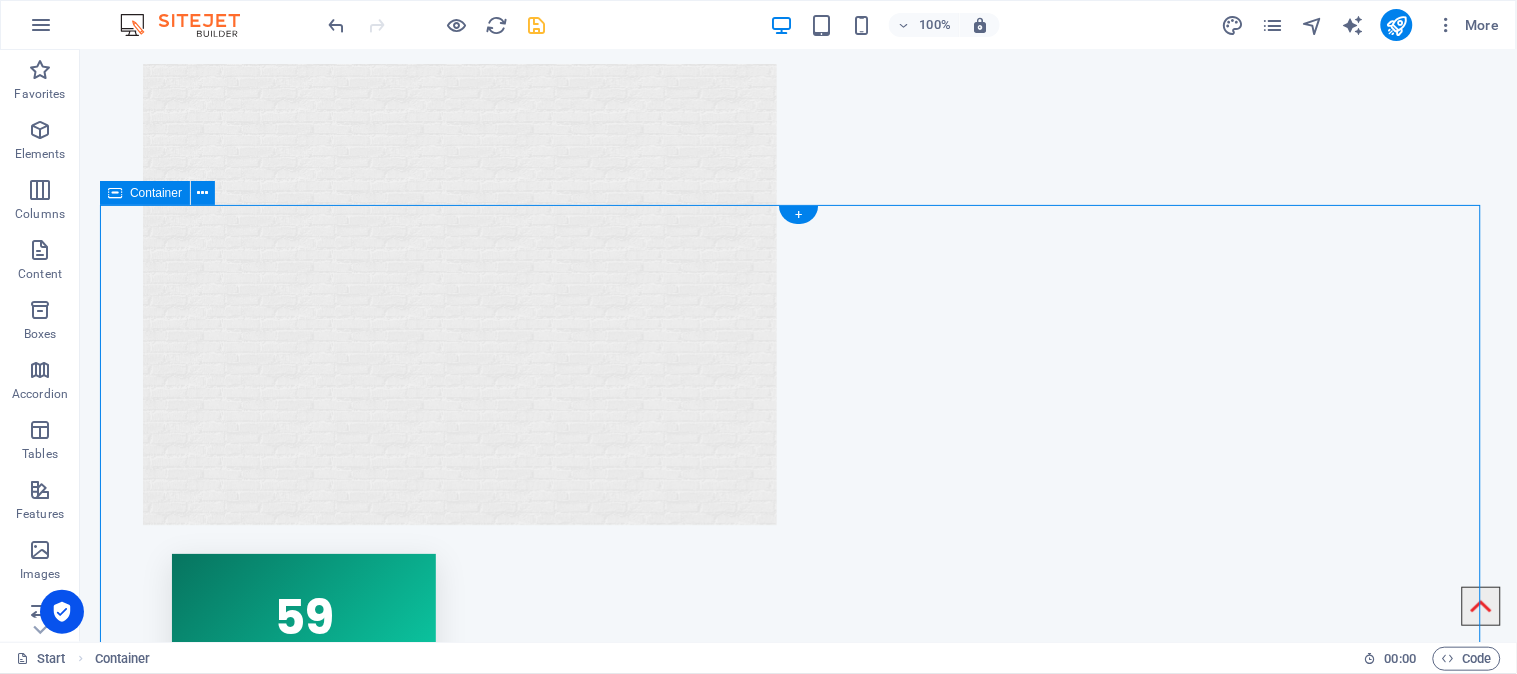 click on "Learn more
Founder Section
Sardar Qamar Murtaza Wattoo  is the visionary founder and owner behind multiple successful ventures in Pakistan. He leads  ZYBRANET , a fast-emerging Internet Service Provider, which is powered by his own enterprise  GM Group of Petroleum . With deep roots in both the energy and technology sectors, he is also the proud owner of  SB Group of Technology , a company focused on advancing digital solutions and innovation. In addition to these ventures, he owns and operates  SB Super Mart , a retail business committed to providing high-quality consumer goods to local communities. With a background as a professional telecom engineer and prior experience at  Stormfiber  and  PTCL ,  Sardar Qamar Murtaza Wattoo  combines technical expertise with business leadership to deliver growth, innovation, and reliable services across all sectors he operates in.
Drop content here or  Add elements  Paste clipboard" at bounding box center [797, 1854] 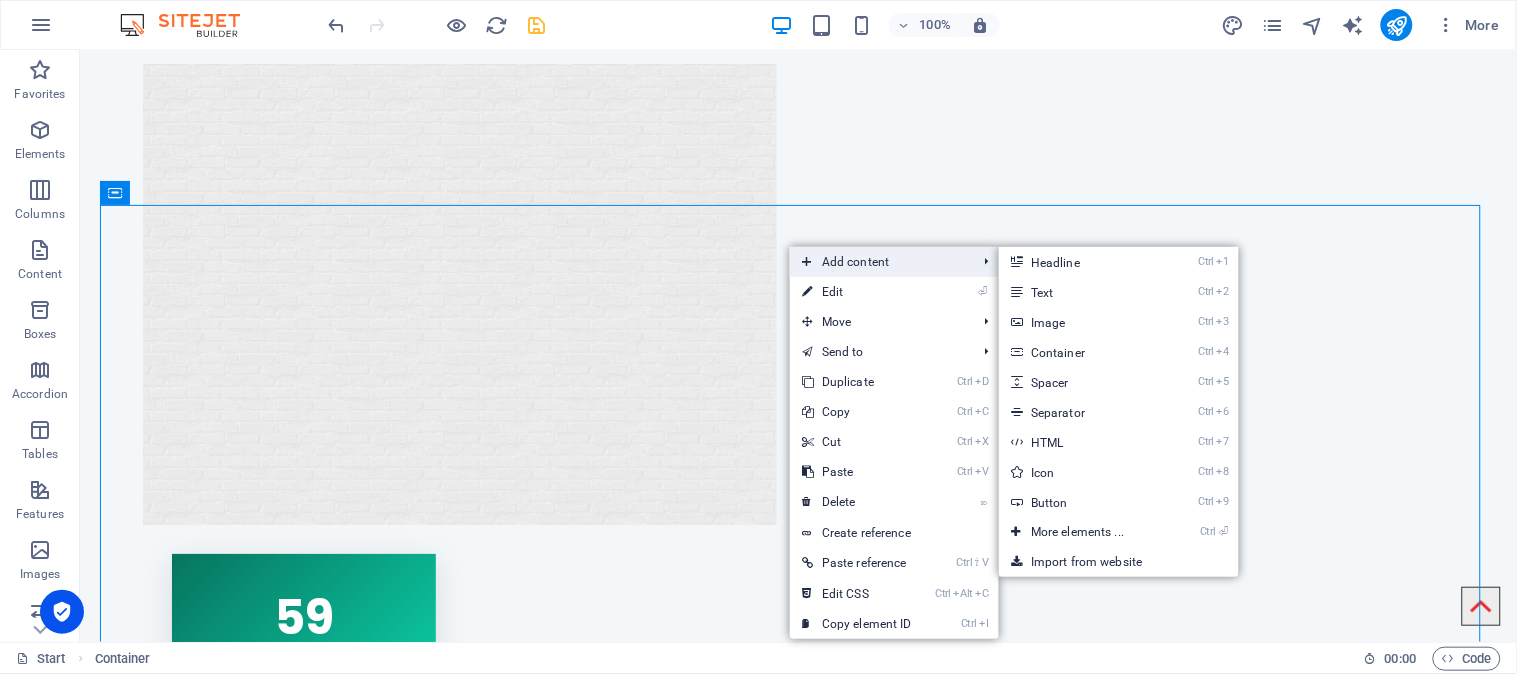 click on "Add content" at bounding box center (879, 262) 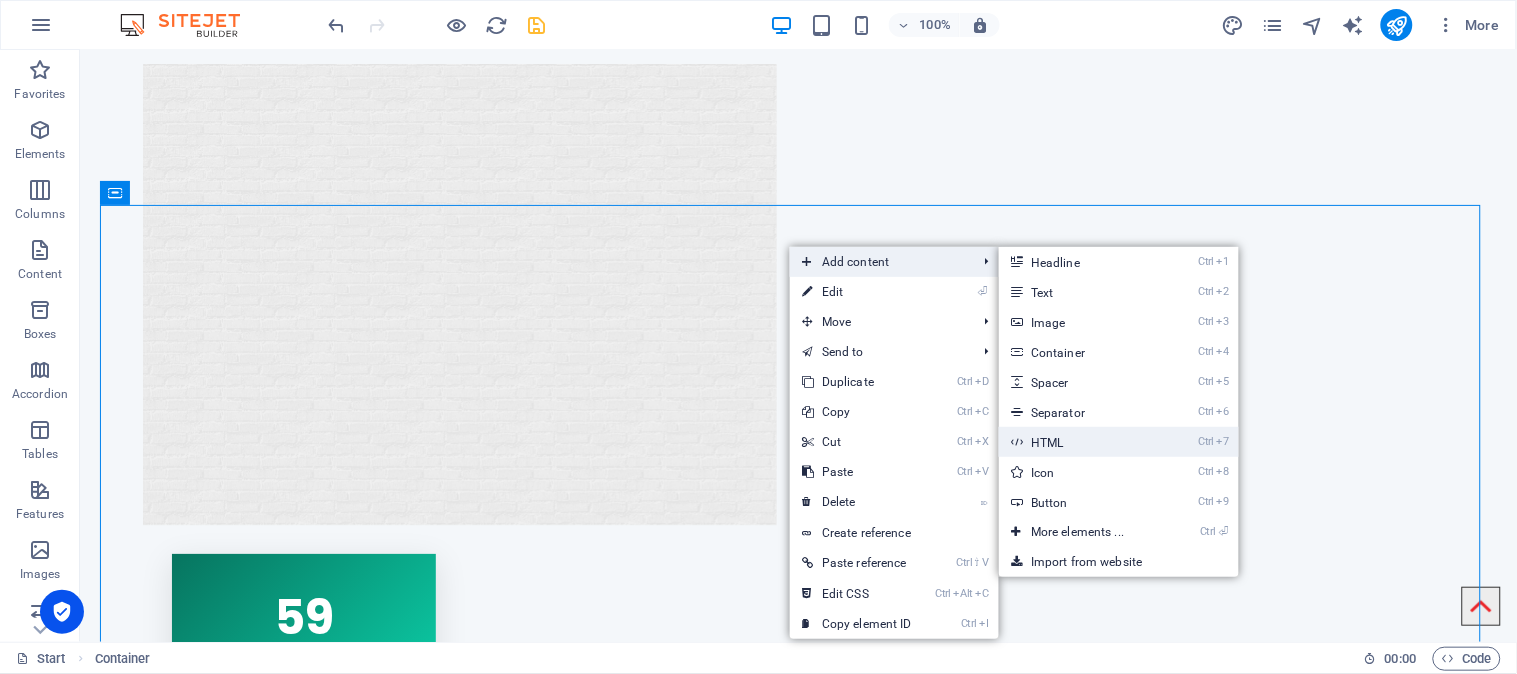 click on "Ctrl 7  HTML" at bounding box center [1081, 442] 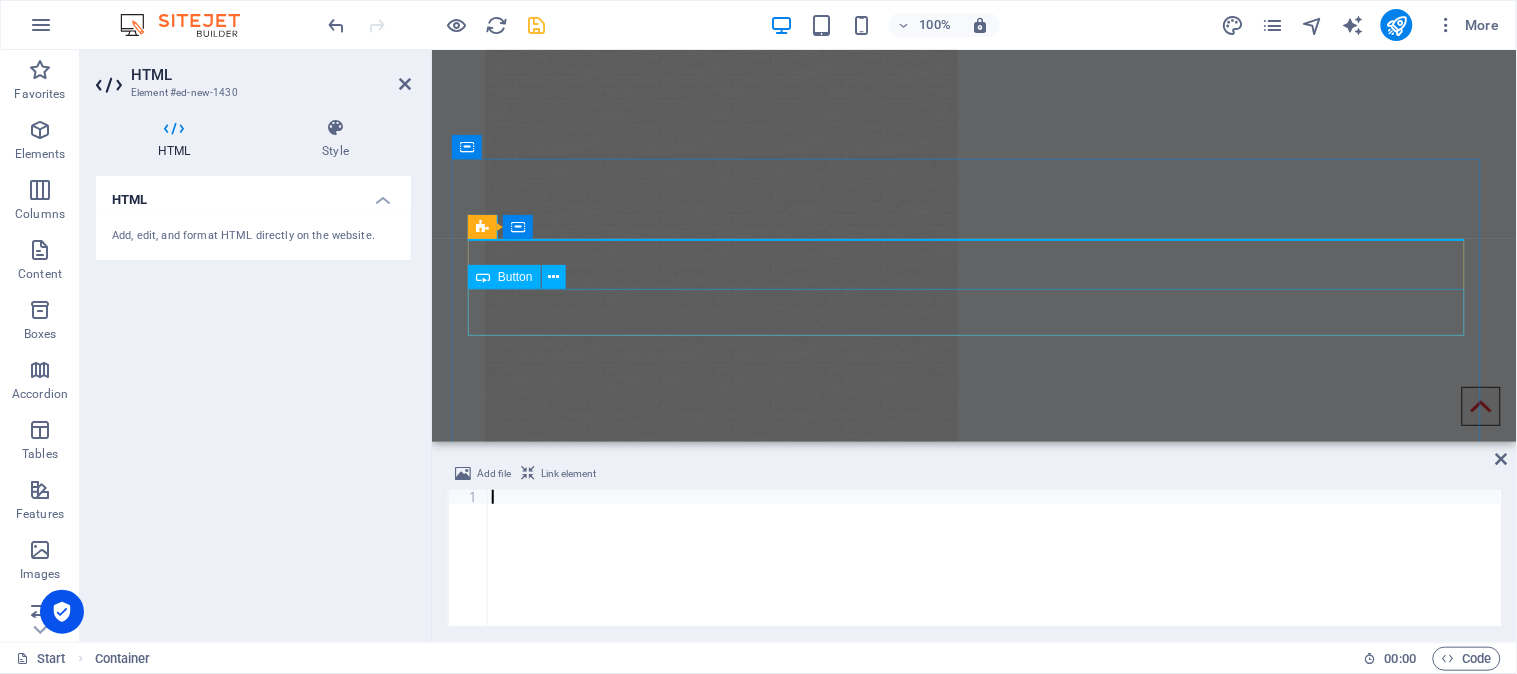 scroll, scrollTop: 1560, scrollLeft: 0, axis: vertical 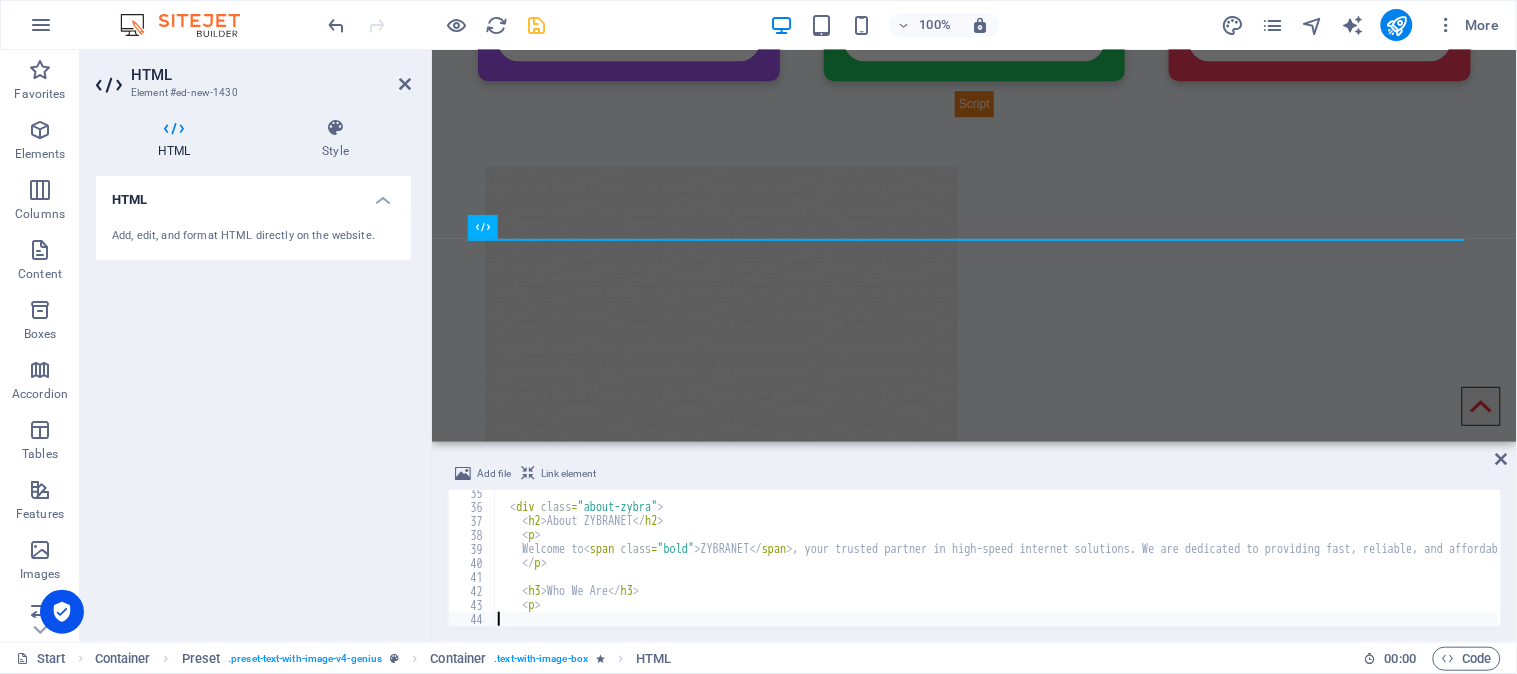 click on "Add file Link element 35 36 37 38 39 40 41 42 43 44    < div   class = "about-zybra" >      < h2 > About ZYBRANET </ h2 >      < p >        Welcome to  < span   class = "bold" > ZYBRANET </ span > , your trusted partner in high-speed internet solutions. We are dedicated to providing fast, reliable, and affordable internet services to homes and businesses in Chak No. and surrounding areas.      </ p >      < h3 > Who We Are </ h3 >      < p >     הההההההההההההההההההההההההההההההההההההההההההההההההההההההההההההההההההההההההההההההההההההההההההההההההההההההההההההההההההההההההההההההההההההההההההההההההההההההההההההההההההההההההההההההההההההההההההההההההההההההההההההההההההההההההההההההההההההההההההההההההההההההההההההההה" at bounding box center (974, 544) 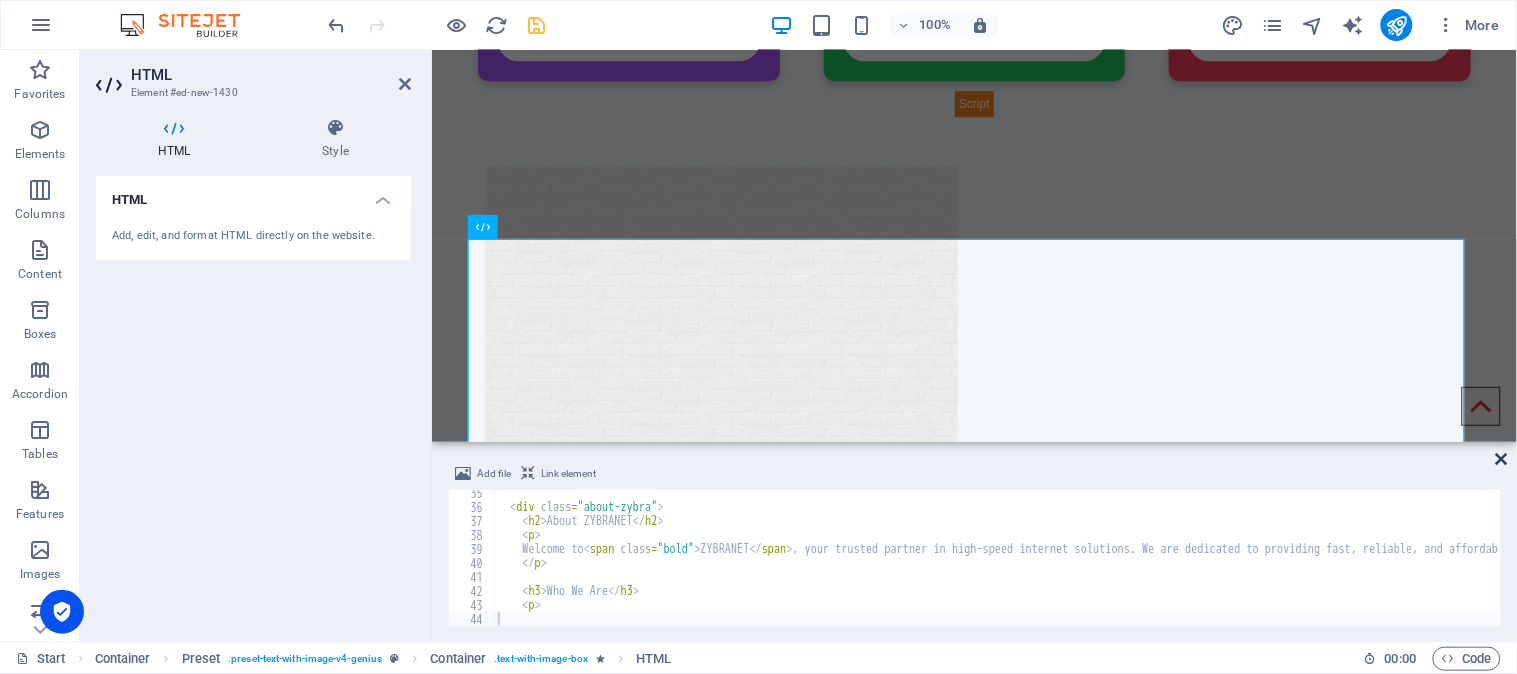 click at bounding box center [1502, 459] 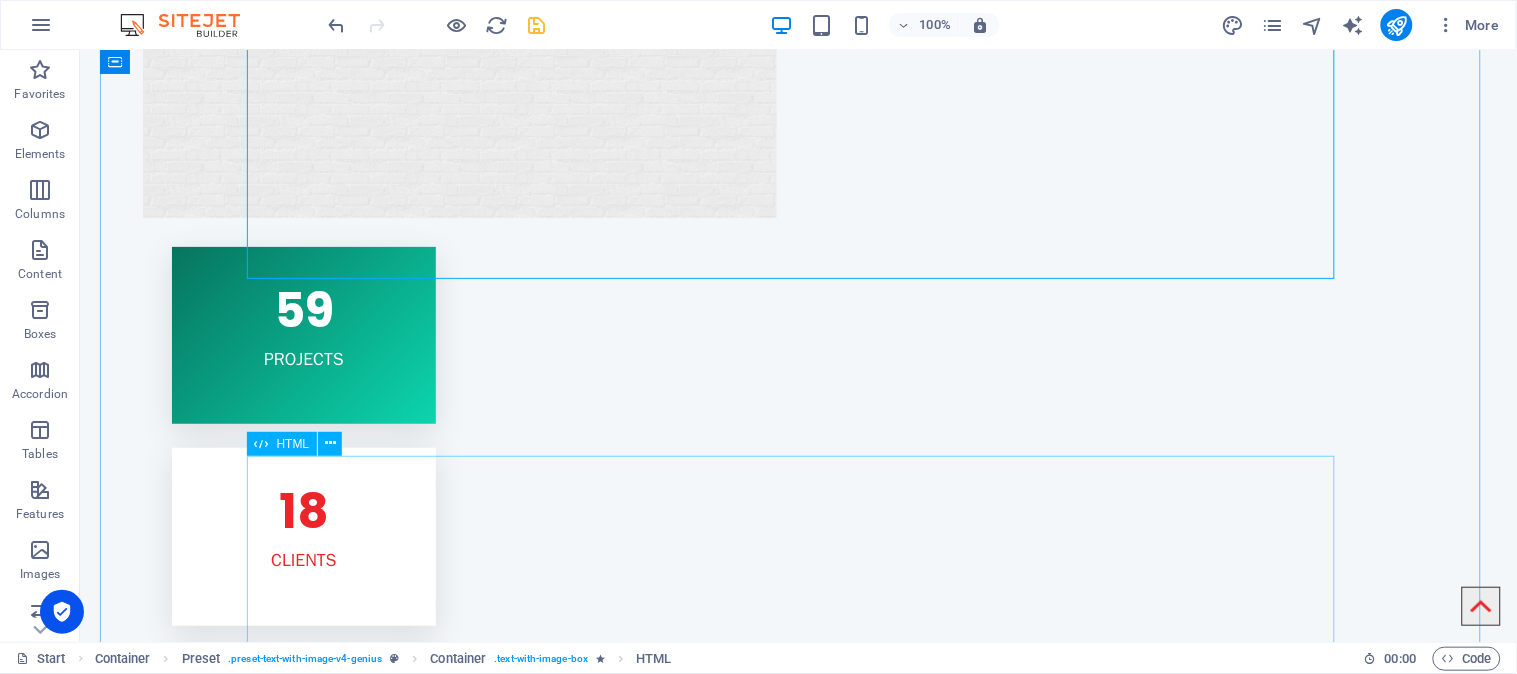 scroll, scrollTop: 2004, scrollLeft: 0, axis: vertical 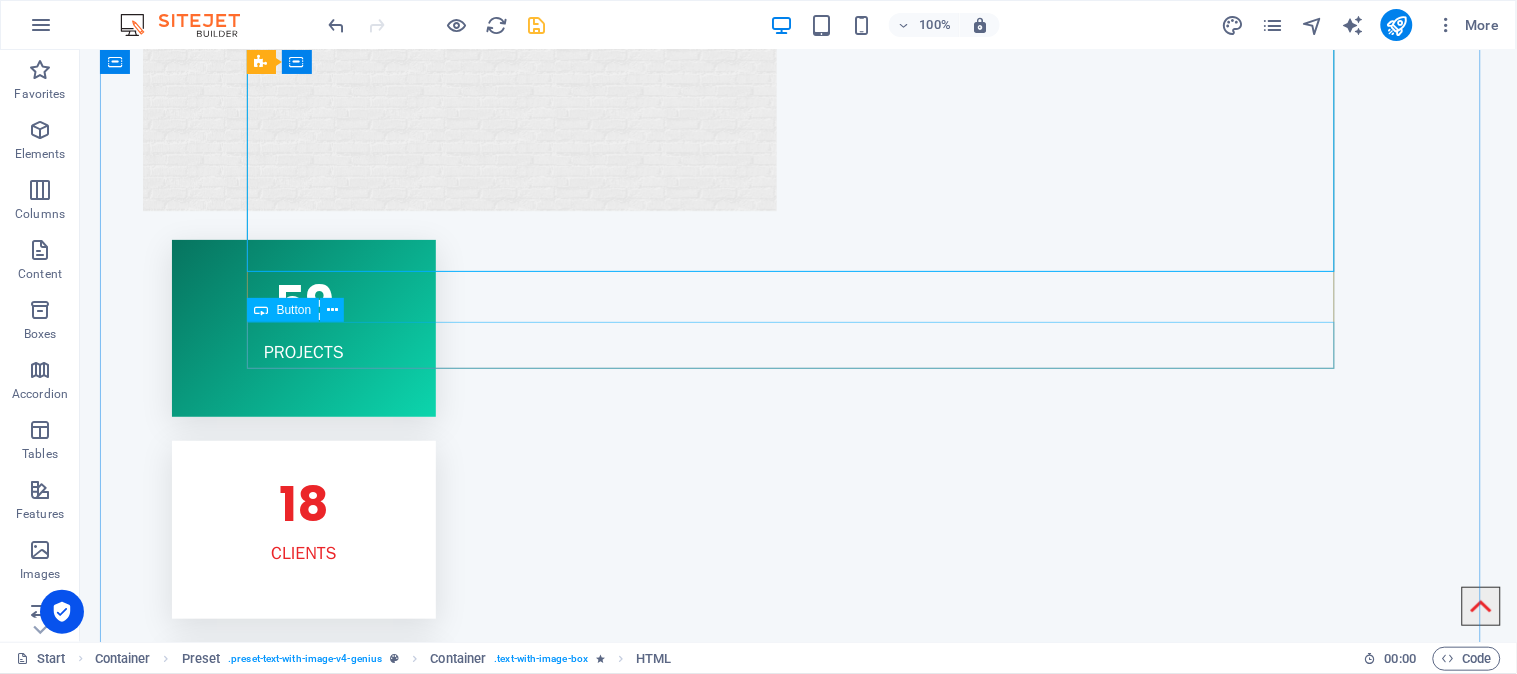 click on "Learn more" at bounding box center [798, 1533] 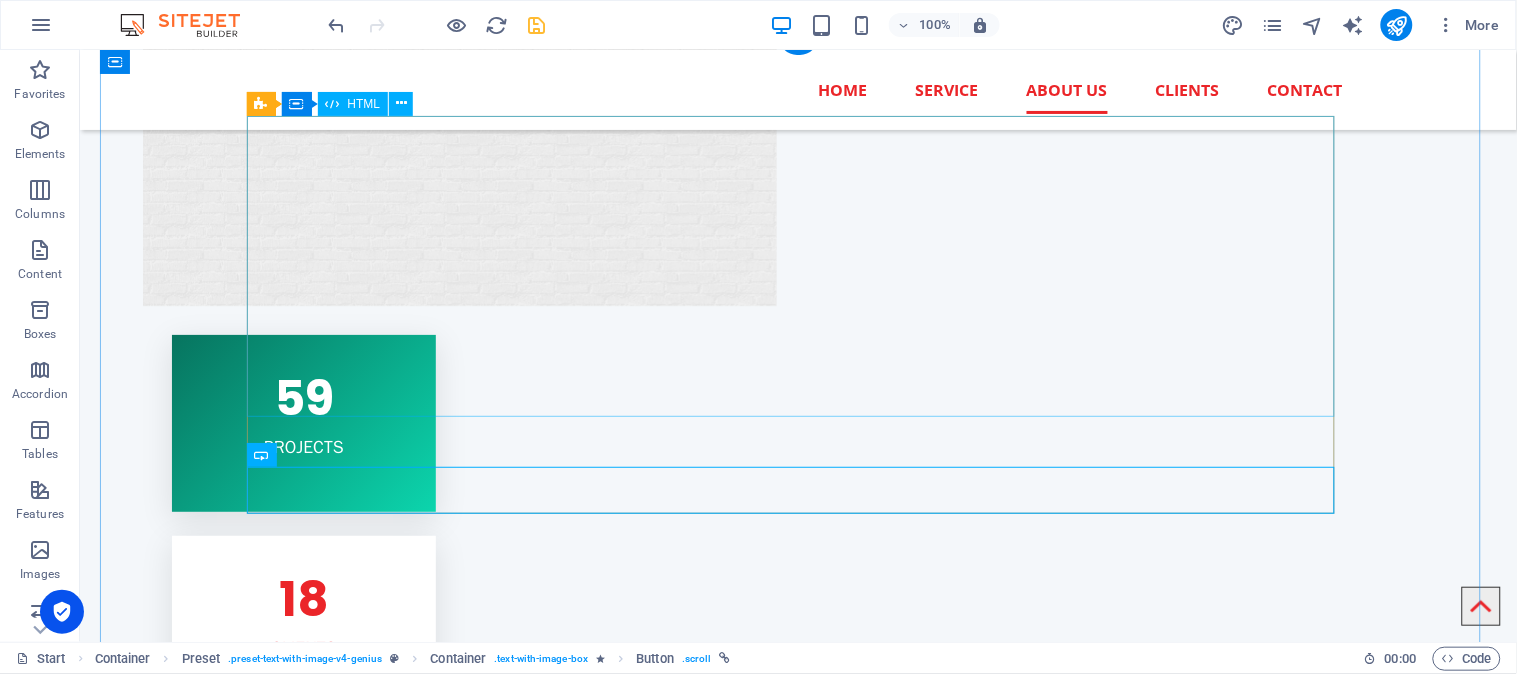 scroll, scrollTop: 1782, scrollLeft: 0, axis: vertical 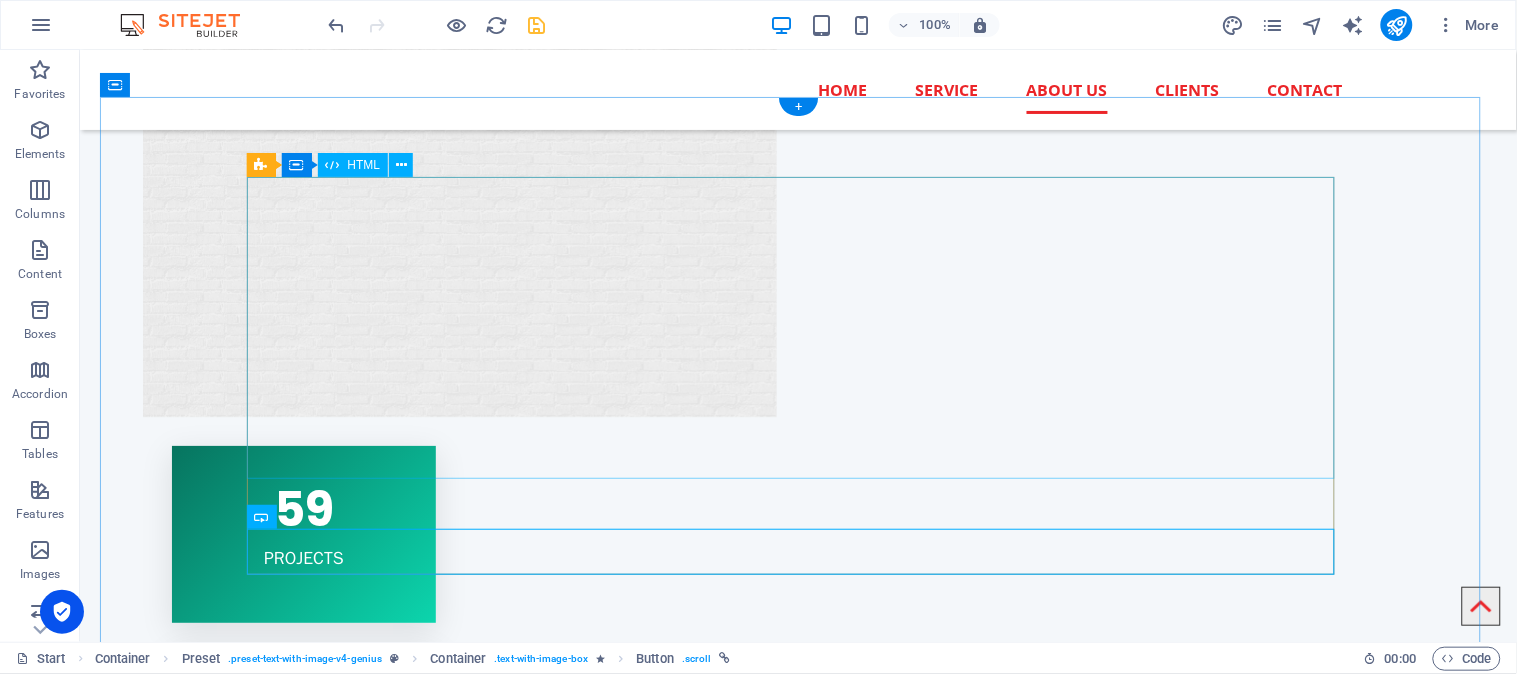 click on "About ZYBRANET
About ZYBRANET
Welcome to  ZYBRANET , your trusted partner in high-speed internet solutions. We are dedicated to providing fast, reliable, and affordable internet services to homes and businesses in Chak No. and surrounding areas.
Who We Are" at bounding box center [798, 1514] 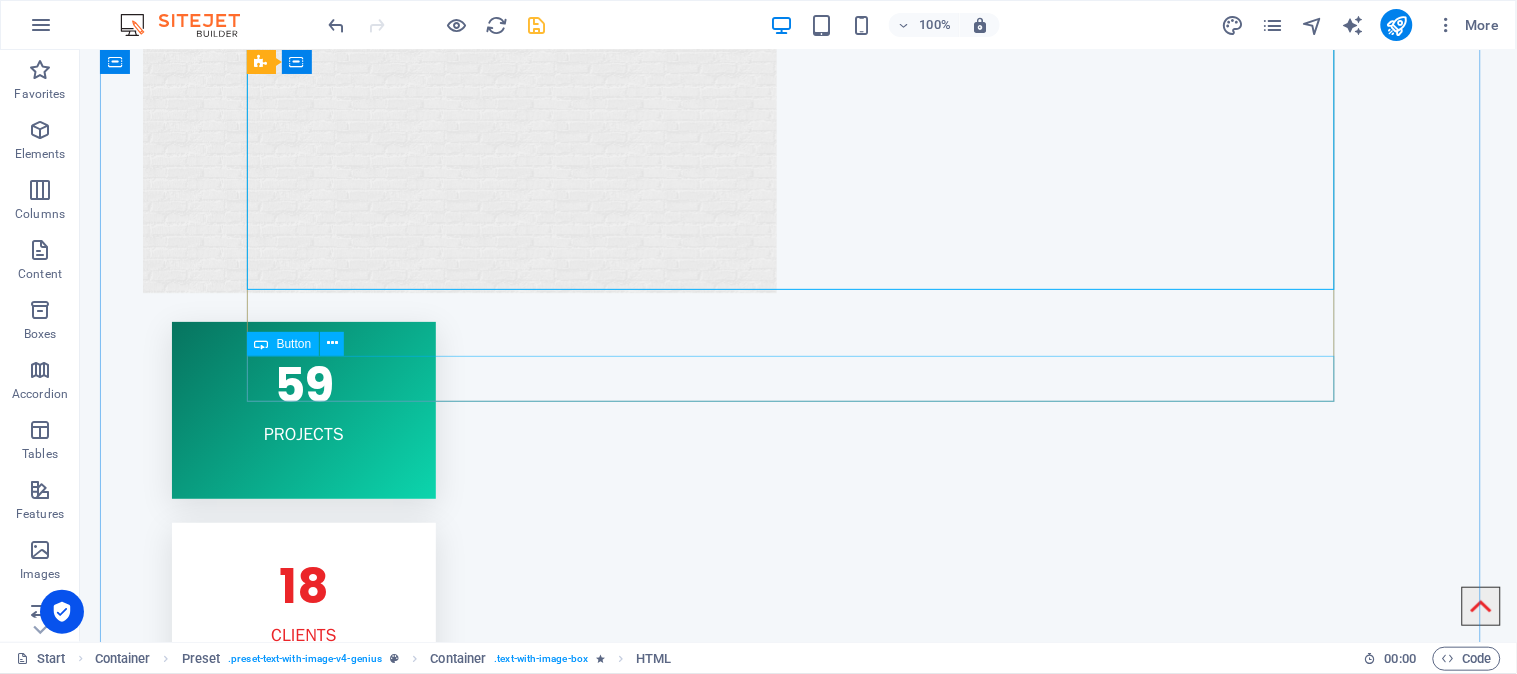 scroll, scrollTop: 2004, scrollLeft: 0, axis: vertical 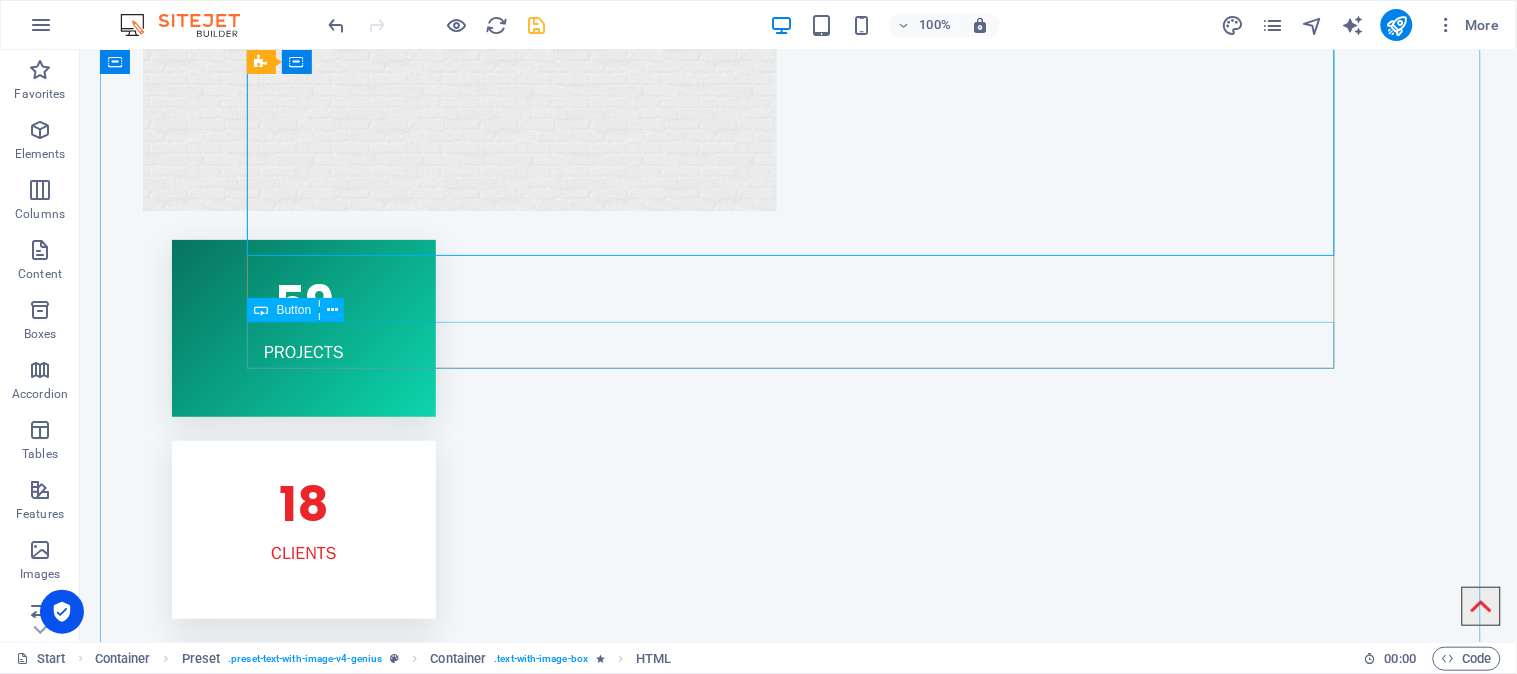 click on "Learn more" at bounding box center (798, 1533) 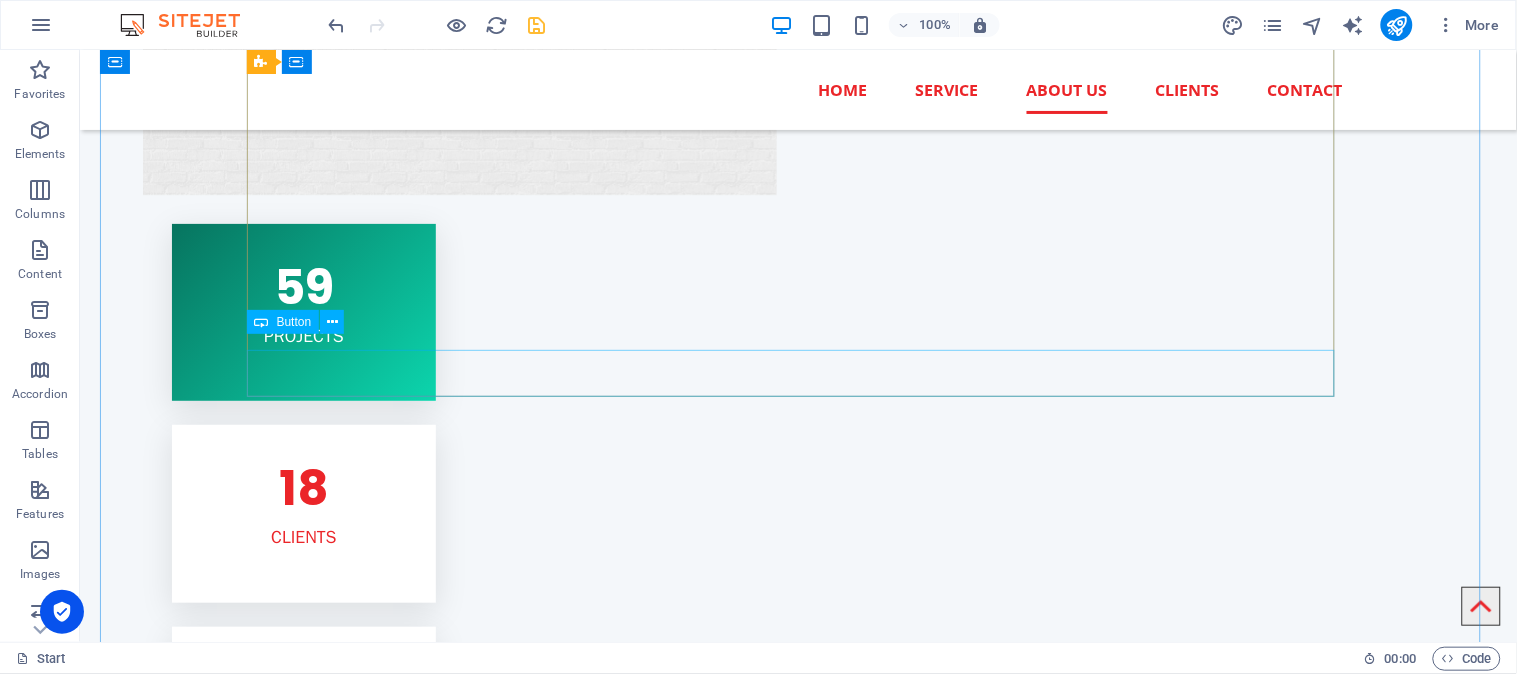 scroll, scrollTop: 1671, scrollLeft: 0, axis: vertical 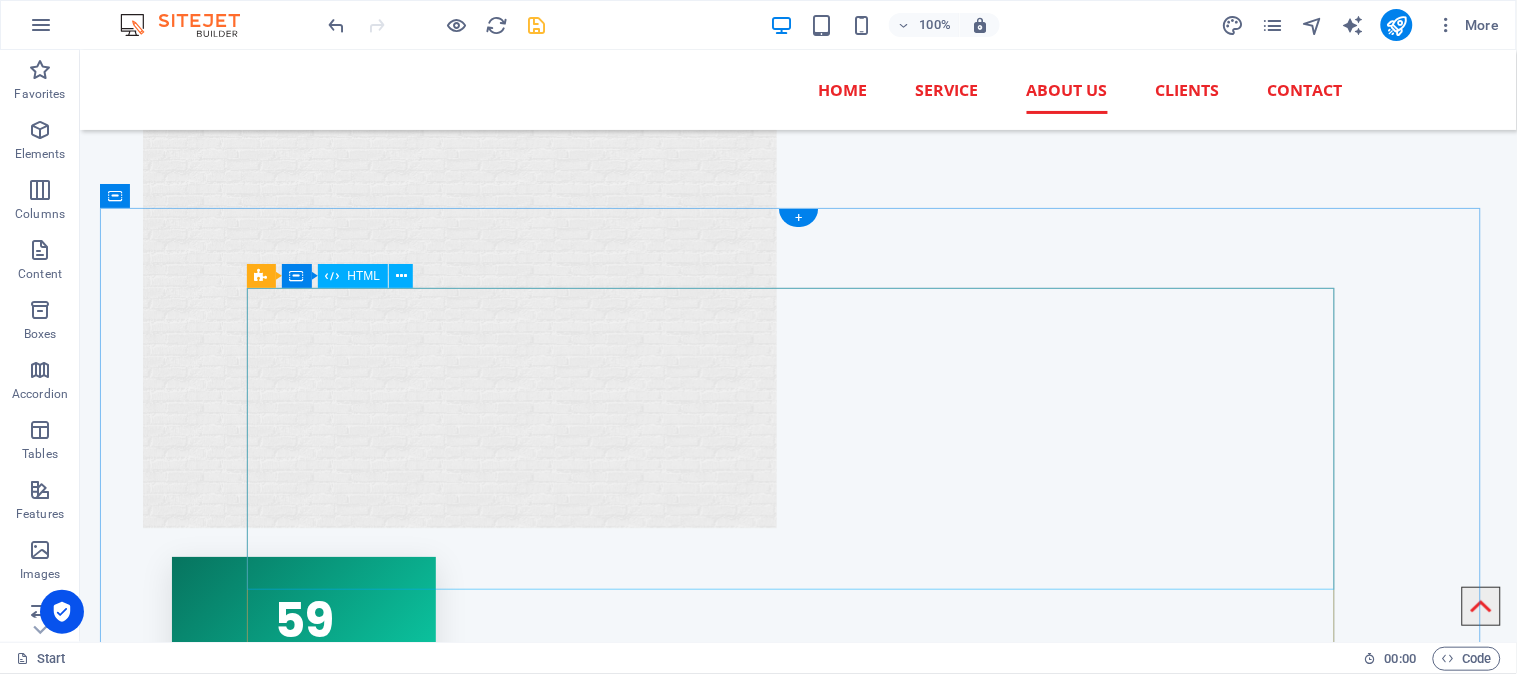 click on "About ZYBRANET
About ZYBRANET
Welcome to  ZYBRANET , your trusted partner in high-speed internet solutions. We are dedicated to providing fast, reliable, and affordable internet services to homes and businesses in Chak No. and surrounding areas.
Who We Are" at bounding box center [798, 1625] 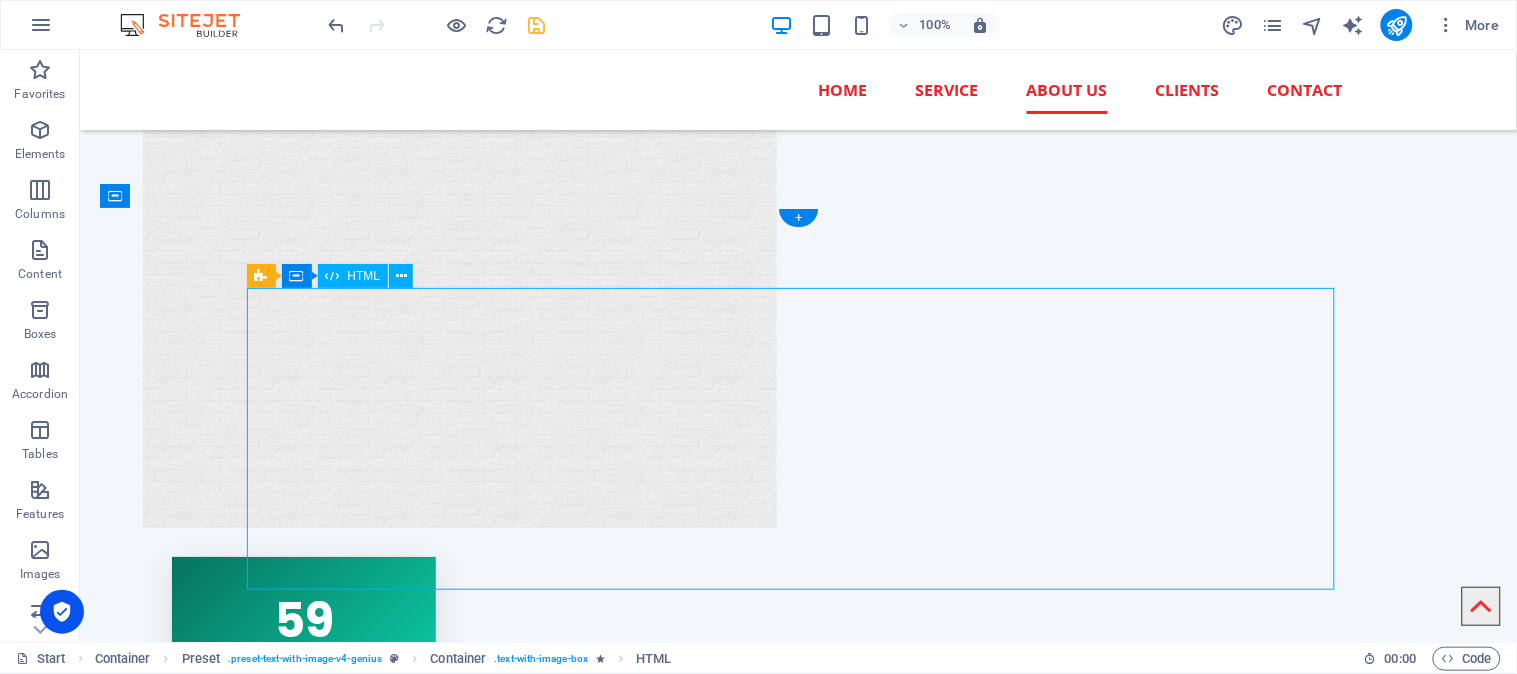 click on "About ZYBRANET
About ZYBRANET
Welcome to  ZYBRANET , your trusted partner in high-speed internet solutions. We are dedicated to providing fast, reliable, and affordable internet services to homes and businesses in Chak No. and surrounding areas.
Who We Are" at bounding box center (798, 1625) 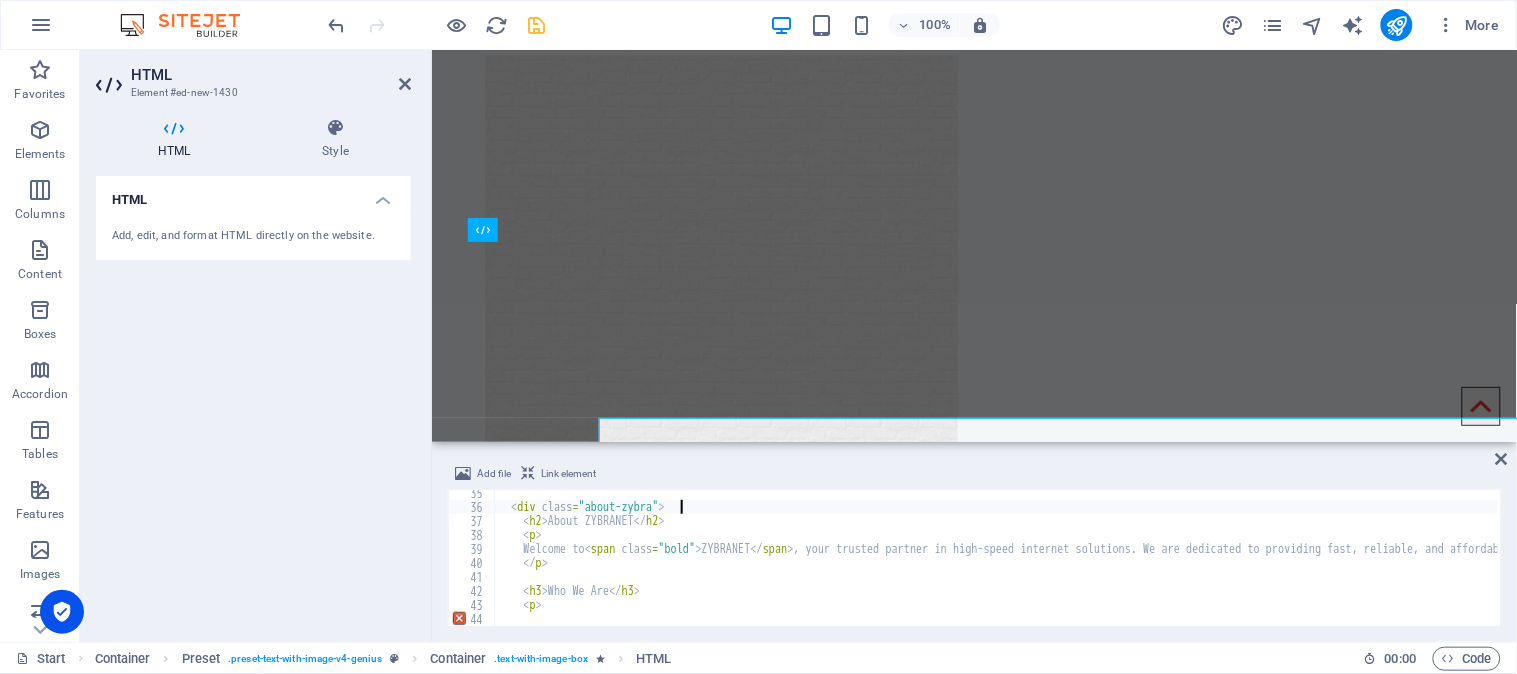 scroll, scrollTop: 1541, scrollLeft: 0, axis: vertical 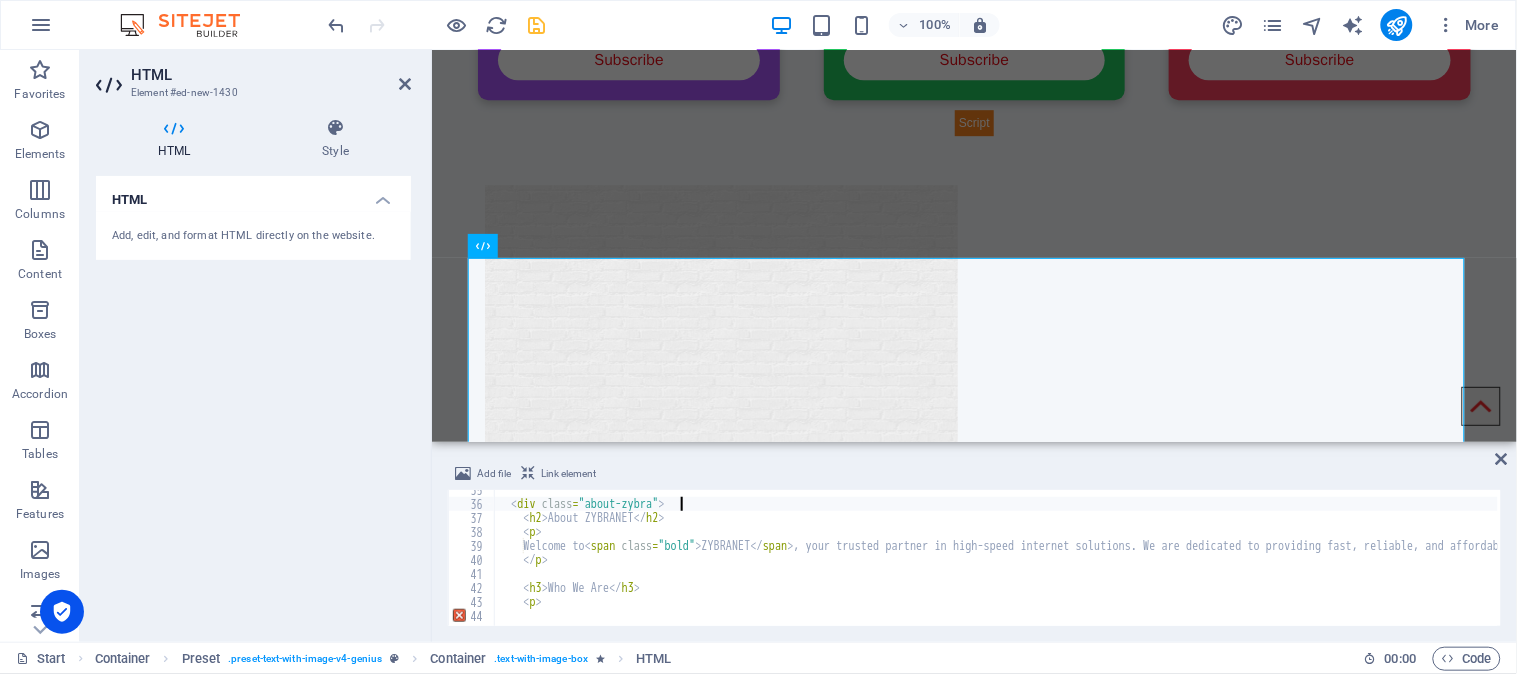click on "< div   class = "about-zybra" >      < h2 > About ZYBRANET </ h2 >      < p >        Welcome to  < span   class = "bold" > ZYBRANET </ span > , your trusted partner in high-speed internet solutions. We are dedicated to providing fast, reliable, and affordable internet services to homes and businesses in Chak No. and surrounding areas.      </ p >      < h3 > Who We Are </ h3 >      < p >" at bounding box center [1323, 563] 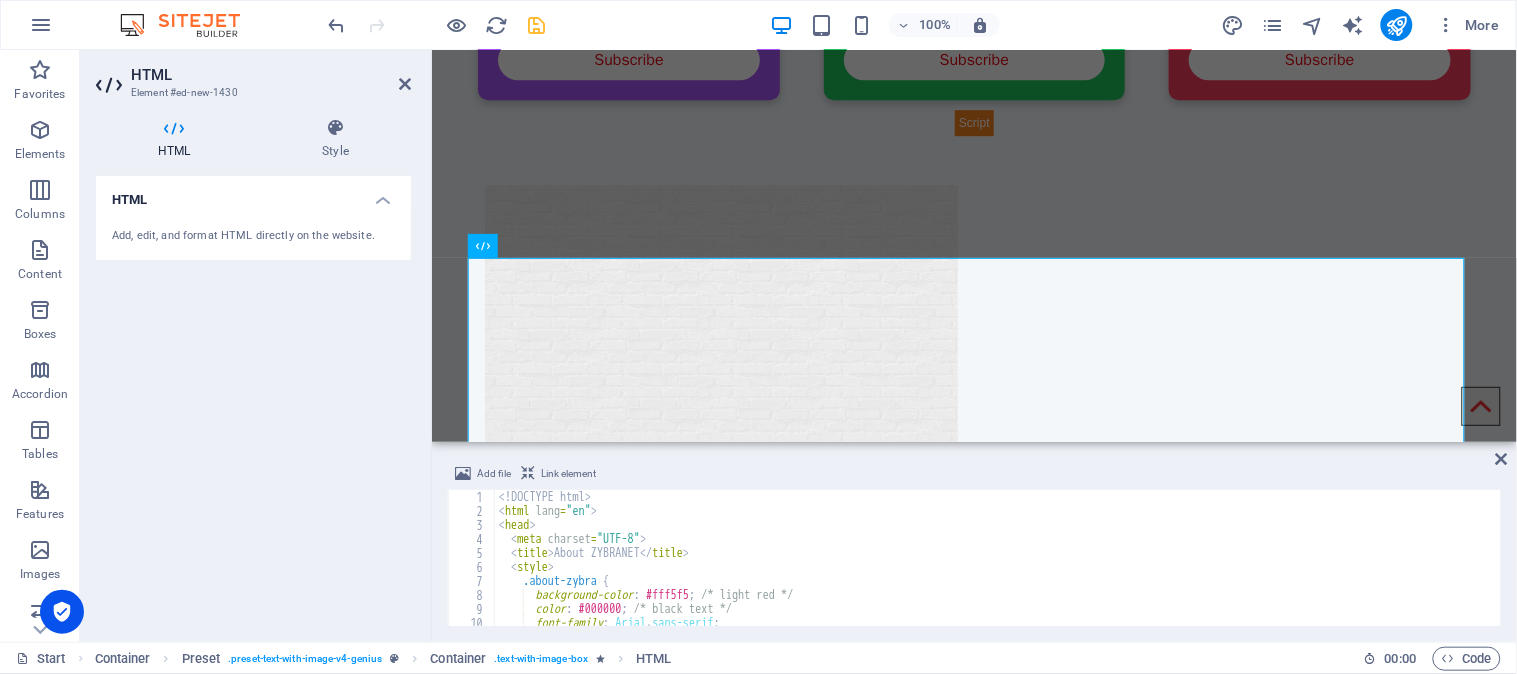 scroll, scrollTop: 0, scrollLeft: 0, axis: both 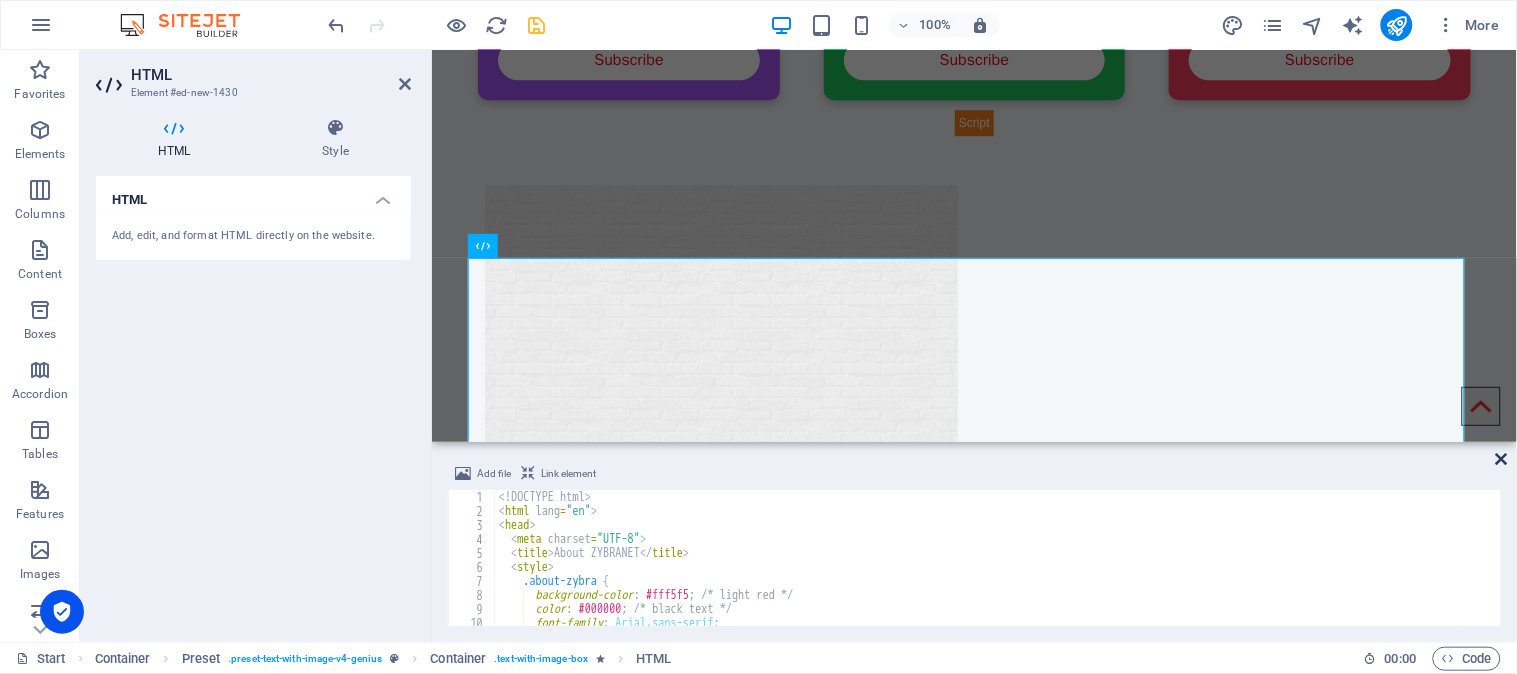 click at bounding box center (1502, 459) 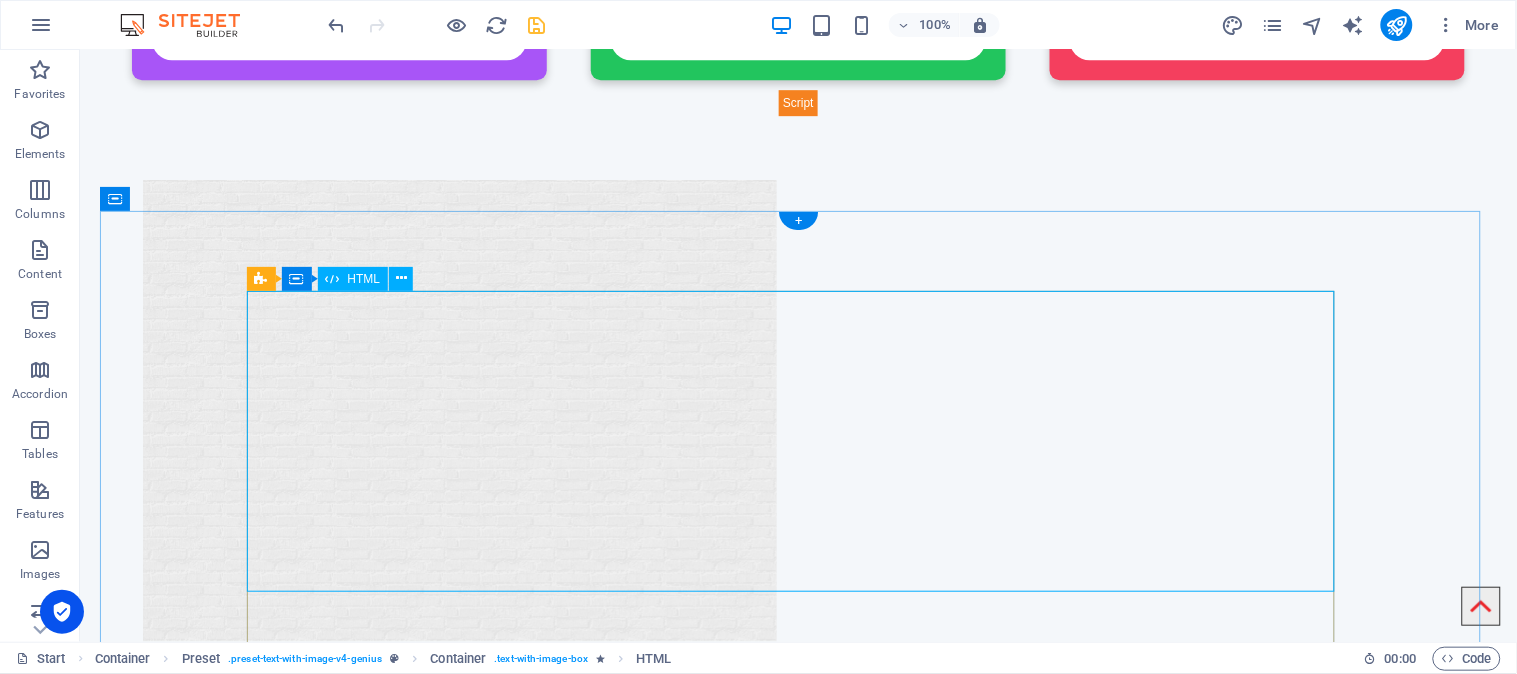 scroll, scrollTop: 1874, scrollLeft: 0, axis: vertical 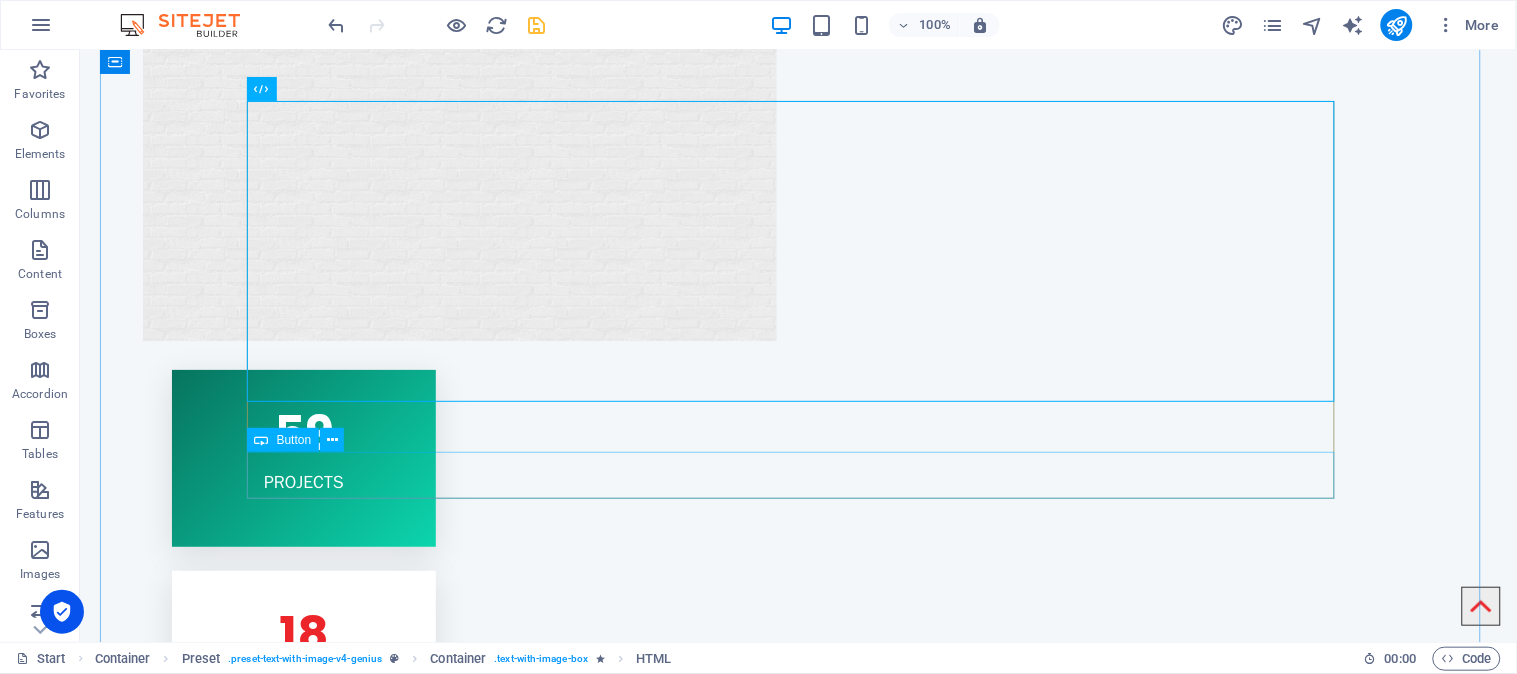 click on "Learn more" at bounding box center (798, 1663) 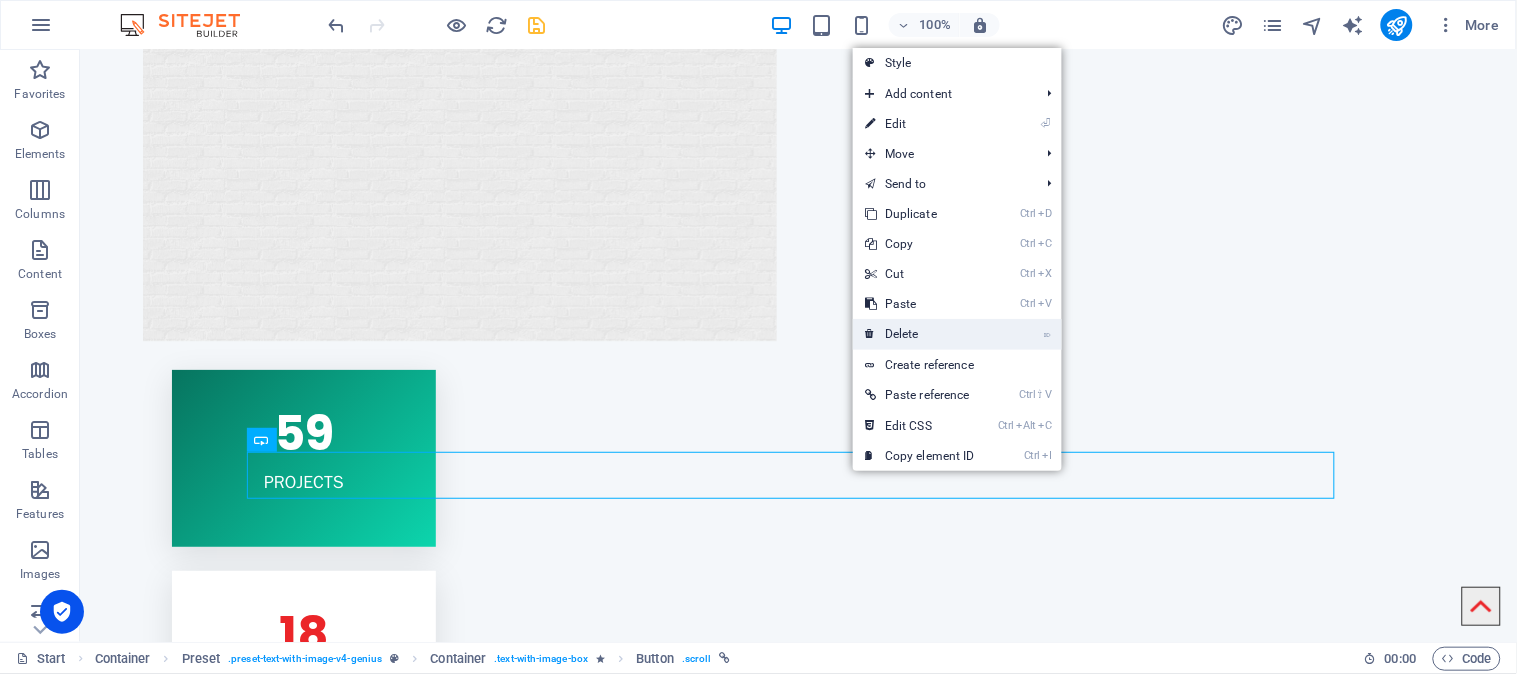 click on "⌦  Delete" at bounding box center (920, 334) 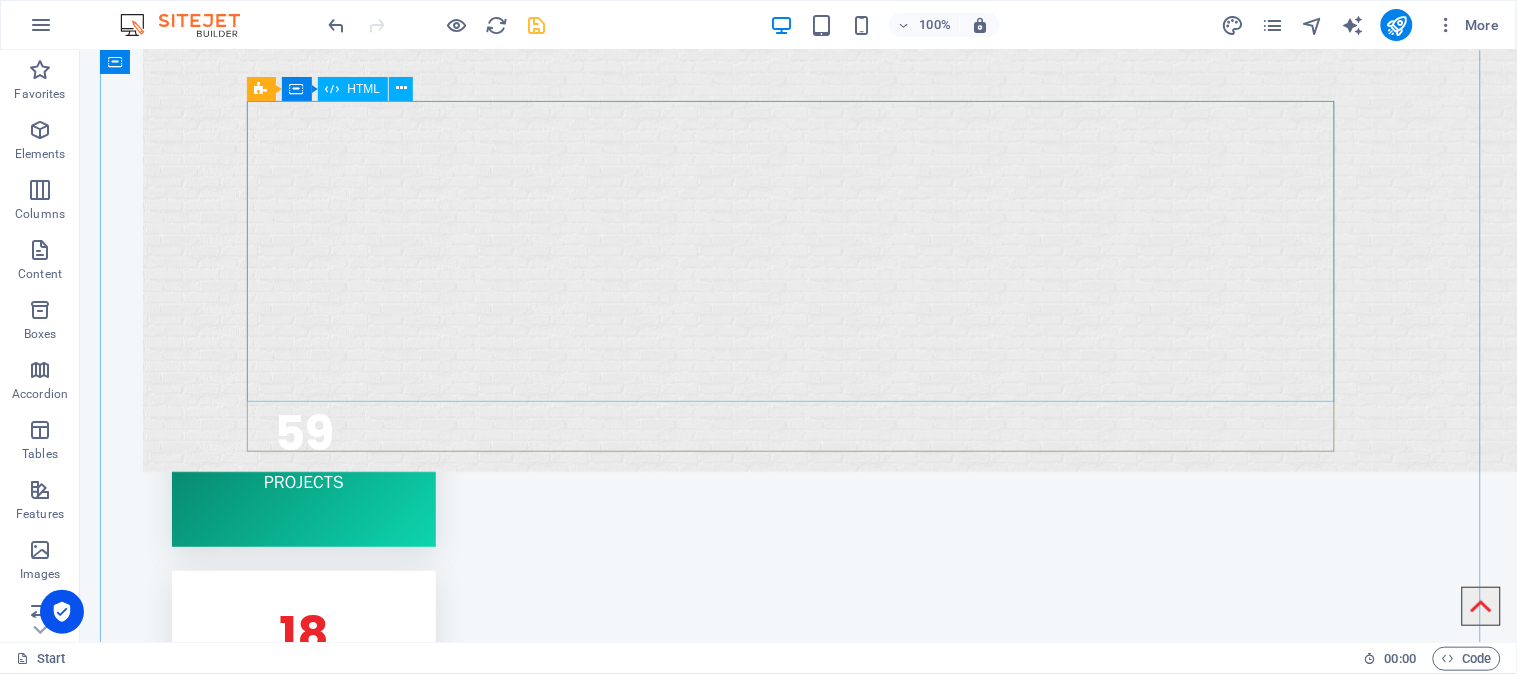 click on "About ZYBRANET
About ZYBRANET
Welcome to  ZYBRANET , your trusted partner in high-speed internet solutions. We are dedicated to providing fast, reliable, and affordable internet services to homes and businesses in Chak No. and surrounding areas.
Who We Are" at bounding box center [798, 1438] 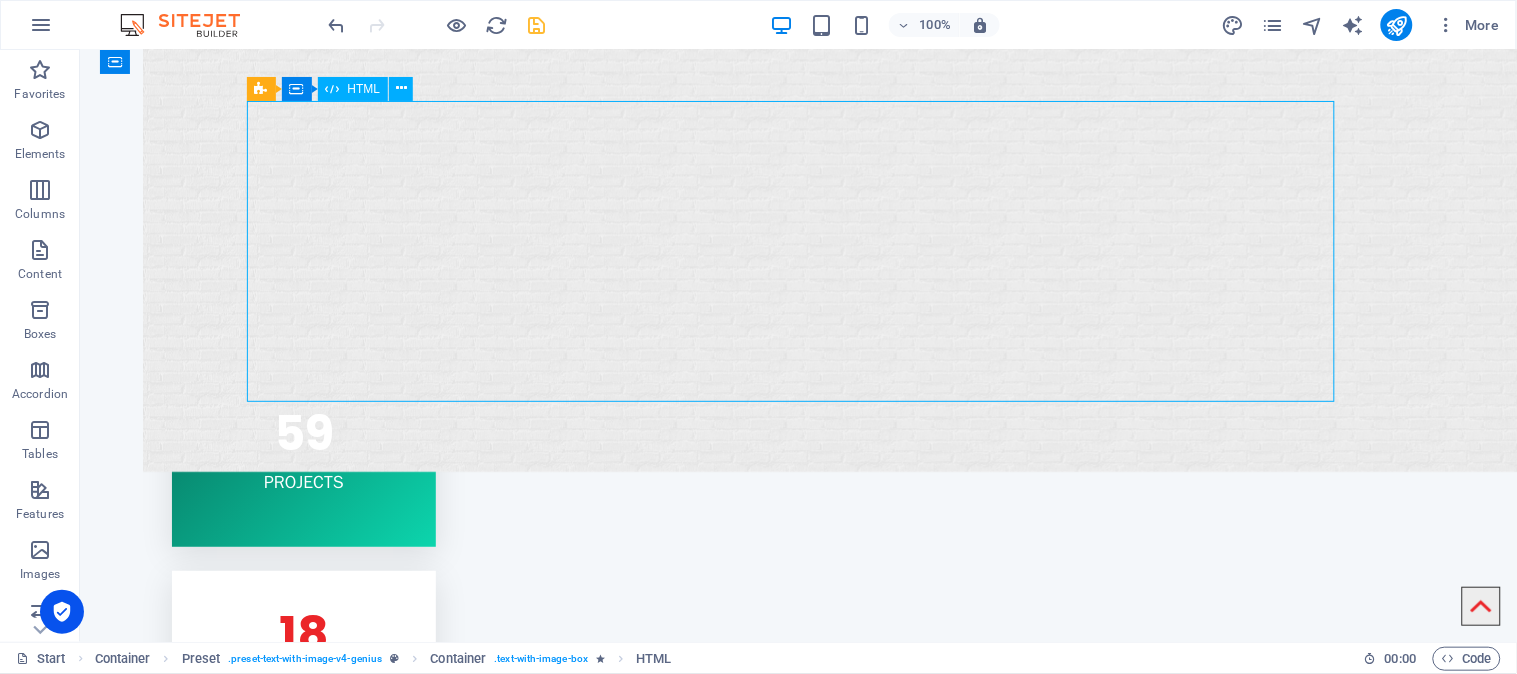 click on "About ZYBRANET
About ZYBRANET
Welcome to  ZYBRANET , your trusted partner in high-speed internet solutions. We are dedicated to providing fast, reliable, and affordable internet services to homes and businesses in Chak No. and surrounding areas.
Who We Are" at bounding box center [798, 1438] 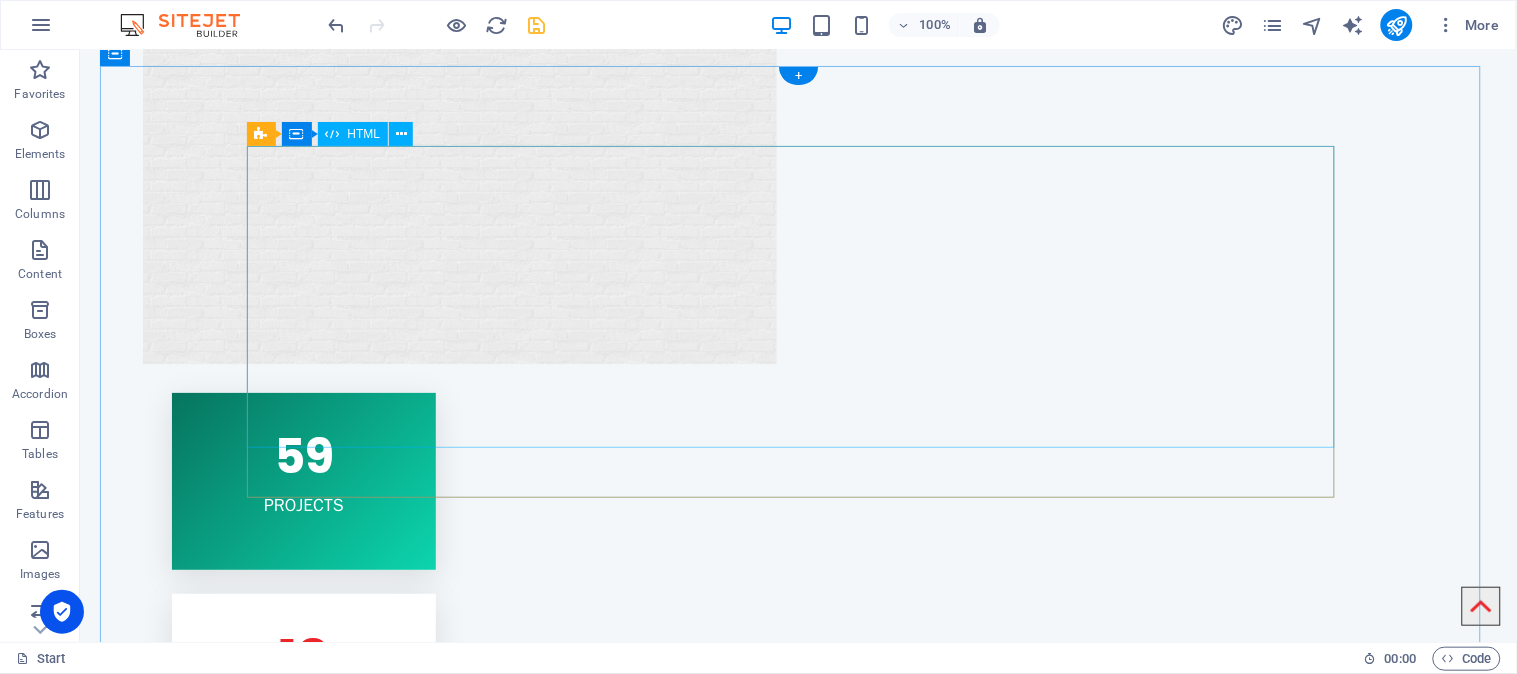 scroll, scrollTop: 1888, scrollLeft: 0, axis: vertical 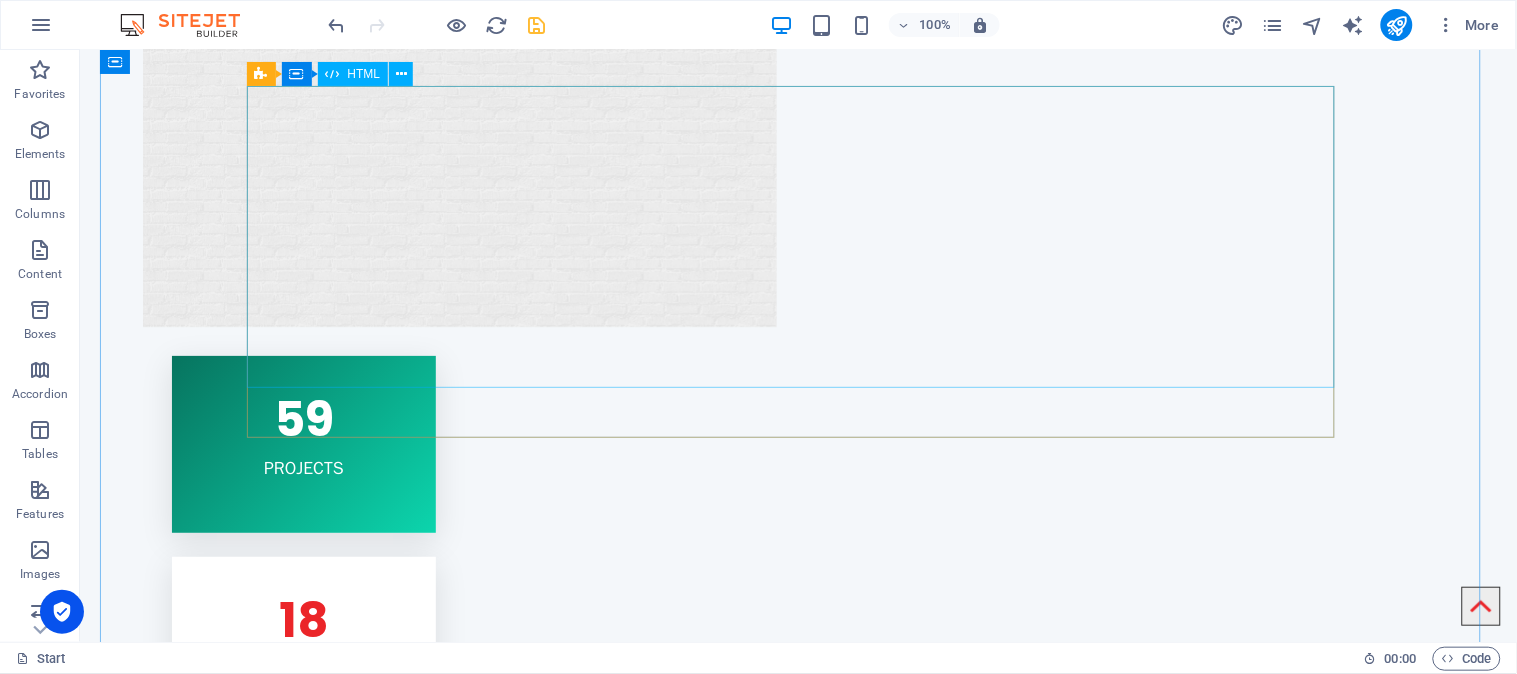click on "About ZYBRANET
About ZYBRANET
Welcome to  ZYBRANET , your trusted partner in high-speed internet solutions. We are dedicated to providing fast, reliable, and affordable internet services to homes and businesses in Chak No. and surrounding areas.
Who We Are" at bounding box center [798, 1424] 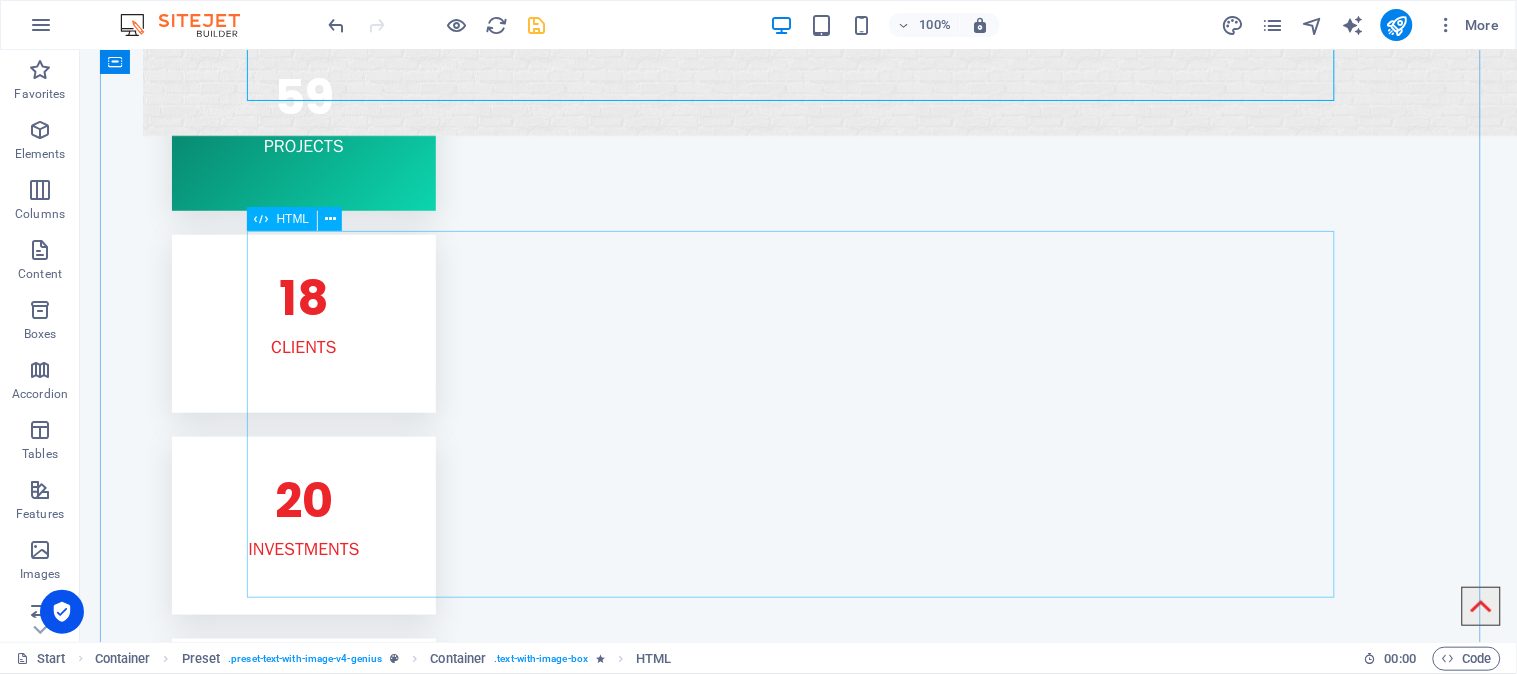 scroll, scrollTop: 2222, scrollLeft: 0, axis: vertical 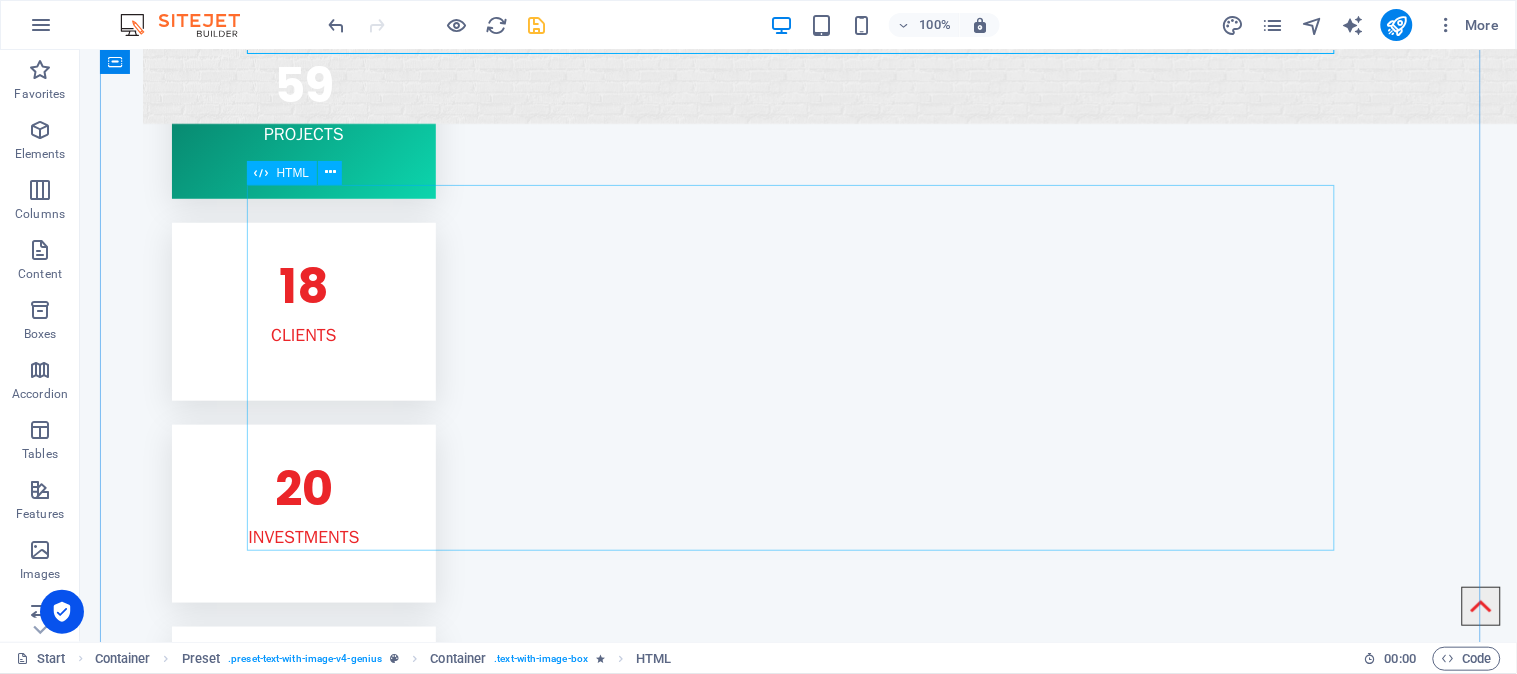 click on "Founder Section
[PERSON_NAME] [PERSON_NAME]  is the visionary founder and owner behind multiple successful ventures in [GEOGRAPHIC_DATA]. He leads  ZYBRANET , a fast-emerging Internet Service Provider, which is powered by his own enterprise  GM Group of Petroleum . With deep roots in both the energy and technology sectors, he is also the proud owner of  SB Group of Technology , a company focused on advancing digital solutions and innovation. In addition to these ventures, he owns and operates  SB Super Mart , a retail business committed to providing high-quality consumer goods to local communities. With a background as a professional telecom engineer and prior experience at  [GEOGRAPHIC_DATA]  and  PTCL ,  [PERSON_NAME] [PERSON_NAME]  combines technical expertise with business leadership to deliver growth, innovation, and reliable services across all sectors he operates in." at bounding box center [798, 1554] 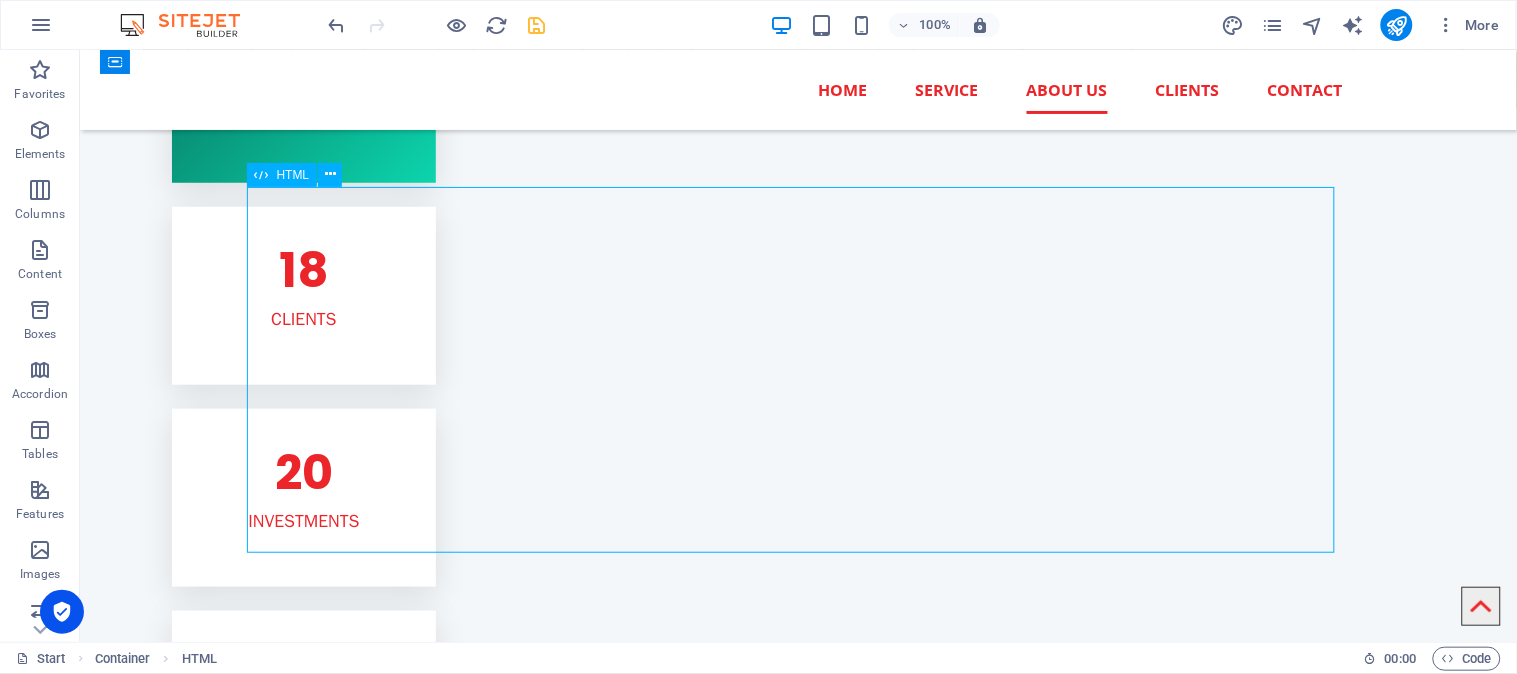 scroll, scrollTop: 1888, scrollLeft: 0, axis: vertical 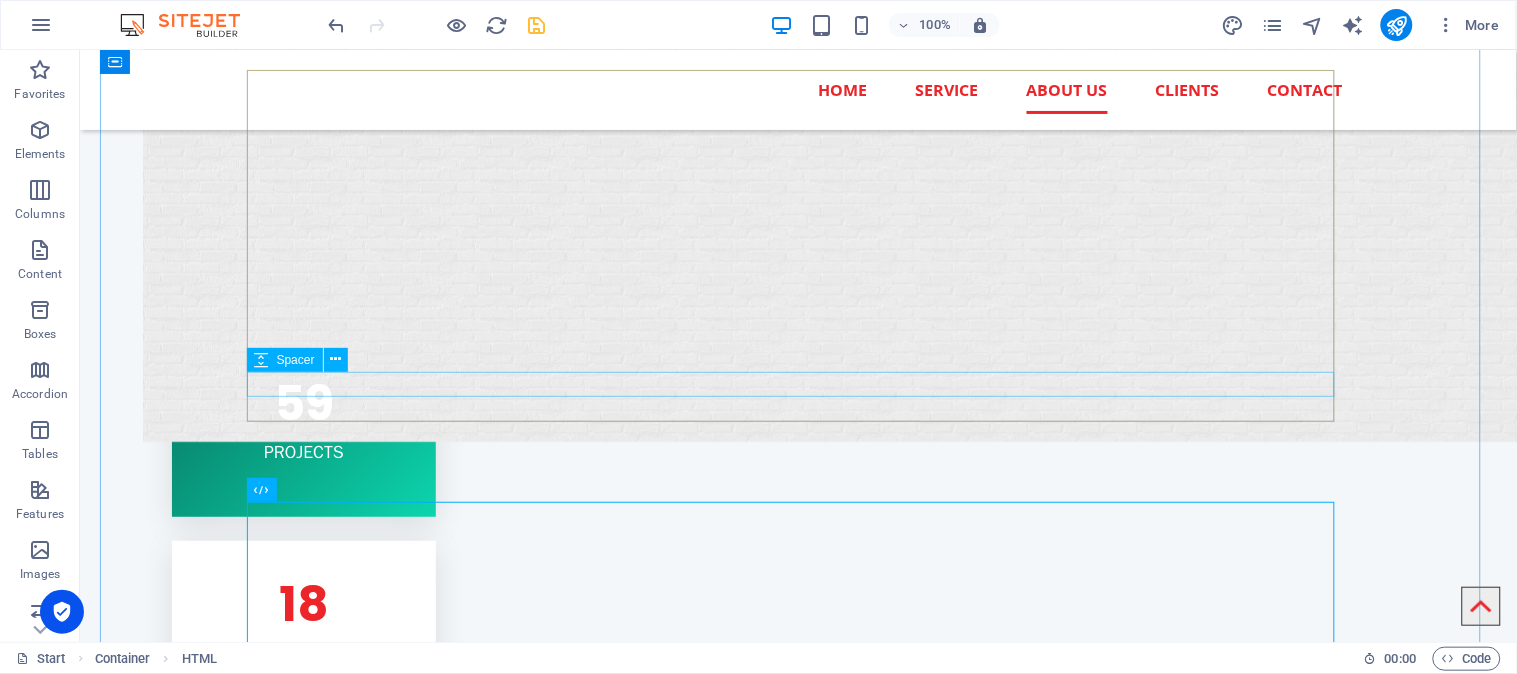 click at bounding box center (798, 1596) 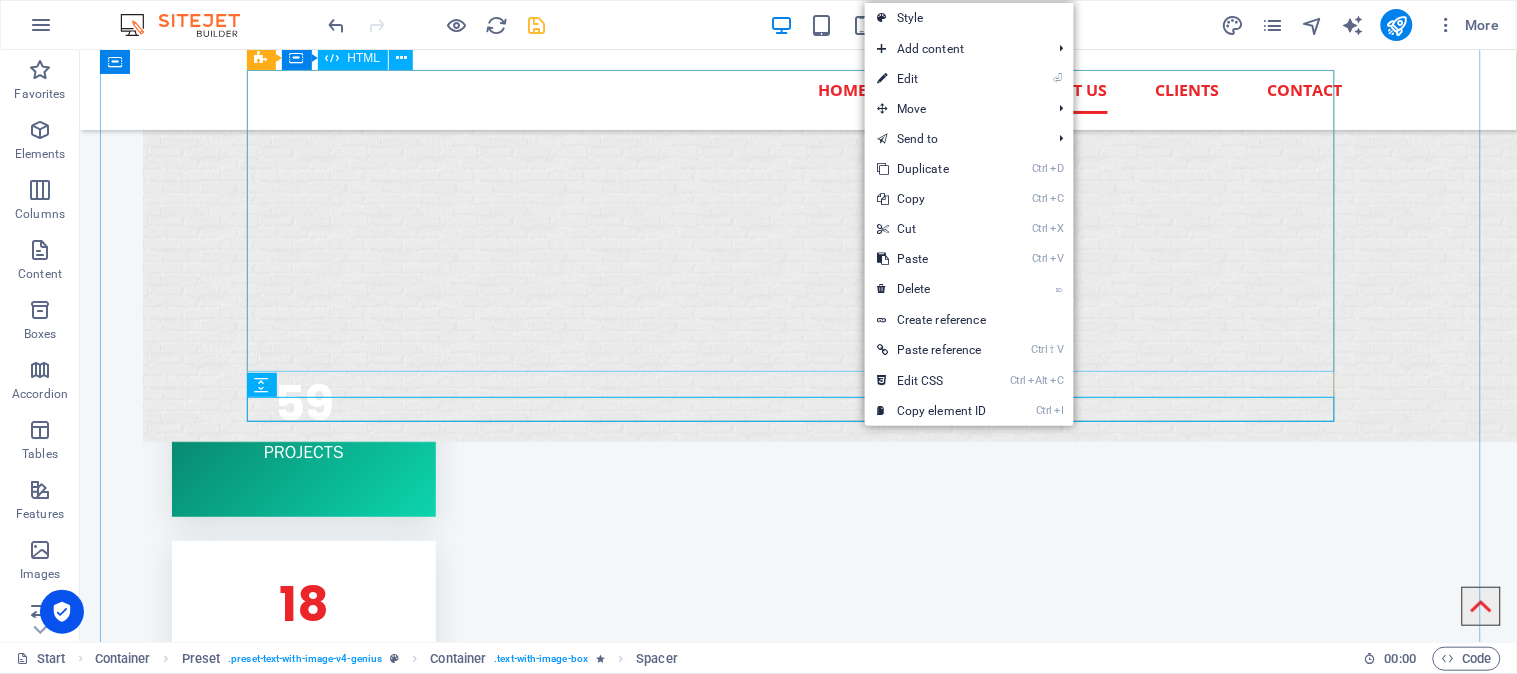 click on "About ZYBRANET
About ZYBRANET
Welcome to  ZYBRANET , your trusted partner in high-speed internet solutions. We are dedicated to providing fast, reliable, and affordable internet services to homes and businesses in Chak No. and surrounding areas.
Who We Are" at bounding box center (798, 1408) 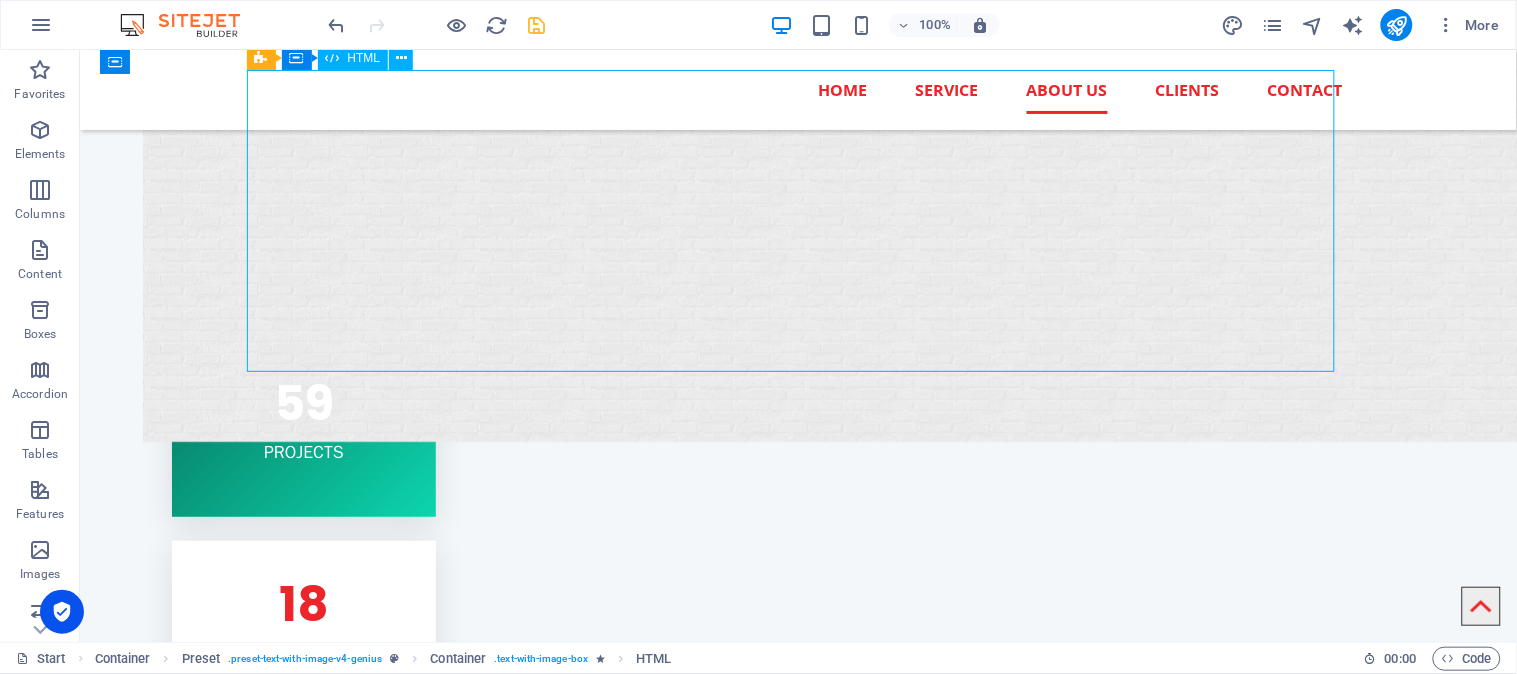 click on "About ZYBRANET
About ZYBRANET
Welcome to  ZYBRANET , your trusted partner in high-speed internet solutions. We are dedicated to providing fast, reliable, and affordable internet services to homes and businesses in Chak No. and surrounding areas.
Who We Are" at bounding box center [798, 1408] 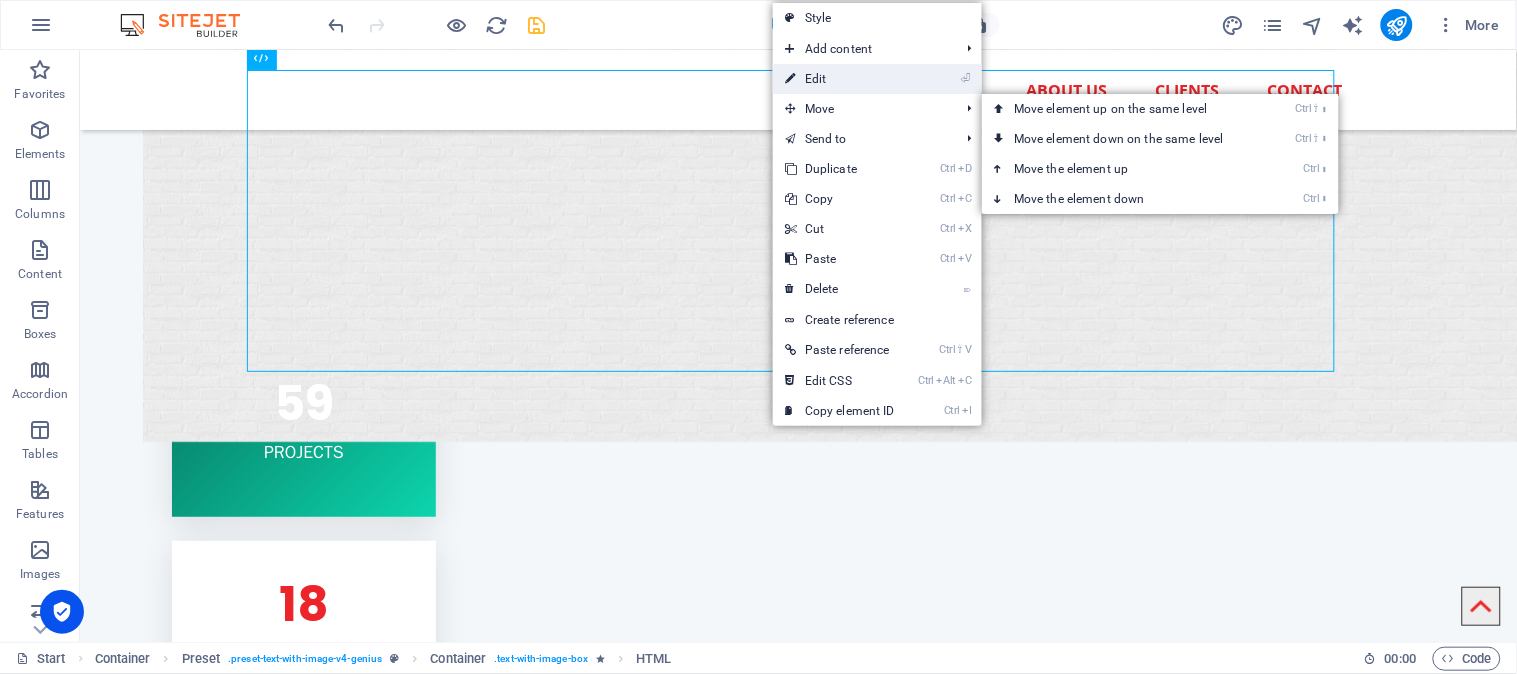 drag, startPoint x: 827, startPoint y: 78, endPoint x: 395, endPoint y: 30, distance: 434.65848 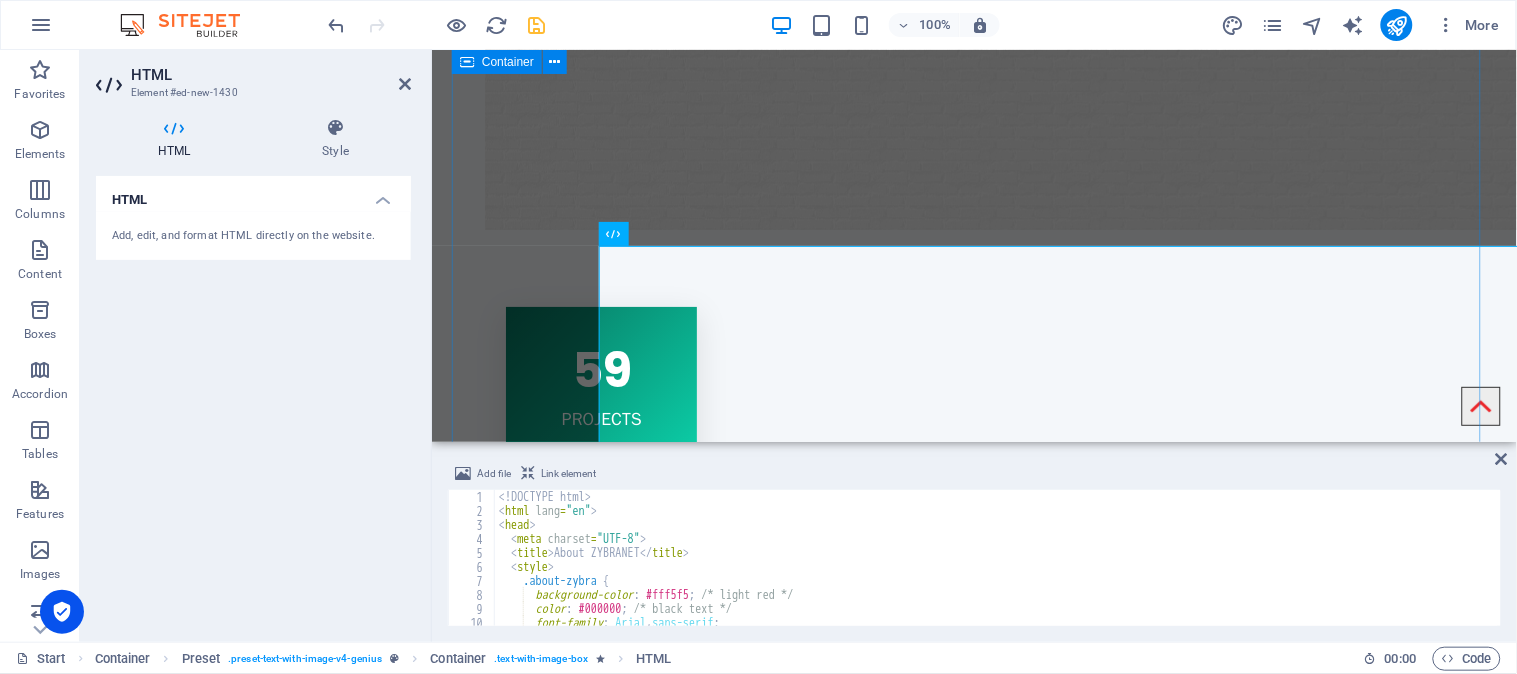 scroll, scrollTop: 1713, scrollLeft: 0, axis: vertical 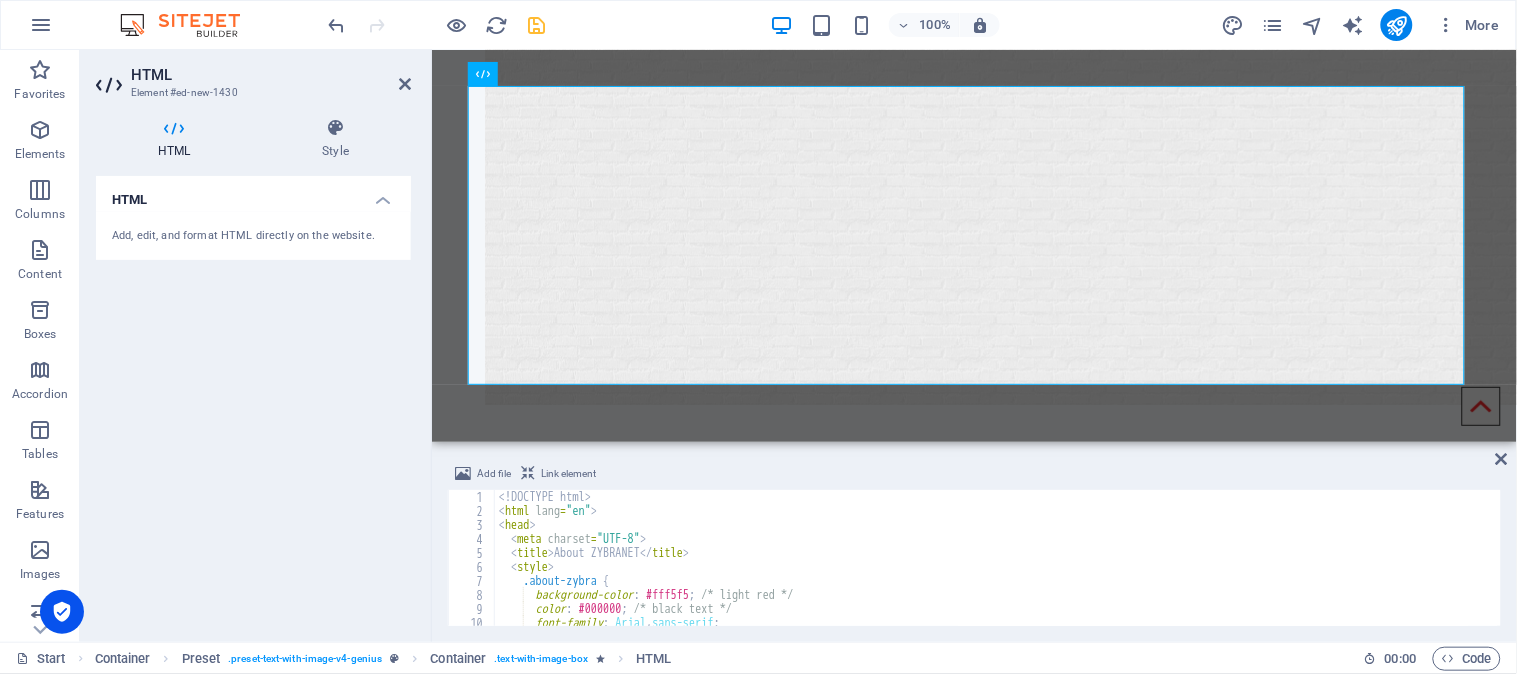 click on "<! DOCTYPE   html > < html   lang = "en" > < head >    < meta   charset = "UTF-8" >    < title > About ZYBRANET </ title >    < style >      .about-zybra   {         background-color :   #fff5f5 ;   /* light red */         color :   #000000 ;   /* black text */         font-family :   Arial ,  sans-serif ;         padding :   30 px ;" at bounding box center [1323, 570] 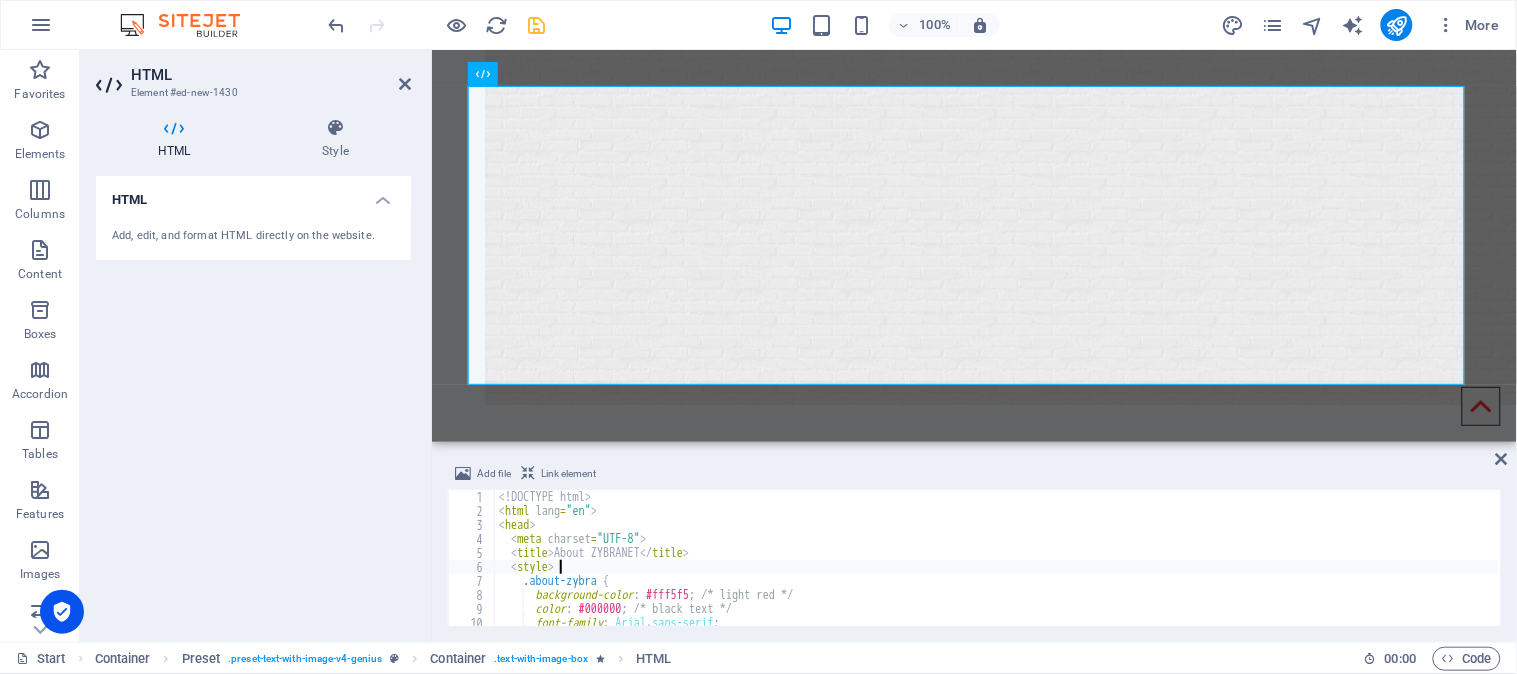 type on "<style>" 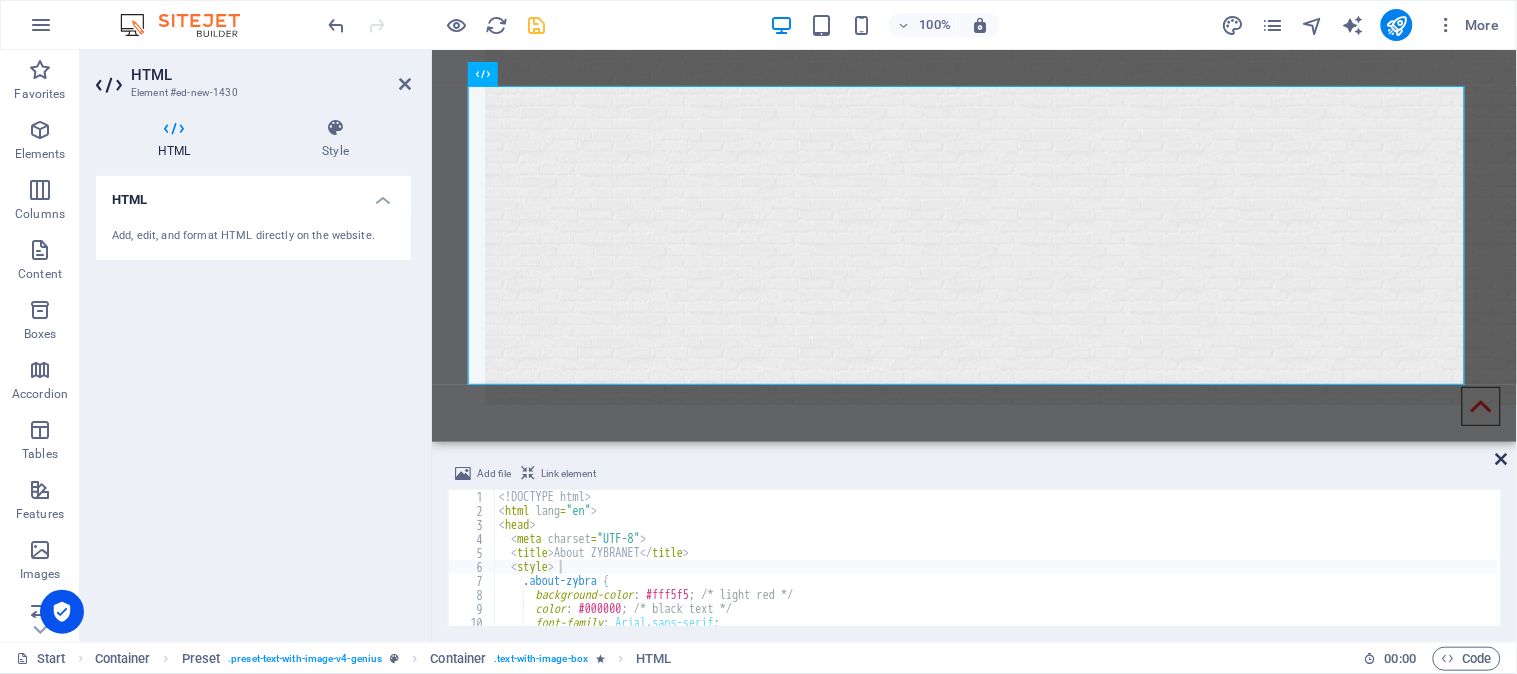 click at bounding box center [1502, 459] 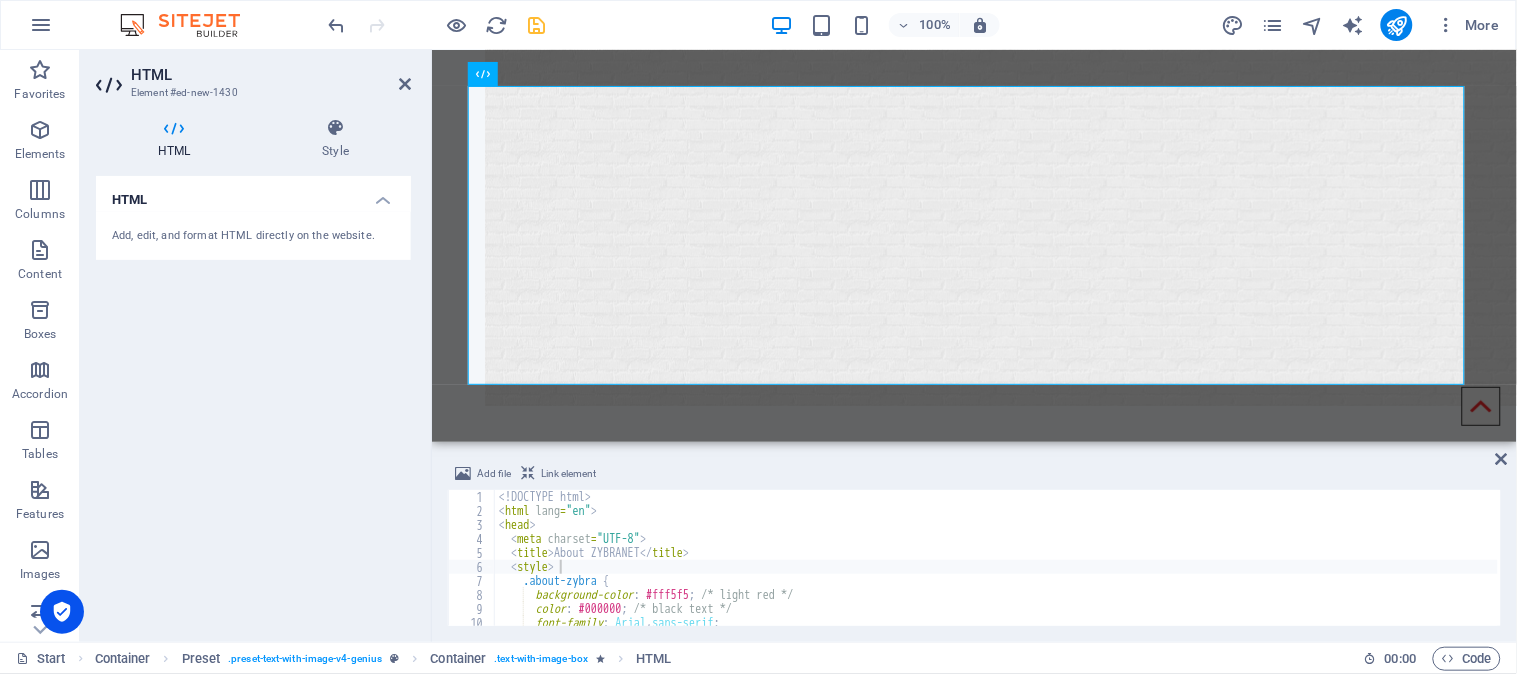 scroll, scrollTop: 1890, scrollLeft: 0, axis: vertical 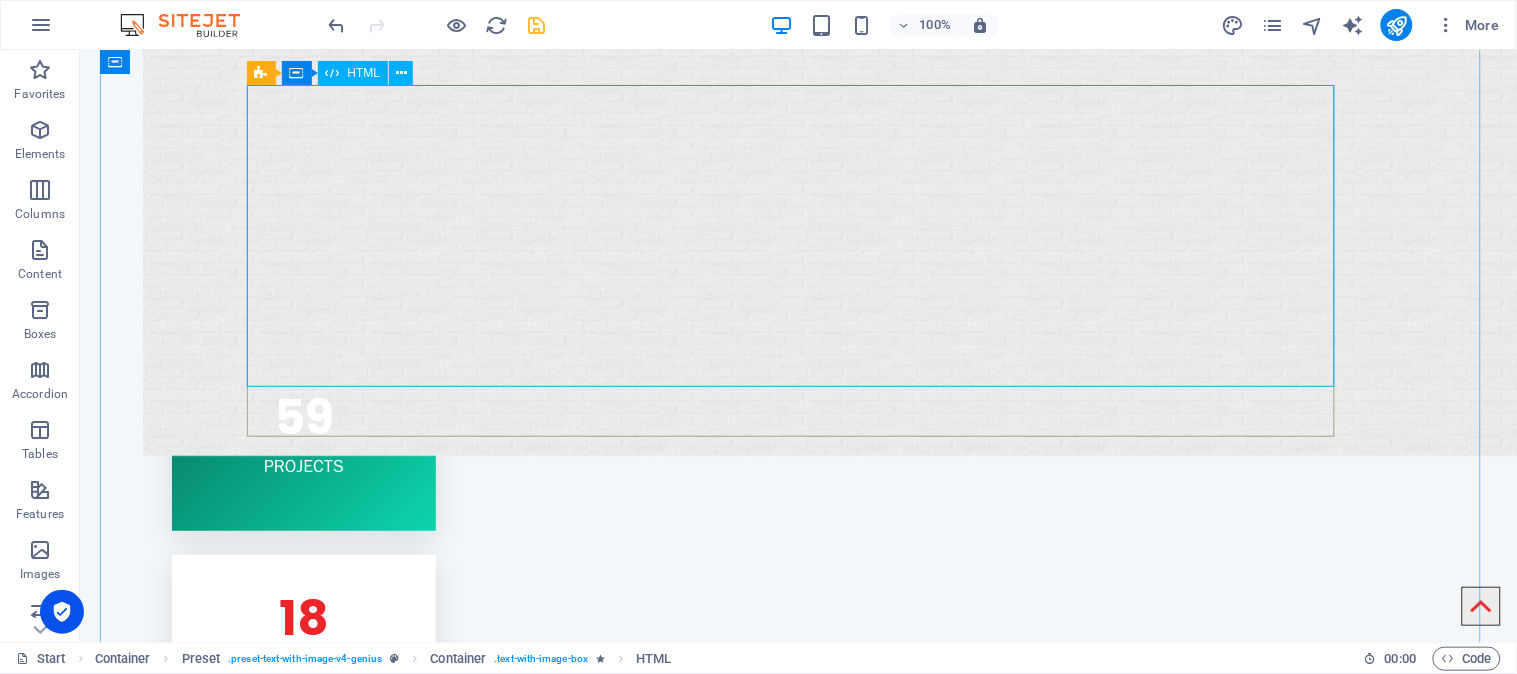 click on "About ZYBRANET
About ZYBRANET
Welcome to  ZYBRANET , your trusted partner in high-speed internet solutions. We are dedicated to providing fast, reliable, and affordable internet services to homes and businesses in Chak No. and surrounding areas.
Who We Are" at bounding box center (798, 1422) 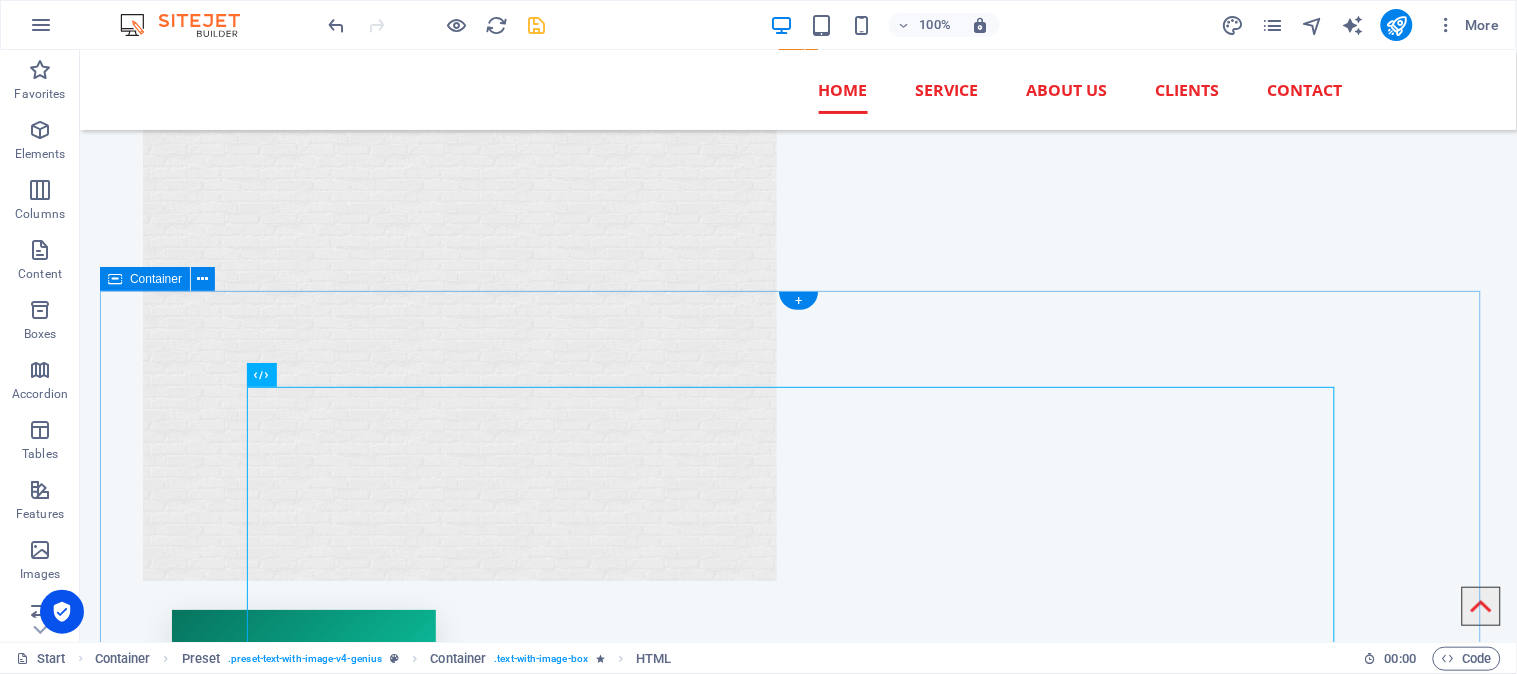scroll, scrollTop: 1556, scrollLeft: 0, axis: vertical 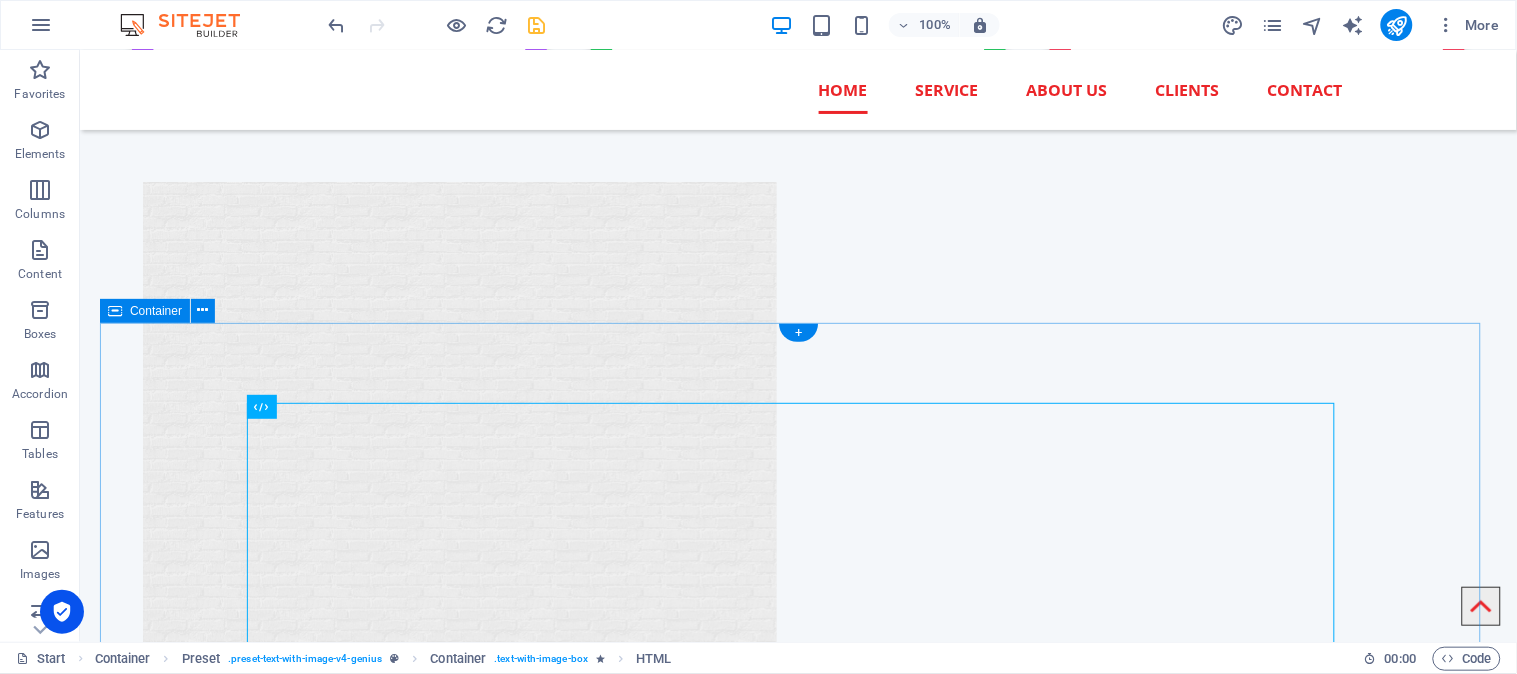 click on "About ZYBRANET
About ZYBRANET
Welcome to  ZYBRANET , your trusted partner in high-speed internet solutions. We are dedicated to providing fast, reliable, and affordable internet services to homes and businesses in Chak No. and surrounding areas.
Who We Are
Founder Section
Sardar Qamar Murtaza Wattoo  is the visionary founder and owner behind multiple successful ventures in Pakistan. He leads  ZYBRANET , a fast-emerging Internet Service Provider, which is powered by his own enterprise  GM Group of Petroleum . With deep roots in both the energy and technology sectors, he is also the proud owner of  SB Group of Technology , a company focused on advancing digital solutions and innovation. In addition to these ventures, he owns and operates  SB Super Mart Stormfiber  and  PTCL ,  Sardar Qamar Murtaza Wattoo
Drop content here or  Add elements  Paste clipboard" at bounding box center (797, 2091) 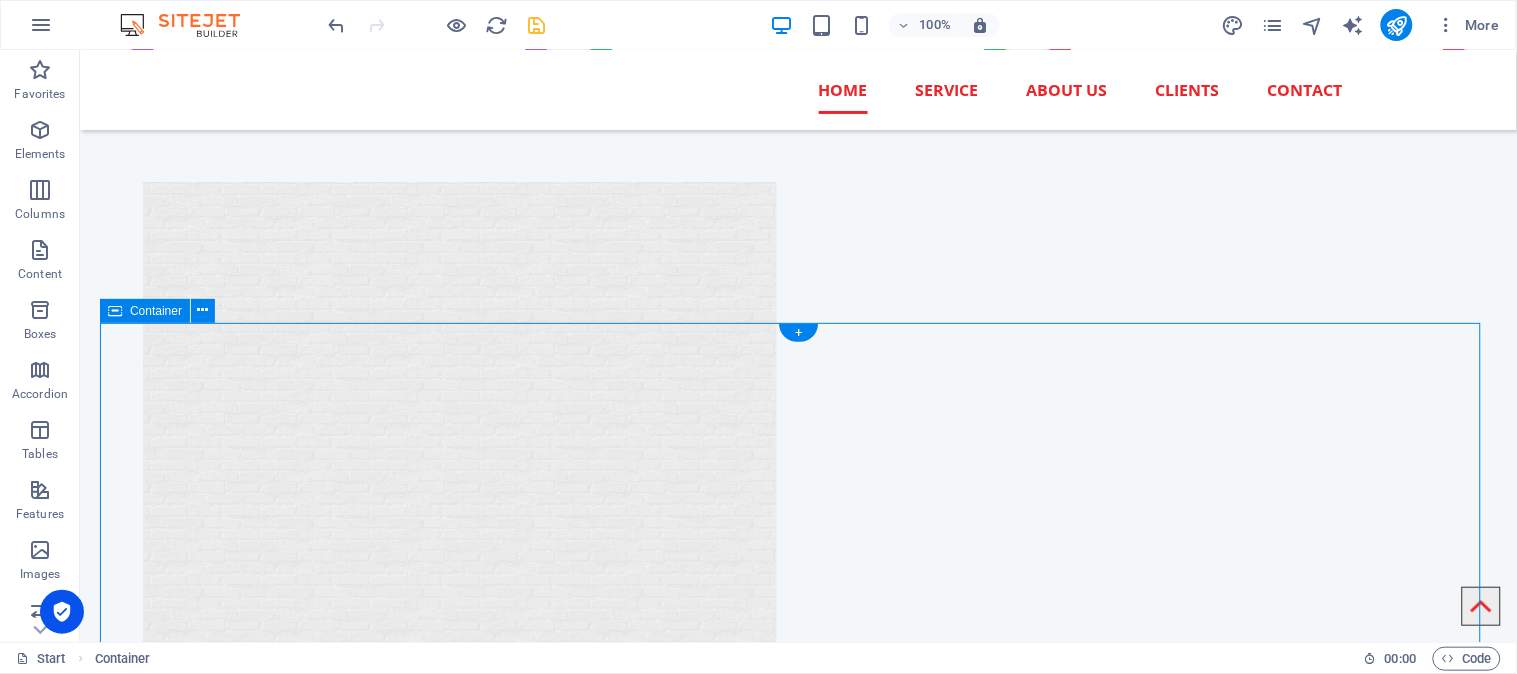 click on "About ZYBRANET
About ZYBRANET
Welcome to  ZYBRANET , your trusted partner in high-speed internet solutions. We are dedicated to providing fast, reliable, and affordable internet services to homes and businesses in Chak No. and surrounding areas.
Who We Are
Founder Section
Sardar Qamar Murtaza Wattoo  is the visionary founder and owner behind multiple successful ventures in Pakistan. He leads  ZYBRANET , a fast-emerging Internet Service Provider, which is powered by his own enterprise  GM Group of Petroleum . With deep roots in both the energy and technology sectors, he is also the proud owner of  SB Group of Technology , a company focused on advancing digital solutions and innovation. In addition to these ventures, he owns and operates  SB Super Mart Stormfiber  and  PTCL ,  Sardar Qamar Murtaza Wattoo
Drop content here or  Add elements  Paste clipboard" at bounding box center [797, 2091] 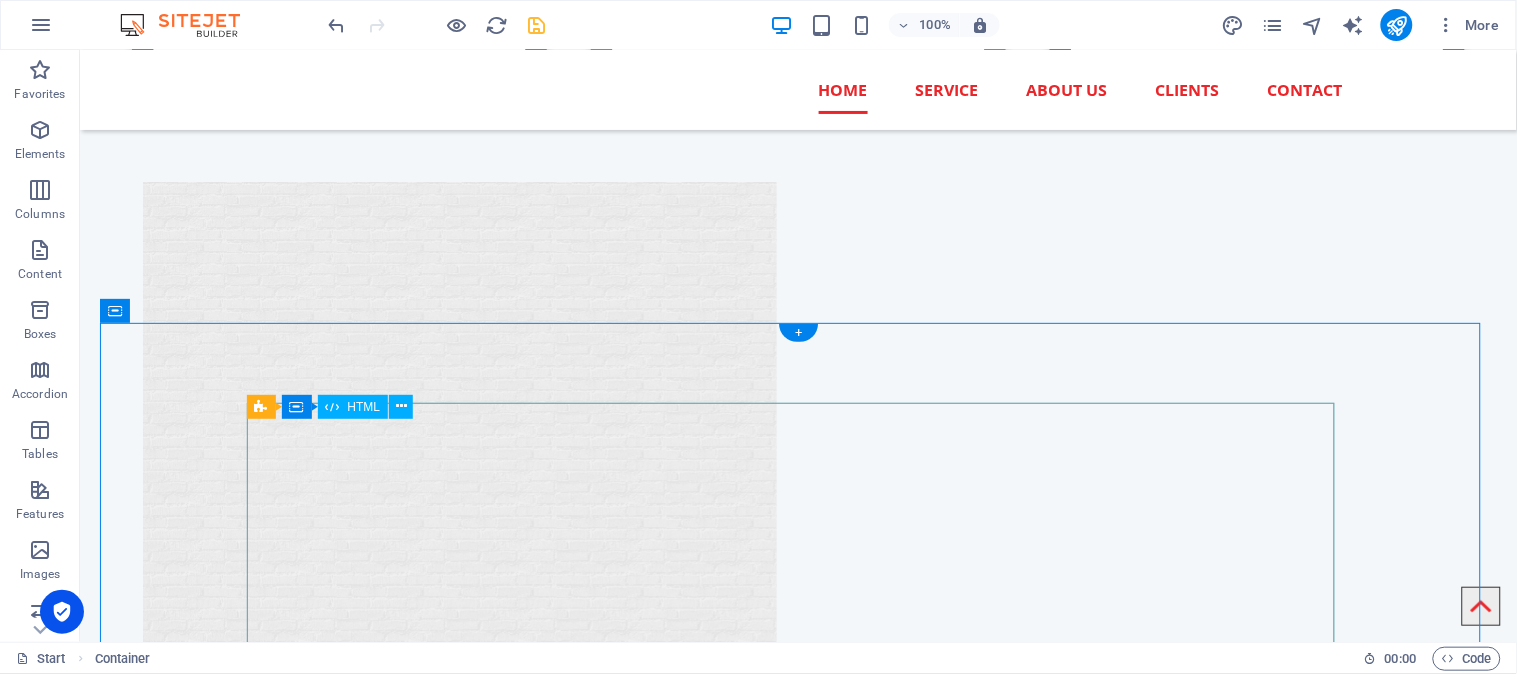 click on "About ZYBRANET
About ZYBRANET
Welcome to  ZYBRANET , your trusted partner in high-speed internet solutions. We are dedicated to providing fast, reliable, and affordable internet services to homes and businesses in Chak No. and surrounding areas.
Who We Are" at bounding box center (798, 1740) 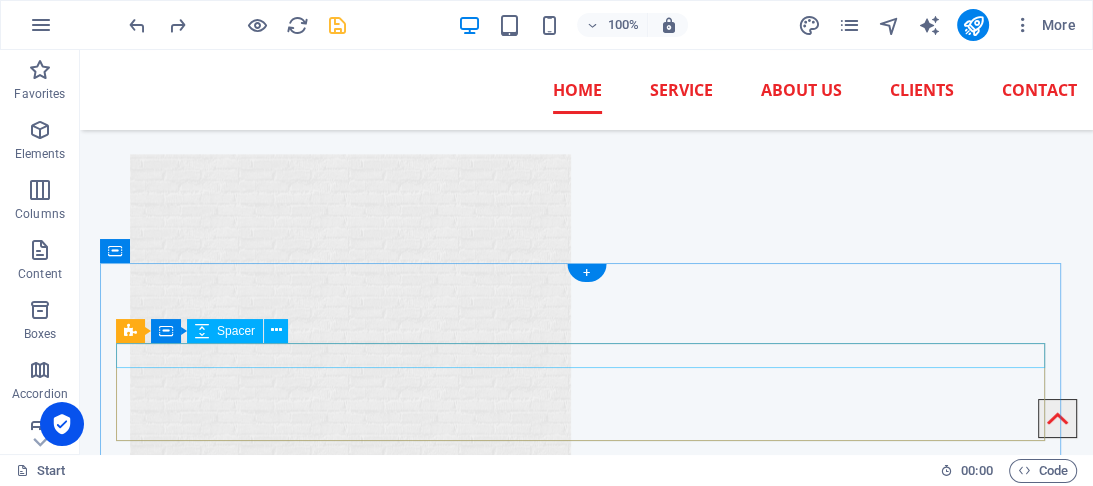 scroll, scrollTop: 1442, scrollLeft: 0, axis: vertical 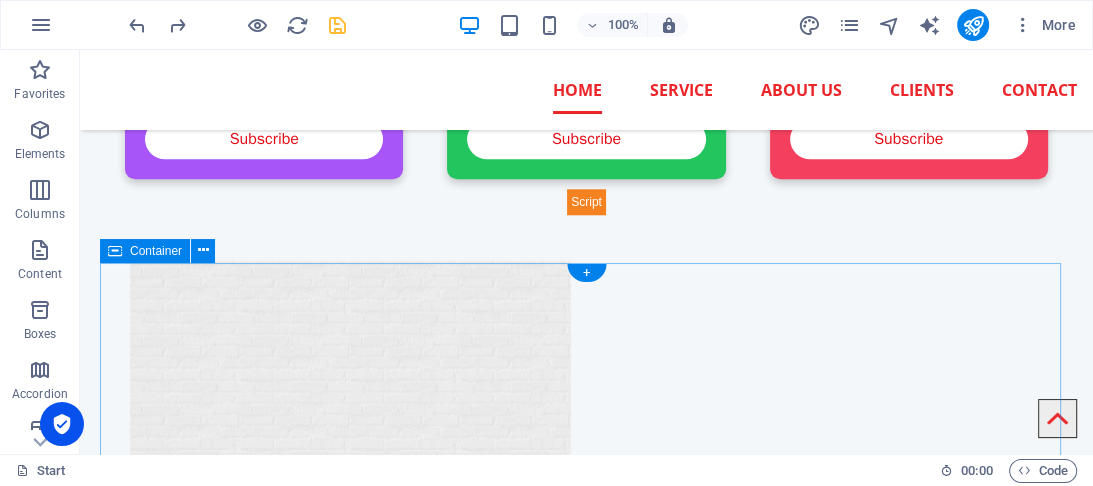 click on "Learn more
Founder Section
Sardar Qamar Murtaza Wattoo  is the visionary founder and owner behind multiple successful ventures in Pakistan. He leads  ZYBRANET , a fast-emerging Internet Service Provider, which is powered by his own enterprise  GM Group of Petroleum . With deep roots in both the energy and technology sectors, he is also the proud owner of  SB Group of Technology , a company focused on advancing digital solutions and innovation. In addition to these ventures, he owns and operates  SB Super Mart , a retail business committed to providing high-quality consumer goods to local communities. With a background as a professional telecom engineer and prior experience at  Stormfiber  and  PTCL ,  Sardar Qamar Murtaza Wattoo  combines technical expertise with business leadership to deliver growth, innovation, and reliable services across all sectors he operates in.
Drop content here or  Add elements  Paste clipboard" at bounding box center [586, 2005] 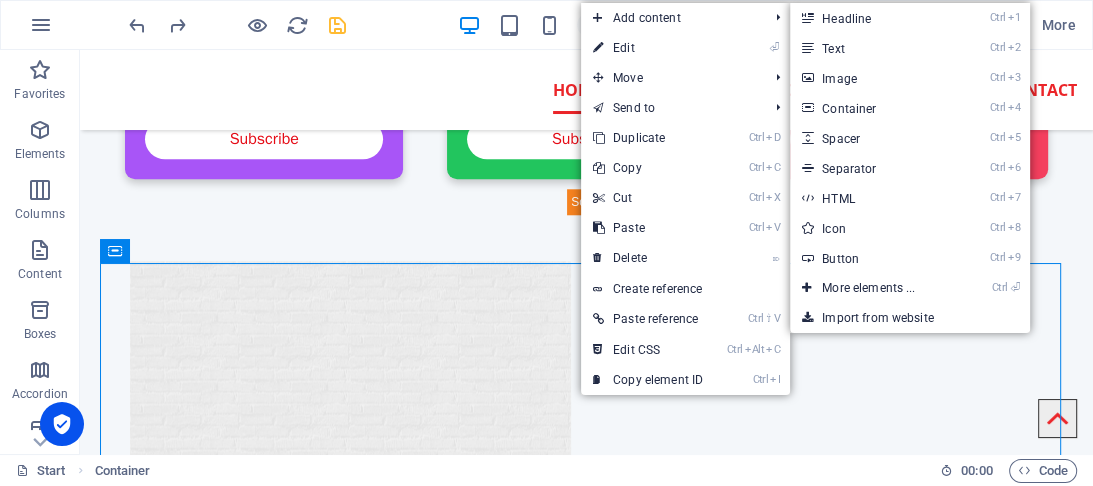 click on "Ctrl 2  Text" at bounding box center [872, 48] 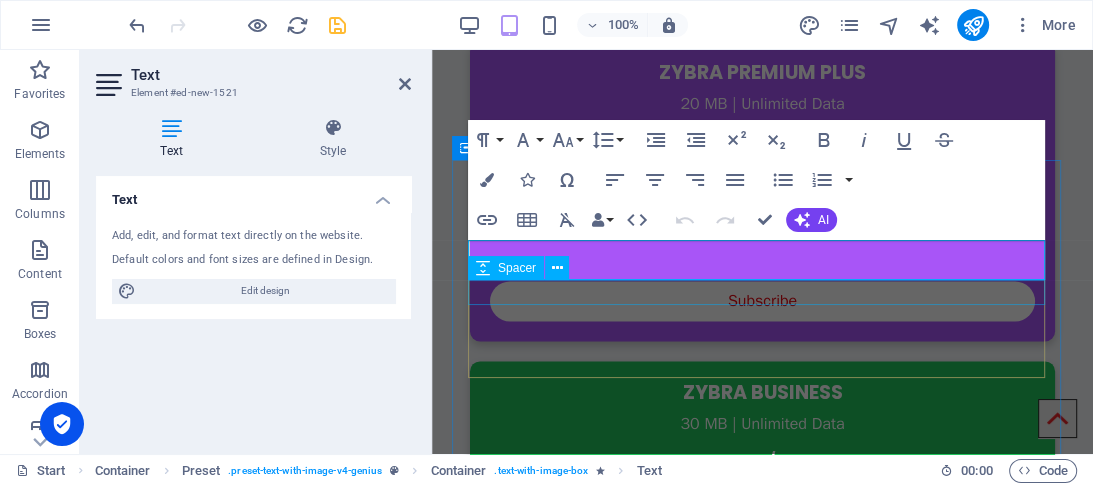 scroll, scrollTop: 3227, scrollLeft: 0, axis: vertical 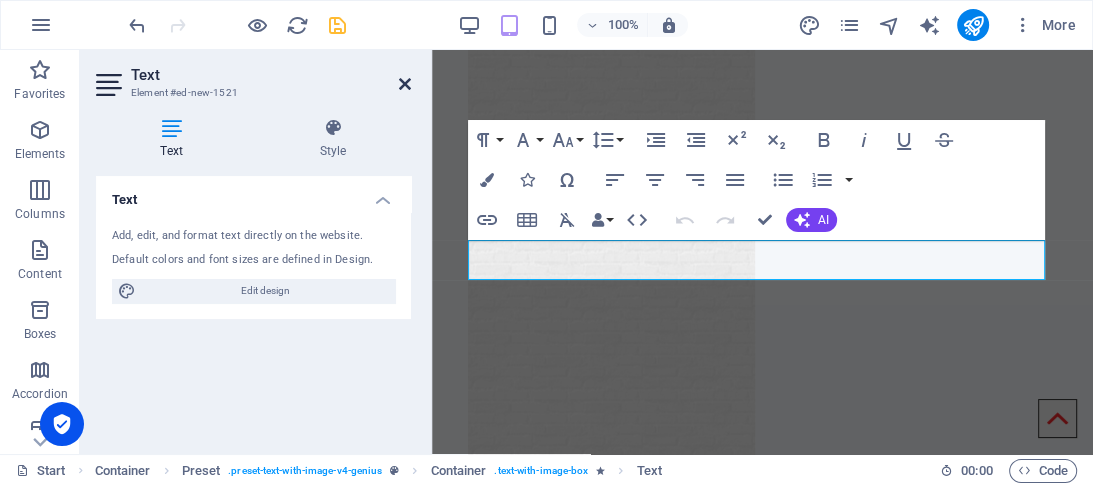 click at bounding box center [405, 84] 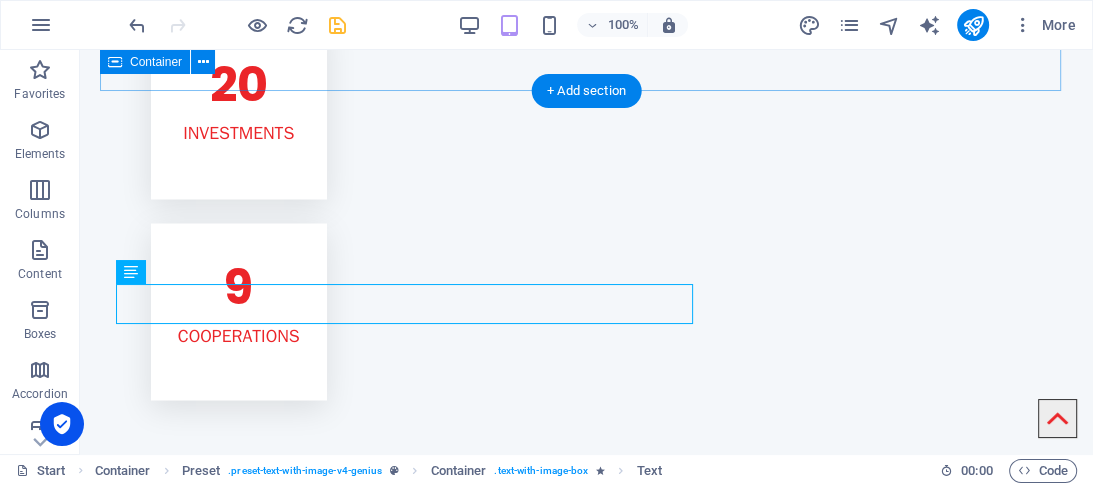 scroll, scrollTop: 1563, scrollLeft: 0, axis: vertical 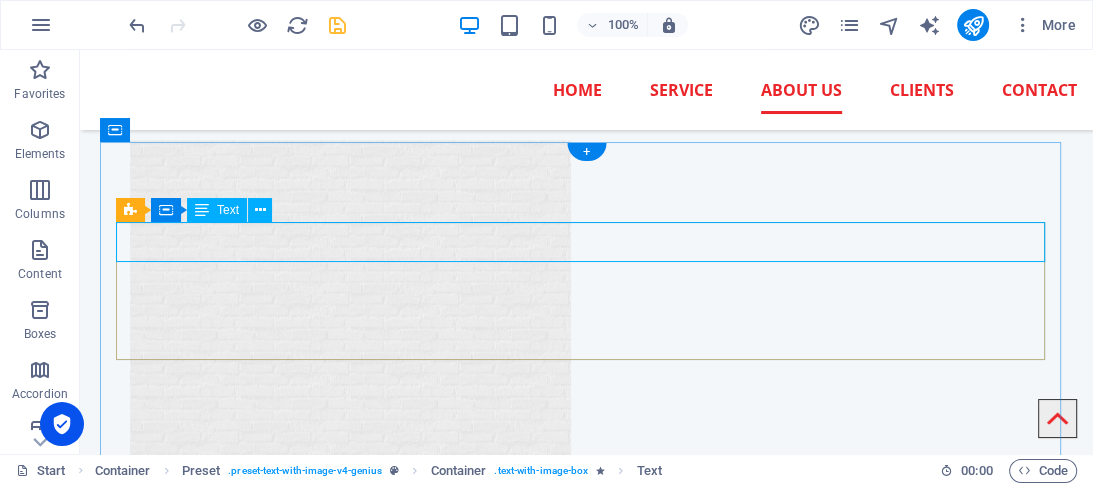 click on "New text element" at bounding box center (586, 1529) 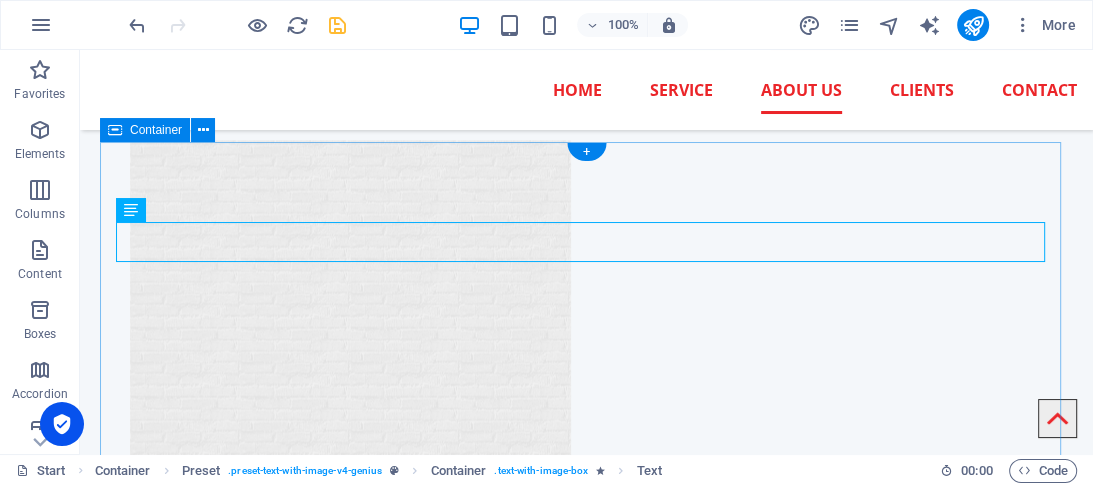 click on "New text element Learn more
Founder Section
Sardar Qamar Murtaza Wattoo  is the visionary founder and owner behind multiple successful ventures in Pakistan. He leads  ZYBRANET , a fast-emerging Internet Service Provider, which is powered by his own enterprise  GM Group of Petroleum . With deep roots in both the energy and technology sectors, he is also the proud owner of  SB Group of Technology , a company focused on advancing digital solutions and innovation. In addition to these ventures, he owns and operates  SB Super Mart , a retail business committed to providing high-quality consumer goods to local communities. With a background as a professional telecom engineer and prior experience at  Stormfiber  and  PTCL ,  Sardar Qamar Murtaza Wattoo  combines technical expertise with business leadership to deliver growth, innovation, and reliable services across all sectors he operates in.
Drop content here or  Add elements  Paste clipboard" at bounding box center [586, 1904] 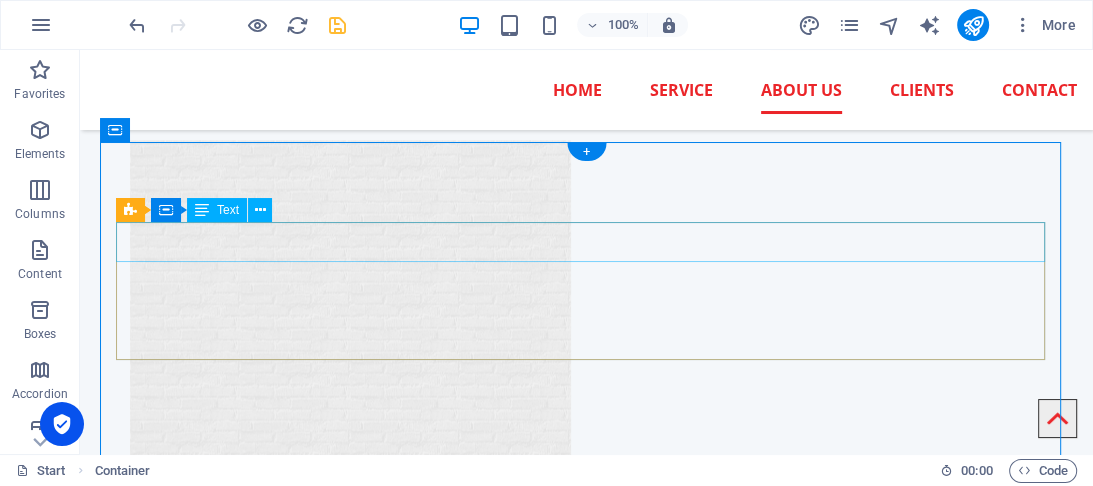 click on "New text element" at bounding box center (586, 1529) 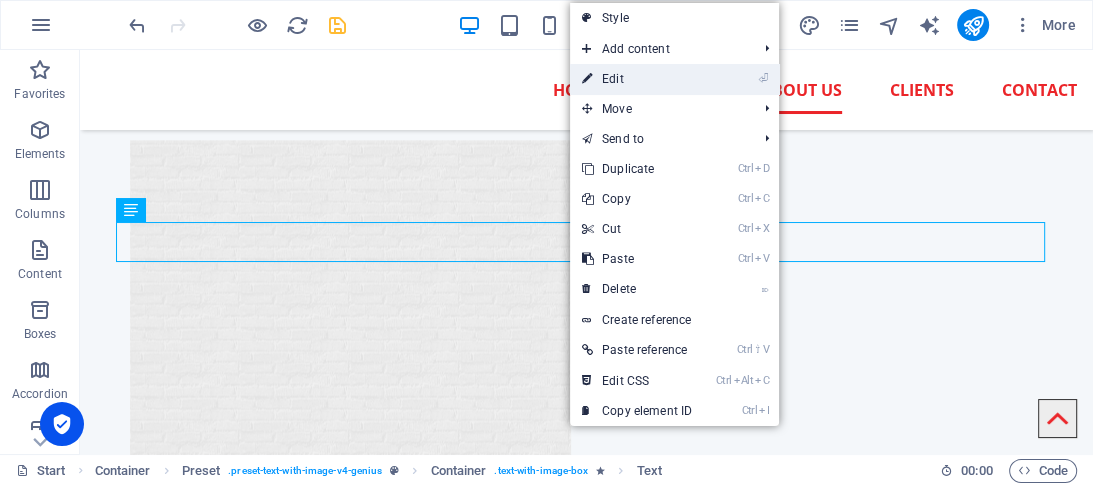 click on "⏎  Edit" at bounding box center (637, 79) 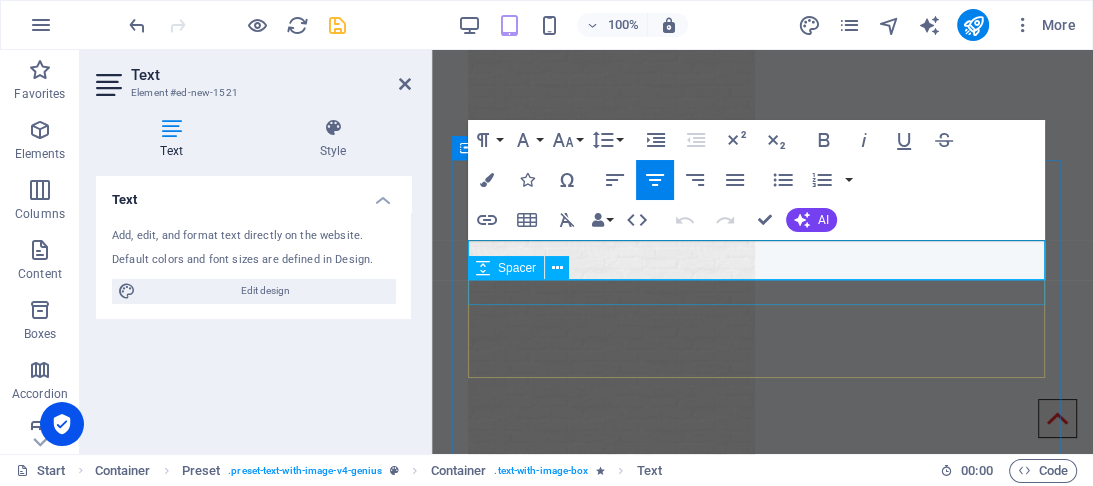 scroll, scrollTop: 3227, scrollLeft: 0, axis: vertical 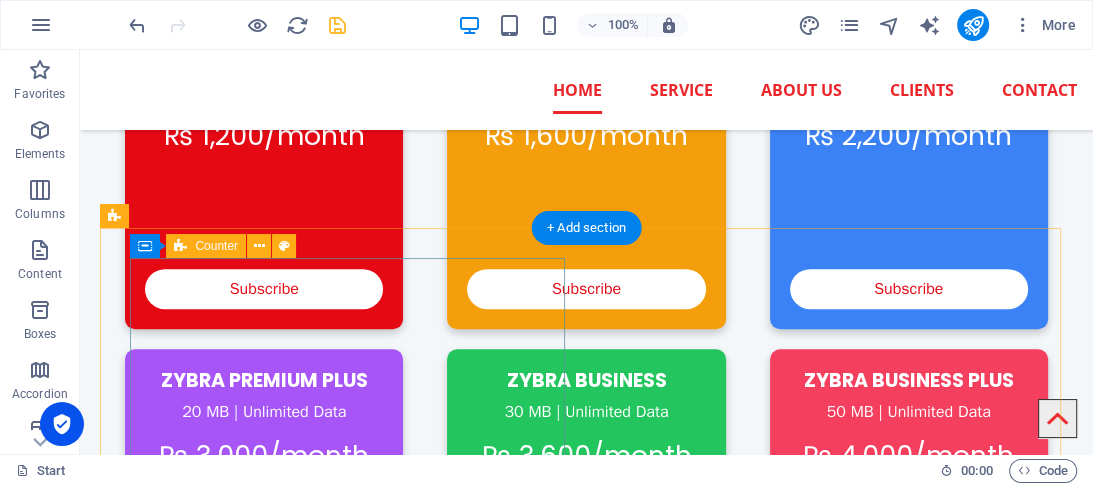 click on "59 PROJECTS 18 CLIENTS 20 INVESTMENTS 9 COOPERATIONS" at bounding box center [350, 1586] 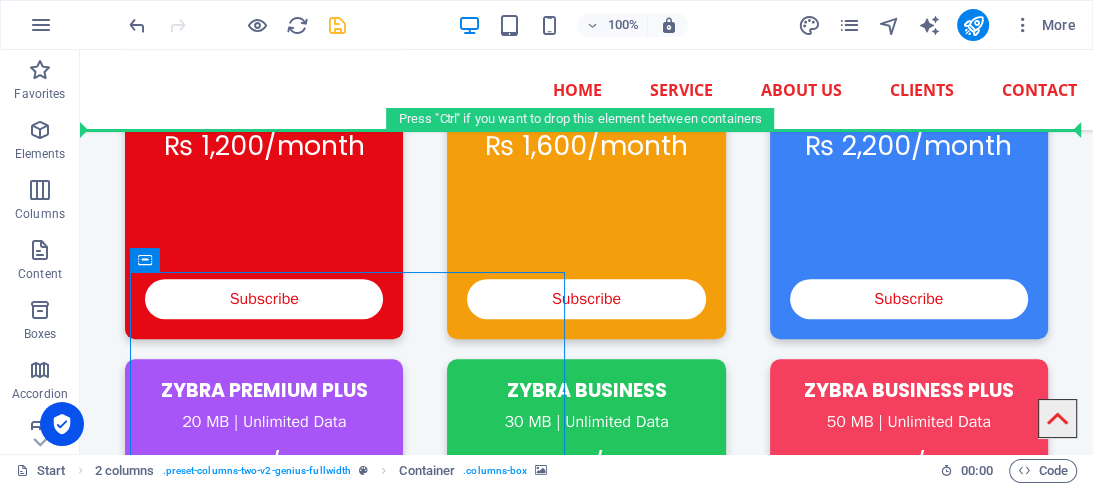 scroll, scrollTop: 959, scrollLeft: 0, axis: vertical 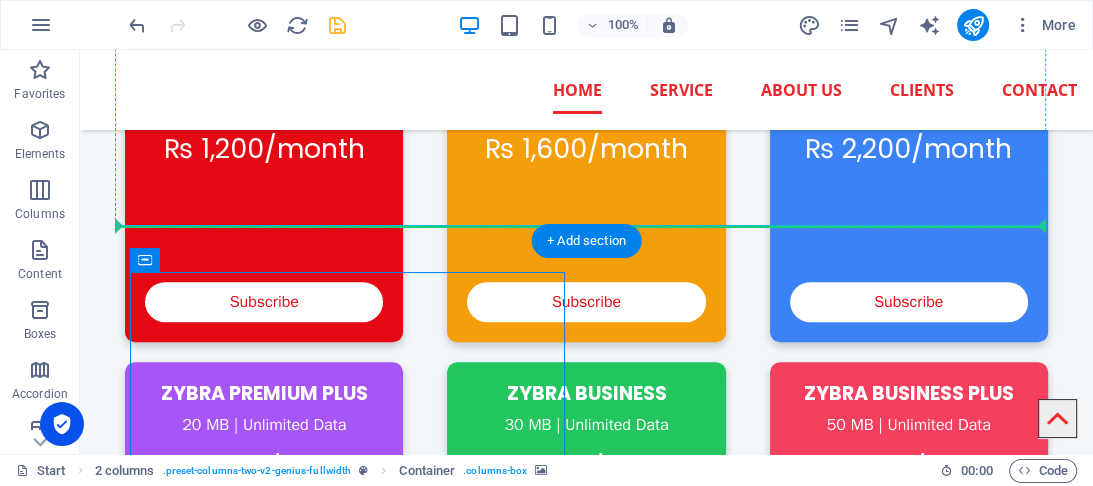 drag, startPoint x: 233, startPoint y: 299, endPoint x: 224, endPoint y: 166, distance: 133.30417 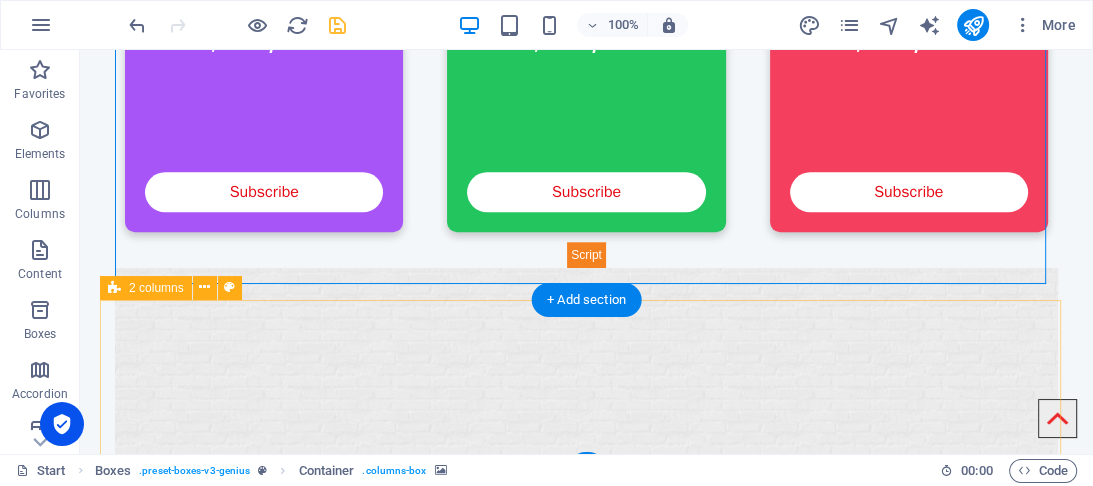 scroll, scrollTop: 1439, scrollLeft: 0, axis: vertical 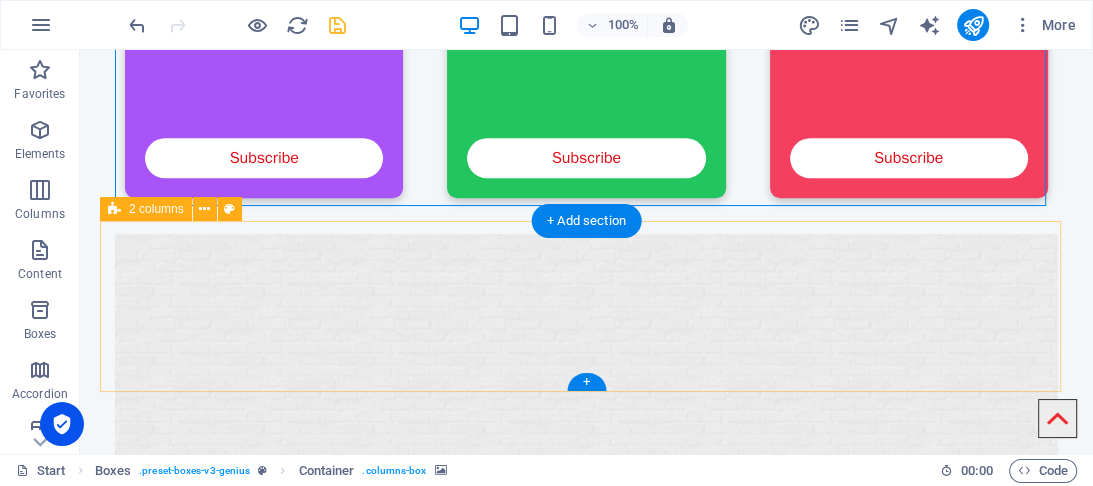 click on "Add elements" at bounding box center (527, 1632) 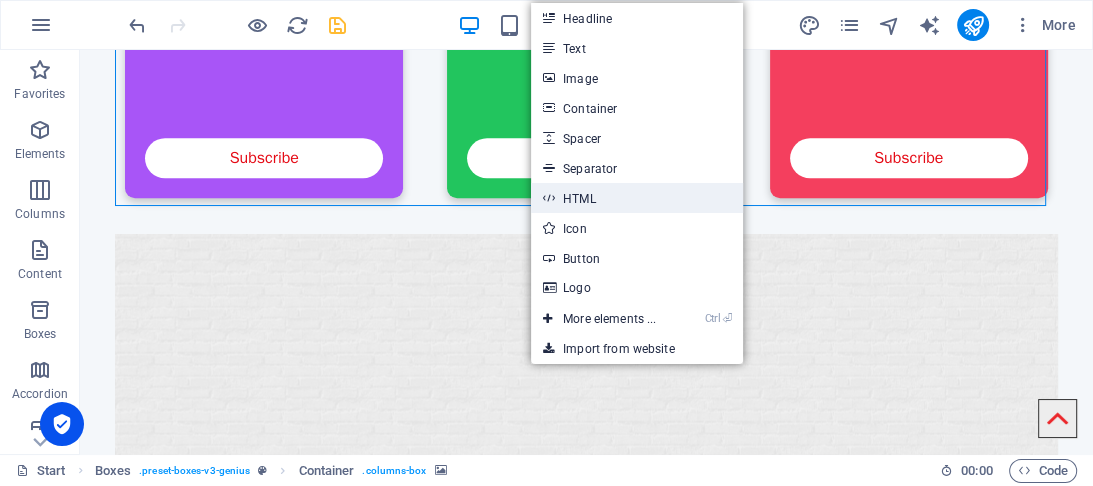 click on "HTML" at bounding box center (637, 198) 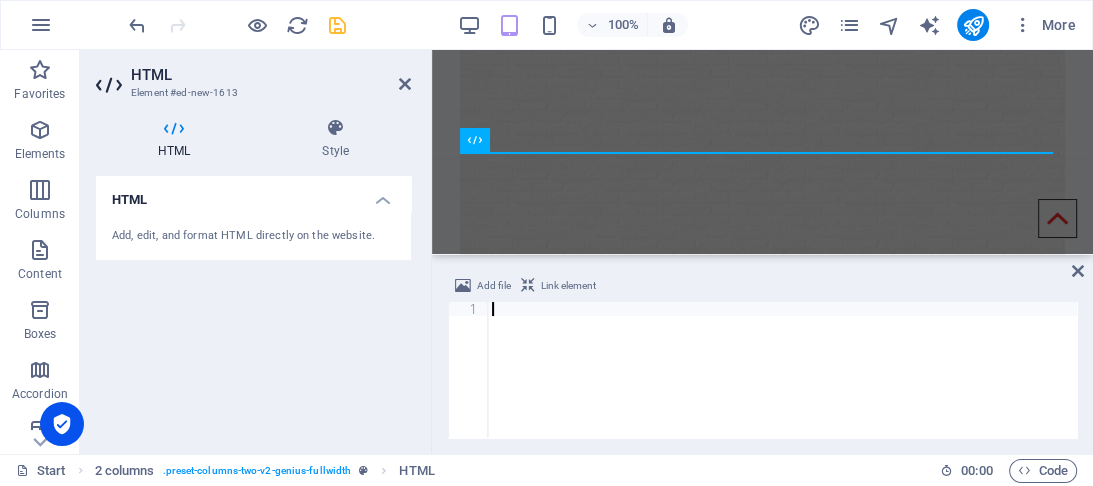 scroll, scrollTop: 3211, scrollLeft: 0, axis: vertical 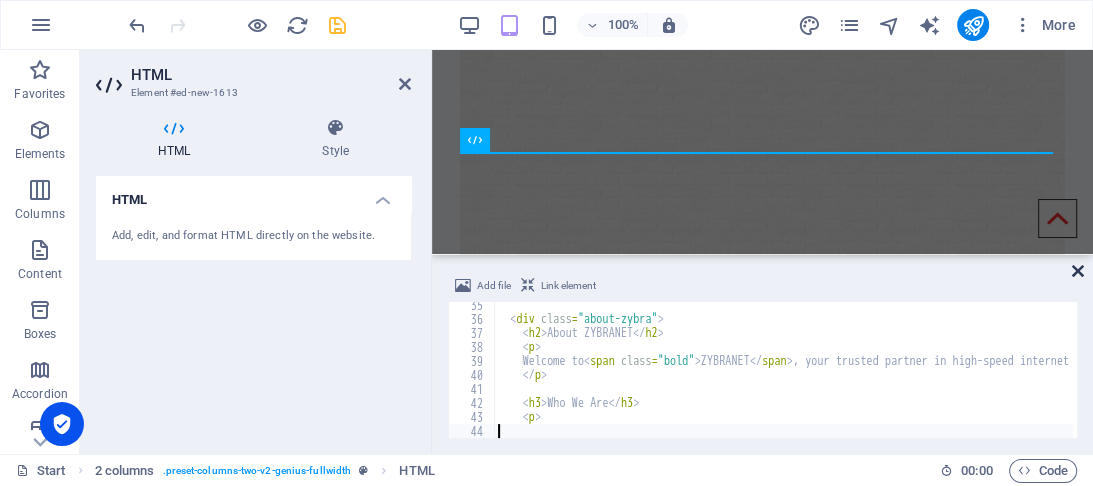 drag, startPoint x: 1081, startPoint y: 270, endPoint x: 1001, endPoint y: 218, distance: 95.41489 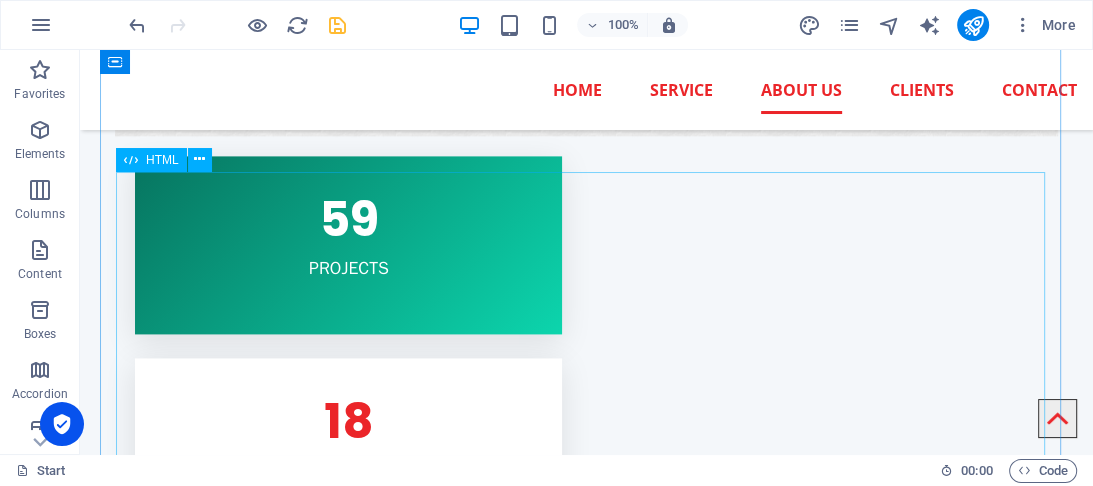 scroll, scrollTop: 1902, scrollLeft: 0, axis: vertical 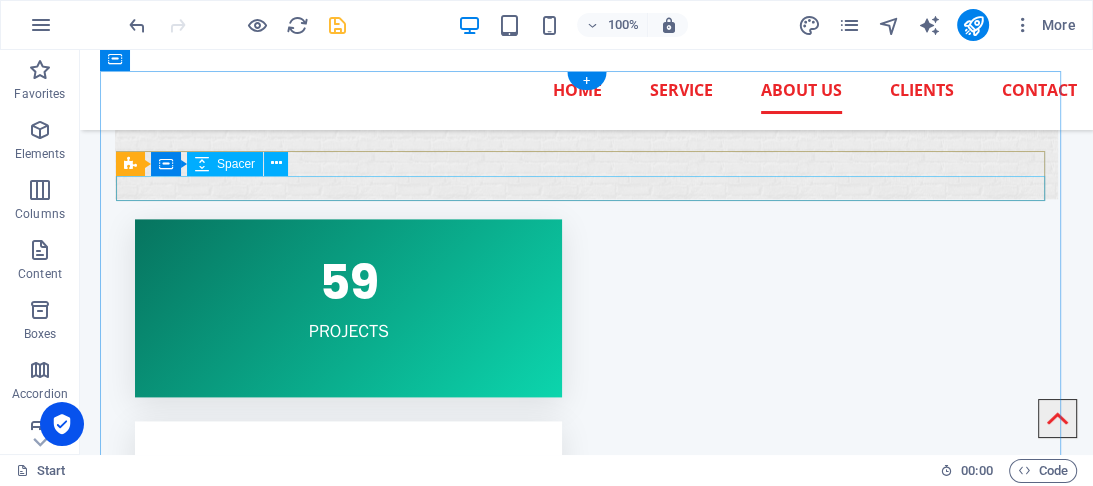 click at bounding box center (586, 1483) 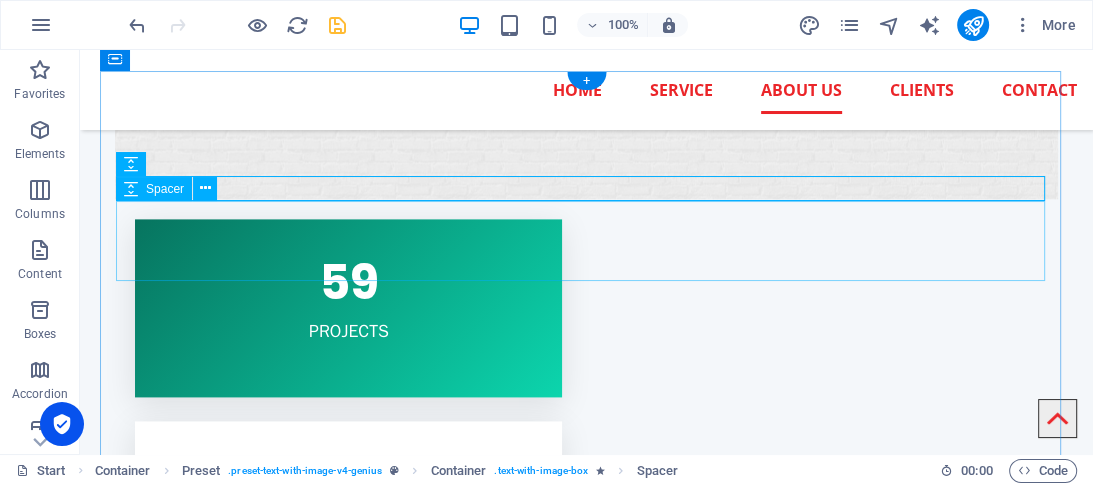 click at bounding box center (586, 1536) 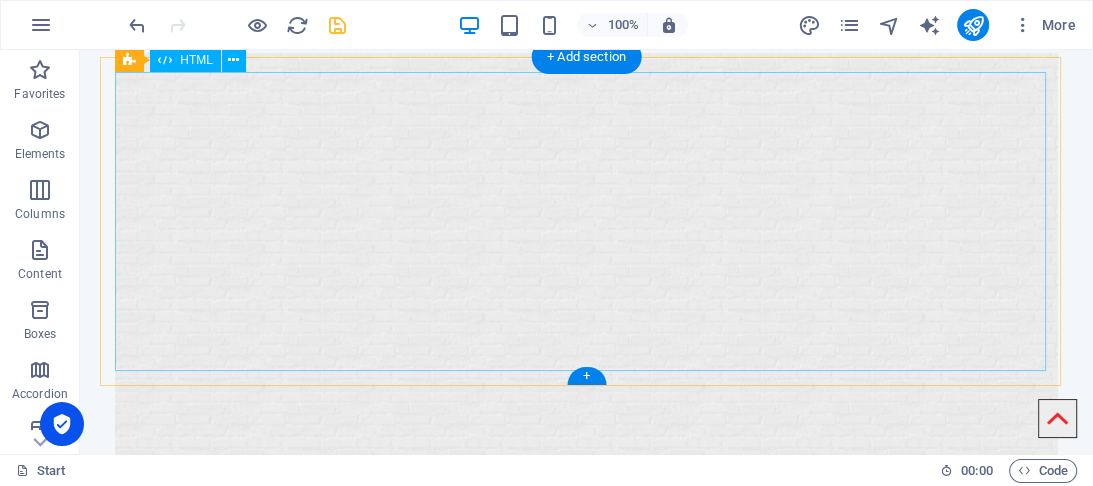 scroll, scrollTop: 1662, scrollLeft: 0, axis: vertical 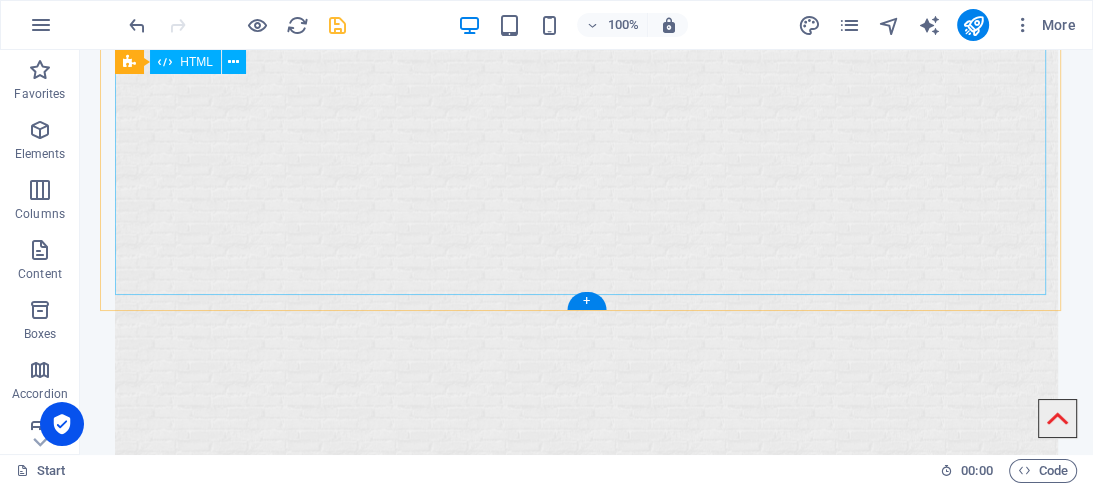 click on "About ZYBRANET
About ZYBRANET
Welcome to  ZYBRANET , your trusted partner in high-speed internet solutions. We are dedicated to providing fast, reliable, and affordable internet services to homes and businesses in Chak No. and surrounding areas.
Who We Are" at bounding box center (586, 1457) 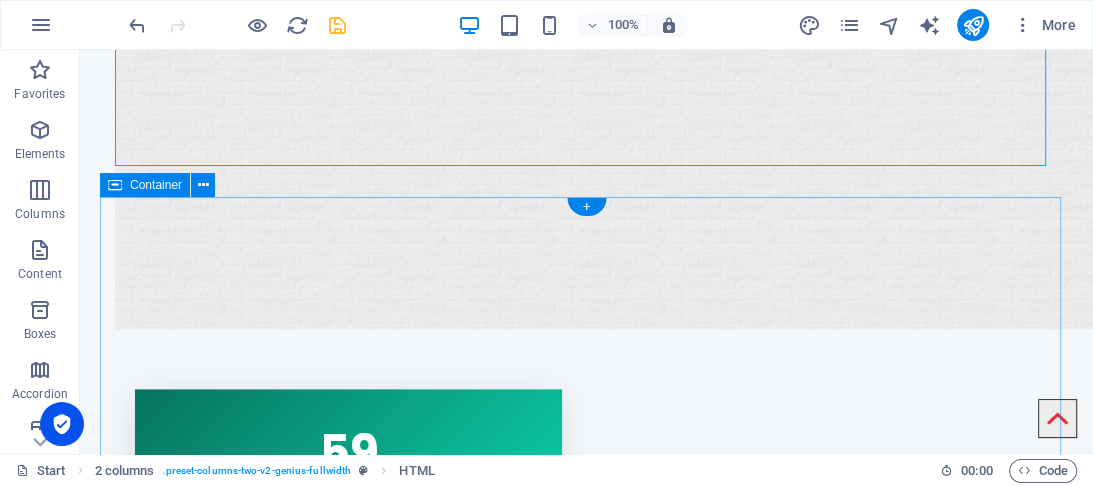 scroll, scrollTop: 1822, scrollLeft: 0, axis: vertical 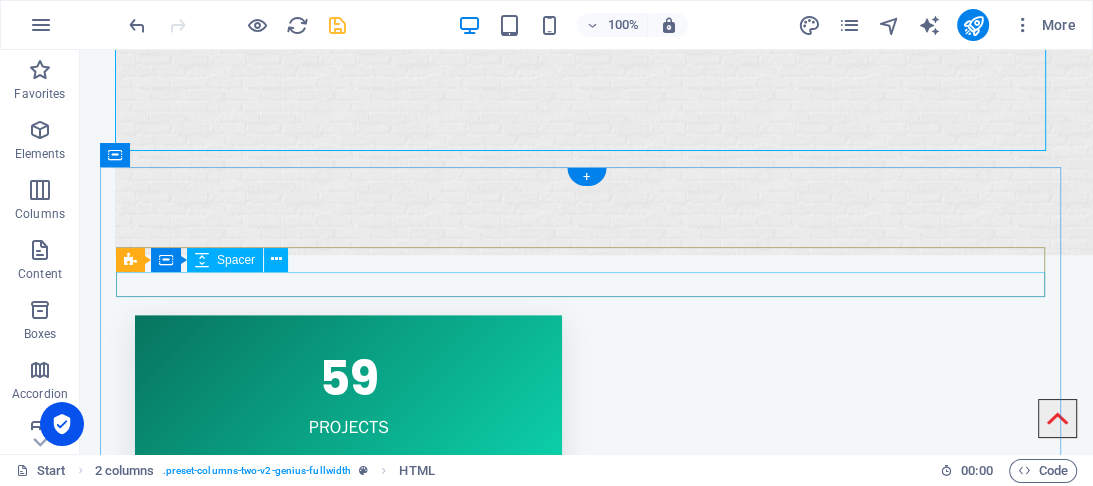 click at bounding box center (586, 1579) 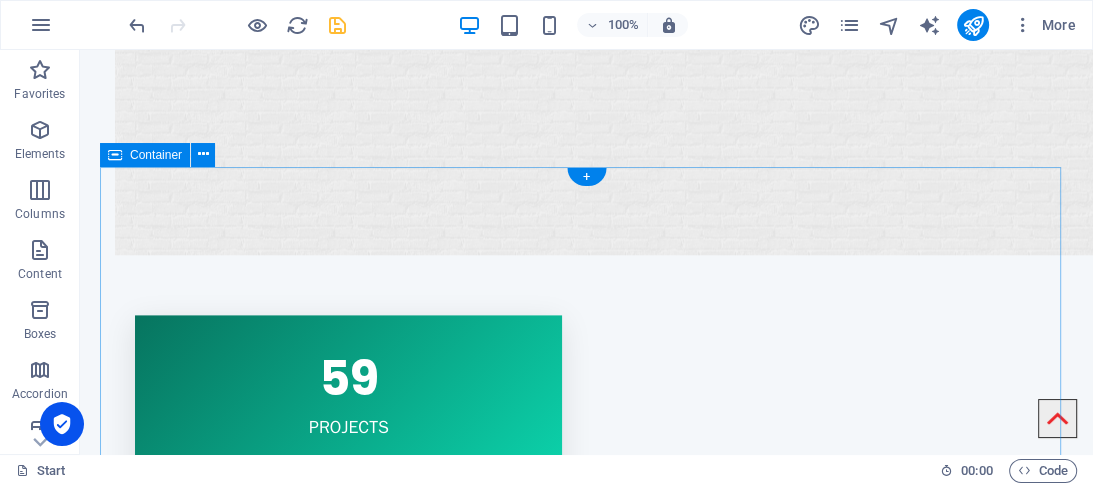 click on "Founder Section
Sardar Qamar Murtaza Wattoo  is the visionary founder and owner behind multiple successful ventures in Pakistan. He leads  ZYBRANET , a fast-emerging Internet Service Provider, which is powered by his own enterprise  GM Group of Petroleum . With deep roots in both the energy and technology sectors, he is also the proud owner of  SB Group of Technology , a company focused on advancing digital solutions and innovation. In addition to these ventures, he owns and operates  SB Super Mart , a retail business committed to providing high-quality consumer goods to local communities. With a background as a professional telecom engineer and prior experience at  Stormfiber  and  PTCL ,  Sardar Qamar Murtaza Wattoo  combines technical expertise with business leadership to deliver growth, innovation, and reliable services across all sectors he operates in.
Drop content here or  Add elements  Paste clipboard" at bounding box center [586, 1832] 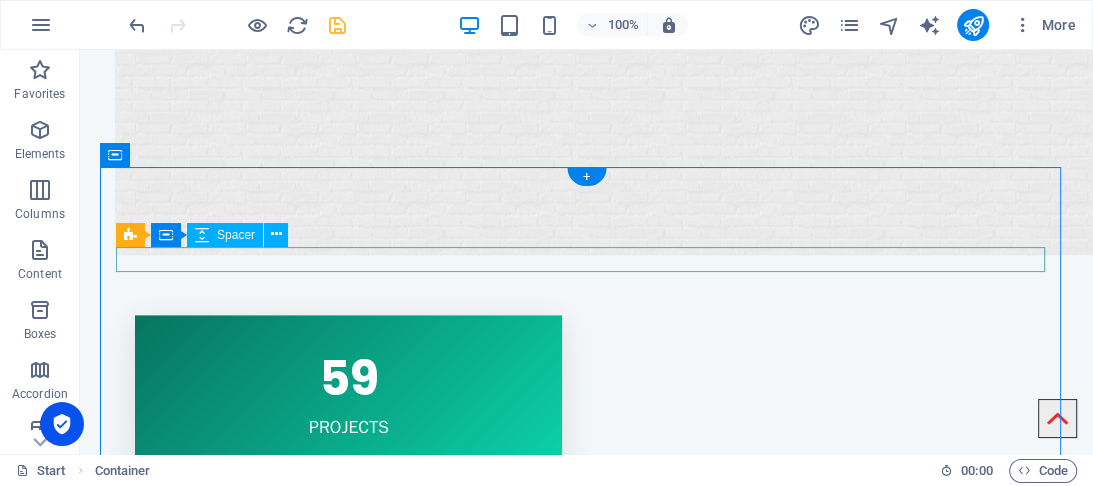 click at bounding box center [586, 1554] 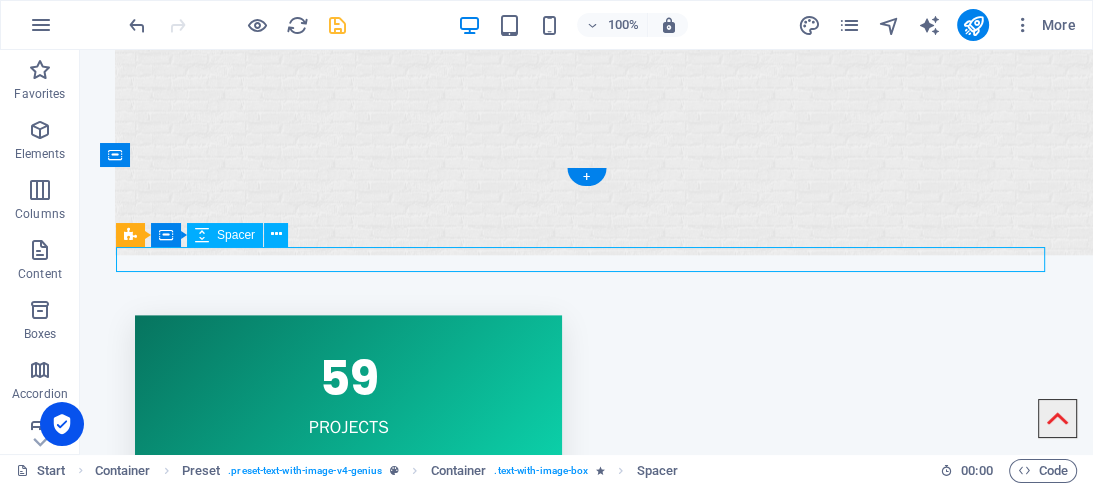click at bounding box center [586, 1554] 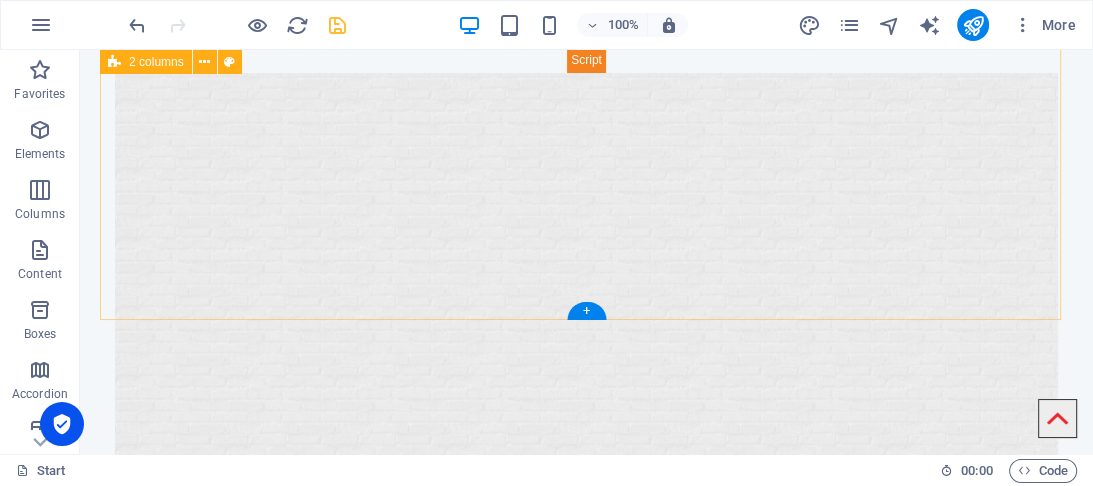 scroll, scrollTop: 1822, scrollLeft: 0, axis: vertical 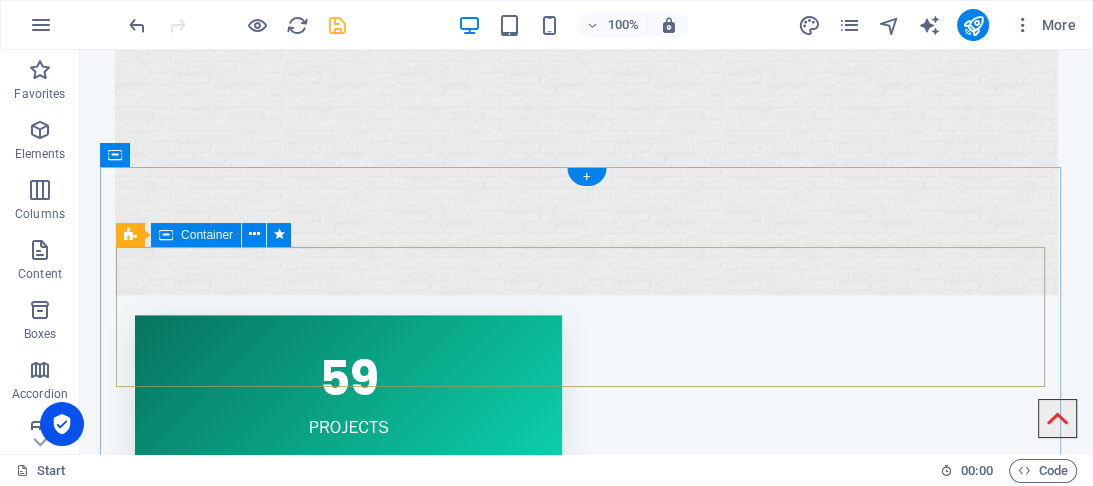 click on "Drop content here or  Add elements  Paste clipboard" at bounding box center [586, 1613] 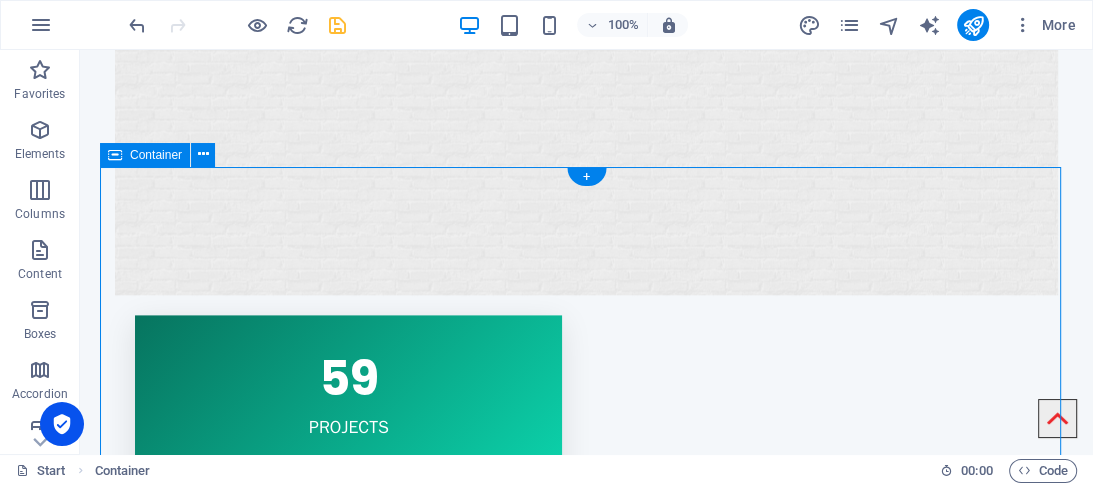 click on "Drop content here or  Add elements  Paste clipboard
Founder Section
Sardar Qamar Murtaza Wattoo  is the visionary founder and owner behind multiple successful ventures in Pakistan. He leads  ZYBRANET , a fast-emerging Internet Service Provider, which is powered by his own enterprise  GM Group of Petroleum . With deep roots in both the energy and technology sectors, he is also the proud owner of  SB Group of Technology , a company focused on advancing digital solutions and innovation. In addition to these ventures, he owns and operates  SB Super Mart , a retail business committed to providing high-quality consumer goods to local communities. With a background as a professional telecom engineer and prior experience at  Stormfiber  and  PTCL ,  Sardar Qamar Murtaza Wattoo  combines technical expertise with business leadership to deliver growth, innovation, and reliable services across all sectors he operates in.
Drop content here or  Add elements" at bounding box center [586, 1891] 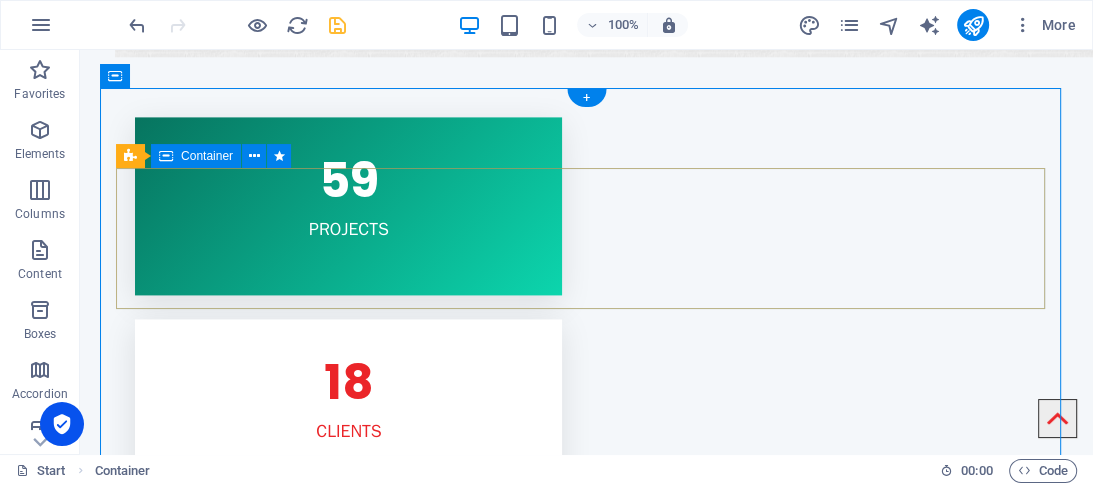 scroll, scrollTop: 2062, scrollLeft: 0, axis: vertical 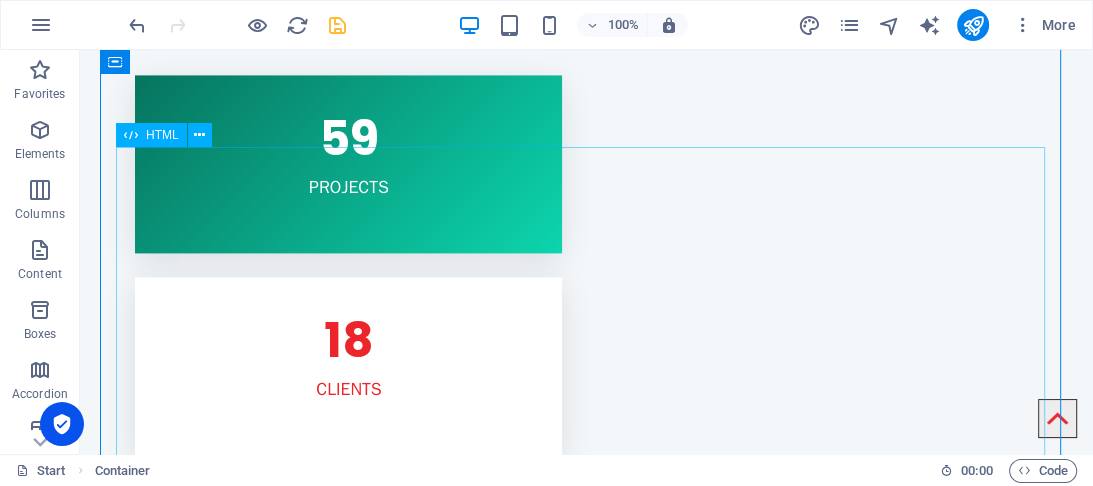 click on "Founder Section
[PERSON_NAME] [PERSON_NAME]  is the visionary founder and owner behind multiple successful ventures in [GEOGRAPHIC_DATA]. He leads  ZYBRANET , a fast-emerging Internet Service Provider, which is powered by his own enterprise  GM Group of Petroleum . With deep roots in both the energy and technology sectors, he is also the proud owner of  SB Group of Technology , a company focused on advancing digital solutions and innovation. In addition to these ventures, he owns and operates  SB Super Mart , a retail business committed to providing high-quality consumer goods to local communities. With a background as a professional telecom engineer and prior experience at  [GEOGRAPHIC_DATA]  and  PTCL ,  [PERSON_NAME] [PERSON_NAME]  combines technical expertise with business leadership to deliver growth, innovation, and reliable services across all sectors he operates in." at bounding box center [586, 1627] 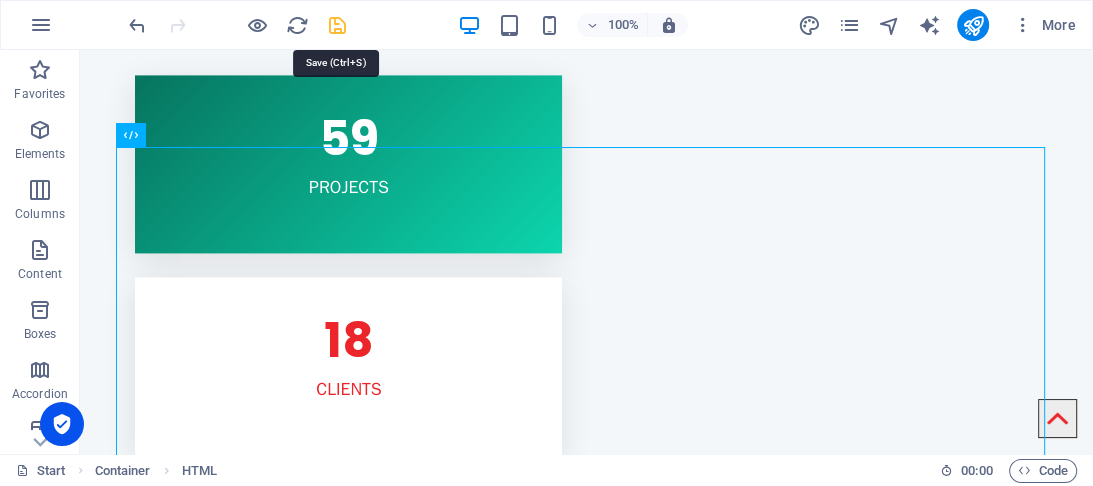 click at bounding box center [337, 25] 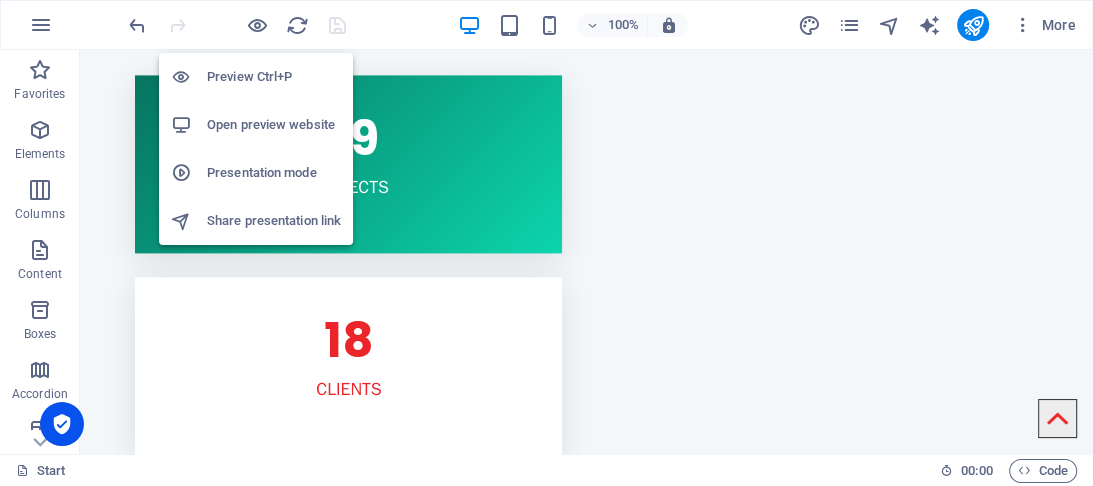 click on "Open preview website" at bounding box center [274, 125] 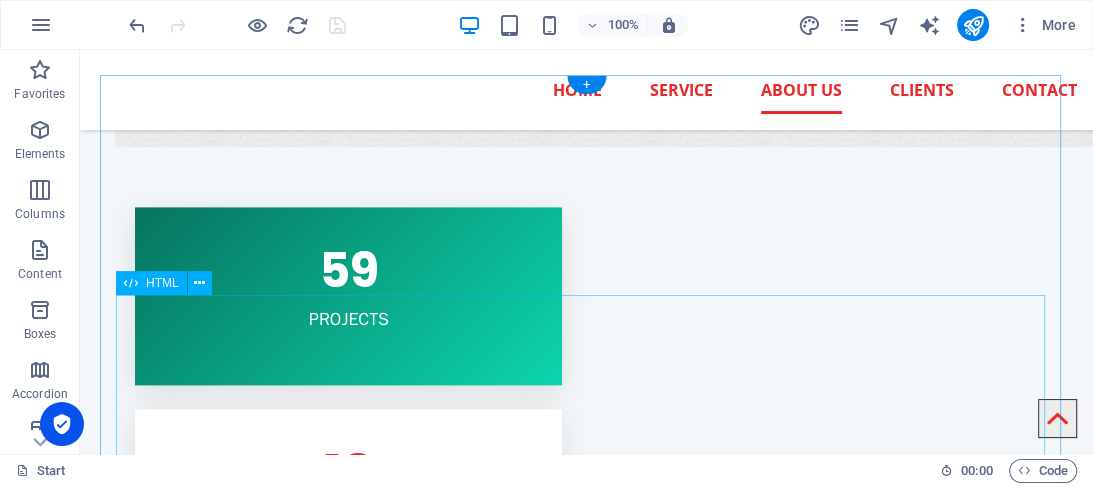 scroll, scrollTop: 1902, scrollLeft: 0, axis: vertical 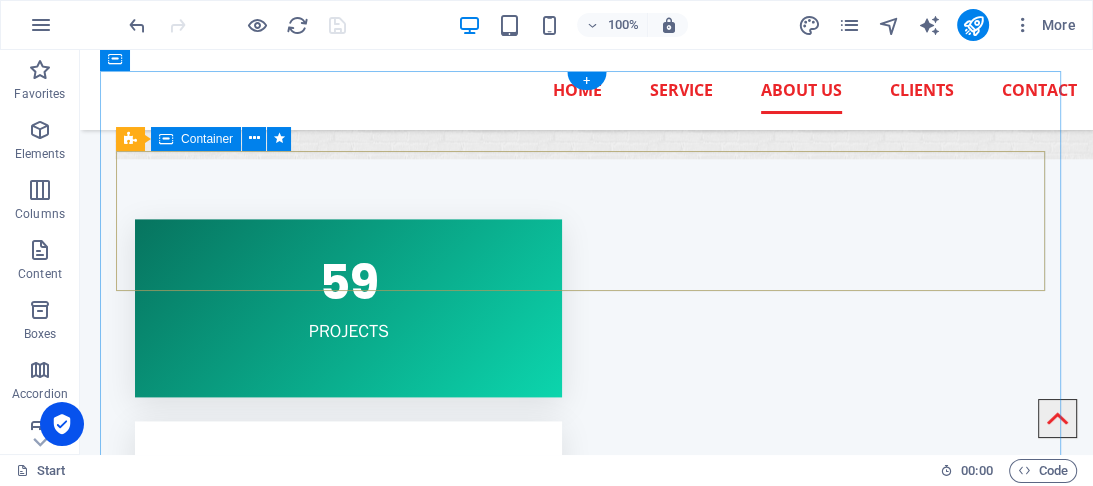 click on "Add elements" at bounding box center [527, 1547] 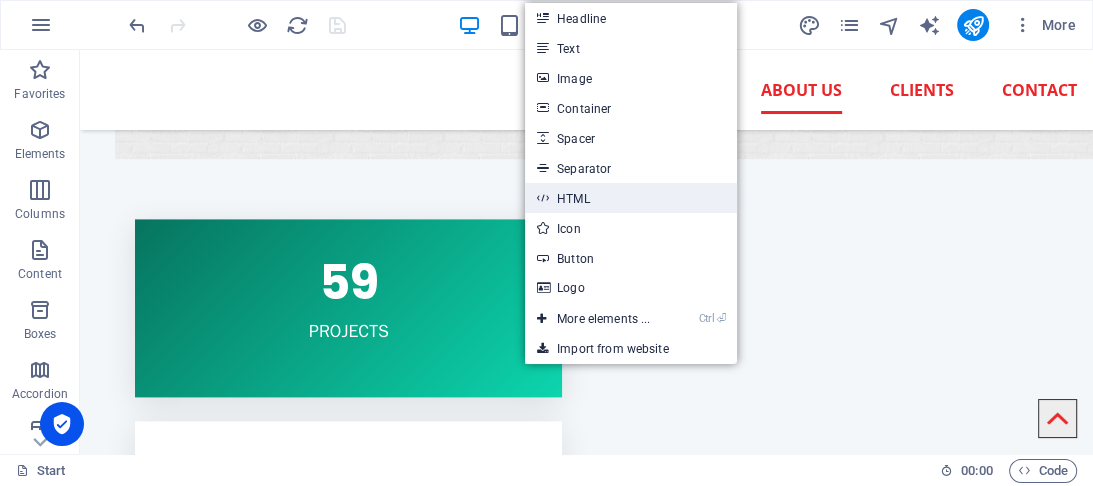 drag, startPoint x: 584, startPoint y: 203, endPoint x: 152, endPoint y: 151, distance: 435.11838 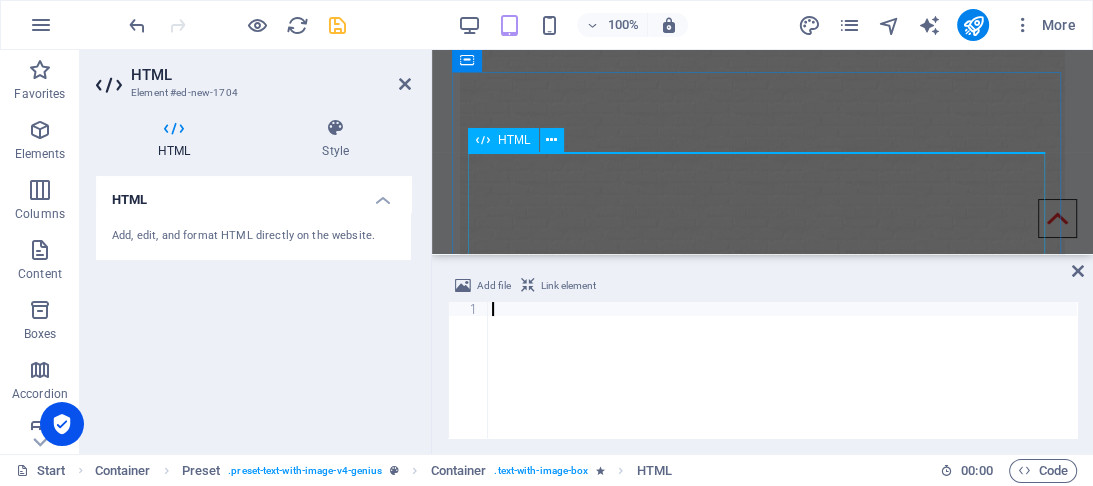 scroll, scrollTop: 3648, scrollLeft: 0, axis: vertical 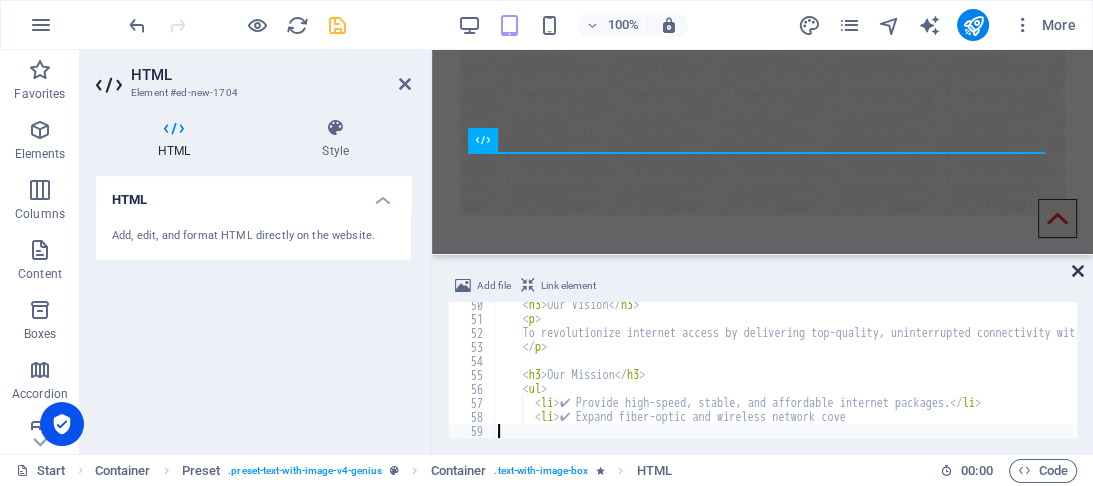 click at bounding box center (1078, 271) 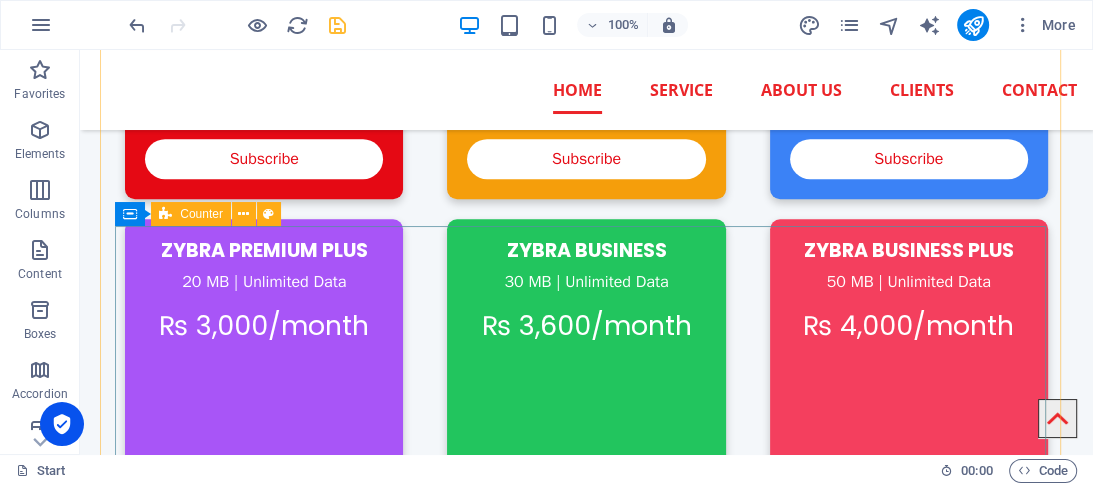 scroll, scrollTop: 959, scrollLeft: 0, axis: vertical 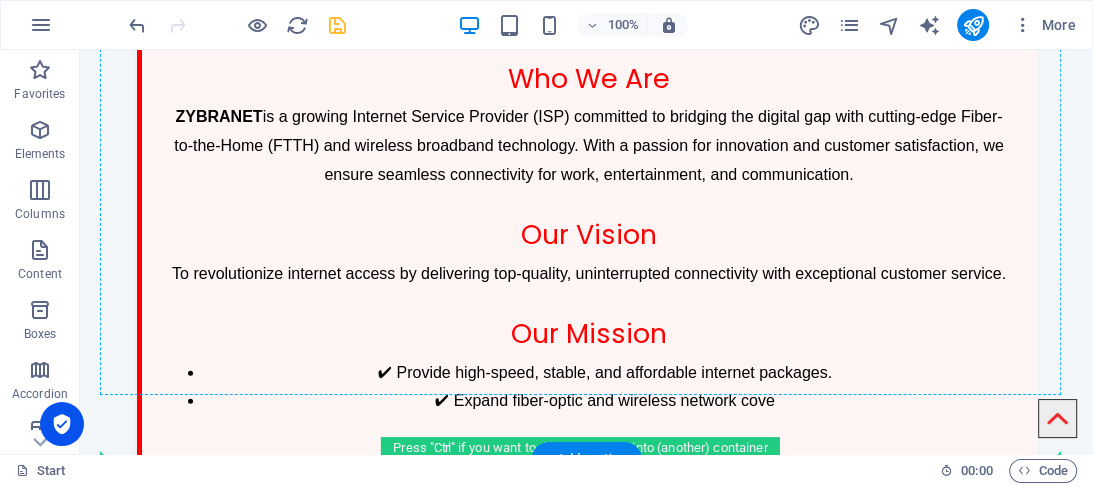 drag, startPoint x: 216, startPoint y: 268, endPoint x: 297, endPoint y: 166, distance: 130.24976 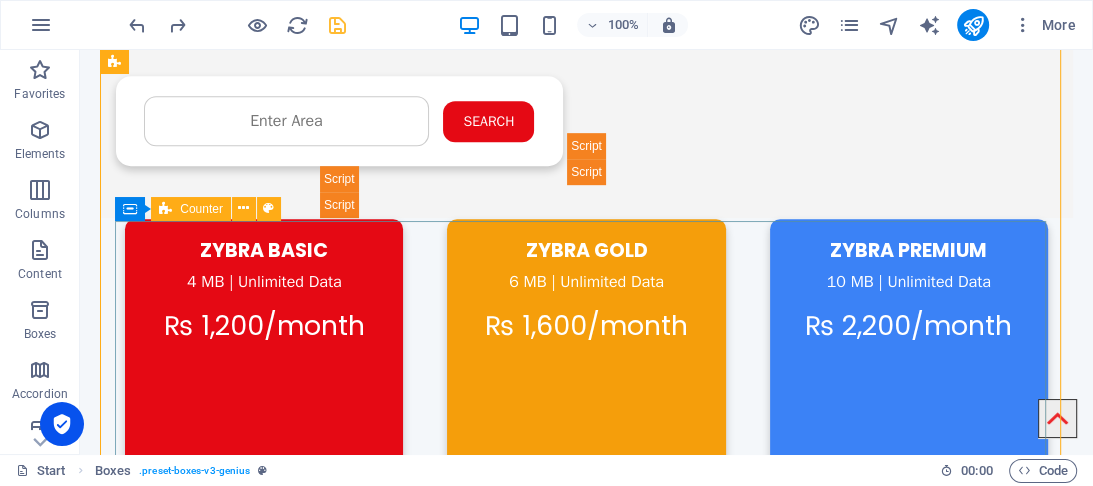 scroll, scrollTop: 1118, scrollLeft: 0, axis: vertical 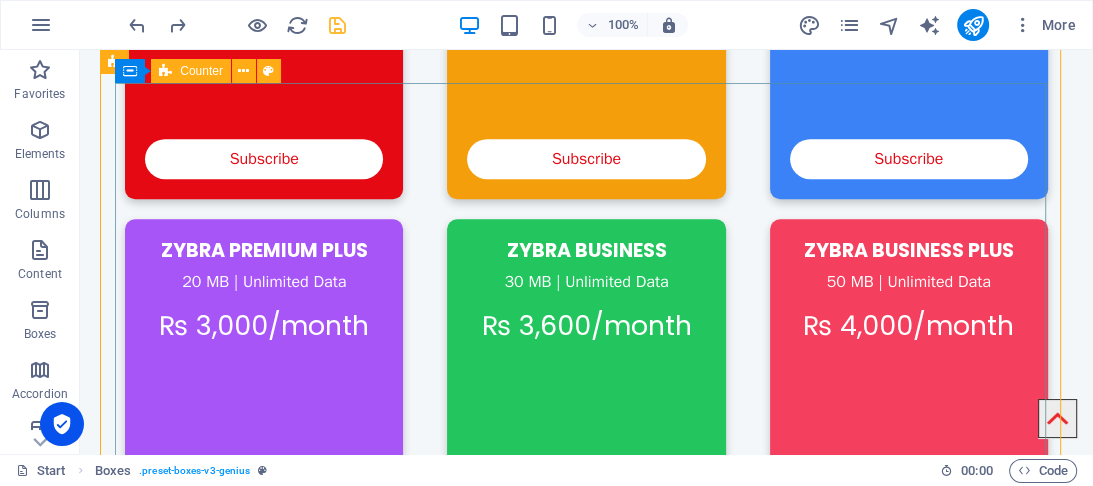 click on "59 PROJECTS 18 CLIENTS 20 INVESTMENTS 9 COOPERATIONS" at bounding box center (586, 1410) 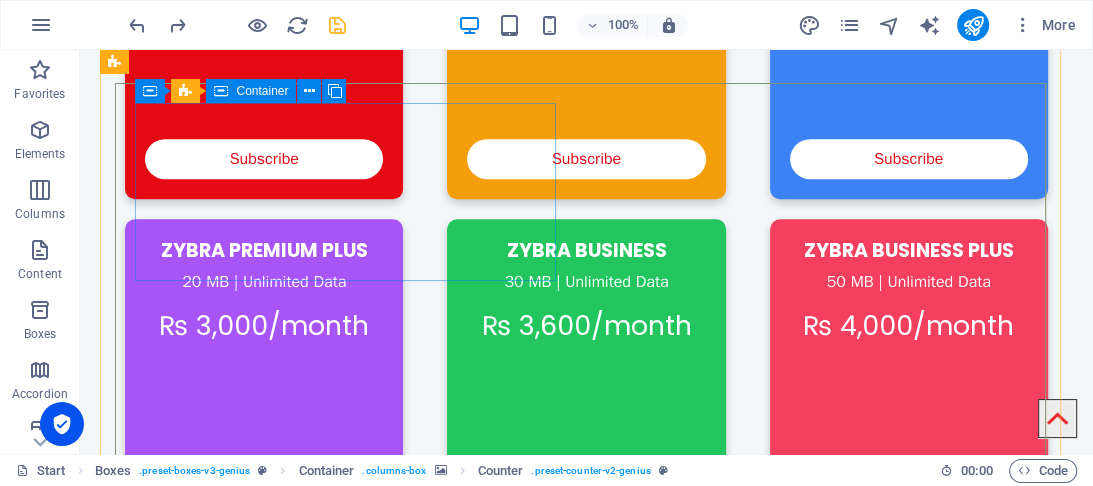 click on "59 PROJECTS" at bounding box center [348, 1108] 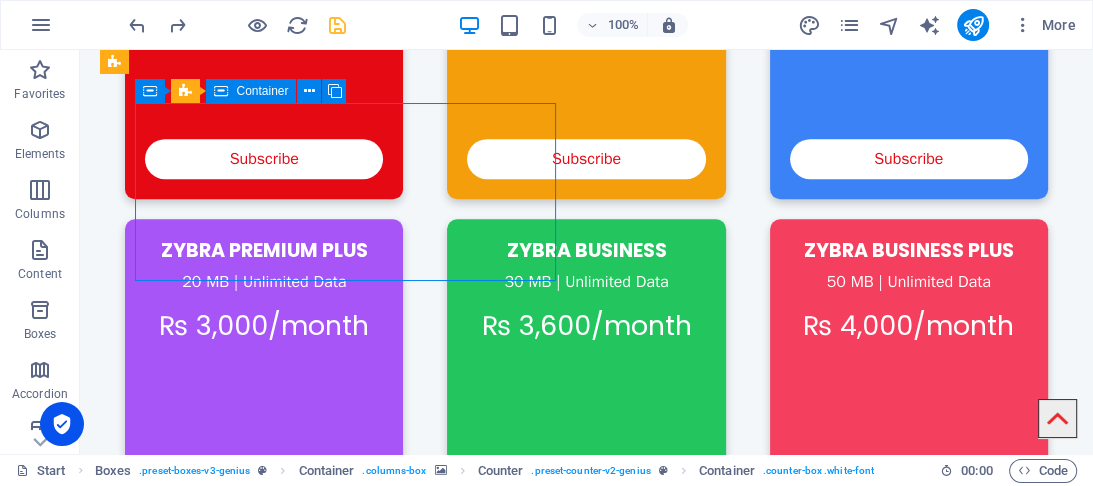 click on "59 PROJECTS" at bounding box center (348, 1108) 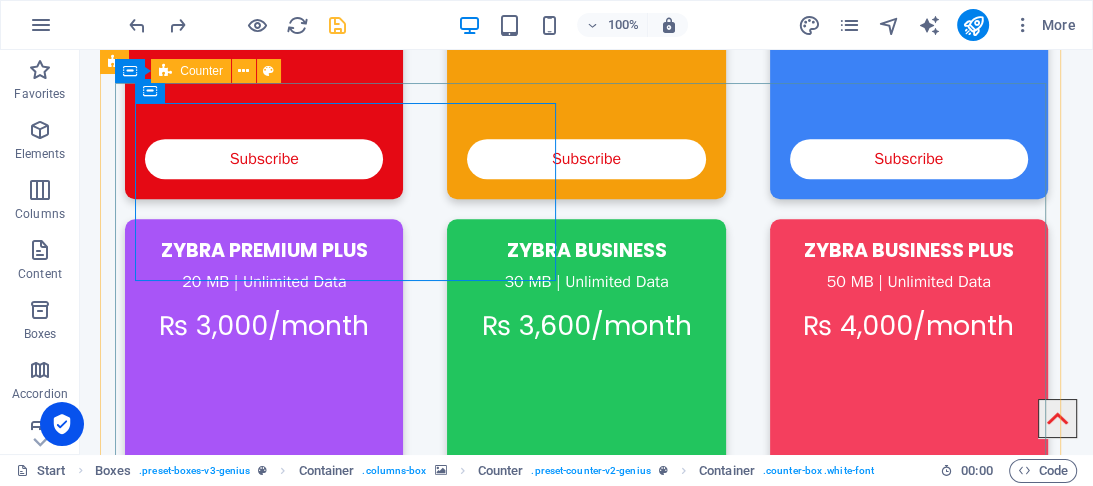 click on "59 PROJECTS 18 CLIENTS 20 INVESTMENTS 9 COOPERATIONS" at bounding box center [586, 1410] 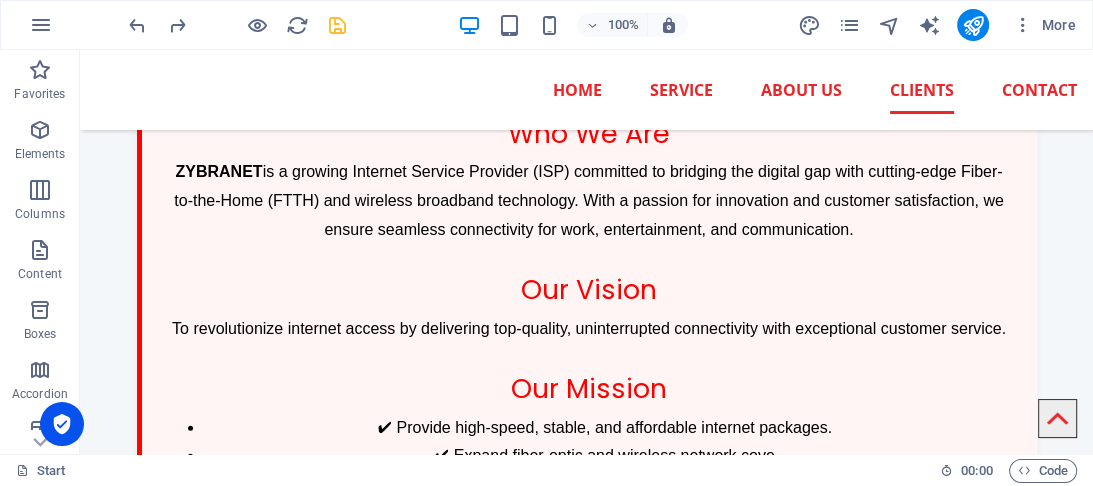 scroll, scrollTop: 3438, scrollLeft: 0, axis: vertical 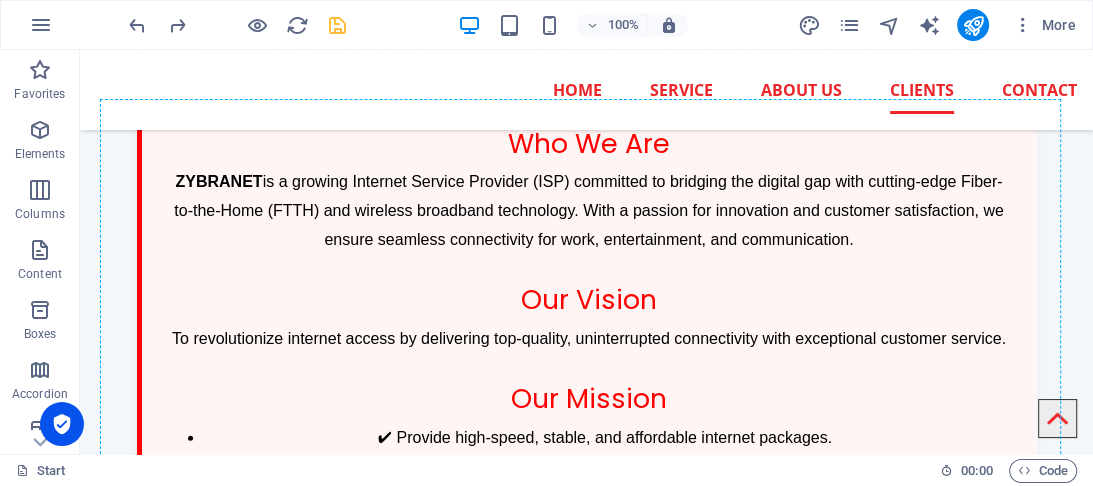 drag, startPoint x: 257, startPoint y: 130, endPoint x: 252, endPoint y: 236, distance: 106.11786 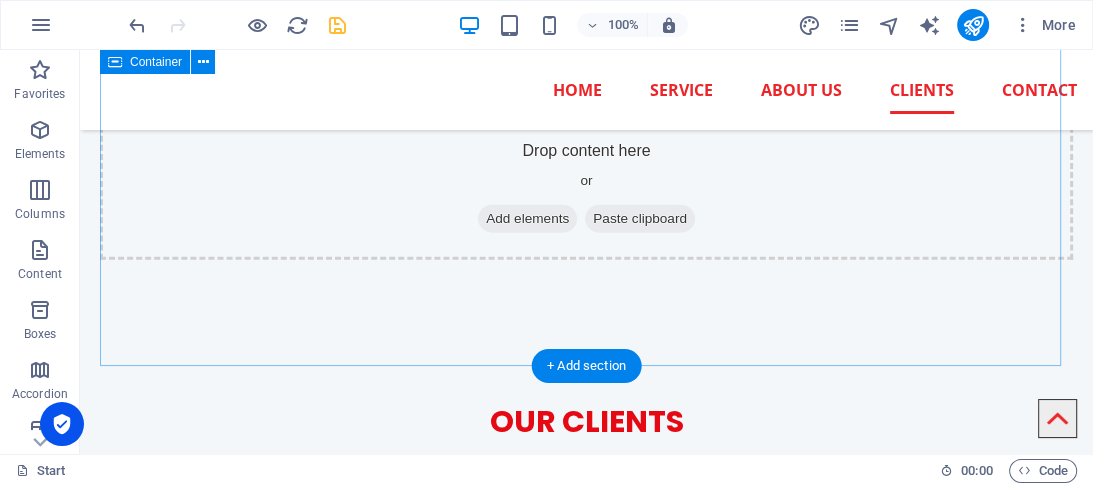 scroll, scrollTop: 3228, scrollLeft: 0, axis: vertical 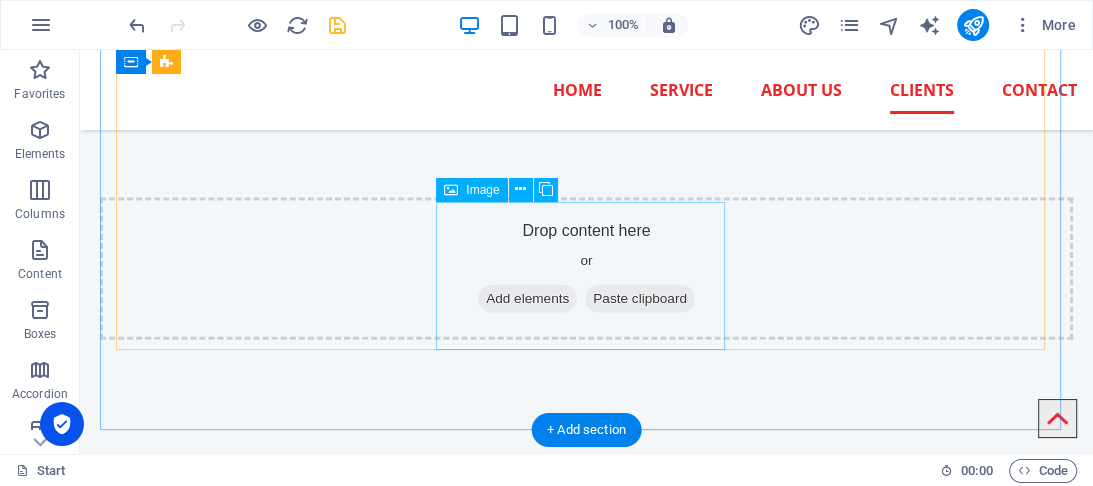 click at bounding box center (262, 1346) 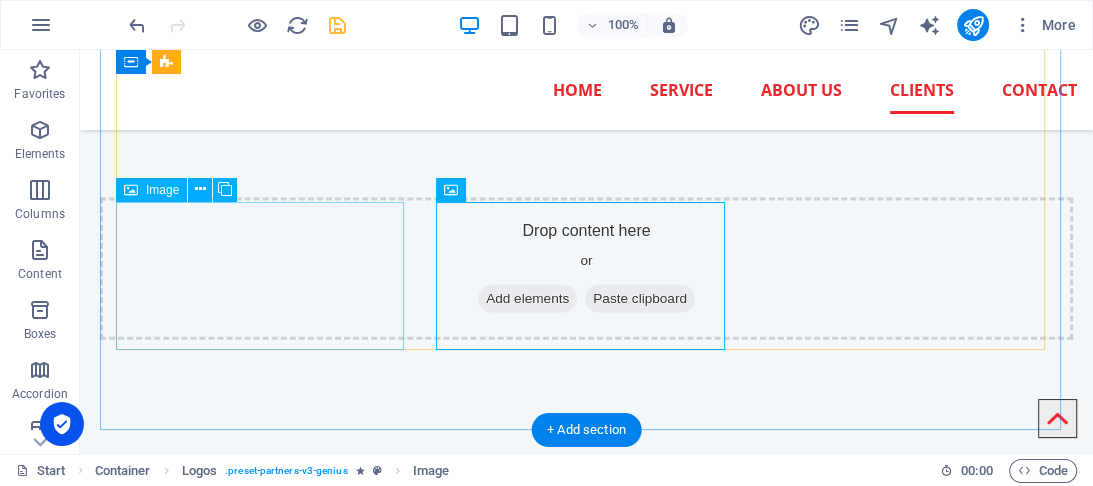 click at bounding box center (262, 1180) 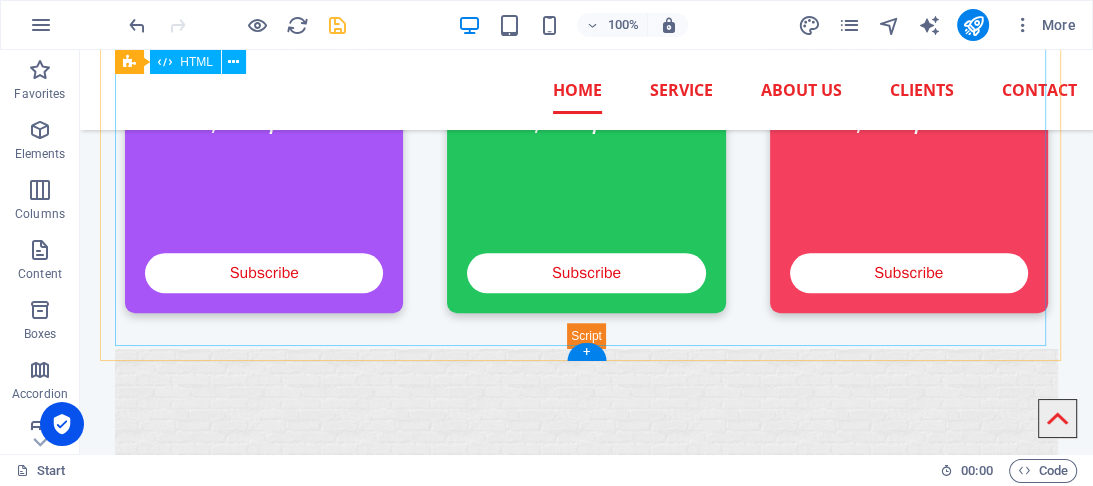 scroll, scrollTop: 1228, scrollLeft: 0, axis: vertical 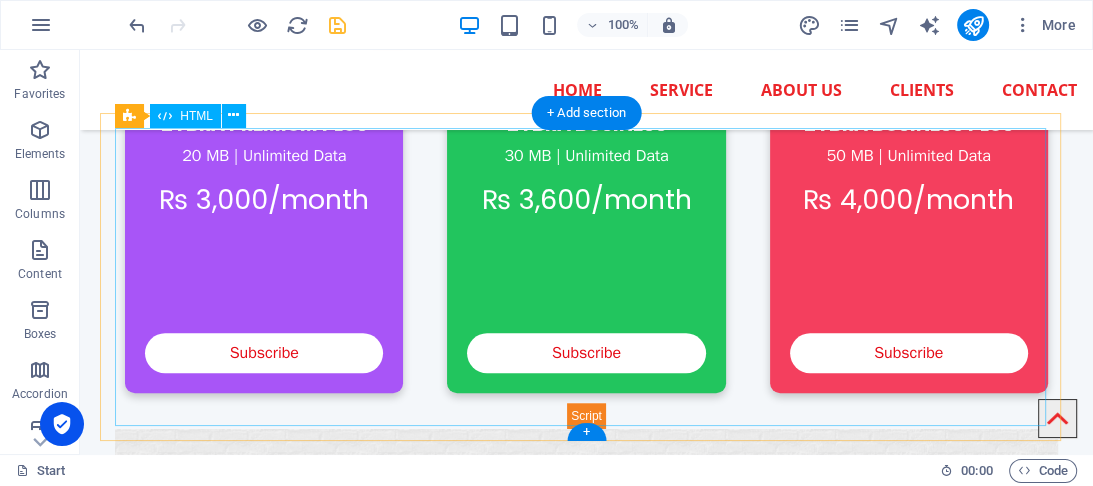 click on "About ZYBRANET
About ZYBRANET
Welcome to  ZYBRANET , your trusted partner in high-speed internet solutions. We are dedicated to providing fast, reliable, and affordable internet services to homes and businesses in Chak No. and surrounding areas.
Who We Are" at bounding box center (586, 891) 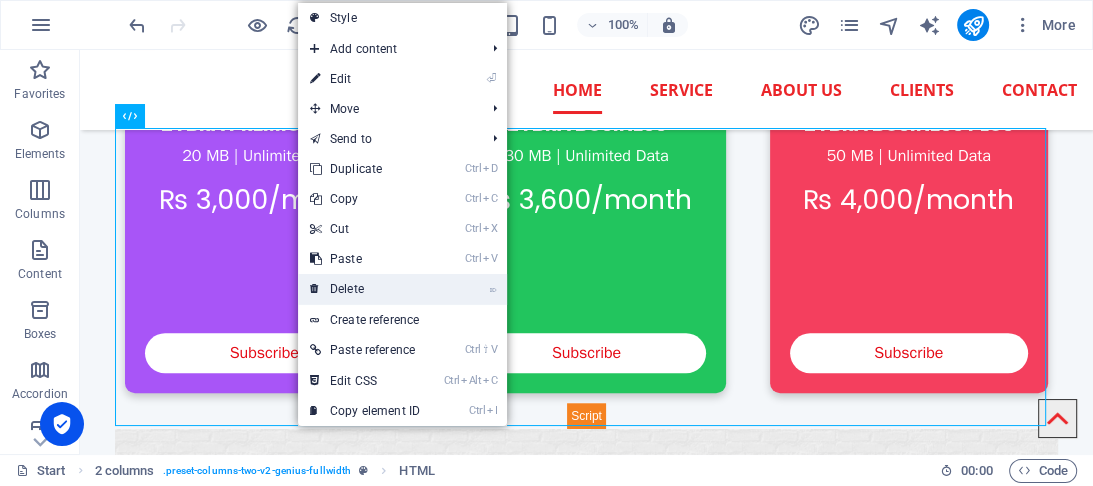 click on "⌦  Delete" at bounding box center (365, 289) 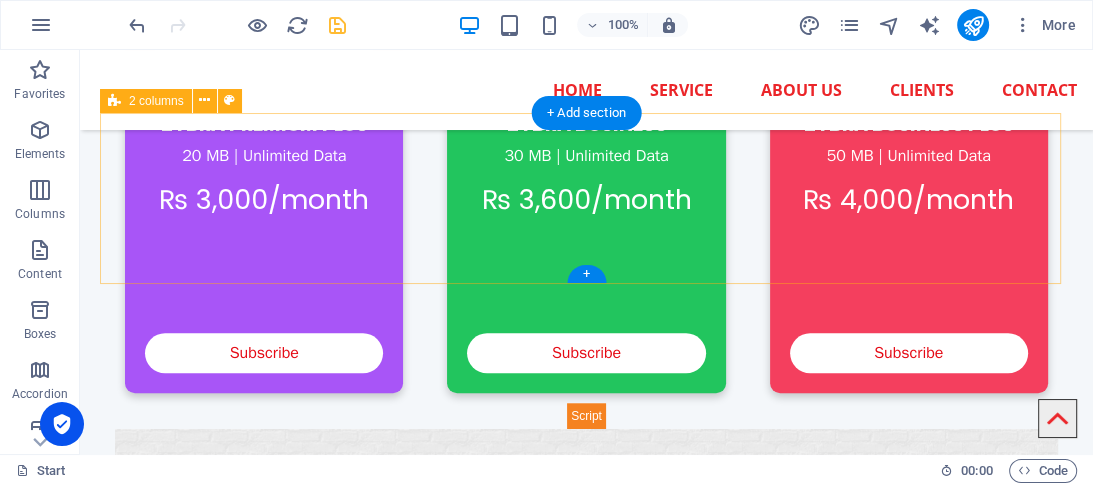 click on "Drop content here or  Add elements  Paste clipboard" at bounding box center (586, 813) 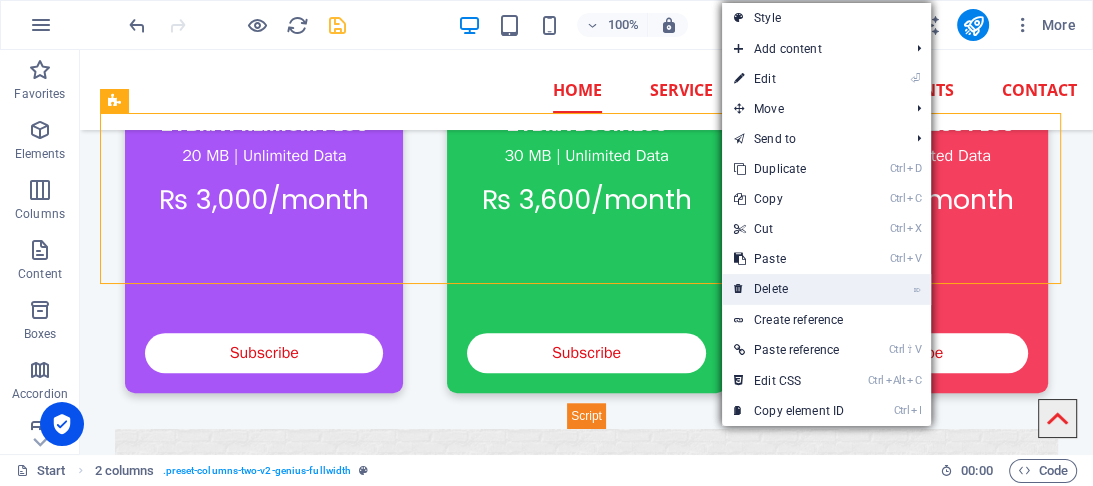 click on "⌦  Delete" at bounding box center (789, 289) 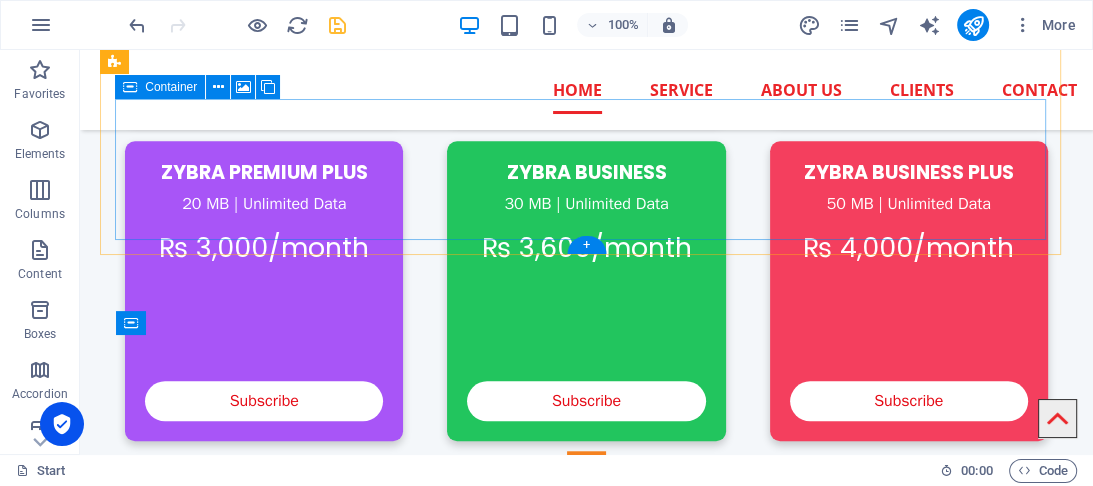 scroll, scrollTop: 988, scrollLeft: 0, axis: vertical 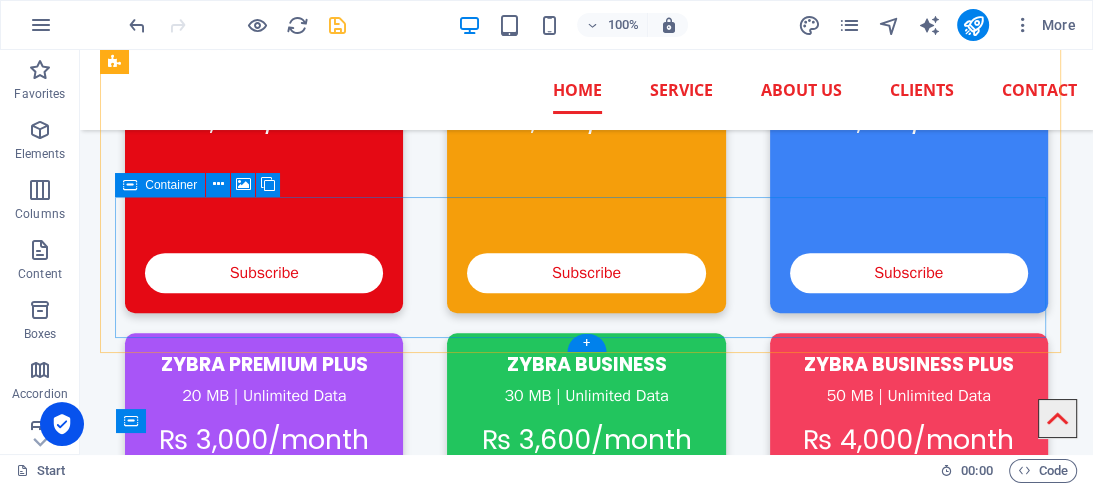 click on "Drop content here or  Add elements  Paste clipboard" at bounding box center (586, 881) 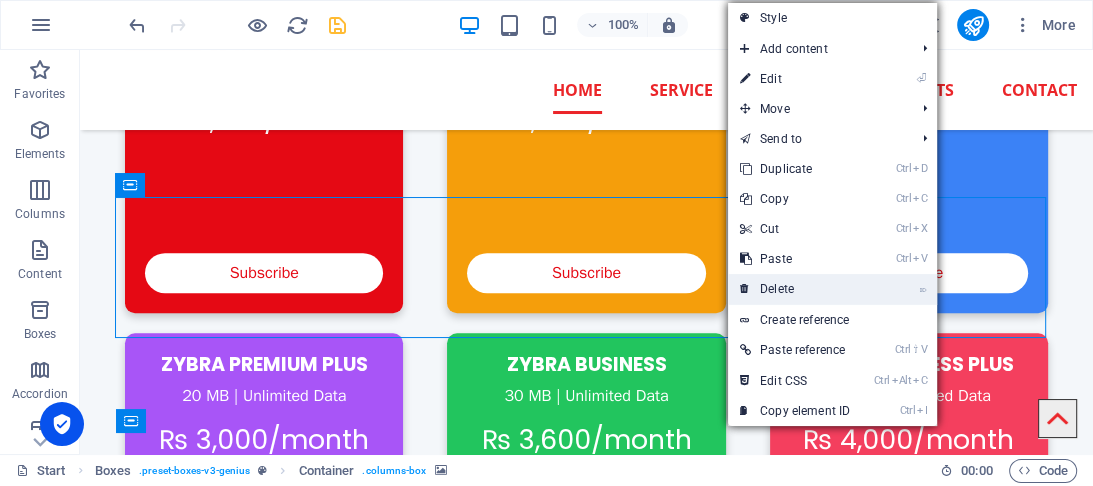 click on "⌦  Delete" at bounding box center [795, 289] 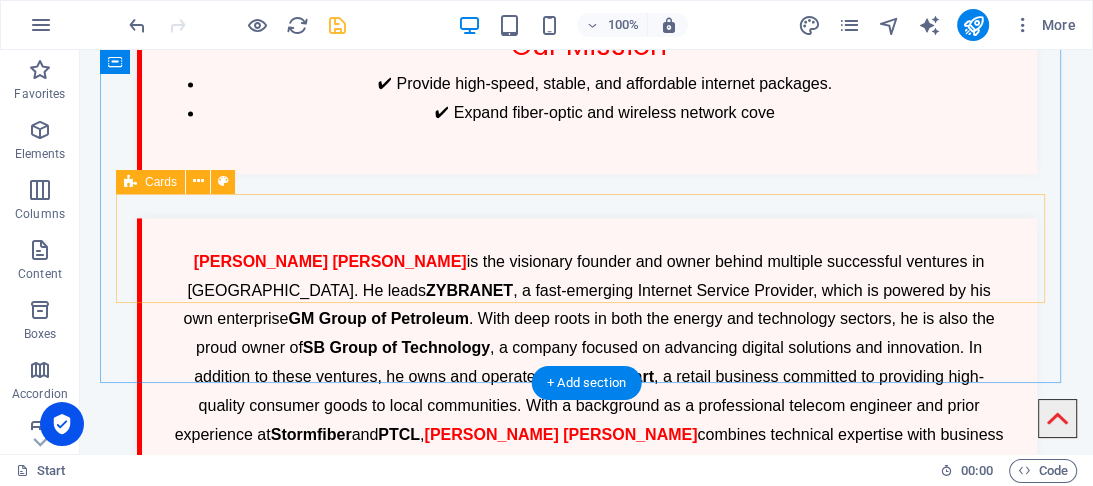 scroll, scrollTop: 2348, scrollLeft: 0, axis: vertical 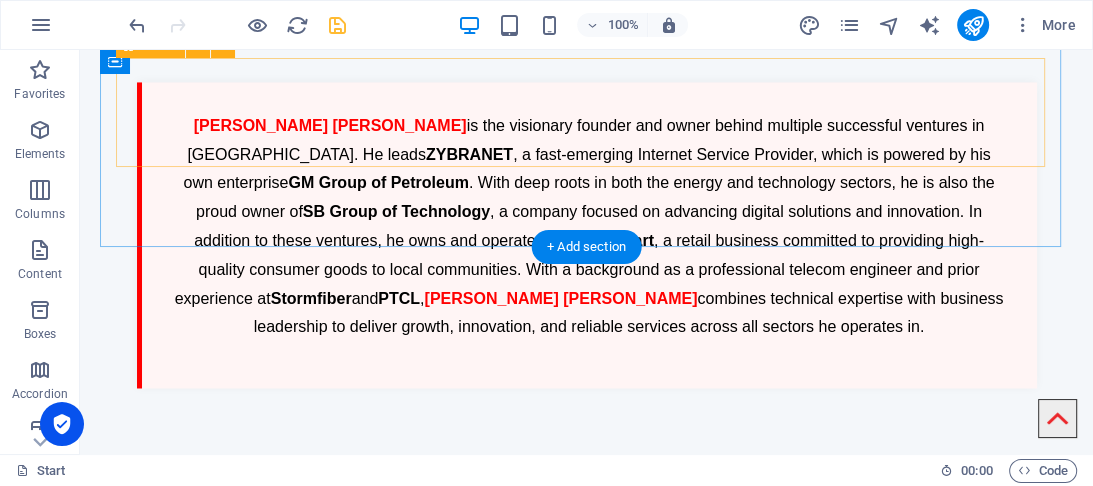 click on "Drop content here or  Add elements  Paste clipboard" at bounding box center (586, 553) 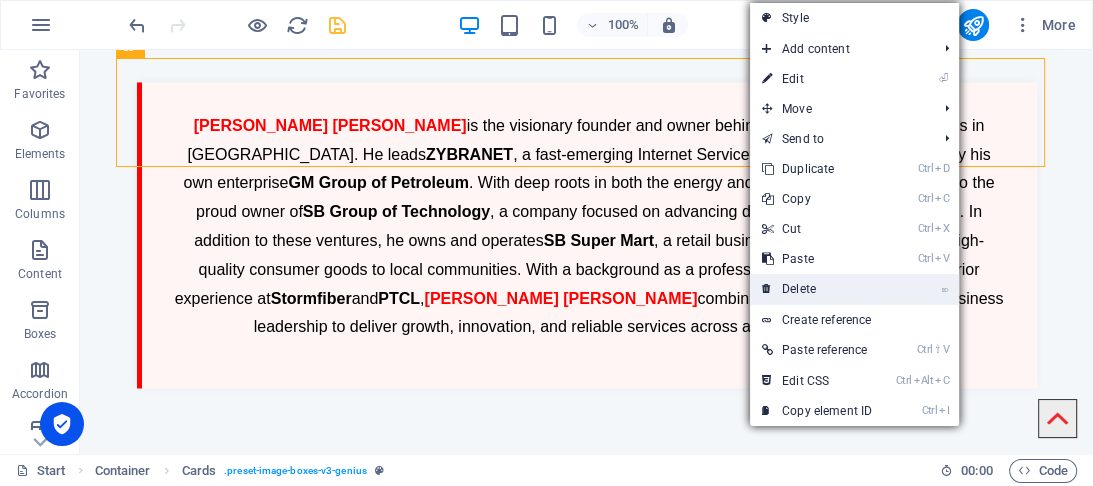 click on "⌦  Delete" at bounding box center [817, 289] 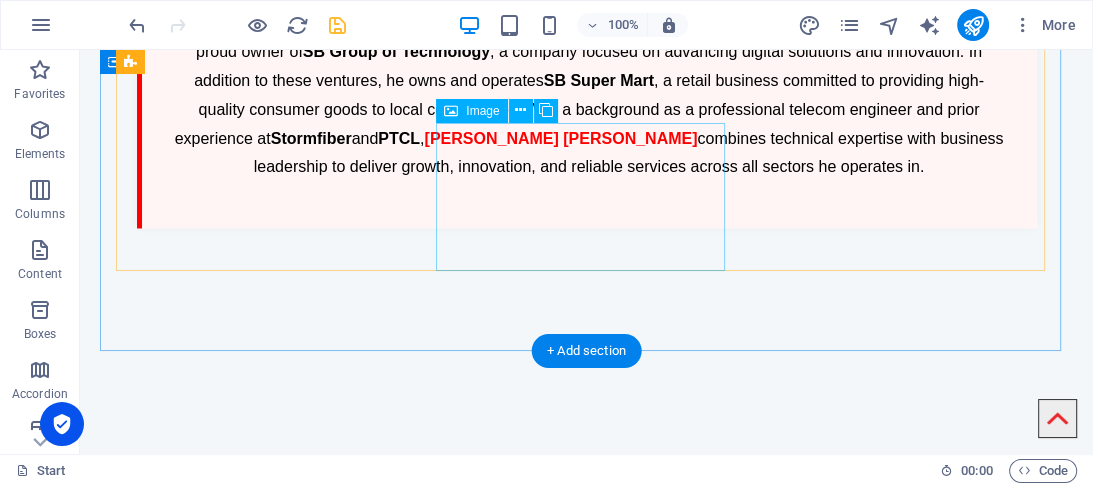 scroll, scrollTop: 2748, scrollLeft: 0, axis: vertical 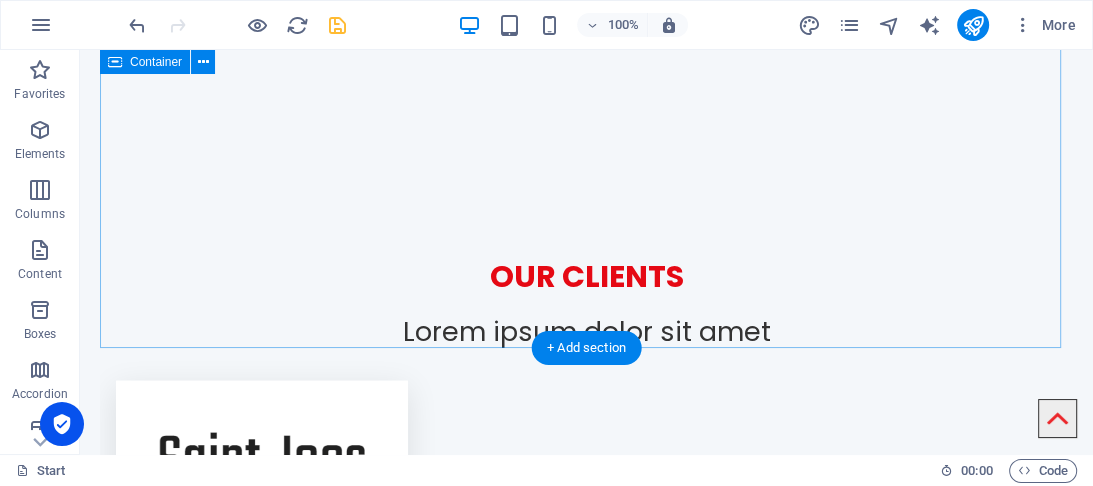click on "Our clients Lorem ipsum dolor sit amet" at bounding box center (586, 810) 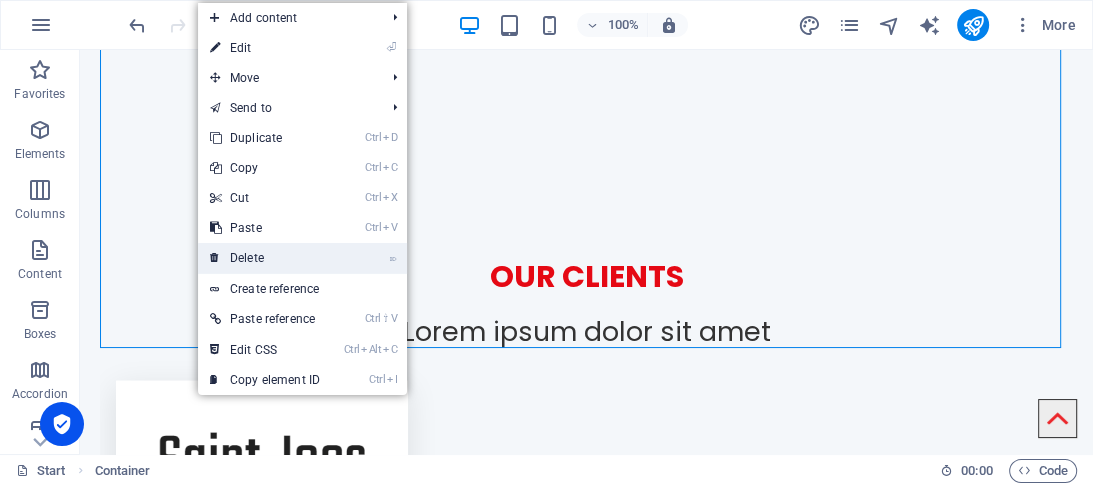 click on "⌦  Delete" at bounding box center (265, 258) 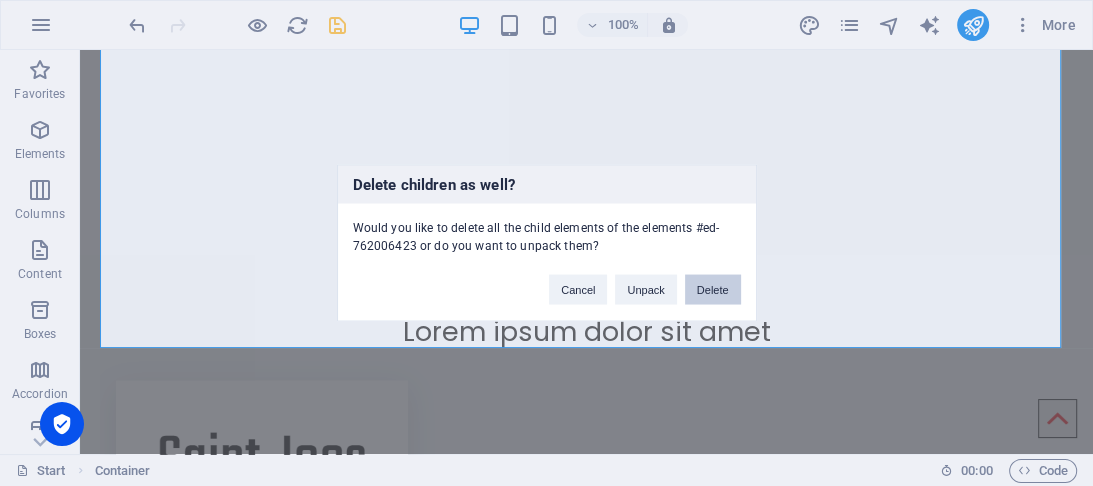 drag, startPoint x: 725, startPoint y: 288, endPoint x: 645, endPoint y: 239, distance: 93.813644 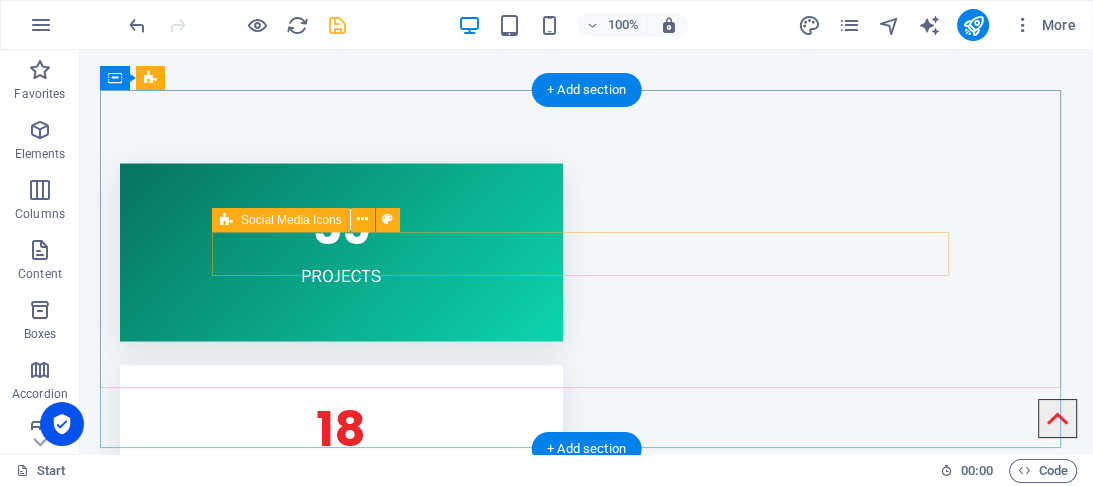 scroll, scrollTop: 2858, scrollLeft: 0, axis: vertical 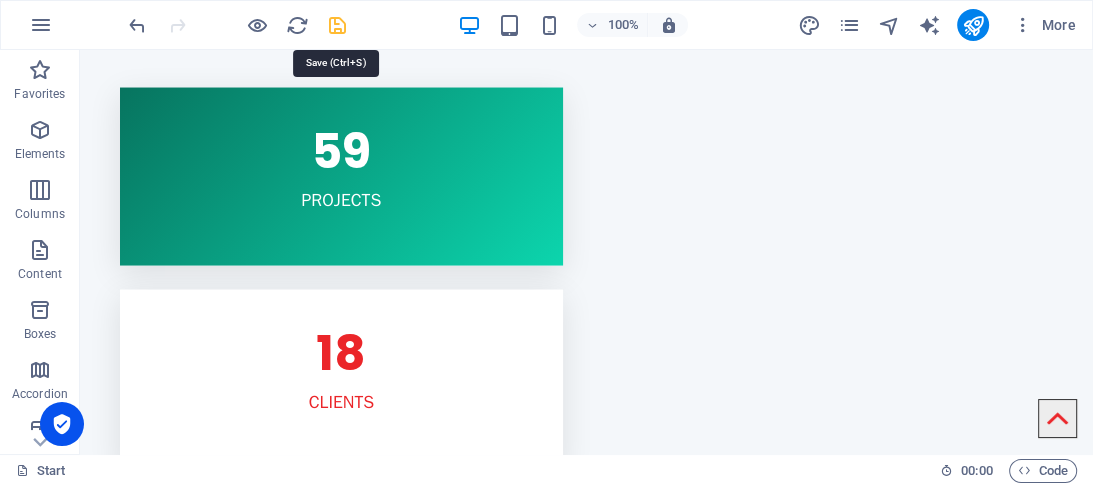 click at bounding box center [337, 25] 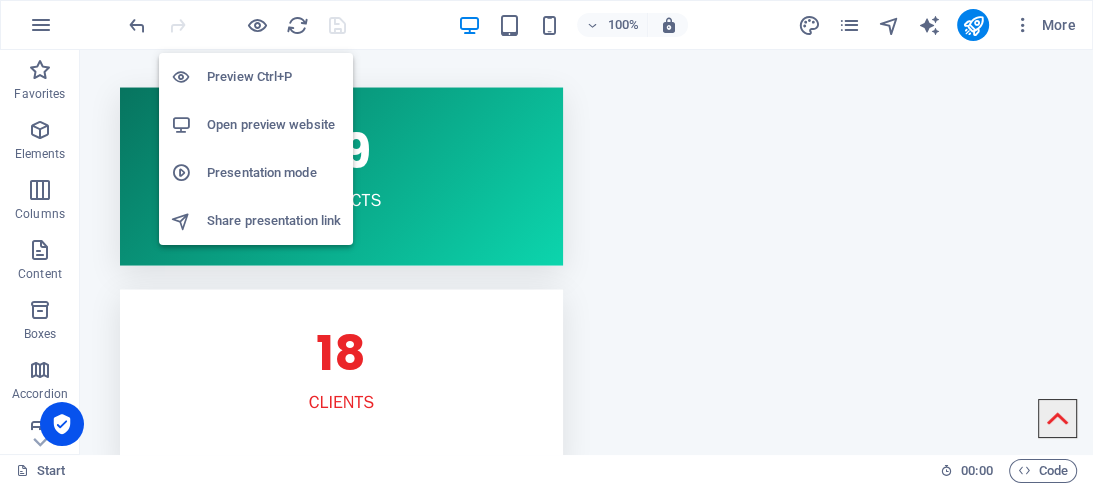 click on "Open preview website" at bounding box center (274, 125) 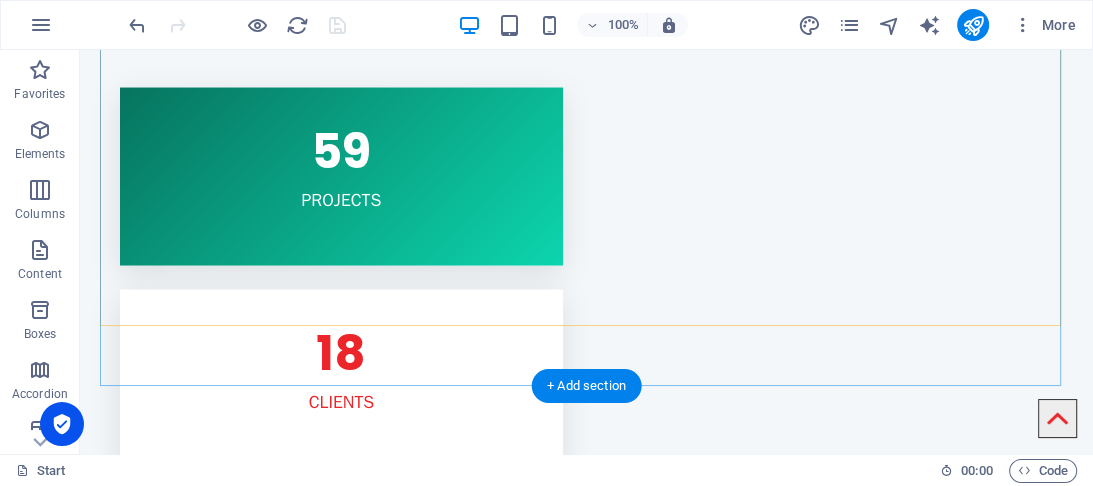 scroll, scrollTop: 2903, scrollLeft: 0, axis: vertical 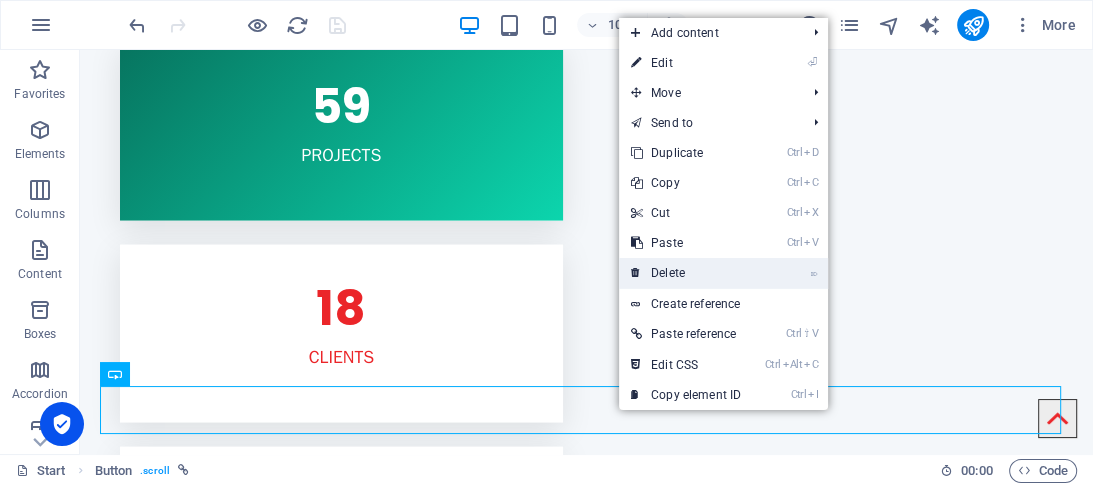 click on "⌦  Delete" at bounding box center [686, 273] 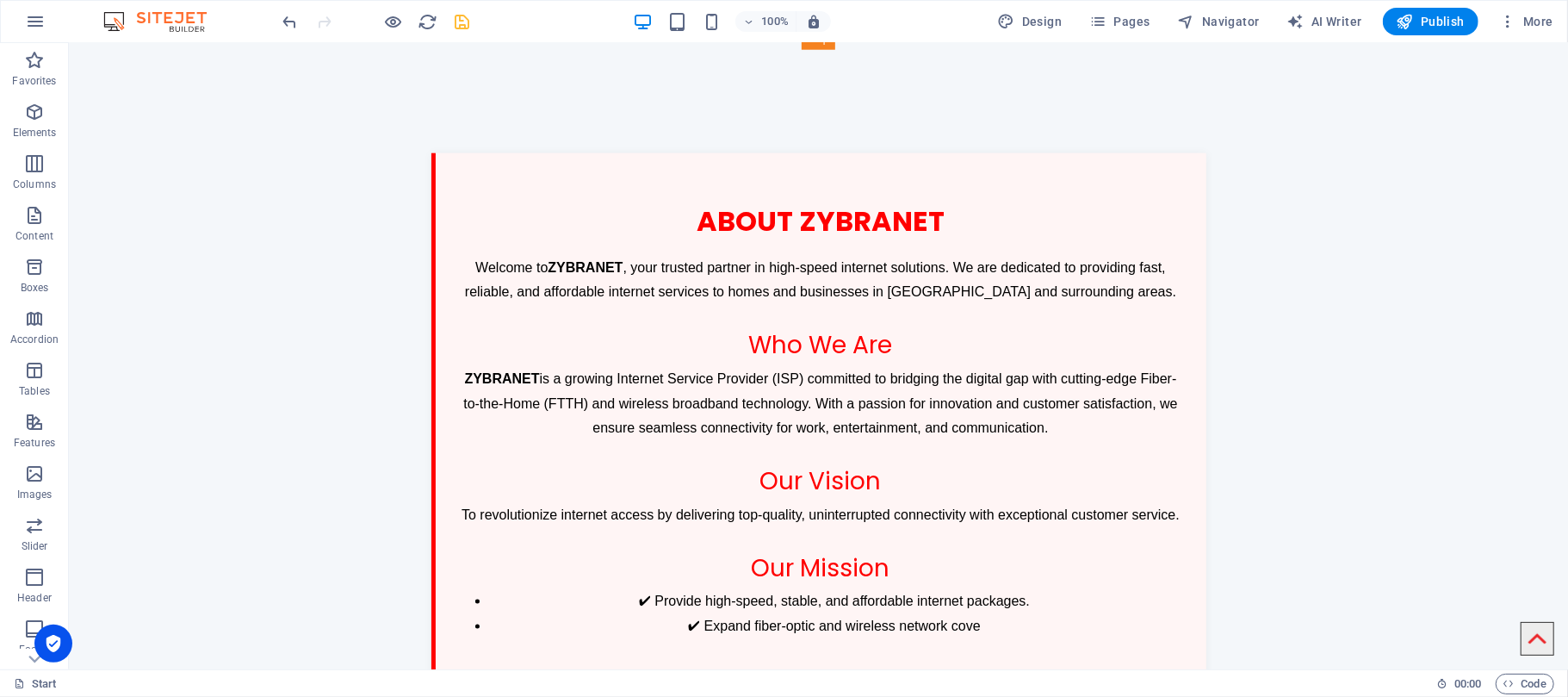scroll, scrollTop: 1297, scrollLeft: 0, axis: vertical 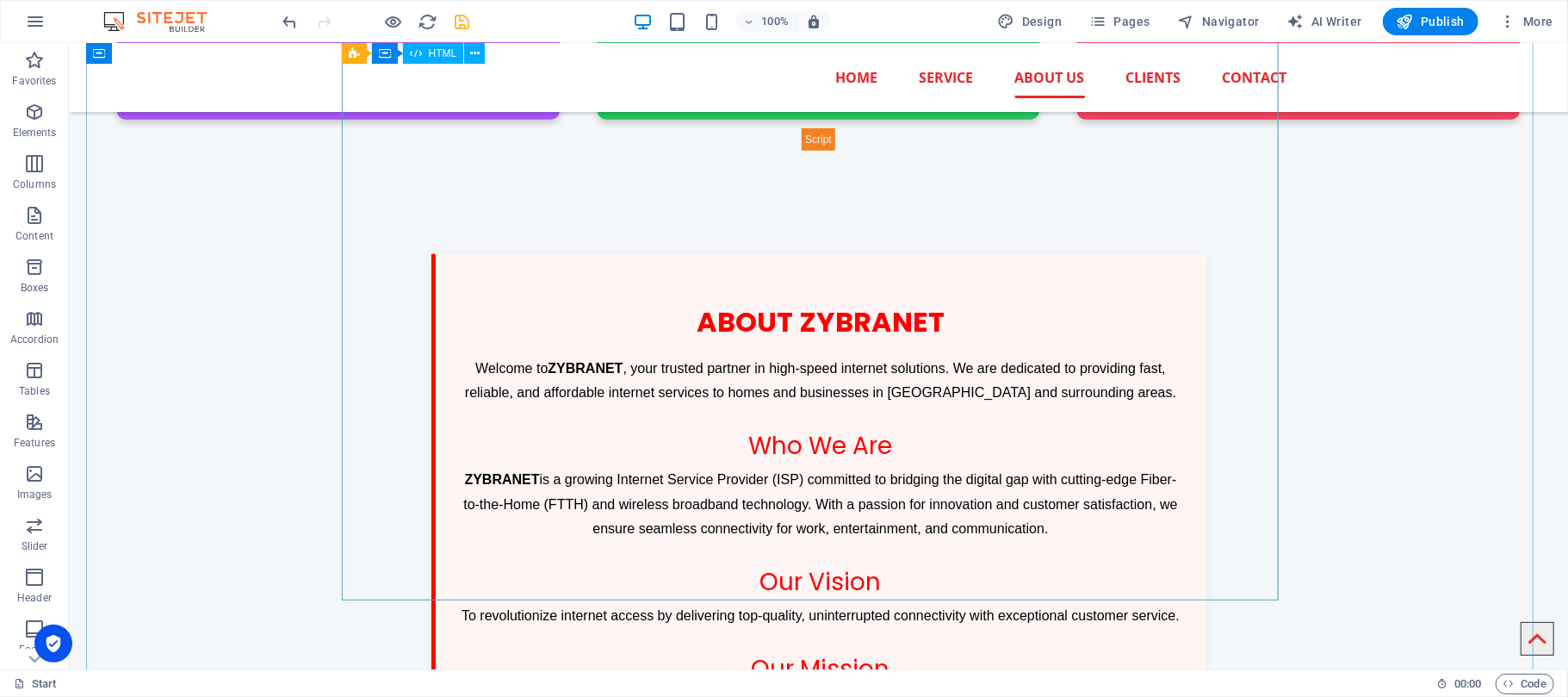 click on "ZYBRANET & Founder Profile
About ZYBRANET
Welcome to  ZYBRANET , your trusted partner in high-speed internet solutions. We are dedicated to providing fast, reliable, and affordable internet services to homes and businesses in [GEOGRAPHIC_DATA] and surrounding areas.
Who We Are
ZYBRANET  is a growing Internet Service Provider (ISP) committed to bridging the digital gap with cutting-edge Fiber-to-the-Home (FTTH) and wireless broadband technology. With a passion for innovation and customer satisfaction, we ensure seamless connectivity for work, entertainment, and communication.
Our Vision
To revolutionize internet access by delivering top-quality, uninterrupted connectivity with exceptional customer service.
Our Mission
✔ Provide high-speed, stable, and affordable internet packages.
✔ Expand fiber-optic and wireless network cove" at bounding box center (818, 516) 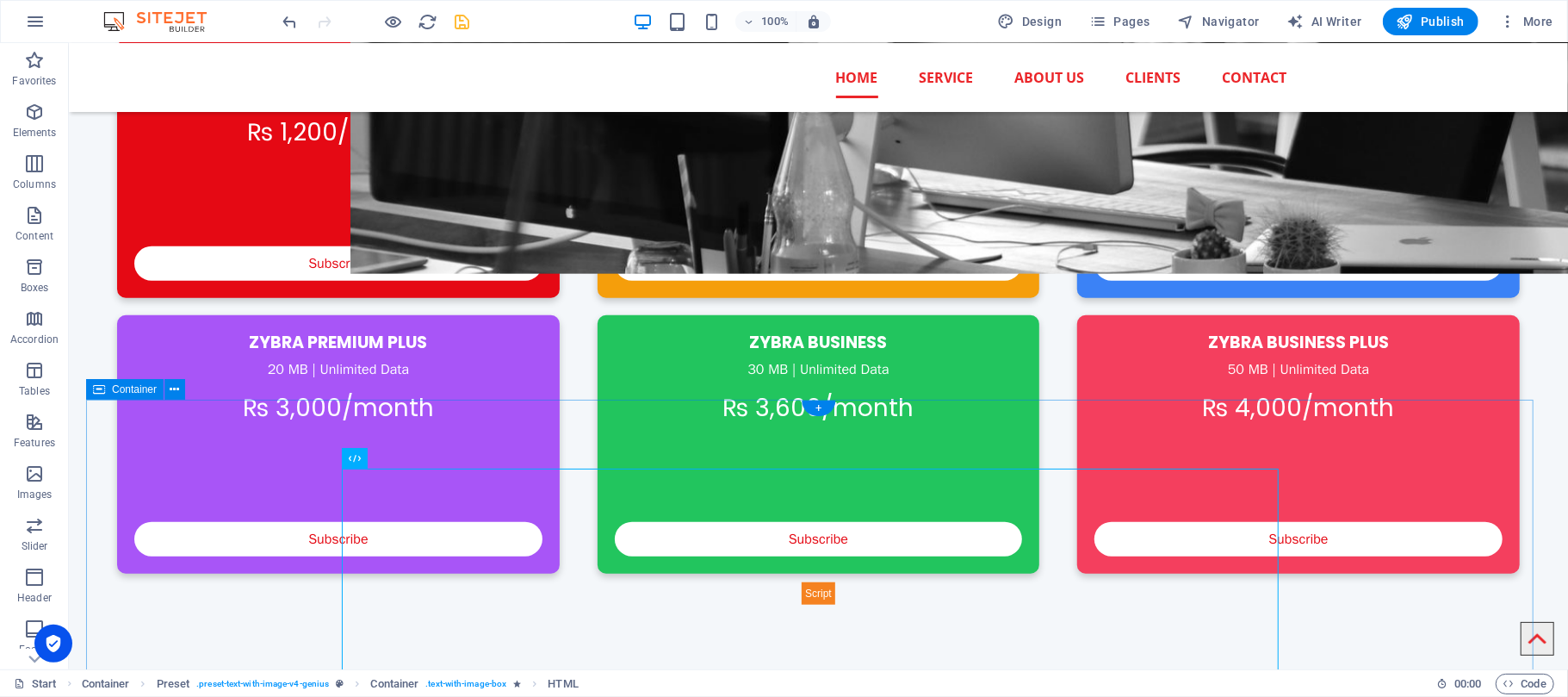 scroll, scrollTop: 837, scrollLeft: 0, axis: vertical 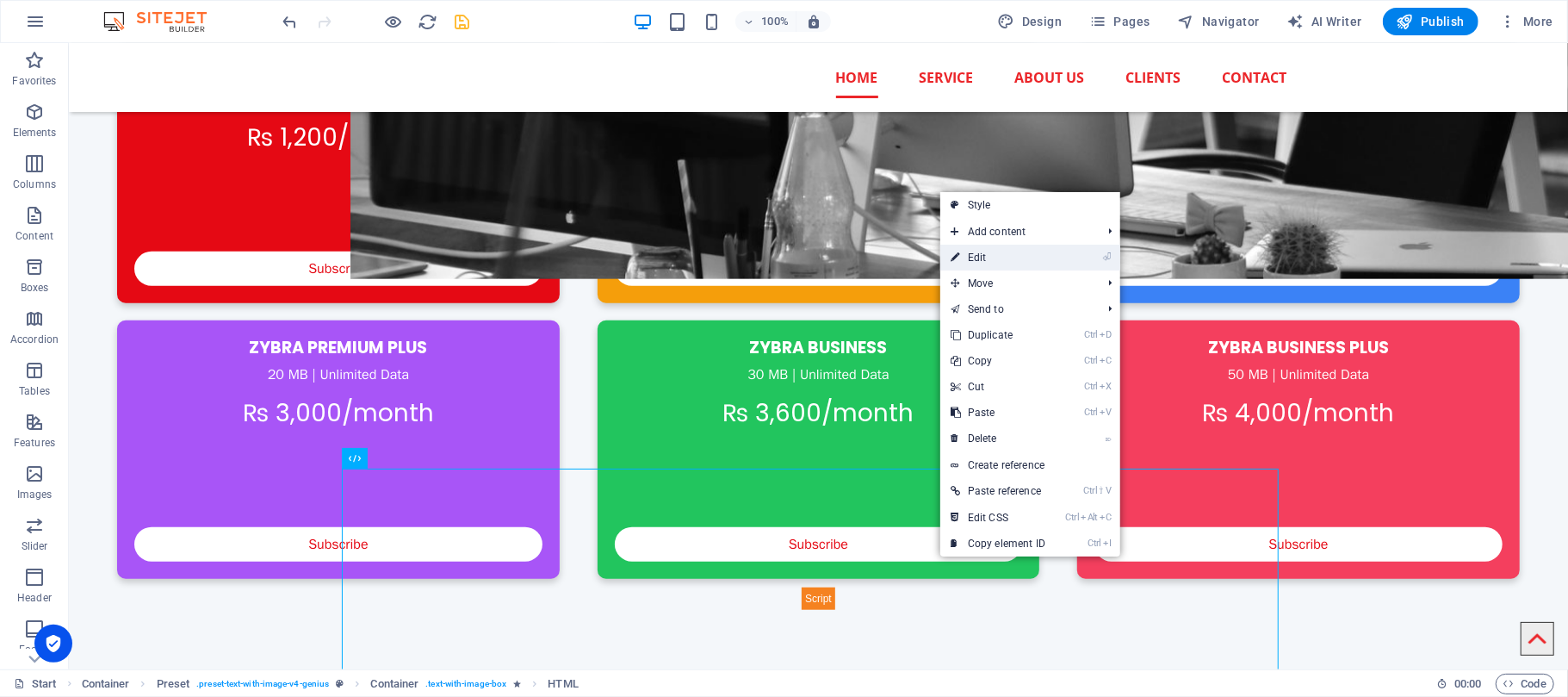 drag, startPoint x: 997, startPoint y: 253, endPoint x: 625, endPoint y: 215, distance: 373.93582 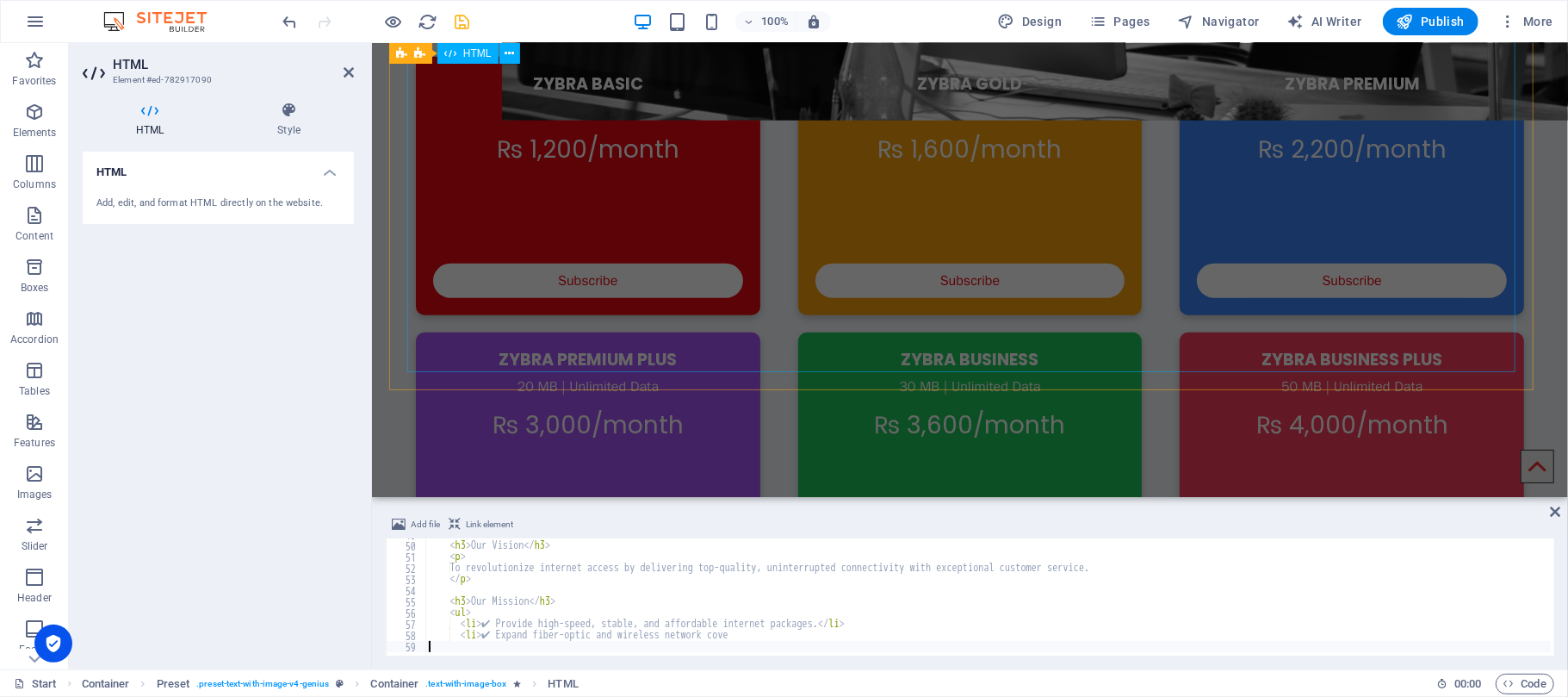 scroll, scrollTop: 725, scrollLeft: 0, axis: vertical 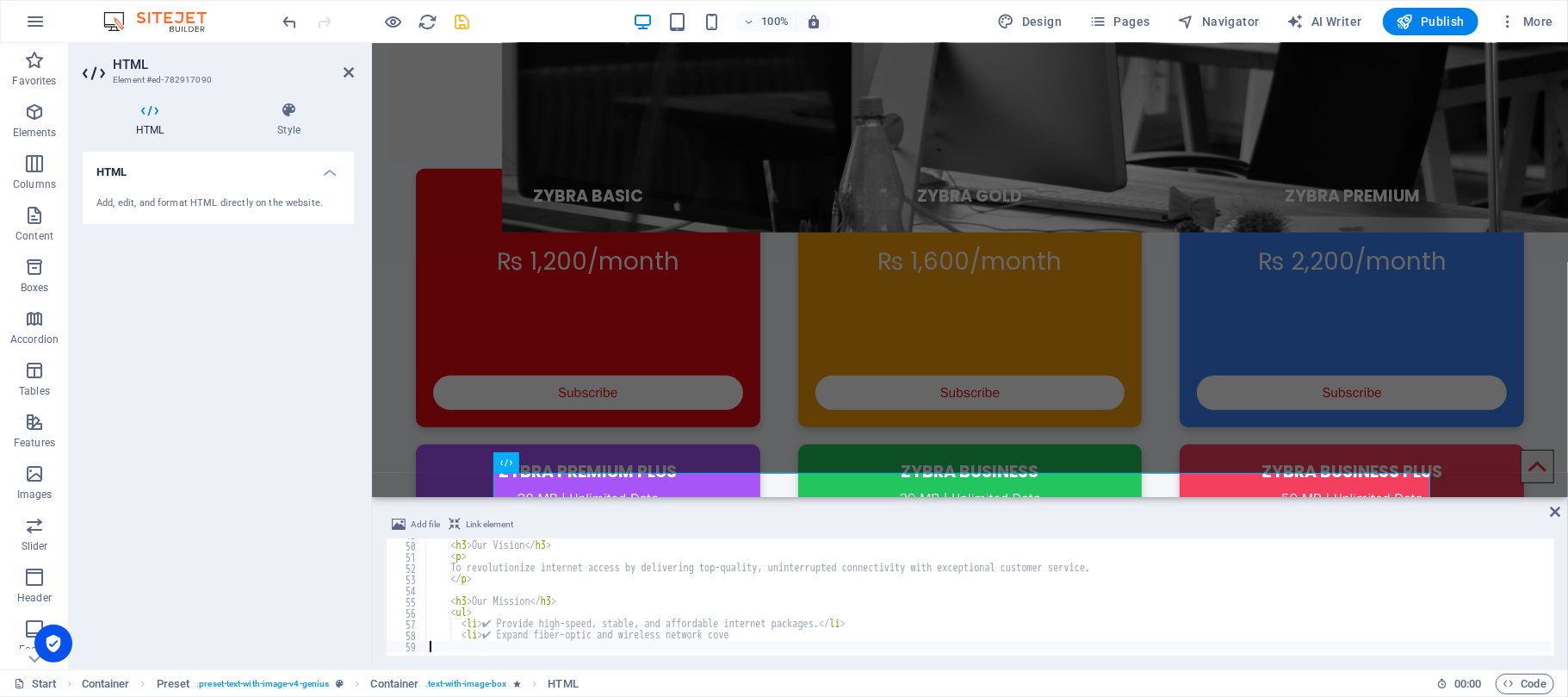 click on "< h3 > Our Vision </ h3 >      < p >        To revolutionize internet access by delivering top-quality, uninterrupted connectivity with exceptional customer service.      </ p >      < h3 > Our Mission </ h3 >      < ul >         < li > ✔ Provide high-speed, stable, and affordable internet packages. </ li >         < li > ✔ Expand fiber-optic and wireless network cove" at bounding box center [1398, 597] 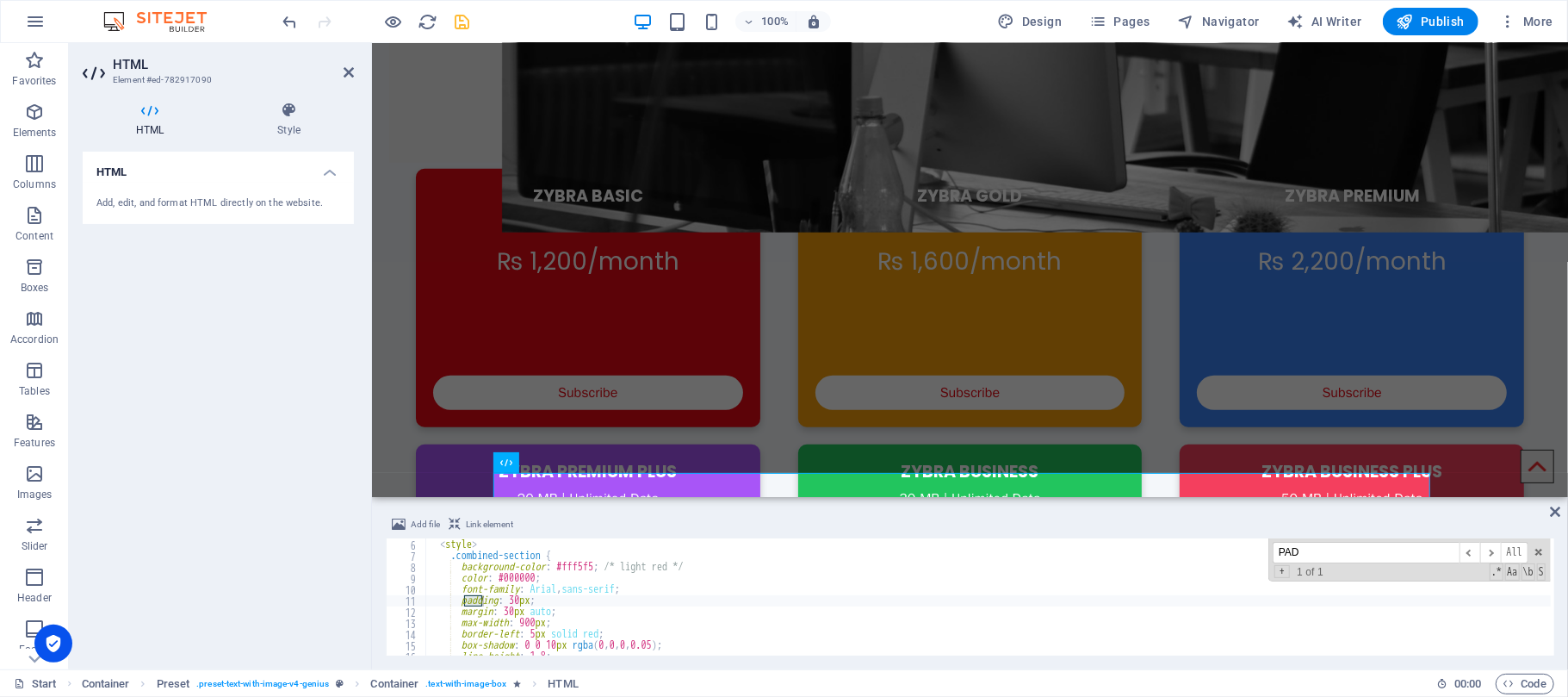 scroll, scrollTop: 55, scrollLeft: 0, axis: vertical 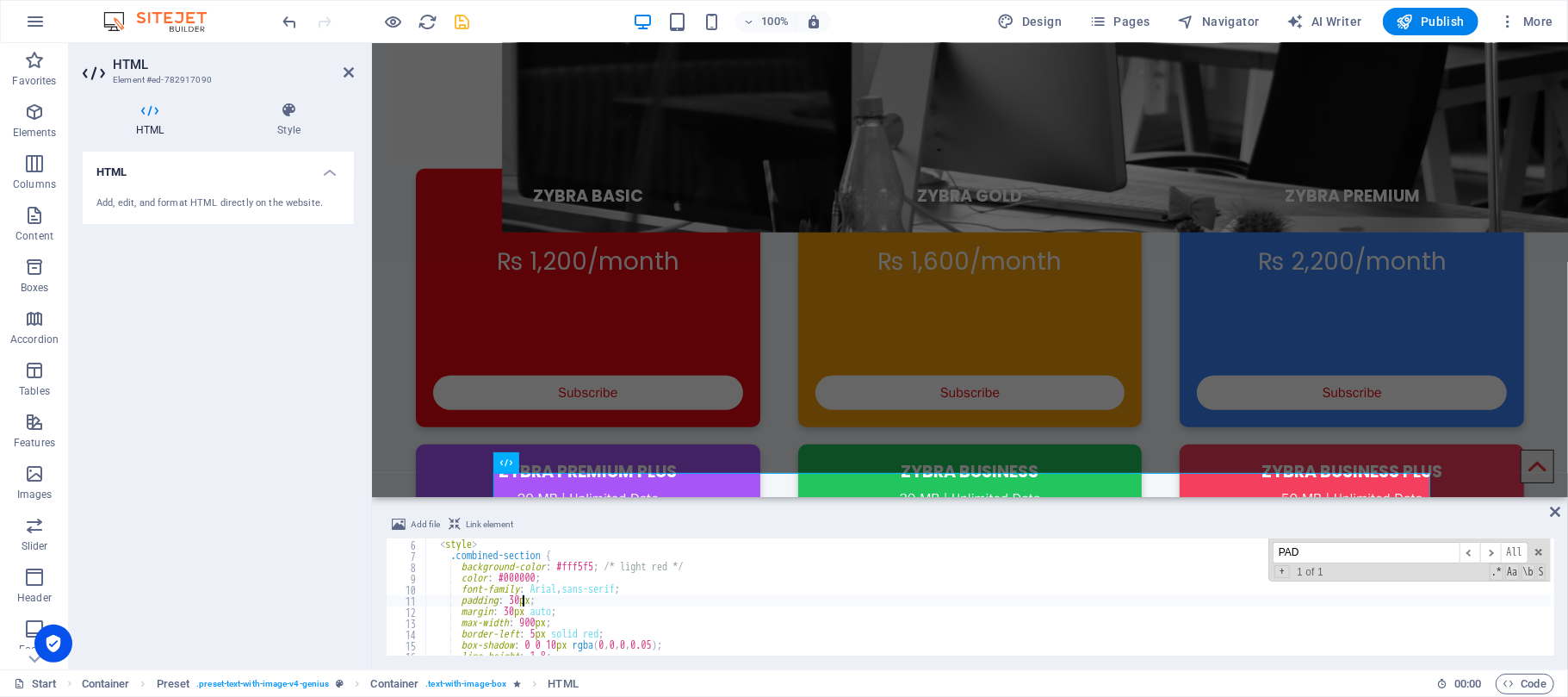 click on "< title > ZYBRANET & Founder Profile </ title >    < style >      .combined-section   {         background-color :   #fff5f5 ;   /* light red */         color :   #000000 ;         font-family :   Arial ,  sans-serif ;         padding :   30 px ;         margin :   30 px   auto ;         max-width :   900 px ;         border-left :   5 px   solid   red ;         box-shadow :   0   0   10 px   rgba ( 0 , 0 , 0 , 0.05 ) ;         line-height :   1.8 ;" at bounding box center (1398, 596) 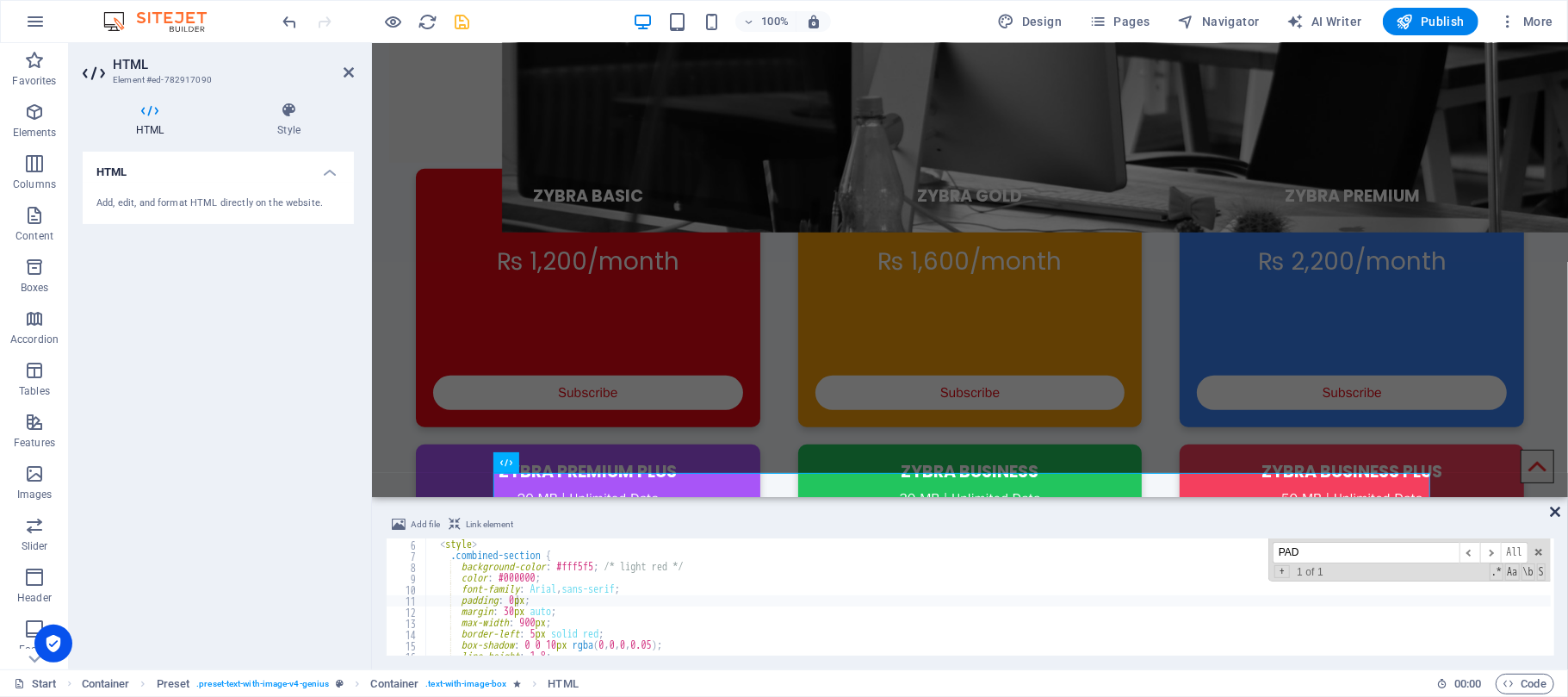 drag, startPoint x: 1185, startPoint y: 453, endPoint x: 1484, endPoint y: 464, distance: 299.20227 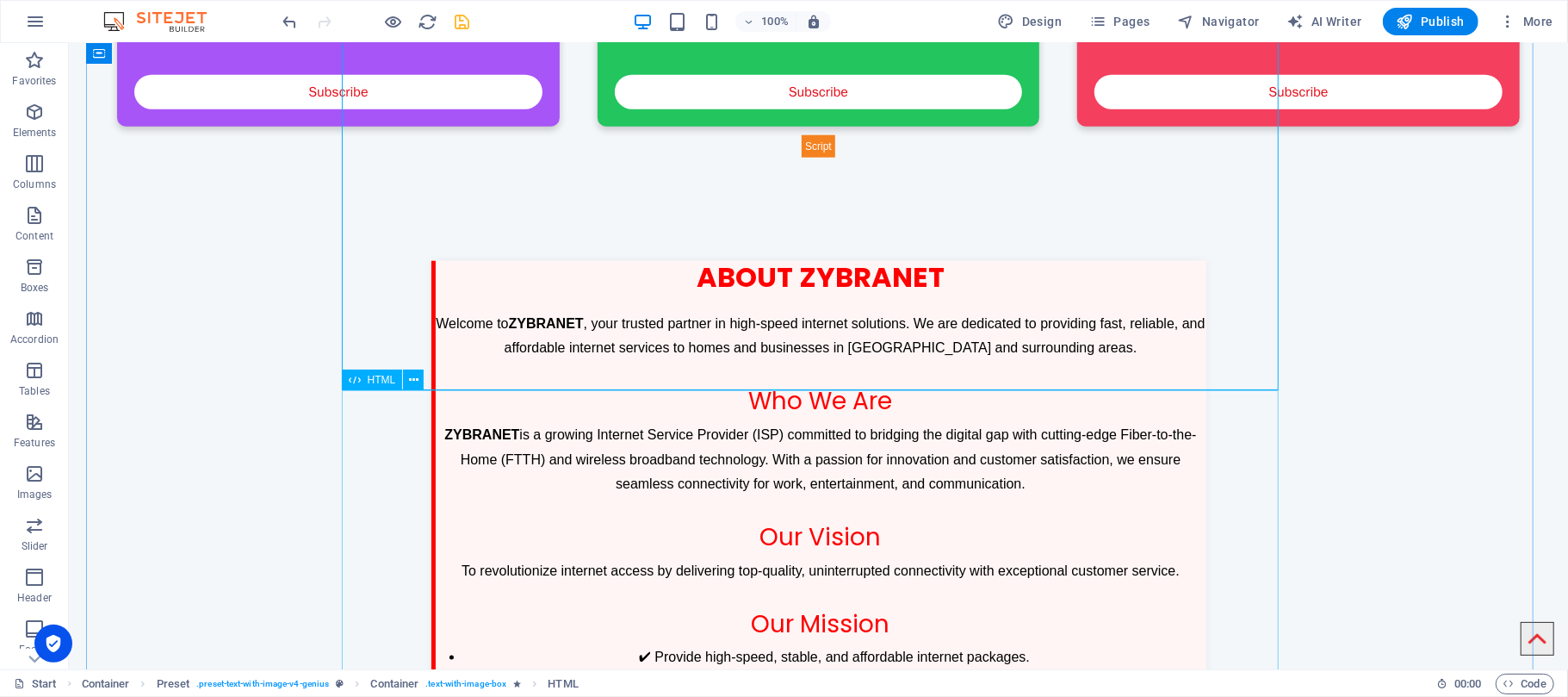 scroll, scrollTop: 1415, scrollLeft: 0, axis: vertical 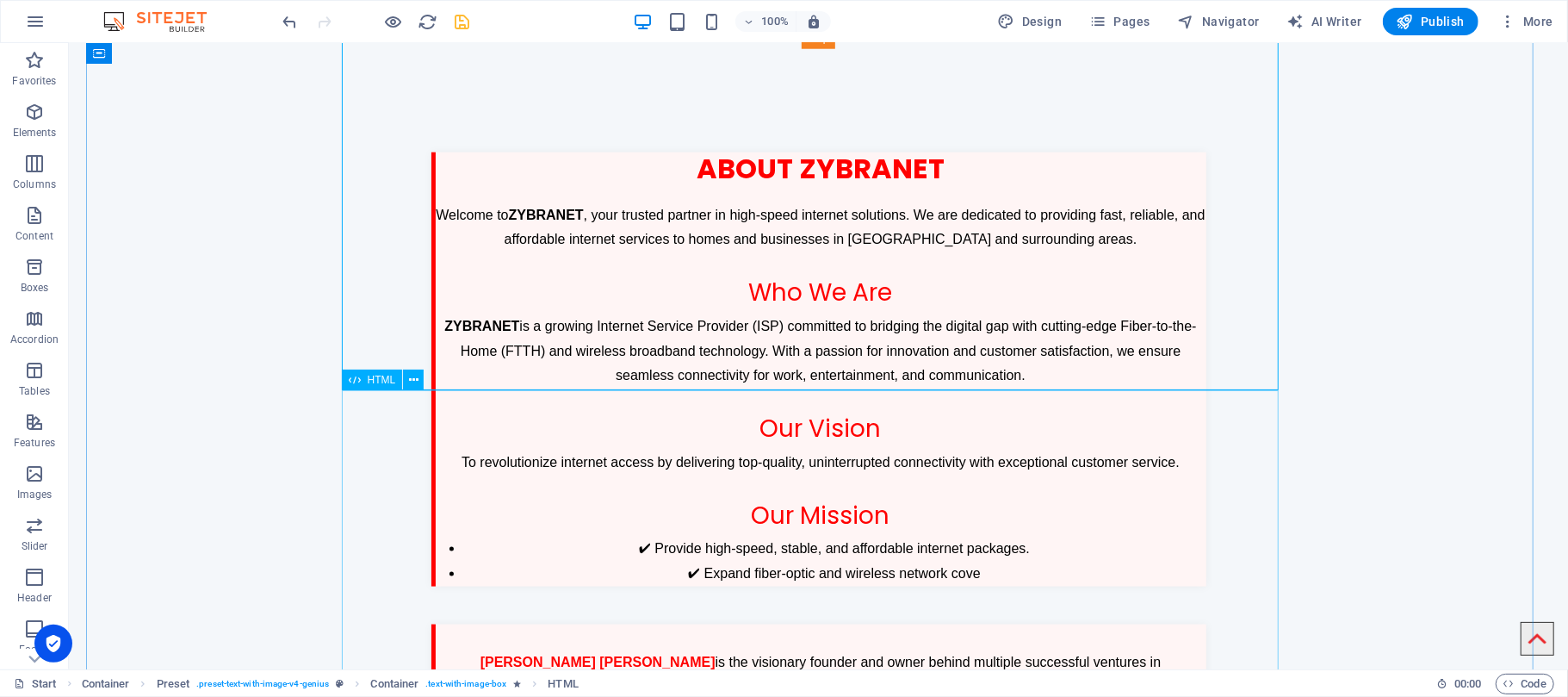 click on "Founder Section
[PERSON_NAME] [PERSON_NAME]  is the visionary founder and owner behind multiple successful ventures in [GEOGRAPHIC_DATA]. He leads  ZYBRANET , a fast-emerging Internet Service Provider, which is powered by his own enterprise  GM Group of Petroleum . With deep roots in both the energy and technology sectors, he is also the proud owner of  SB Group of Technology , a company focused on advancing digital solutions and innovation. In addition to these ventures, he owns and operates  SB Super Mart , a retail business committed to providing high-quality consumer goods to local communities. With a background as a professional telecom engineer and prior experience at  [GEOGRAPHIC_DATA]  and  PTCL ,  [PERSON_NAME] [PERSON_NAME]  combines technical expertise with business leadership to deliver growth, innovation, and reliable services across all sectors he operates in." at bounding box center (818, 756) 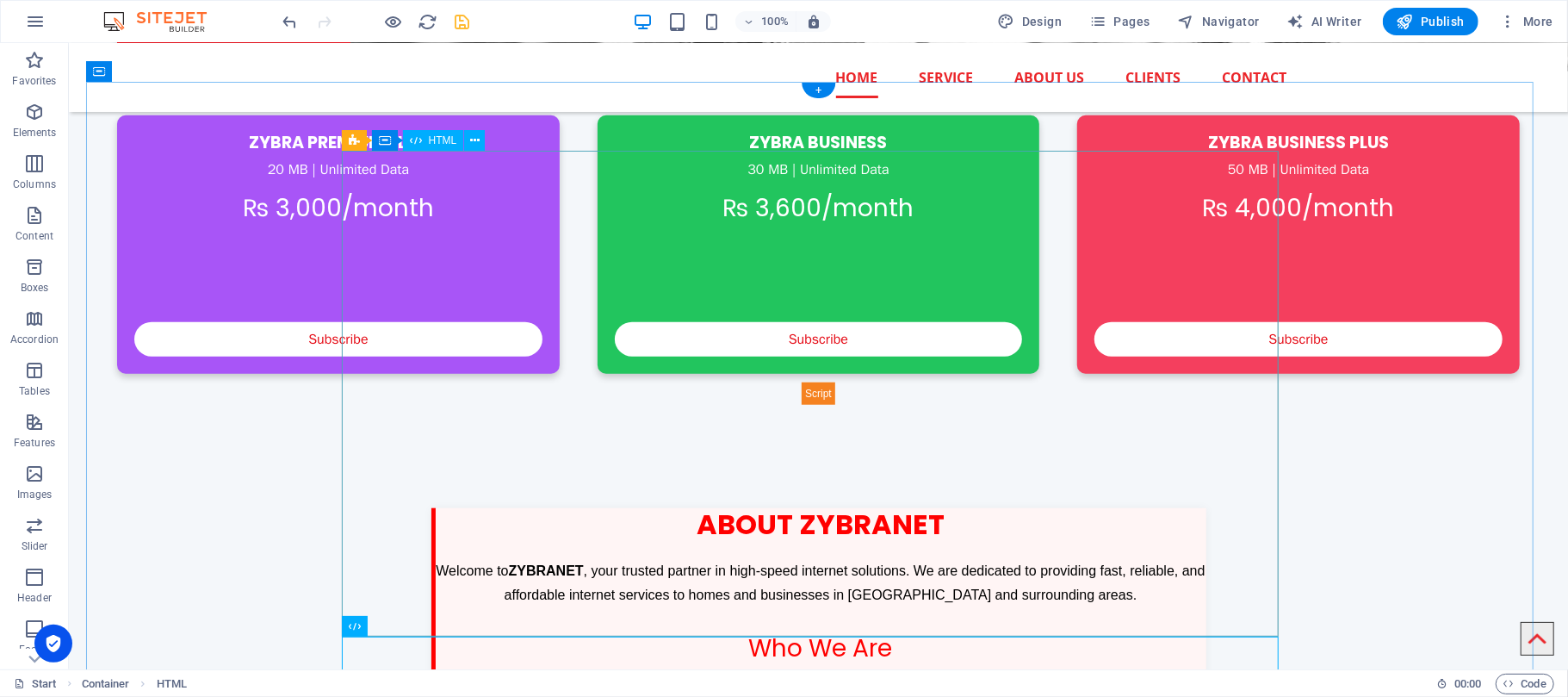 scroll, scrollTop: 841, scrollLeft: 0, axis: vertical 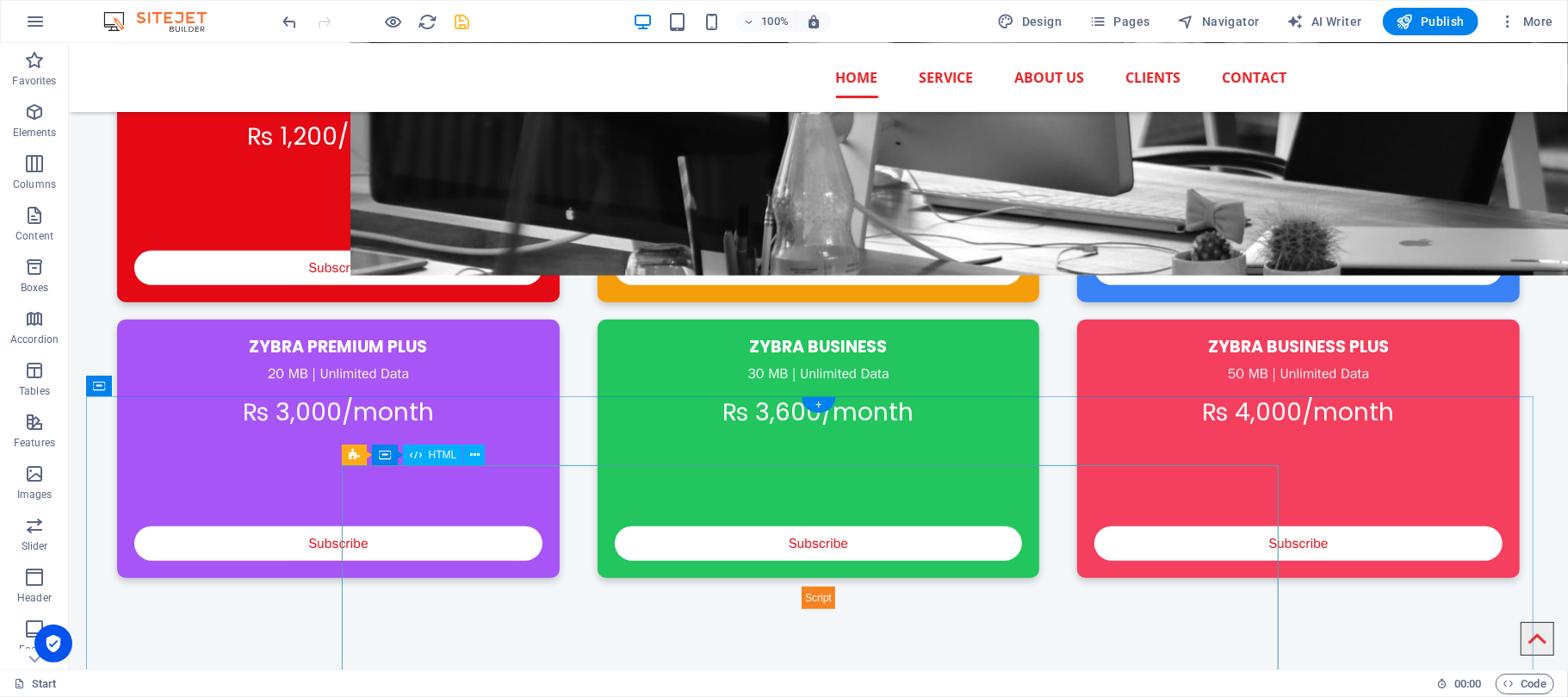 click on "ZYBRANET & Founder Profile
About ZYBRANET
Welcome to  ZYBRANET , your trusted partner in high-speed internet solutions. We are dedicated to providing fast, reliable, and affordable internet services to homes and businesses in [GEOGRAPHIC_DATA] and surrounding areas.
Who We Are
ZYBRANET  is a growing Internet Service Provider (ISP) committed to bridging the digital gap with cutting-edge Fiber-to-the-Home (FTTH) and wireless broadband technology. With a passion for innovation and customer satisfaction, we ensure seamless connectivity for work, entertainment, and communication.
Our Vision
To revolutionize internet access by delivering top-quality, uninterrupted connectivity with exceptional customer service.
Our Mission
✔ Provide high-speed, stable, and affordable internet packages.
✔ Expand fiber-optic and wireless network cove" at bounding box center [818, 929] 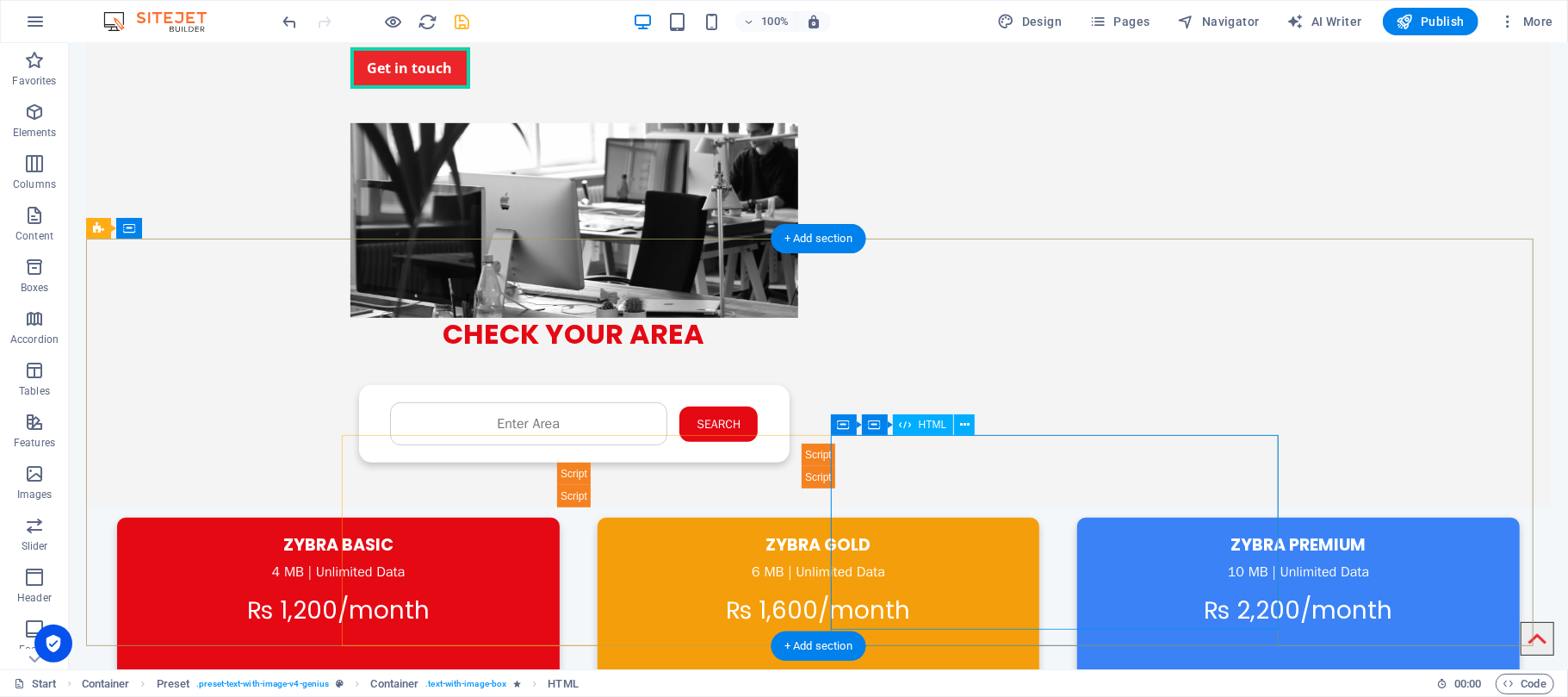 scroll, scrollTop: 0, scrollLeft: 0, axis: both 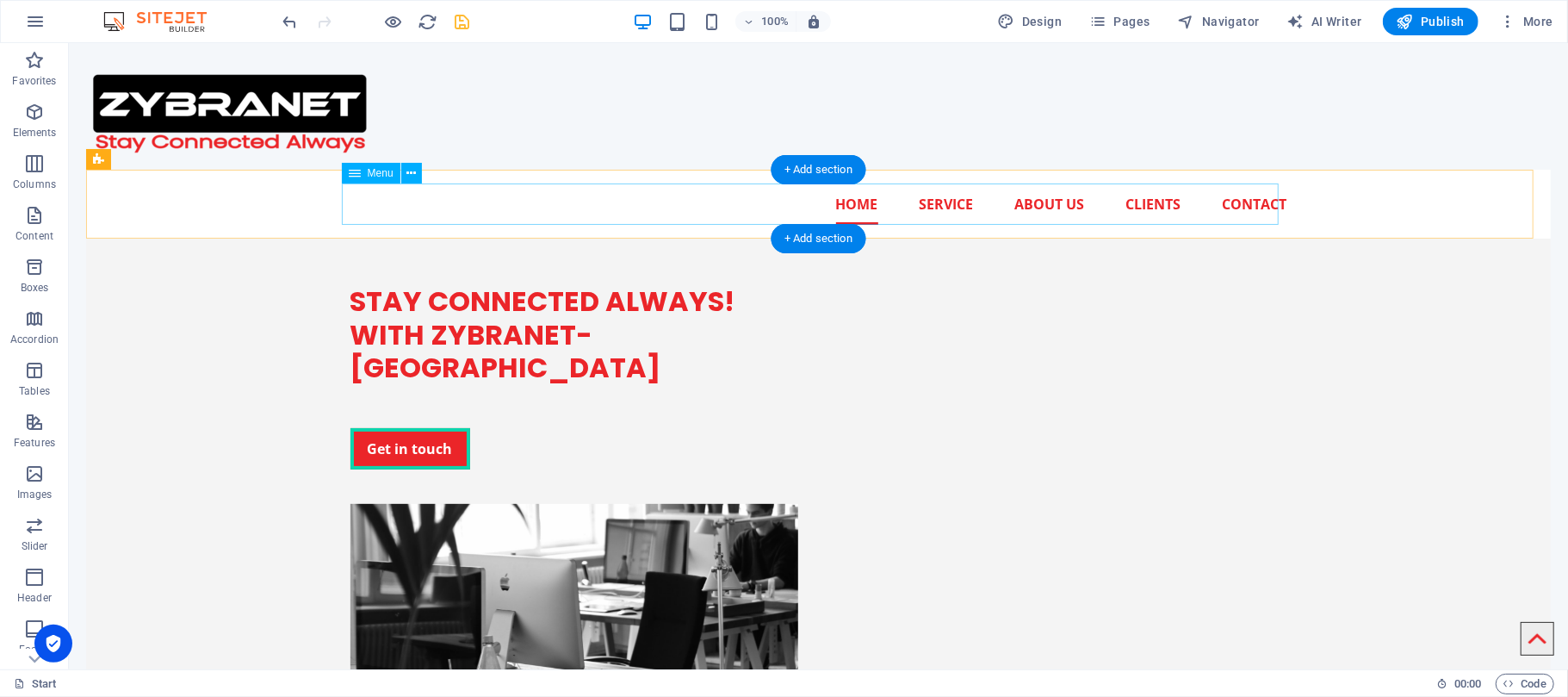 click on "Home Service About us Clients Contact" at bounding box center [818, 203] 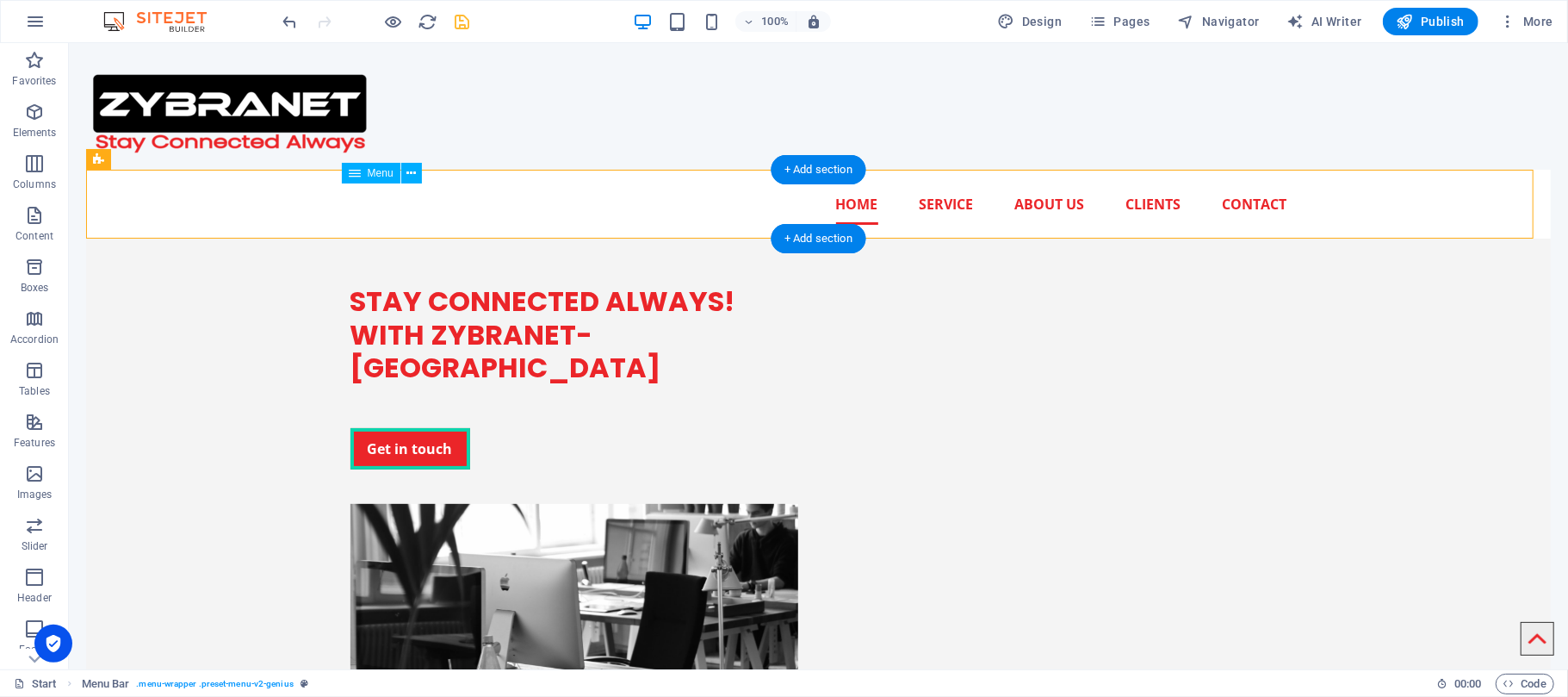 click on "Home Service About us Clients Contact" at bounding box center (818, 203) 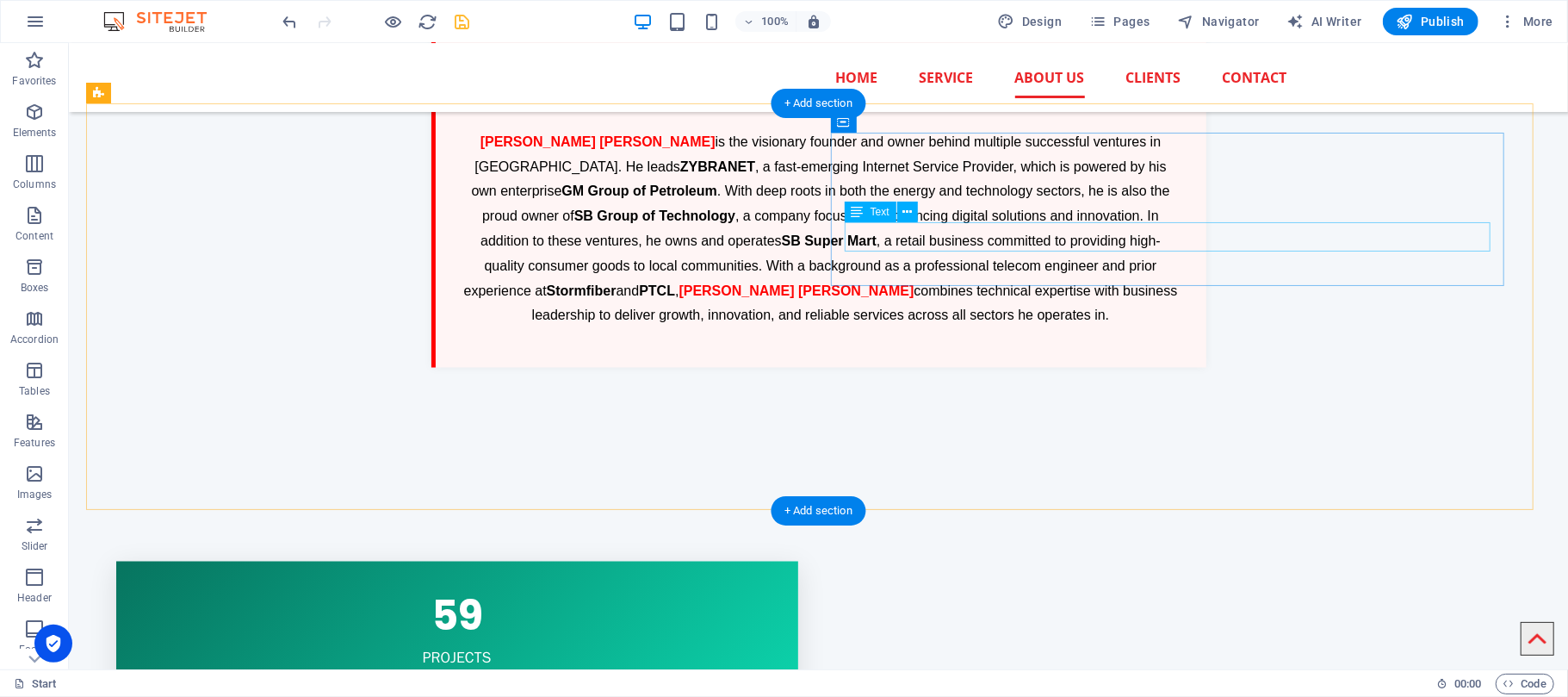 scroll, scrollTop: 1838, scrollLeft: 0, axis: vertical 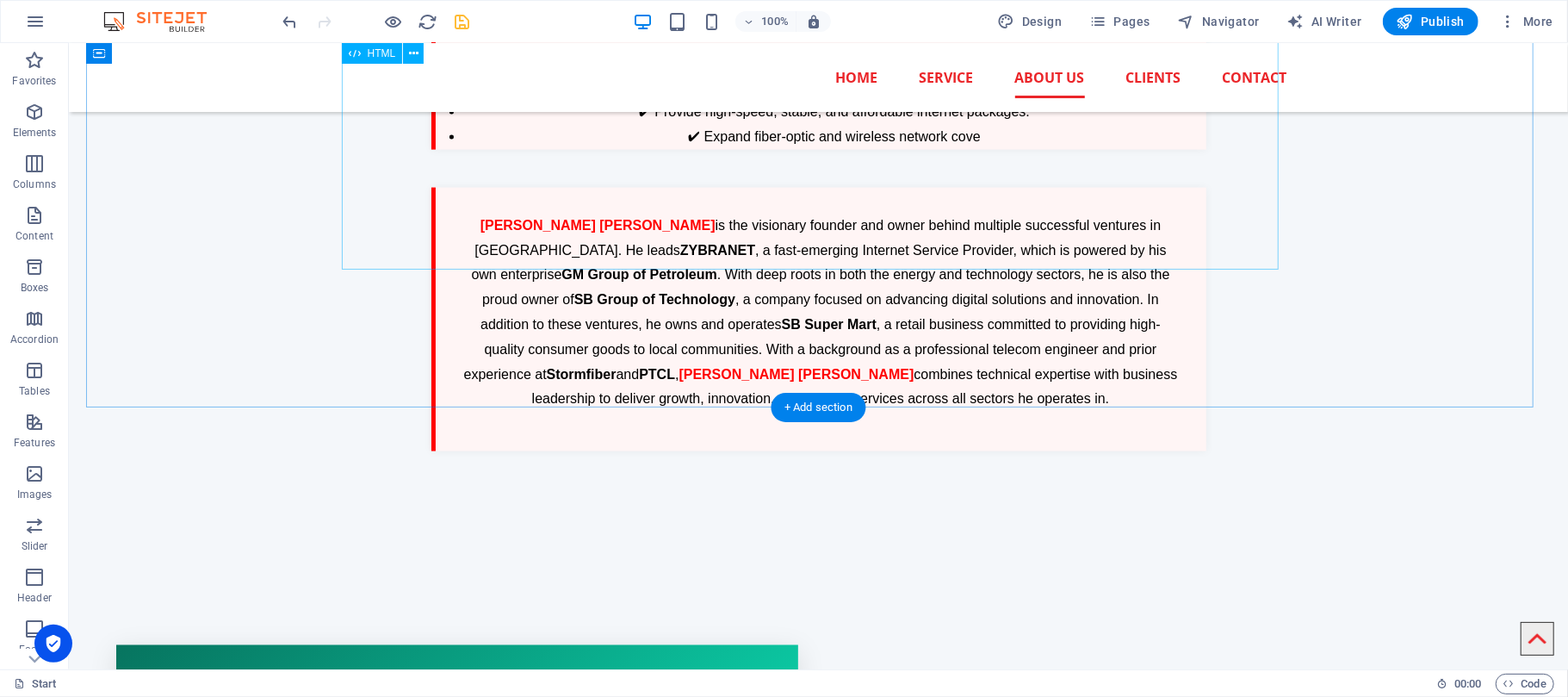 click on "Founder Section
[PERSON_NAME] [PERSON_NAME]  is the visionary founder and owner behind multiple successful ventures in [GEOGRAPHIC_DATA]. He leads  ZYBRANET , a fast-emerging Internet Service Provider, which is powered by his own enterprise  GM Group of Petroleum . With deep roots in both the energy and technology sectors, he is also the proud owner of  SB Group of Technology , a company focused on advancing digital solutions and innovation. In addition to these ventures, he owns and operates  SB Super Mart , a retail business committed to providing high-quality consumer goods to local communities. With a background as a professional telecom engineer and prior experience at  [GEOGRAPHIC_DATA]  and  PTCL ,  [PERSON_NAME] [PERSON_NAME]  combines technical expertise with business leadership to deliver growth, innovation, and reliable services across all sectors he operates in." at bounding box center [818, 319] 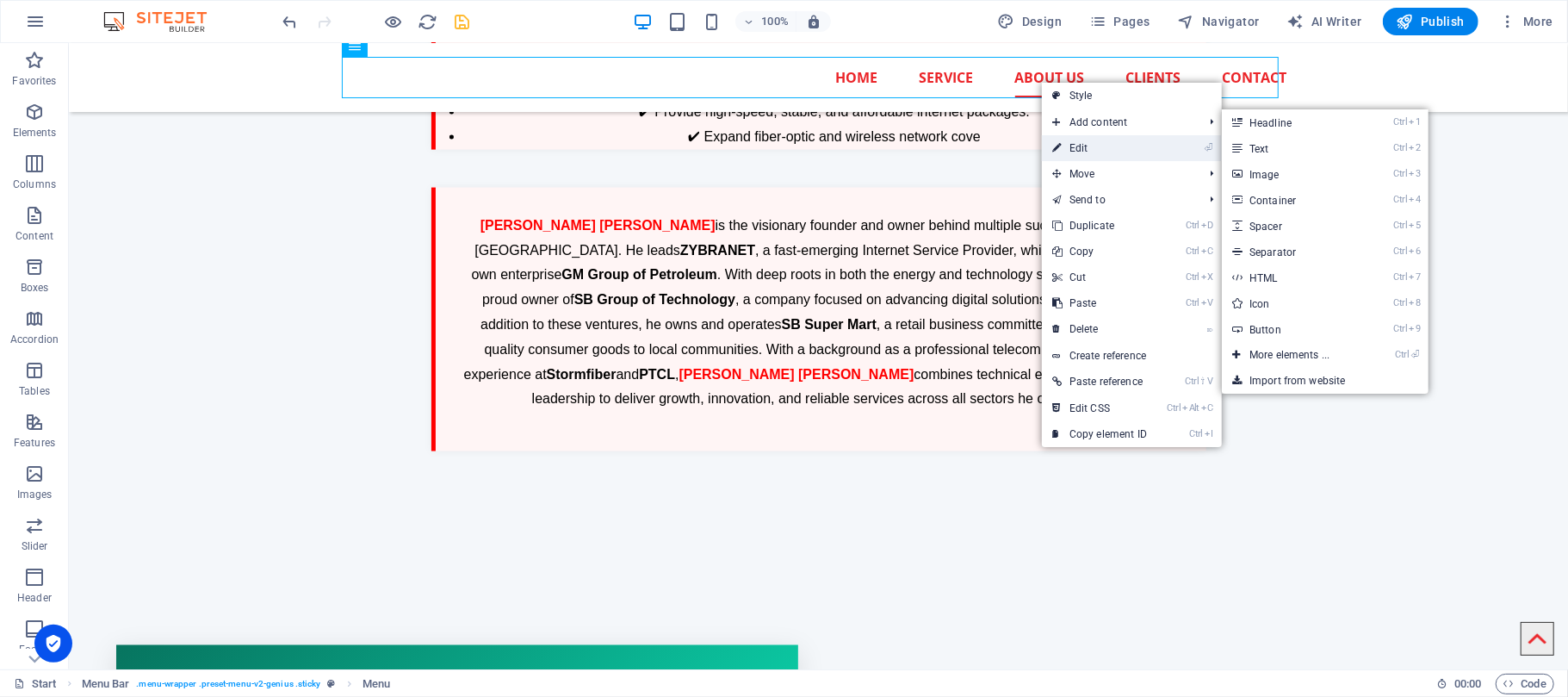 click on "⏎  Edit" at bounding box center [1100, 148] 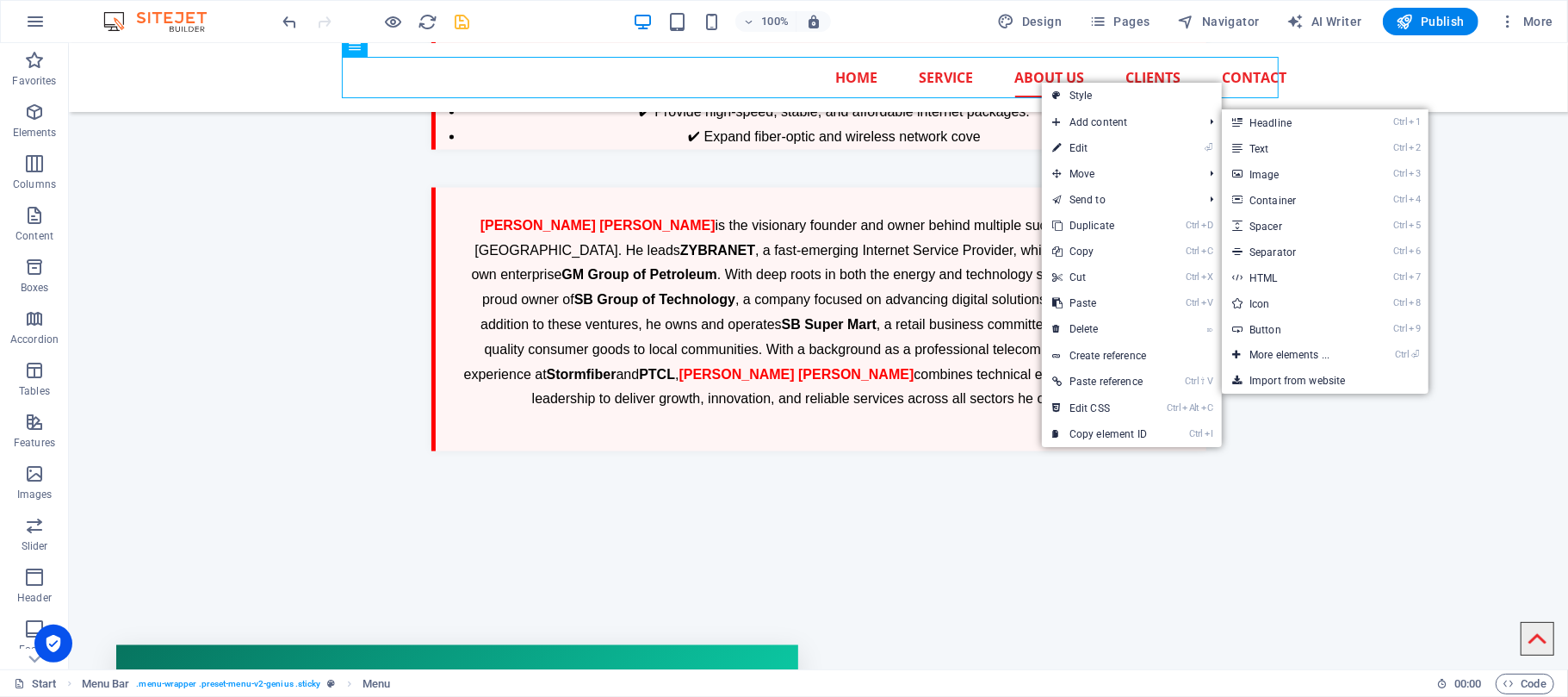select 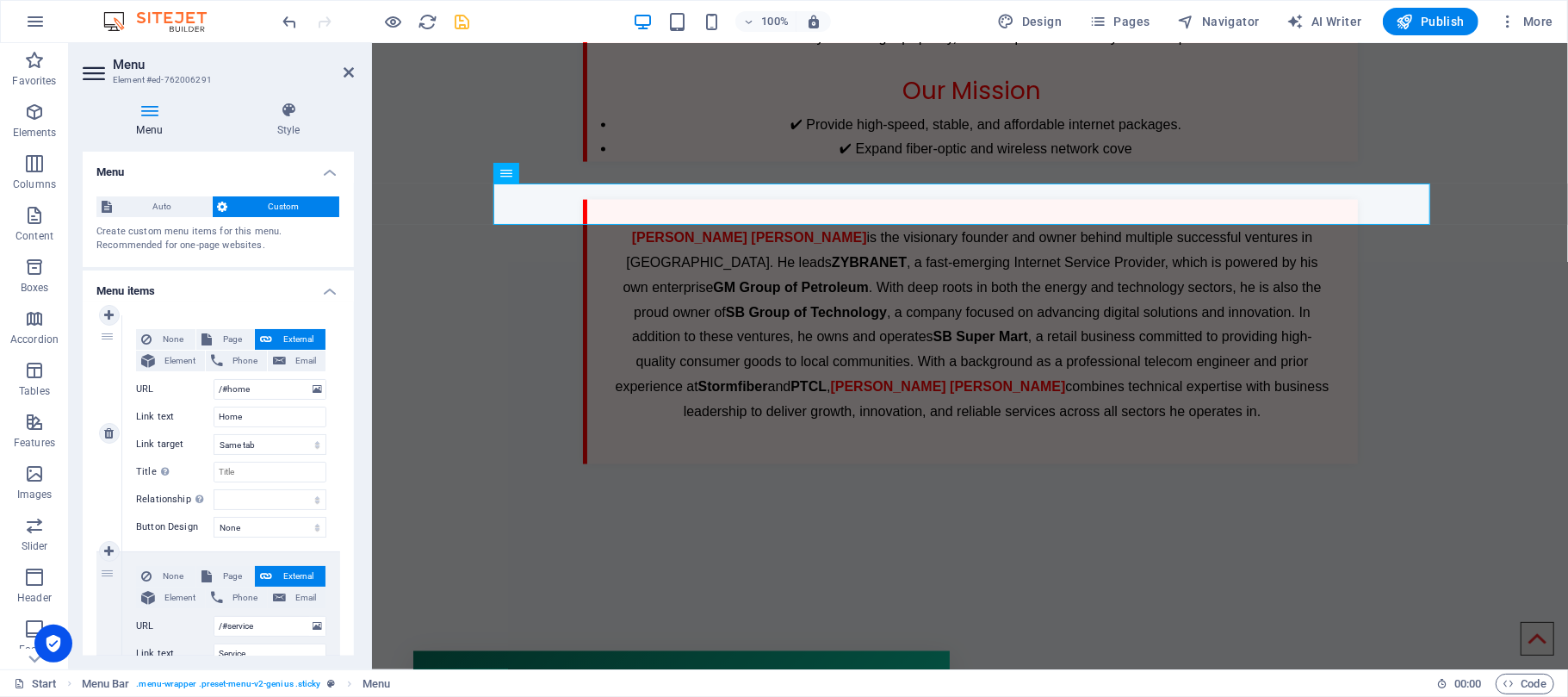 scroll, scrollTop: 0, scrollLeft: 0, axis: both 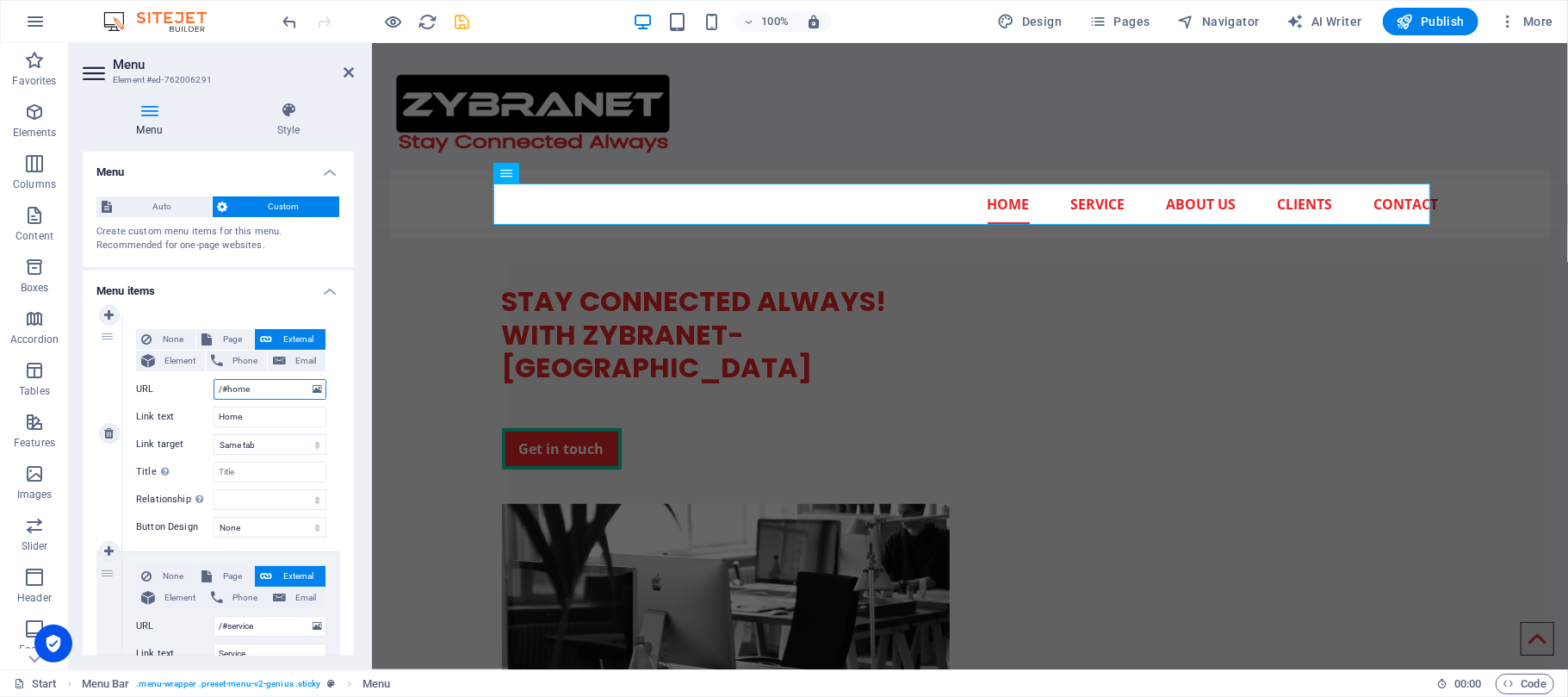 click on "/#home" at bounding box center [270, 389] 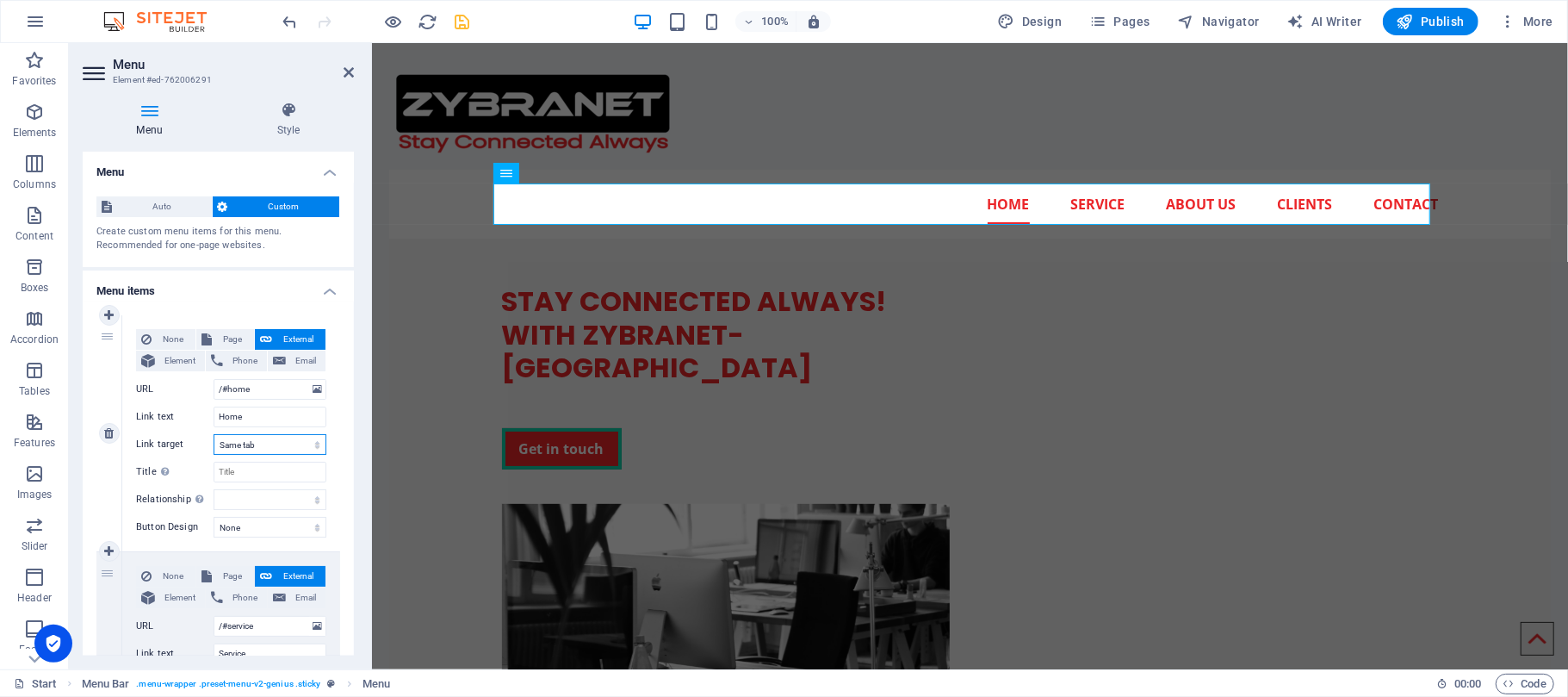 click on "New tab Same tab Overlay" at bounding box center [270, 445] 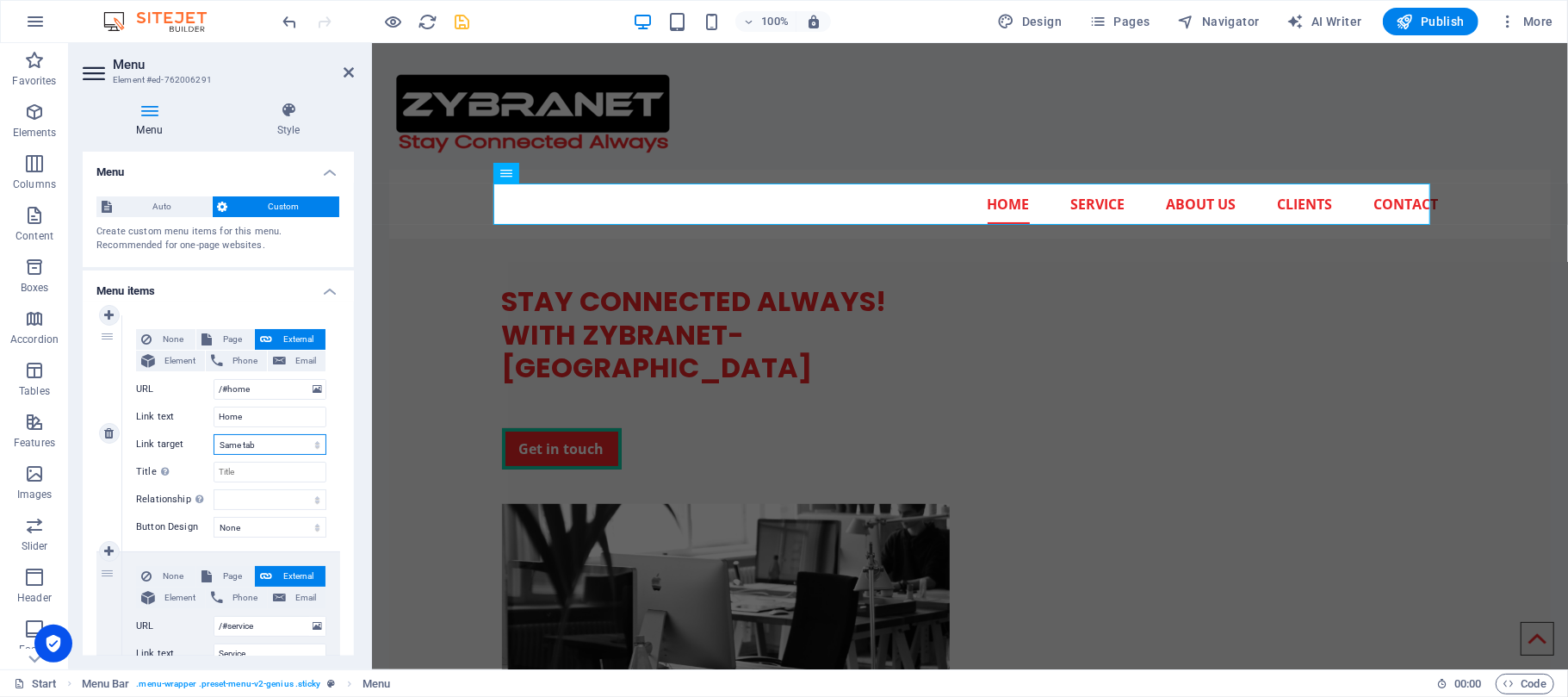 click on "New tab Same tab Overlay" at bounding box center (270, 445) 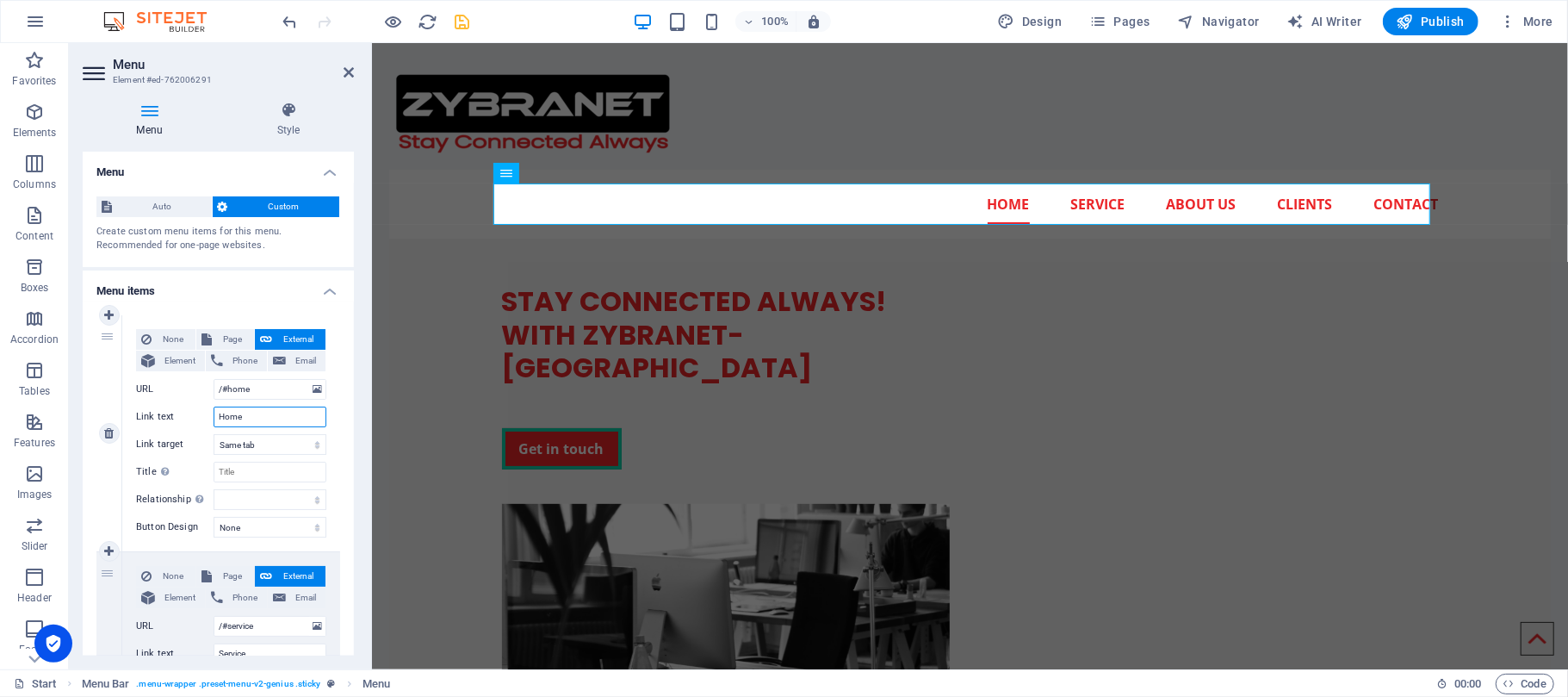 click on "Home" at bounding box center (270, 417) 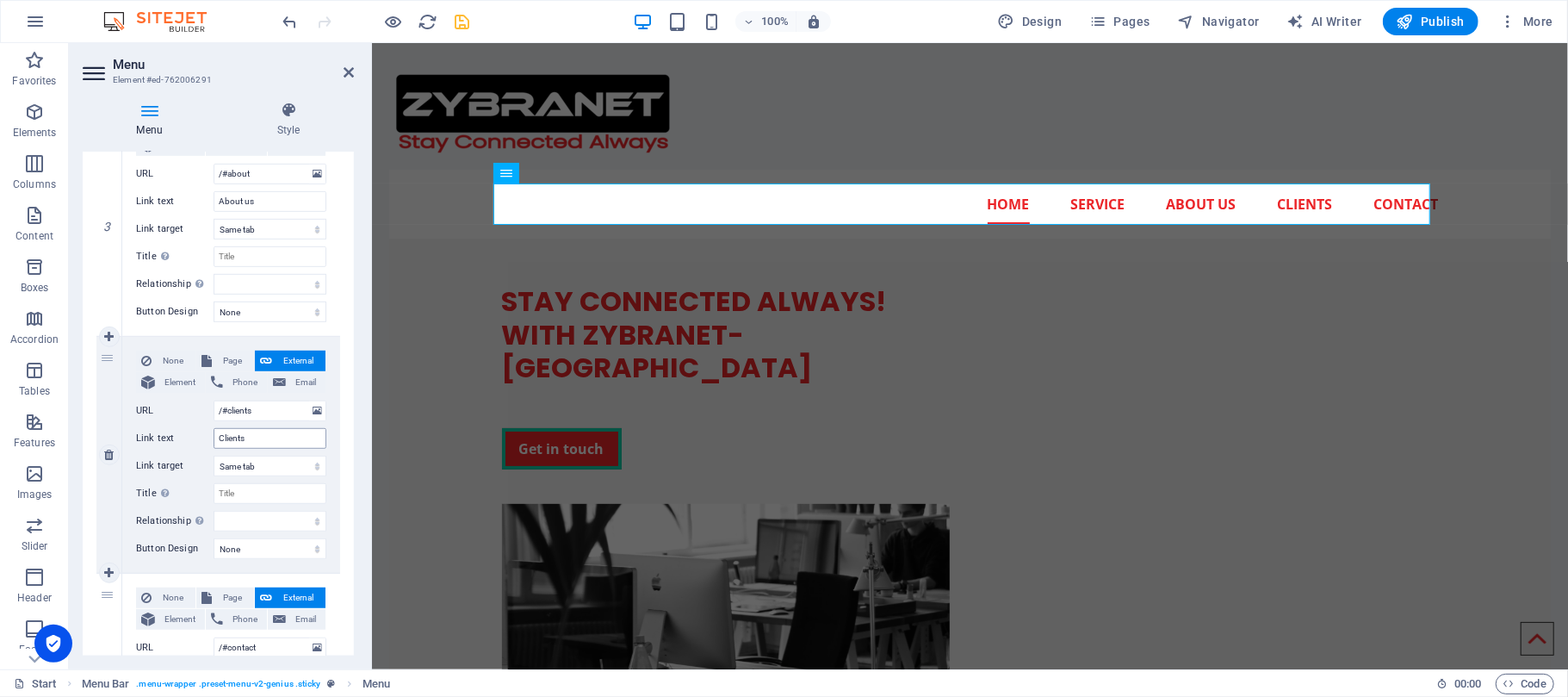 scroll, scrollTop: 574, scrollLeft: 0, axis: vertical 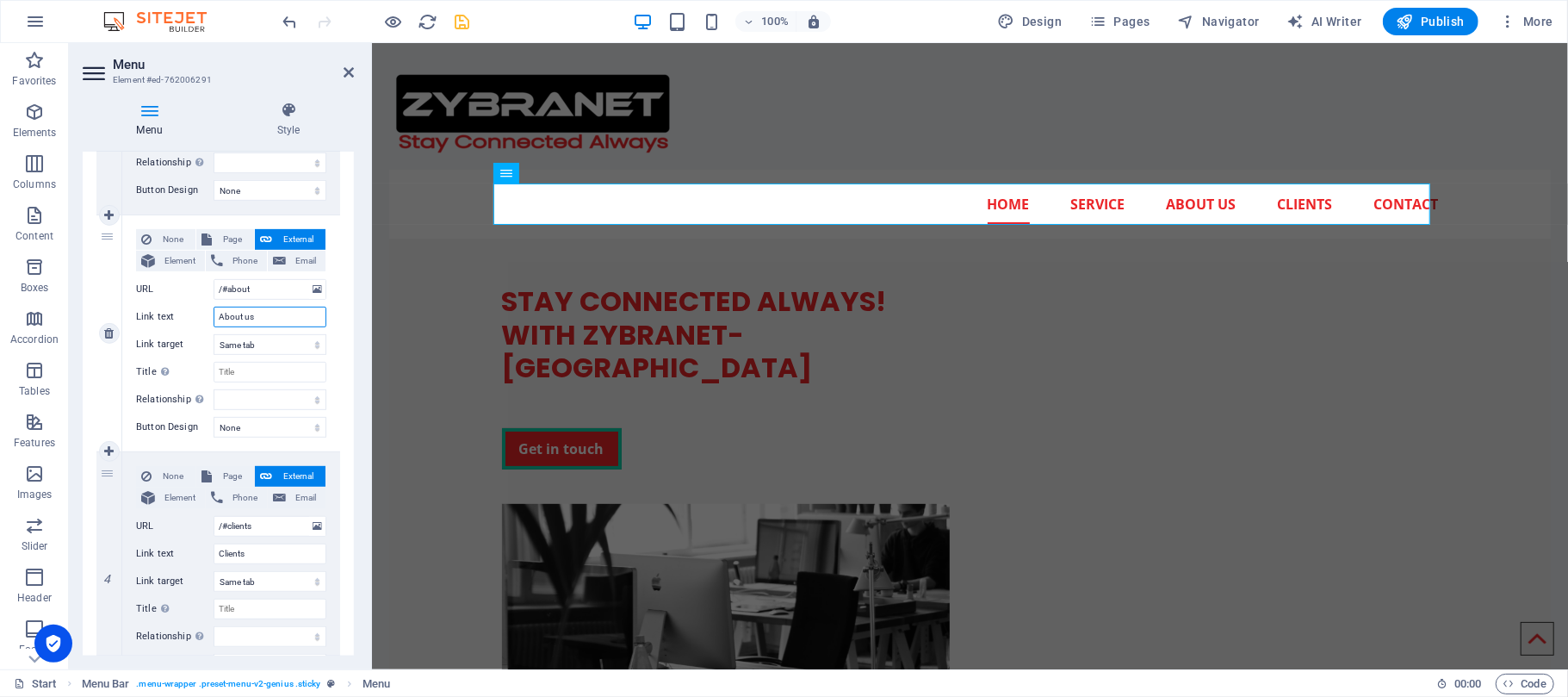 click on "About us" at bounding box center [270, 317] 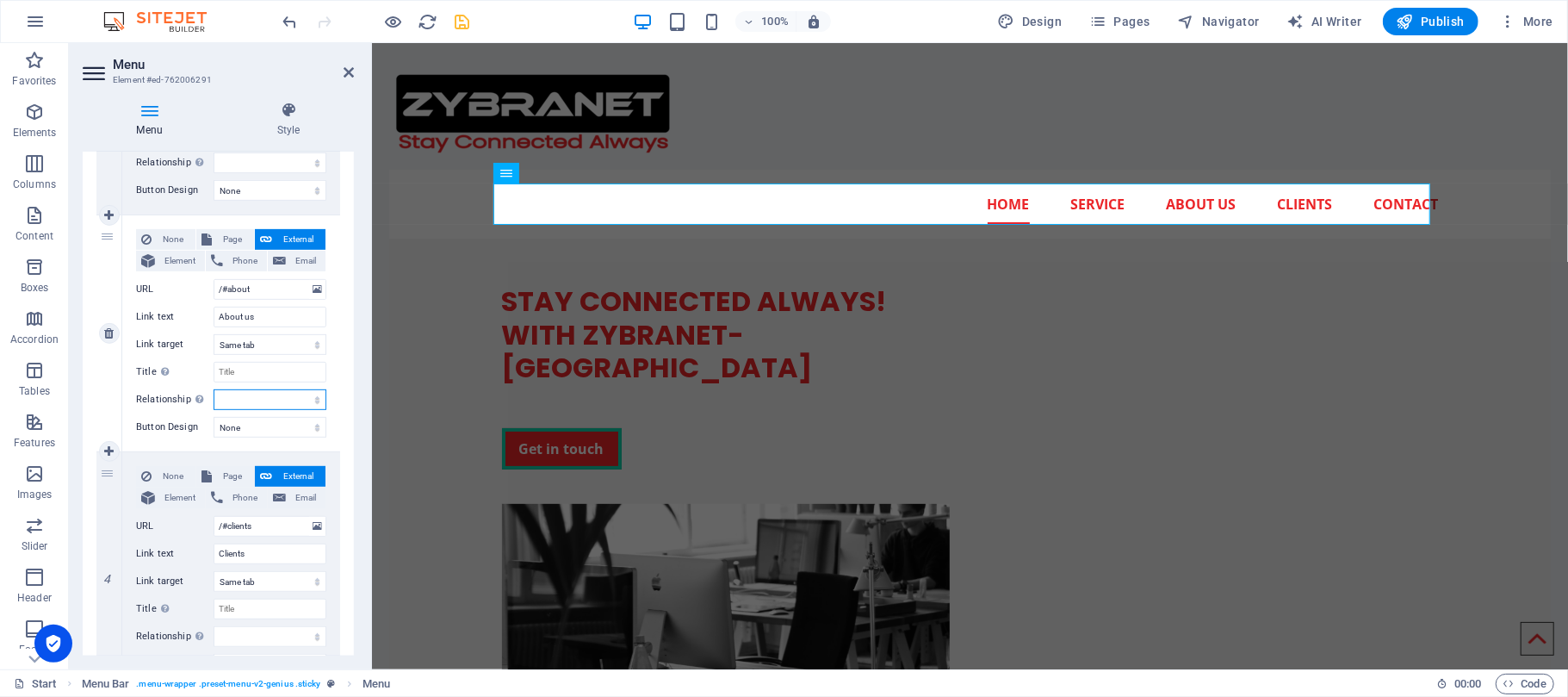 click on "alternate author bookmark external help license next nofollow noreferrer noopener prev search tag" at bounding box center (270, 400) 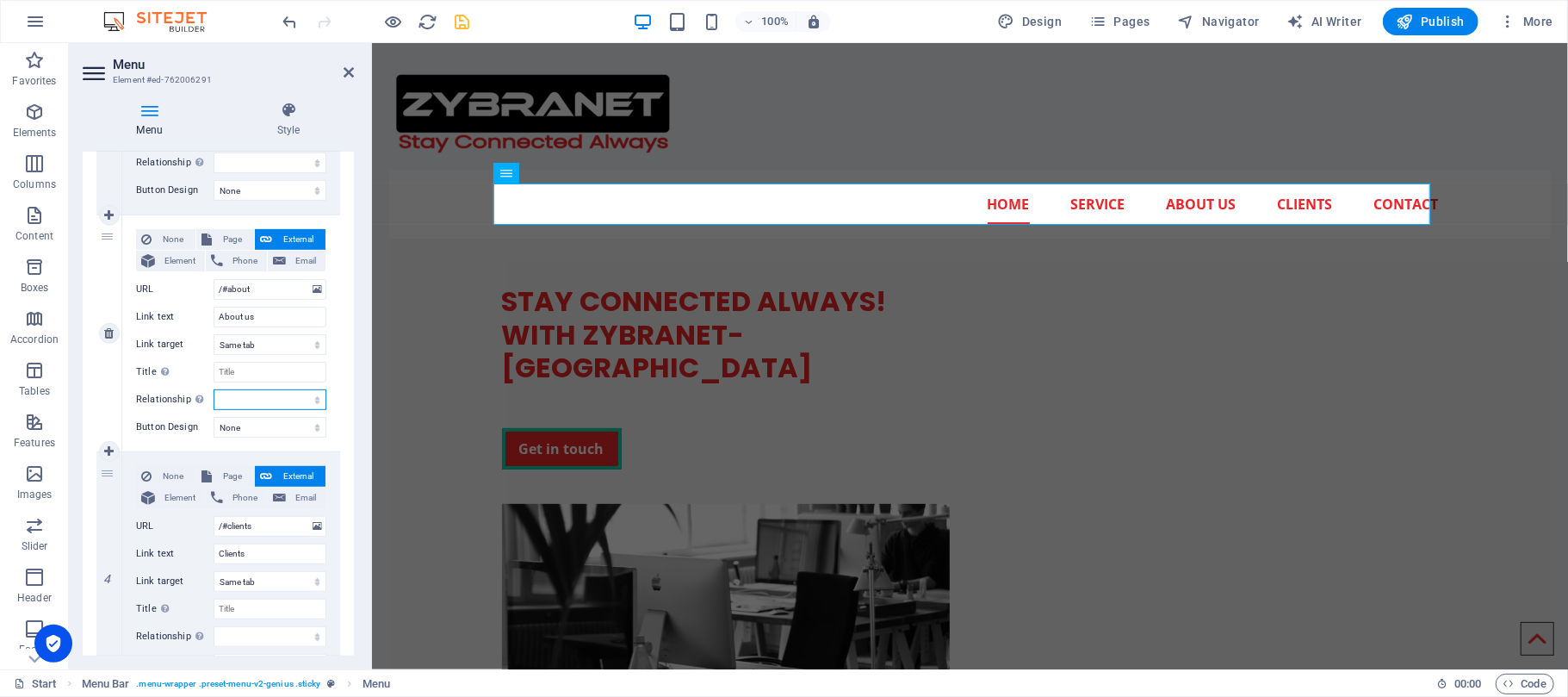 click on "alternate author bookmark external help license next nofollow noreferrer noopener prev search tag" at bounding box center [270, 400] 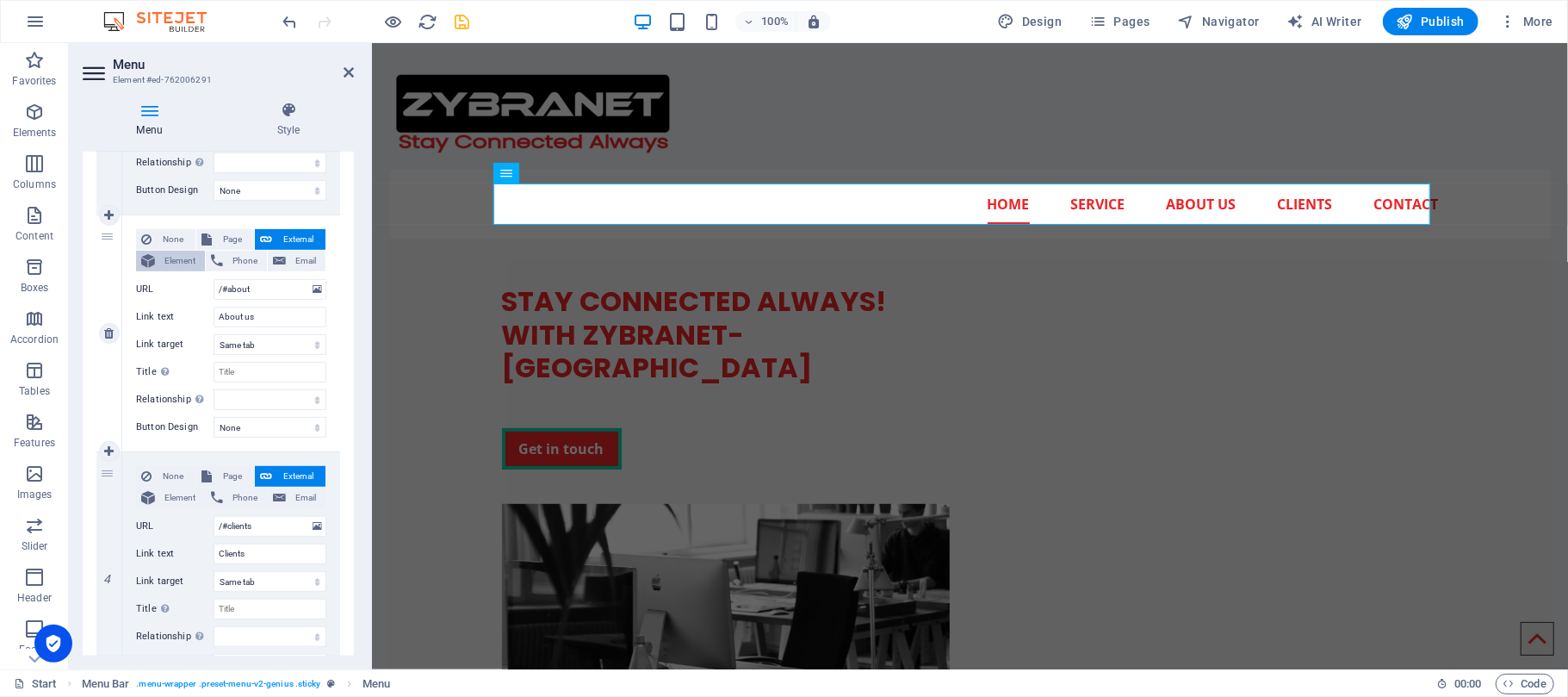 click on "Element" at bounding box center (180, 261) 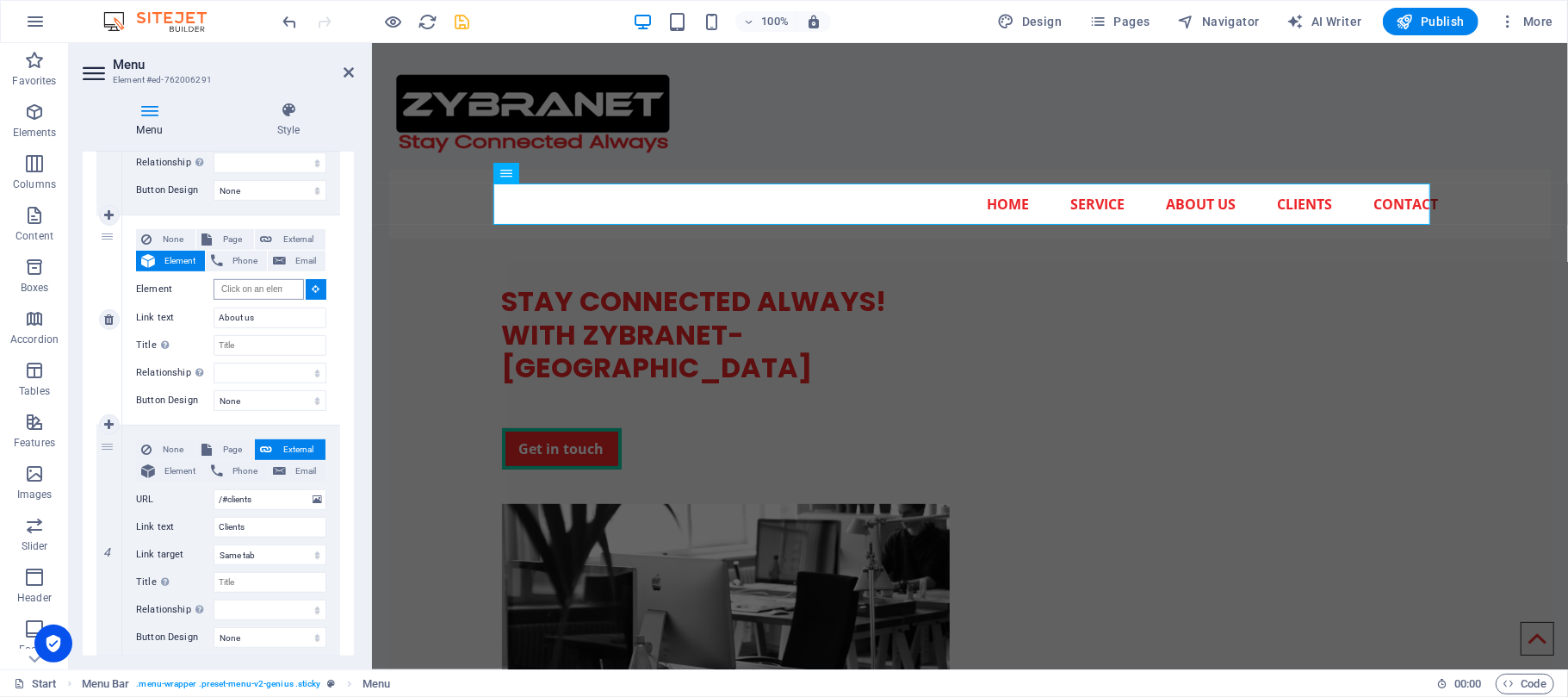 click on "None Page External Element Phone Email Page Start Subpage Legal Notice Privacy Element
URL /#about Phone Email Link text About us Link target New tab Same tab Overlay Title Additional link description, should not be the same as the link text. The title is most often shown as a tooltip text when the mouse moves over the element. Leave empty if uncertain. Relationship Sets the  relationship of this link to the link target . For example, the value "nofollow" instructs search engines not to follow the link. Can be left empty. alternate author bookmark external help license next nofollow noreferrer noopener prev search tag" at bounding box center [231, 306] 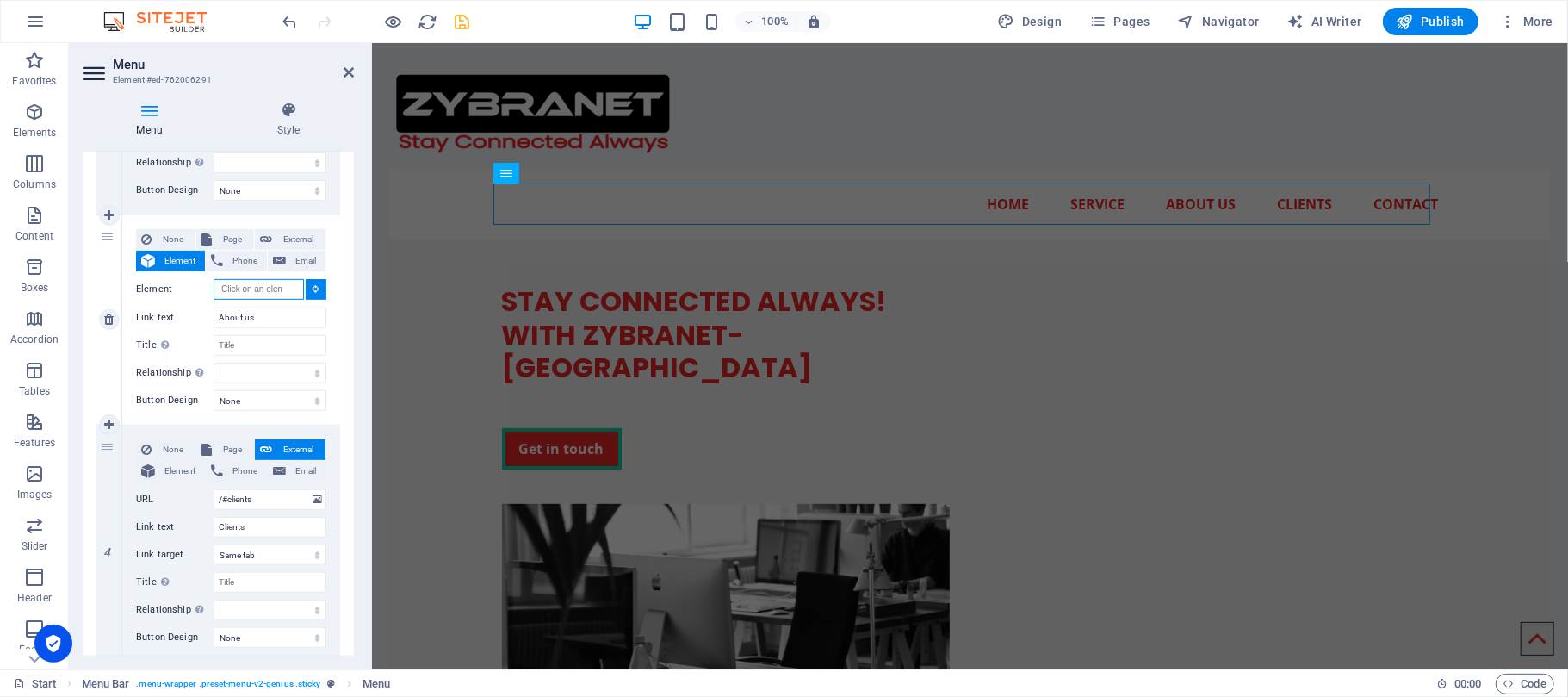 click on "Element" at bounding box center [258, 289] 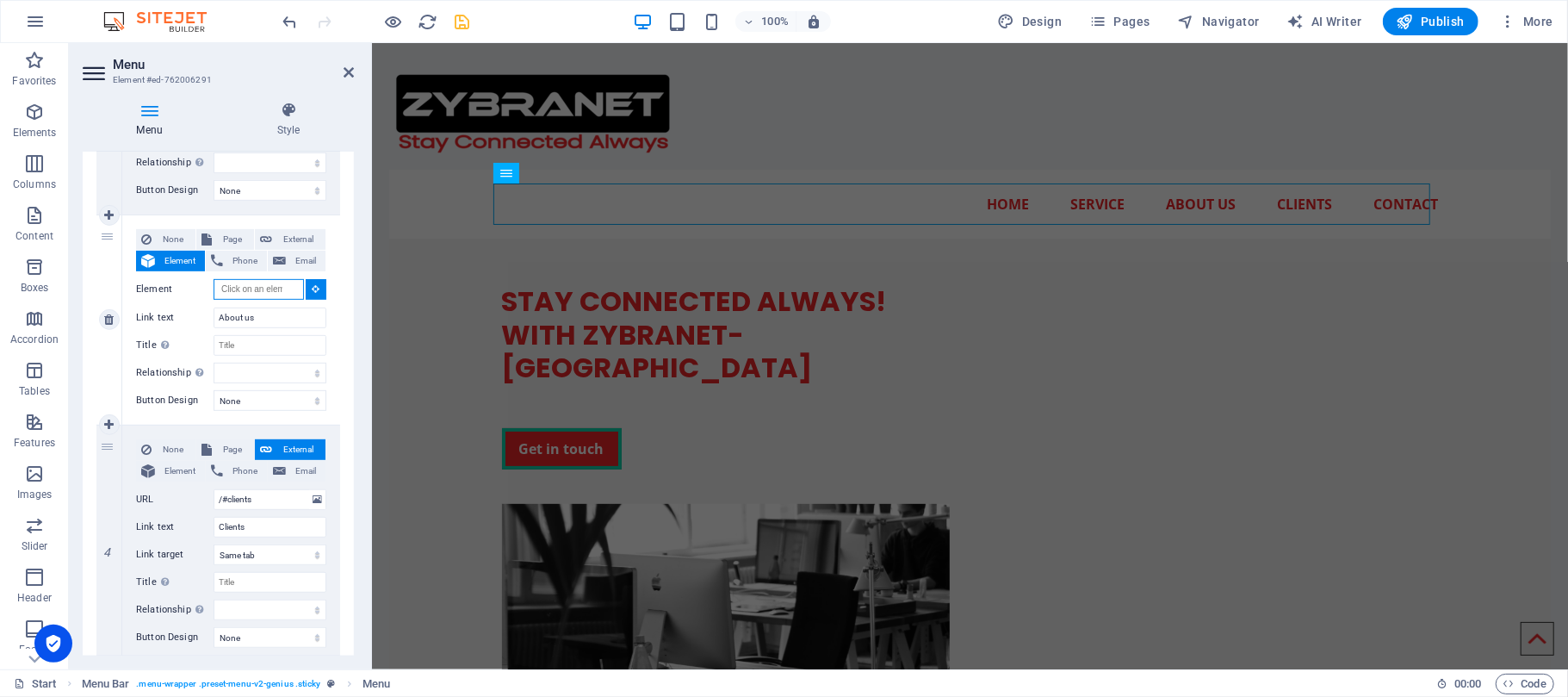 paste on "<!DOCTYPE html> <html lang="en"> <head>   <meta charset="UTF-8" />   <title>ZYBRANET & Founder Profile</title>   <style>     .combined-section {       background-color: #fff5f5; /* light red */       color: #000000;       font-family: Arial, sans-serif;       padding: 30px;       margin: 30px auto;       max-width: 900px;       border-left: 5px solid red;       box-shadow: 0 0 10px rgba(0,0,0,0.05);       line-height: 1.8;     }     .combined-section h2, .combined-section h3 {       color: red;       margin-top: 30px;     }     .highlight-red {       color: red;       font-weight: bold;     }     .bold {       font-weight: bold;     }     .contact-info {       margin-top: 20px;       font-size: 16px;     }   </style> </head> <body>    <div class="combined-section">      <!-- ZYBRANET About -->     <h2>About ZYBRANET</h2>     <p>       Welcome to <span class="bold">ZYBRANET</span>, your trusted partner in high-speed internet solutions. We are dedicated to providing fast, reliable, and affordable internet se..." 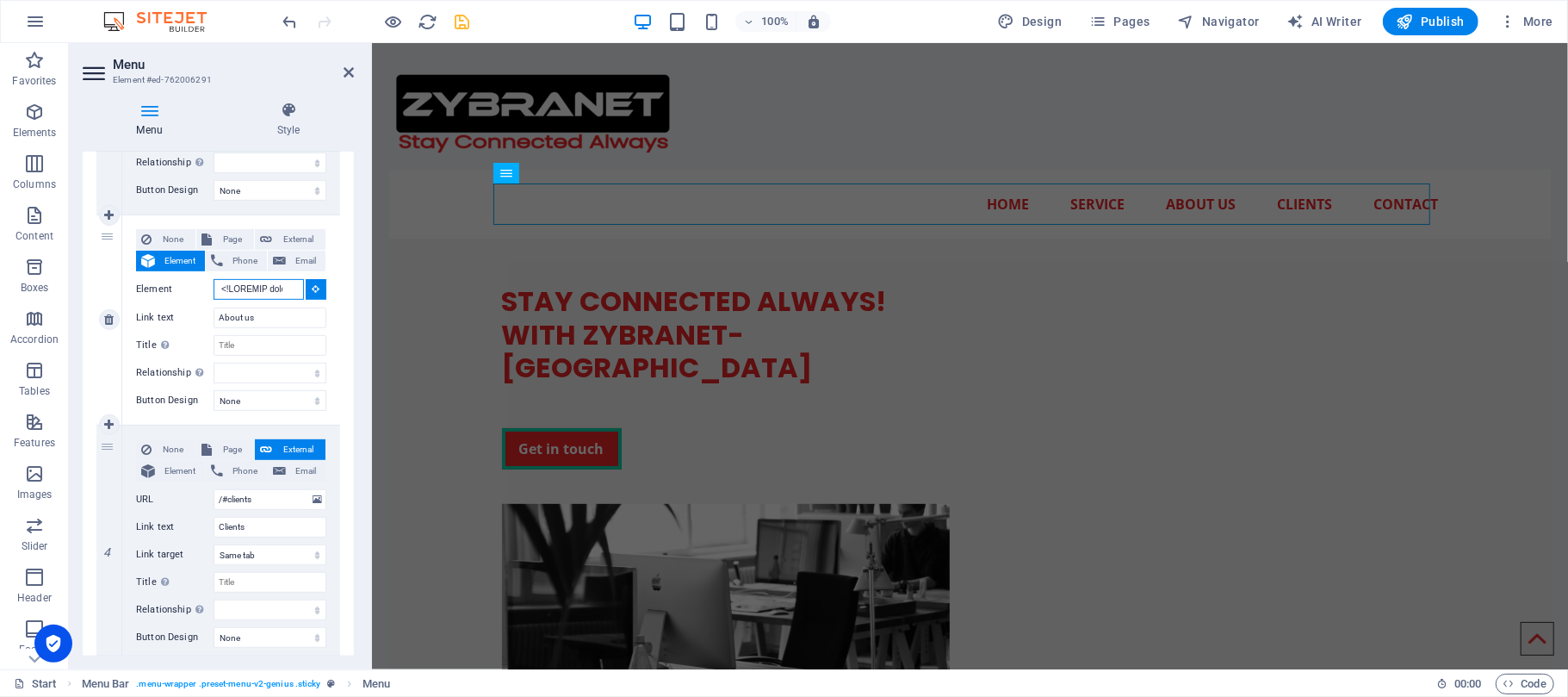 scroll, scrollTop: 0, scrollLeft: 6622, axis: horizontal 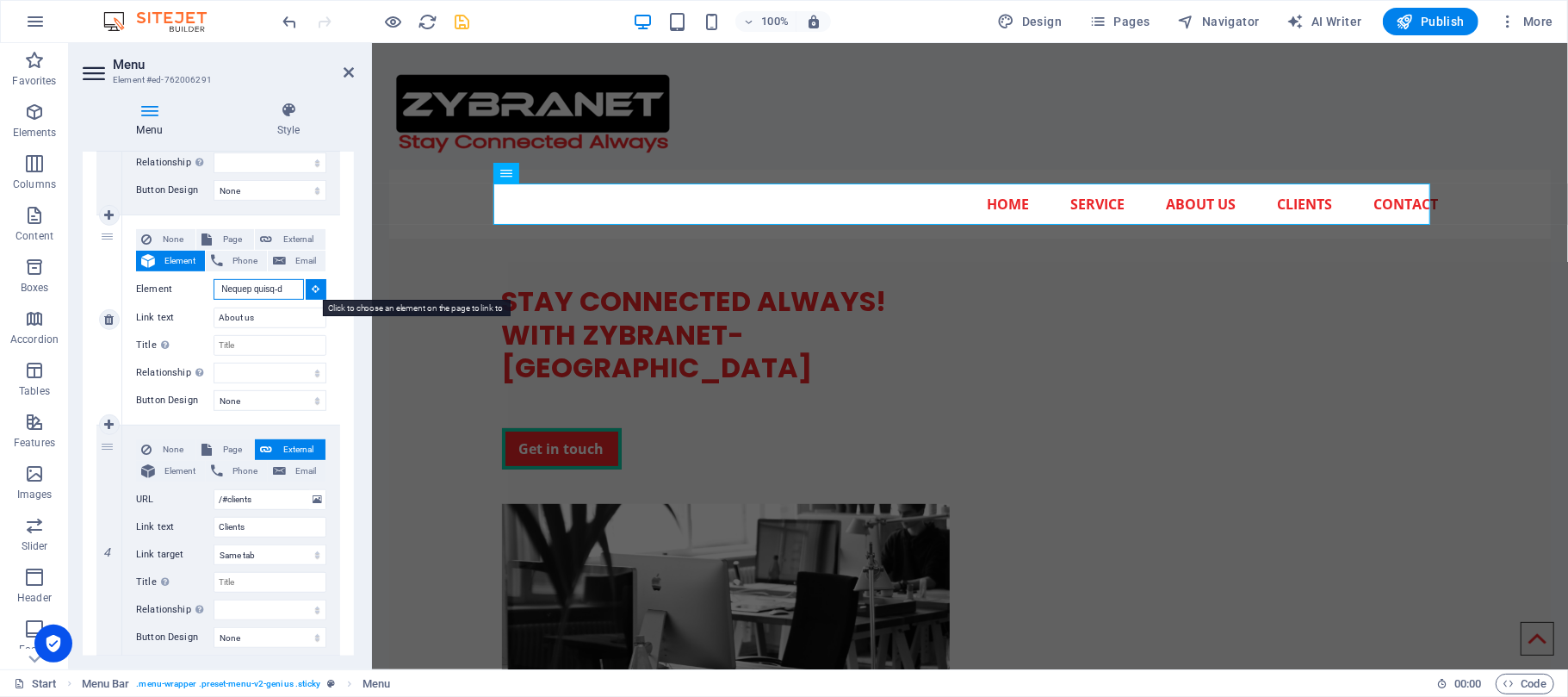 type on "<!DOCTYPE html> <html lang="en"> <head>   <meta charset="UTF-8" />   <title>ZYBRANET & Founder Profile</title>   <style>     .combined-section {       background-color: #fff5f5; /* light red */       color: #000000;       font-family: Arial, sans-serif;       padding: 30px;       margin: 30px auto;       max-width: 900px;       border-left: 5px solid red;       box-shadow: 0 0 10px rgba(0,0,0,0.05);       line-height: 1.8;     }     .combined-section h2, .combined-section h3 {       color: red;       margin-top: 30px;     }     .highlight-red {       color: red;       font-weight: bold;     }     .bold {       font-weight: bold;     }     .contact-info {       margin-top: 20px;       font-size: 16px;     }   </style> </head> <body>    <div class="combined-section">      <!-- ZYBRANET About -->     <h2>About ZYBRANET</h2>     <p>       Welcome to <span class="bold">ZYBRANET</span>, your trusted partner in high-speed internet solutions. We are dedicated to providing fast, reliable, and affordable internet se..." 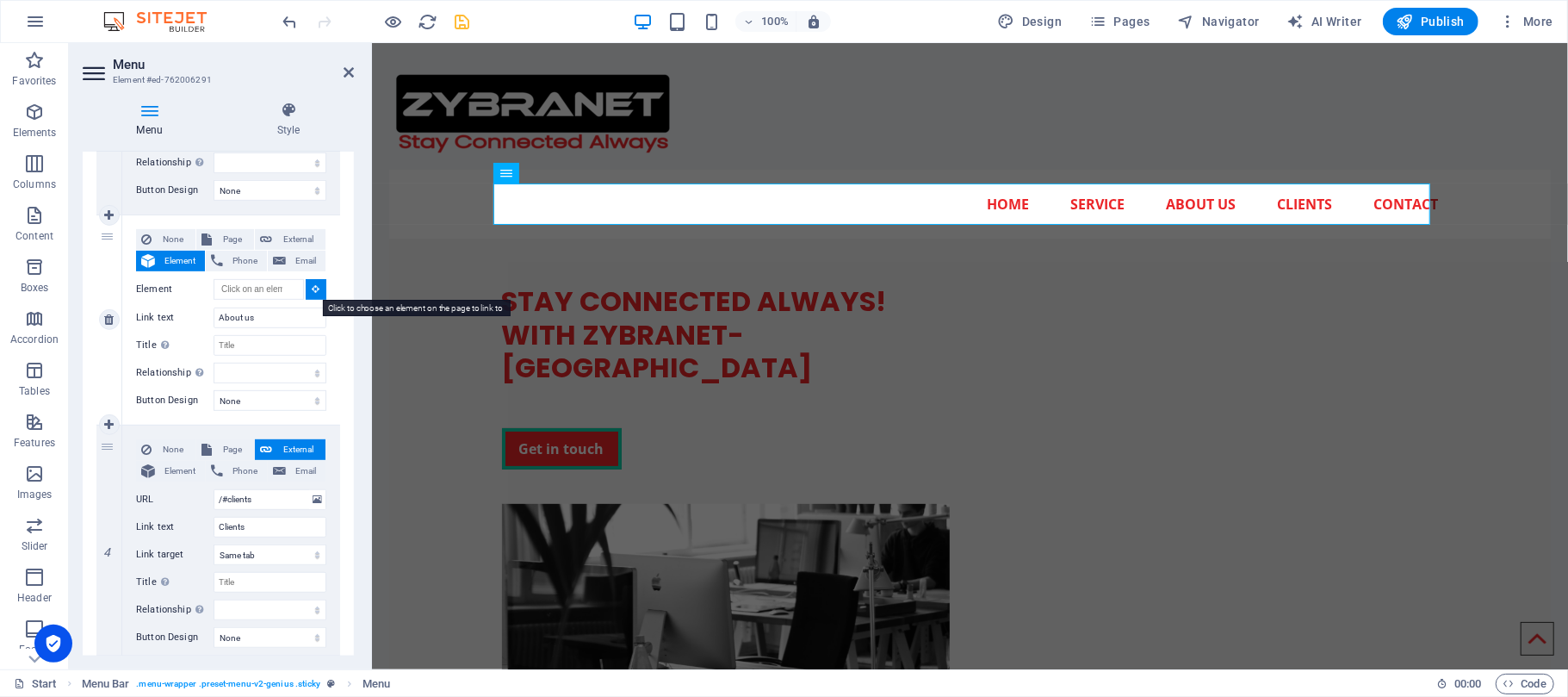 click at bounding box center [316, 289] 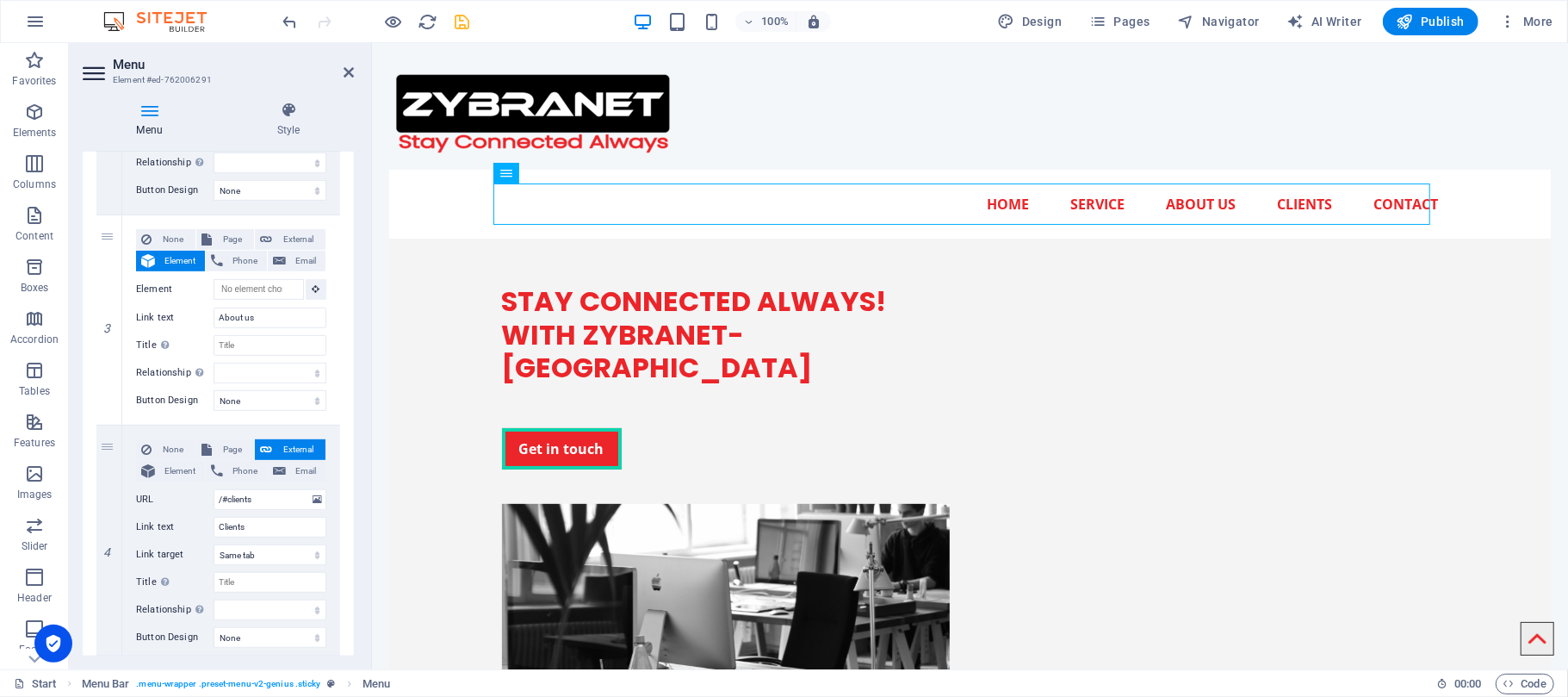 click on "Menu Element #ed-762006291 Menu Style Menu Auto Custom Create custom menu items for this menu. Recommended for one-page websites. Manage pages Menu items 1 None Page External Element Phone Email Page Start Subpage Legal Notice Privacy Element
URL /#home Phone Email Link text Home Link target New tab Same tab Overlay Title Additional link description, should not be the same as the link text. The title is most often shown as a tooltip text when the mouse moves over the element. Leave empty if uncertain. Relationship Sets the  relationship of this link to the link target . For example, the value "nofollow" instructs search engines not to follow the link. Can be left empty. alternate author bookmark external help license next nofollow noreferrer noopener prev search tag Button Design None Default Primary Secondary 2 None Page External Element Phone Email Page Start Subpage Legal Notice Privacy Element
URL /#service Phone Email Link text Service Link target New tab 3" at bounding box center (220, 356) 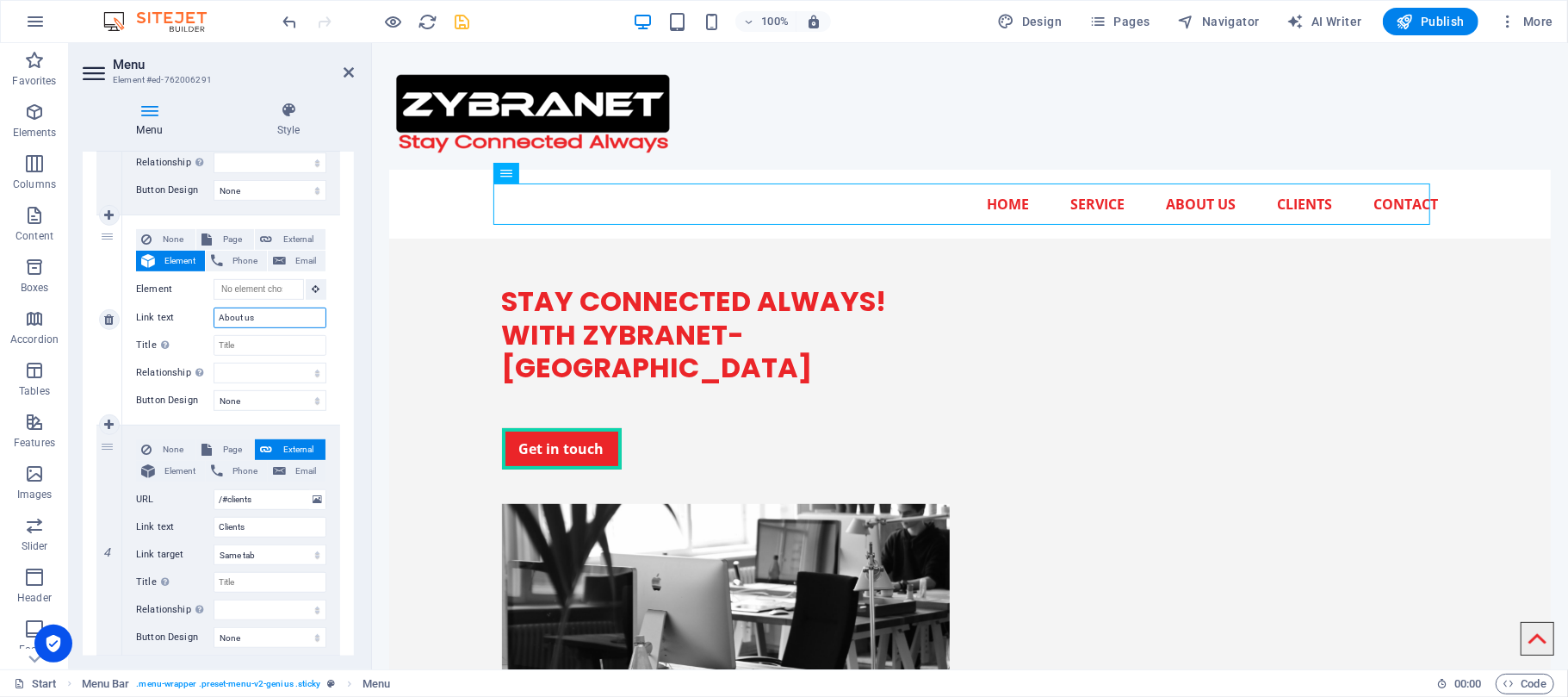 click on "About us" at bounding box center (270, 318) 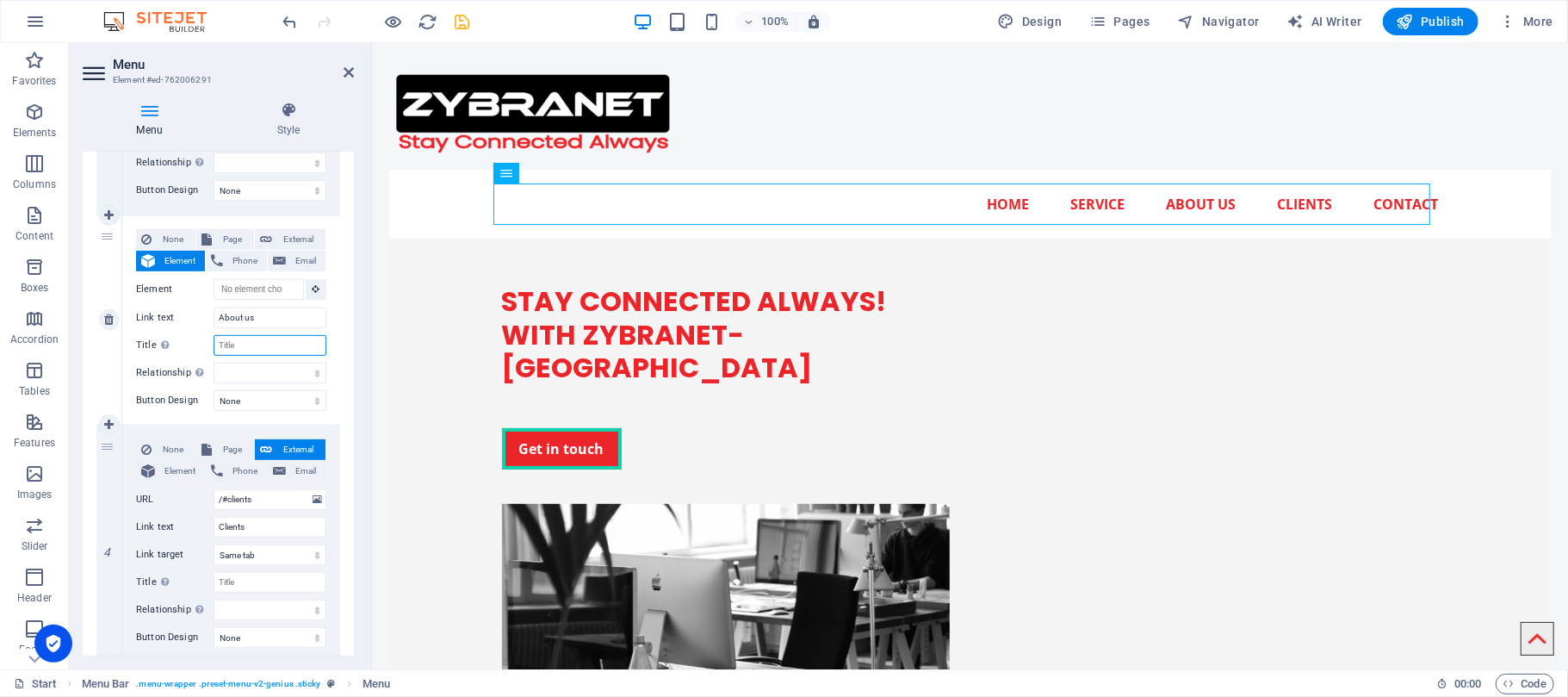 click on "Title Additional link description, should not be the same as the link text. The title is most often shown as a tooltip text when the mouse moves over the element. Leave empty if uncertain." at bounding box center (270, 345) 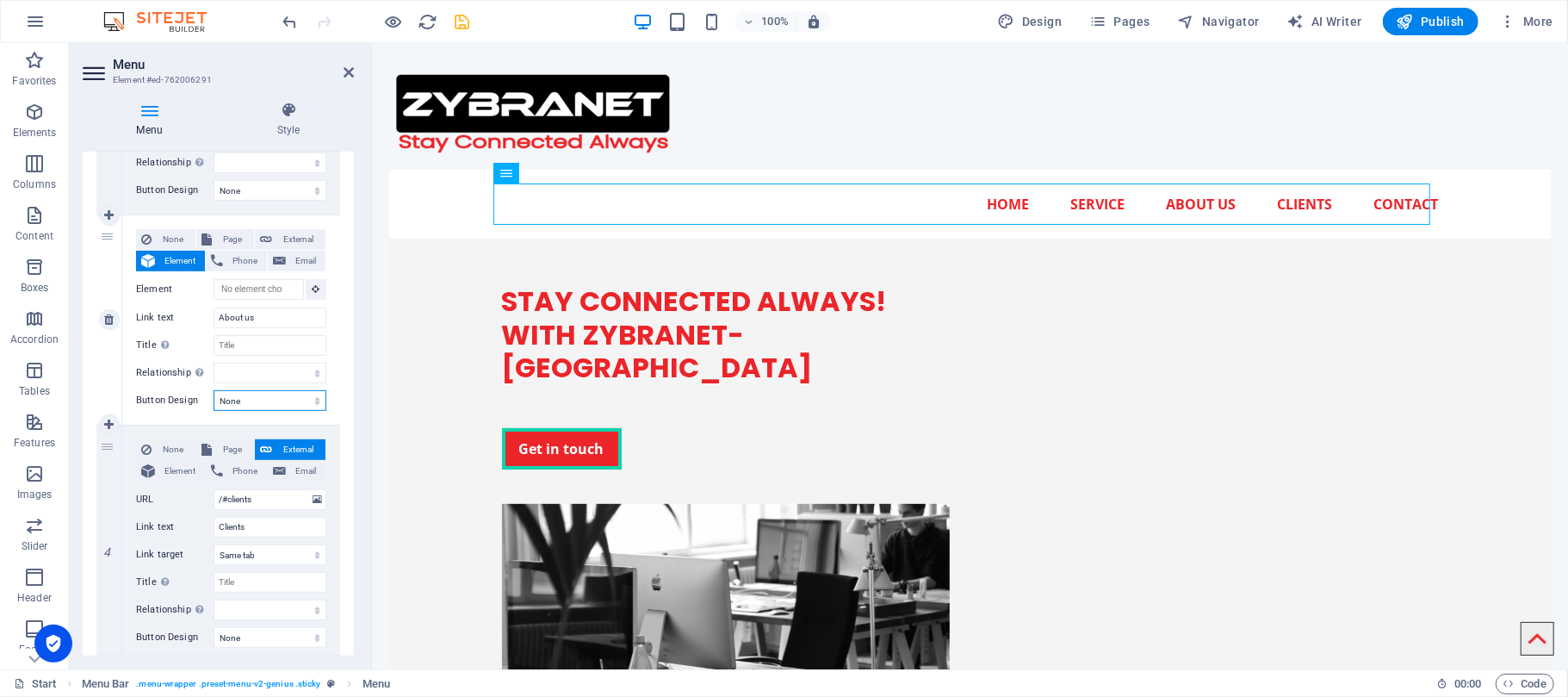 click on "None Default Primary Secondary" at bounding box center (270, 401) 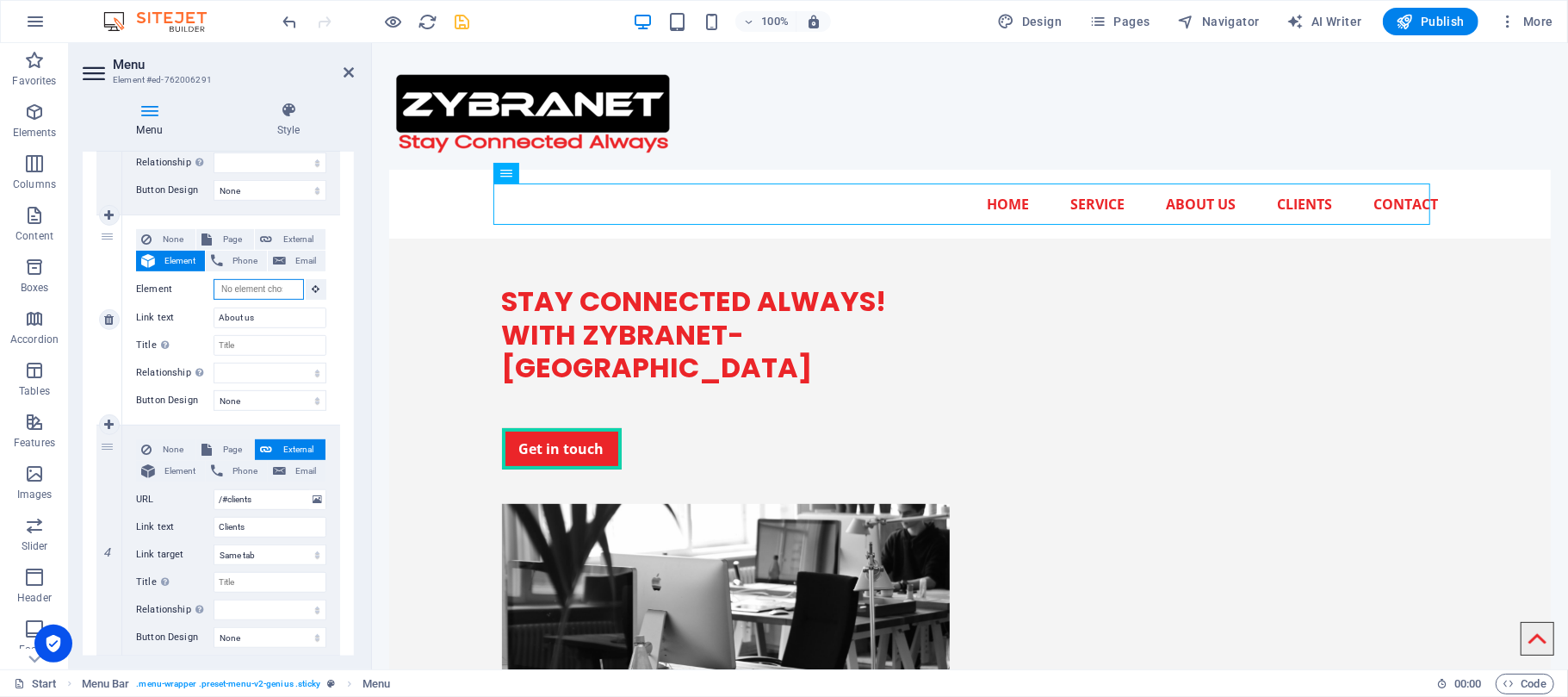 click on "Element" at bounding box center [258, 289] 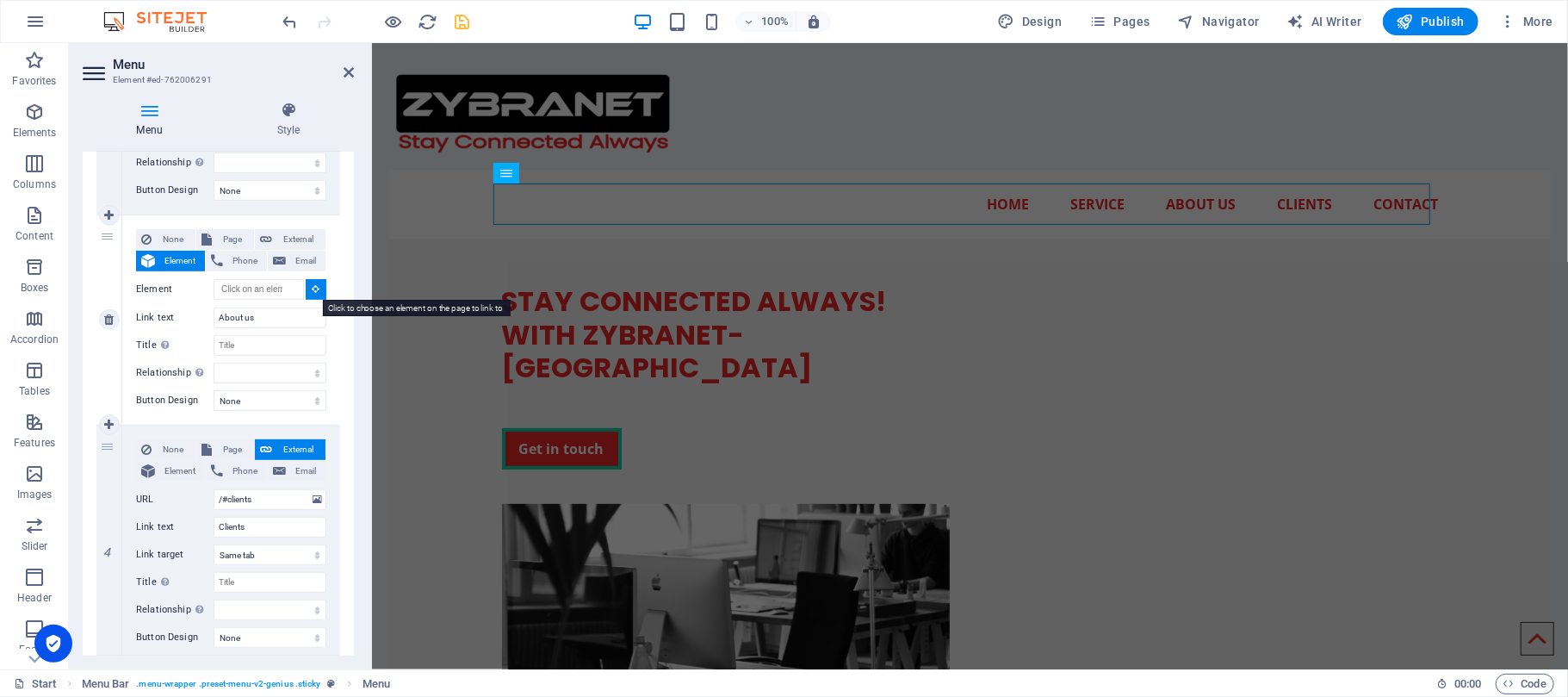 click at bounding box center [316, 289] 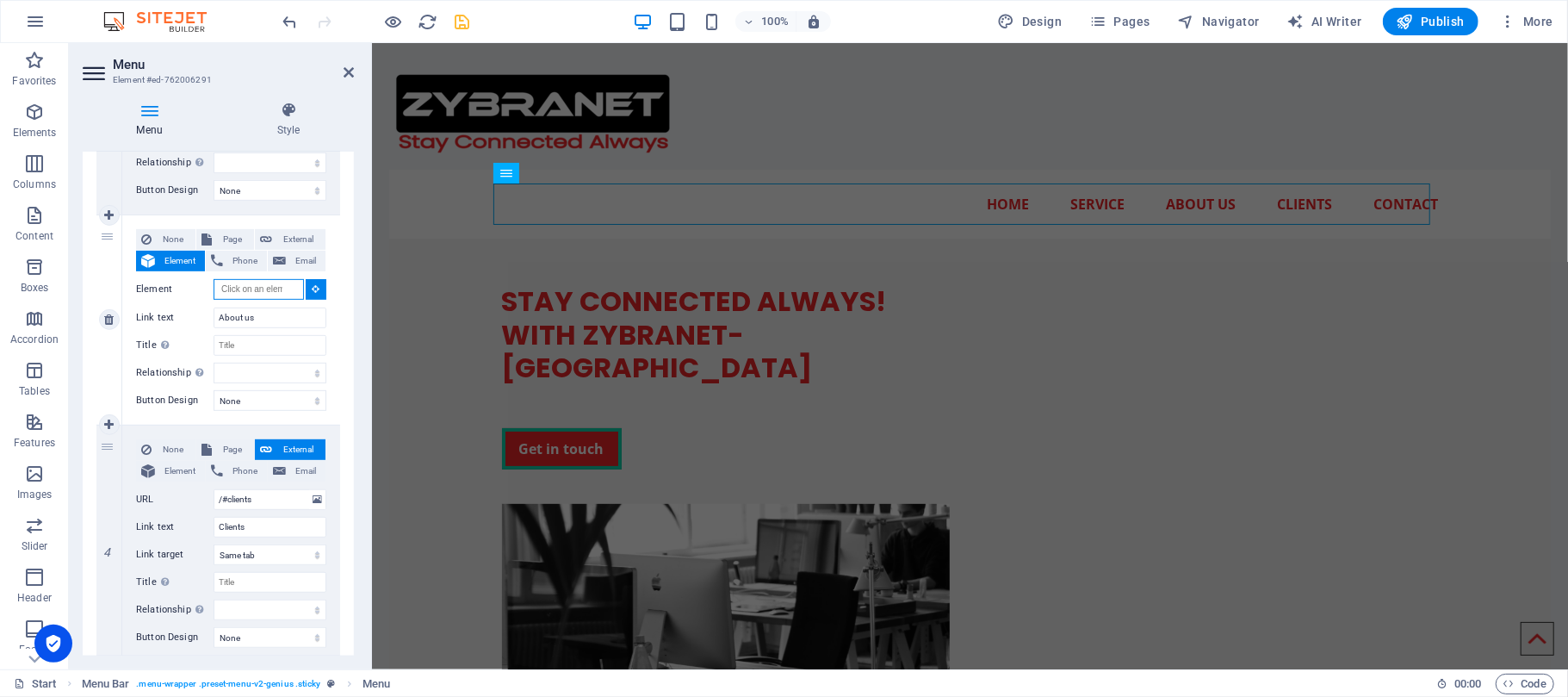 click on "Element" at bounding box center (258, 289) 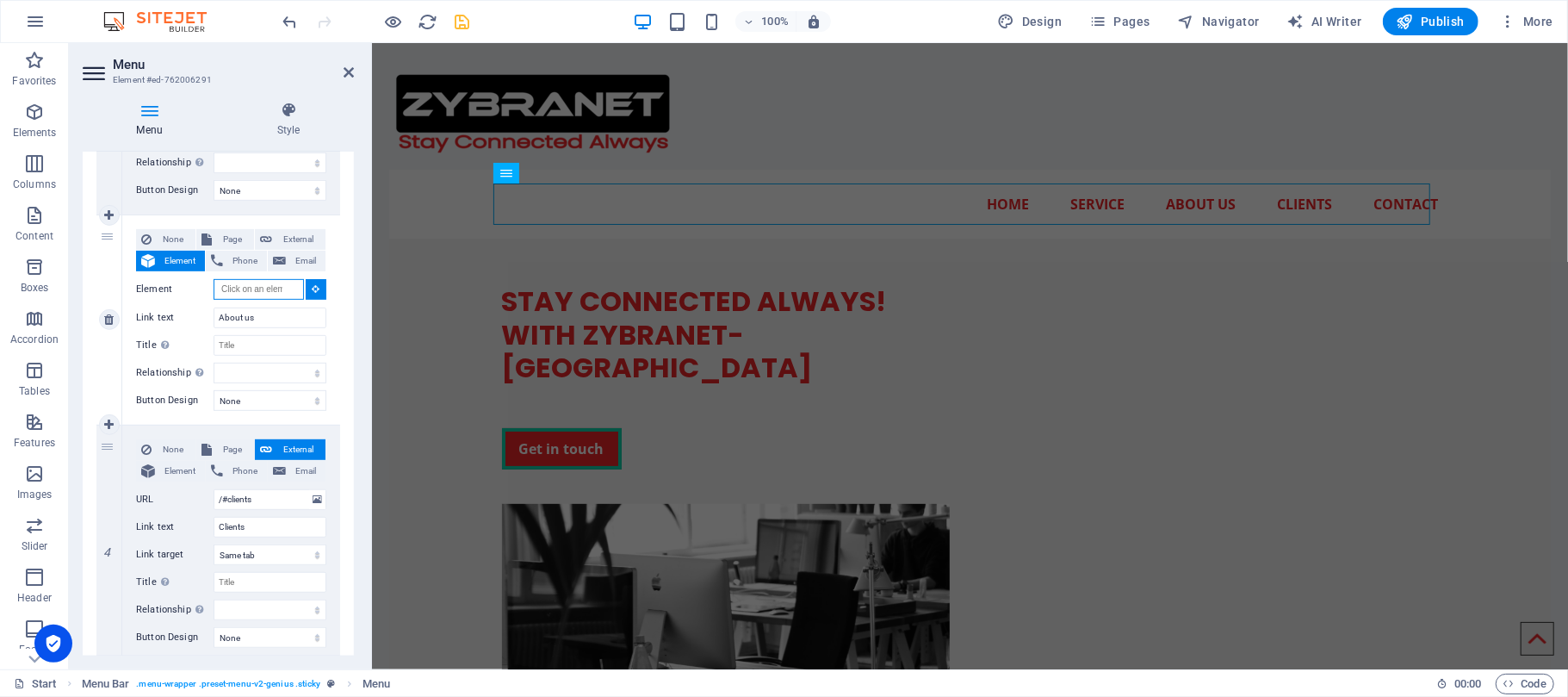 paste on "<!DOCTYPE html> <html lang="en"> <head>   <meta charset="UTF-8" />   <title>ZYBRANET & Founder Profile</title>   <style>     .combined-section {       background-color: #fff5f5; /* light red */       color: #000000;       font-family: Arial, sans-serif;       padding: 30px;       margin: 30px auto;       max-width: 900px;       border-left: 5px solid red;       box-shadow: 0 0 10px rgba(0,0,0,0.05);       line-height: 1.8;     }     .combined-section h2, .combined-section h3 {       color: red;       margin-top: 30px;     }     .highlight-red {       color: red;       font-weight: bold;     }     .bold {       font-weight: bold;     }     .contact-info {       margin-top: 20px;       font-size: 16px;     }   </style> </head> <body>    <div class="combined-section">      <!-- ZYBRANET About -->     <h2>About ZYBRANET</h2>     <p>       Welcome to <span class="bold">ZYBRANET</span>, your trusted partner in high-speed internet solutions. We are dedicated to providing fast, reliable, and affordable internet se..." 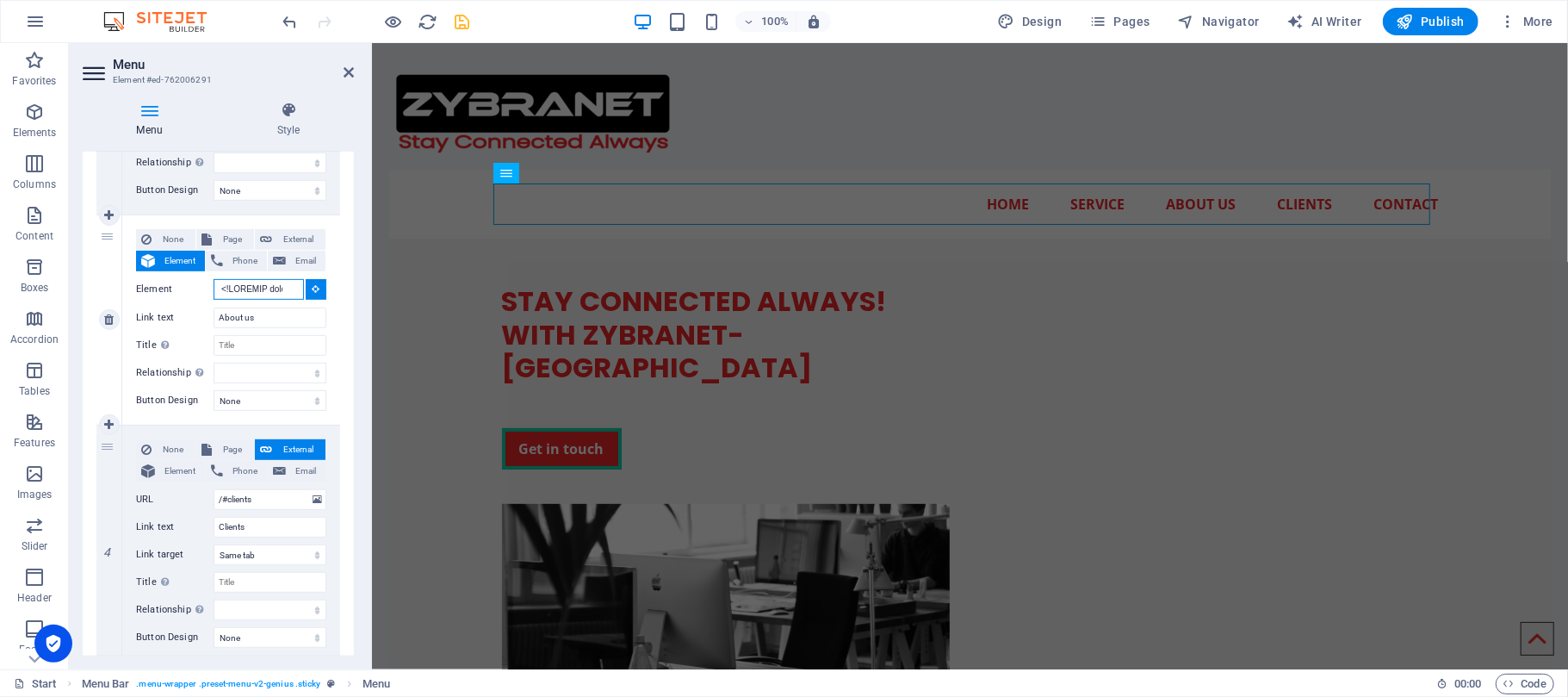 scroll, scrollTop: 0, scrollLeft: 6622, axis: horizontal 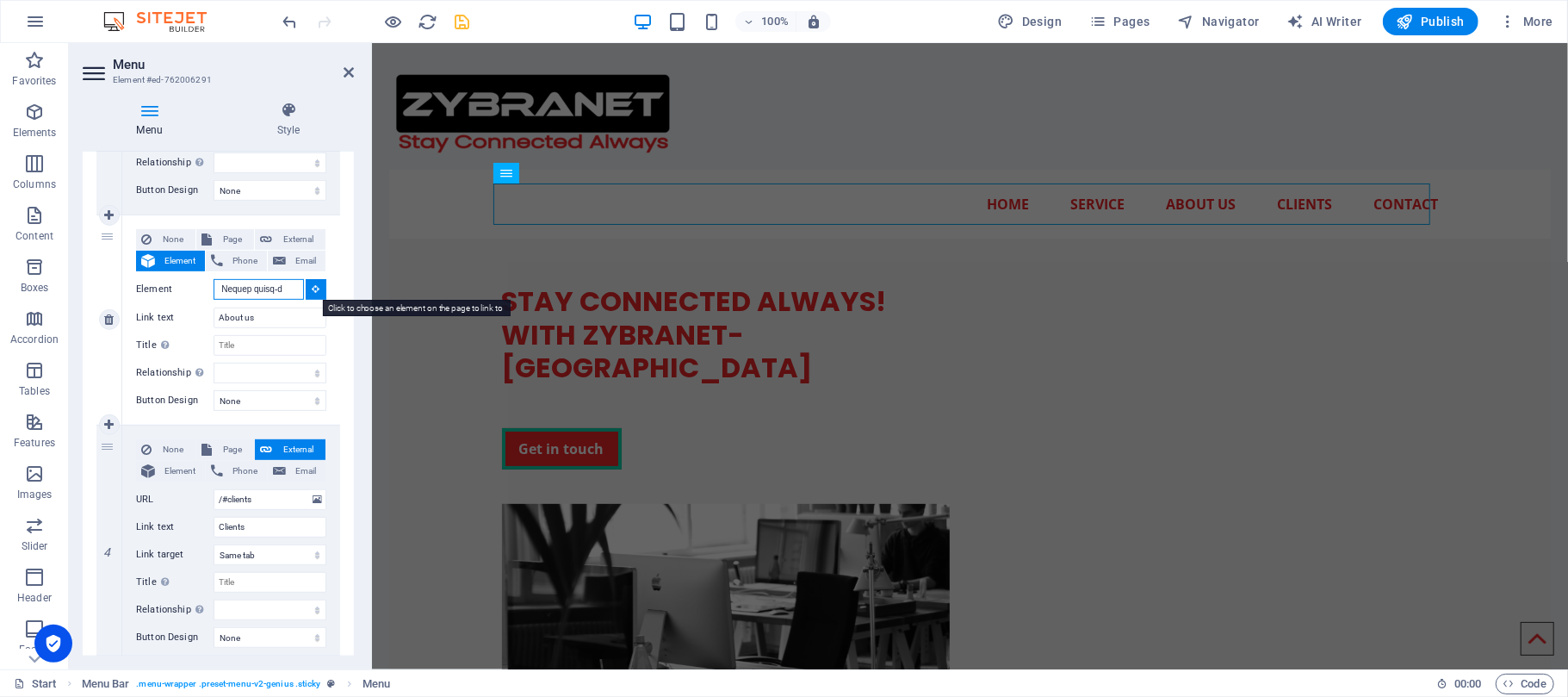 type on "<!DOCTYPE html> <html lang="en"> <head>   <meta charset="UTF-8" />   <title>ZYBRANET & Founder Profile</title>   <style>     .combined-section {       background-color: #fff5f5; /* light red */       color: #000000;       font-family: Arial, sans-serif;       padding: 30px;       margin: 30px auto;       max-width: 900px;       border-left: 5px solid red;       box-shadow: 0 0 10px rgba(0,0,0,0.05);       line-height: 1.8;     }     .combined-section h2, .combined-section h3 {       color: red;       margin-top: 30px;     }     .highlight-red {       color: red;       font-weight: bold;     }     .bold {       font-weight: bold;     }     .contact-info {       margin-top: 20px;       font-size: 16px;     }   </style> </head> <body>    <div class="combined-section">      <!-- ZYBRANET About -->     <h2>About ZYBRANET</h2>     <p>       Welcome to <span class="bold">ZYBRANET</span>, your trusted partner in high-speed internet solutions. We are dedicated to providing fast, reliable, and affordable internet se..." 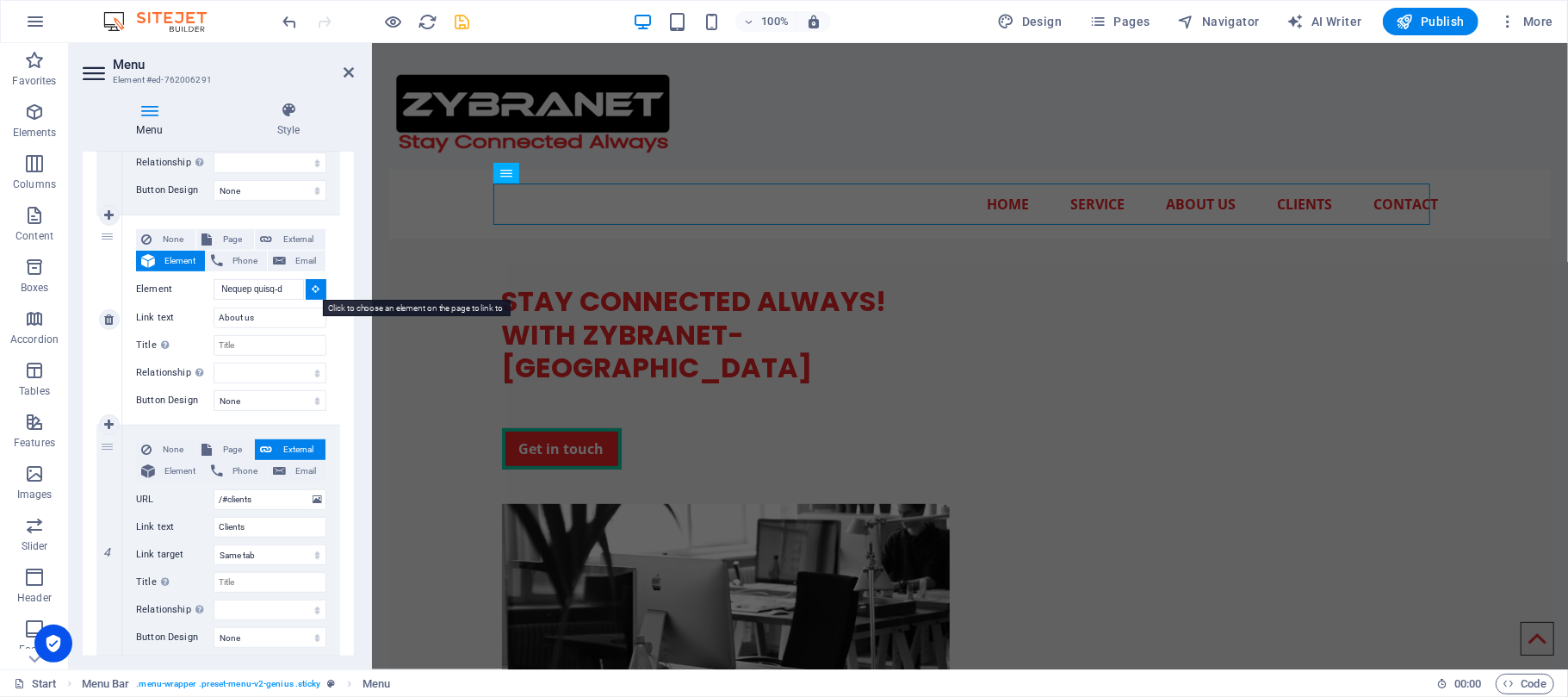 type 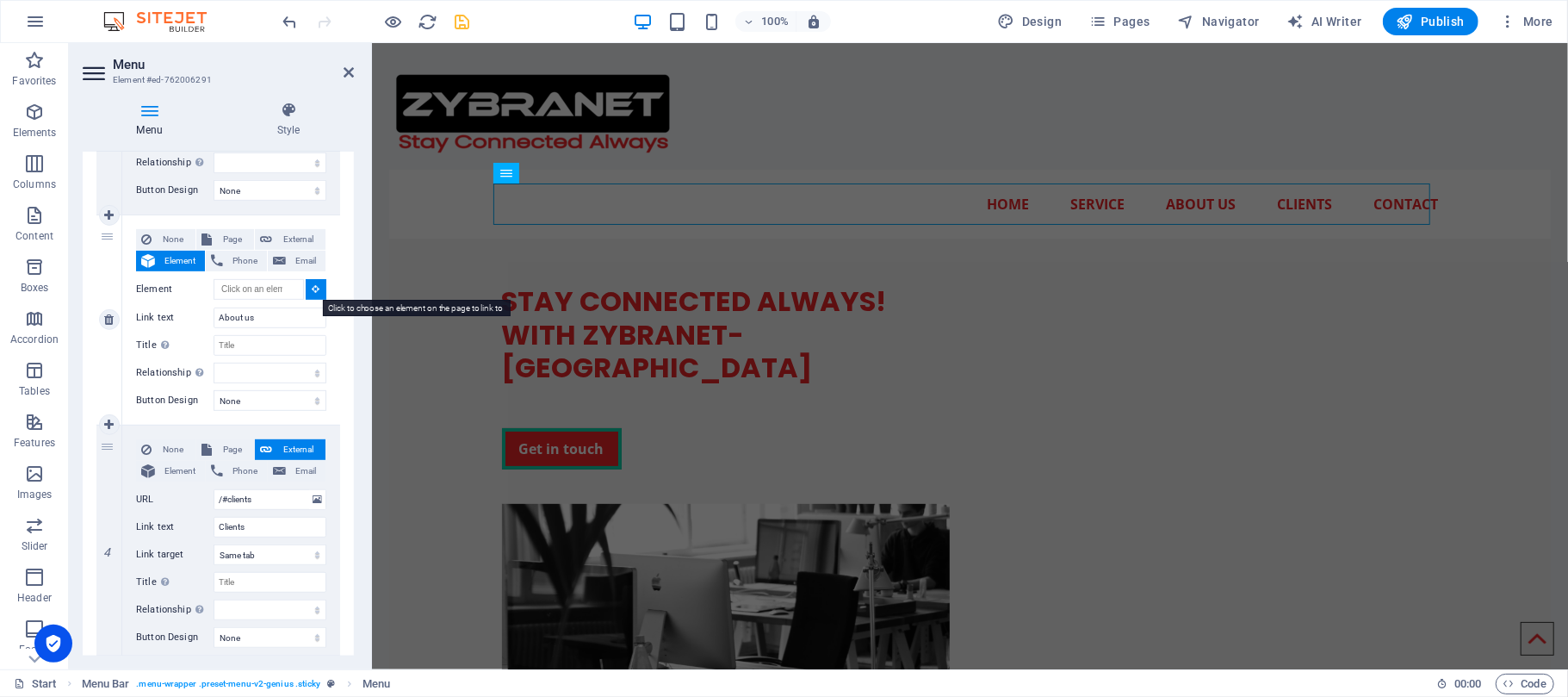 click at bounding box center [316, 289] 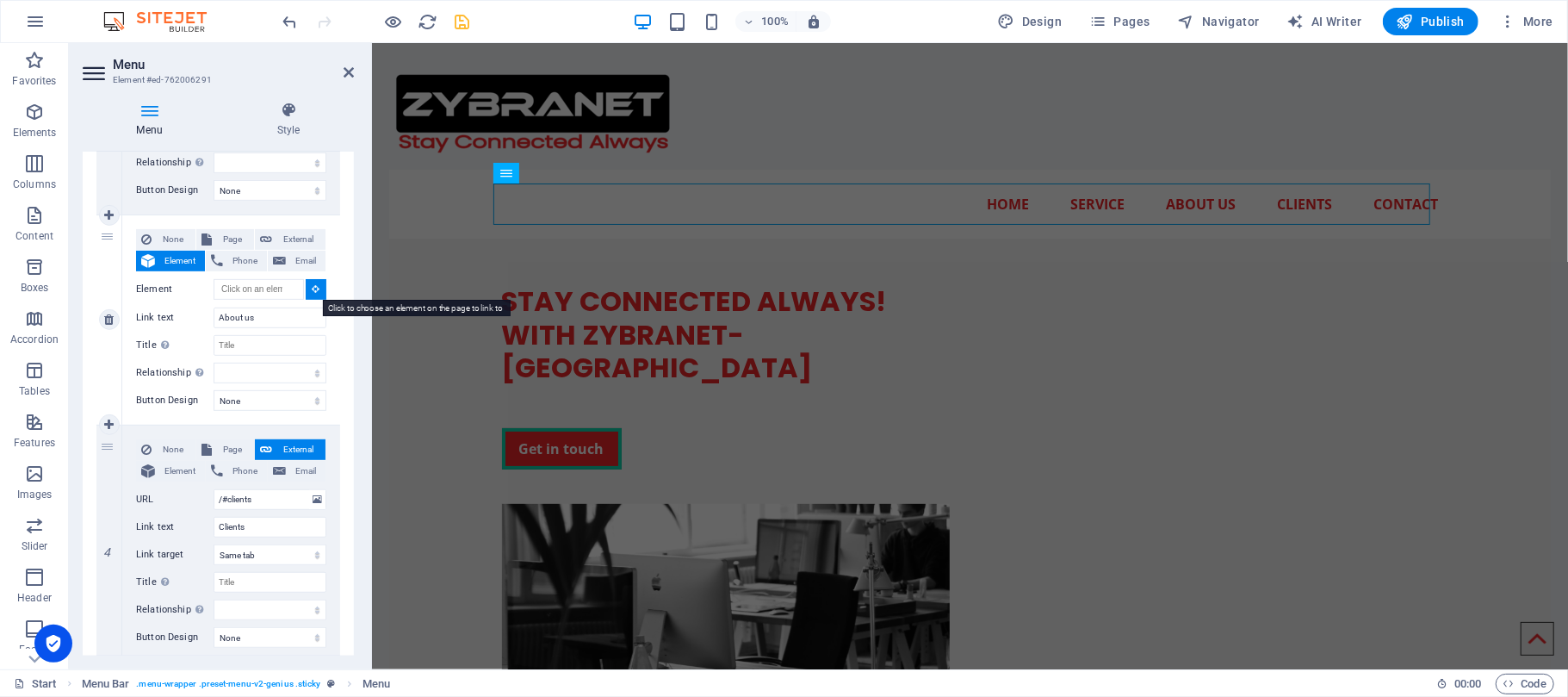 scroll, scrollTop: 0, scrollLeft: 0, axis: both 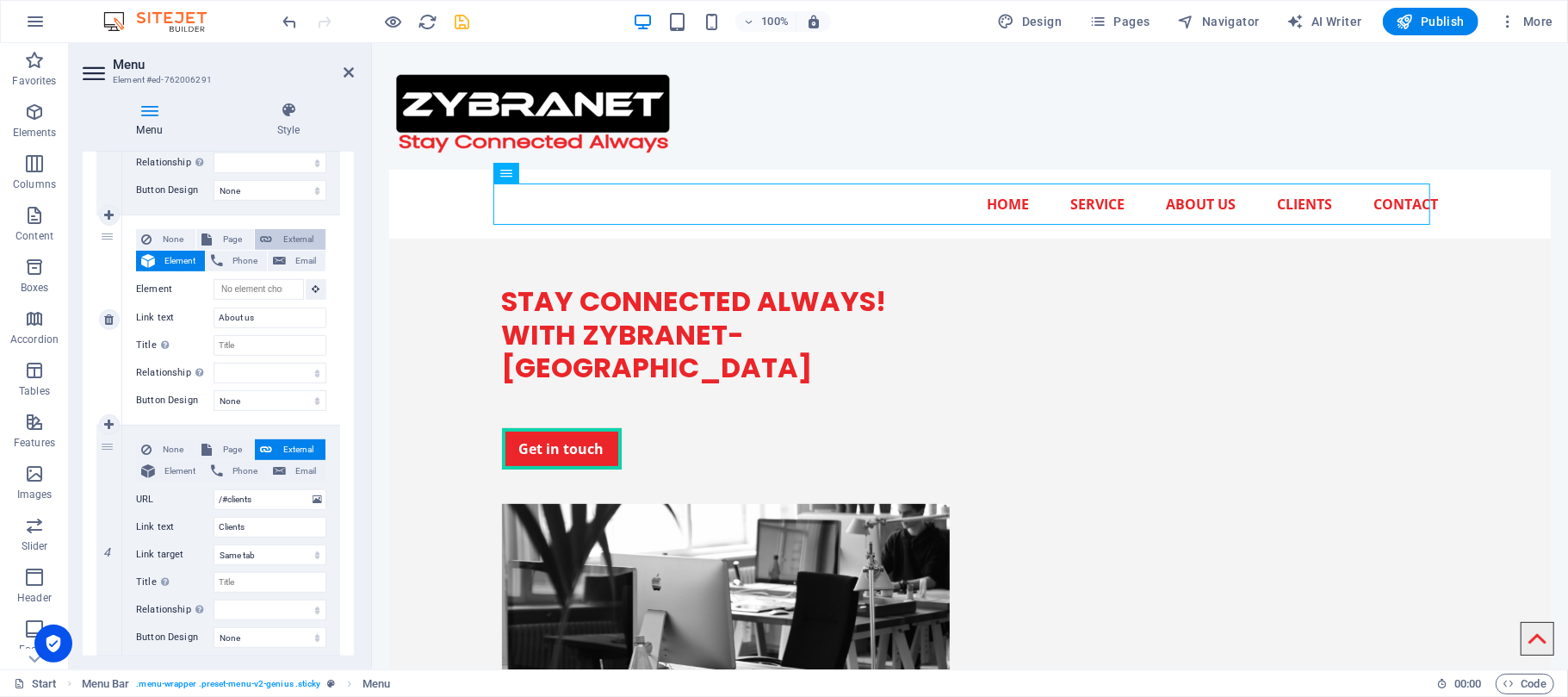 click on "External" at bounding box center [299, 240] 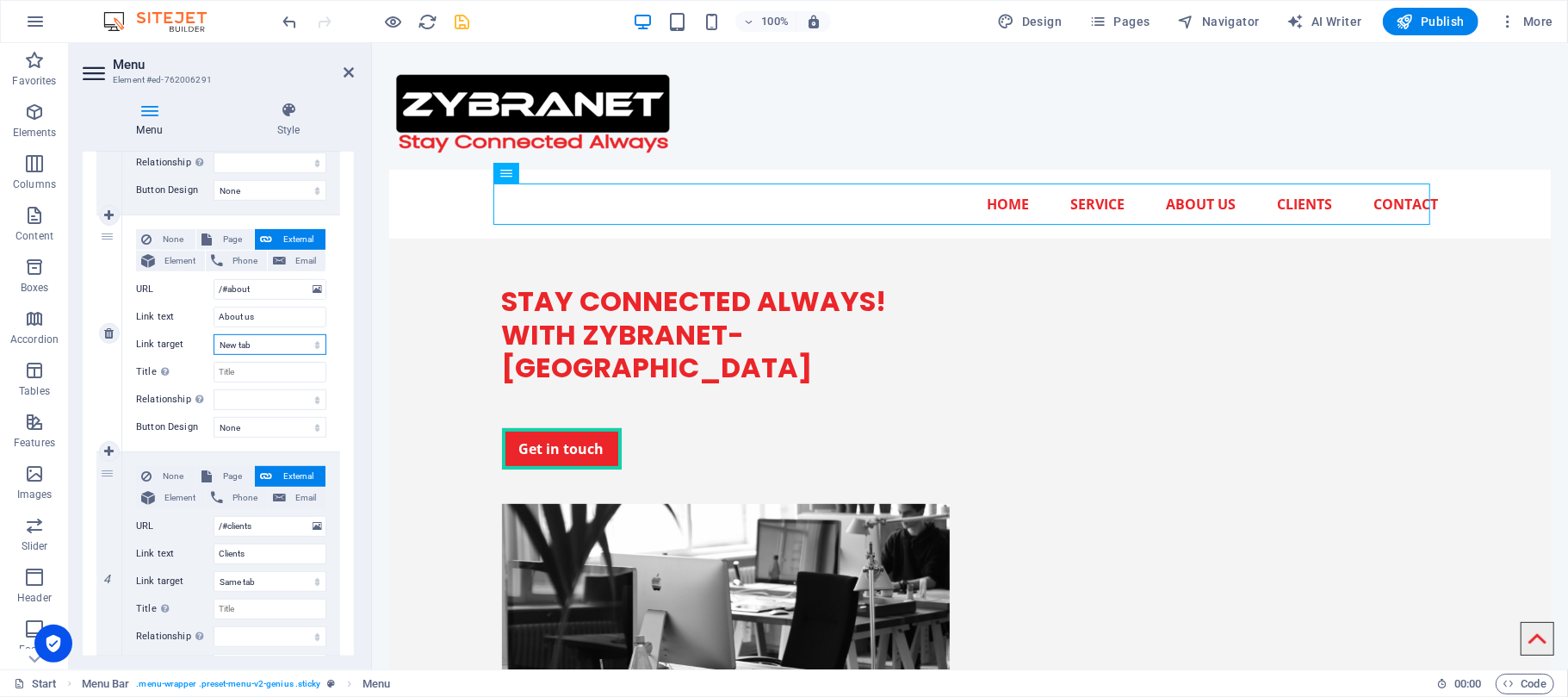click on "New tab Same tab Overlay" at bounding box center (270, 345) 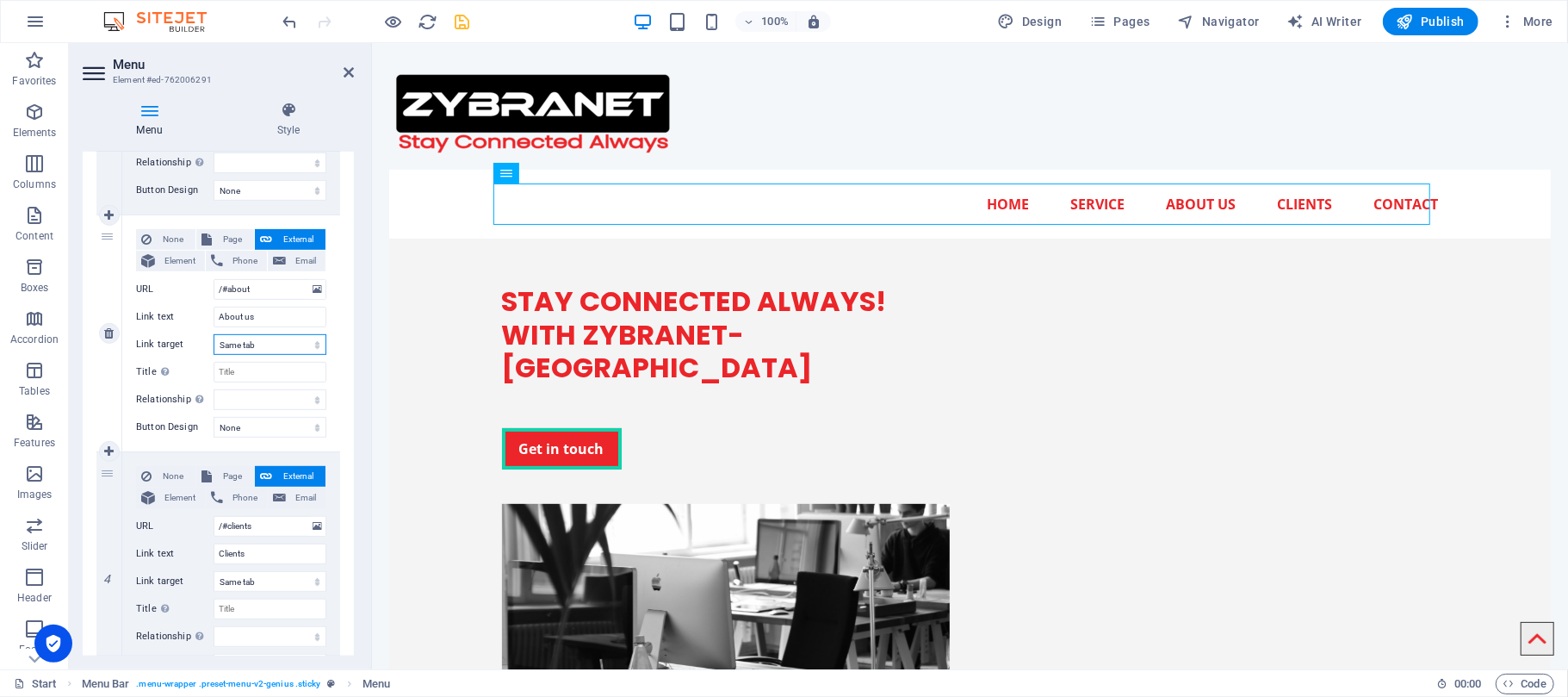 click on "New tab Same tab Overlay" at bounding box center [270, 345] 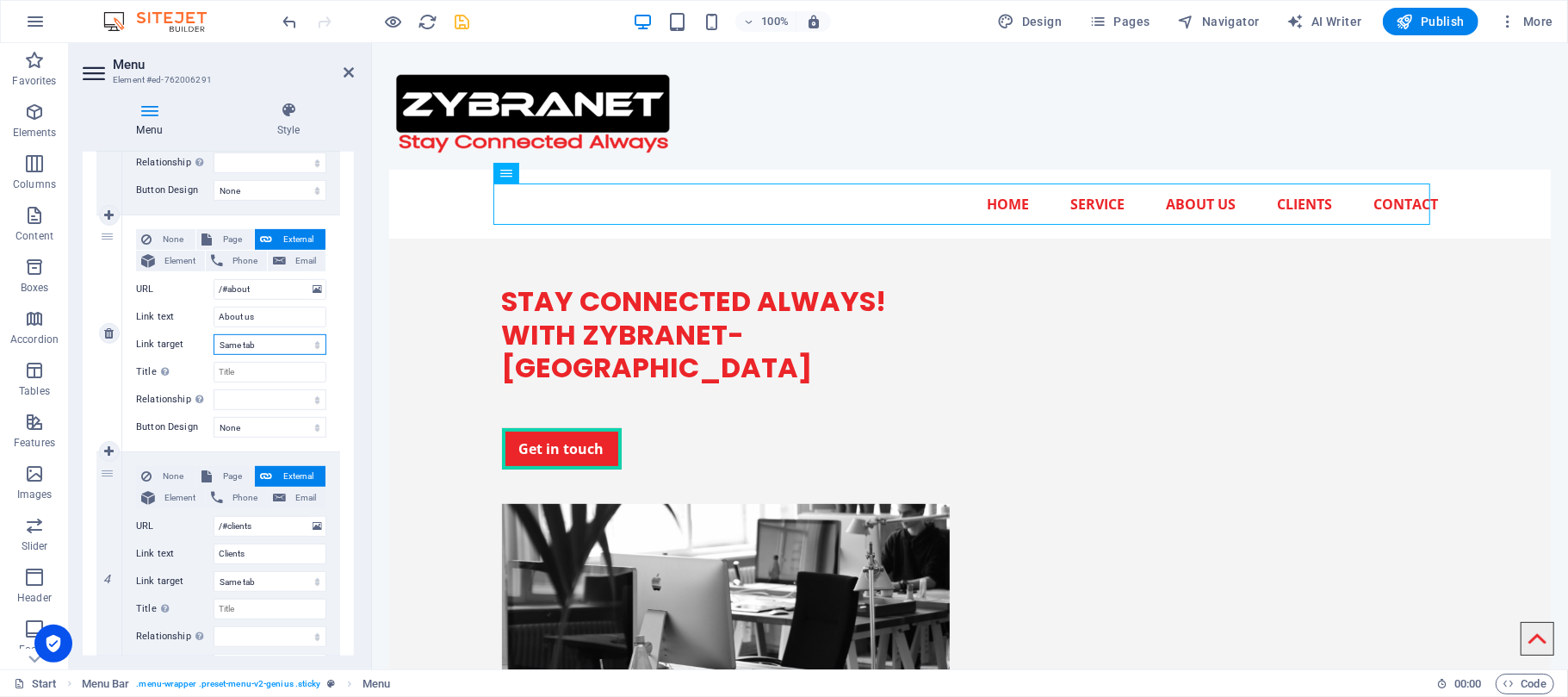 select 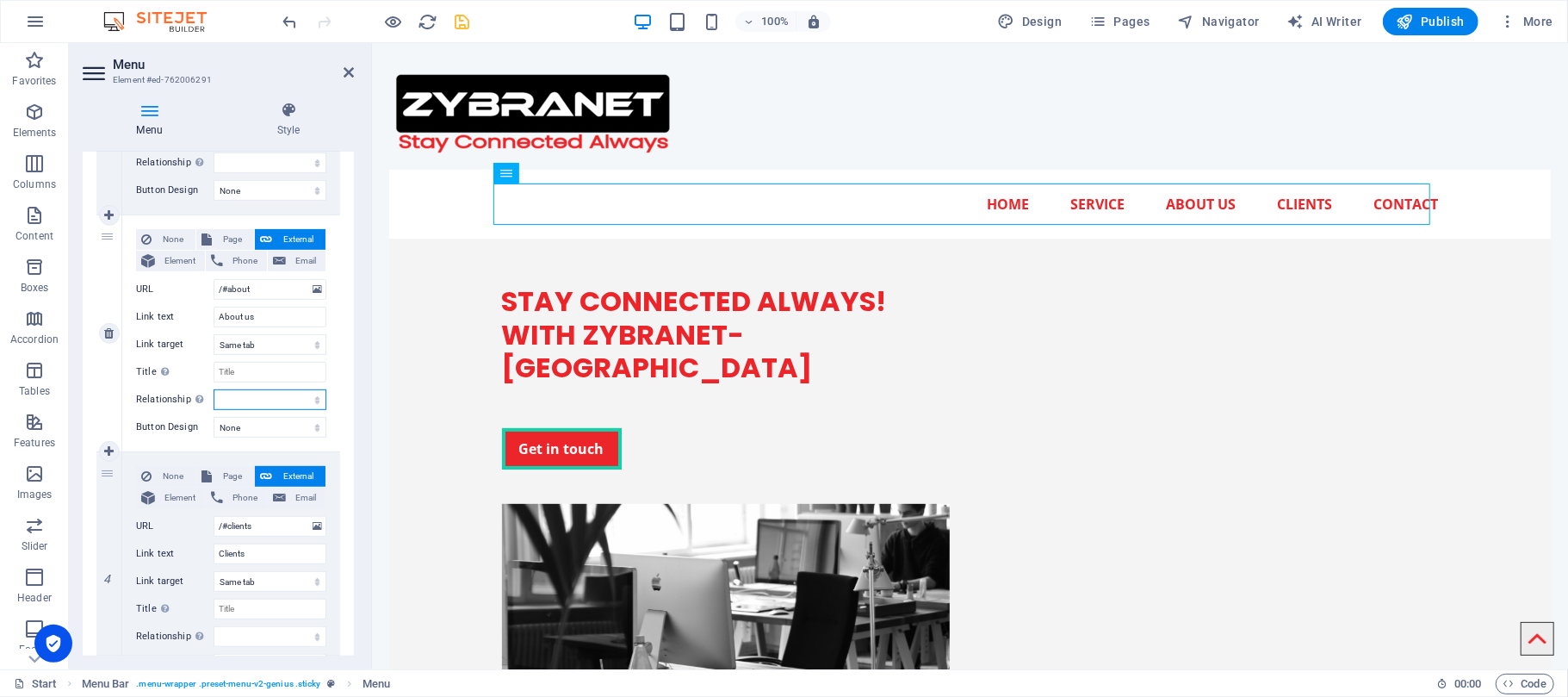 click on "alternate author bookmark external help license next nofollow noreferrer noopener prev search tag" at bounding box center [270, 400] 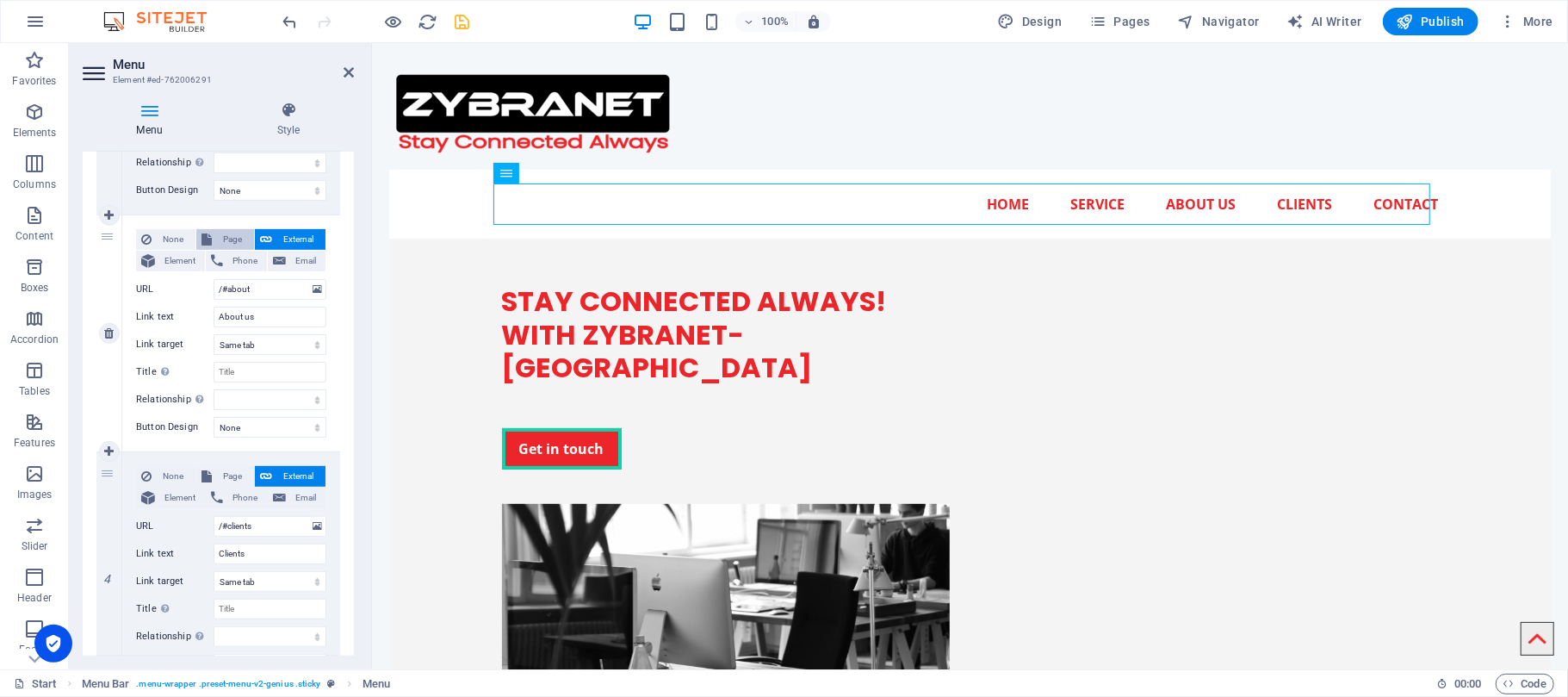 click on "Page" at bounding box center (232, 240) 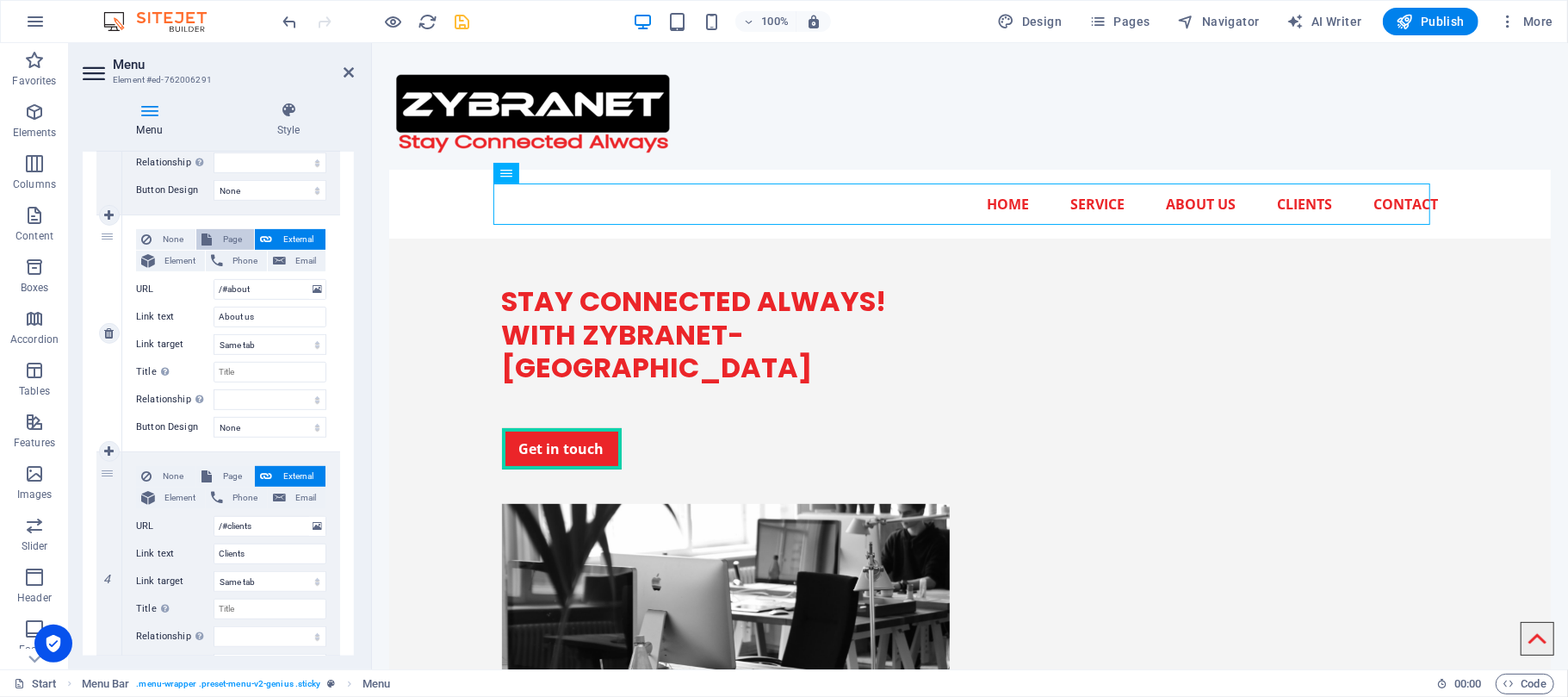 select 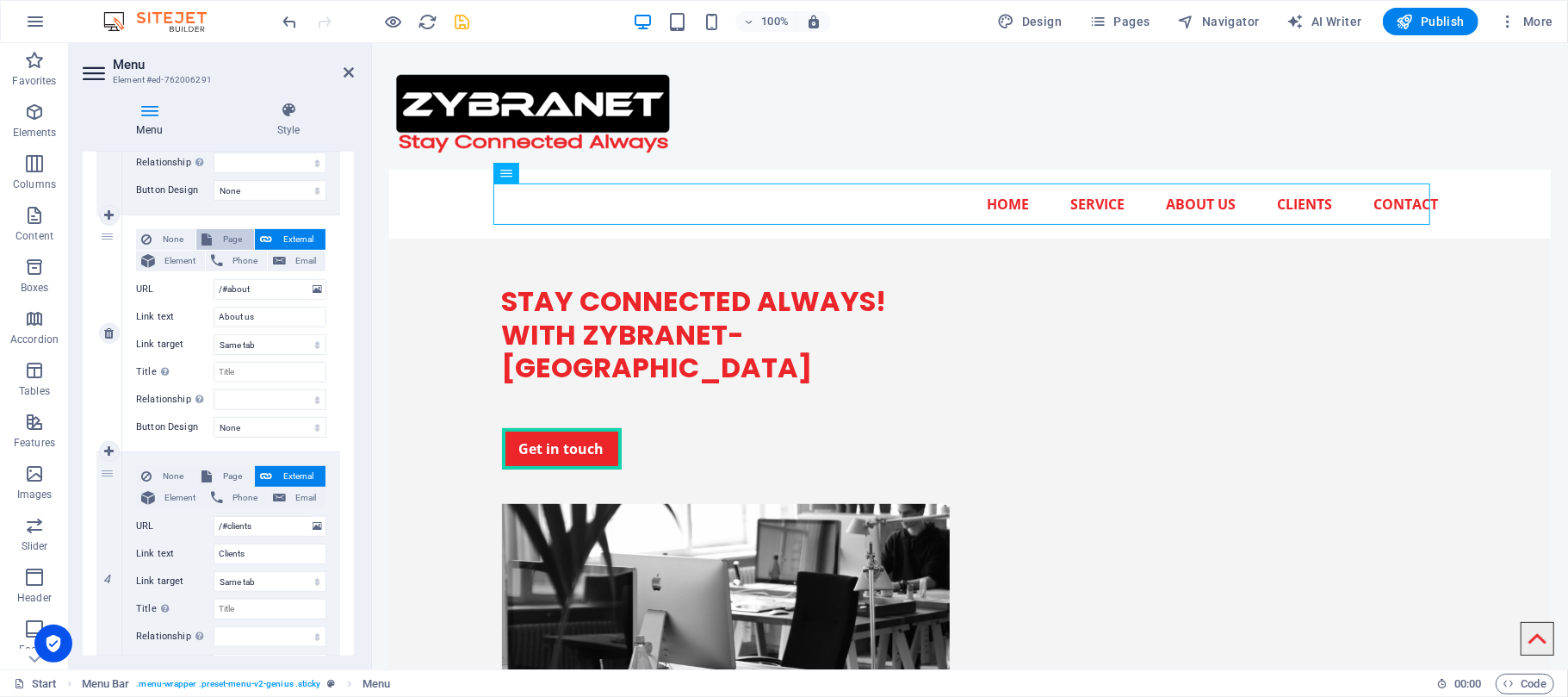 select 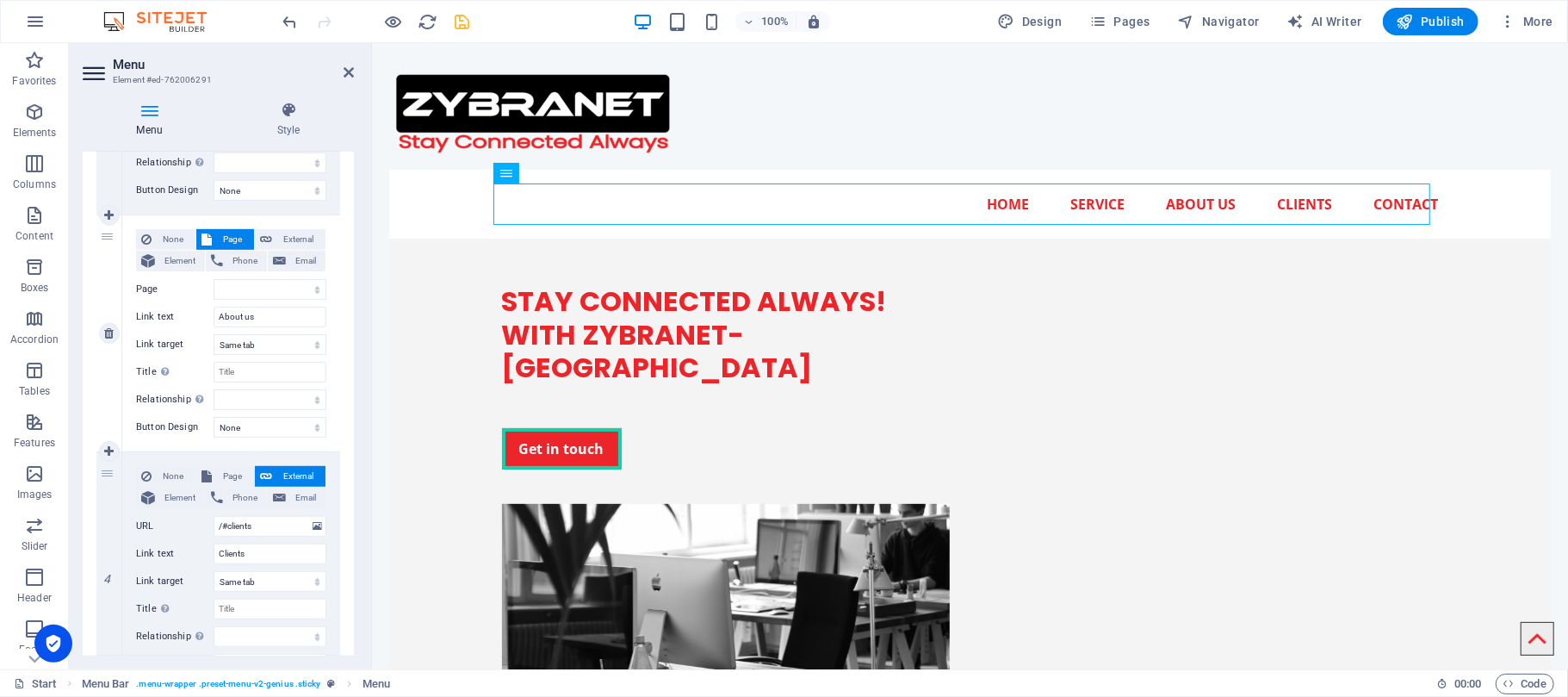 click on "Page" at bounding box center [232, 240] 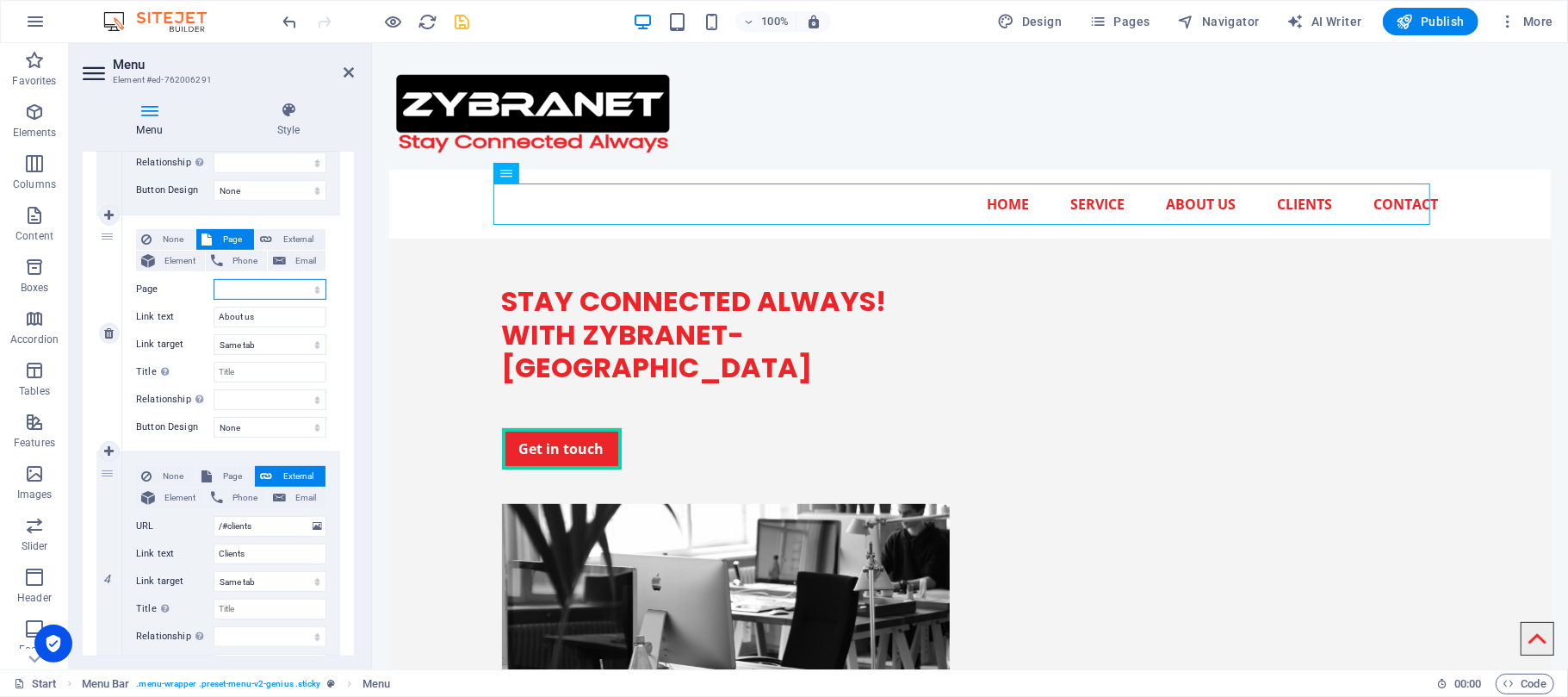 click on "Start Subpage Legal Notice Privacy" at bounding box center (270, 289) 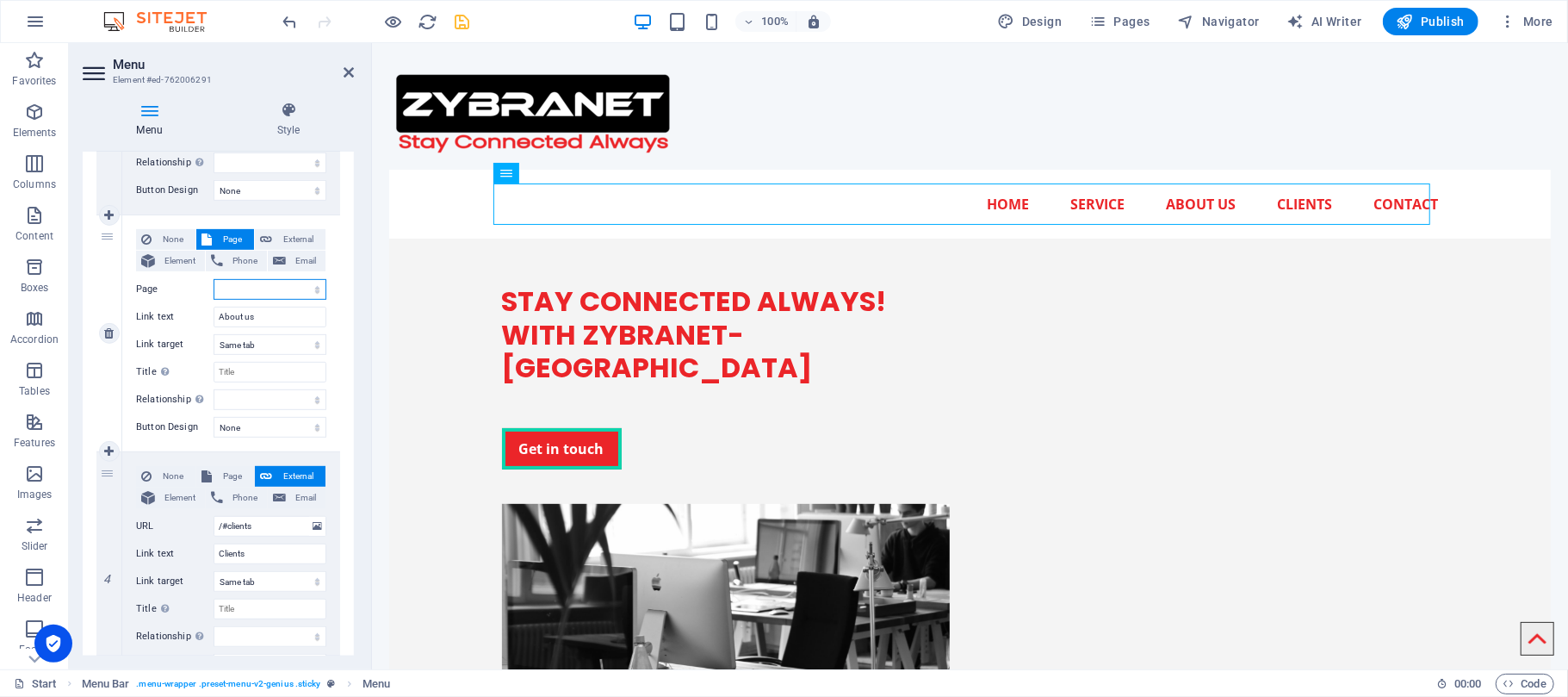 click on "Start Subpage Legal Notice Privacy" at bounding box center (270, 289) 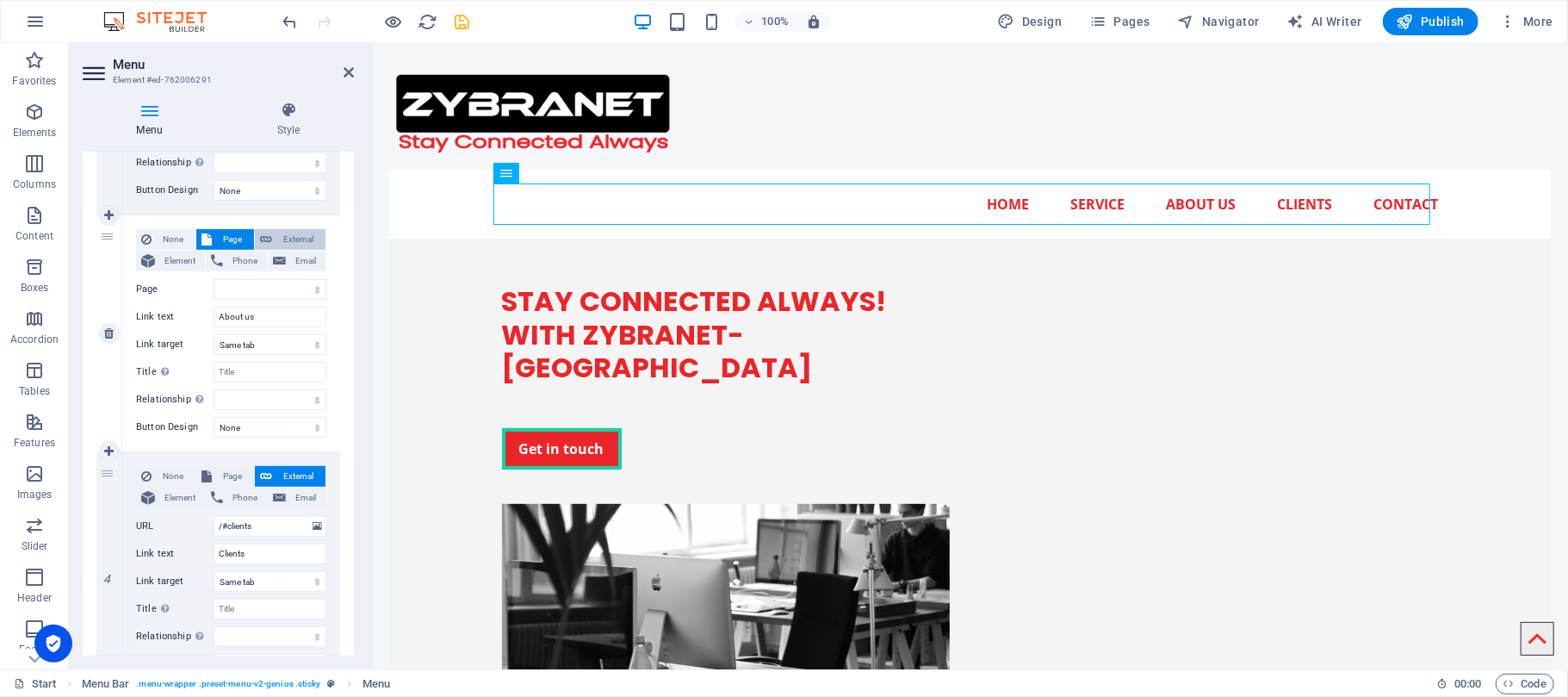 click on "External" at bounding box center [299, 240] 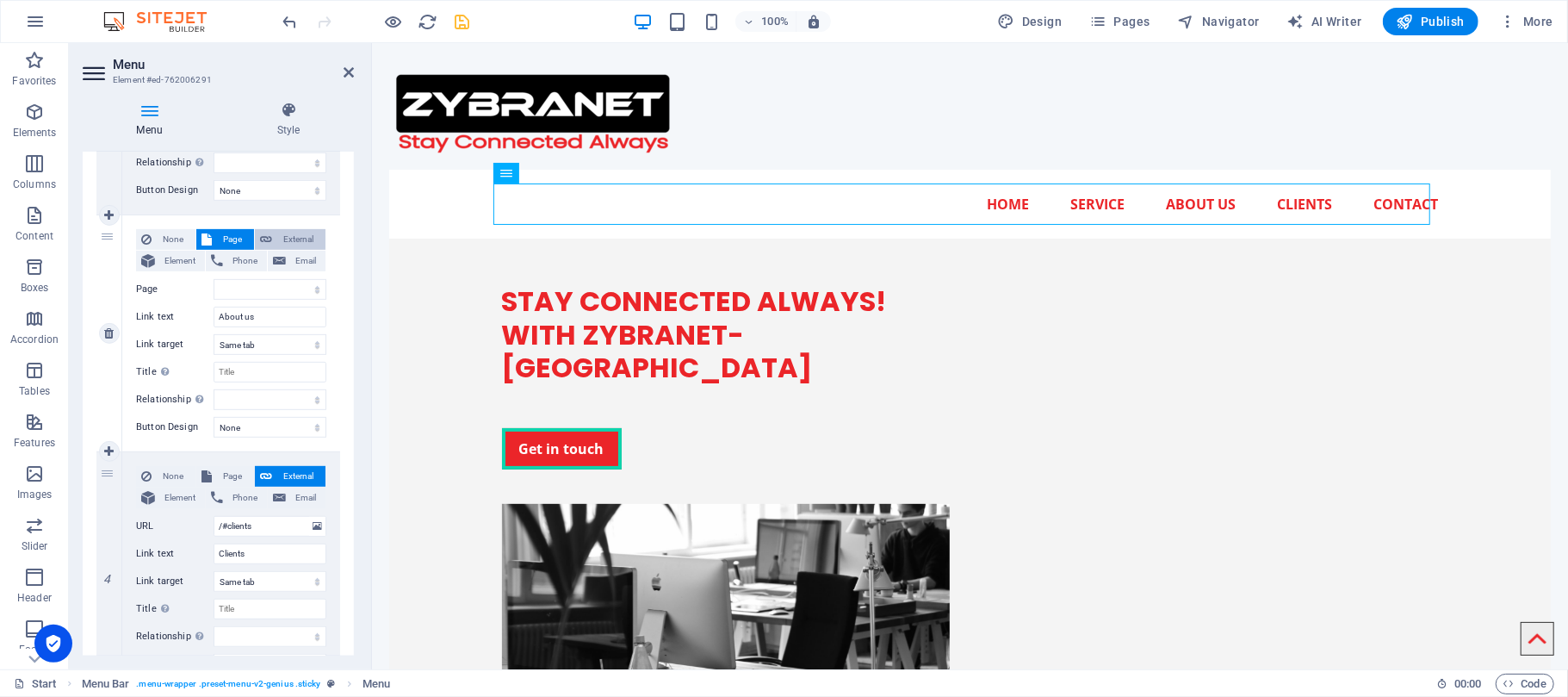 select on "blank" 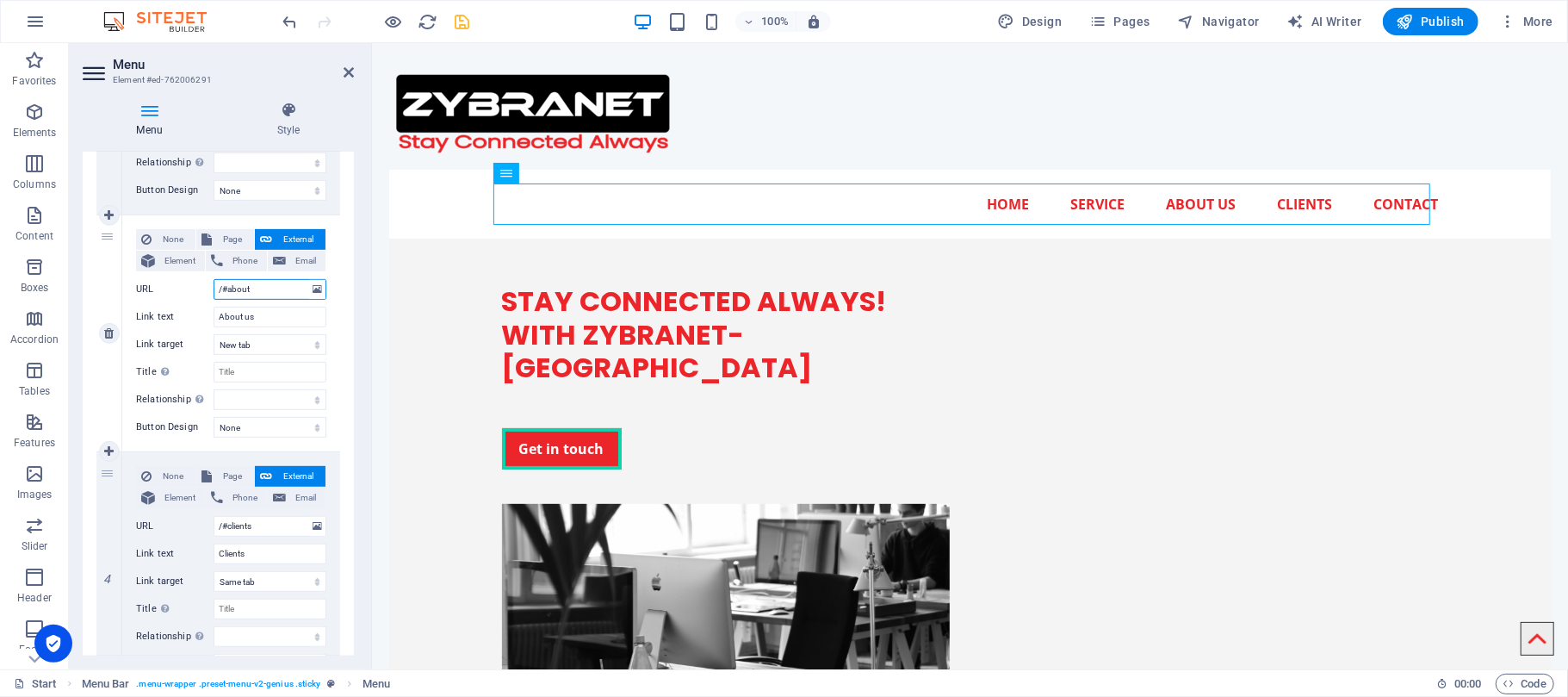 click on "/#about" at bounding box center (270, 289) 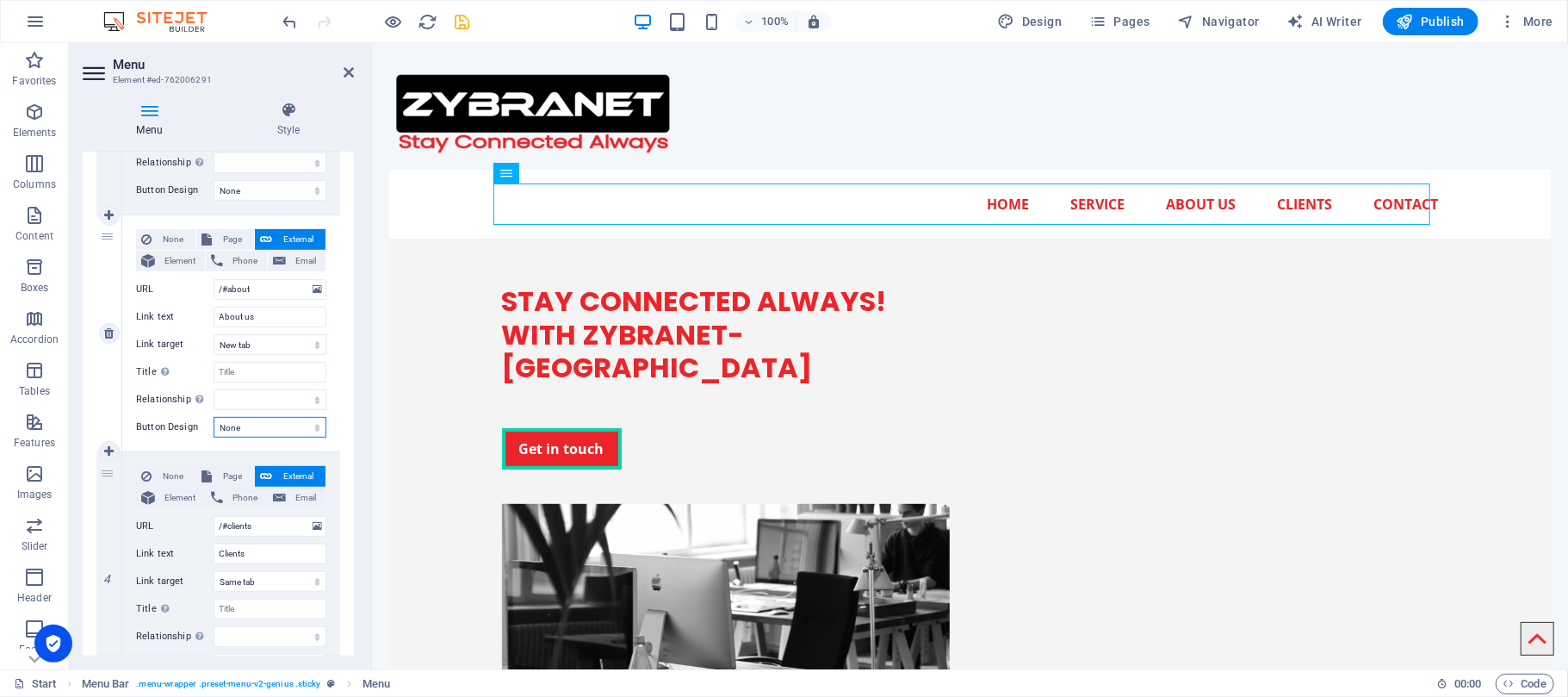 click on "None Default Primary Secondary" at bounding box center (270, 427) 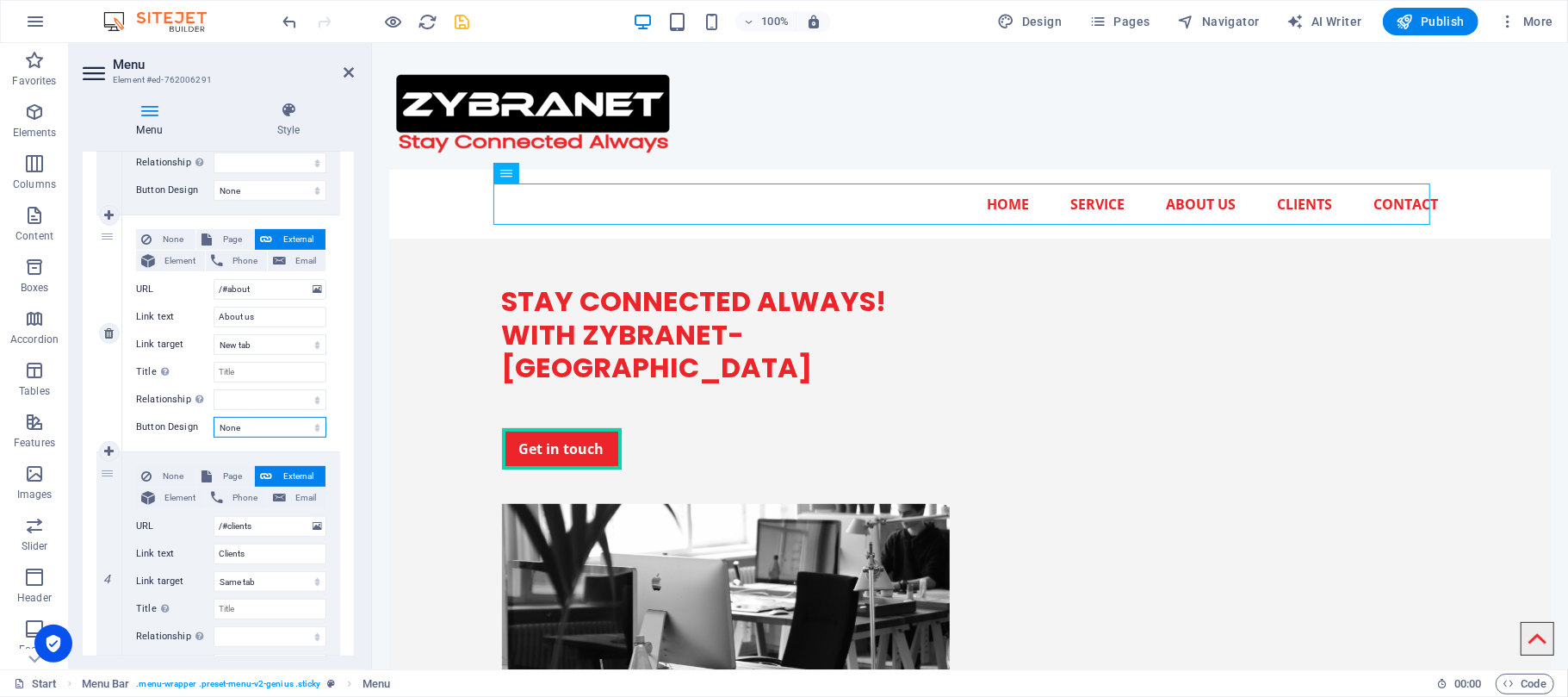 select on "default" 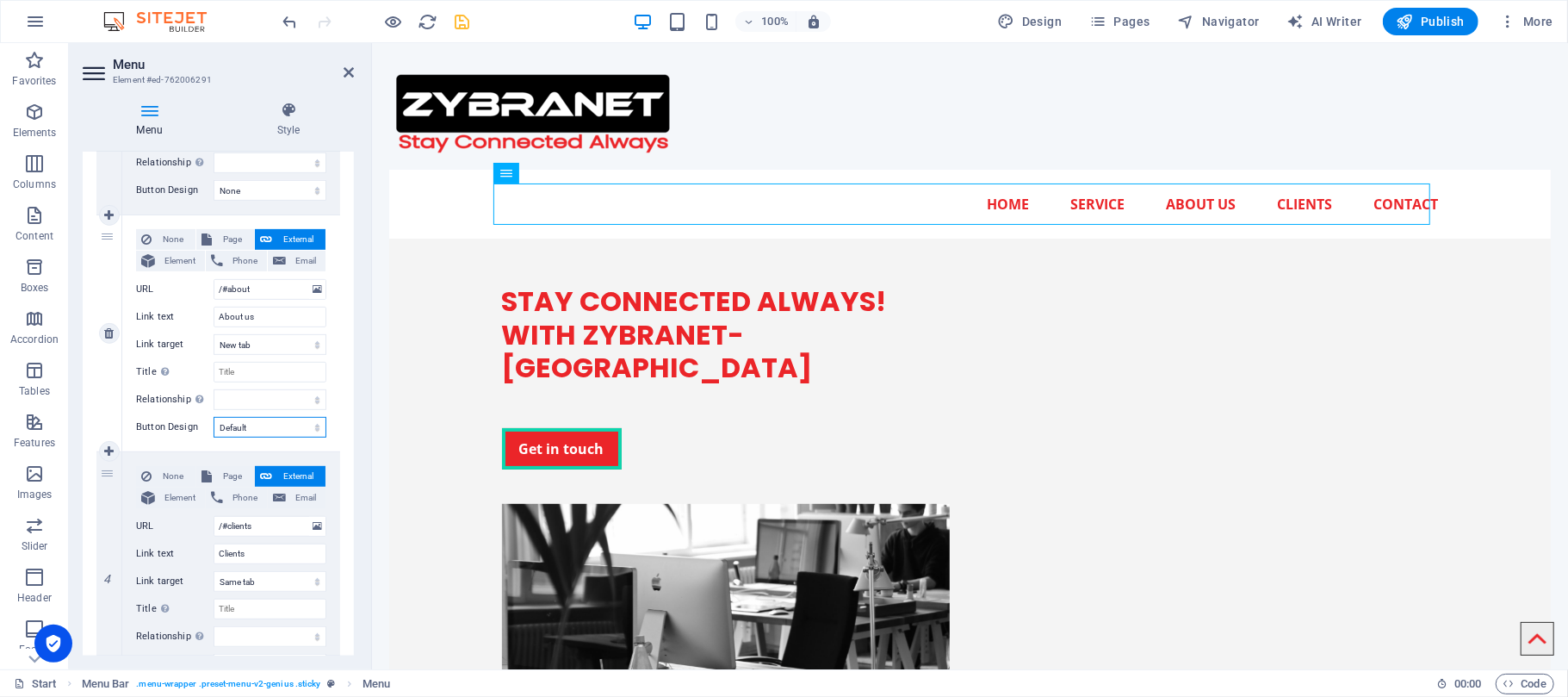 click on "None Default Primary Secondary" at bounding box center (270, 427) 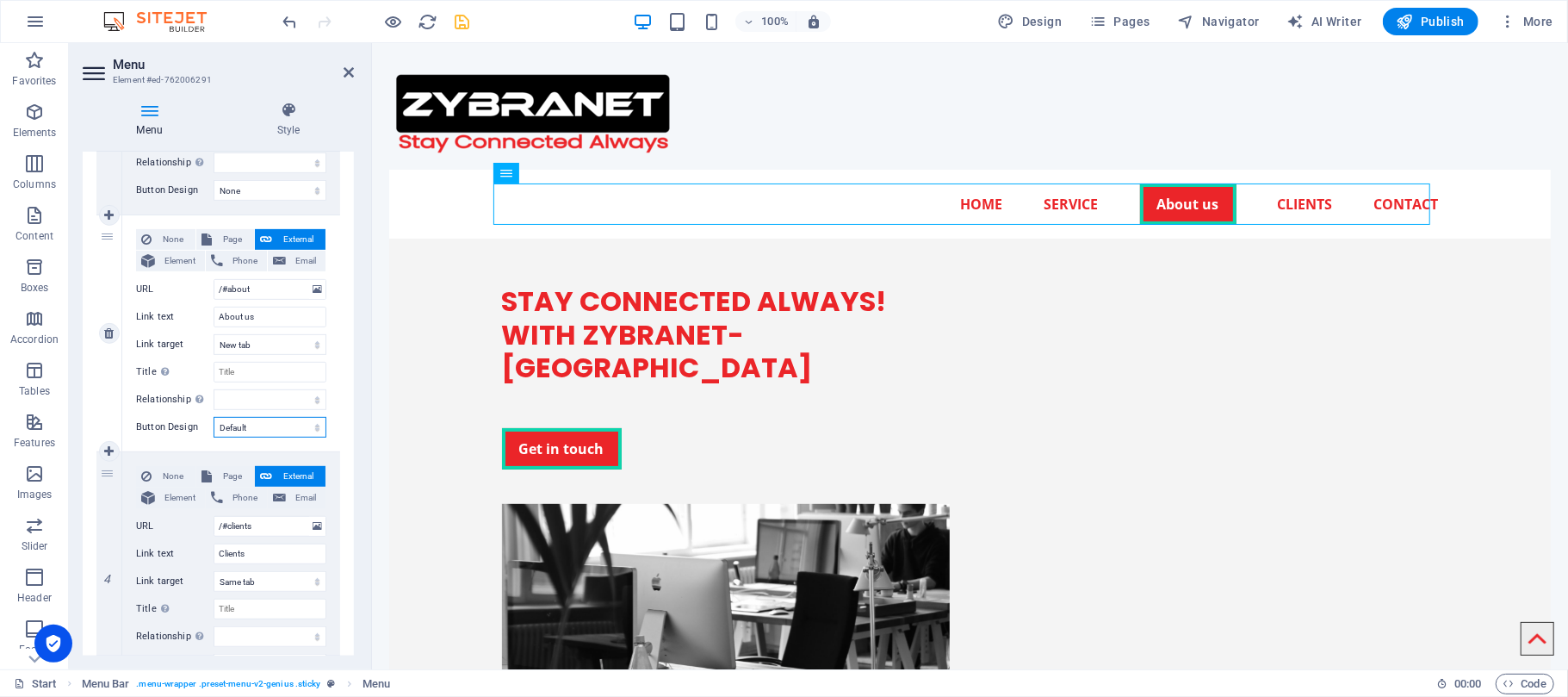 click on "None Default Primary Secondary" at bounding box center (270, 427) 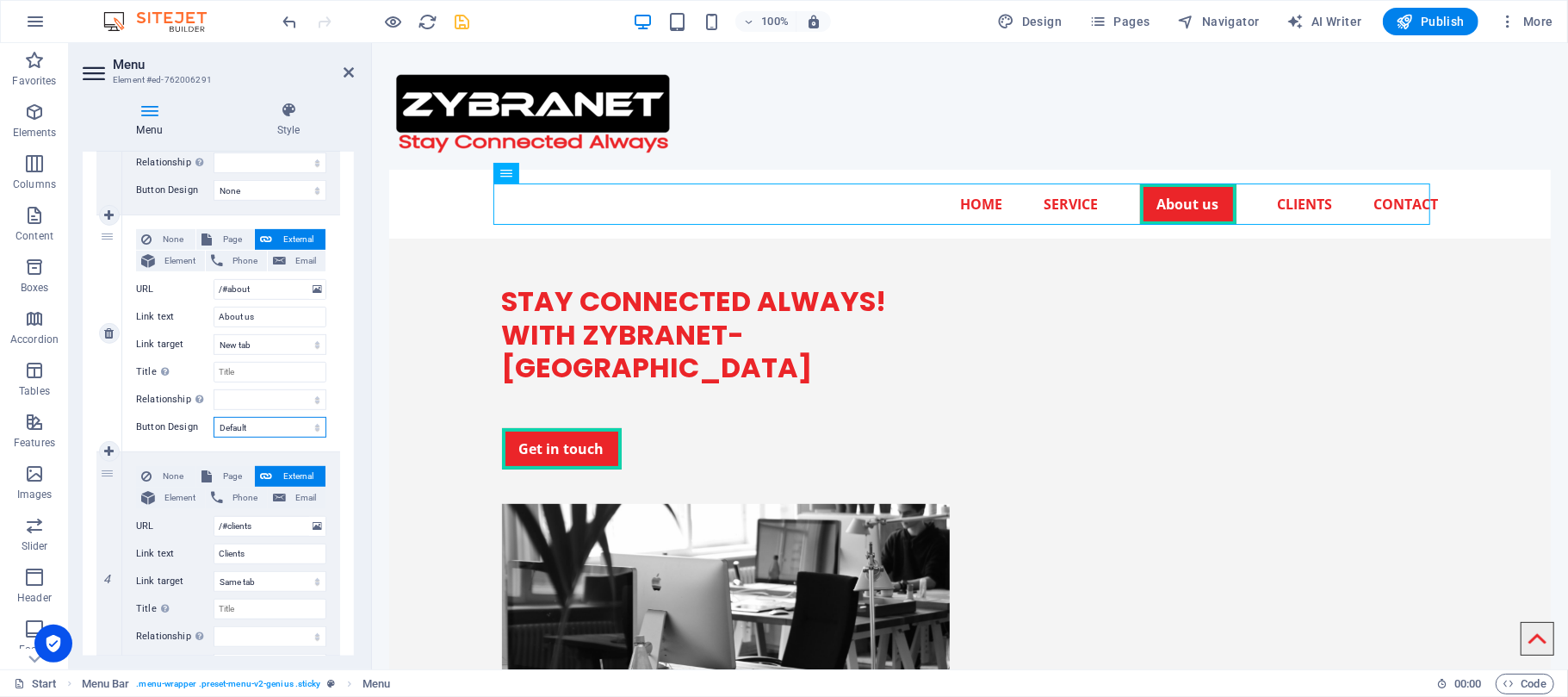 select 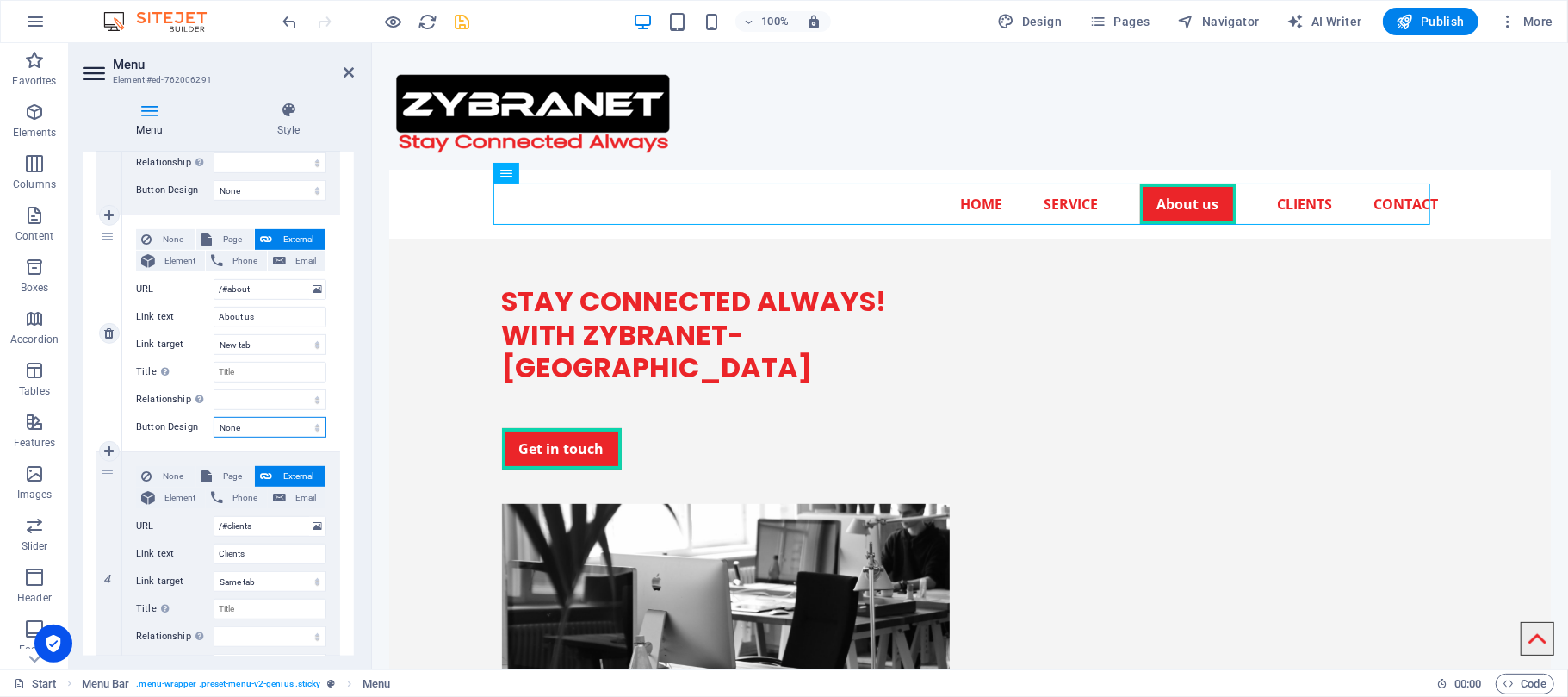 click on "None Default Primary Secondary" at bounding box center [270, 427] 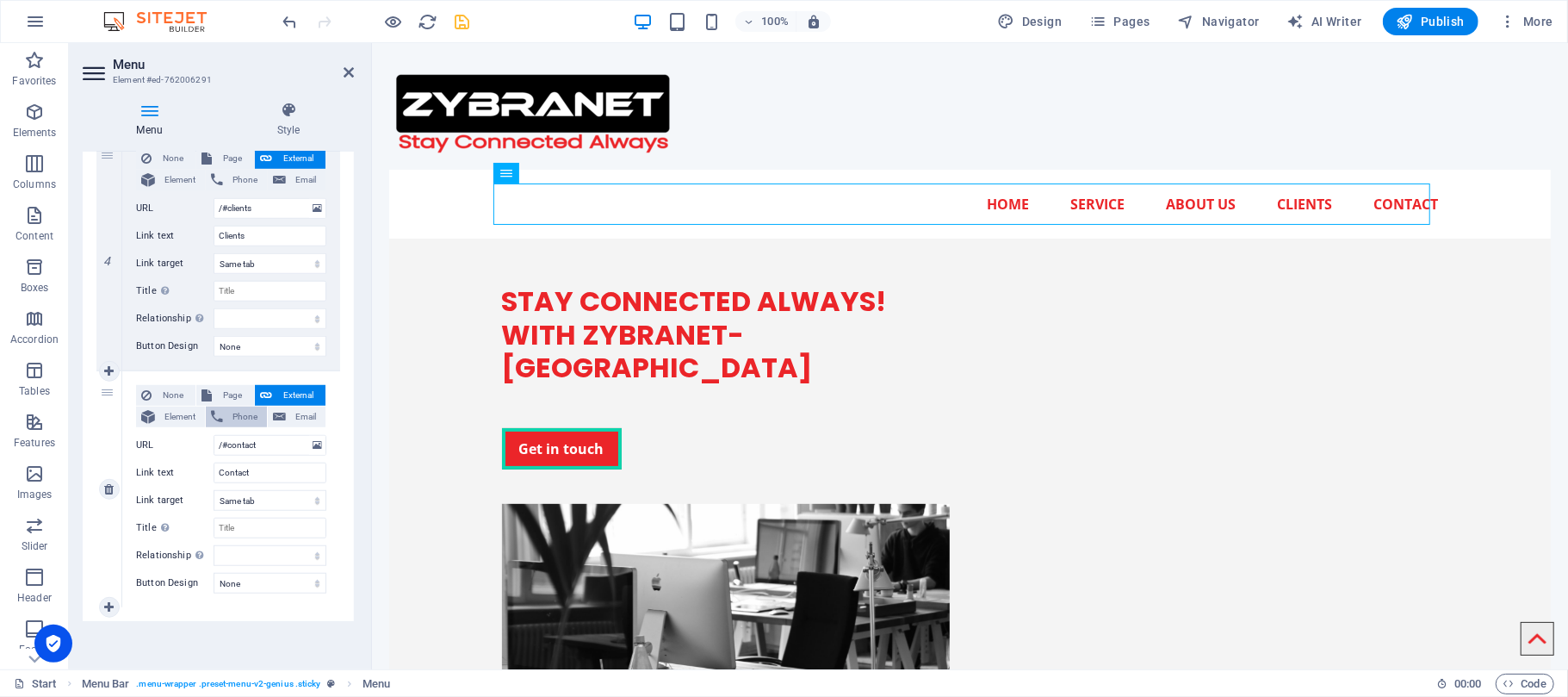 scroll, scrollTop: 893, scrollLeft: 0, axis: vertical 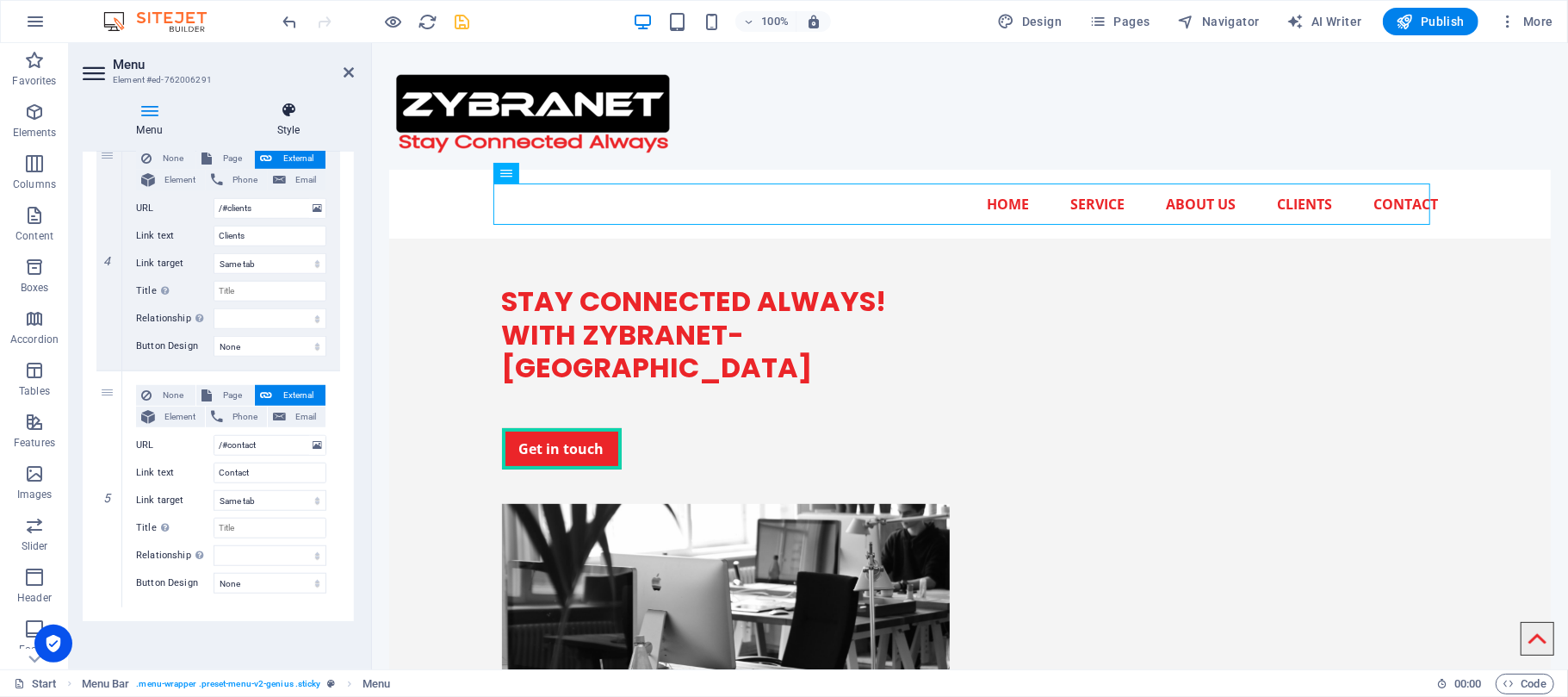 click on "Style" at bounding box center (288, 120) 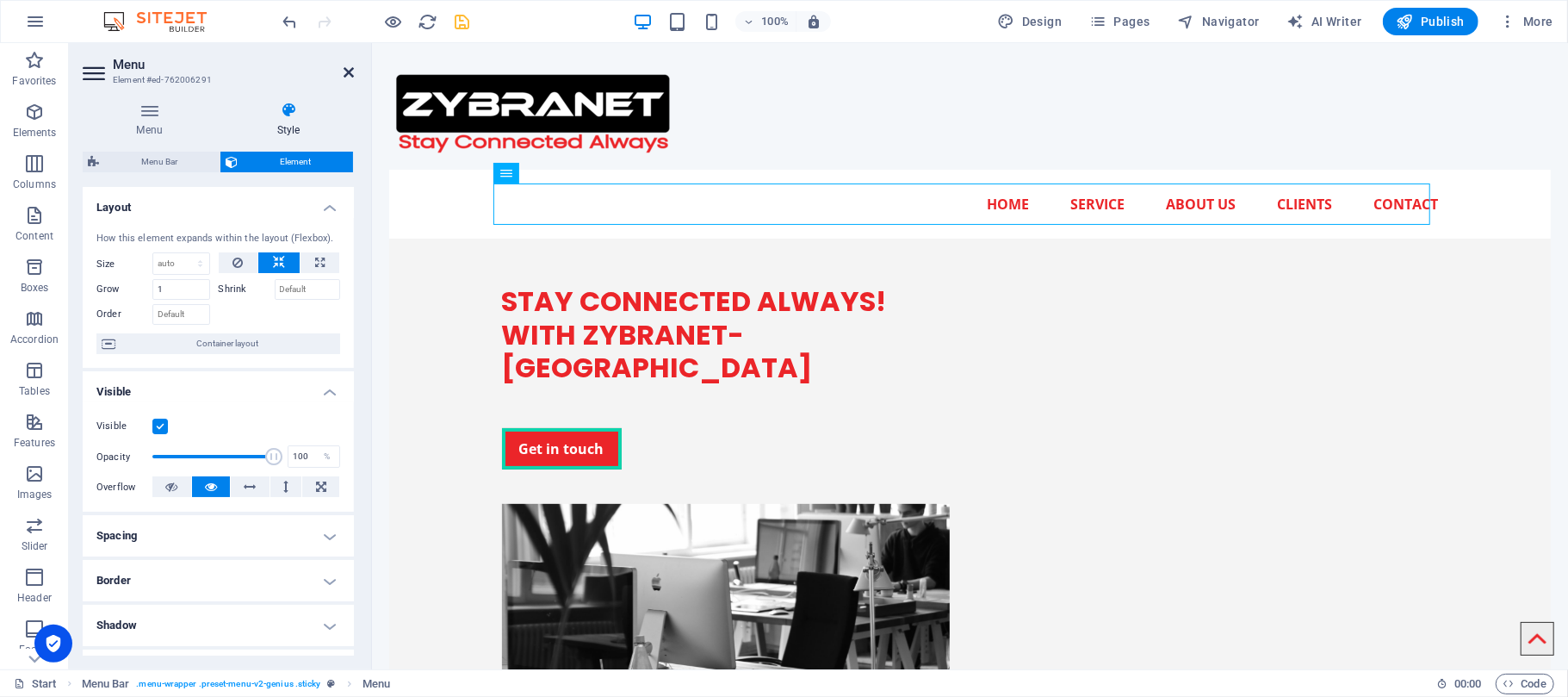 click at bounding box center (349, 72) 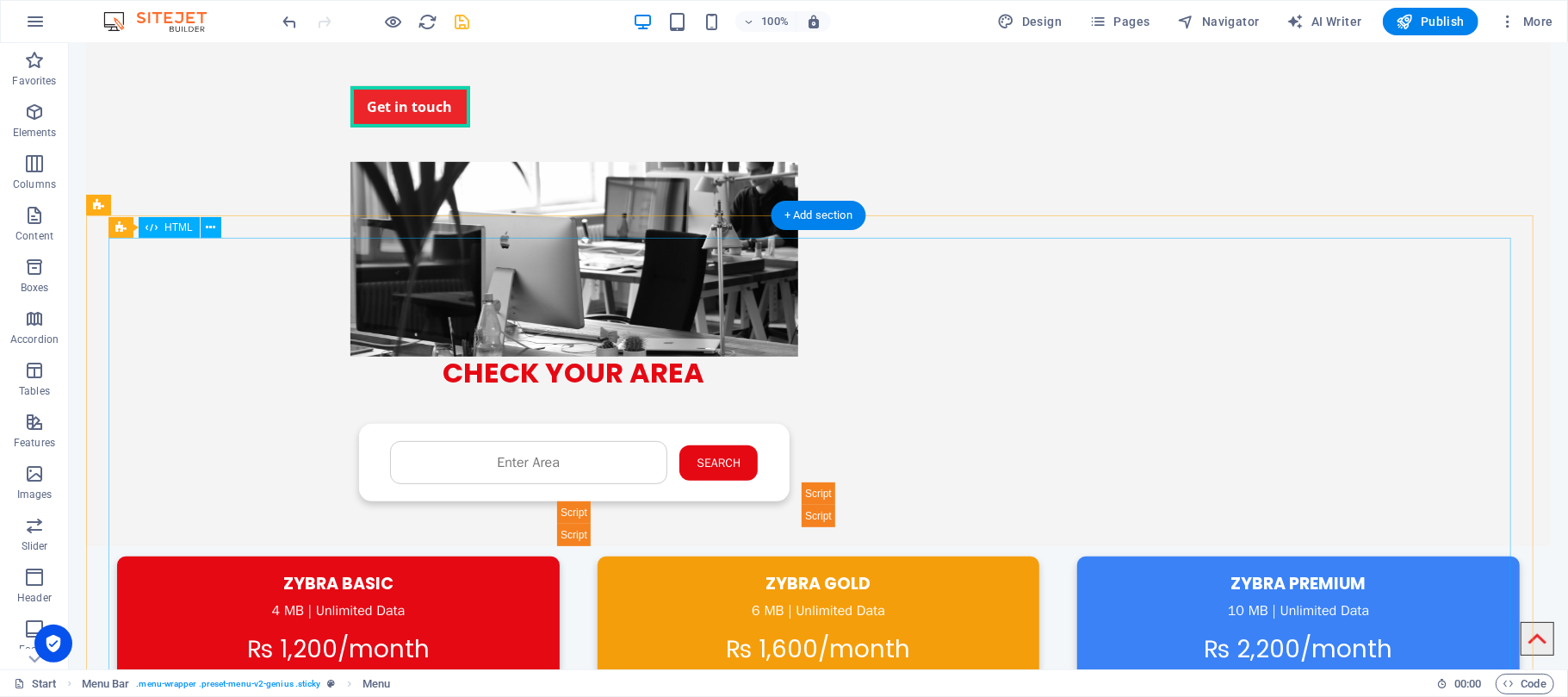 scroll, scrollTop: 345, scrollLeft: 0, axis: vertical 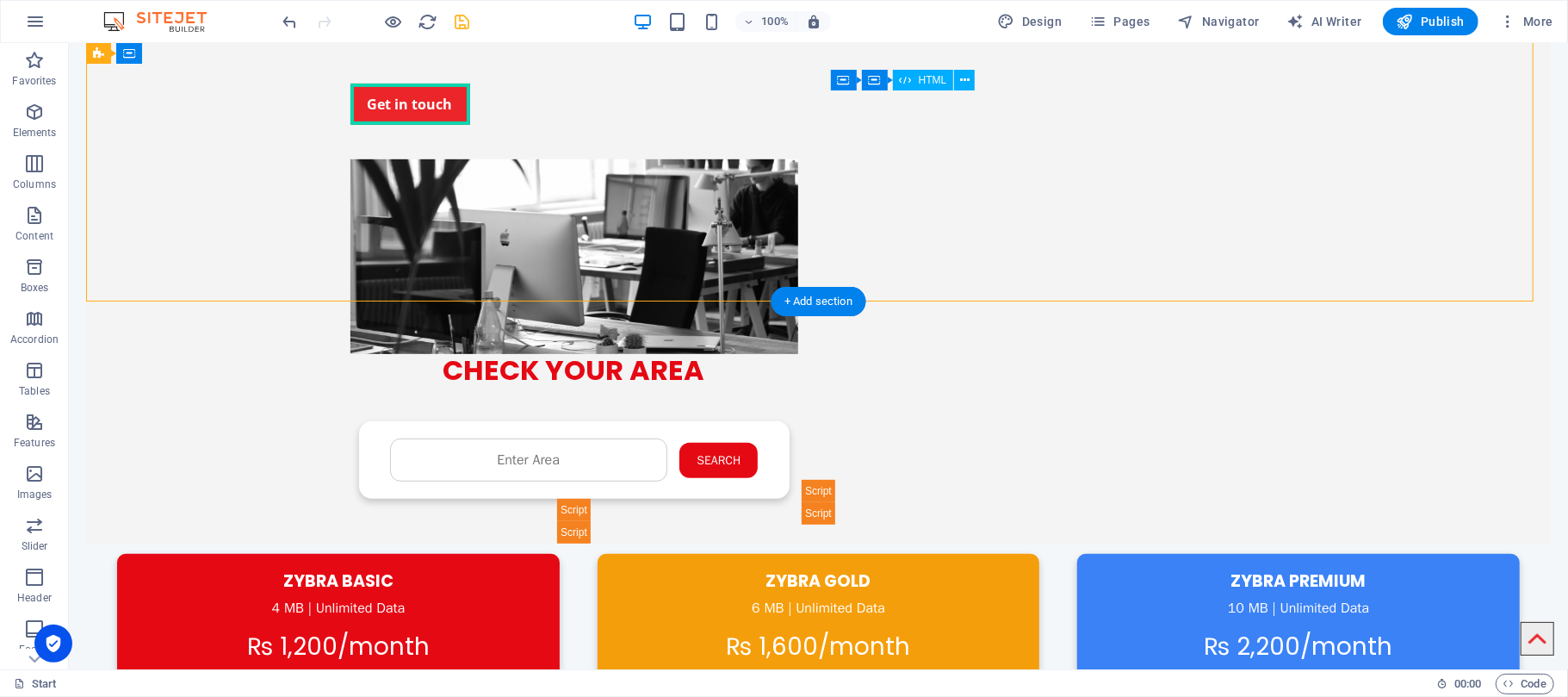 click on "Check Availability - ZYBRA
CHECK YOUR AREA
Search
Submit Your Details
Name
Father's Name
Area
Select Package
Basic 4MB
Gold 6MB
Premium 10MB
Premium Plus 20MB
Submit" at bounding box center (573, 448) 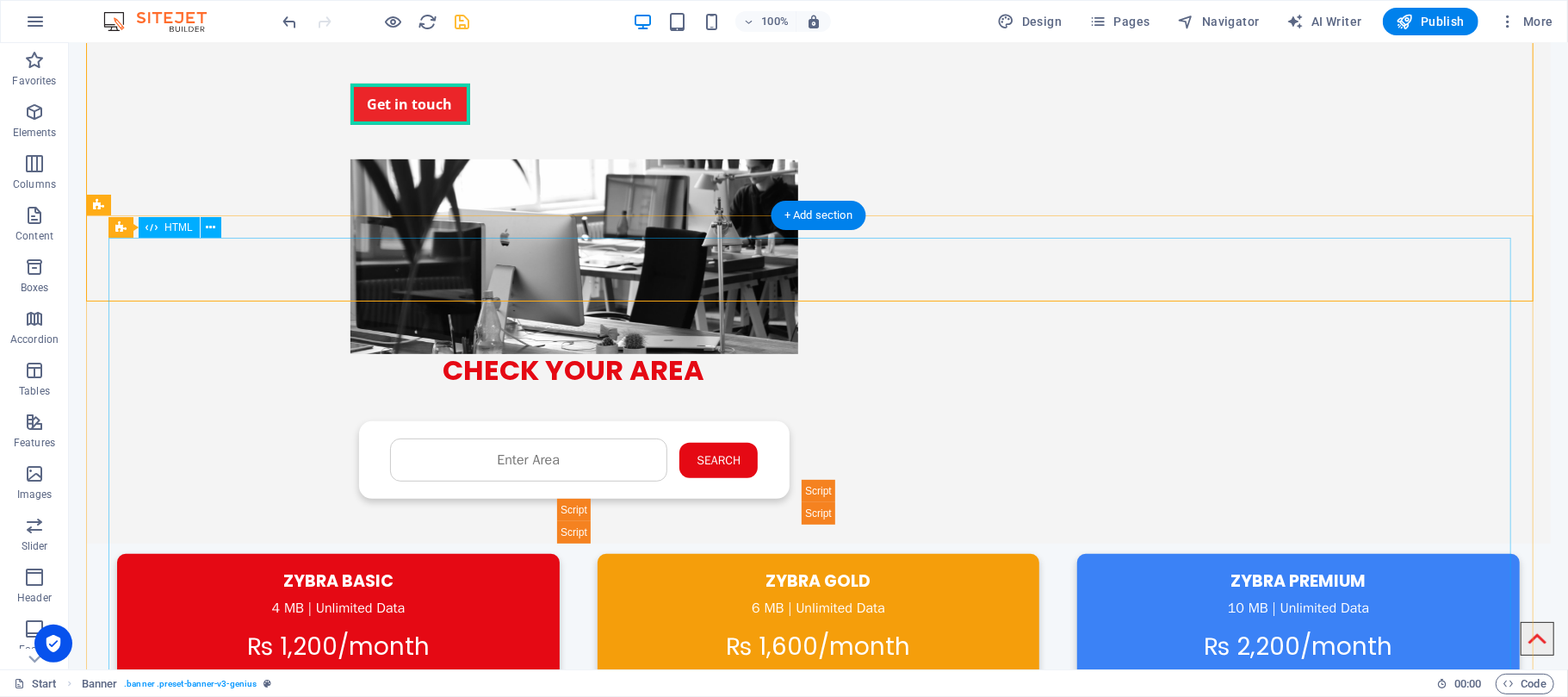 click on "ZYBRA Internet Plans
ZYBRA BASIC
4 MB | Unlimited Data
₨ 1,200/month
Subscribe
ZYBRA GOLD
6 MB | Unlimited Data
₨ 1,600/month
Subscribe
ZYBRA PREMIUM
10 MB | Unlimited Data
₨ 2,200/month
Subscribe
ZYBRA PREMIUM PLUS
20 MB | Unlimited Data
₨ 3,000/month
Subscribe
ZYBRA BUSINESS
30 MB | Unlimited Data
₨ 3,600/month
Subscribe
Subscribe" at bounding box center [817, 799] 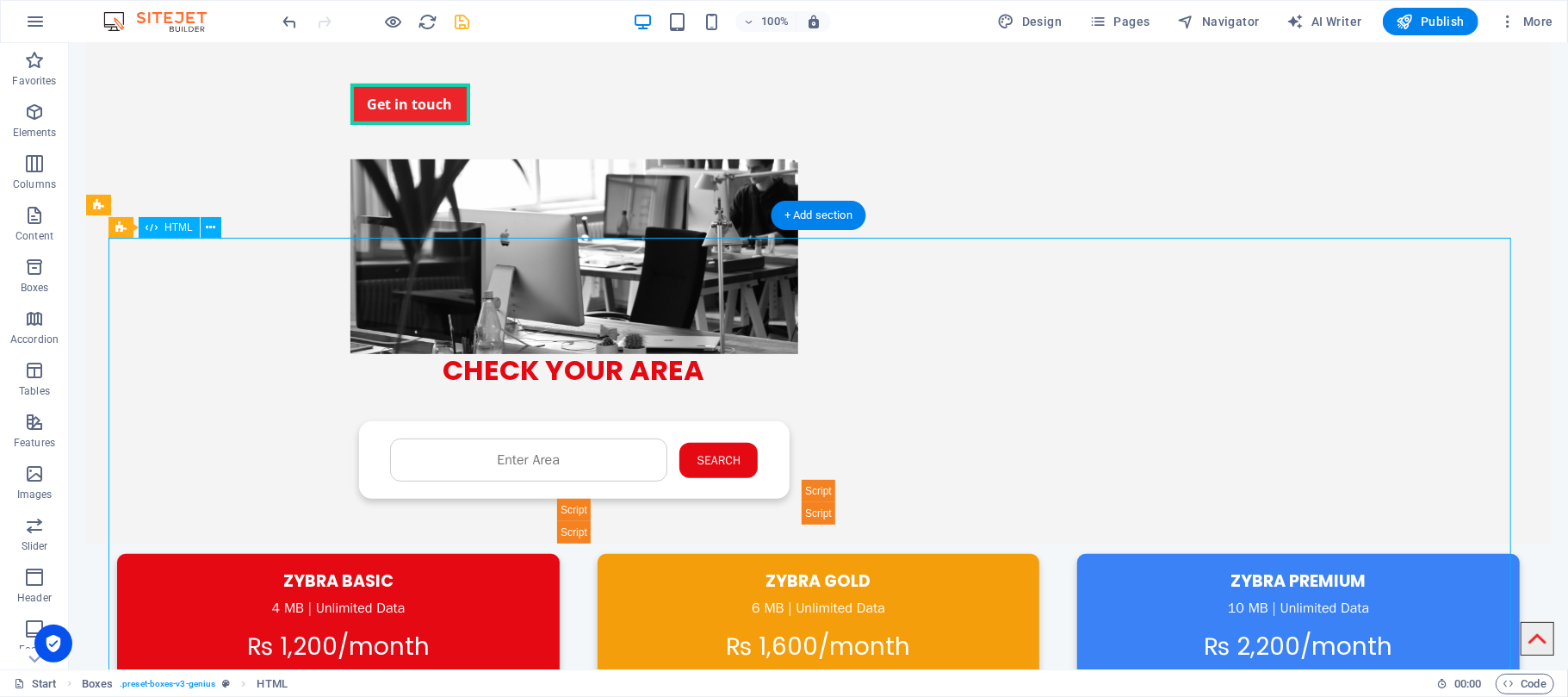 click on "ZYBRA Internet Plans
ZYBRA BASIC
4 MB | Unlimited Data
₨ 1,200/month
Subscribe
ZYBRA GOLD
6 MB | Unlimited Data
₨ 1,600/month
Subscribe
ZYBRA PREMIUM
10 MB | Unlimited Data
₨ 2,200/month
Subscribe
ZYBRA PREMIUM PLUS
20 MB | Unlimited Data
₨ 3,000/month
Subscribe
ZYBRA BUSINESS
30 MB | Unlimited Data
₨ 3,600/month
Subscribe
Subscribe" at bounding box center (817, 799) 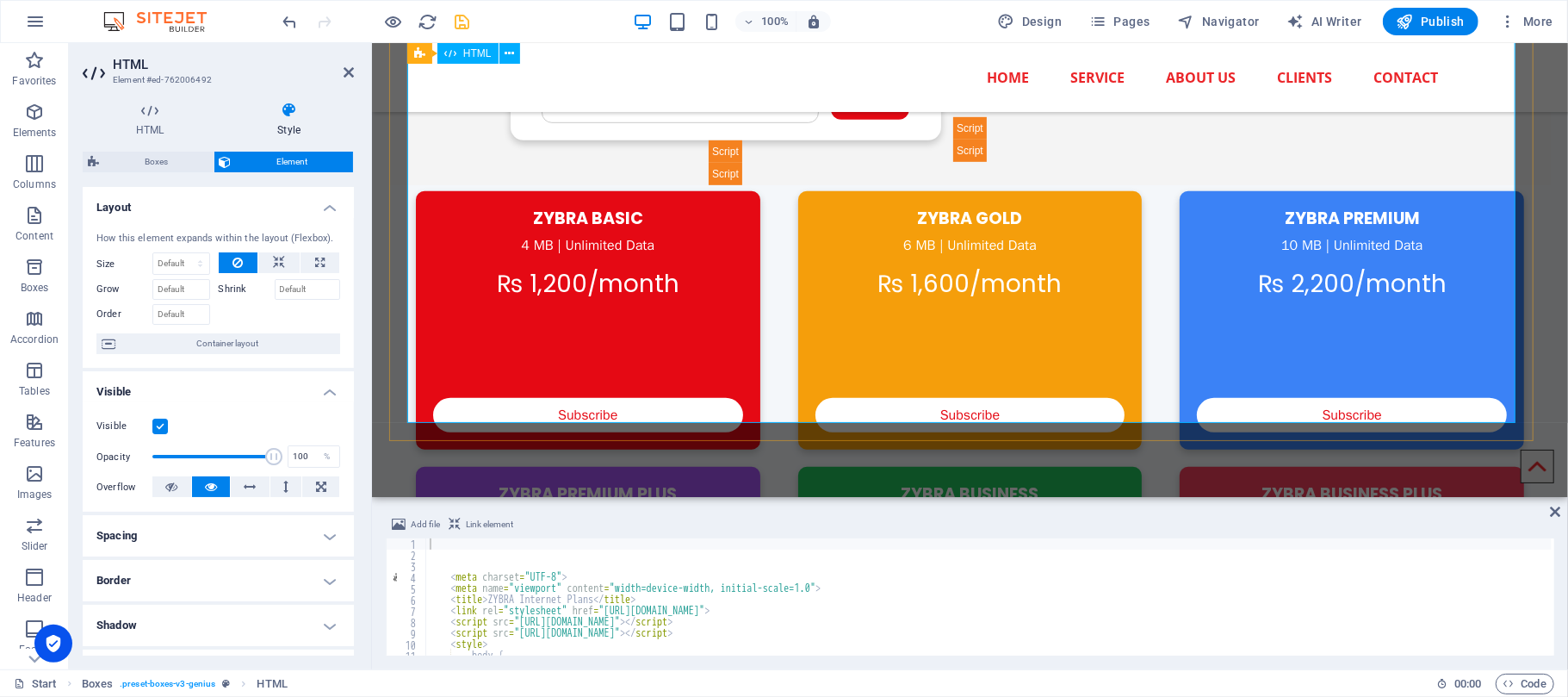 scroll, scrollTop: 345, scrollLeft: 0, axis: vertical 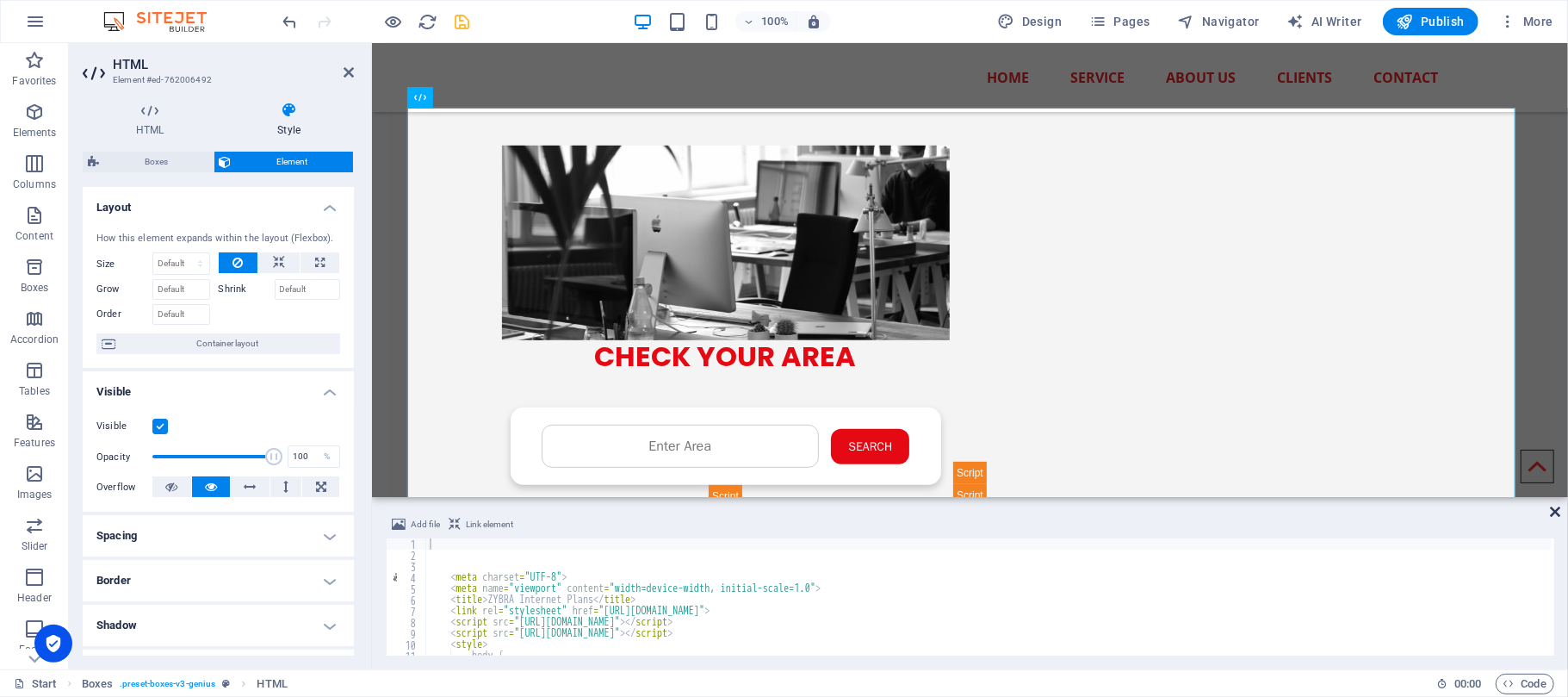 click at bounding box center (1555, 512) 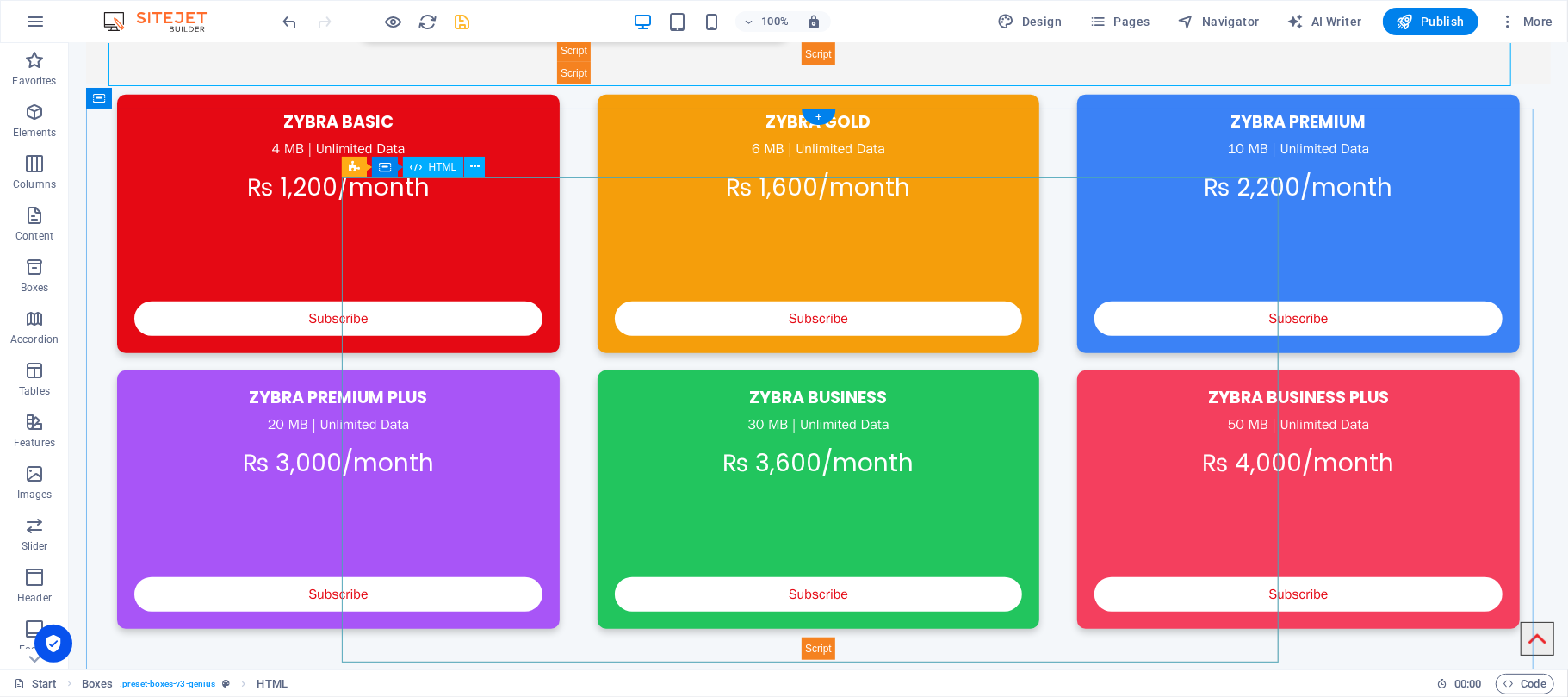 scroll, scrollTop: 1378, scrollLeft: 0, axis: vertical 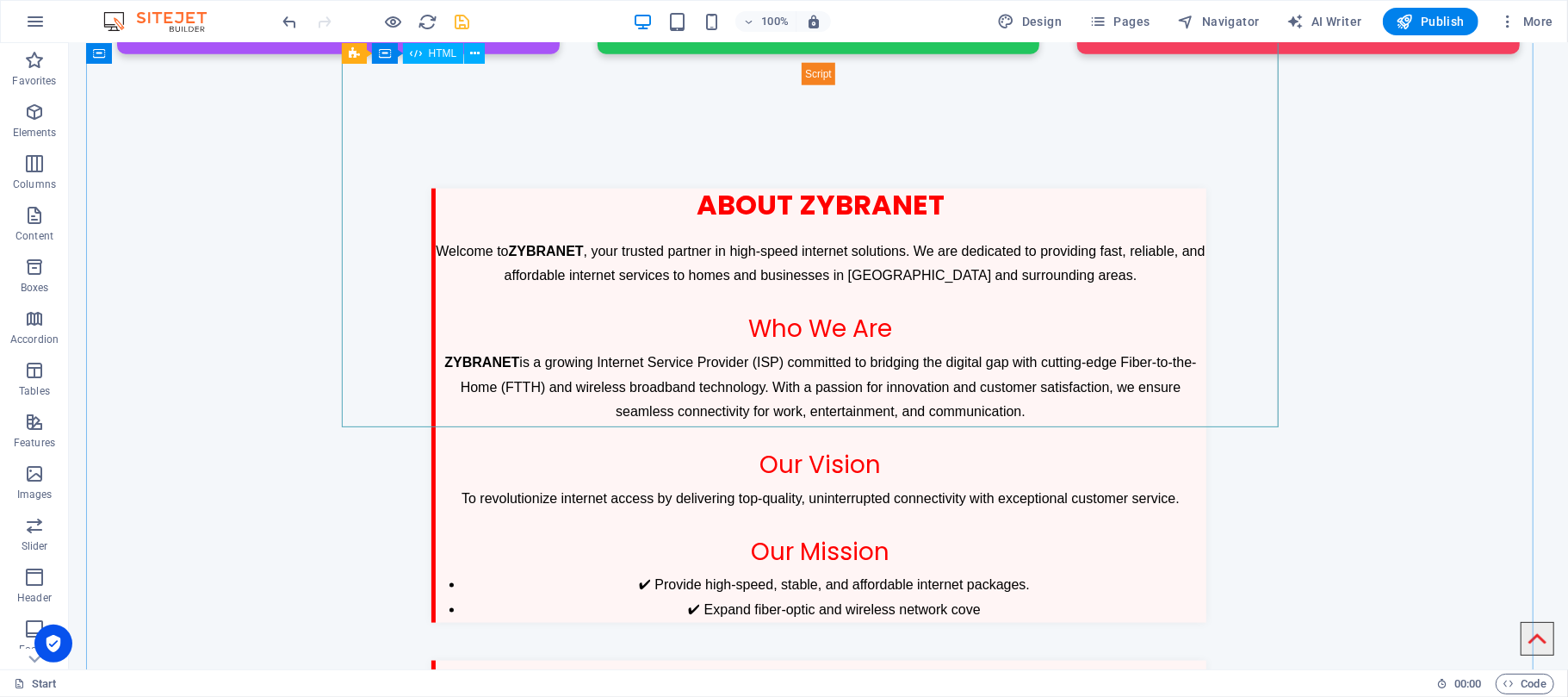 click on "ZYBRANET & Founder Profile
About ZYBRANET
Welcome to  ZYBRANET , your trusted partner in high-speed internet solutions. We are dedicated to providing fast, reliable, and affordable internet services to homes and businesses in [GEOGRAPHIC_DATA] and surrounding areas.
Who We Are
ZYBRANET  is a growing Internet Service Provider (ISP) committed to bridging the digital gap with cutting-edge Fiber-to-the-Home (FTTH) and wireless broadband technology. With a passion for innovation and customer satisfaction, we ensure seamless connectivity for work, entertainment, and communication.
Our Vision
To revolutionize internet access by delivering top-quality, uninterrupted connectivity with exceptional customer service.
Our Mission
✔ Provide high-speed, stable, and affordable internet packages.
✔ Expand fiber-optic and wireless network cove" at bounding box center [818, 405] 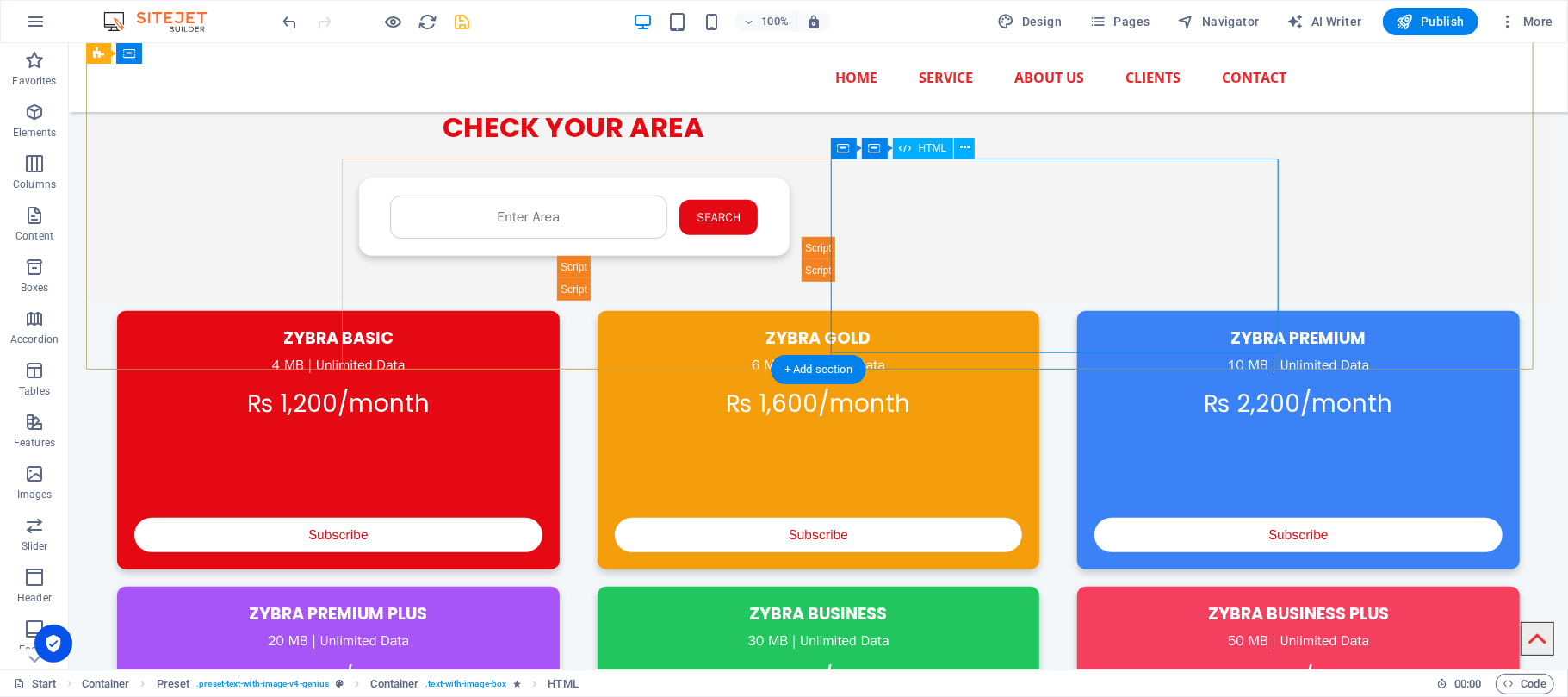 scroll, scrollTop: 115, scrollLeft: 0, axis: vertical 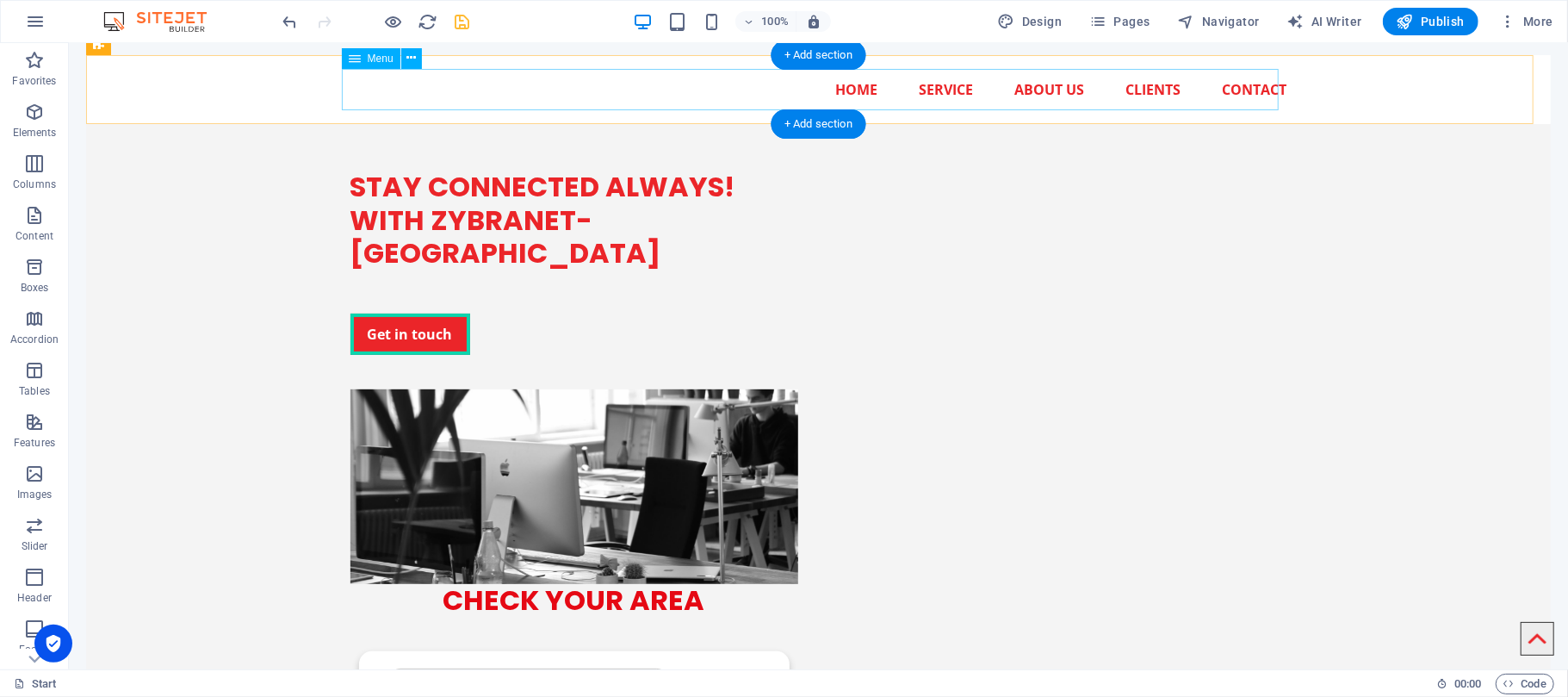 click on "Home Service About us Clients Contact" at bounding box center [818, 89] 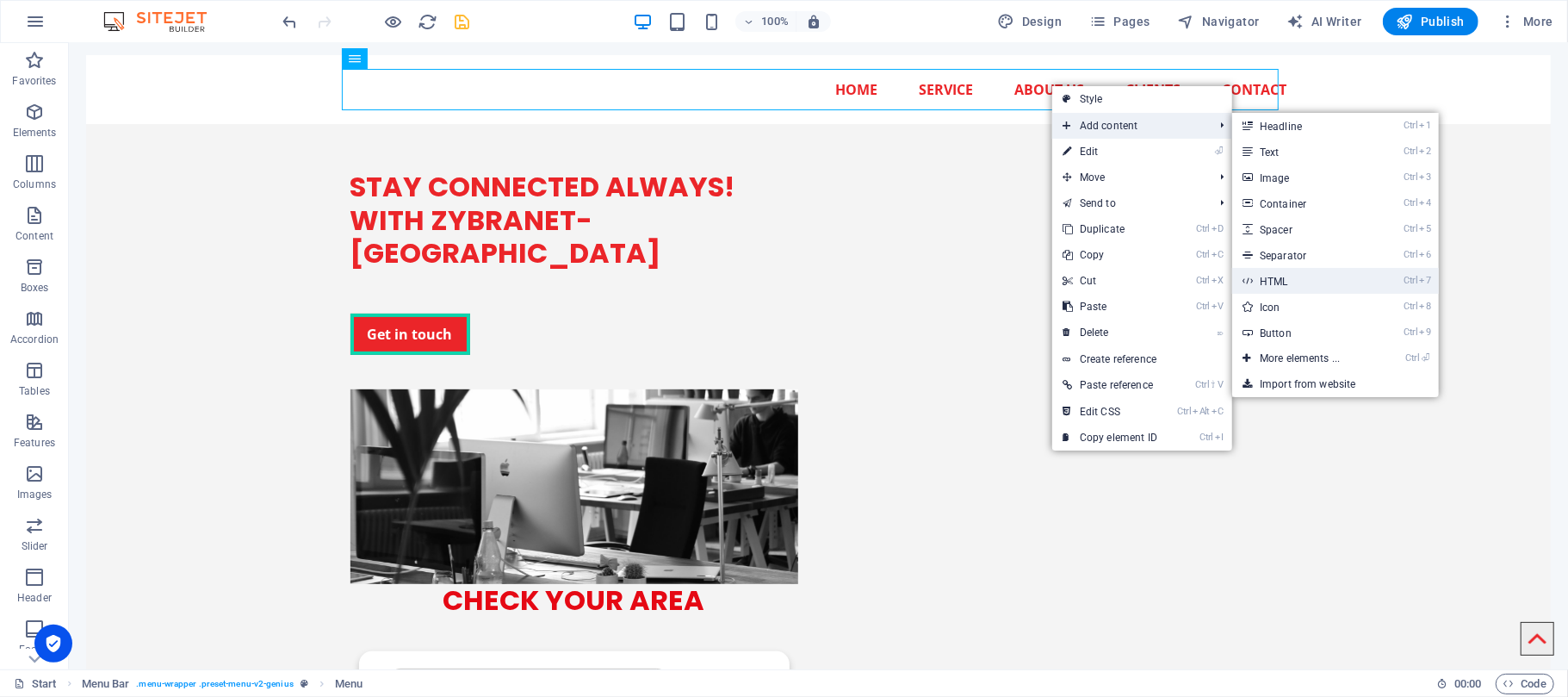 click on "Ctrl 7  HTML" at bounding box center [1303, 281] 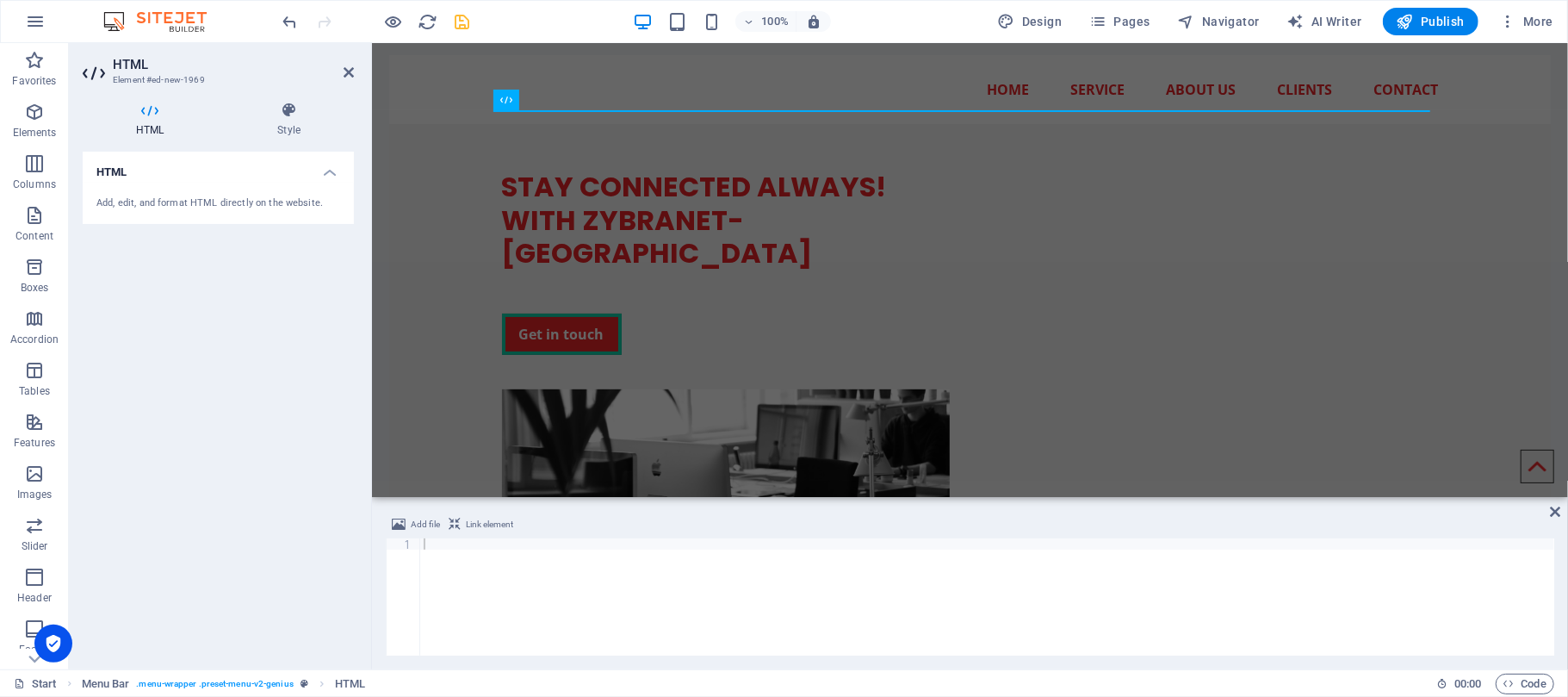 click on "Add, edit, and format HTML directly on the website." at bounding box center [218, 203] 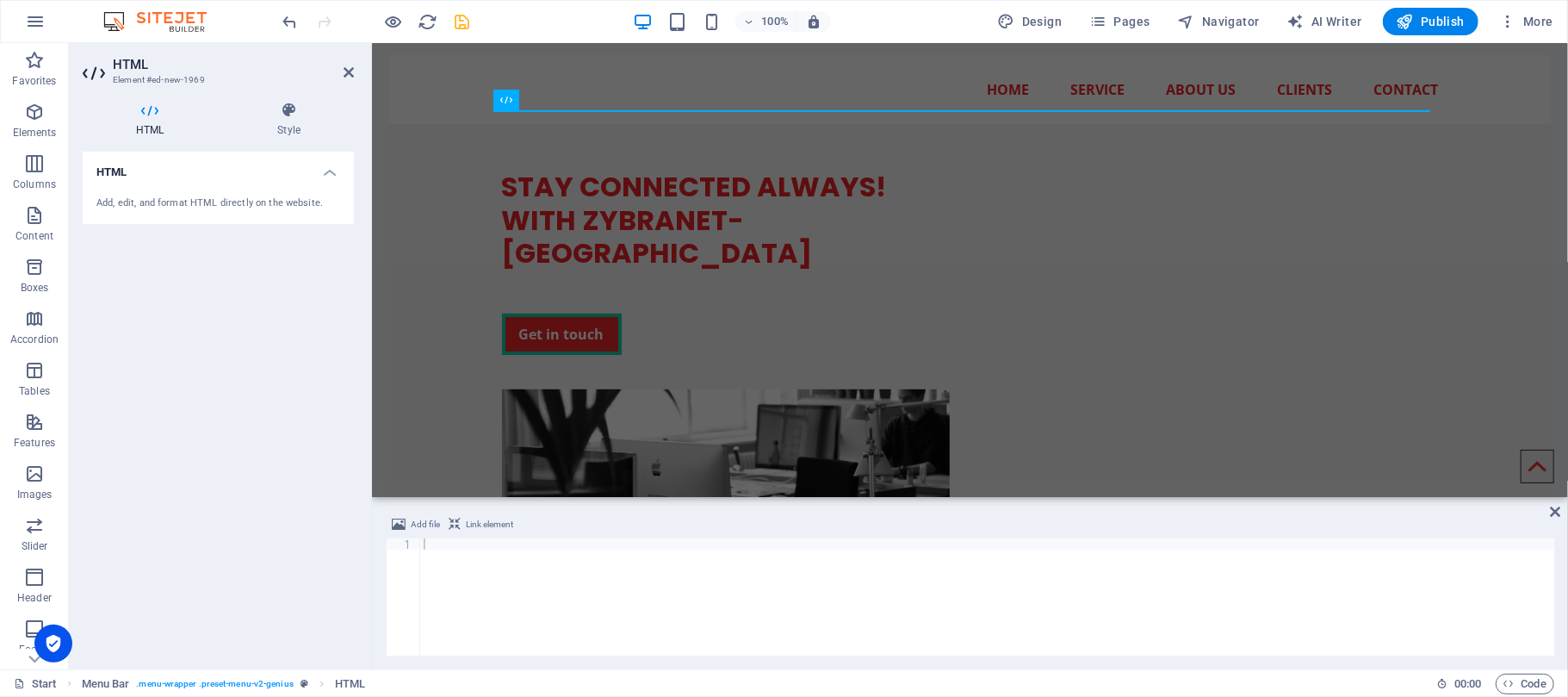 click at bounding box center (987, 608) 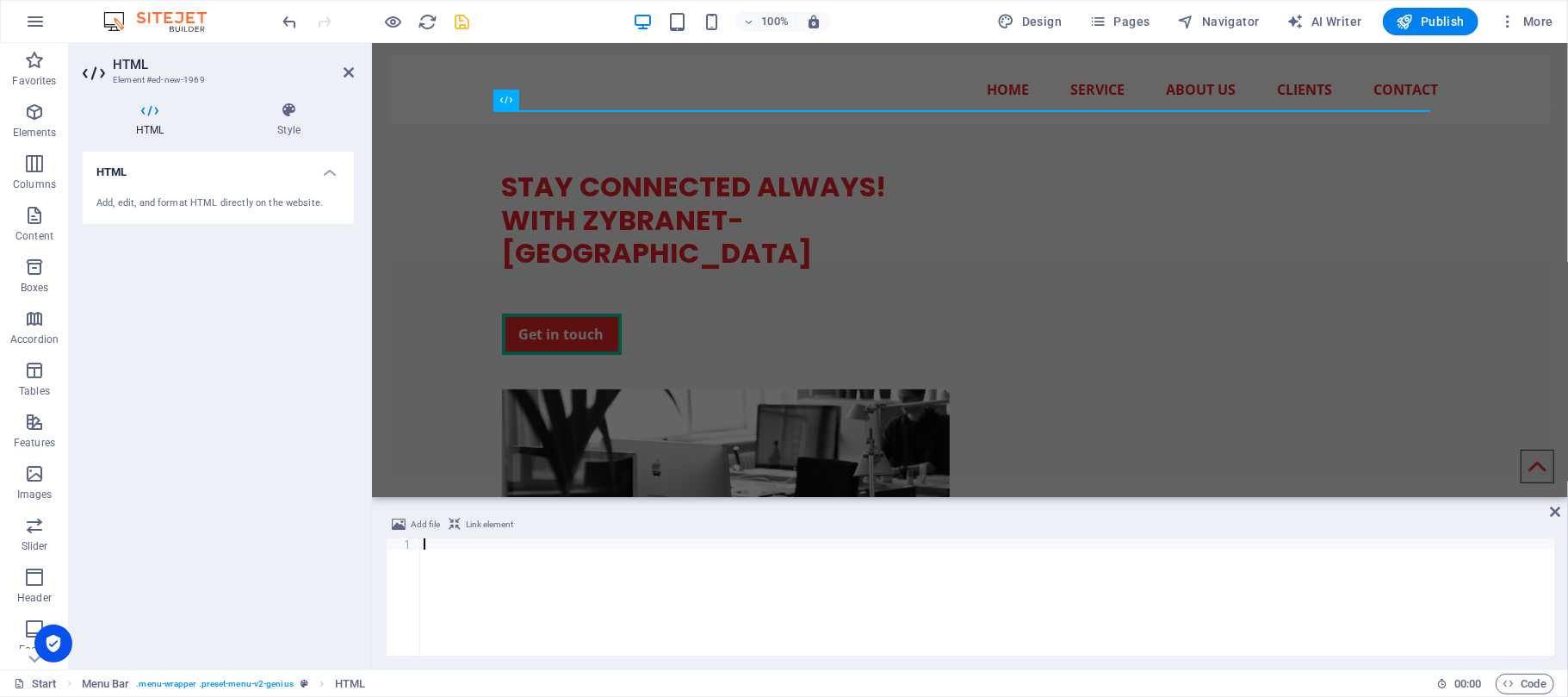 scroll, scrollTop: 543, scrollLeft: 0, axis: vertical 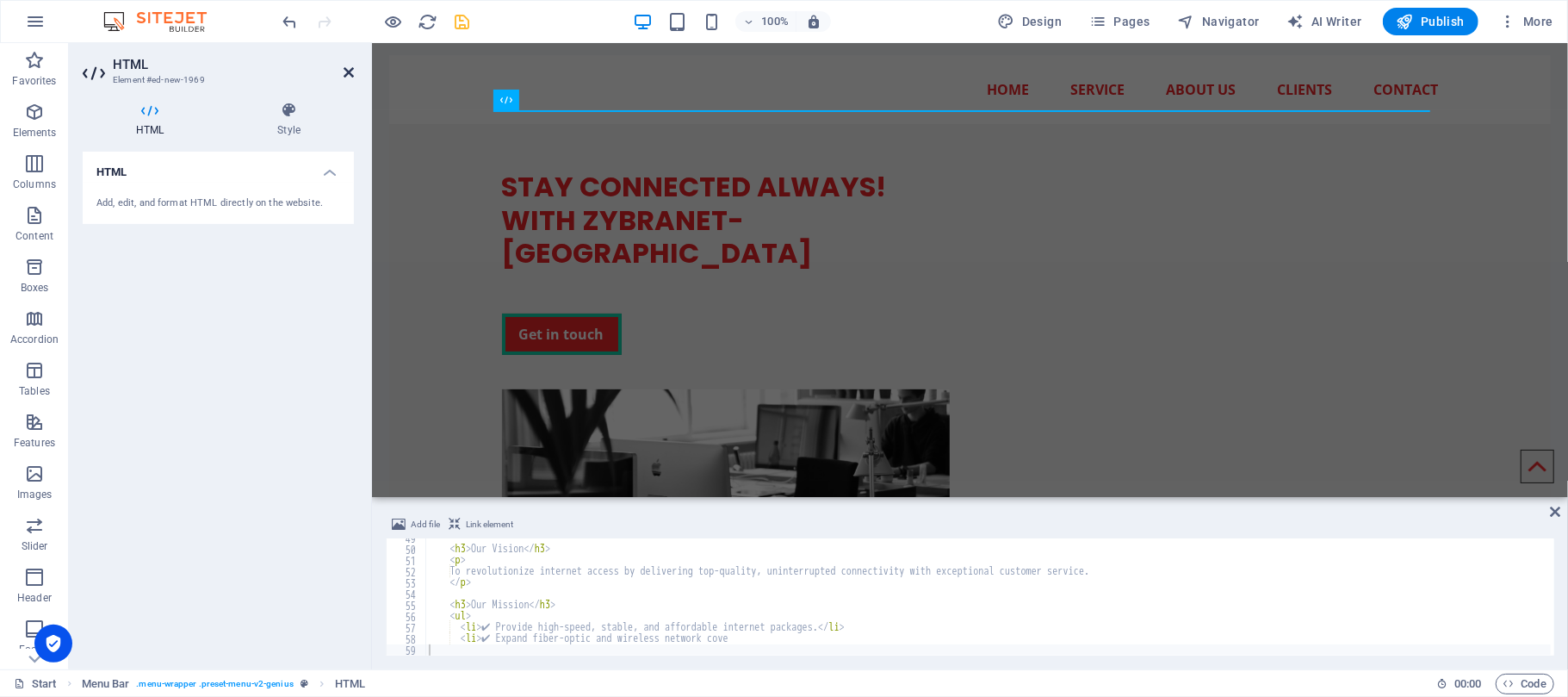 drag, startPoint x: 346, startPoint y: 76, endPoint x: 277, endPoint y: 33, distance: 81.30191 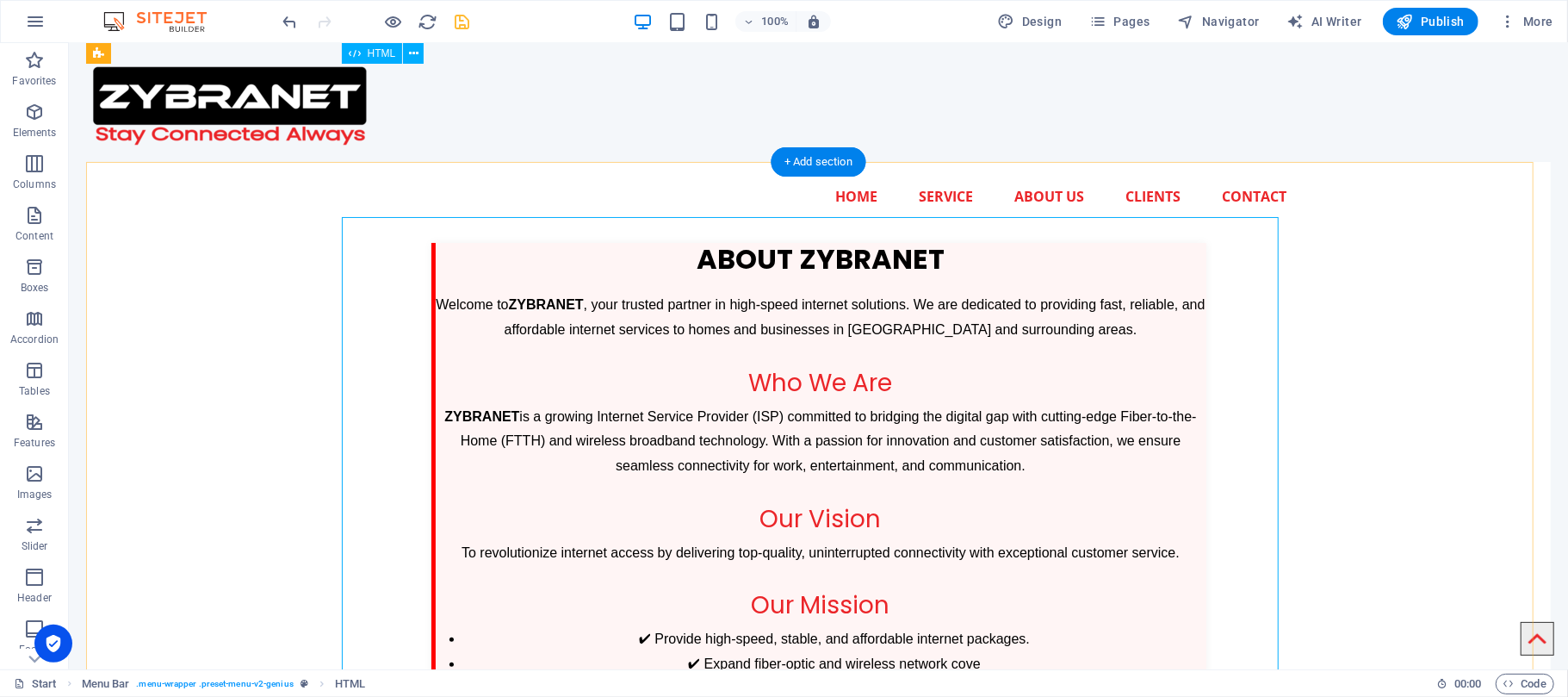 scroll, scrollTop: 0, scrollLeft: 0, axis: both 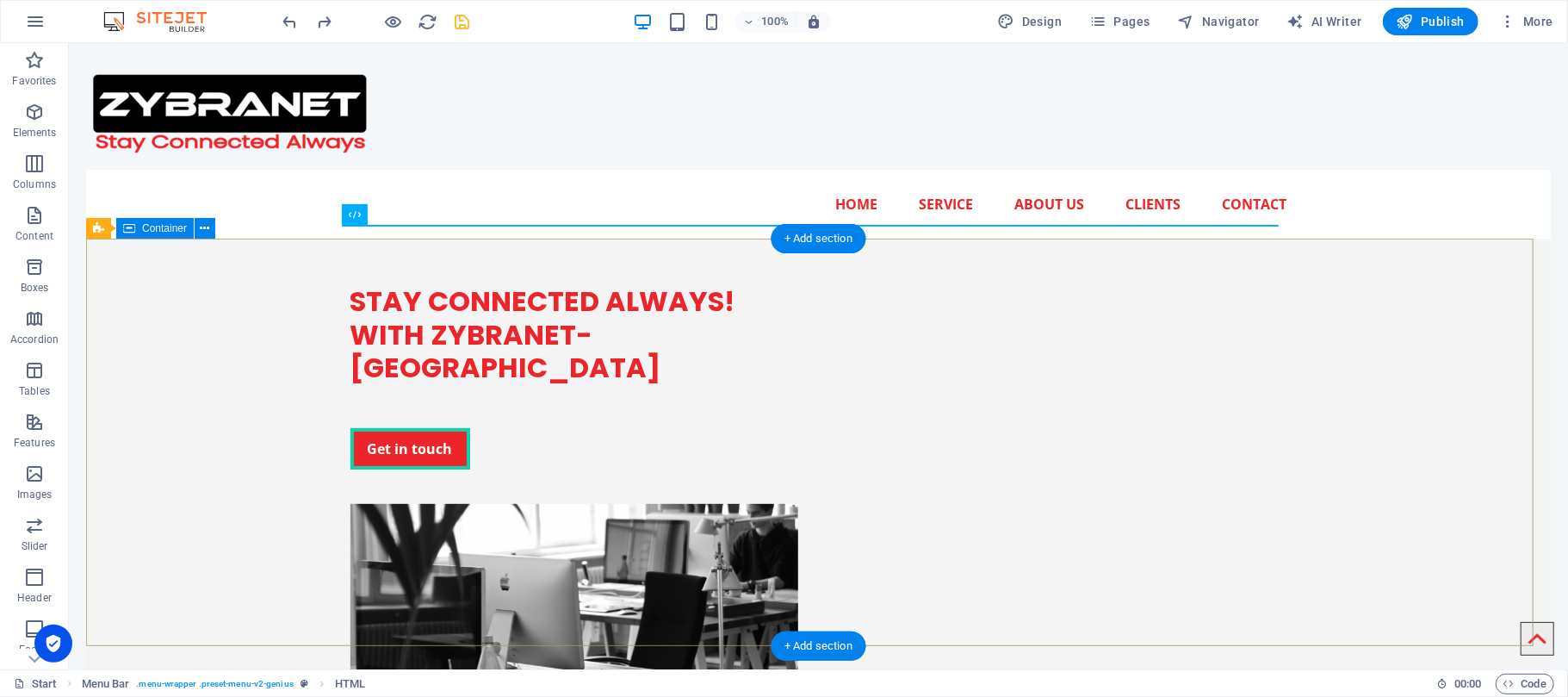 click on "STAY CONNECTED ALWAYS! WITH ZYBRANET- [GEOGRAPHIC_DATA] Get in touch
Check Availability - ZYBRA
CHECK YOUR AREA
Search
Submit Your Details
Name
Father's Name
Area
Select Package
Basic 4MB
Gold 6MB
Premium 10MB
❌" at bounding box center (817, 563) 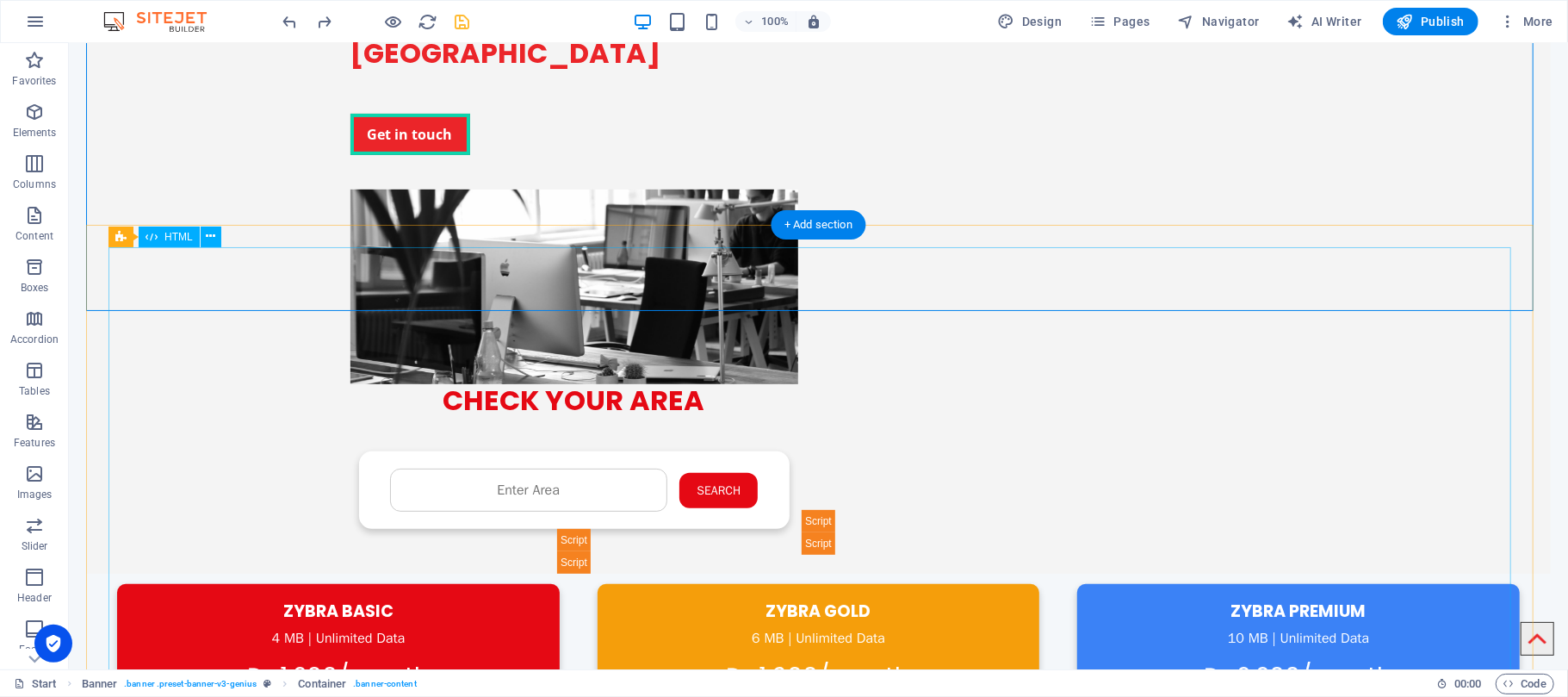 scroll, scrollTop: 345, scrollLeft: 0, axis: vertical 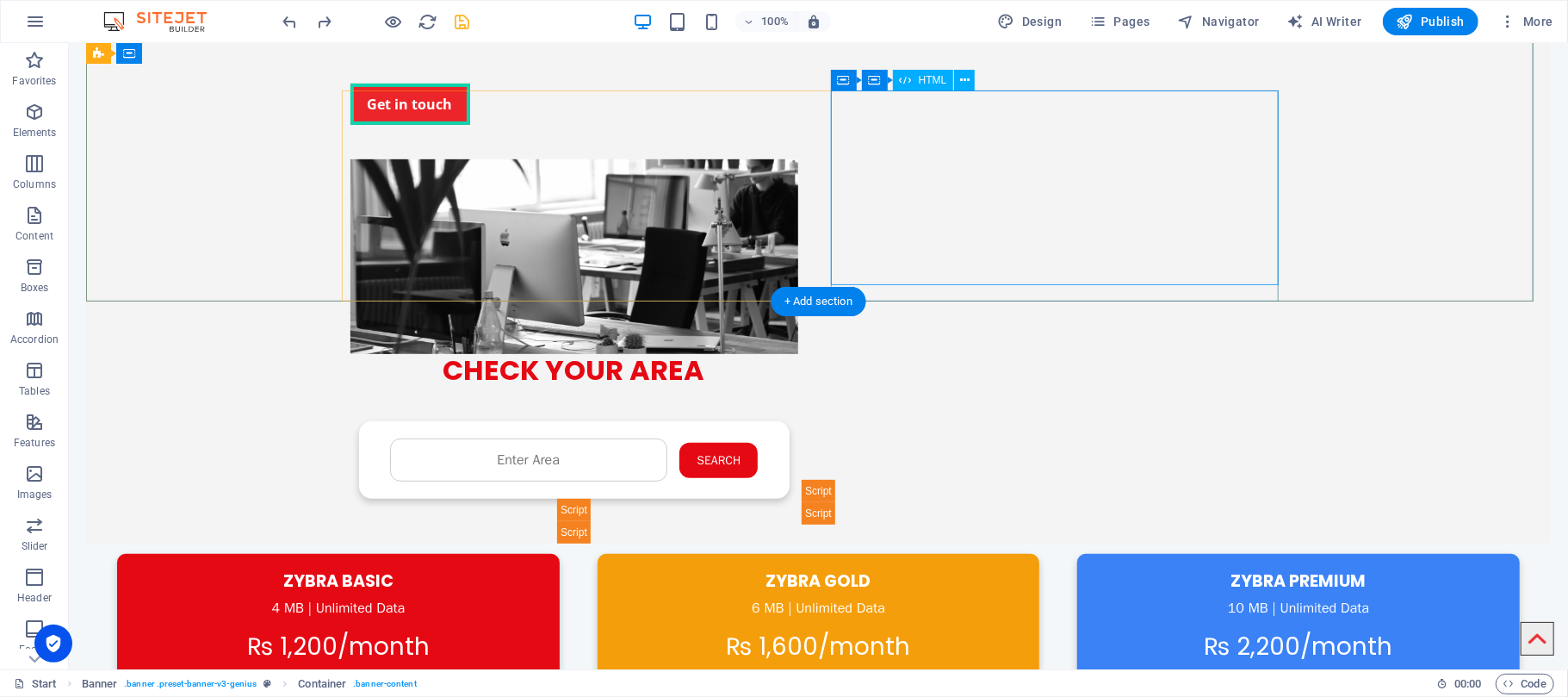 click on "Check Availability - ZYBRA
CHECK YOUR AREA
Search
Submit Your Details
Name
Father's Name
Area
Select Package
Basic 4MB
Gold 6MB
Premium 10MB
Premium Plus 20MB
Submit" at bounding box center [573, 448] 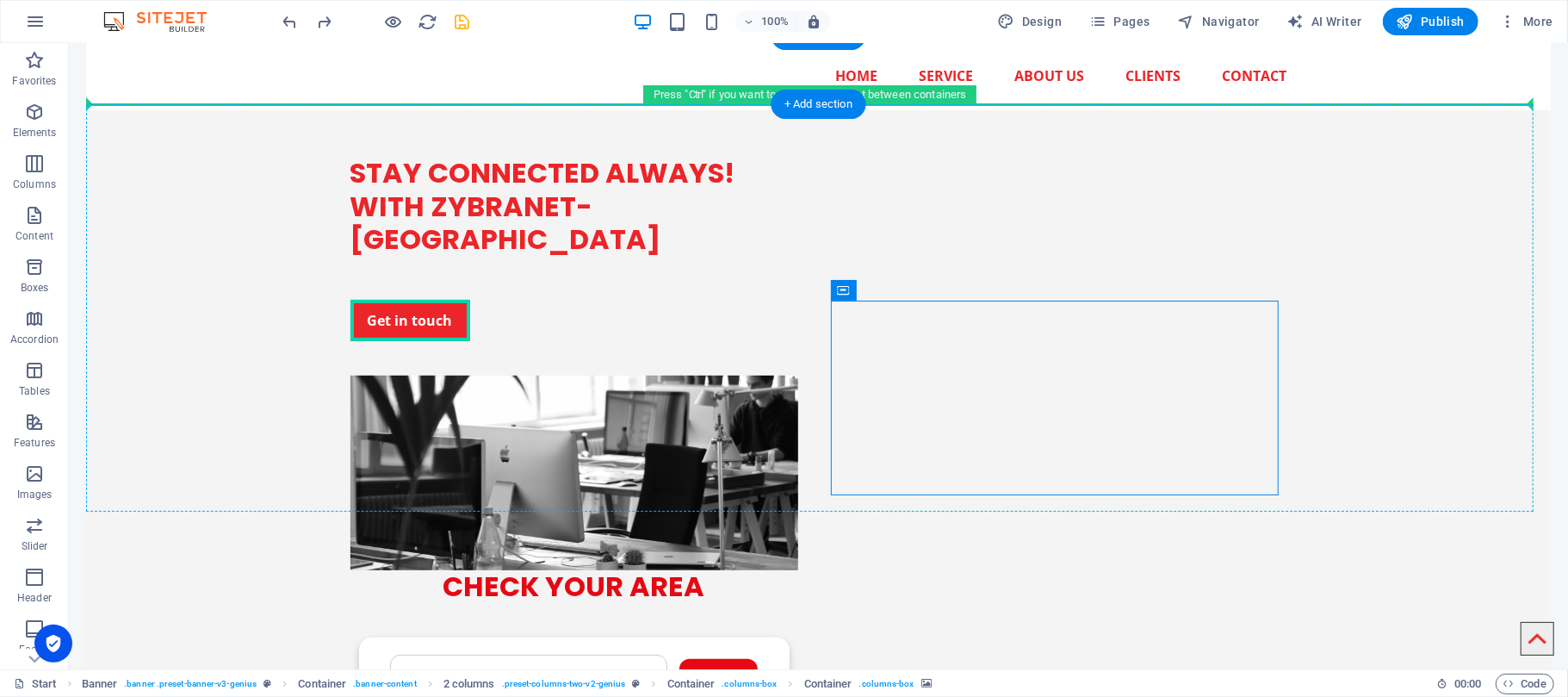 scroll, scrollTop: 109, scrollLeft: 0, axis: vertical 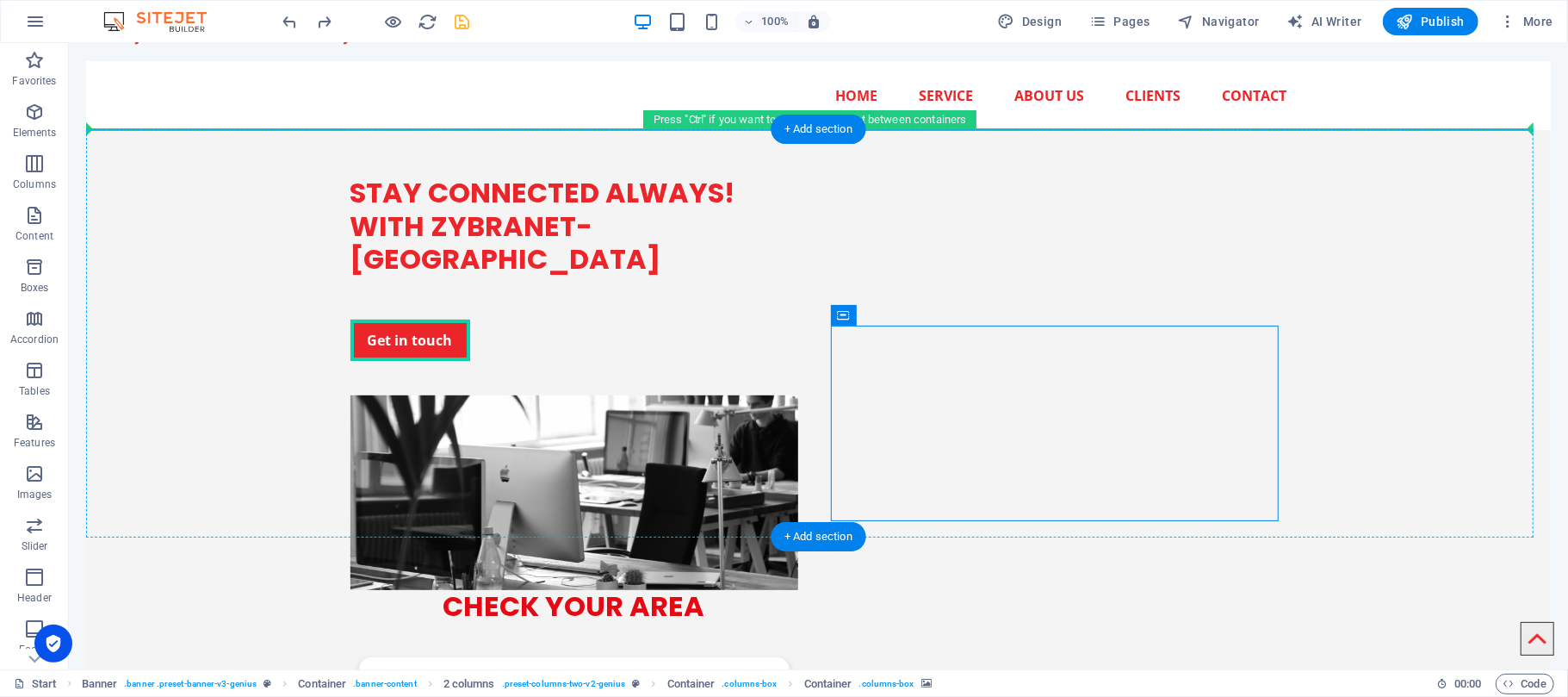 drag, startPoint x: 969, startPoint y: 112, endPoint x: 871, endPoint y: 165, distance: 111.41364 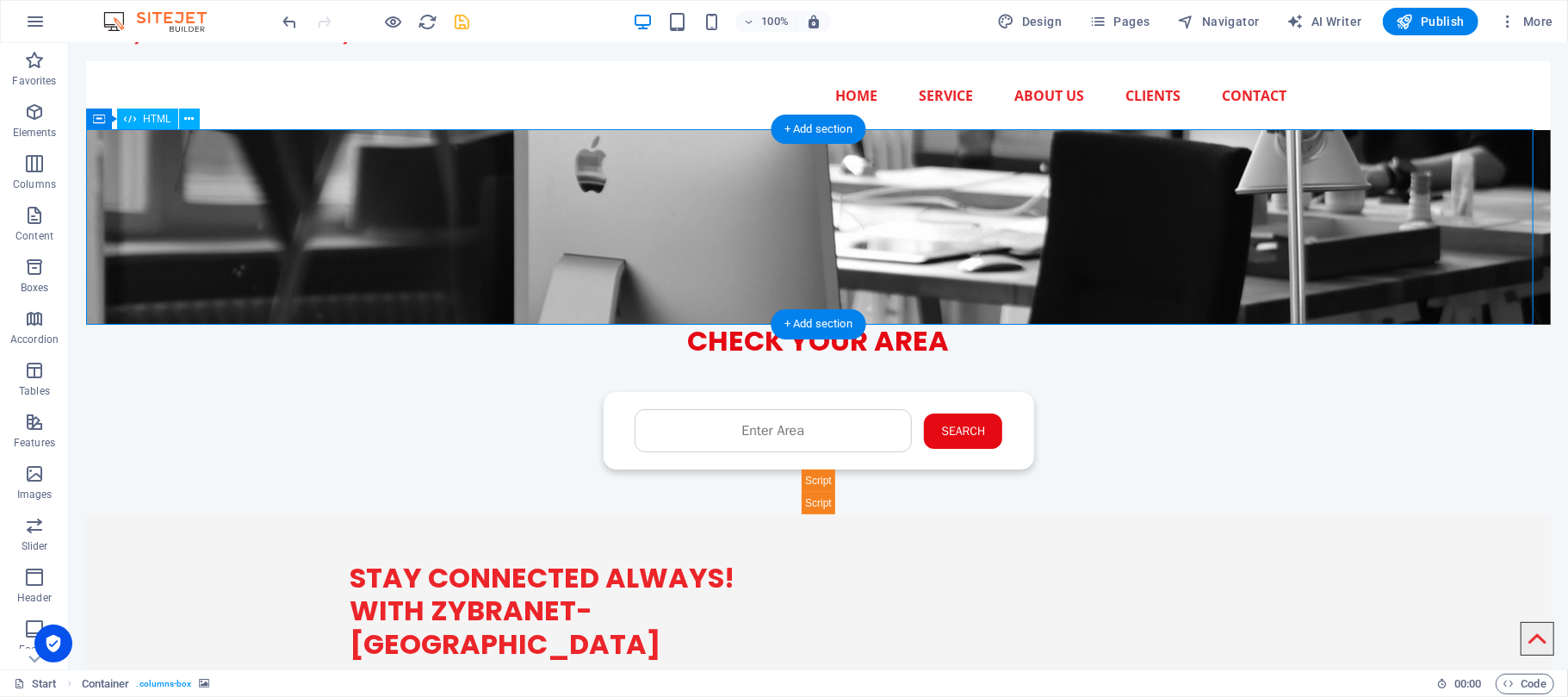 click on "Check Availability - ZYBRA
CHECK YOUR AREA
Search
Submit Your Details
Name
Father's Name
Area
Select Package
Basic 4MB
Gold 6MB
Premium 10MB
Premium Plus 20MB
Submit" at bounding box center [817, 419] 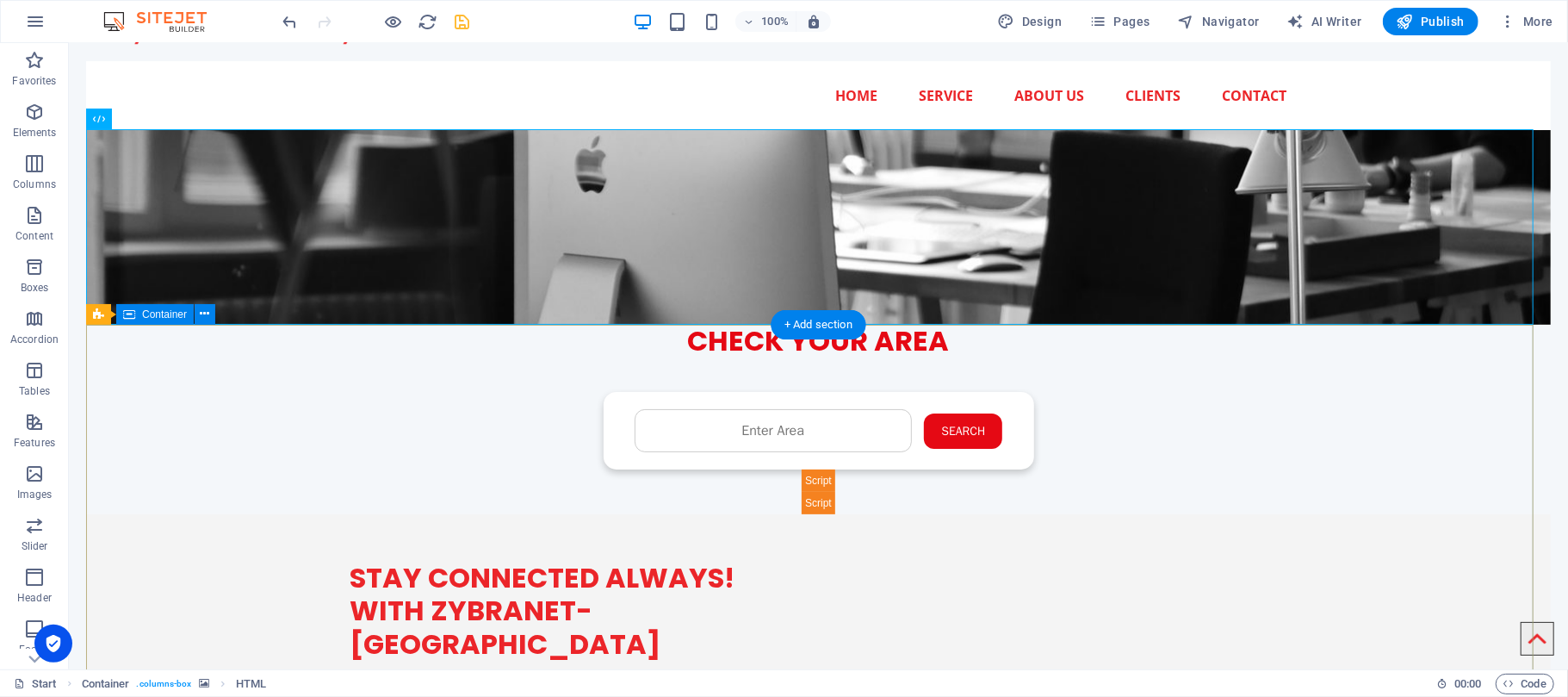 click on "STAY CONNECTED ALWAYS! WITH ZYBRANET- PAKISTAN Get in touch Drop content here or  Add elements  Paste clipboard" at bounding box center (817, 707) 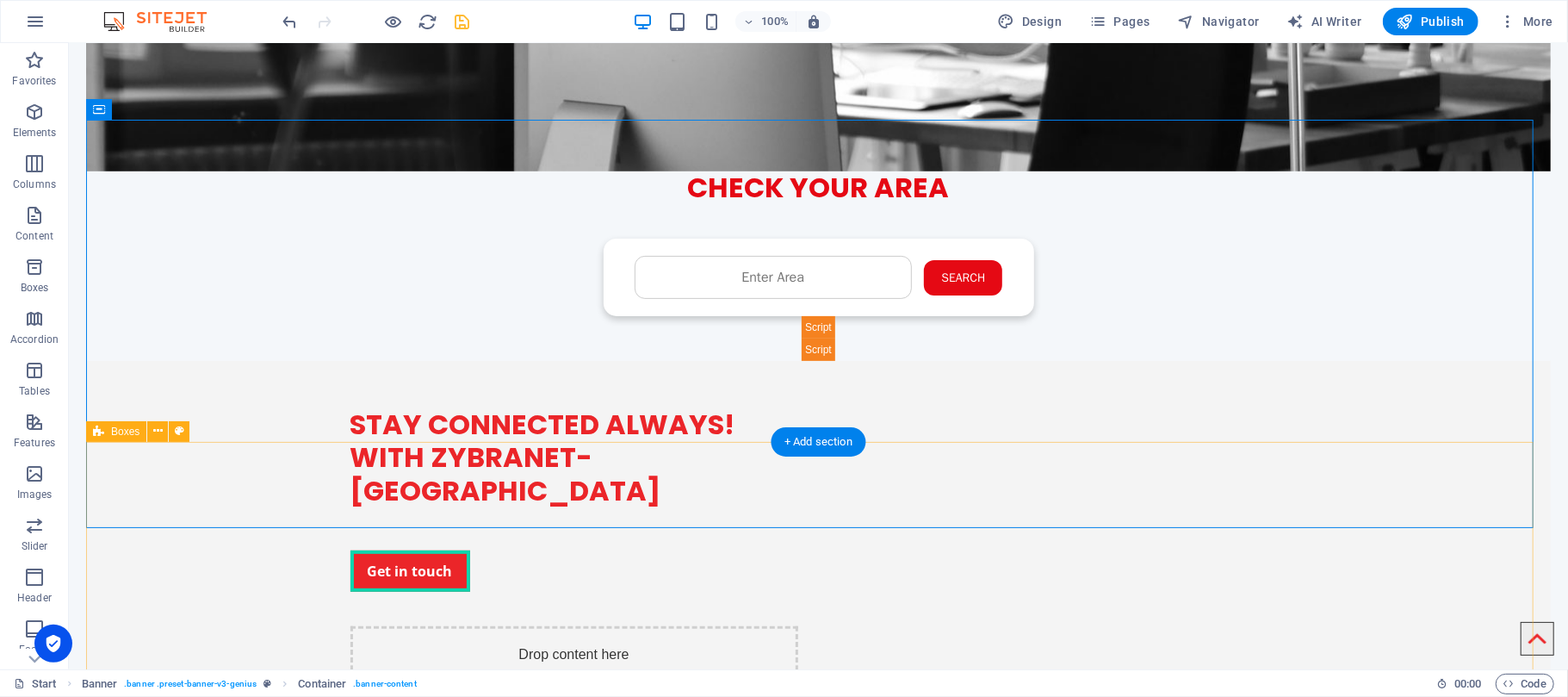 scroll, scrollTop: 339, scrollLeft: 0, axis: vertical 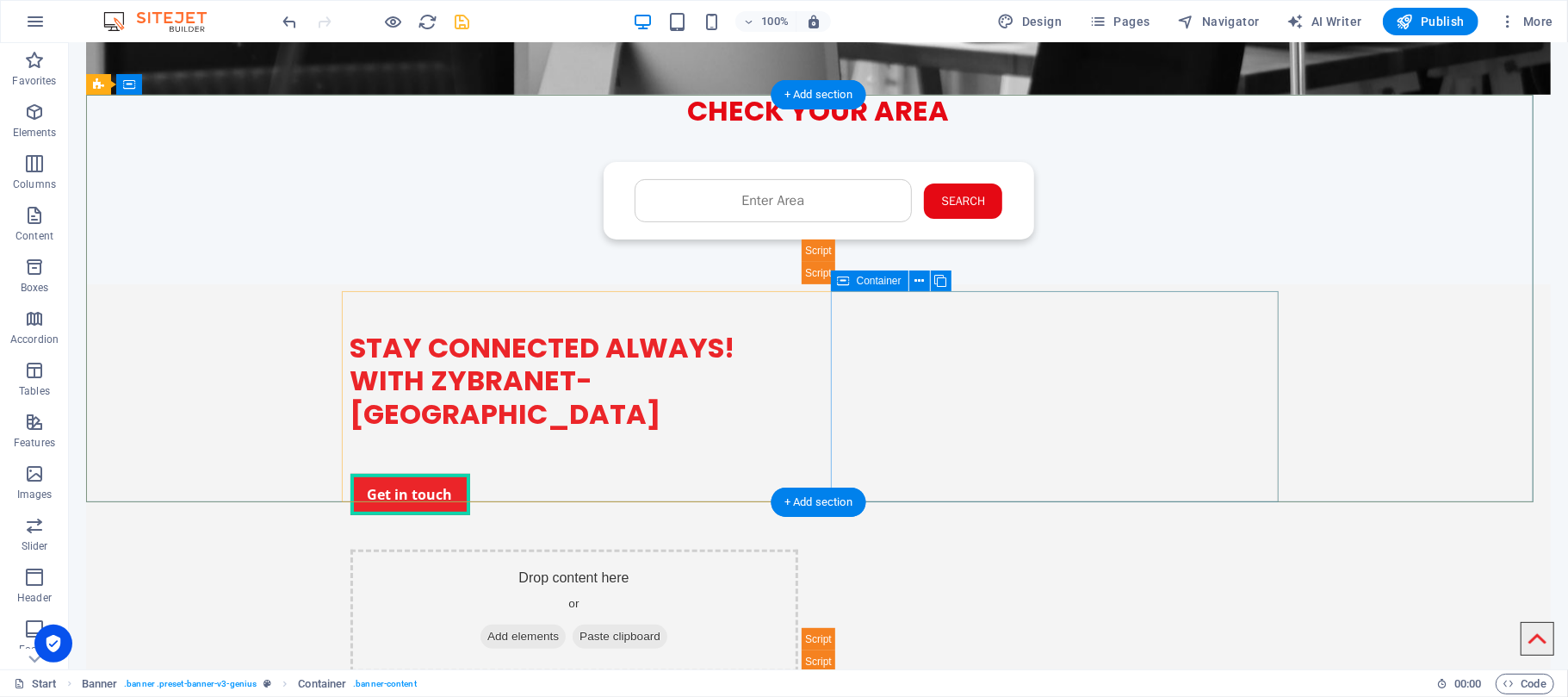 click on "Drop content here or  Add elements  Paste clipboard" at bounding box center (573, 610) 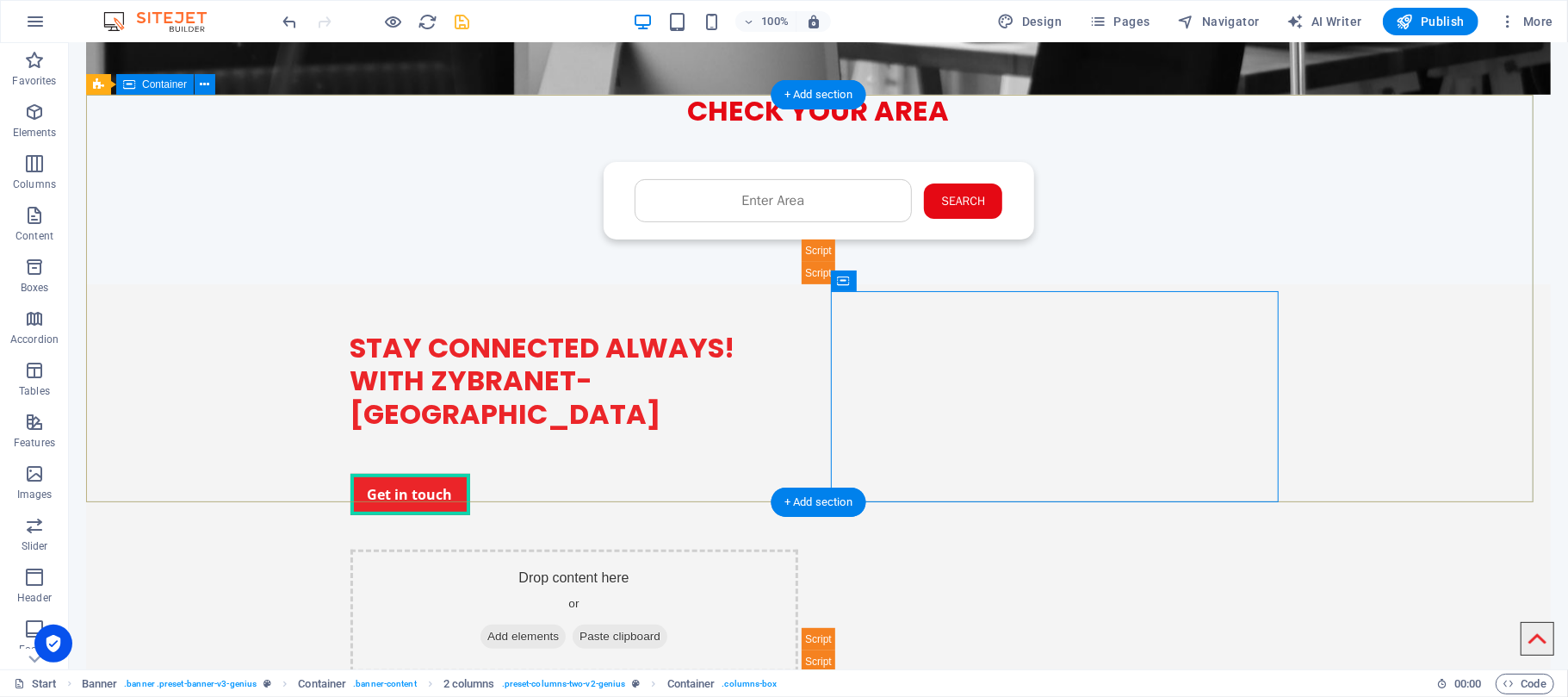 click on "STAY CONNECTED ALWAYS! WITH ZYBRANET- PAKISTAN Get in touch Drop content here or  Add elements  Paste clipboard" at bounding box center [817, 477] 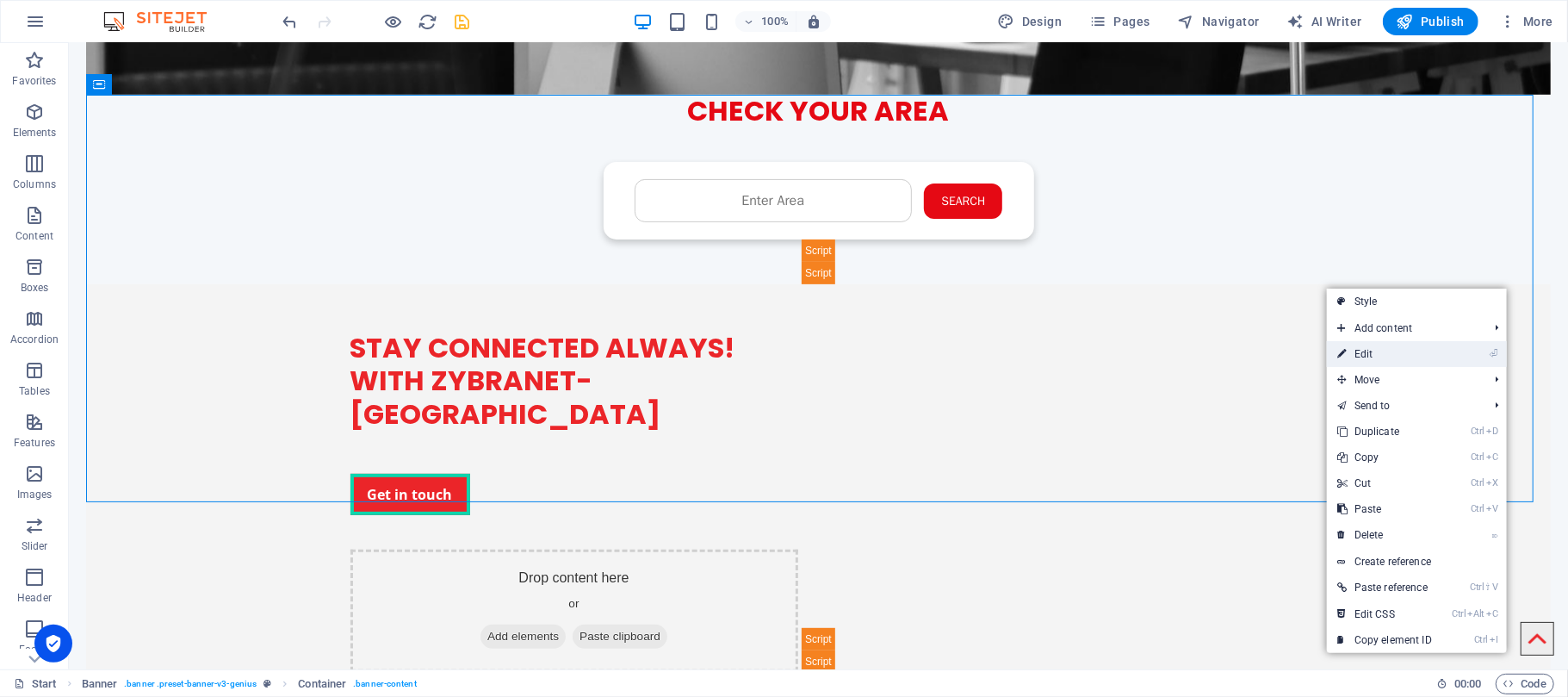 click on "⏎  Edit" at bounding box center (1416, 354) 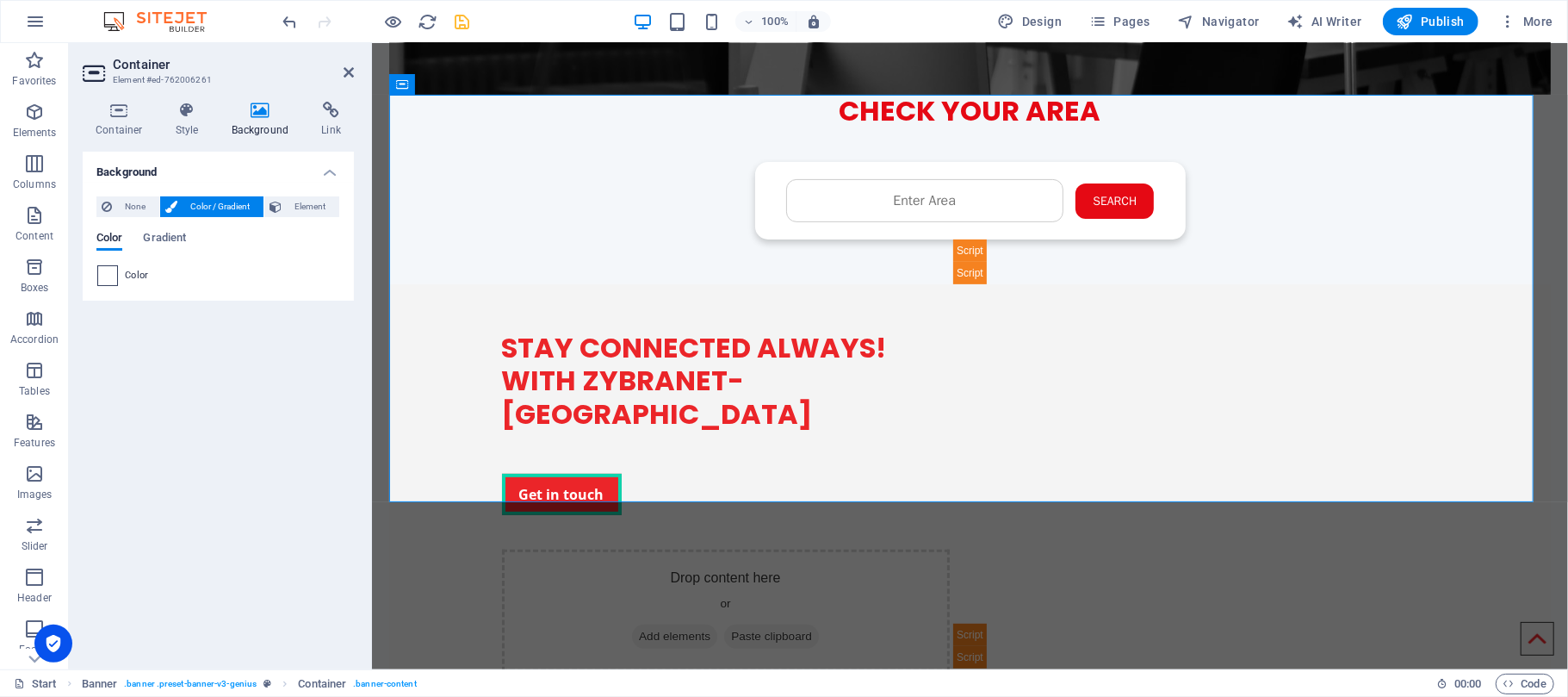 click at bounding box center [108, 276] 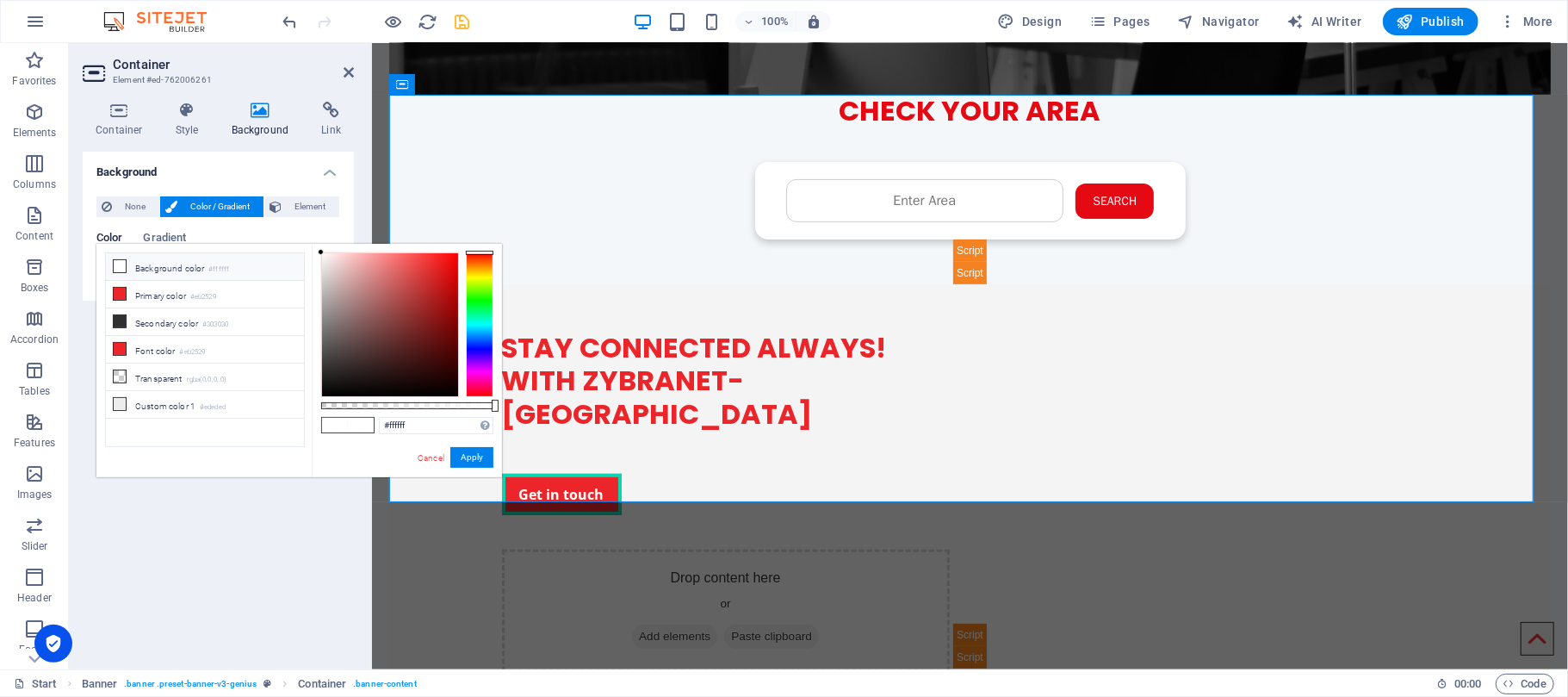 click at bounding box center [335, 425] 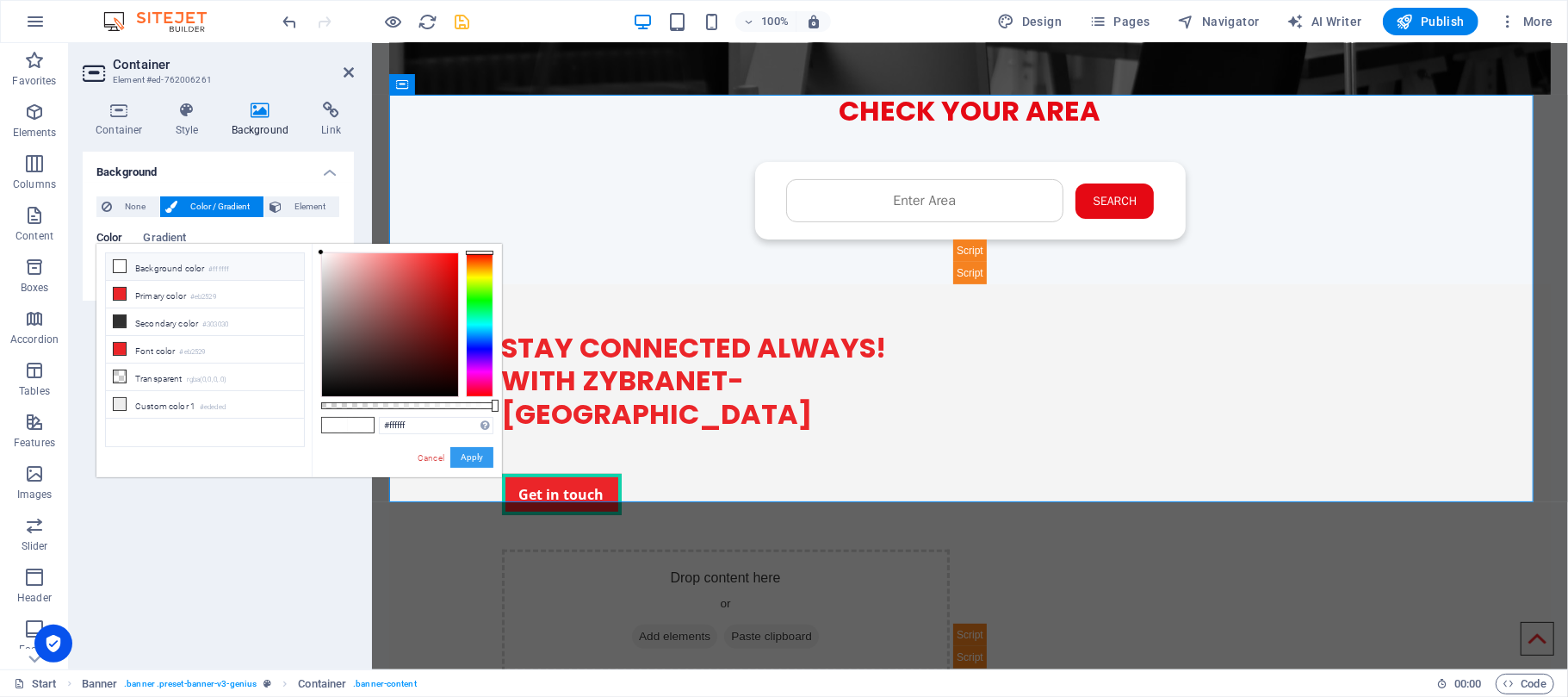 drag, startPoint x: 472, startPoint y: 460, endPoint x: 97, endPoint y: 415, distance: 377.69035 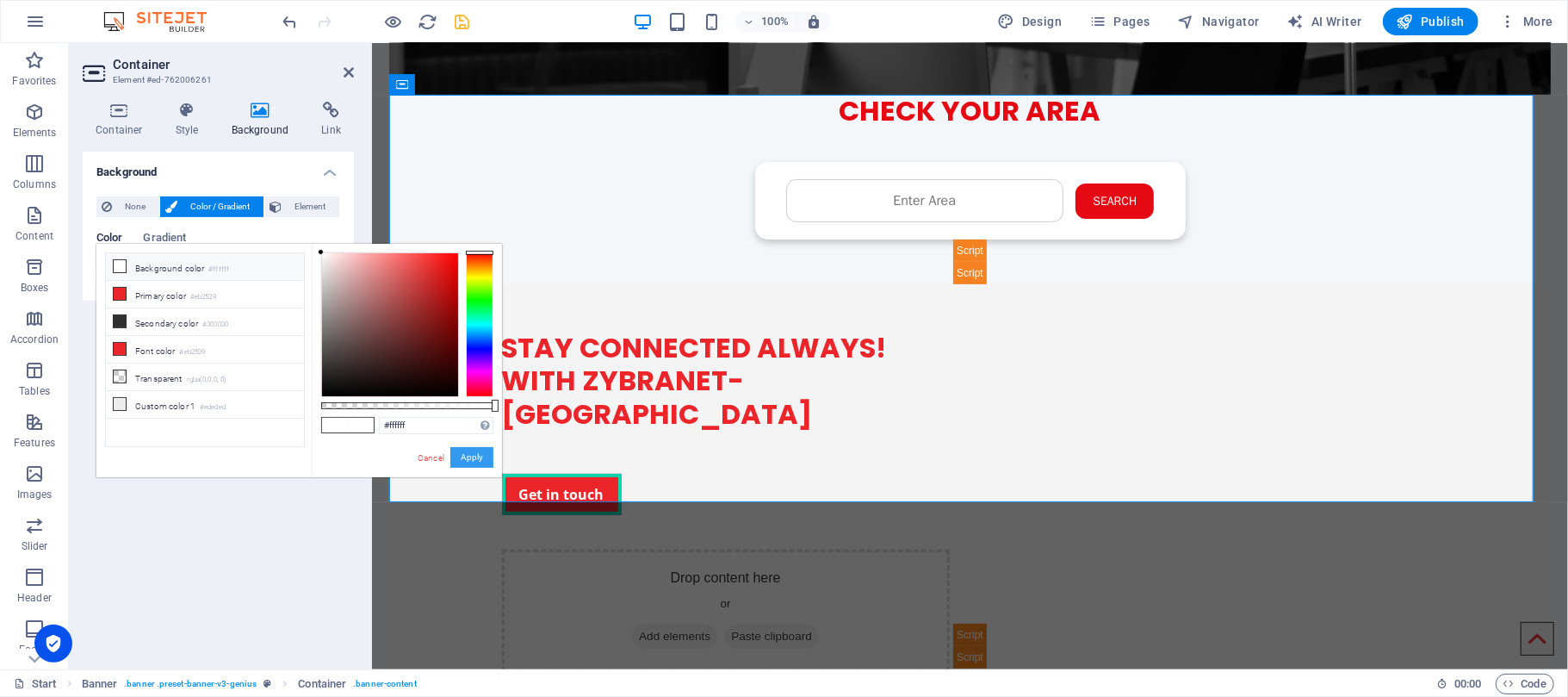 click on "Apply" at bounding box center (472, 457) 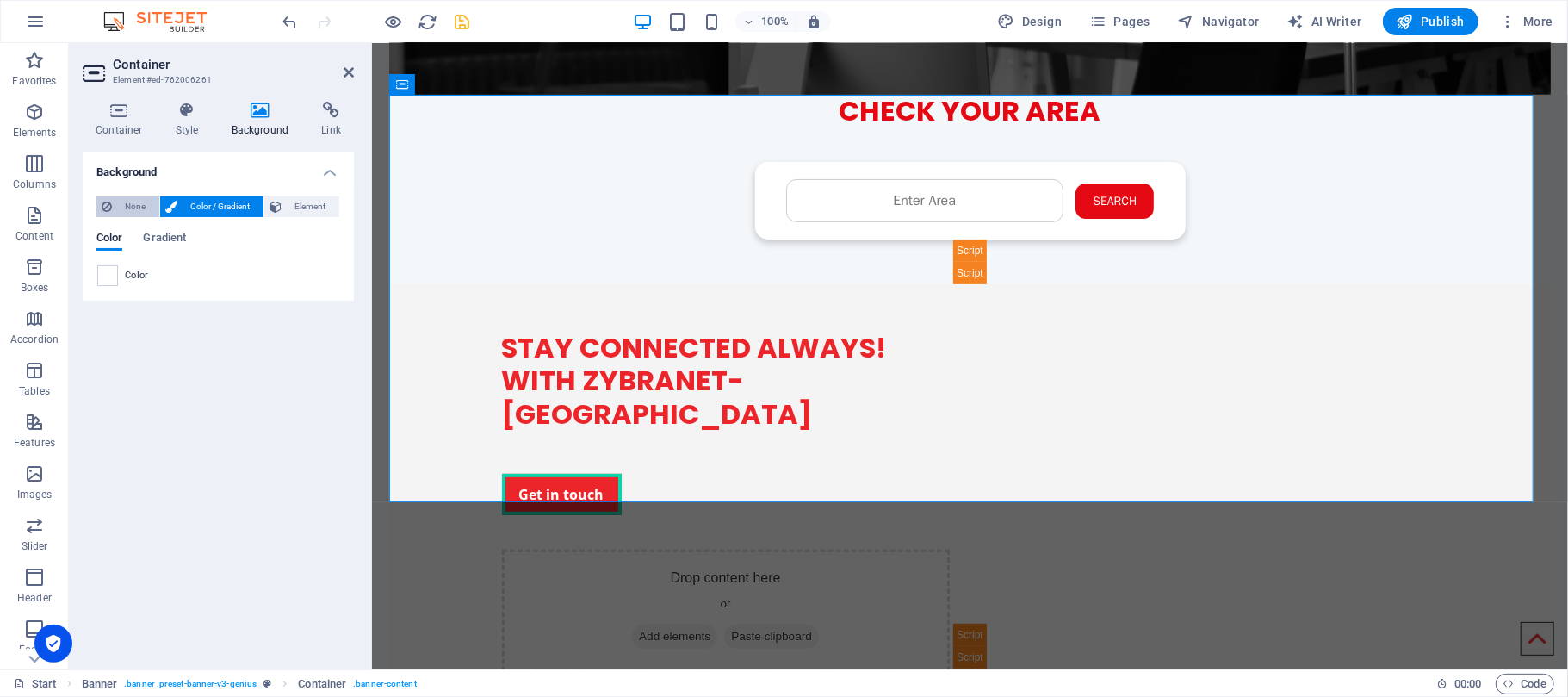 click on "None" at bounding box center [135, 207] 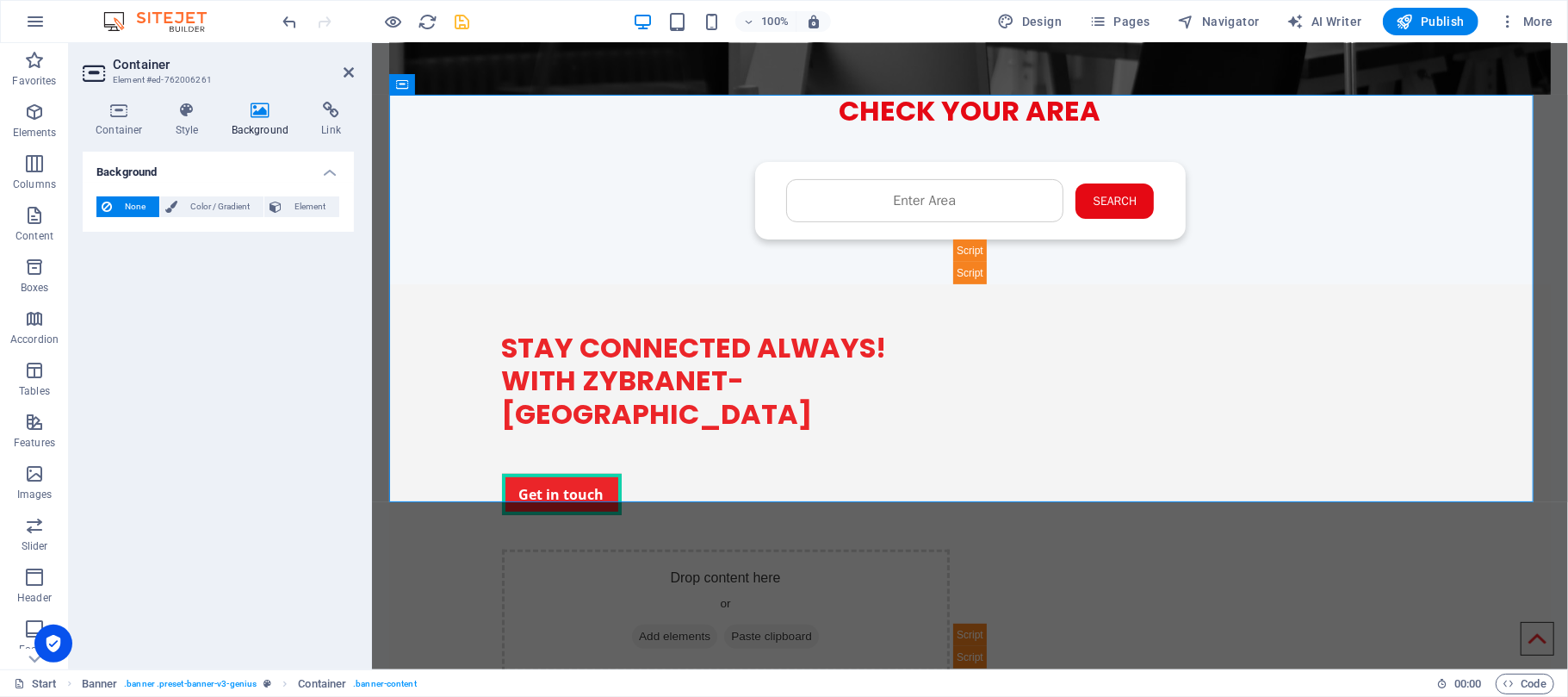 click on "Container Element #ed-762006261
Container Style Background Link Size Height Default px rem % vh vw Min. height None px rem % vh vw Width Default px rem % em vh vw Min. width None px rem % vh vw Content width Default Custom width Width Default px rem % em vh vw Min. width None px rem % vh vw Default padding Custom spacing Default content width and padding can be changed under Design. Edit design Layout (Flexbox) Alignment Determines the flex direction. Default Main axis Determine how elements should behave along the main axis inside this container (justify content). Default Side axis Control the vertical direction of the element inside of the container (align items). Default Wrap Default On Off Fill Controls the distances and direction of elements on the y-axis across several lines (align content). Default Accessibility ARIA helps assistive technologies (like screen readers) to understand the role, state, and behavior of web elements Role The ARIA role defines the purpose of an element.  None" at bounding box center [220, 356] 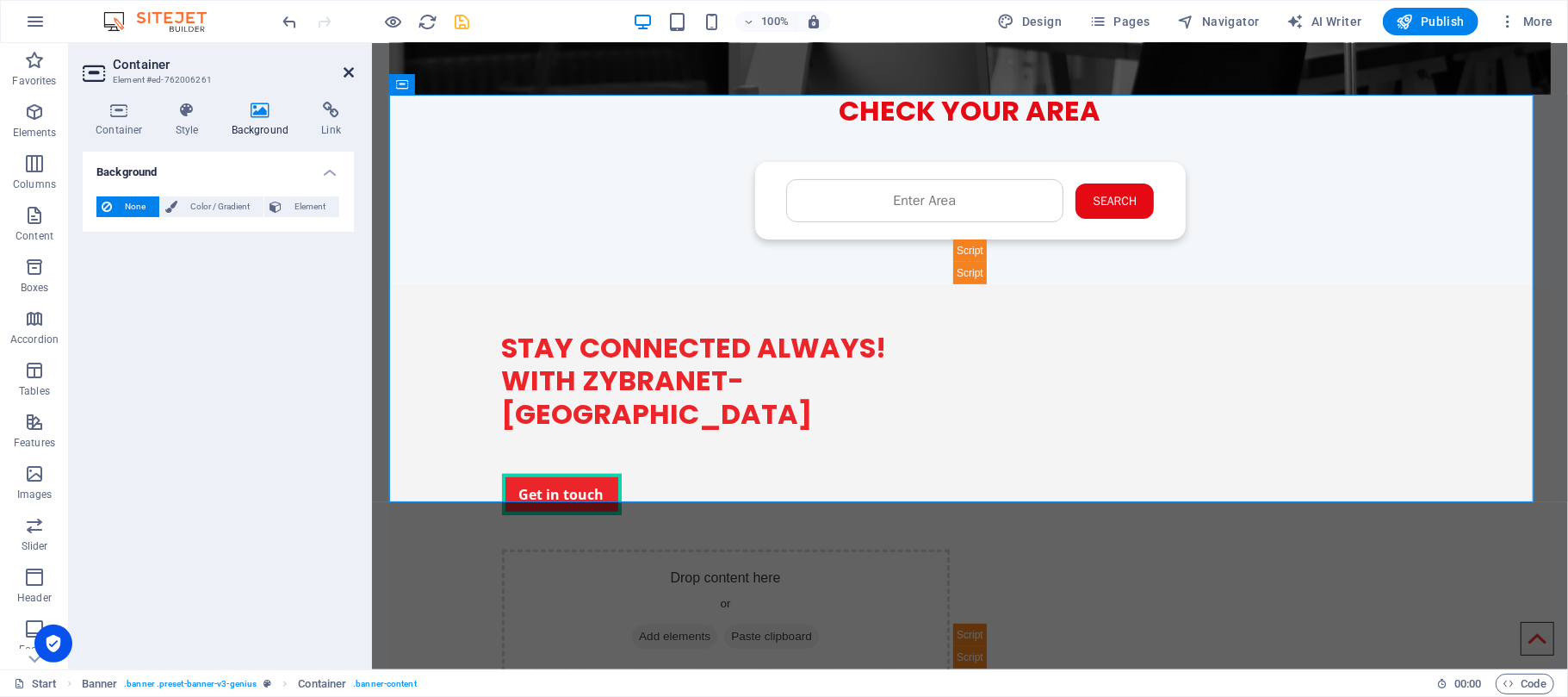 drag, startPoint x: 350, startPoint y: 71, endPoint x: 281, endPoint y: 28, distance: 81.30191 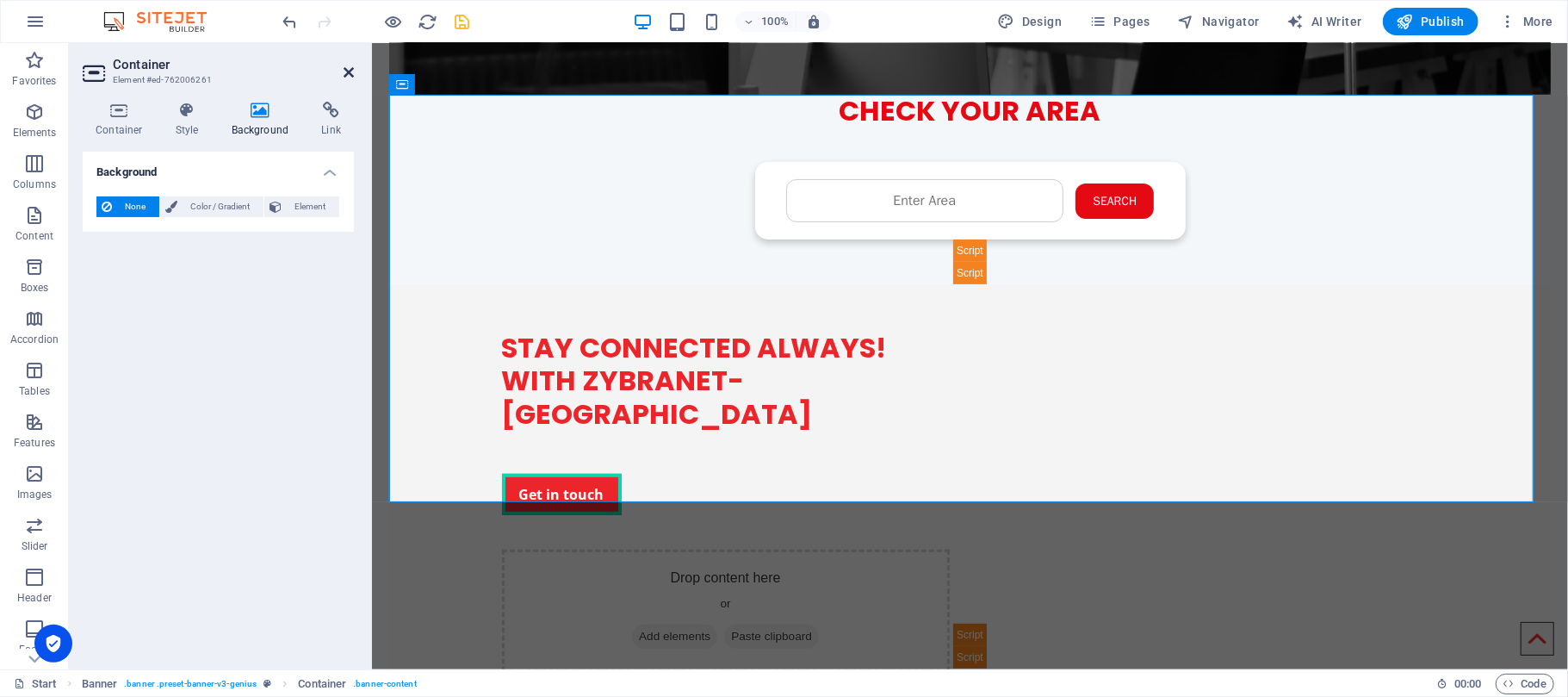 click at bounding box center [349, 72] 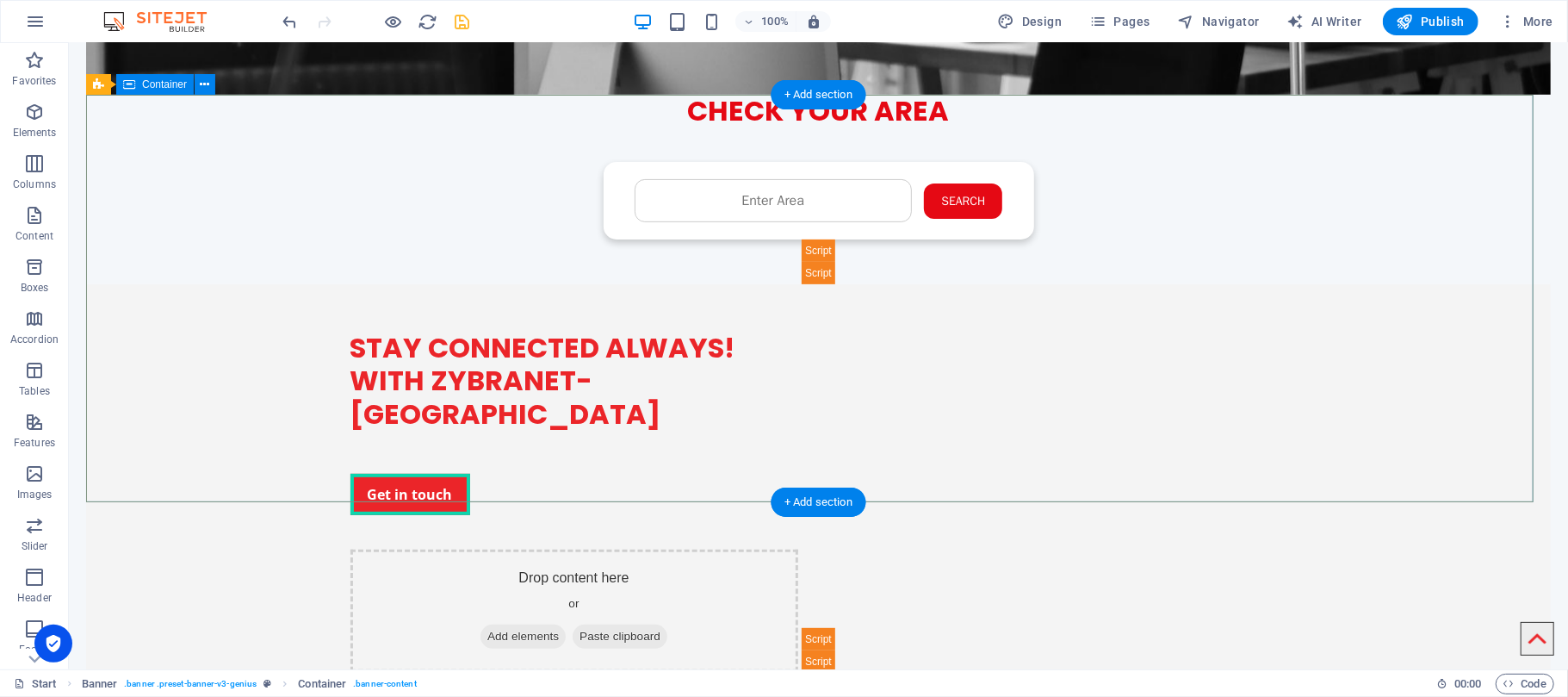 click on "STAY CONNECTED ALWAYS! WITH ZYBRANET- PAKISTAN Get in touch Drop content here or  Add elements  Paste clipboard" at bounding box center (817, 477) 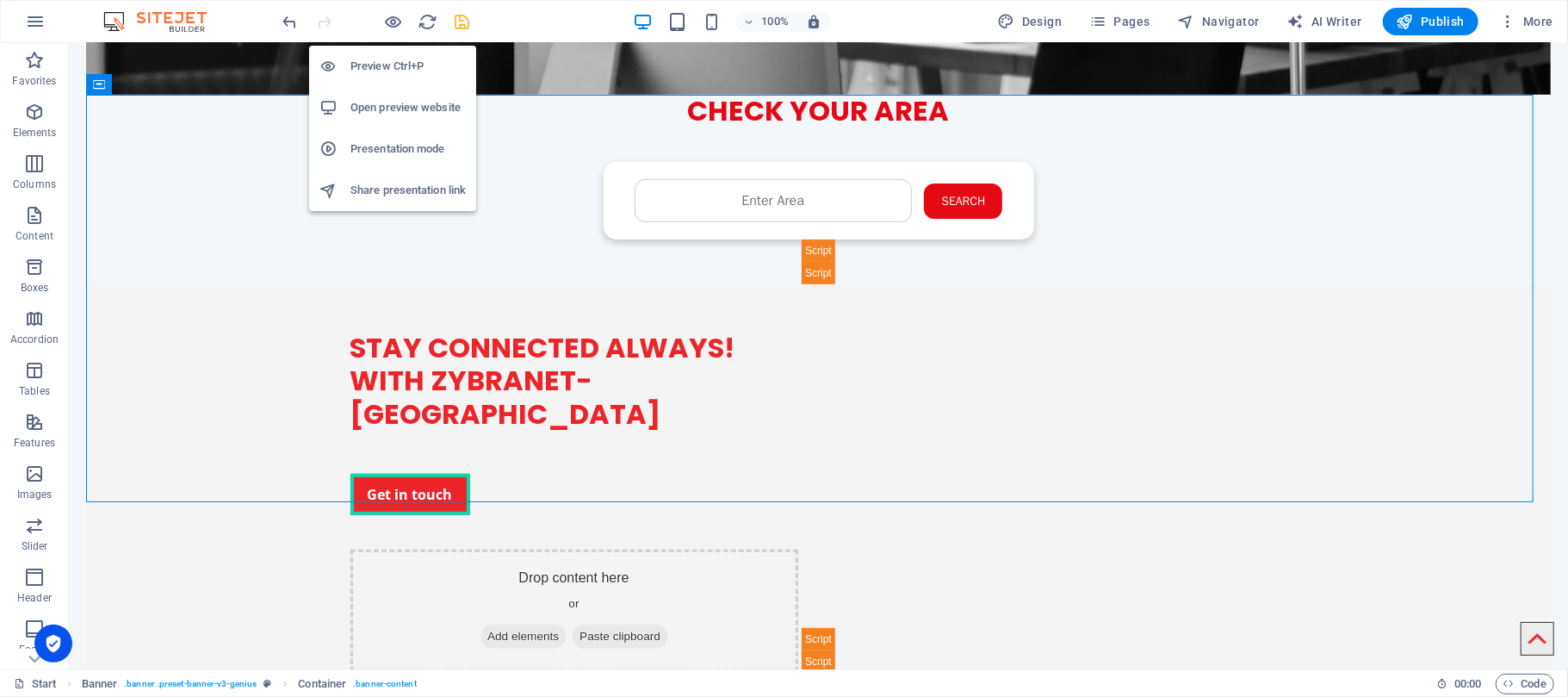 click on "Open preview website" at bounding box center (408, 108) 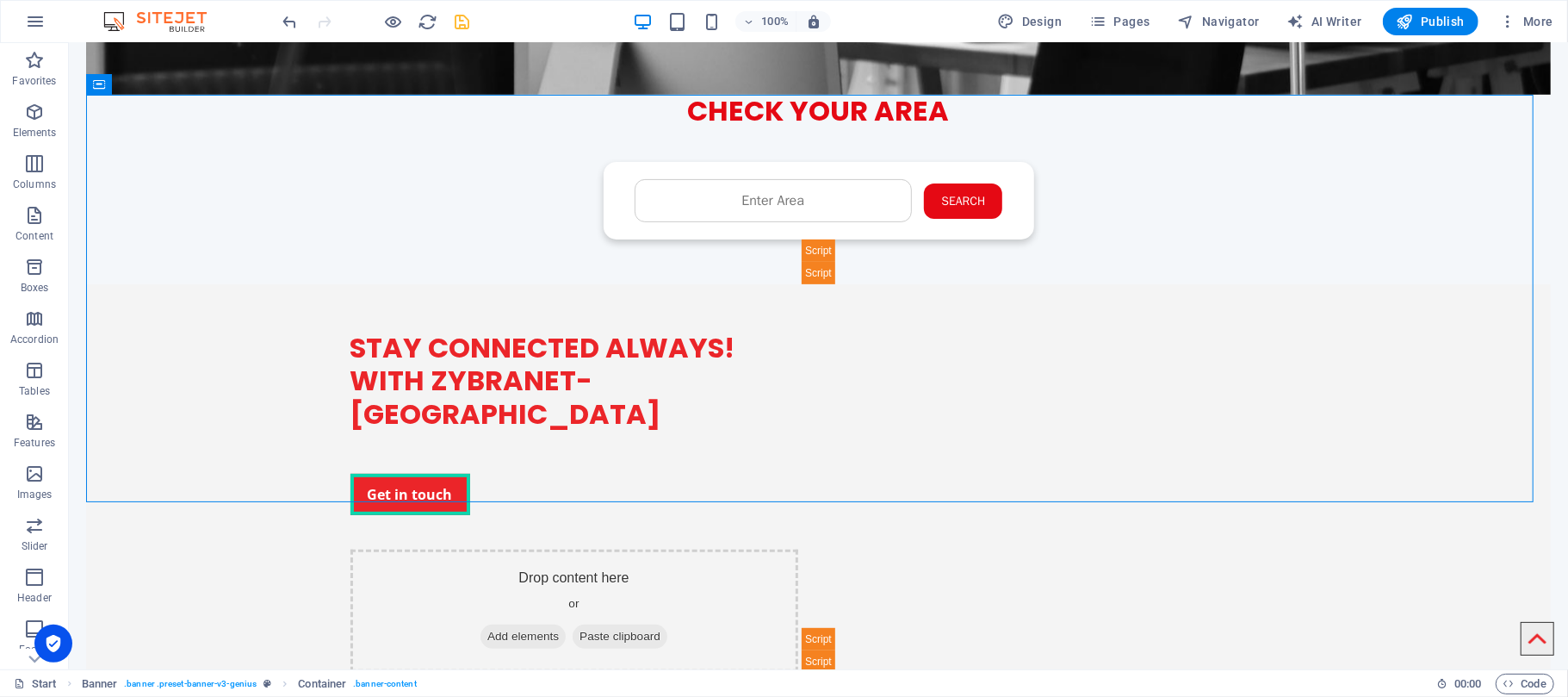 click at bounding box center (462, 22) 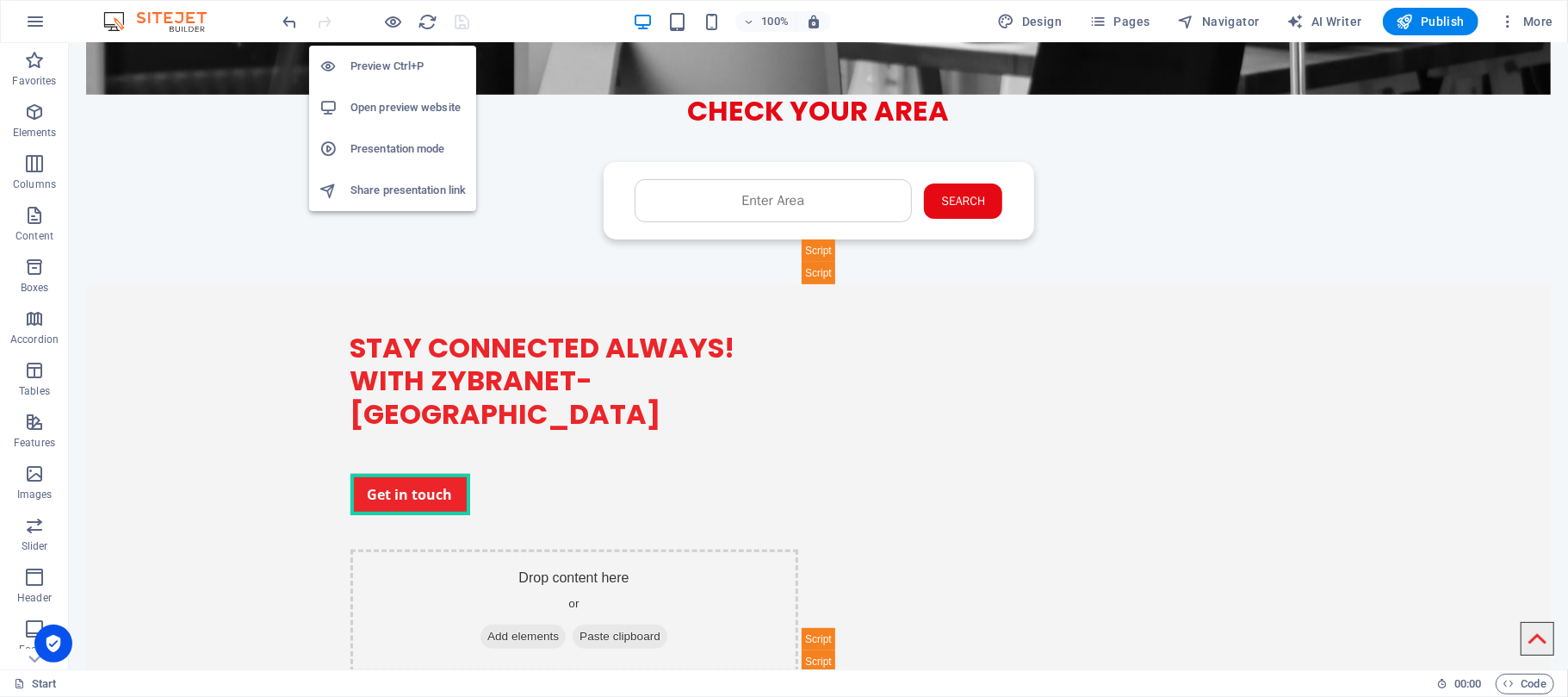click on "Open preview website" at bounding box center [408, 108] 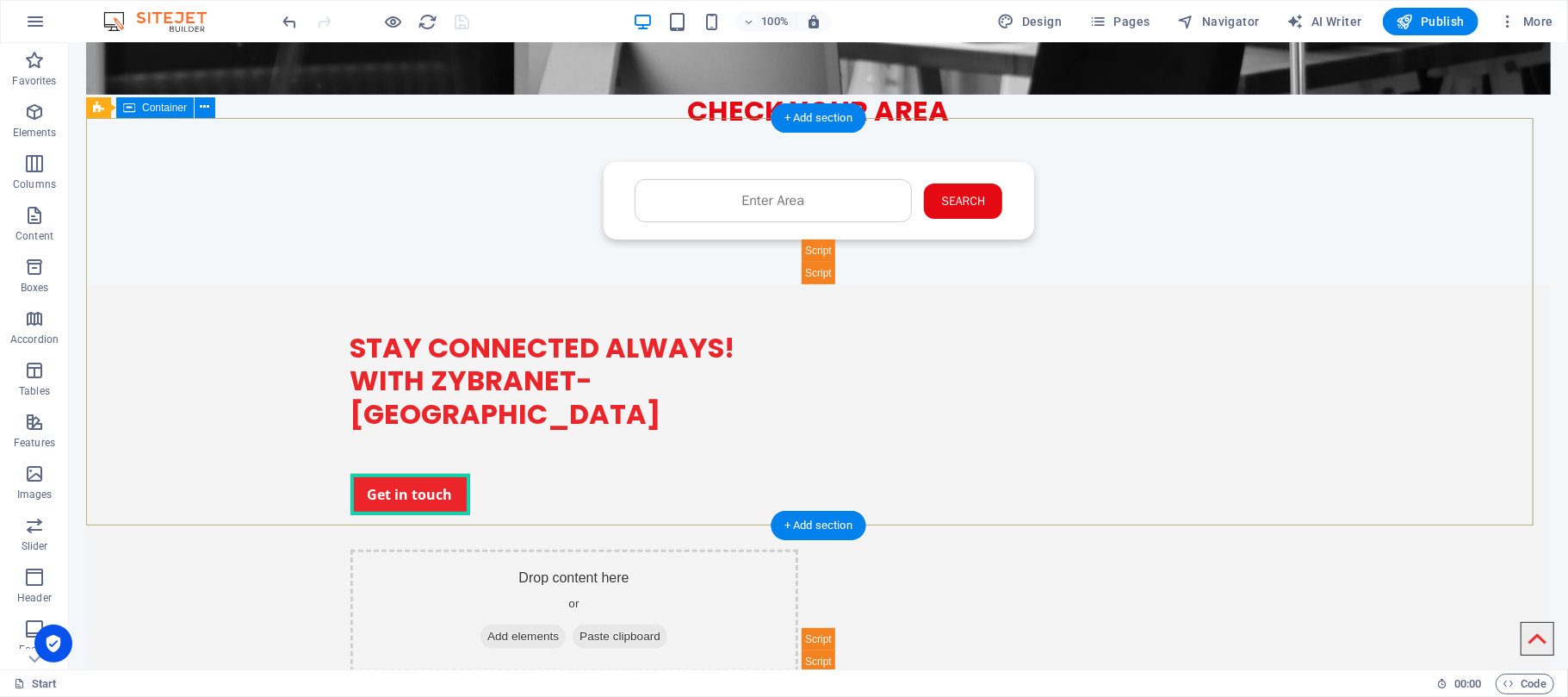 scroll, scrollTop: 0, scrollLeft: 0, axis: both 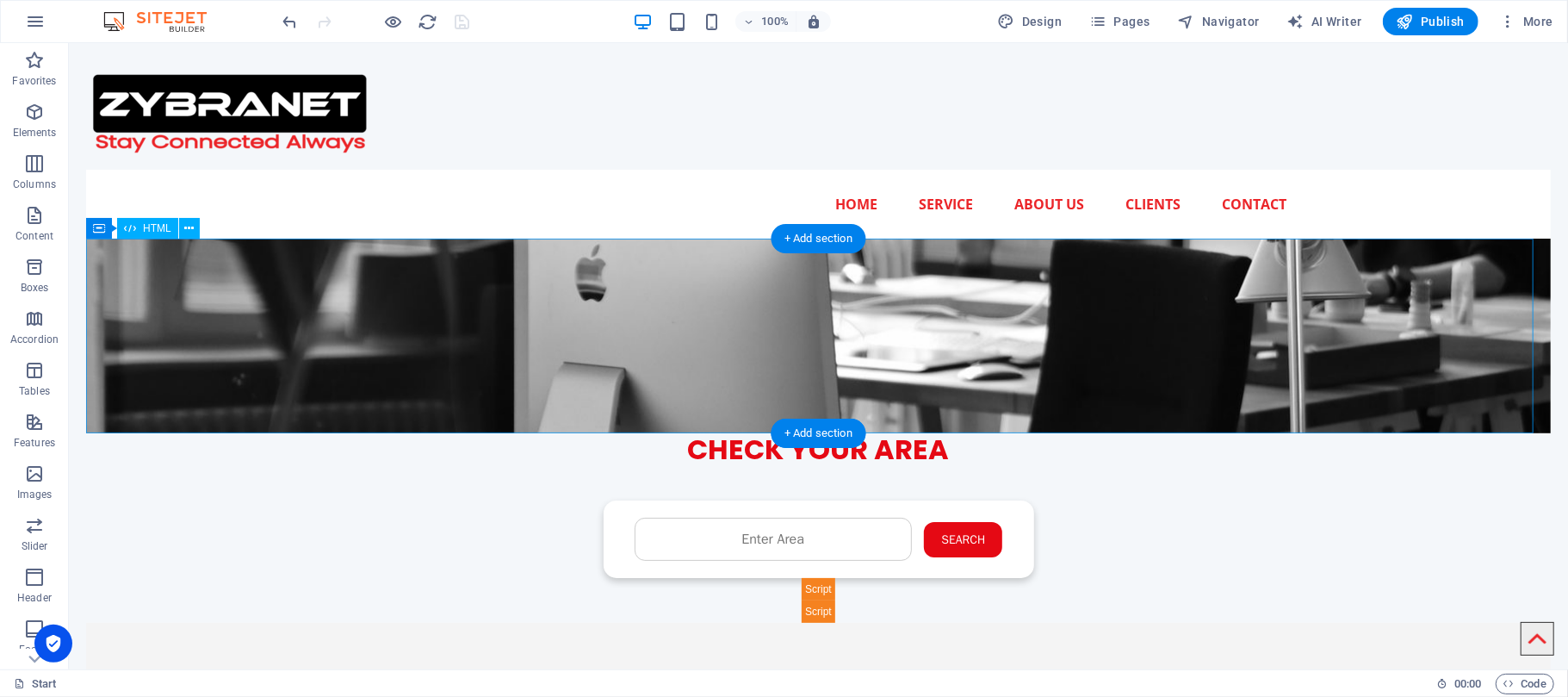 click on "Check Availability - ZYBRA
CHECK YOUR AREA
Search
Submit Your Details
Name
Father's Name
Area
Select Package
Basic 4MB
Gold 6MB
Premium 10MB
Premium Plus 20MB
Submit" at bounding box center [817, 527] 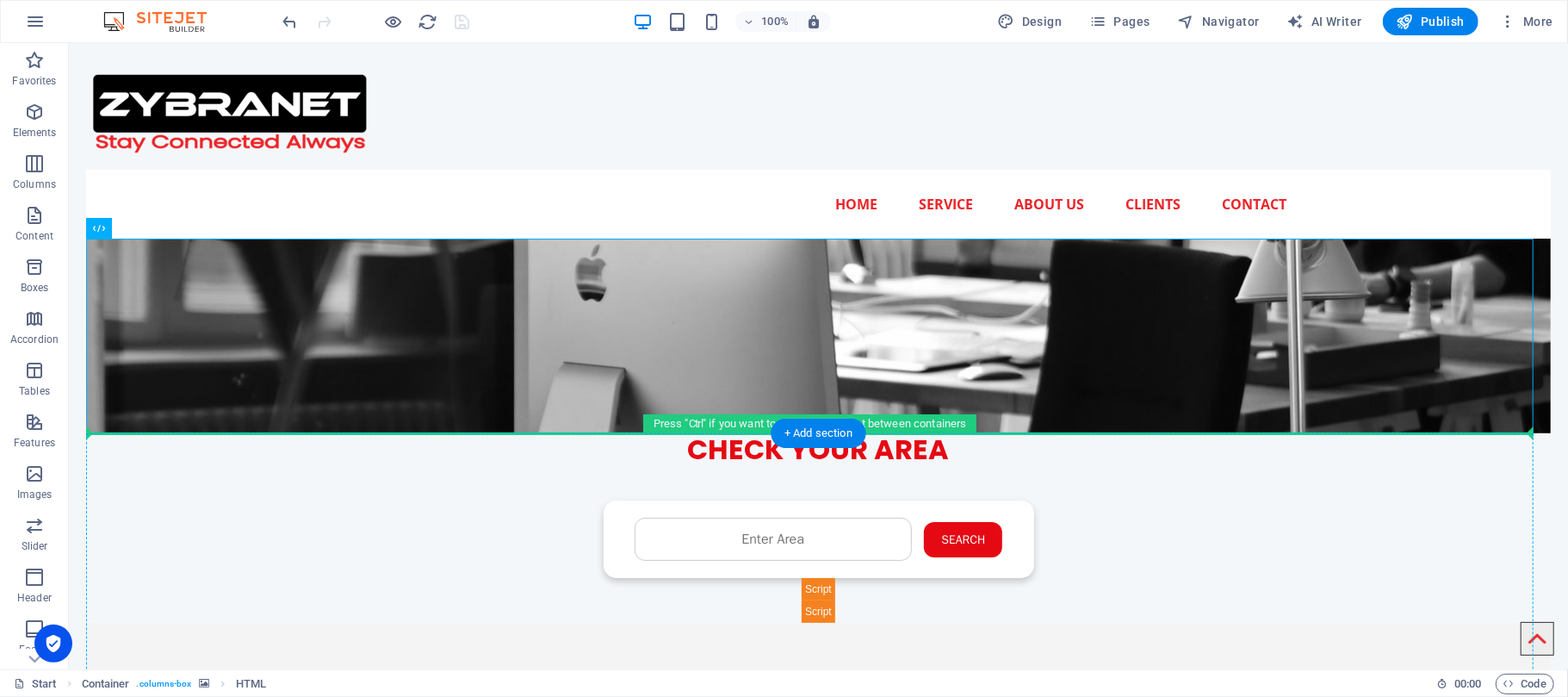 drag, startPoint x: 221, startPoint y: 275, endPoint x: 543, endPoint y: 503, distance: 394.54784 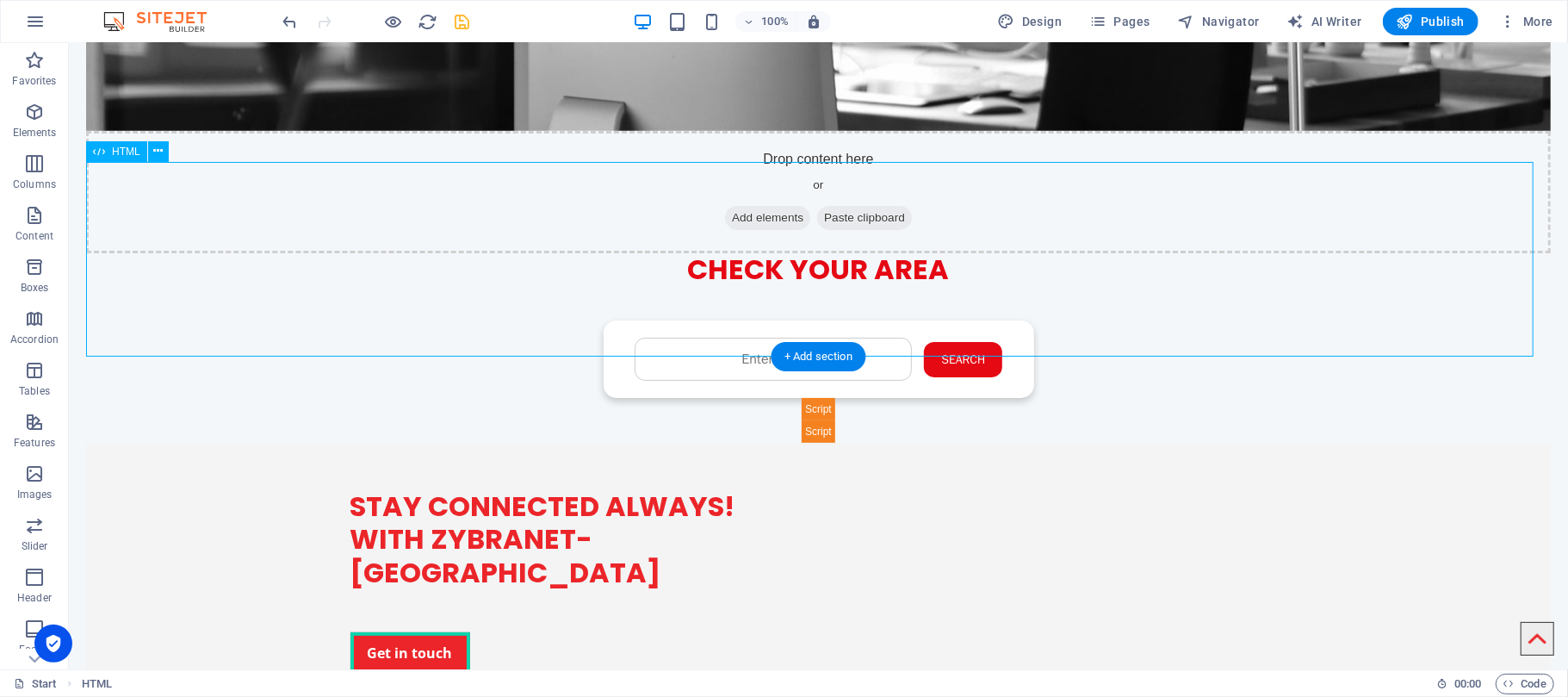 scroll, scrollTop: 0, scrollLeft: 0, axis: both 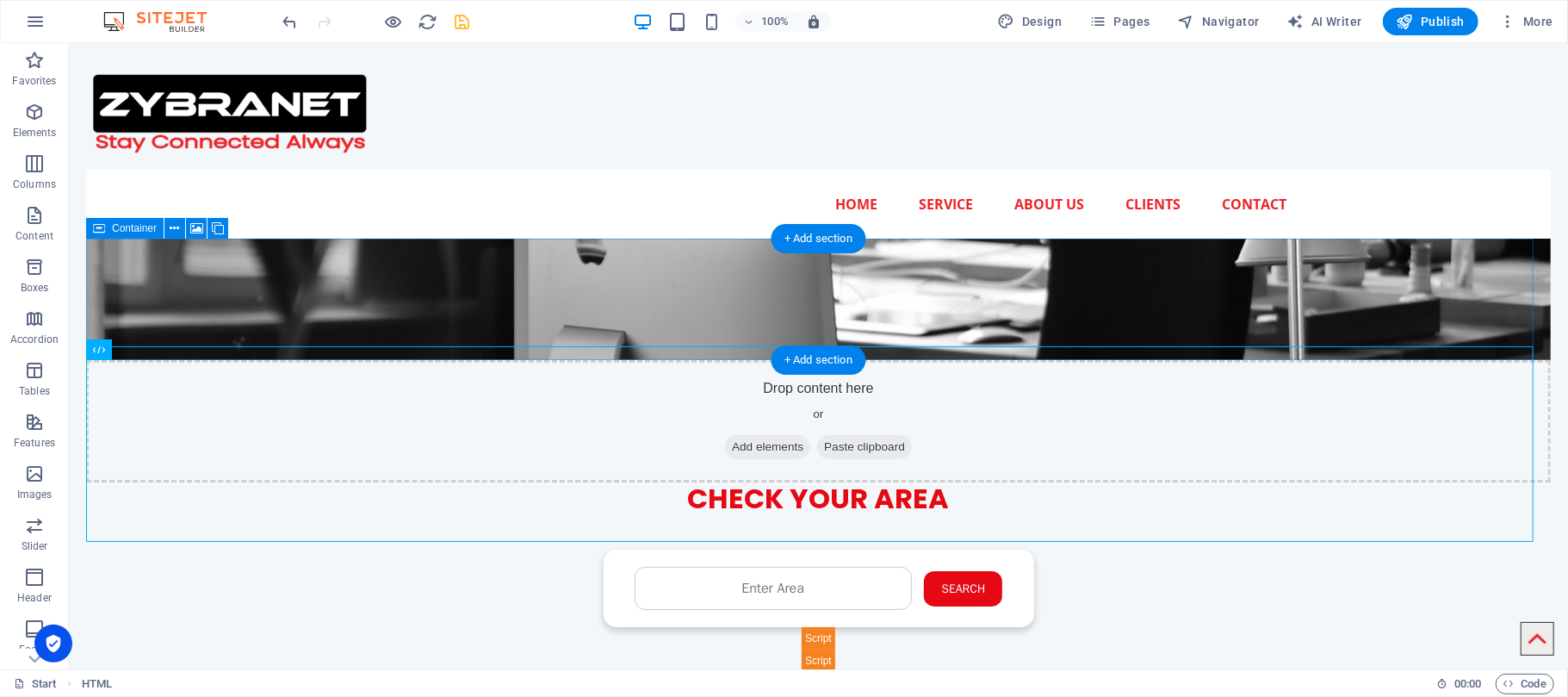 click on "Drop content here or  Add elements  Paste clipboard" at bounding box center [817, 420] 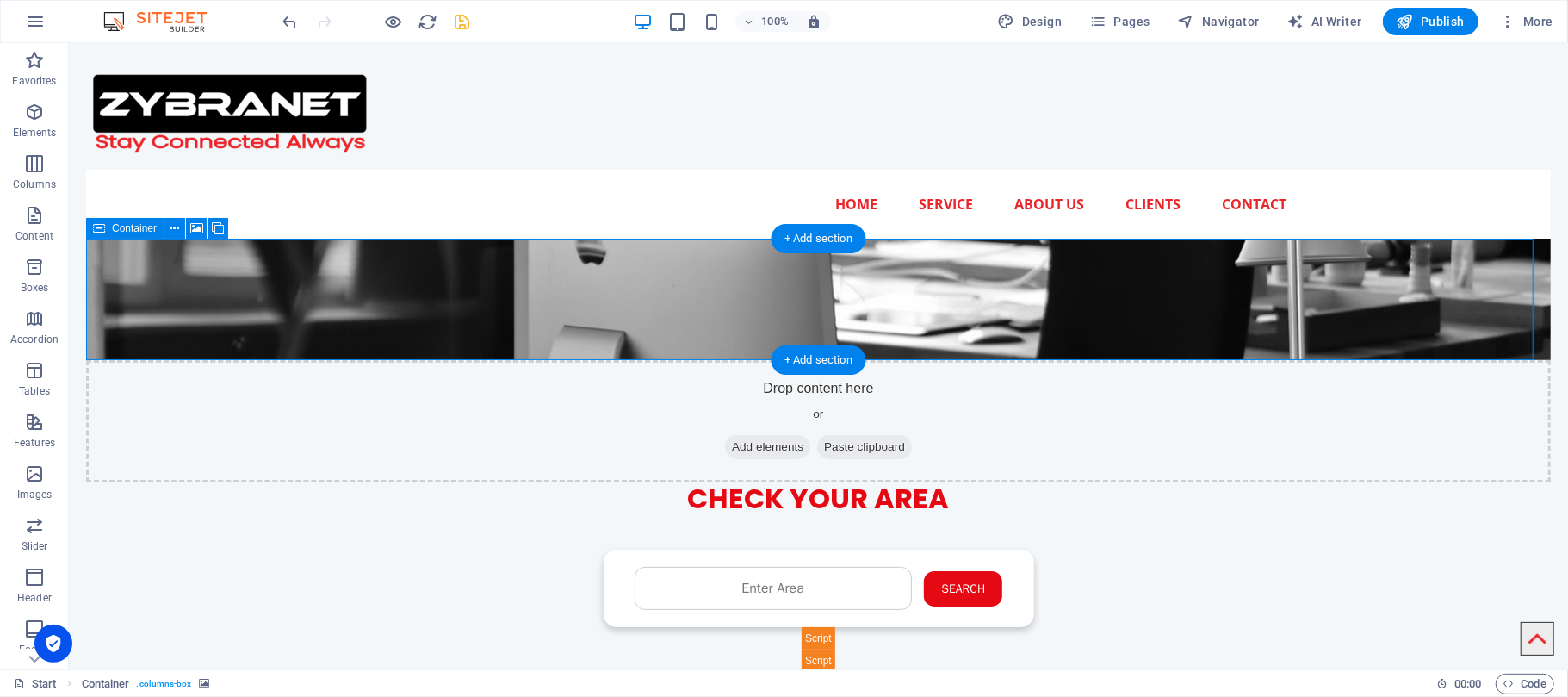 click on "Check Availability - ZYBRA
CHECK YOUR AREA
Search
Submit Your Details
Name
Father's Name
Area
Select Package
Basic 4MB
Gold 6MB
Premium 10MB
Premium Plus 20MB
Submit" at bounding box center [817, 576] 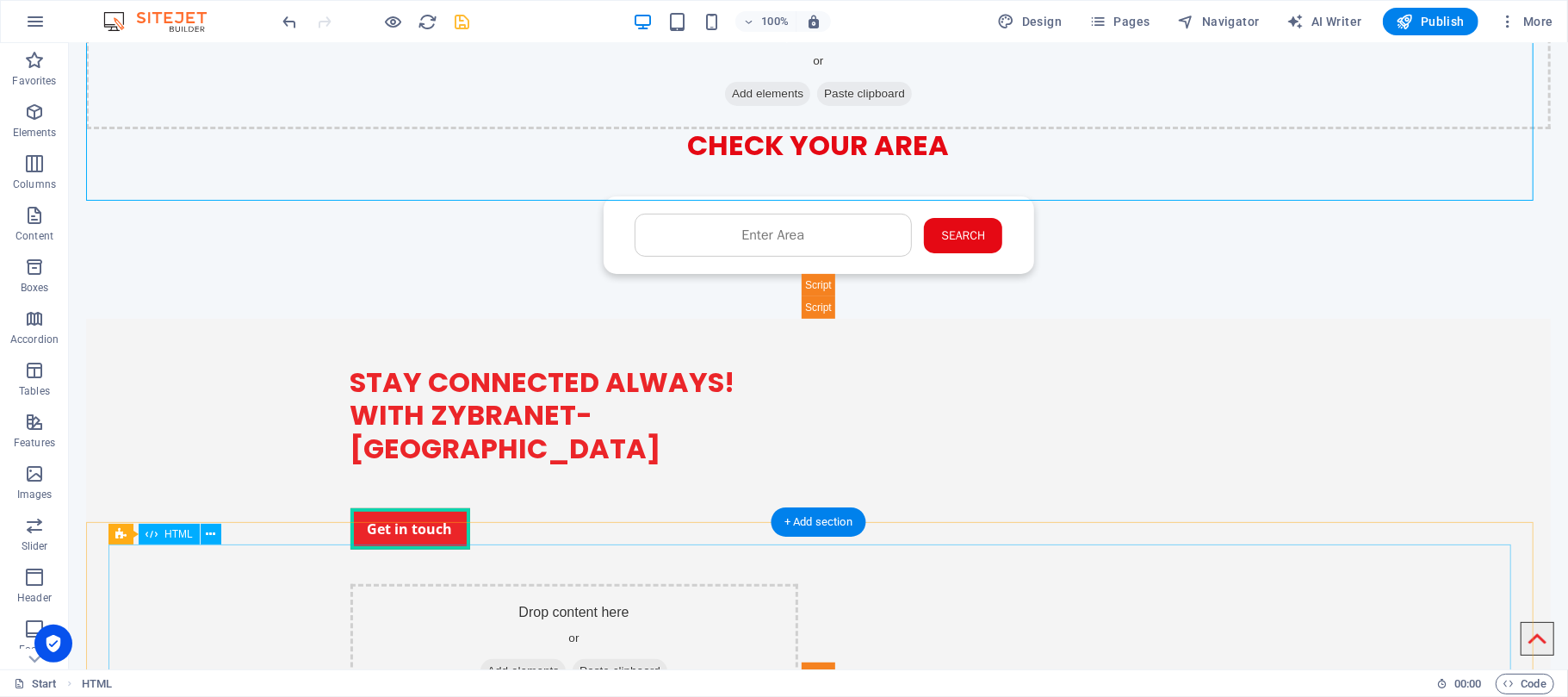 scroll, scrollTop: 355, scrollLeft: 0, axis: vertical 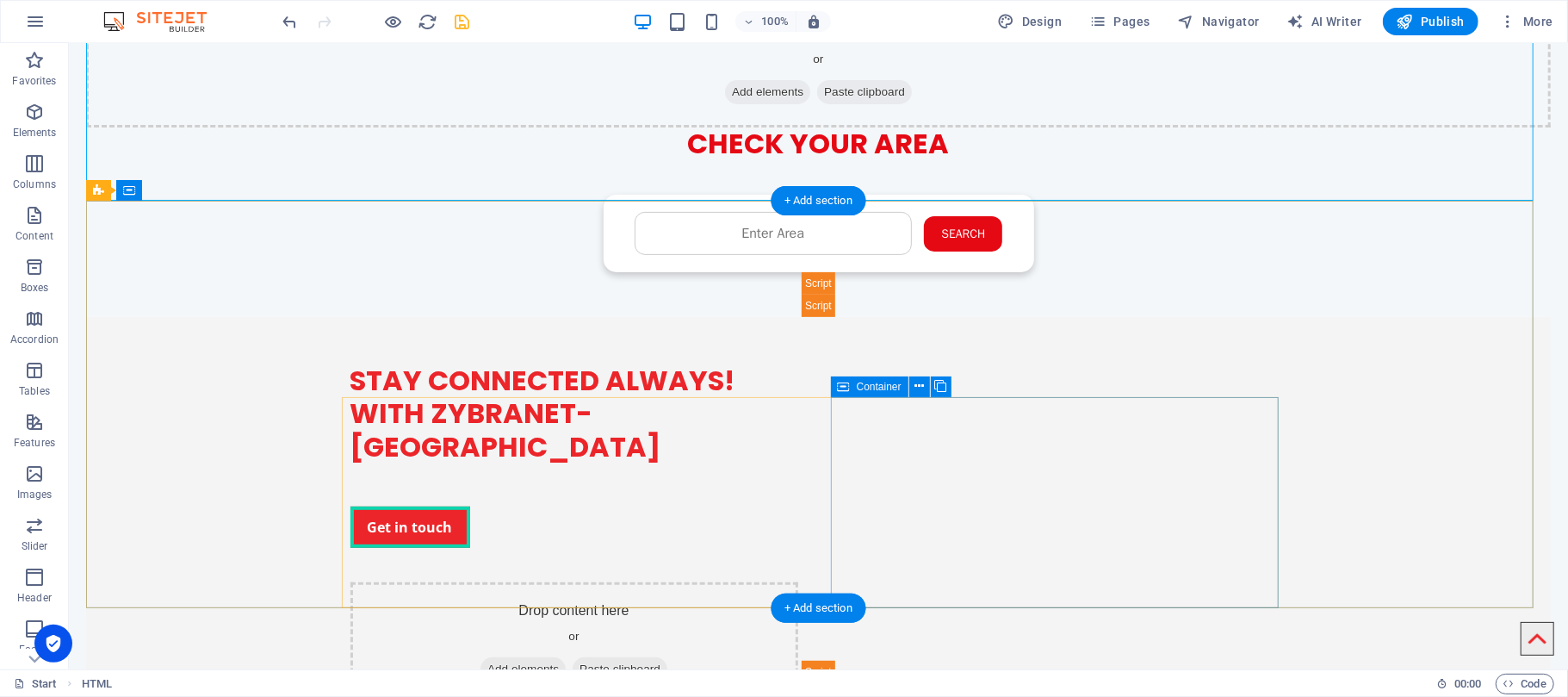 drag, startPoint x: 183, startPoint y: 395, endPoint x: 1057, endPoint y: 435, distance: 874.9149 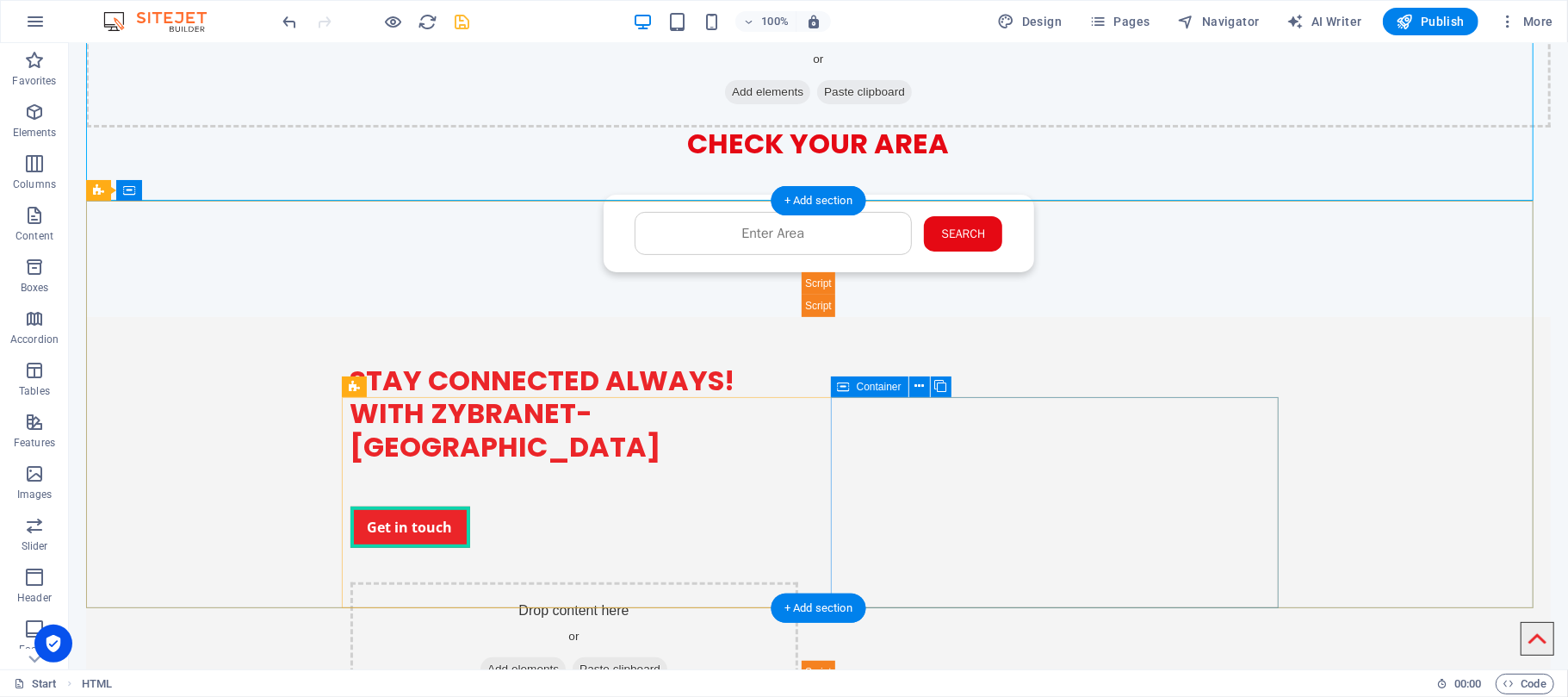 click on "Drop content here or  Add elements  Paste clipboard" at bounding box center (573, 643) 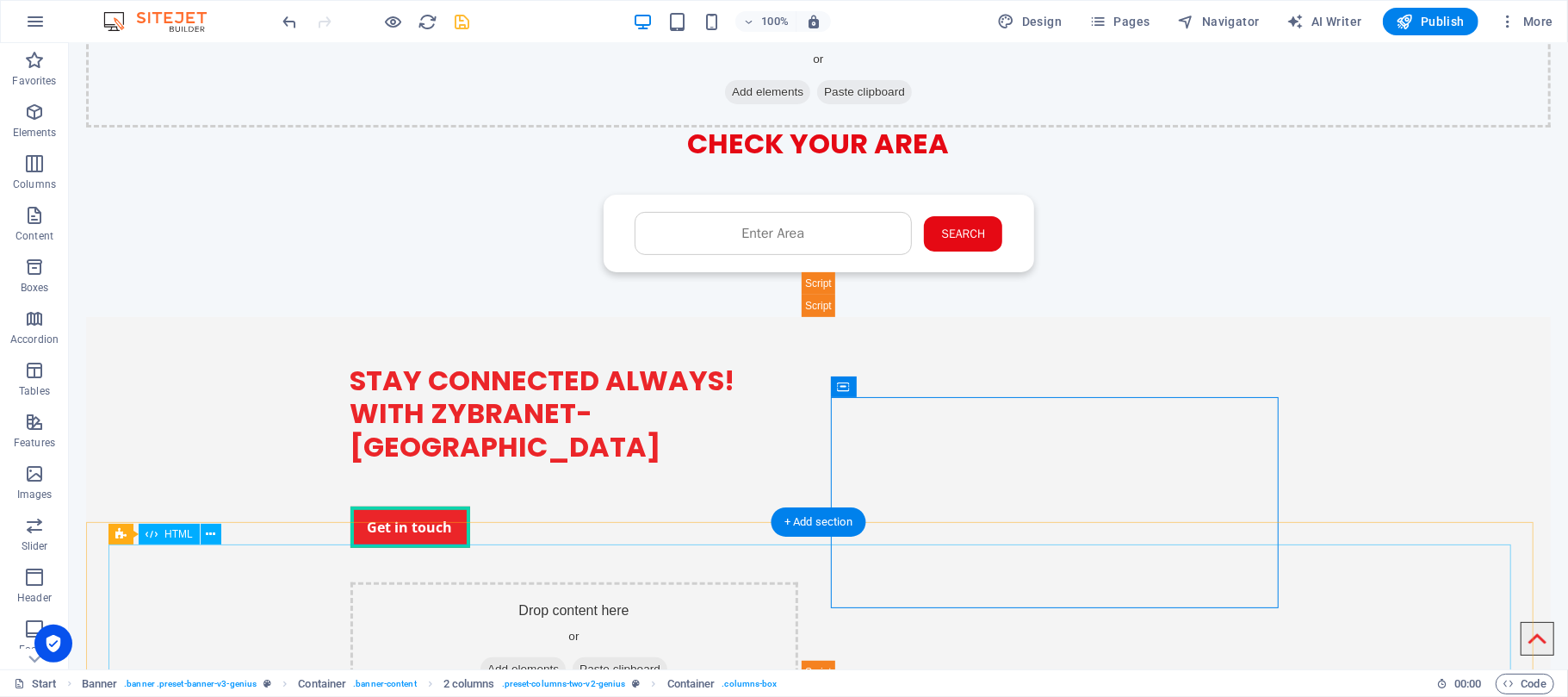 click on "ZYBRA Internet Plans
ZYBRA BASIC
4 MB | Unlimited Data
₨ 1,200/month
Subscribe
ZYBRA GOLD
6 MB | Unlimited Data
₨ 1,600/month
Subscribe
ZYBRA PREMIUM
10 MB | Unlimited Data
₨ 2,200/month
Subscribe
ZYBRA PREMIUM PLUS
20 MB | Unlimited Data
₨ 3,000/month
Subscribe
ZYBRA BUSINESS
30 MB | Unlimited Data
₨ 3,600/month
Subscribe
Subscribe" at bounding box center [817, 980] 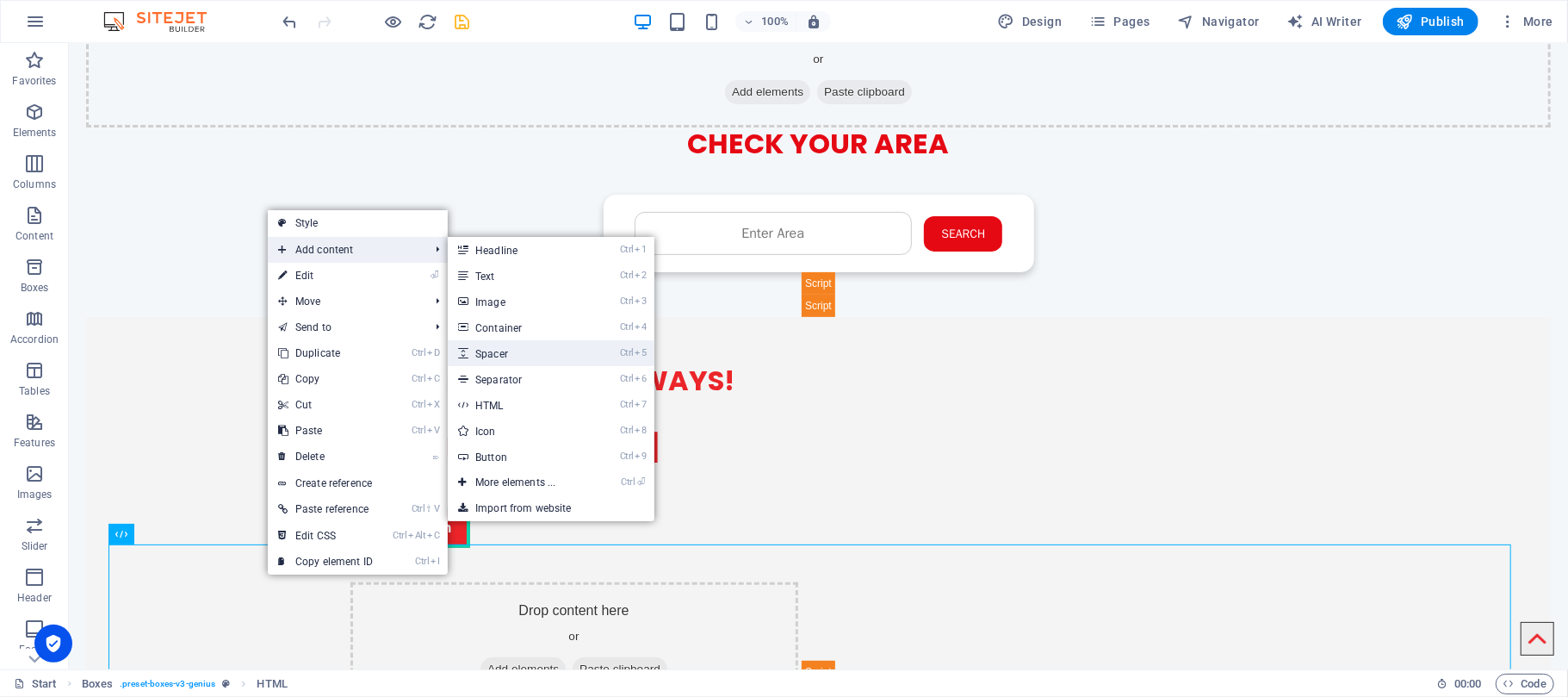 drag, startPoint x: 558, startPoint y: 352, endPoint x: 183, endPoint y: 309, distance: 377.4573 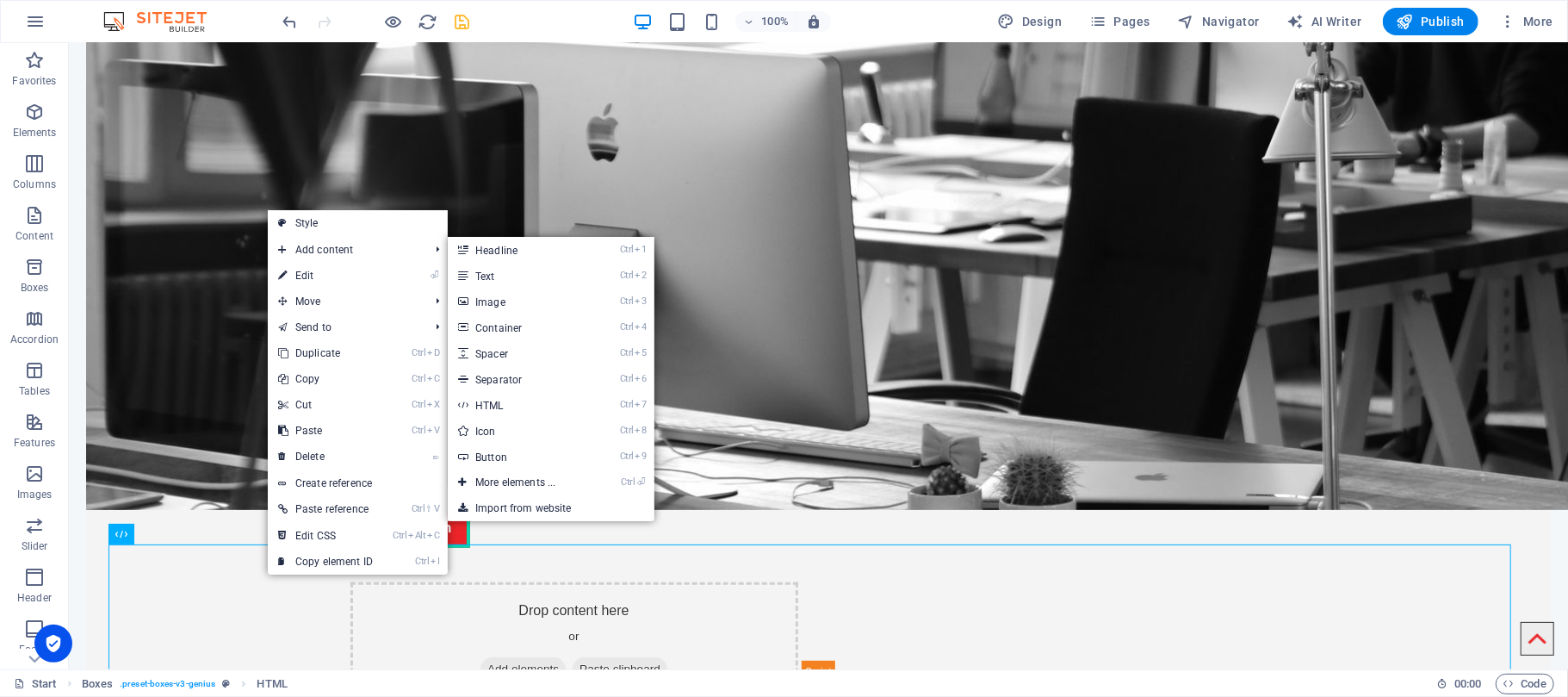 select on "px" 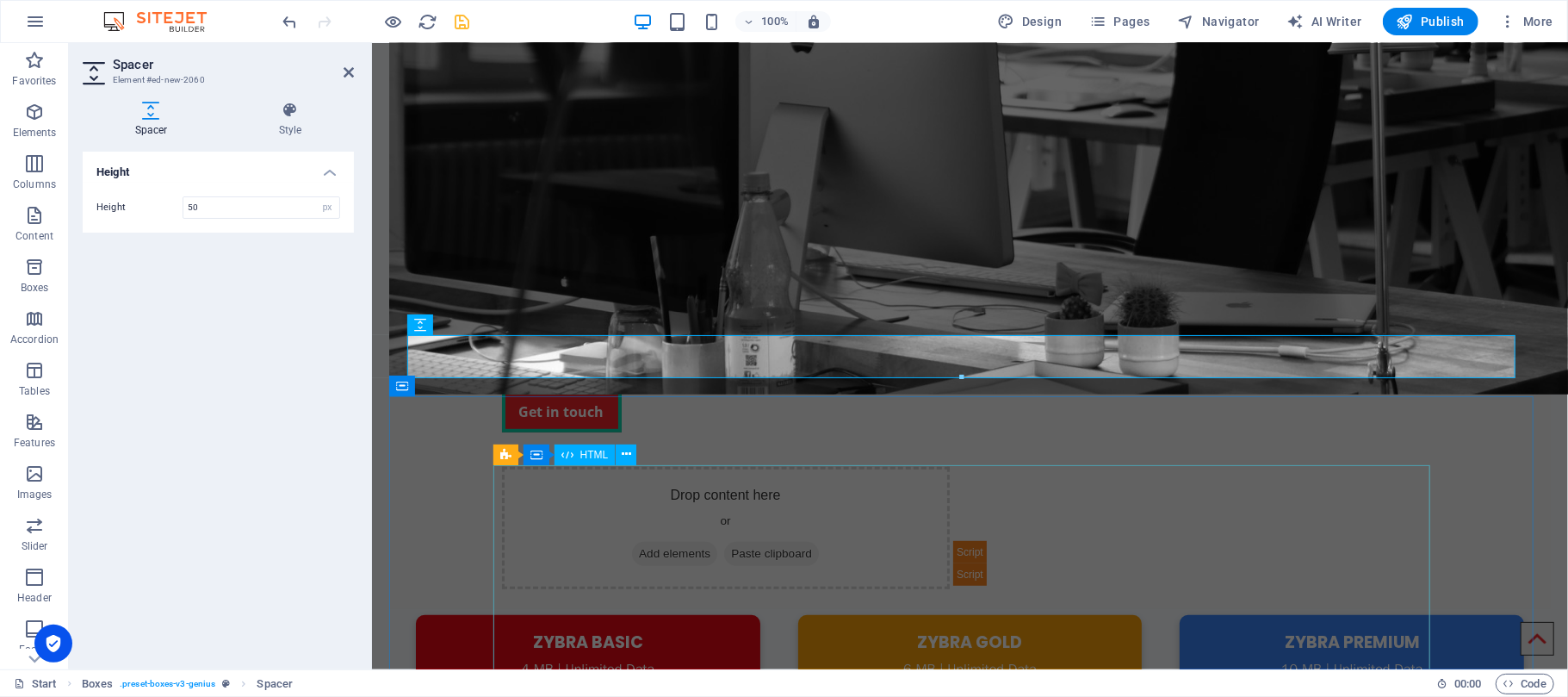 scroll, scrollTop: 1206, scrollLeft: 0, axis: vertical 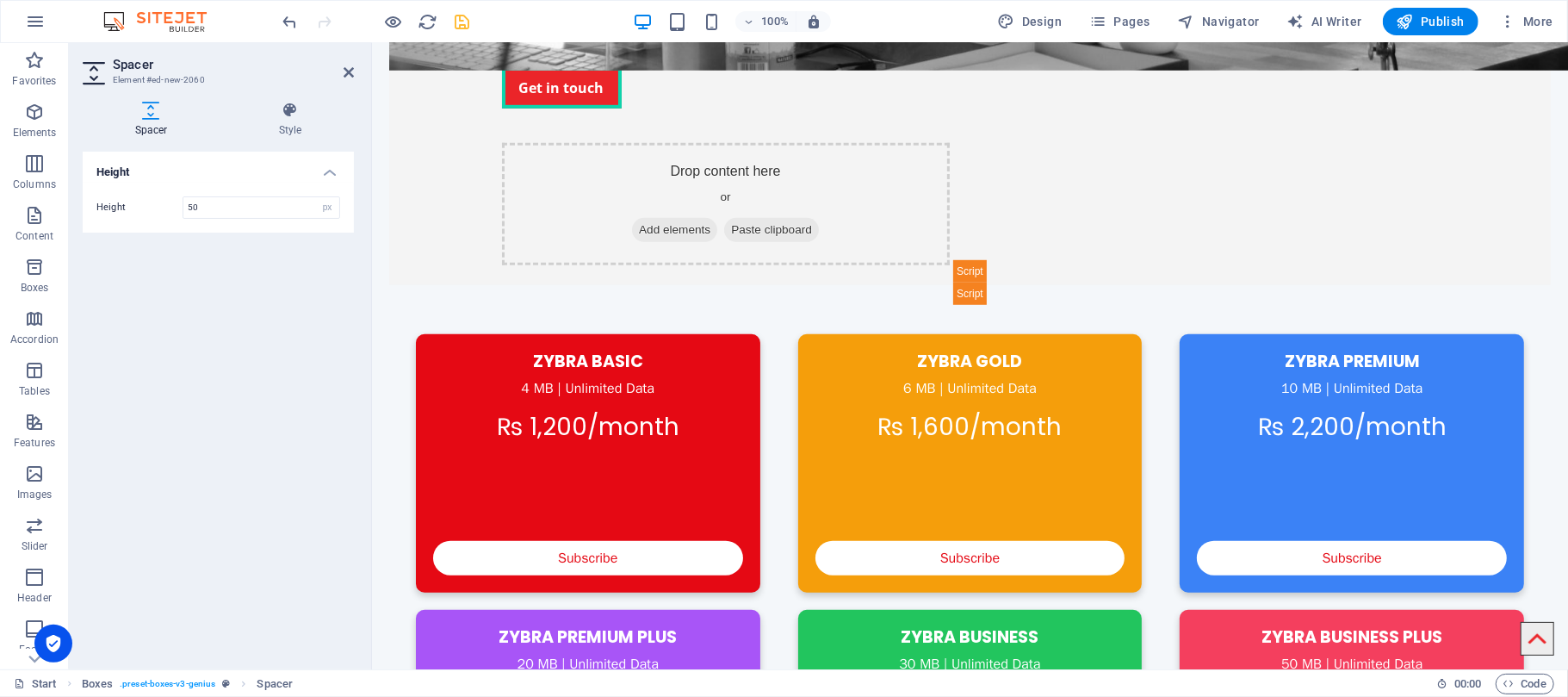 drag, startPoint x: 812, startPoint y: 370, endPoint x: 492, endPoint y: 176, distance: 374.21384 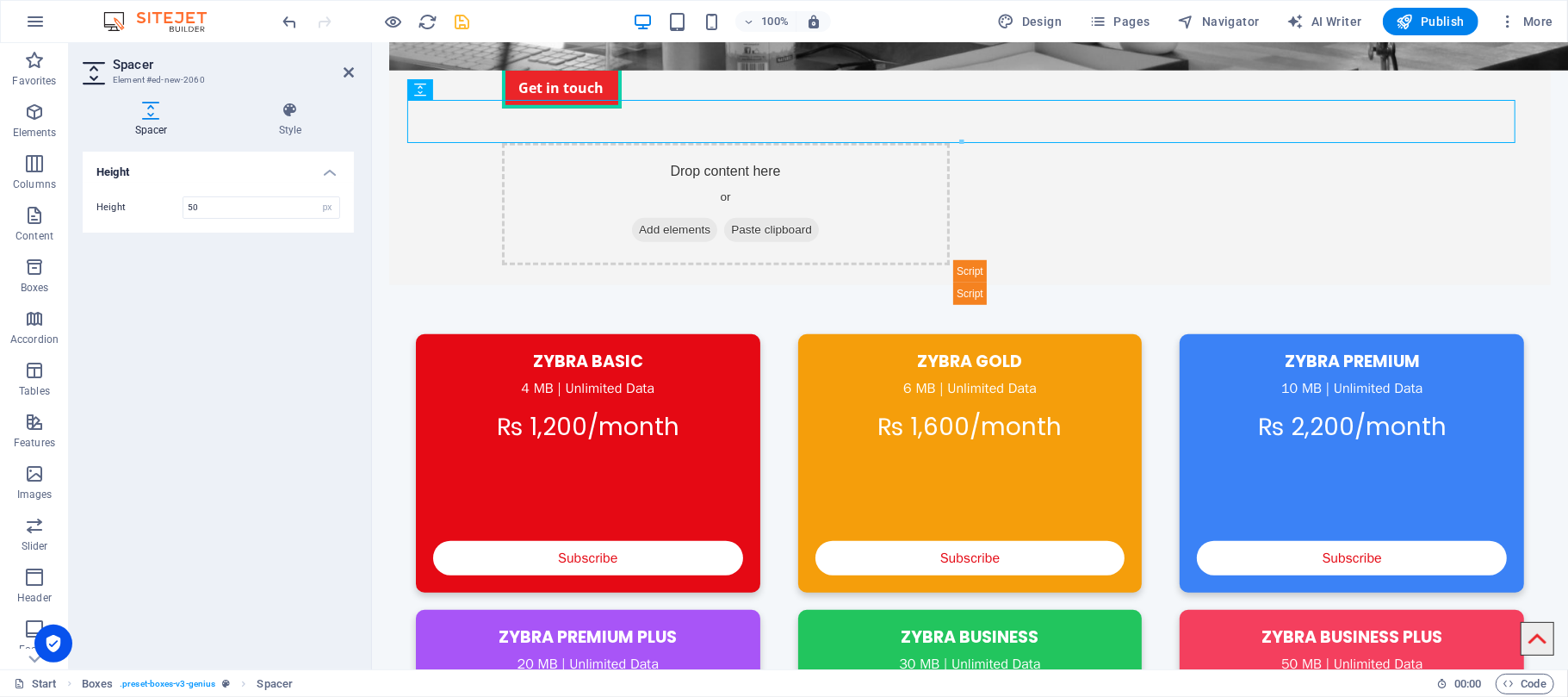 click on "ZYBRA Internet Plans
ZYBRA BASIC
4 MB | Unlimited Data
₨ 1,200/month
Subscribe
ZYBRA GOLD
6 MB | Unlimited Data
₨ 1,600/month
Subscribe
ZYBRA PREMIUM
10 MB | Unlimited Data
₨ 2,200/month
Subscribe
ZYBRA PREMIUM PLUS
20 MB | Unlimited Data
₨ 3,000/month
Subscribe
ZYBRA BUSINESS
30 MB | Unlimited Data
₨ 3,600/month
Subscribe
Subscribe" at bounding box center [969, 579] 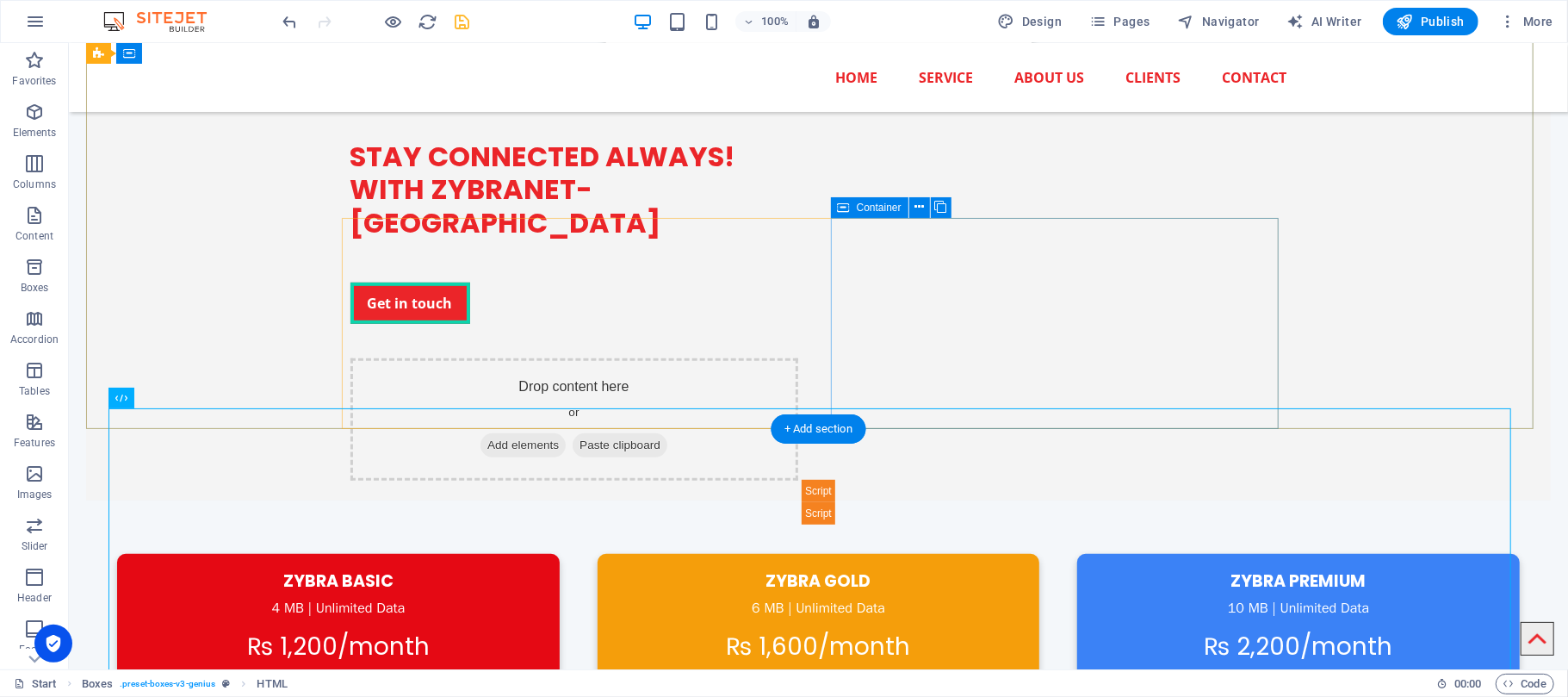 scroll, scrollTop: 221, scrollLeft: 0, axis: vertical 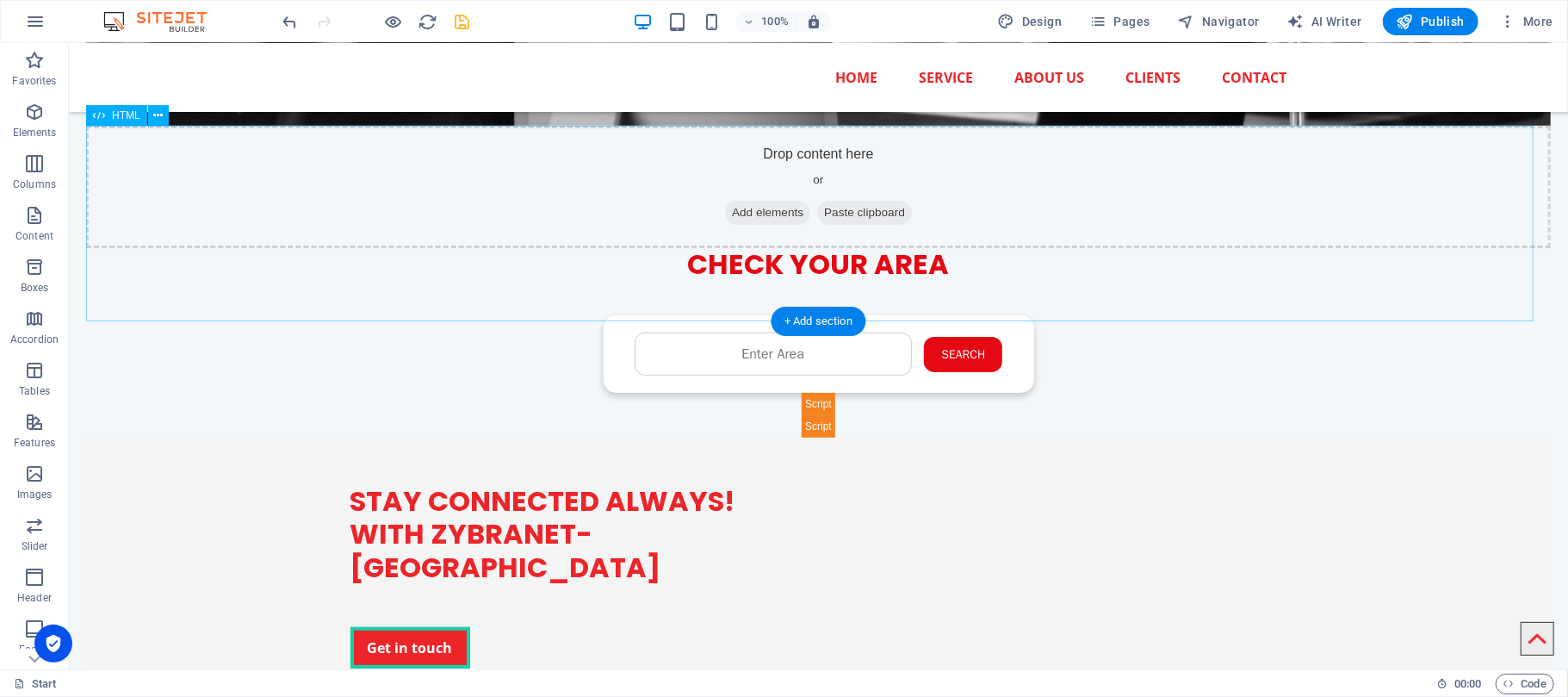 click on "Check Availability - ZYBRA
CHECK YOUR AREA
Search
Submit Your Details
Name
Father's Name
Area
Select Package
Basic 4MB
Gold 6MB
Premium 10MB
Premium Plus 20MB
Submit" at bounding box center (817, 342) 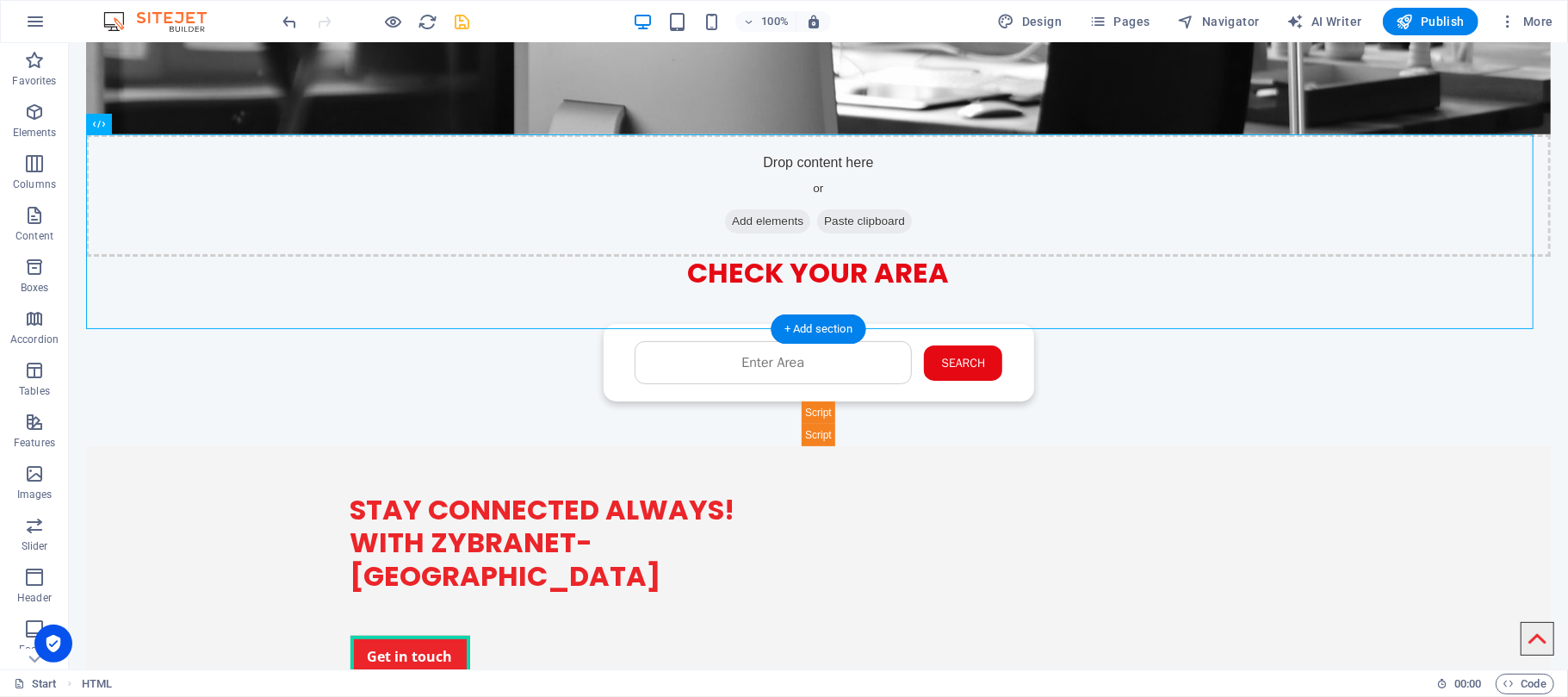 scroll, scrollTop: 252, scrollLeft: 0, axis: vertical 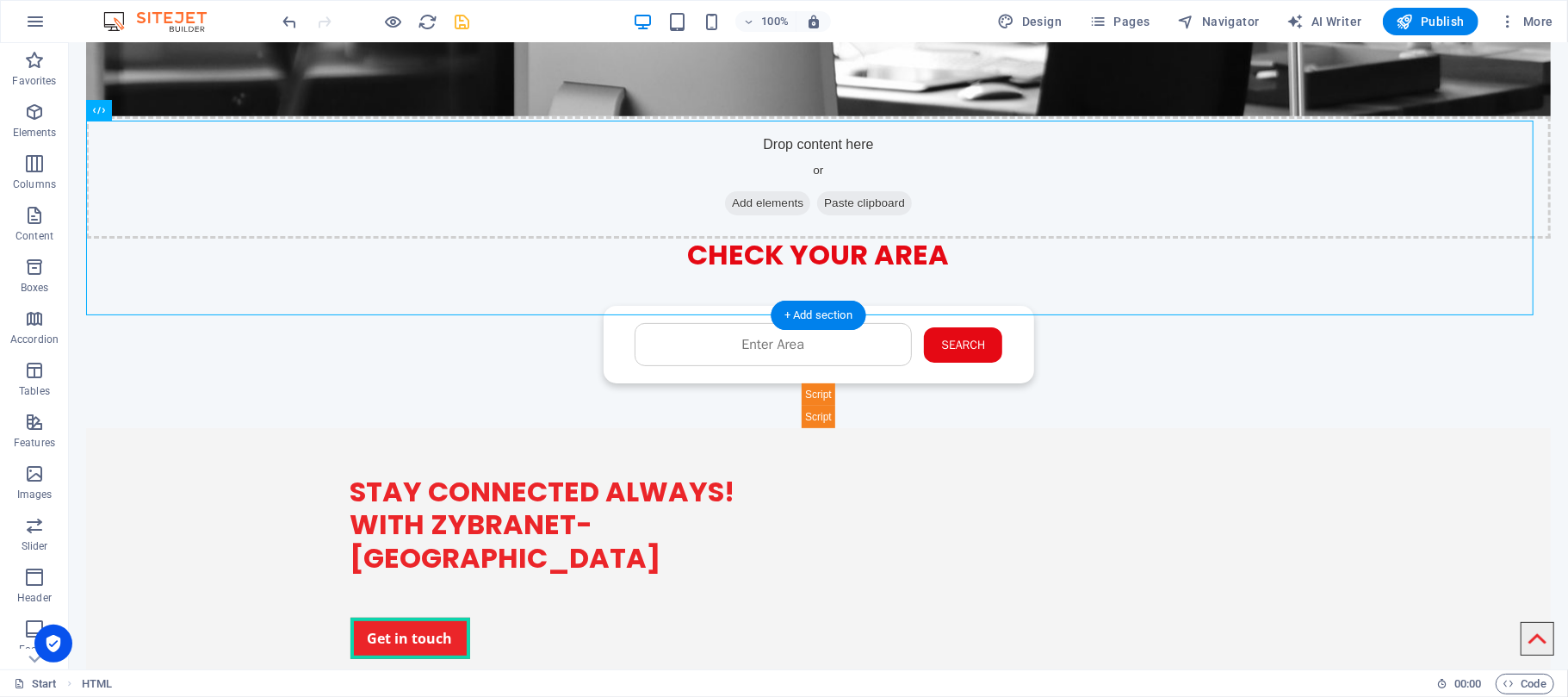 drag, startPoint x: 196, startPoint y: 167, endPoint x: 978, endPoint y: 607, distance: 897.287 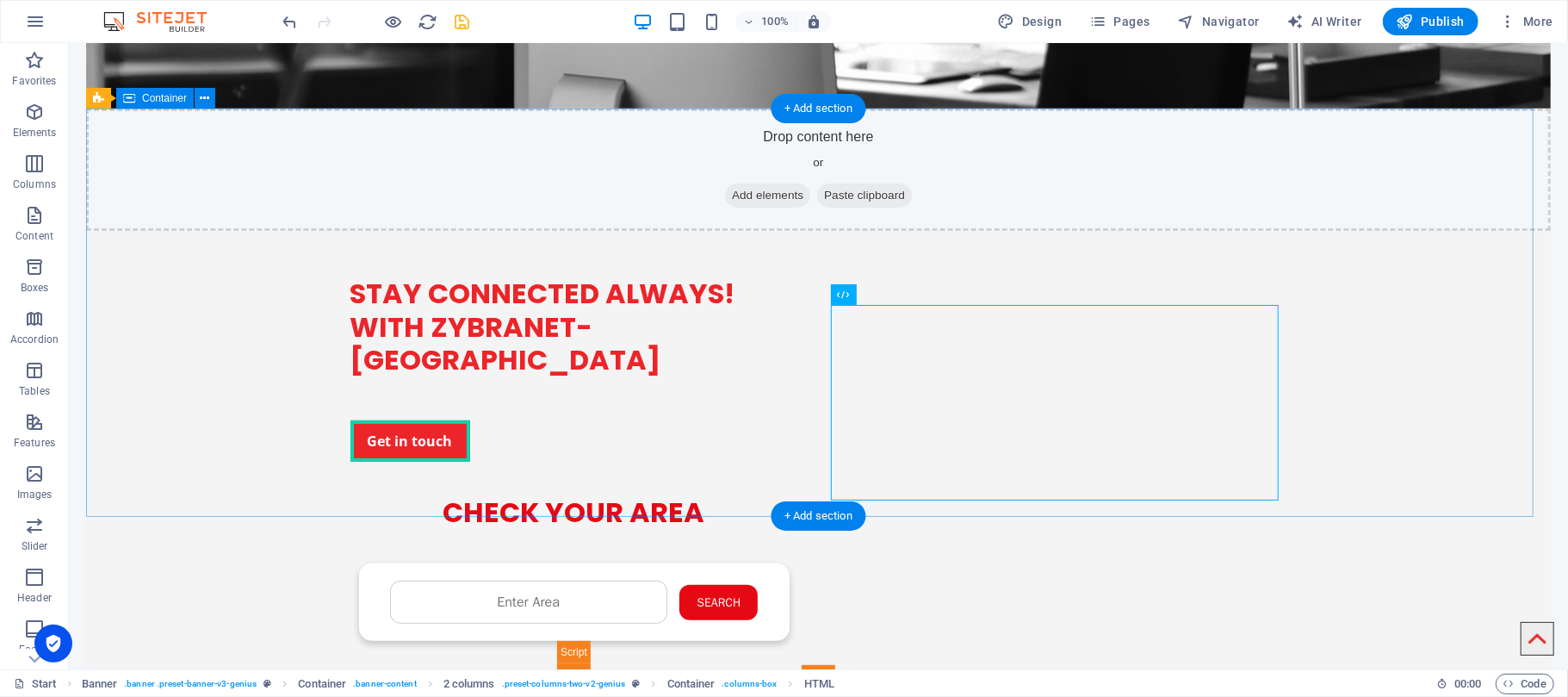 click on "STAY CONNECTED ALWAYS! WITH ZYBRANET- [GEOGRAPHIC_DATA] Get in touch
Check Availability - ZYBRA
CHECK YOUR AREA
Search
Submit Your Details
Name
Father's Name
Area
Select Package
Basic 4MB
Gold 6MB
Premium 10MB
❌" at bounding box center (817, 457) 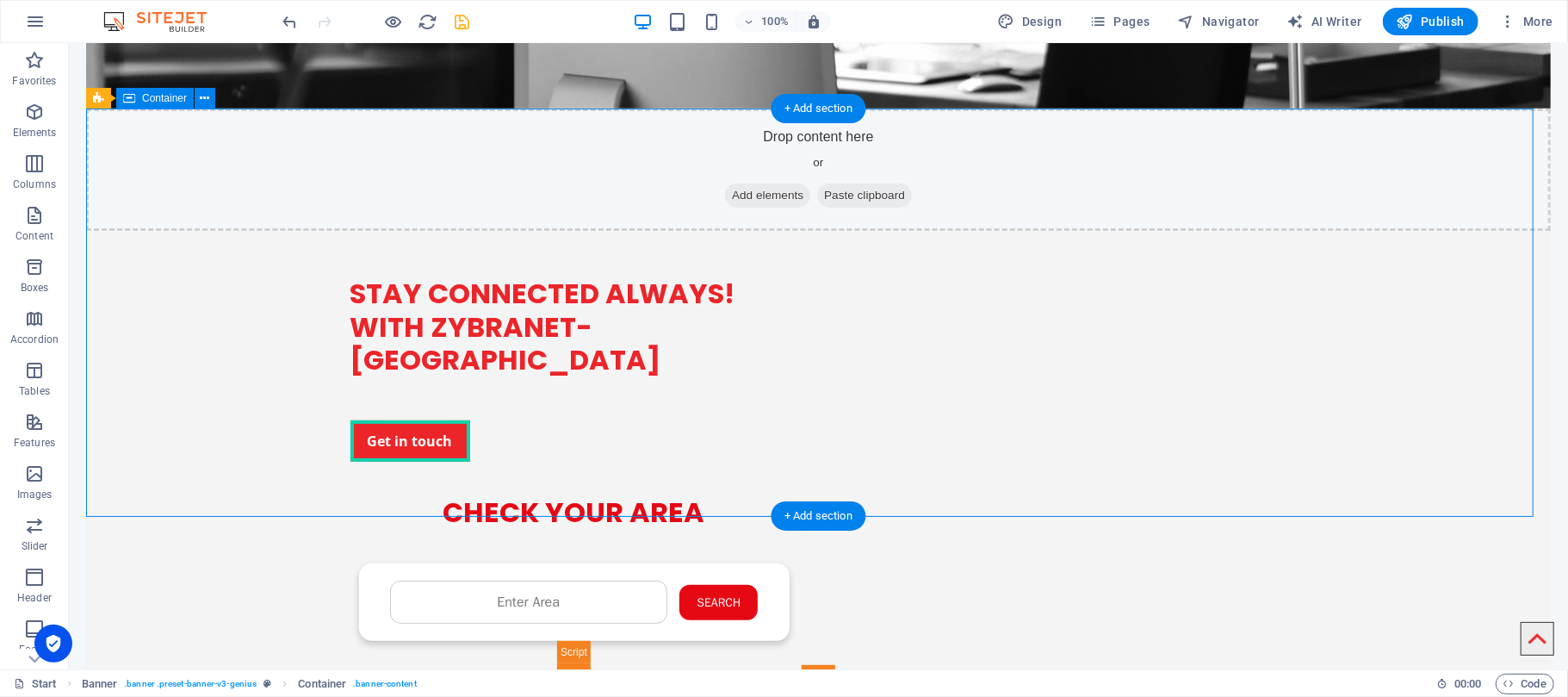 click on "STAY CONNECTED ALWAYS! WITH ZYBRANET- [GEOGRAPHIC_DATA] Get in touch
Check Availability - ZYBRA
CHECK YOUR AREA
Search
Submit Your Details
Name
Father's Name
Area
Select Package
Basic 4MB
Gold 6MB
Premium 10MB
❌" at bounding box center [817, 457] 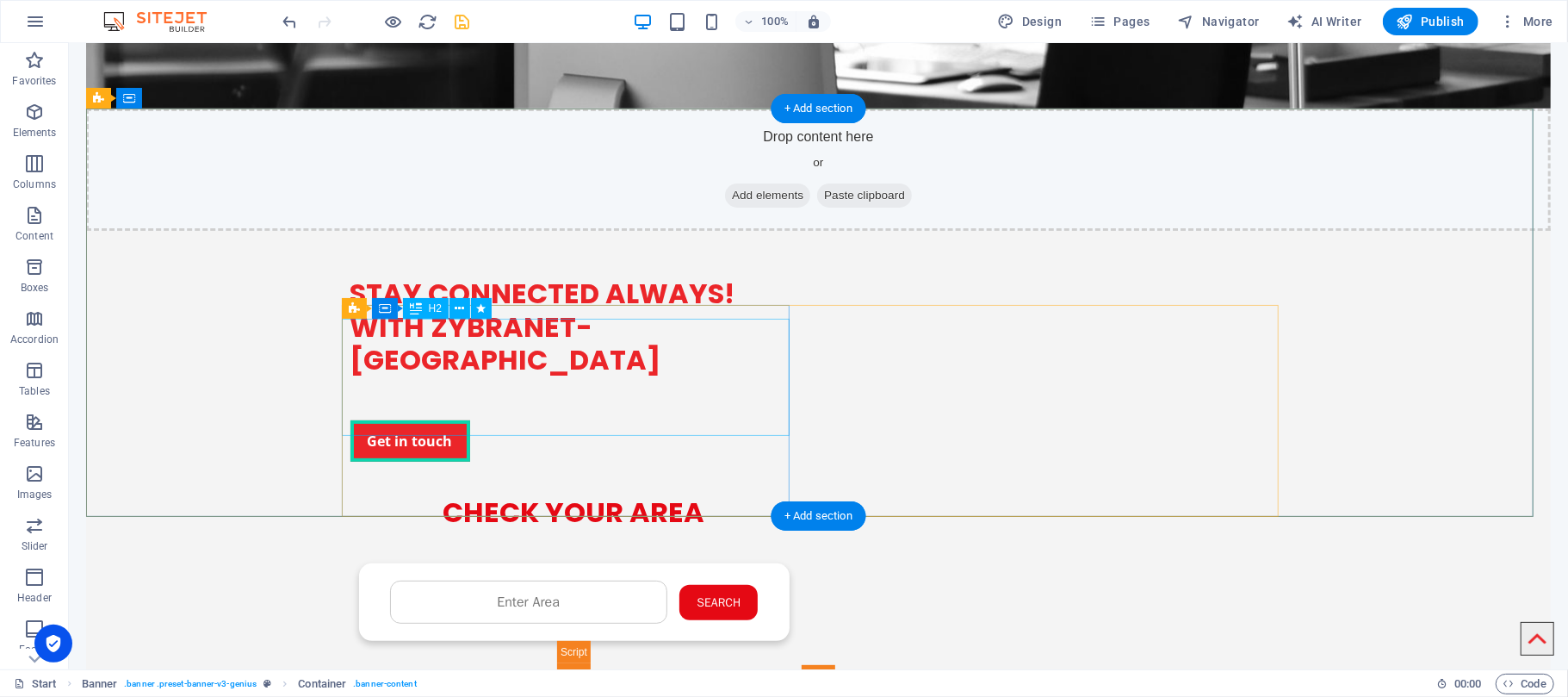 click on "STAY CONNECTED ALWAYS! WITH ZYBRANET- [GEOGRAPHIC_DATA]" at bounding box center [573, 310] 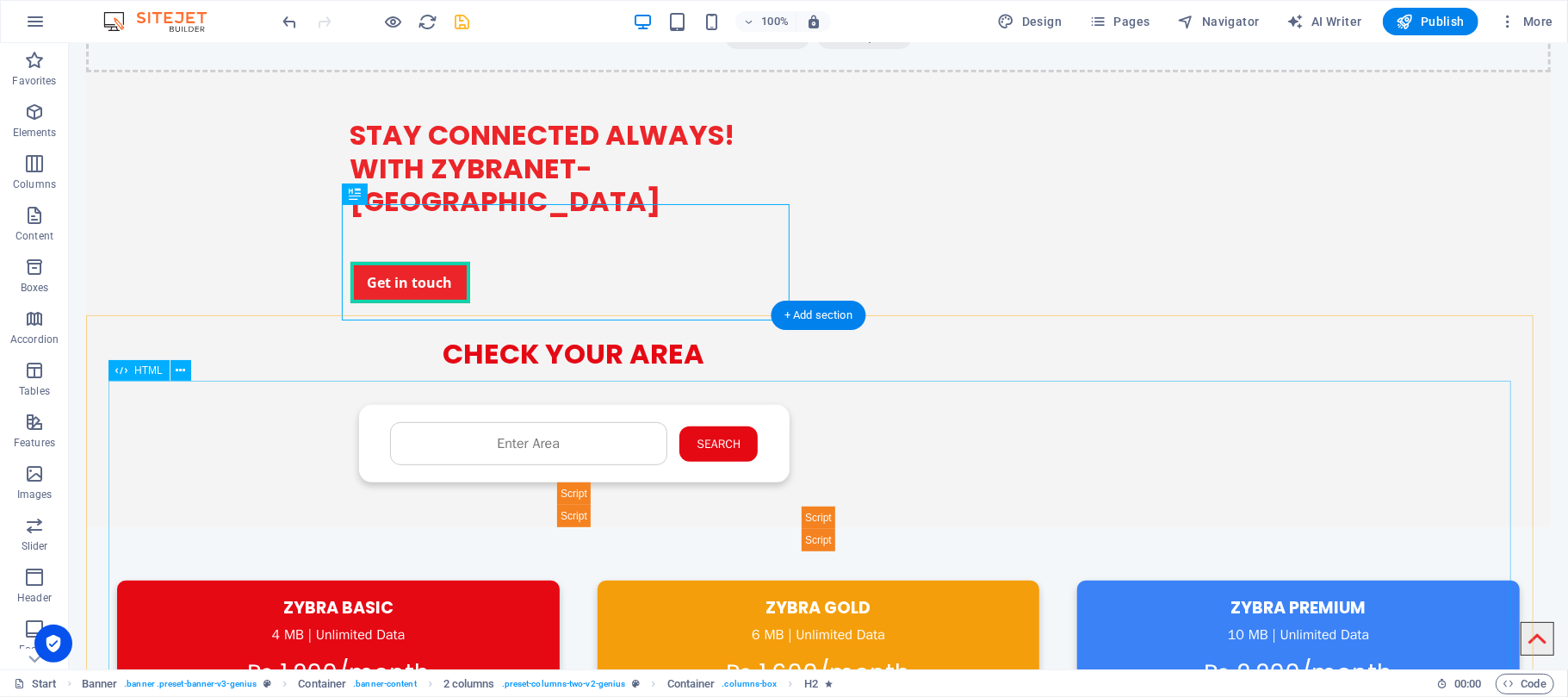 scroll, scrollTop: 481, scrollLeft: 0, axis: vertical 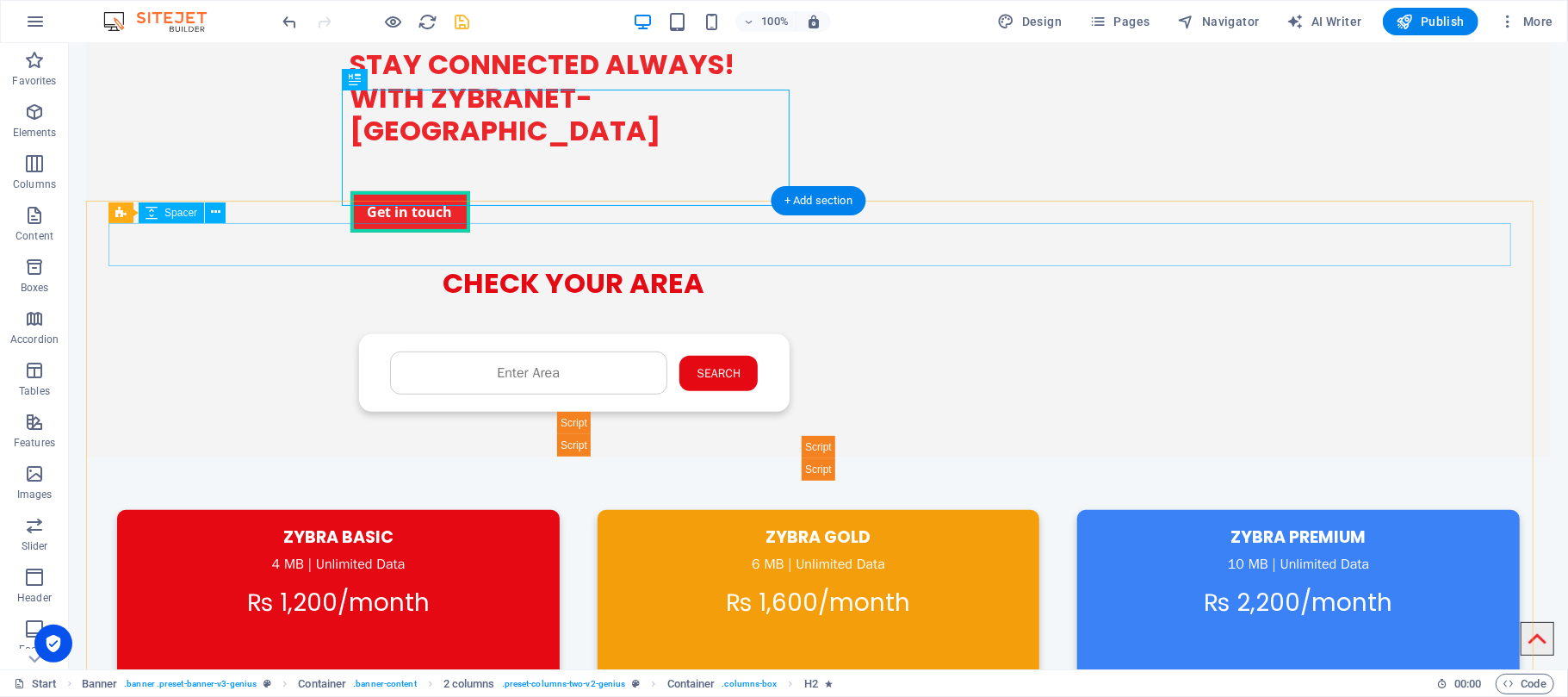 click at bounding box center [817, 414] 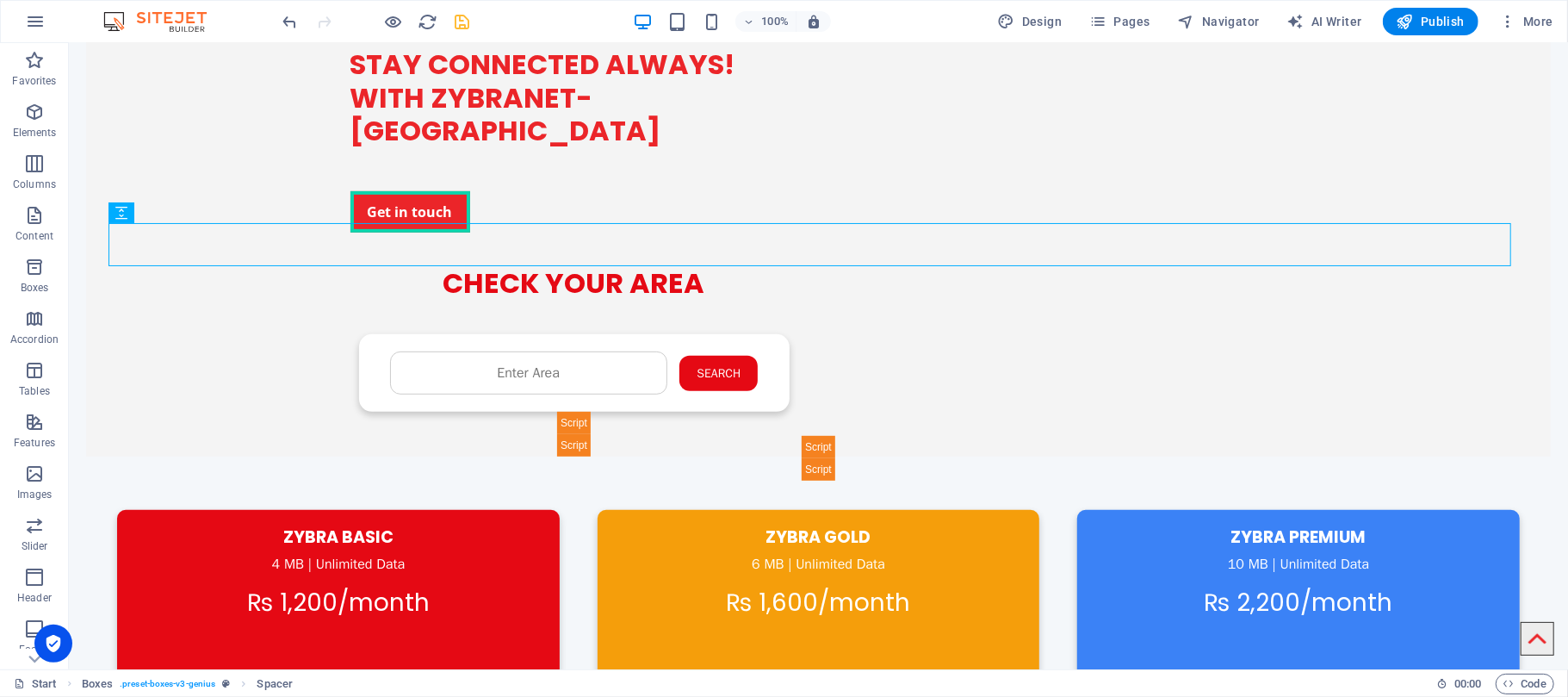 click on "100% Design Pages Navigator AI Writer Publish More" at bounding box center [920, 22] 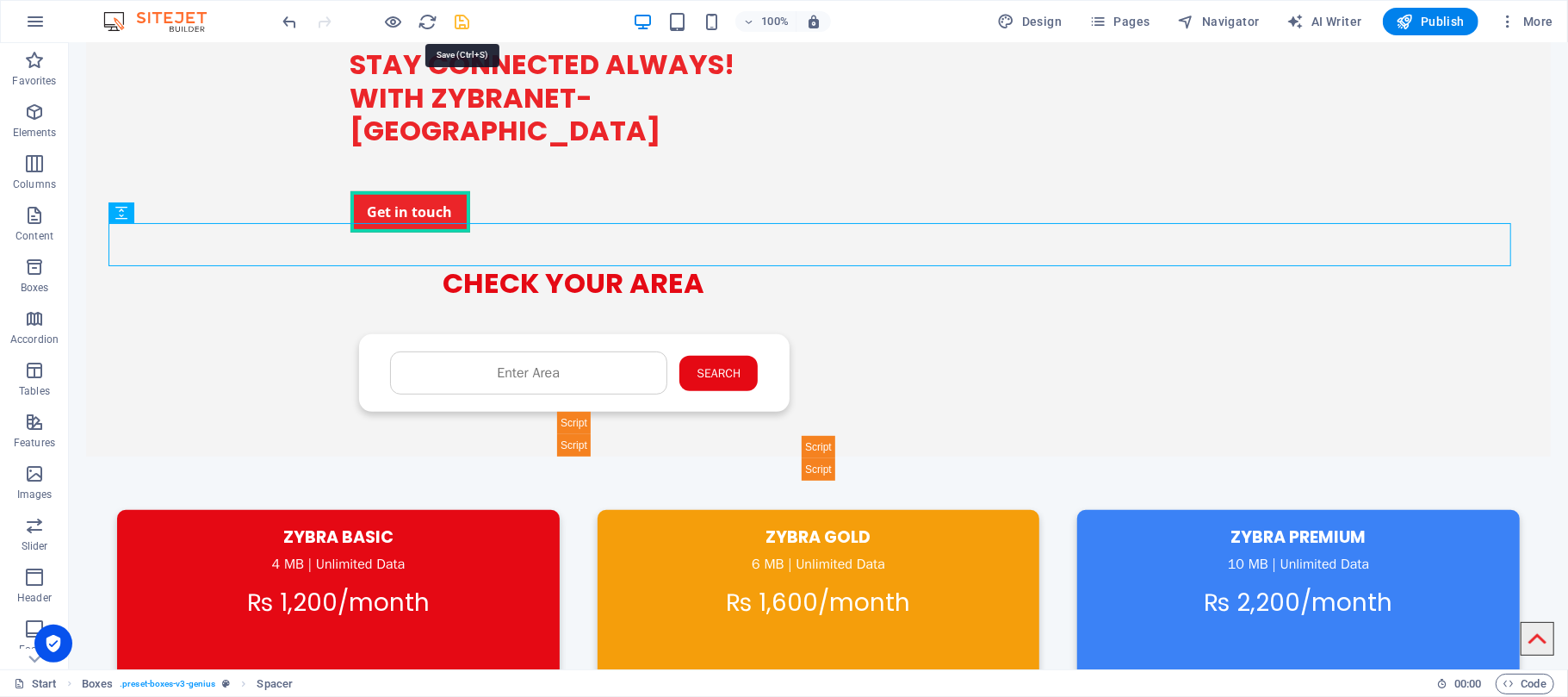 click on "100% Design Pages Navigator AI Writer Publish More" at bounding box center (920, 22) 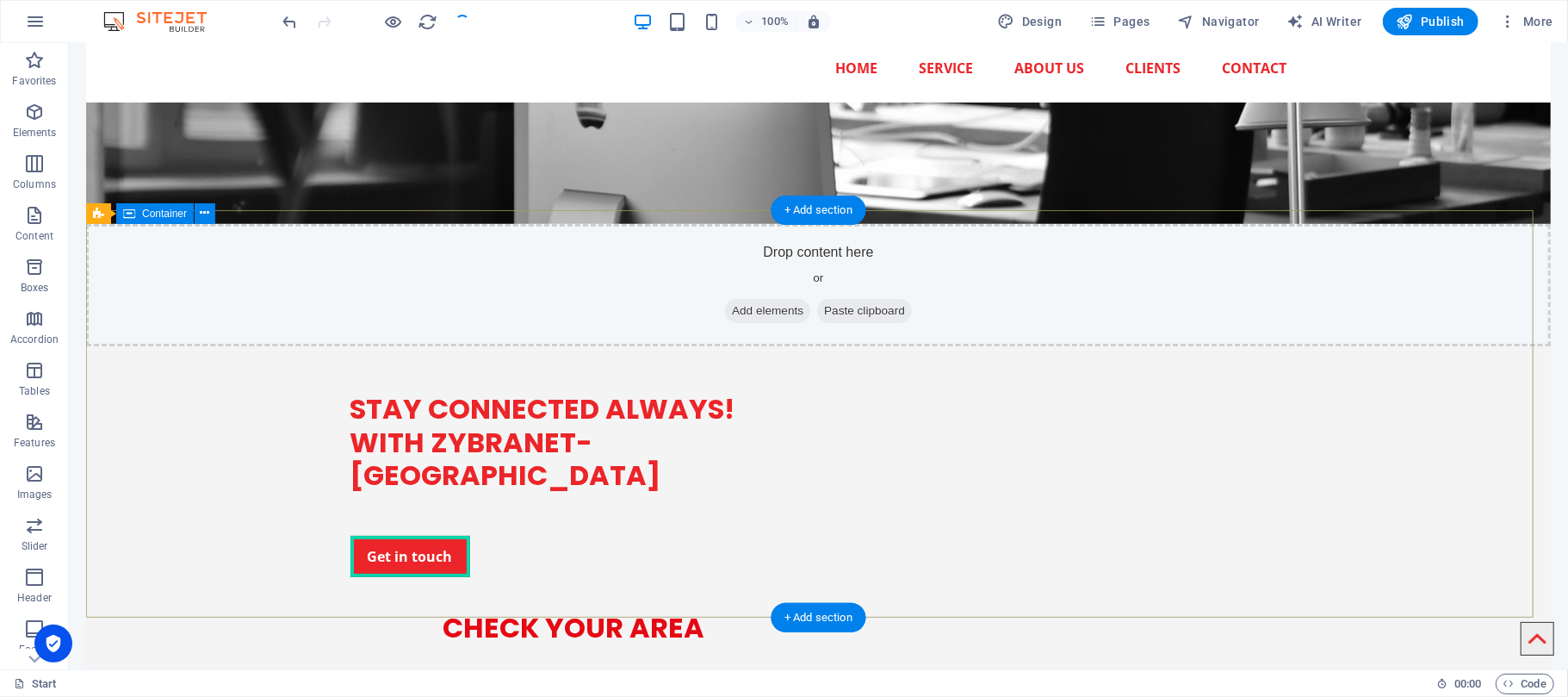scroll, scrollTop: 22, scrollLeft: 0, axis: vertical 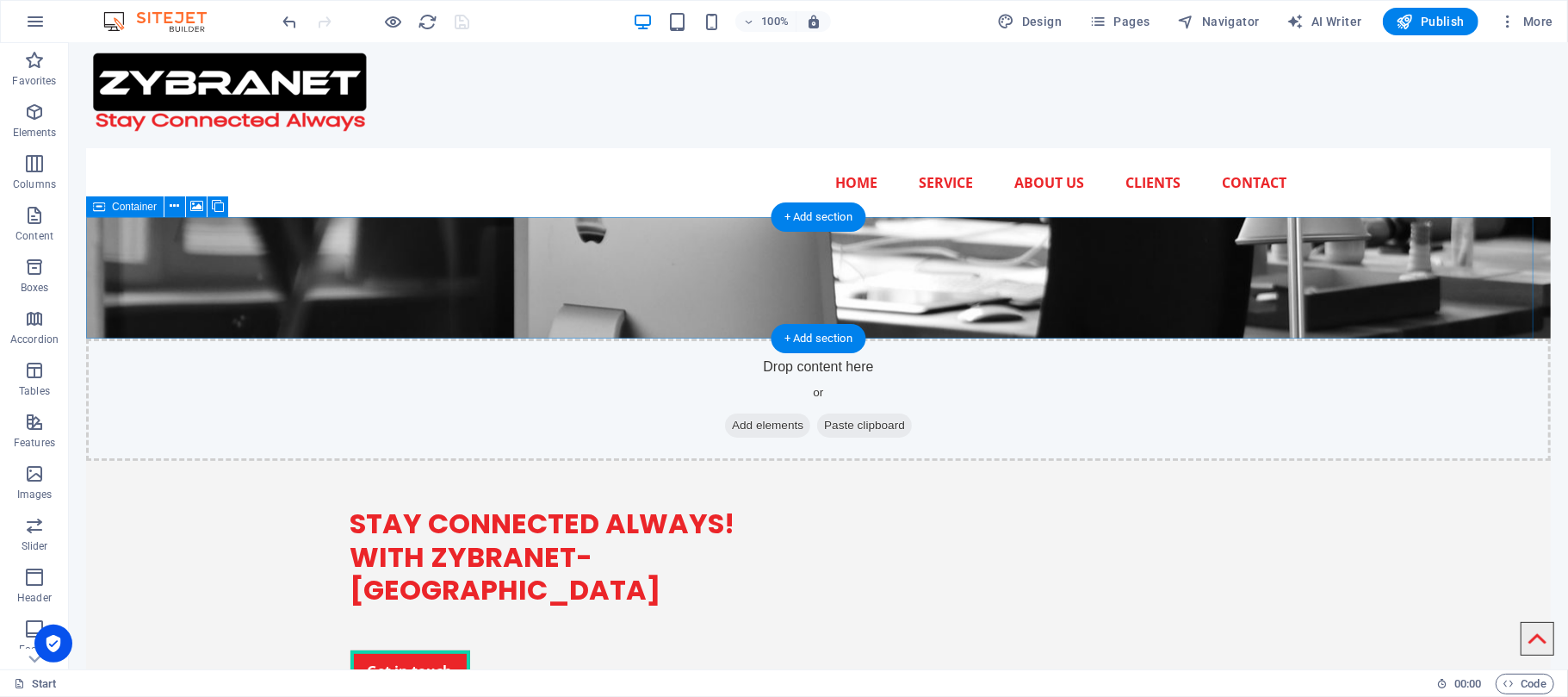 click on "Drop content here or  Add elements  Paste clipboard" at bounding box center [817, 399] 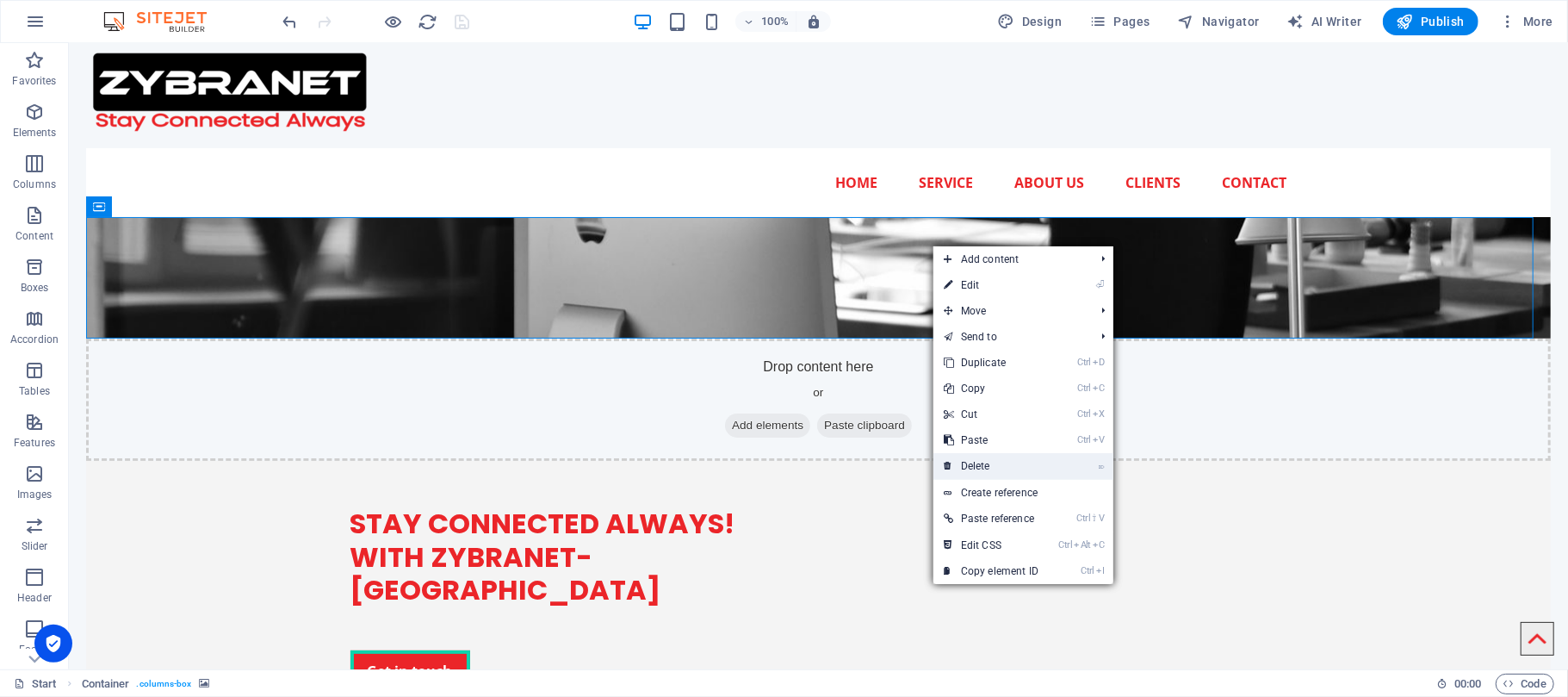 click on "⌦  Delete" at bounding box center (991, 466) 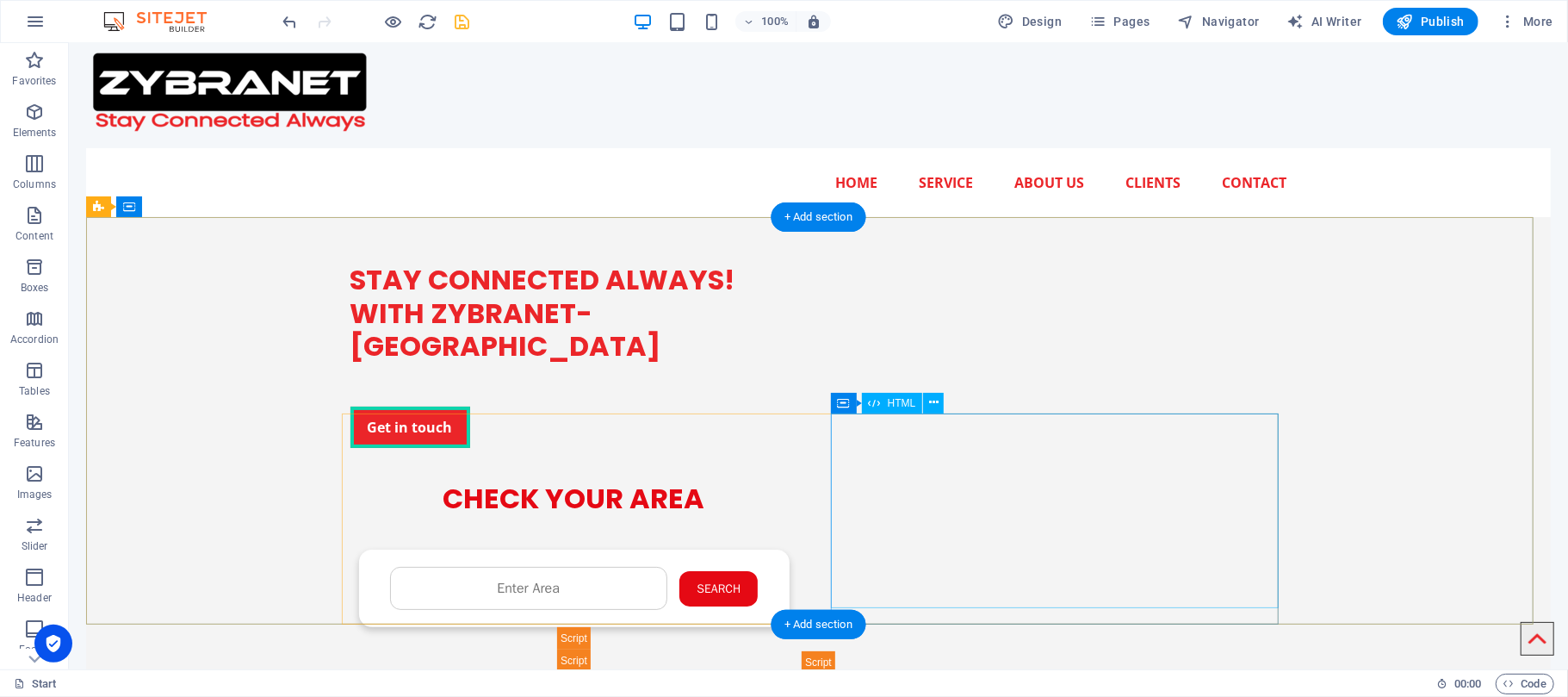 click on "Check Availability - ZYBRA
CHECK YOUR AREA
Search
Submit Your Details
Name
Father's Name
Area
Select Package
Basic 4MB
Gold 6MB
Premium 10MB
Premium Plus 20MB
Submit" at bounding box center (573, 576) 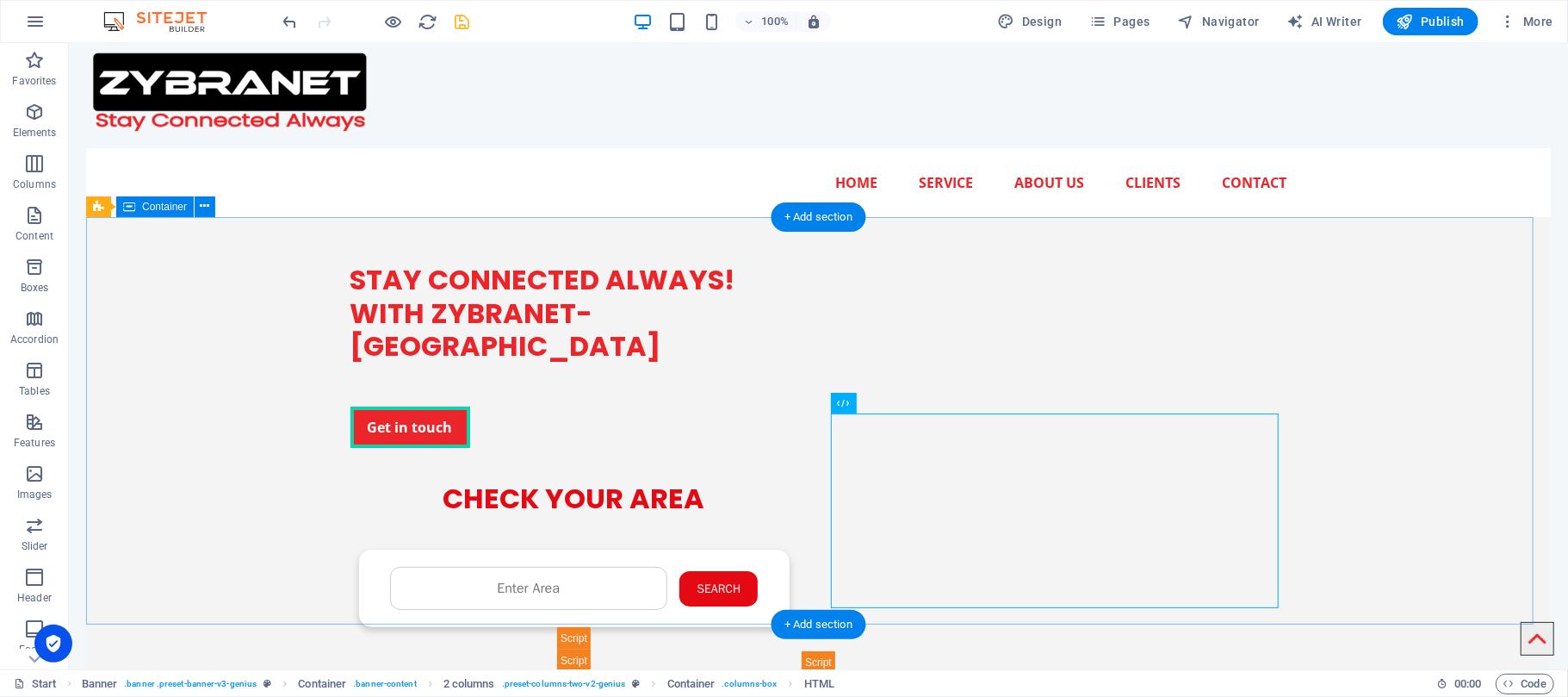 click on "STAY CONNECTED ALWAYS! WITH ZYBRANET- [GEOGRAPHIC_DATA] Get in touch
Check Availability - ZYBRA
CHECK YOUR AREA
Search
Submit Your Details
Name
Father's Name
Area
Select Package
Basic 4MB
Gold 6MB
Premium 10MB
❌" at bounding box center [817, 444] 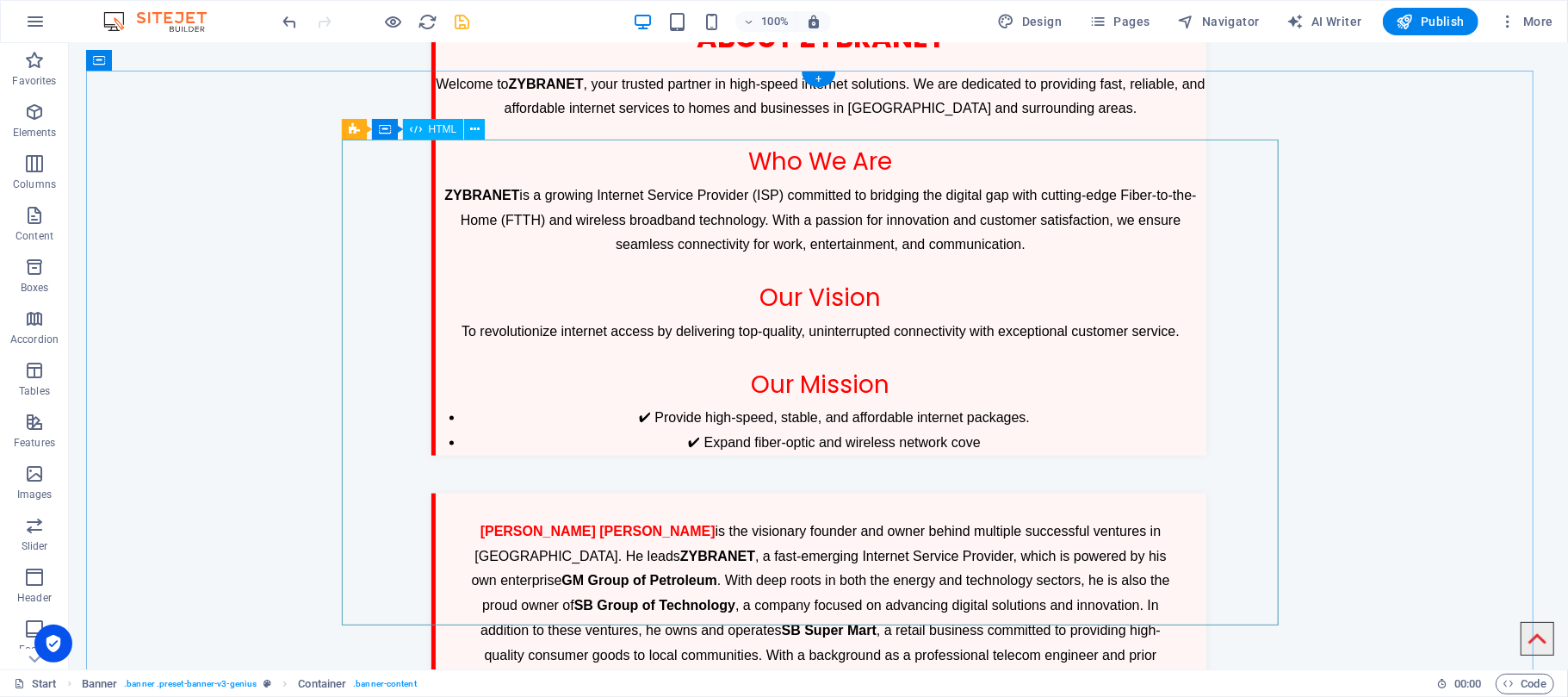 scroll, scrollTop: 1400, scrollLeft: 0, axis: vertical 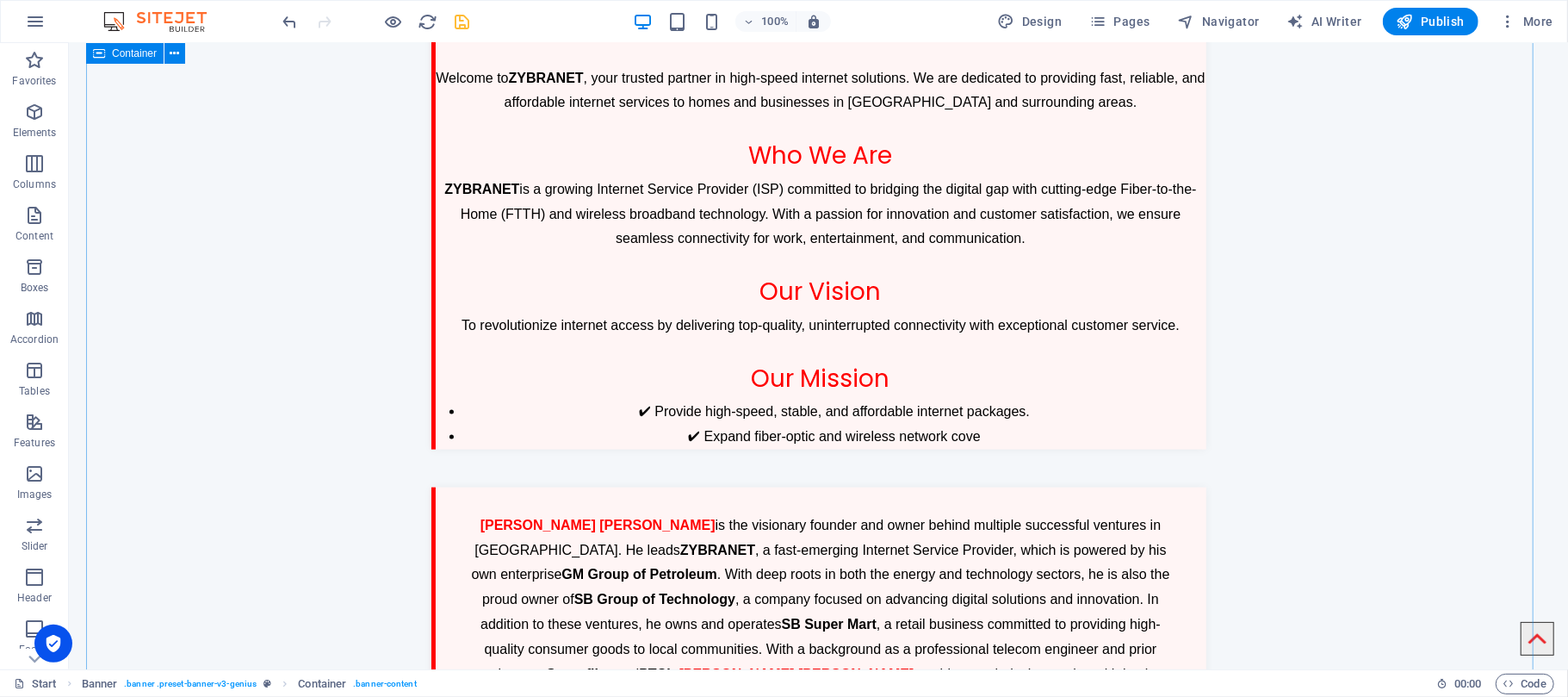 click on "ZYBRANET & Founder Profile
About ZYBRANET
Welcome to  ZYBRANET , your trusted partner in high-speed internet solutions. We are dedicated to providing fast, reliable, and affordable internet services to homes and businesses in Chak No. and surrounding areas.
Who We Are
ZYBRANET  is a growing Internet Service Provider (ISP) committed to bridging the digital gap with cutting-edge Fiber-to-the-Home (FTTH) and wireless broadband technology. With a passion for innovation and customer satisfaction, we ensure seamless connectivity for work, entertainment, and communication.
Our Vision
To revolutionize internet access by delivering top-quality, uninterrupted connectivity with exceptional customer service.
Our Mission
✔ Provide high-speed, stable, and affordable internet packages.
✔ Expand fiber-optic and wireless network cove
Founder Section
and" at bounding box center [817, 424] 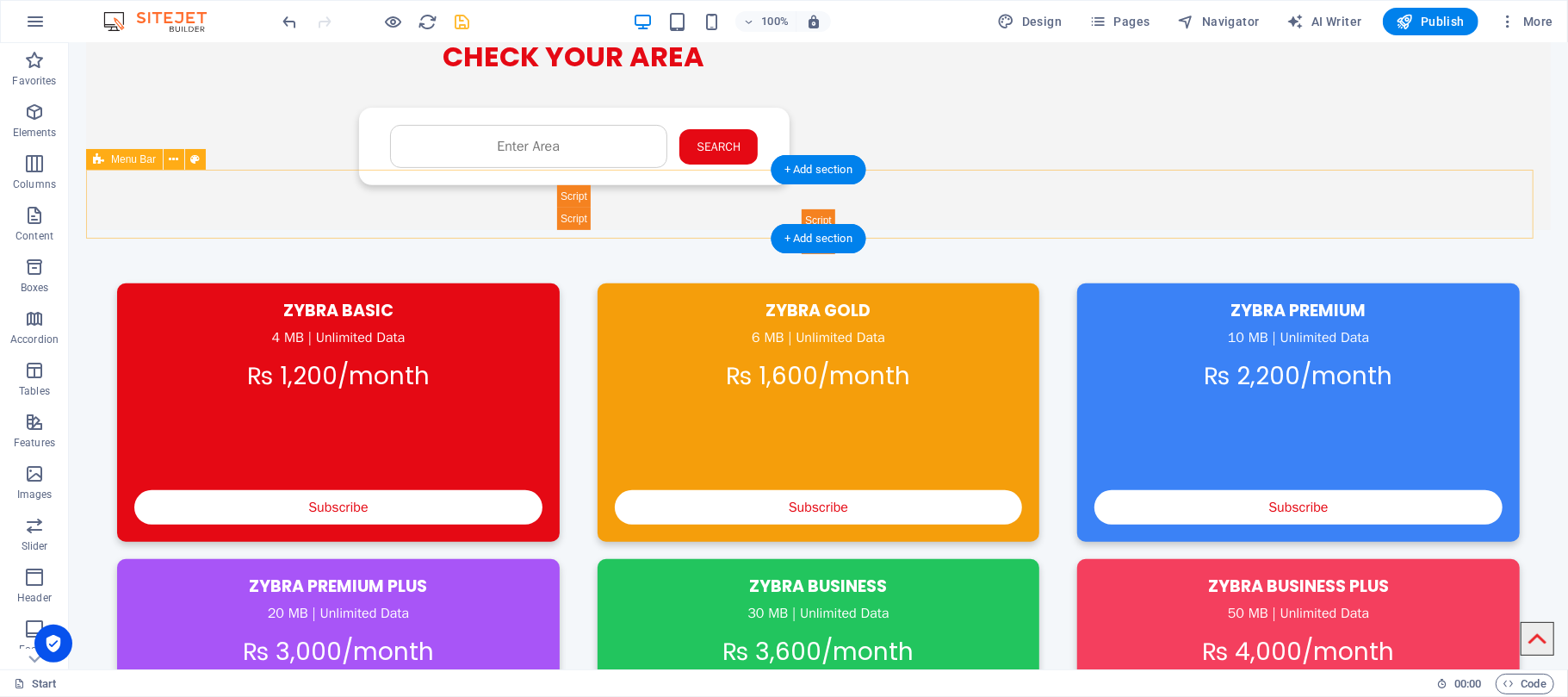 scroll, scrollTop: 0, scrollLeft: 0, axis: both 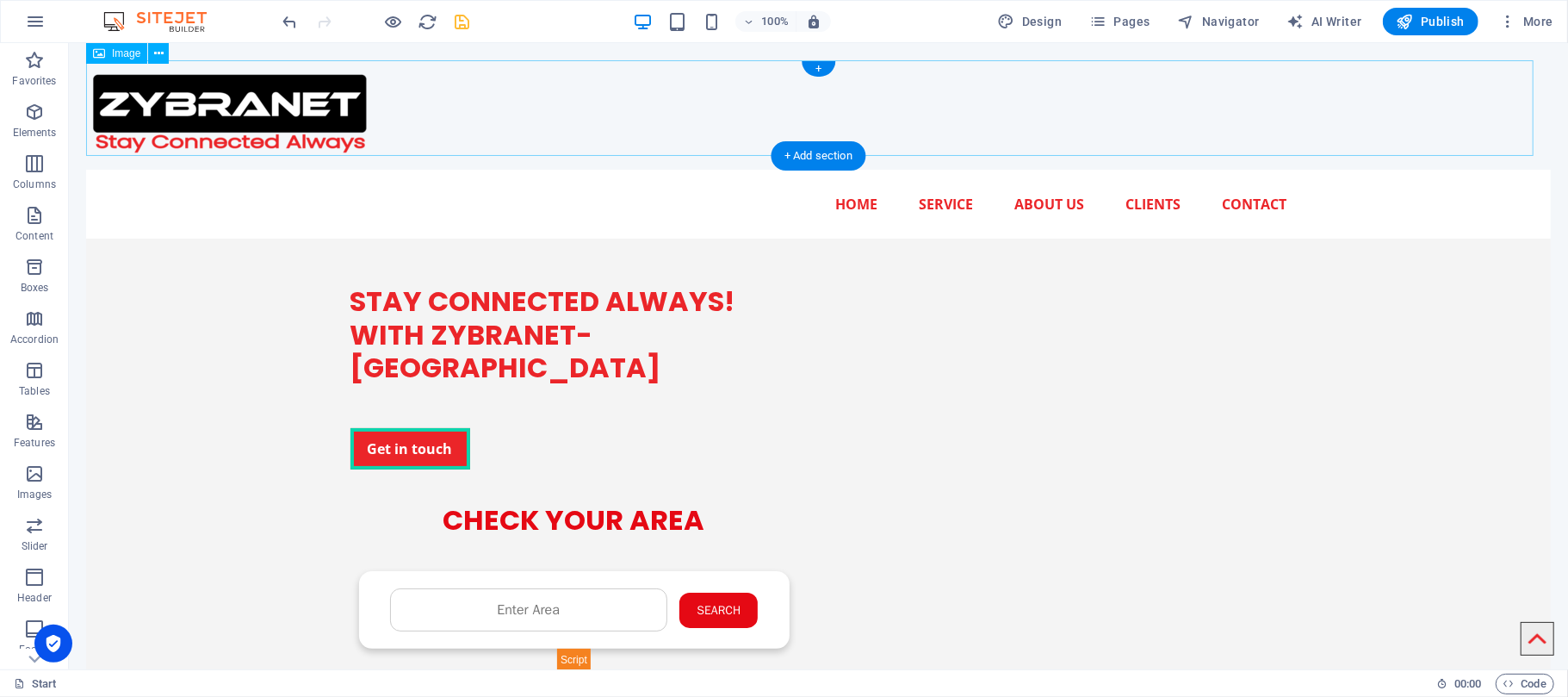 click at bounding box center [817, 107] 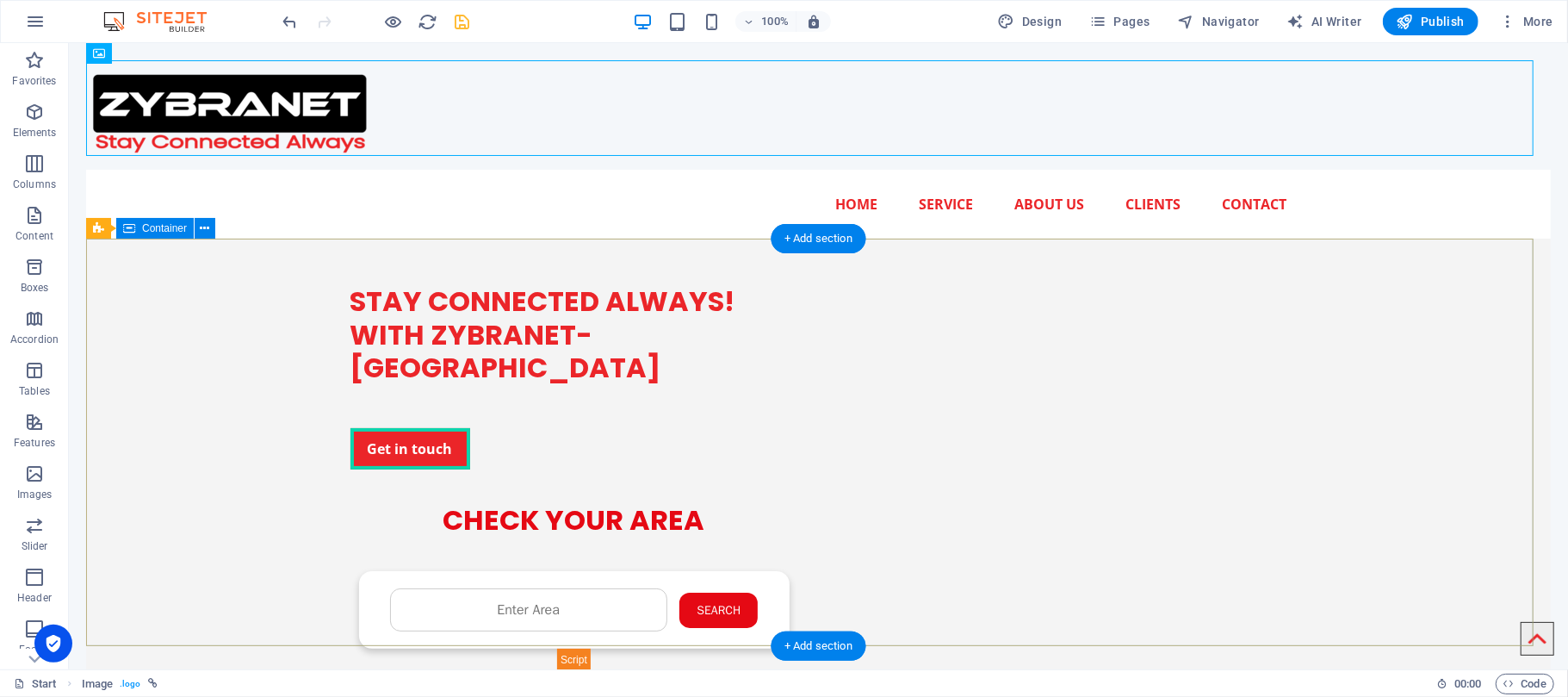 click on "STAY CONNECTED ALWAYS! WITH ZYBRANET- [GEOGRAPHIC_DATA] Get in touch
Check Availability - ZYBRA
CHECK YOUR AREA
Search
Submit Your Details
Name
Father's Name
Area
Select Package
Basic 4MB
Gold 6MB
Premium 10MB
❌" at bounding box center [817, 465] 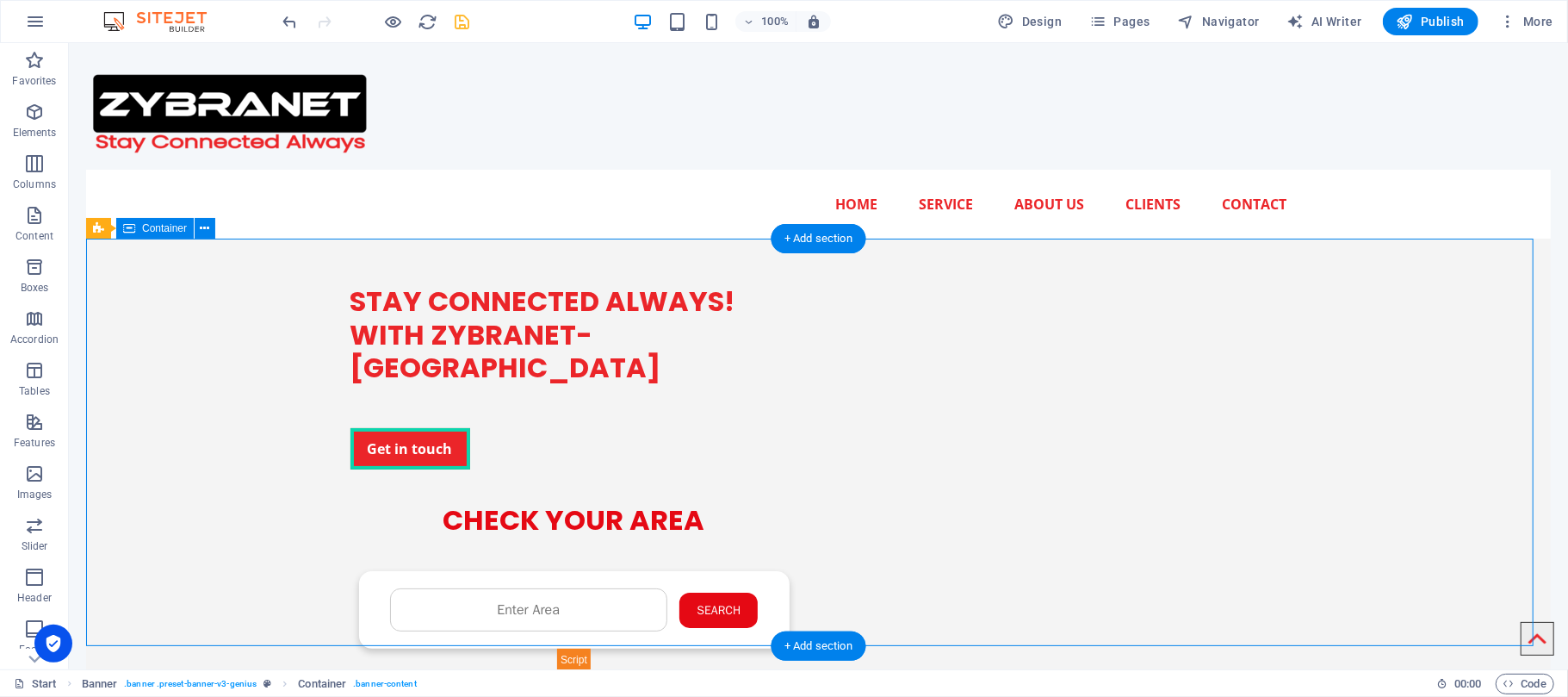 click on "STAY CONNECTED ALWAYS! WITH ZYBRANET- [GEOGRAPHIC_DATA] Get in touch
Check Availability - ZYBRA
CHECK YOUR AREA
Search
Submit Your Details
Name
Father's Name
Area
Select Package
Basic 4MB
Gold 6MB
Premium 10MB
❌" at bounding box center [817, 465] 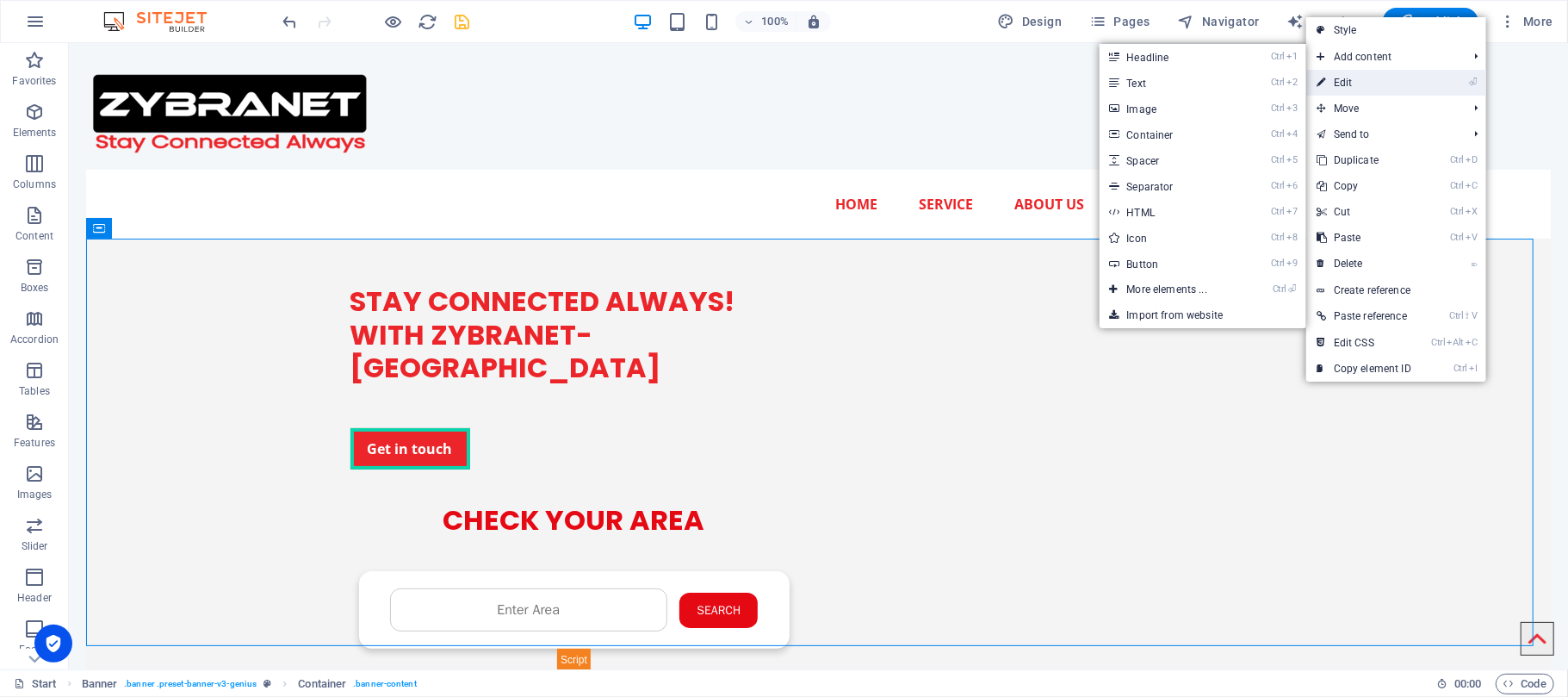 click on "⏎  Edit" at bounding box center (1364, 83) 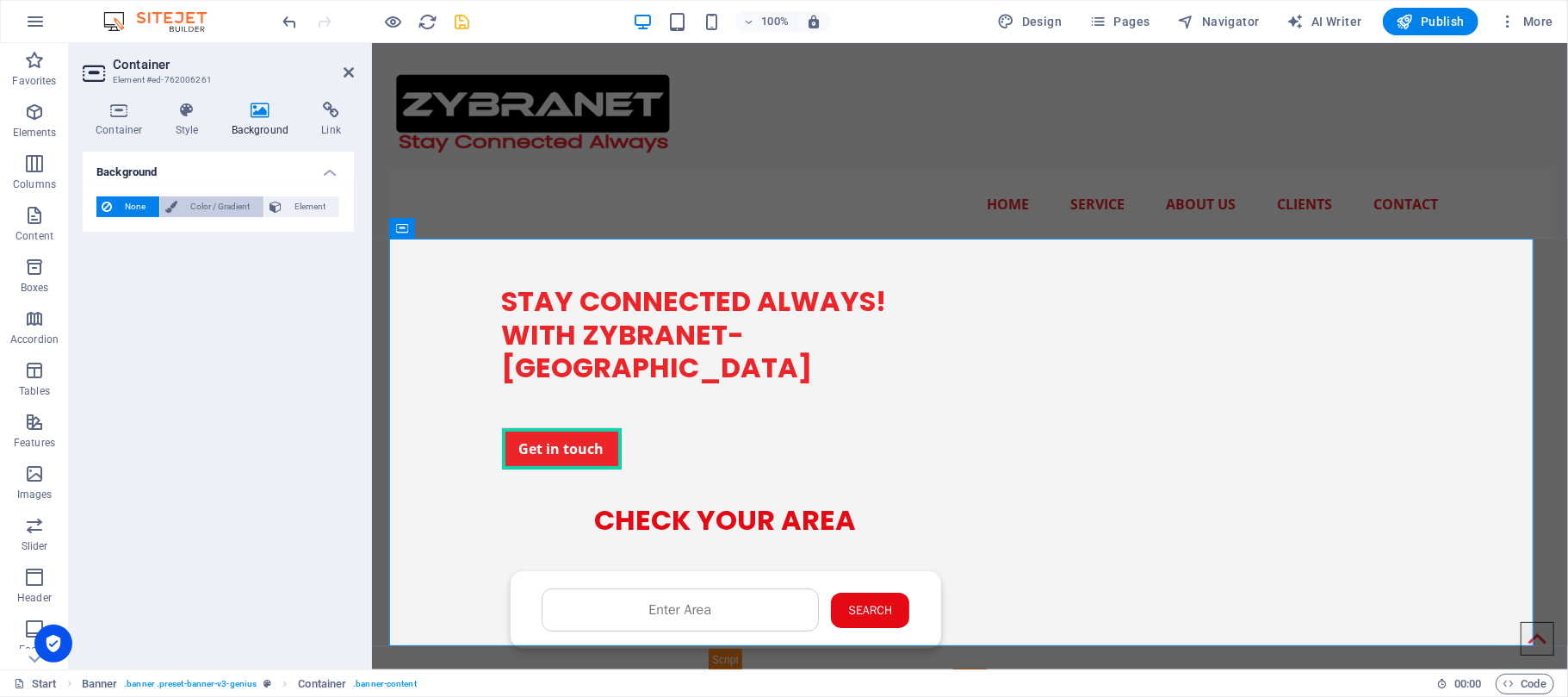 click on "Color / Gradient" at bounding box center [220, 207] 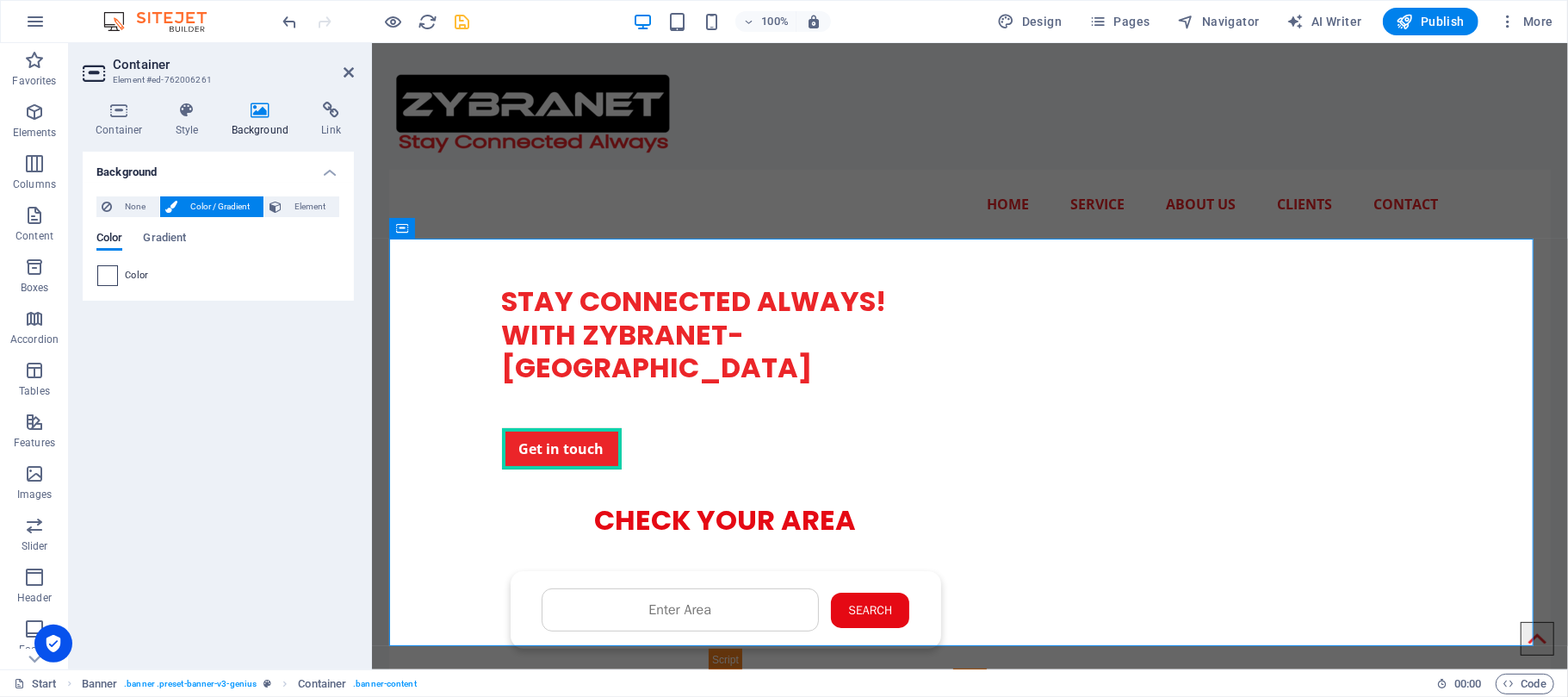 click at bounding box center [108, 276] 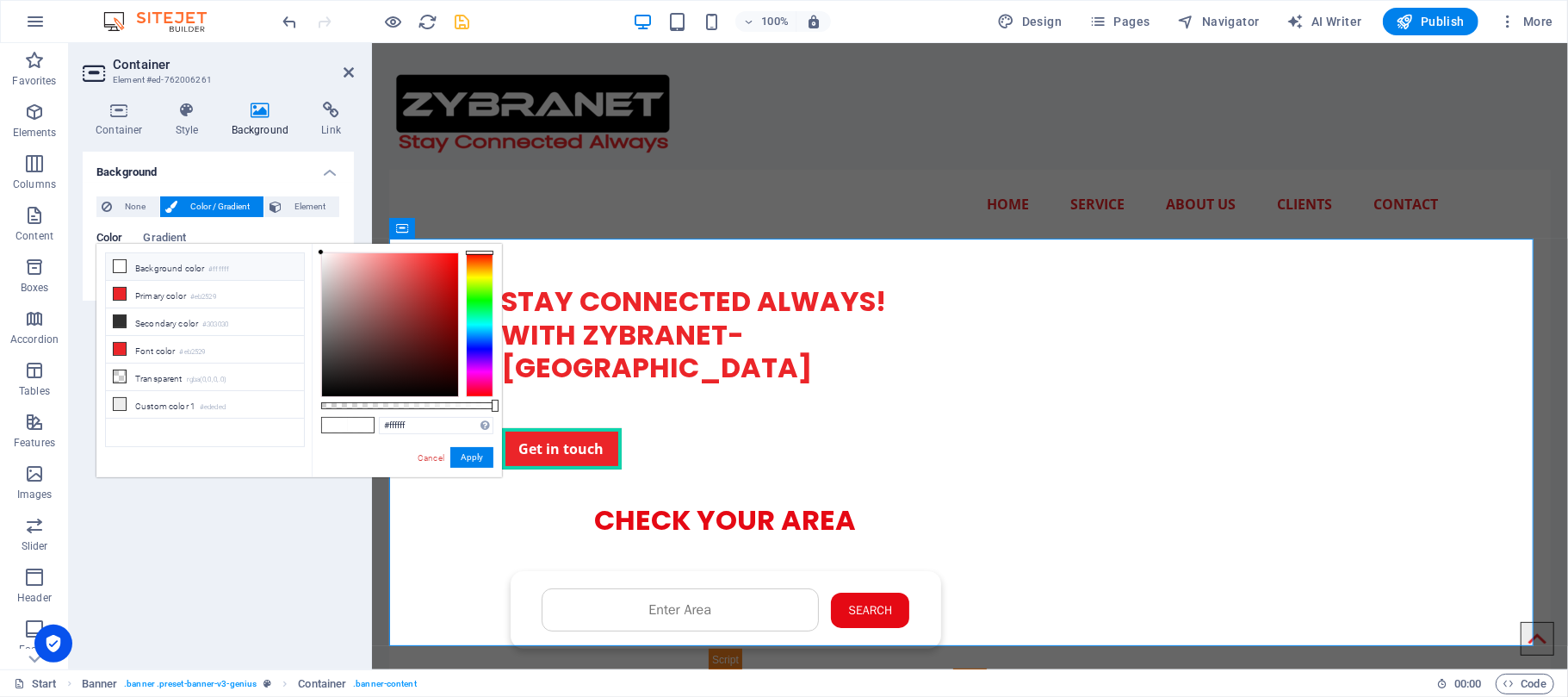 click on "Background color
#ffffff" at bounding box center [205, 267] 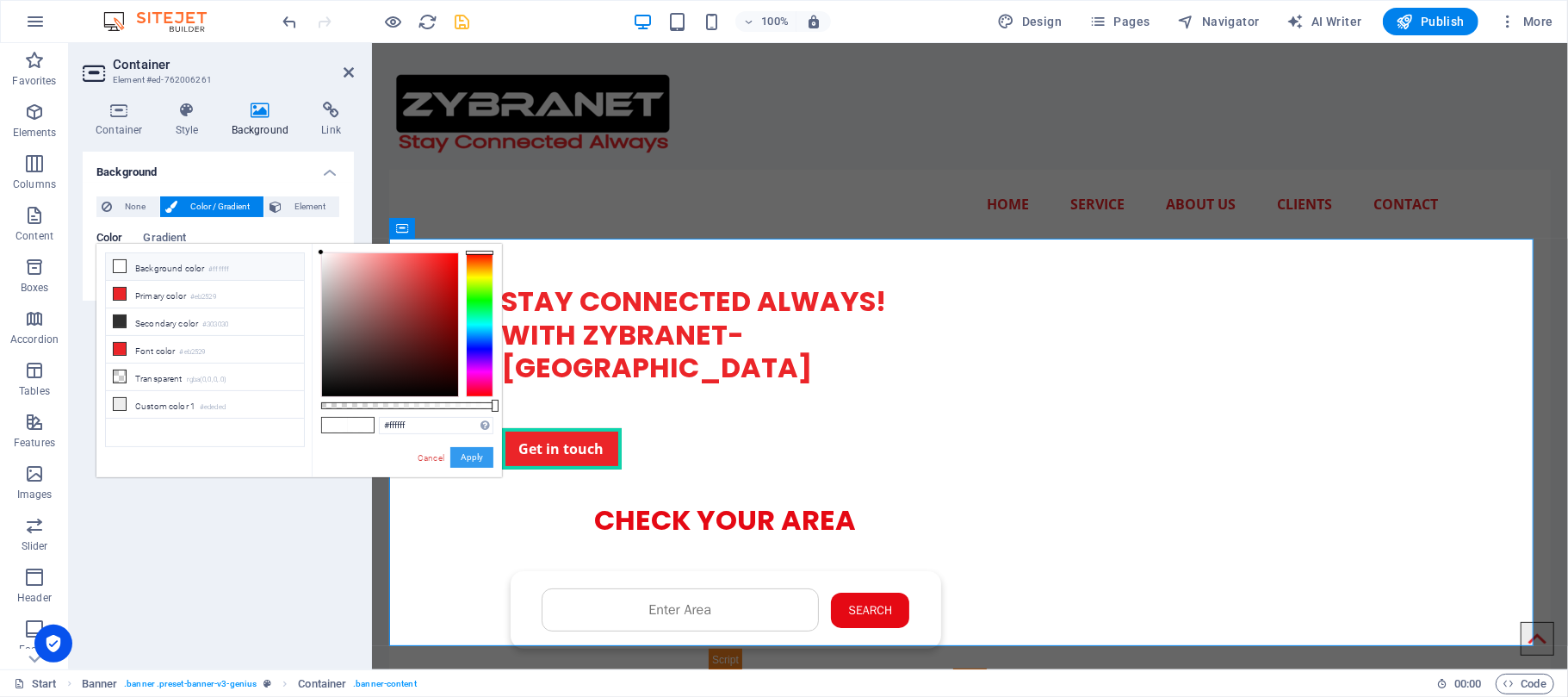 click on "Apply" at bounding box center (472, 457) 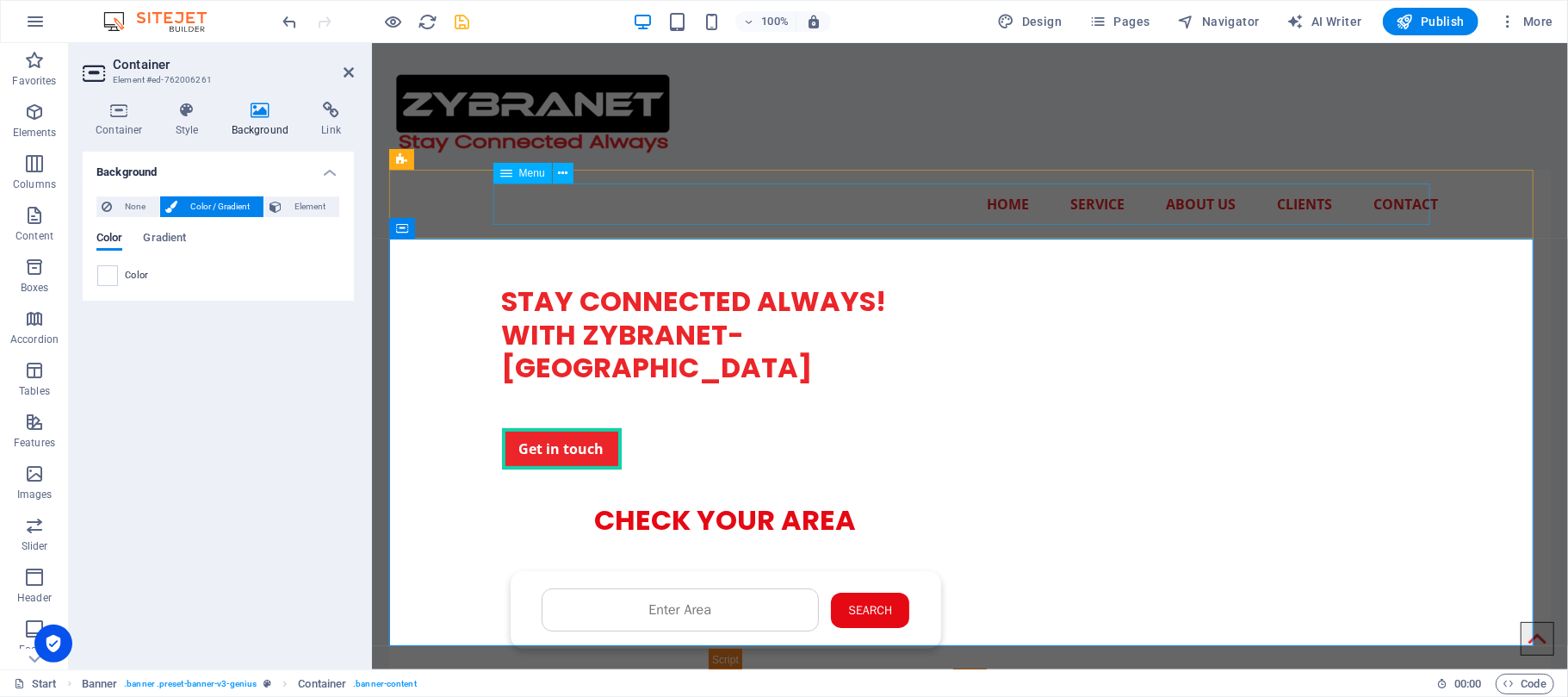 click on "Home Service About us Clients Contact" at bounding box center [970, 203] 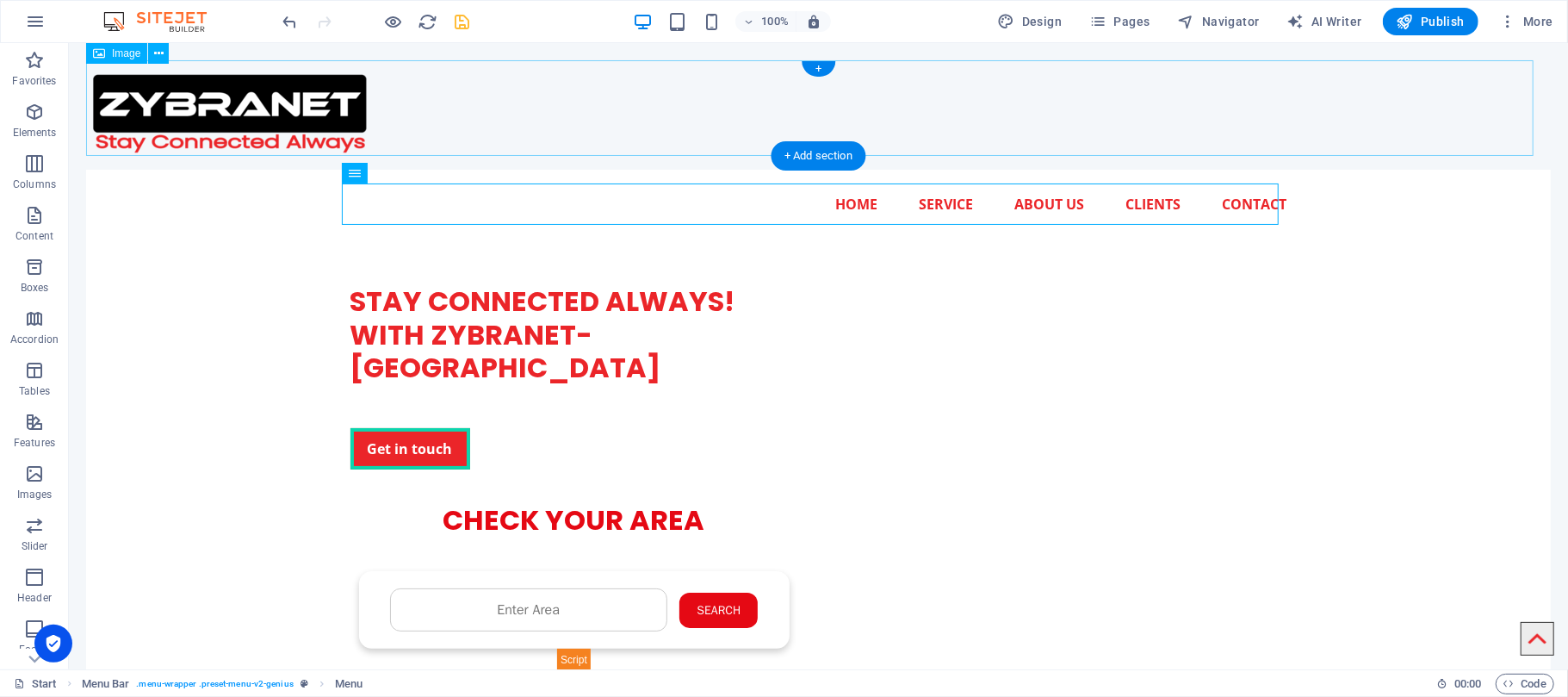 click at bounding box center (817, 107) 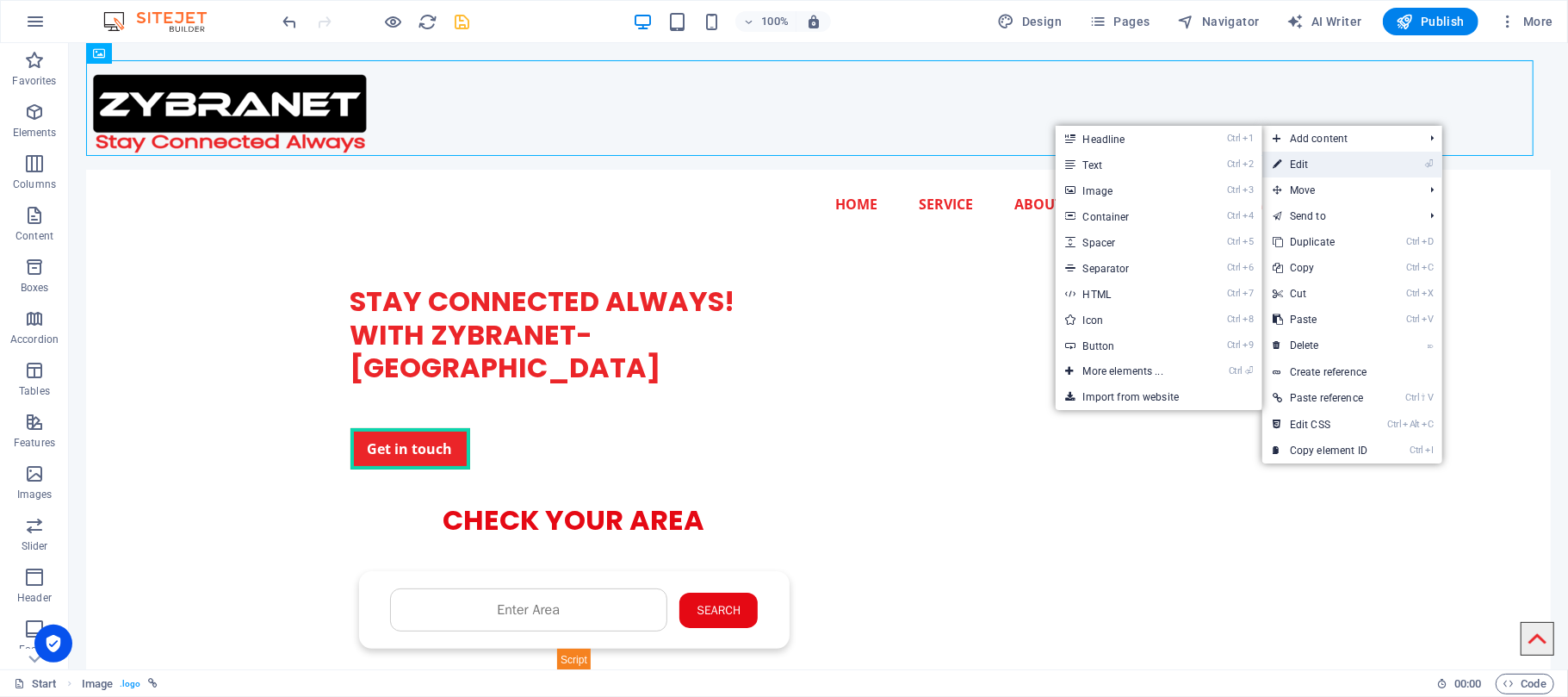 click on "⏎  Edit" at bounding box center [1320, 165] 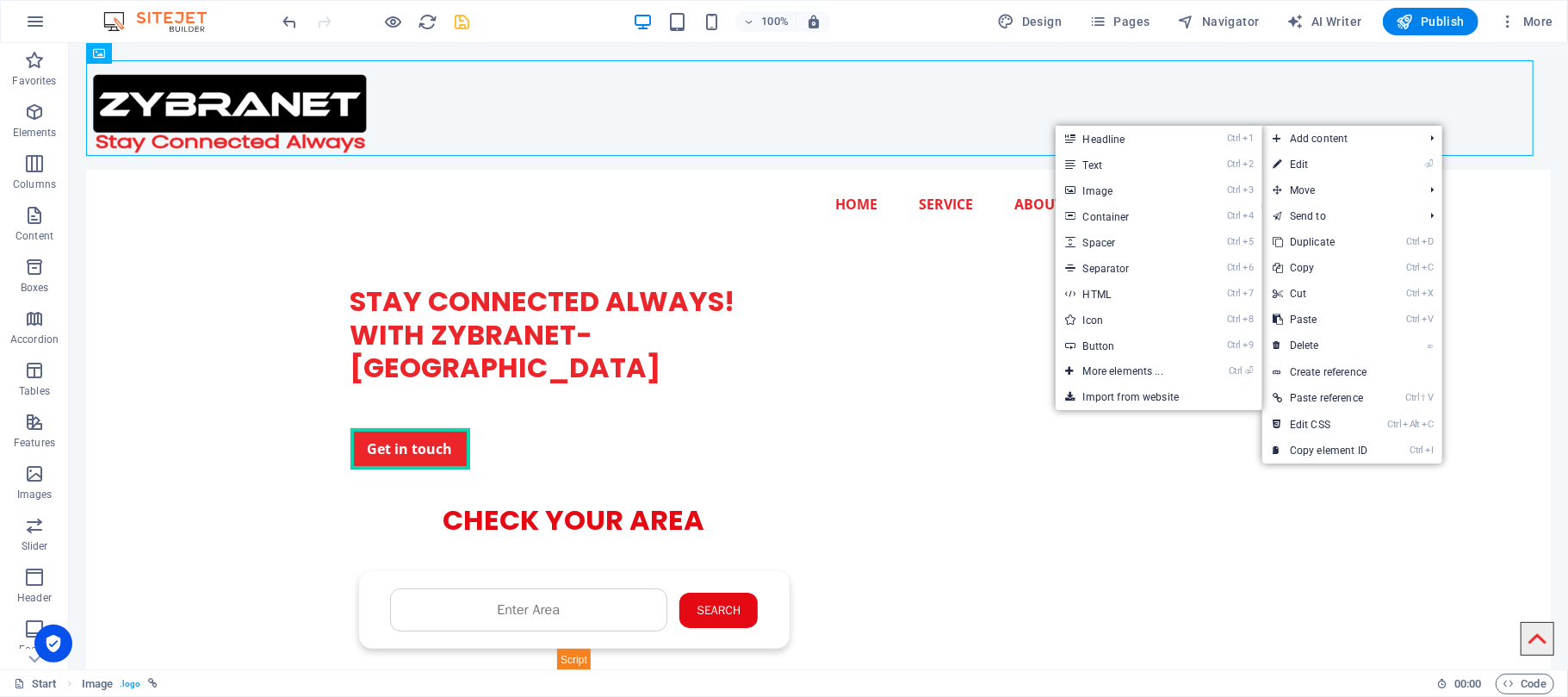 select on "px" 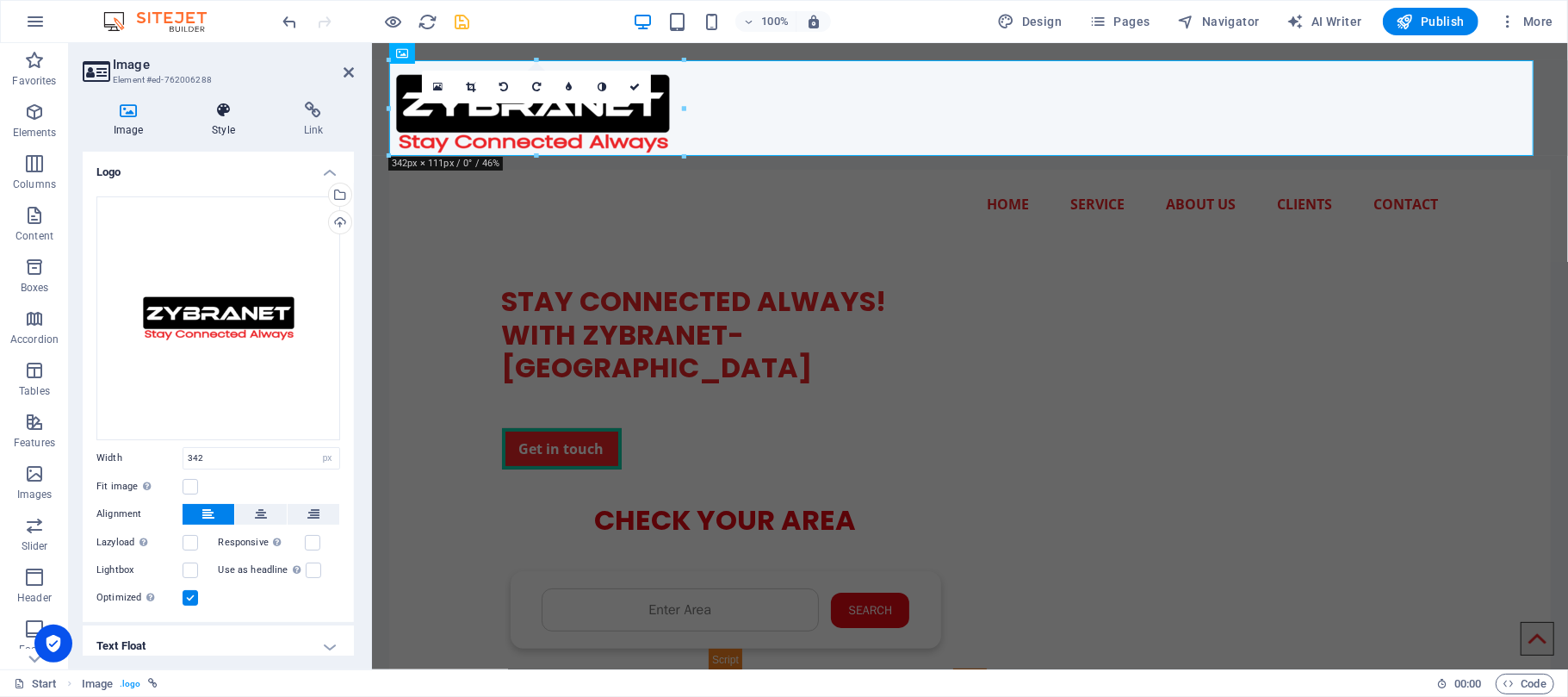 click on "Style" at bounding box center [226, 120] 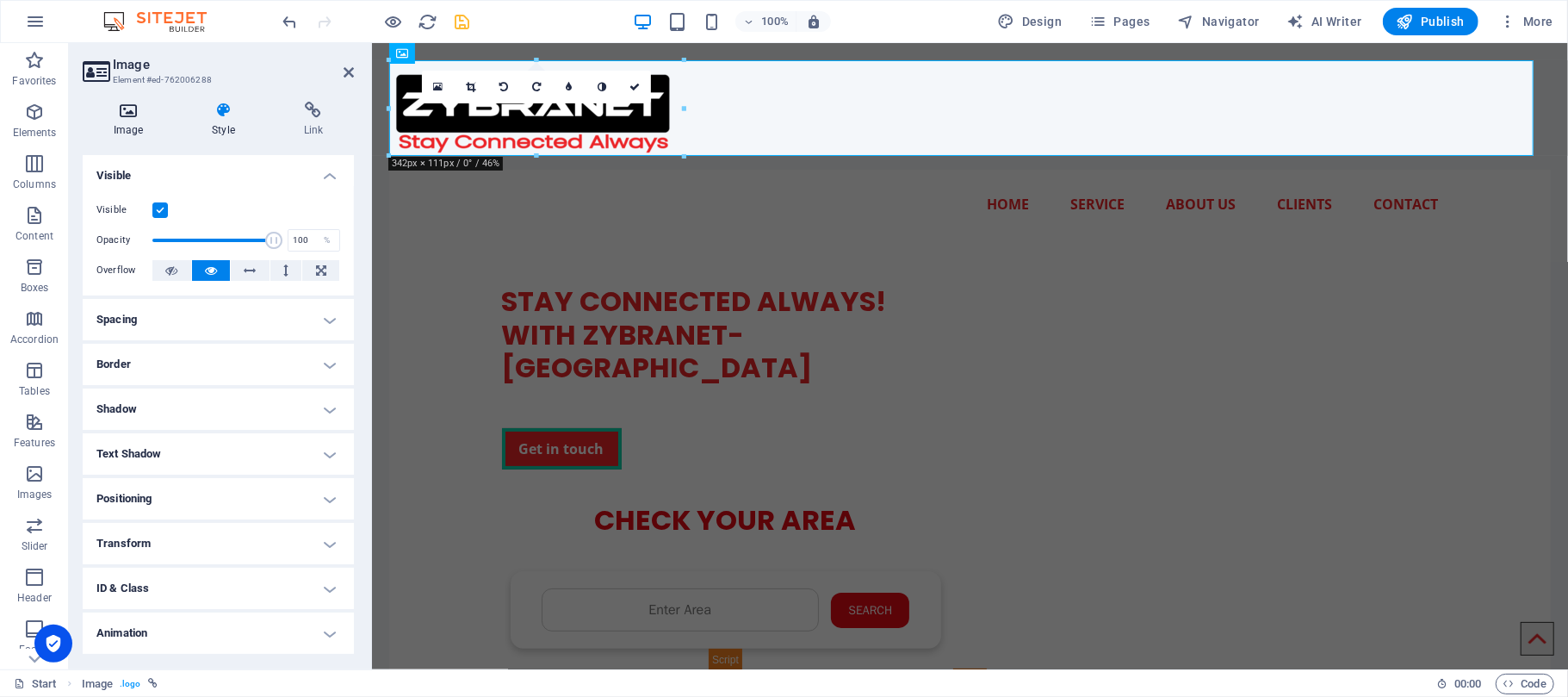 drag, startPoint x: 128, startPoint y: 134, endPoint x: 126, endPoint y: 126, distance: 8.246211 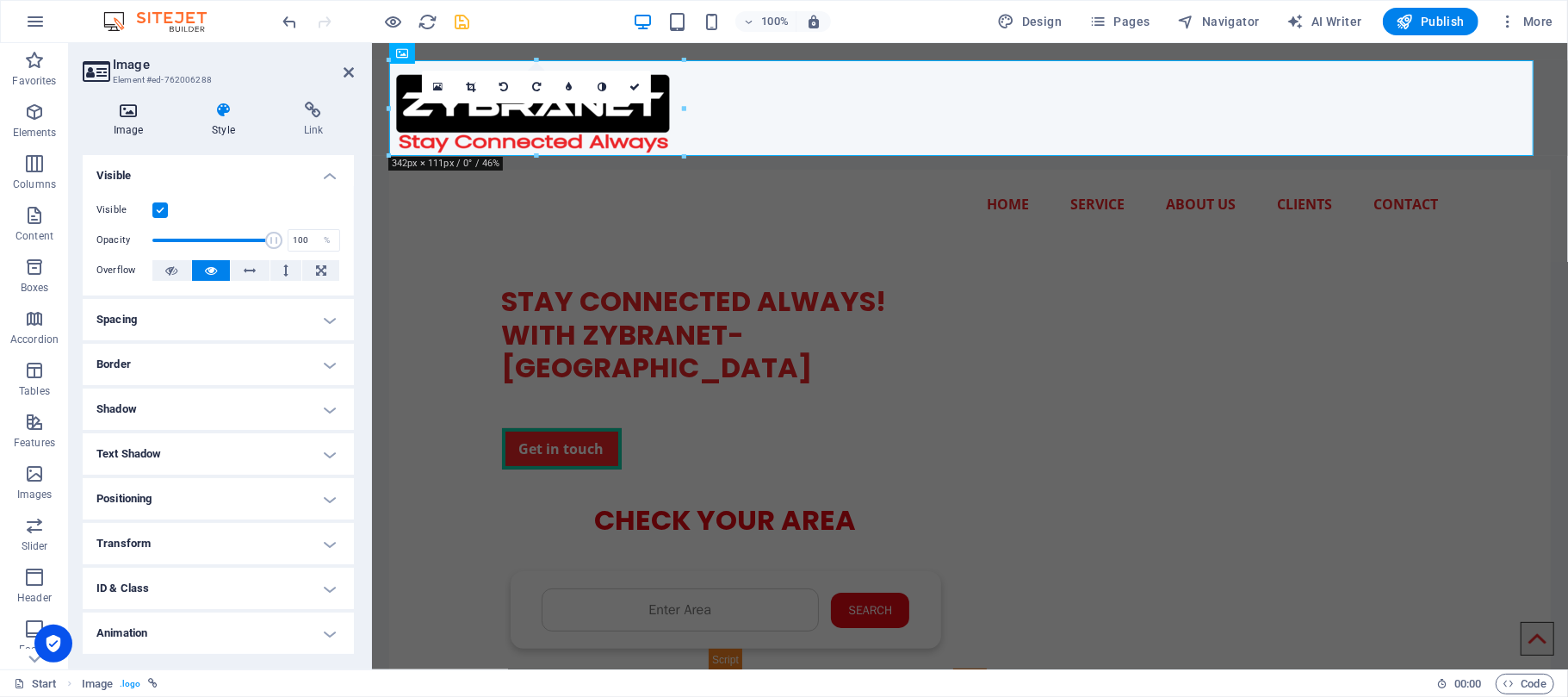 click on "Image" at bounding box center (132, 120) 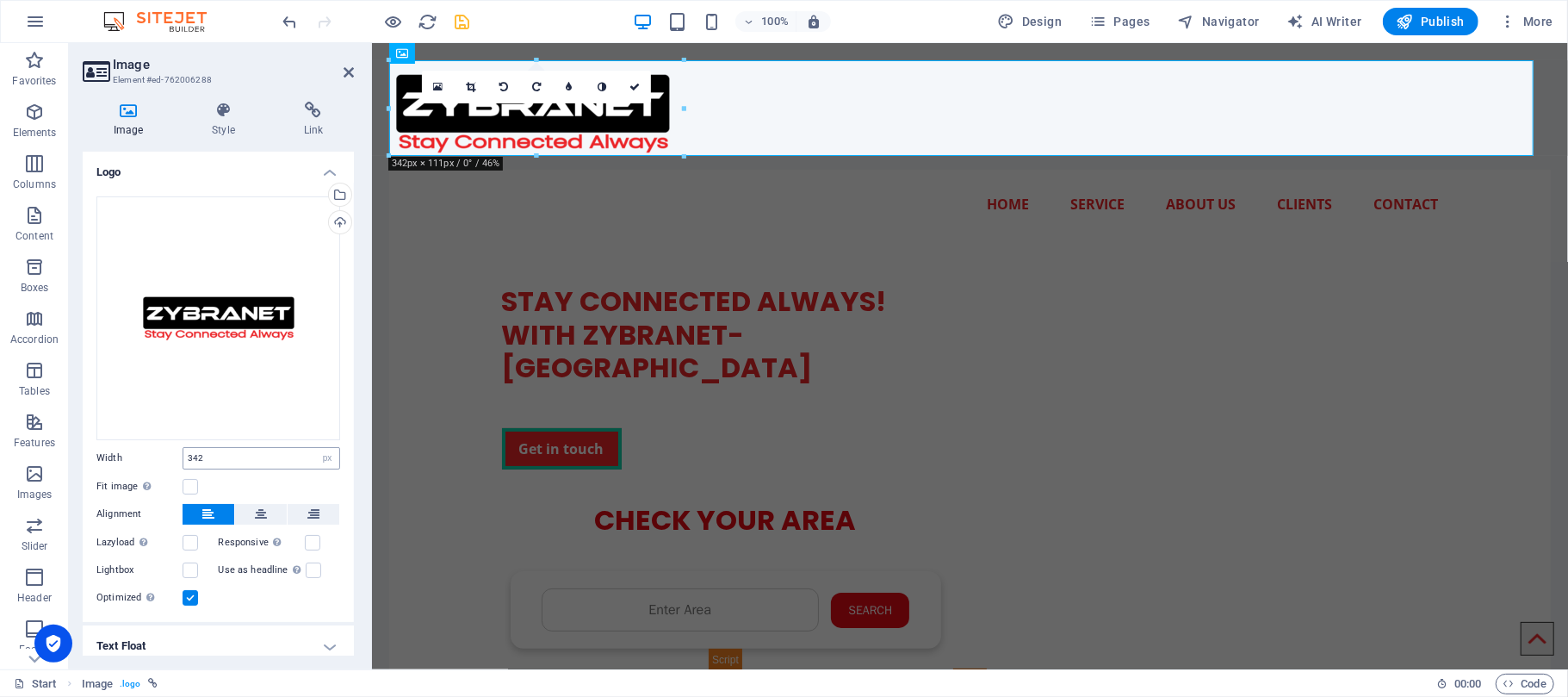 scroll, scrollTop: 52, scrollLeft: 0, axis: vertical 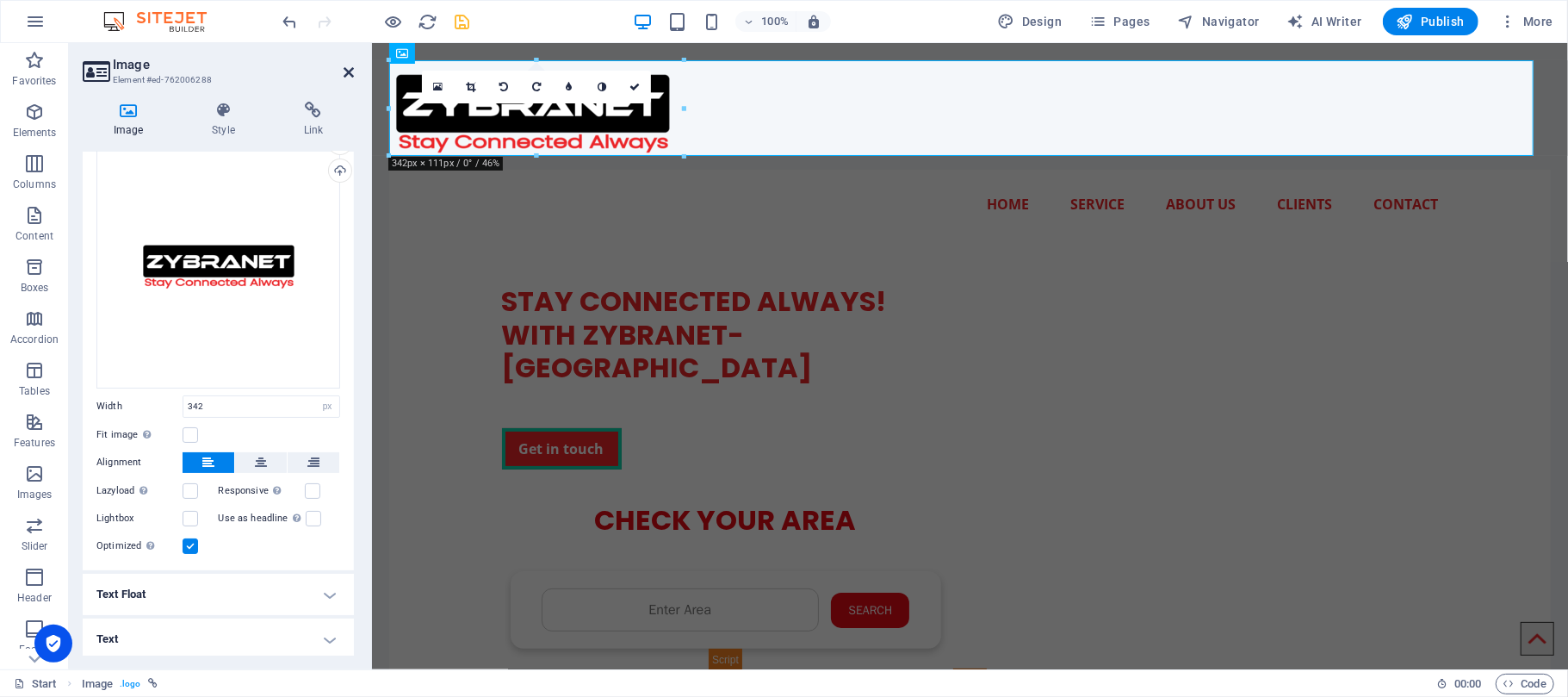 click at bounding box center [349, 72] 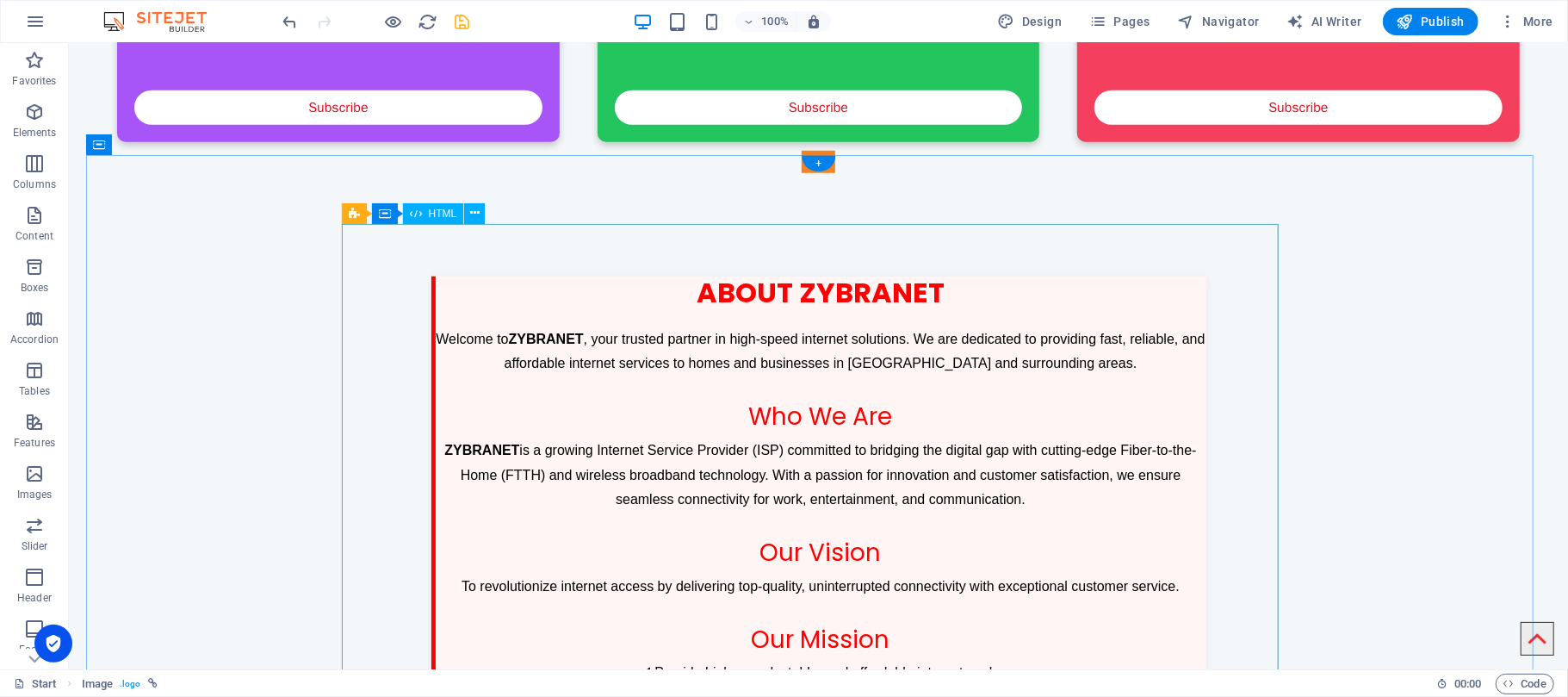 scroll, scrollTop: 1148, scrollLeft: 0, axis: vertical 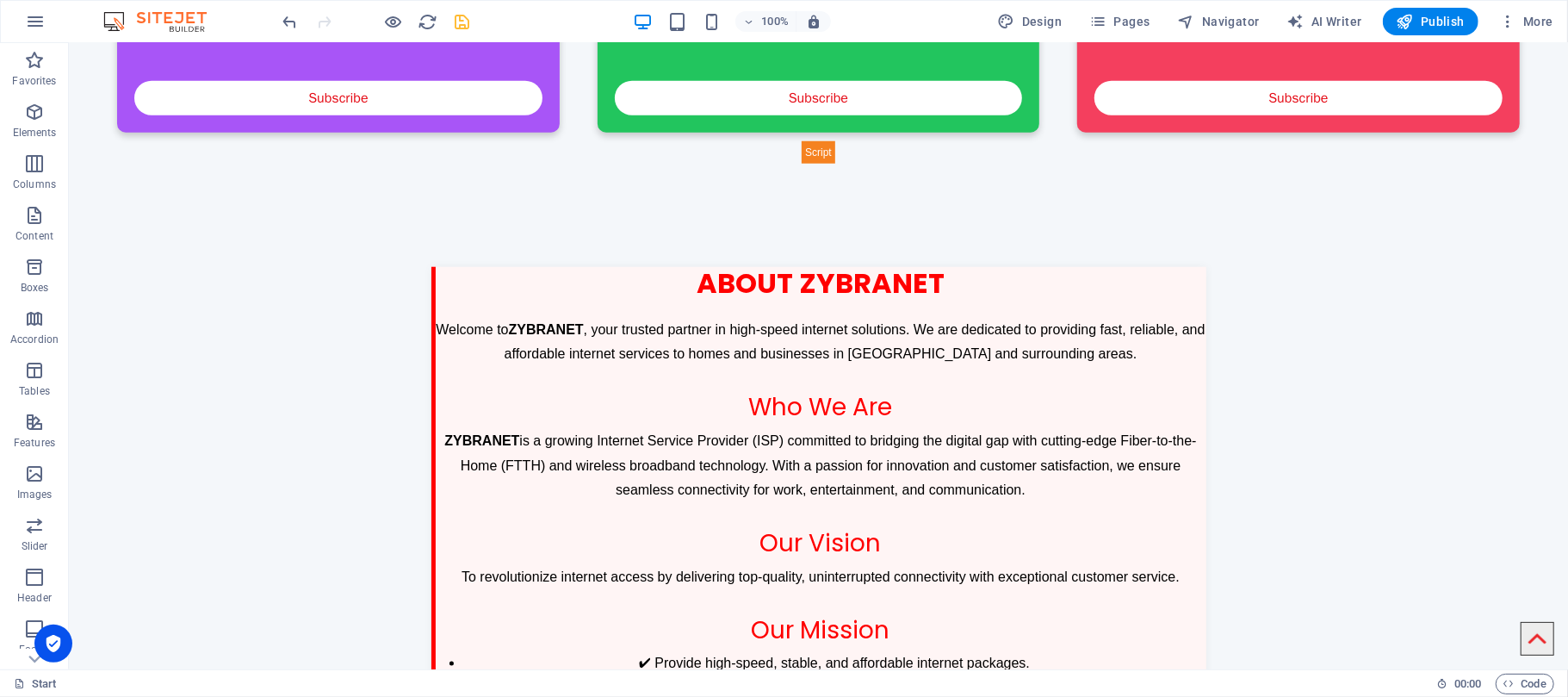 click on "ZYBRANET & Founder Profile
About ZYBRANET
Welcome to  ZYBRANET , your trusted partner in high-speed internet solutions. We are dedicated to providing fast, reliable, and affordable internet services to homes and businesses in Chak No. and surrounding areas.
Who We Are
ZYBRANET  is a growing Internet Service Provider (ISP) committed to bridging the digital gap with cutting-edge Fiber-to-the-Home (FTTH) and wireless broadband technology. With a passion for innovation and customer satisfaction, we ensure seamless connectivity for work, entertainment, and communication.
Our Vision
To revolutionize internet access by delivering top-quality, uninterrupted connectivity with exceptional customer service.
Our Mission
✔ Provide high-speed, stable, and affordable internet packages.
✔ Expand fiber-optic and wireless network cove
Founder Section
and" at bounding box center (817, 675) 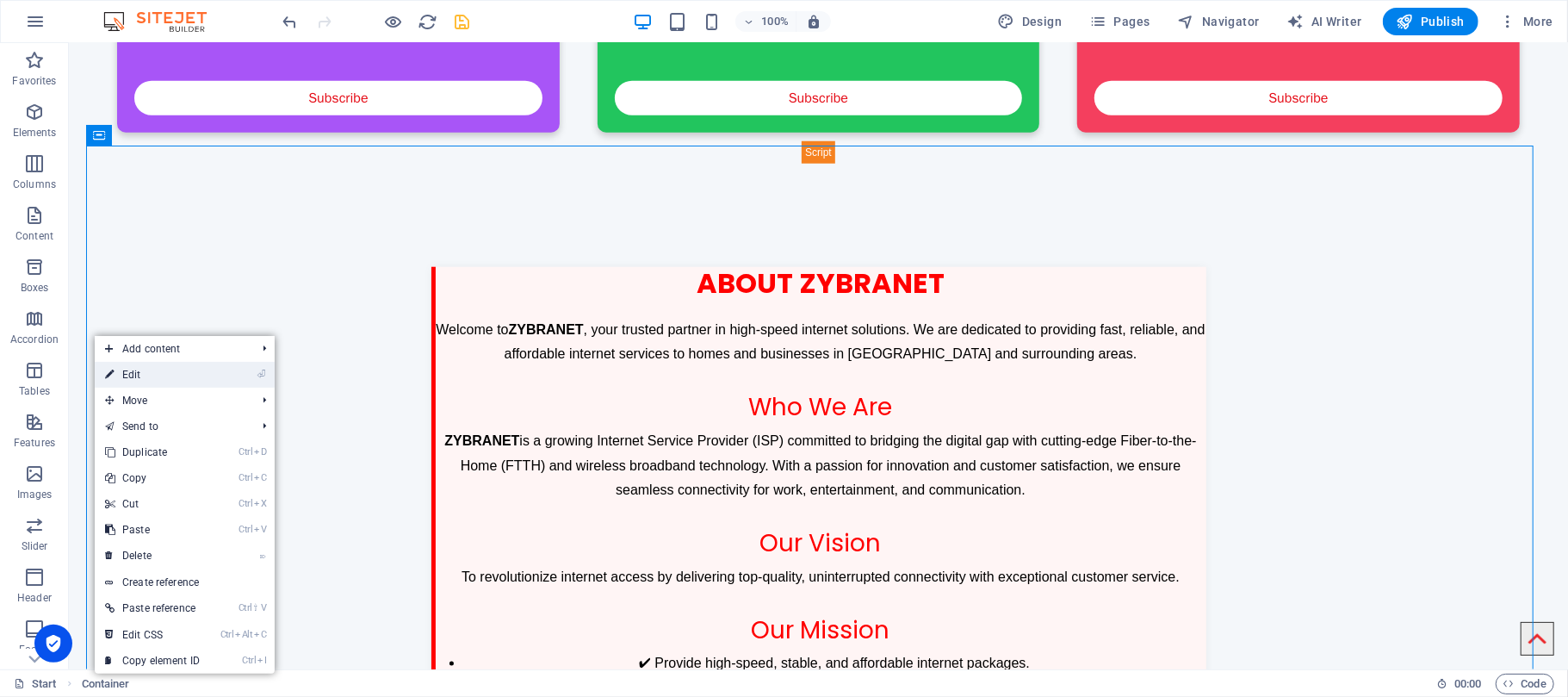 click on "⏎  Edit" at bounding box center (152, 375) 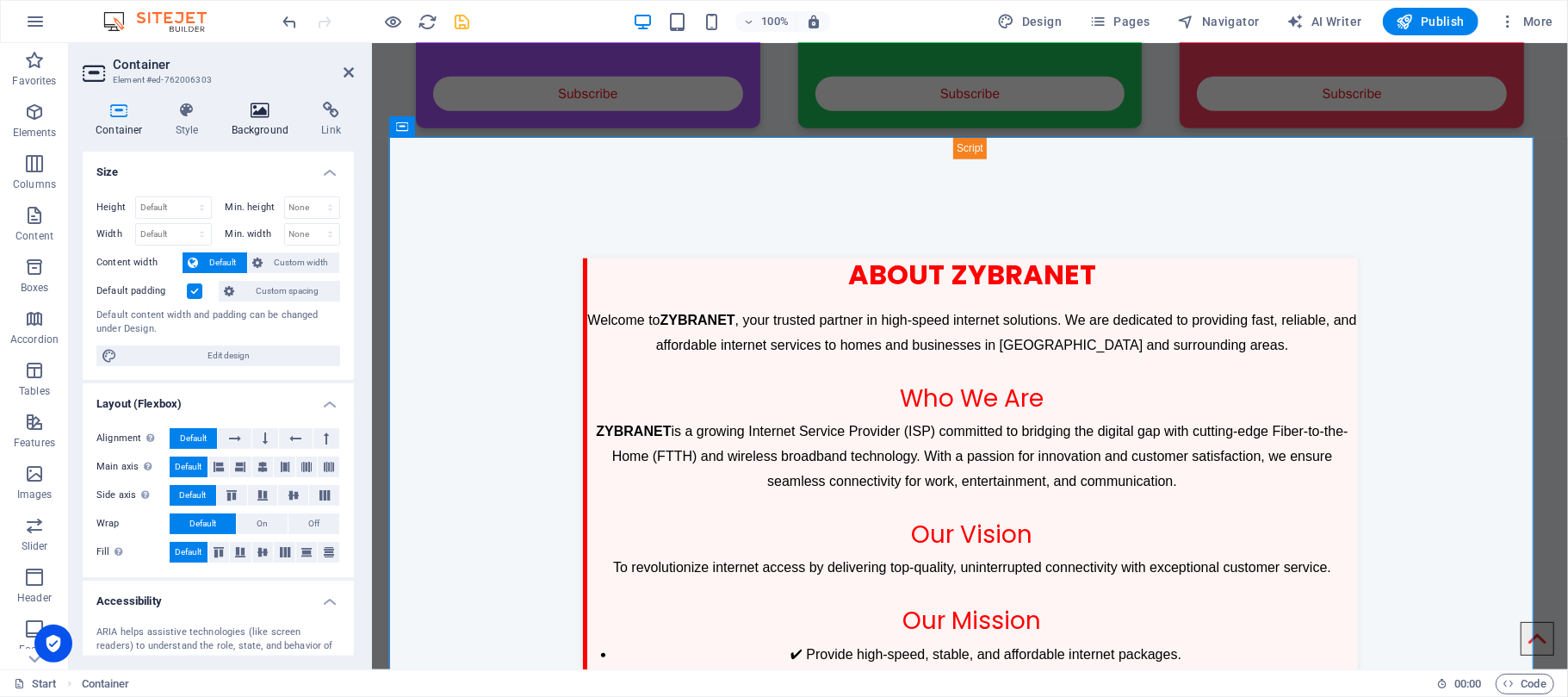 click at bounding box center (260, 110) 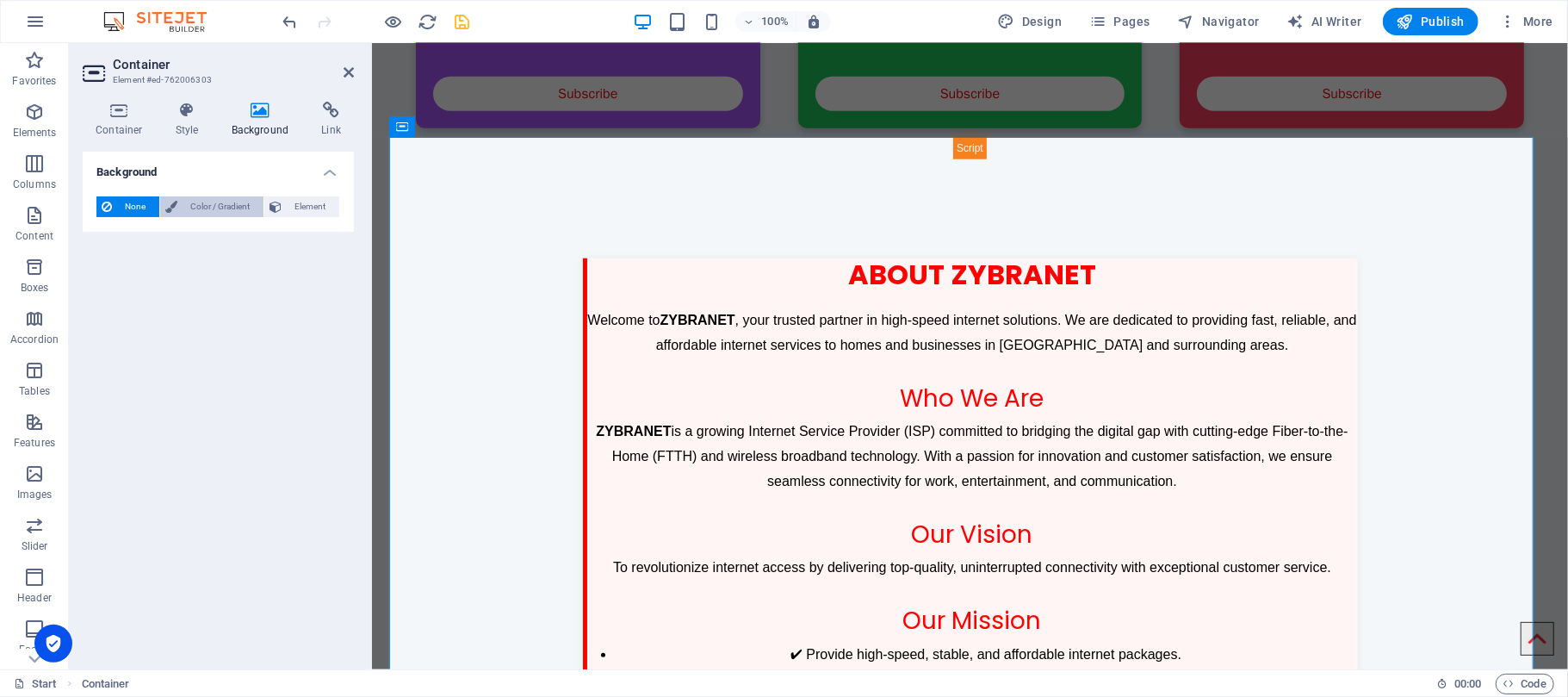 click on "Color / Gradient" at bounding box center [220, 207] 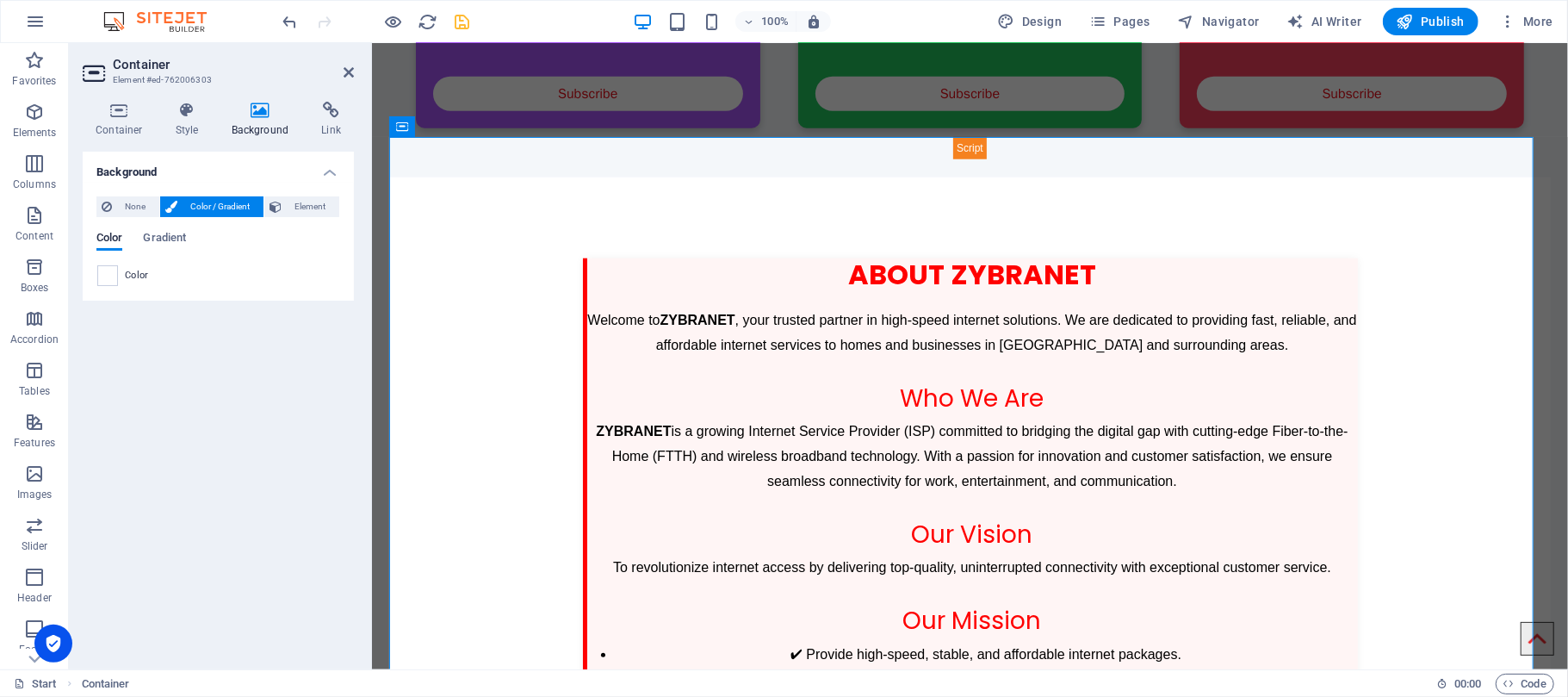 click on "Color" at bounding box center (218, 276) 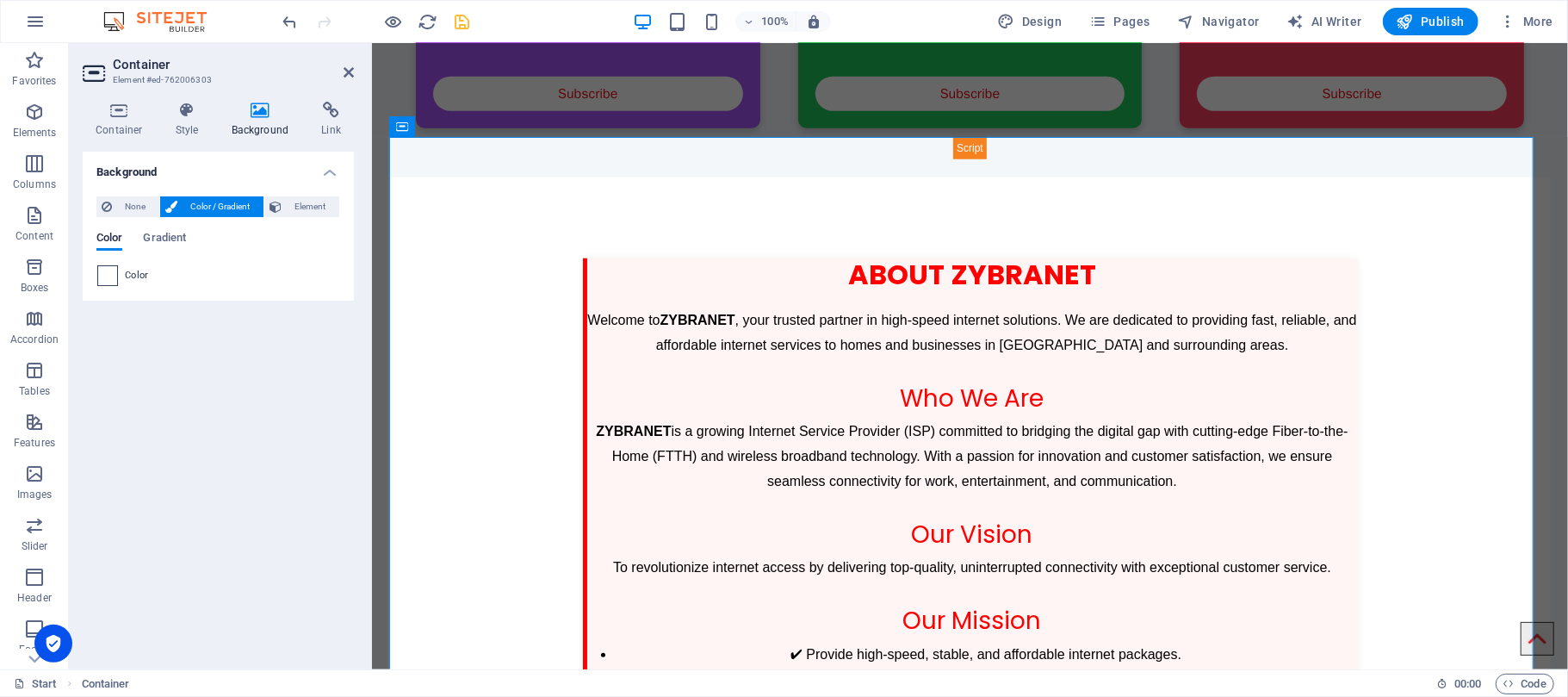 click at bounding box center [108, 276] 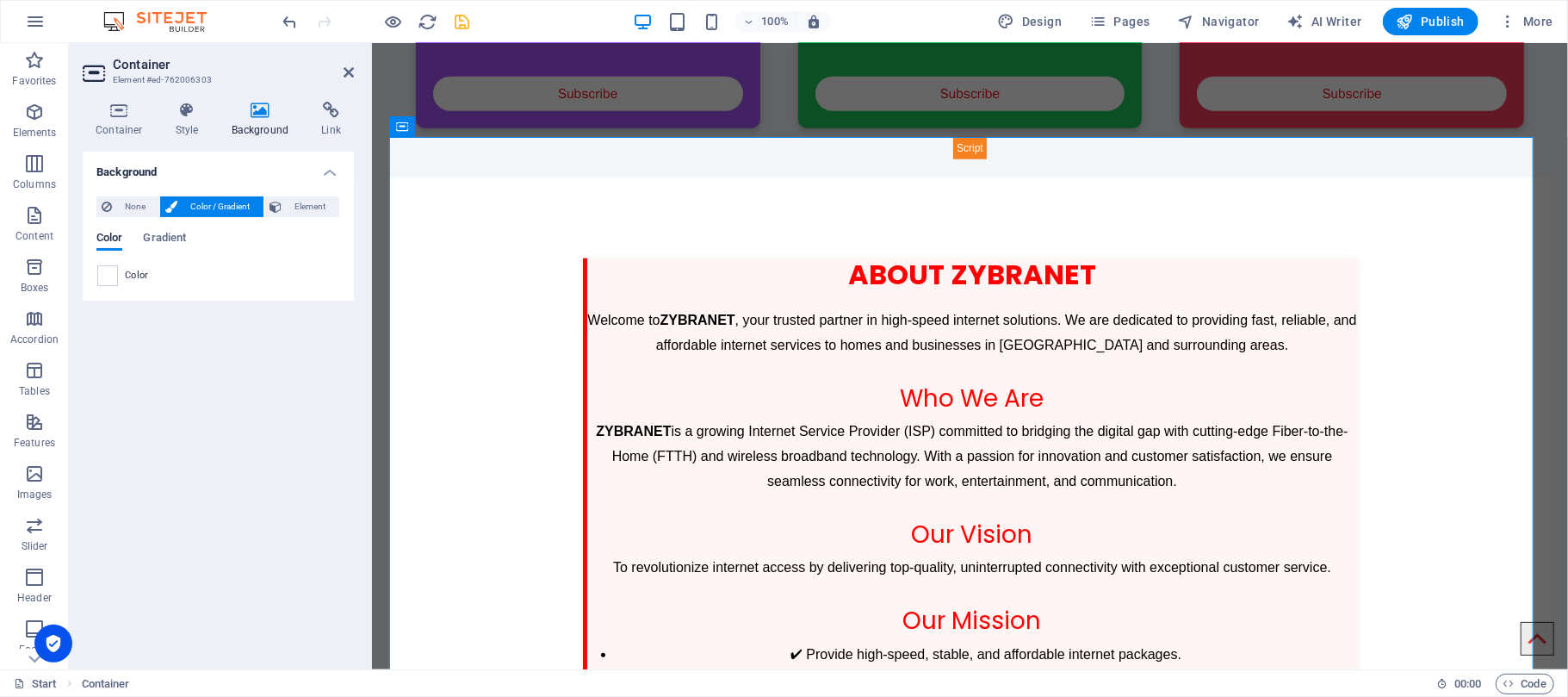 type on "#ffffff" 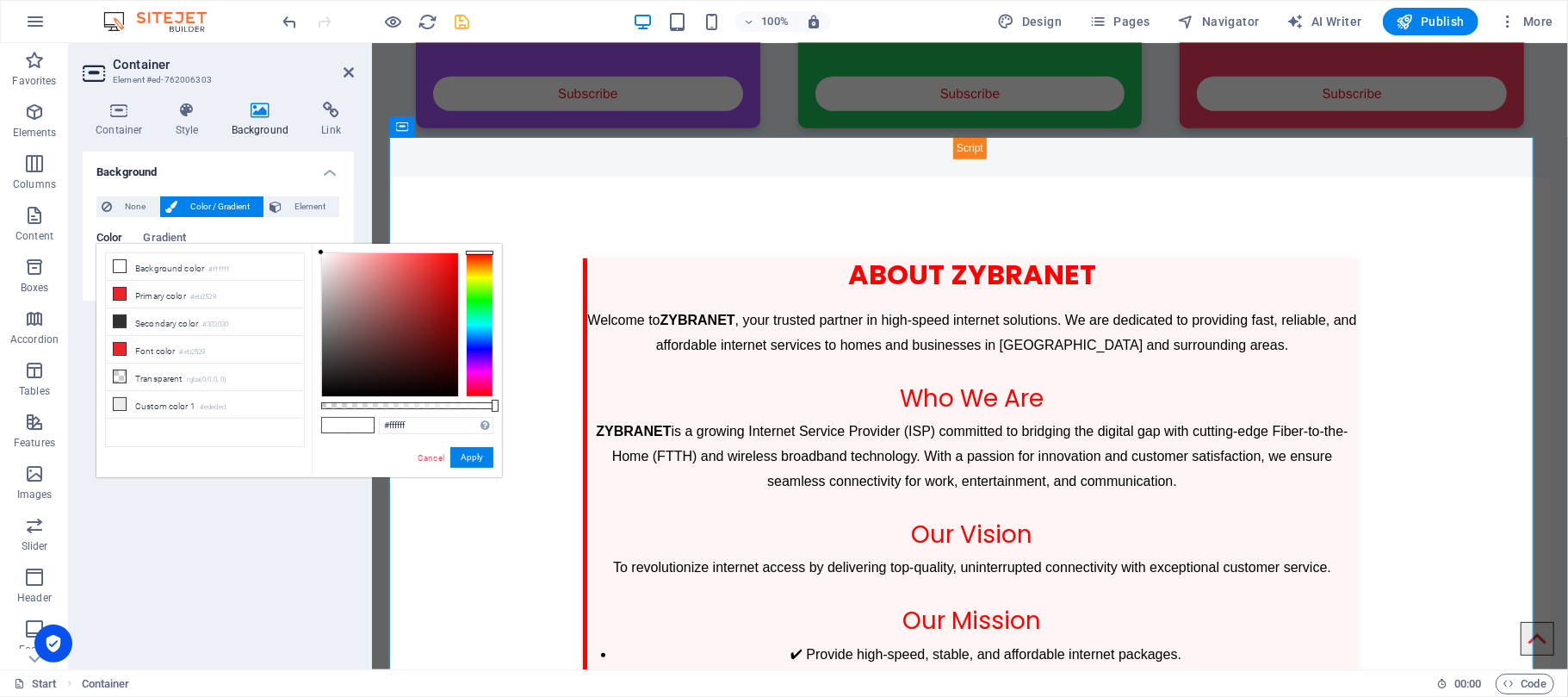 click at bounding box center [361, 425] 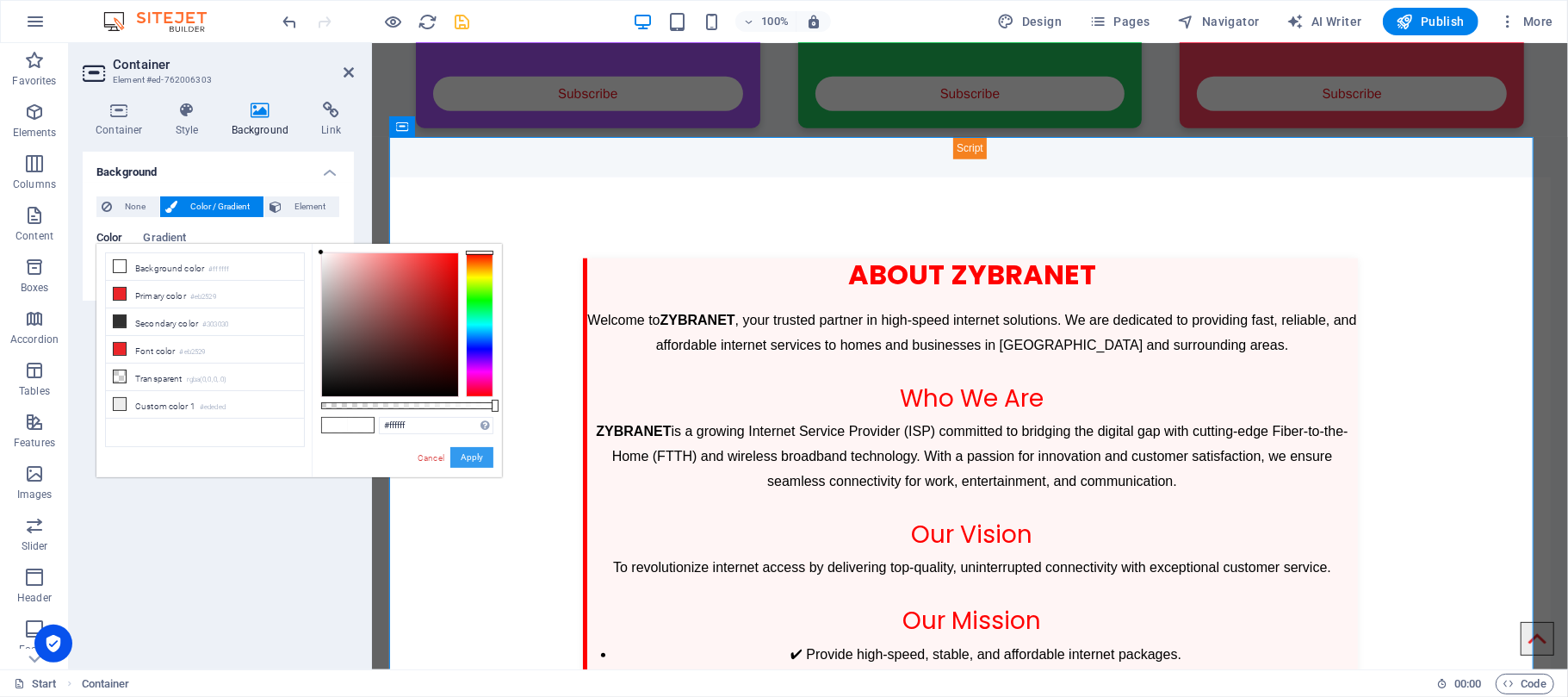click on "Apply" at bounding box center [472, 457] 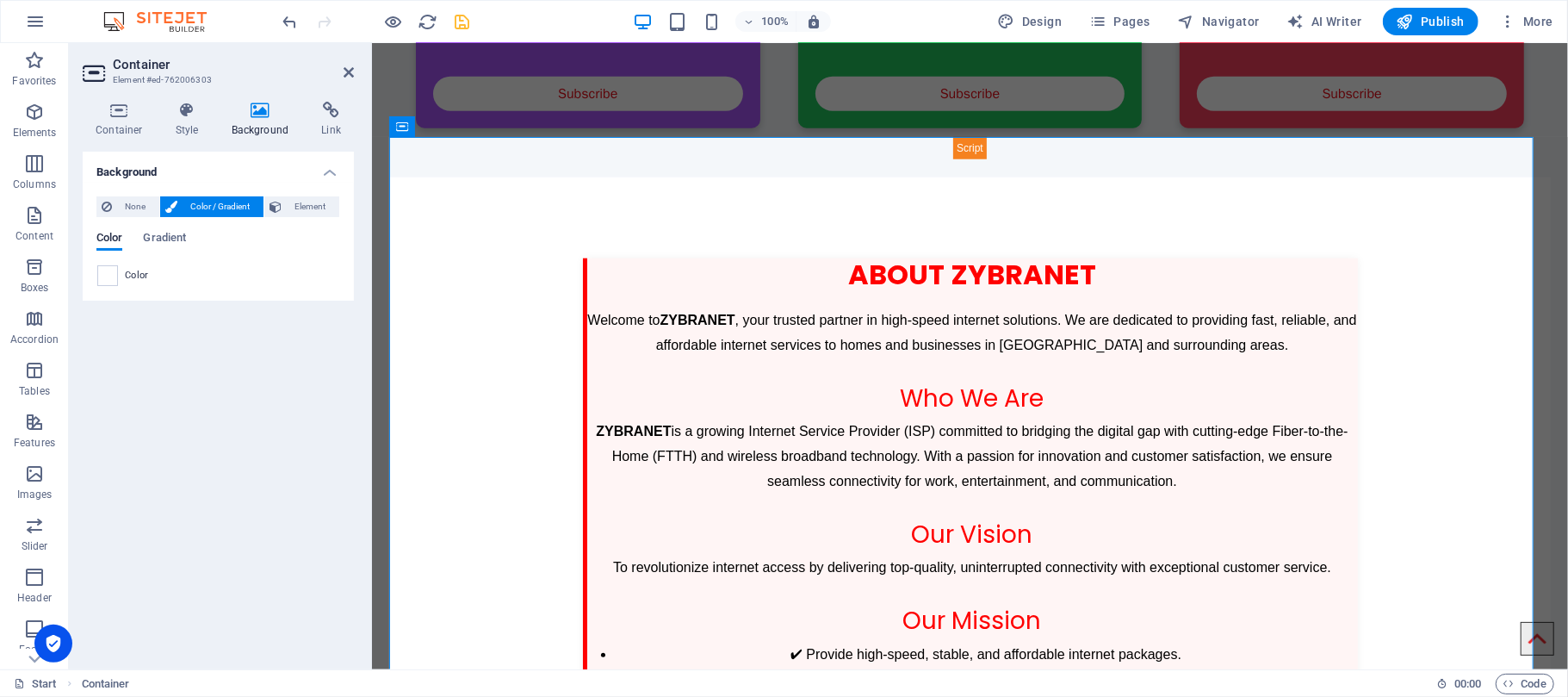 click on "Container Element #ed-762006303
Container Style Background Link Size Height Default px rem % vh vw Min. height None px rem % vh vw Width Default px rem % em vh vw Min. width None px rem % vh vw Content width Default Custom width Width Default px rem % em vh vw Min. width None px rem % vh vw Default padding Custom spacing Default content width and padding can be changed under Design. Edit design Layout (Flexbox) Alignment Determines the flex direction. Default Main axis Determine how elements should behave along the main axis inside this container (justify content). Default Side axis Control the vertical direction of the element inside of the container (align items). Default Wrap Default On Off Fill Controls the distances and direction of elements on the y-axis across several lines (align content). Default Accessibility ARIA helps assistive technologies (like screen readers) to understand the role, state, and behavior of web elements Role The ARIA role defines the purpose of an element.  None" at bounding box center (220, 356) 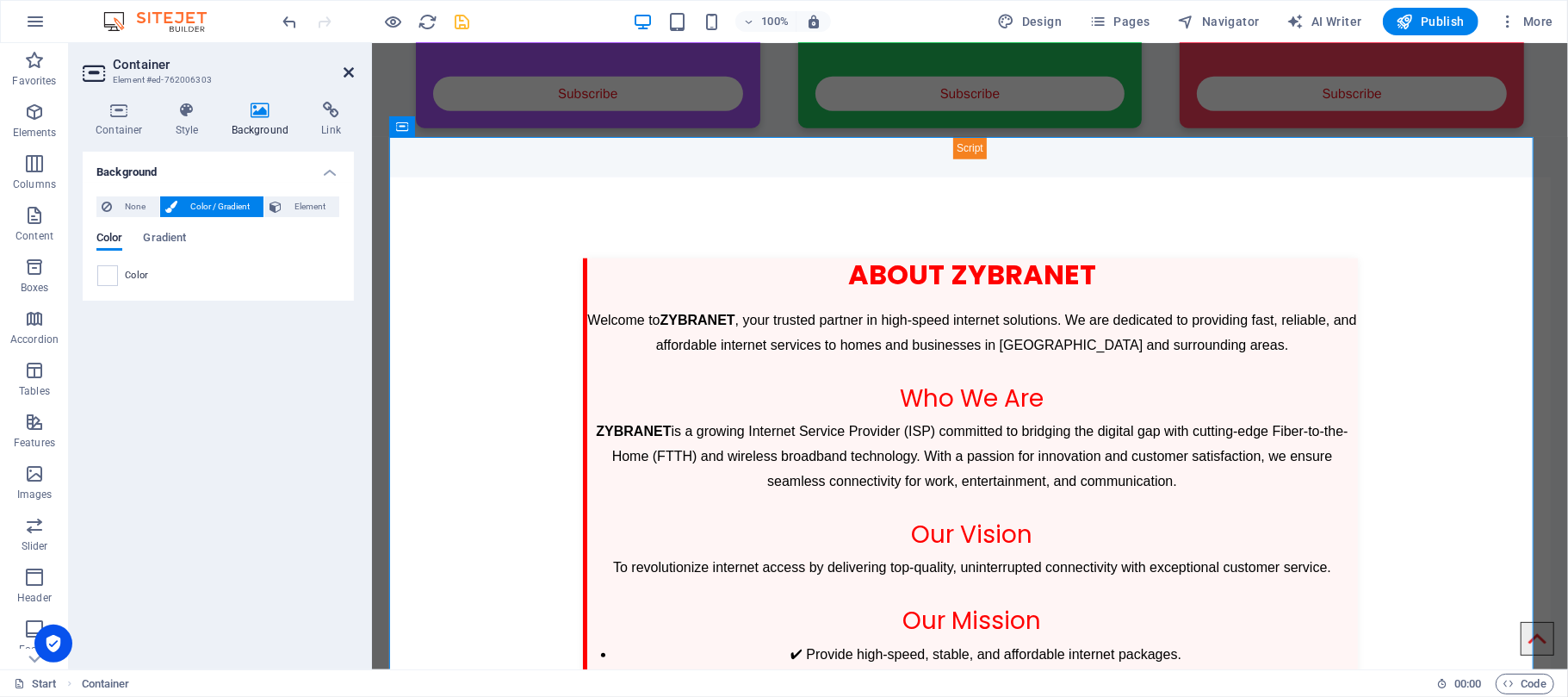 click at bounding box center [349, 72] 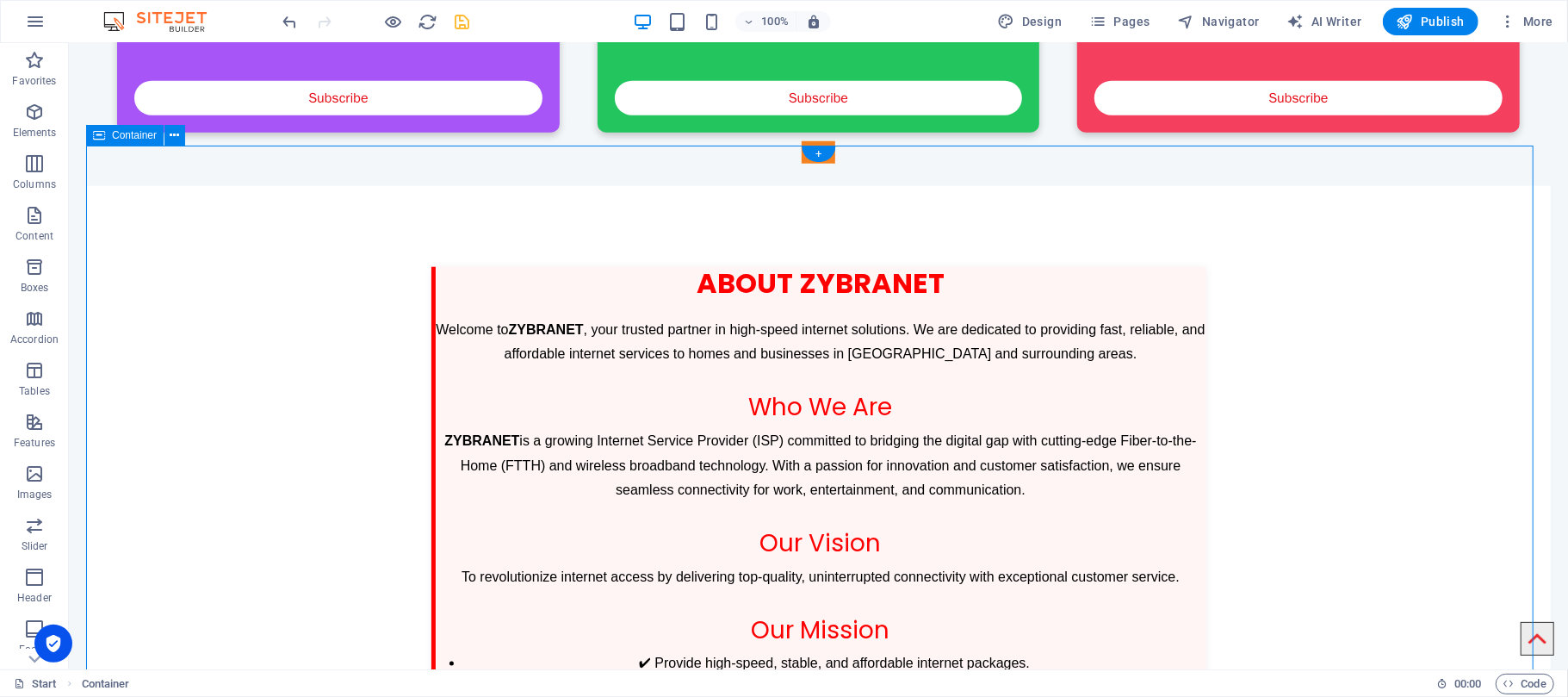click on "ZYBRANET & Founder Profile
About ZYBRANET
Welcome to  ZYBRANET , your trusted partner in high-speed internet solutions. We are dedicated to providing fast, reliable, and affordable internet services to homes and businesses in Chak No. and surrounding areas.
Who We Are
ZYBRANET  is a growing Internet Service Provider (ISP) committed to bridging the digital gap with cutting-edge Fiber-to-the-Home (FTTH) and wireless broadband technology. With a passion for innovation and customer satisfaction, we ensure seamless connectivity for work, entertainment, and communication.
Our Vision
To revolutionize internet access by delivering top-quality, uninterrupted connectivity with exceptional customer service.
Our Mission
✔ Provide high-speed, stable, and affordable internet packages.
✔ Expand fiber-optic and wireless network cove
Founder Section
and" at bounding box center [817, 675] 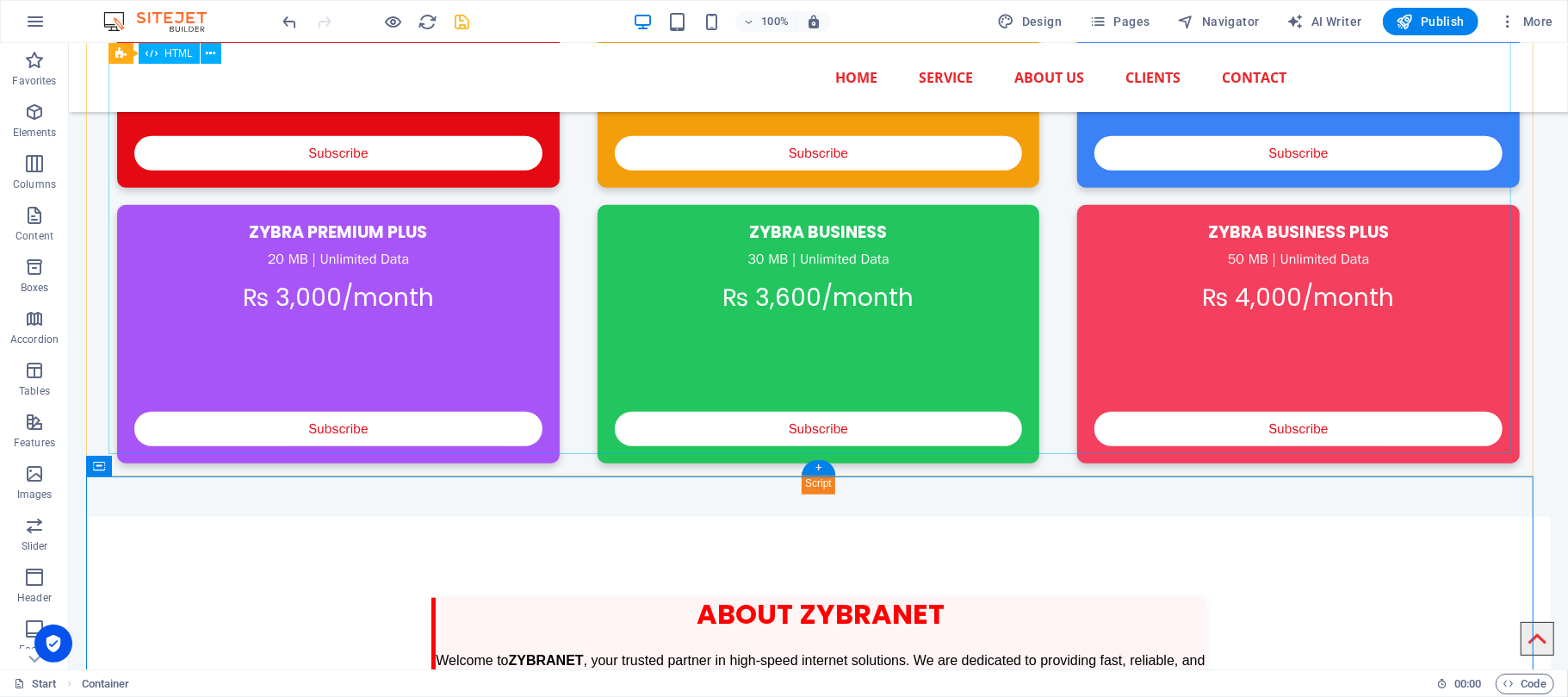scroll, scrollTop: 574, scrollLeft: 0, axis: vertical 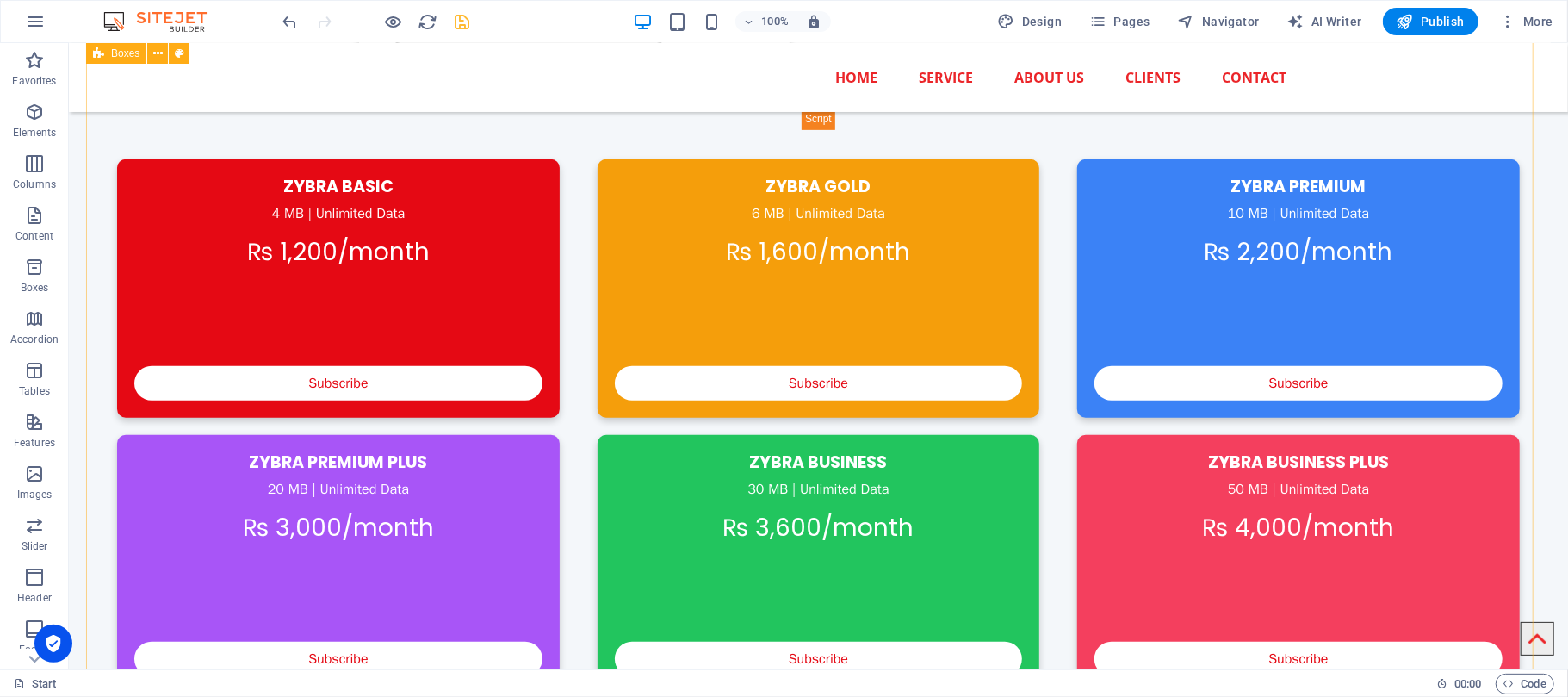 click on "ZYBRA Internet Plans
ZYBRA BASIC
4 MB | Unlimited Data
₨ 1,200/month
Subscribe
ZYBRA GOLD
6 MB | Unlimited Data
₨ 1,600/month
Subscribe
ZYBRA PREMIUM
10 MB | Unlimited Data
₨ 2,200/month
Subscribe
ZYBRA PREMIUM PLUS
20 MB | Unlimited Data
₨ 3,000/month
Subscribe
ZYBRA BUSINESS
30 MB | Unlimited Data
₨ 3,600/month
Subscribe
Subscribe" at bounding box center [817, 383] 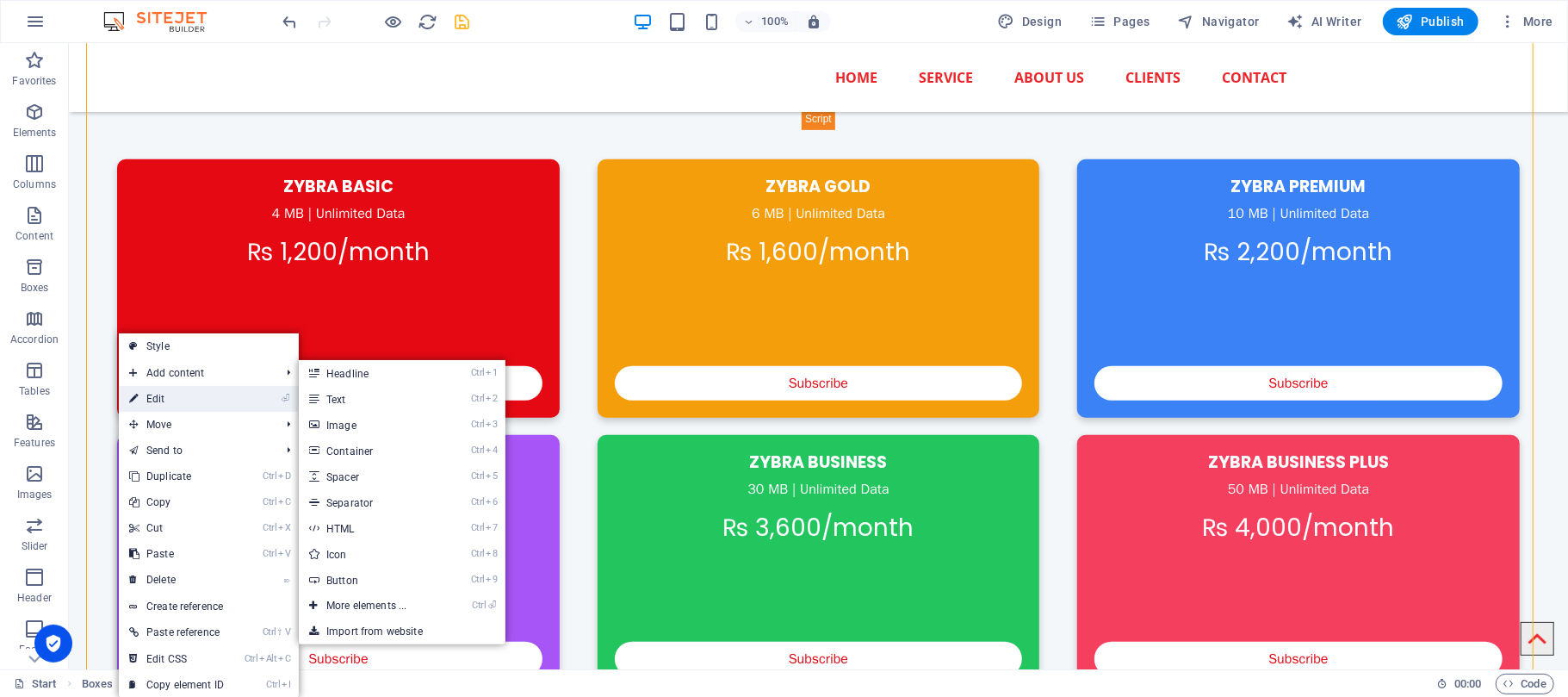 click on "⏎  Edit" at bounding box center [177, 399] 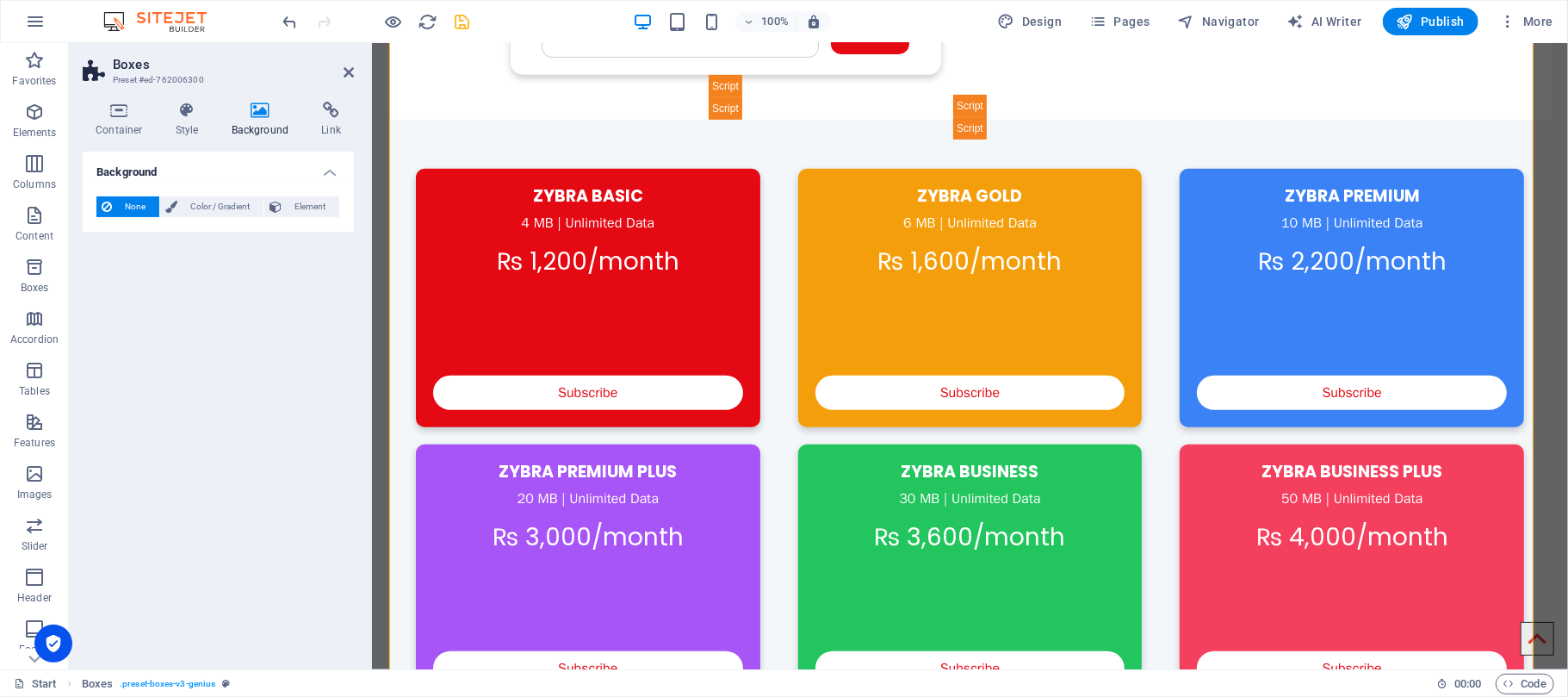 click on "Background" at bounding box center [263, 120] 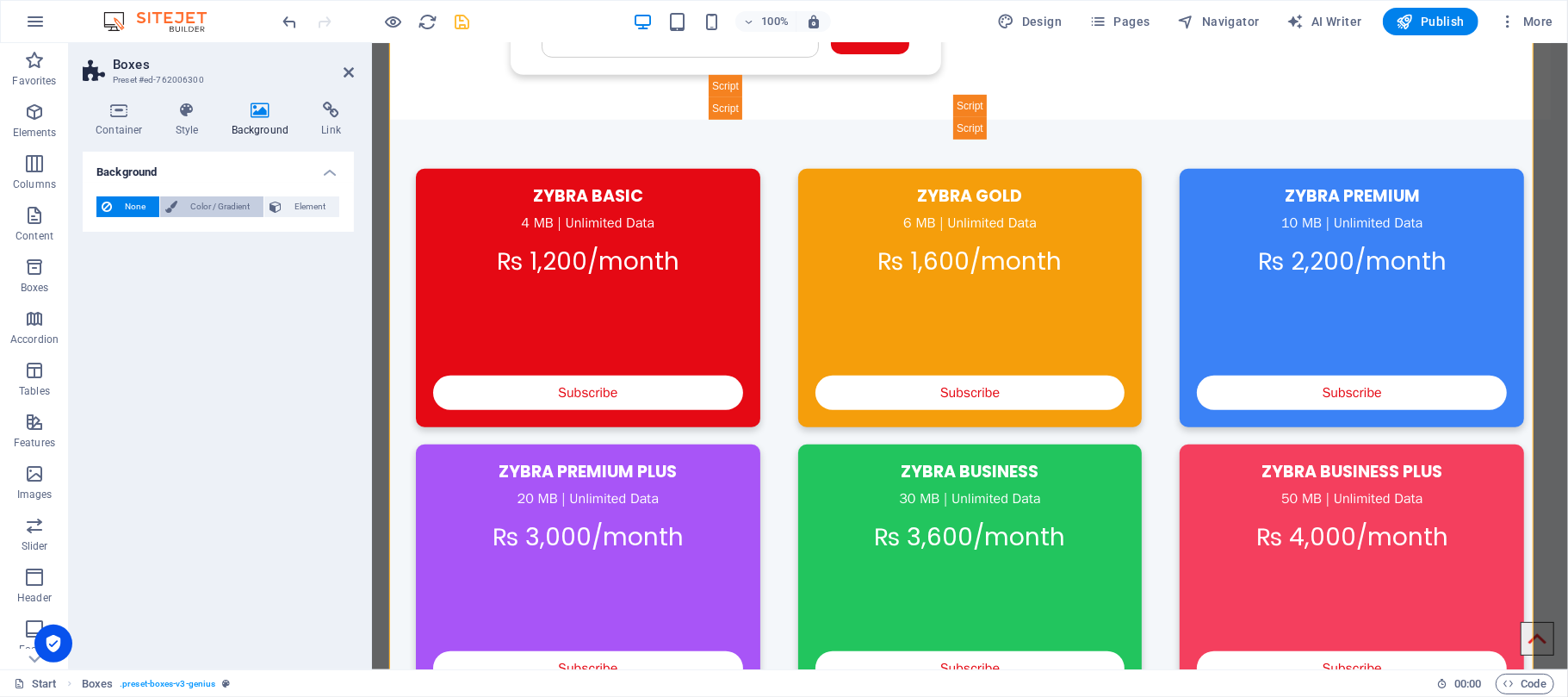 click on "Color / Gradient" at bounding box center [220, 207] 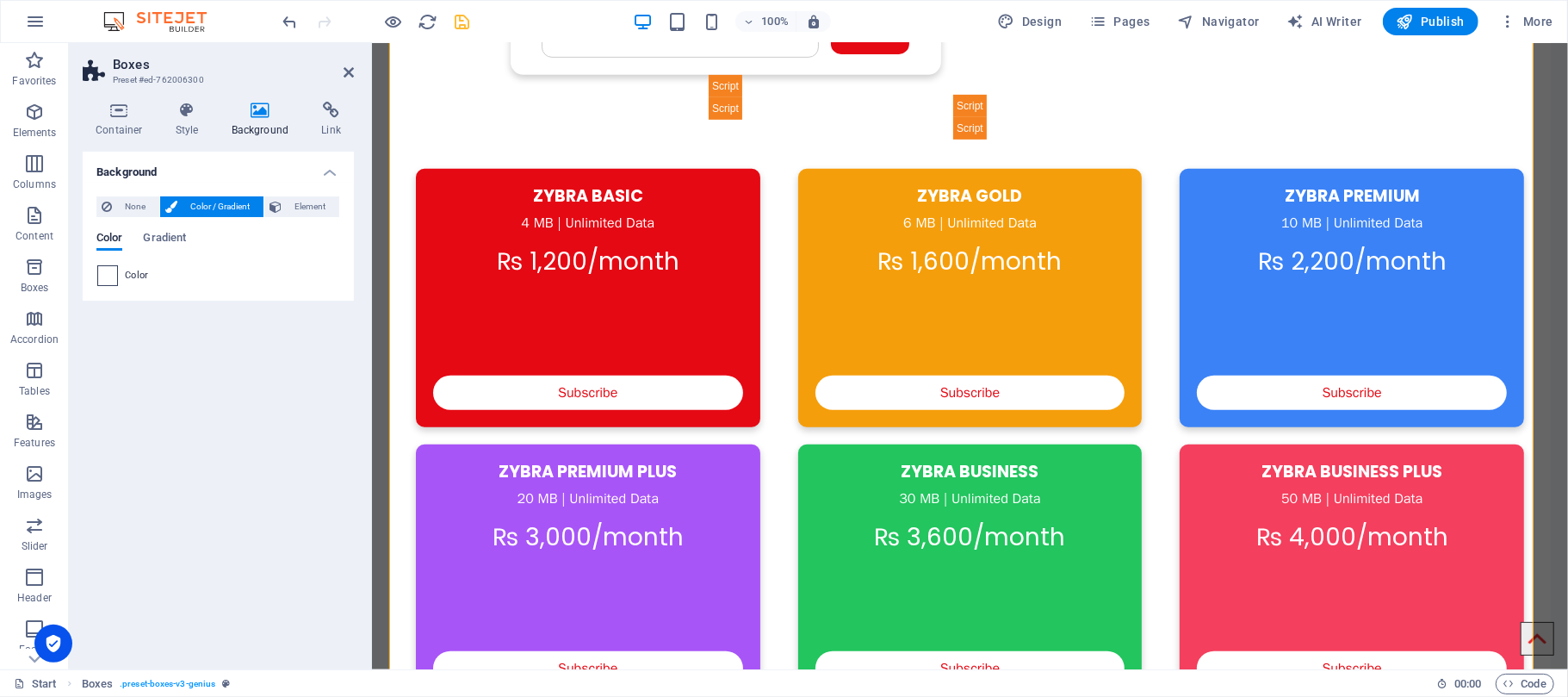 click at bounding box center [108, 276] 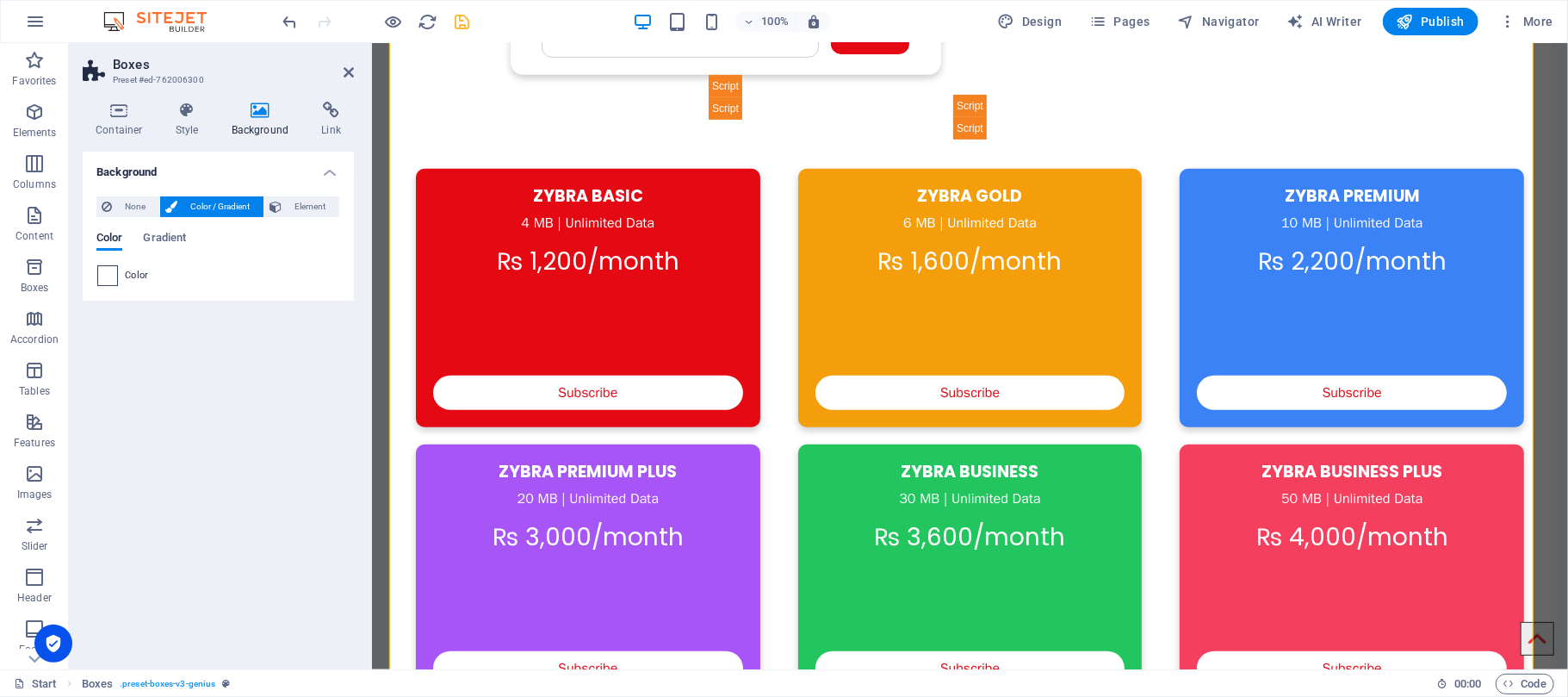 type on "#ffffff" 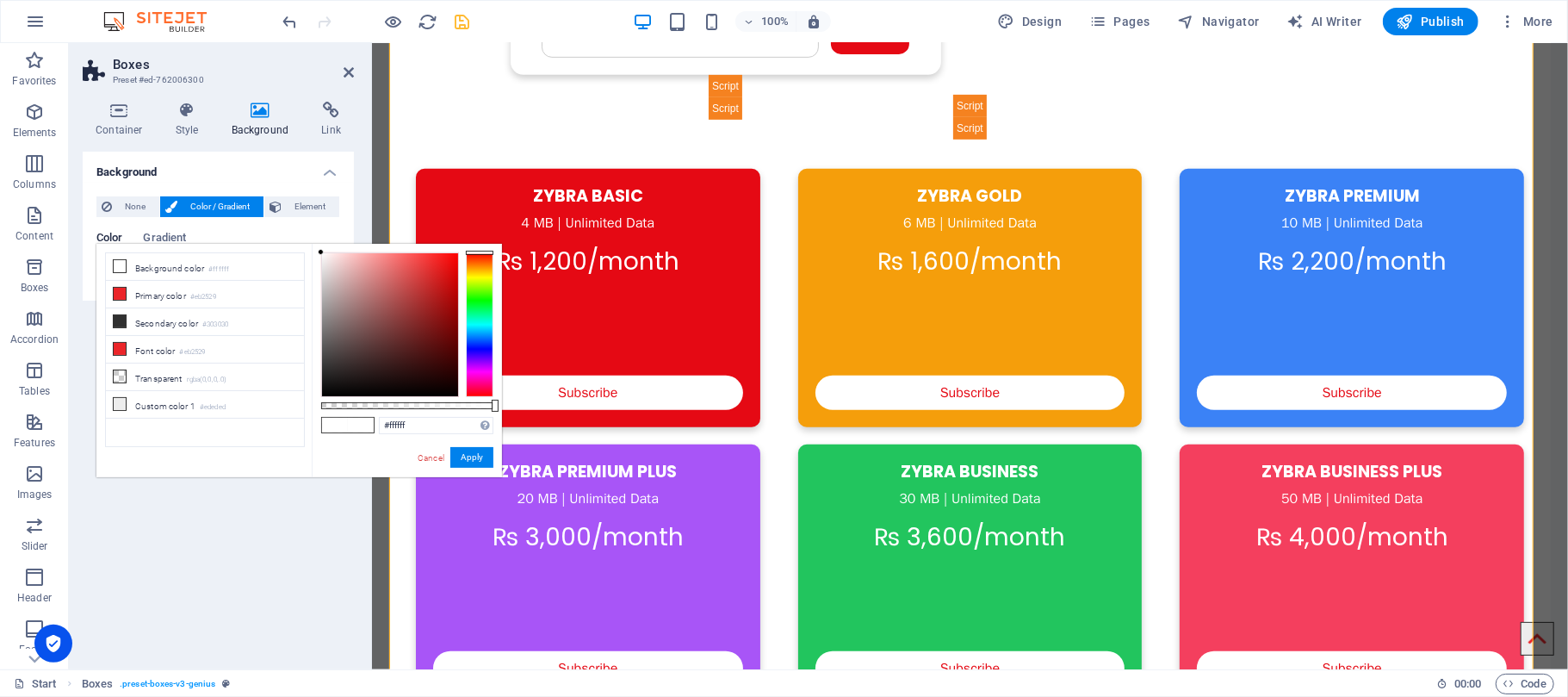 click on "Background color
#ffffff" at bounding box center (205, 267) 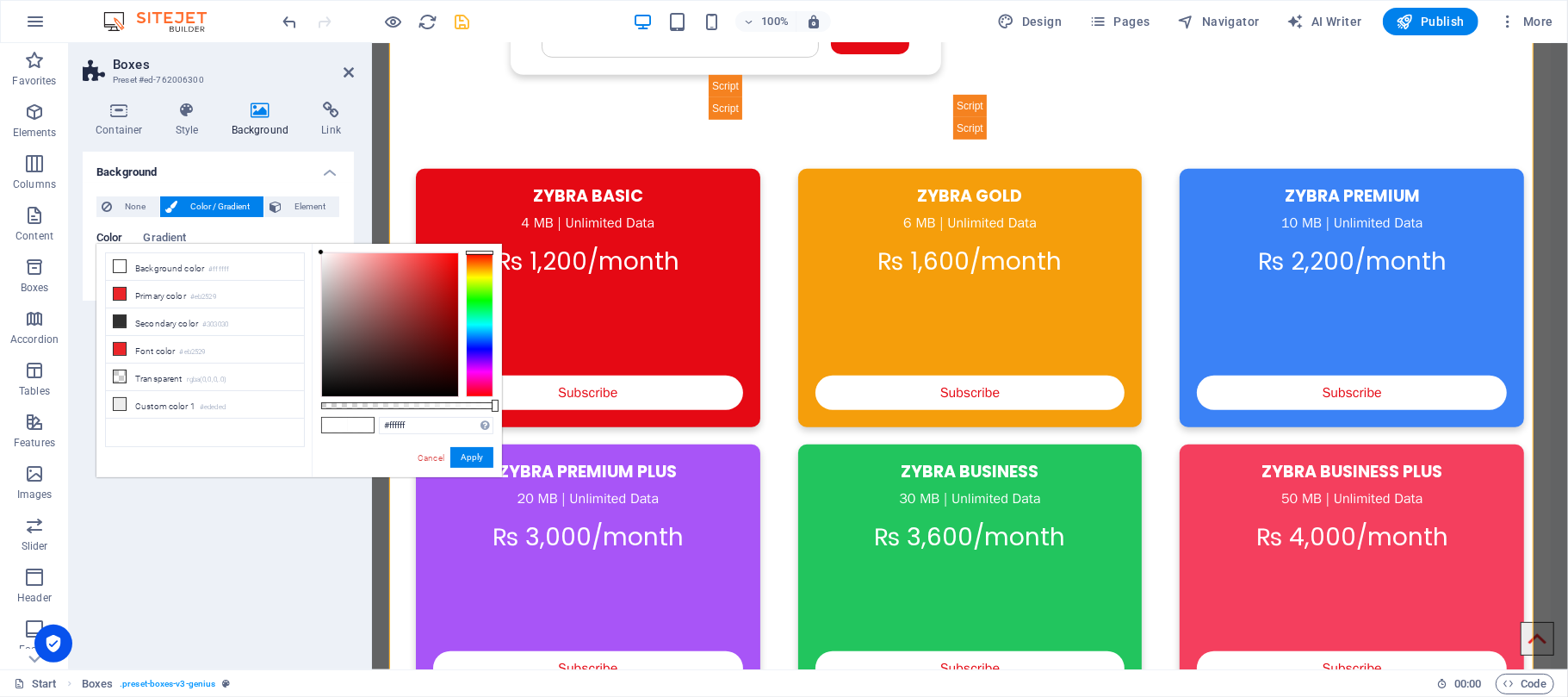 click on "Background color
#ffffff" at bounding box center (205, 267) 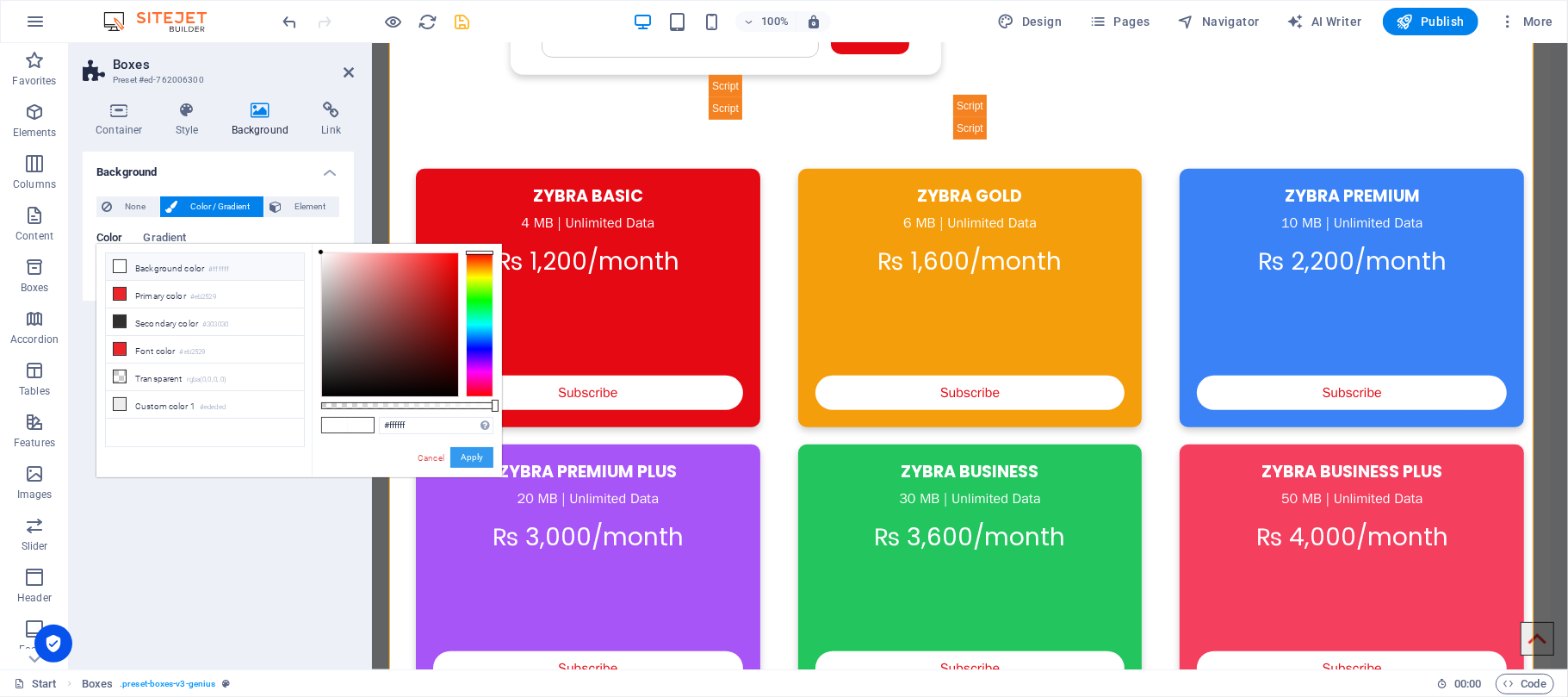 drag, startPoint x: 480, startPoint y: 458, endPoint x: 101, endPoint y: 412, distance: 381.78135 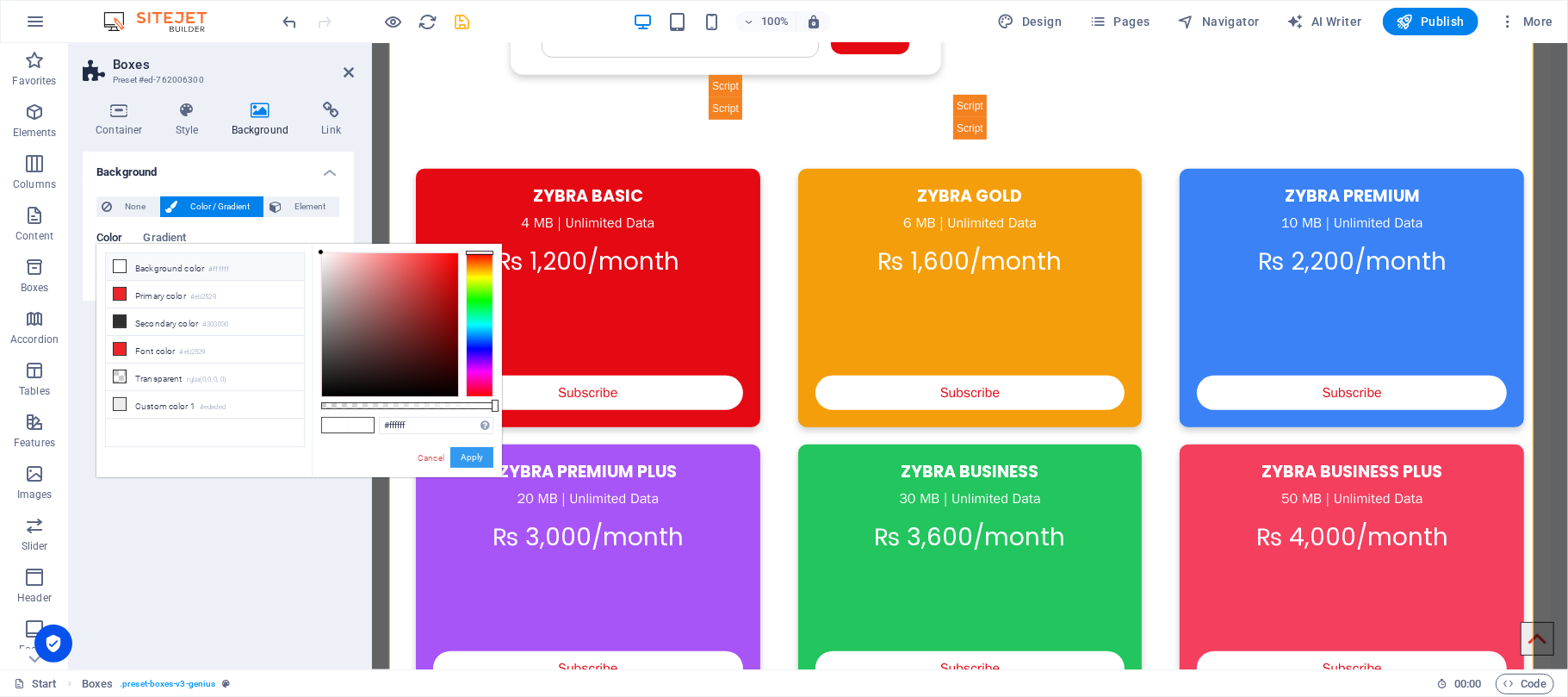 click on "Apply" at bounding box center [472, 457] 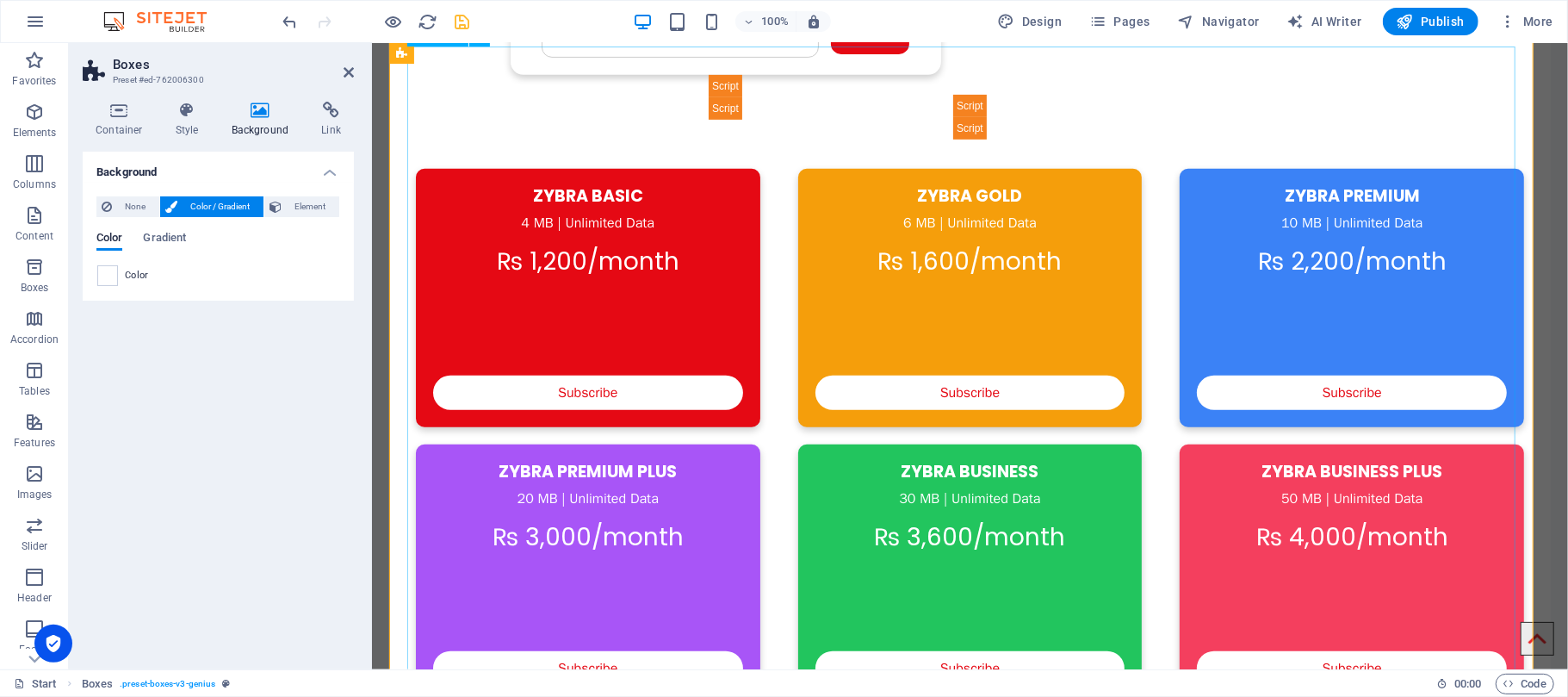 click on "ZYBRA Internet Plans
ZYBRA BASIC
4 MB | Unlimited Data
₨ 1,200/month
Subscribe
ZYBRA GOLD
6 MB | Unlimited Data
₨ 1,600/month
Subscribe
ZYBRA PREMIUM
10 MB | Unlimited Data
₨ 2,200/month
Subscribe
ZYBRA PREMIUM PLUS
20 MB | Unlimited Data
₨ 3,000/month
Subscribe
ZYBRA BUSINESS
30 MB | Unlimited Data
₨ 3,600/month
Subscribe
Subscribe" at bounding box center [969, 414] 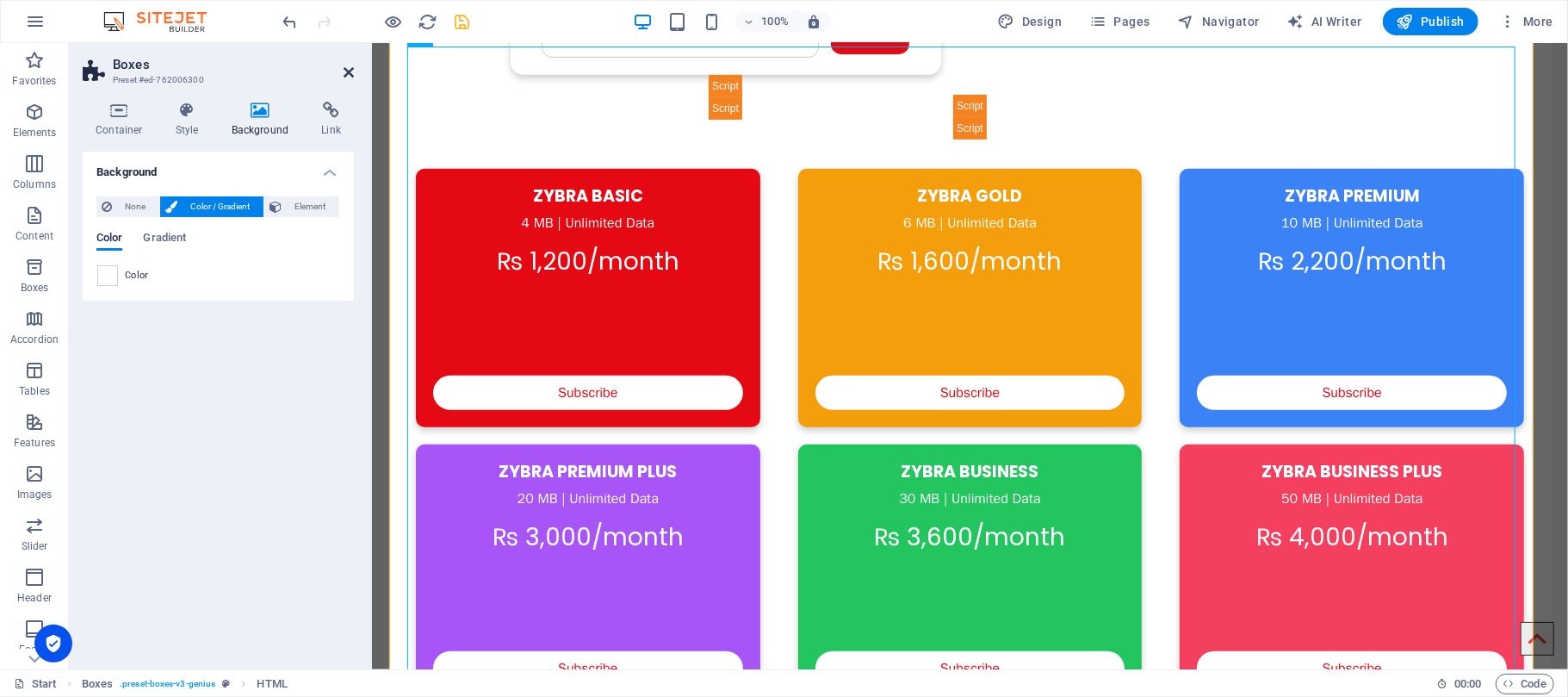 click at bounding box center [349, 72] 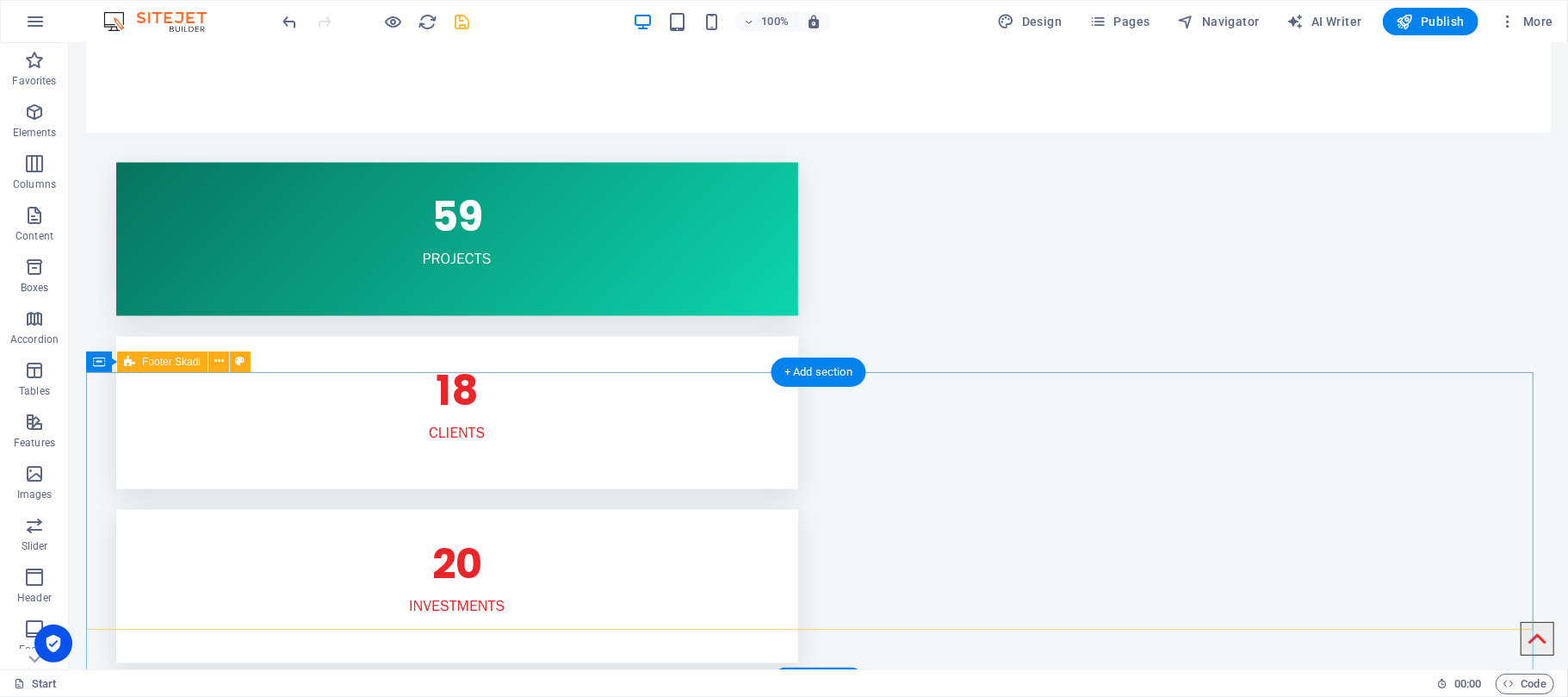 scroll, scrollTop: 2368, scrollLeft: 0, axis: vertical 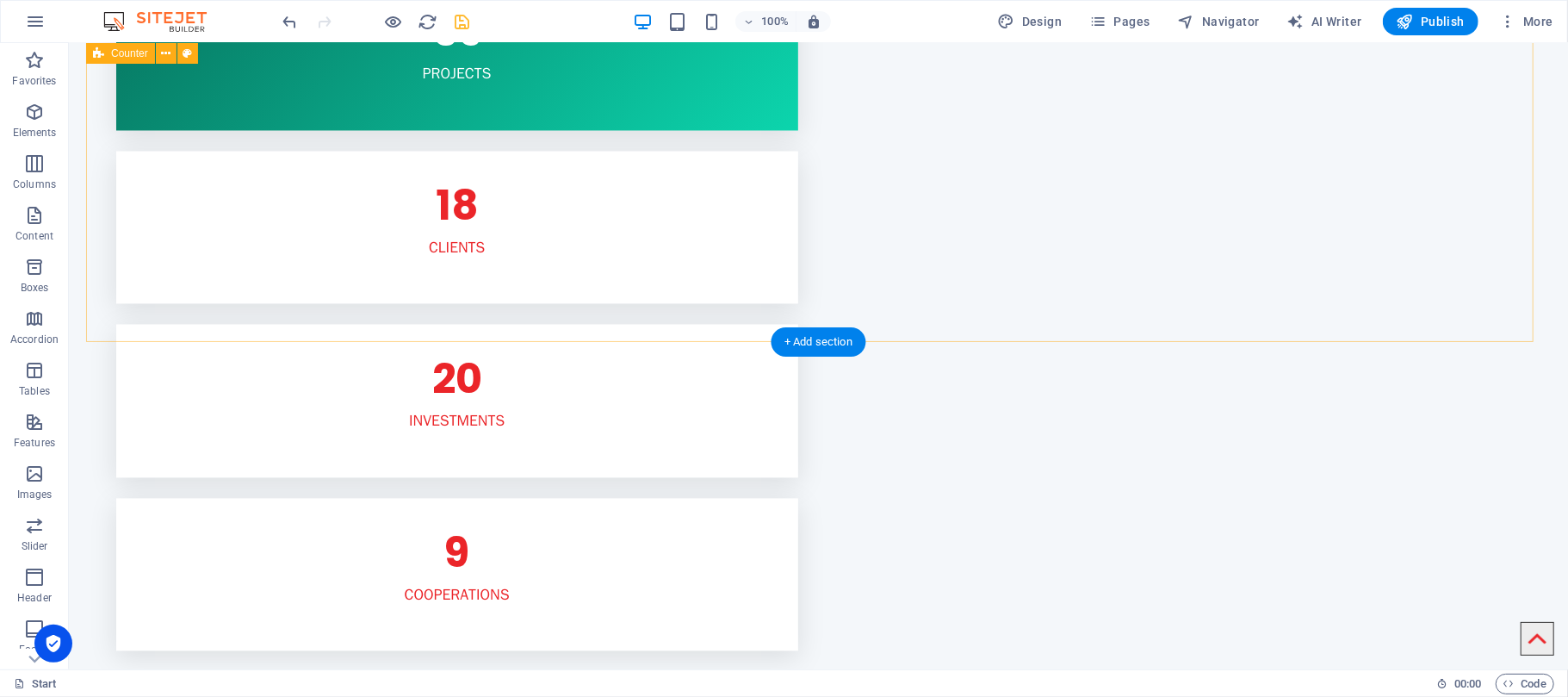 click on "59 PROJECTS 18 CLIENTS 20 INVESTMENTS 9 COOPERATIONS" at bounding box center [817, 314] 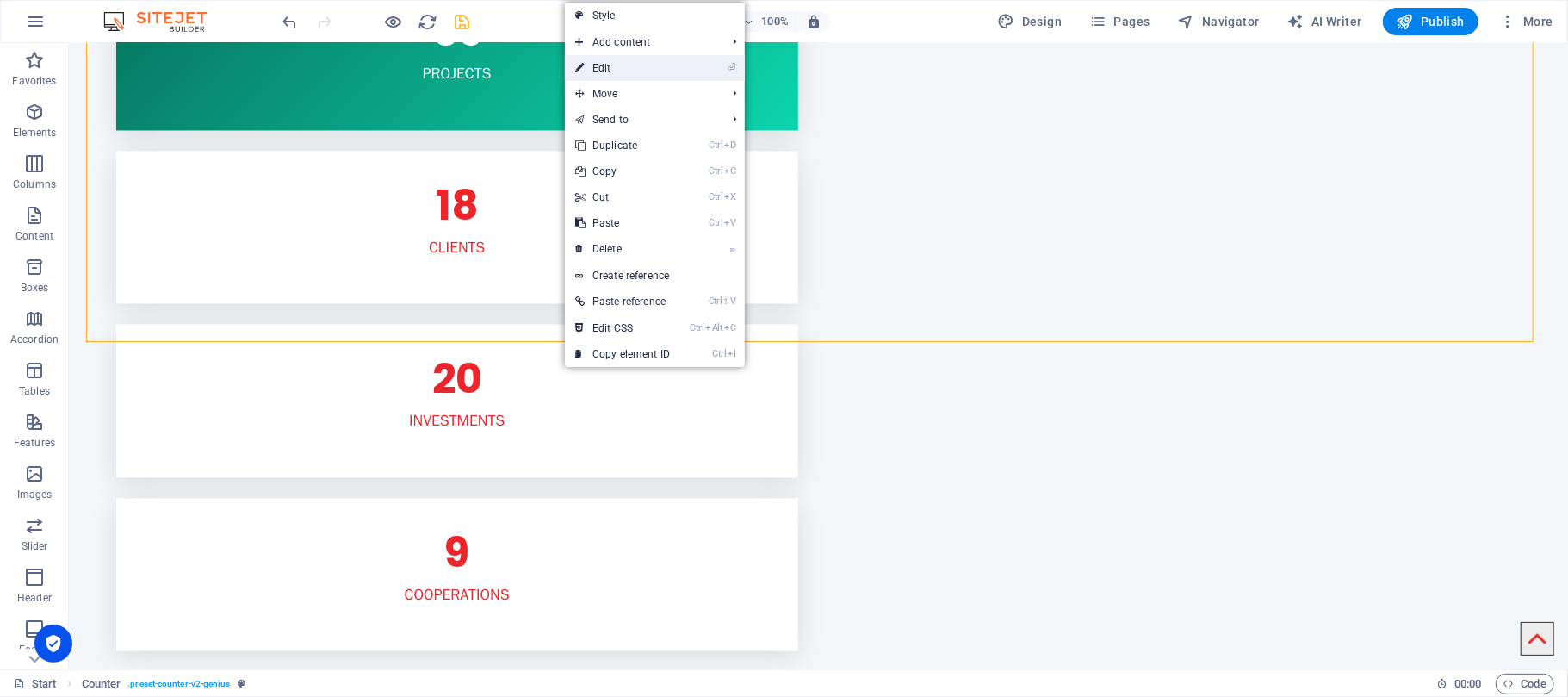 click on "⏎  Edit" at bounding box center [623, 68] 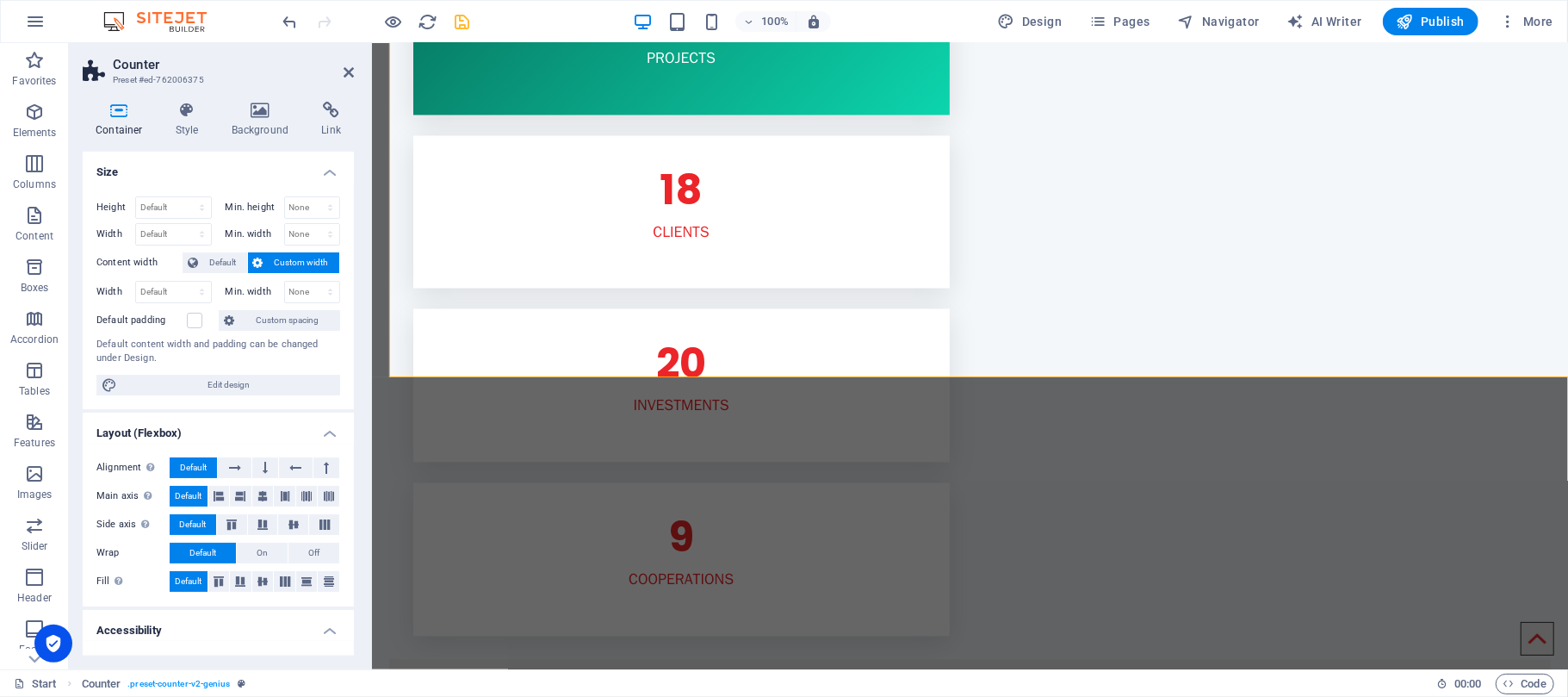 click on "Background" at bounding box center (263, 120) 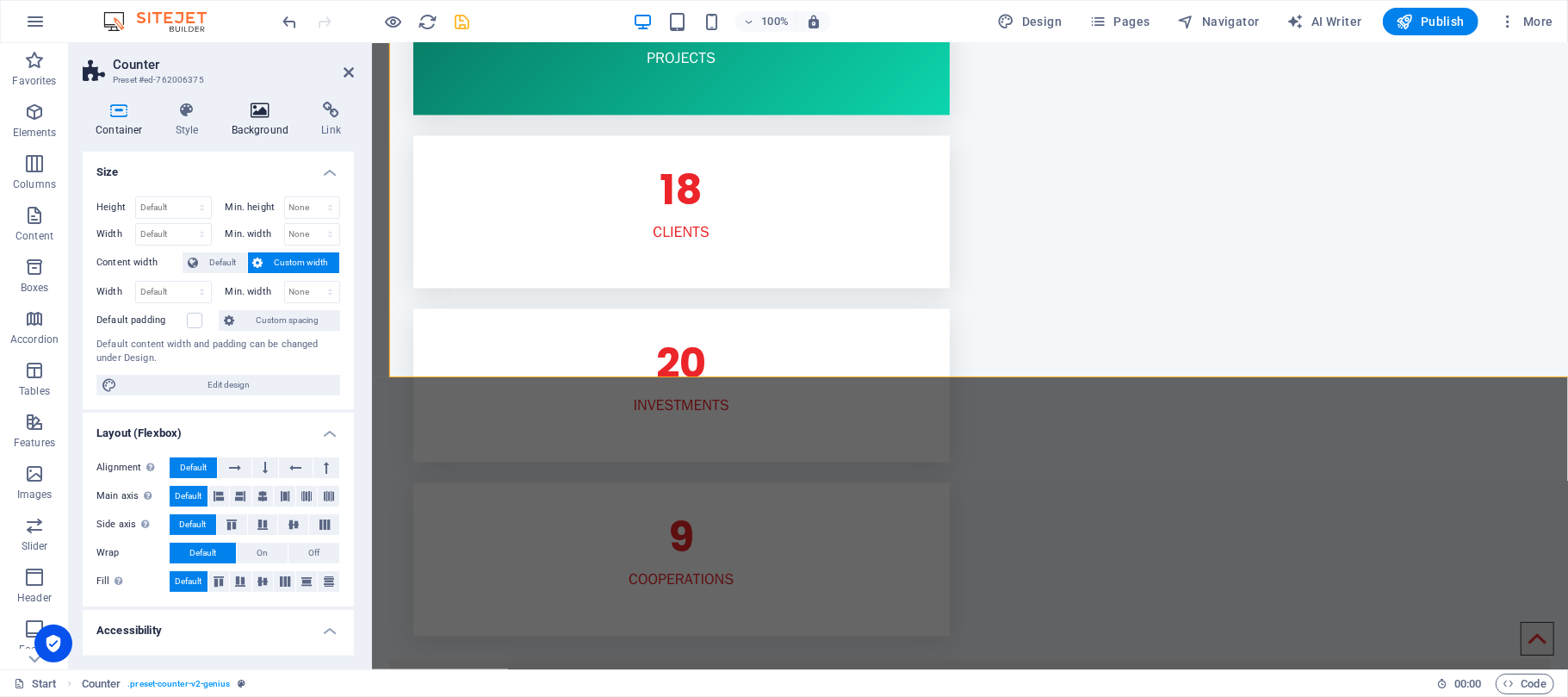 scroll, scrollTop: 2331, scrollLeft: 0, axis: vertical 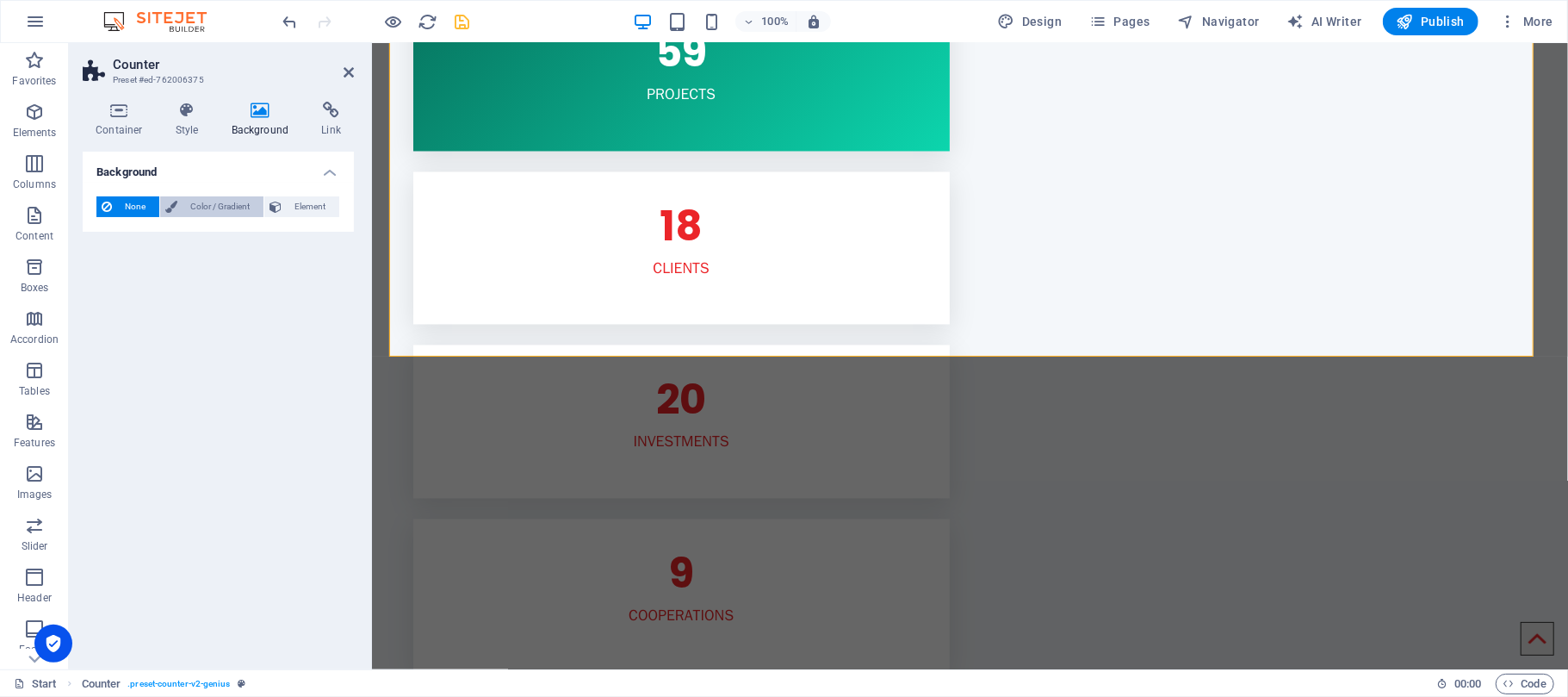 click on "Color / Gradient" at bounding box center [220, 207] 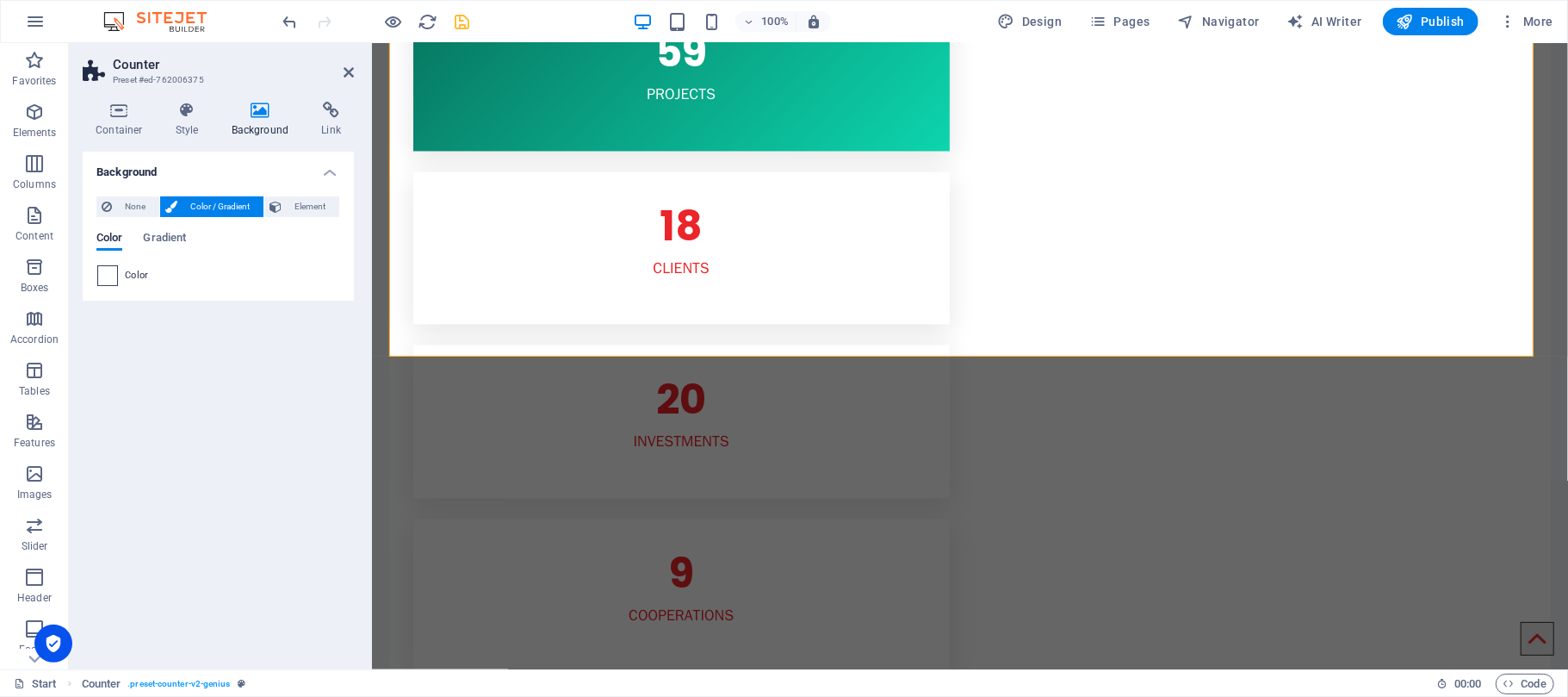 click at bounding box center [108, 276] 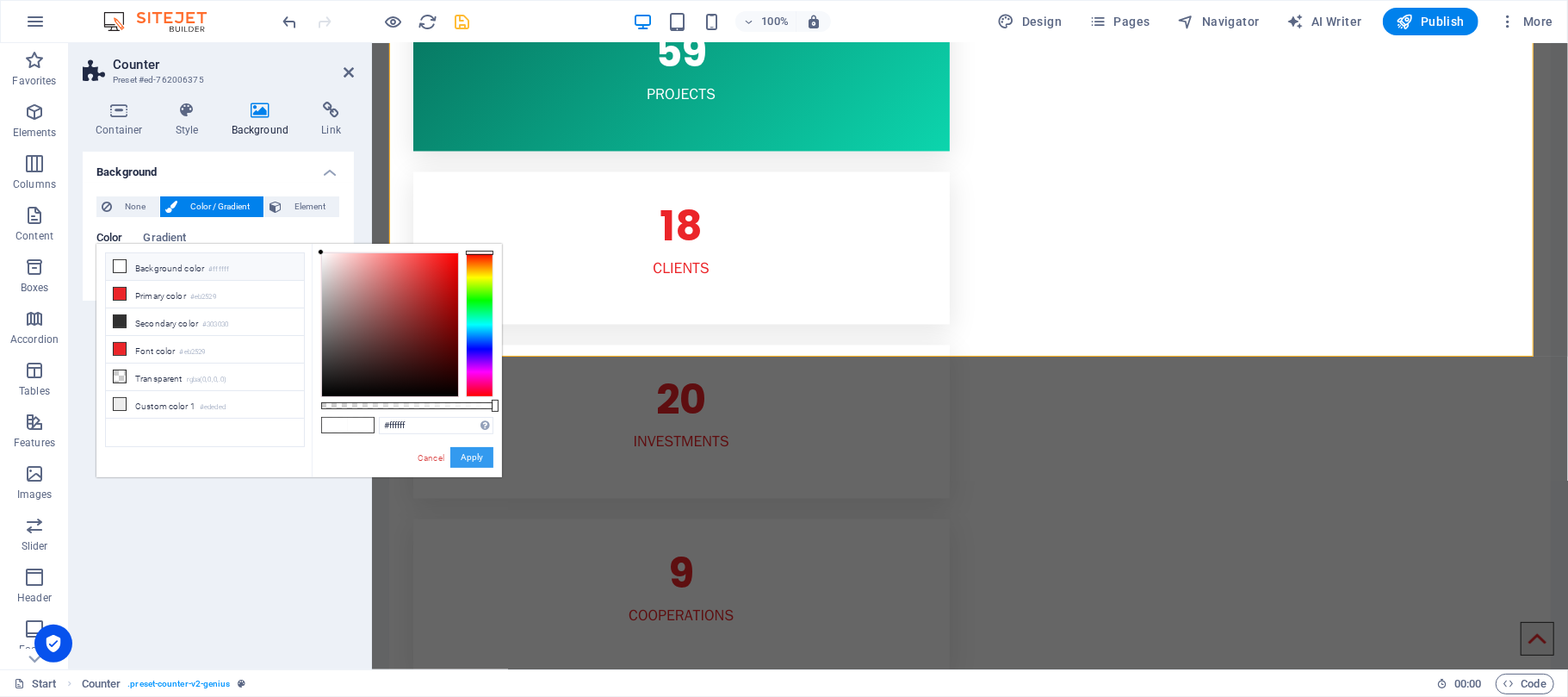 click on "Apply" at bounding box center (472, 457) 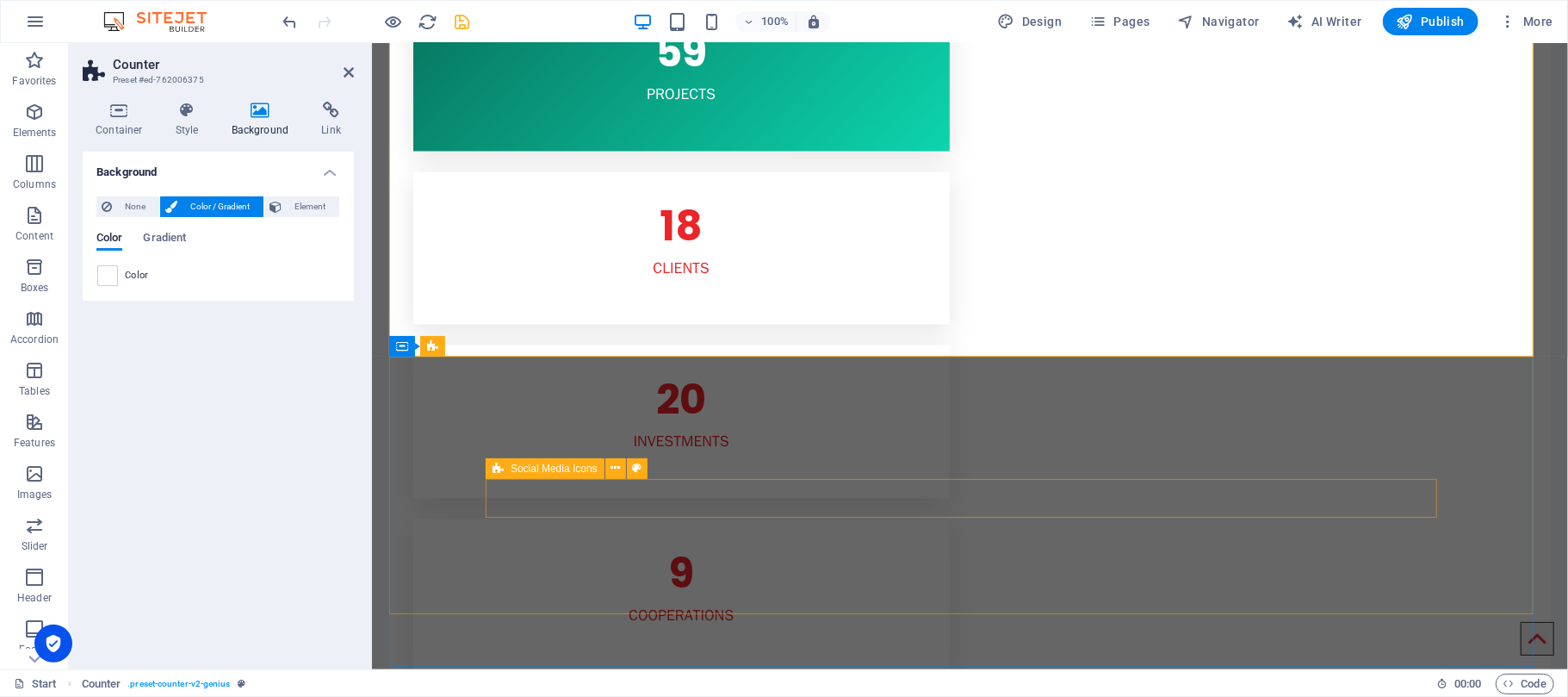 click at bounding box center [969, 907] 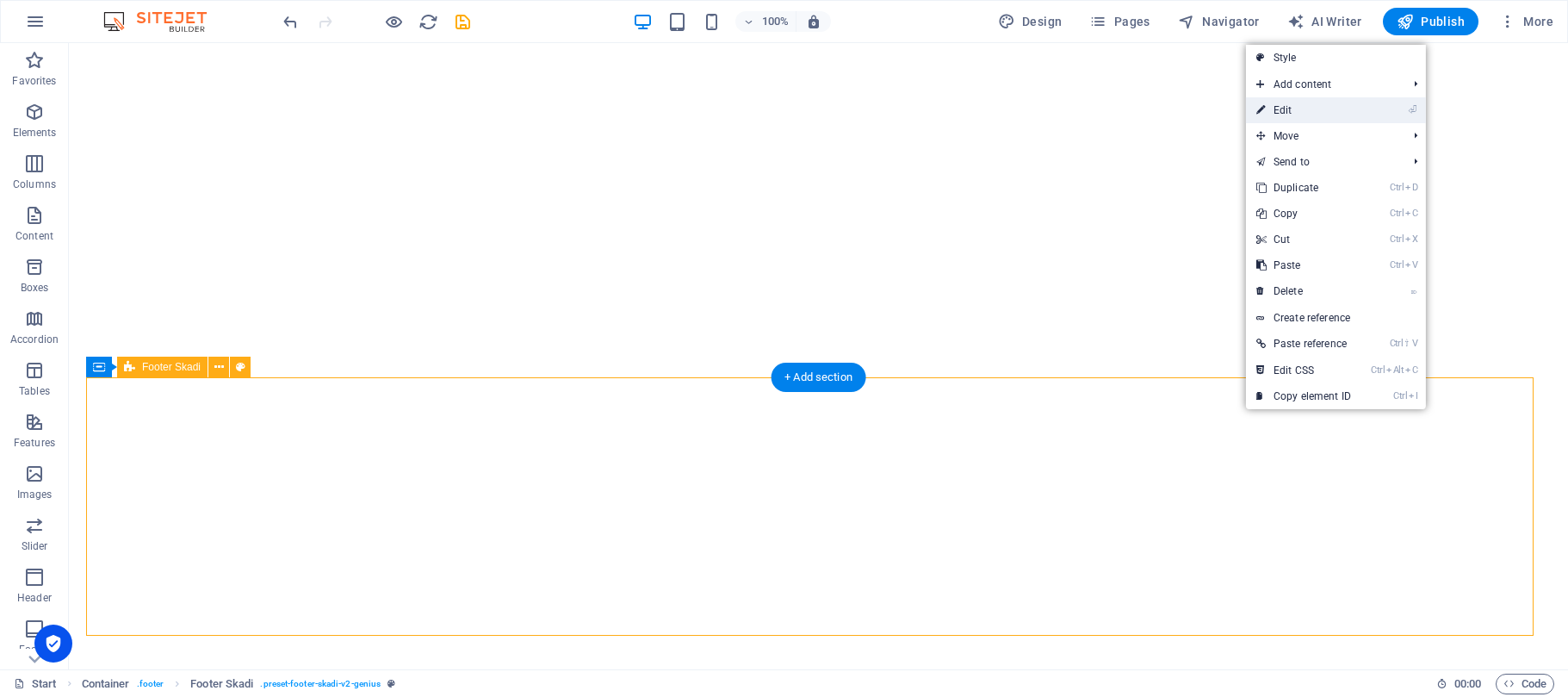 scroll, scrollTop: 0, scrollLeft: 0, axis: both 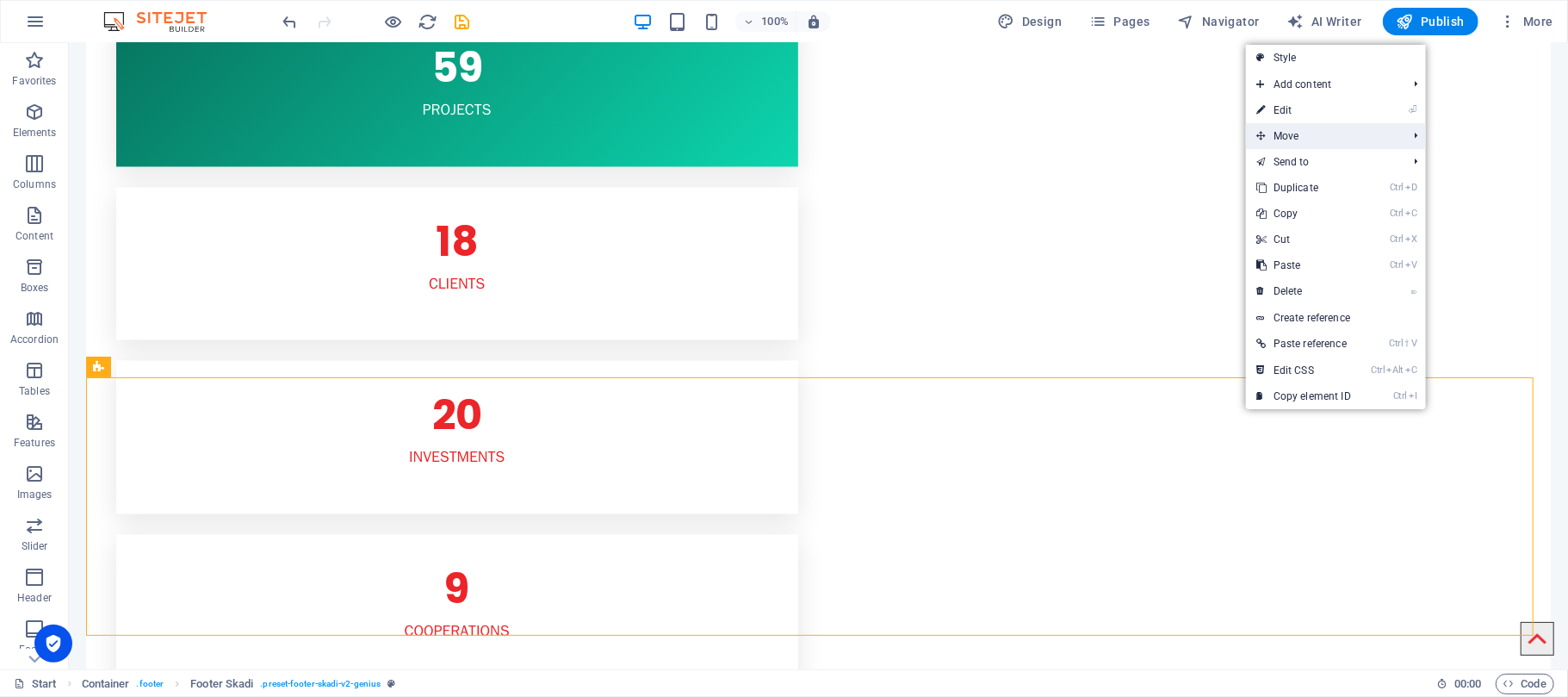 click on "Style  Add content Ctrl 1  Headline Ctrl 2  Text Ctrl 3  Image Ctrl 4  Container Ctrl 5  Spacer Ctrl 6  Separator Ctrl 7  HTML Ctrl 8  Icon Ctrl 9  Button Ctrl ⏎  More elements ...  Import from website ⏎  Edit  Move Ctrl ⇧ ⬆  Move element up on the same level Ctrl ⇧ ⬇  Move element down on the same level Ctrl ⬆  Move the element up Ctrl ⬇  Move the element down  Send to Start Subpage Legal Notice Privacy Ctrl D  Duplicate Ctrl C  Copy Ctrl X  Cut Ctrl V  Paste ⌦  Delete  Create reference Ctrl ⇧ V  Paste reference Ctrl Alt C  Edit CSS Ctrl I  Copy element ID" at bounding box center [1336, 227] 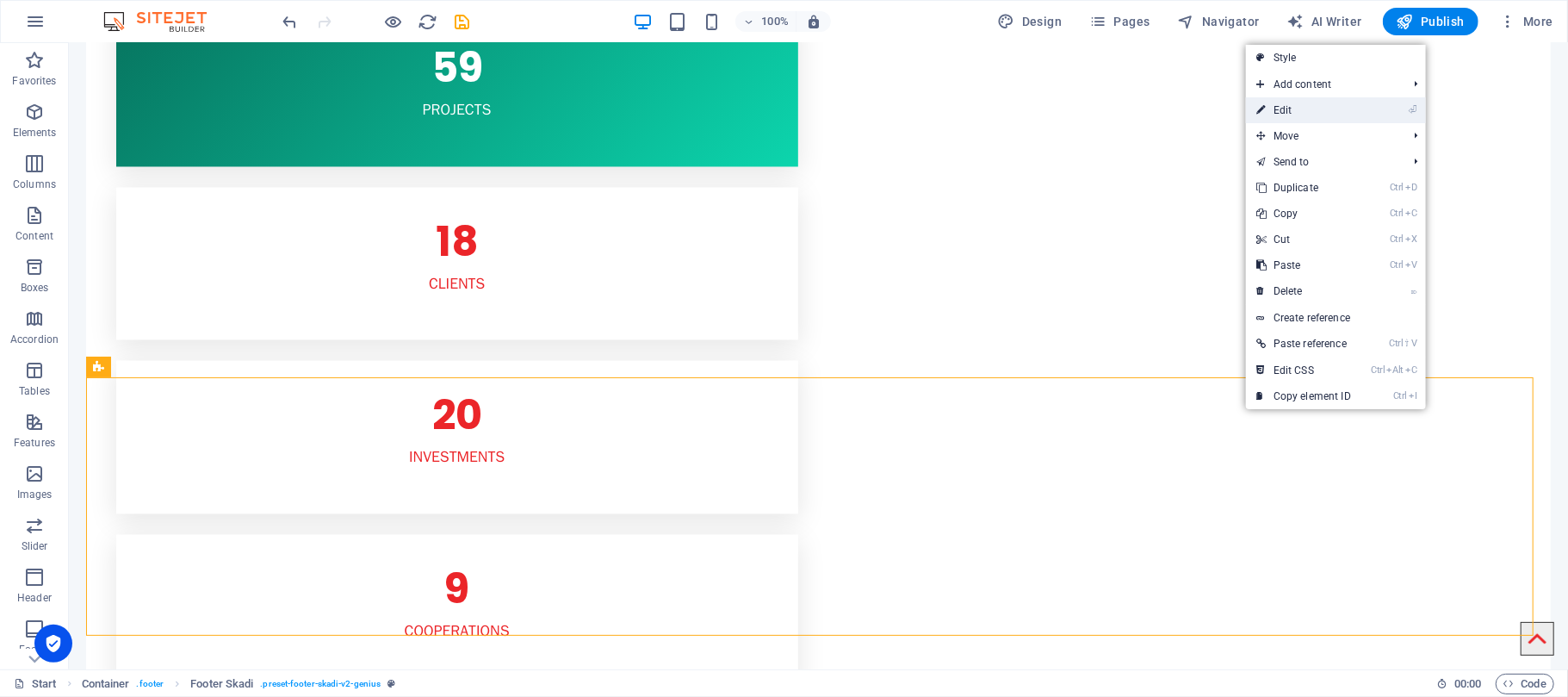 click on "⏎  Edit" at bounding box center [1304, 110] 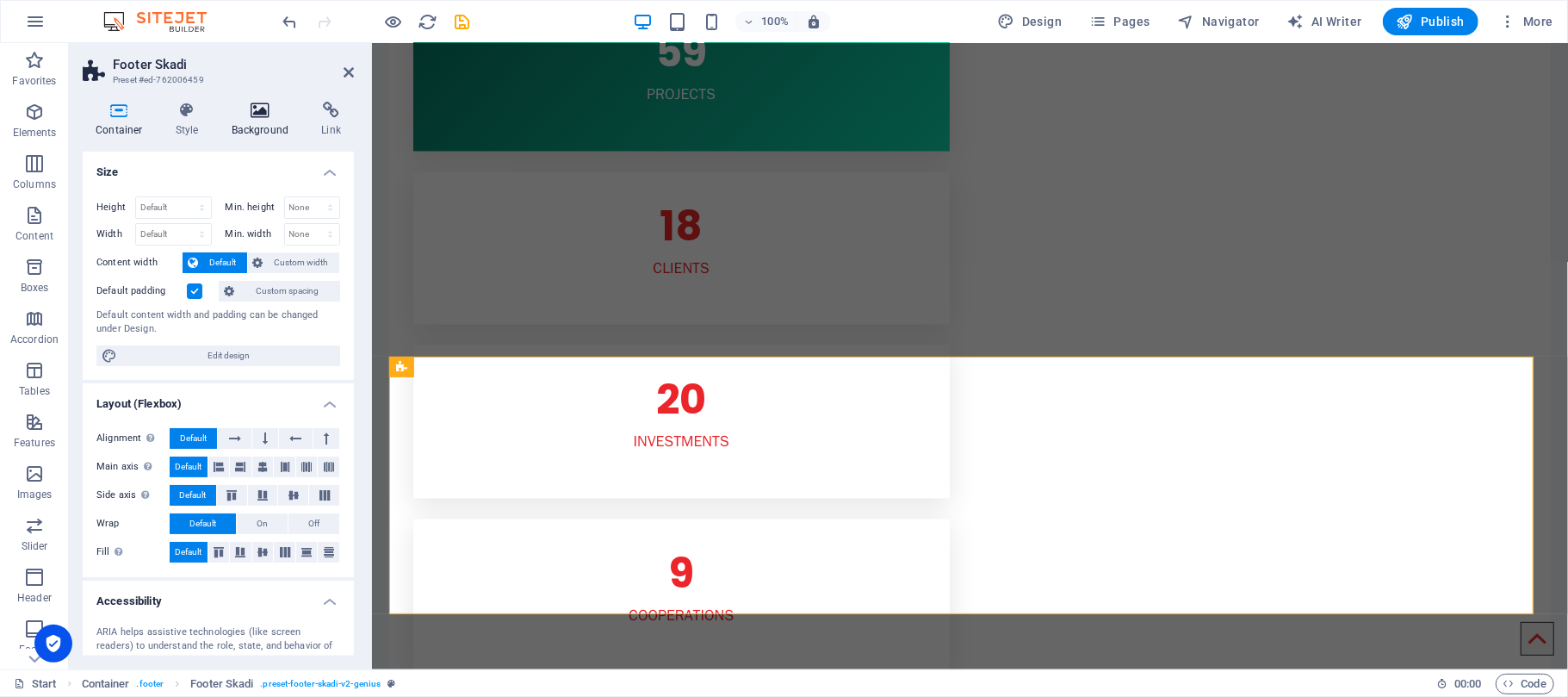 click at bounding box center [260, 110] 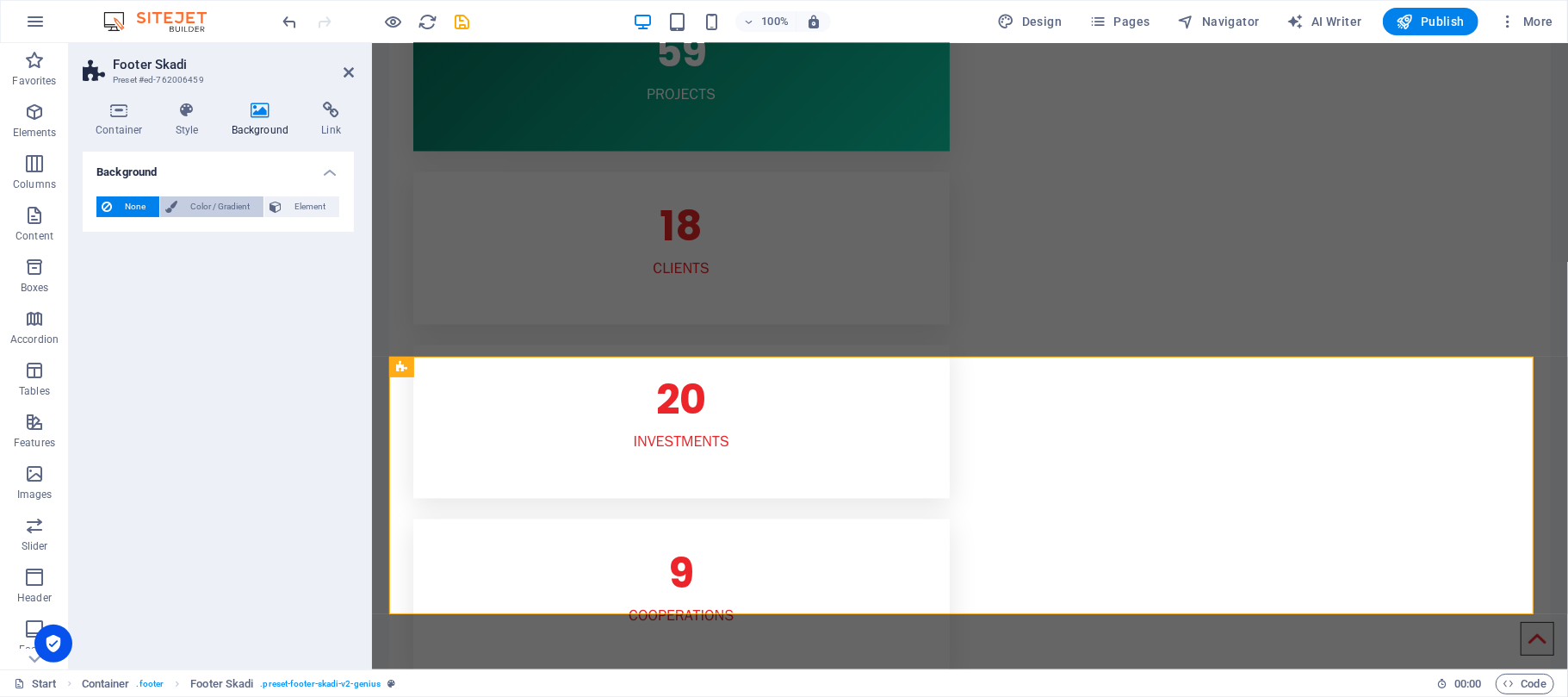 click on "Color / Gradient" at bounding box center (220, 207) 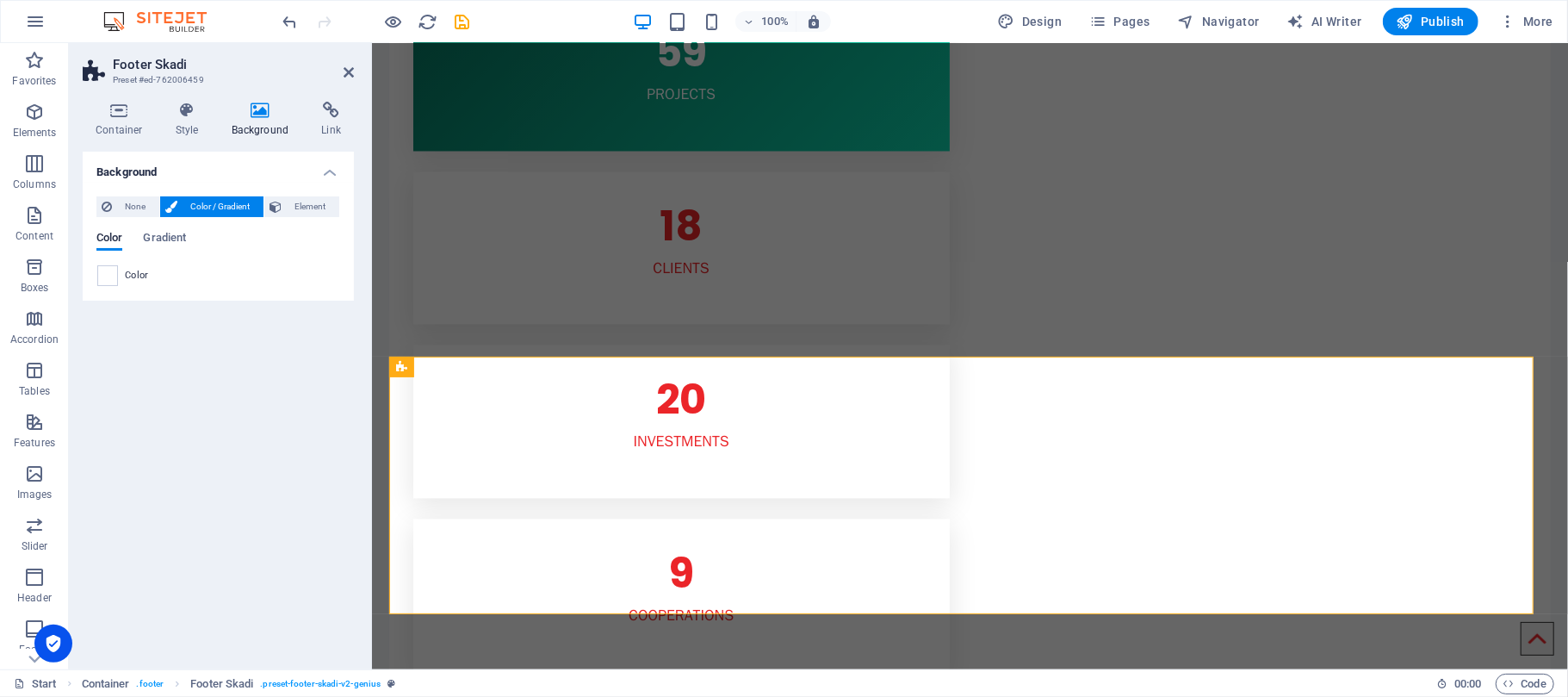 click on "Color" at bounding box center (218, 276) 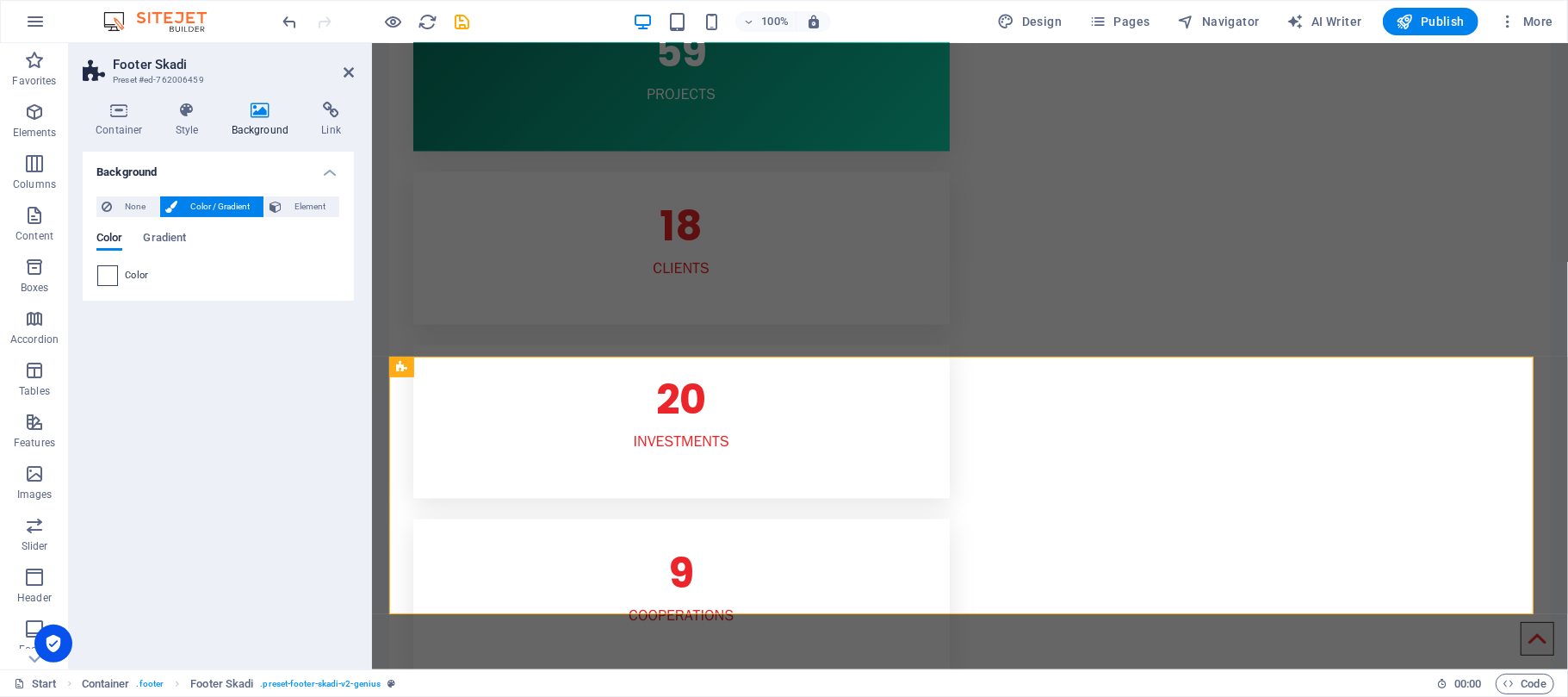 click at bounding box center (108, 276) 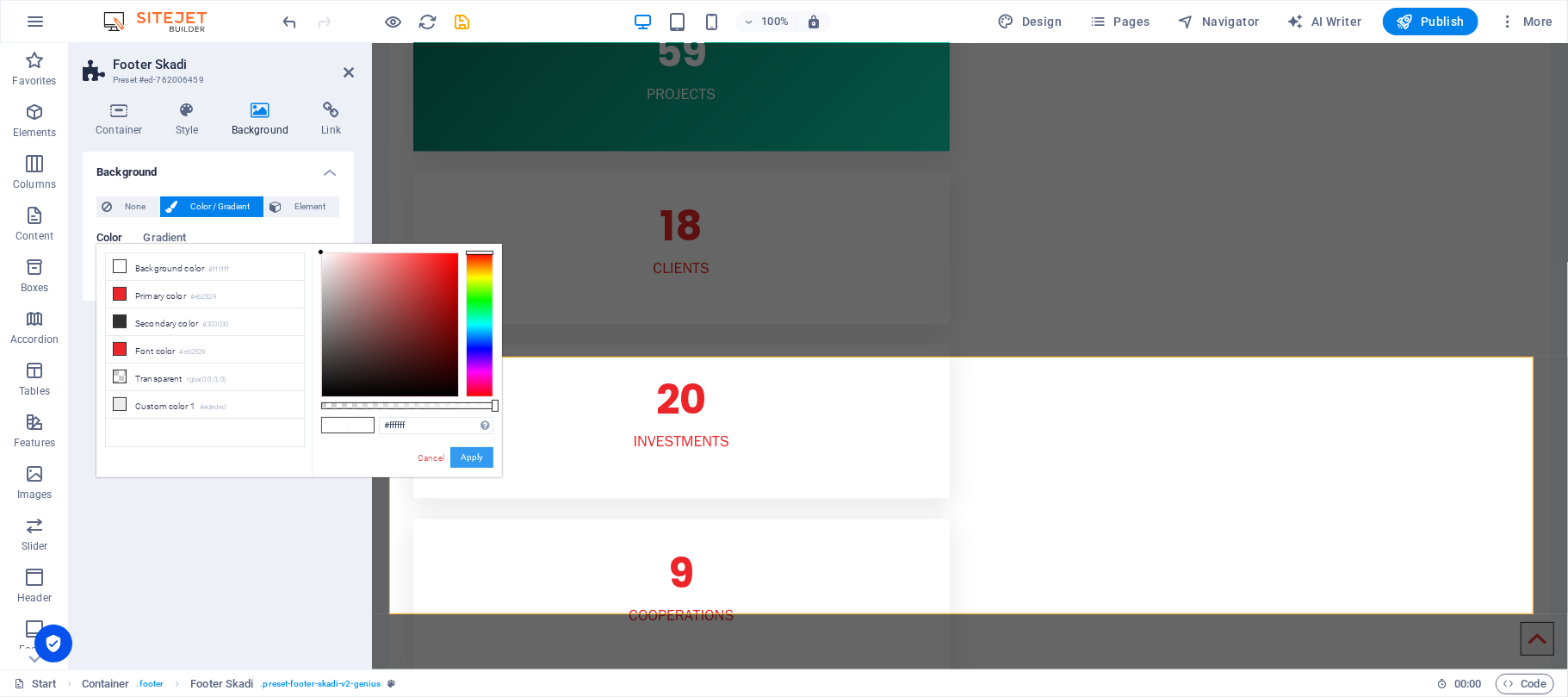 click on "Apply" at bounding box center (472, 457) 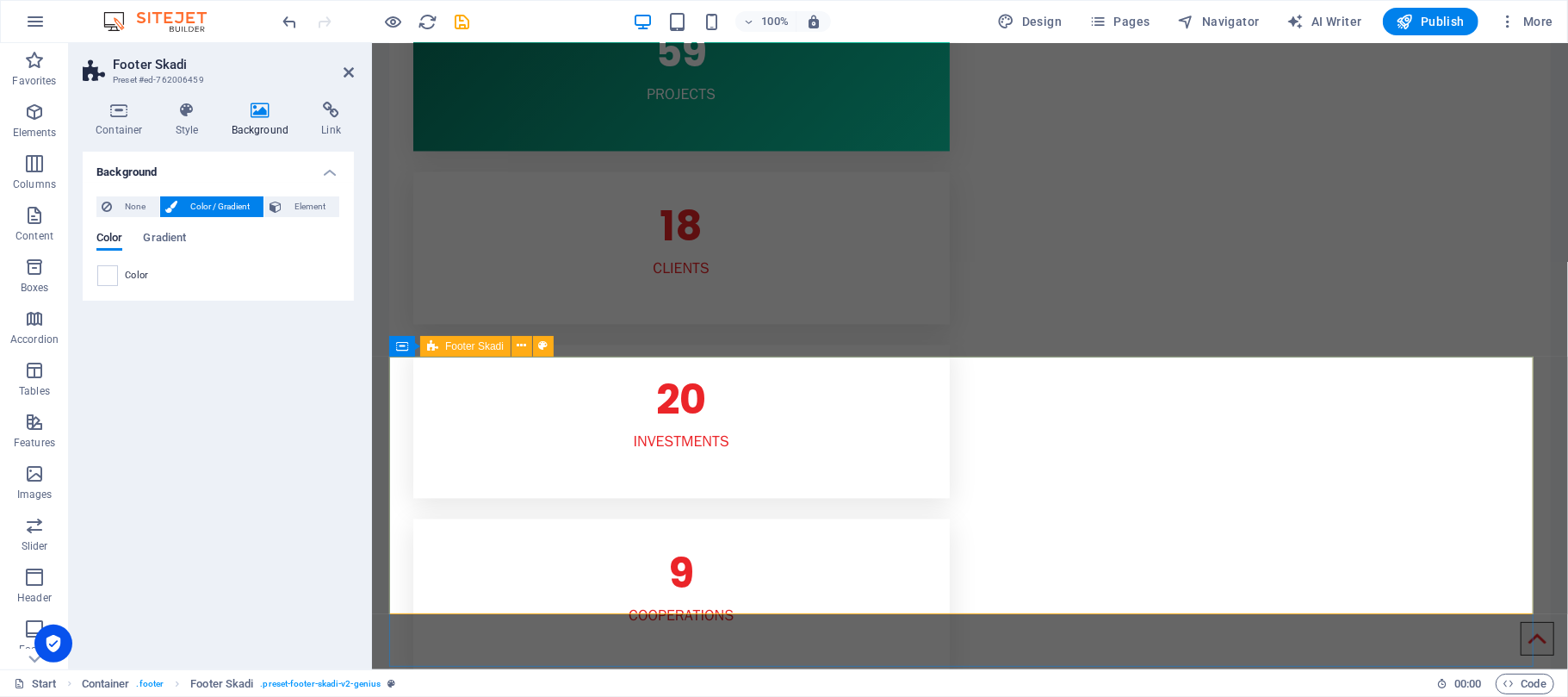scroll, scrollTop: 2345, scrollLeft: 0, axis: vertical 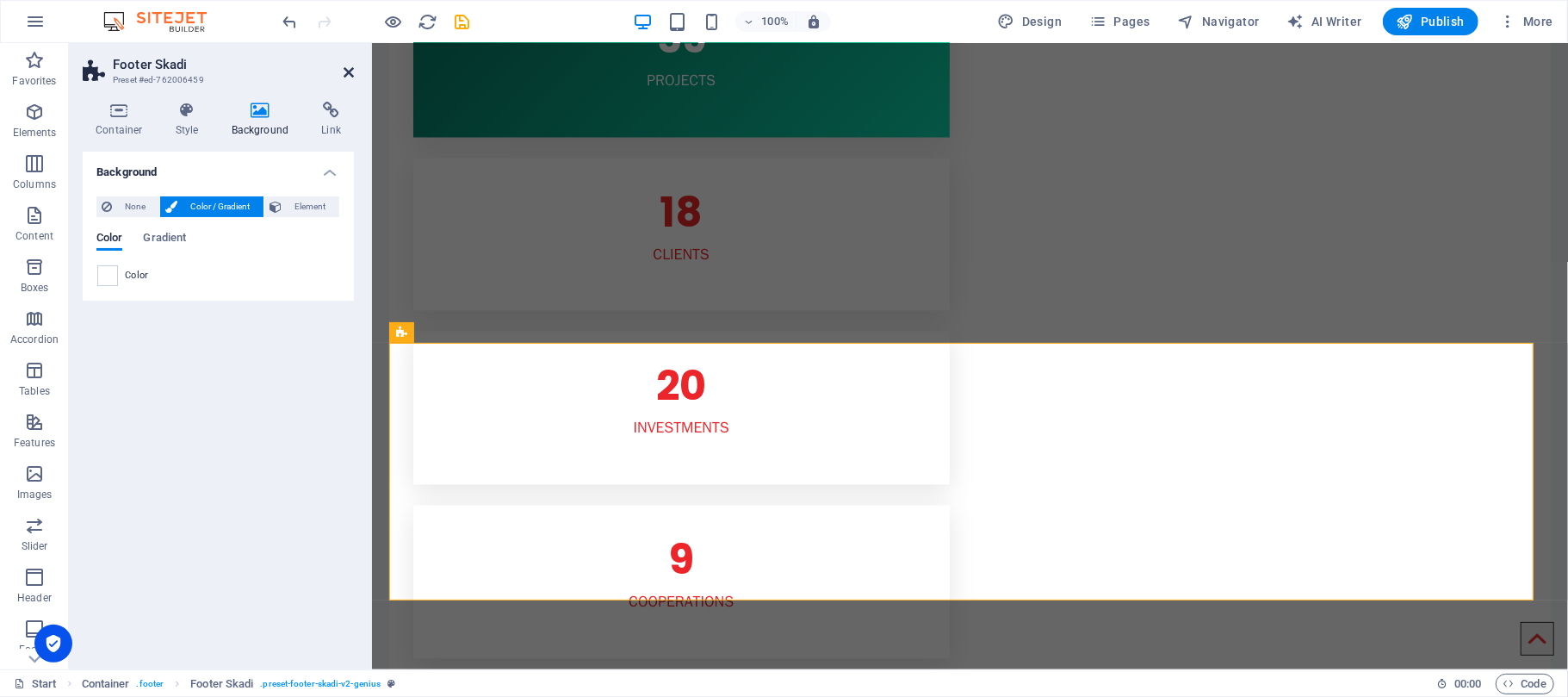 click at bounding box center (349, 72) 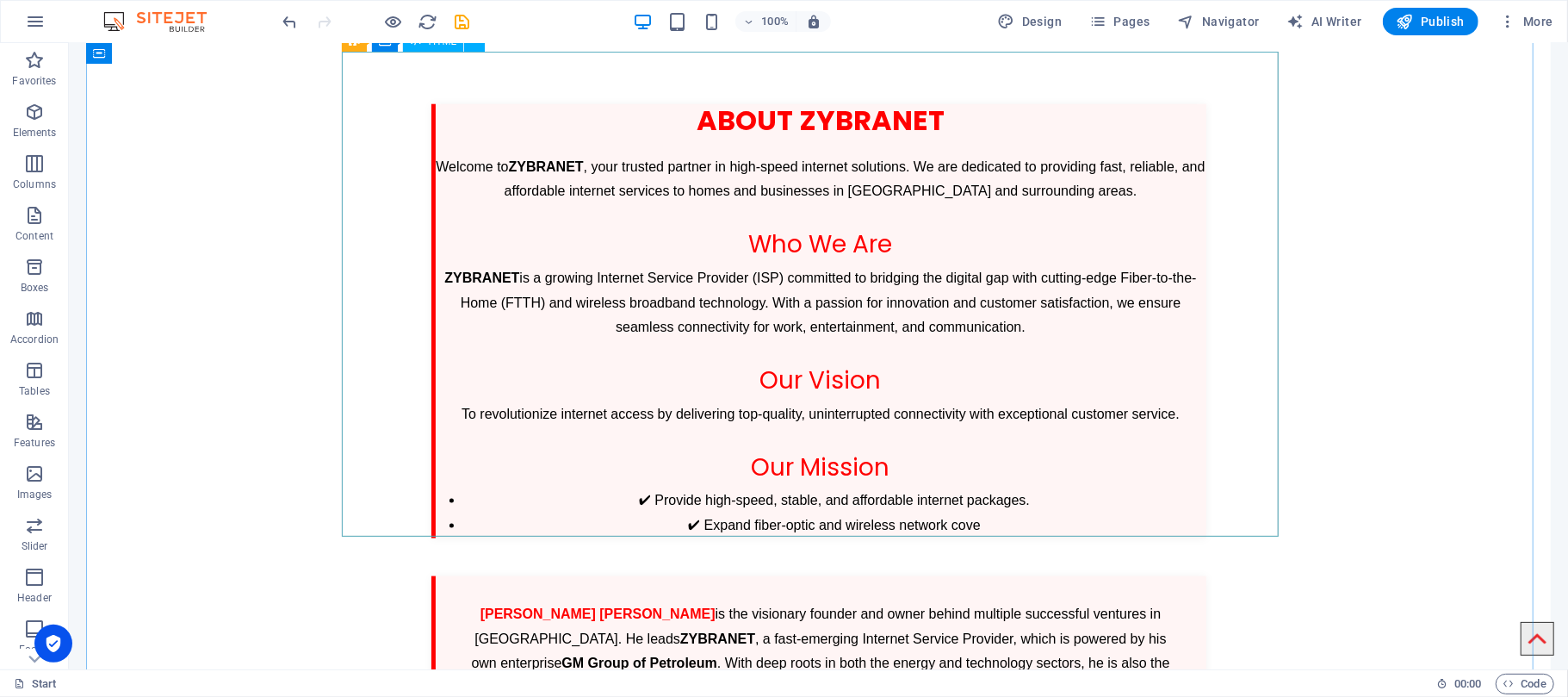 scroll, scrollTop: 1427, scrollLeft: 0, axis: vertical 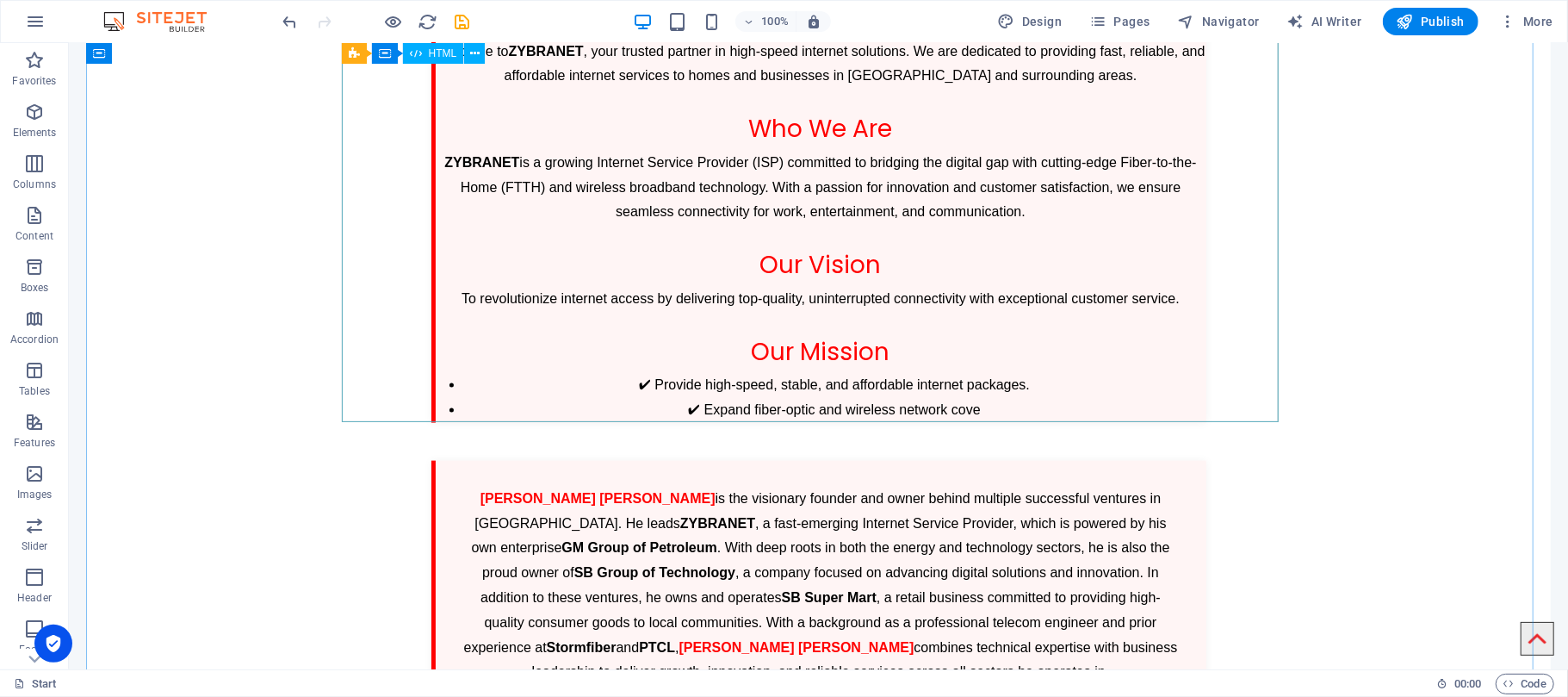 click on "ZYBRANET & Founder Profile
About ZYBRANET
Welcome to  ZYBRANET , your trusted partner in high-speed internet solutions. We are dedicated to providing fast, reliable, and affordable internet services to homes and businesses in [GEOGRAPHIC_DATA] and surrounding areas.
Who We Are
ZYBRANET  is a growing Internet Service Provider (ISP) committed to bridging the digital gap with cutting-edge Fiber-to-the-Home (FTTH) and wireless broadband technology. With a passion for innovation and customer satisfaction, we ensure seamless connectivity for work, entertainment, and communication.
Our Vision
To revolutionize internet access by delivering top-quality, uninterrupted connectivity with exceptional customer service.
Our Mission
✔ Provide high-speed, stable, and affordable internet packages.
✔ Expand fiber-optic and wireless network cove" at bounding box center [818, 205] 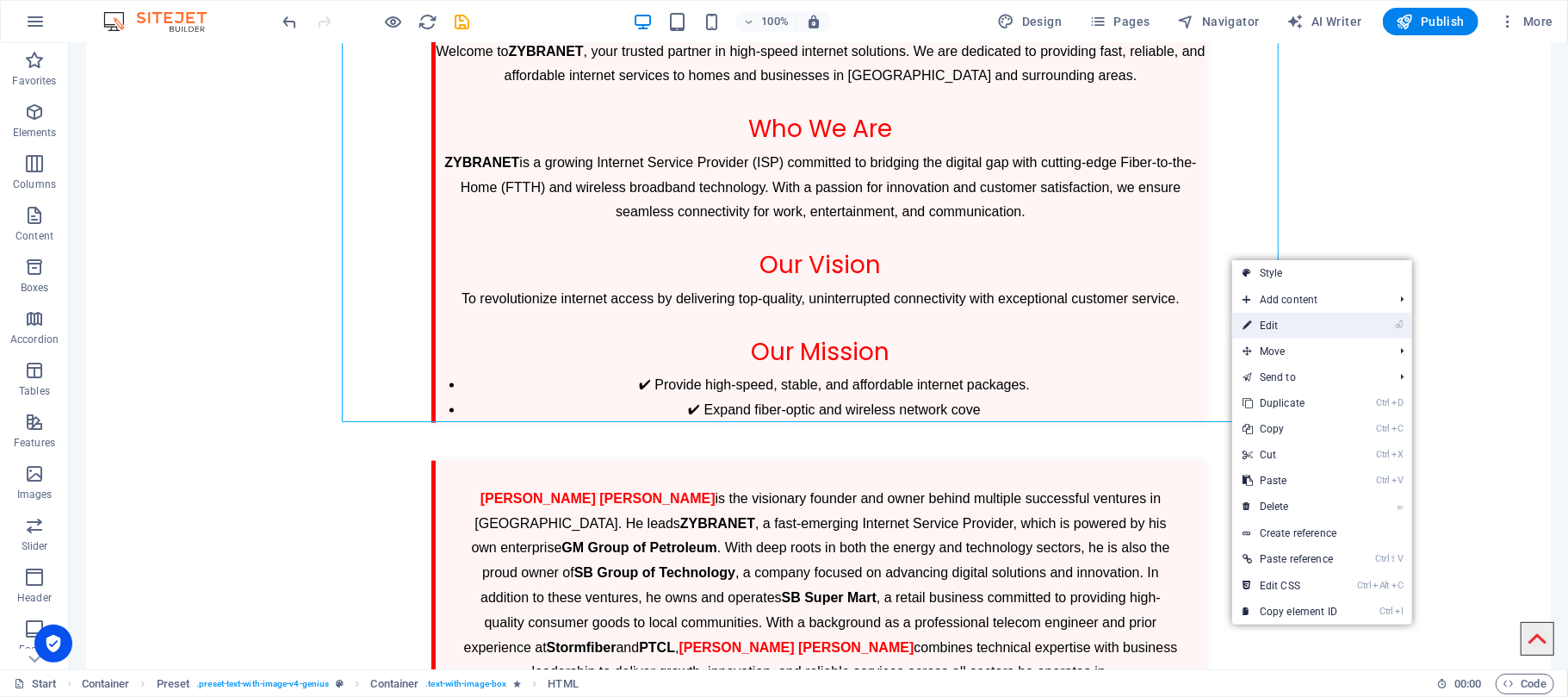 drag, startPoint x: 1280, startPoint y: 329, endPoint x: 908, endPoint y: 286, distance: 374.47697 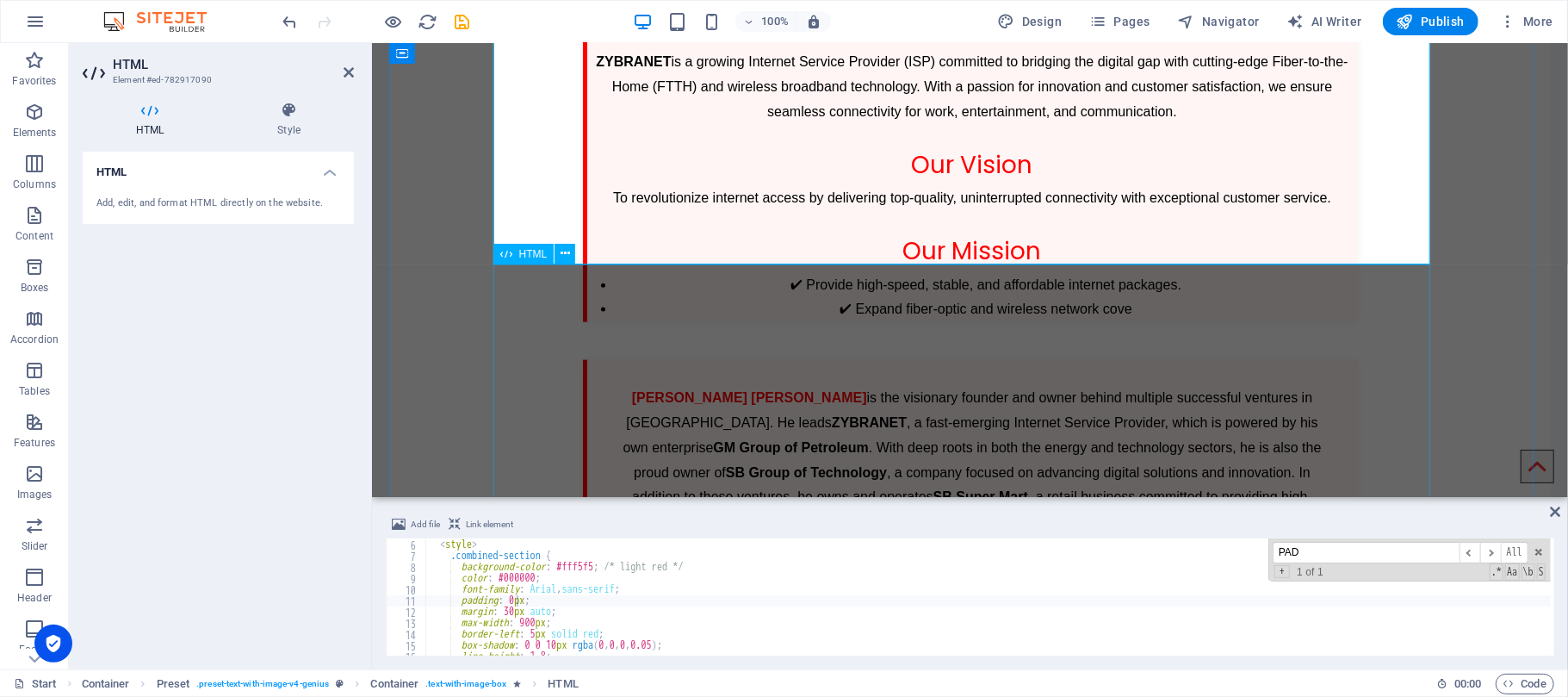 scroll, scrollTop: 1534, scrollLeft: 0, axis: vertical 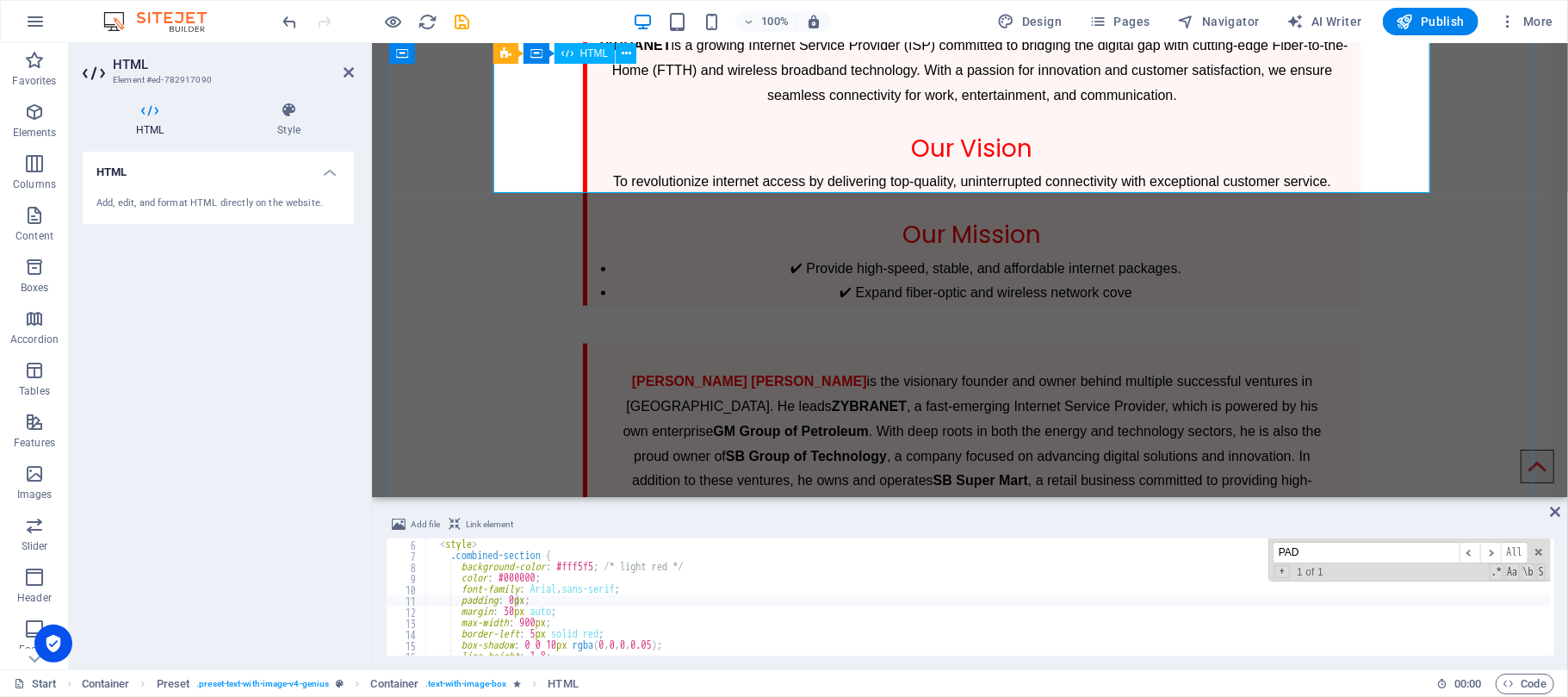 click on "ZYBRANET & Founder Profile
About ZYBRANET
Welcome to  ZYBRANET , your trusted partner in high-speed internet solutions. We are dedicated to providing fast, reliable, and affordable internet services to homes and businesses in [GEOGRAPHIC_DATA] and surrounding areas.
Who We Are
ZYBRANET  is a growing Internet Service Provider (ISP) committed to bridging the digital gap with cutting-edge Fiber-to-the-Home (FTTH) and wireless broadband technology. With a passion for innovation and customer satisfaction, we ensure seamless connectivity for work, entertainment, and communication.
Our Vision
To revolutionize internet access by delivering top-quality, uninterrupted connectivity with exceptional customer service.
Our Mission
✔ Provide high-speed, stable, and affordable internet packages.
✔ Expand fiber-optic and wireless network cove" at bounding box center [970, 89] 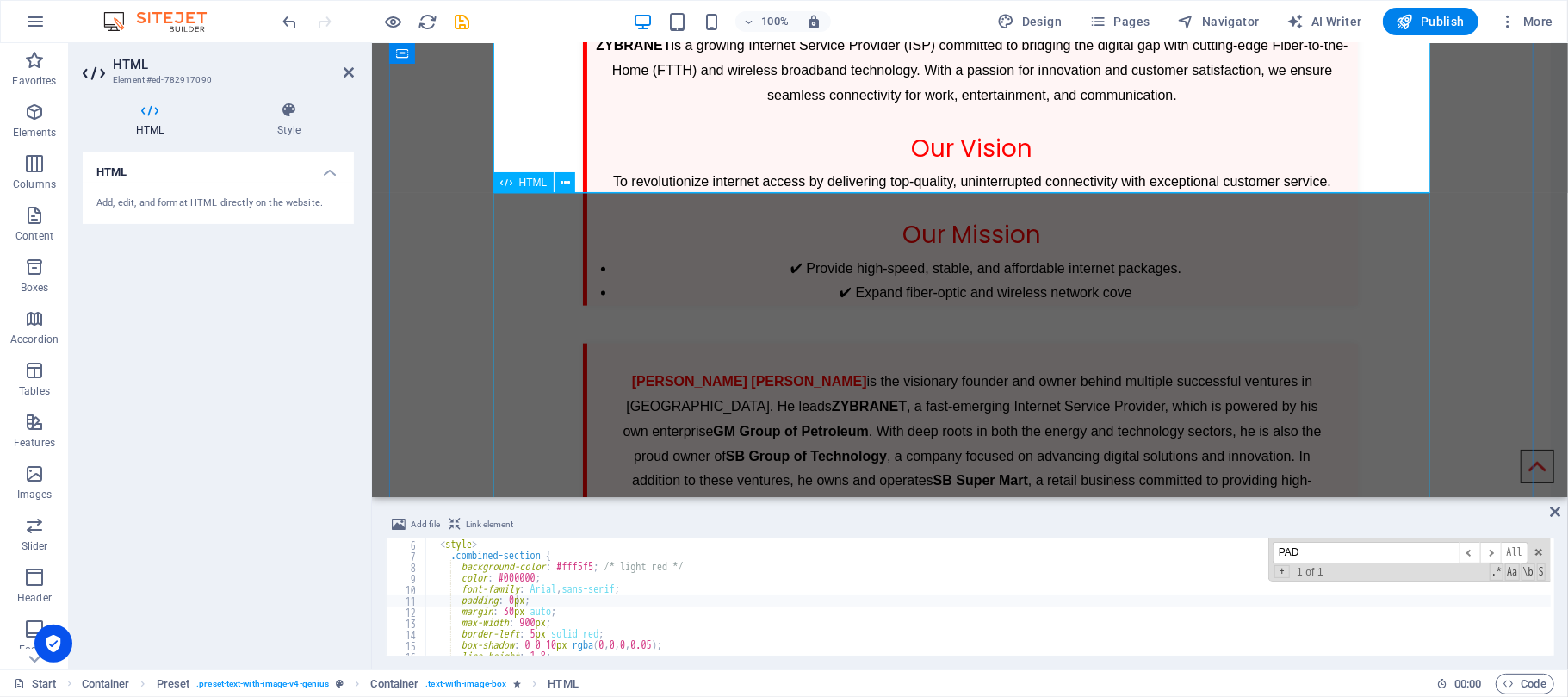 click on "Founder Section
[PERSON_NAME] [PERSON_NAME]  is the visionary founder and owner behind multiple successful ventures in [GEOGRAPHIC_DATA]. He leads  ZYBRANET , a fast-emerging Internet Service Provider, which is powered by his own enterprise  GM Group of Petroleum . With deep roots in both the energy and technology sectors, he is also the proud owner of  SB Group of Technology , a company focused on advancing digital solutions and innovation. In addition to these ventures, he owns and operates  SB Super Mart , a retail business committed to providing high-quality consumer goods to local communities. With a background as a professional telecom engineer and prior experience at  [GEOGRAPHIC_DATA]  and  PTCL ,  [PERSON_NAME] [PERSON_NAME]  combines technical expertise with business leadership to deliver growth, innovation, and reliable services across all sectors he operates in." at bounding box center [970, 475] 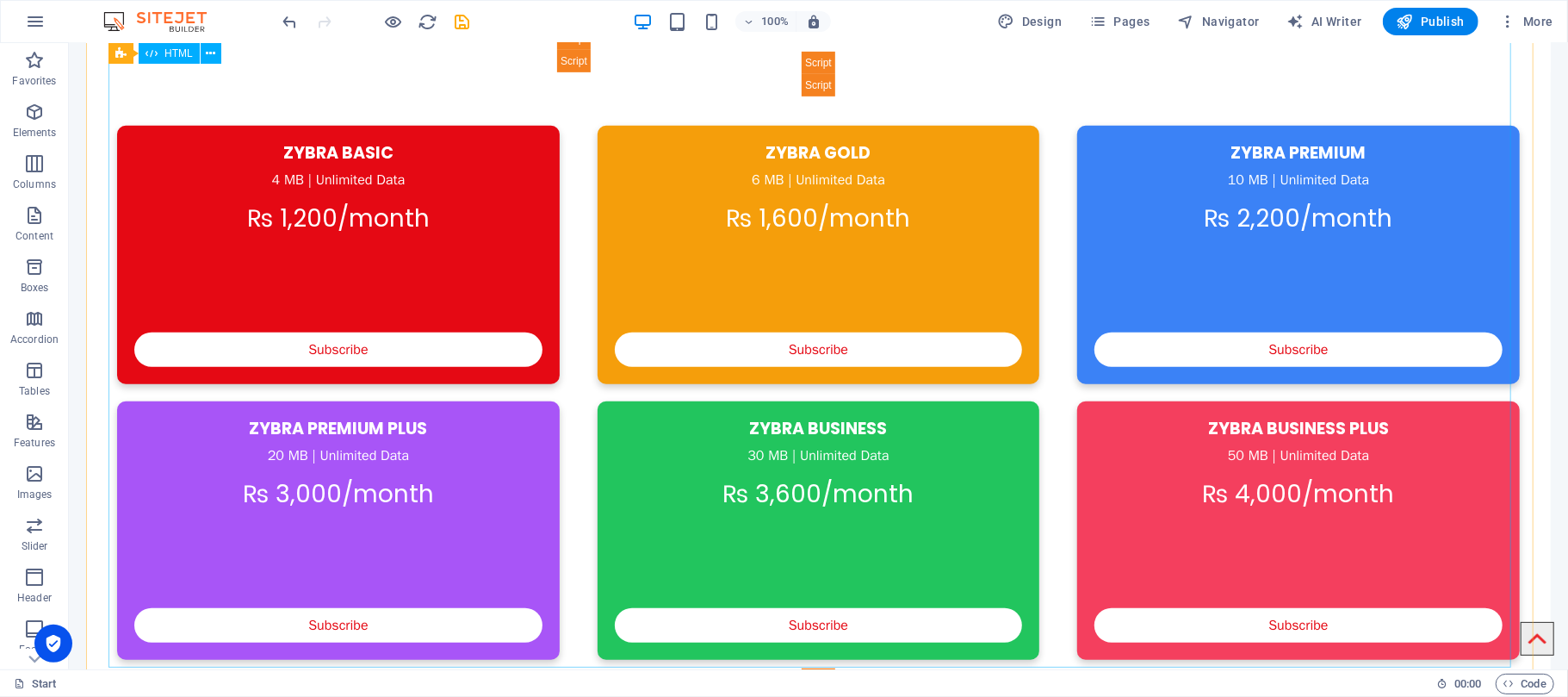 scroll, scrollTop: 47, scrollLeft: 0, axis: vertical 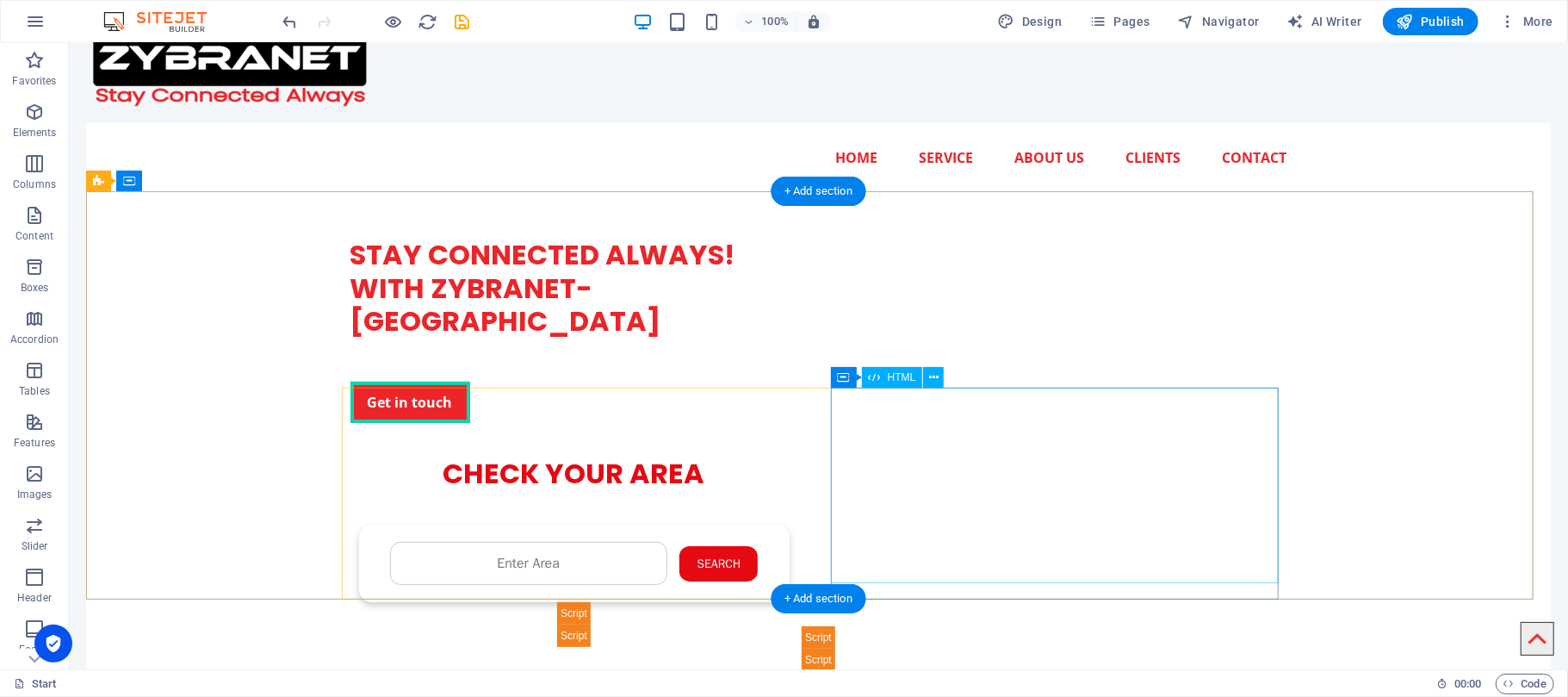 click on "Check Availability - ZYBRA
CHECK YOUR AREA
Search
Submit Your Details
Name
Father's Name
Area
Select Package
Basic 4MB
Gold 6MB
Premium 10MB
Premium Plus 20MB
Submit" at bounding box center (573, 551) 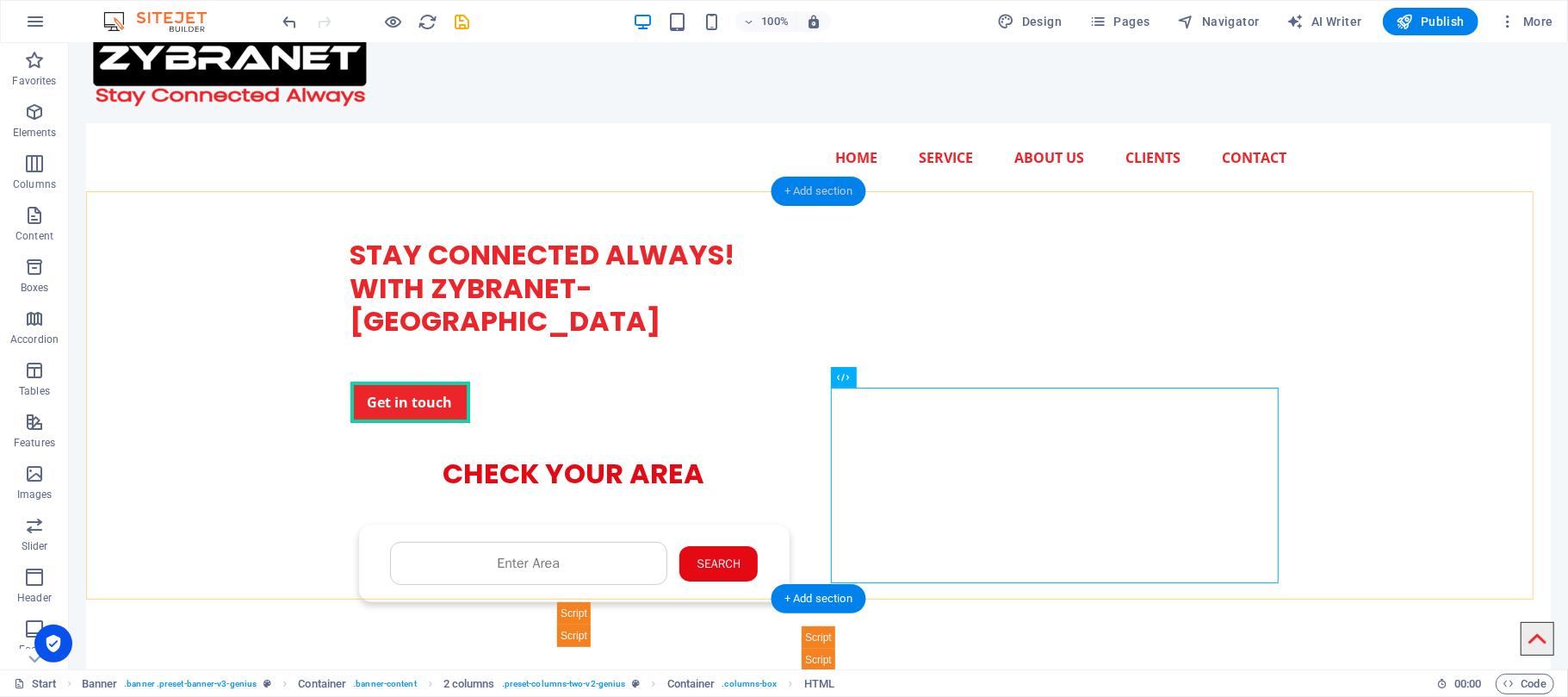 click on "+ Add section" at bounding box center [818, 191] 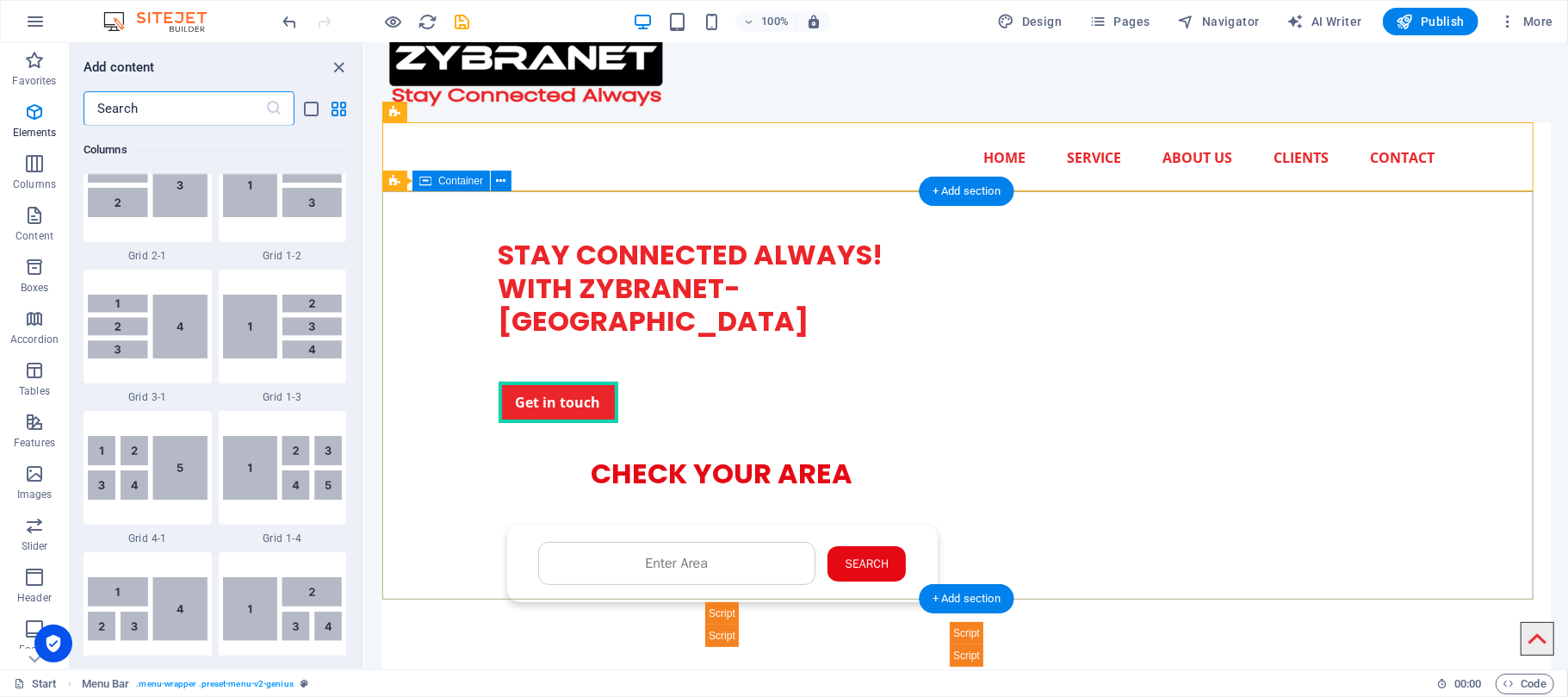 scroll, scrollTop: 3014, scrollLeft: 0, axis: vertical 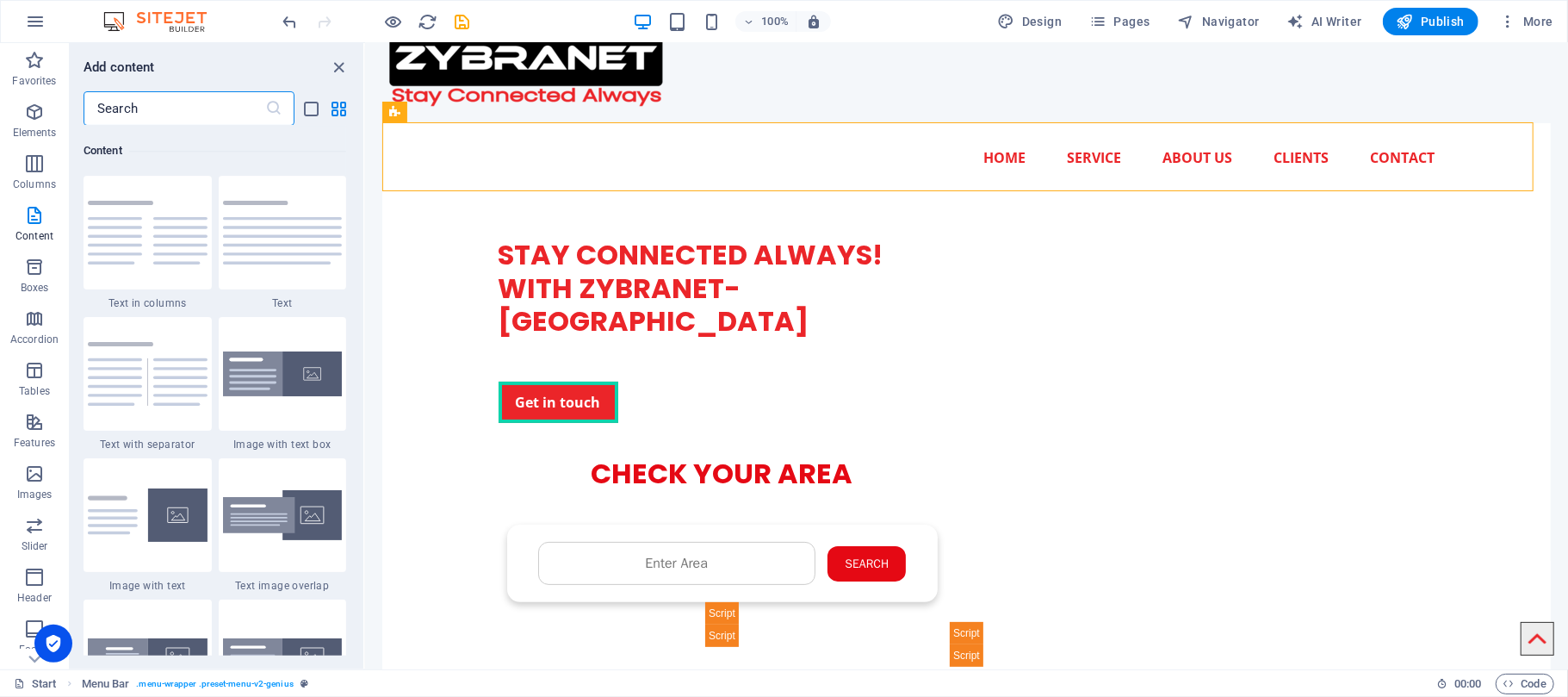 click at bounding box center [282, 374] 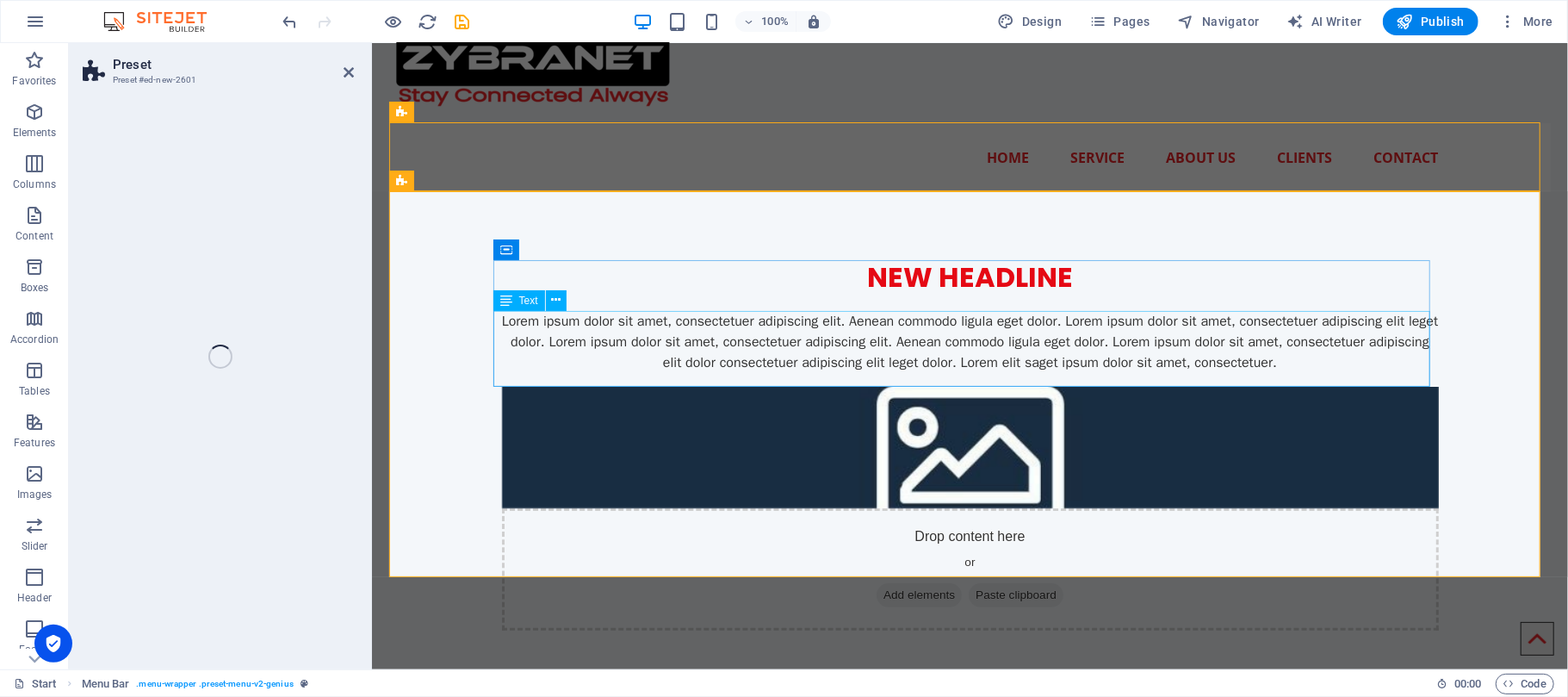 drag, startPoint x: 1016, startPoint y: 382, endPoint x: 840, endPoint y: 307, distance: 191.3139 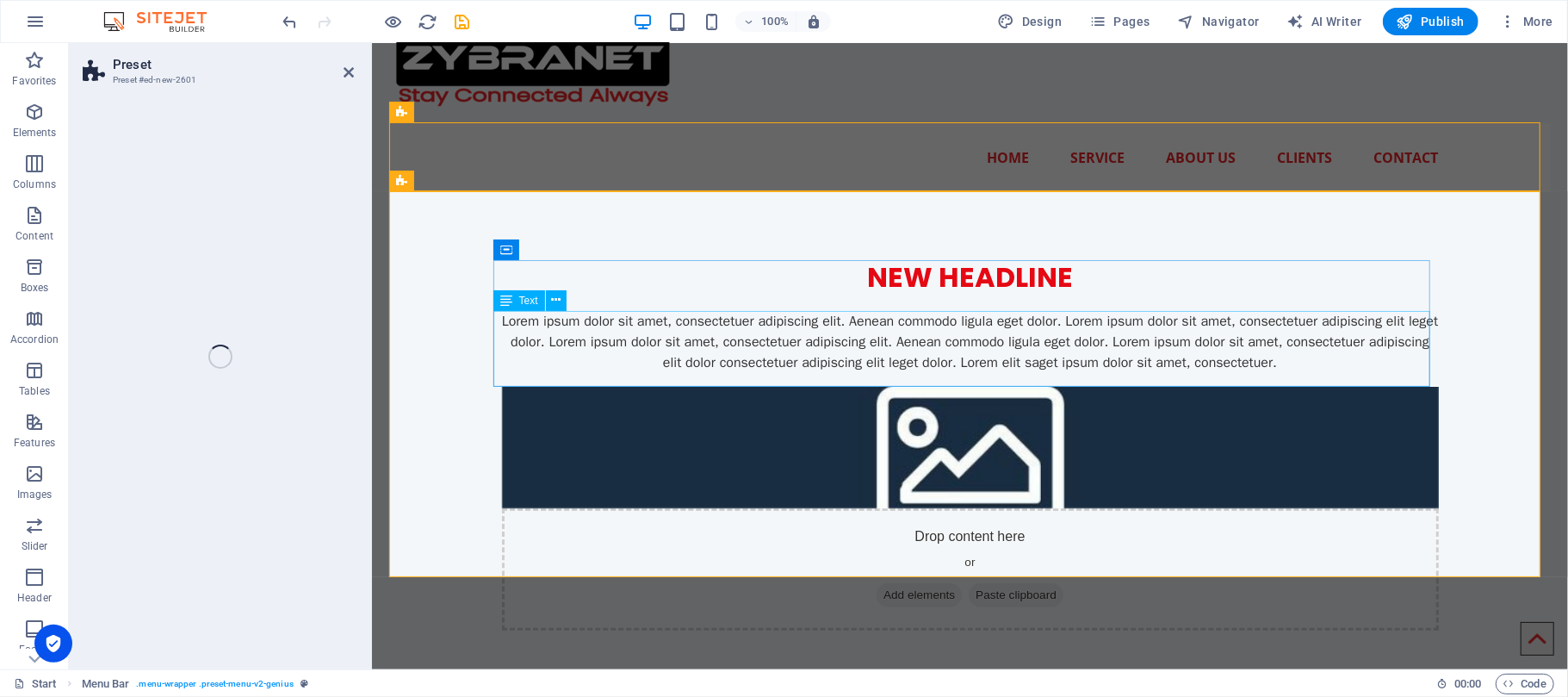 select on "rem" 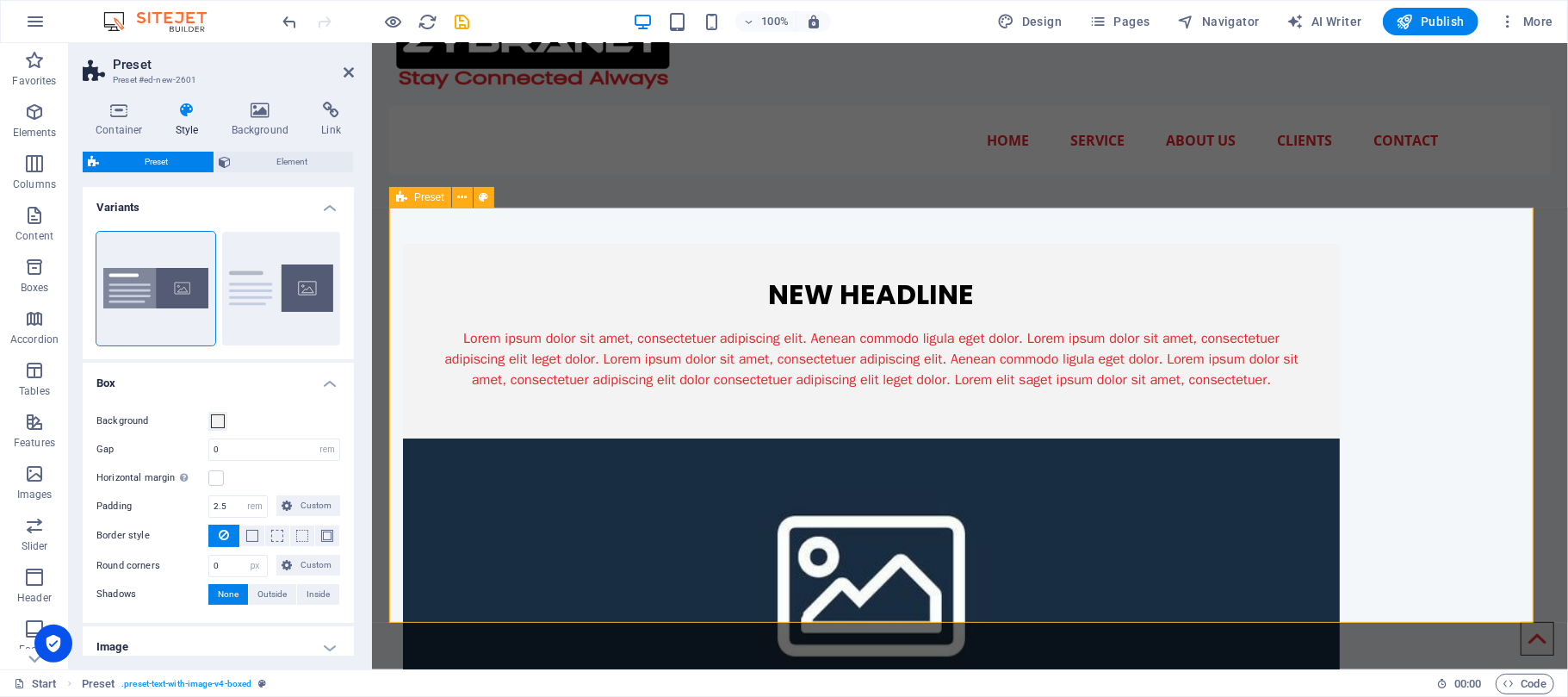 scroll, scrollTop: 0, scrollLeft: 0, axis: both 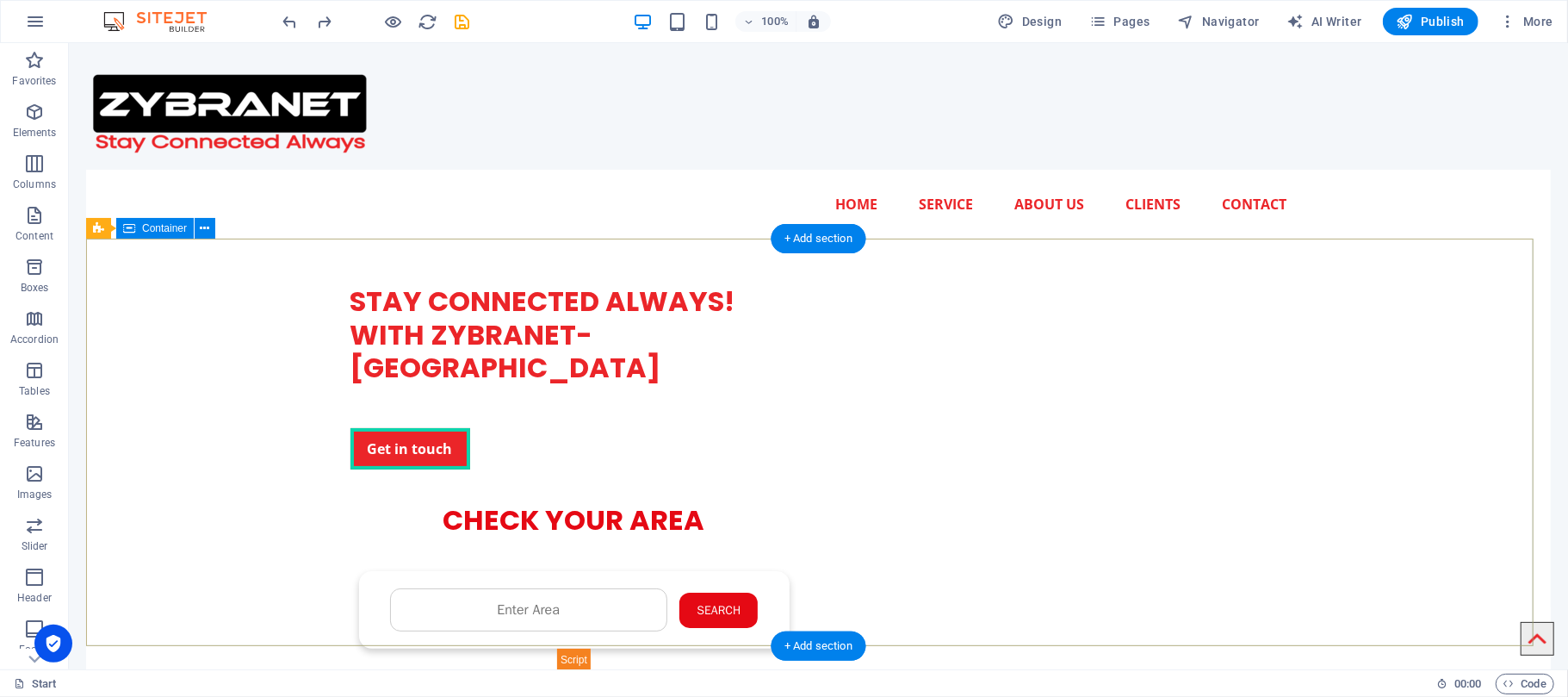 click on "STAY CONNECTED ALWAYS! WITH ZYBRANET- [GEOGRAPHIC_DATA] Get in touch
Check Availability - ZYBRA
CHECK YOUR AREA
Search
Submit Your Details
Name
Father's Name
Area
Select Package
Basic 4MB
Gold 6MB
Premium 10MB
❌" at bounding box center (817, 465) 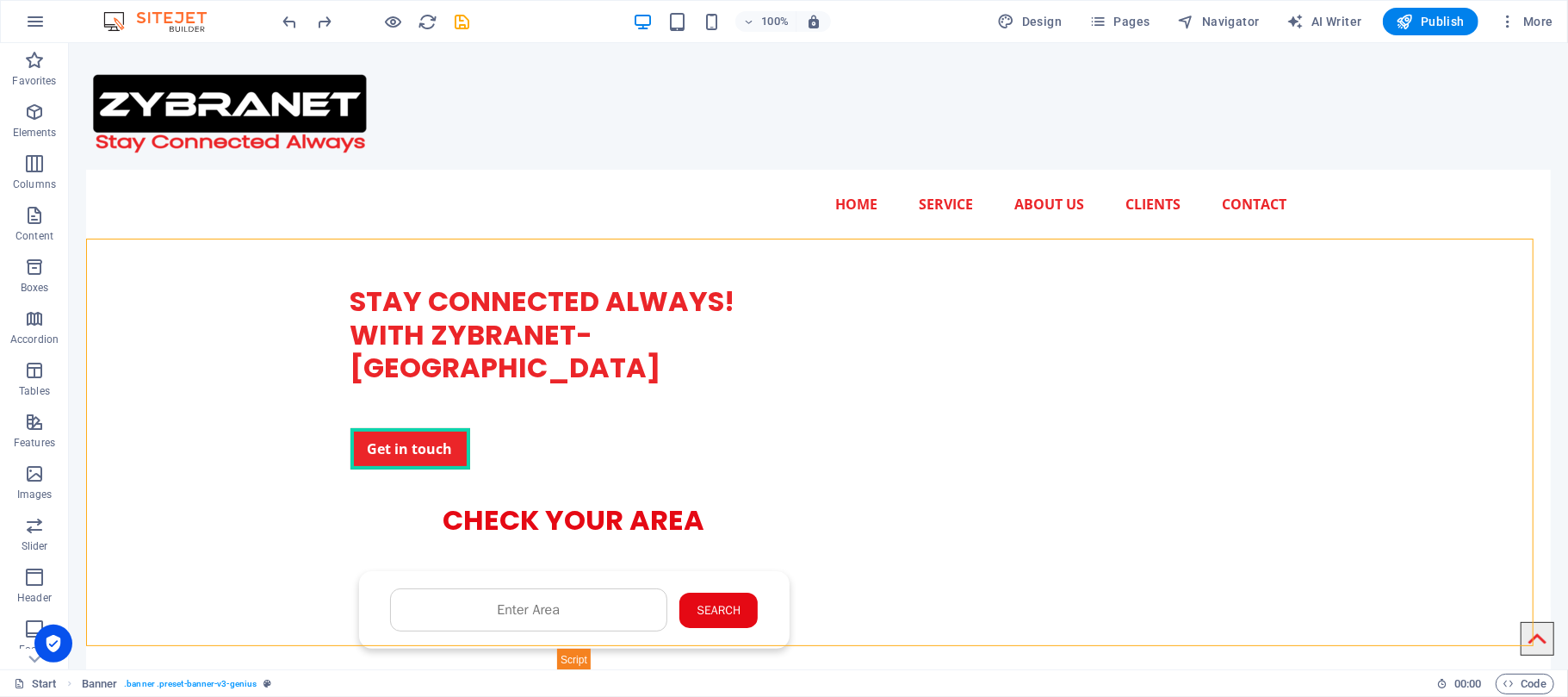 click on "100% Design Pages Navigator AI Writer Publish More" at bounding box center (920, 22) 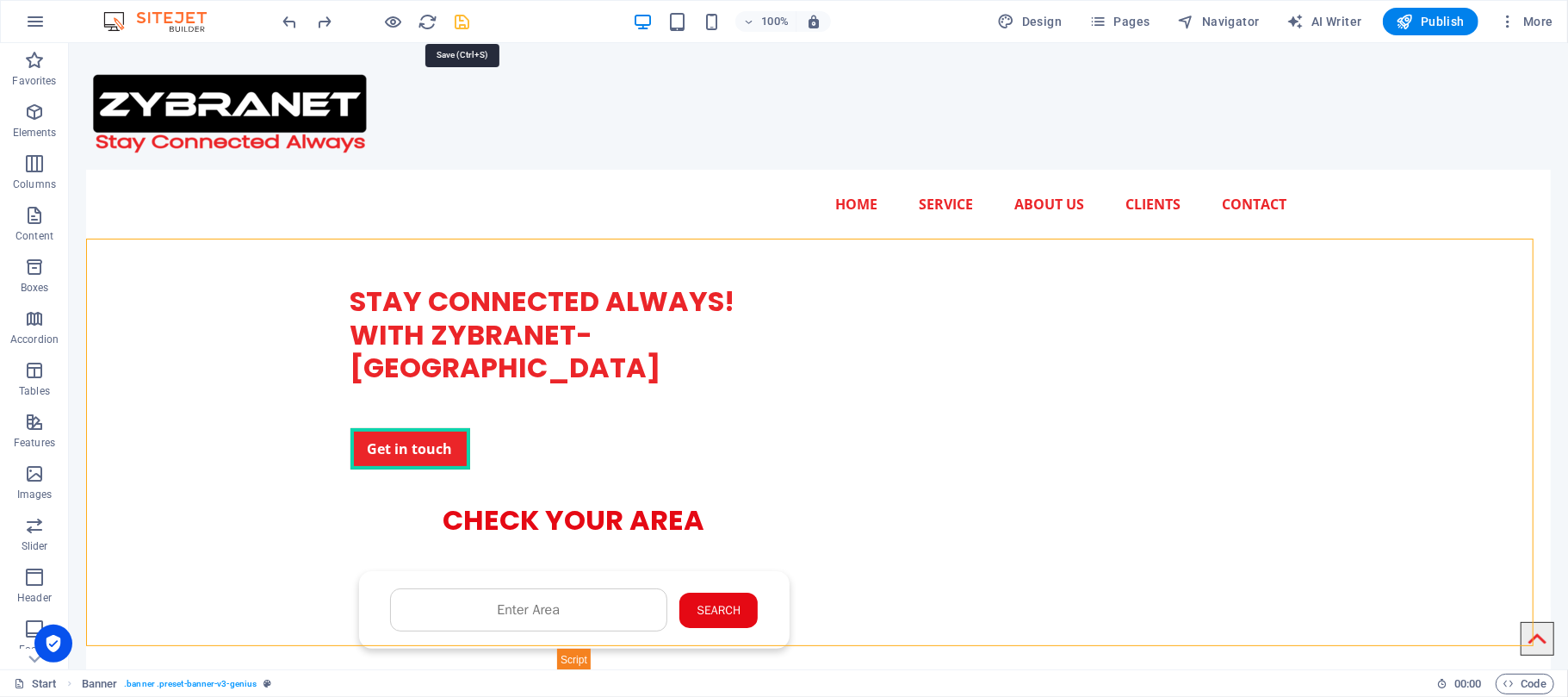 click at bounding box center [462, 22] 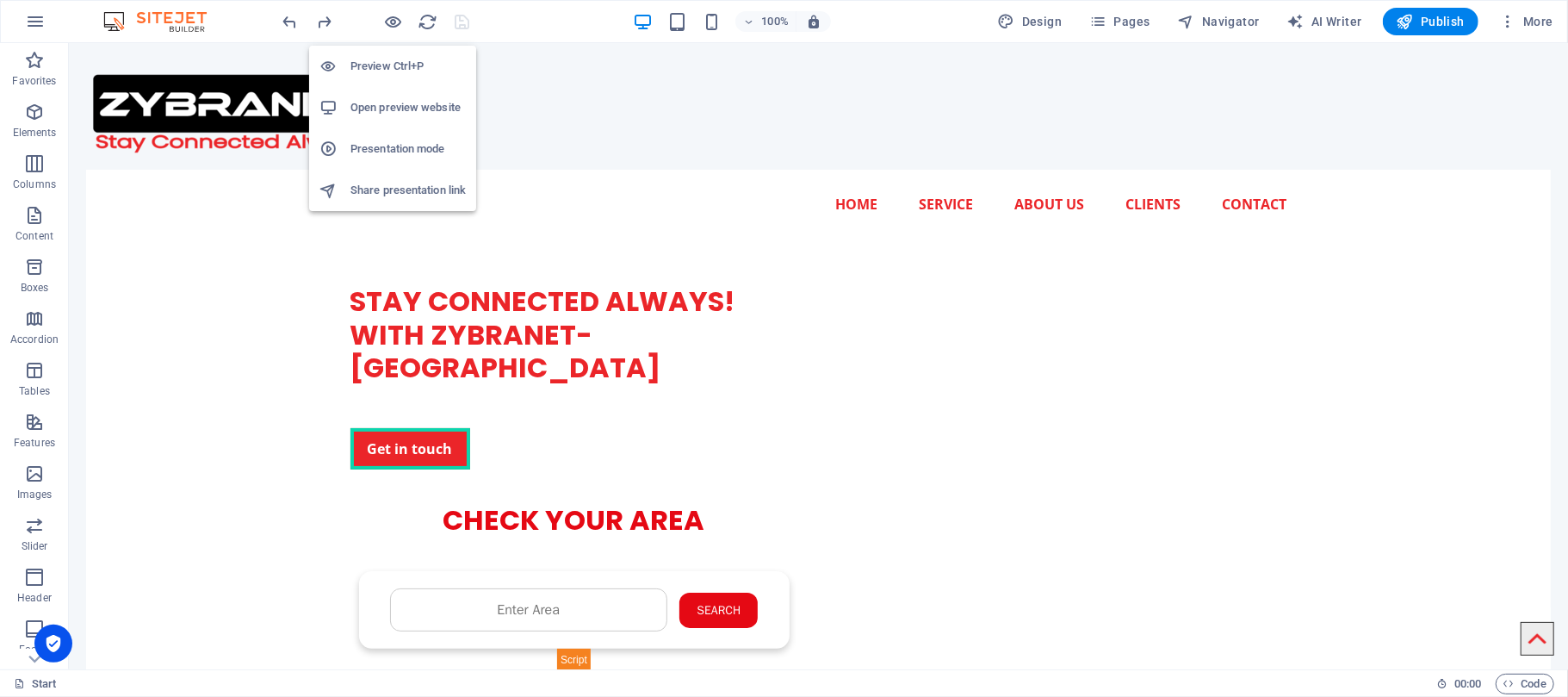 click on "Open preview website" at bounding box center (408, 108) 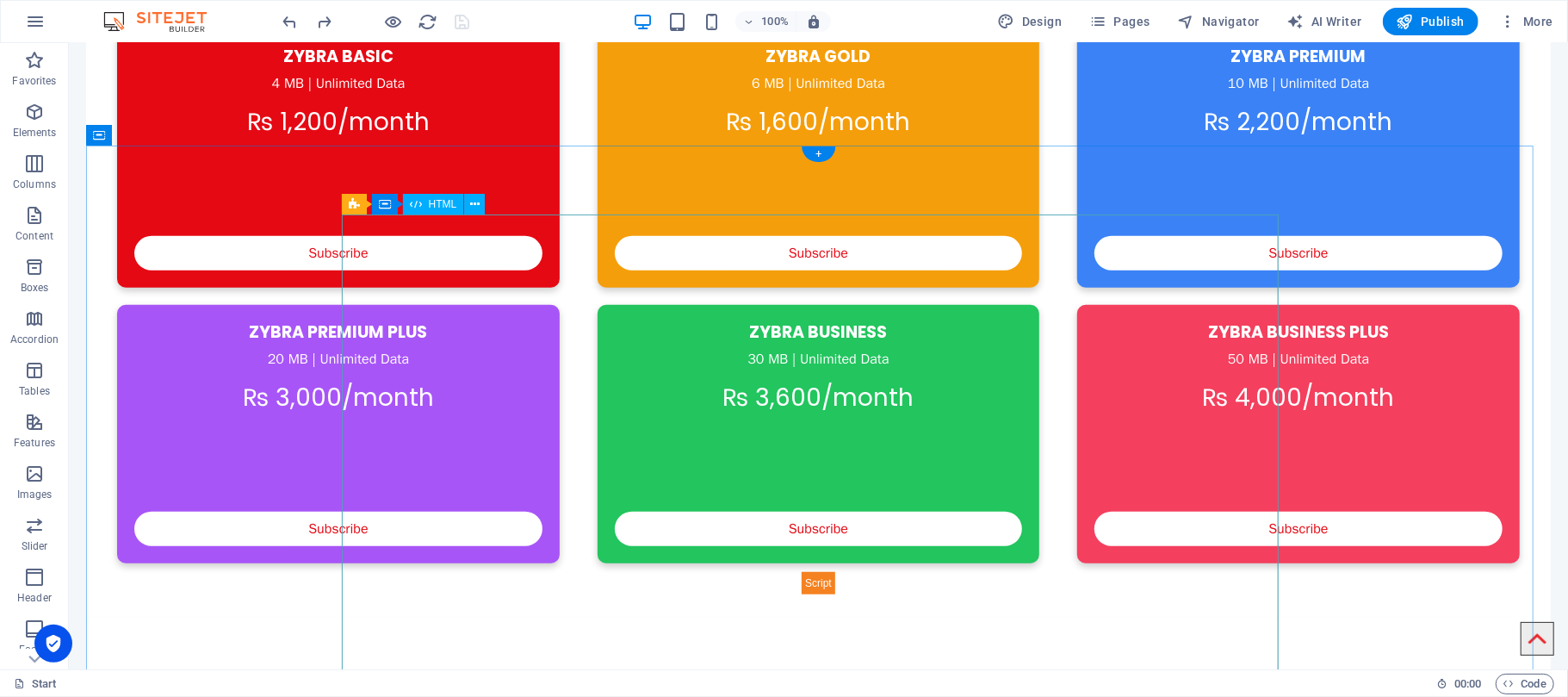 scroll, scrollTop: 1148, scrollLeft: 0, axis: vertical 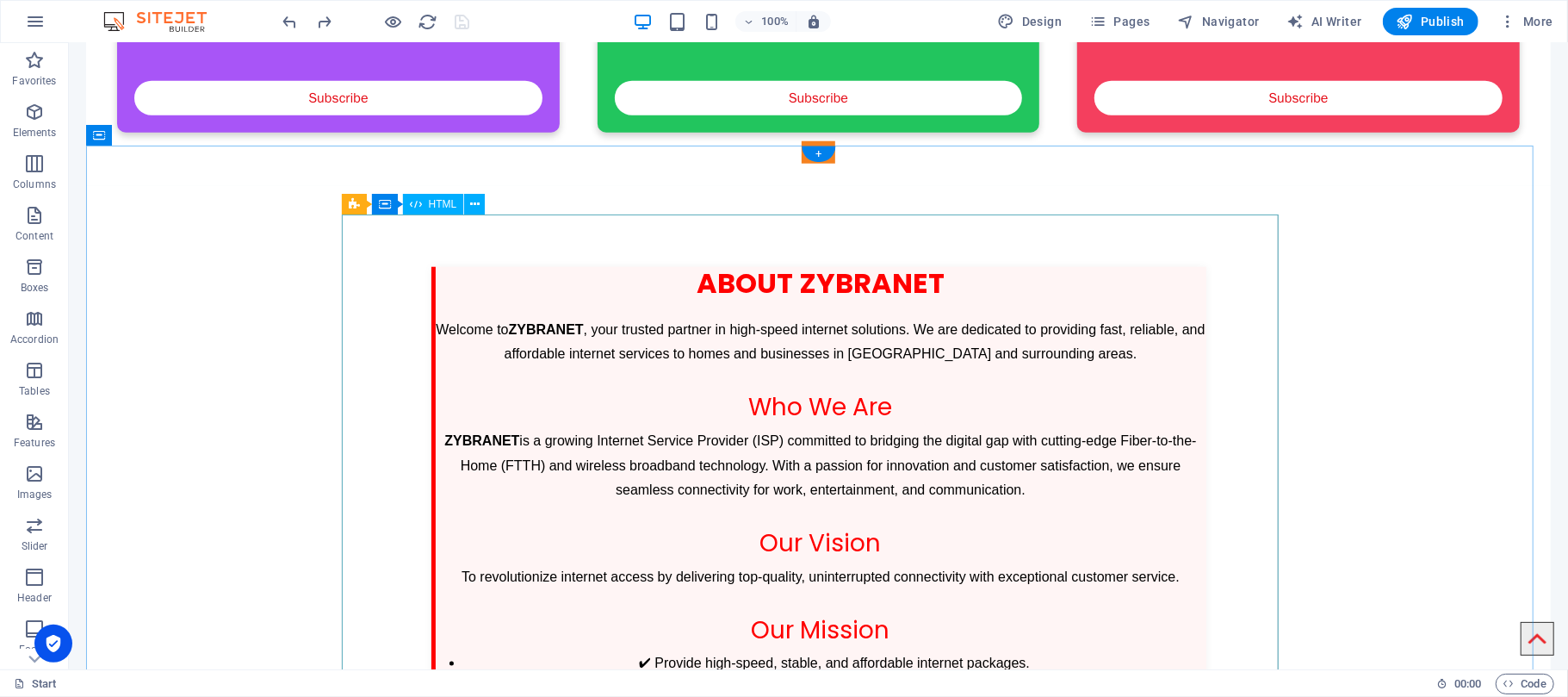 click on "ZYBRANET & Founder Profile
About ZYBRANET
Welcome to  ZYBRANET , your trusted partner in high-speed internet solutions. We are dedicated to providing fast, reliable, and affordable internet services to homes and businesses in [GEOGRAPHIC_DATA] and surrounding areas.
Who We Are
ZYBRANET  is a growing Internet Service Provider (ISP) committed to bridging the digital gap with cutting-edge Fiber-to-the-Home (FTTH) and wireless broadband technology. With a passion for innovation and customer satisfaction, we ensure seamless connectivity for work, entertainment, and communication.
Our Vision
To revolutionize internet access by delivering top-quality, uninterrupted connectivity with exceptional customer service.
Our Mission
✔ Provide high-speed, stable, and affordable internet packages.
✔ Expand fiber-optic and wireless network cove" at bounding box center (818, 483) 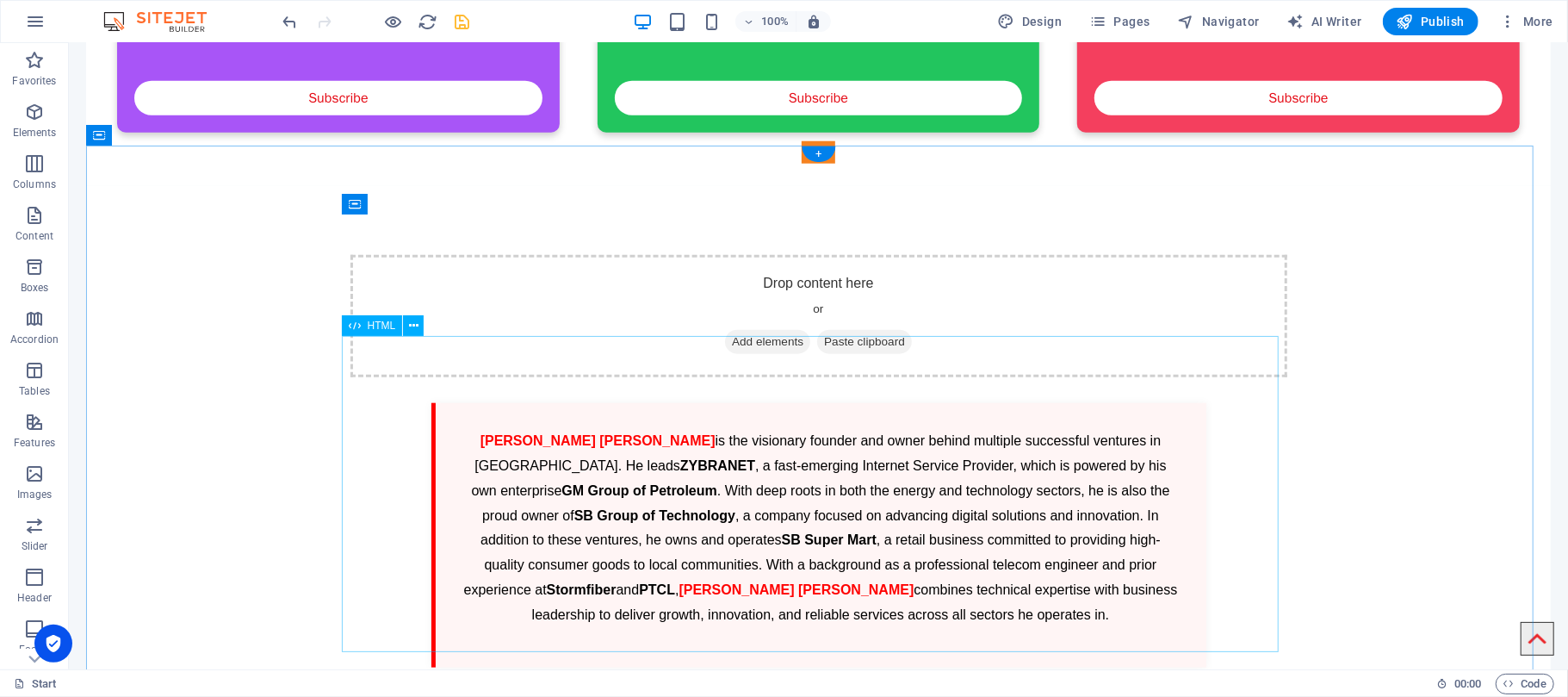 click on "Founder Section
[PERSON_NAME] [PERSON_NAME]  is the visionary founder and owner behind multiple successful ventures in [GEOGRAPHIC_DATA]. He leads  ZYBRANET , a fast-emerging Internet Service Provider, which is powered by his own enterprise  GM Group of Petroleum . With deep roots in both the energy and technology sectors, he is also the proud owner of  SB Group of Technology , a company focused on advancing digital solutions and innovation. In addition to these ventures, he owns and operates  SB Super Mart , a retail business committed to providing high-quality consumer goods to local communities. With a background as a professional telecom engineer and prior experience at  [GEOGRAPHIC_DATA]  and  PTCL ,  [PERSON_NAME] [PERSON_NAME]  combines technical expertise with business leadership to deliver growth, innovation, and reliable services across all sectors he operates in." at bounding box center [818, 534] 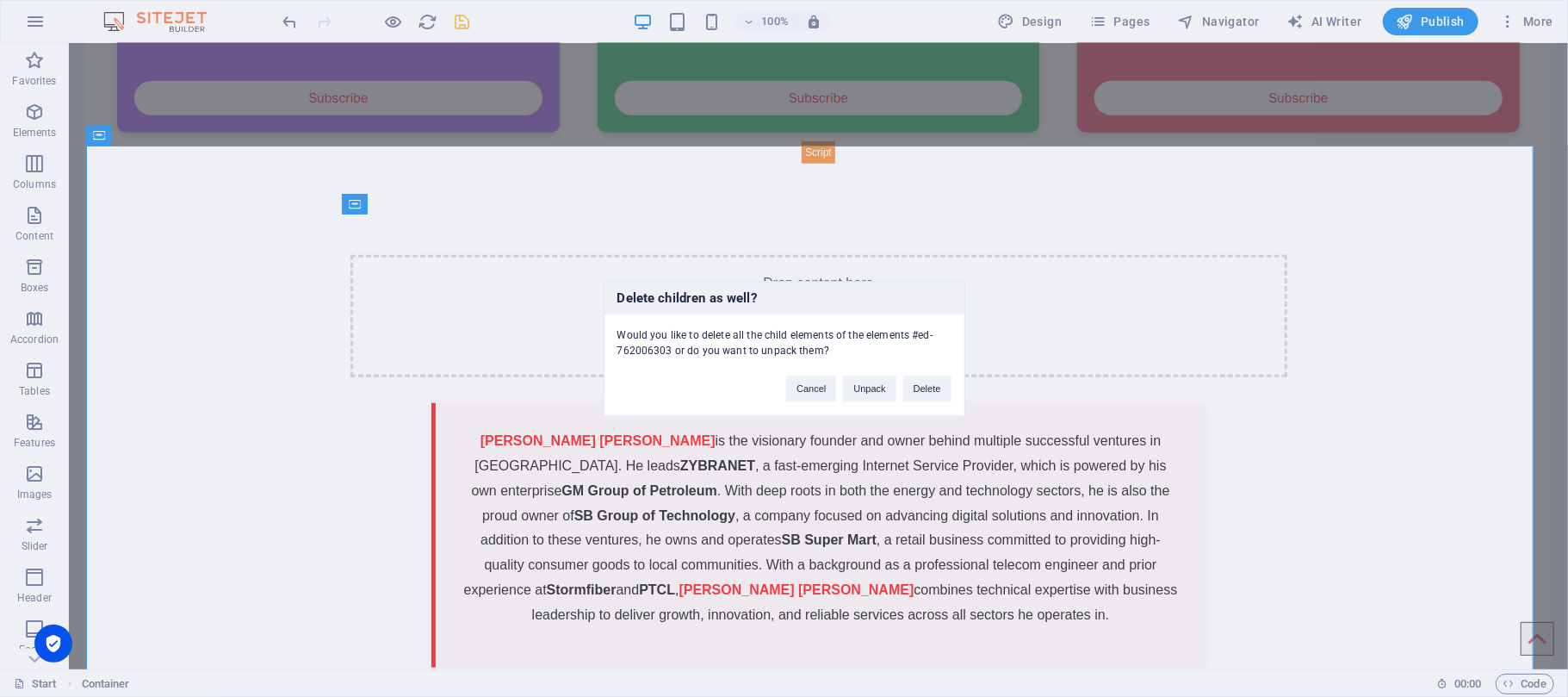 type 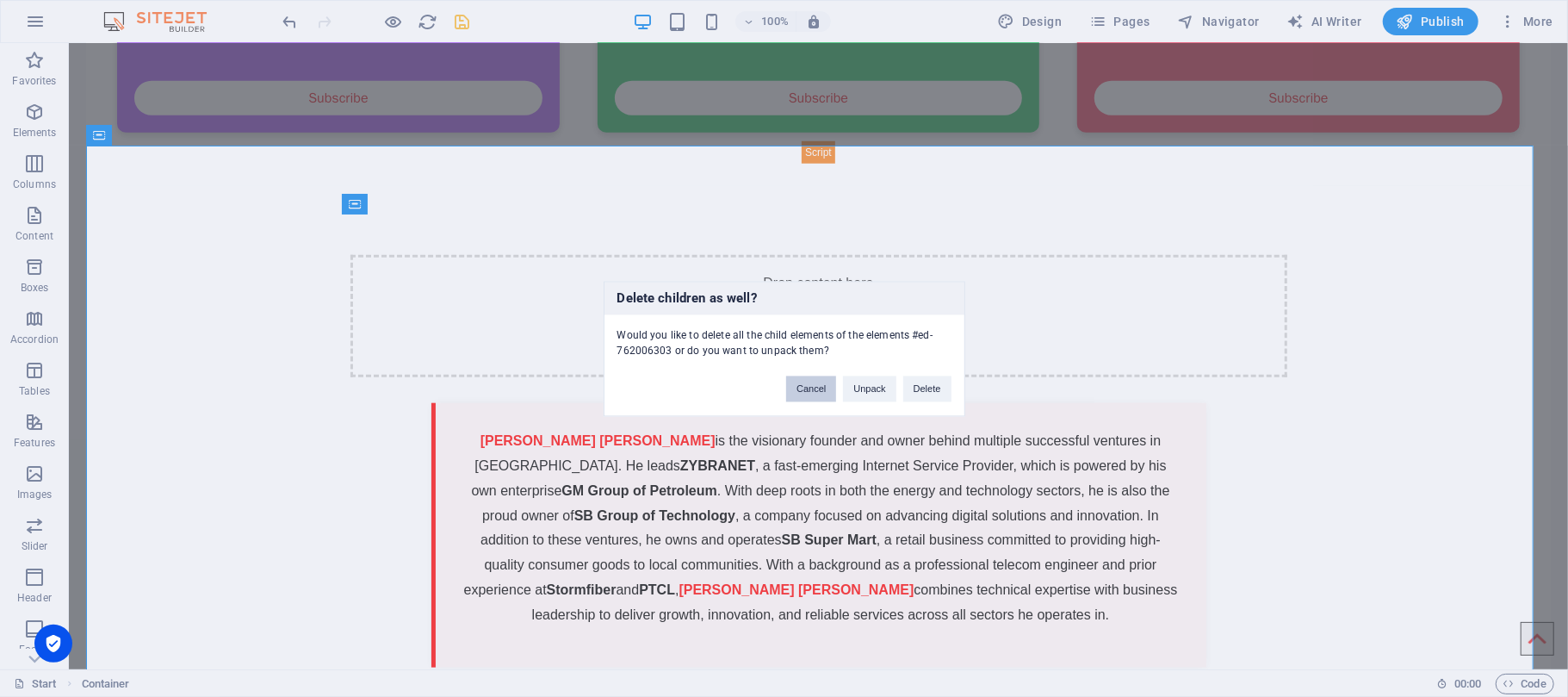 click on "Cancel" at bounding box center [811, 389] 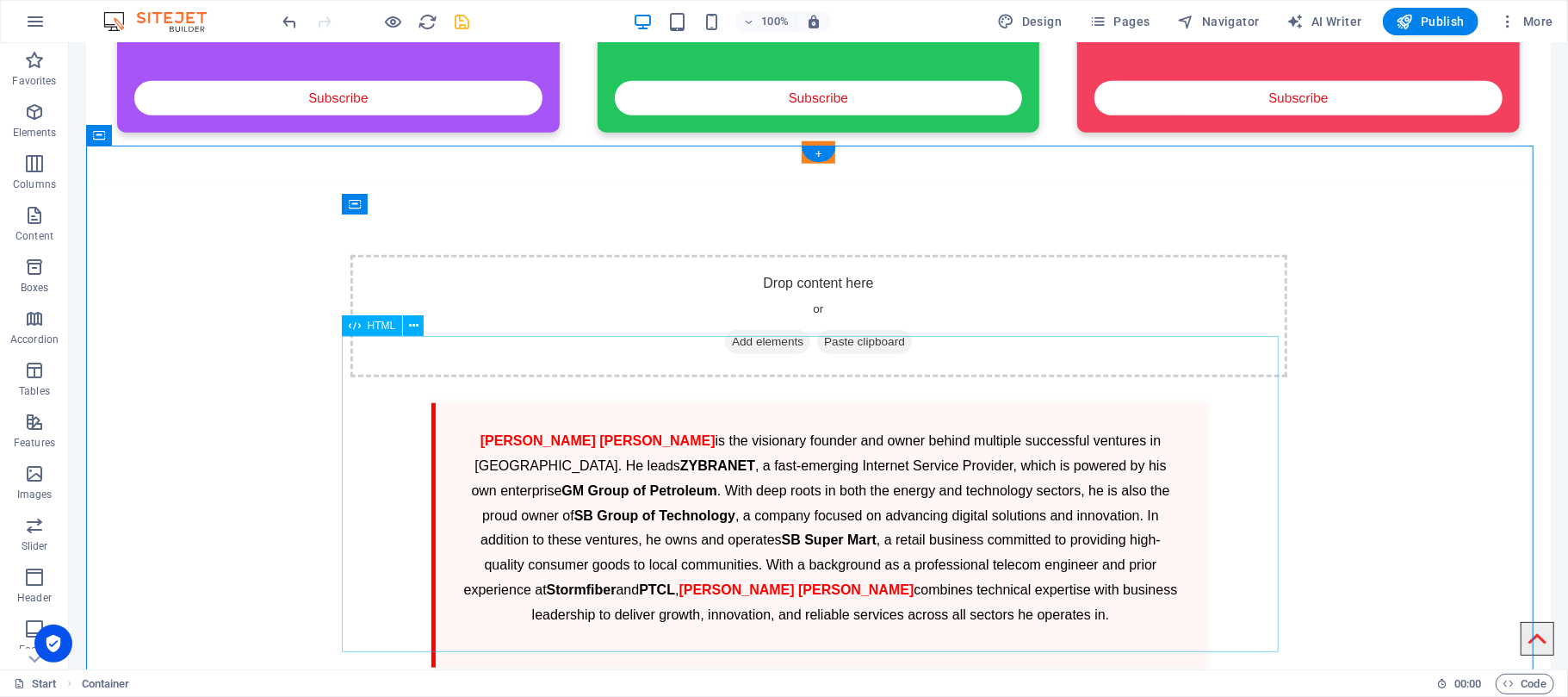 click on "Founder Section
[PERSON_NAME] [PERSON_NAME]  is the visionary founder and owner behind multiple successful ventures in [GEOGRAPHIC_DATA]. He leads  ZYBRANET , a fast-emerging Internet Service Provider, which is powered by his own enterprise  GM Group of Petroleum . With deep roots in both the energy and technology sectors, he is also the proud owner of  SB Group of Technology , a company focused on advancing digital solutions and innovation. In addition to these ventures, he owns and operates  SB Super Mart , a retail business committed to providing high-quality consumer goods to local communities. With a background as a professional telecom engineer and prior experience at  [GEOGRAPHIC_DATA]  and  PTCL ,  [PERSON_NAME] [PERSON_NAME]  combines technical expertise with business leadership to deliver growth, innovation, and reliable services across all sectors he operates in." at bounding box center (818, 534) 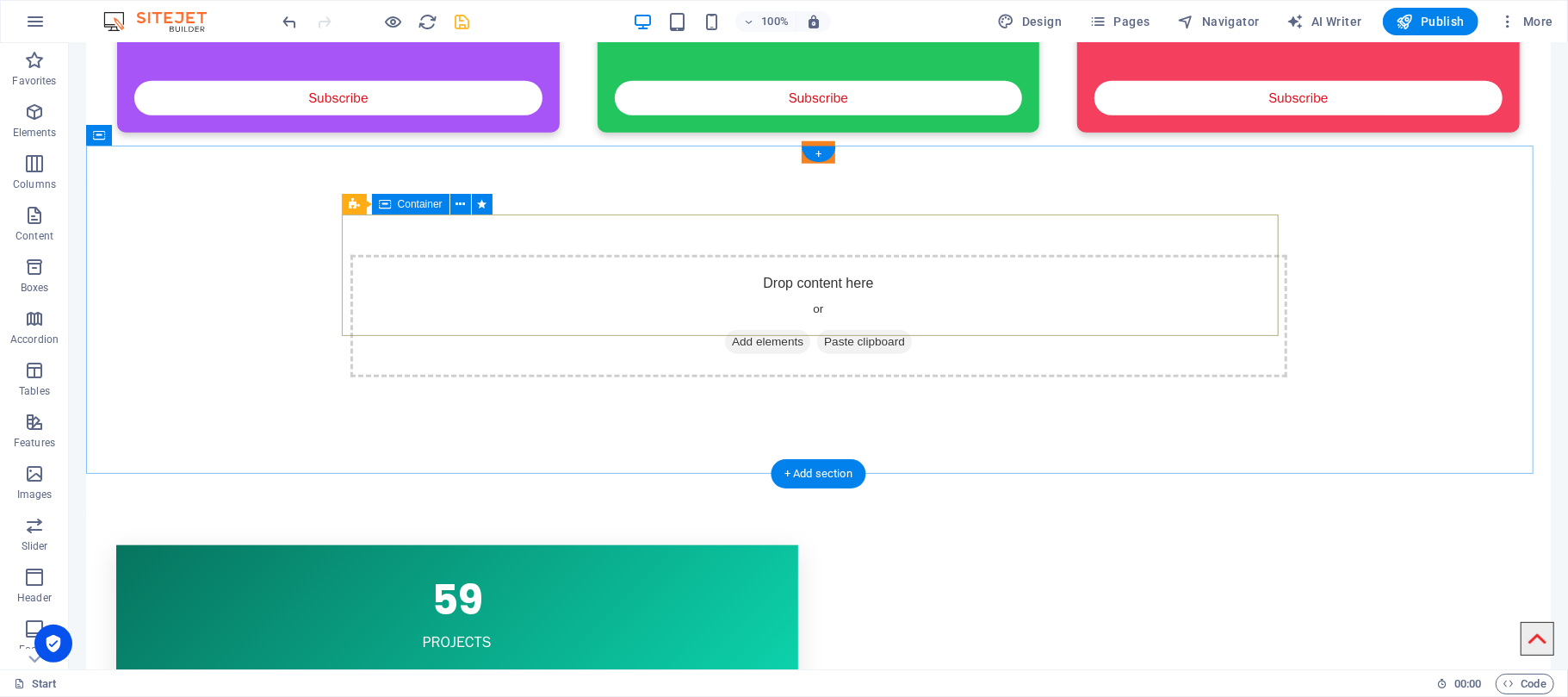 click on "Add elements" at bounding box center (766, 341) 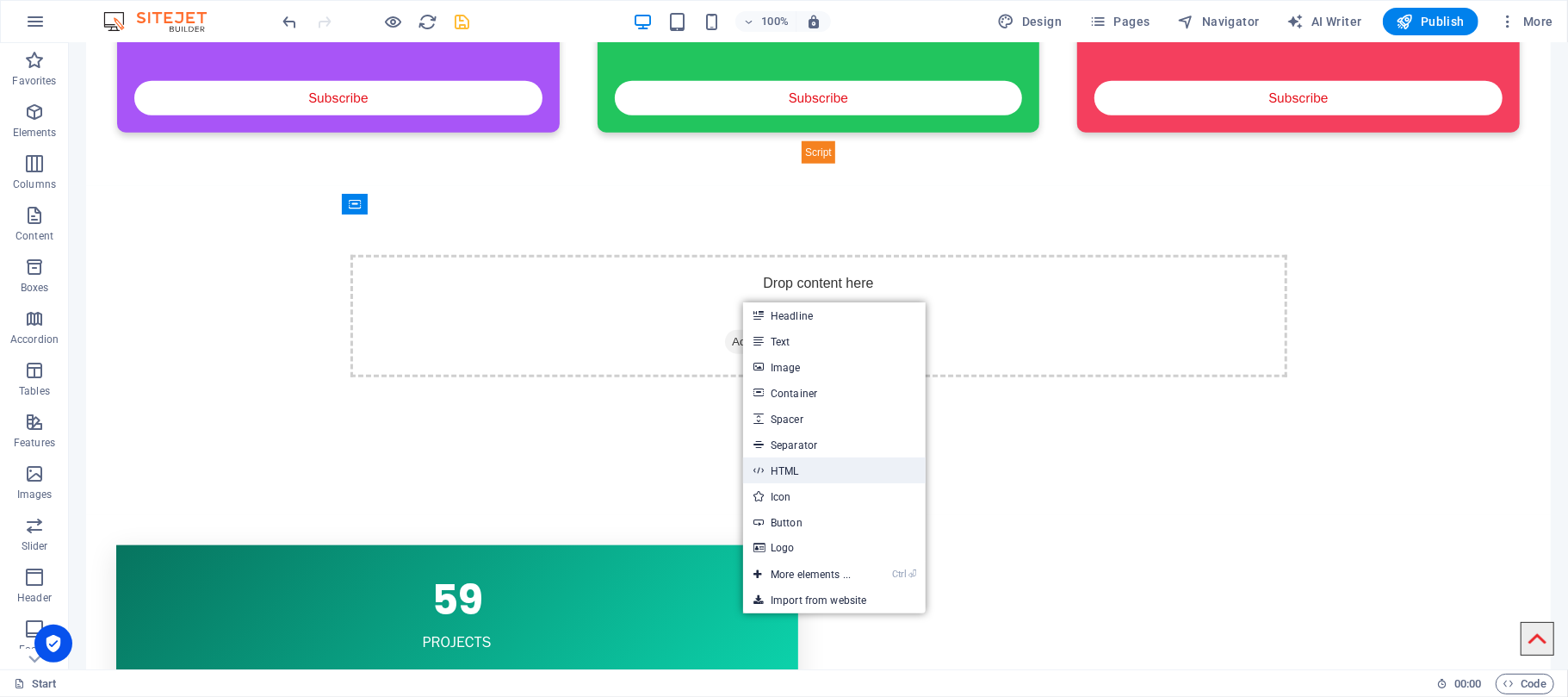 click on "HTML" at bounding box center [834, 470] 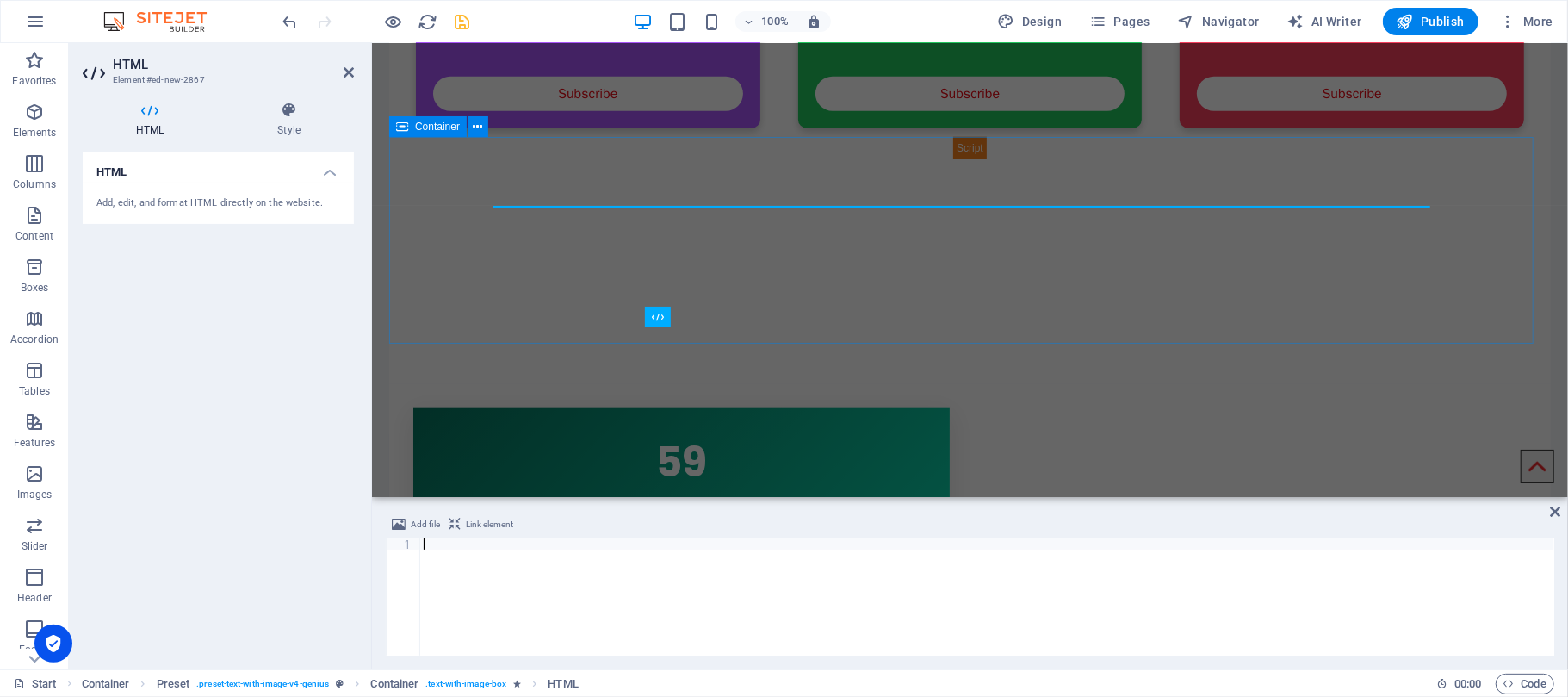 scroll, scrollTop: 1036, scrollLeft: 0, axis: vertical 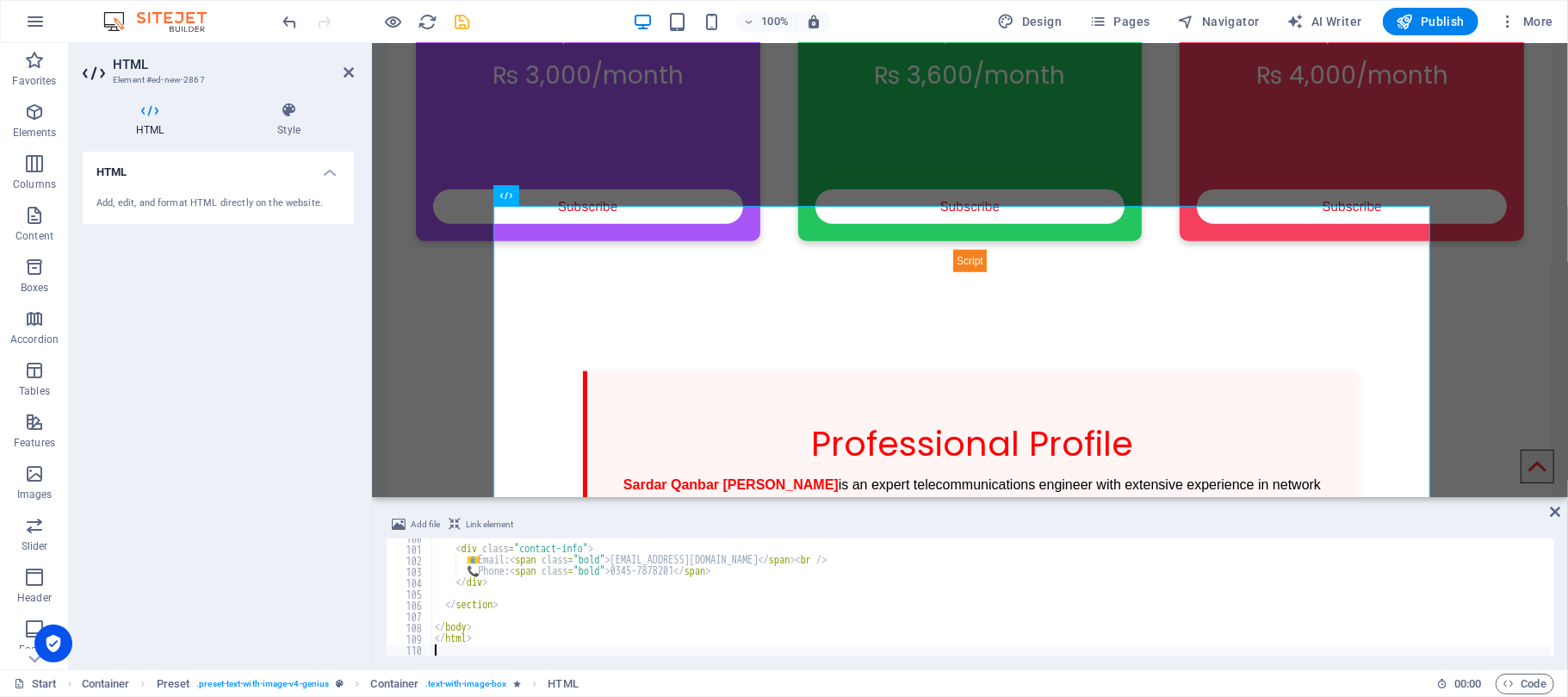 type 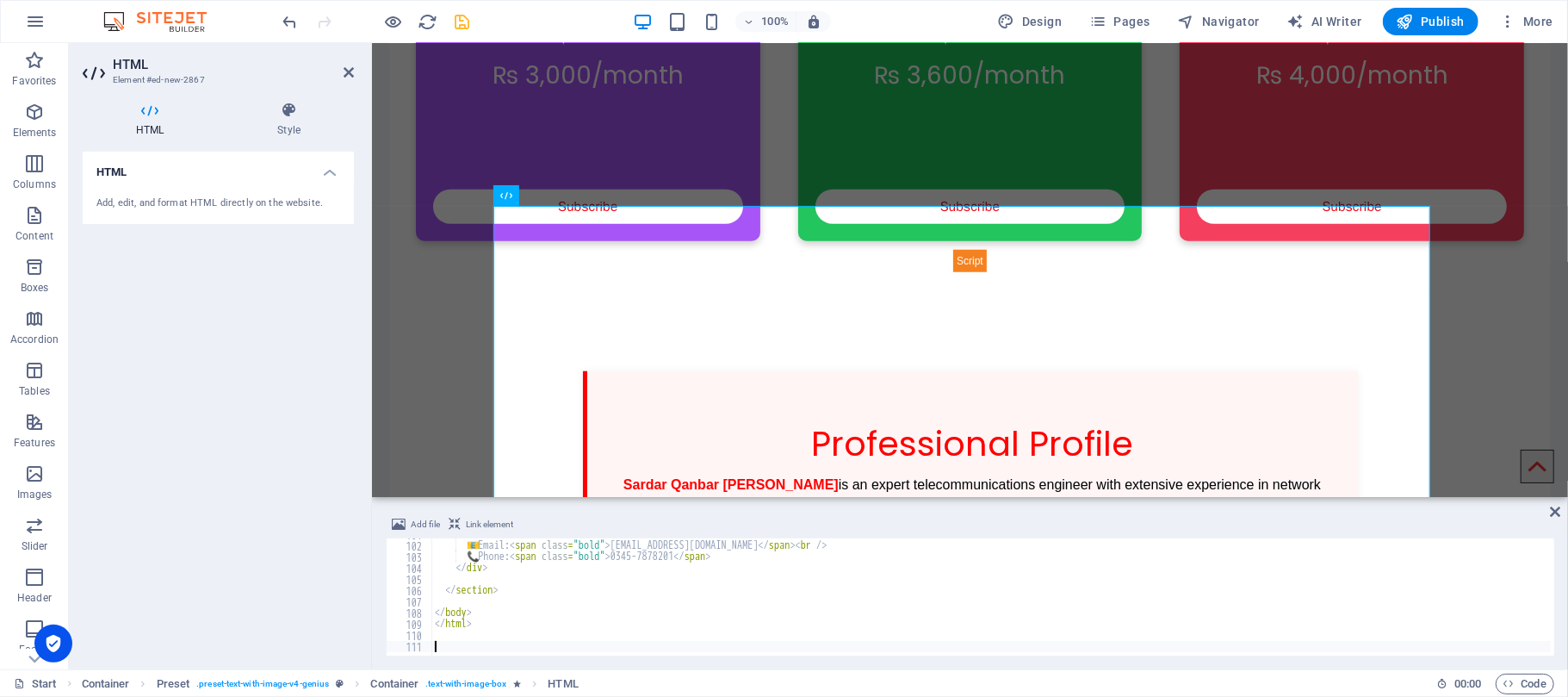 scroll, scrollTop: 1118, scrollLeft: 0, axis: vertical 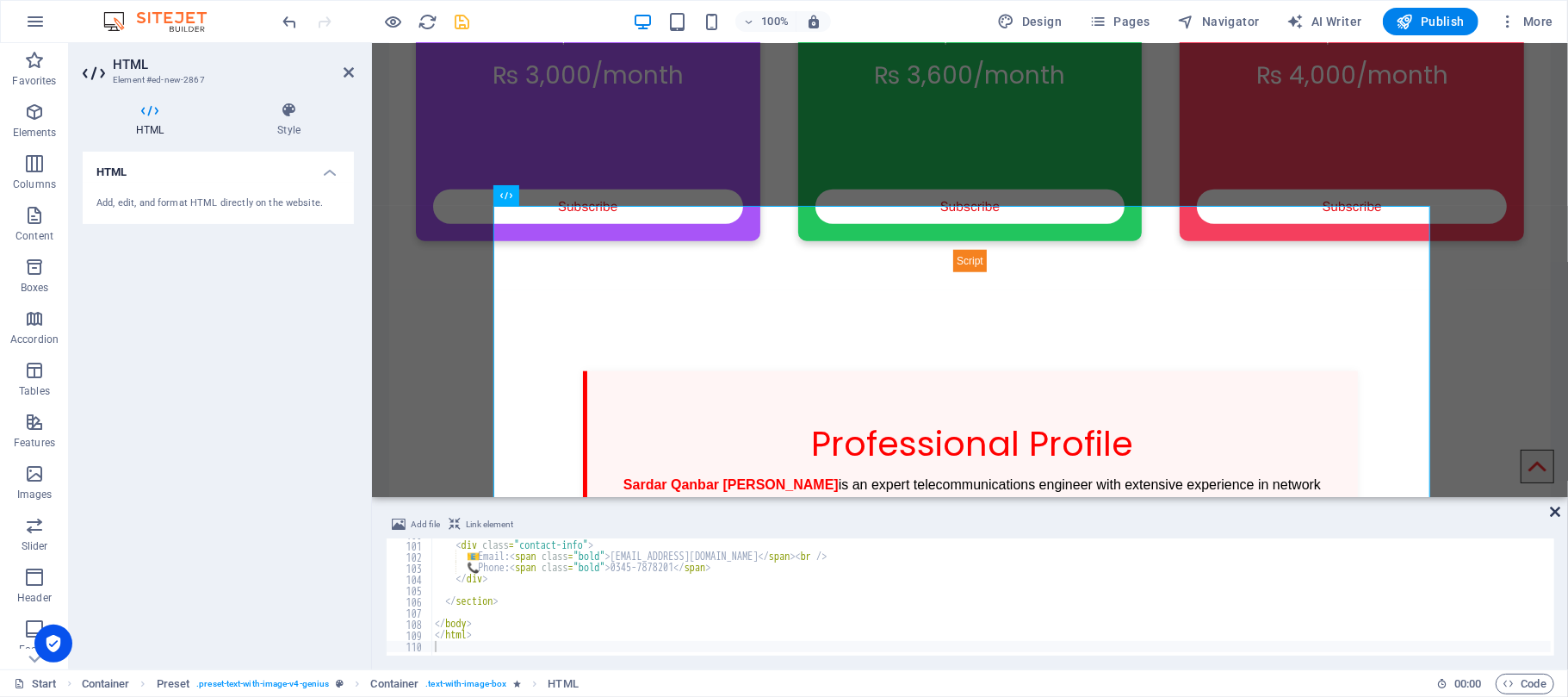 click at bounding box center (1555, 512) 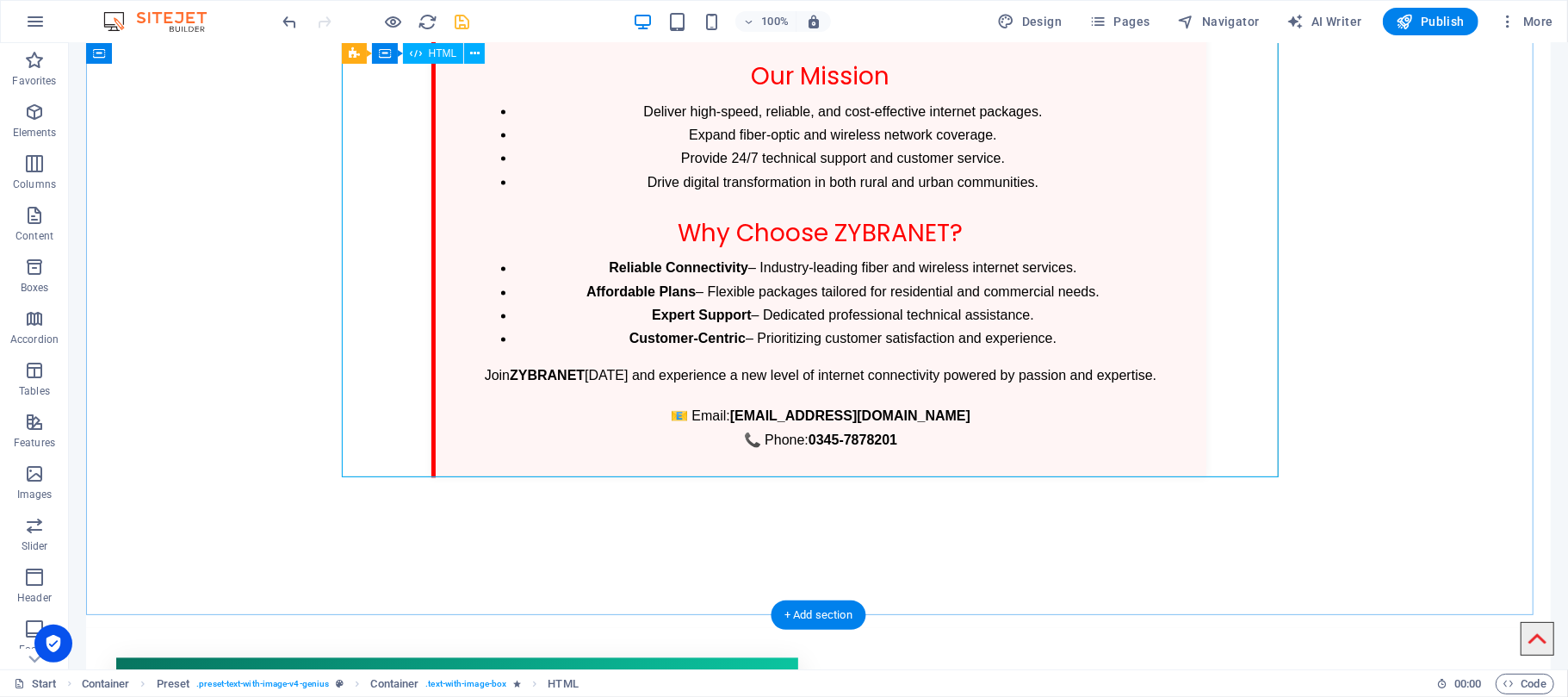 scroll, scrollTop: 2299, scrollLeft: 0, axis: vertical 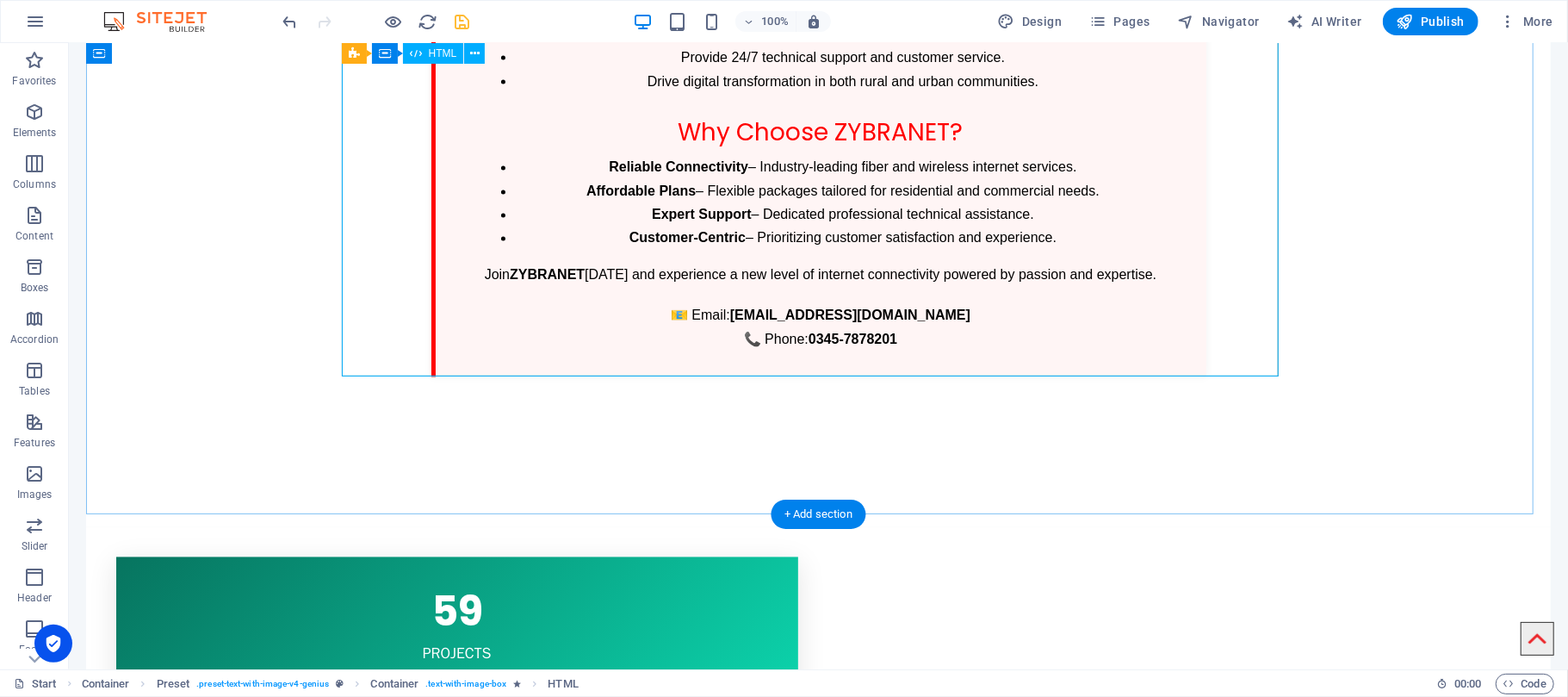 click on "[PERSON_NAME] [PERSON_NAME] - Professional Profile
Professional Profile
[PERSON_NAME] [PERSON_NAME]  is an expert telecommunications engineer with extensive experience in network development, fiber optics, and broadband services. With a solid background working at industry leaders such as  [PERSON_NAME]  and  PTCL , he has gained a deep technical understanding and leadership skills that drive innovation and quality in service delivery.
As an engineer and manager,  [PERSON_NAME] [PERSON_NAME]  has been responsible for designing, deploying, and maintaining cutting-edge fiber-to-the-home (FTTH) and wireless broadband networks. His expertise includes project management, splicing, network optimization, and customer support excellence.
Founder & Owner Roles
[PERSON_NAME] [PERSON_NAME]  is the visionary founder and owner of several thriving businesses across diverse sectors in [GEOGRAPHIC_DATA]:
ZYBRANET" at bounding box center [818, -254] 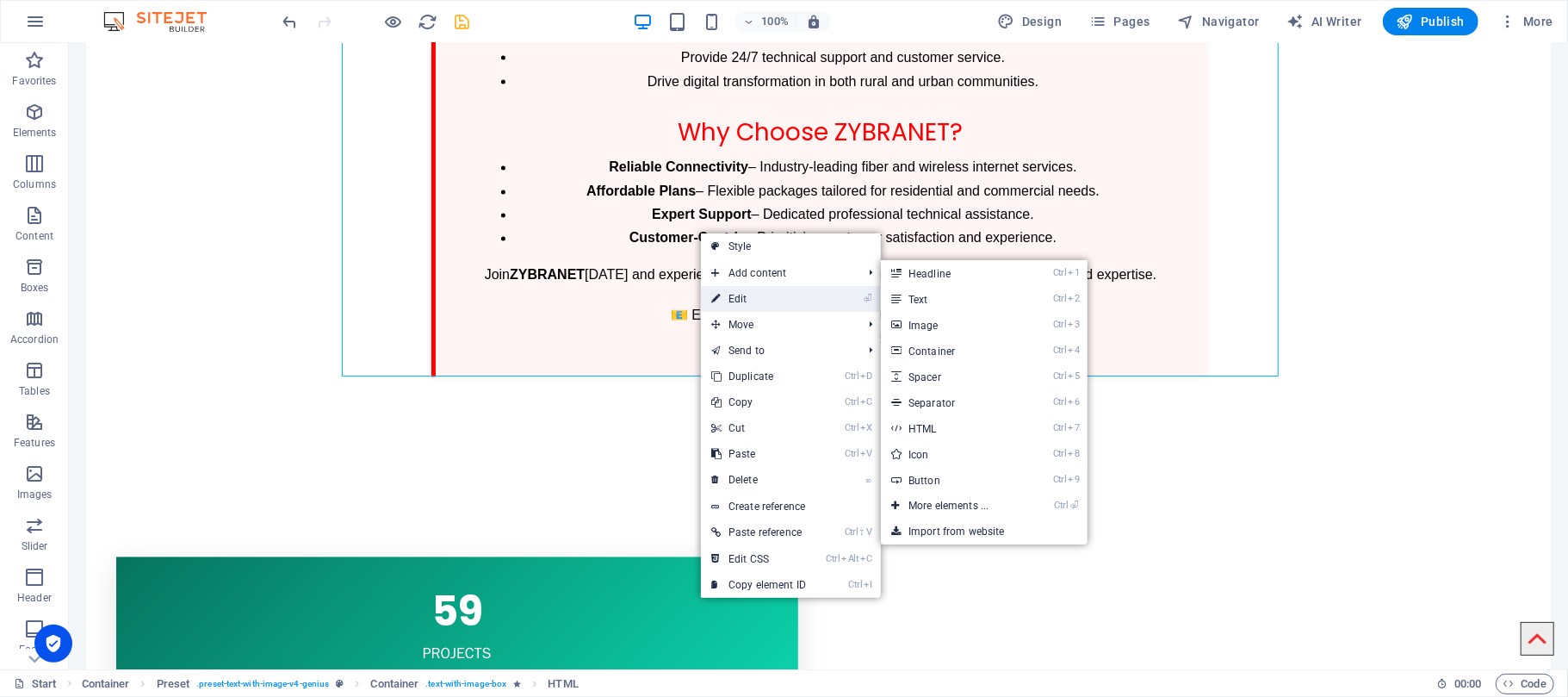 click on "⏎  Edit" at bounding box center (759, 299) 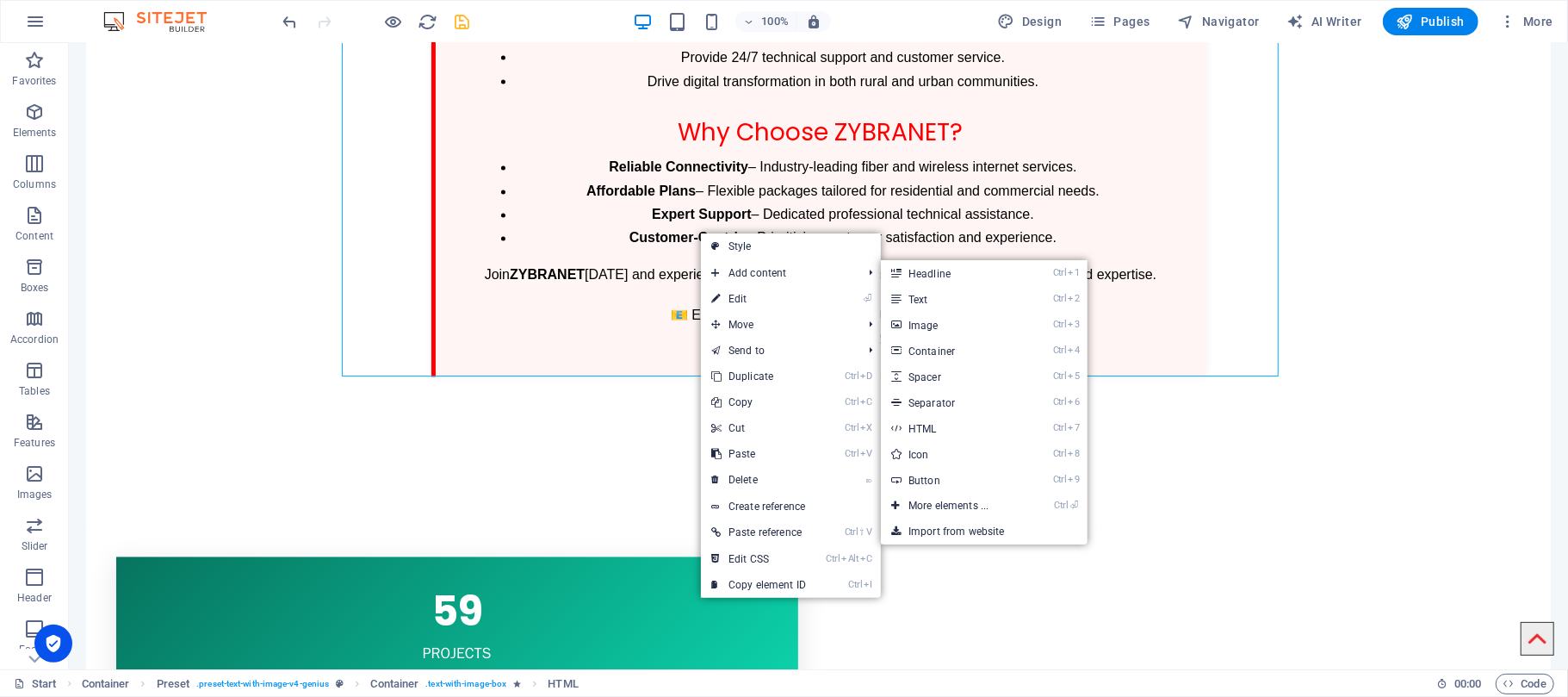 scroll, scrollTop: 2178, scrollLeft: 0, axis: vertical 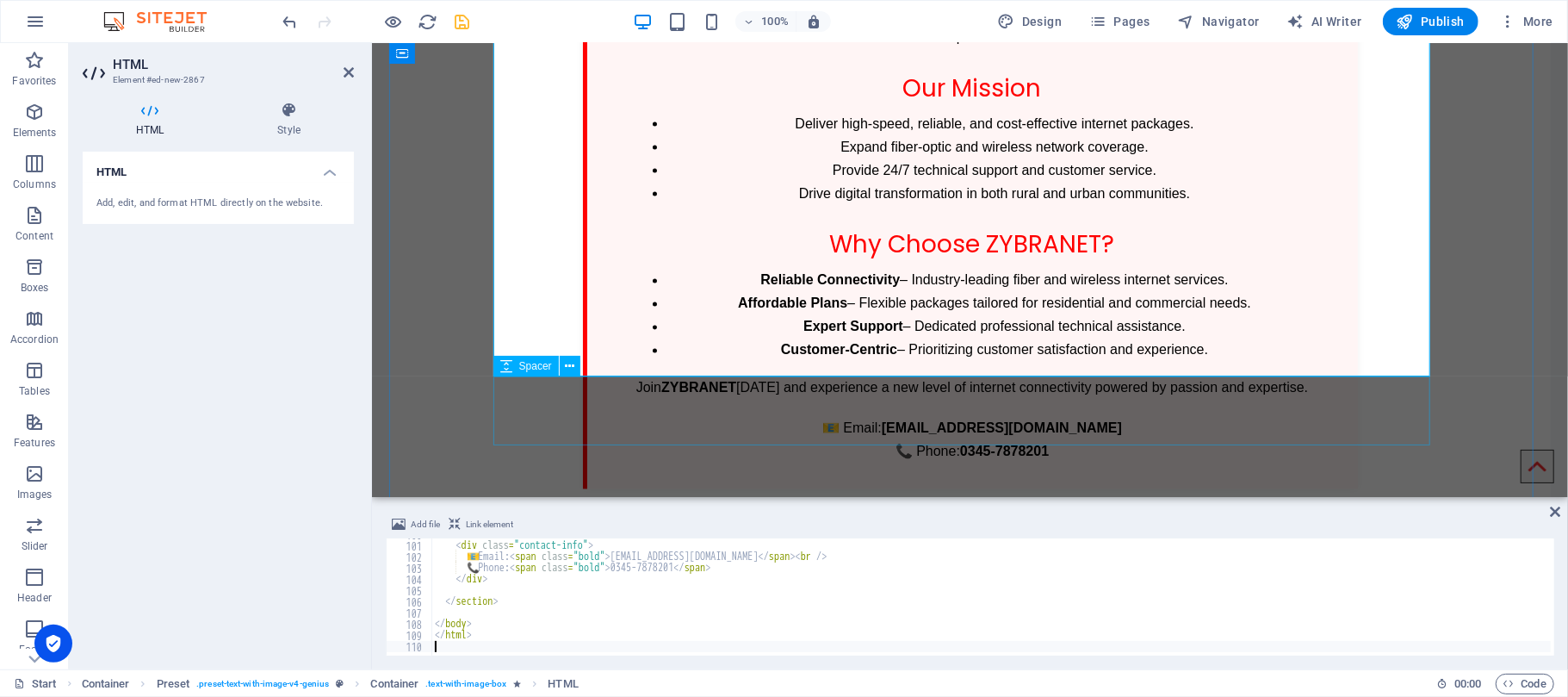 type on "</html>" 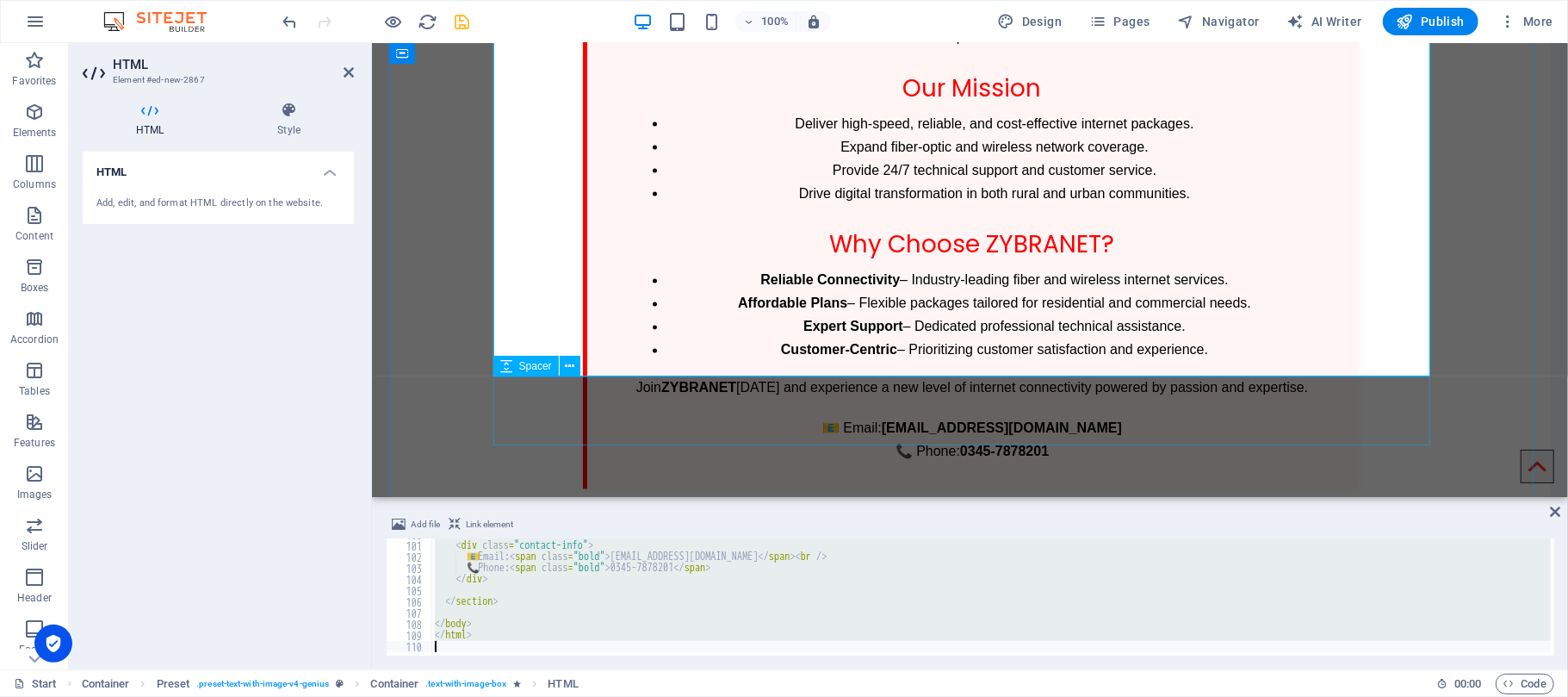 type 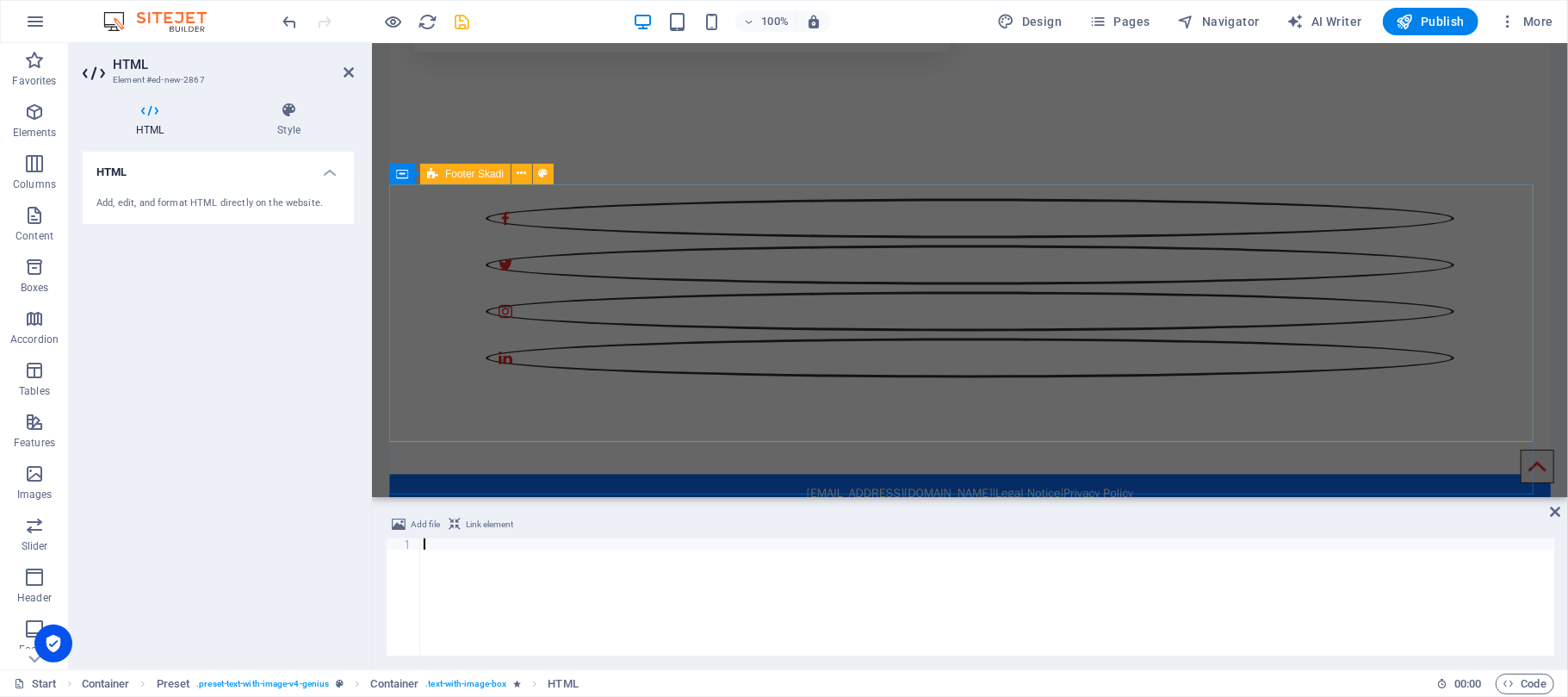 scroll, scrollTop: 1590, scrollLeft: 0, axis: vertical 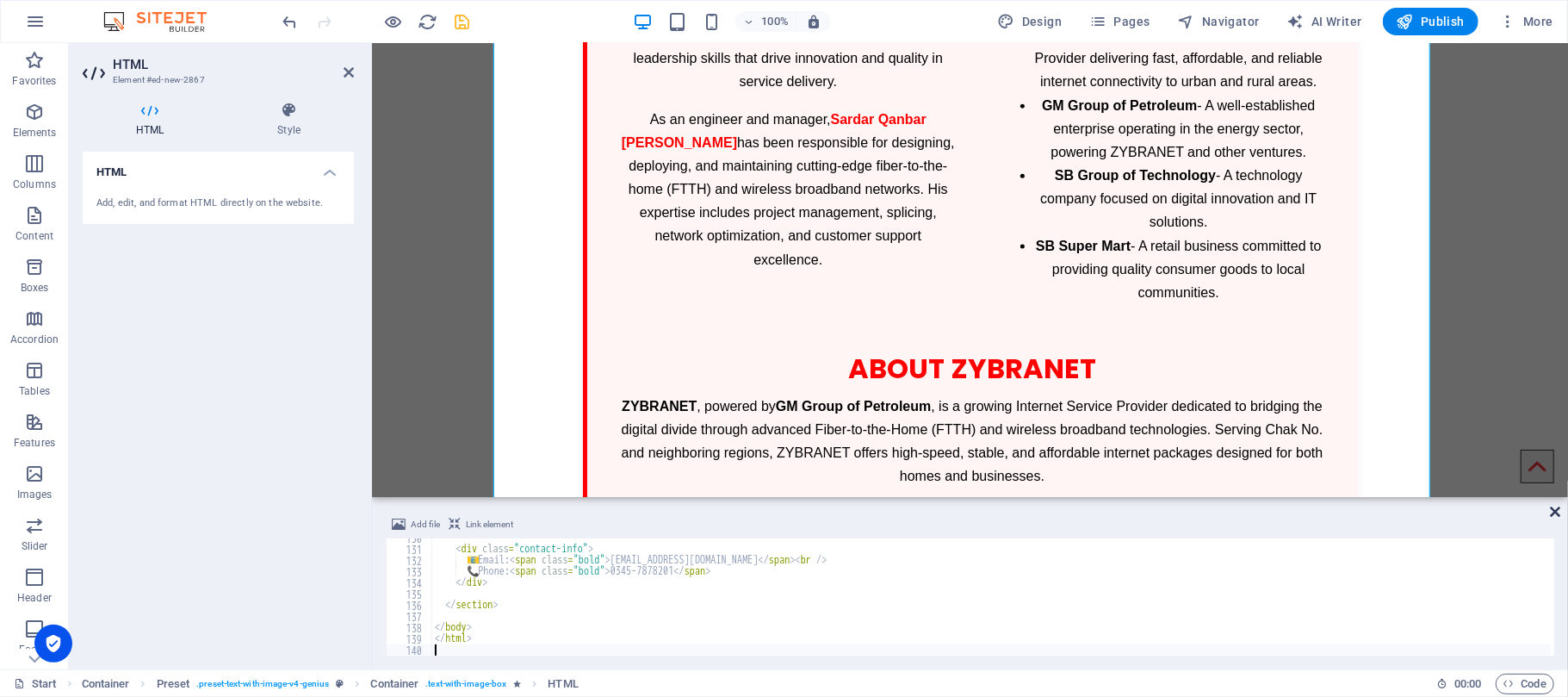 click at bounding box center (1555, 512) 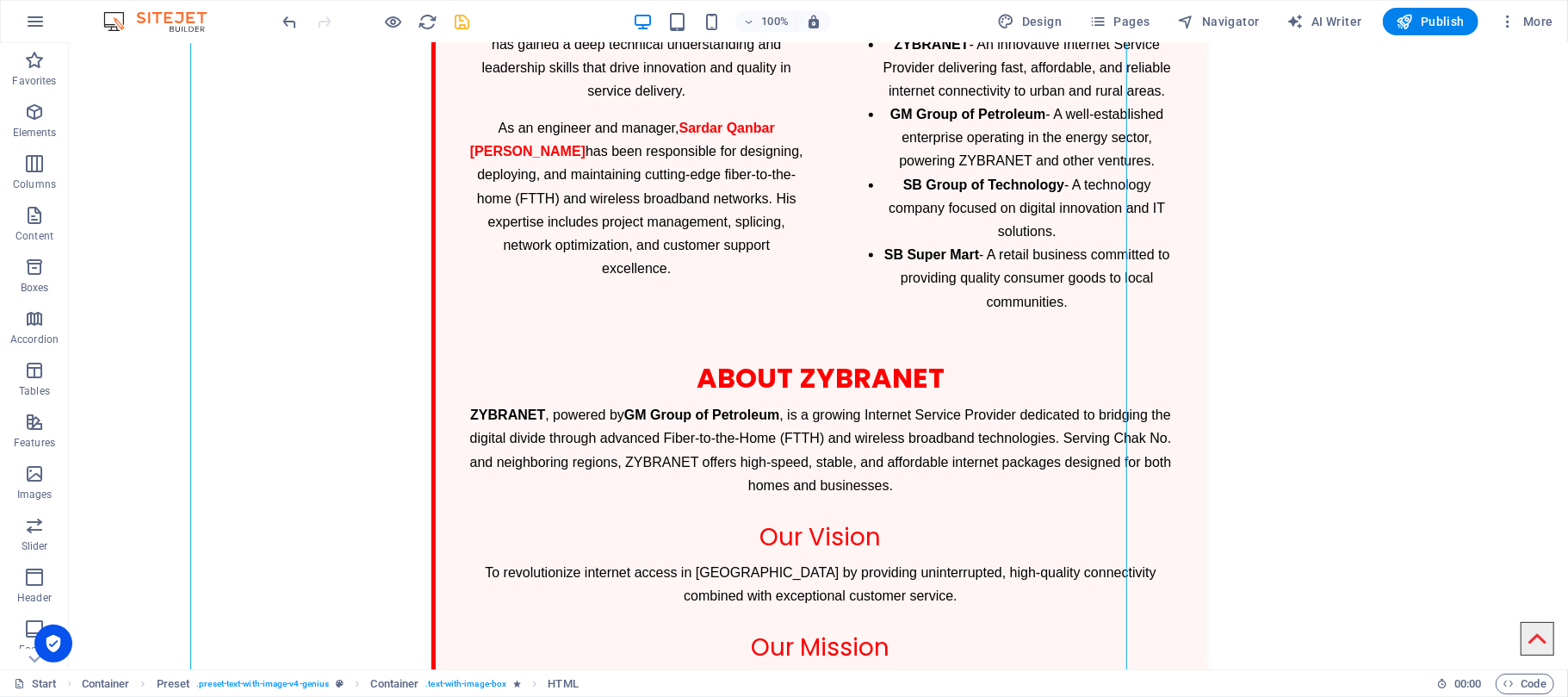 scroll, scrollTop: 1711, scrollLeft: 0, axis: vertical 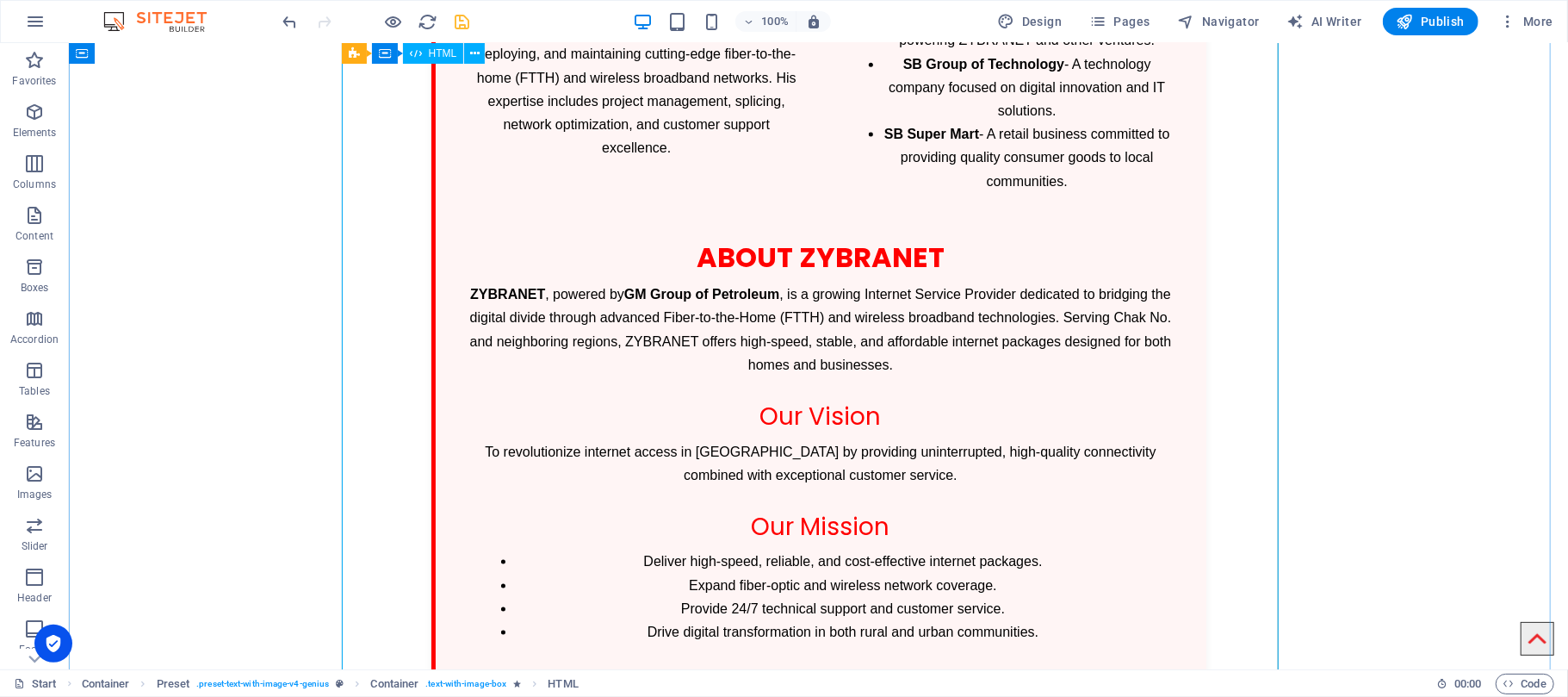 click on "[PERSON_NAME] [PERSON_NAME] - Profile
Professional Profile
[PERSON_NAME] [PERSON_NAME]  is an expert telecommunications engineer with extensive experience in network development, fiber optics, and broadband services. With a solid background working at industry leaders such as  [PERSON_NAME]  and  PTCL , he has gained a deep technical understanding and leadership skills that drive innovation and quality in service delivery.
As an engineer and manager,  [PERSON_NAME] [PERSON_NAME]  has been responsible for designing, deploying, and maintaining cutting-edge fiber-to-the-home (FTTH) and wireless broadband networks. His expertise includes project management, splicing, network optimization, and customer support excellence.
Founder & Owner Roles
Sardar Qanbar [PERSON_NAME]
ZYBRANET
GM Group of Petroleum" at bounding box center [818, 314] 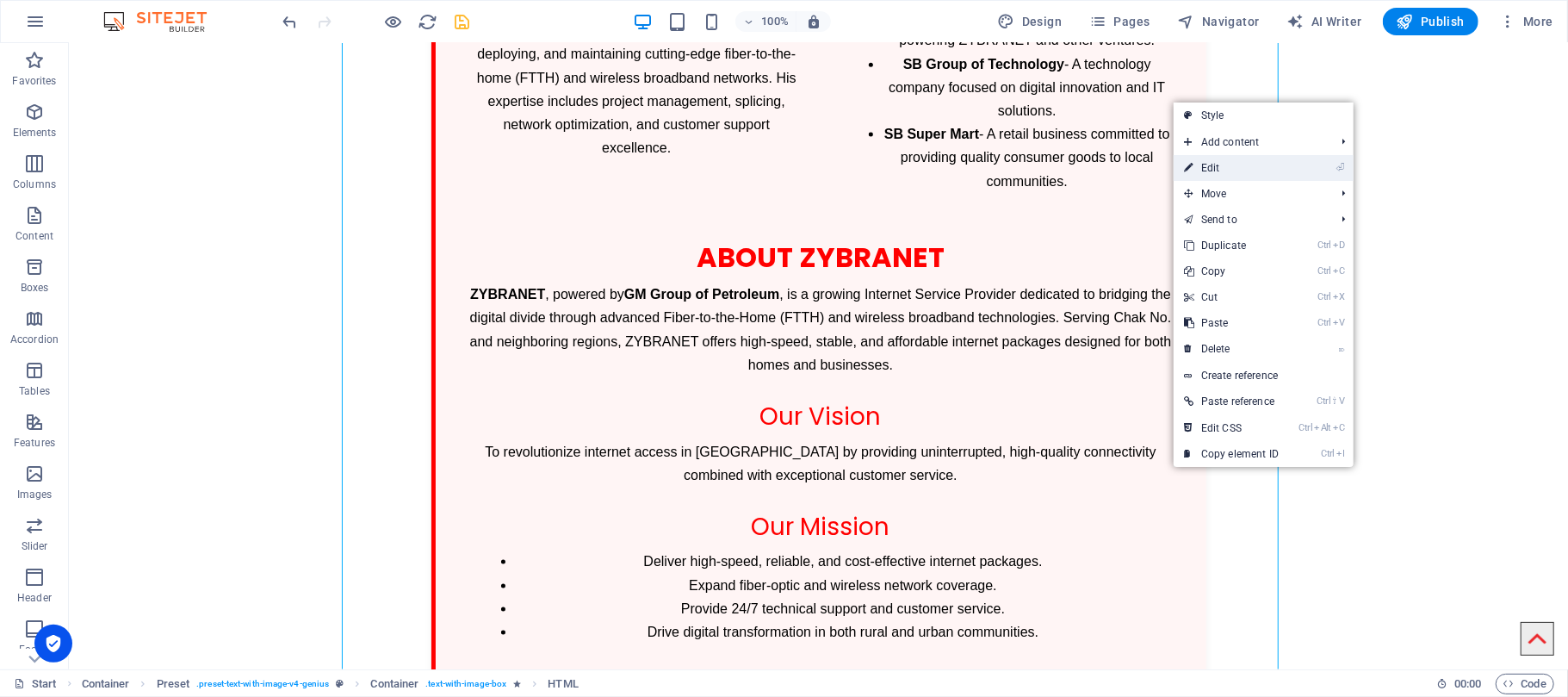 click on "⏎  Edit" at bounding box center (1231, 168) 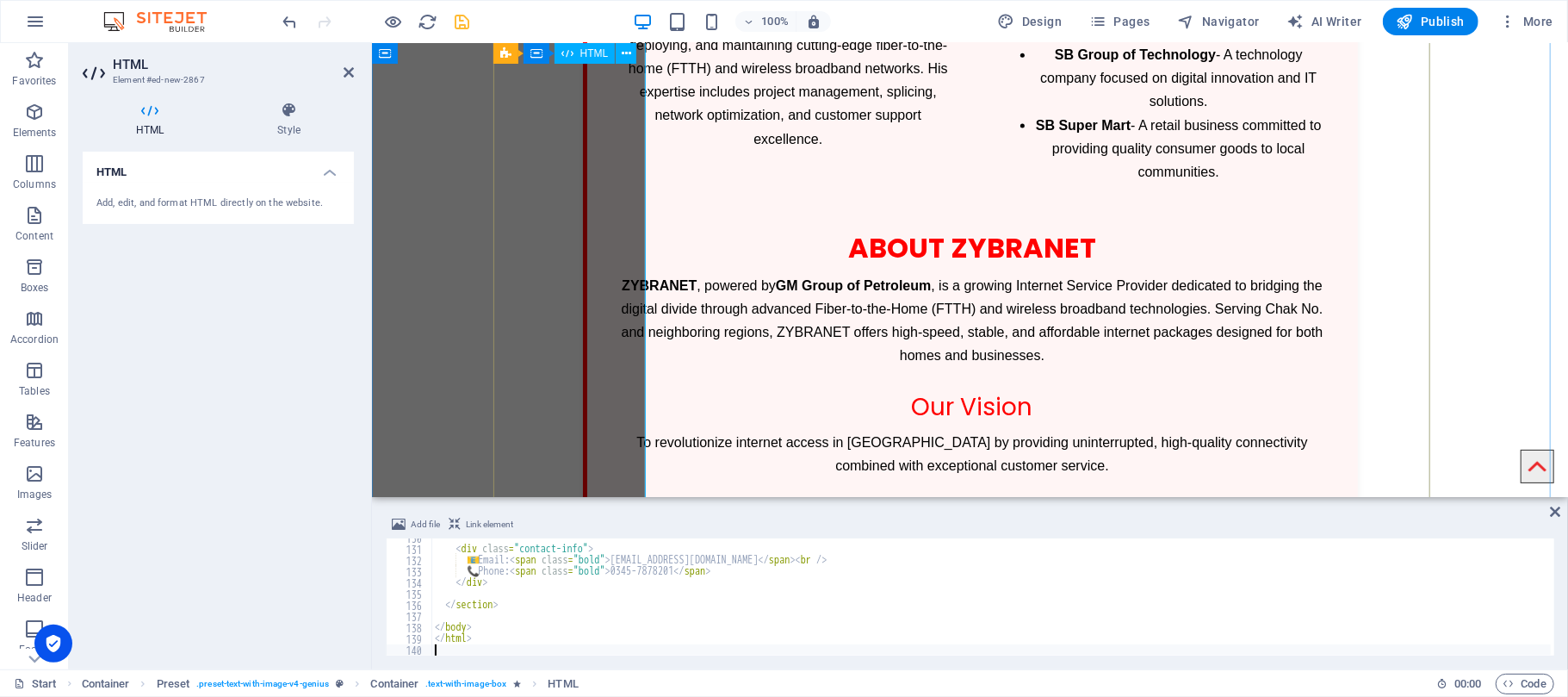 scroll, scrollTop: 1590, scrollLeft: 0, axis: vertical 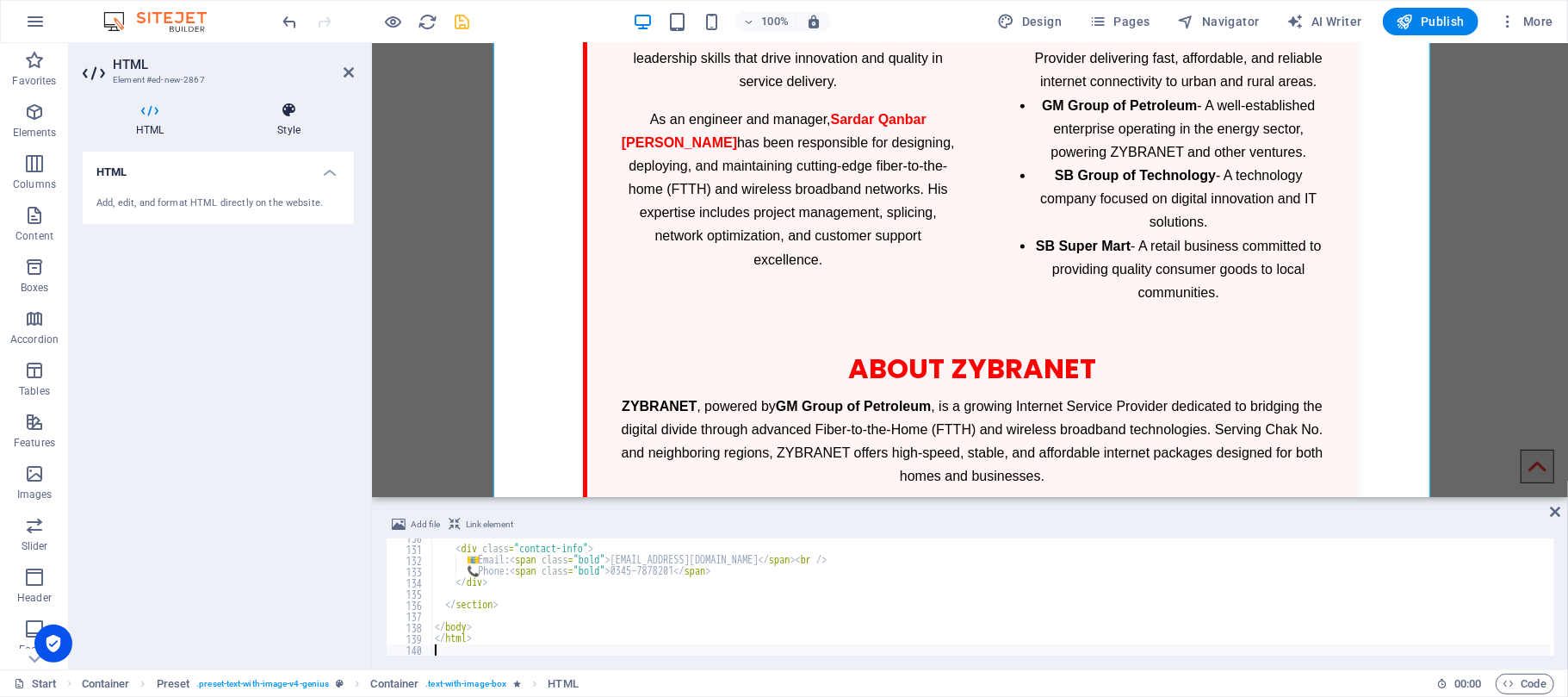 click at bounding box center (288, 110) 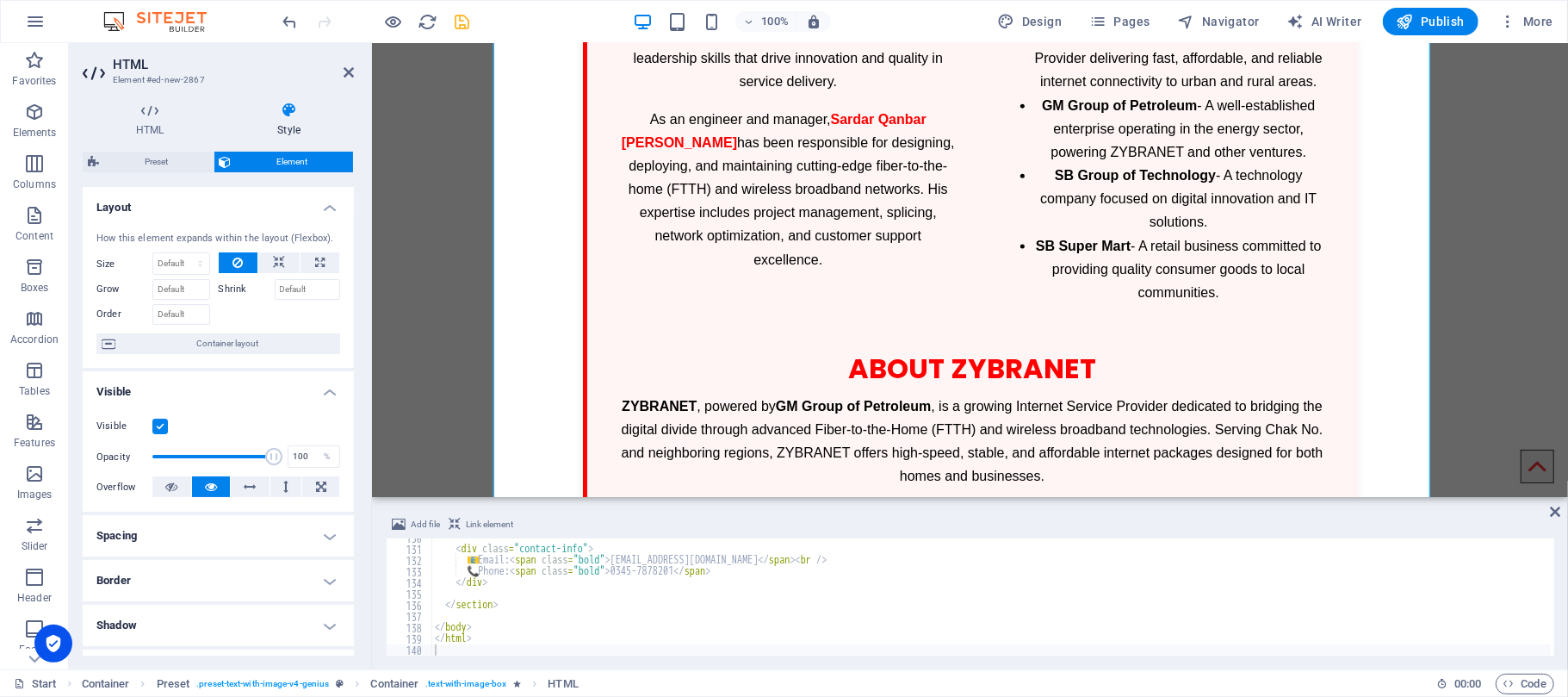 click on "HTML Element #ed-new-2867 HTML Style HTML Add, edit, and format HTML directly on the website. Preset Element Layout How this element expands within the layout (Flexbox). Size Default auto px % 1/1 1/2 1/3 1/4 1/5 1/6 1/7 1/8 1/9 1/10 Grow Shrink Order Container layout Visible Visible Opacity 100 % Overflow Spacing Margin Default auto px % rem vw vh Custom Custom auto px % rem vw vh auto px % rem vw vh auto px % rem vw vh auto px % rem vw vh Padding Default px rem % vh vw Custom Custom px rem % vh vw px rem % vh vw px rem % vh vw px rem % vh vw Border Style              - Width 1 auto px rem % vh vw Custom Custom 1 auto px rem % vh vw 1 auto px rem % vh vw 1 auto px rem % vh vw 1 auto px rem % vh vw  - Color Round corners Default px rem % vh vw Custom Custom px rem % vh vw px rem % vh vw px rem % vh vw px rem % vh vw Shadow Default None Outside Inside Color X offset 0 px rem vh vw Y offset 0 px rem vh vw Blur 0 px rem % vh vw Spread 0 px rem vh vw Text Shadow Default None Outside Color X offset 0 px" at bounding box center (220, 356) 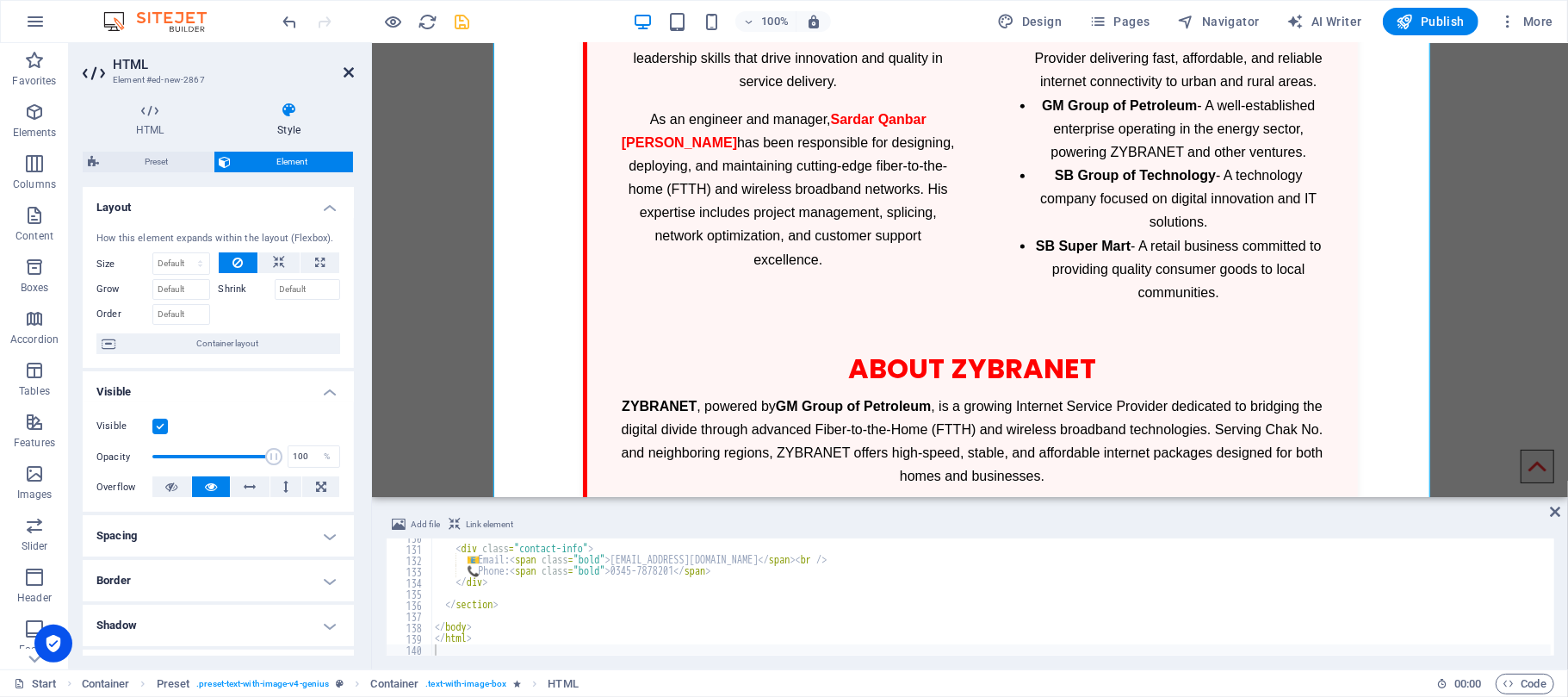 click at bounding box center [349, 72] 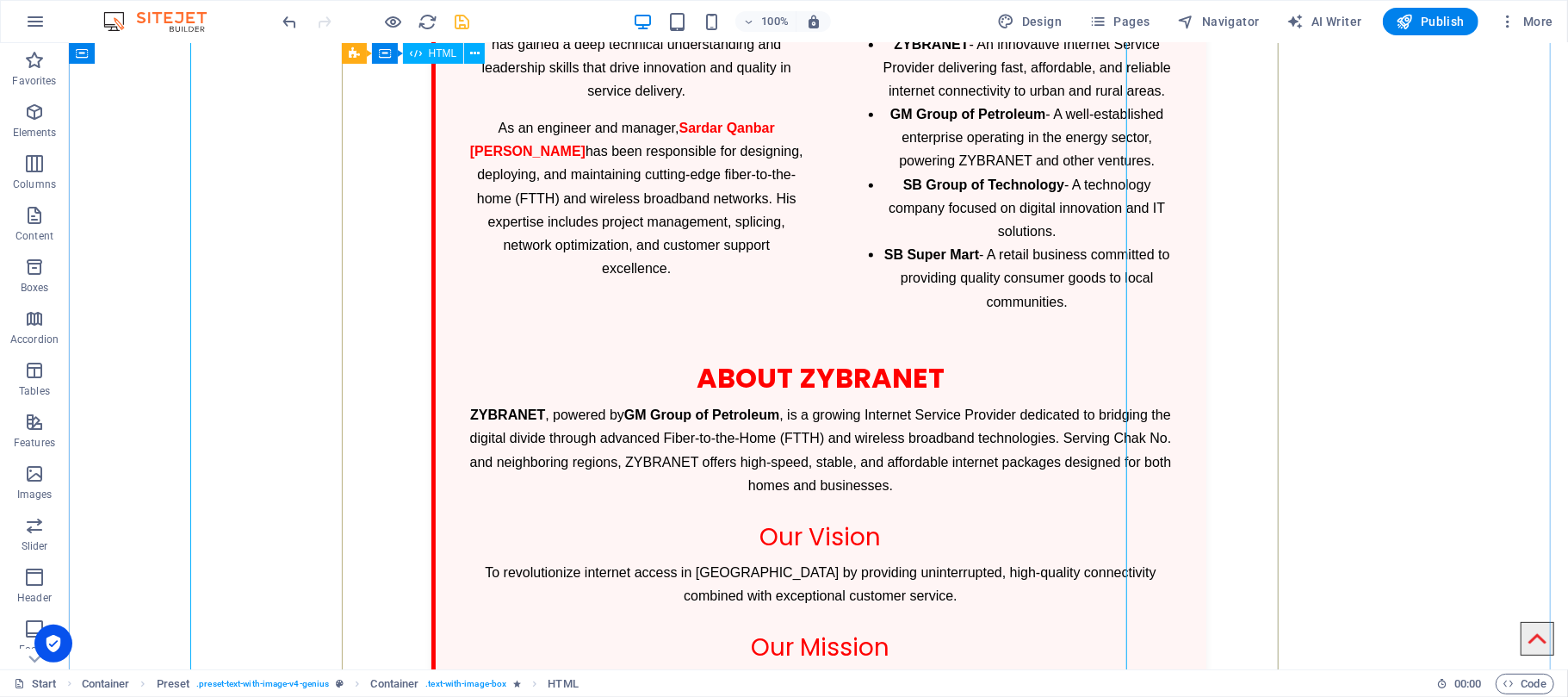 scroll, scrollTop: 1713, scrollLeft: 0, axis: vertical 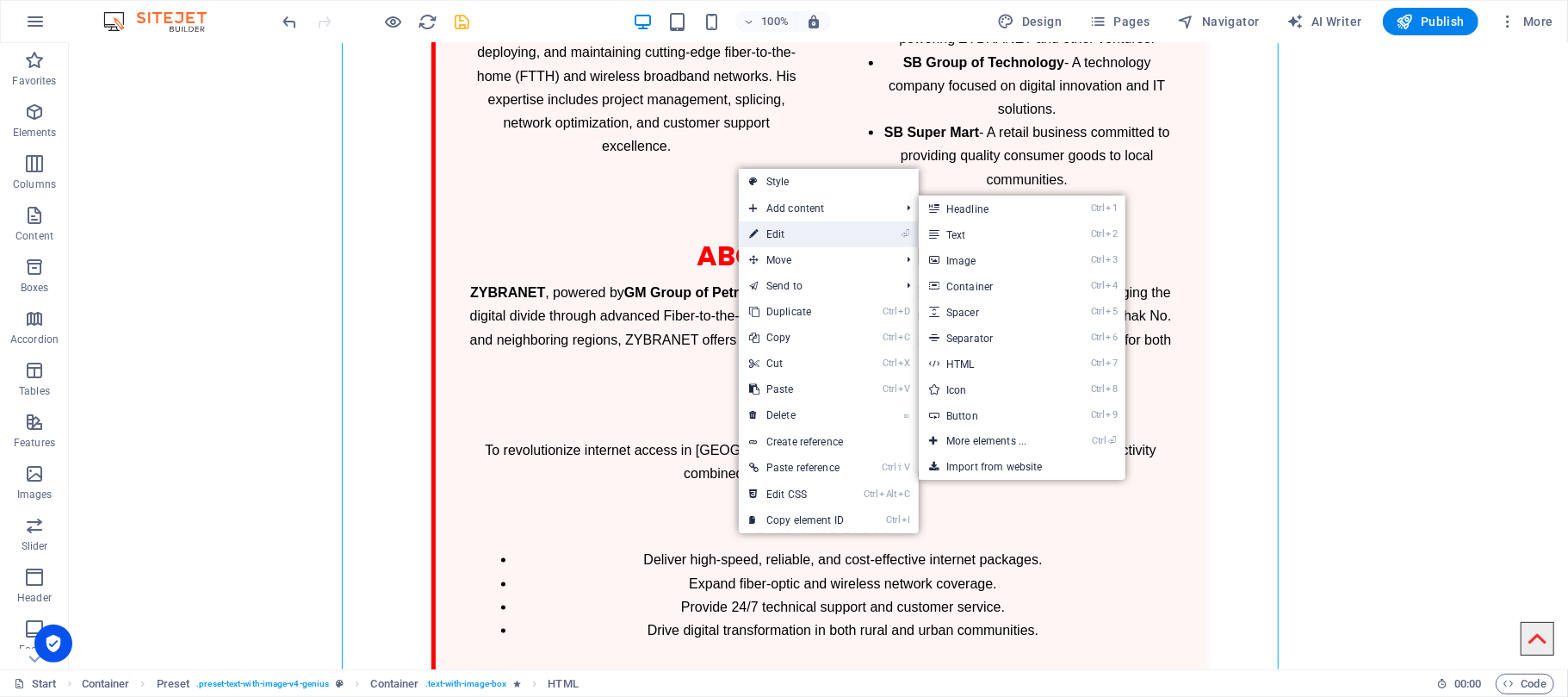 click on "⏎  Edit" at bounding box center (796, 234) 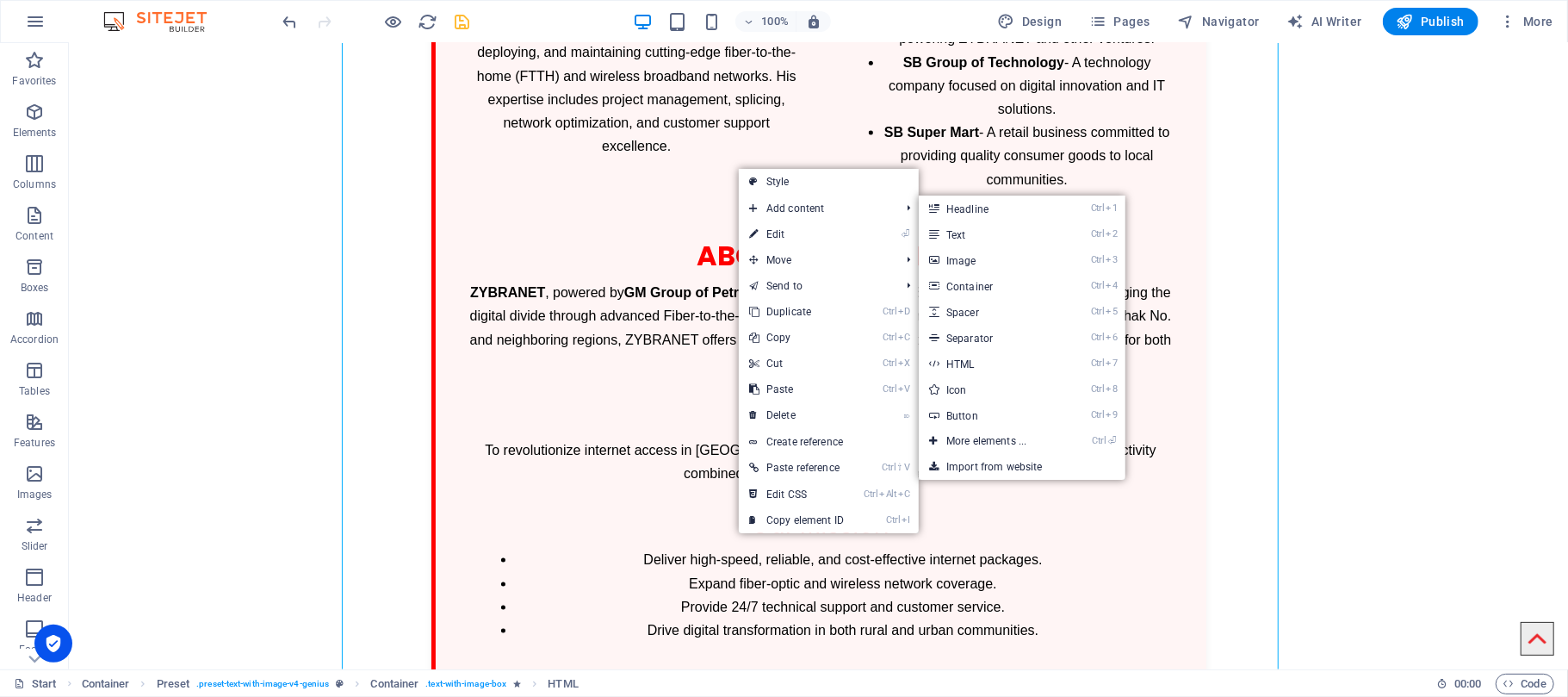 scroll, scrollTop: 1590, scrollLeft: 0, axis: vertical 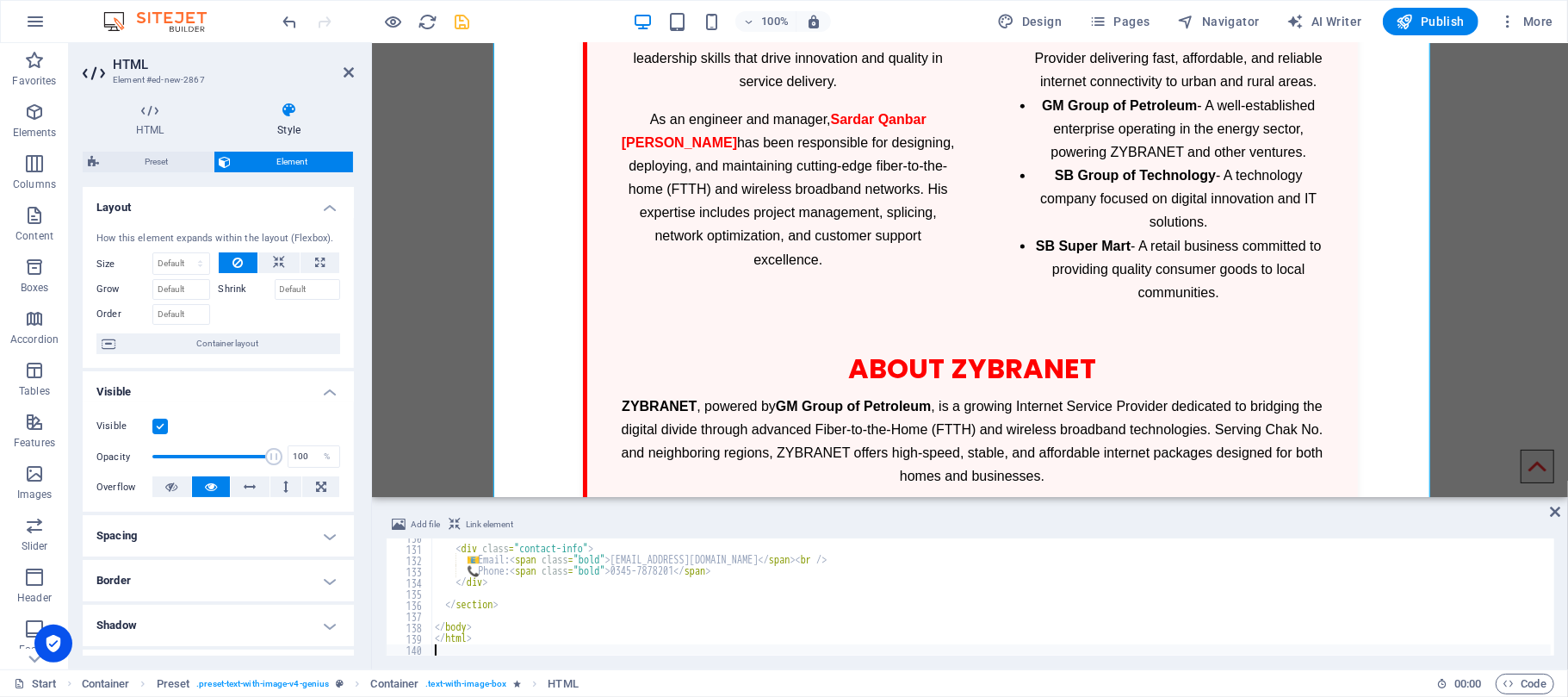 click on "< div   class = "contact-info" >         📧  Email:  < span   class = "bold" > [EMAIL_ADDRESS][DOMAIN_NAME] </ span > < br   />         📞  Phone:  < span   class = "bold" > 0345-7878201 </ span >      </ div >    </ section > </ body > </ html >" at bounding box center [1763, 601] 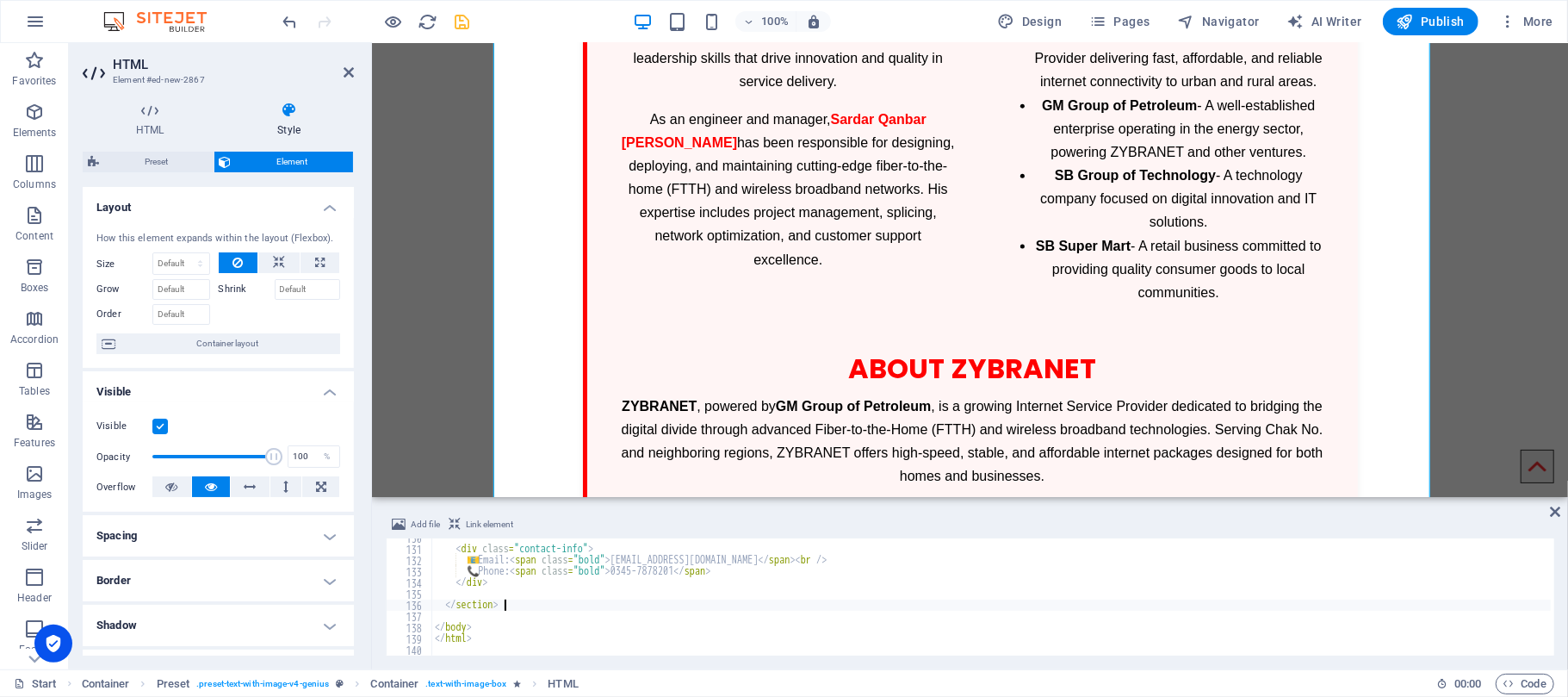 type on "</html>" 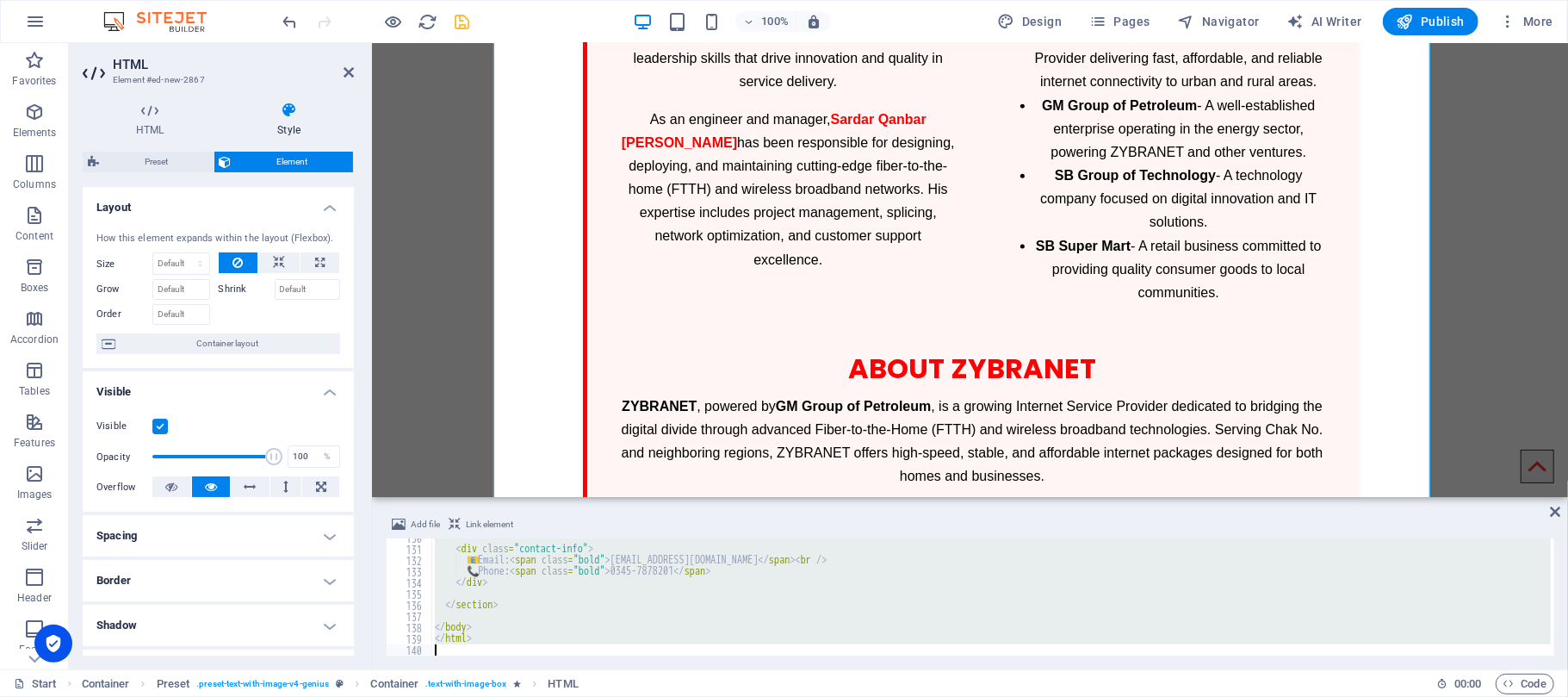 type 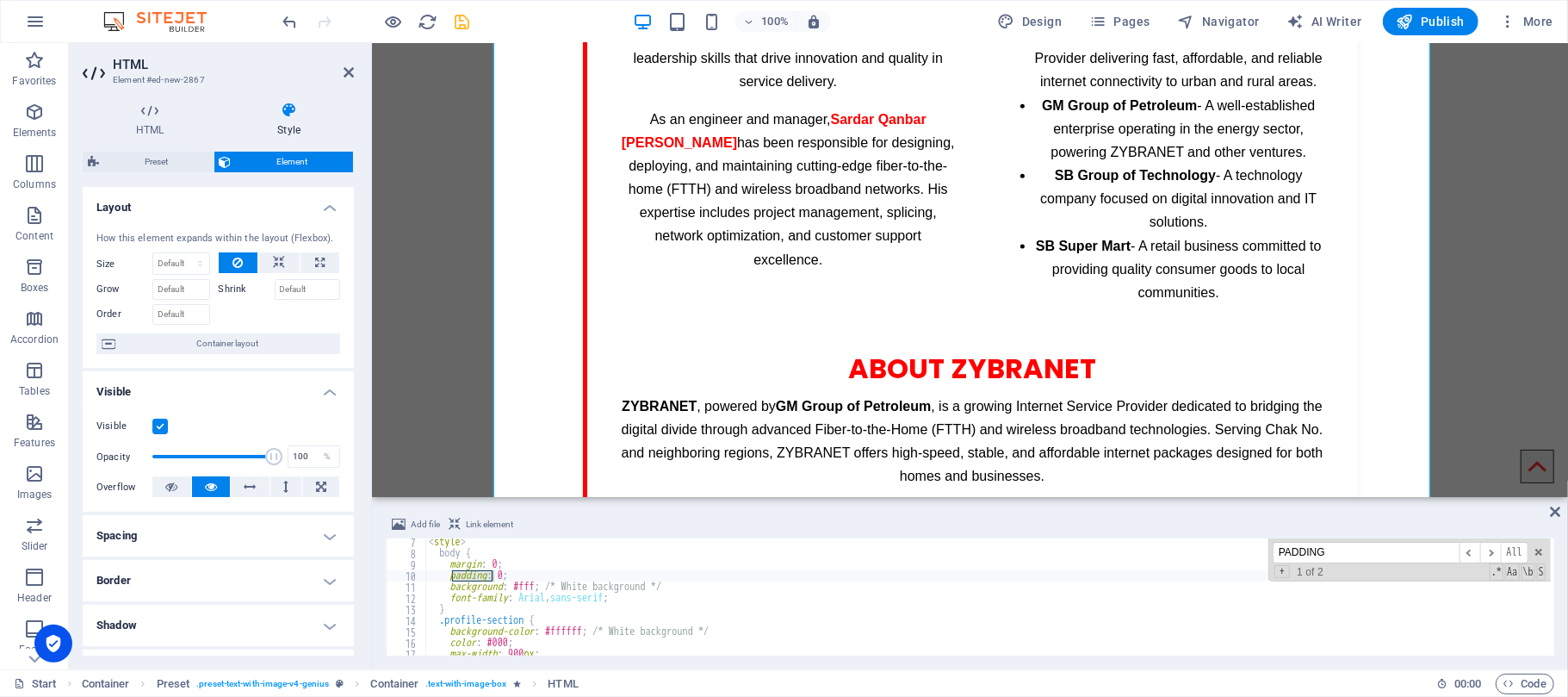 scroll, scrollTop: 138, scrollLeft: 0, axis: vertical 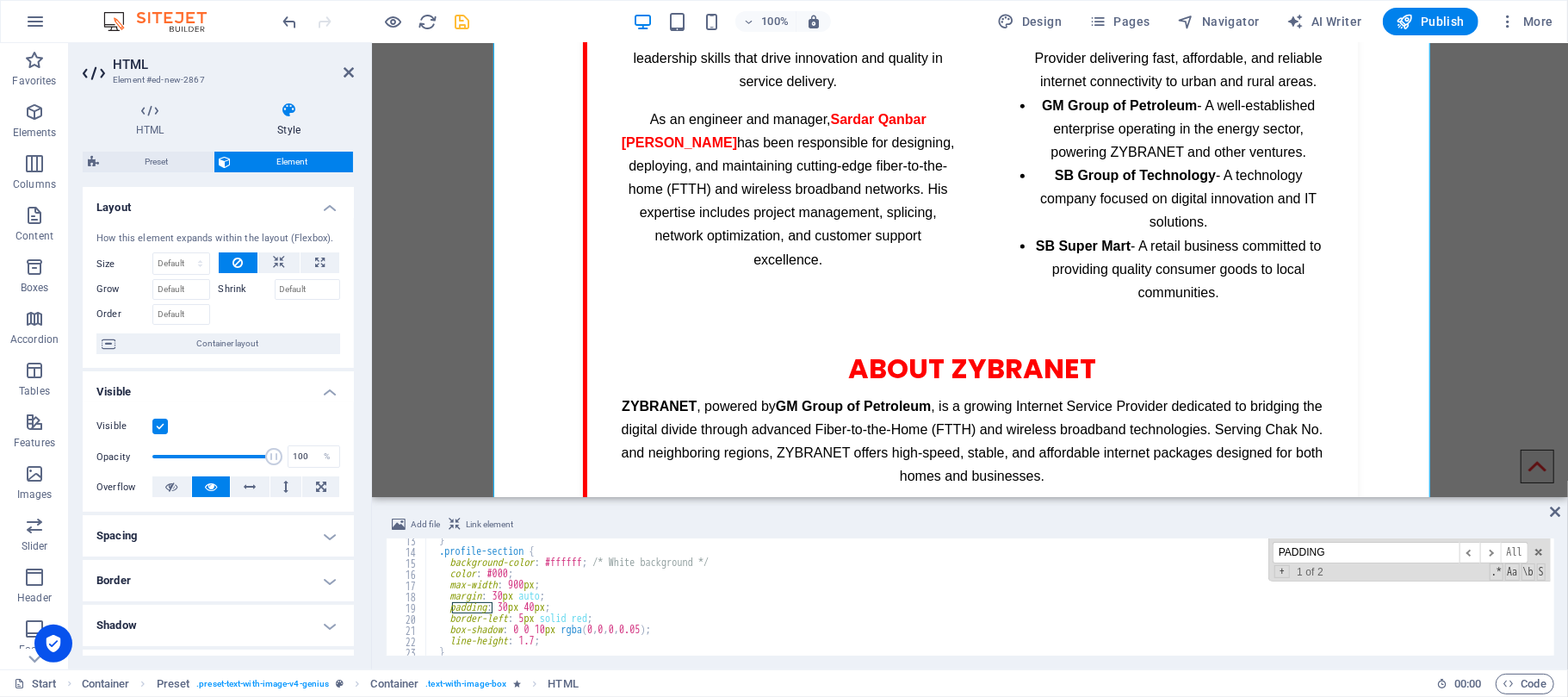 type on "PADDING" 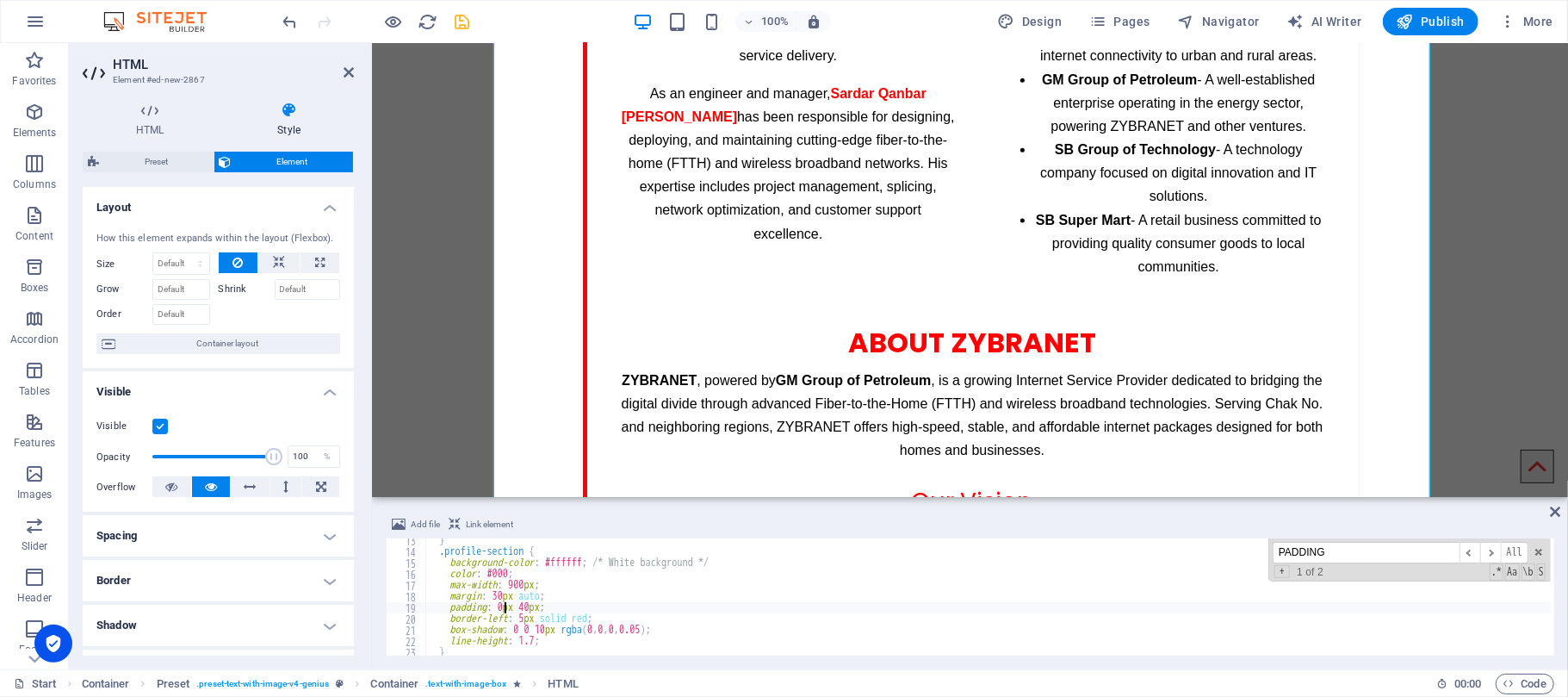 click on "}    .profile-section   {      background-color :   #ffffff ;   /* White background */      color :   #000 ;      max-width :   900 px ;      margin :   30 px   auto ;      padding :   0 px   40 px ;      border-left :   5 px   solid   red ;      box-shadow :   0   0   10 px   rgba ( 0 , 0 , 0 , 0.05 ) ;      line-height :   1.7 ;    }    h1 ,  h2 ,  h3   {" at bounding box center (1757, 603) 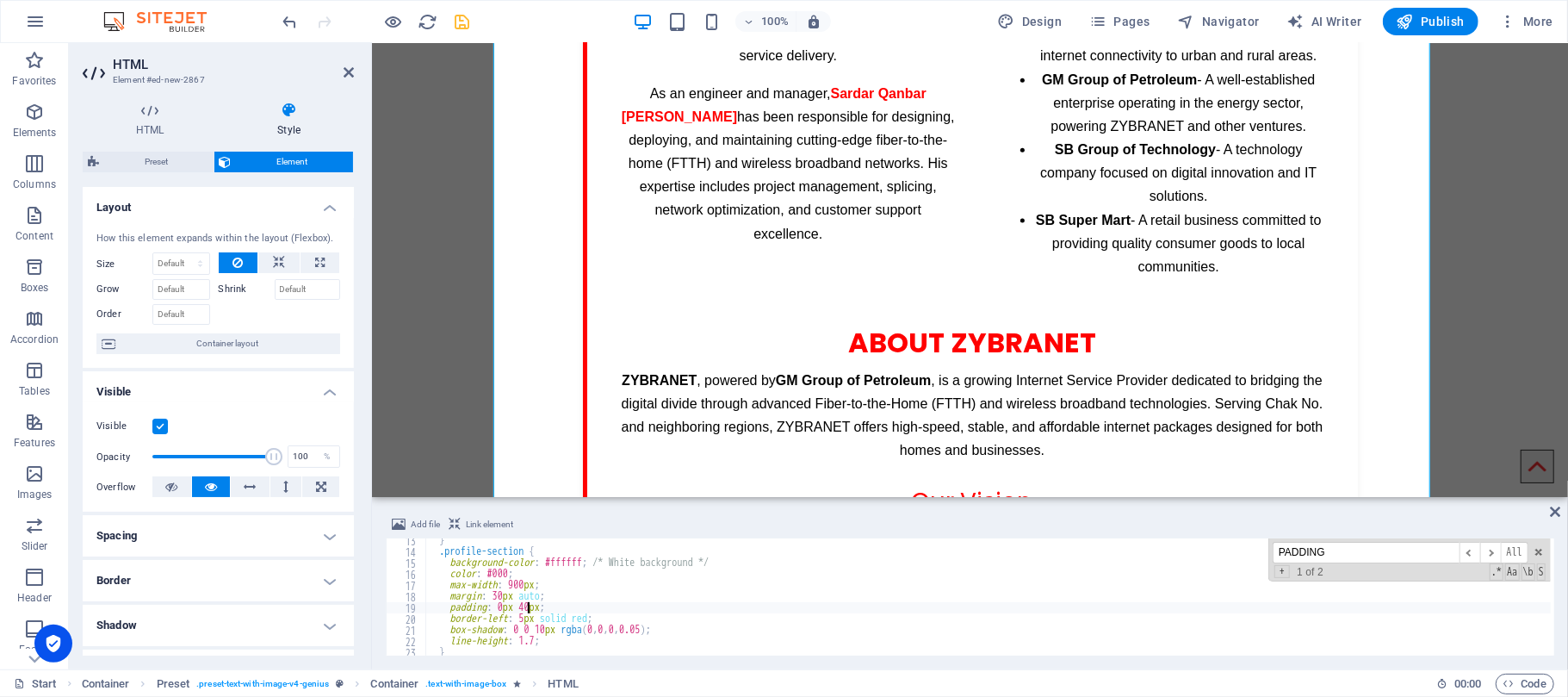 click on "}    .profile-section   {      background-color :   #ffffff ;   /* White background */      color :   #000 ;      max-width :   900 px ;      margin :   30 px   auto ;      padding :   0 px   40 px ;      border-left :   5 px   solid   red ;      box-shadow :   0   0   10 px   rgba ( 0 , 0 , 0 , 0.05 ) ;      line-height :   1.7 ;    }    h1 ,  h2 ,  h3   {" at bounding box center [1757, 603] 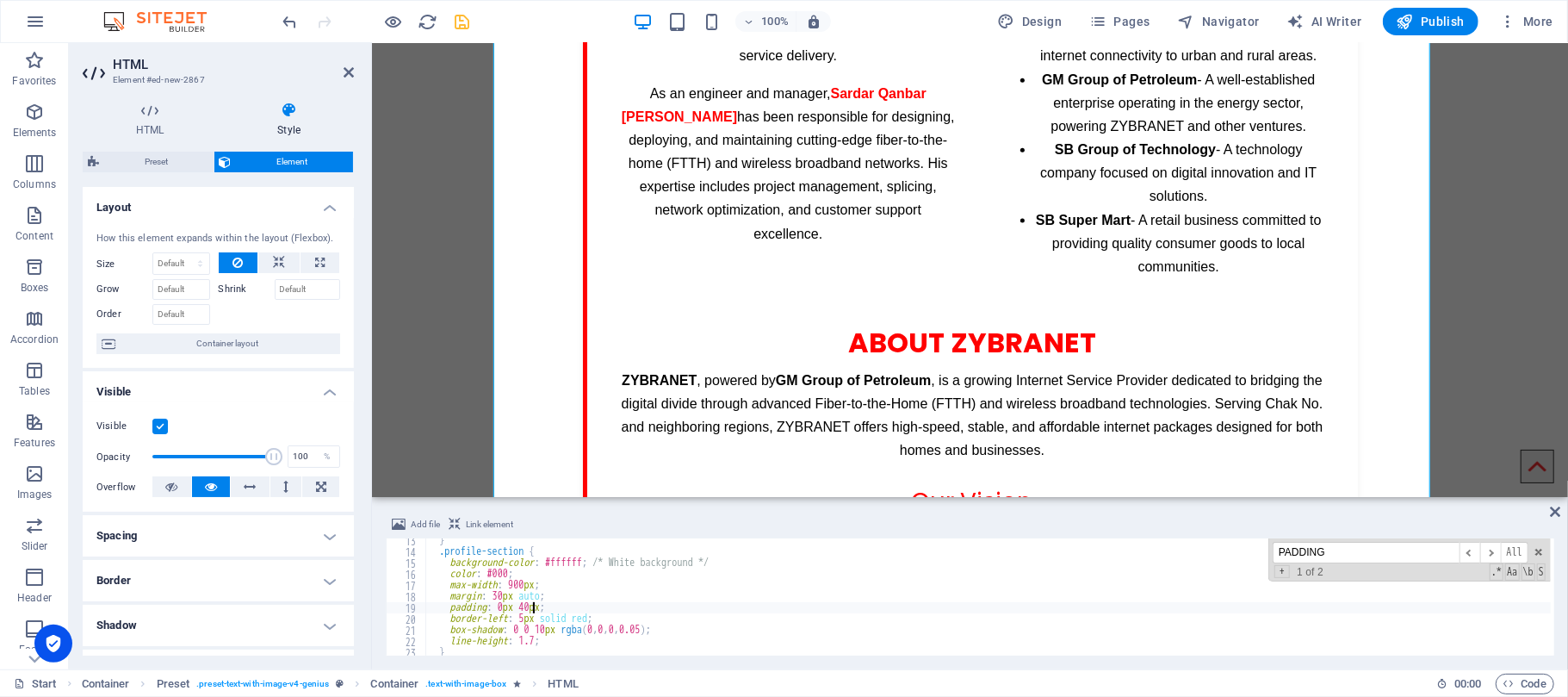 click on "}    .profile-section   {      background-color :   #ffffff ;   /* White background */      color :   #000 ;      max-width :   900 px ;      margin :   30 px   auto ;      padding :   0 px   40 px ;      border-left :   5 px   solid   red ;      box-shadow :   0   0   10 px   rgba ( 0 , 0 , 0 , 0.05 ) ;      line-height :   1.7 ;    }    h1 ,  h2 ,  h3   {" at bounding box center [1757, 603] 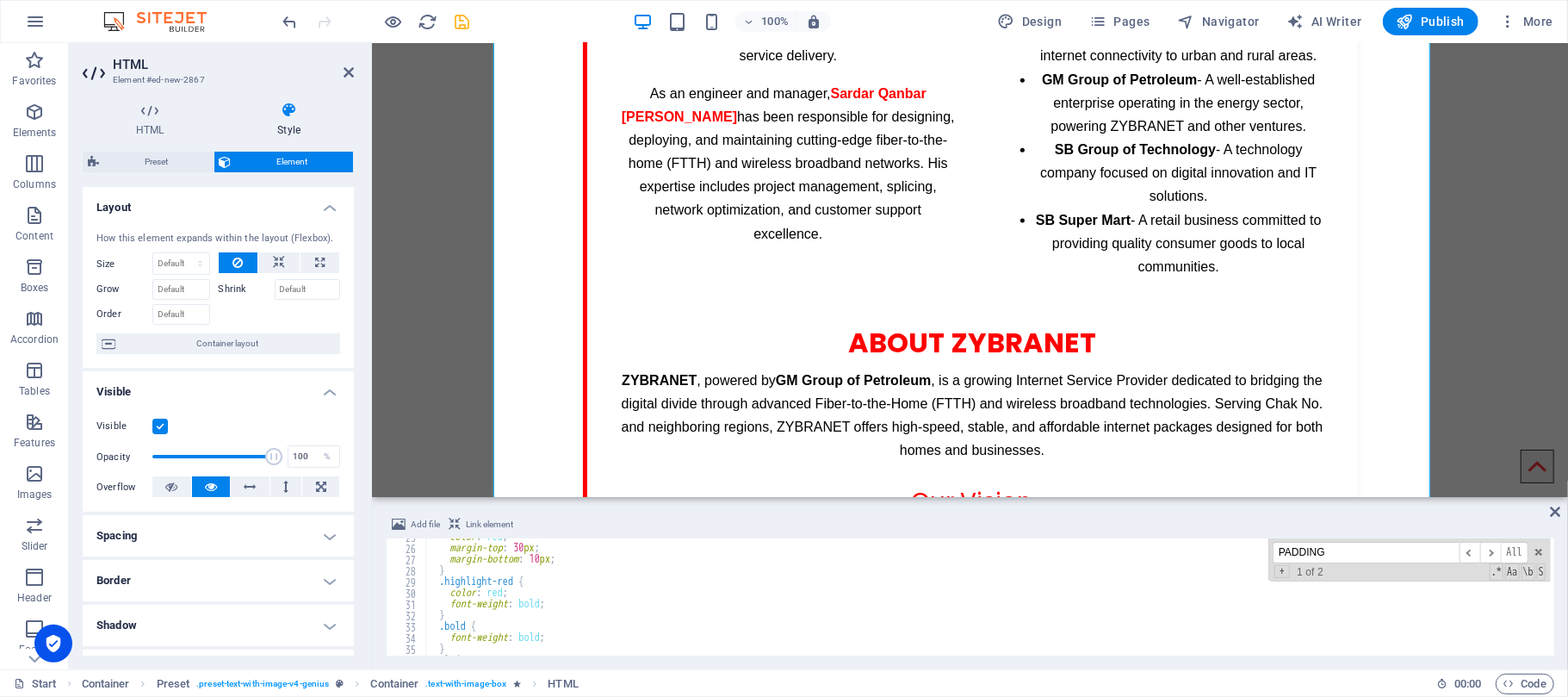 scroll, scrollTop: 345, scrollLeft: 0, axis: vertical 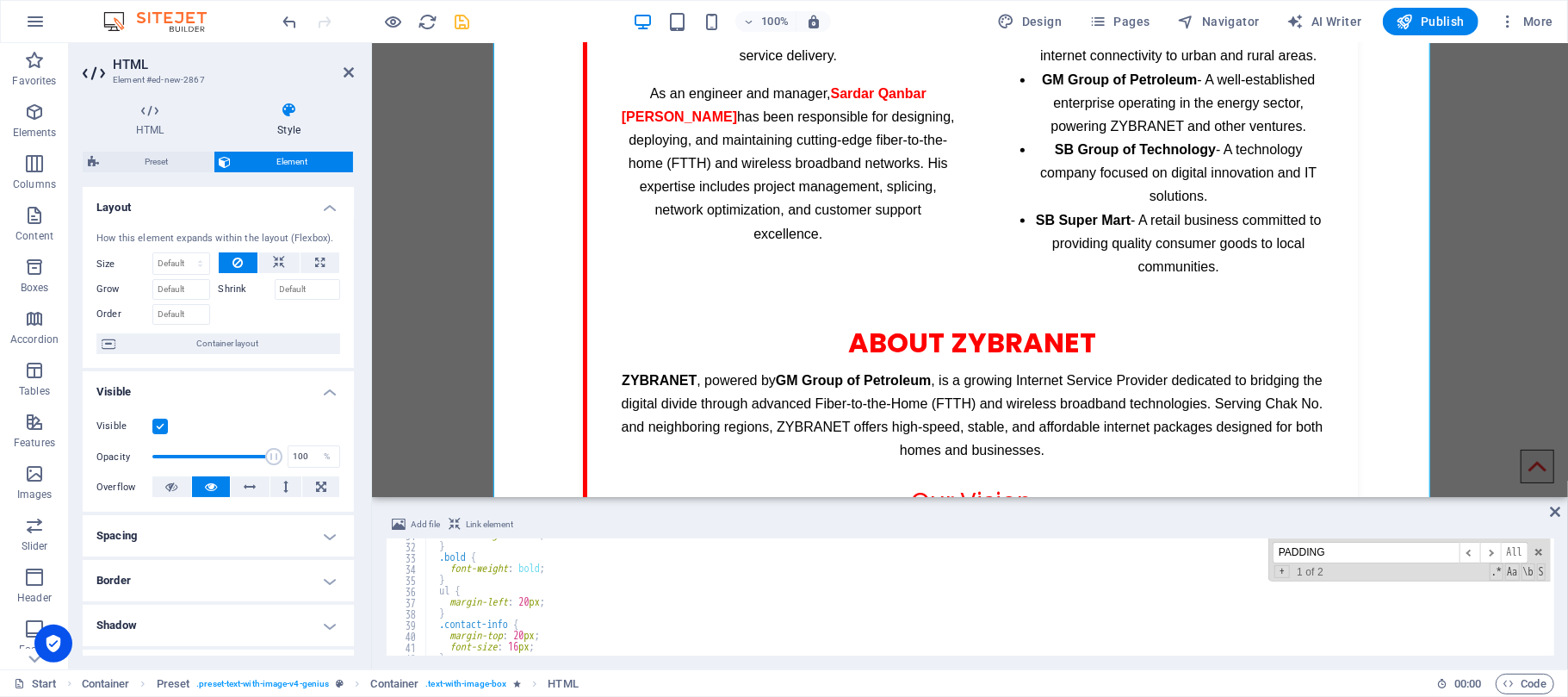 click on "PADDING" at bounding box center [1366, 552] 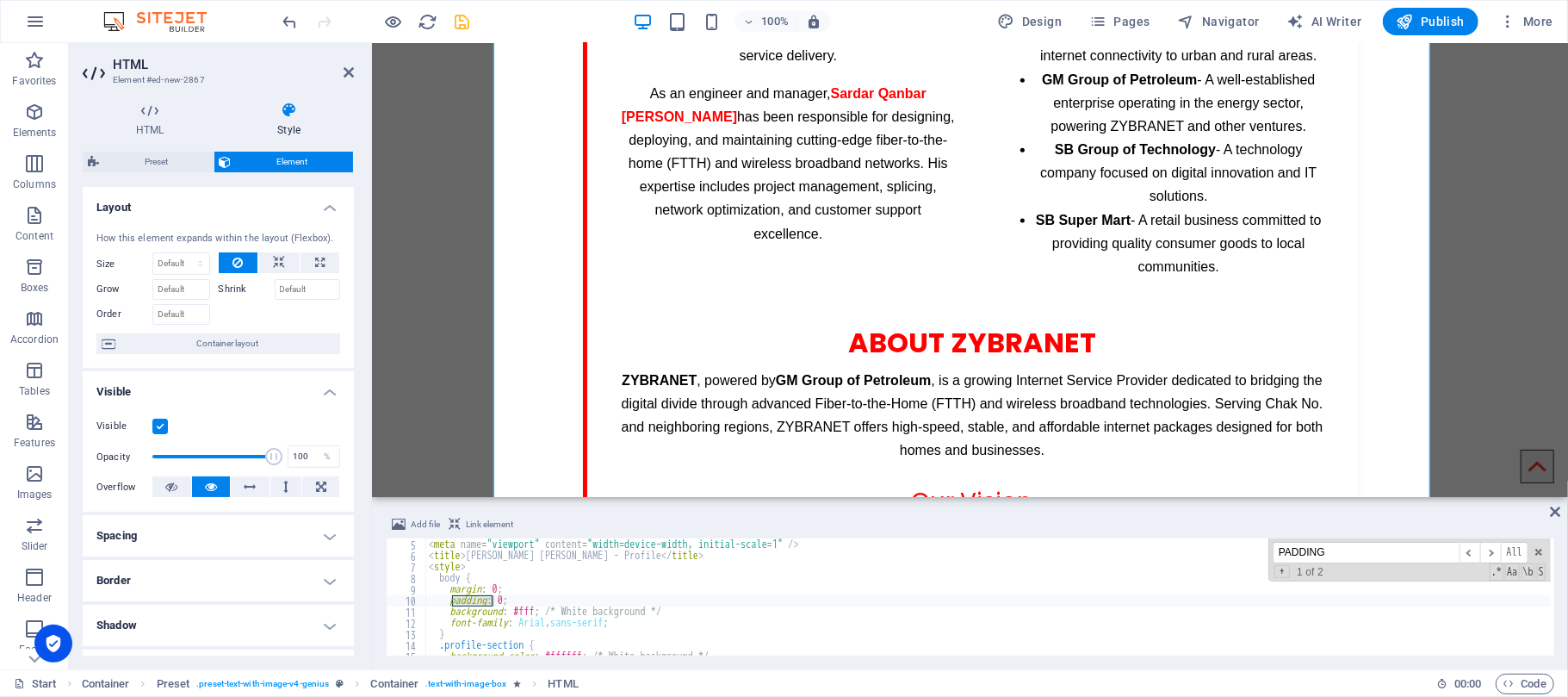 scroll, scrollTop: 43, scrollLeft: 0, axis: vertical 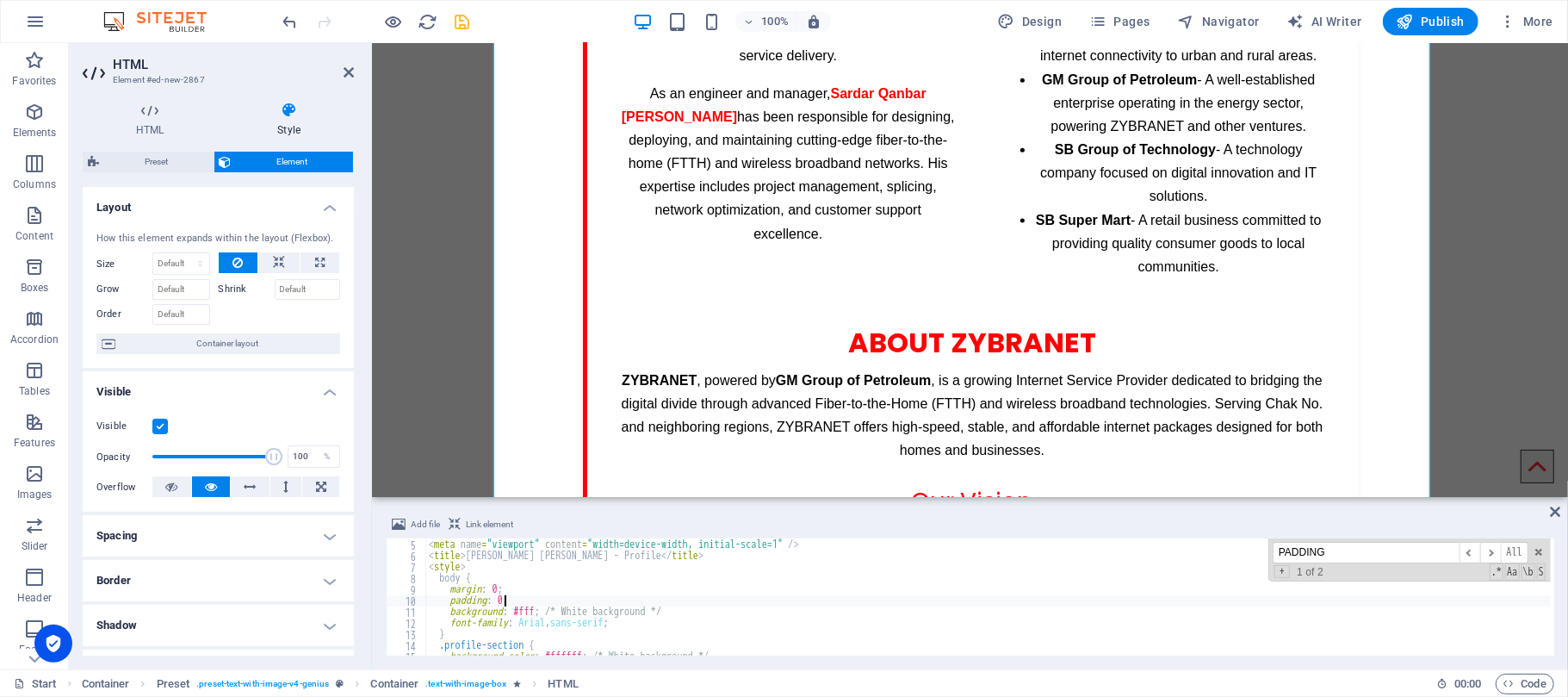 click on "< meta   charset = "UTF-8"   /> < meta   name = "viewport"   content = "width=device-width, initial-scale=1"   /> < title > Sardar Qanbar [PERSON_NAME] - Profile </ title > < style >    body   {      margin :   0 ;      padding :   0 ;      background :   #fff ;   /* White background */      font-family :   Arial ,  sans-serif ;    }    .profile-section   {      background-color :   #ffffff ;   /* White background */" at bounding box center [1757, 596] 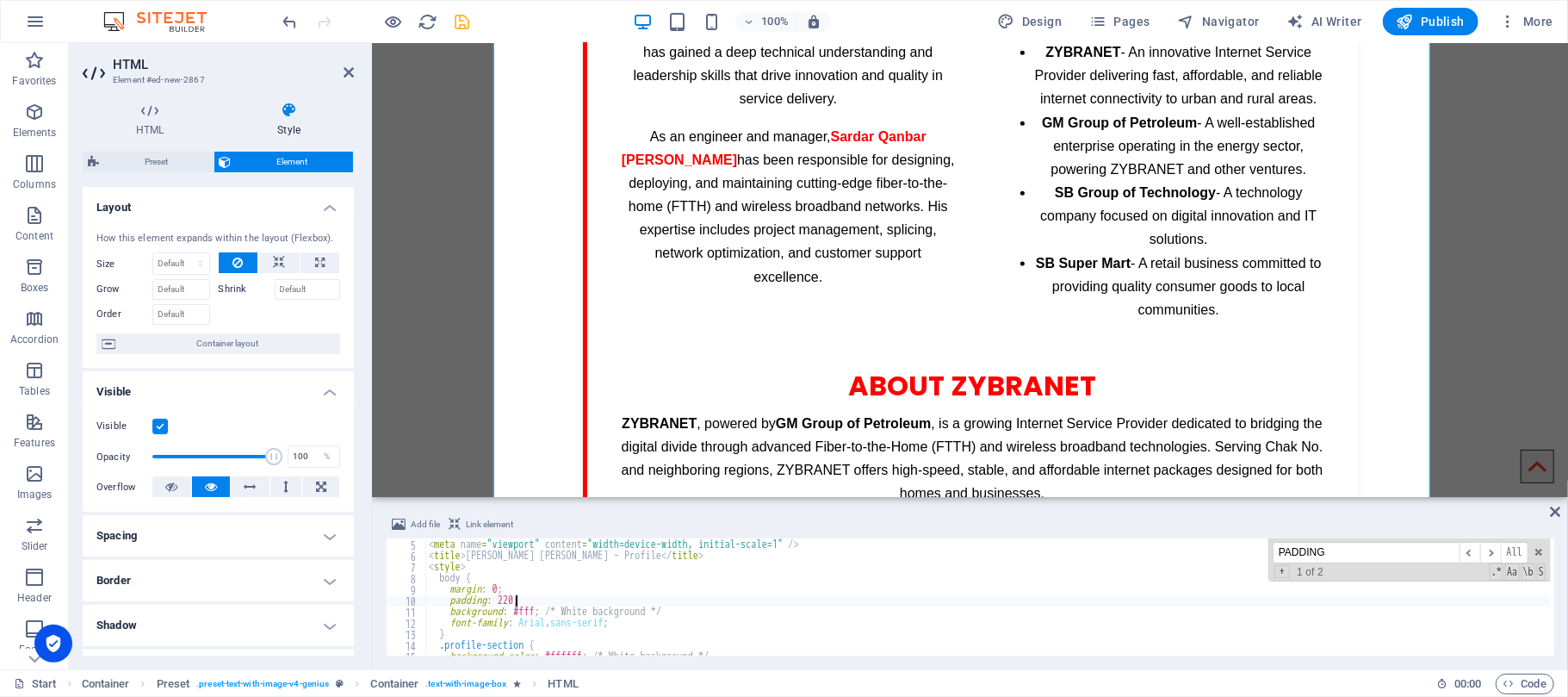 scroll, scrollTop: 0, scrollLeft: 7, axis: horizontal 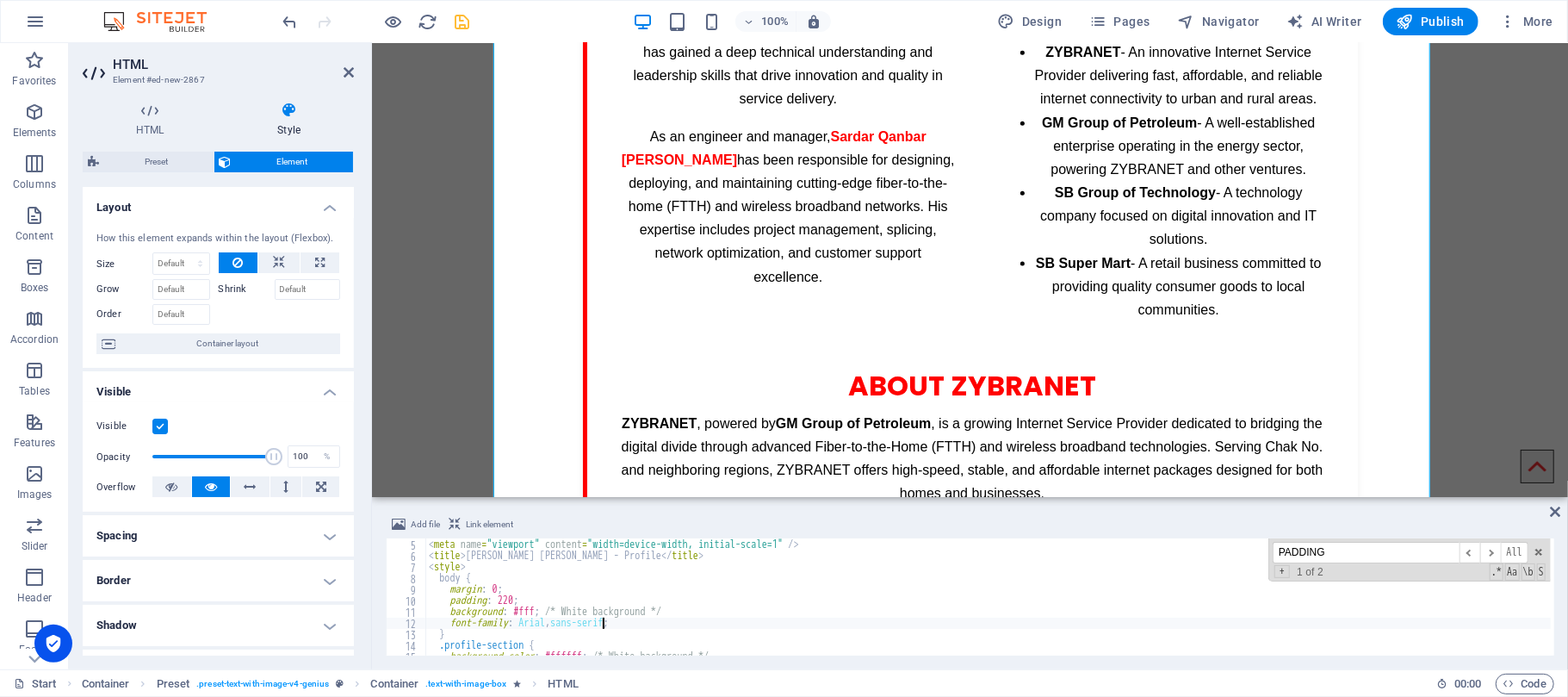 click on "< meta   charset = "UTF-8"   /> < meta   name = "viewport"   content = "width=device-width, initial-scale=1"   /> < title > Sardar Qanbar [PERSON_NAME] - Profile </ title > < style >    body   {      margin :   0 ;      padding :   220 ;      background :   #fff ;   /* White background */      font-family :   Arial ,  sans-serif ;    }    .profile-section   {      background-color :   #ffffff ;   /* White background */" at bounding box center (1757, 596) 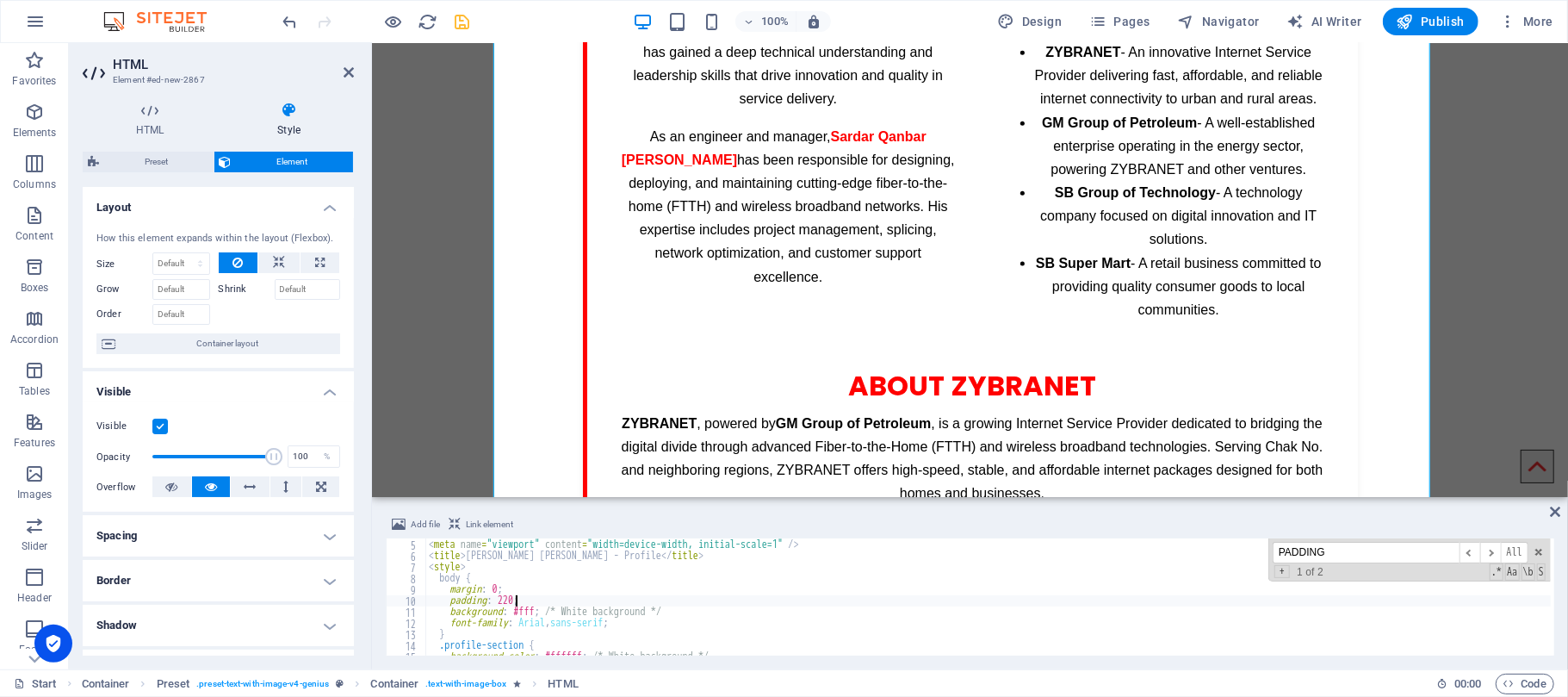 click on "< meta   charset = "UTF-8"   /> < meta   name = "viewport"   content = "width=device-width, initial-scale=1"   /> < title > Sardar Qanbar [PERSON_NAME] - Profile </ title > < style >    body   {      margin :   0 ;      padding :   220 ;      background :   #fff ;   /* White background */      font-family :   Arial ,  sans-serif ;    }    .profile-section   {      background-color :   #ffffff ;   /* White background */" at bounding box center (1757, 596) 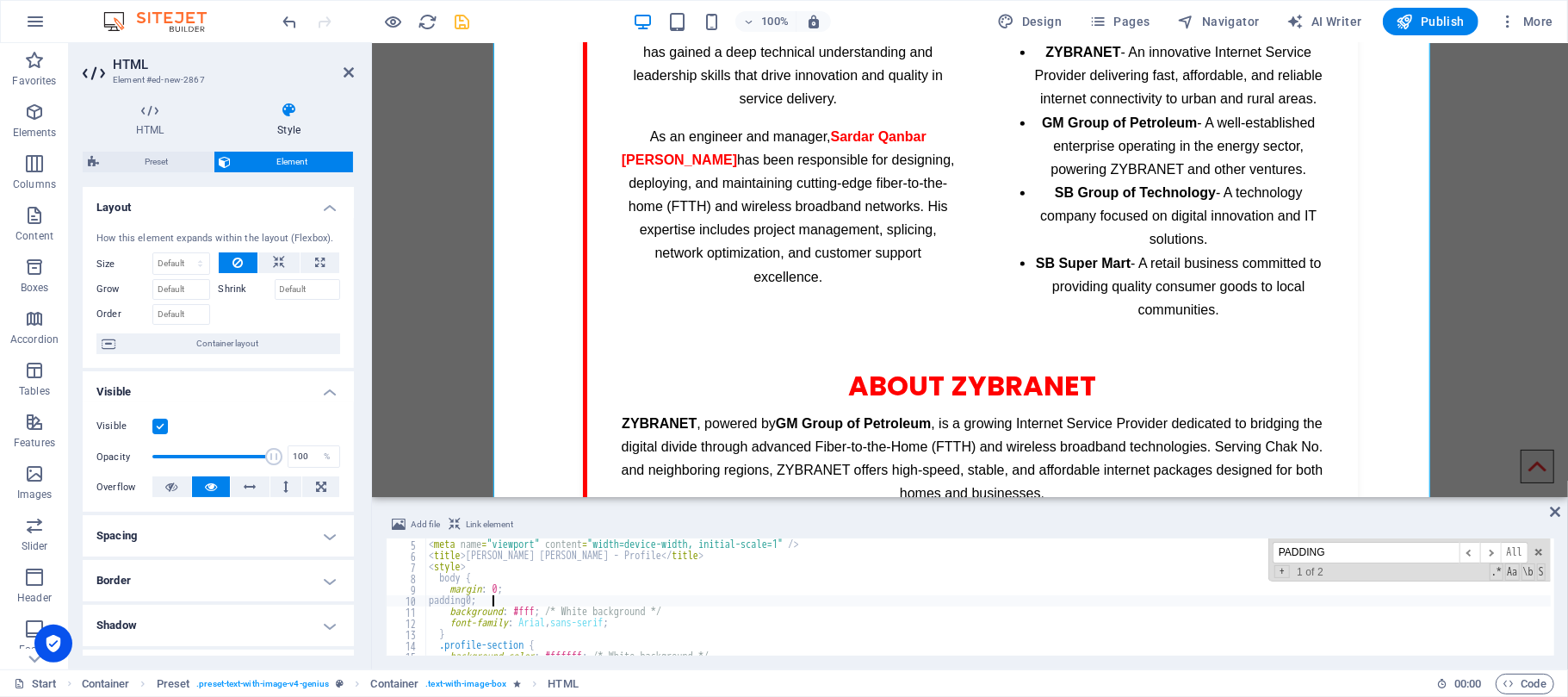 scroll, scrollTop: 0, scrollLeft: 4, axis: horizontal 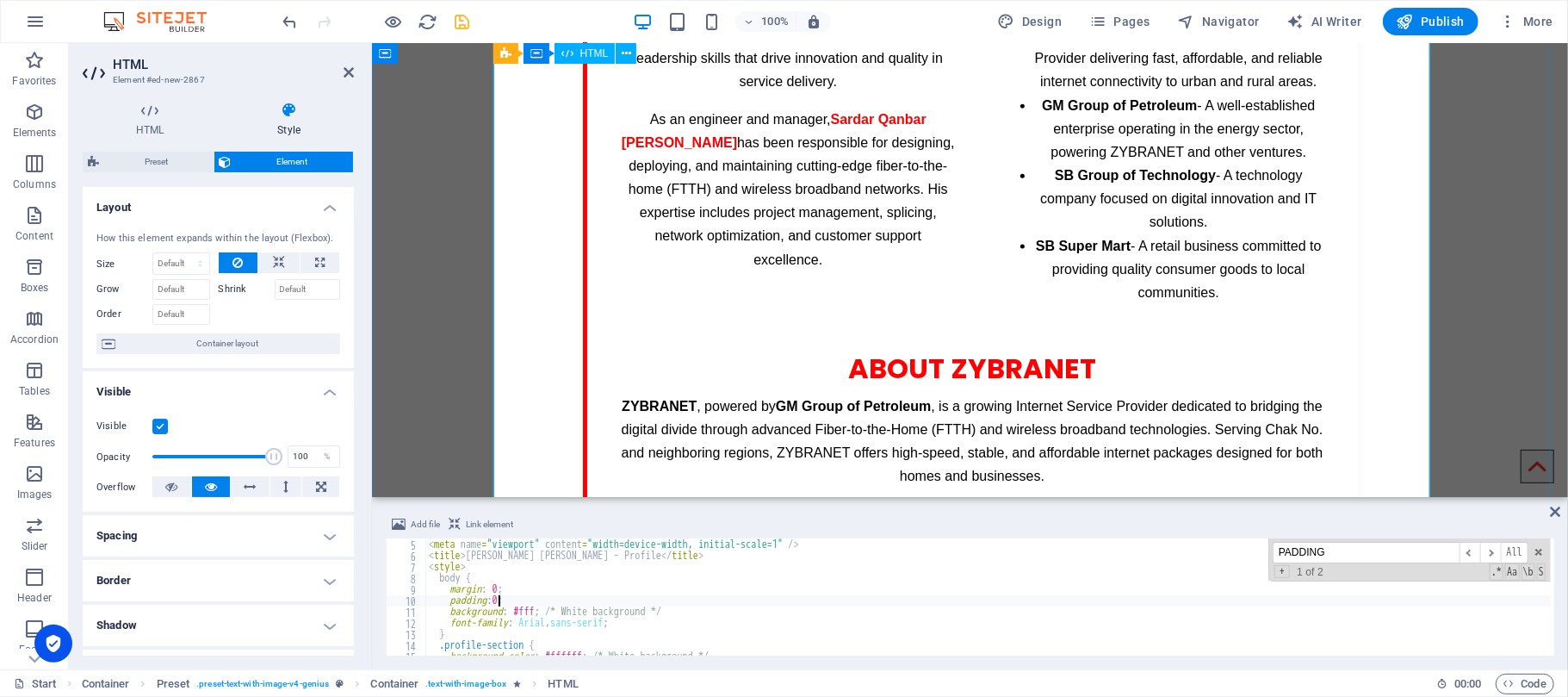type on "padding:0;" 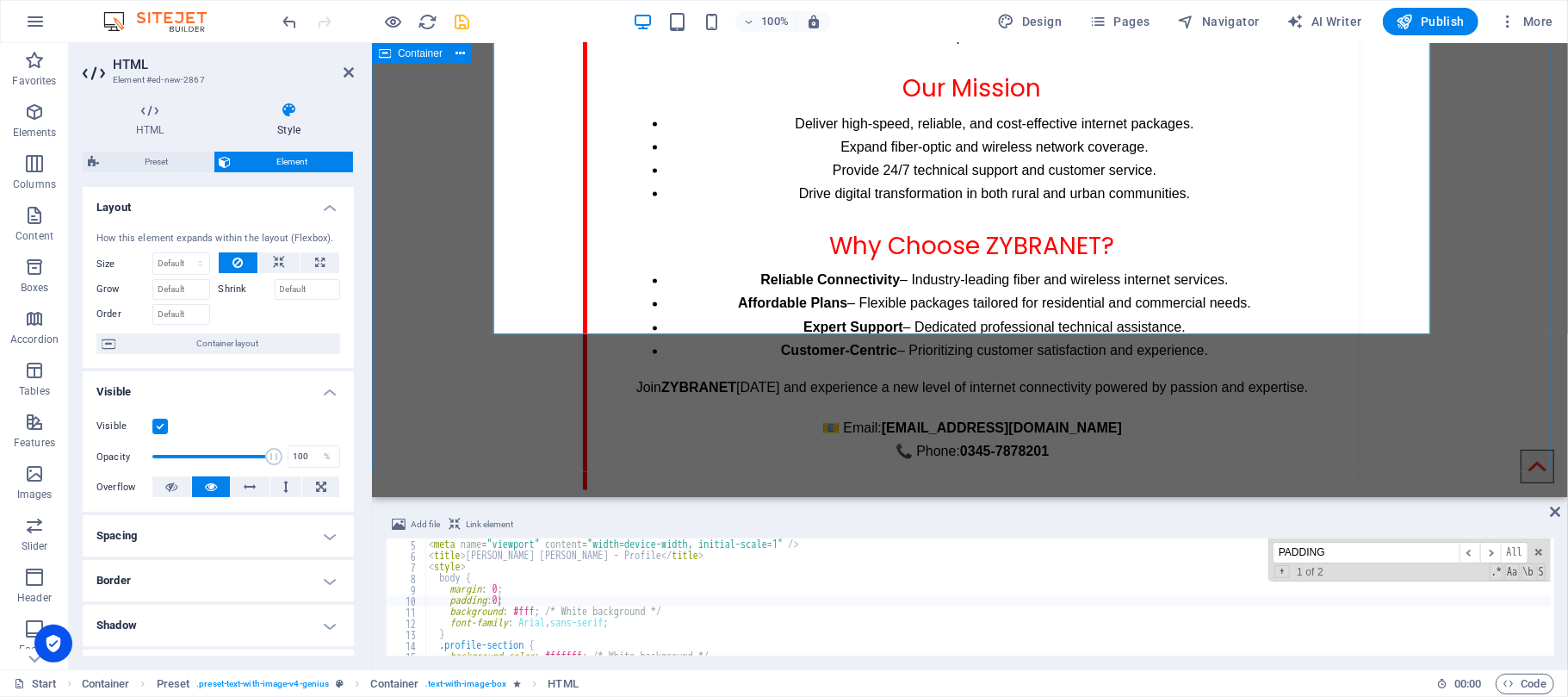 scroll, scrollTop: 2165, scrollLeft: 0, axis: vertical 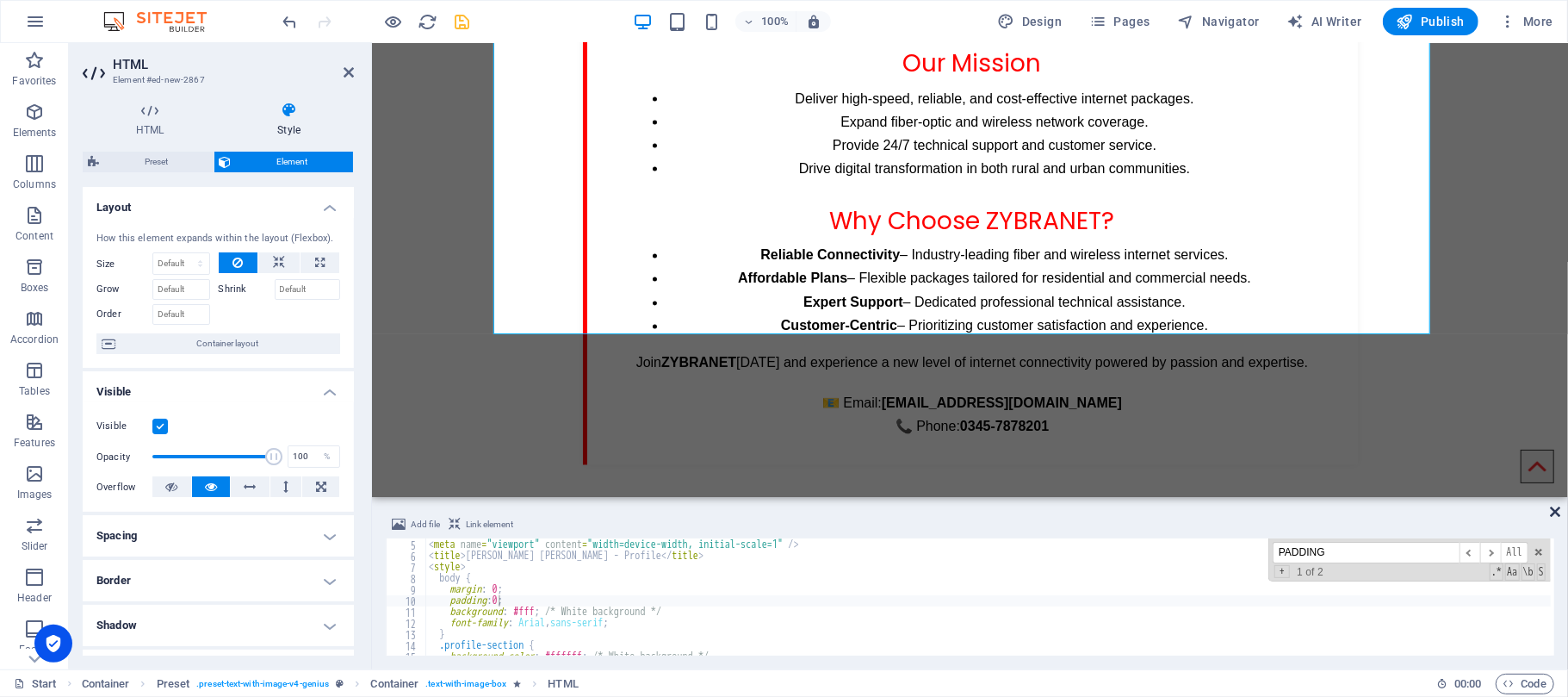 click at bounding box center [1555, 512] 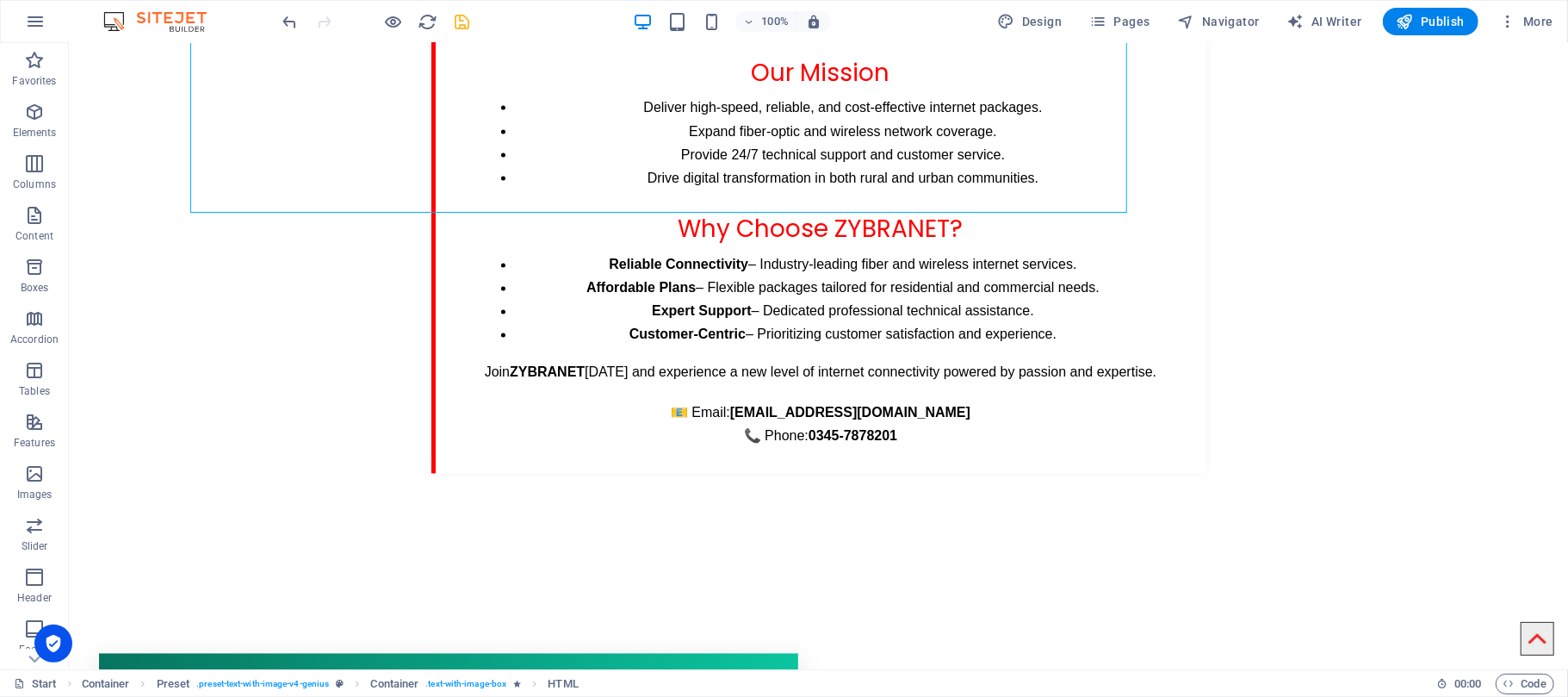 scroll, scrollTop: 2287, scrollLeft: 0, axis: vertical 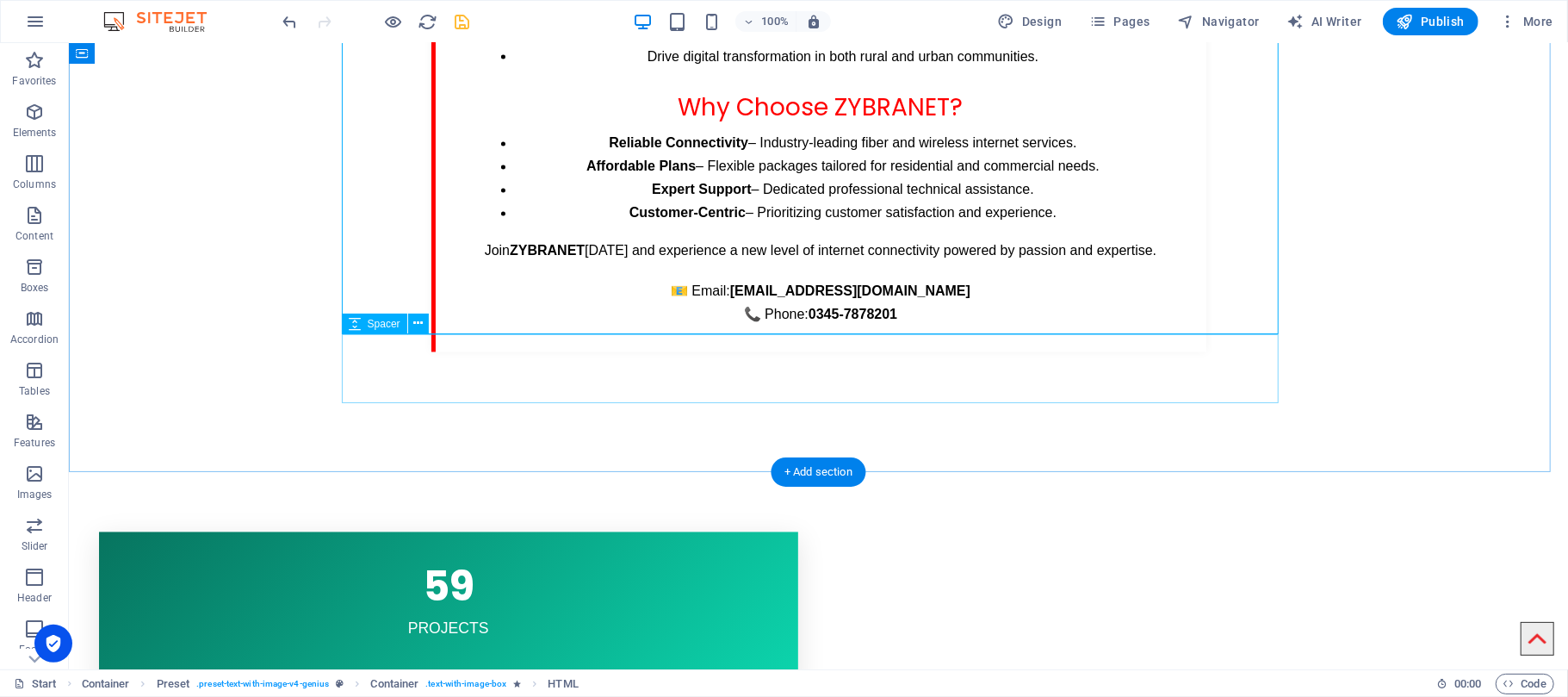 click at bounding box center (818, 398) 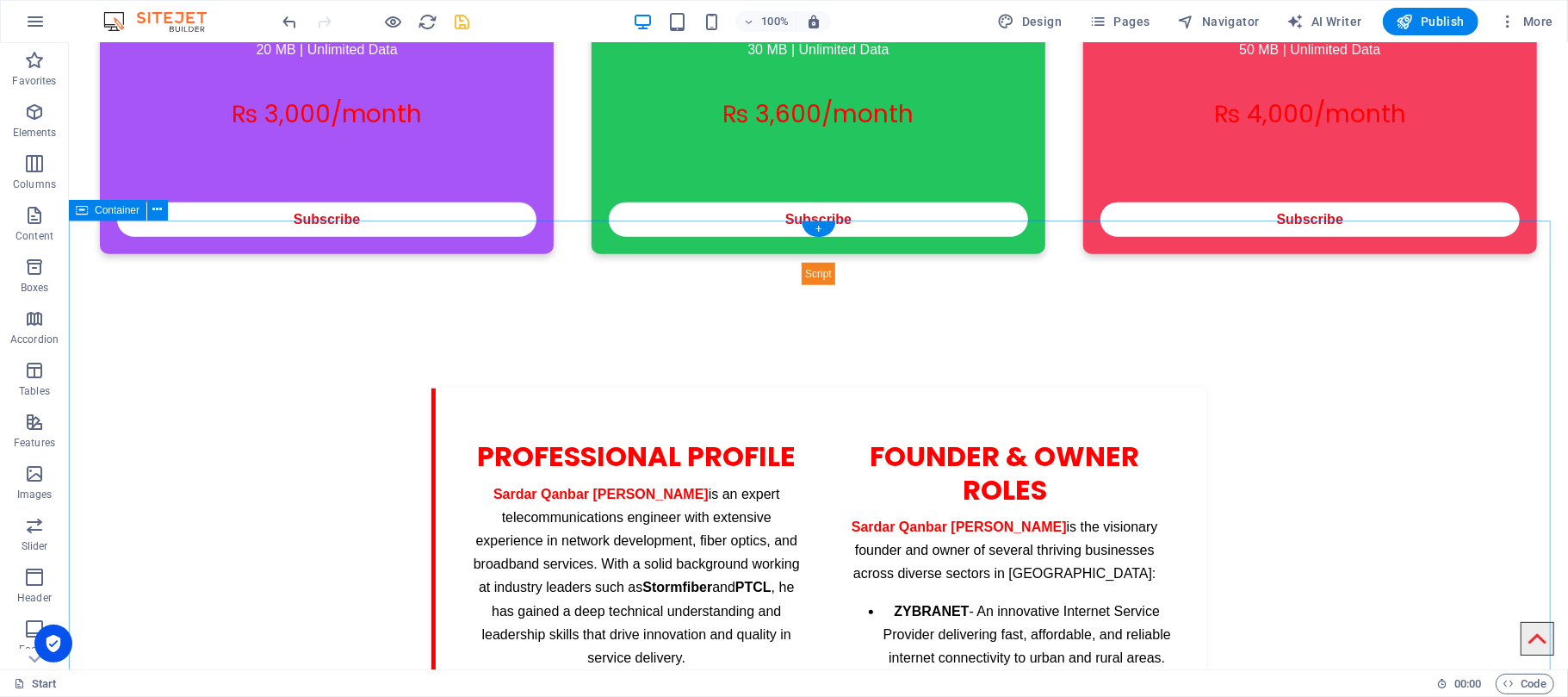 scroll, scrollTop: 1368, scrollLeft: 0, axis: vertical 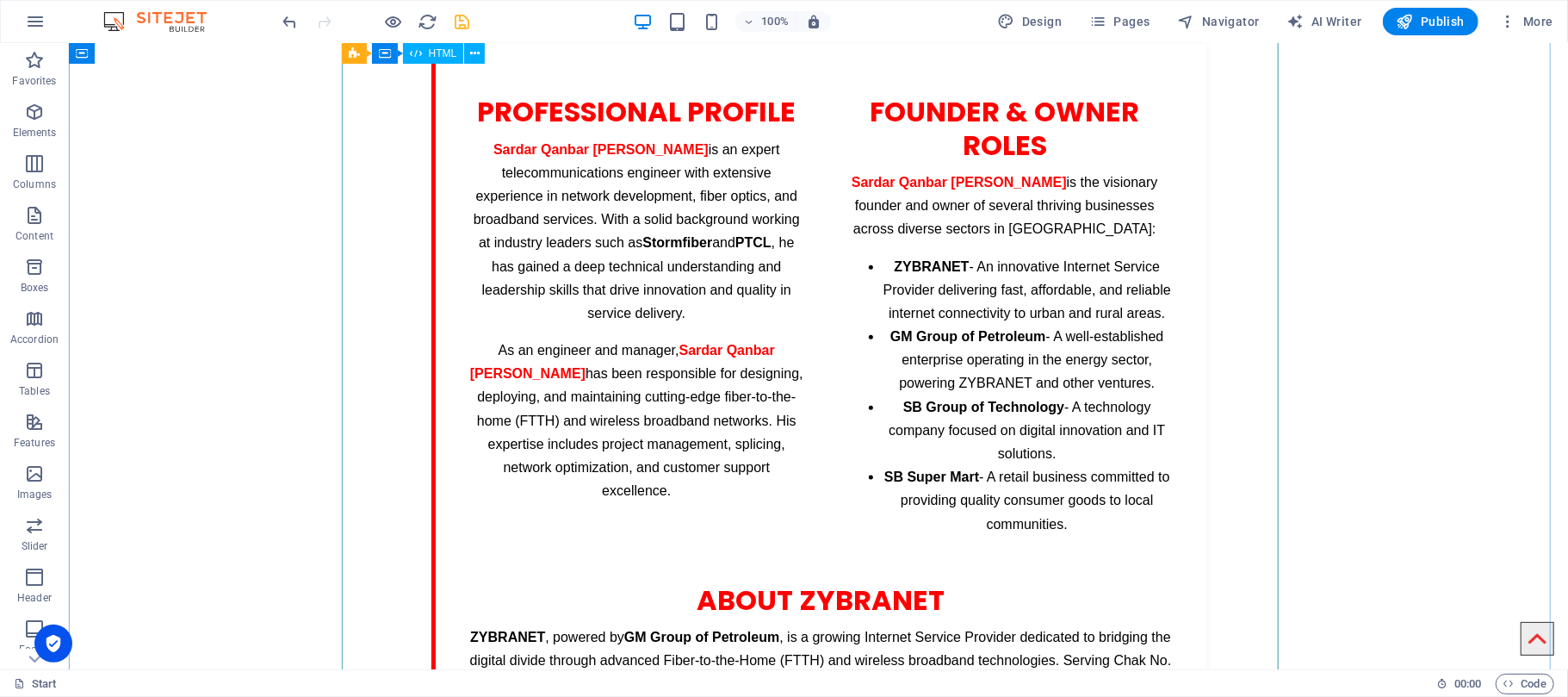 click on "[PERSON_NAME] [PERSON_NAME] - Profile
Professional Profile
[PERSON_NAME] [PERSON_NAME]  is an expert telecommunications engineer with extensive experience in network development, fiber optics, and broadband services. With a solid background working at industry leaders such as  [PERSON_NAME]  and  PTCL , he has gained a deep technical understanding and leadership skills that drive innovation and quality in service delivery.
As an engineer and manager,  [PERSON_NAME] [PERSON_NAME]  has been responsible for designing, deploying, and maintaining cutting-edge fiber-to-the-home (FTTH) and wireless broadband networks. His expertise includes project management, splicing, network optimization, and customer support excellence.
Founder & Owner Roles
Sardar Qanbar [PERSON_NAME]
ZYBRANET
GM Group of Petroleum" at bounding box center [818, 657] 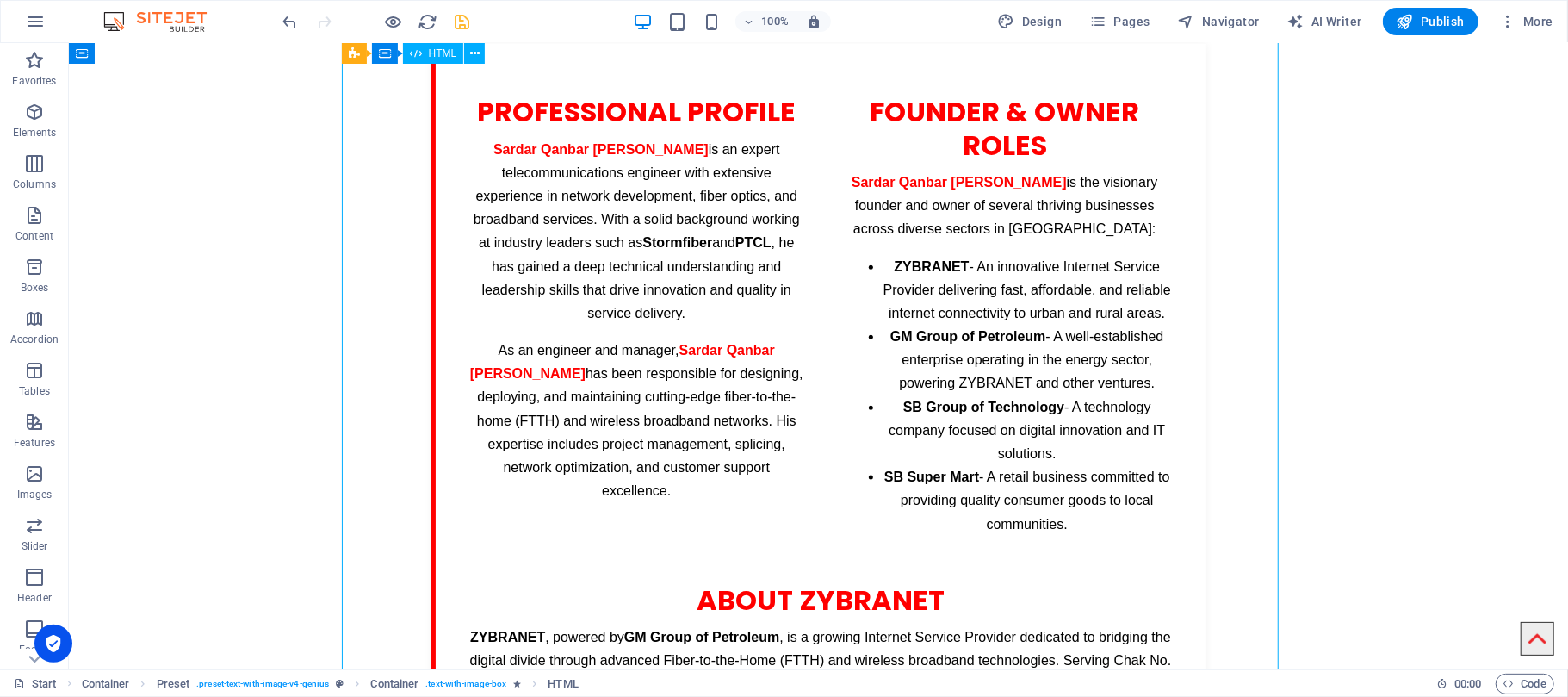 click on "[PERSON_NAME] [PERSON_NAME] - Profile
Professional Profile
[PERSON_NAME] [PERSON_NAME]  is an expert telecommunications engineer with extensive experience in network development, fiber optics, and broadband services. With a solid background working at industry leaders such as  [PERSON_NAME]  and  PTCL , he has gained a deep technical understanding and leadership skills that drive innovation and quality in service delivery.
As an engineer and manager,  [PERSON_NAME] [PERSON_NAME]  has been responsible for designing, deploying, and maintaining cutting-edge fiber-to-the-home (FTTH) and wireless broadband networks. His expertise includes project management, splicing, network optimization, and customer support excellence.
Founder & Owner Roles
Sardar Qanbar [PERSON_NAME]
ZYBRANET
GM Group of Petroleum" at bounding box center (818, 657) 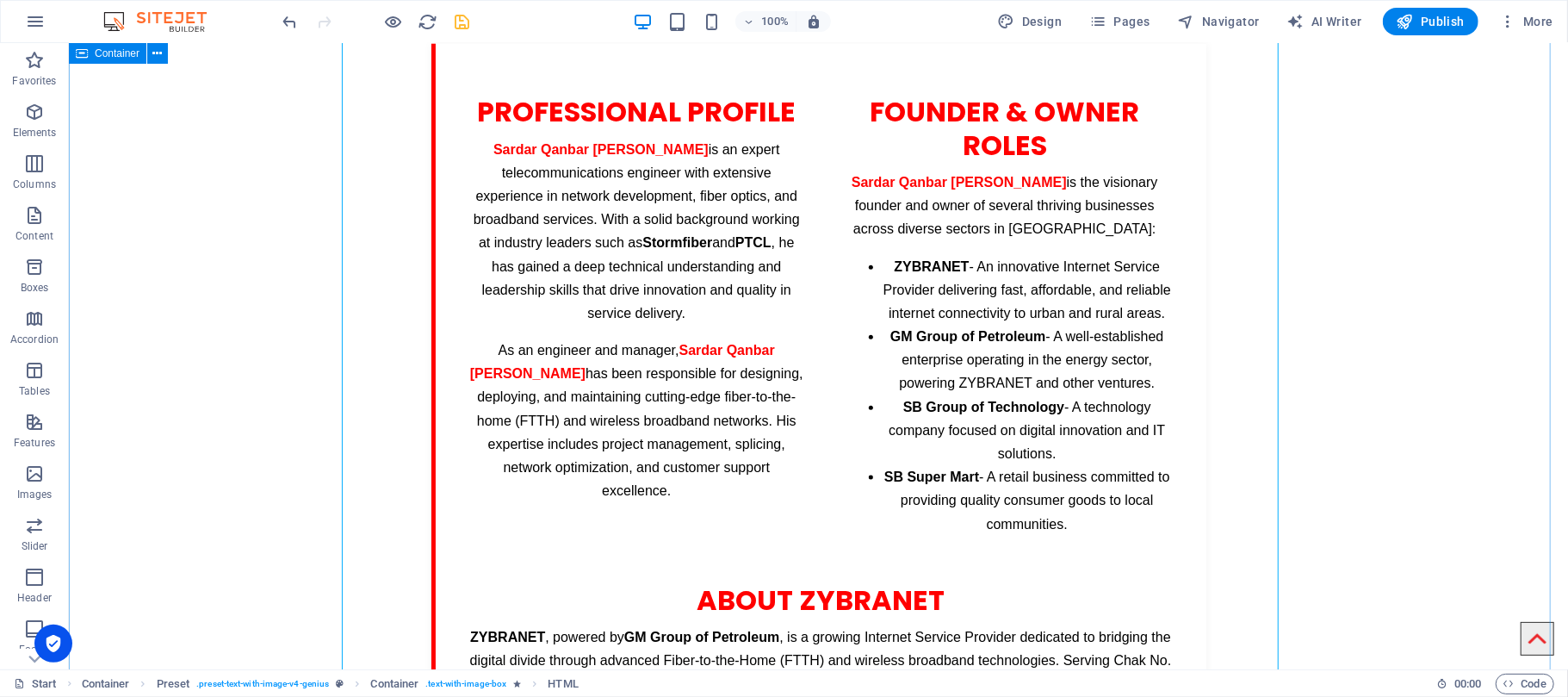 click on "[PERSON_NAME] [PERSON_NAME] - Profile
Professional Profile
[PERSON_NAME] [PERSON_NAME]  is an expert telecommunications engineer with extensive experience in network development, fiber optics, and broadband services. With a solid background working at industry leaders such as  [PERSON_NAME]  and  PTCL , he has gained a deep technical understanding and leadership skills that drive innovation and quality in service delivery.
As an engineer and manager,  [PERSON_NAME] [PERSON_NAME]  has been responsible for designing, deploying, and maintaining cutting-edge fiber-to-the-home (FTTH) and wireless broadband networks. His expertise includes project management, splicing, network optimization, and customer support excellence.
Founder & Owner Roles
Sardar Qanbar [PERSON_NAME]
ZYBRANET
GM Group of Petroleum" at bounding box center [817, 691] 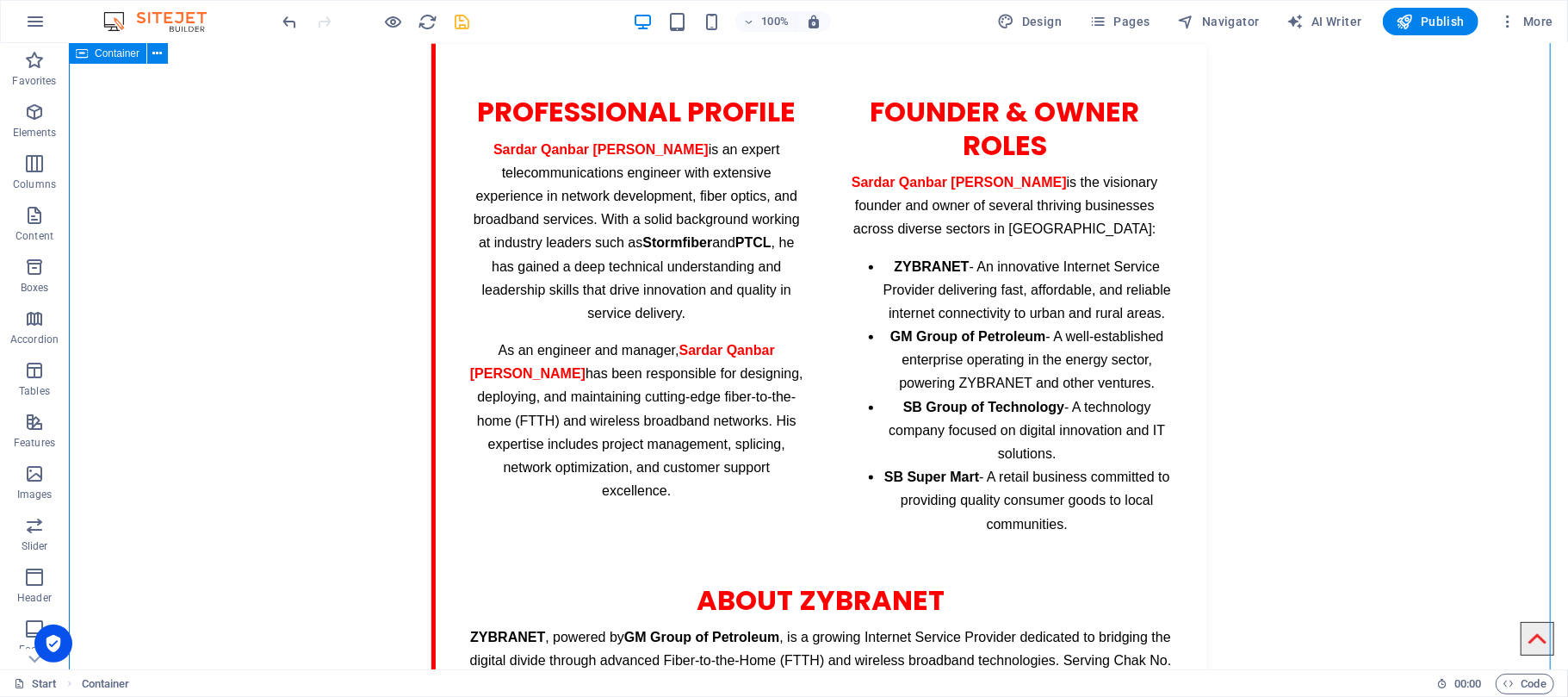 click on "[PERSON_NAME] [PERSON_NAME] - Profile
Professional Profile
[PERSON_NAME] [PERSON_NAME]  is an expert telecommunications engineer with extensive experience in network development, fiber optics, and broadband services. With a solid background working at industry leaders such as  [PERSON_NAME]  and  PTCL , he has gained a deep technical understanding and leadership skills that drive innovation and quality in service delivery.
As an engineer and manager,  [PERSON_NAME] [PERSON_NAME]  has been responsible for designing, deploying, and maintaining cutting-edge fiber-to-the-home (FTTH) and wireless broadband networks. His expertise includes project management, splicing, network optimization, and customer support excellence.
Founder & Owner Roles
Sardar Qanbar [PERSON_NAME]
ZYBRANET
GM Group of Petroleum" at bounding box center [817, 691] 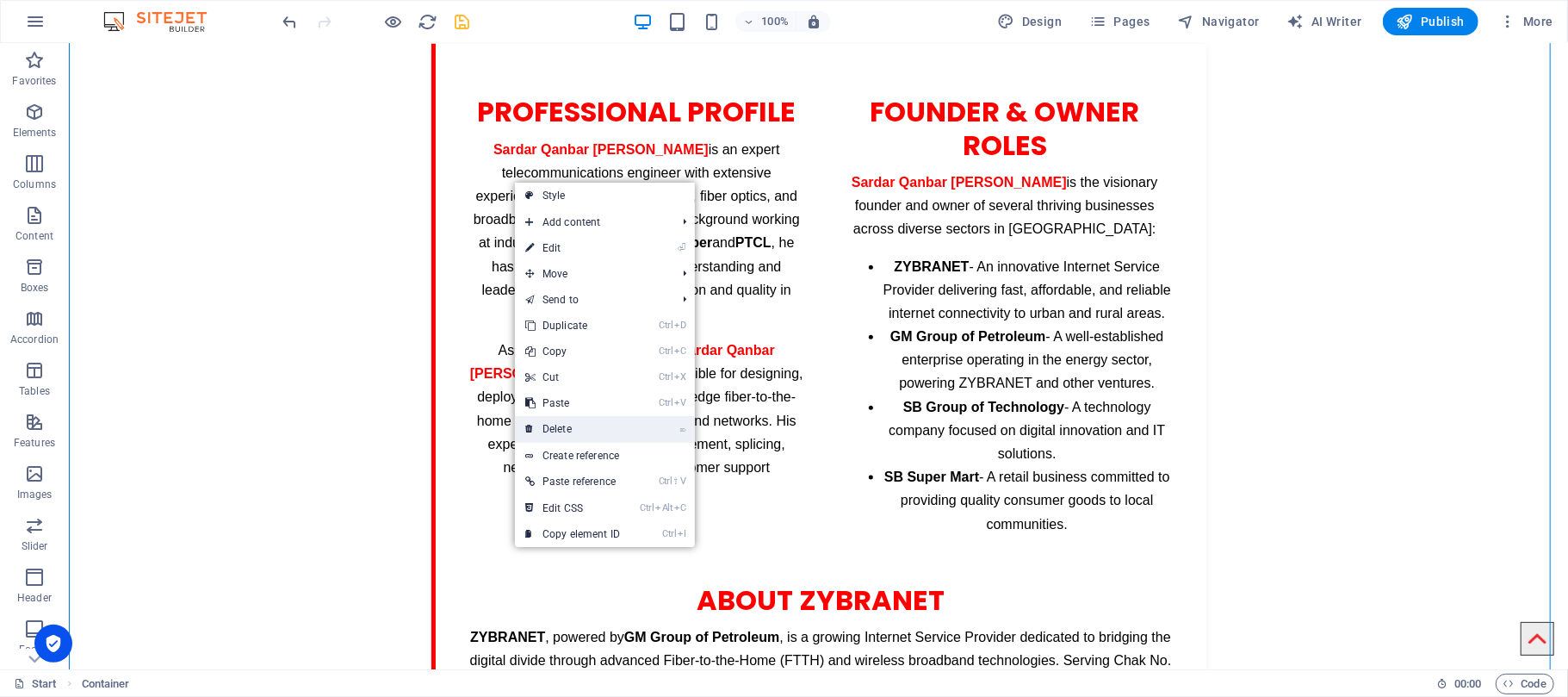 click on "⌦  Delete" at bounding box center [573, 429] 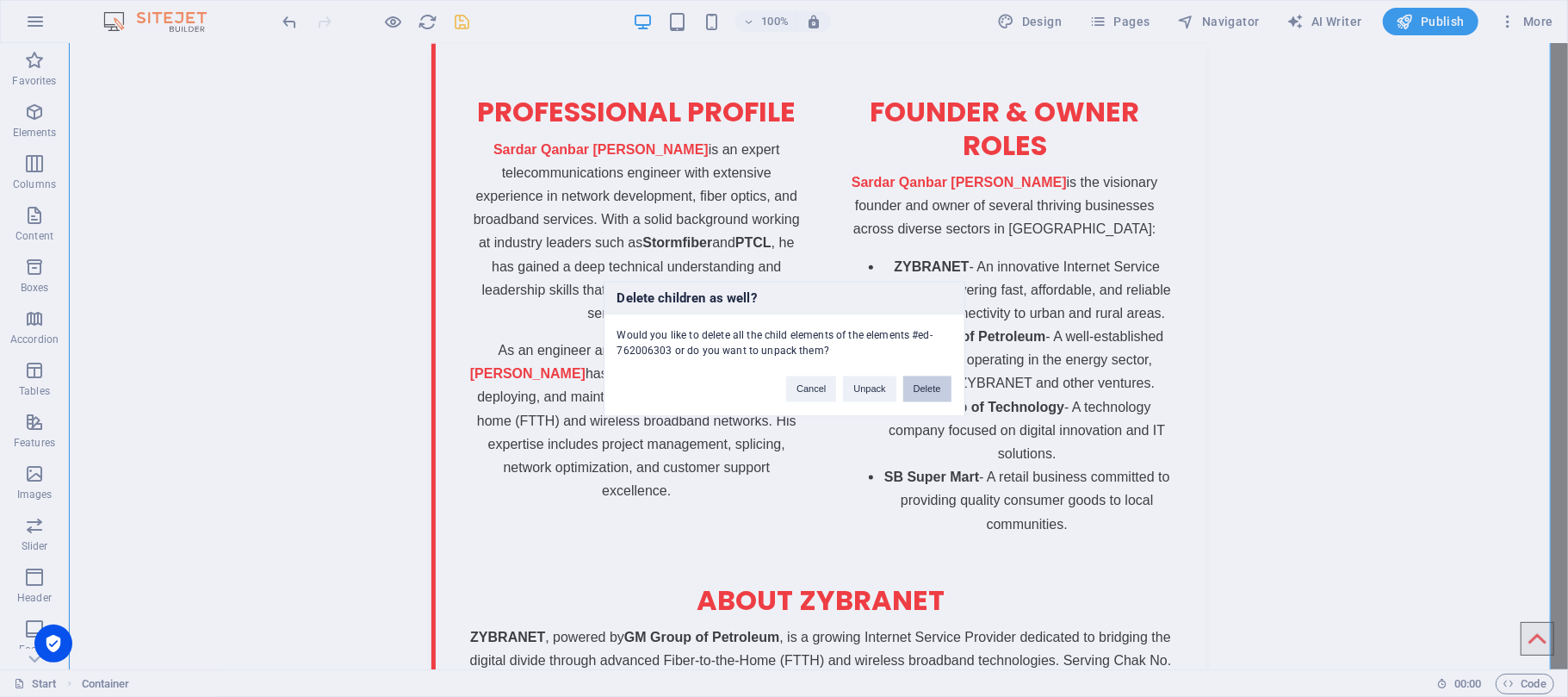 click on "Delete" at bounding box center [927, 389] 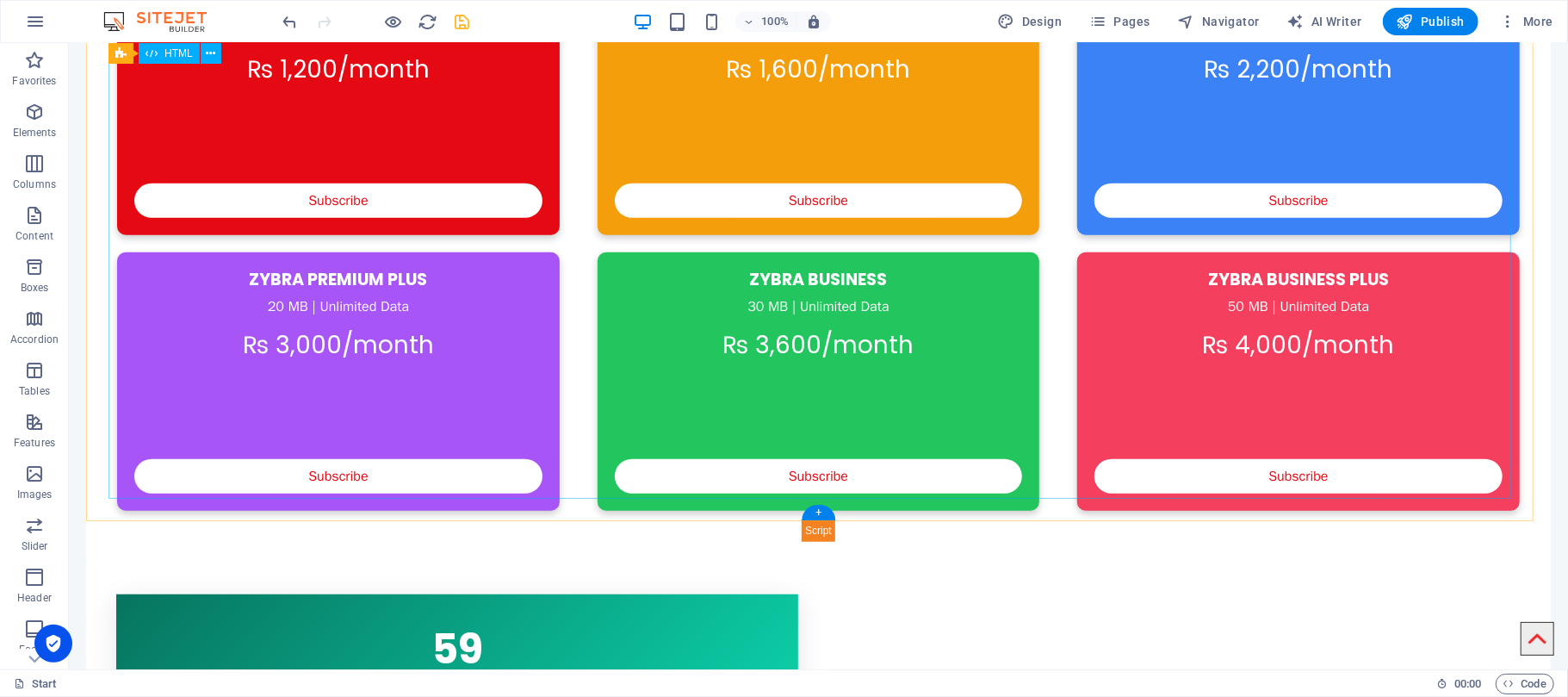 scroll, scrollTop: 886, scrollLeft: 0, axis: vertical 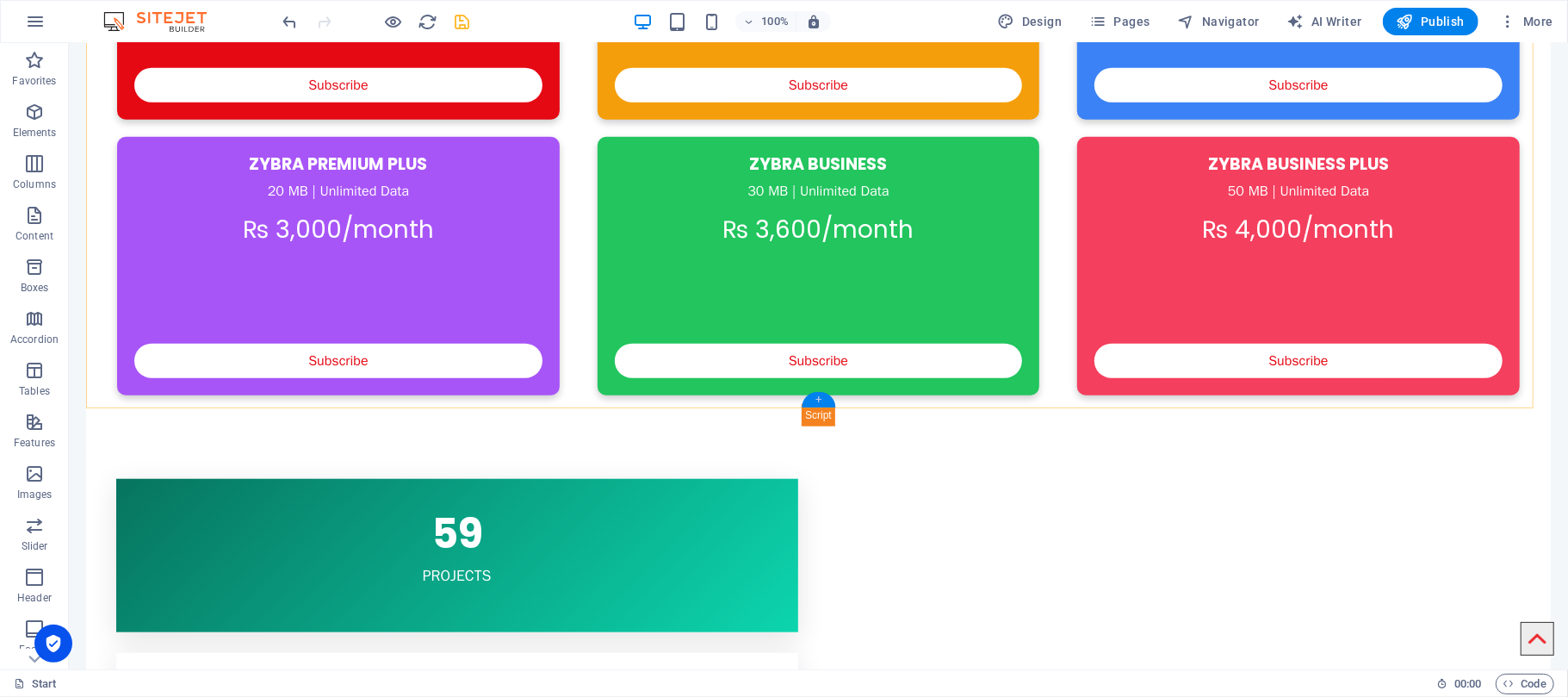 click on "+" at bounding box center [818, 400] 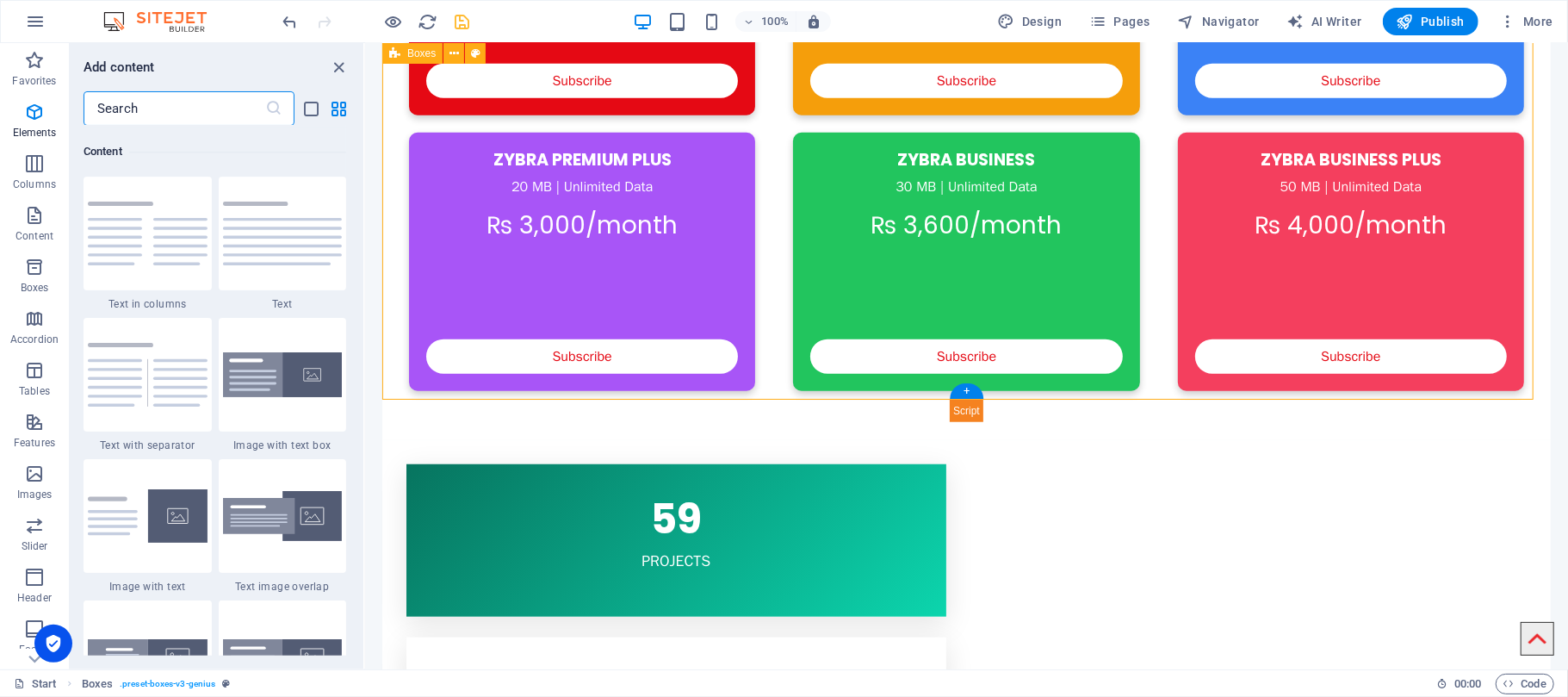 scroll, scrollTop: 3014, scrollLeft: 0, axis: vertical 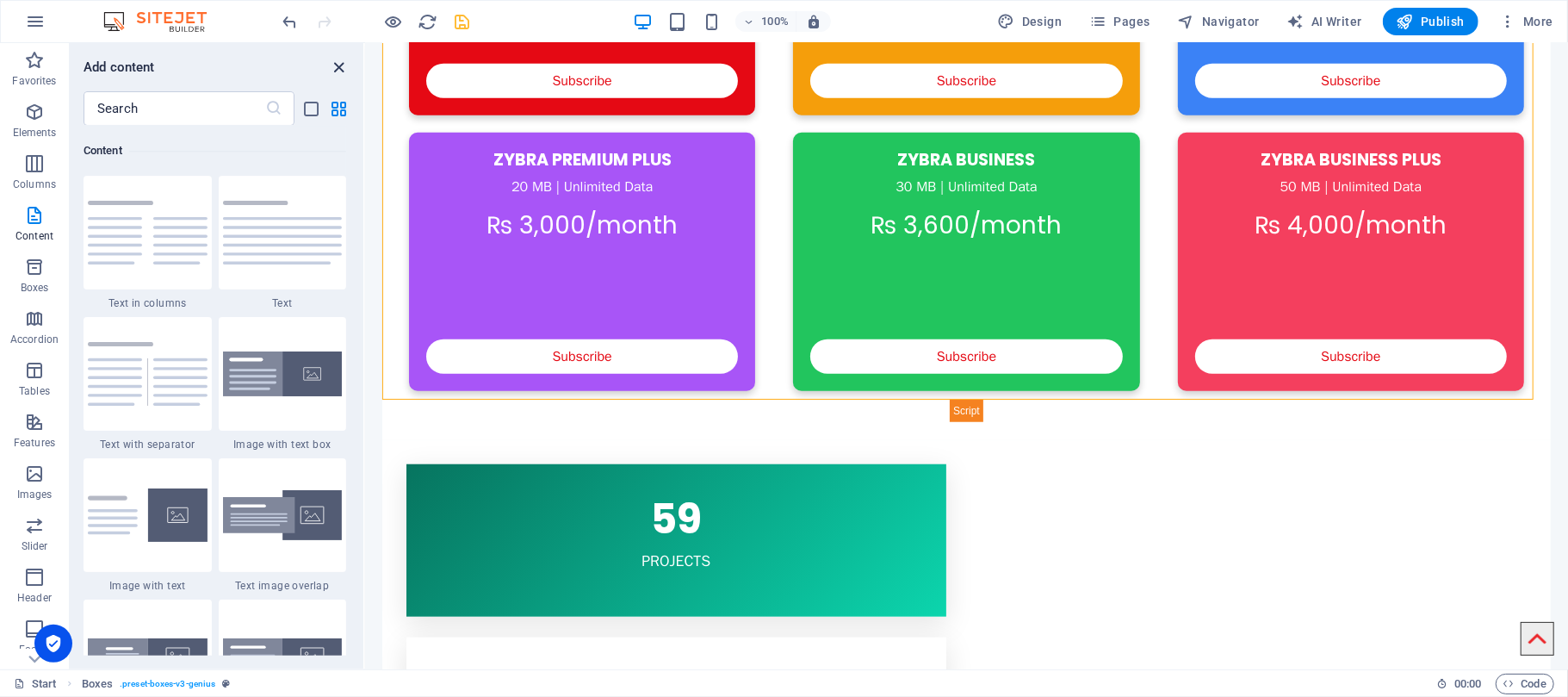 click at bounding box center [339, 67] 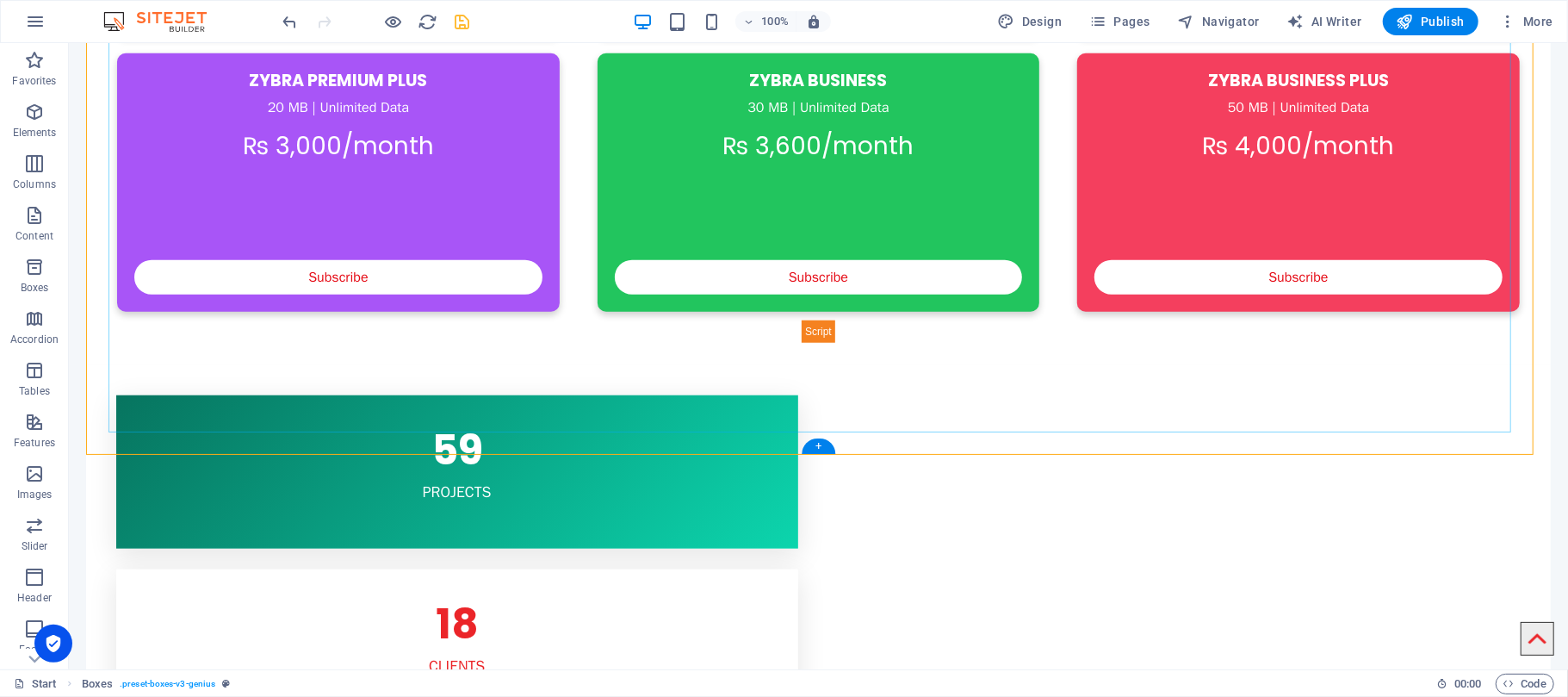 scroll, scrollTop: 1000, scrollLeft: 0, axis: vertical 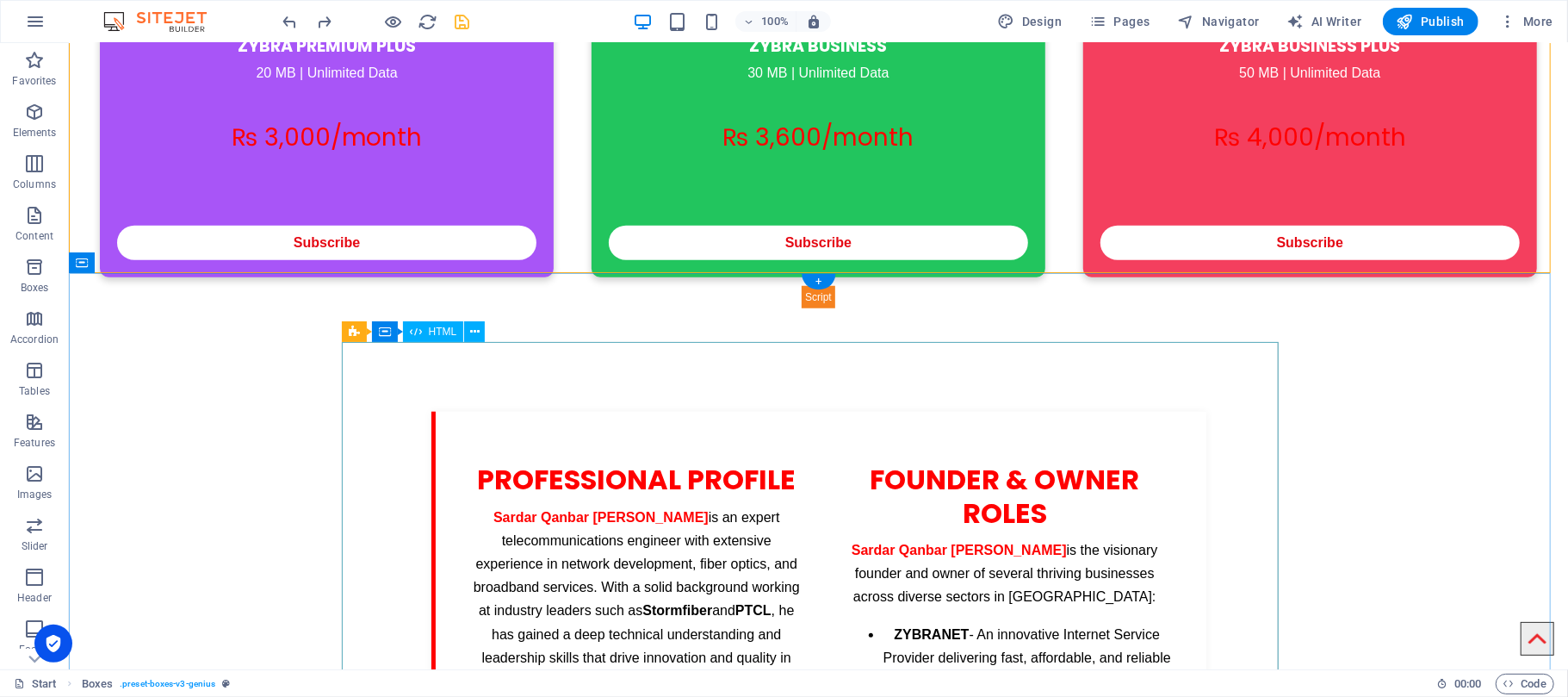 click on "[PERSON_NAME] [PERSON_NAME] - Profile
Professional Profile
[PERSON_NAME] [PERSON_NAME]  is an expert telecommunications engineer with extensive experience in network development, fiber optics, and broadband services. With a solid background working at industry leaders such as  [PERSON_NAME]  and  PTCL , he has gained a deep technical understanding and leadership skills that drive innovation and quality in service delivery.
As an engineer and manager,  [PERSON_NAME] [PERSON_NAME]  has been responsible for designing, deploying, and maintaining cutting-edge fiber-to-the-home (FTTH) and wireless broadband networks. His expertise includes project management, splicing, network optimization, and customer support excellence.
Founder & Owner Roles
Sardar Qanbar [PERSON_NAME]
ZYBRANET
GM Group of Petroleum" at bounding box center [818, 1024] 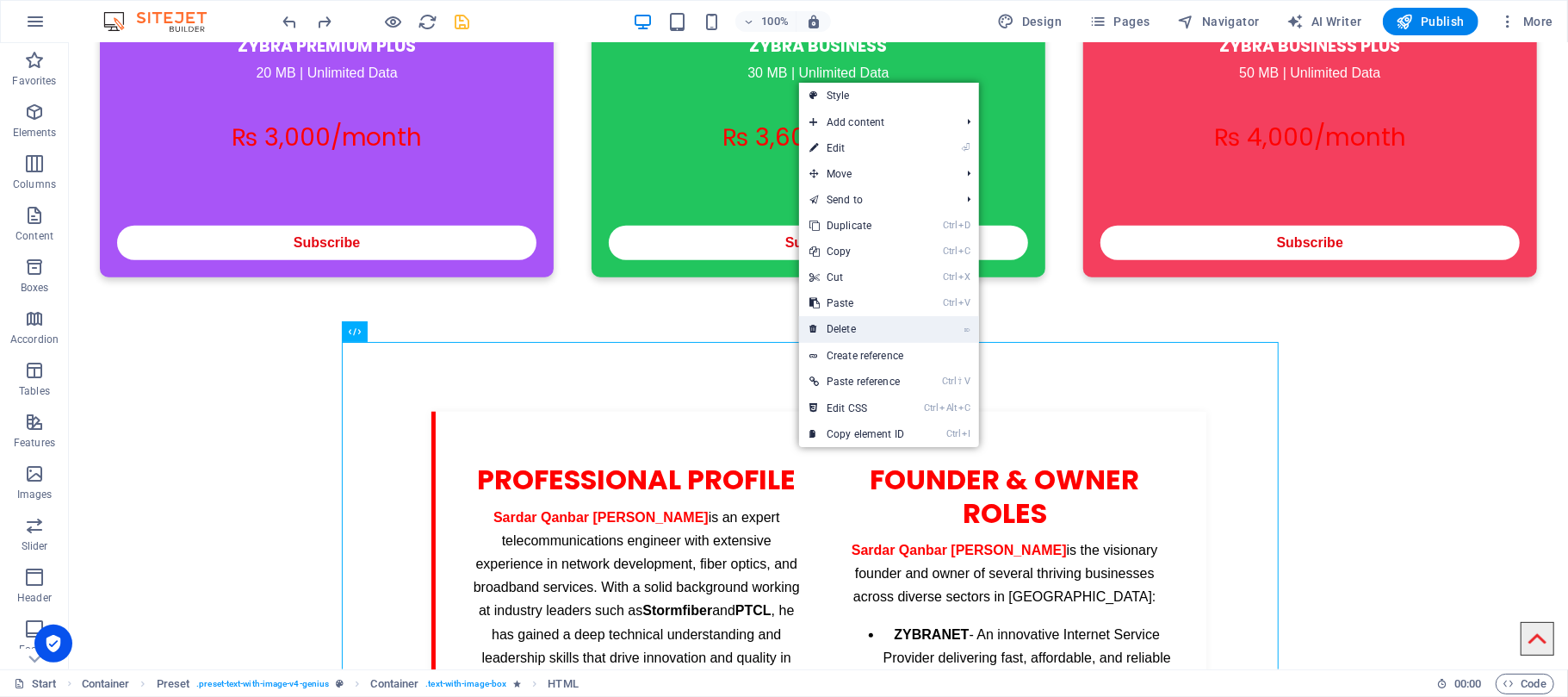 click on "⌦  Delete" at bounding box center (857, 329) 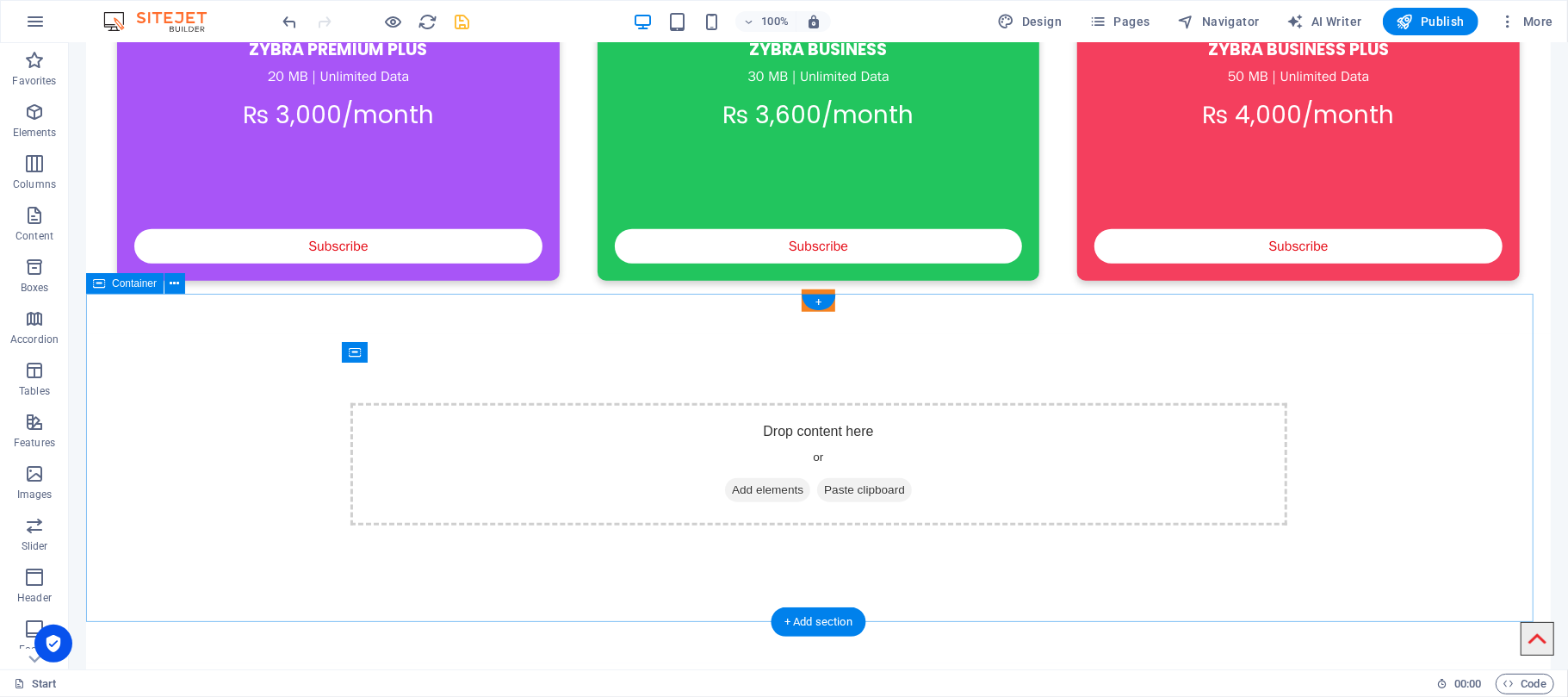 click on "Drop content here or  Add elements  Paste clipboard" at bounding box center (817, 498) 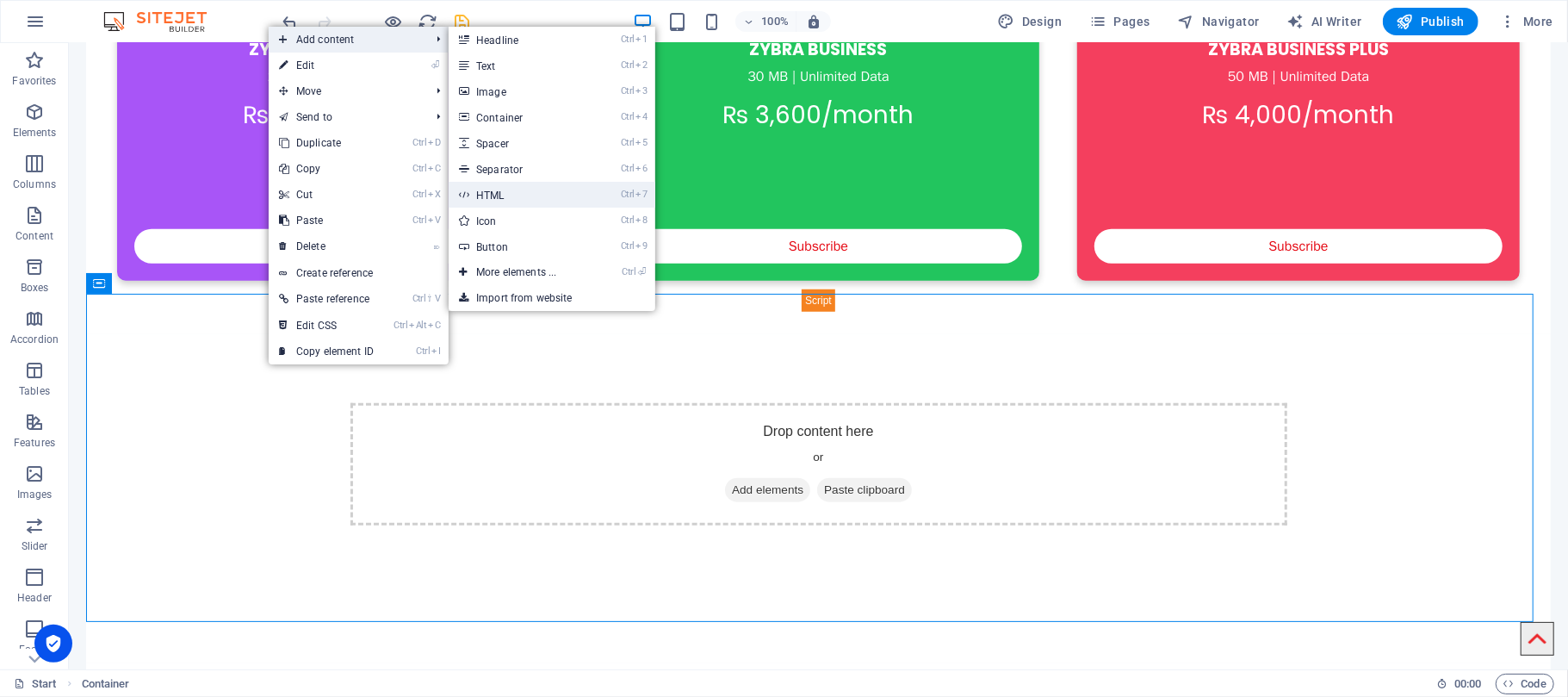 drag, startPoint x: 508, startPoint y: 184, endPoint x: 189, endPoint y: 316, distance: 345.23181 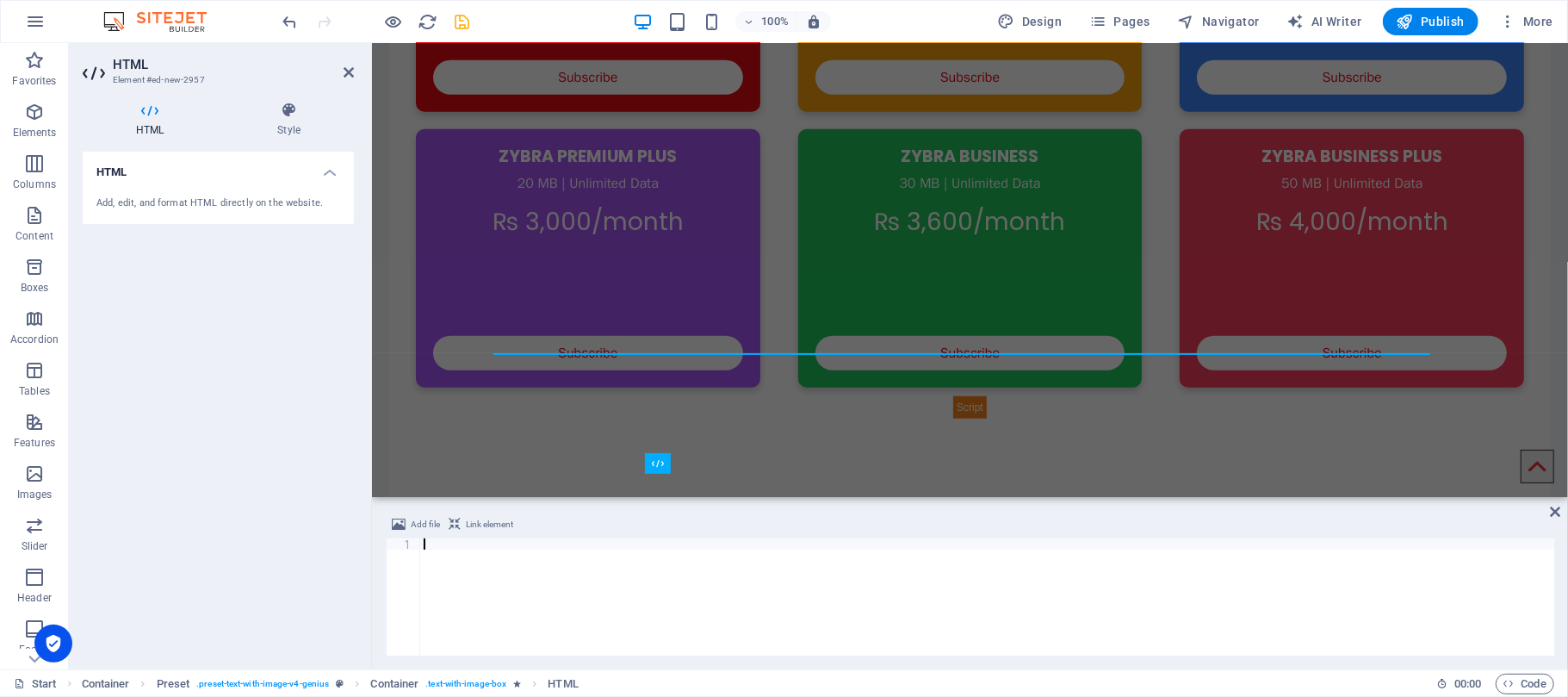 scroll, scrollTop: 1451, scrollLeft: 0, axis: vertical 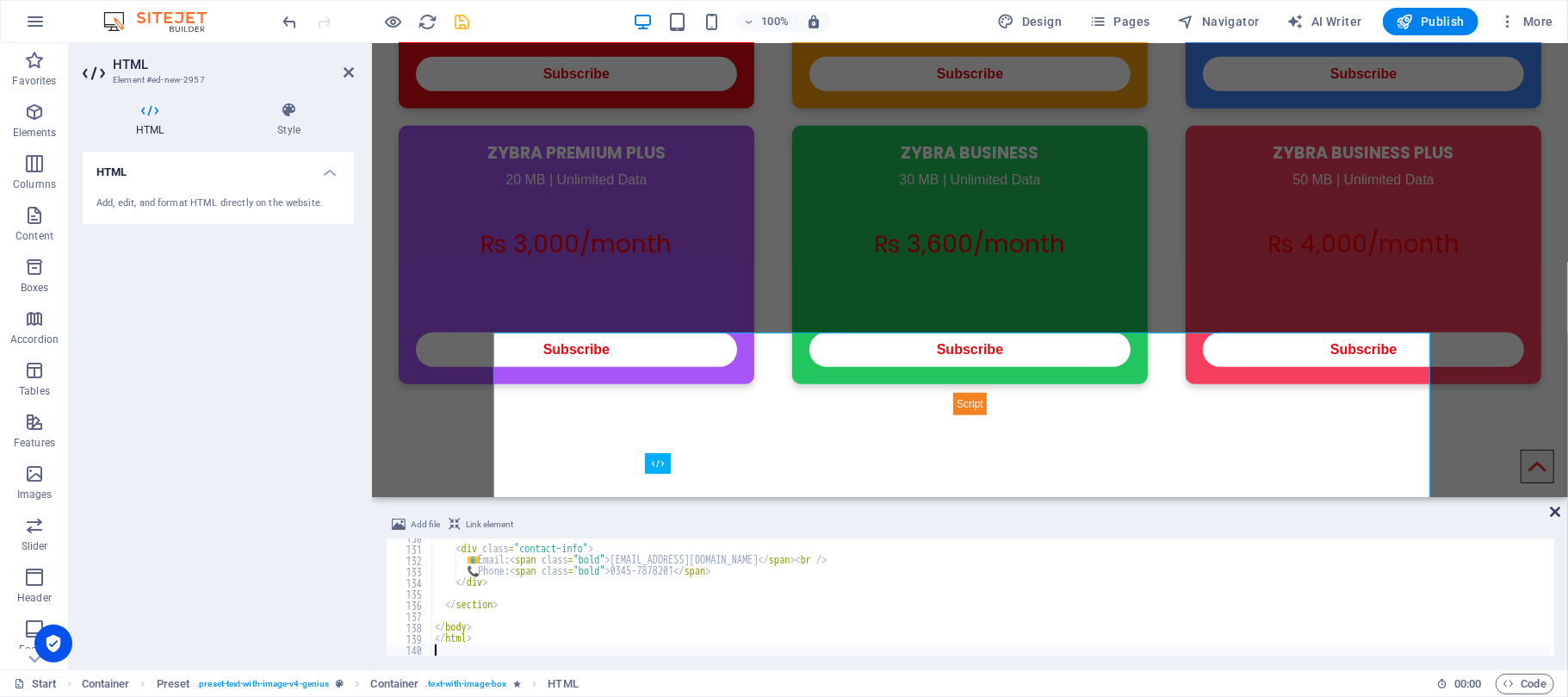 click at bounding box center [1555, 512] 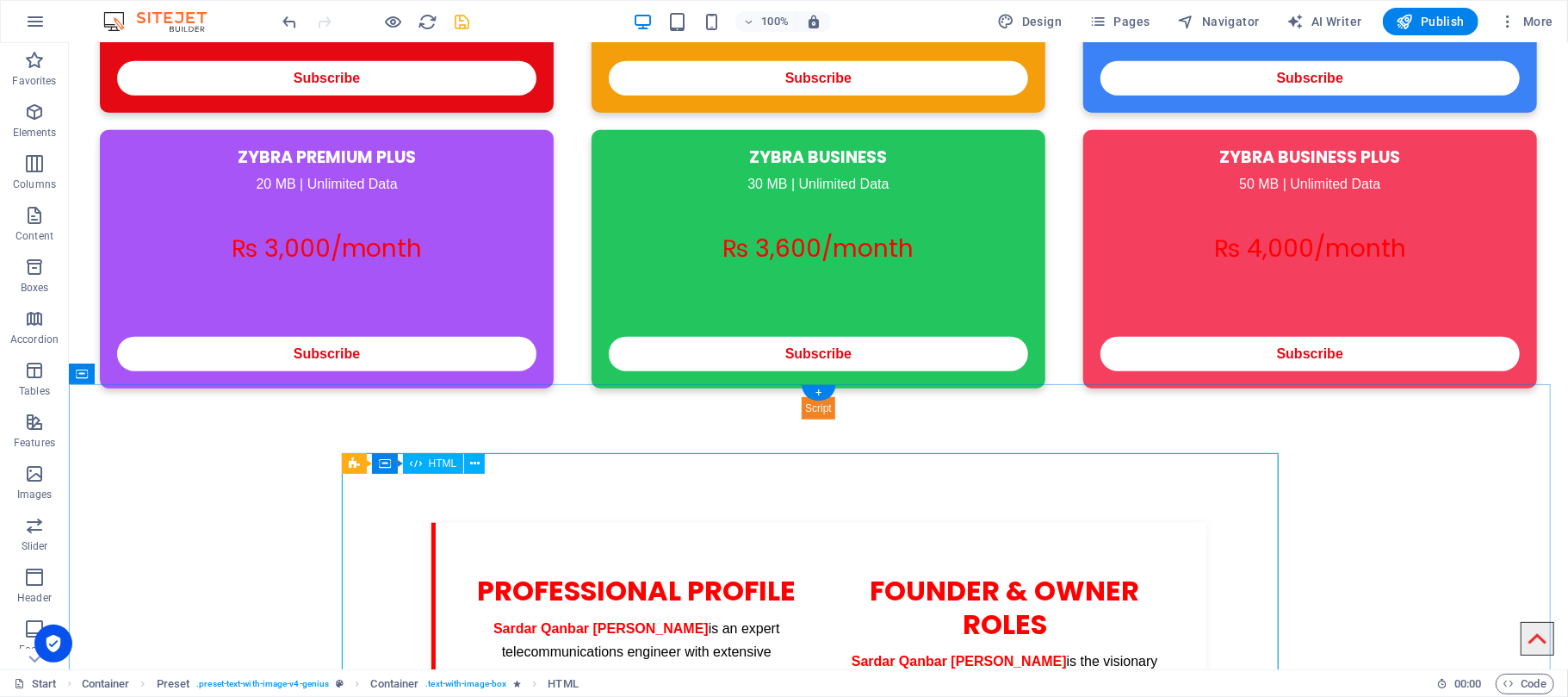 click on "[PERSON_NAME] [PERSON_NAME] - Profile
Professional Profile
[PERSON_NAME] [PERSON_NAME]  is an expert telecommunications engineer with extensive experience in network development, fiber optics, and broadband services. With a solid background working at industry leaders such as  [PERSON_NAME]  and  PTCL , he has gained a deep technical understanding and leadership skills that drive innovation and quality in service delivery.
As an engineer and manager,  [PERSON_NAME] [PERSON_NAME]  has been responsible for designing, deploying, and maintaining cutting-edge fiber-to-the-home (FTTH) and wireless broadband networks. His expertise includes project management, splicing, network optimization, and customer support excellence.
Founder & Owner Roles
Sardar Qanbar [PERSON_NAME]
ZYBRANET
GM Group of Petroleum" at bounding box center (818, 1136) 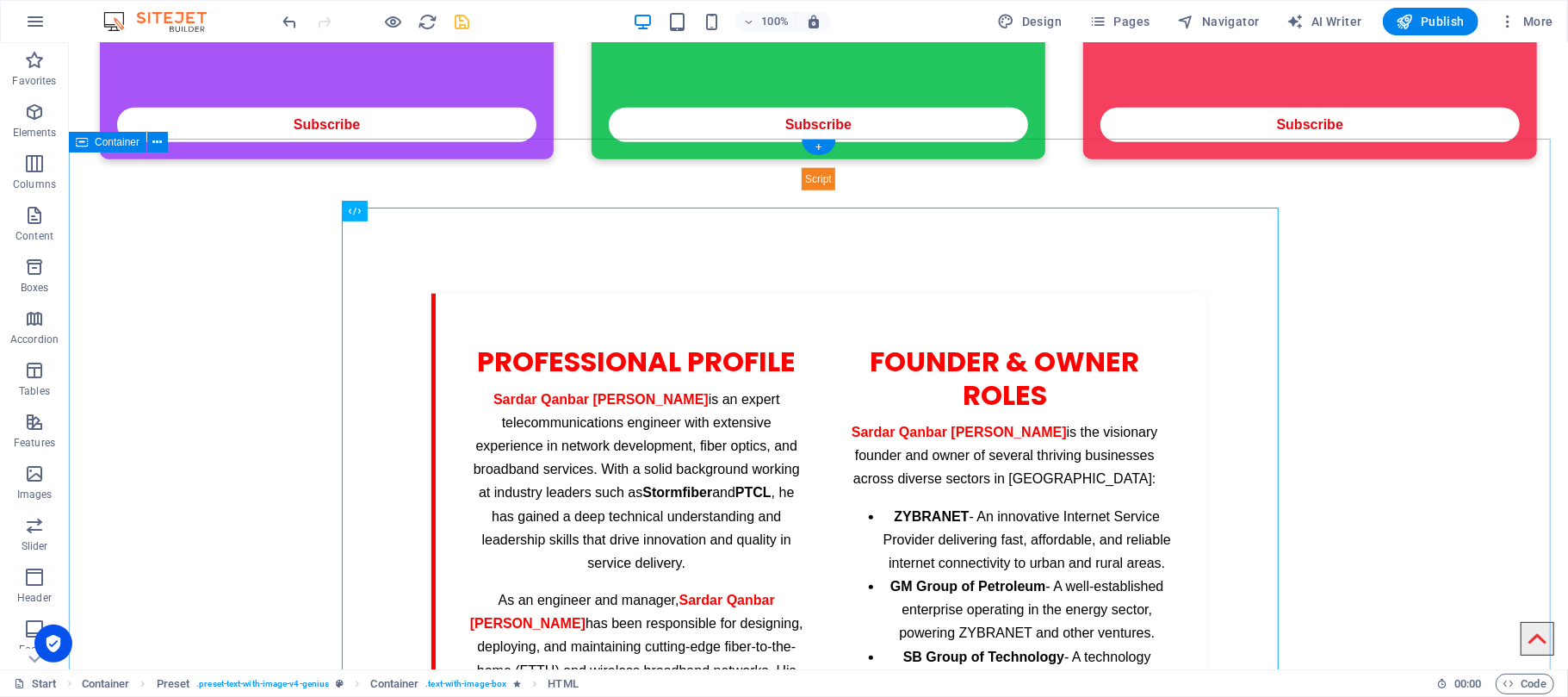 scroll, scrollTop: 1234, scrollLeft: 0, axis: vertical 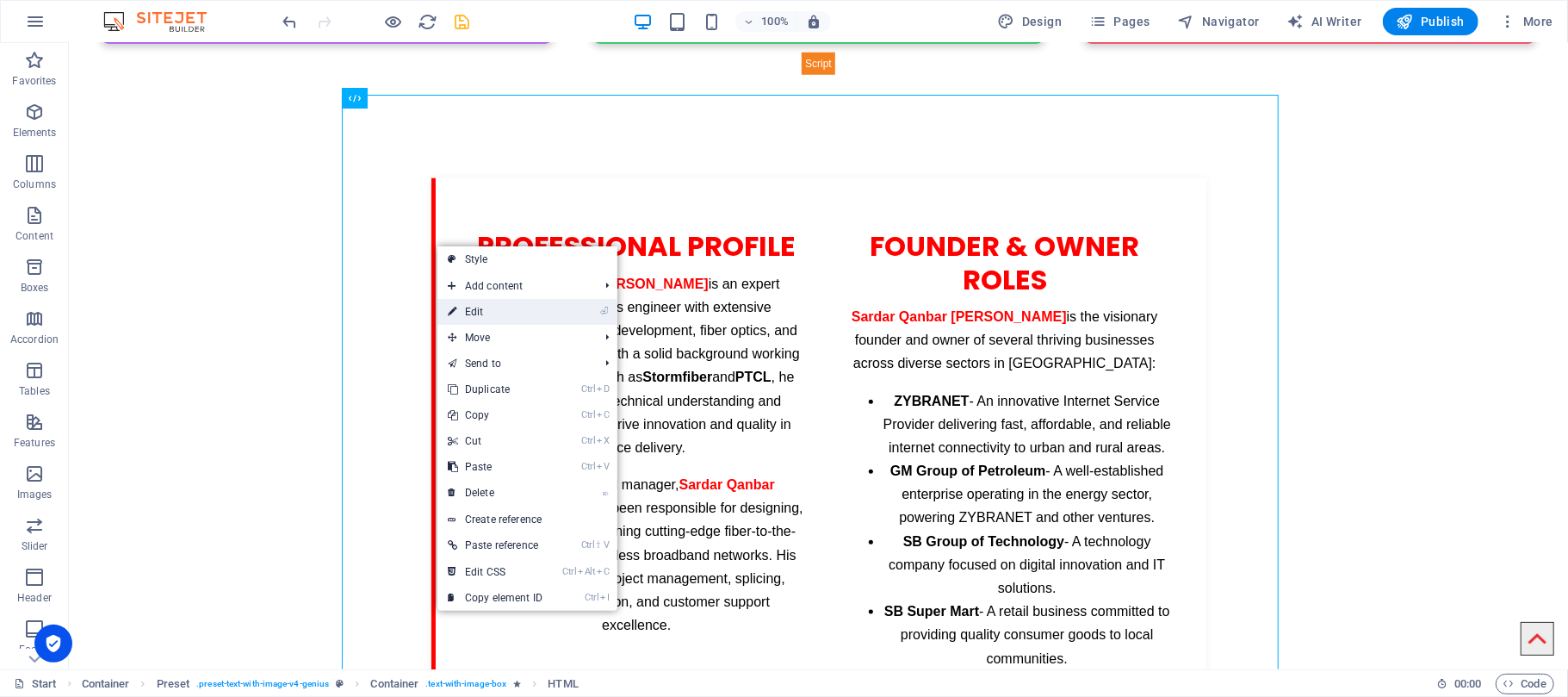 click on "⏎  Edit" at bounding box center (495, 312) 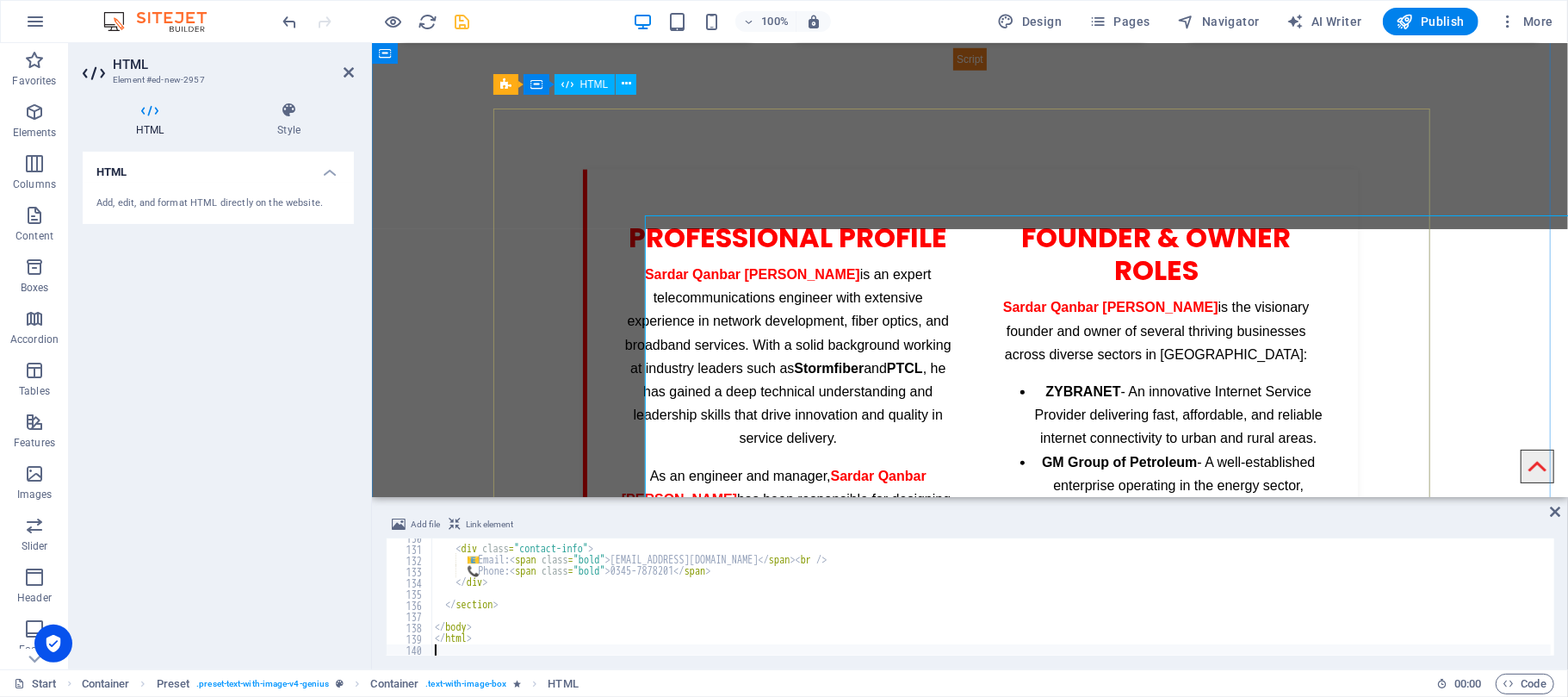scroll, scrollTop: 1113, scrollLeft: 0, axis: vertical 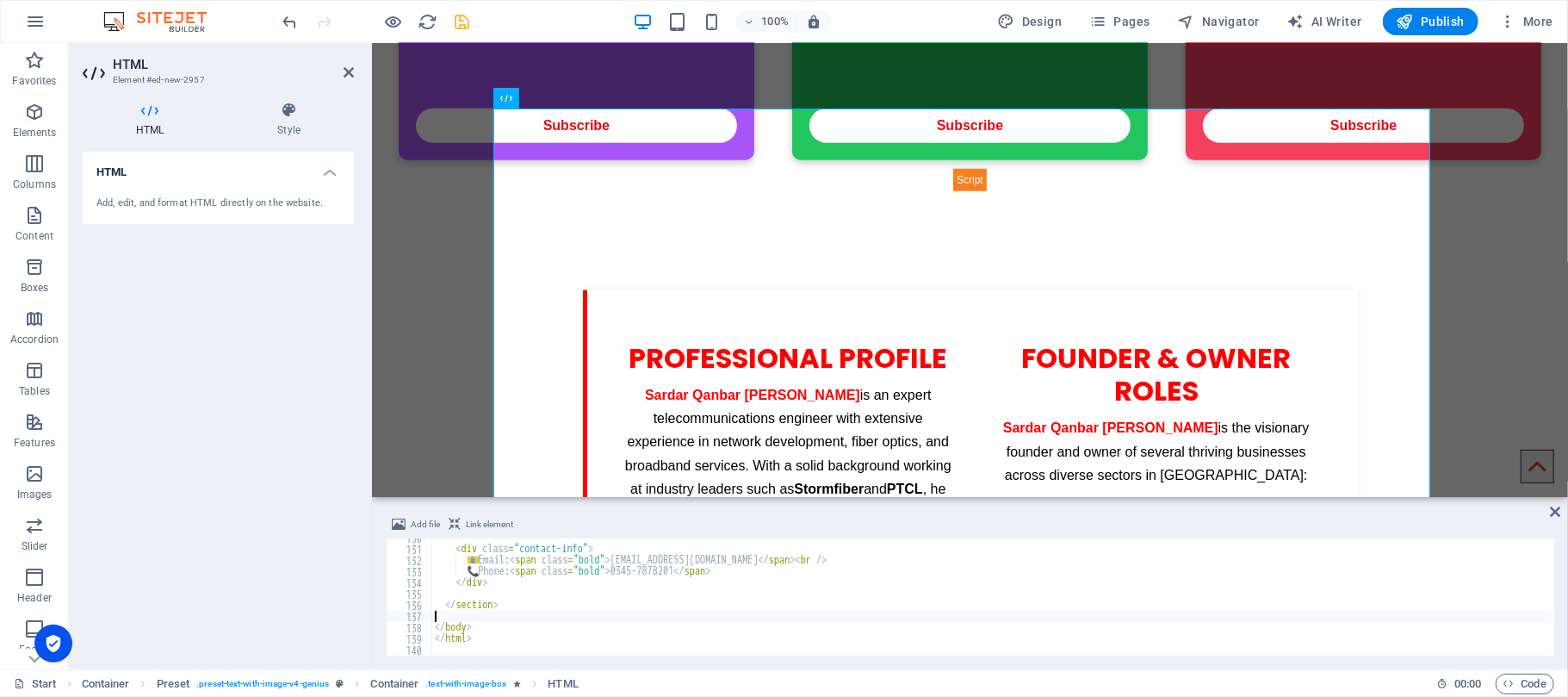 click on "< div   class = "contact-info" >         📧  Email:  < span   class = "bold" > [EMAIL_ADDRESS][DOMAIN_NAME] </ span > < br   />         📞  Phone:  < span   class = "bold" > 0345-7878201 </ span >      </ div >    </ section > </ body > </ html >" at bounding box center [1763, 601] 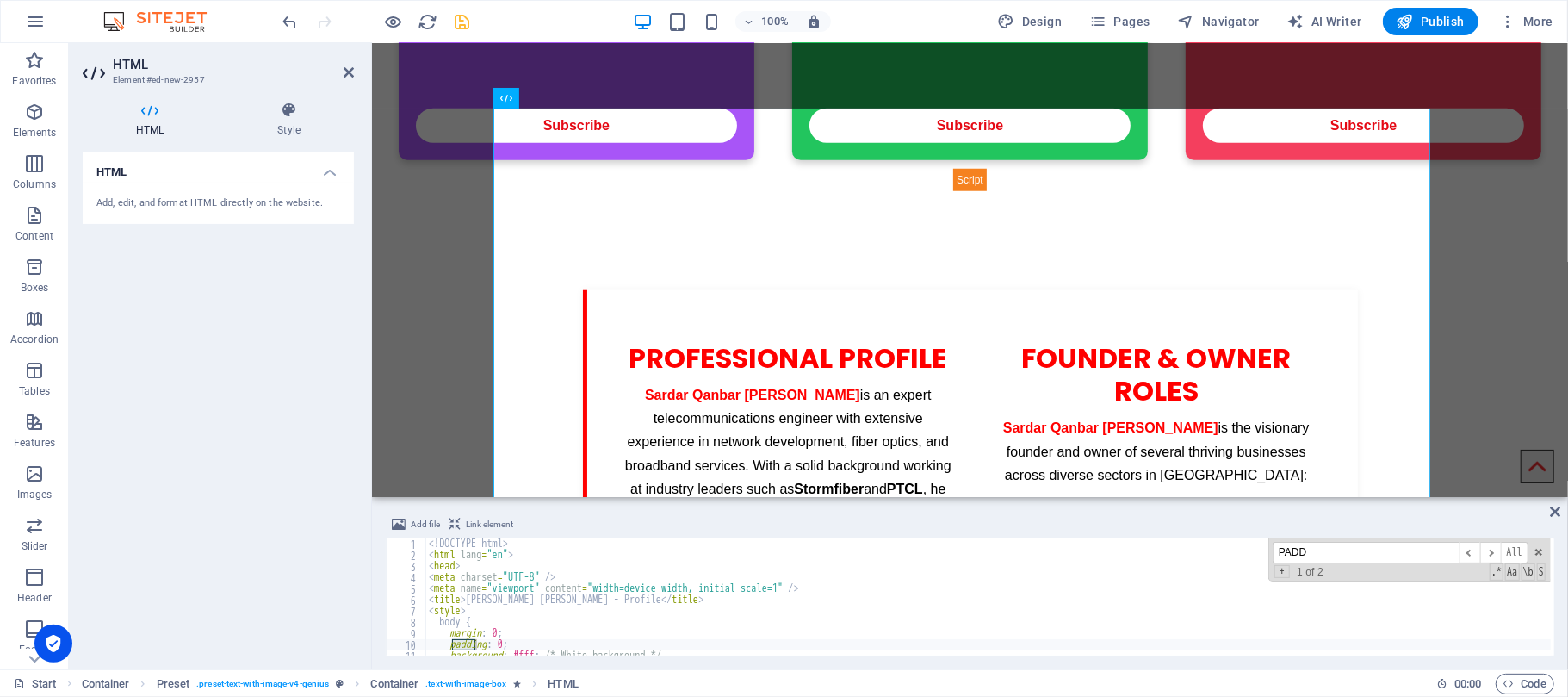 scroll, scrollTop: 69, scrollLeft: 0, axis: vertical 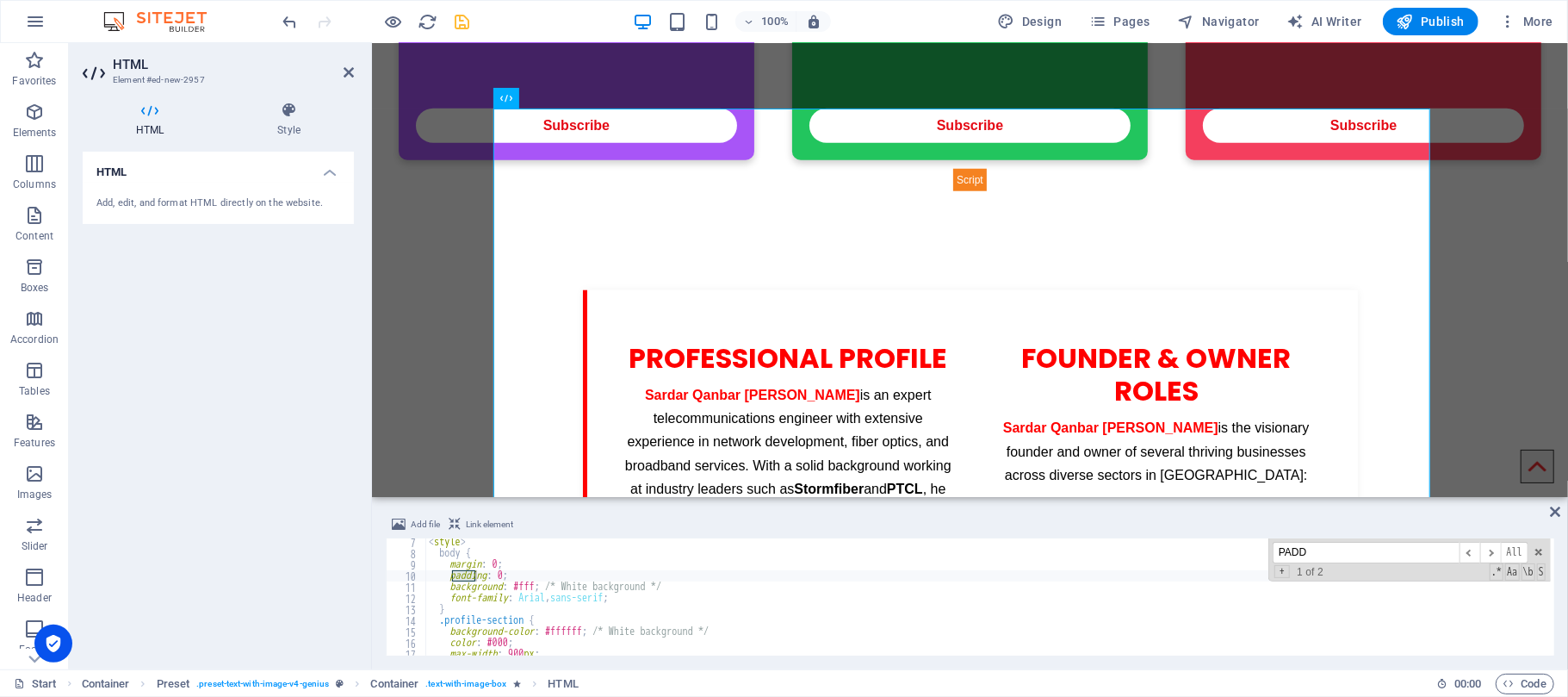 type on "PADD" 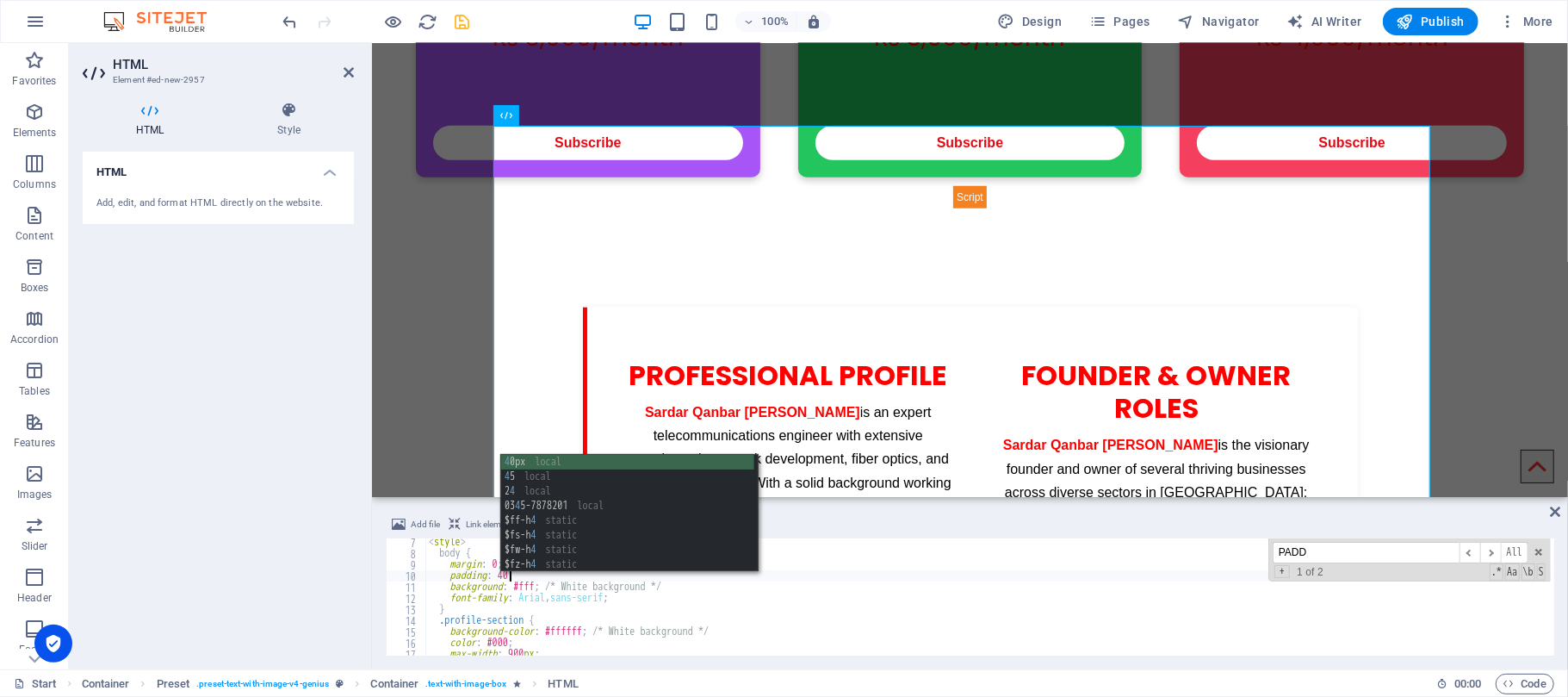 scroll, scrollTop: 0, scrollLeft: 7, axis: horizontal 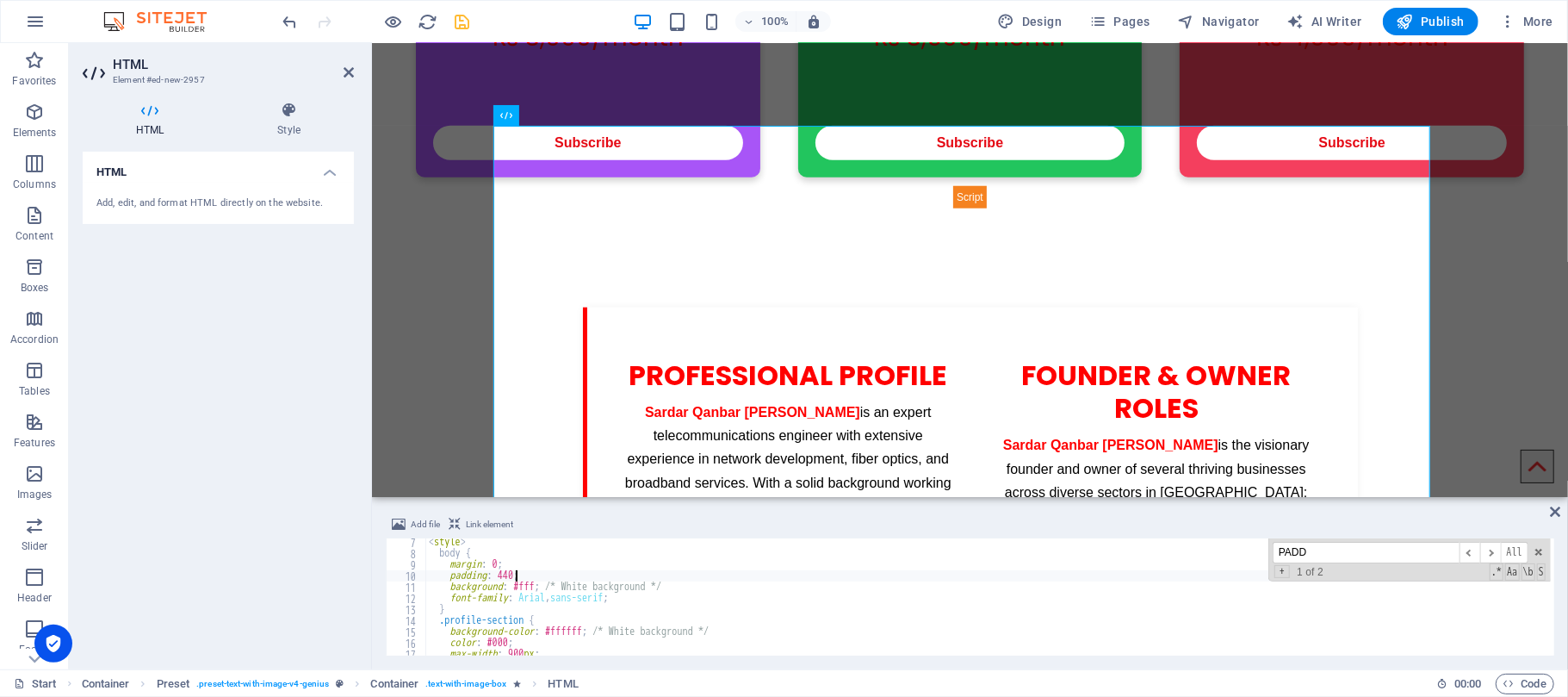 click on "< style >    body   {      margin :   0 ;      padding :   440 ;      background :   #fff ;   /* White background */      font-family :   Arial ,  sans-serif ;    }    .profile-section   {      background-color :   #ffffff ;   /* White background */      color :   #000 ;      max-width :   900 px ;      margin :   30 px   auto ;" at bounding box center (1757, 605) 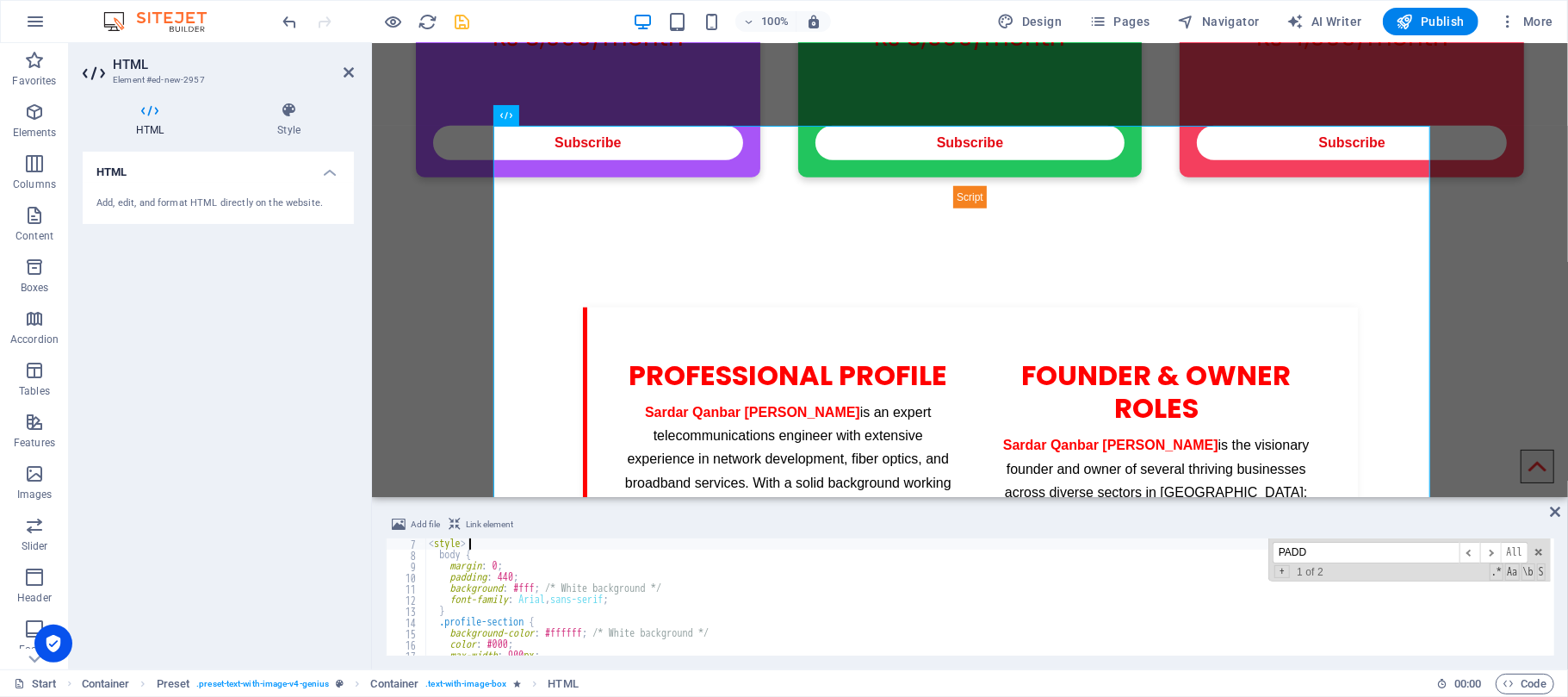 type on "<style>" 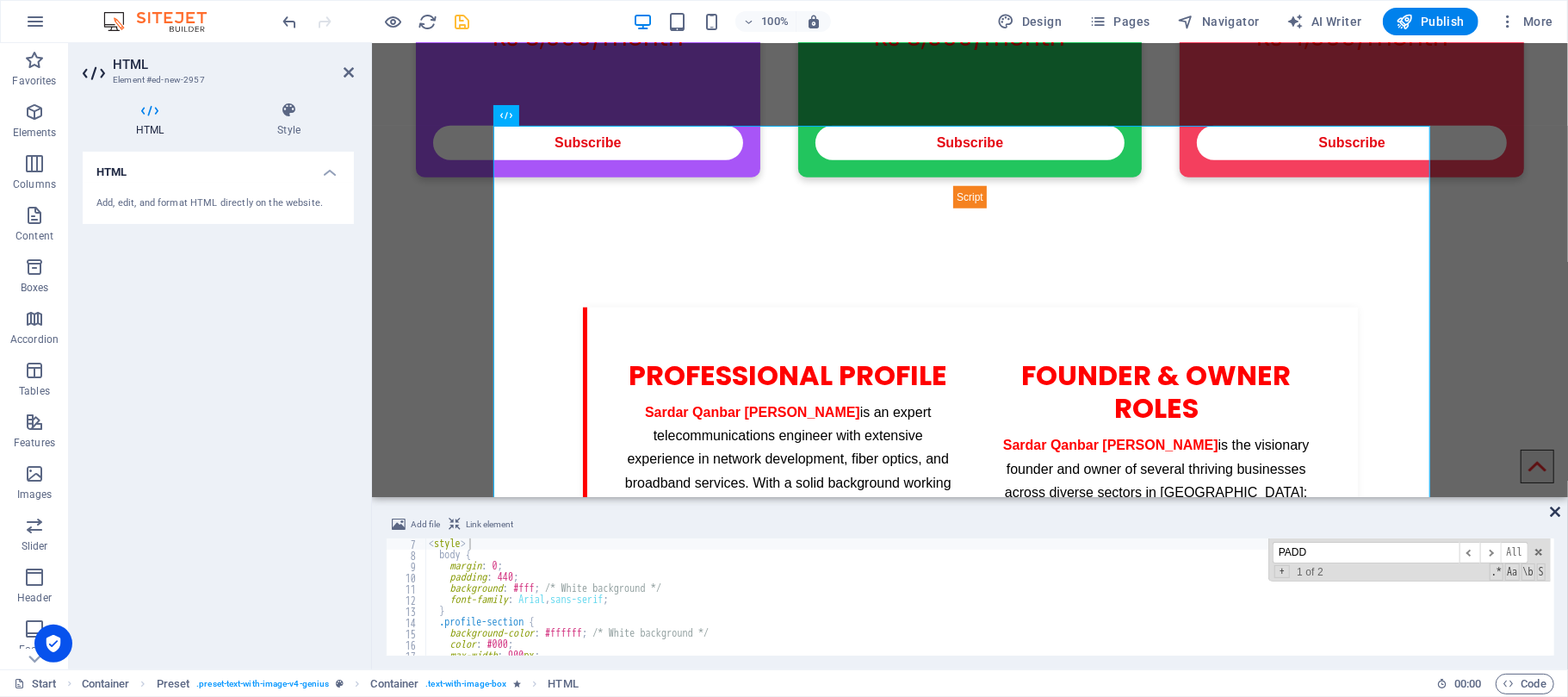 click at bounding box center (1555, 512) 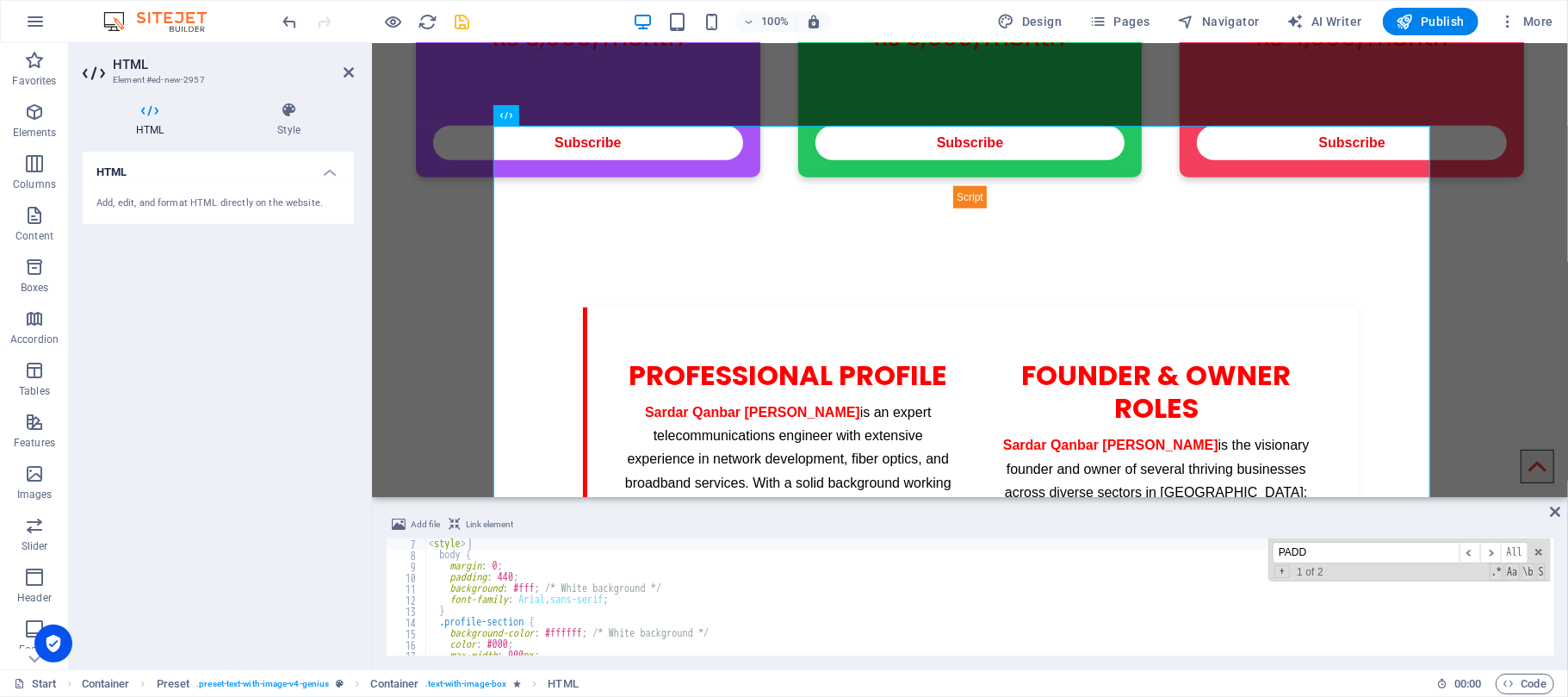scroll, scrollTop: 1224, scrollLeft: 0, axis: vertical 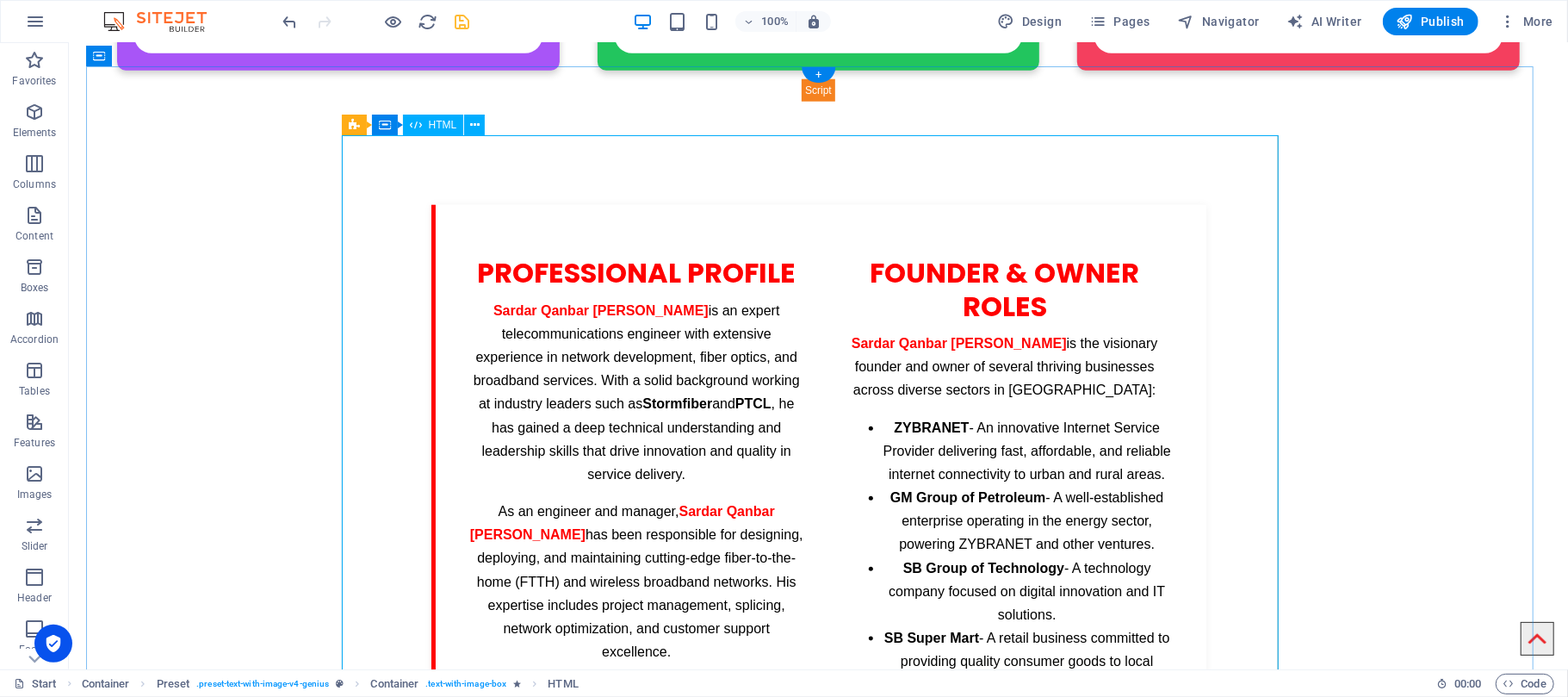 click on "[PERSON_NAME] [PERSON_NAME] - Profile
Professional Profile
[PERSON_NAME] [PERSON_NAME]  is an expert telecommunications engineer with extensive experience in network development, fiber optics, and broadband services. With a solid background working at industry leaders such as  [PERSON_NAME]  and  PTCL , he has gained a deep technical understanding and leadership skills that drive innovation and quality in service delivery.
As an engineer and manager,  [PERSON_NAME] [PERSON_NAME]  has been responsible for designing, deploying, and maintaining cutting-edge fiber-to-the-home (FTTH) and wireless broadband networks. His expertise includes project management, splicing, network optimization, and customer support excellence.
Founder & Owner Roles
Sardar Qanbar [PERSON_NAME]
ZYBRANET
GM Group of Petroleum" at bounding box center (818, 818) 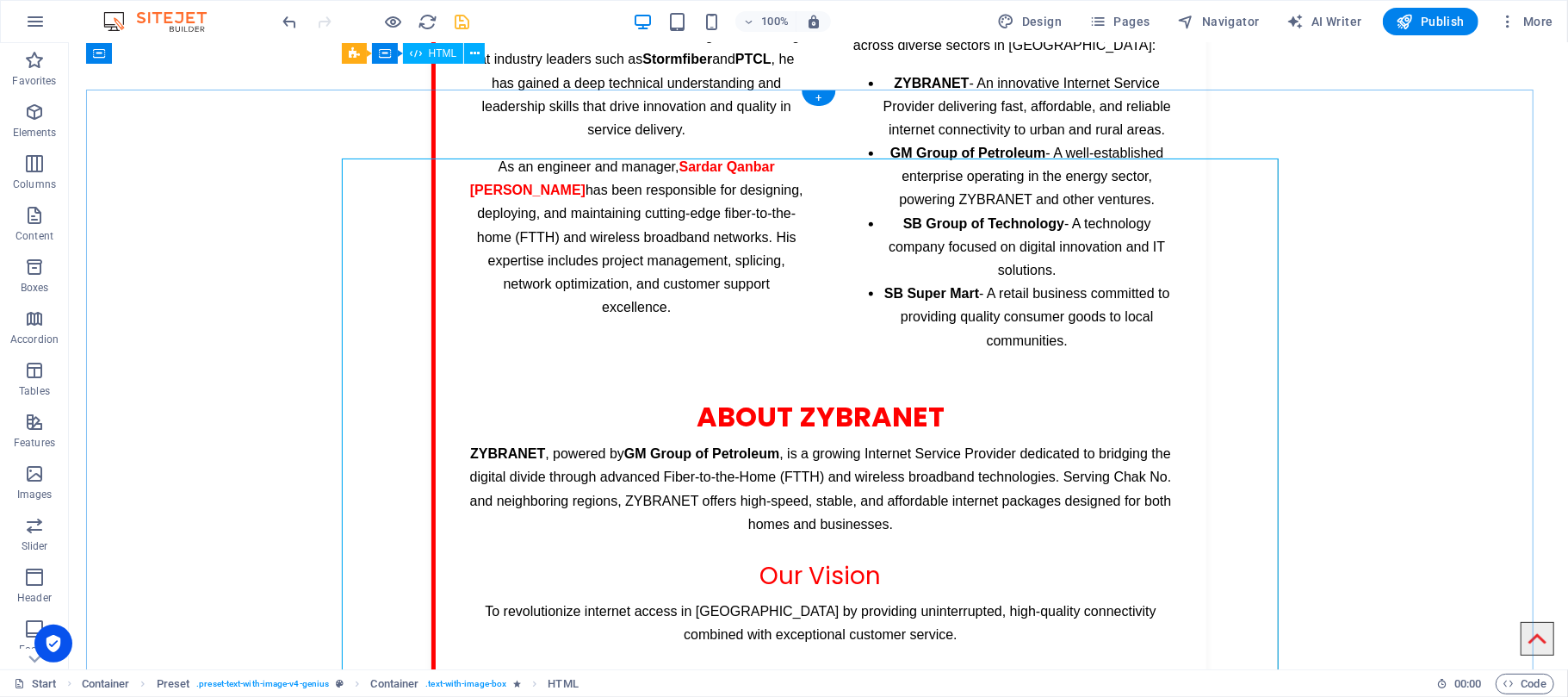 scroll, scrollTop: 1110, scrollLeft: 0, axis: vertical 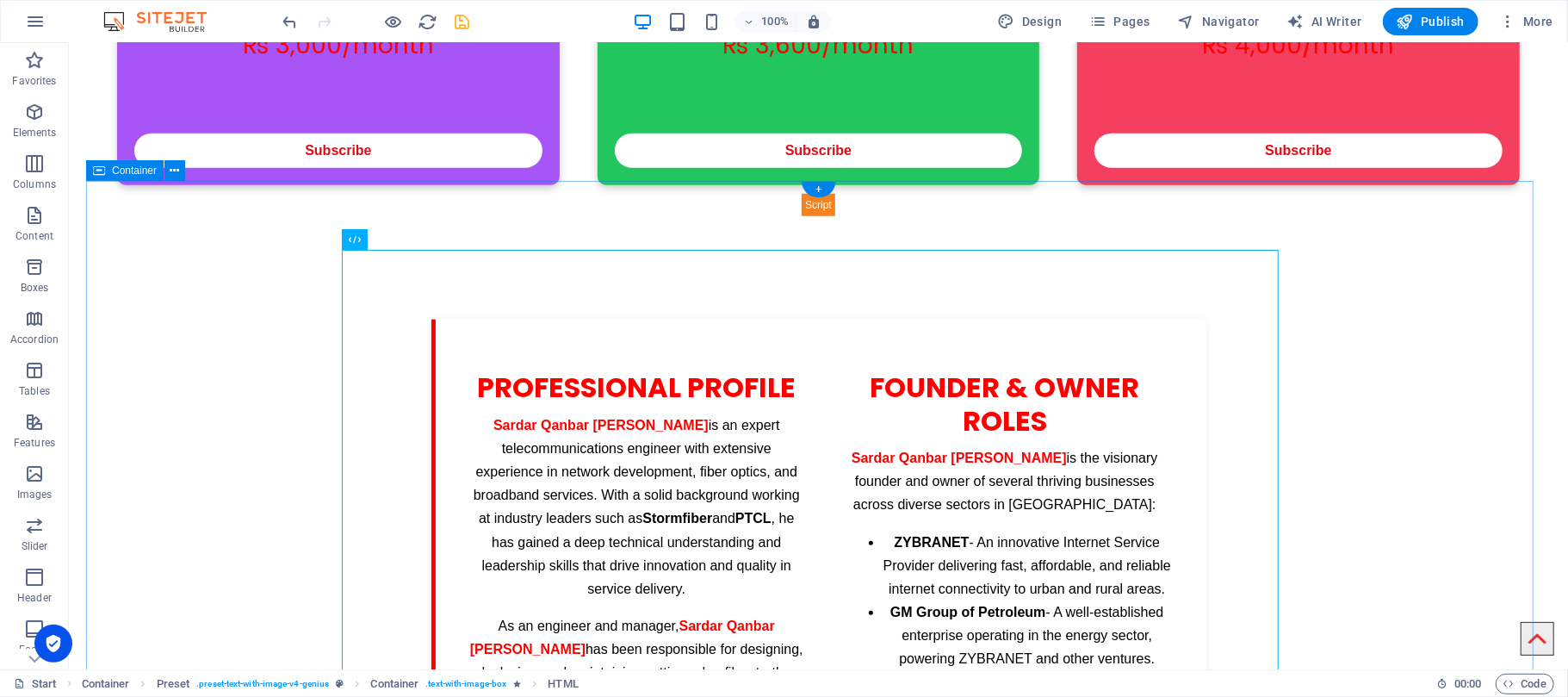 click on "[PERSON_NAME] [PERSON_NAME] - Profile
Professional Profile
[PERSON_NAME] [PERSON_NAME]  is an expert telecommunications engineer with extensive experience in network development, fiber optics, and broadband services. With a solid background working at industry leaders such as  [PERSON_NAME]  and  PTCL , he has gained a deep technical understanding and leadership skills that drive innovation and quality in service delivery.
As an engineer and manager,  [PERSON_NAME] [PERSON_NAME]  has been responsible for designing, deploying, and maintaining cutting-edge fiber-to-the-home (FTTH) and wireless broadband networks. His expertise includes project management, splicing, network optimization, and customer support excellence.
Founder & Owner Roles
Sardar Qanbar [PERSON_NAME]
ZYBRANET
GM Group of Petroleum" at bounding box center [817, 967] 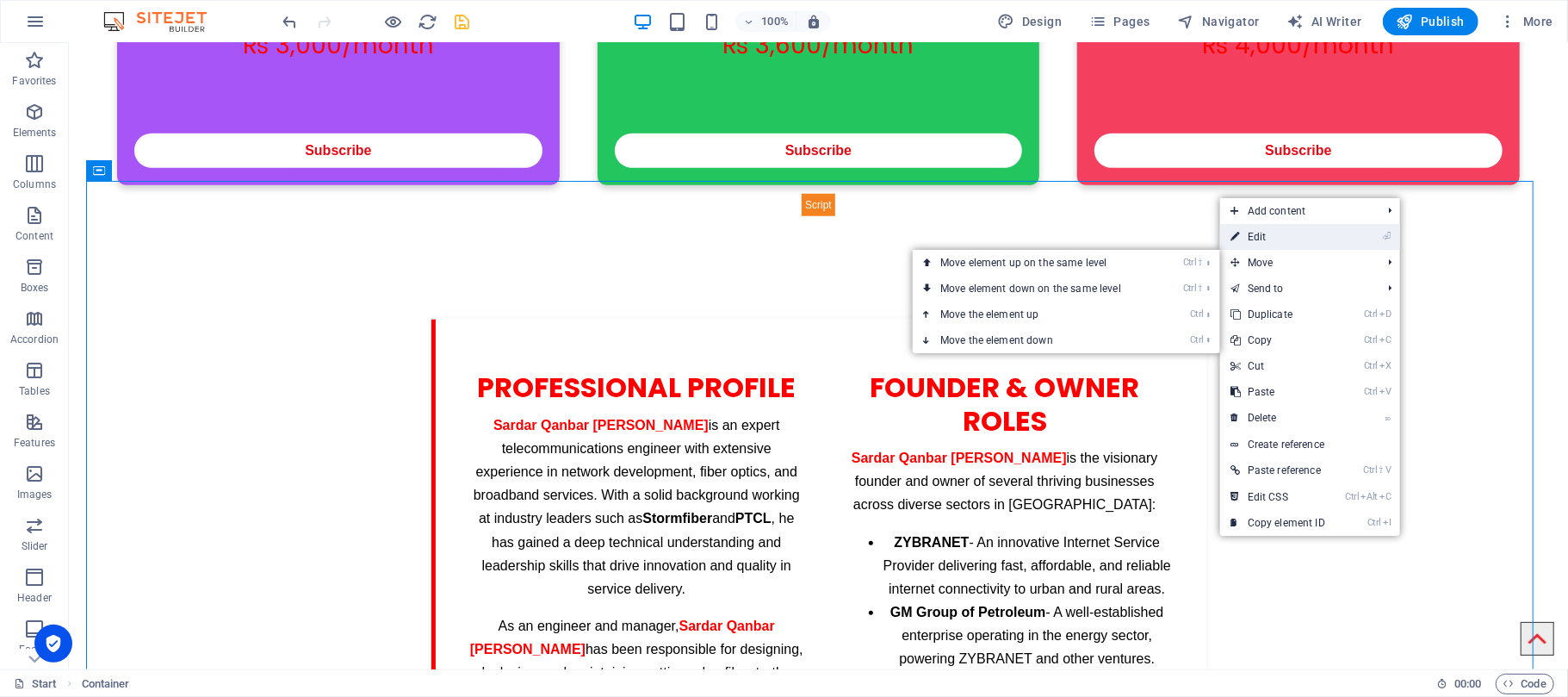 click on "⏎  Edit" at bounding box center (1278, 237) 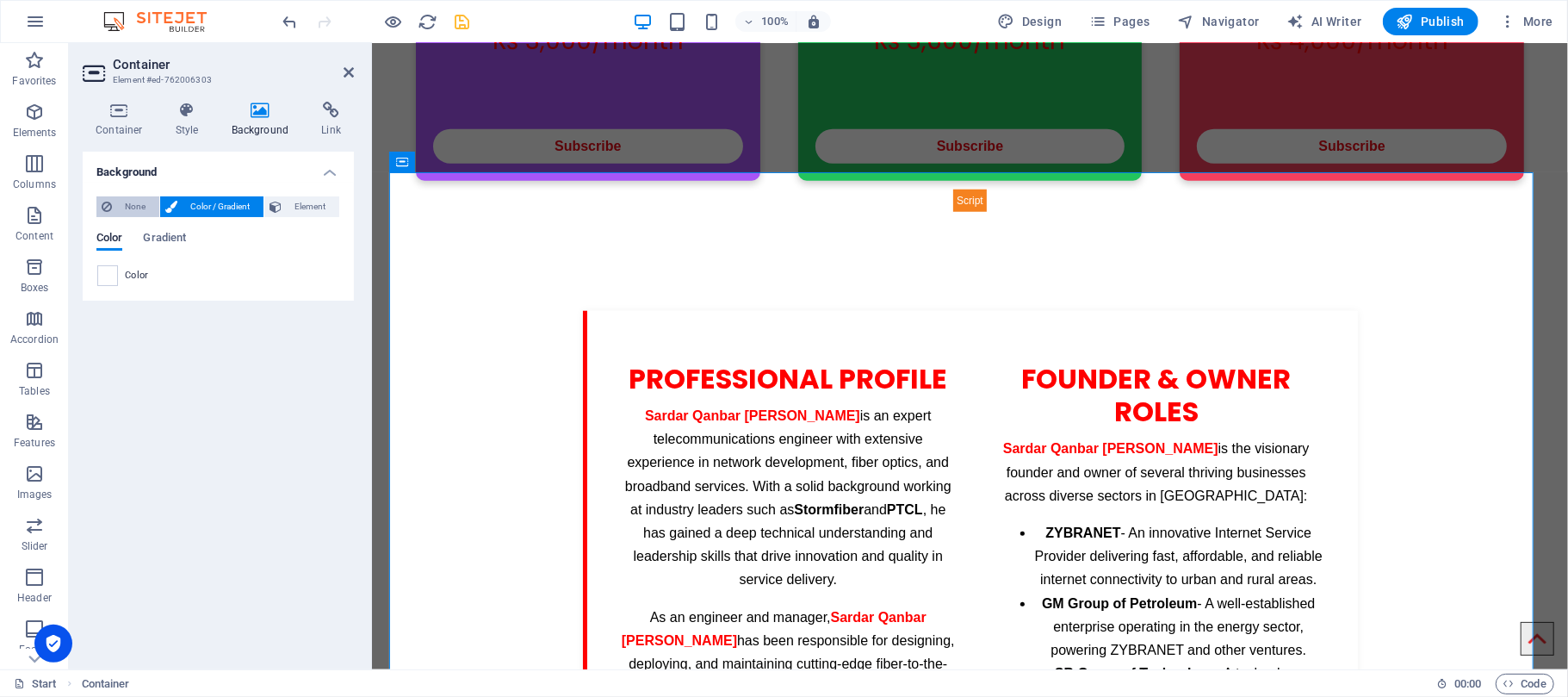 click on "None" at bounding box center [135, 207] 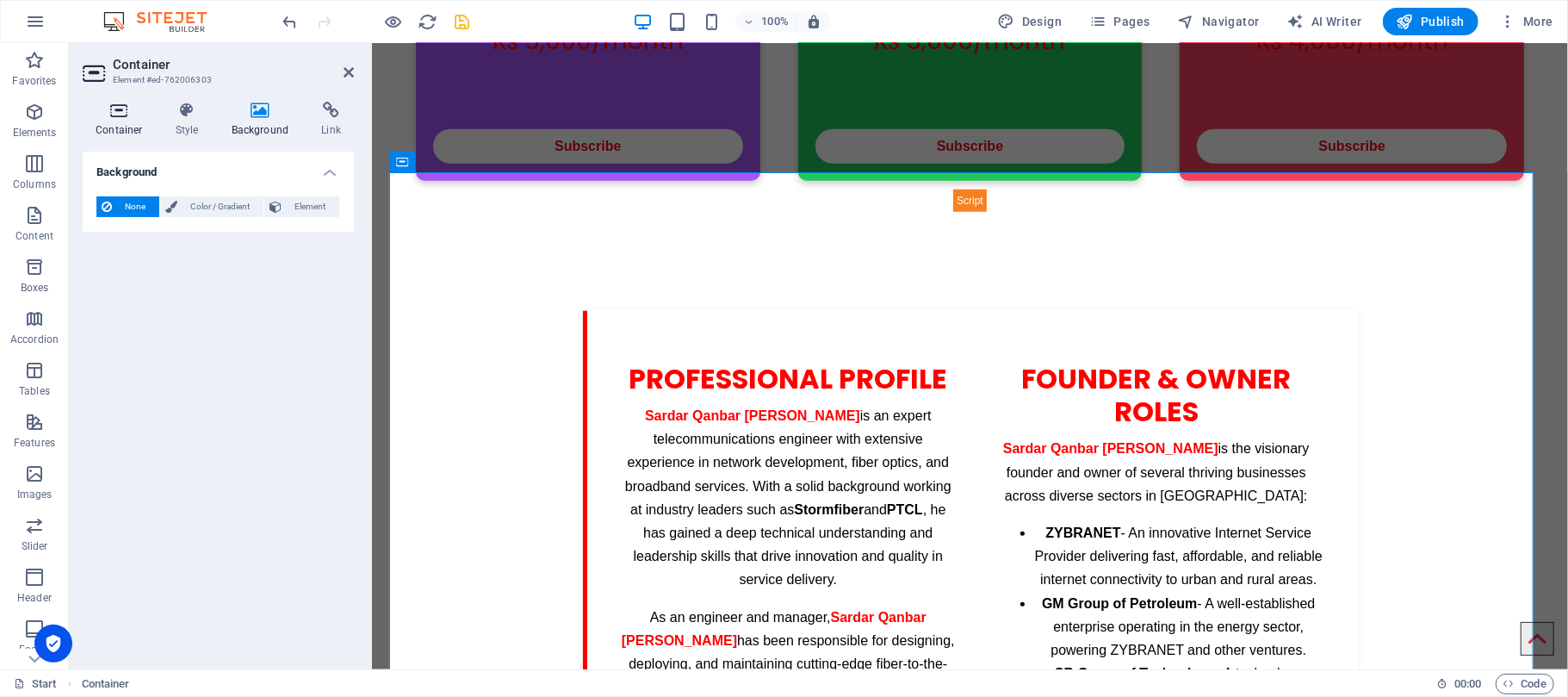 click at bounding box center [119, 110] 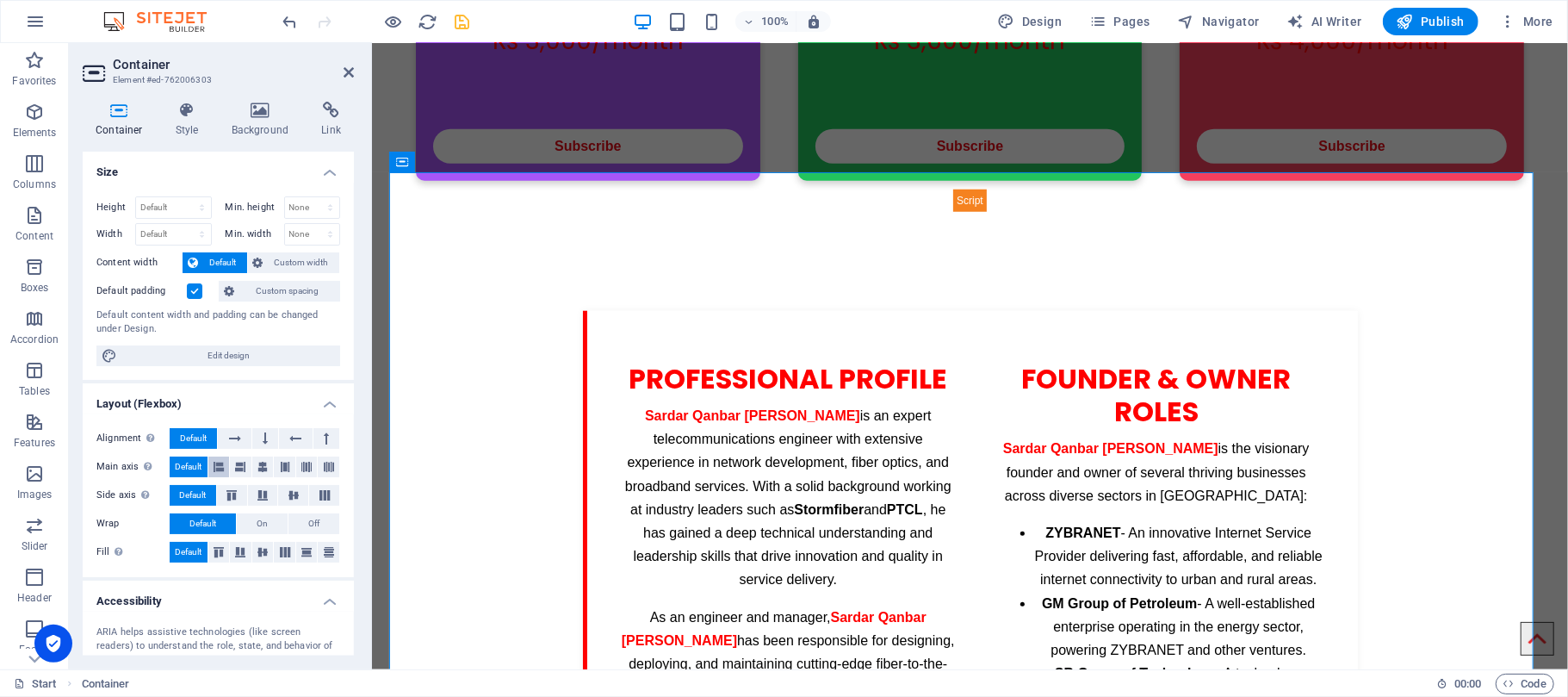 click at bounding box center (219, 467) 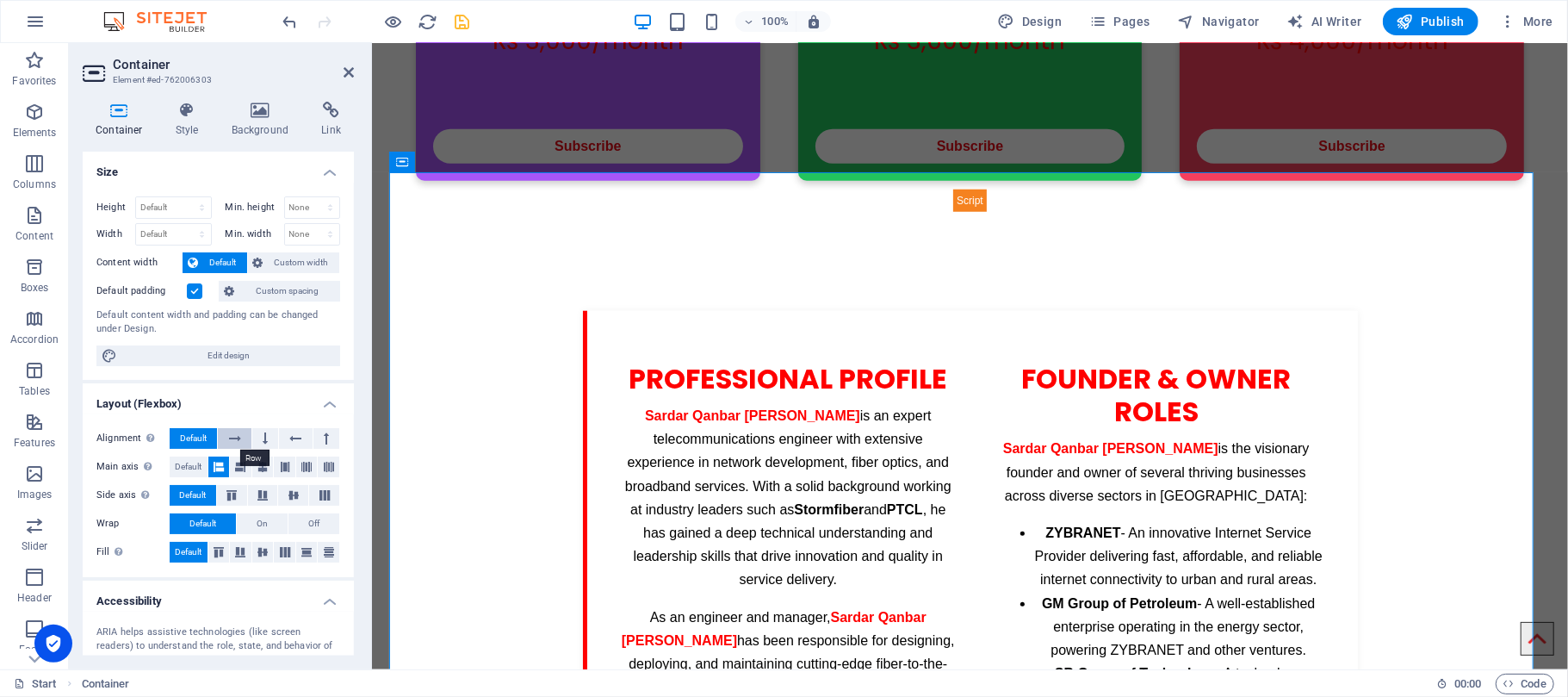 click at bounding box center (235, 439) 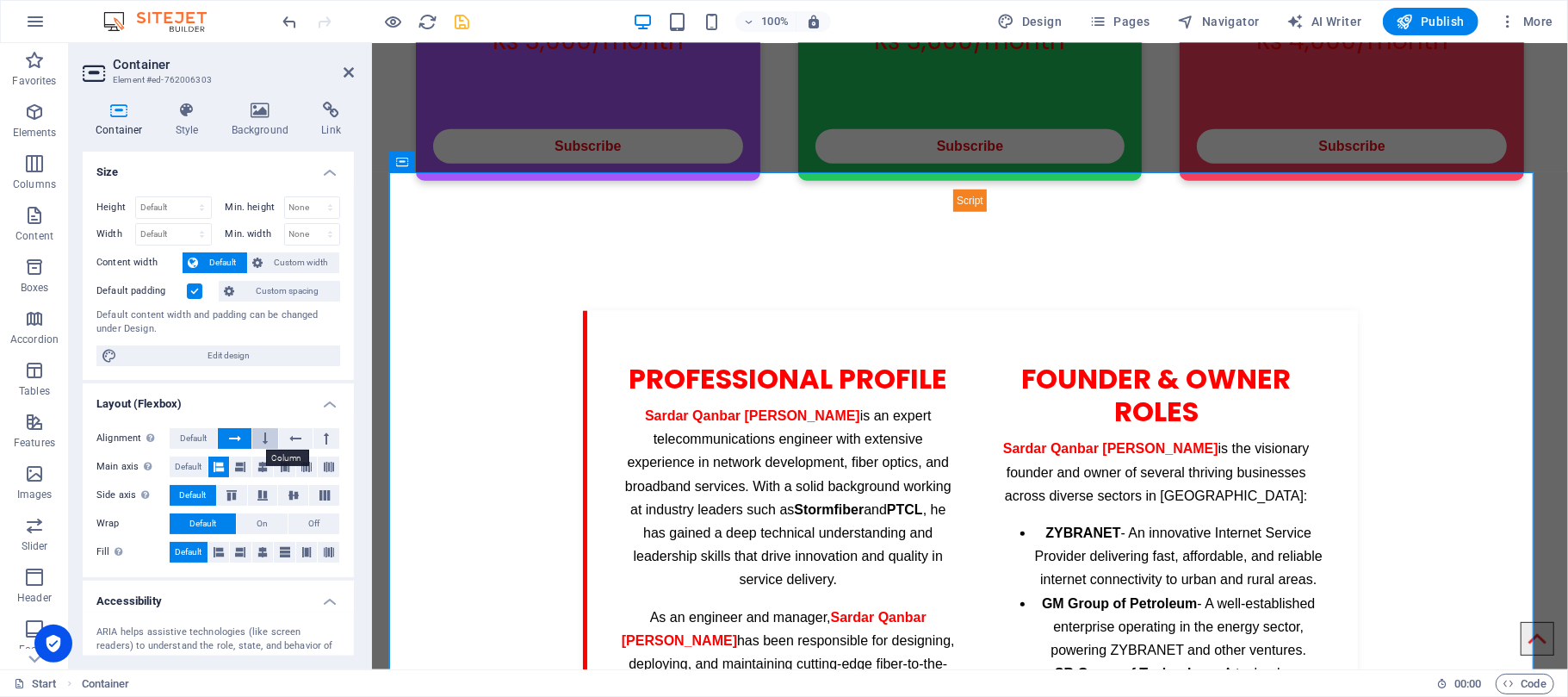 click at bounding box center (265, 439) 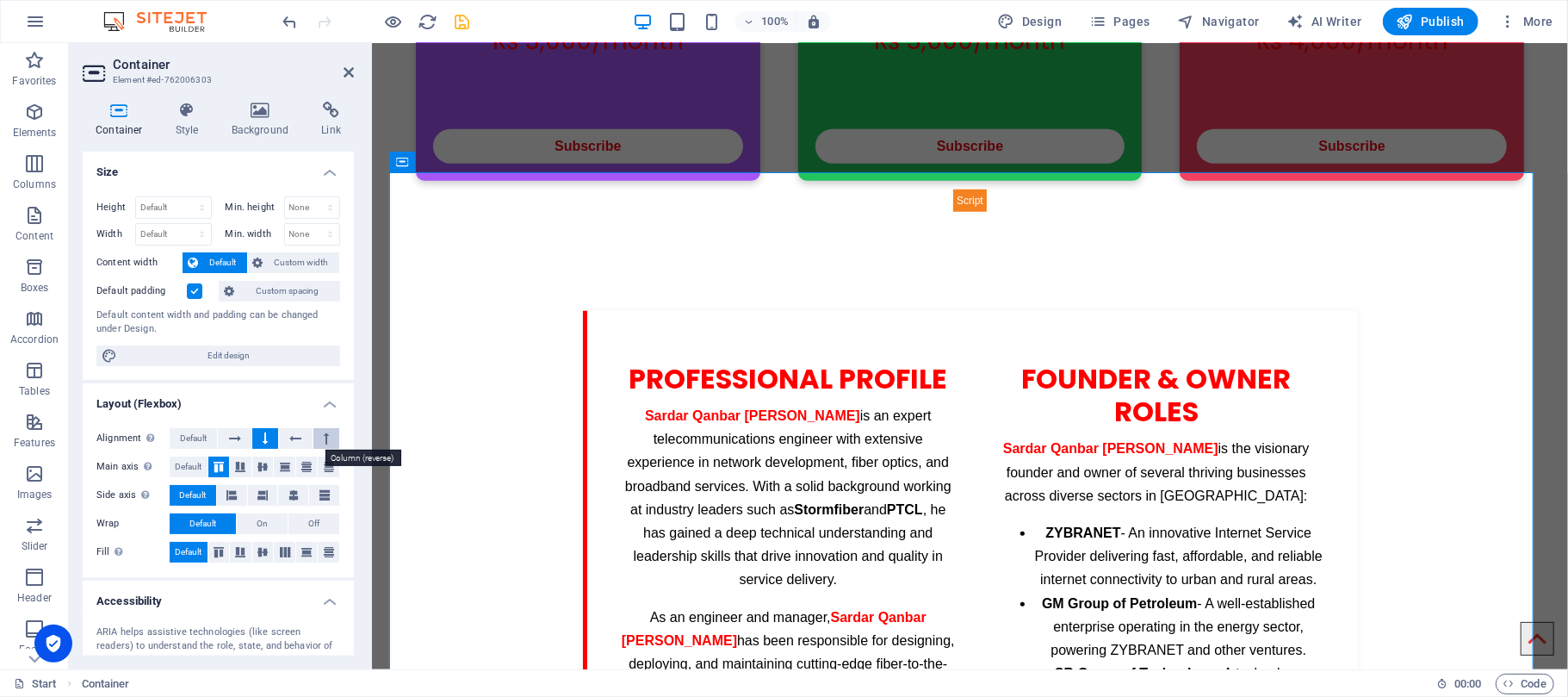 click at bounding box center [326, 439] 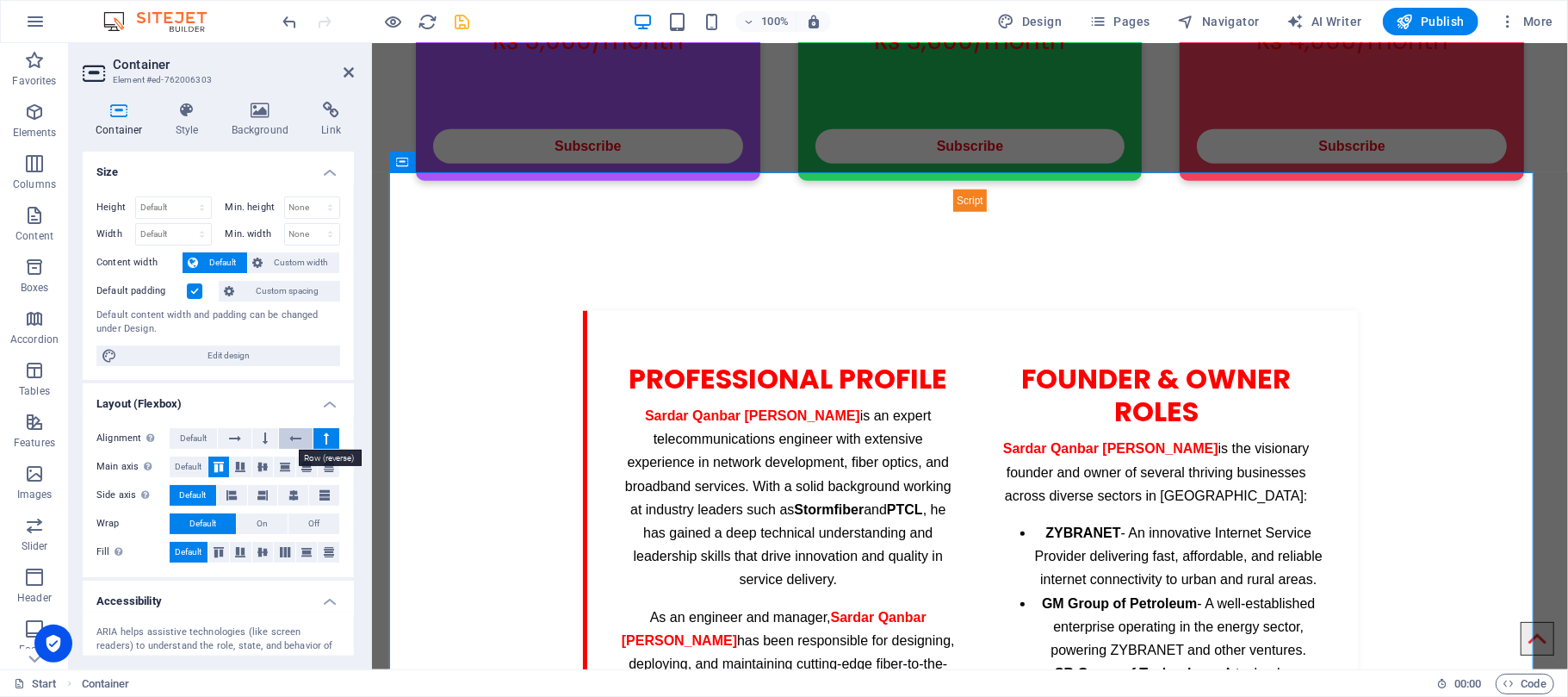 click at bounding box center [295, 439] 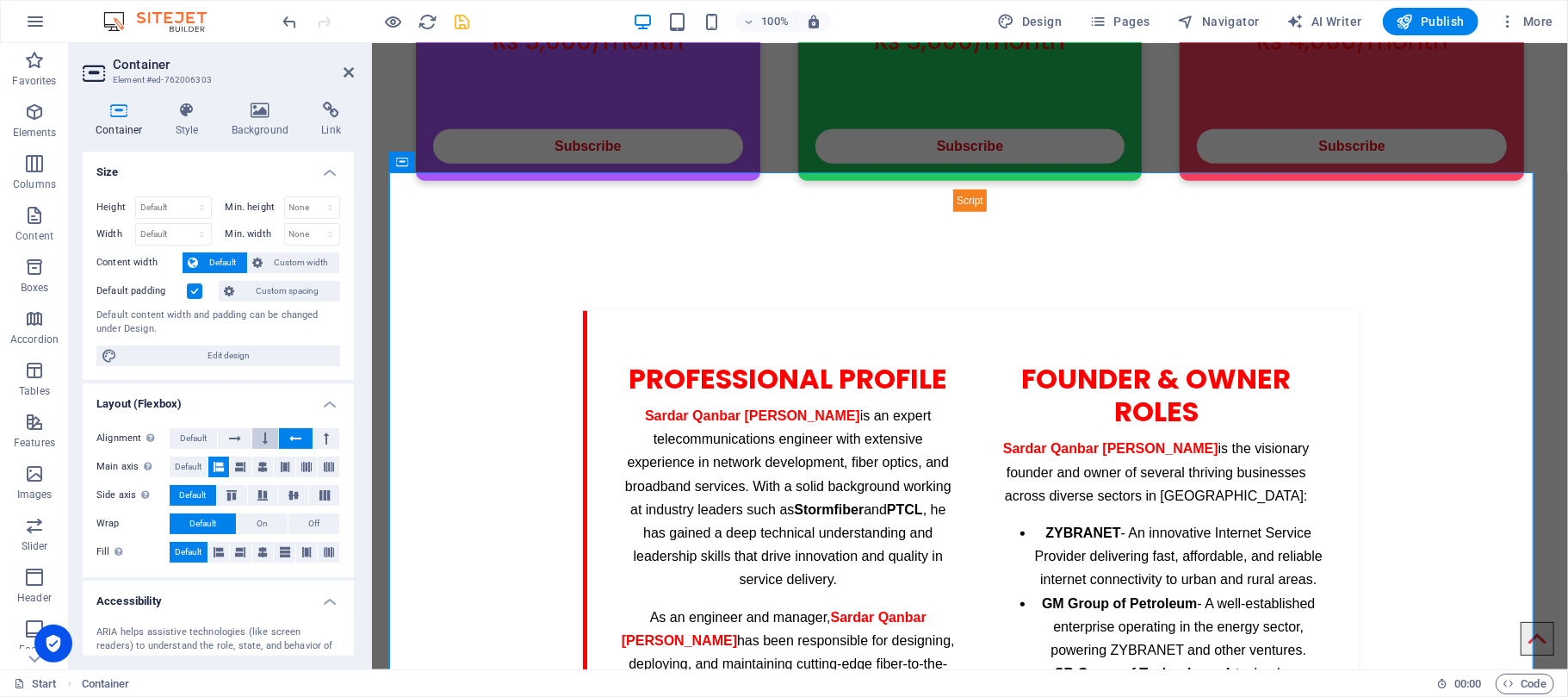 click at bounding box center [265, 439] 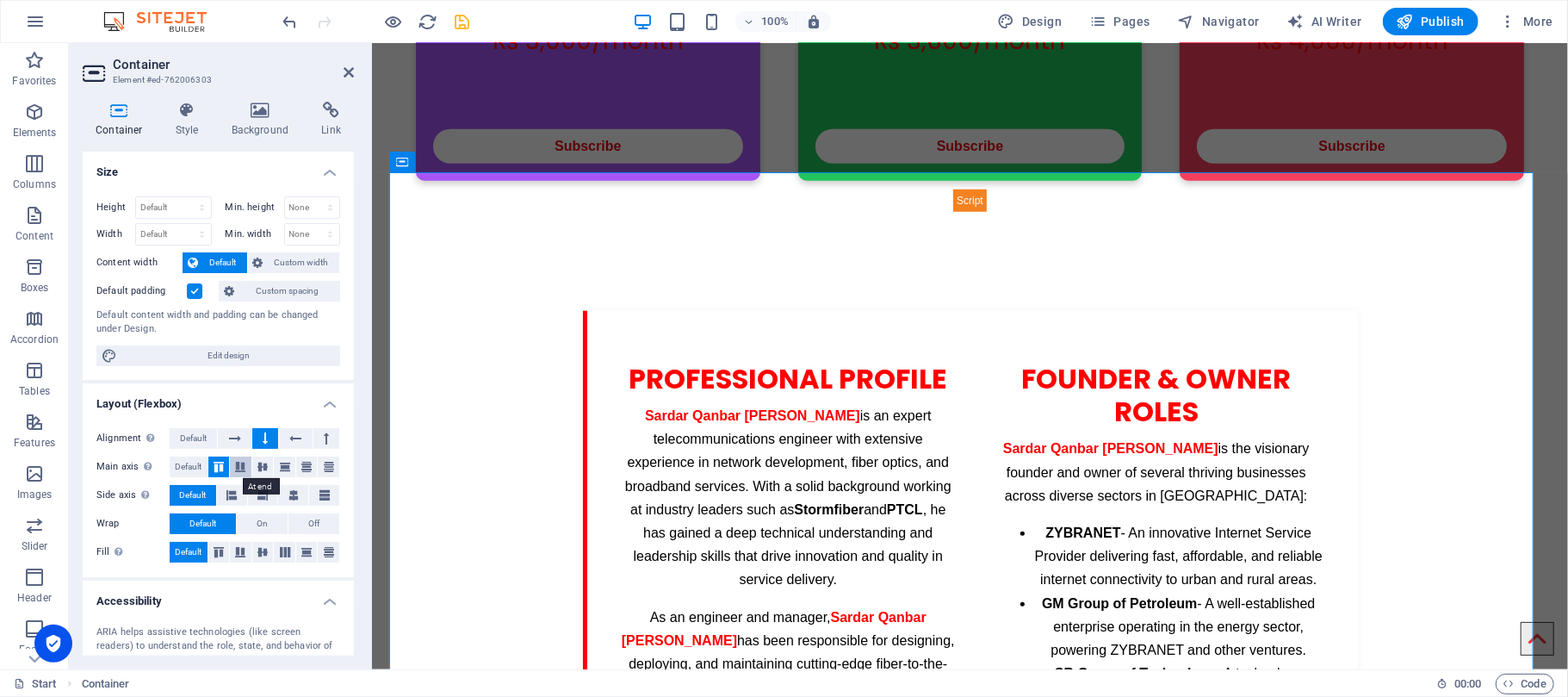 click at bounding box center (240, 467) 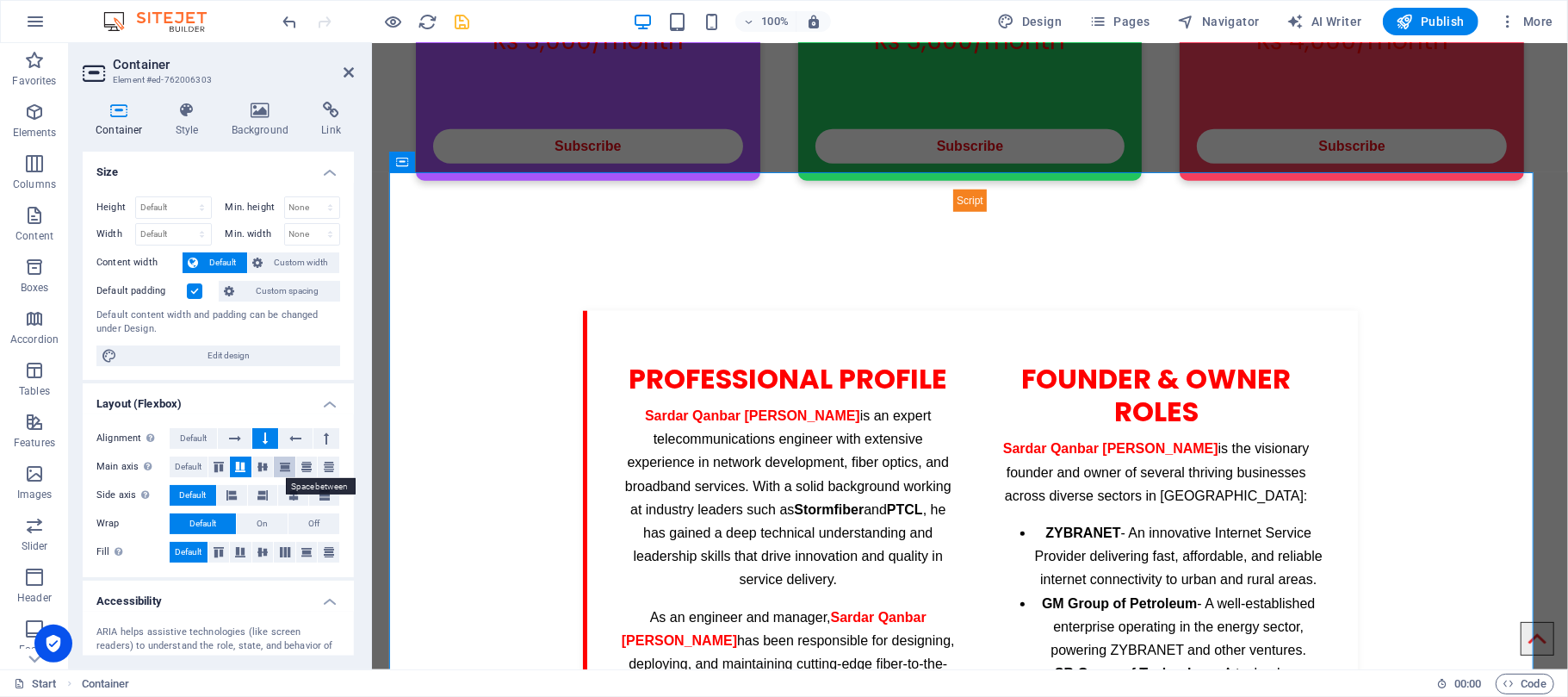 click at bounding box center (285, 467) 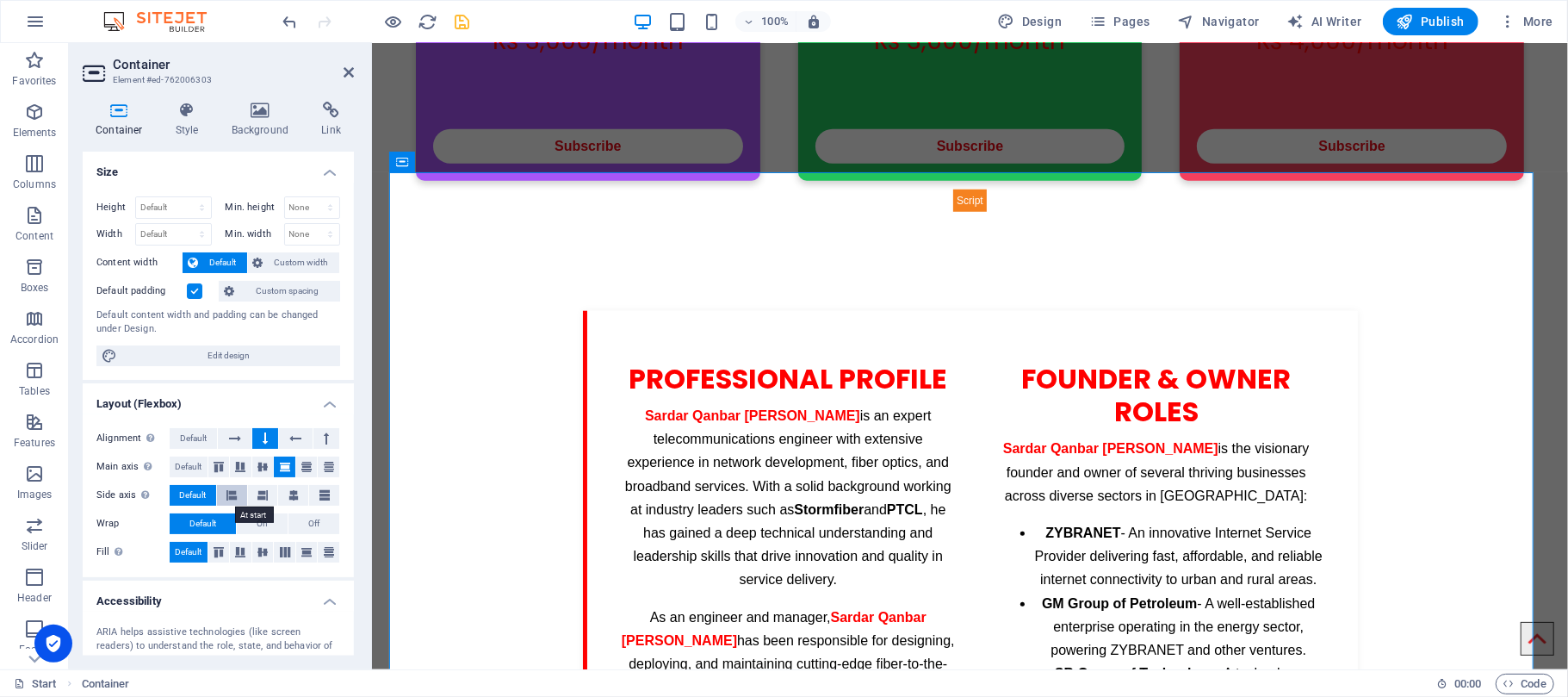 click at bounding box center [232, 495] 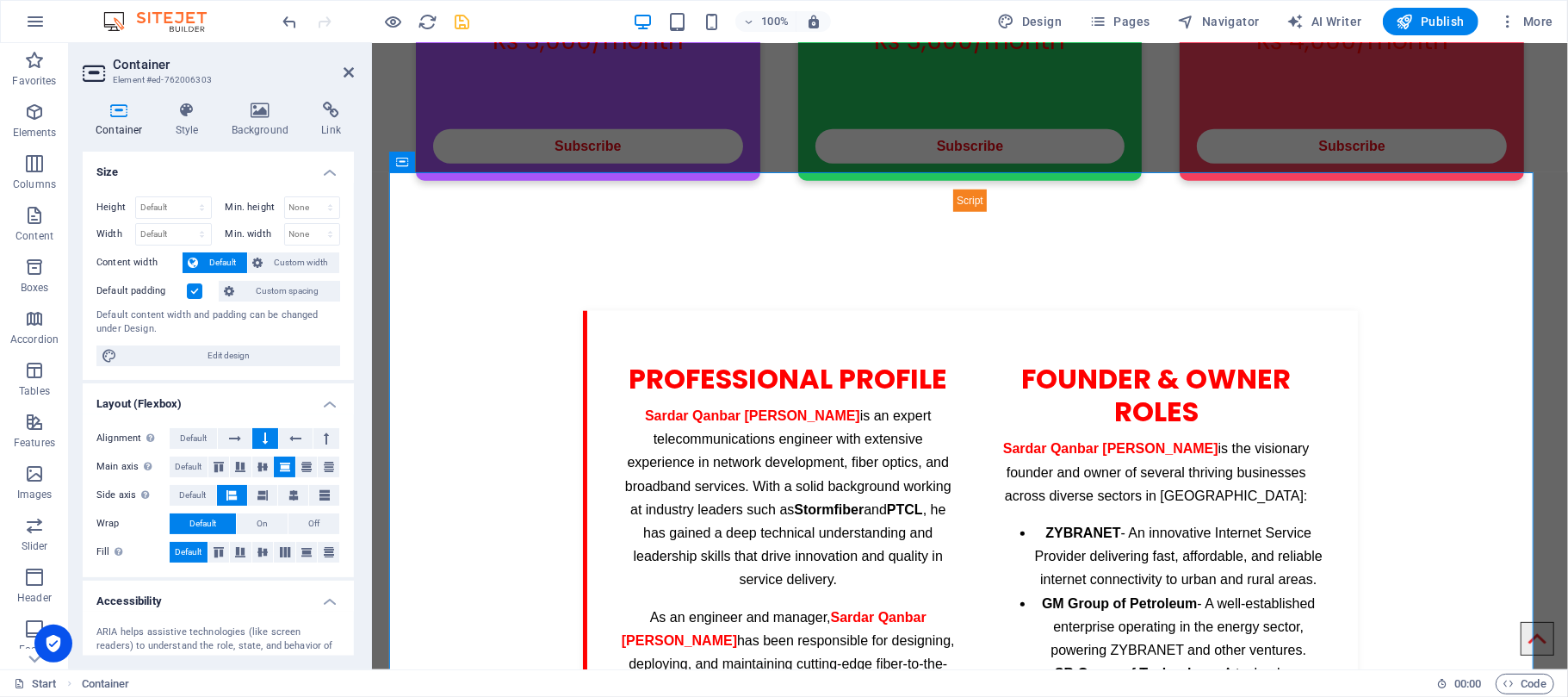 click on "Default" at bounding box center (189, 552) 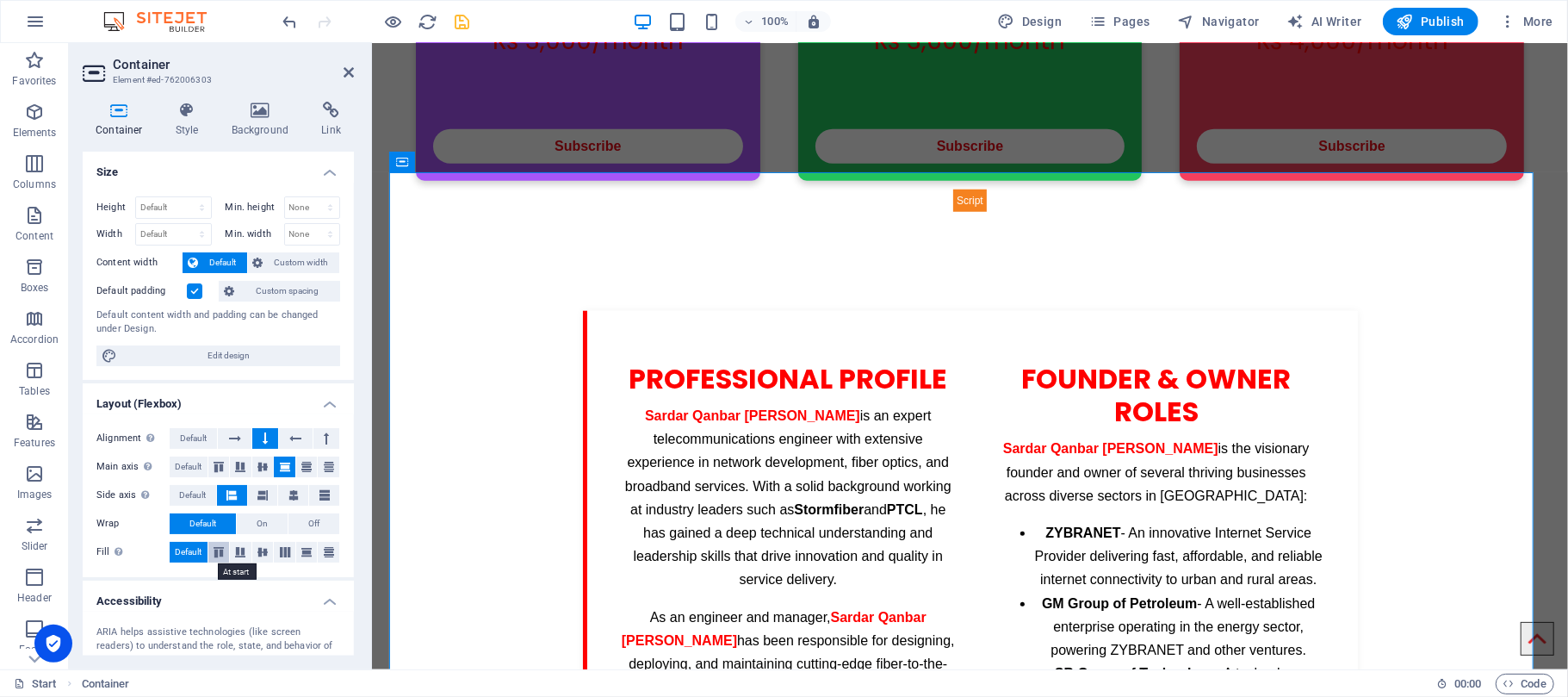 click at bounding box center (219, 552) 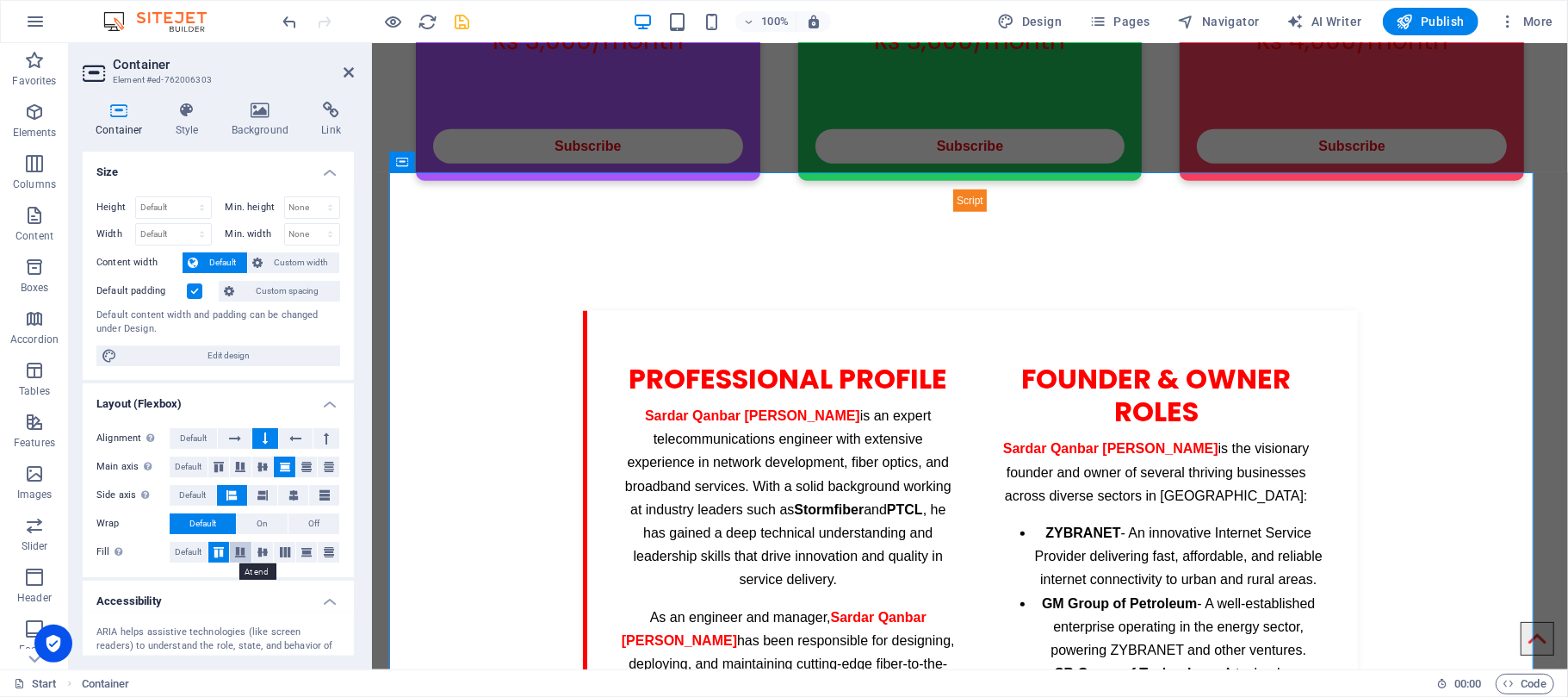 click at bounding box center (240, 552) 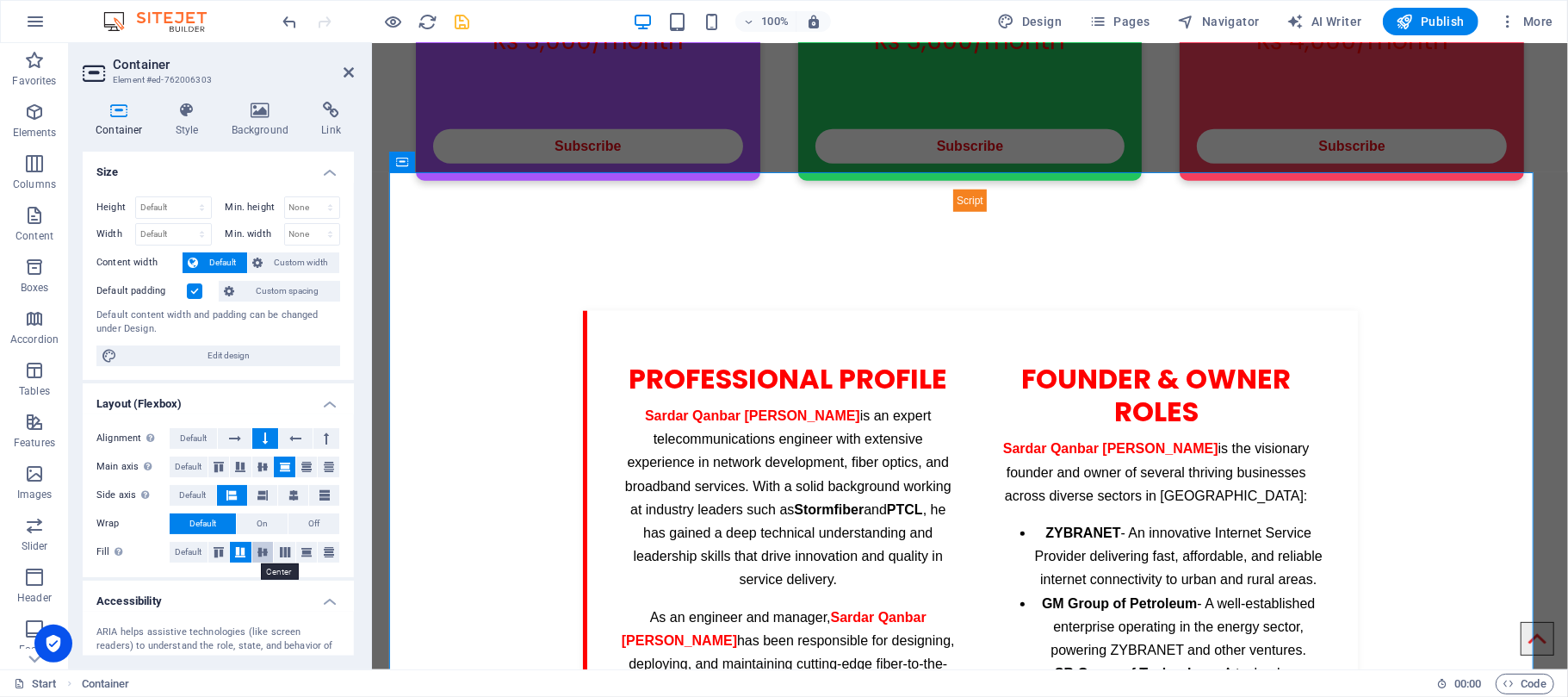 click at bounding box center [263, 552] 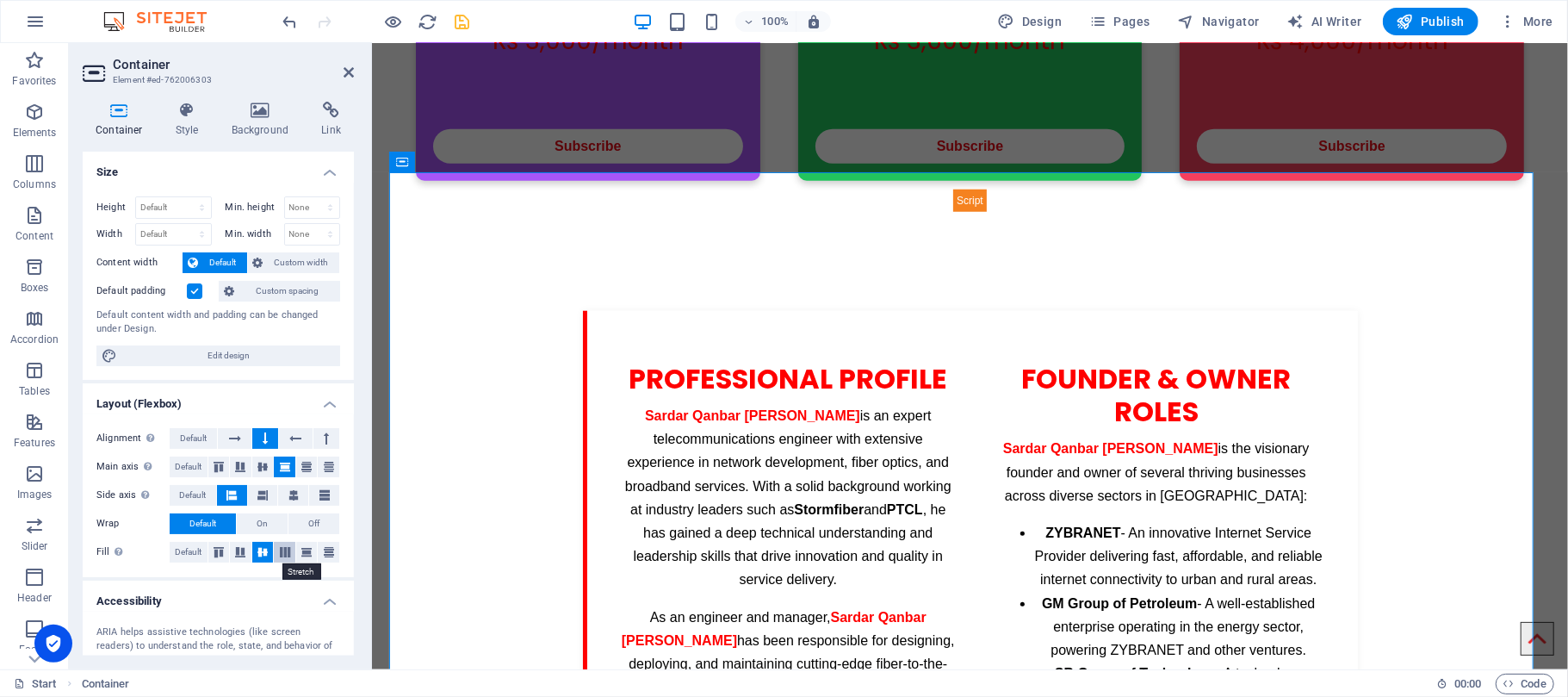 click at bounding box center (285, 552) 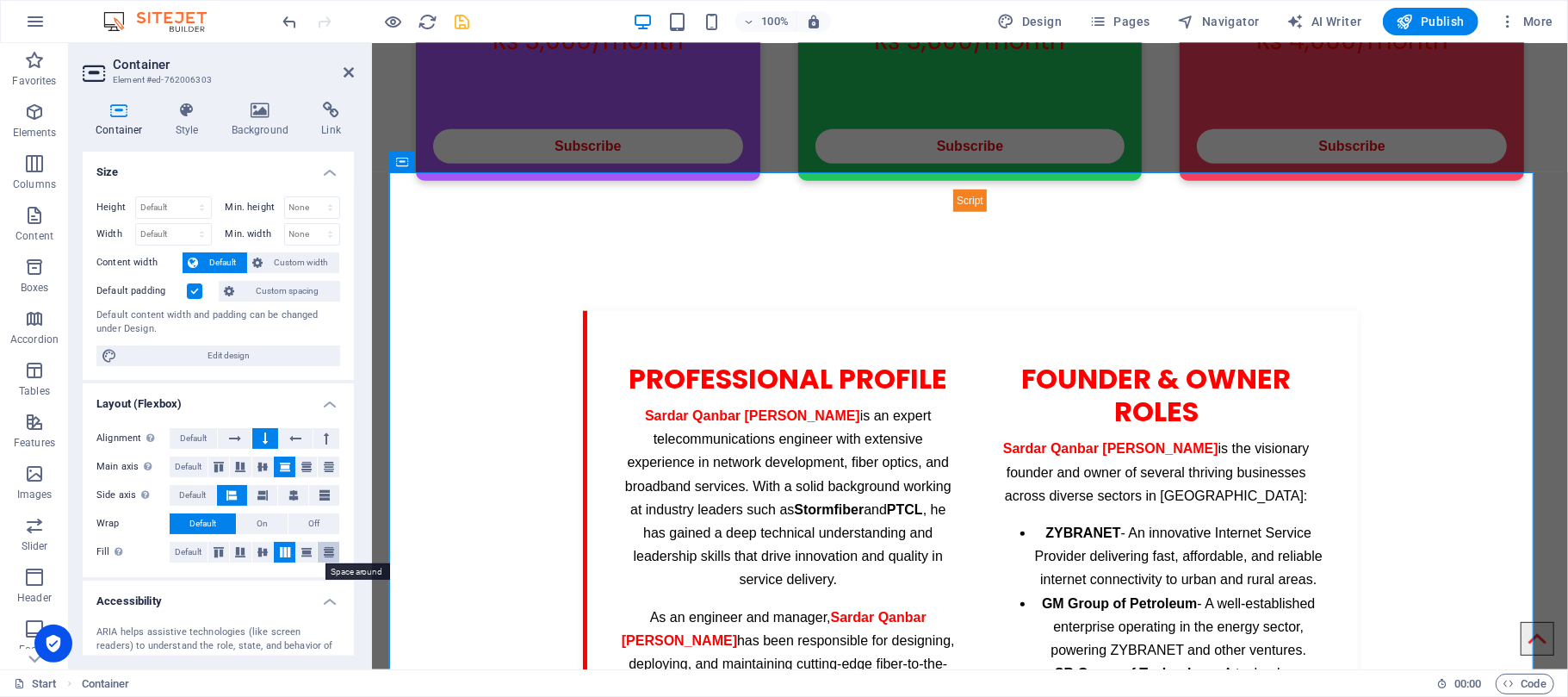 click at bounding box center (329, 552) 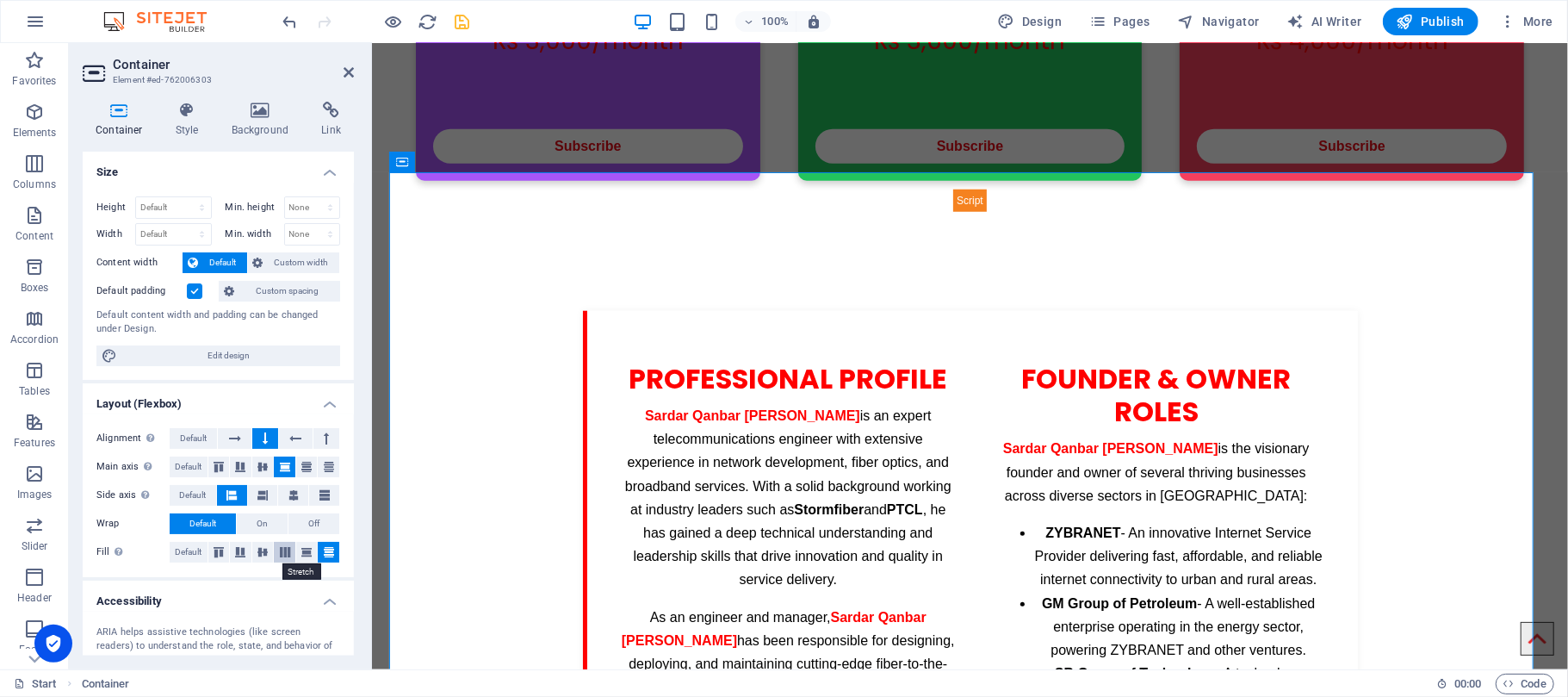 click at bounding box center [284, 552] 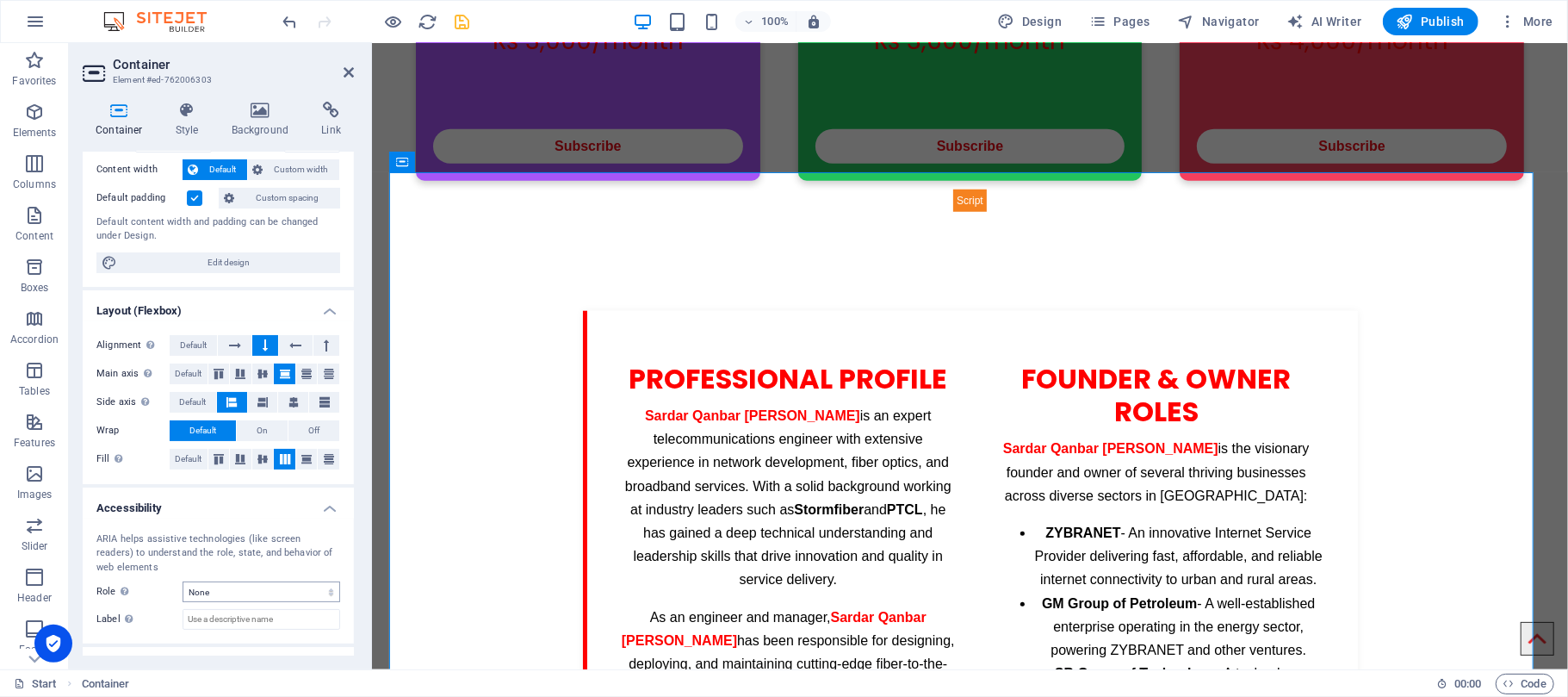 scroll, scrollTop: 164, scrollLeft: 0, axis: vertical 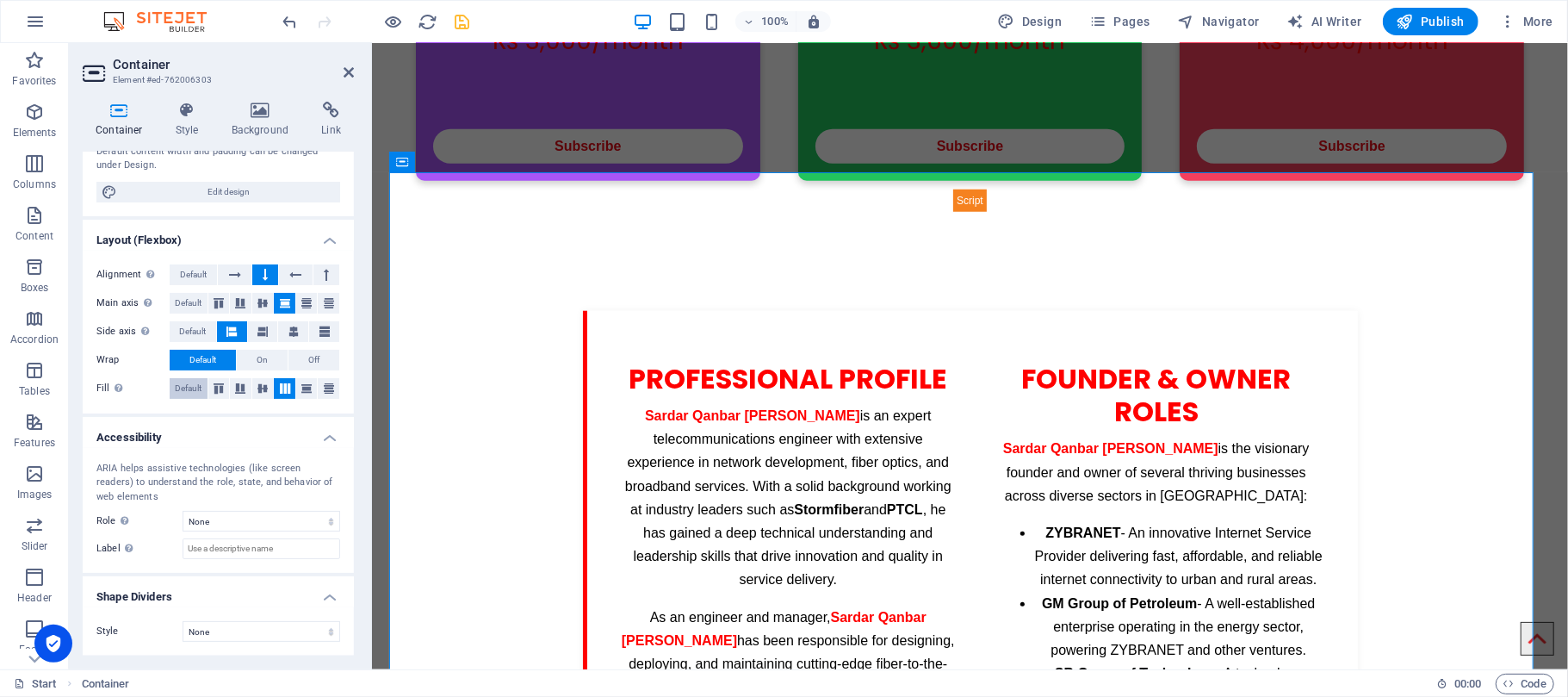 click on "Default" at bounding box center (188, 389) 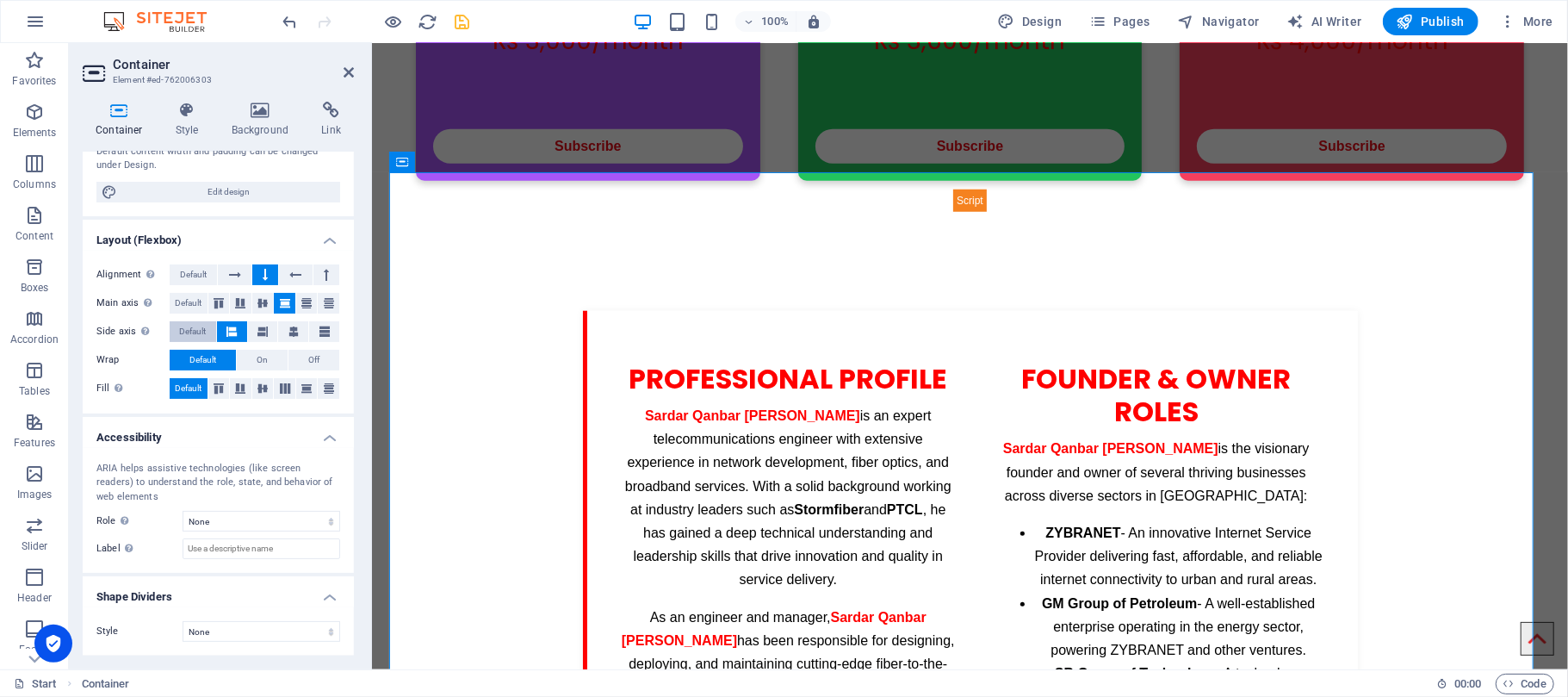 click on "Default" at bounding box center (192, 332) 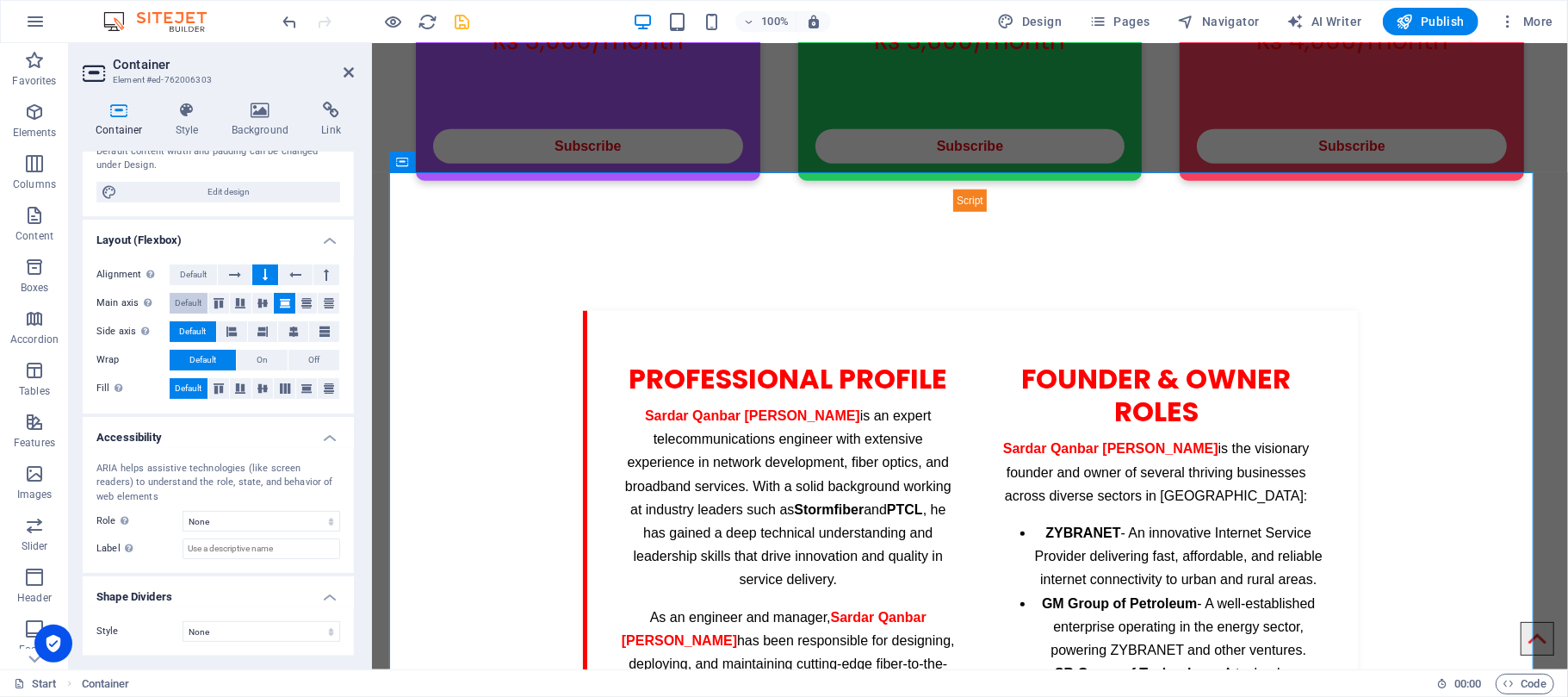 click on "Default" at bounding box center (188, 303) 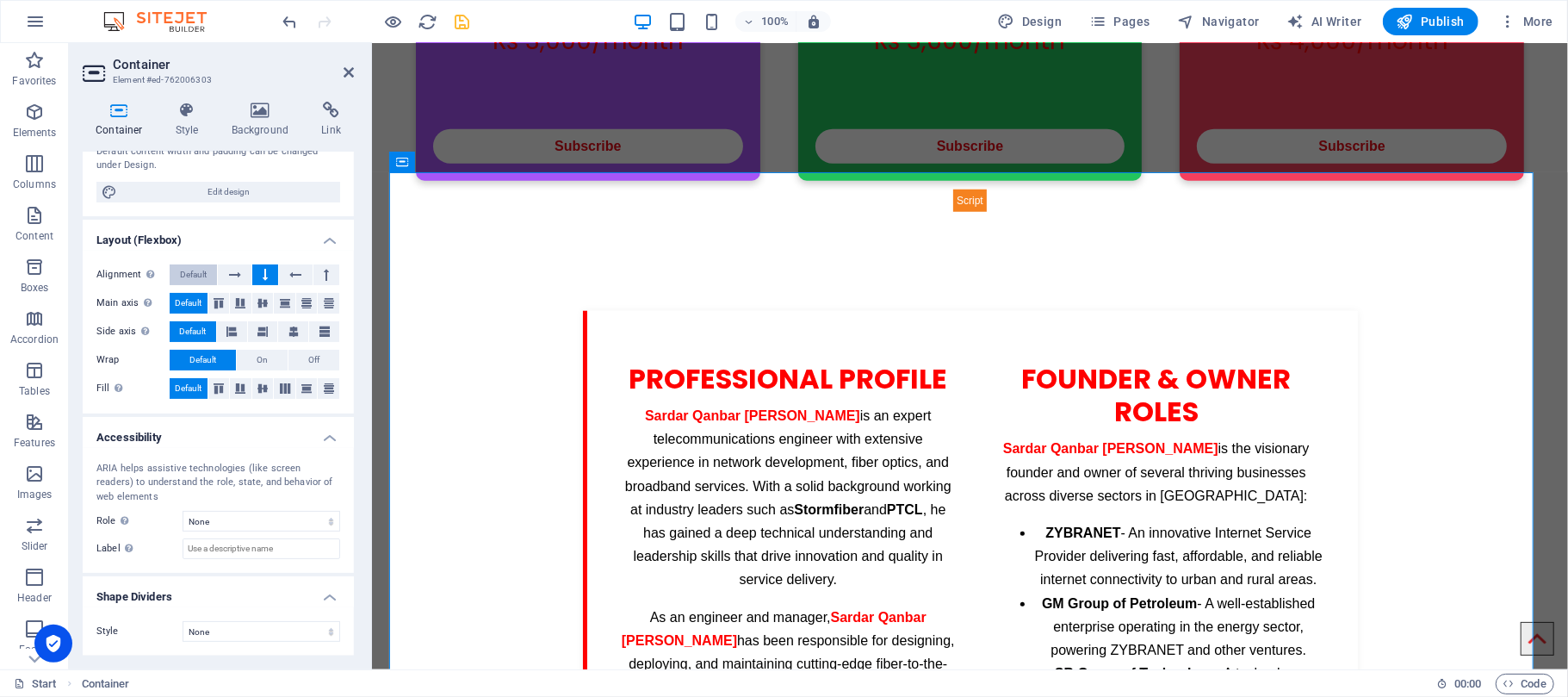 click on "Default" at bounding box center [193, 275] 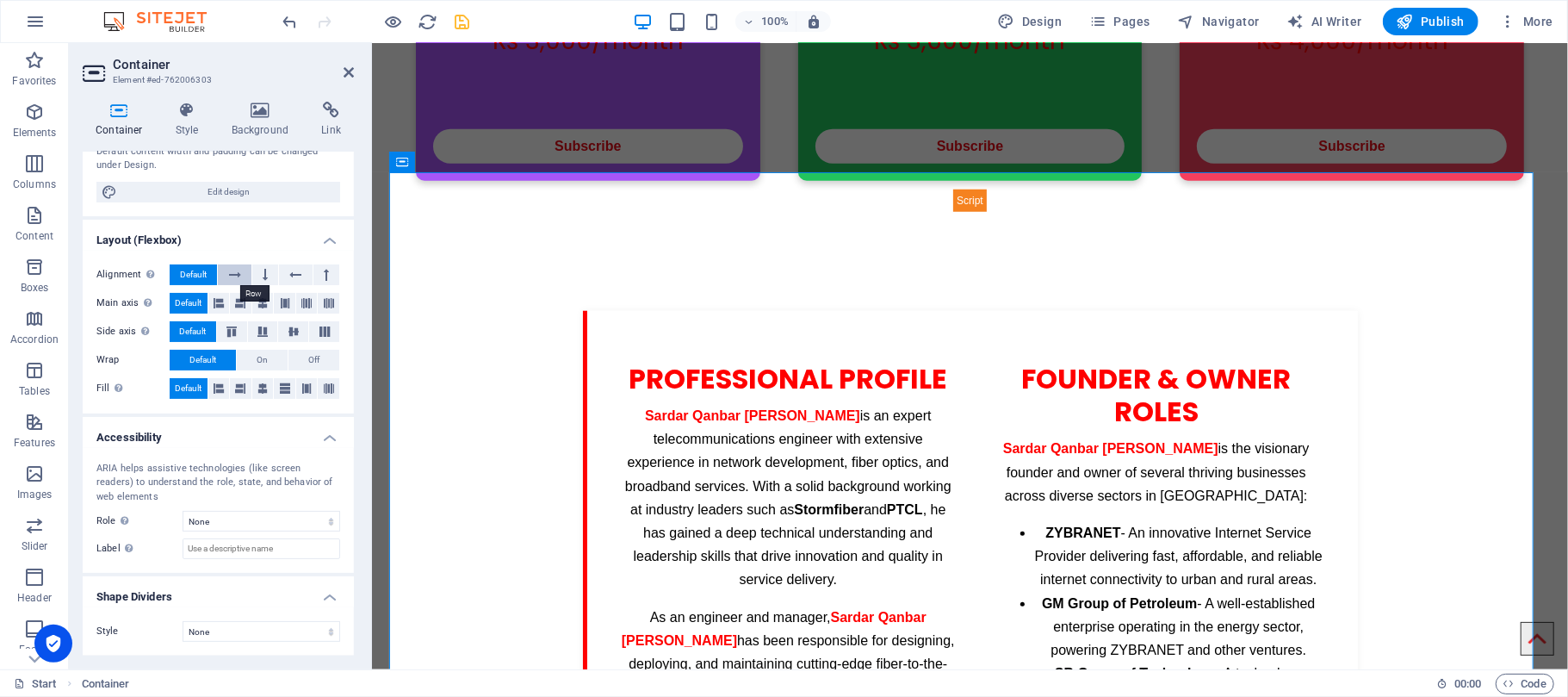 click at bounding box center [235, 275] 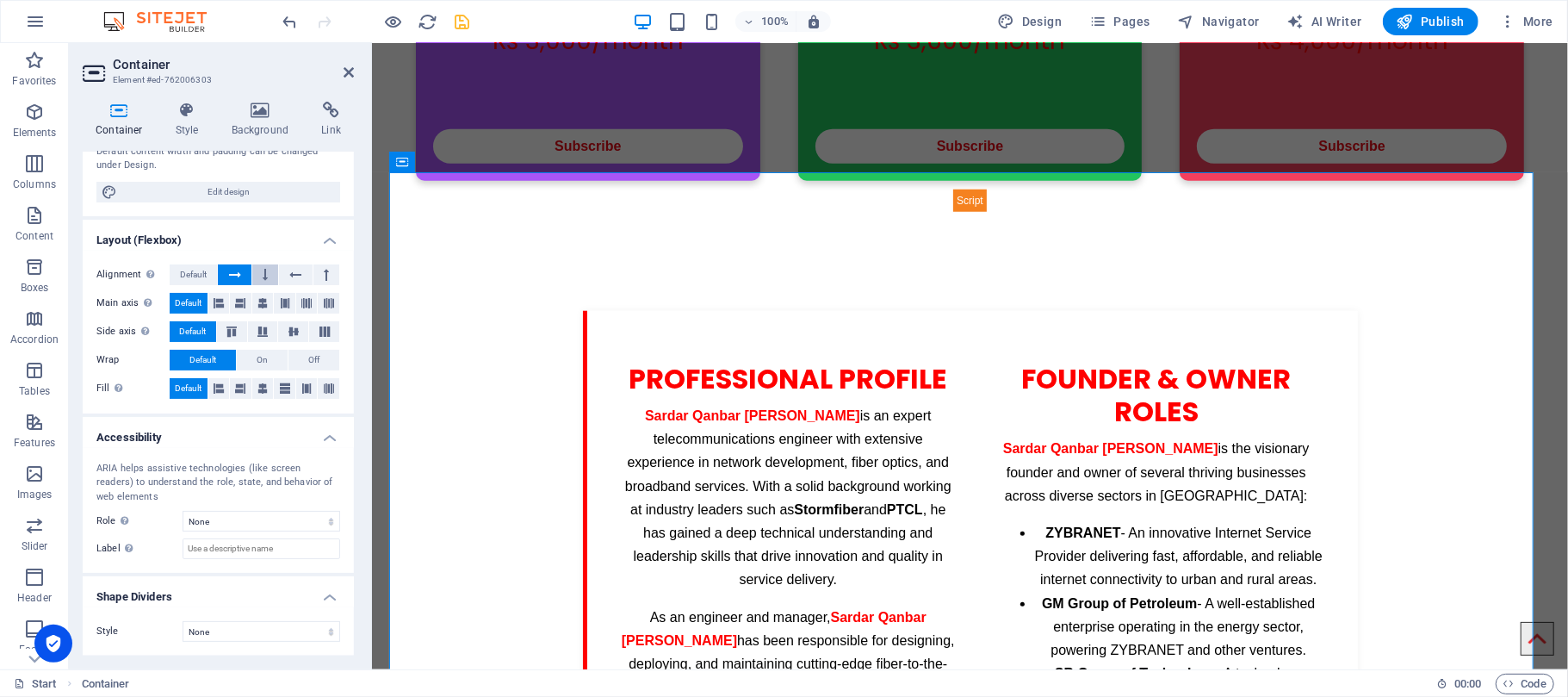 click at bounding box center [265, 275] 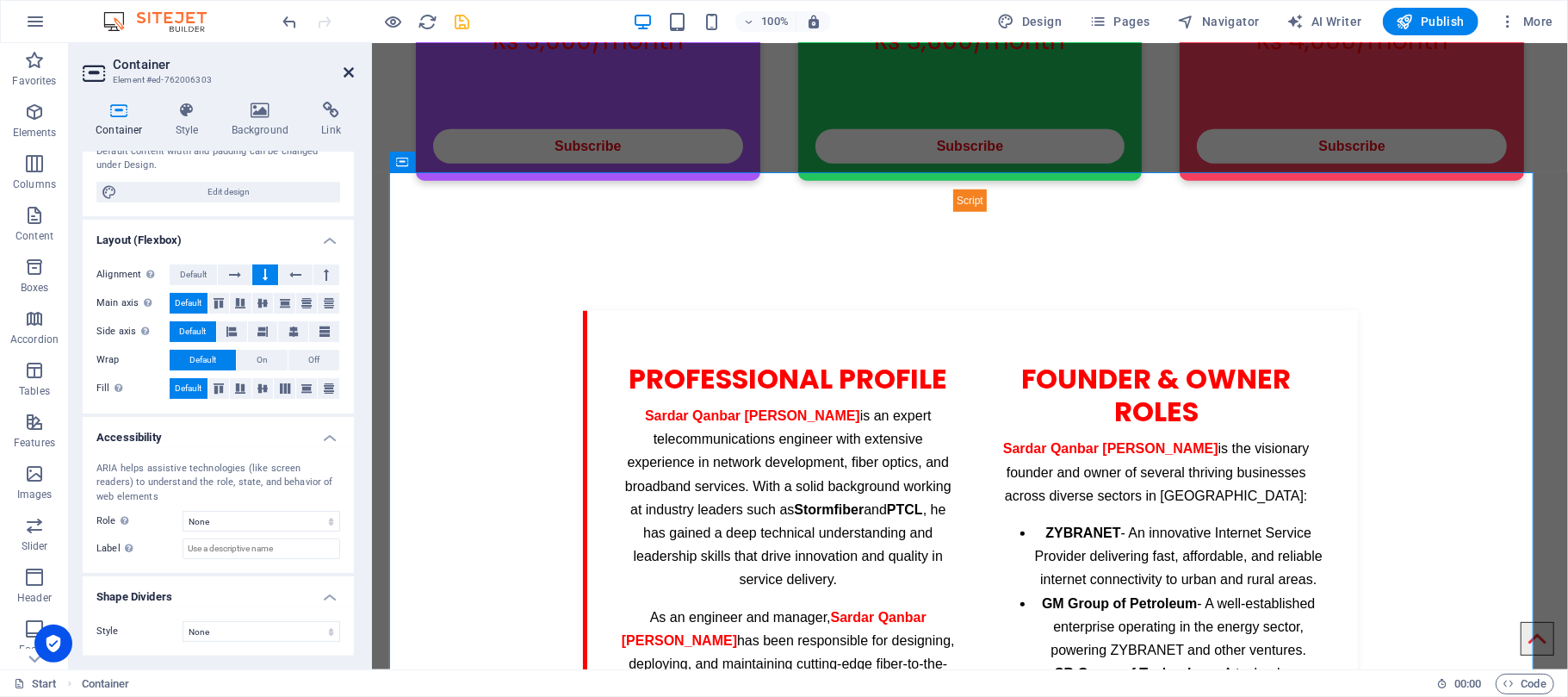 click at bounding box center (349, 72) 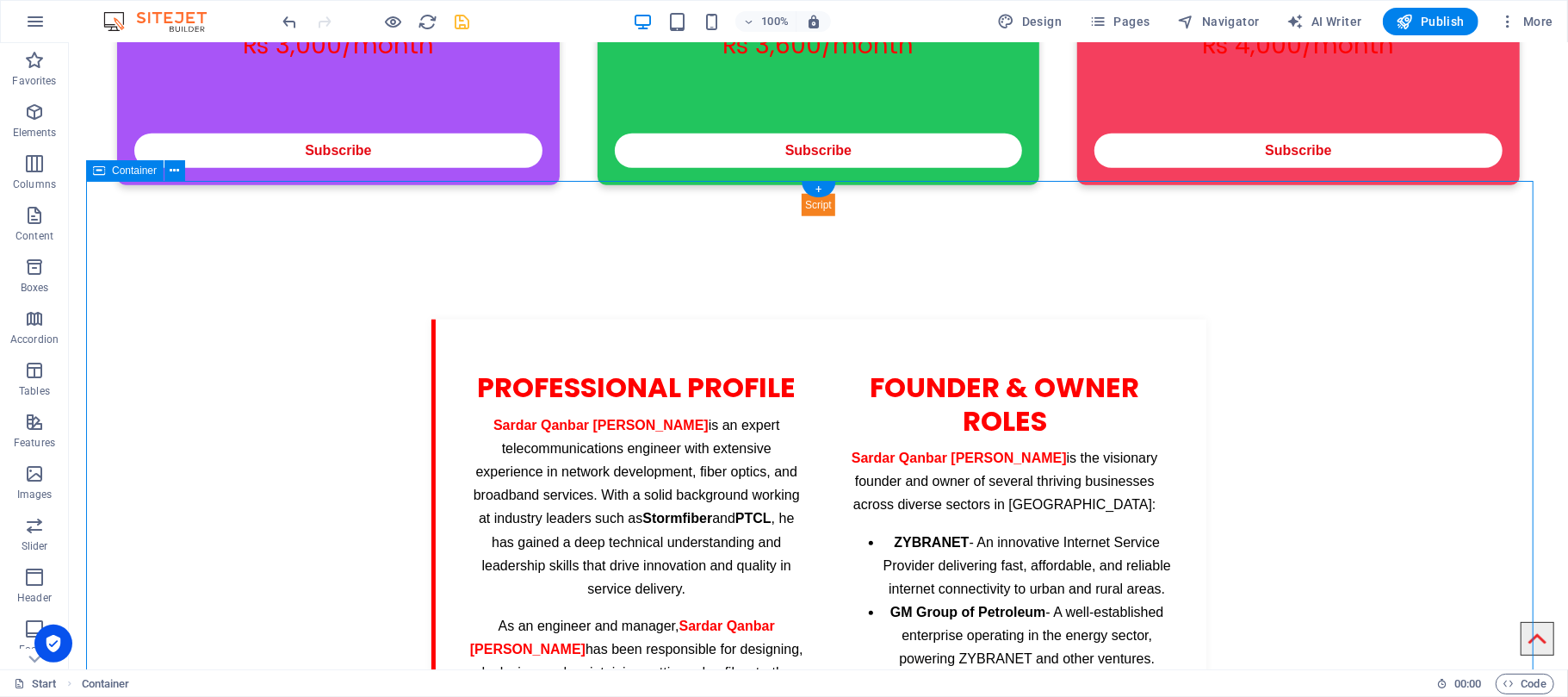 click on "[PERSON_NAME] [PERSON_NAME] - Profile
Professional Profile
[PERSON_NAME] [PERSON_NAME]  is an expert telecommunications engineer with extensive experience in network development, fiber optics, and broadband services. With a solid background working at industry leaders such as  [PERSON_NAME]  and  PTCL , he has gained a deep technical understanding and leadership skills that drive innovation and quality in service delivery.
As an engineer and manager,  [PERSON_NAME] [PERSON_NAME]  has been responsible for designing, deploying, and maintaining cutting-edge fiber-to-the-home (FTTH) and wireless broadband networks. His expertise includes project management, splicing, network optimization, and customer support excellence.
Founder & Owner Roles
Sardar Qanbar [PERSON_NAME]
ZYBRANET
GM Group of Petroleum" at bounding box center [817, 967] 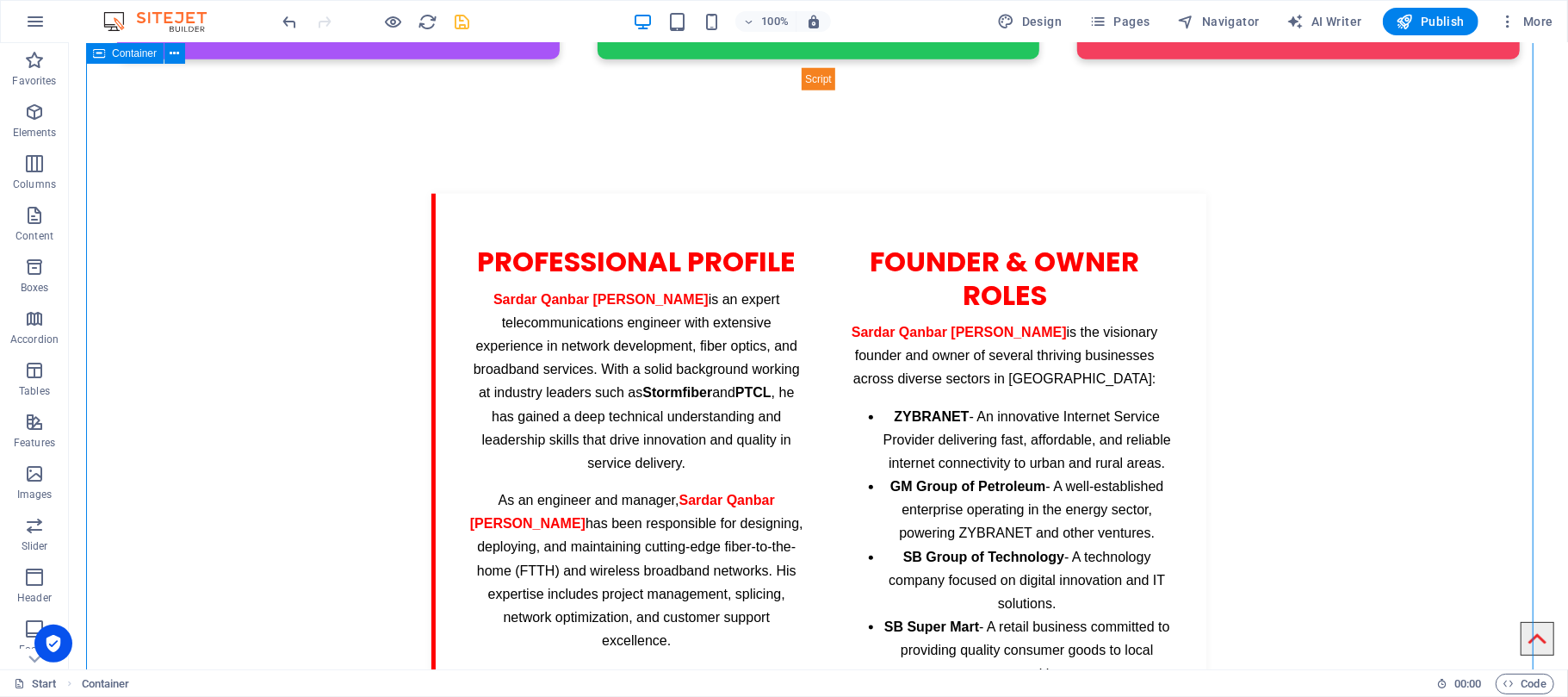 scroll, scrollTop: 1224, scrollLeft: 0, axis: vertical 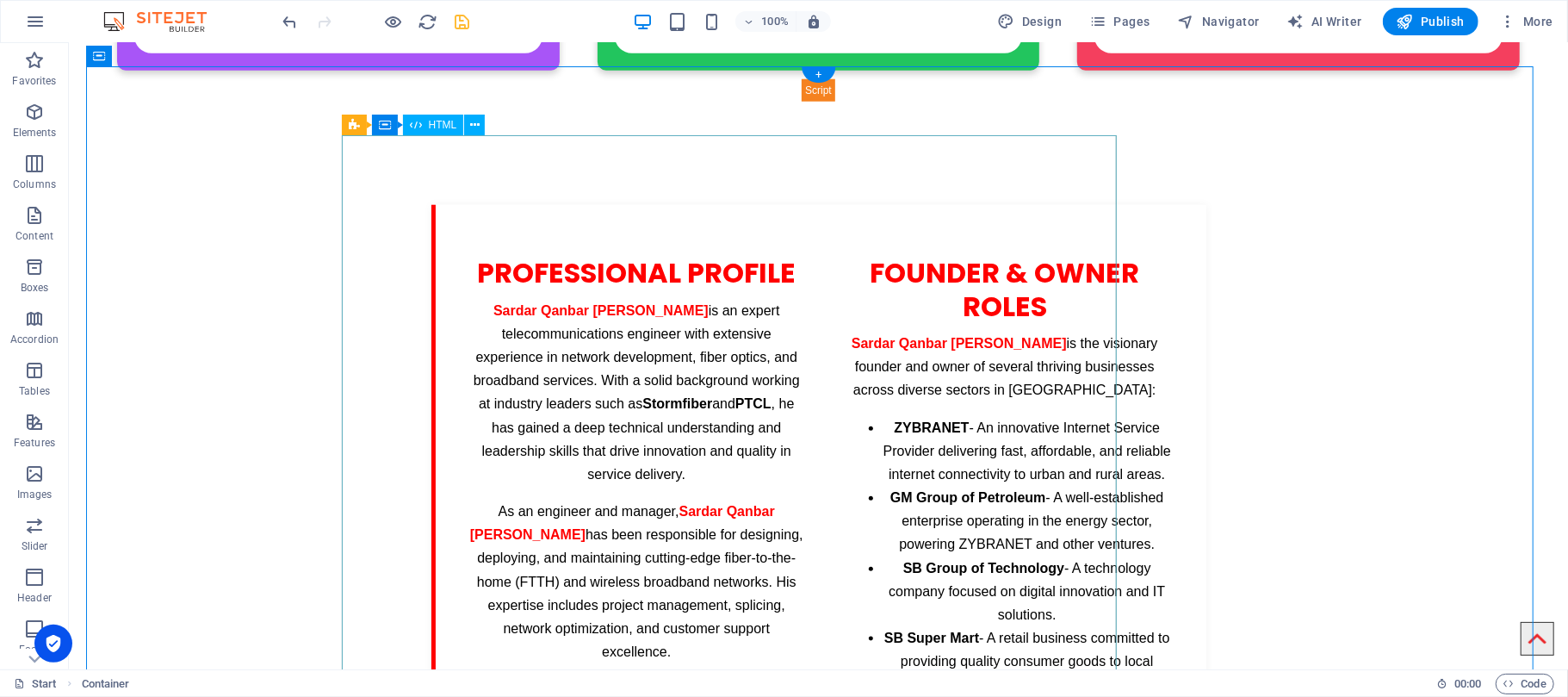 click on "[PERSON_NAME] [PERSON_NAME] - Profile
Professional Profile
[PERSON_NAME] [PERSON_NAME]  is an expert telecommunications engineer with extensive experience in network development, fiber optics, and broadband services. With a solid background working at industry leaders such as  [PERSON_NAME]  and  PTCL , he has gained a deep technical understanding and leadership skills that drive innovation and quality in service delivery.
As an engineer and manager,  [PERSON_NAME] [PERSON_NAME]  has been responsible for designing, deploying, and maintaining cutting-edge fiber-to-the-home (FTTH) and wireless broadband networks. His expertise includes project management, splicing, network optimization, and customer support excellence.
Founder & Owner Roles
Sardar Qanbar [PERSON_NAME]
ZYBRANET
GM Group of Petroleum" at bounding box center (818, 818) 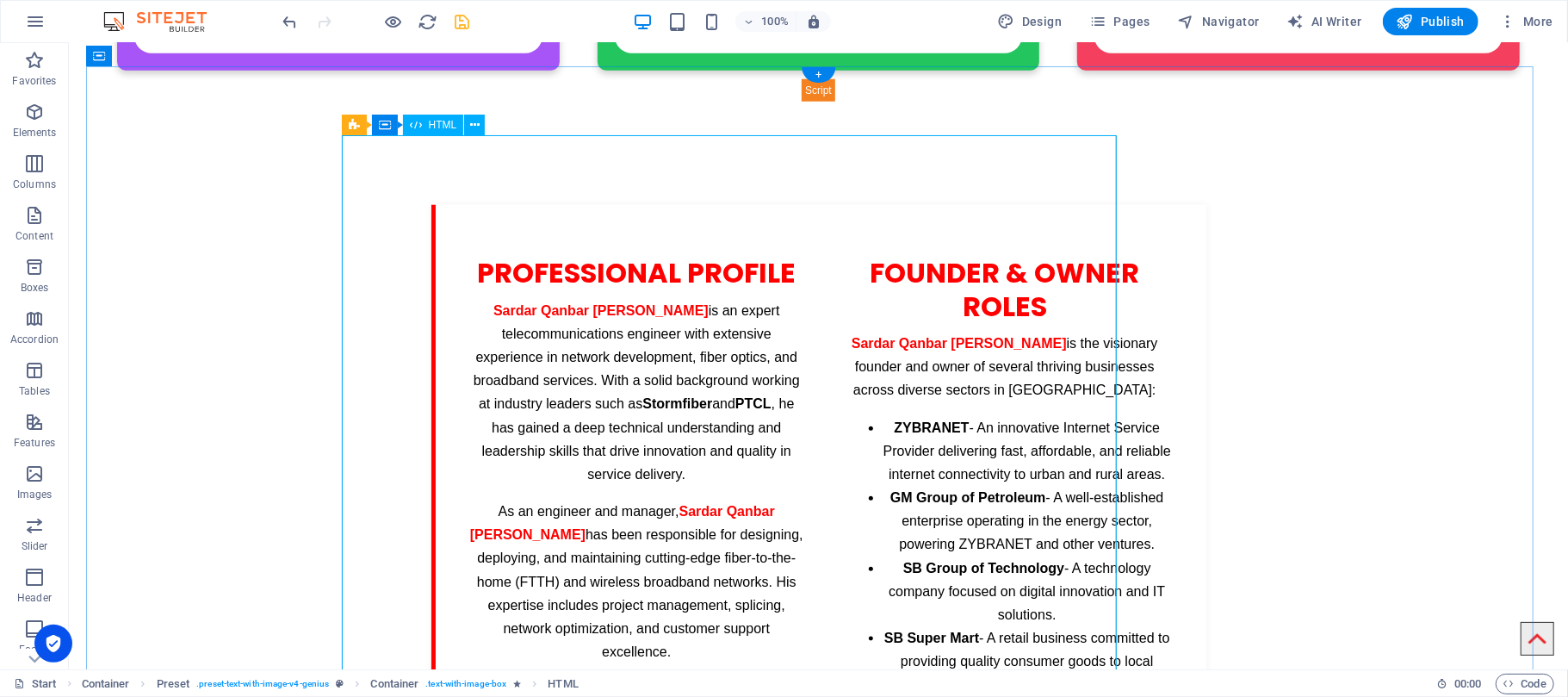 click on "[PERSON_NAME] [PERSON_NAME] - Profile
Professional Profile
[PERSON_NAME] [PERSON_NAME]  is an expert telecommunications engineer with extensive experience in network development, fiber optics, and broadband services. With a solid background working at industry leaders such as  [PERSON_NAME]  and  PTCL , he has gained a deep technical understanding and leadership skills that drive innovation and quality in service delivery.
As an engineer and manager,  [PERSON_NAME] [PERSON_NAME]  has been responsible for designing, deploying, and maintaining cutting-edge fiber-to-the-home (FTTH) and wireless broadband networks. His expertise includes project management, splicing, network optimization, and customer support excellence.
Founder & Owner Roles
Sardar Qanbar [PERSON_NAME]
ZYBRANET
GM Group of Petroleum" at bounding box center [818, 818] 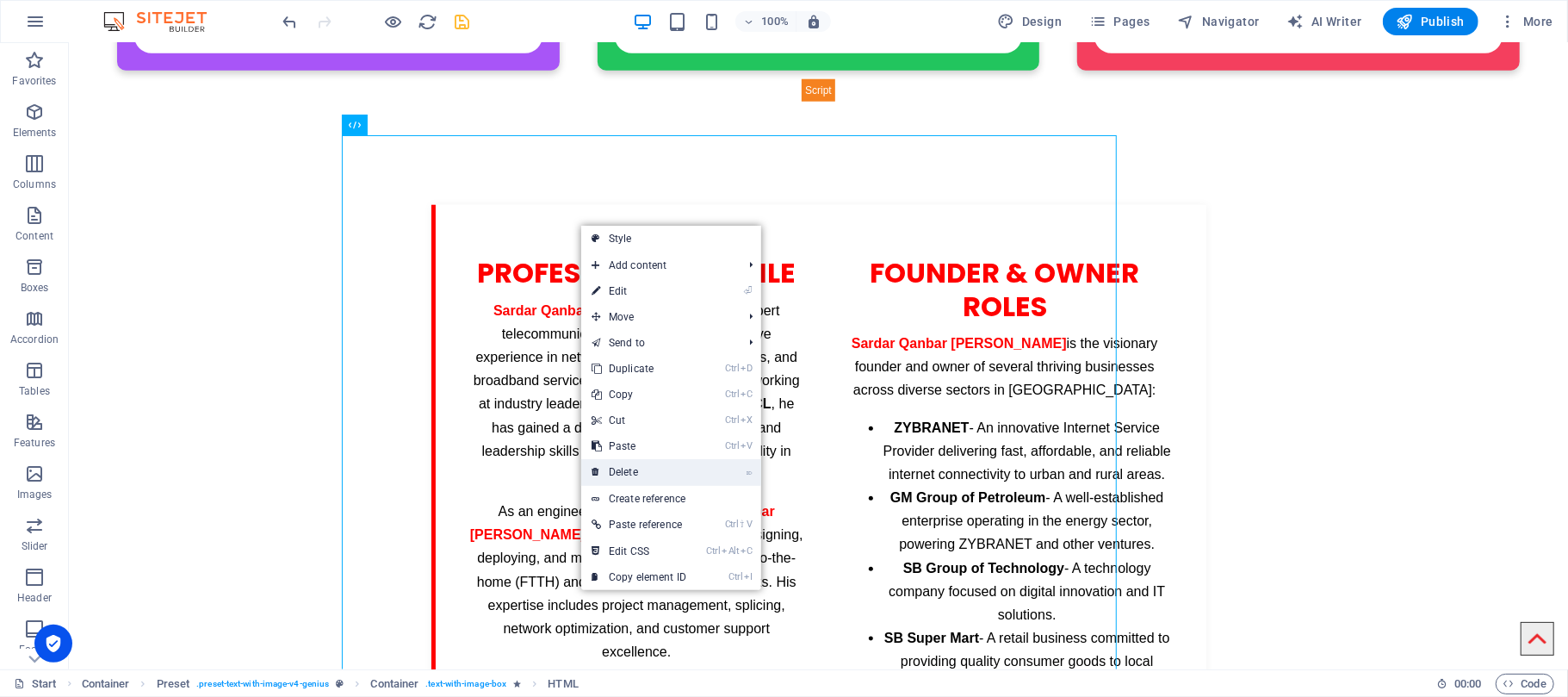 click on "⌦  Delete" at bounding box center (639, 472) 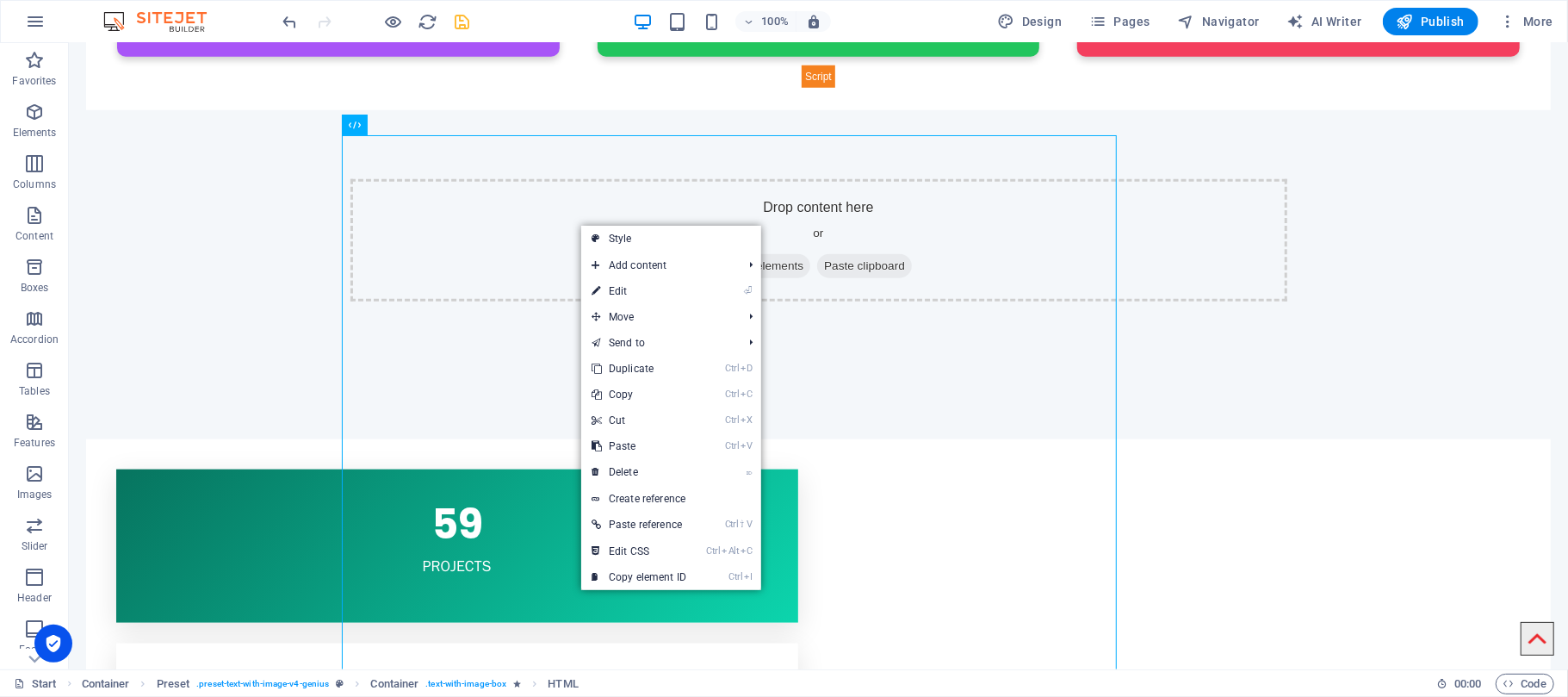 scroll, scrollTop: 1228, scrollLeft: 0, axis: vertical 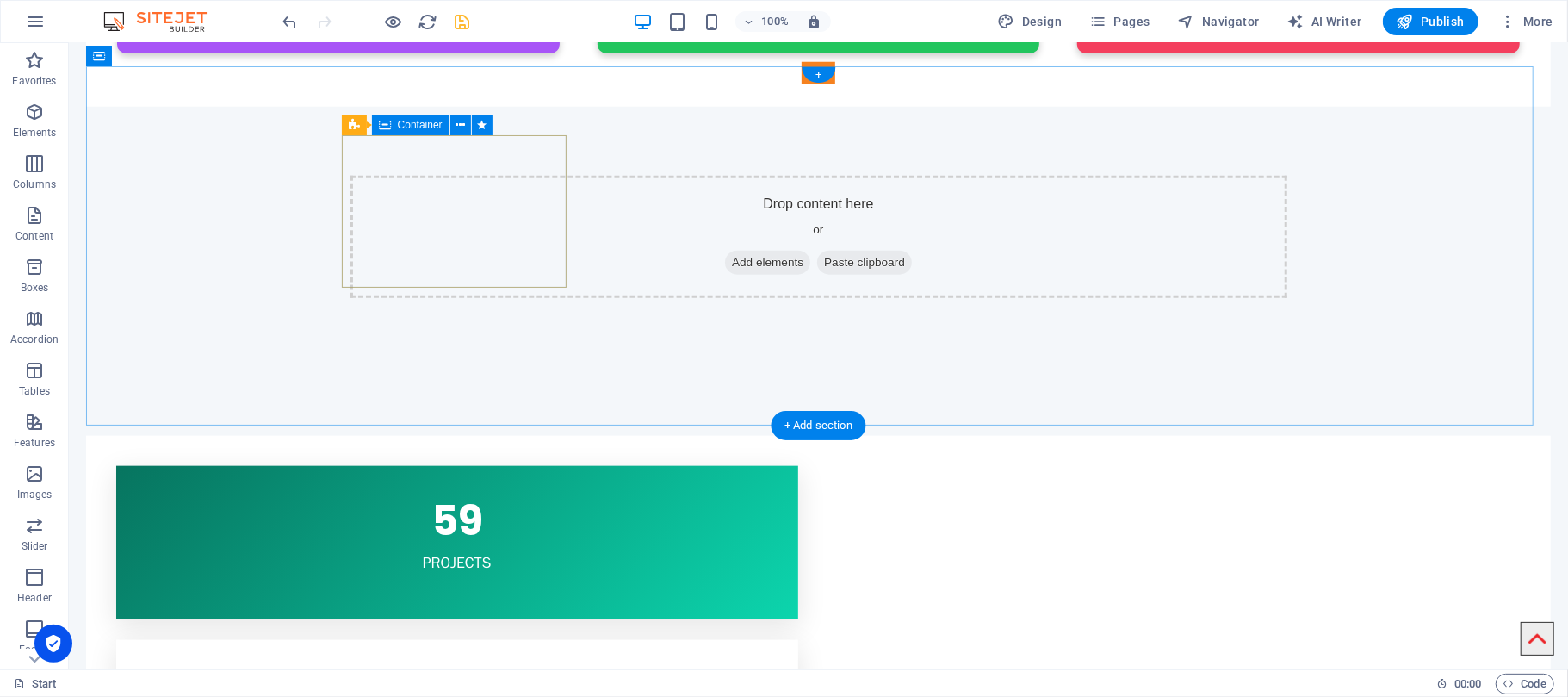 click on "Drop content here or  Add elements  Paste clipboard" at bounding box center [818, 236] 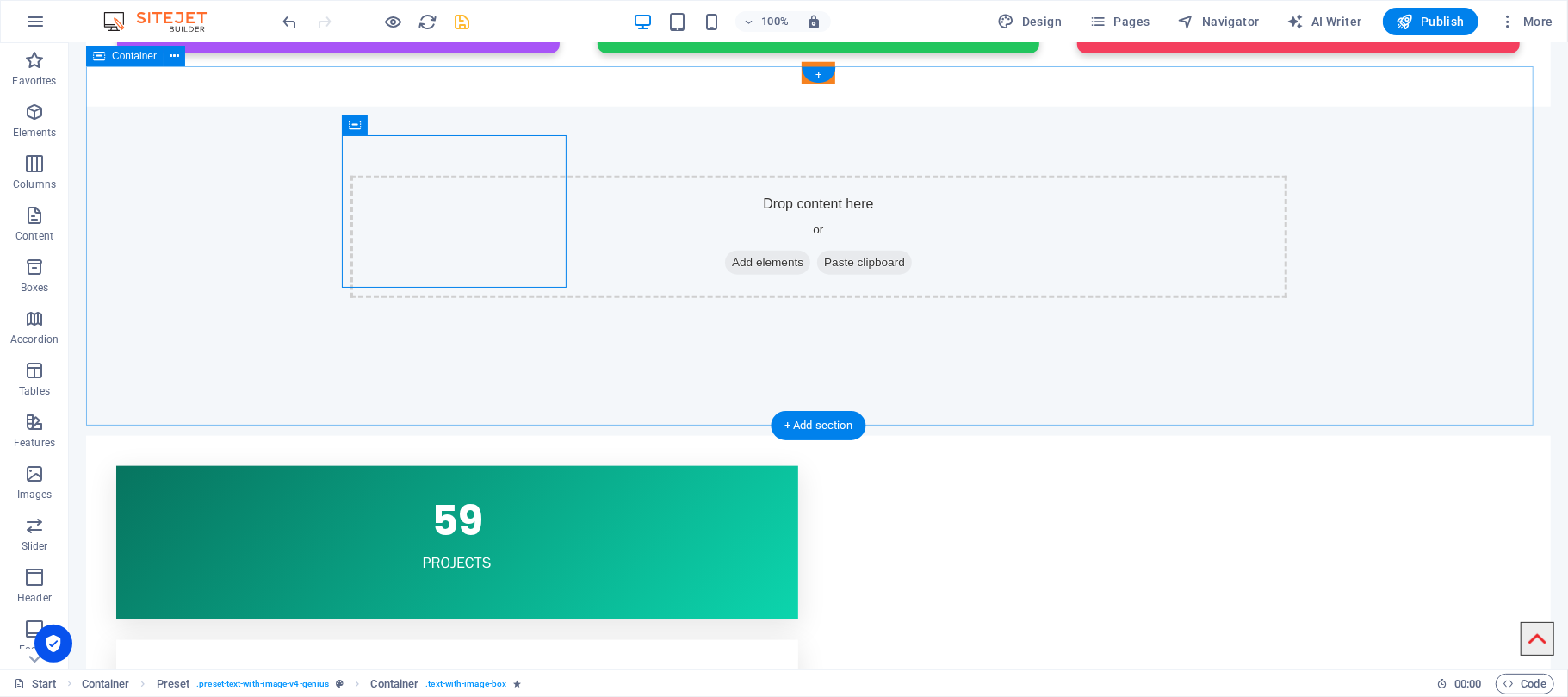 click on "Drop content here or  Add elements  Paste clipboard" at bounding box center (817, 271) 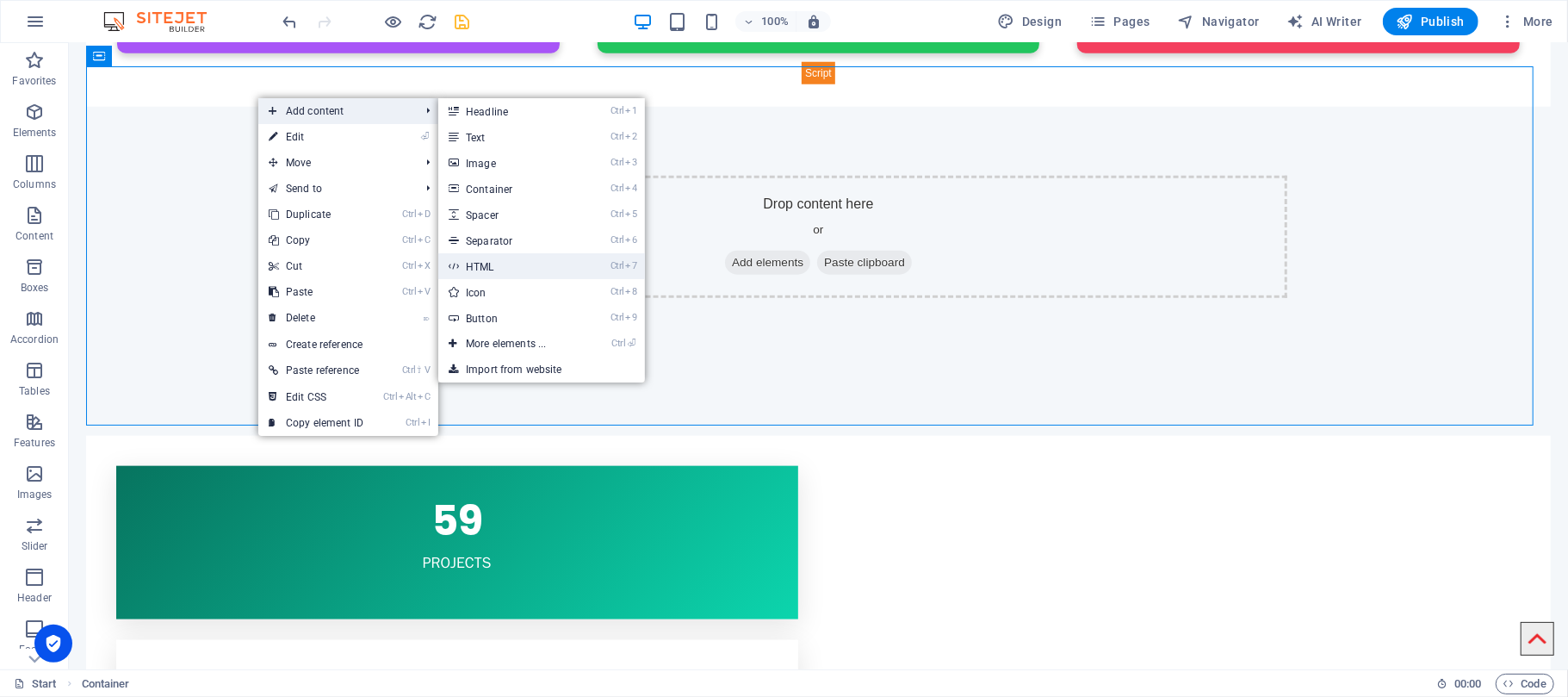 click on "Ctrl 7  HTML" at bounding box center [509, 266] 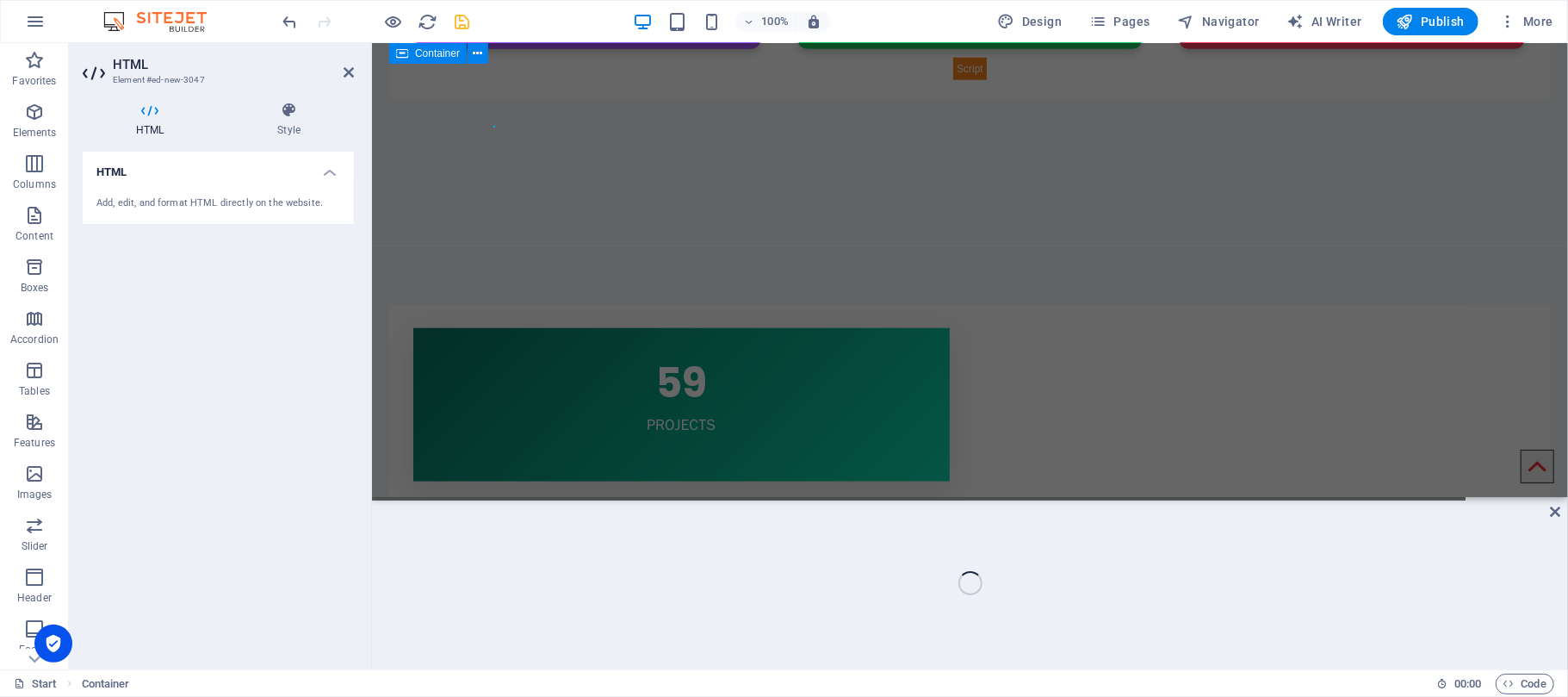 scroll, scrollTop: 1117, scrollLeft: 0, axis: vertical 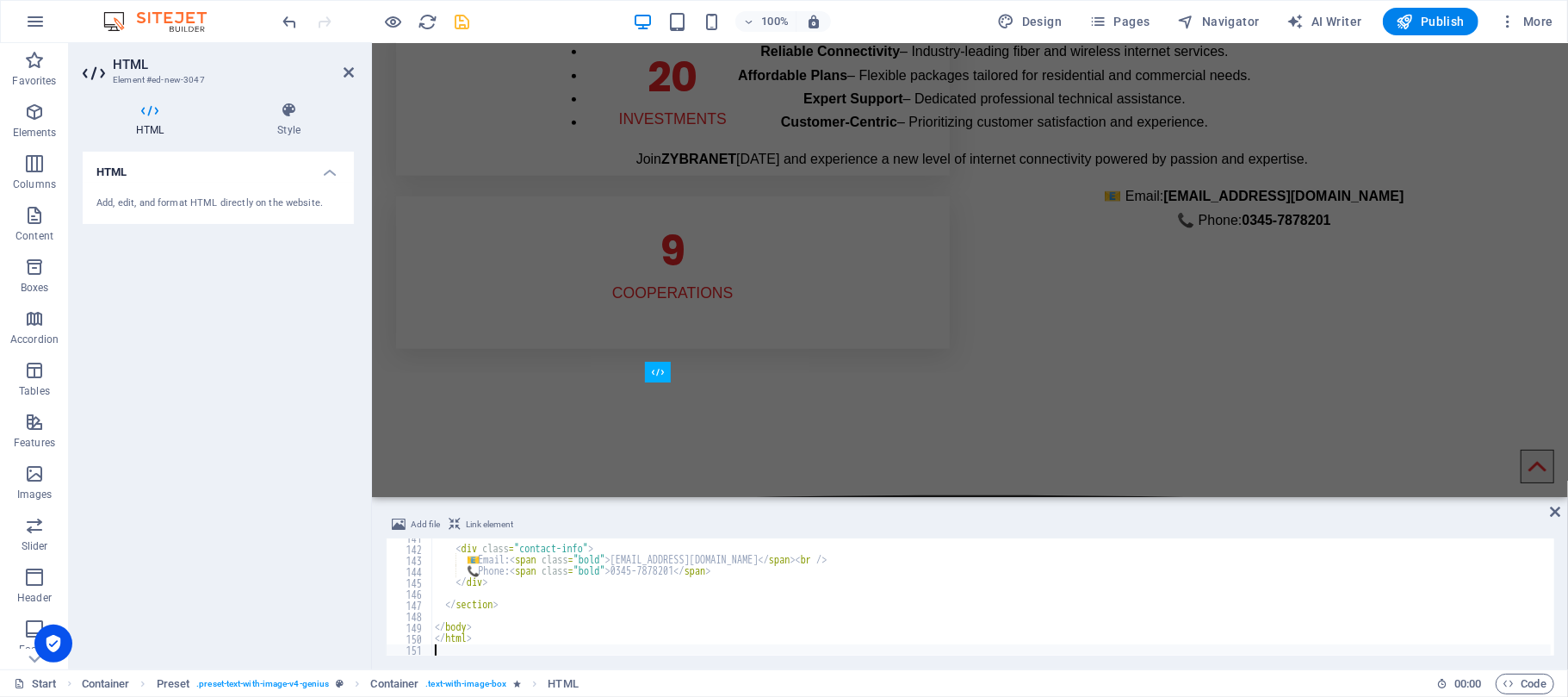 click on "Add file Link element 141 142 143 144 145 146 147 148 149 150 151      < div   class = "contact-info" >         📧  Email:  < span   class = "bold" > [EMAIL_ADDRESS][DOMAIN_NAME] </ span > < br   />         📞  Phone:  < span   class = "bold" > 0345-7878201 </ span >      </ div >    </ section > </ body > </ html >     הההההההההההההההההההההההההההההההההההההההההההההההההההההההההההההההההההההההההההההההההההההההההההההההההההההההההההההההההההההההההההההההההההההההההההההההההההההההההההההההההההההההההההההההההההההההההההההההההההההההההההההההההההההההההההההההההההההההההההההההההההההההההההההההה" at bounding box center [970, 585] 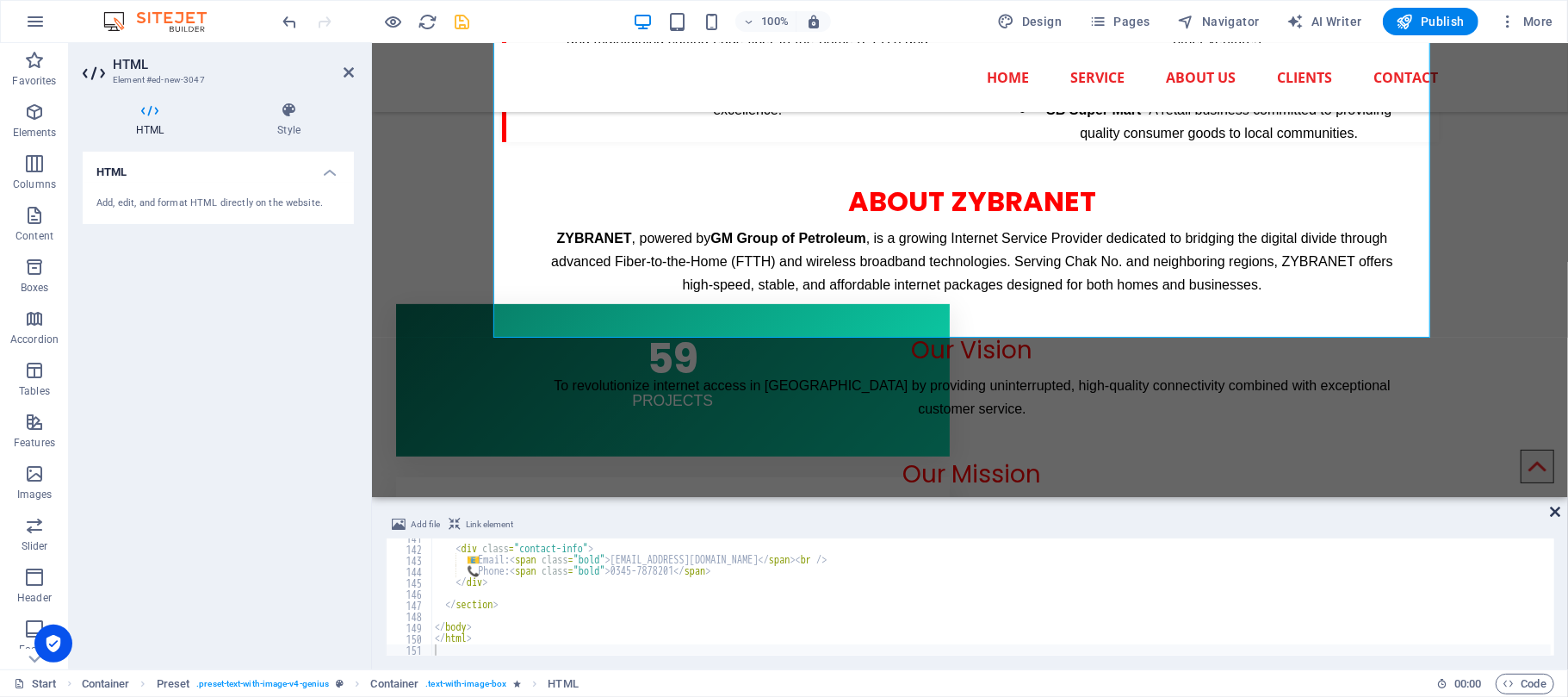 scroll, scrollTop: 167, scrollLeft: 0, axis: vertical 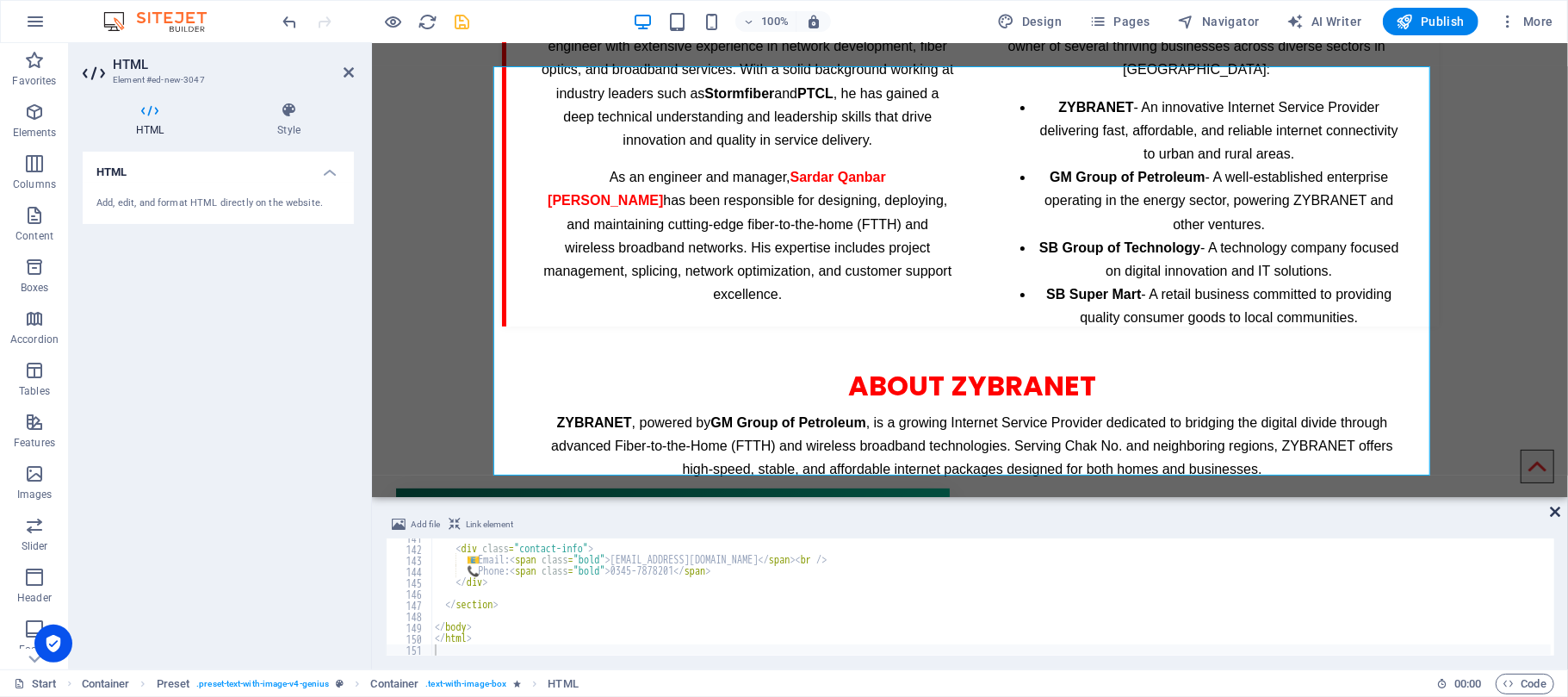 click at bounding box center [1555, 512] 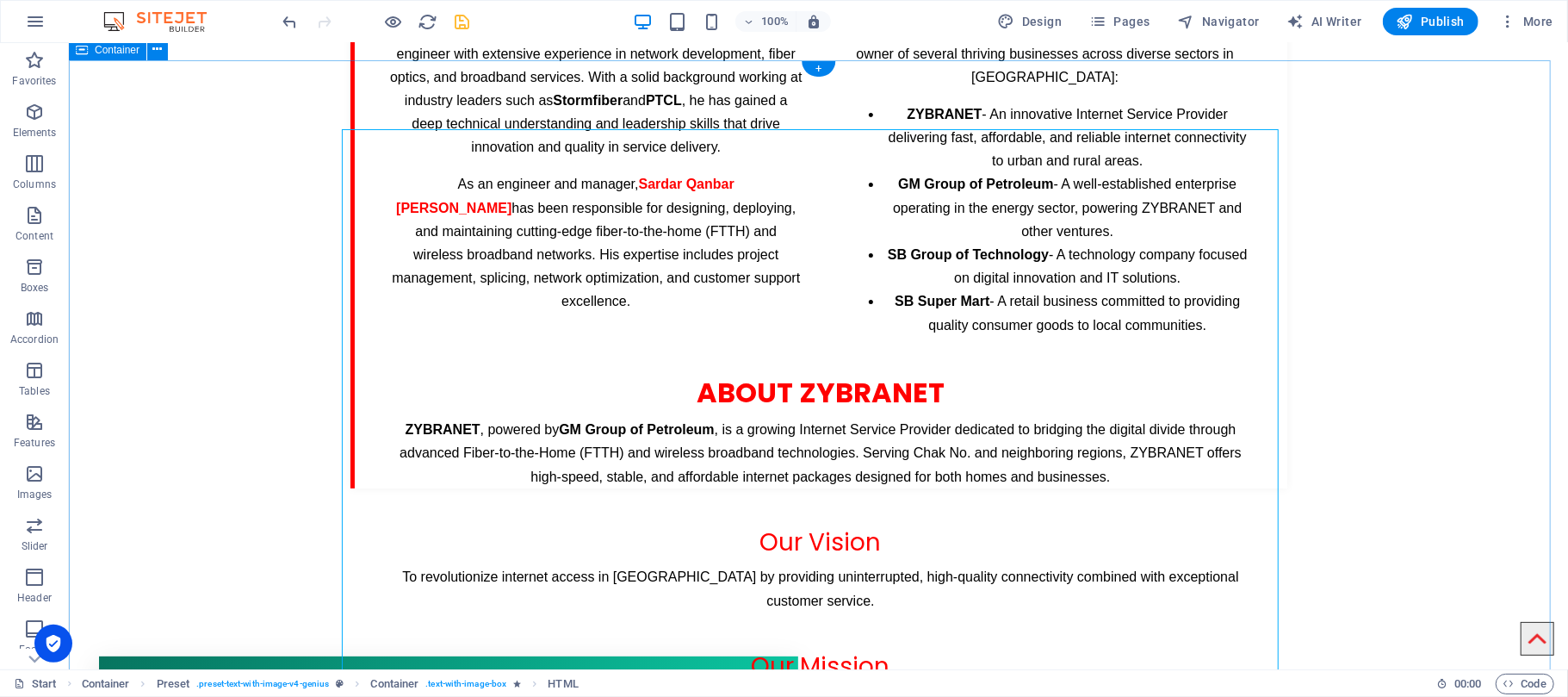 click on "[PERSON_NAME] [PERSON_NAME] - Full Container Profile
Professional Profile
[PERSON_NAME] [PERSON_NAME]  is an expert telecommunications engineer with extensive experience in network development, fiber optics, and broadband services. With a solid background working at industry leaders such as  [PERSON_NAME]  and  PTCL , he has gained a deep technical understanding and leadership skills that drive innovation and quality in service delivery.
As an engineer and manager,  [PERSON_NAME] [PERSON_NAME]  has been responsible for designing, deploying, and maintaining cutting-edge fiber-to-the-home (FTTH) and wireless broadband networks. His expertise includes project management, splicing, network optimization, and customer support excellence.
Founder & Owner Roles
Sardar Qanbar [PERSON_NAME]
ZYBRANET" at bounding box center [817, 240] 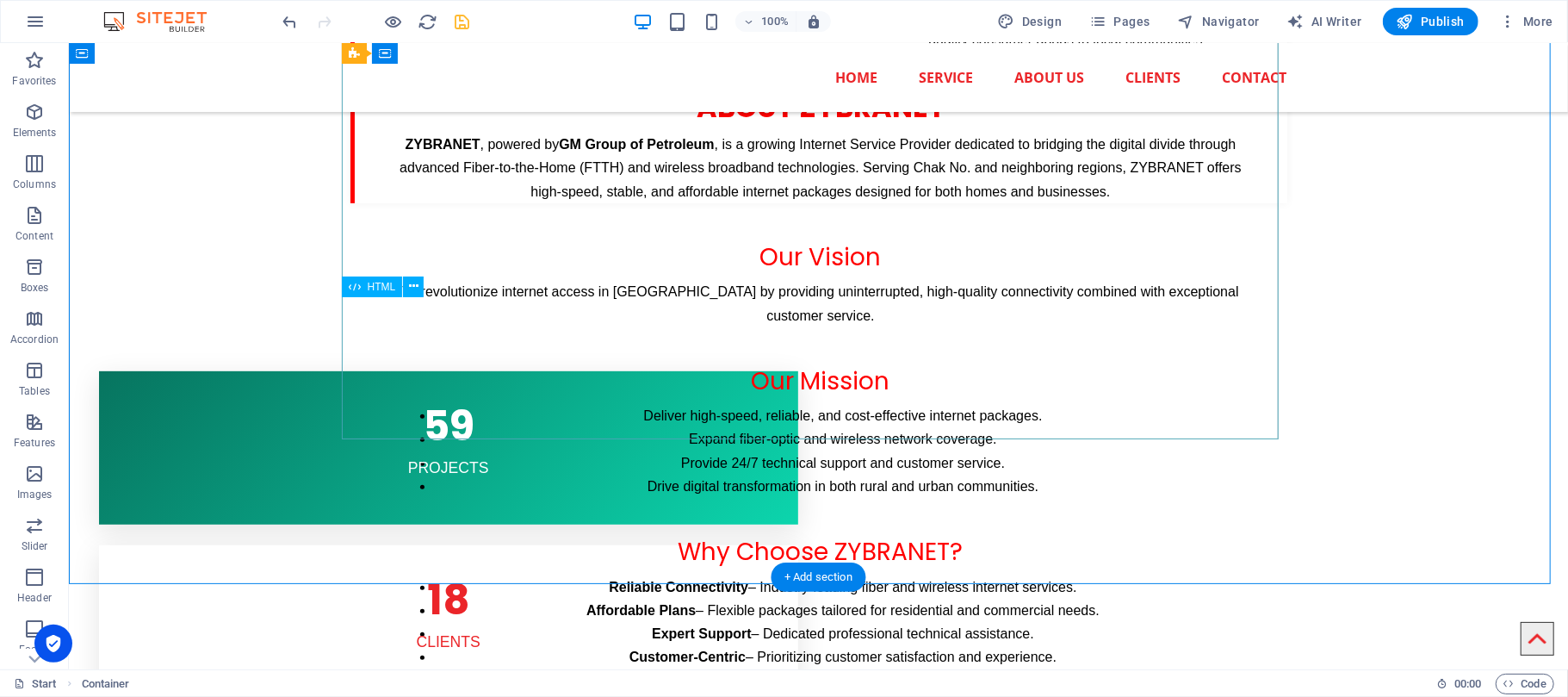 scroll, scrollTop: 397, scrollLeft: 0, axis: vertical 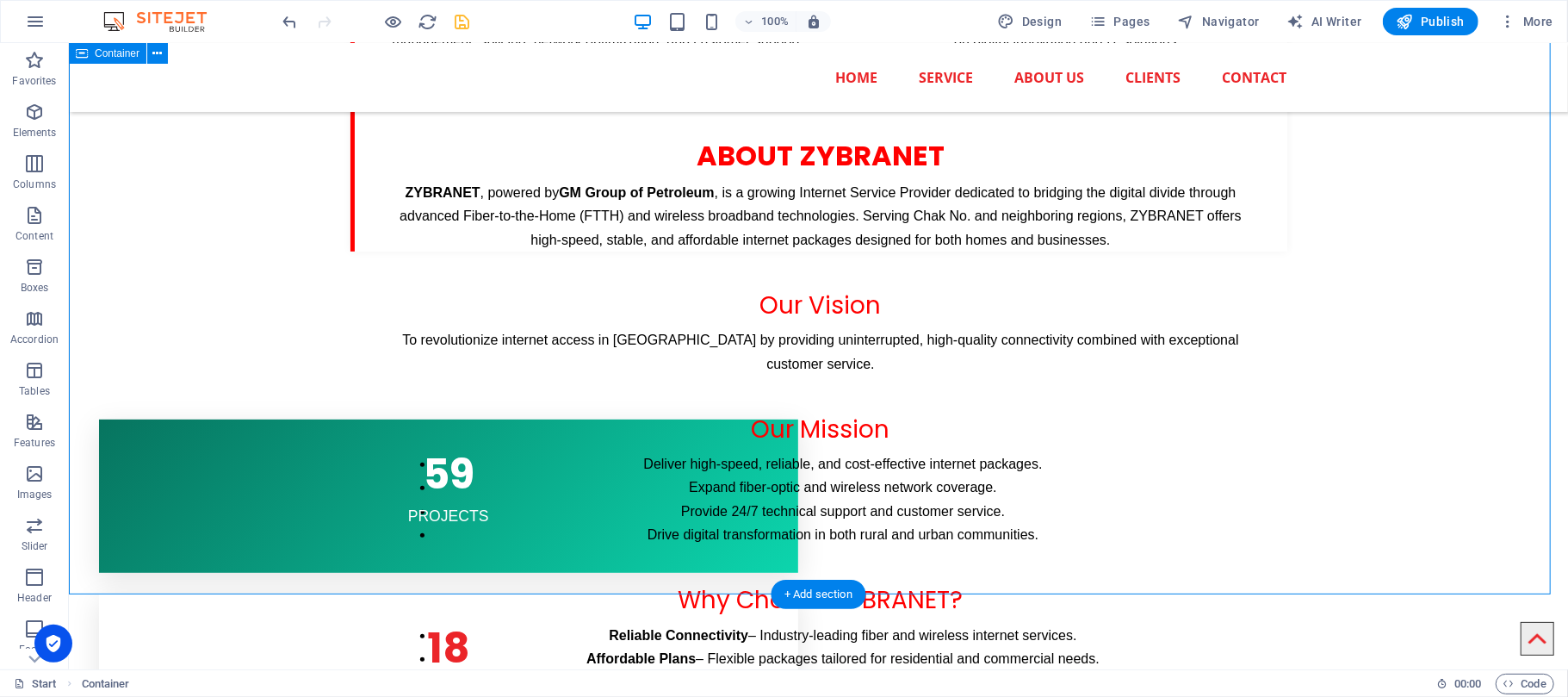 click on "[PERSON_NAME] [PERSON_NAME] - Full Container Profile
Professional Profile
[PERSON_NAME] [PERSON_NAME]  is an expert telecommunications engineer with extensive experience in network development, fiber optics, and broadband services. With a solid background working at industry leaders such as  [PERSON_NAME]  and  PTCL , he has gained a deep technical understanding and leadership skills that drive innovation and quality in service delivery.
As an engineer and manager,  [PERSON_NAME] [PERSON_NAME]  has been responsible for designing, deploying, and maintaining cutting-edge fiber-to-the-home (FTTH) and wireless broadband networks. His expertise includes project management, splicing, network optimization, and customer support excellence.
Founder & Owner Roles
Sardar Qanbar [PERSON_NAME]
ZYBRANET" at bounding box center [817, 3] 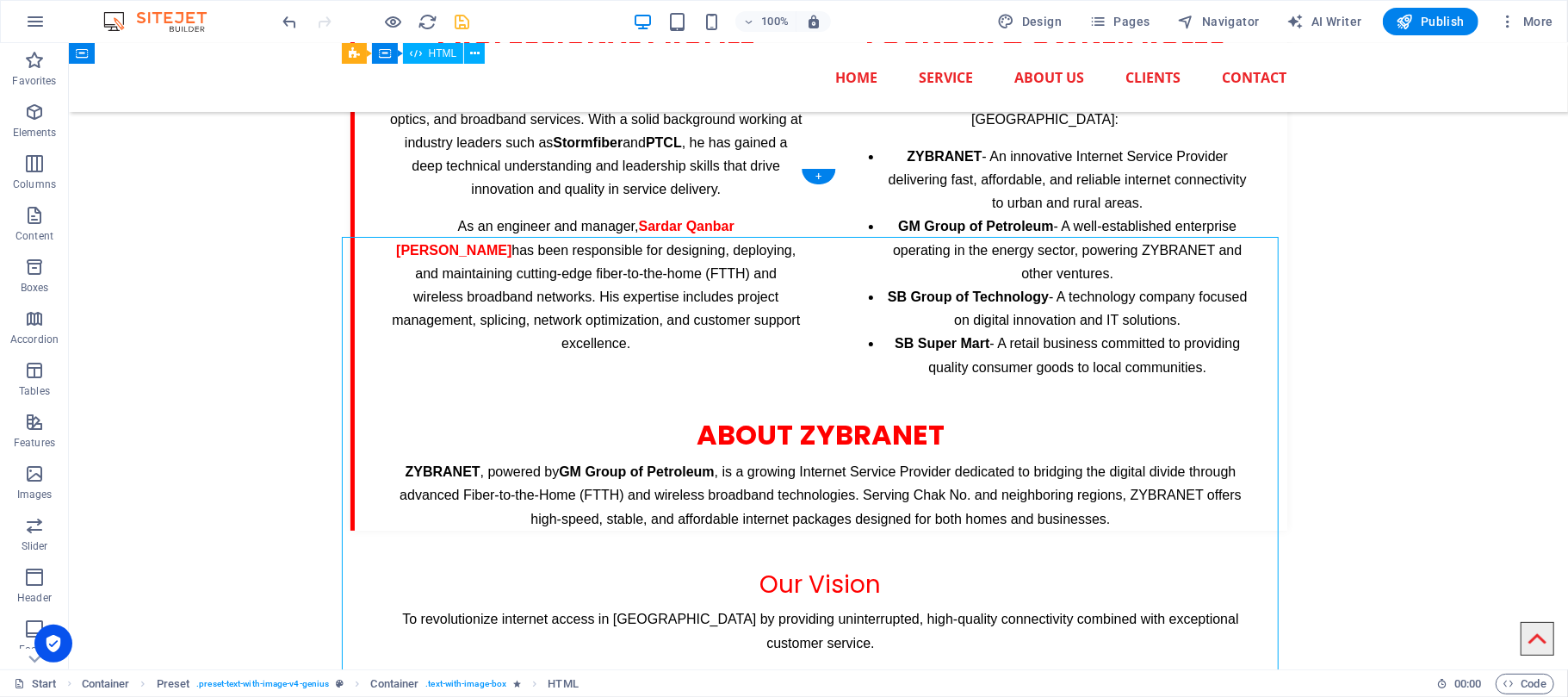 scroll, scrollTop: 53, scrollLeft: 0, axis: vertical 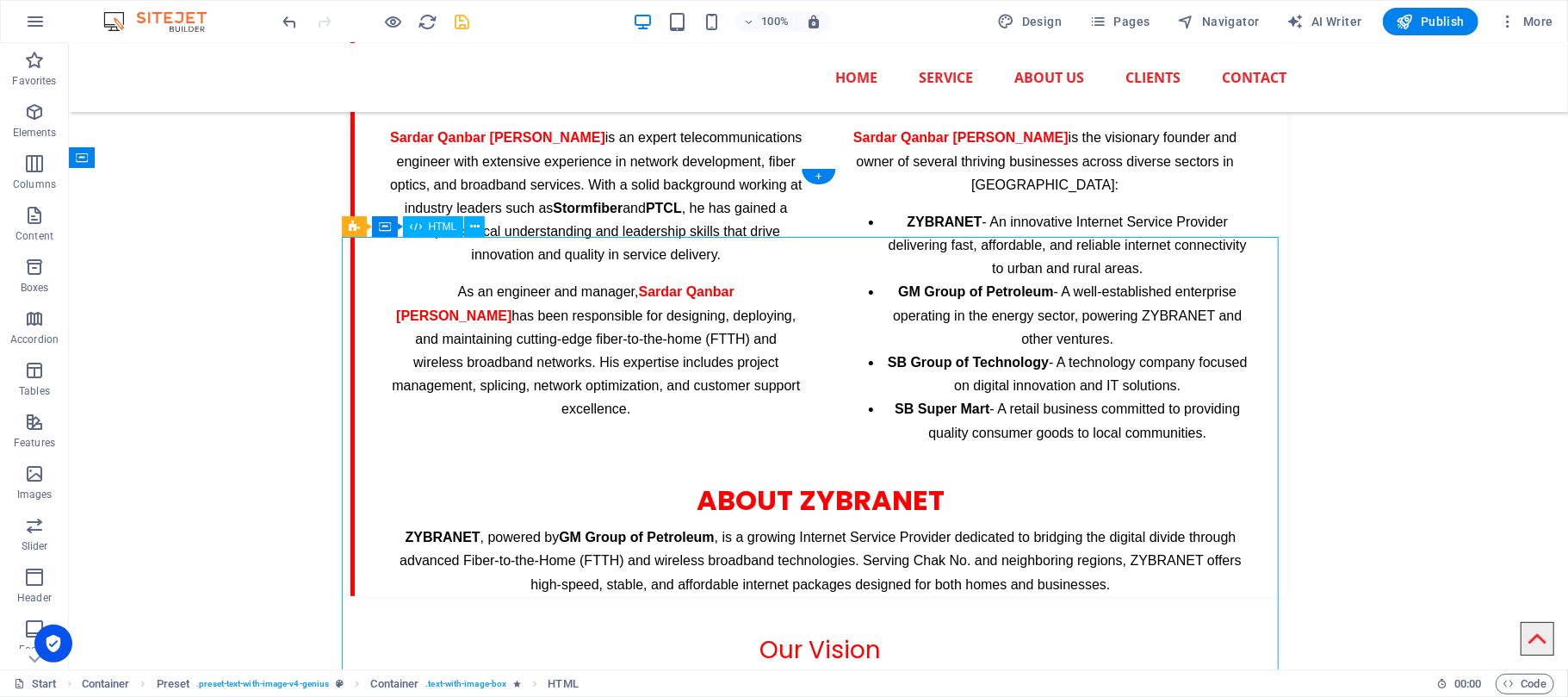 click on "[PERSON_NAME] [PERSON_NAME] - Full Container Profile
Professional Profile
[PERSON_NAME] [PERSON_NAME]  is an expert telecommunications engineer with extensive experience in network development, fiber optics, and broadband services. With a solid background working at industry leaders such as  [PERSON_NAME]  and  PTCL , he has gained a deep technical understanding and leadership skills that drive innovation and quality in service delivery.
As an engineer and manager,  [PERSON_NAME] [PERSON_NAME]  has been responsible for designing, deploying, and maintaining cutting-edge fiber-to-the-home (FTTH) and wireless broadband networks. His expertise includes project management, splicing, network optimization, and customer support excellence.
Founder & Owner Roles
Sardar Qanbar [PERSON_NAME]
ZYBRANET" at bounding box center (818, 314) 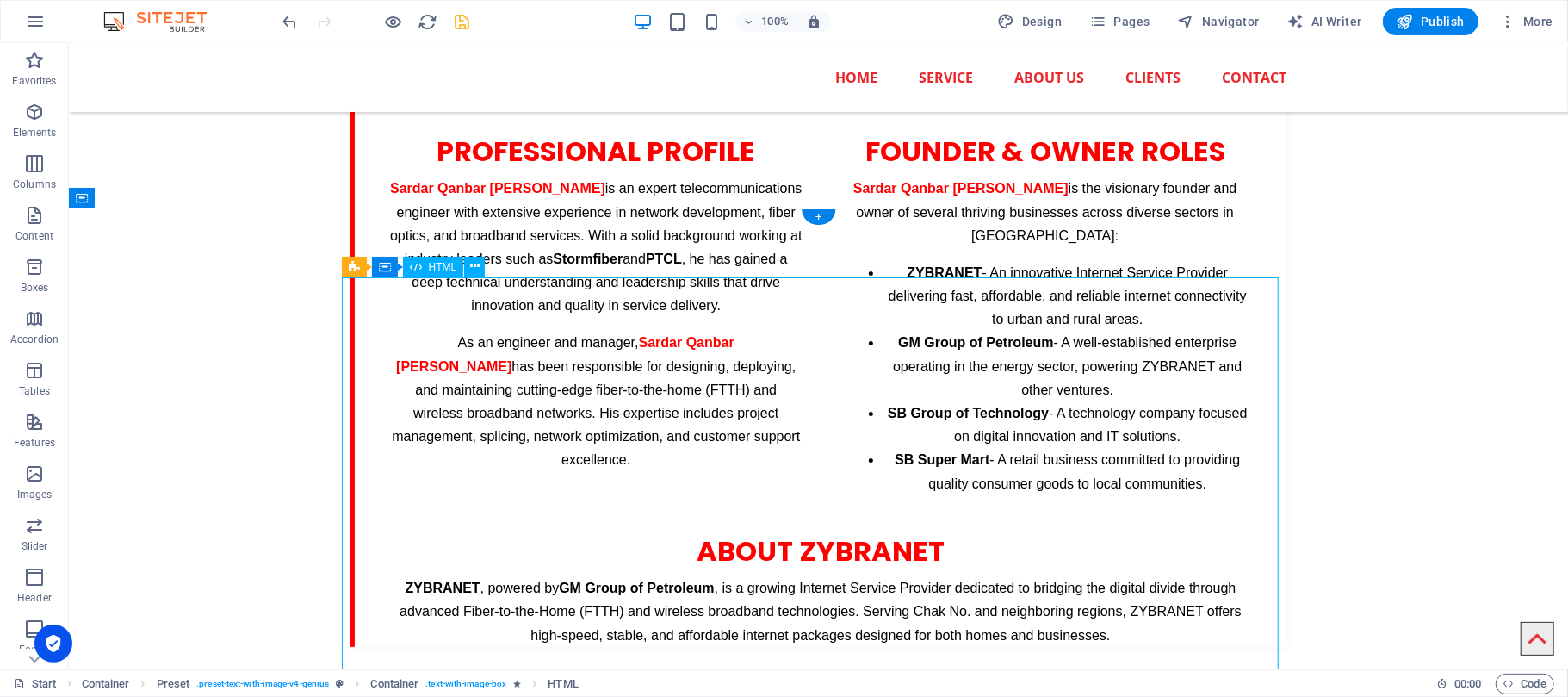 scroll, scrollTop: 0, scrollLeft: 0, axis: both 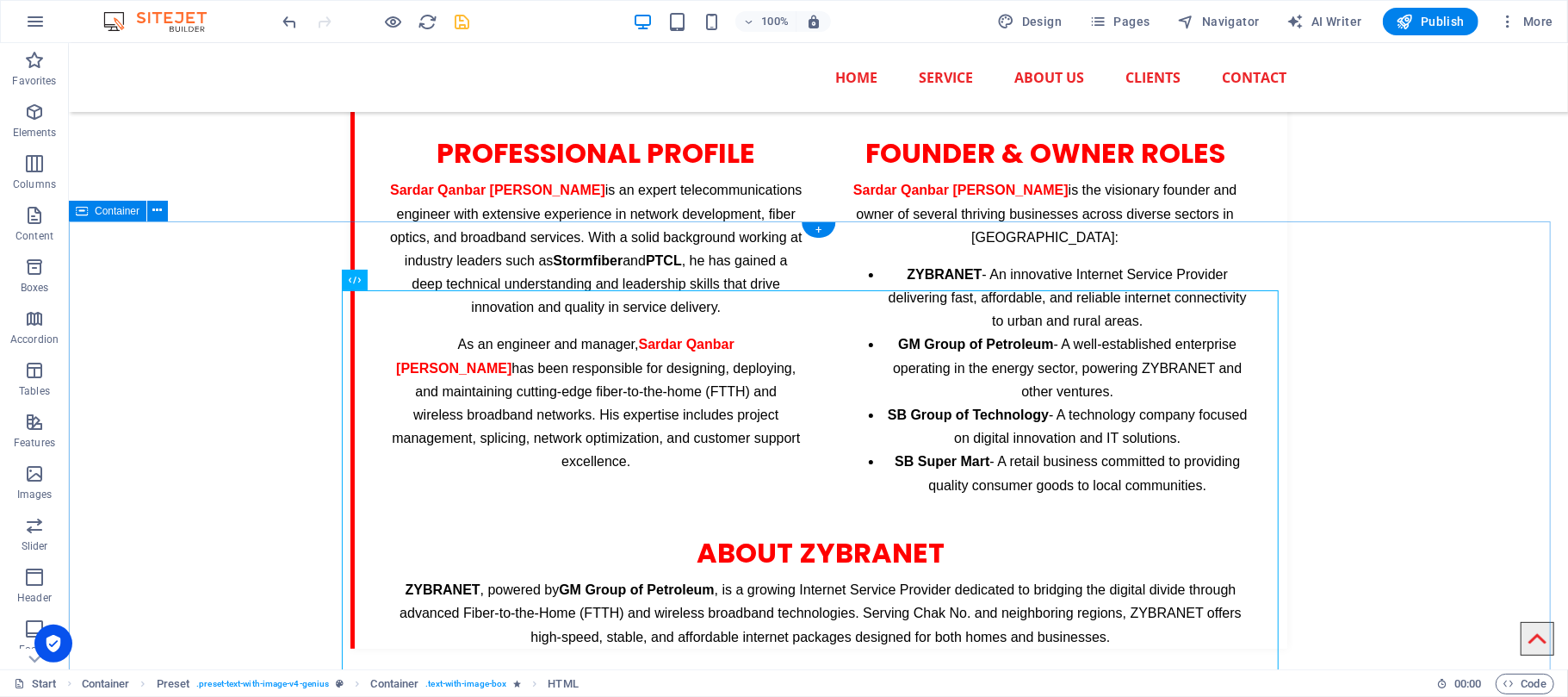 click on "[PERSON_NAME] [PERSON_NAME] - Full Container Profile
Professional Profile
[PERSON_NAME] [PERSON_NAME]  is an expert telecommunications engineer with extensive experience in network development, fiber optics, and broadband services. With a solid background working at industry leaders such as  [PERSON_NAME]  and  PTCL , he has gained a deep technical understanding and leadership skills that drive innovation and quality in service delivery.
As an engineer and manager,  [PERSON_NAME] [PERSON_NAME]  has been responsible for designing, deploying, and maintaining cutting-edge fiber-to-the-home (FTTH) and wireless broadband networks. His expertise includes project management, splicing, network optimization, and customer support excellence.
Founder & Owner Roles
Sardar Qanbar [PERSON_NAME]
ZYBRANET" at bounding box center [817, 401] 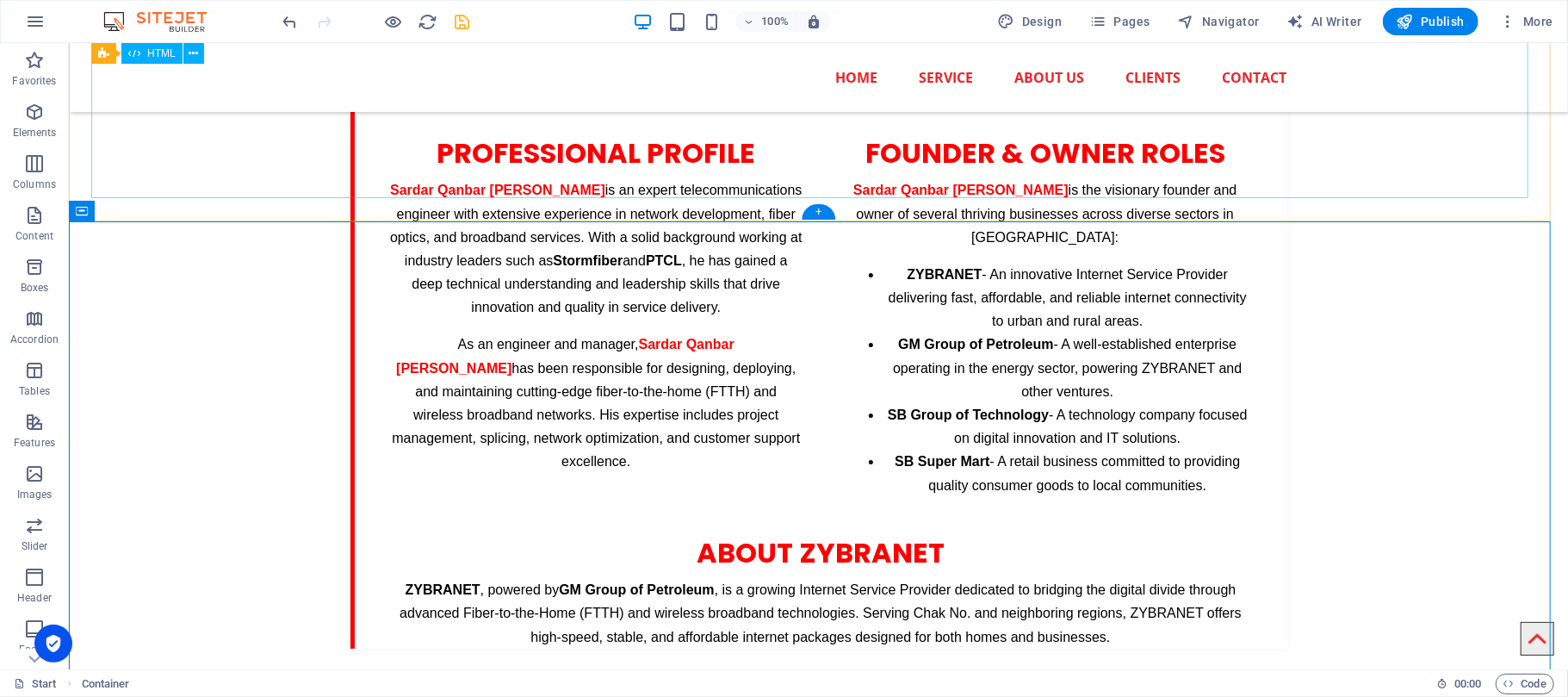 click on "ZYBRA Internet Plans
ZYBRA BASIC
4 MB | Unlimited Data
₨ 1,200/month
Subscribe
ZYBRA GOLD
6 MB | Unlimited Data
₨ 1,600/month
Subscribe
ZYBRA PREMIUM
10 MB | Unlimited Data
₨ 2,200/month
Subscribe
ZYBRA PREMIUM PLUS
20 MB | Unlimited Data
₨ 3,000/month
Subscribe
ZYBRA BUSINESS
30 MB | Unlimited Data
₨ 3,600/month
Subscribe
Subscribe" at bounding box center [817, -327] 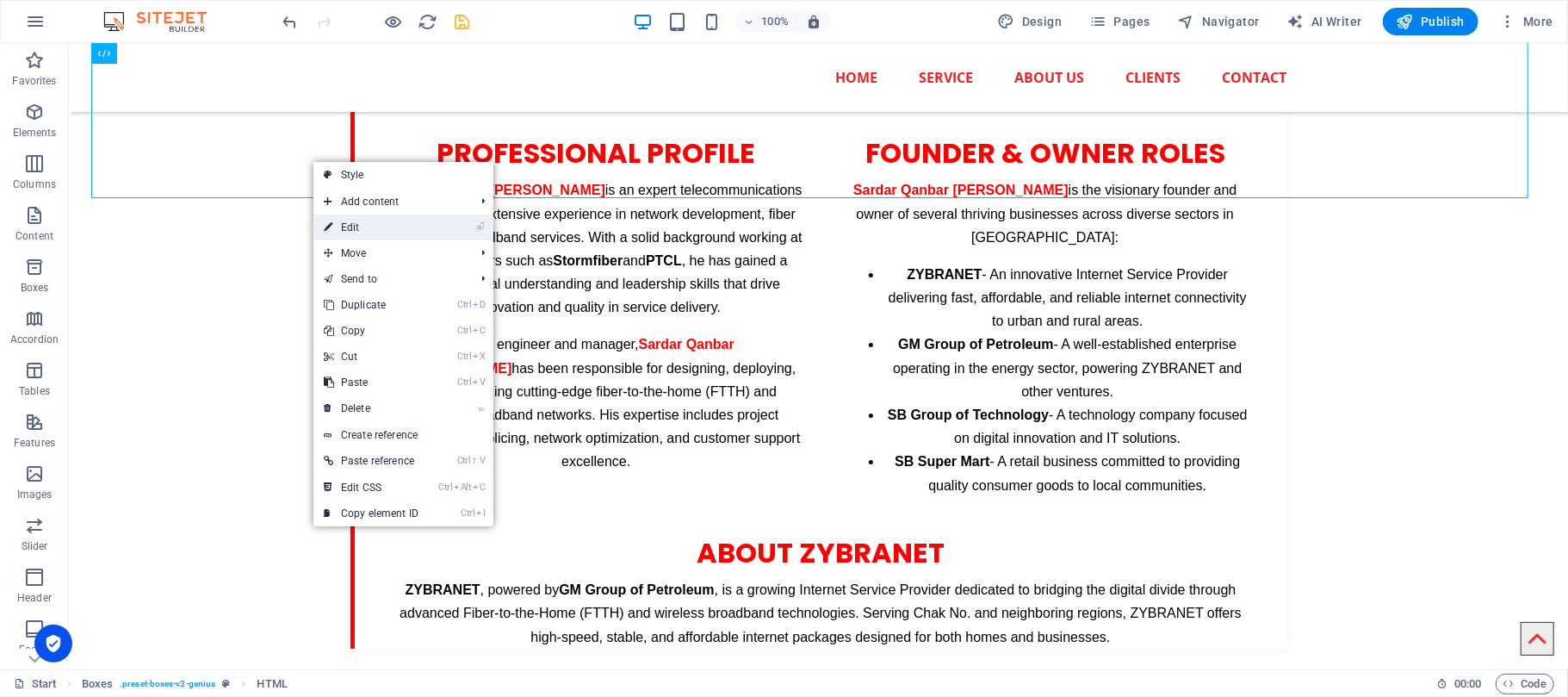 click on "⏎  Edit" at bounding box center (371, 227) 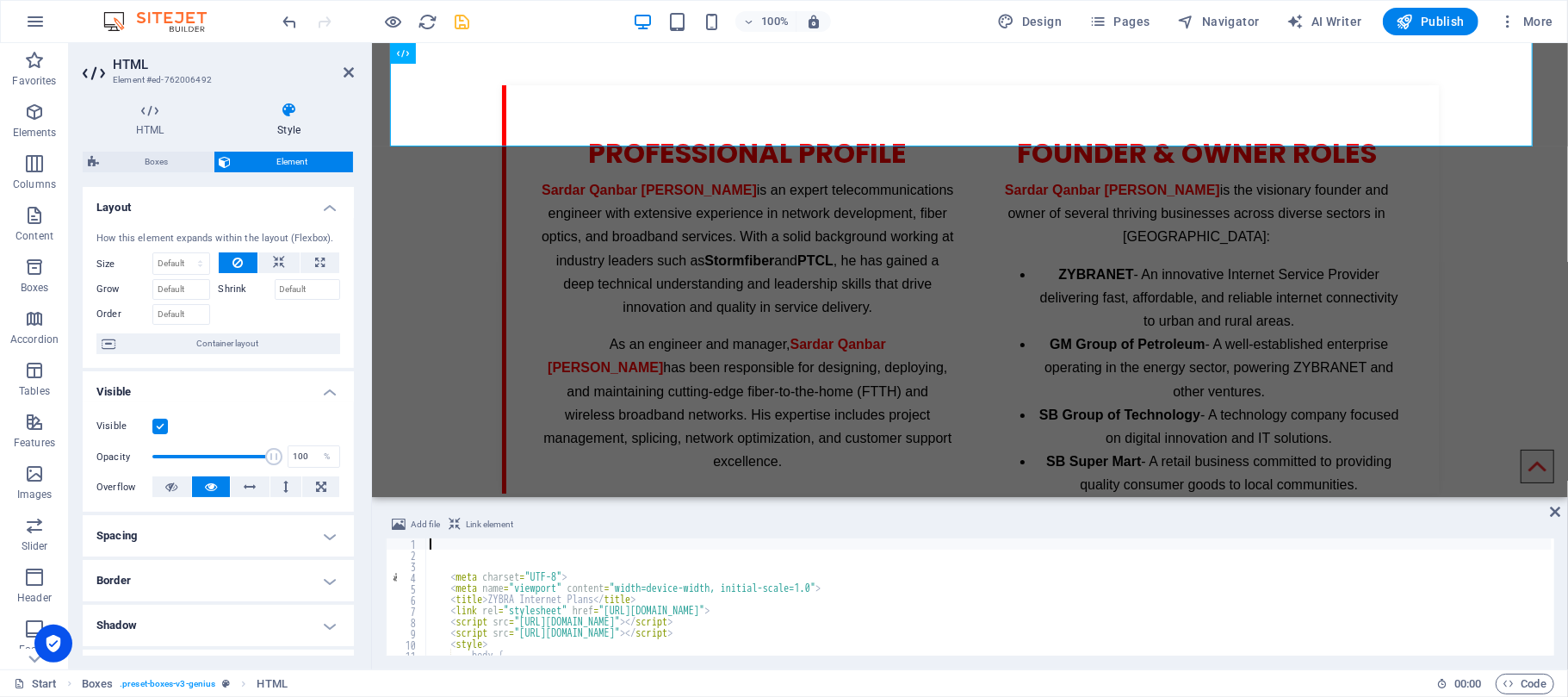 click on "< meta   charset = "UTF-8" >      < meta   name = "viewport"   content = "width=device-width, initial-scale=1.0" >      < title > ZYBRA Internet Plans </ title >      < link   rel = "stylesheet"   href = "[URL][DOMAIN_NAME]" >      < script   src = "[URL][DOMAIN_NAME]" > </ script >      < script   src = "[URL][DOMAIN_NAME]" > </ script >      < style >           body   {                background-color :   #f4f7fa ;" at bounding box center (989, 607) 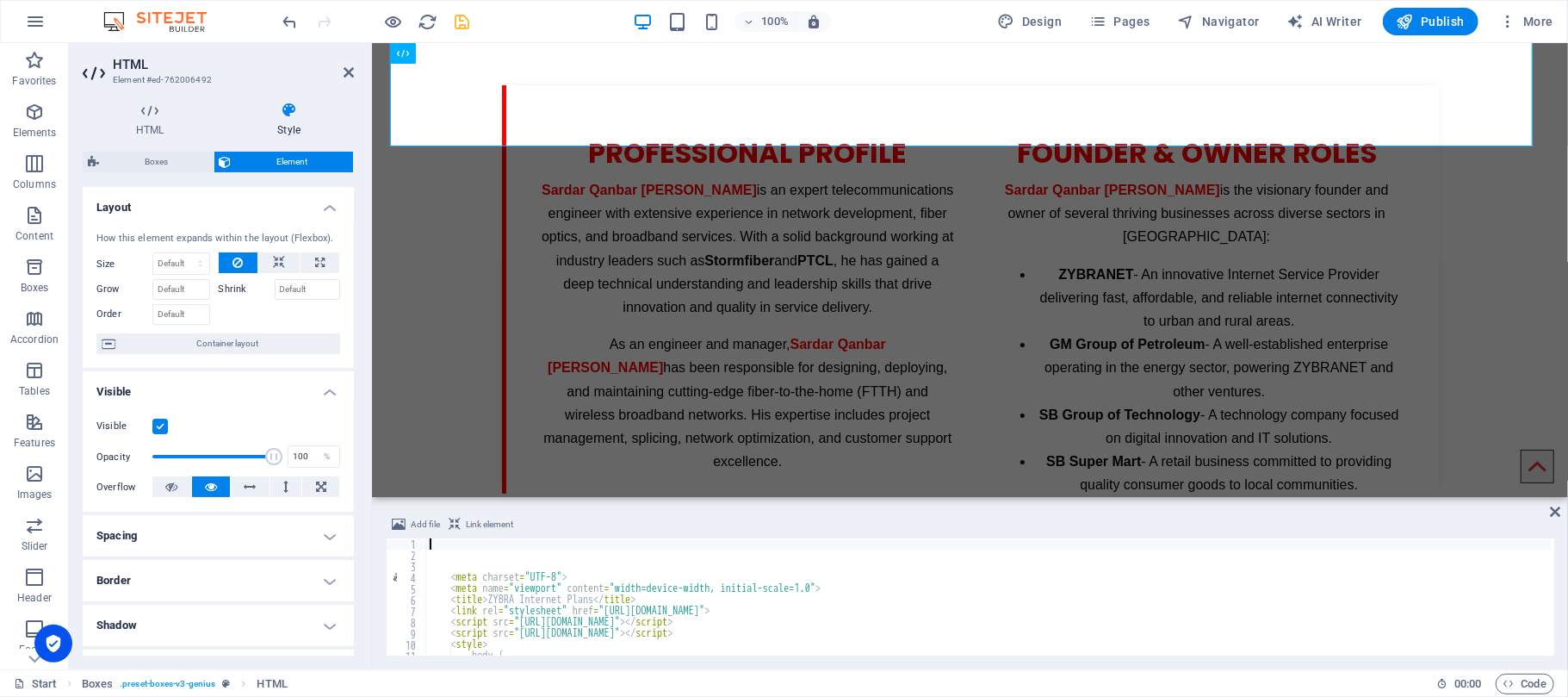 type on "<script src="[URL][DOMAIN_NAME]"></script>" 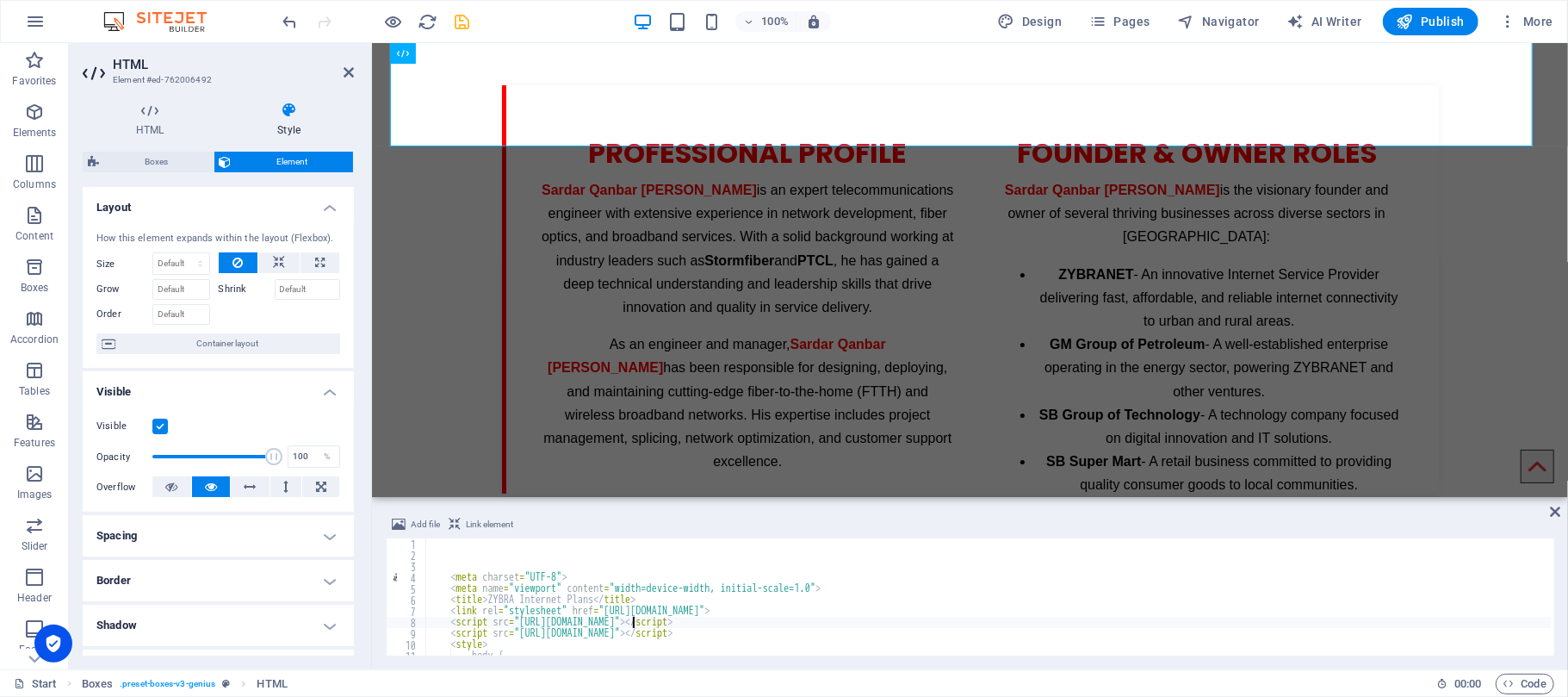 type 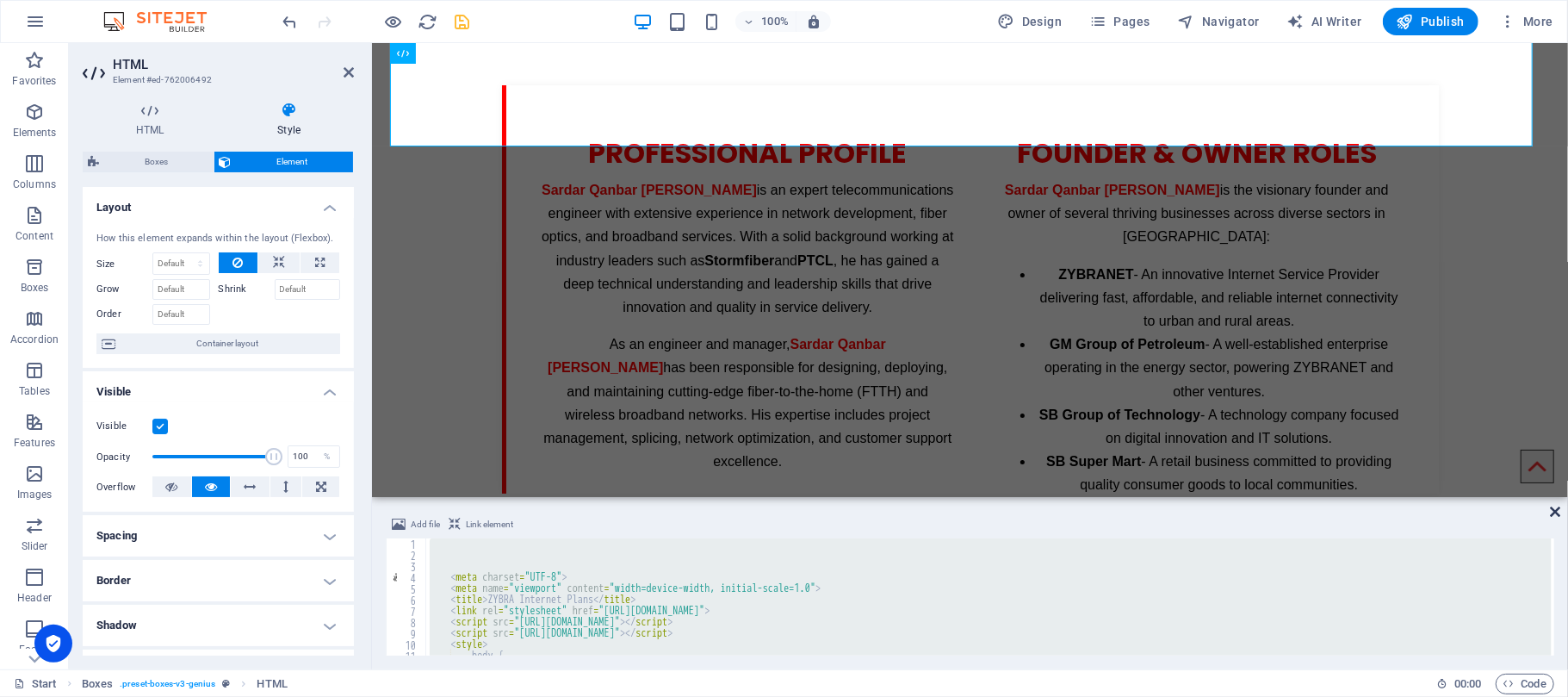 click at bounding box center (1555, 512) 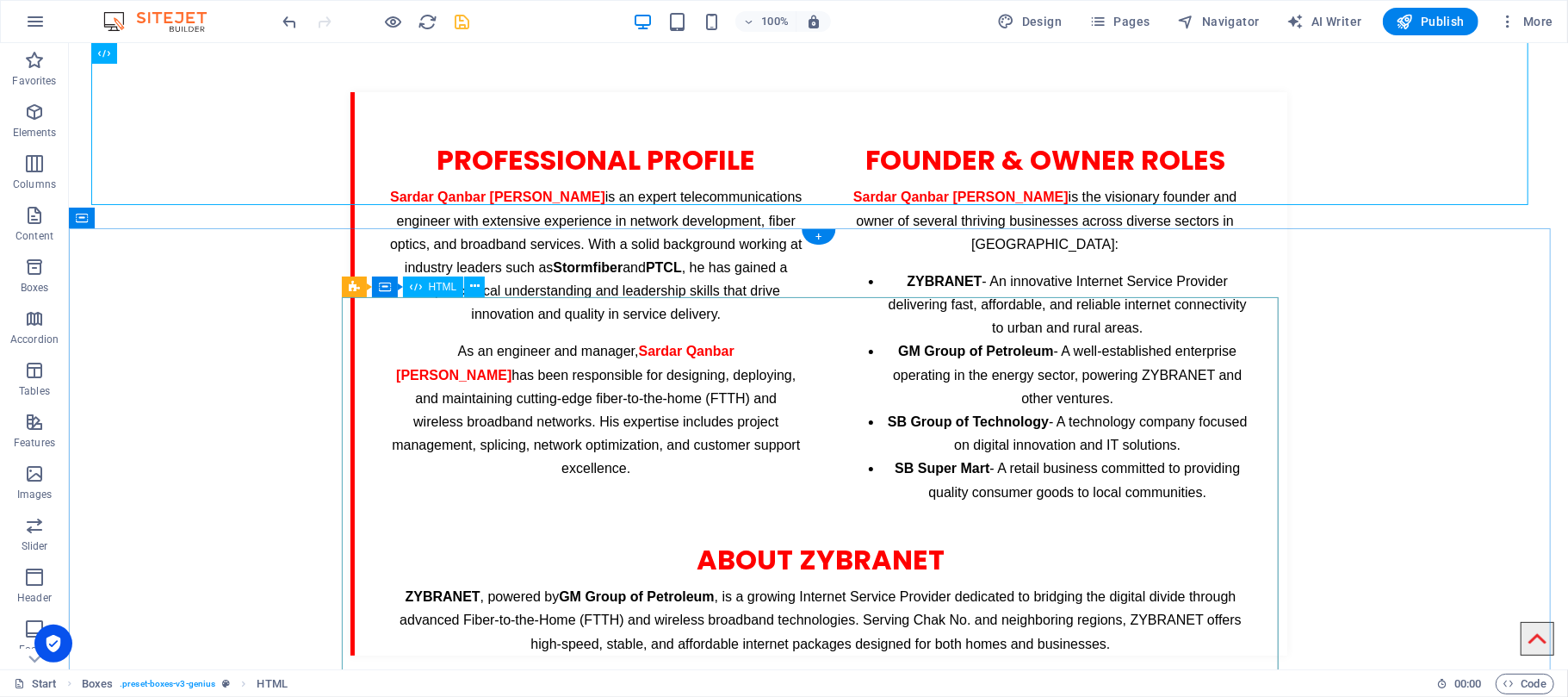 click on "[PERSON_NAME] [PERSON_NAME] - Full Container Profile
Professional Profile
[PERSON_NAME] [PERSON_NAME]  is an expert telecommunications engineer with extensive experience in network development, fiber optics, and broadband services. With a solid background working at industry leaders such as  [PERSON_NAME]  and  PTCL , he has gained a deep technical understanding and leadership skills that drive innovation and quality in service delivery.
As an engineer and manager,  [PERSON_NAME] [PERSON_NAME]  has been responsible for designing, deploying, and maintaining cutting-edge fiber-to-the-home (FTTH) and wireless broadband networks. His expertise includes project management, splicing, network optimization, and customer support excellence.
Founder & Owner Roles
Sardar Qanbar [PERSON_NAME]
ZYBRANET" at bounding box center [818, 373] 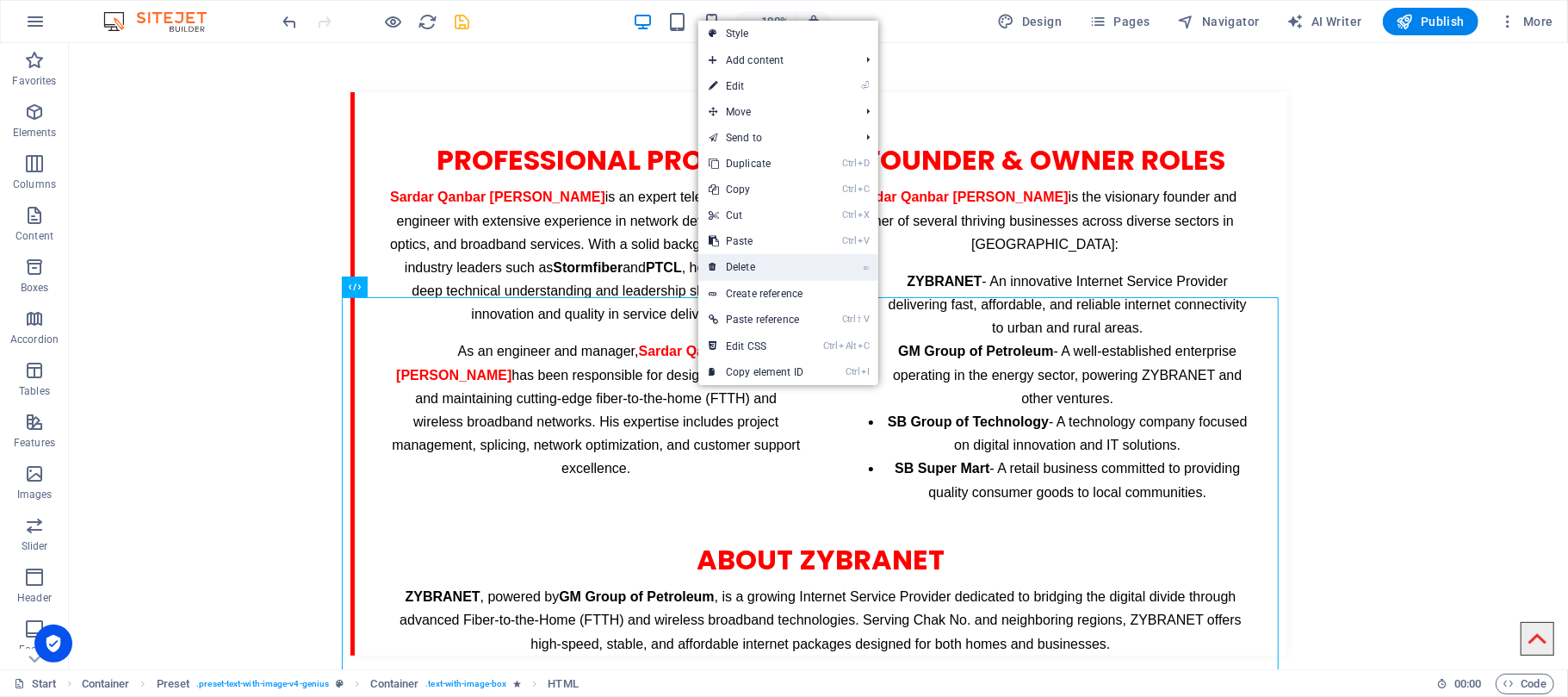 click on "⌦  Delete" at bounding box center [756, 267] 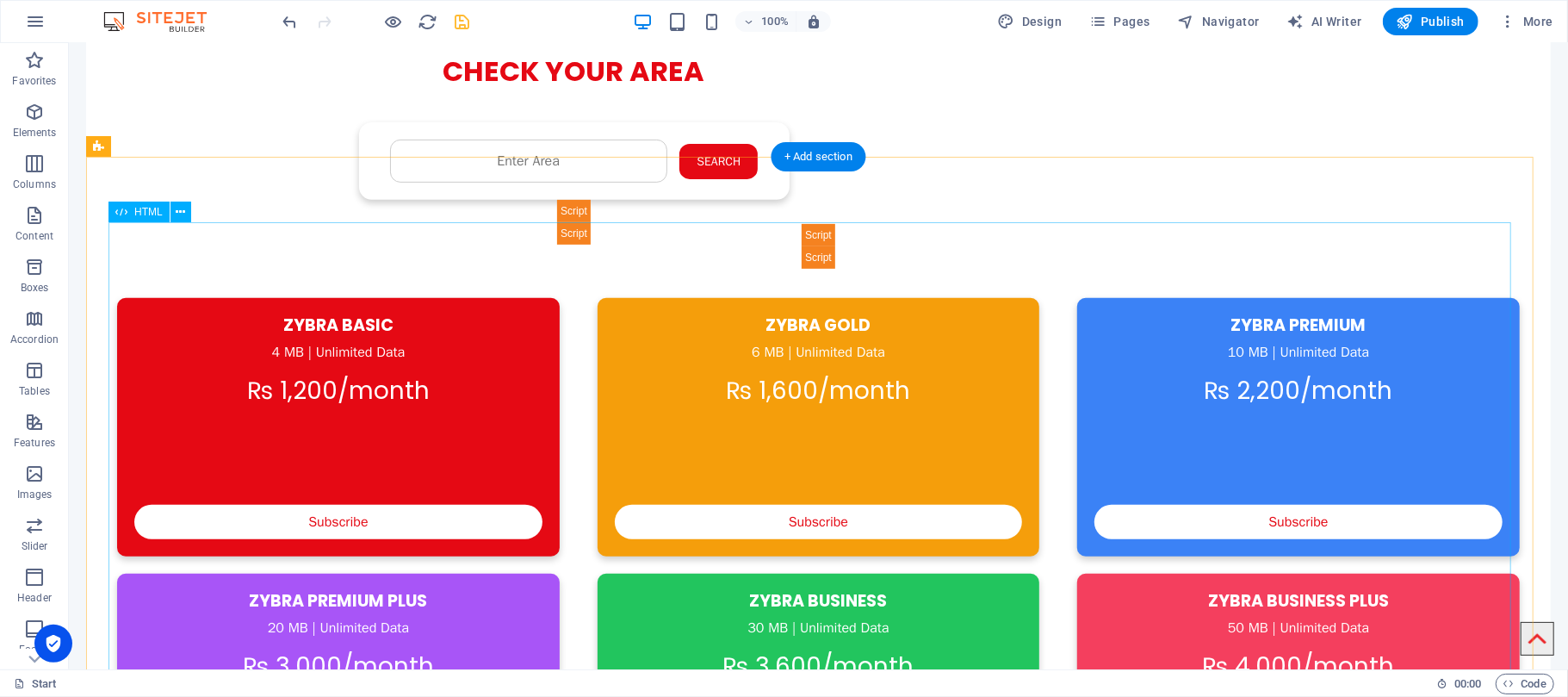 scroll, scrollTop: 459, scrollLeft: 0, axis: vertical 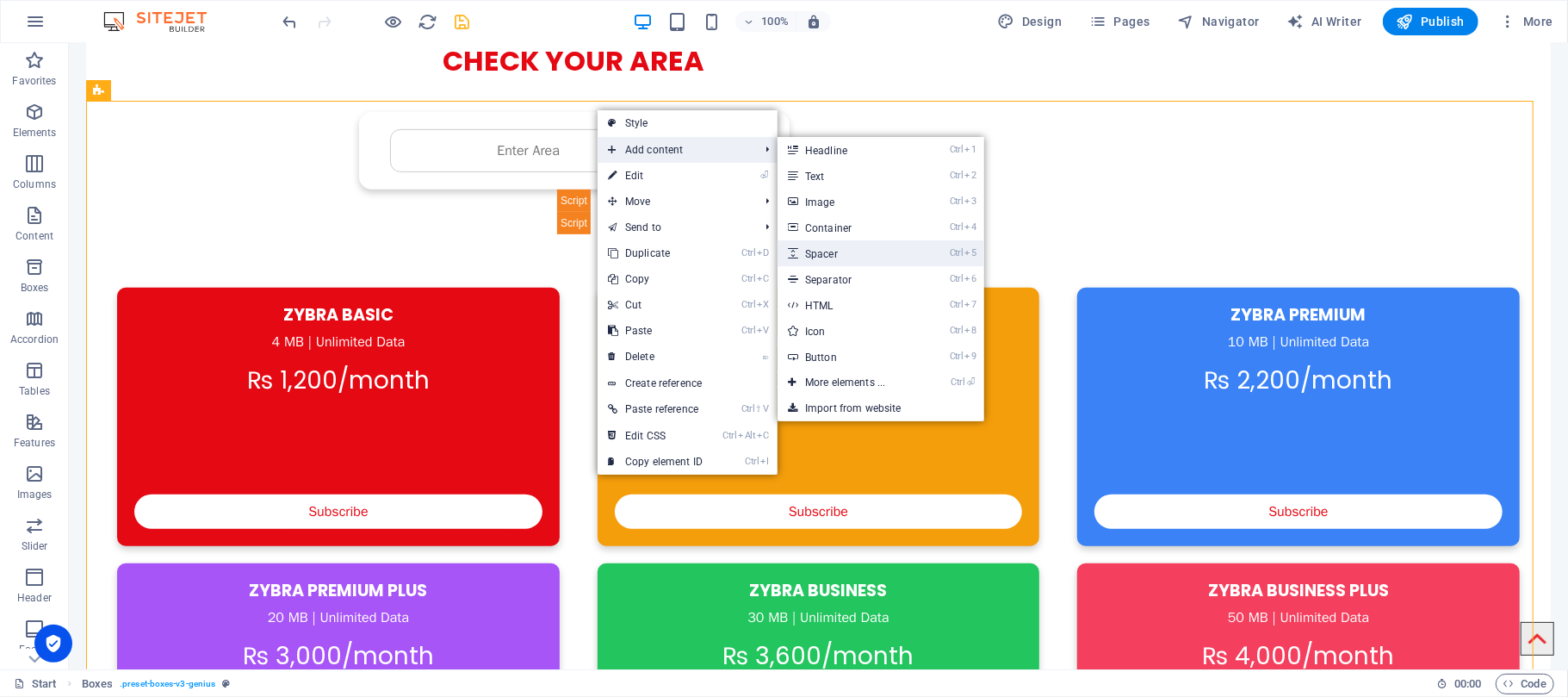 click on "Ctrl 5  Spacer" at bounding box center (848, 253) 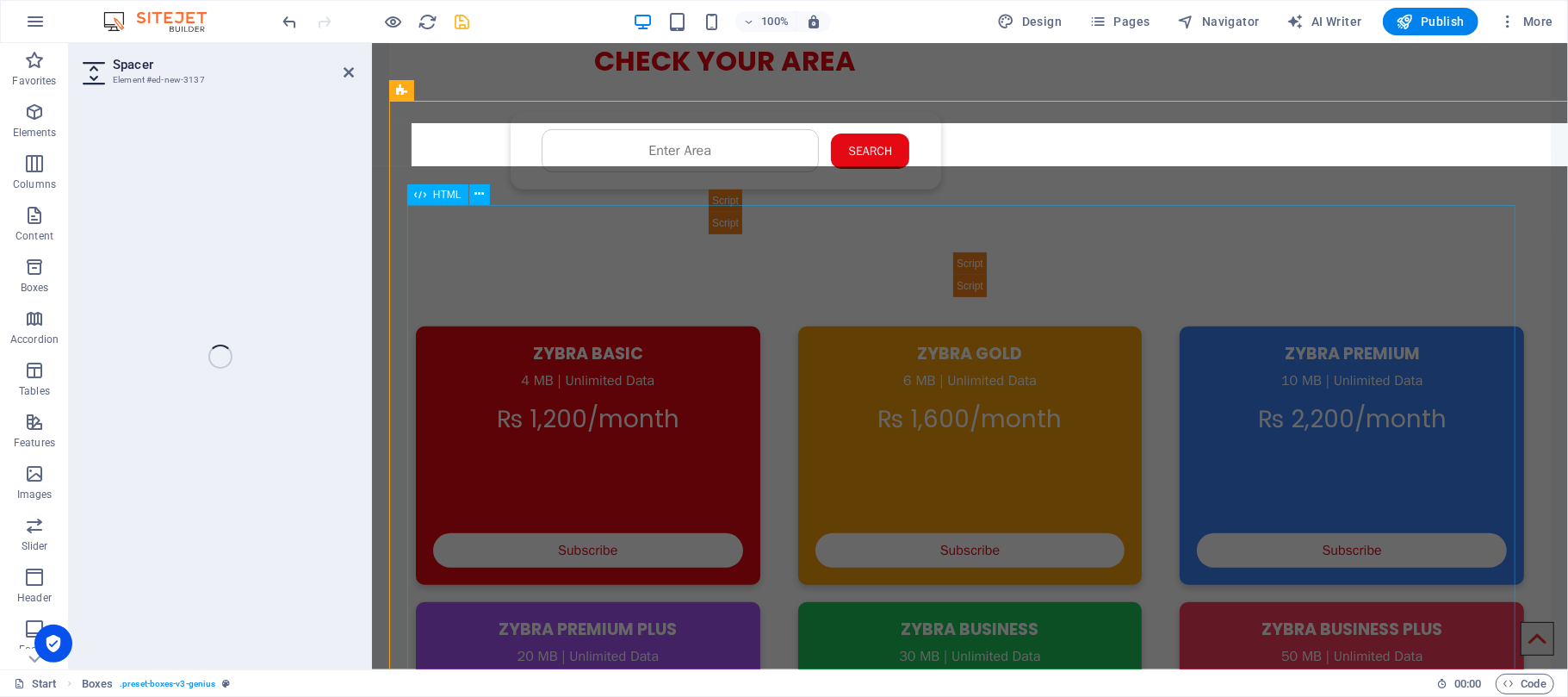 select on "px" 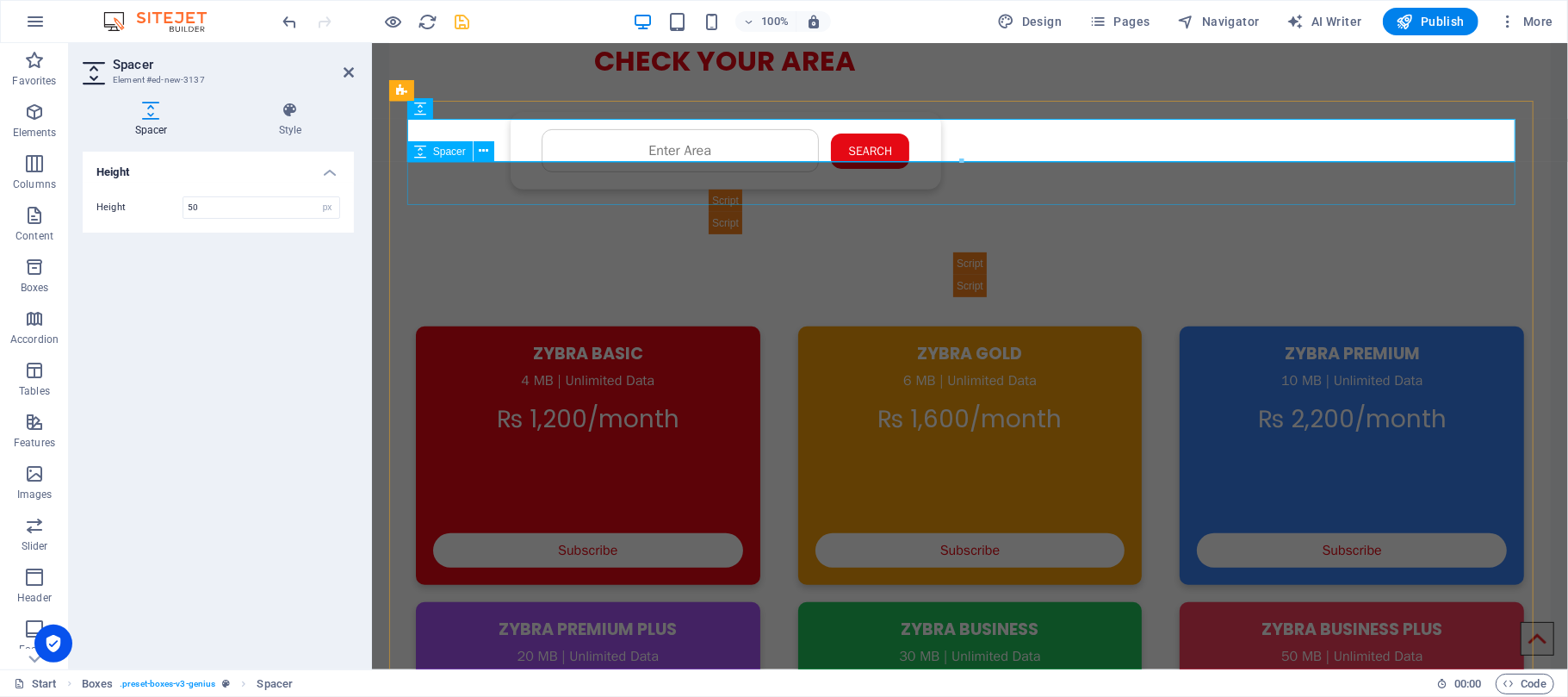 click at bounding box center [969, 230] 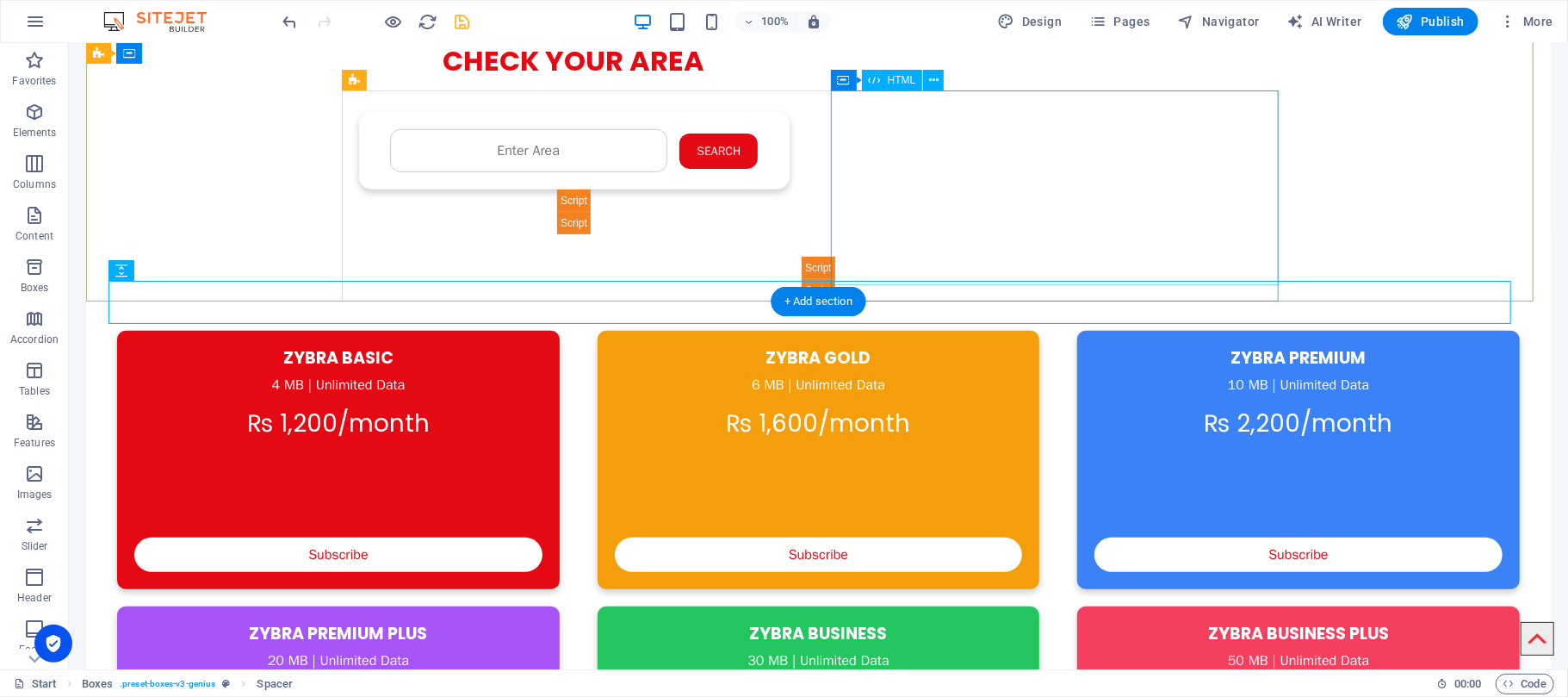 scroll, scrollTop: 345, scrollLeft: 0, axis: vertical 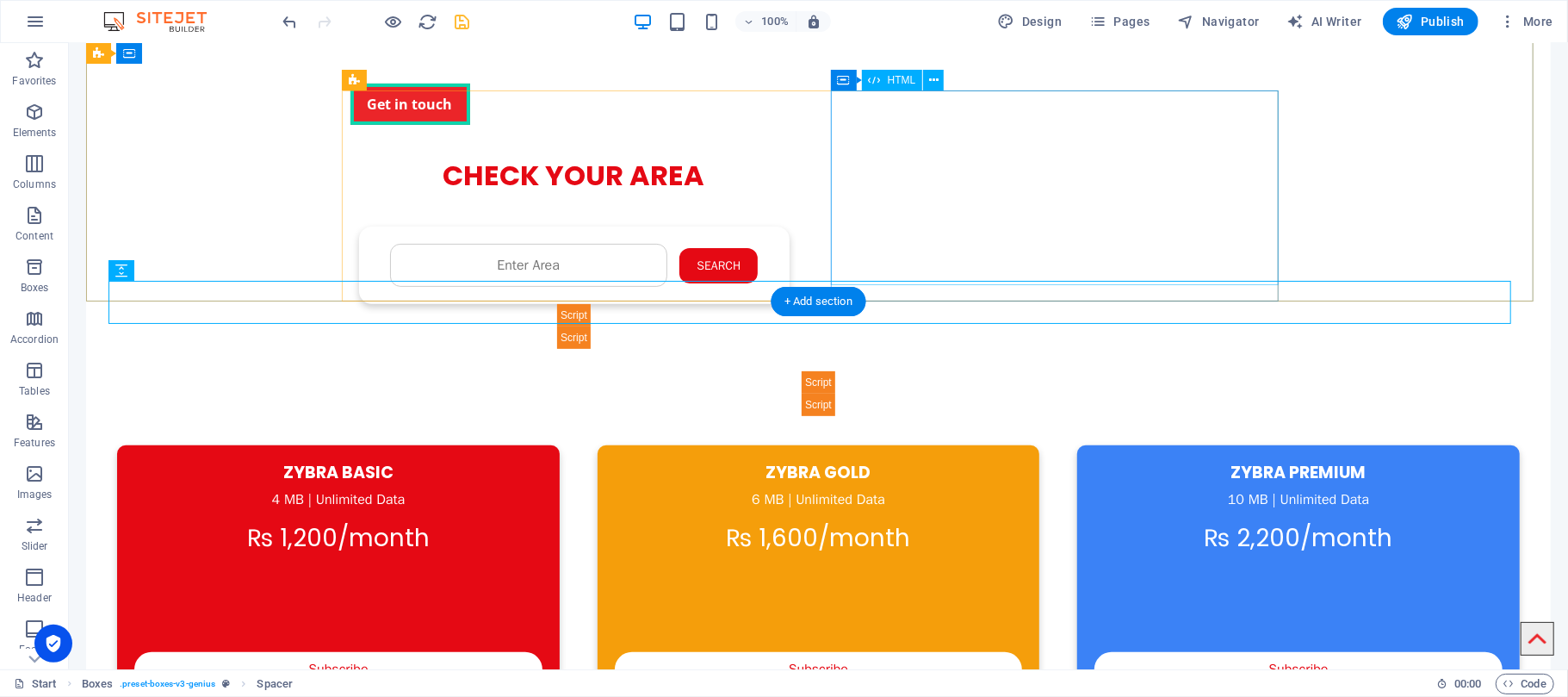 click on "Check Availability - ZYBRA
CHECK YOUR AREA
Search
Submit Your Details
Name
Father's Name
Area
Select Package
Basic 4MB
Gold 6MB
Premium 10MB
Premium Plus 20MB
Submit" at bounding box center [573, 253] 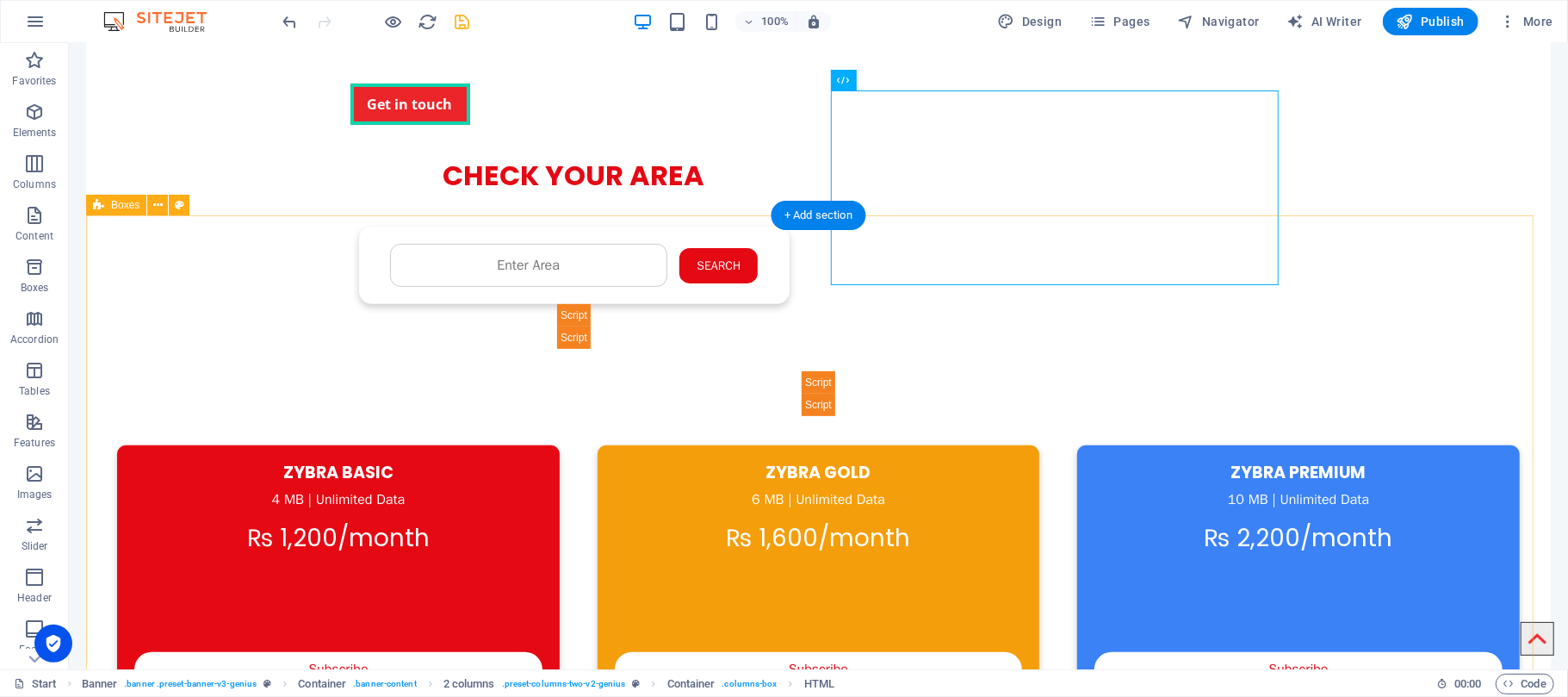 click on "ZYBRA Internet Plans
ZYBRA BASIC
4 MB | Unlimited Data
₨ 1,200/month
Subscribe
ZYBRA GOLD
6 MB | Unlimited Data
₨ 1,600/month
Subscribe
ZYBRA PREMIUM
10 MB | Unlimited Data
₨ 2,200/month
Subscribe
ZYBRA PREMIUM PLUS
20 MB | Unlimited Data
₨ 3,000/month
Subscribe
ZYBRA BUSINESS
30 MB | Unlimited Data
₨ 3,600/month
Subscribe
Subscribe" at bounding box center [817, 647] 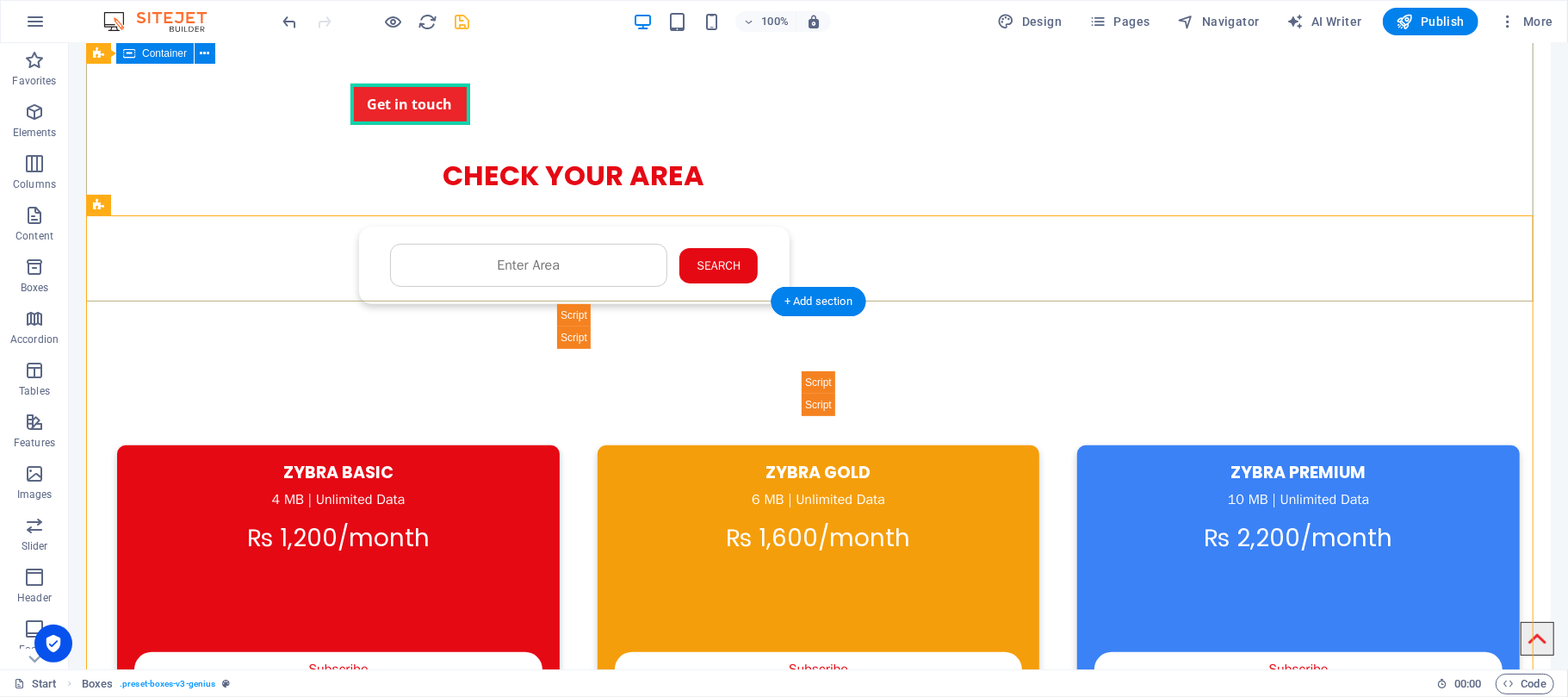 click on "STAY CONNECTED ALWAYS! WITH ZYBRANET- [GEOGRAPHIC_DATA] Get in touch
Check Availability - ZYBRA
CHECK YOUR AREA
Search
Submit Your Details
Name
Father's Name
Area
Select Package
Basic 4MB
Gold 6MB
Premium 10MB
❌" at bounding box center [817, 121] 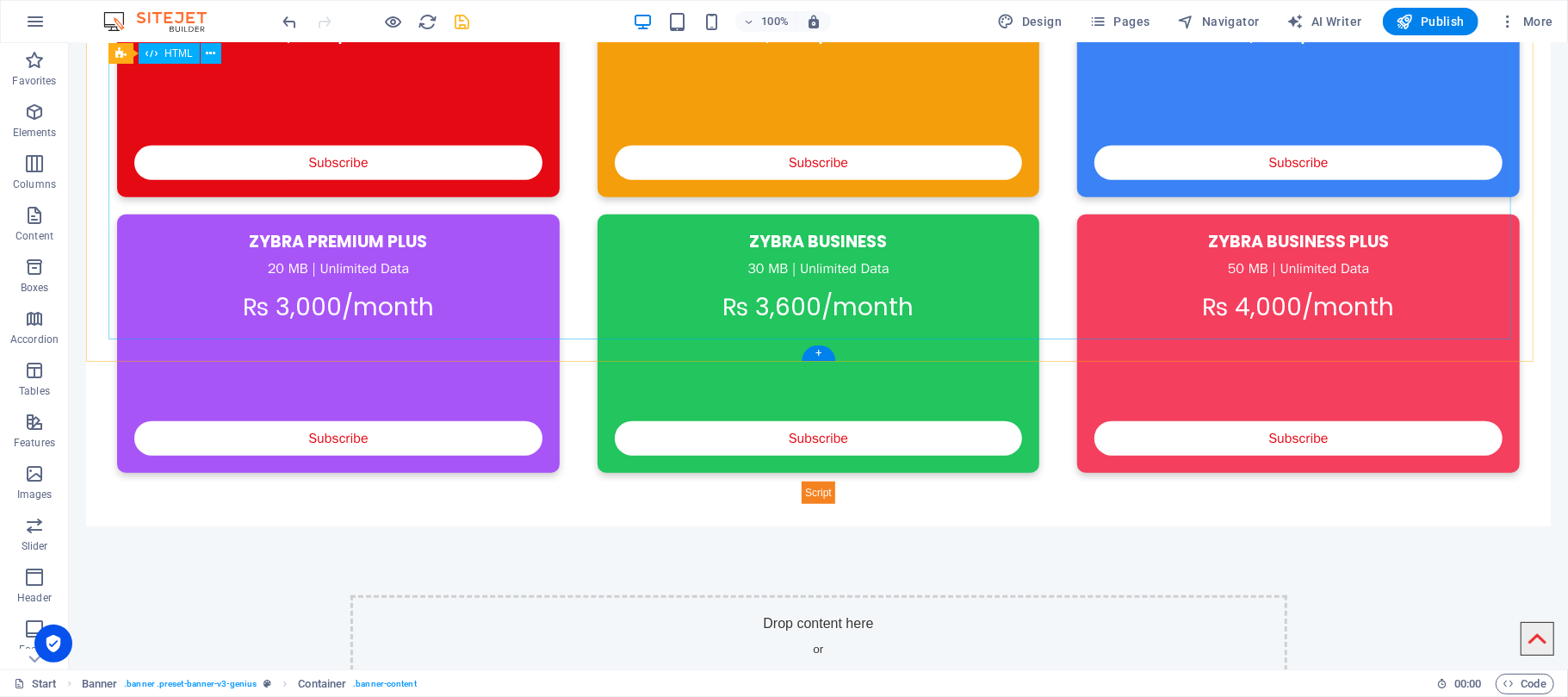 scroll, scrollTop: 1148, scrollLeft: 0, axis: vertical 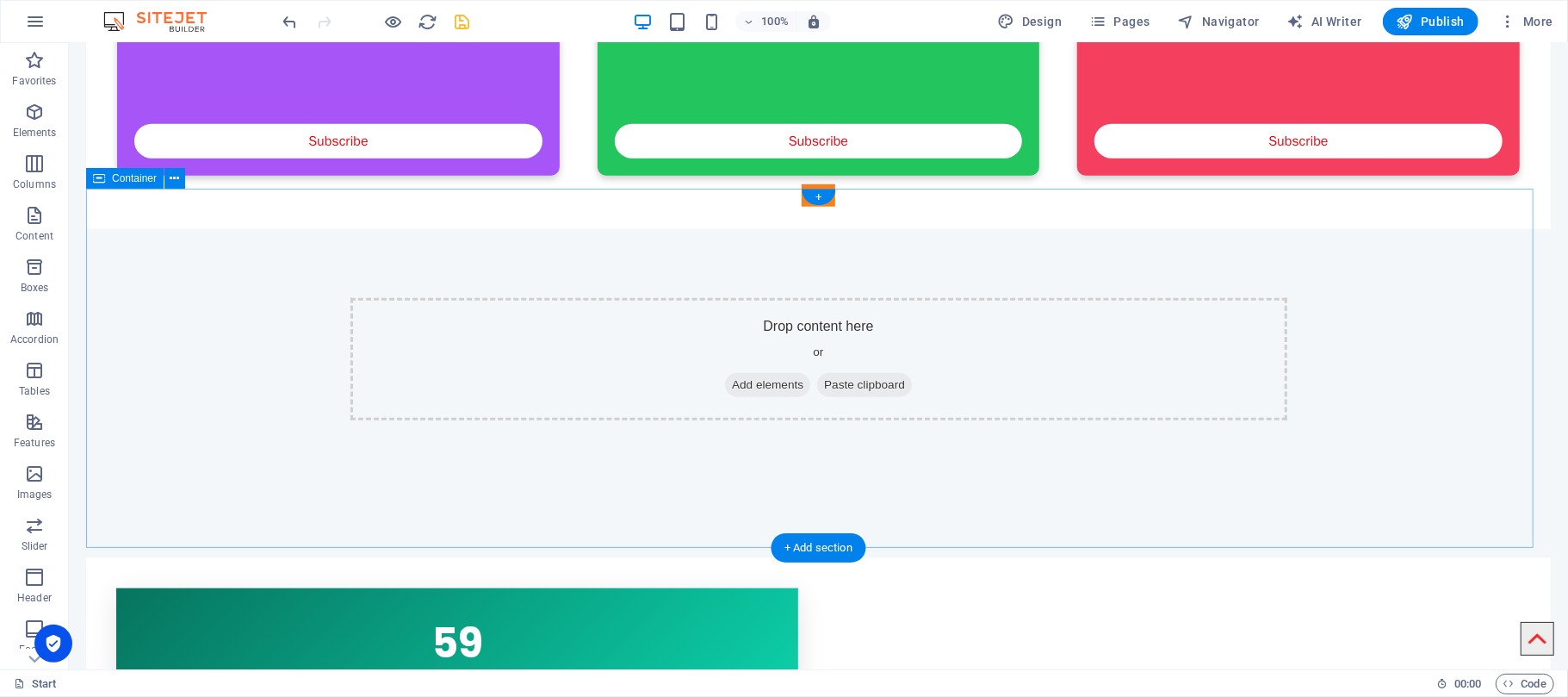 click on "Drop content here or  Add elements  Paste clipboard" at bounding box center [817, 393] 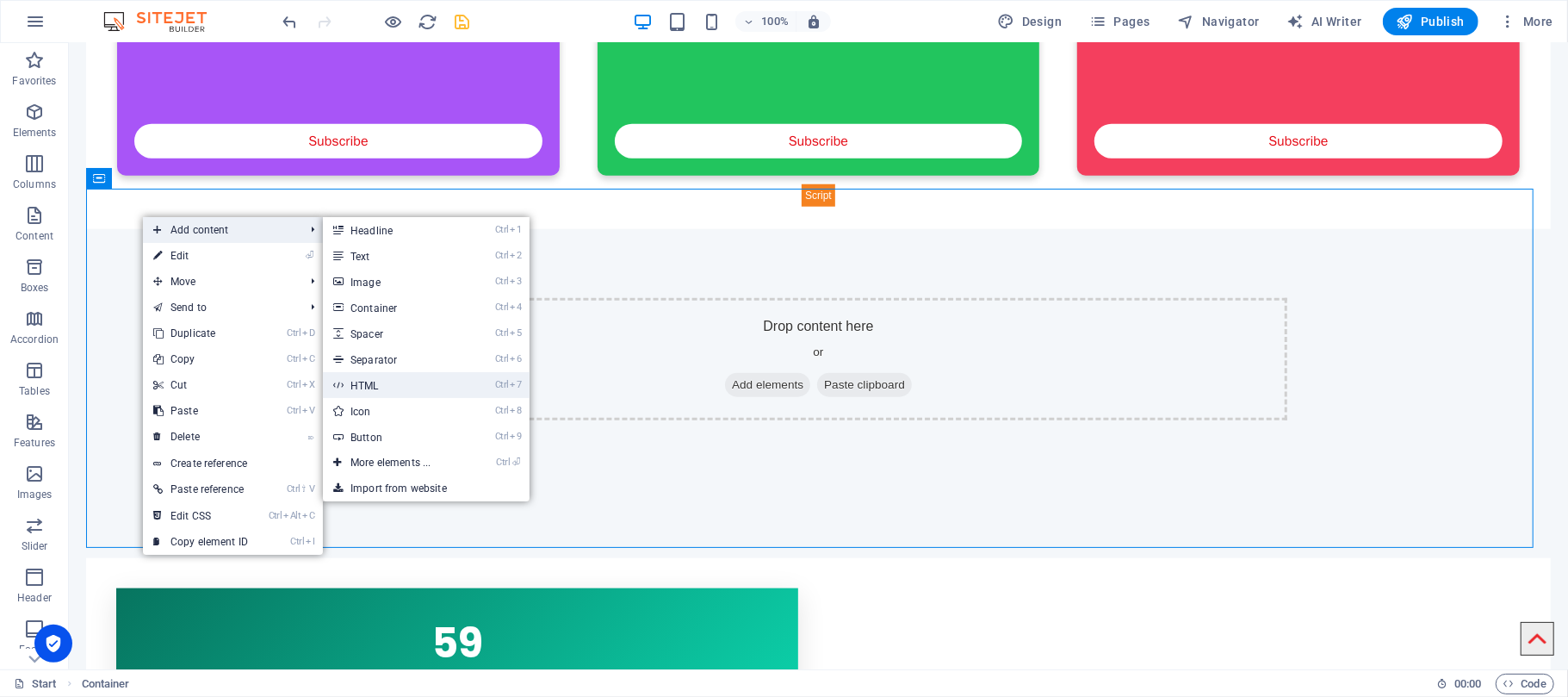 click on "Ctrl 7  HTML" at bounding box center (394, 385) 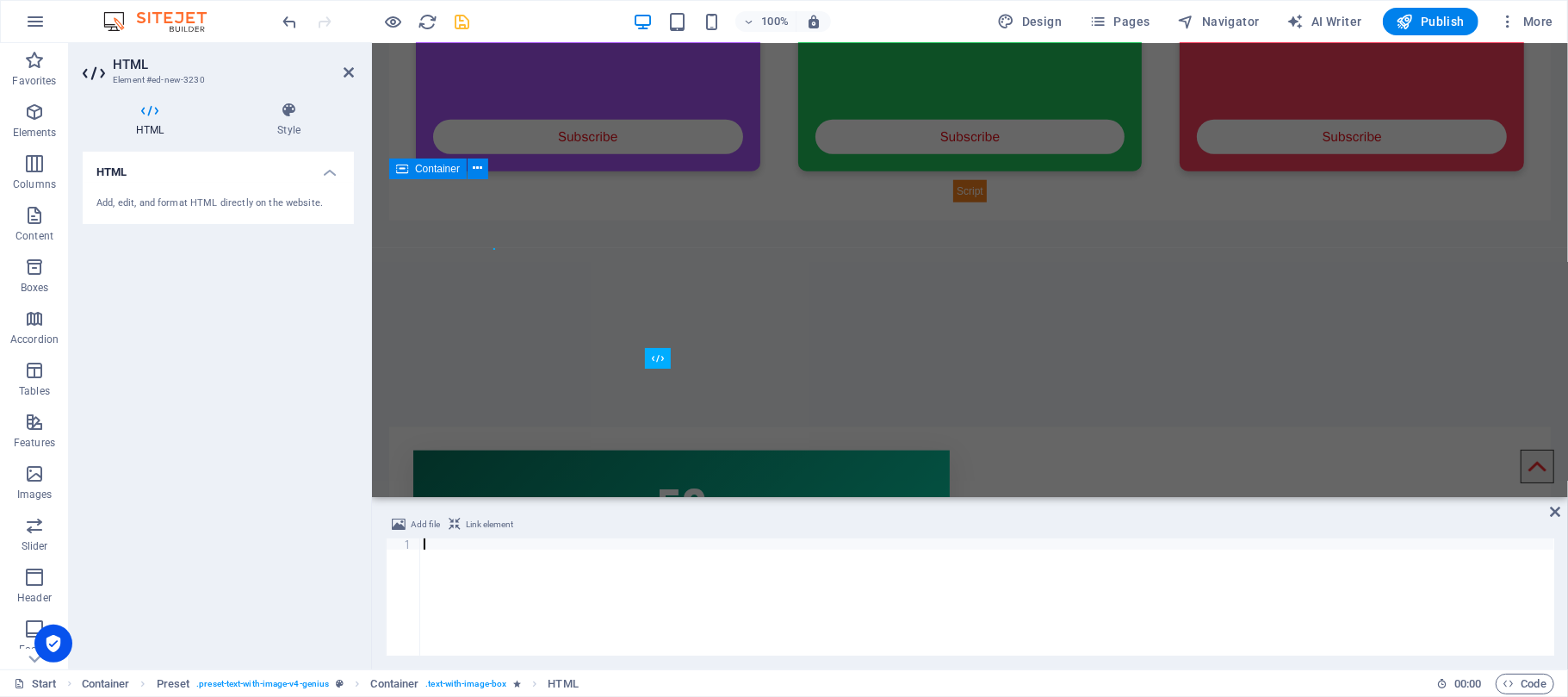 scroll, scrollTop: 1037, scrollLeft: 0, axis: vertical 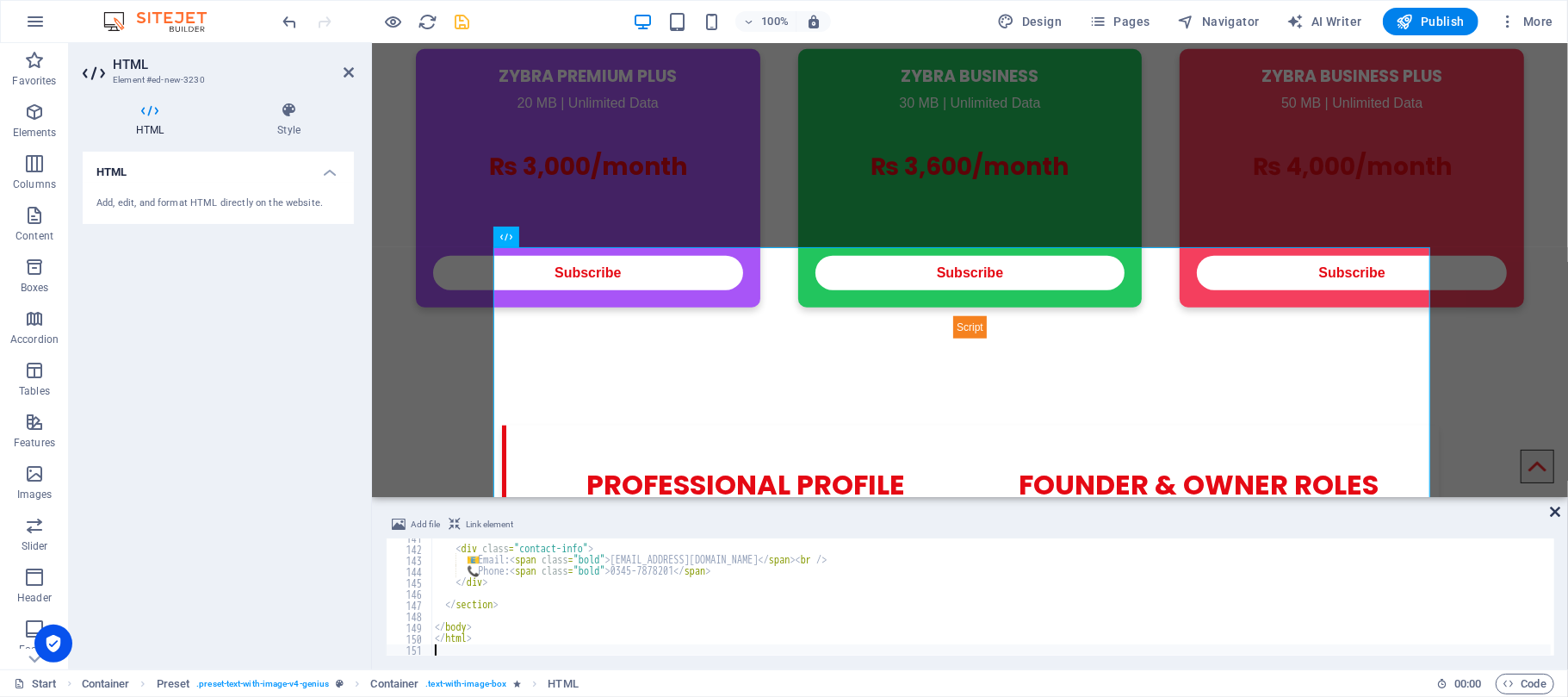 click at bounding box center [1555, 512] 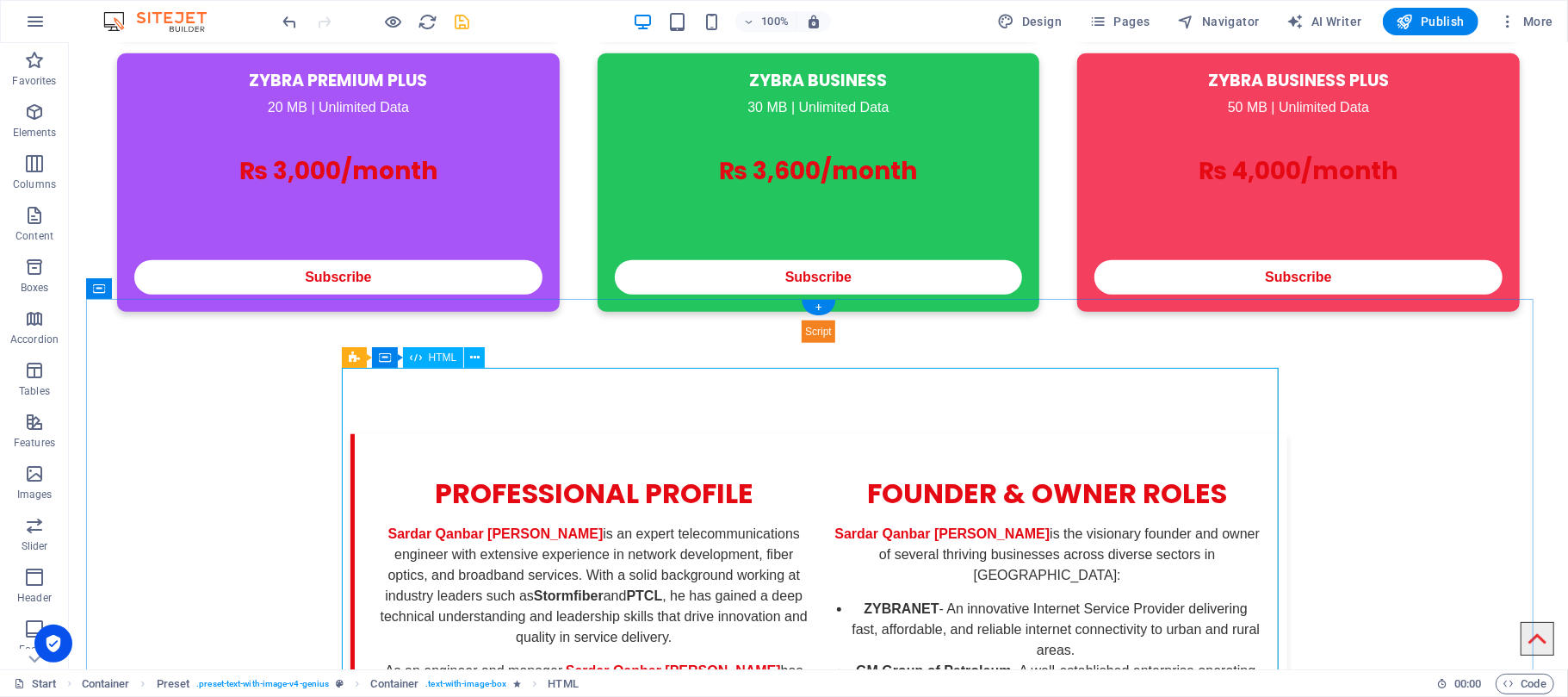 click on "[PERSON_NAME] [PERSON_NAME] - Profile
Professional Profile
[PERSON_NAME] [PERSON_NAME]  is an expert telecommunications engineer with extensive experience in network development, fiber optics, and broadband services. With a solid background working at industry leaders such as  [PERSON_NAME]  and  PTCL , he has gained a deep technical understanding and leadership skills that drive innovation and quality in service delivery.
As an engineer and manager,  [PERSON_NAME] [PERSON_NAME]  has been responsible for designing, deploying, and maintaining cutting-edge fiber-to-the-home (FTTH) and wireless broadband networks. His expertise includes project management, splicing, network optimization, and customer support excellence.
Founder & Owner Roles
Sardar Qanbar [PERSON_NAME]
ZYBRANET
GM Group of Petroleum" at bounding box center (818, 946) 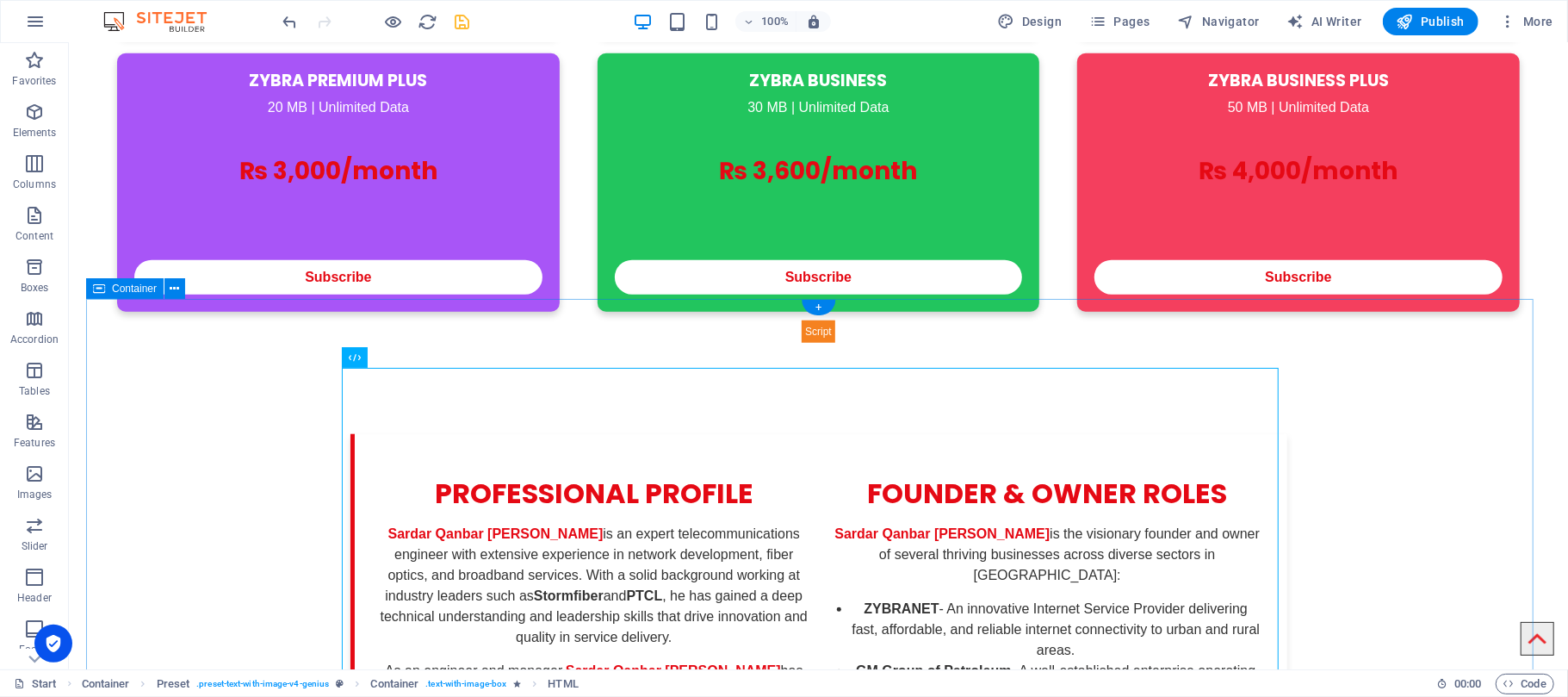 click on "[PERSON_NAME] [PERSON_NAME] - Profile
Professional Profile
[PERSON_NAME] [PERSON_NAME]  is an expert telecommunications engineer with extensive experience in network development, fiber optics, and broadband services. With a solid background working at industry leaders such as  [PERSON_NAME]  and  PTCL , he has gained a deep technical understanding and leadership skills that drive innovation and quality in service delivery.
As an engineer and manager,  [PERSON_NAME] [PERSON_NAME]  has been responsible for designing, deploying, and maintaining cutting-edge fiber-to-the-home (FTTH) and wireless broadband networks. His expertise includes project management, splicing, network optimization, and customer support excellence.
Founder & Owner Roles
Sardar Qanbar [PERSON_NAME]
ZYBRANET
GM Group of Petroleum" at bounding box center [817, 980] 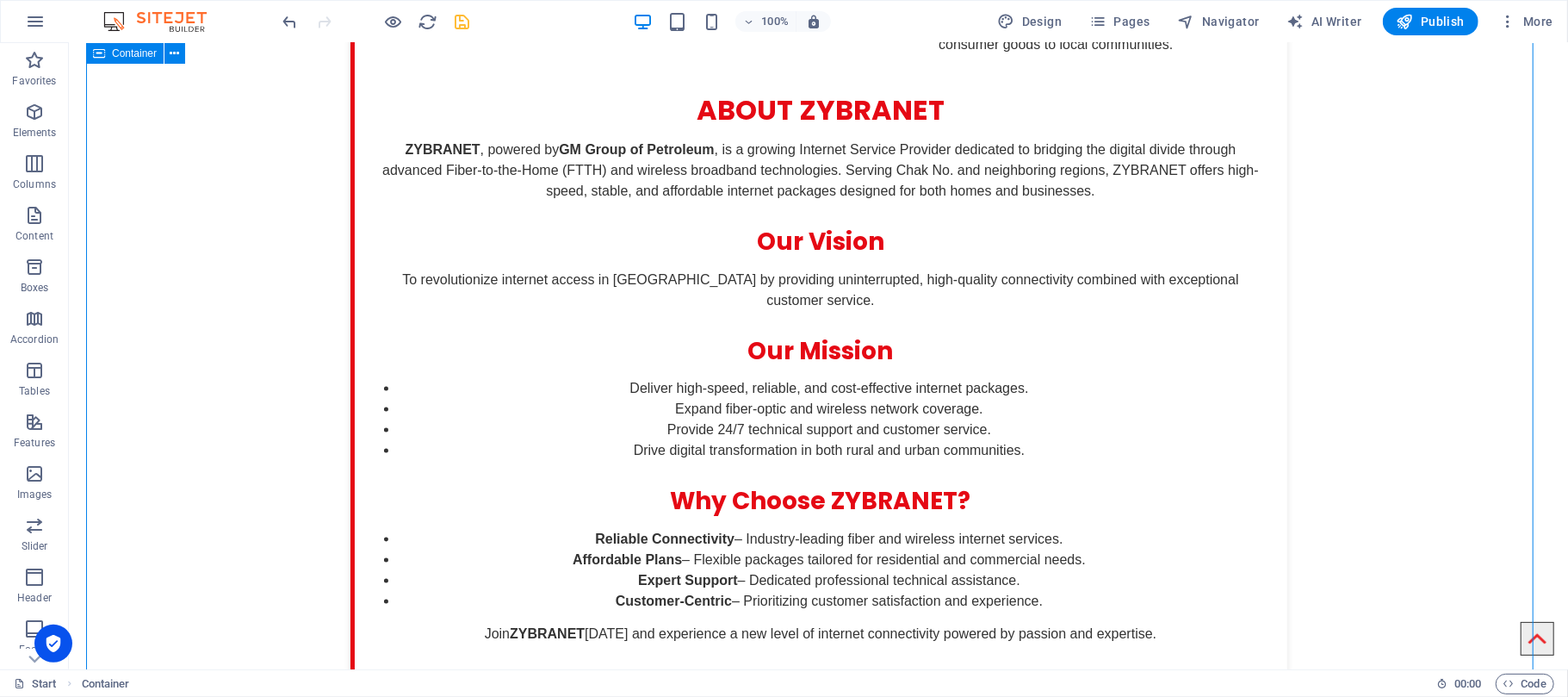 scroll, scrollTop: 1839, scrollLeft: 0, axis: vertical 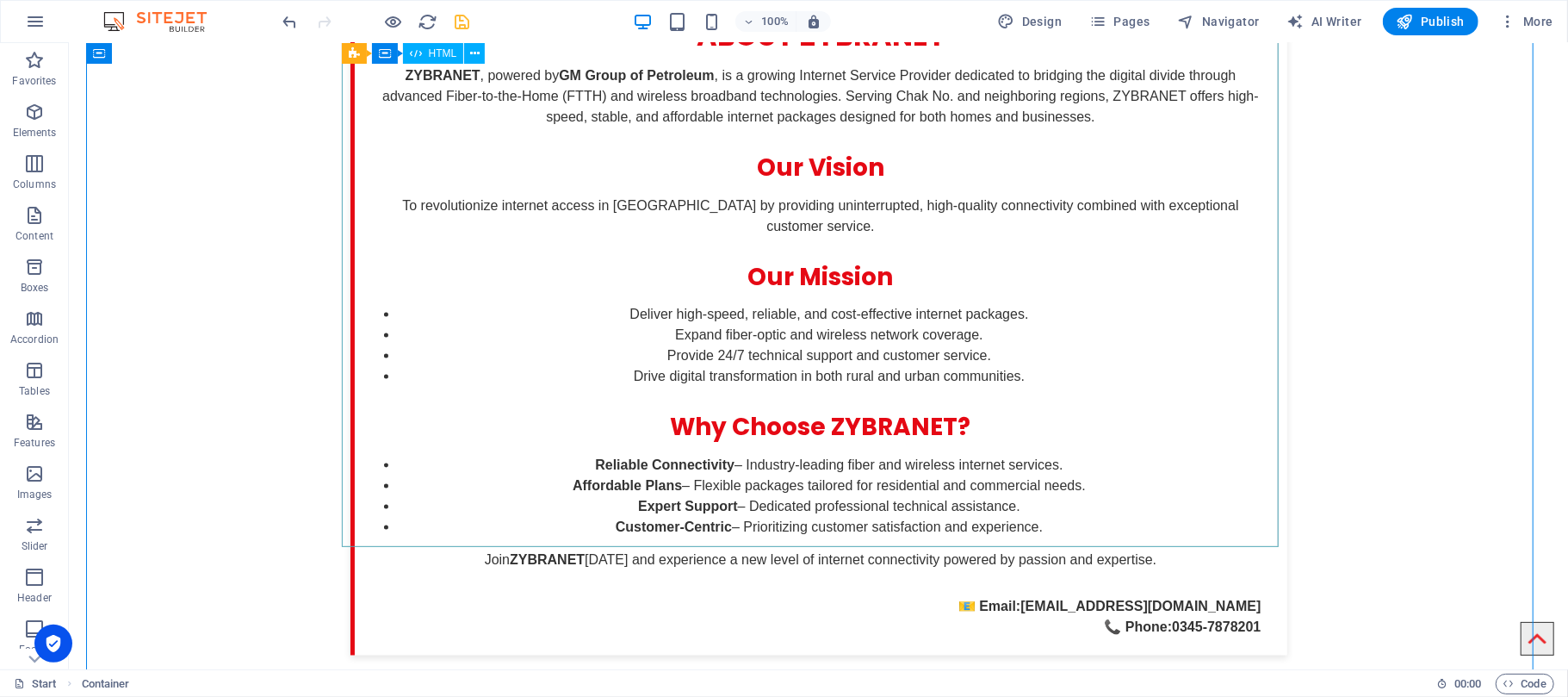 click on "[PERSON_NAME] [PERSON_NAME] - Profile
Professional Profile
[PERSON_NAME] [PERSON_NAME]  is an expert telecommunications engineer with extensive experience in network development, fiber optics, and broadband services. With a solid background working at industry leaders such as  [PERSON_NAME]  and  PTCL , he has gained a deep technical understanding and leadership skills that drive innovation and quality in service delivery.
As an engineer and manager,  [PERSON_NAME] [PERSON_NAME]  has been responsible for designing, deploying, and maintaining cutting-edge fiber-to-the-home (FTTH) and wireless broadband networks. His expertise includes project management, splicing, network optimization, and customer support excellence.
Founder & Owner Roles
Sardar Qanbar [PERSON_NAME]
ZYBRANET
GM Group of Petroleum" at bounding box center (818, 142) 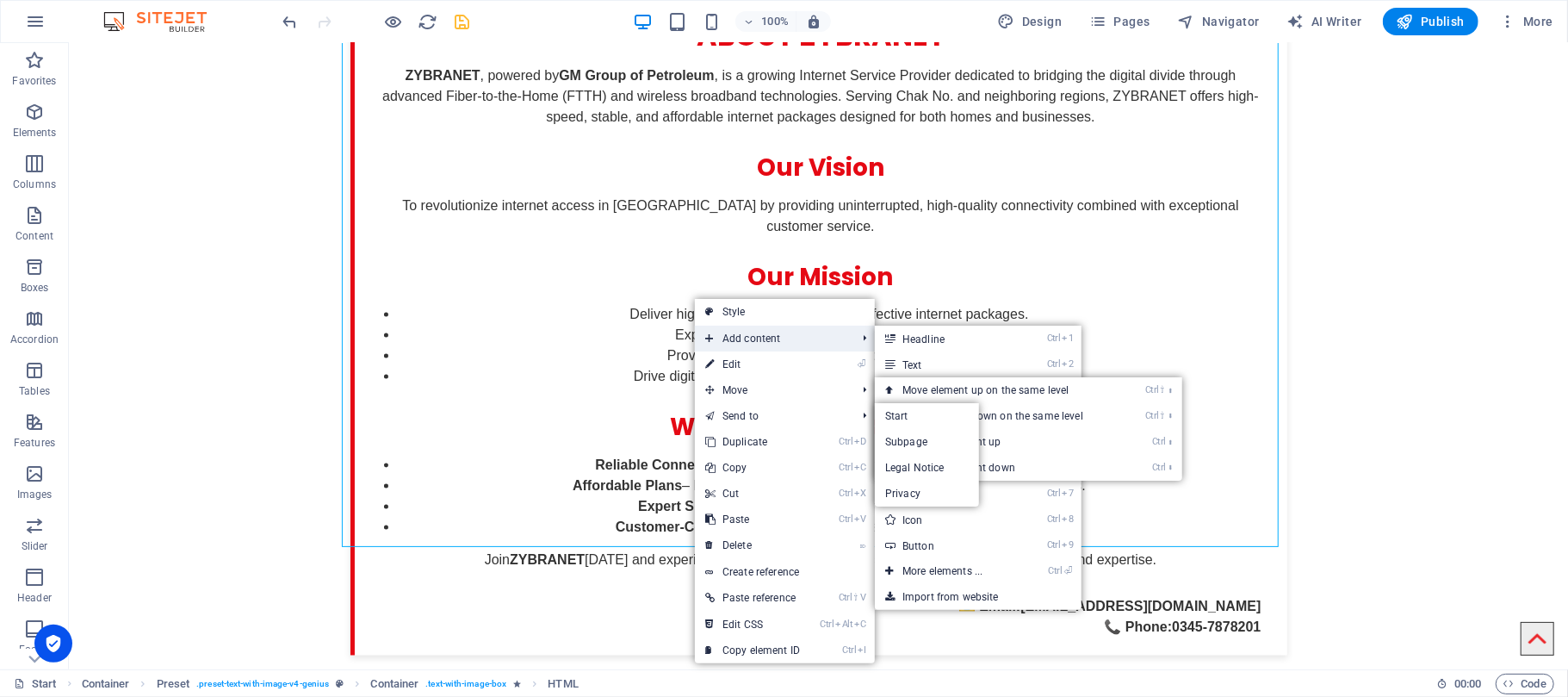 click on "Add content" at bounding box center (772, 339) 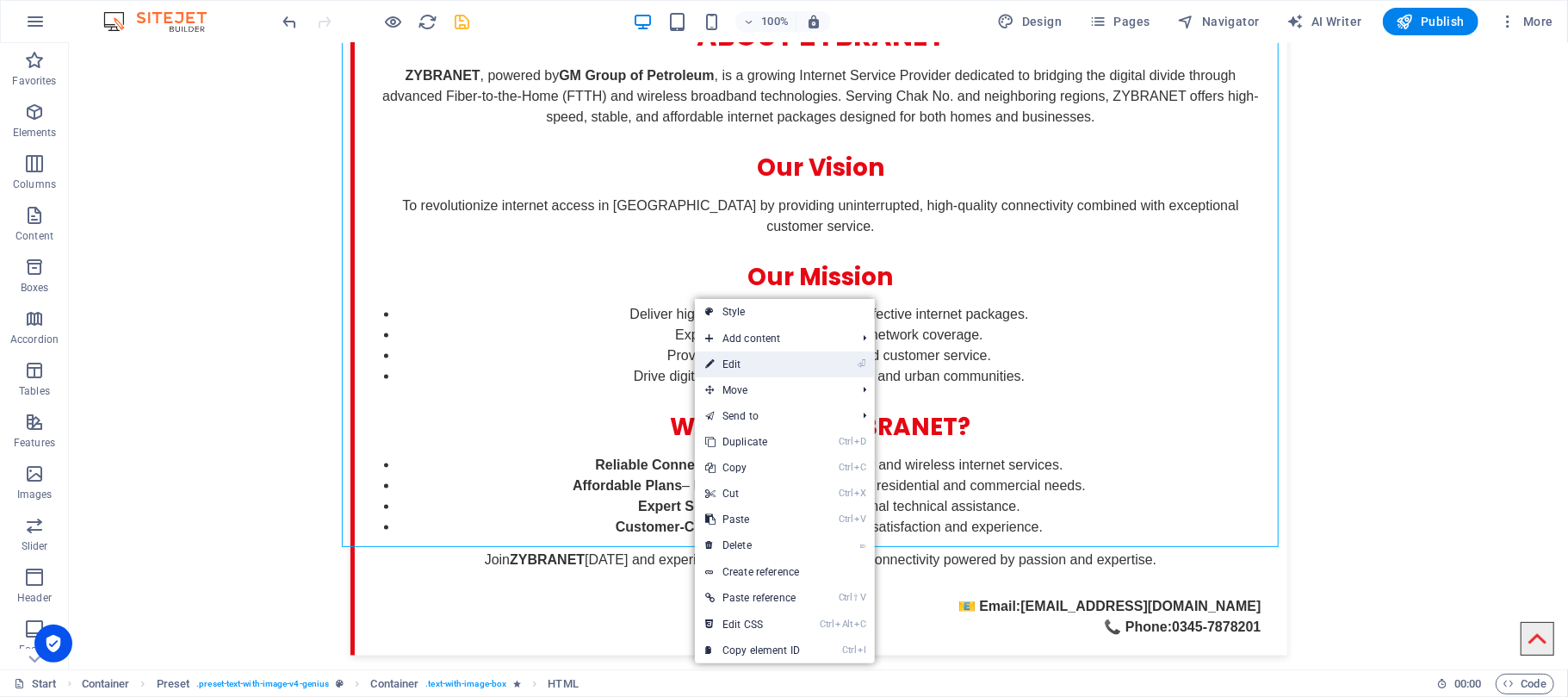 click on "⏎  Edit" at bounding box center [753, 364] 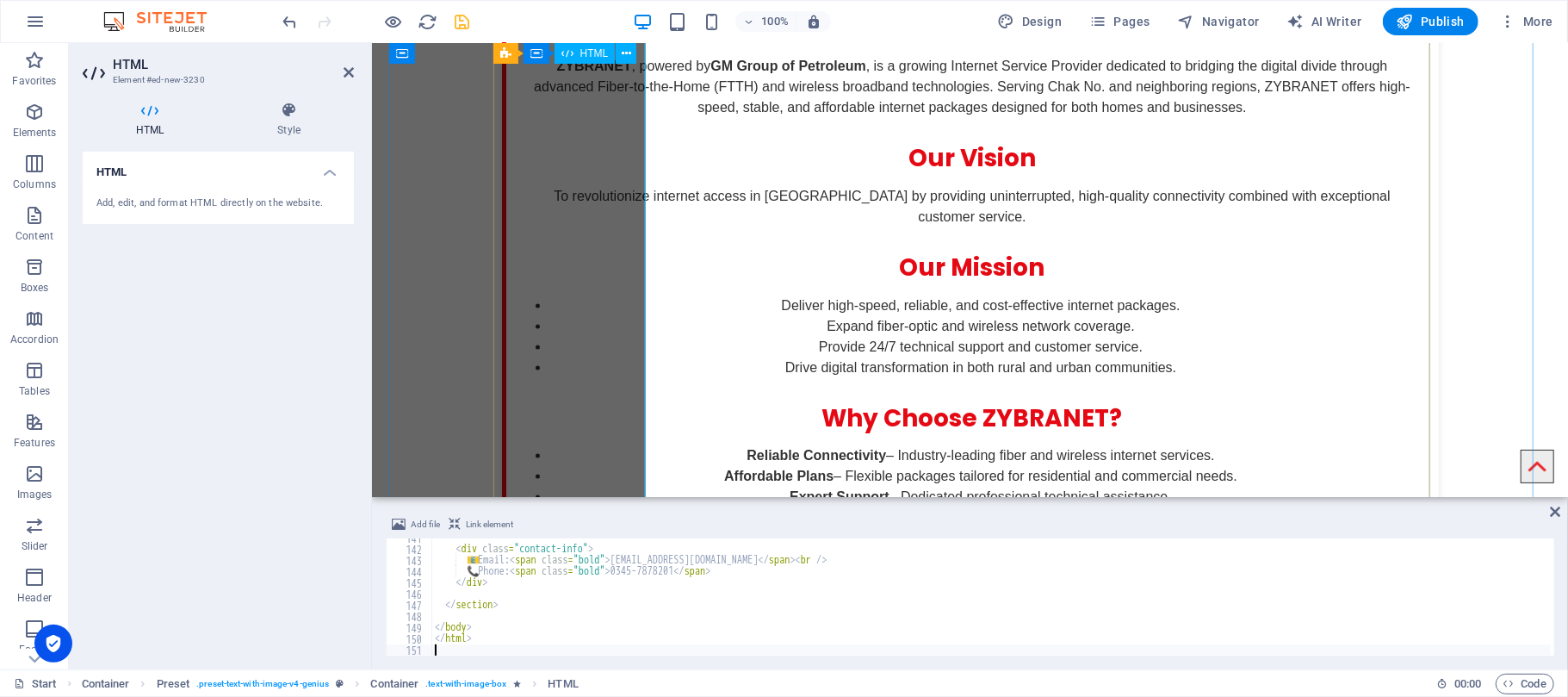 scroll, scrollTop: 1717, scrollLeft: 0, axis: vertical 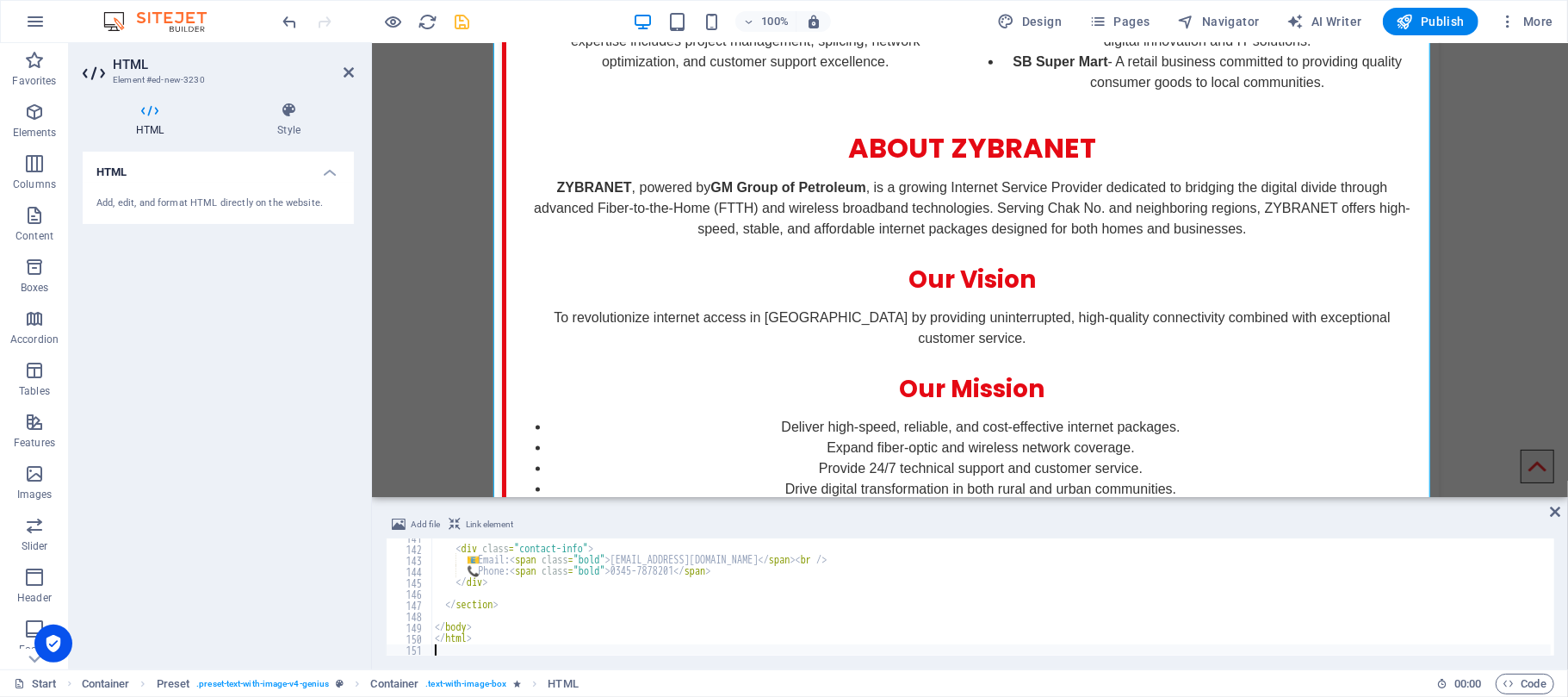 click on "< div   class = "contact-info" >         📧  Email:  < span   class = "bold" > [EMAIL_ADDRESS][DOMAIN_NAME] </ span > < br   />         📞  Phone:  < span   class = "bold" > 0345-7878201 </ span >      </ div >    </ section > </ body > </ html >" at bounding box center (1763, 601) 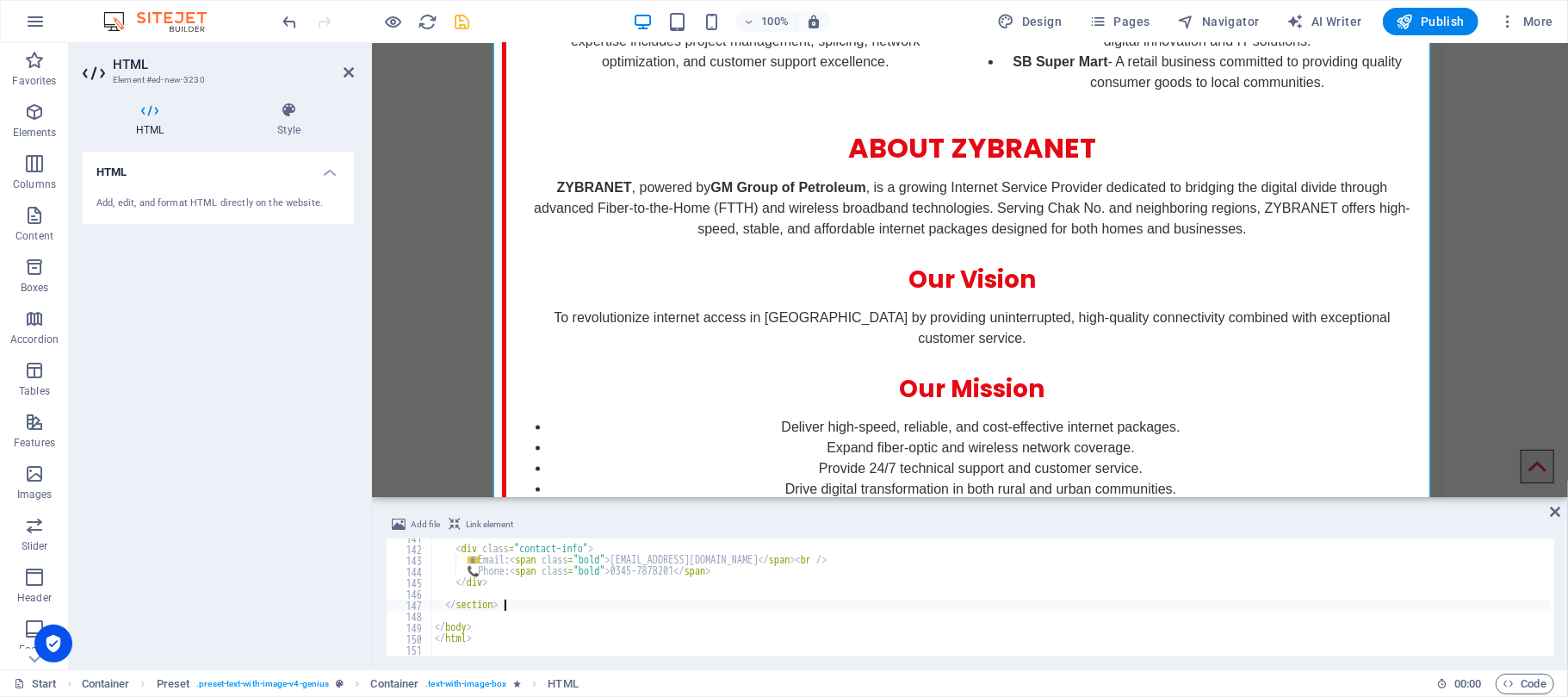type on "</html>" 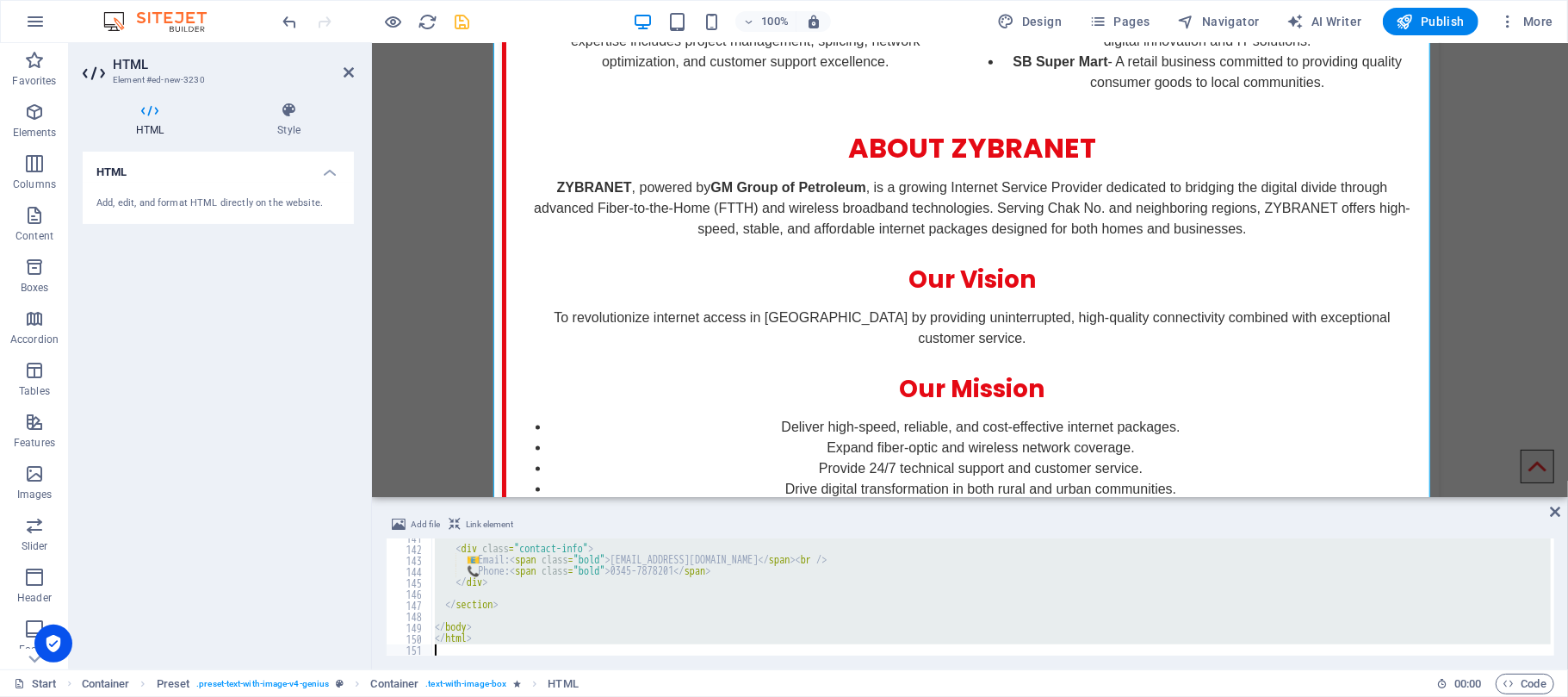 type 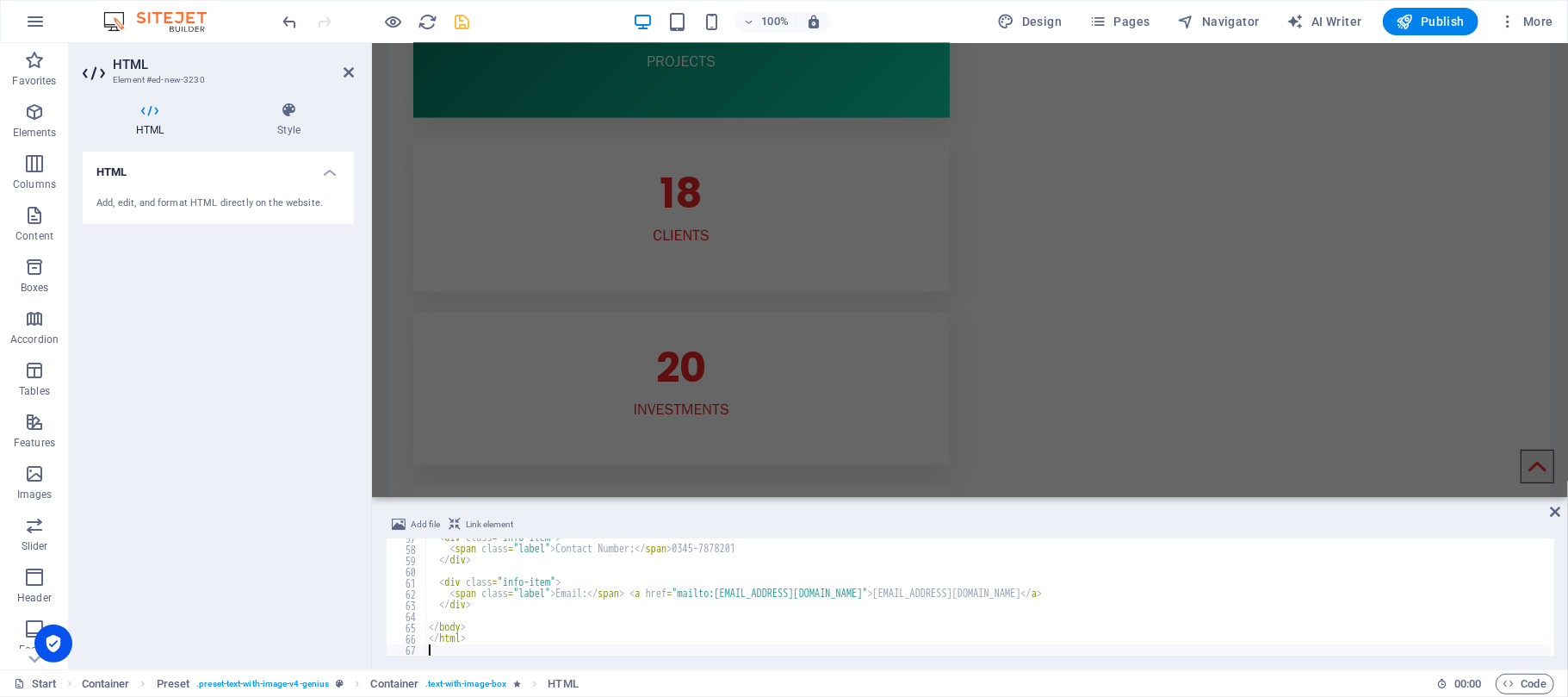 scroll, scrollTop: 632, scrollLeft: 0, axis: vertical 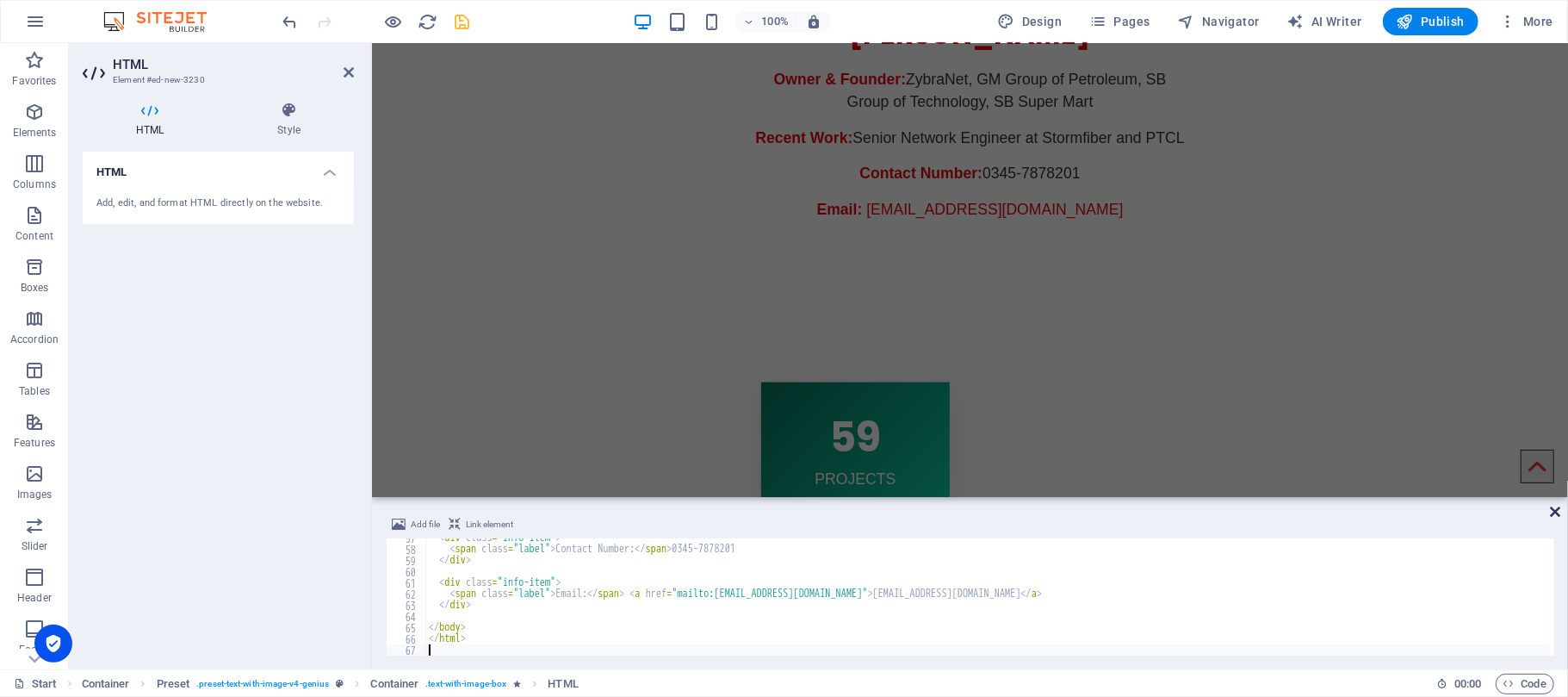click at bounding box center (1555, 512) 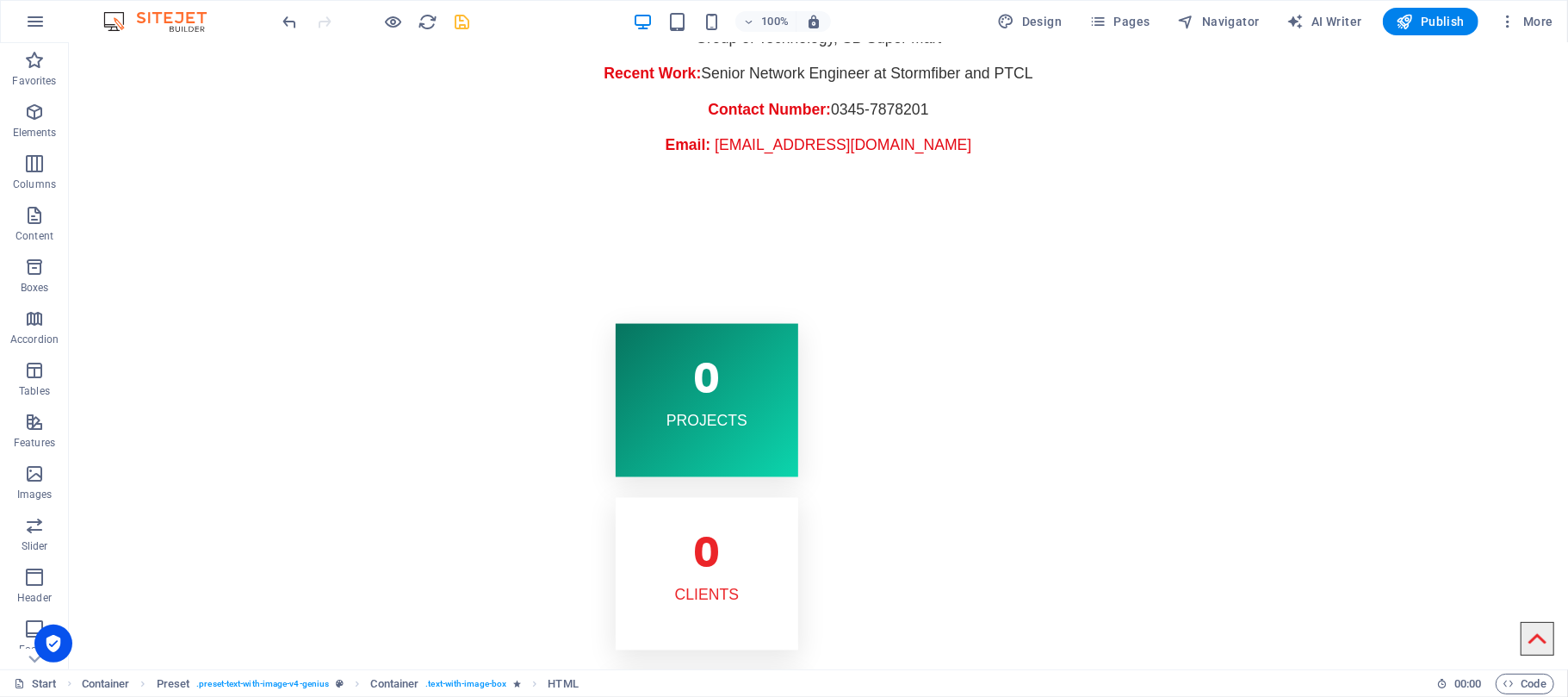 scroll, scrollTop: 1170, scrollLeft: 0, axis: vertical 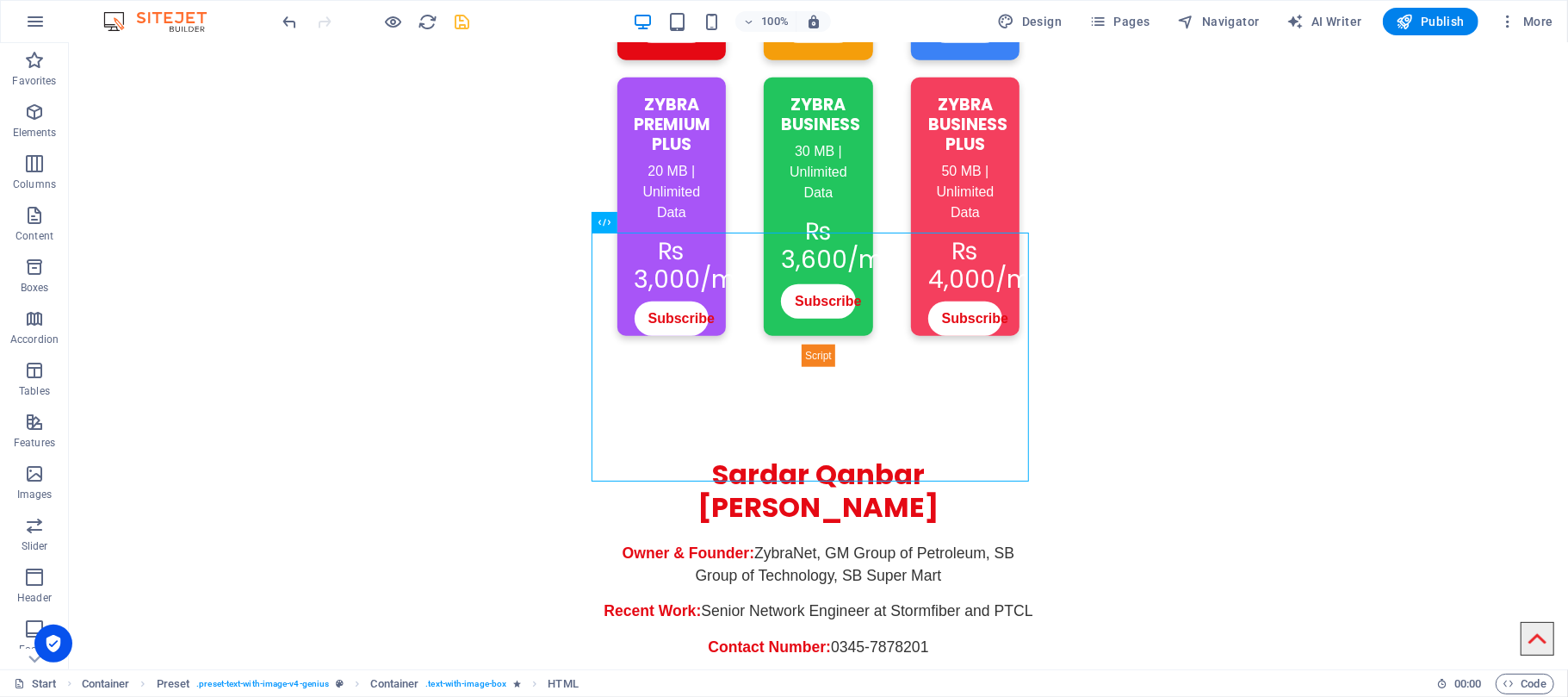 click on "Home Service About us Clients Contact STAY CONNECTED ALWAYS! WITH ZYBRANET- [GEOGRAPHIC_DATA] Get in touch
Check Availability - ZYBRA
CHECK YOUR AREA
Search
Submit Your Details
Name
Father's Name
Area
Select Package
Basic 4MB
Gold 6MB
Premium 10MB" at bounding box center (817, 451) 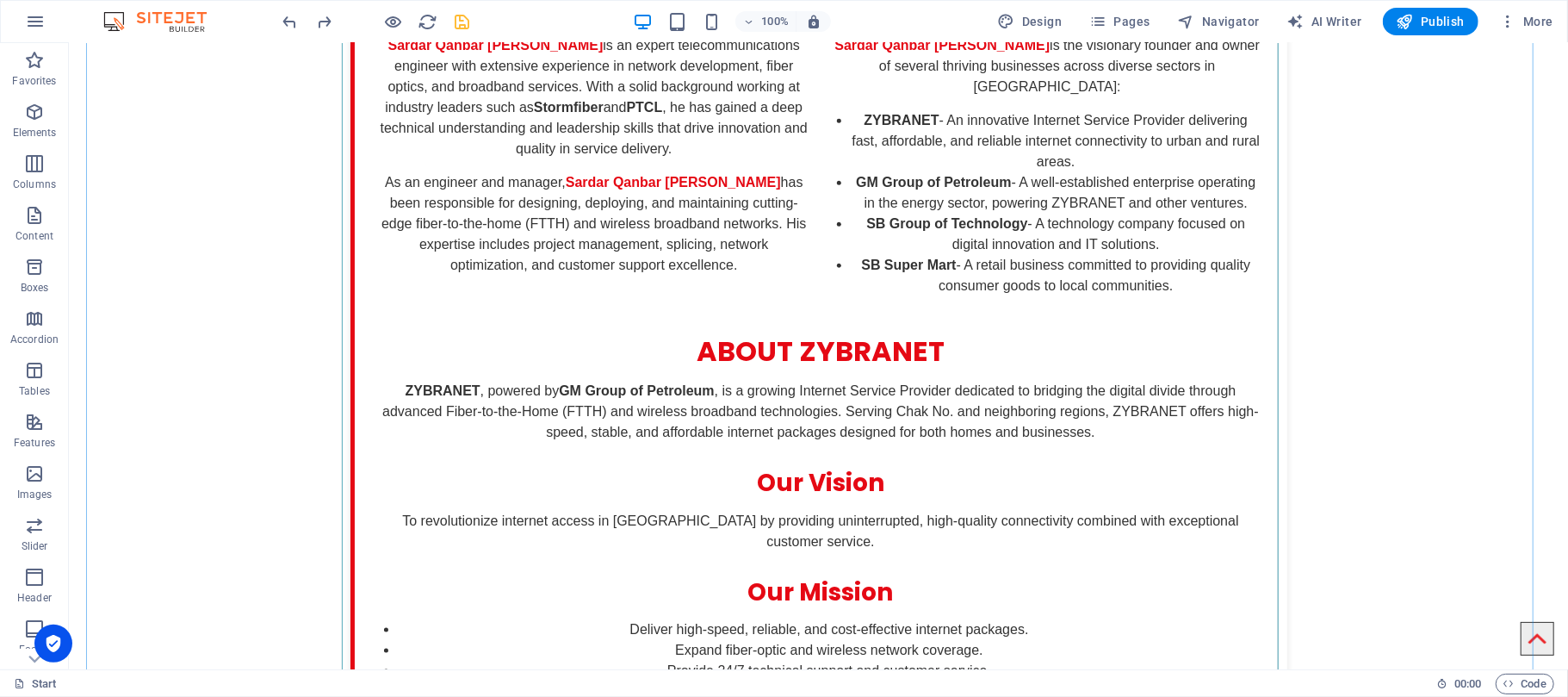 scroll, scrollTop: 1538, scrollLeft: 0, axis: vertical 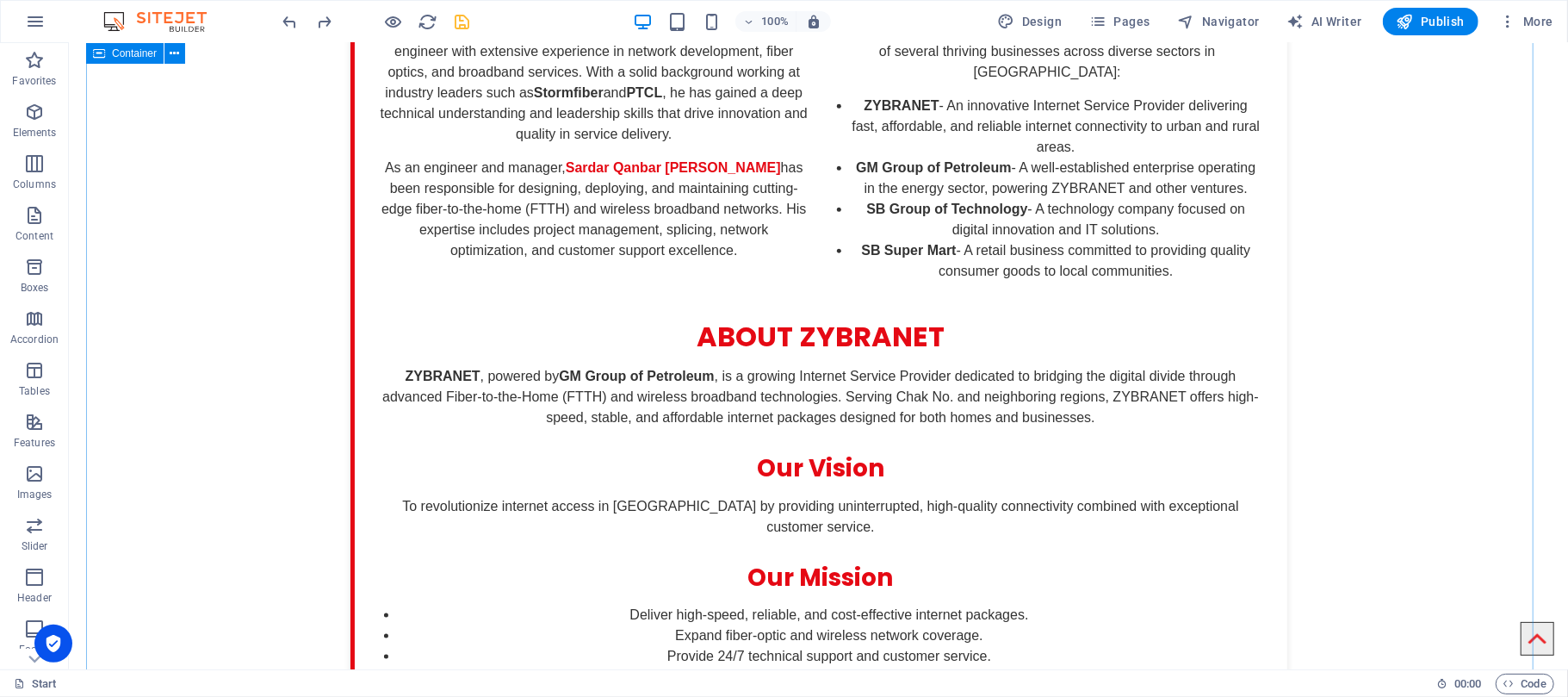 click on "[PERSON_NAME] [PERSON_NAME] - Profile
Professional Profile
[PERSON_NAME] [PERSON_NAME]  is an expert telecommunications engineer with extensive experience in network development, fiber optics, and broadband services. With a solid background working at industry leaders such as  [PERSON_NAME]  and  PTCL , he has gained a deep technical understanding and leadership skills that drive innovation and quality in service delivery.
As an engineer and manager,  [PERSON_NAME] [PERSON_NAME]  has been responsible for designing, deploying, and maintaining cutting-edge fiber-to-the-home (FTTH) and wireless broadband networks. His expertise includes project management, splicing, network optimization, and customer support excellence.
Founder & Owner Roles
Sardar Qanbar [PERSON_NAME]
ZYBRANET
GM Group of Petroleum" at bounding box center (817, 477) 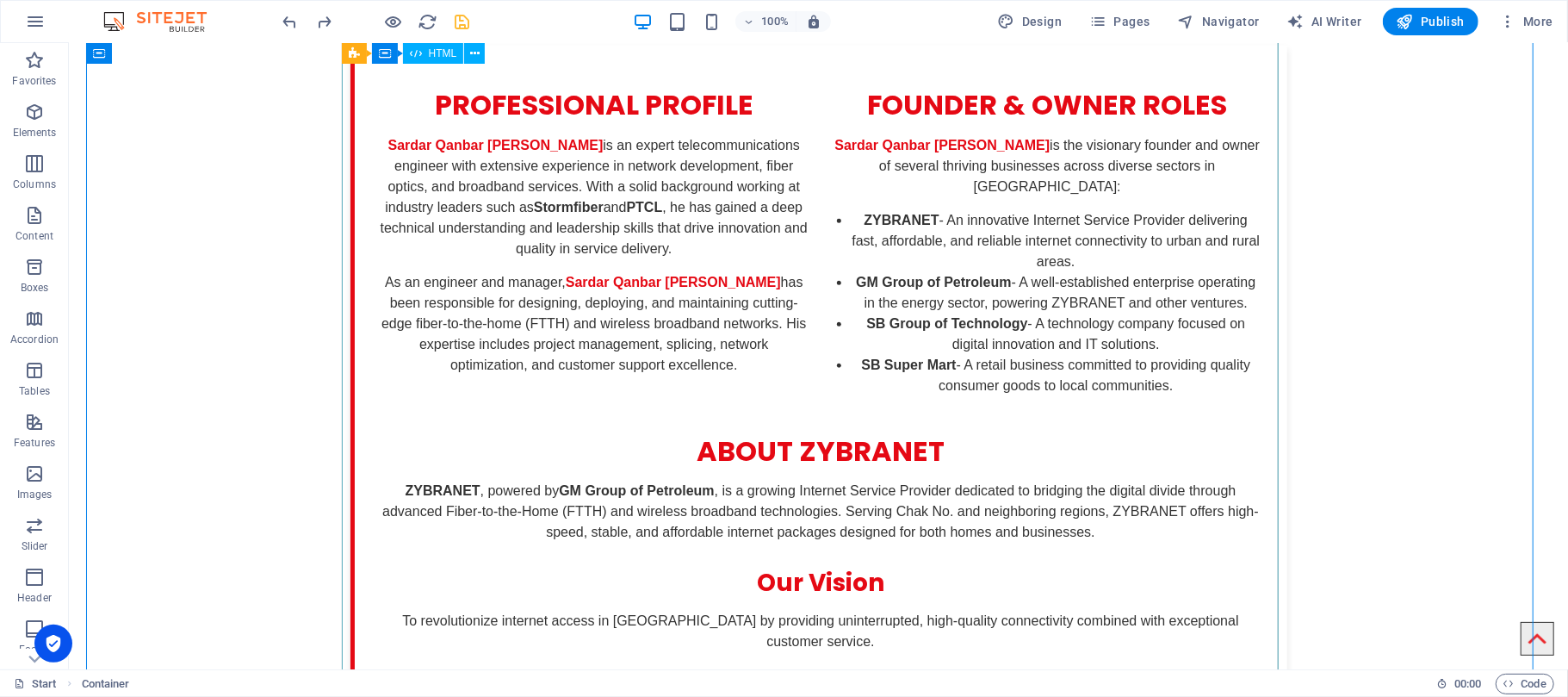 scroll, scrollTop: 1883, scrollLeft: 0, axis: vertical 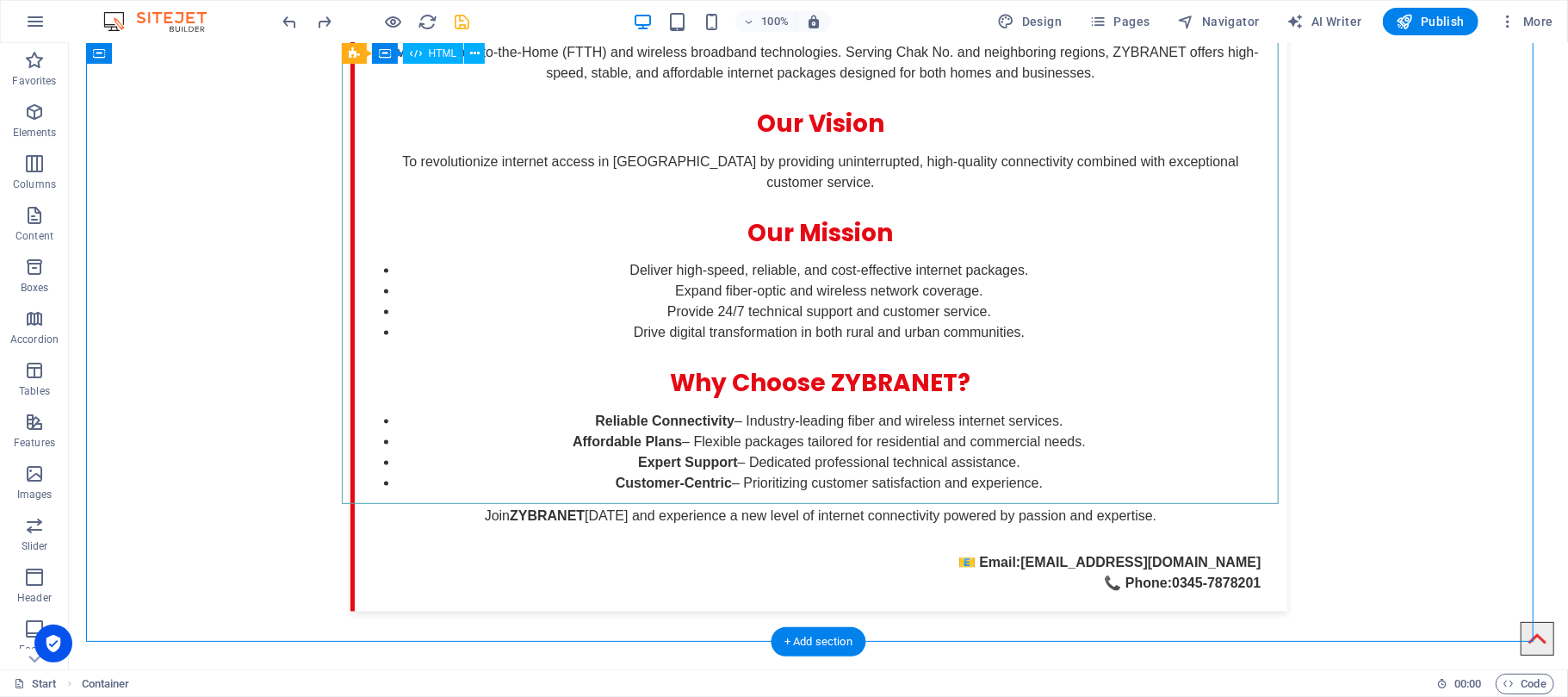 click on "[PERSON_NAME] [PERSON_NAME] - Profile
Professional Profile
[PERSON_NAME] [PERSON_NAME]  is an expert telecommunications engineer with extensive experience in network development, fiber optics, and broadband services. With a solid background working at industry leaders such as  [PERSON_NAME]  and  PTCL , he has gained a deep technical understanding and leadership skills that drive innovation and quality in service delivery.
As an engineer and manager,  [PERSON_NAME] [PERSON_NAME]  has been responsible for designing, deploying, and maintaining cutting-edge fiber-to-the-home (FTTH) and wireless broadband networks. His expertise includes project management, splicing, network optimization, and customer support excellence.
Founder & Owner Roles
Sardar Qanbar [PERSON_NAME]
ZYBRANET
GM Group of Petroleum" at bounding box center [818, 98] 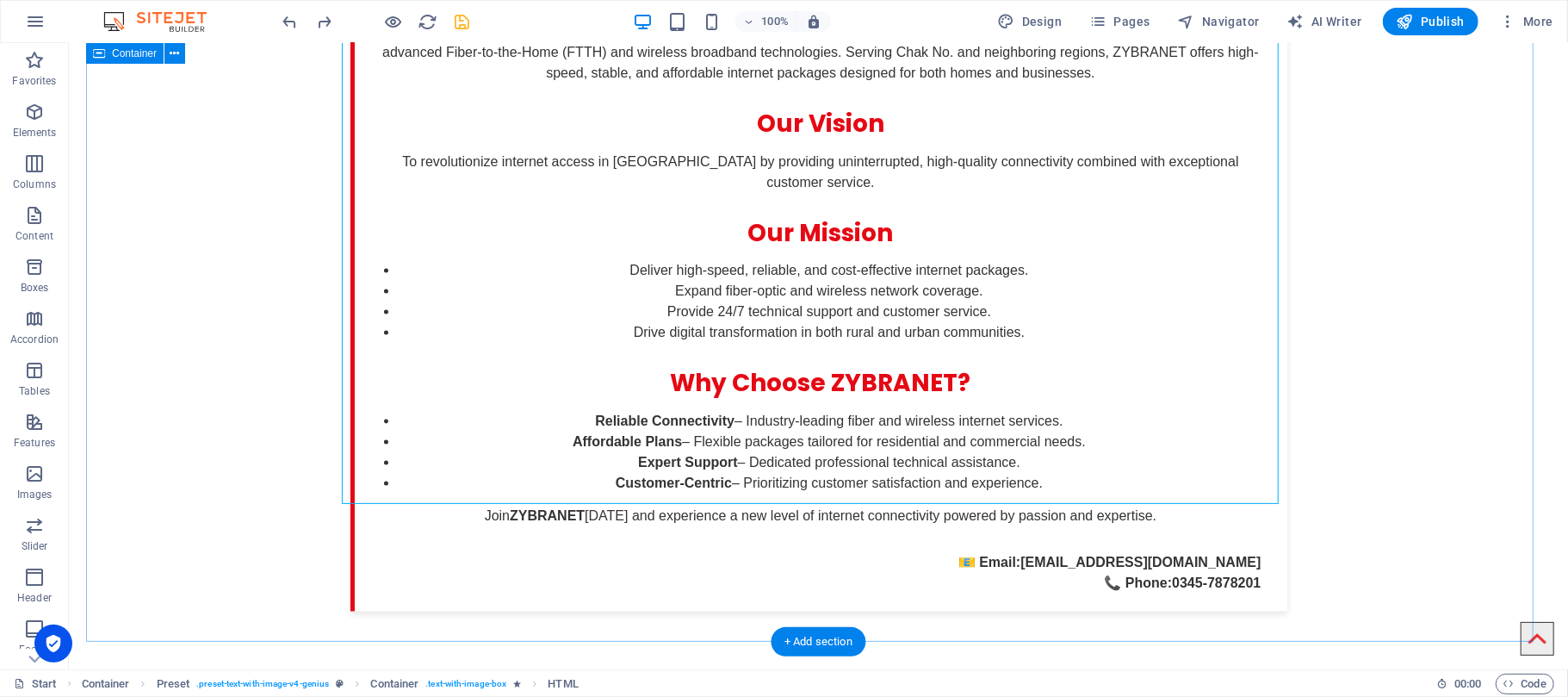 click on "[PERSON_NAME] [PERSON_NAME] - Profile
Professional Profile
[PERSON_NAME] [PERSON_NAME]  is an expert telecommunications engineer with extensive experience in network development, fiber optics, and broadband services. With a solid background working at industry leaders such as  [PERSON_NAME]  and  PTCL , he has gained a deep technical understanding and leadership skills that drive innovation and quality in service delivery.
As an engineer and manager,  [PERSON_NAME] [PERSON_NAME]  has been responsible for designing, deploying, and maintaining cutting-edge fiber-to-the-home (FTTH) and wireless broadband networks. His expertise includes project management, splicing, network optimization, and customer support excellence.
Founder & Owner Roles
Sardar Qanbar [PERSON_NAME]
ZYBRANET
GM Group of Petroleum" at bounding box center [817, 133] 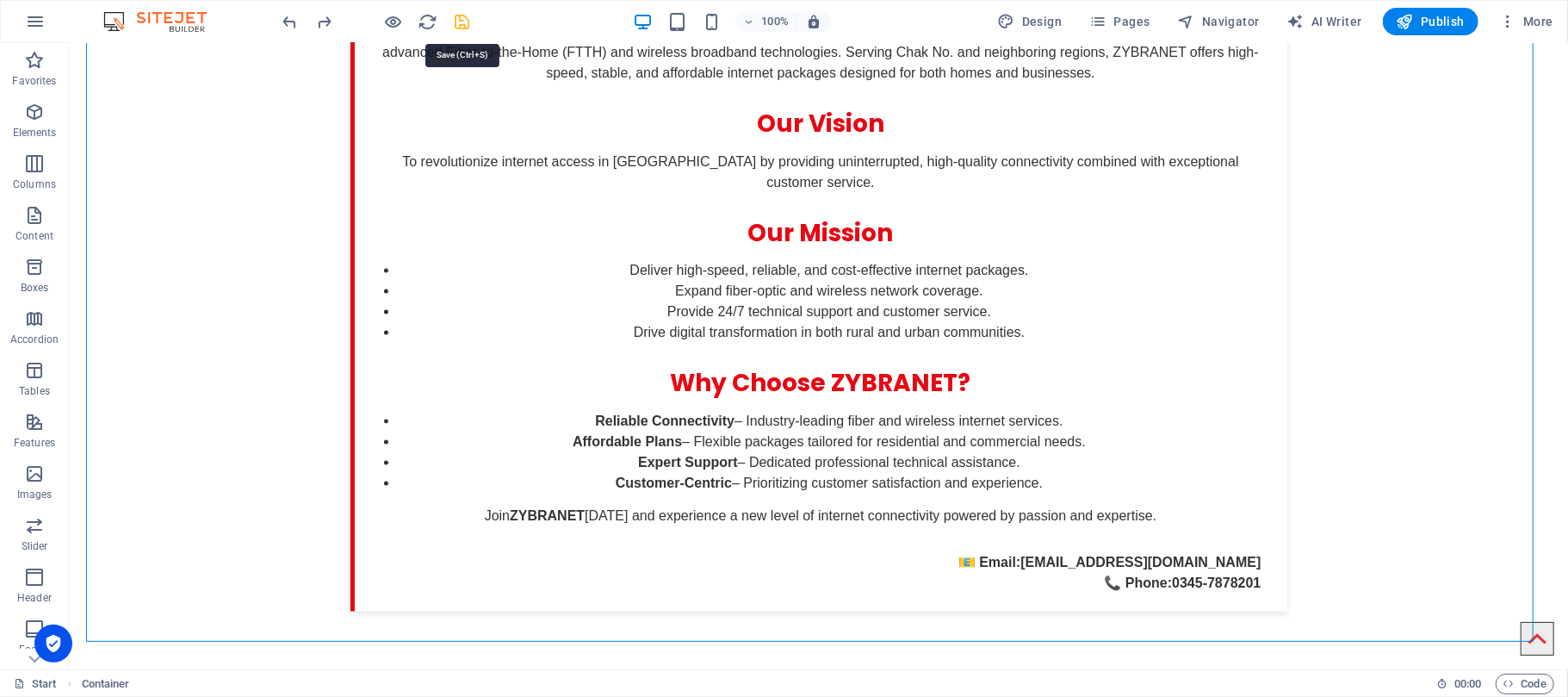 click at bounding box center [462, 22] 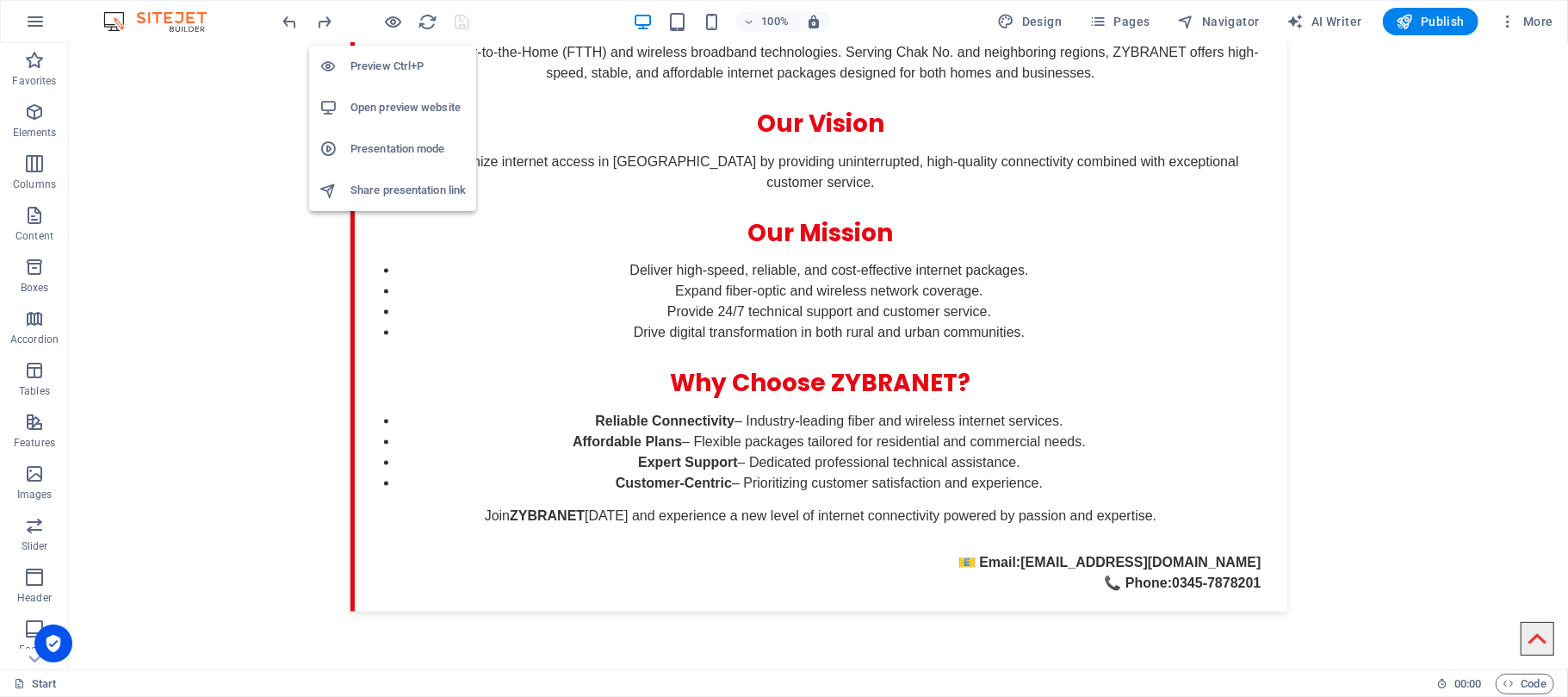 click on "Open preview website" at bounding box center (393, 108) 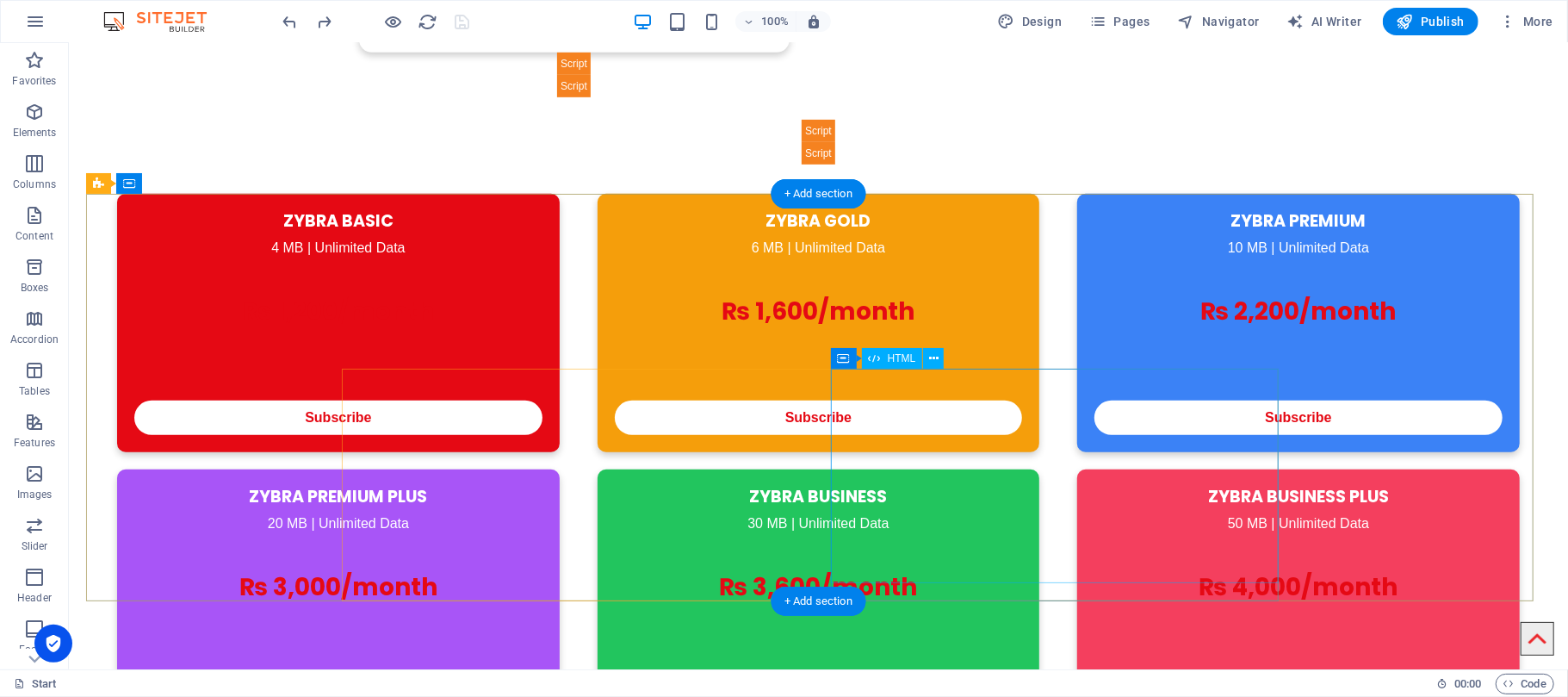 scroll, scrollTop: 45, scrollLeft: 0, axis: vertical 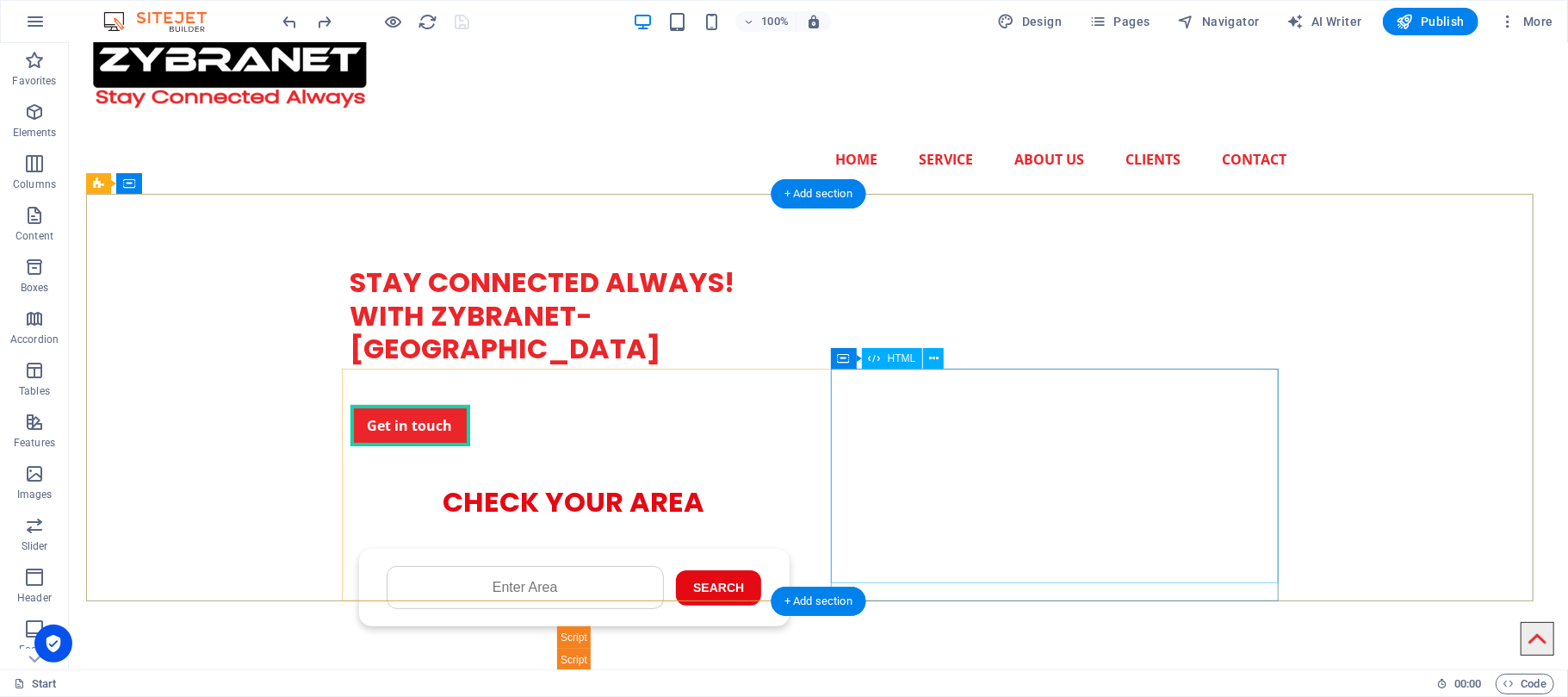 click on "Check Availability - ZYBRA
CHECK YOUR AREA
Search
Submit Your Details
Name
Father's Name
Area
Select Package
Basic 4MB
Gold 6MB
Premium 10MB
Premium Plus 20MB
Submit" at bounding box center (573, 577) 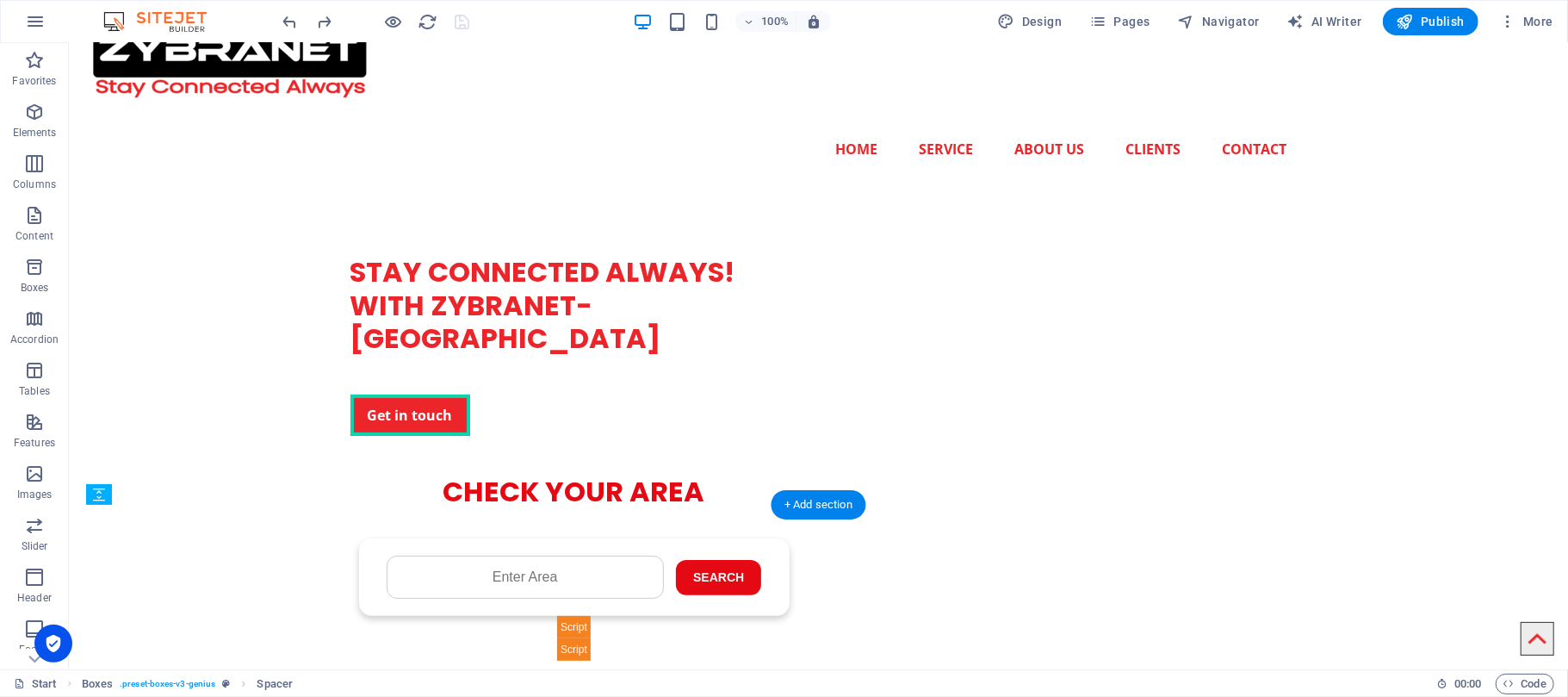 drag, startPoint x: 244, startPoint y: 576, endPoint x: 166, endPoint y: 579, distance: 78.05767 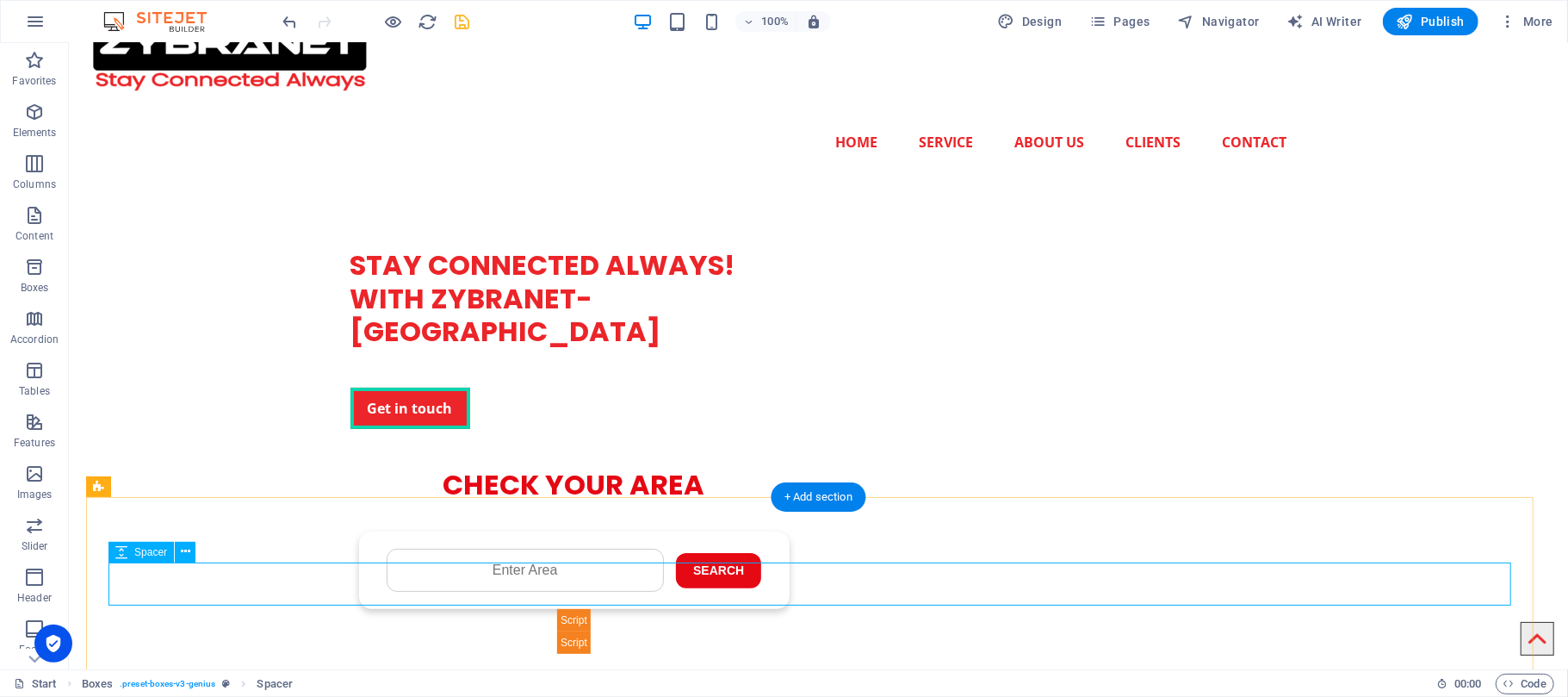 scroll, scrollTop: 63, scrollLeft: 0, axis: vertical 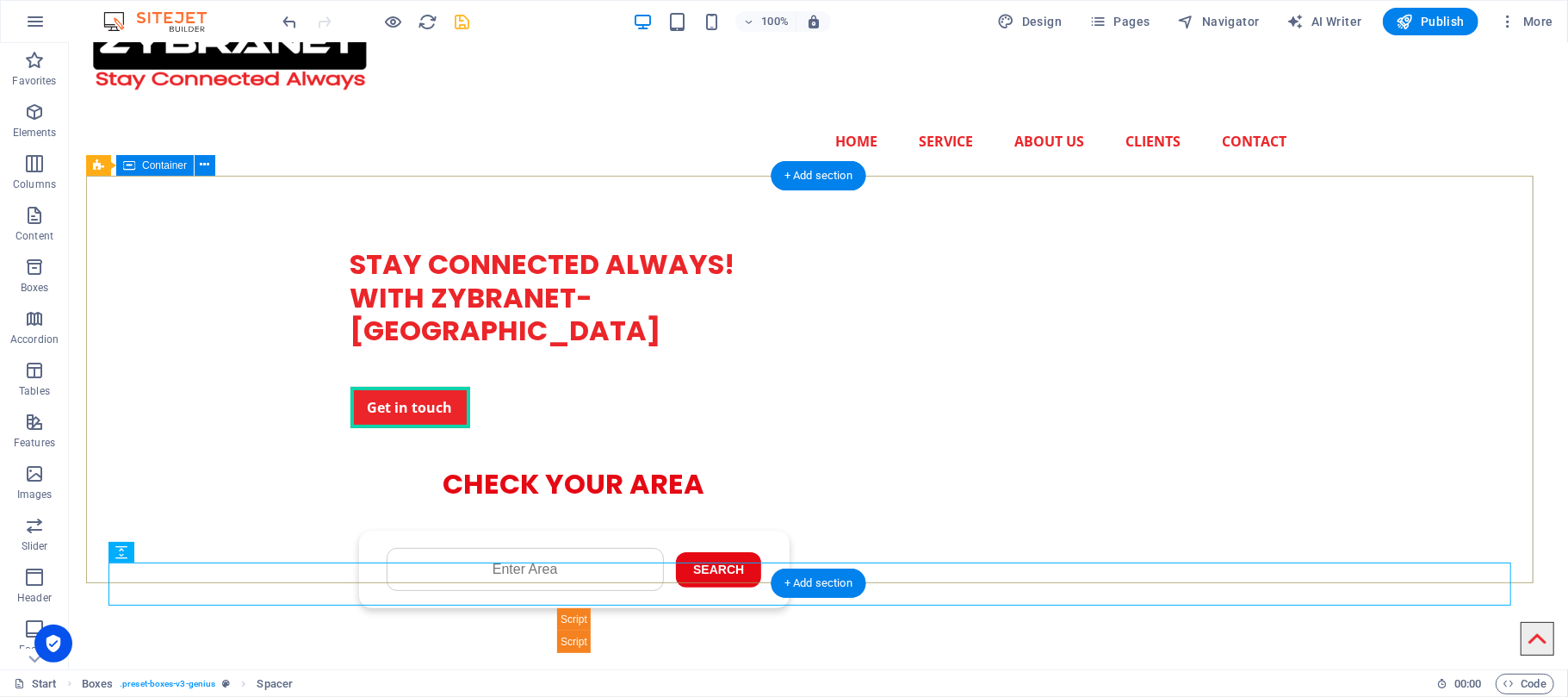click on "STAY CONNECTED ALWAYS! WITH ZYBRANET- [GEOGRAPHIC_DATA] Get in touch
Check Availability - ZYBRA
CHECK YOUR AREA
Search
Submit Your Details
Name
Father's Name
Area
Select Package
Basic 4MB
Gold 6MB
Premium 10MB
❌" at bounding box center [817, 414] 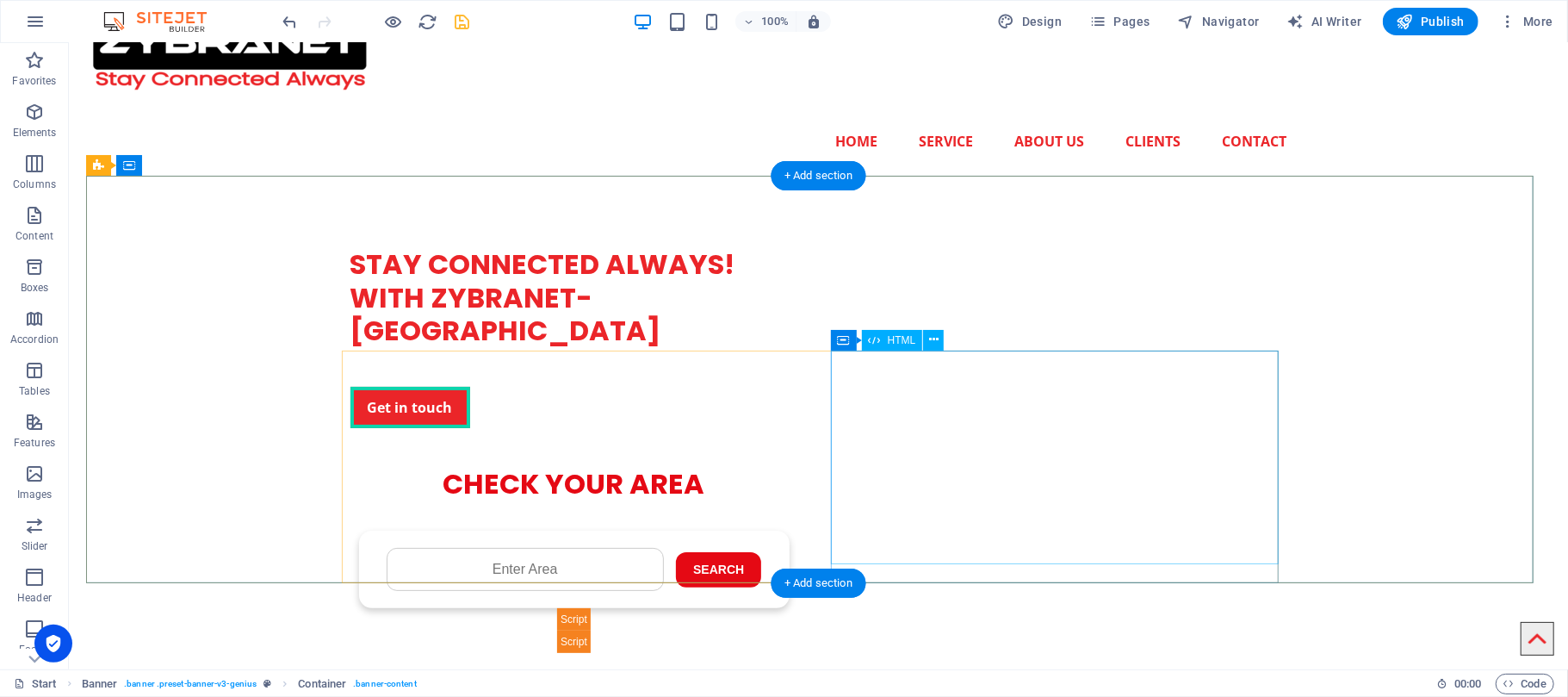 click on "Check Availability - ZYBRA
CHECK YOUR AREA
Search
Submit Your Details
Name
Father's Name
Area
Select Package
Basic 4MB
Gold 6MB
Premium 10MB
Premium Plus 20MB
Submit" at bounding box center (573, 559) 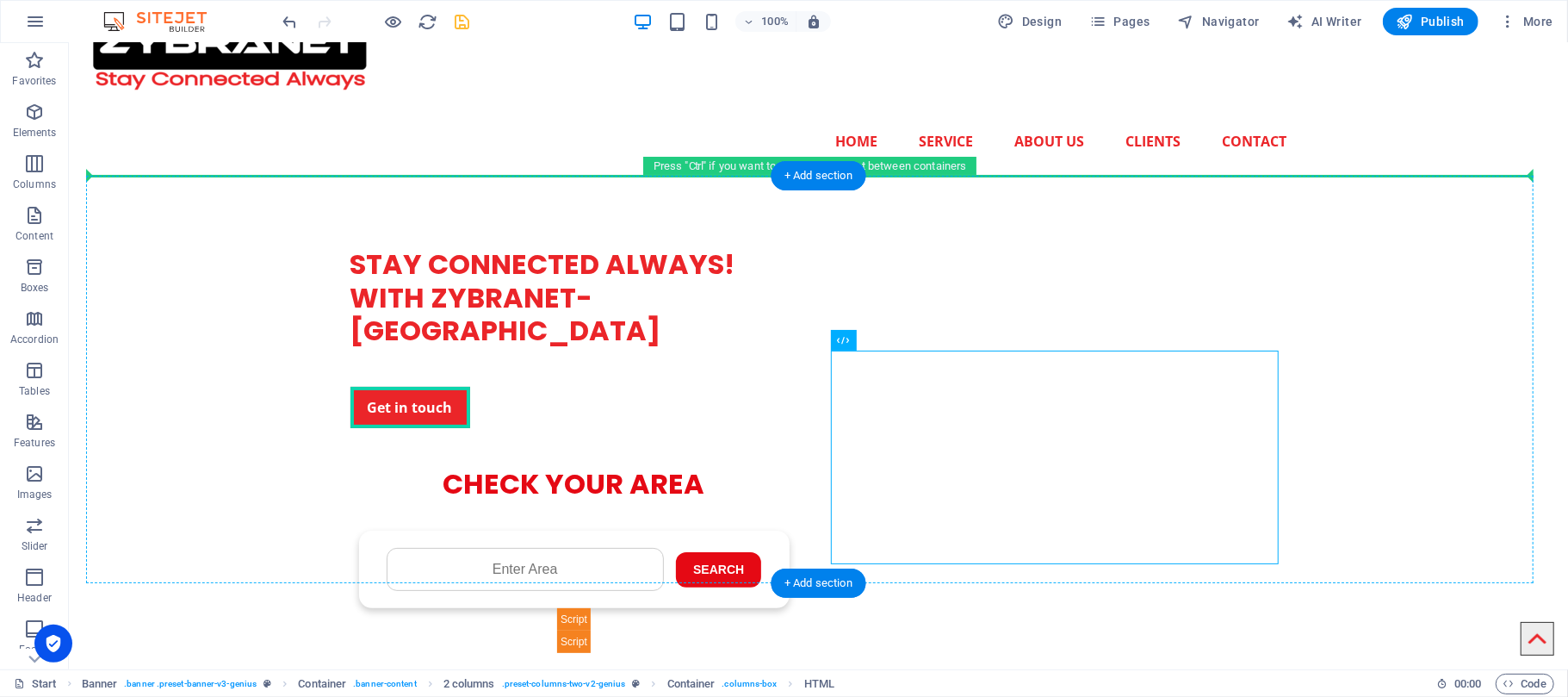 drag, startPoint x: 951, startPoint y: 378, endPoint x: 884, endPoint y: 279, distance: 119.54079 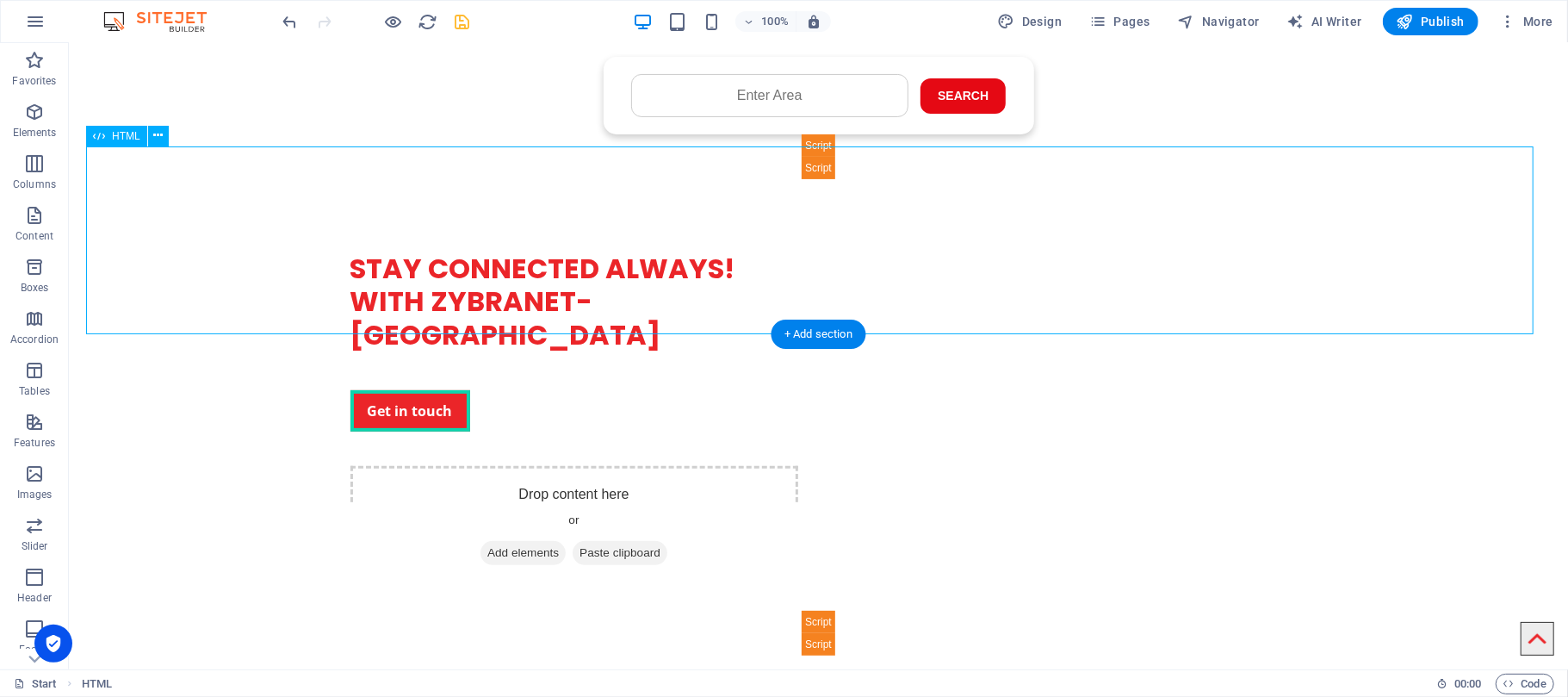 scroll, scrollTop: 63, scrollLeft: 0, axis: vertical 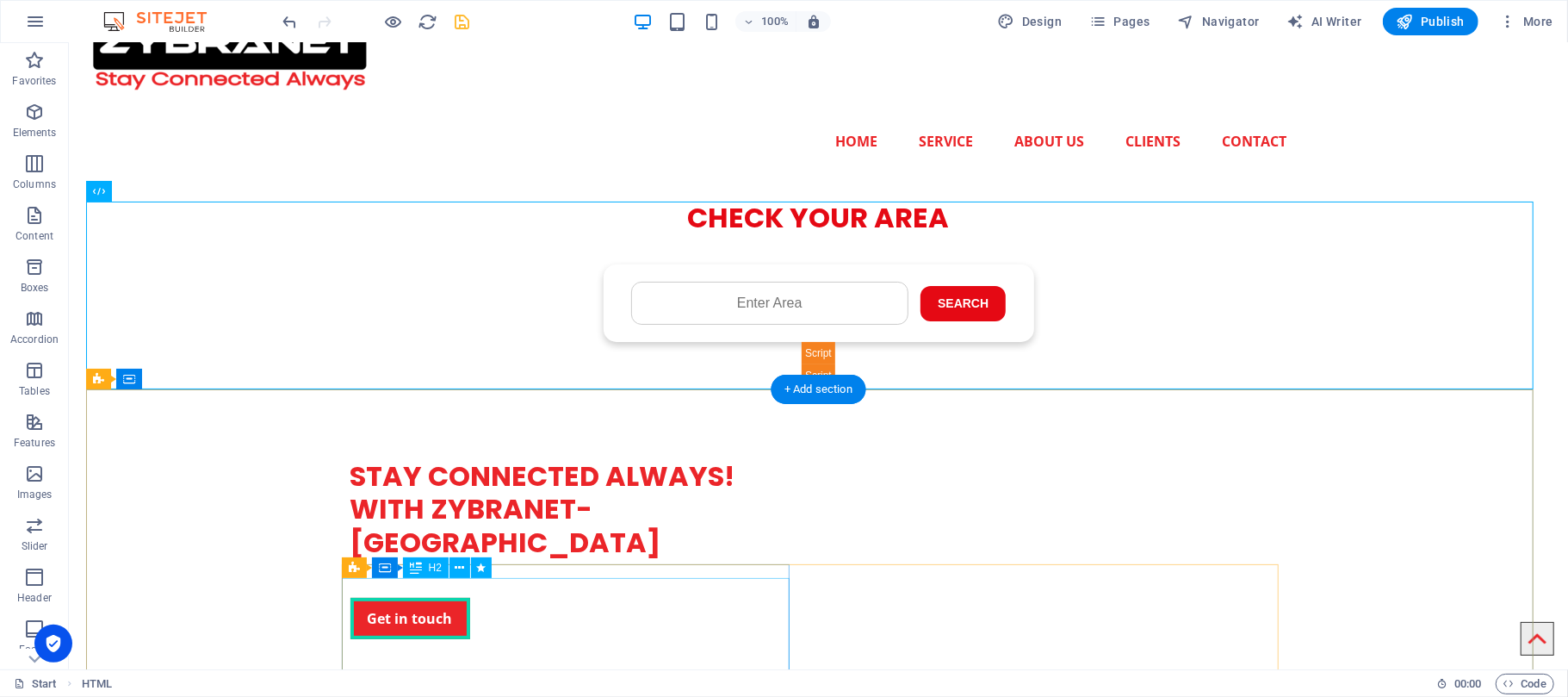 click on "STAY CONNECTED ALWAYS! WITH ZYBRANET- [GEOGRAPHIC_DATA]" at bounding box center [573, 492] 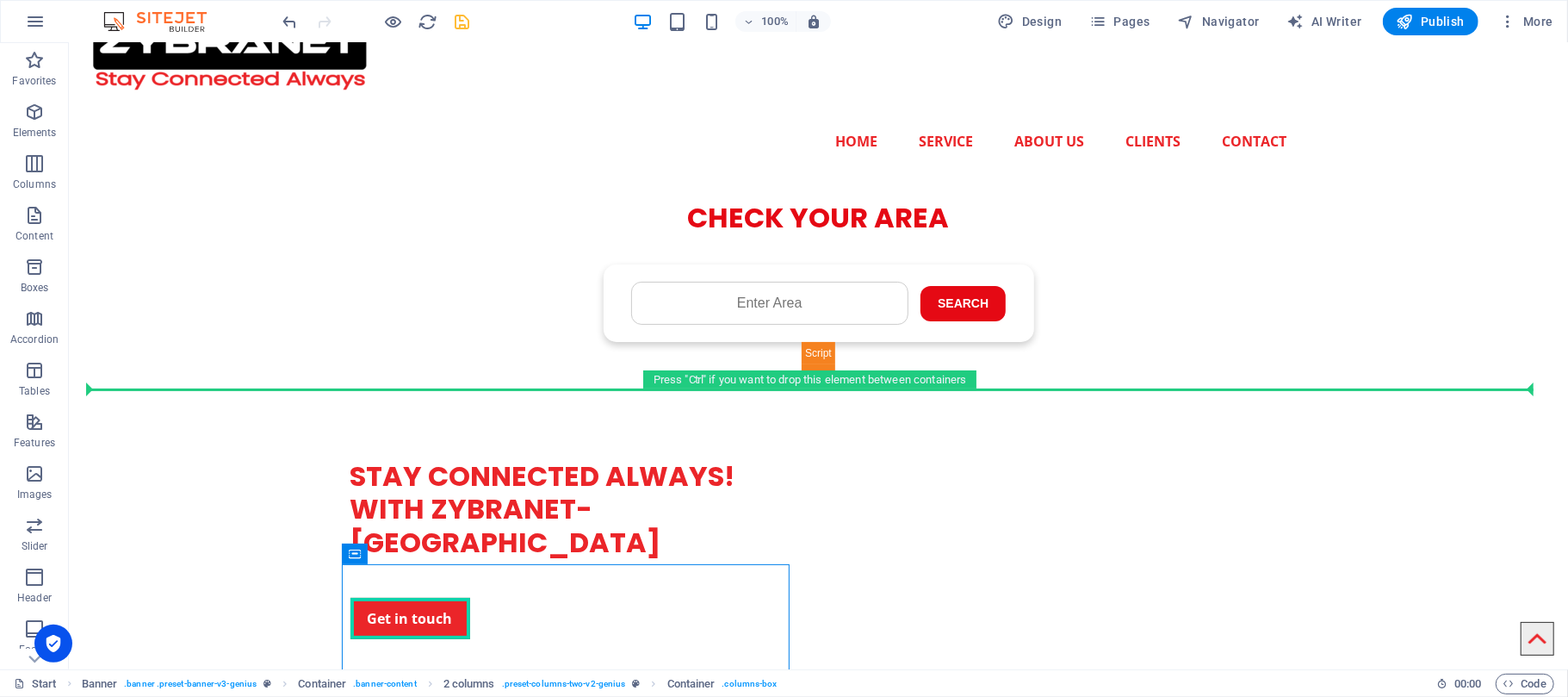 drag, startPoint x: 464, startPoint y: 597, endPoint x: 375, endPoint y: 328, distance: 283.34078 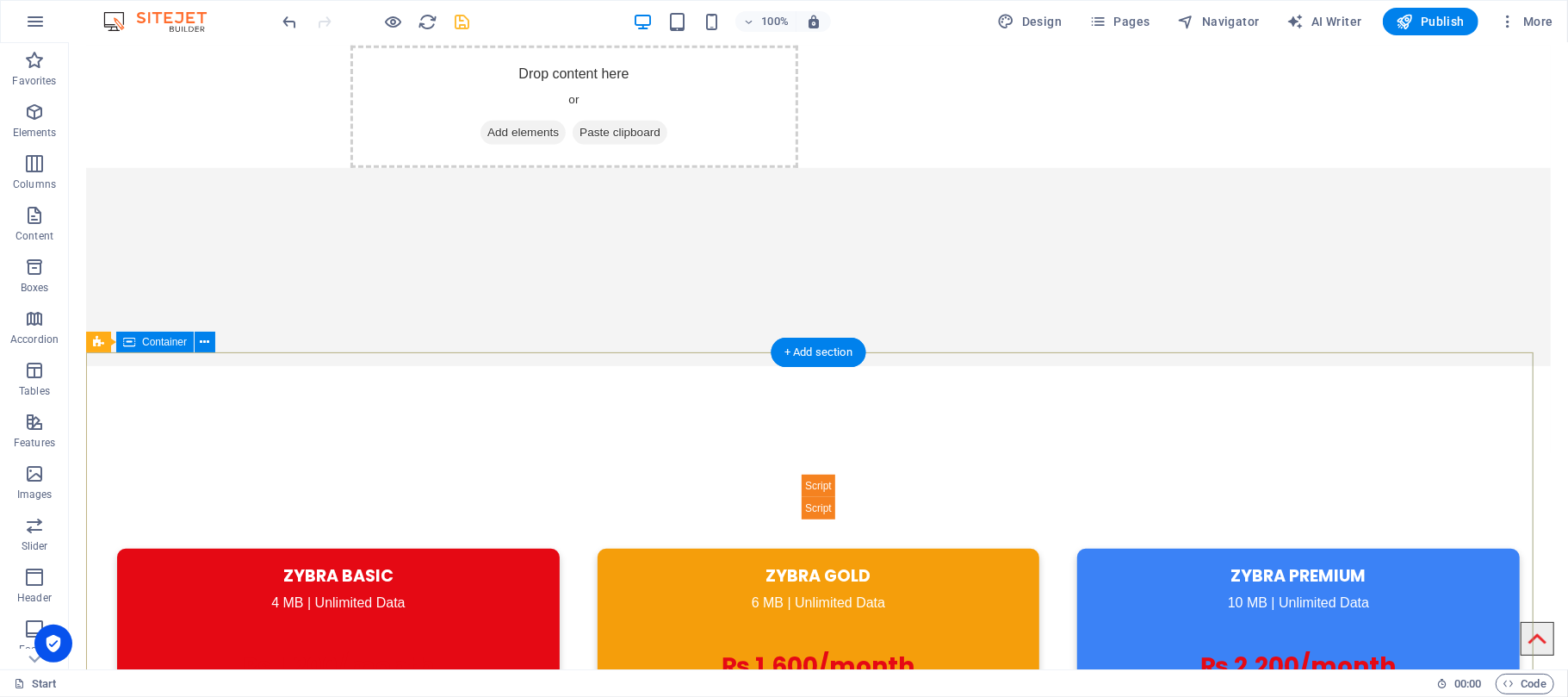 scroll, scrollTop: 293, scrollLeft: 0, axis: vertical 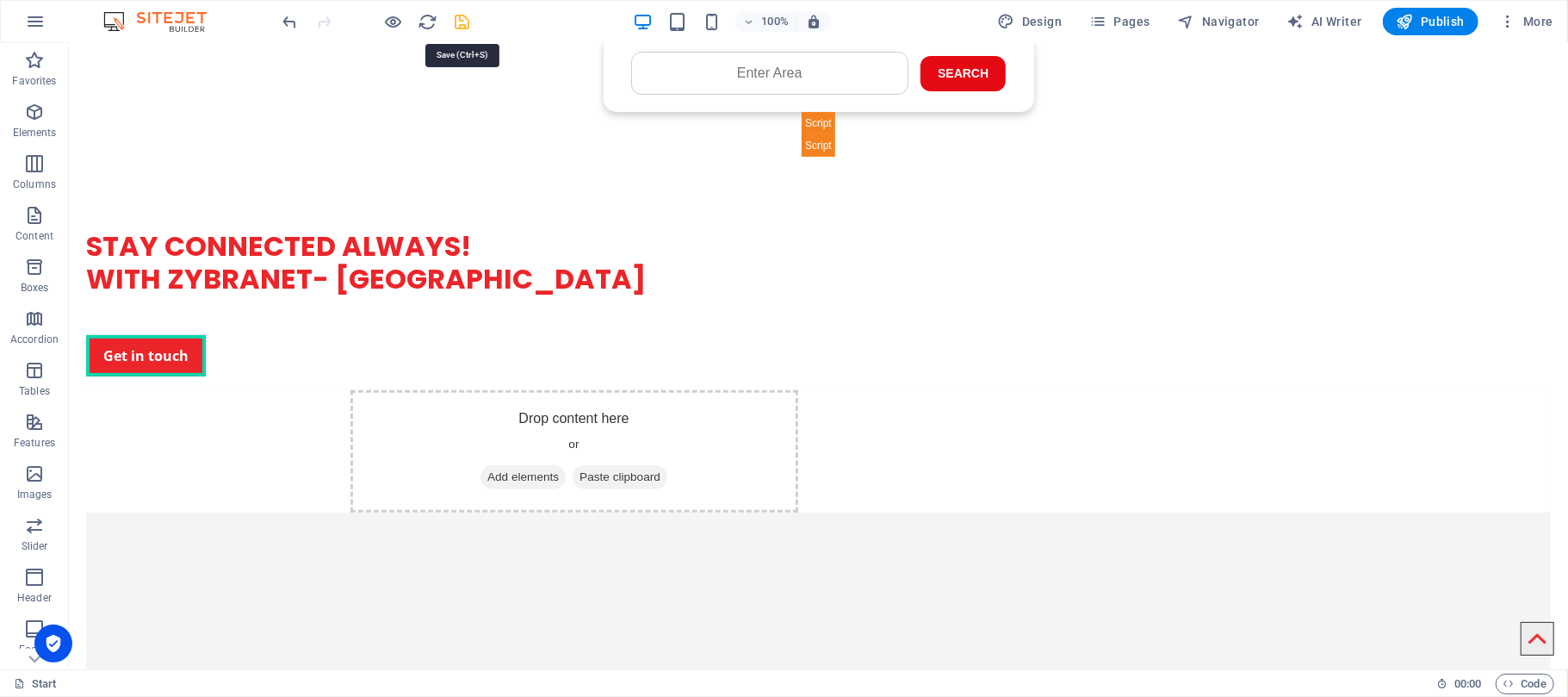 click at bounding box center (462, 22) 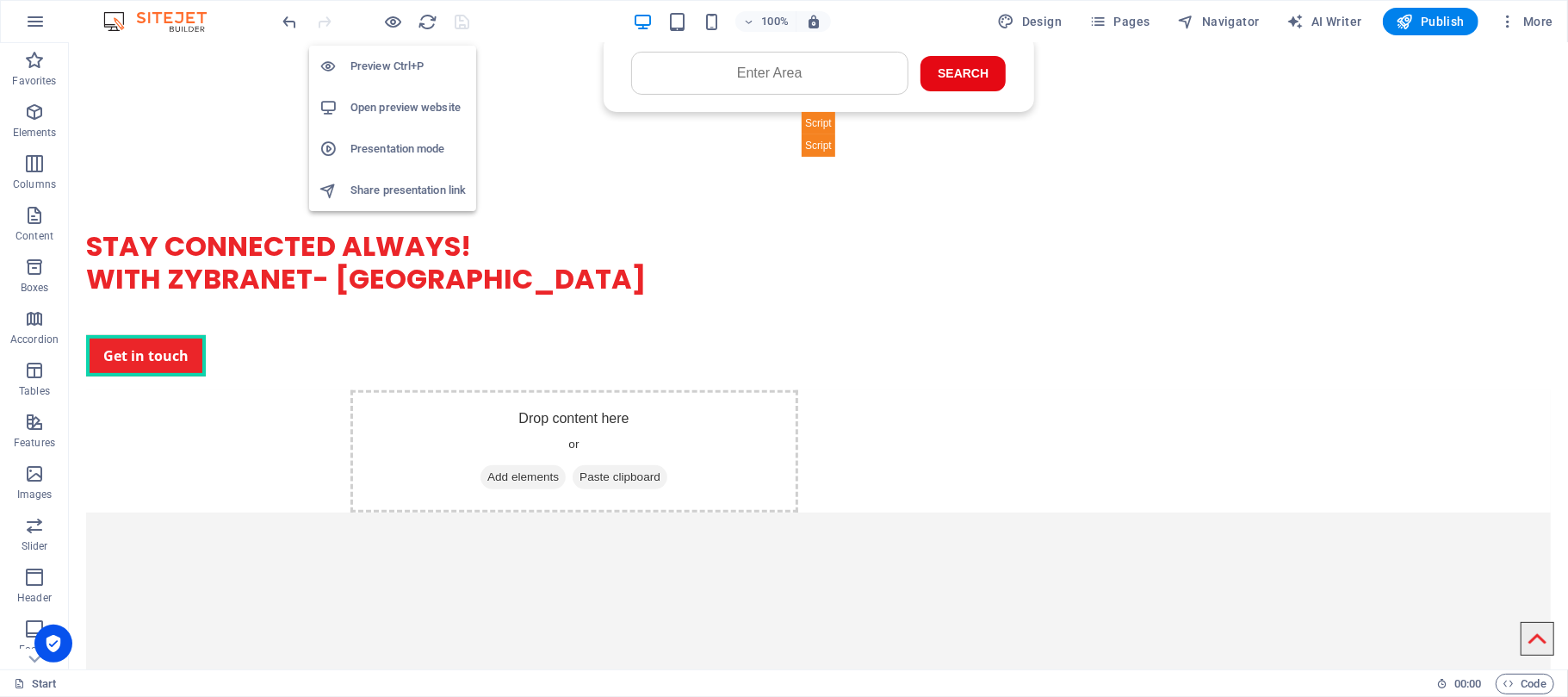 click on "Open preview website" at bounding box center (408, 108) 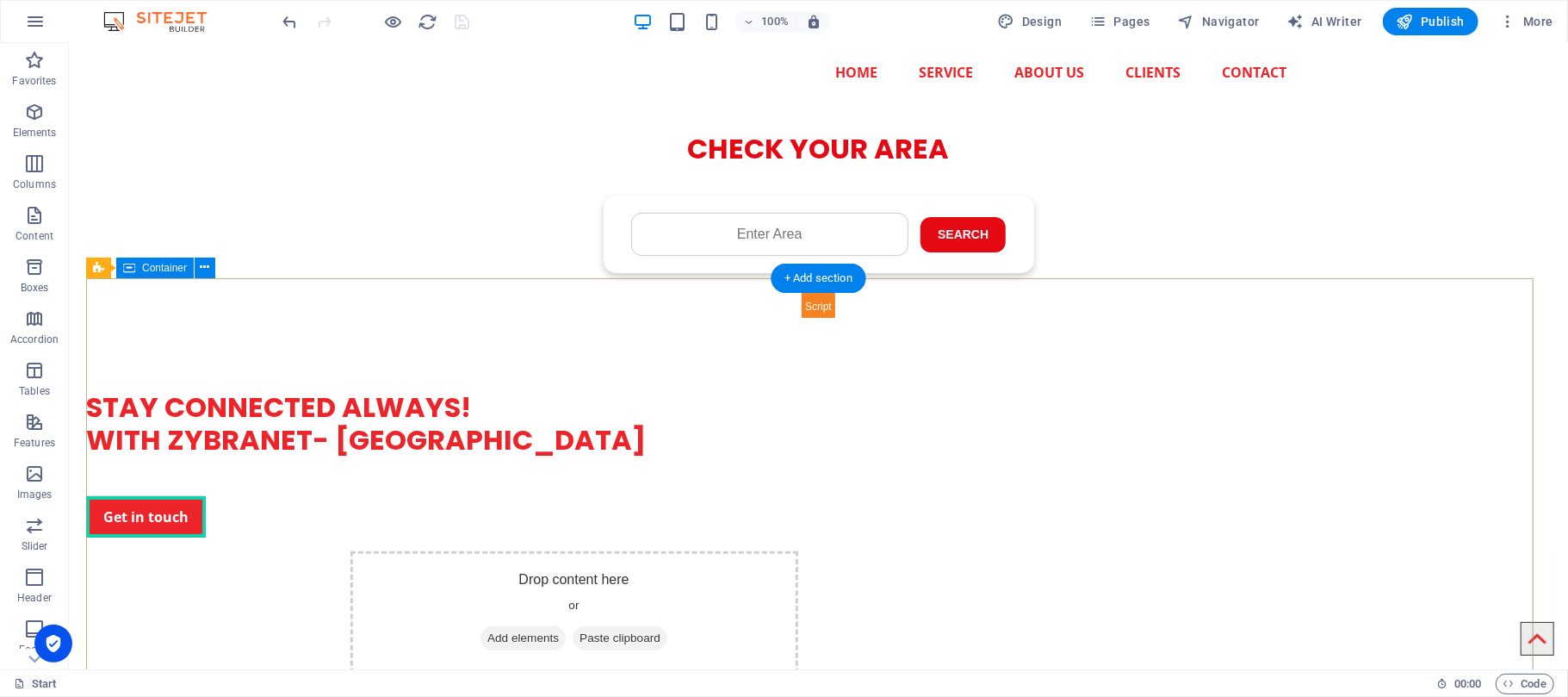 scroll, scrollTop: 408, scrollLeft: 0, axis: vertical 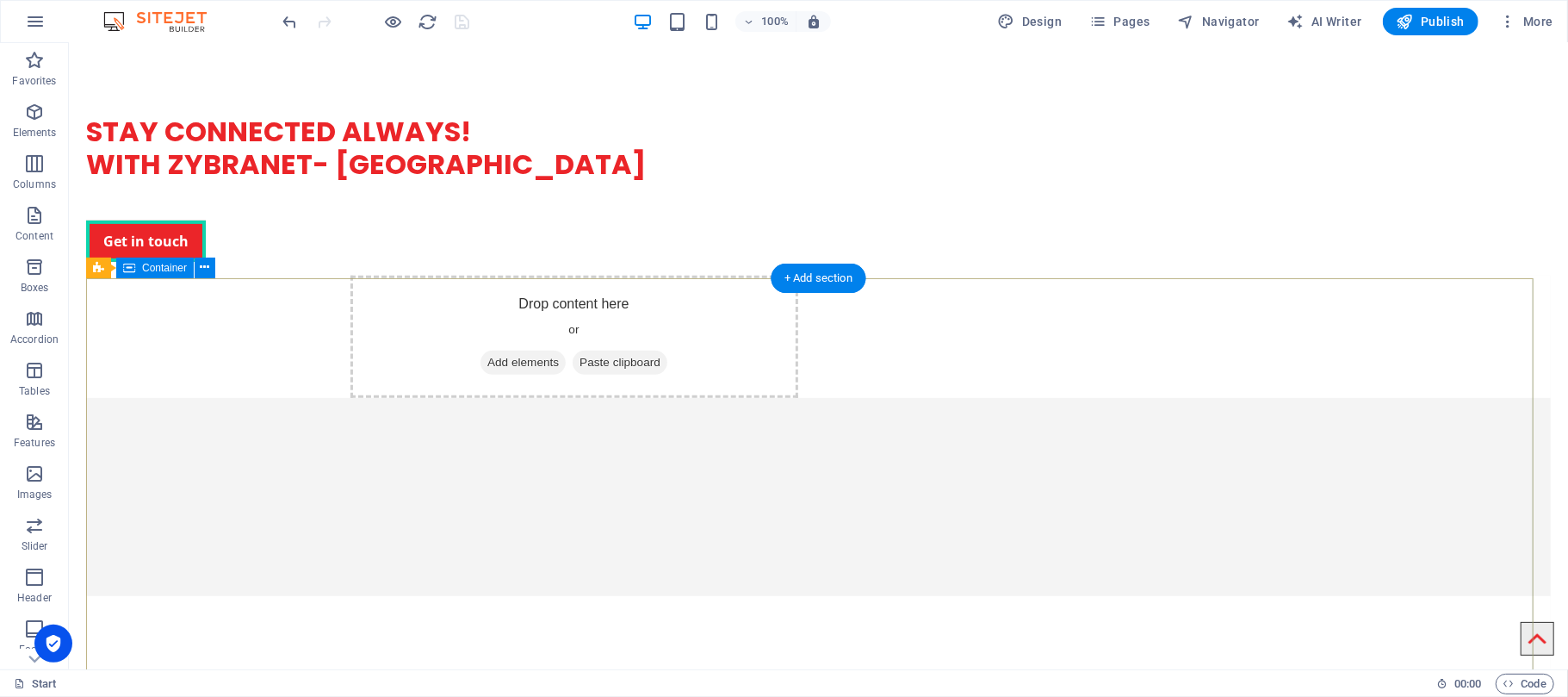 click on "Drop content here or  Add elements  Paste clipboard" at bounding box center [817, 336] 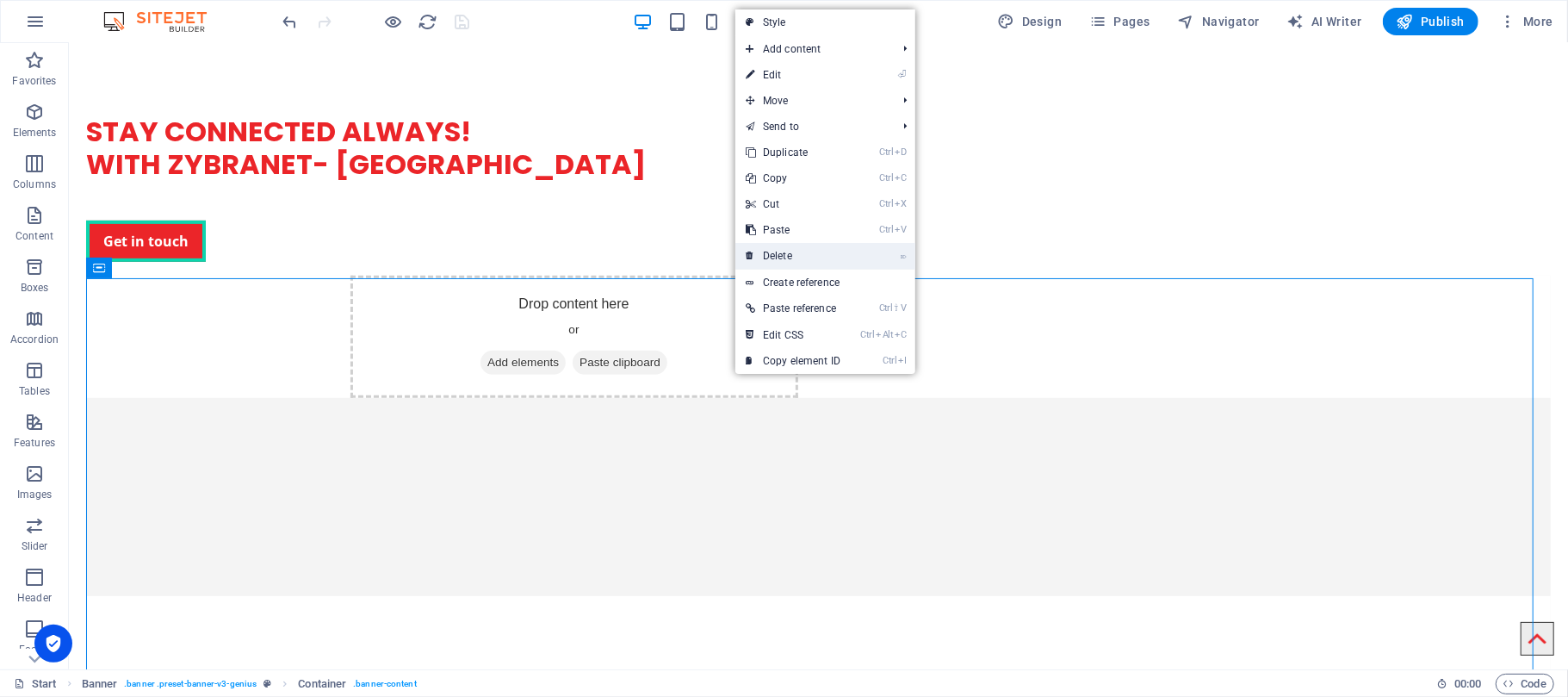 click on "⌦  Delete" at bounding box center [793, 256] 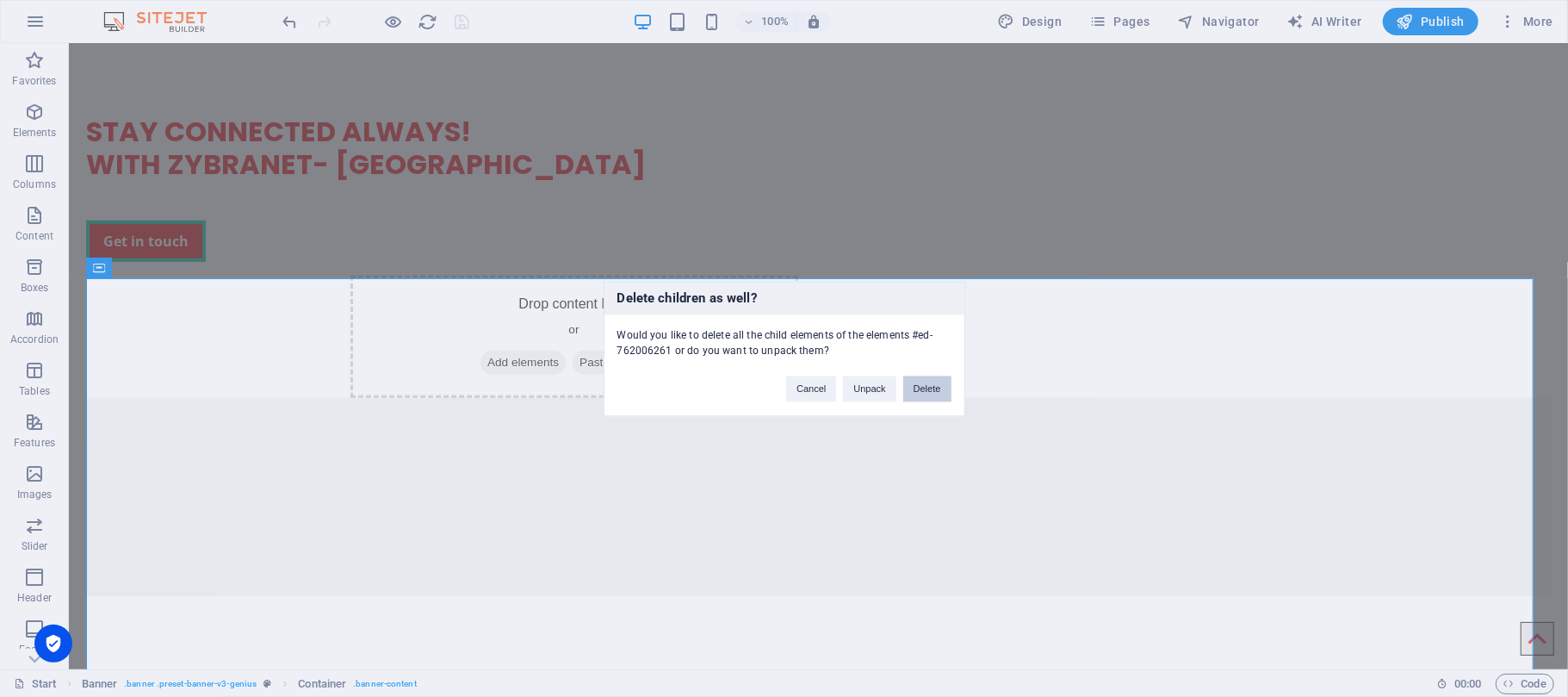 click on "Delete" at bounding box center [927, 389] 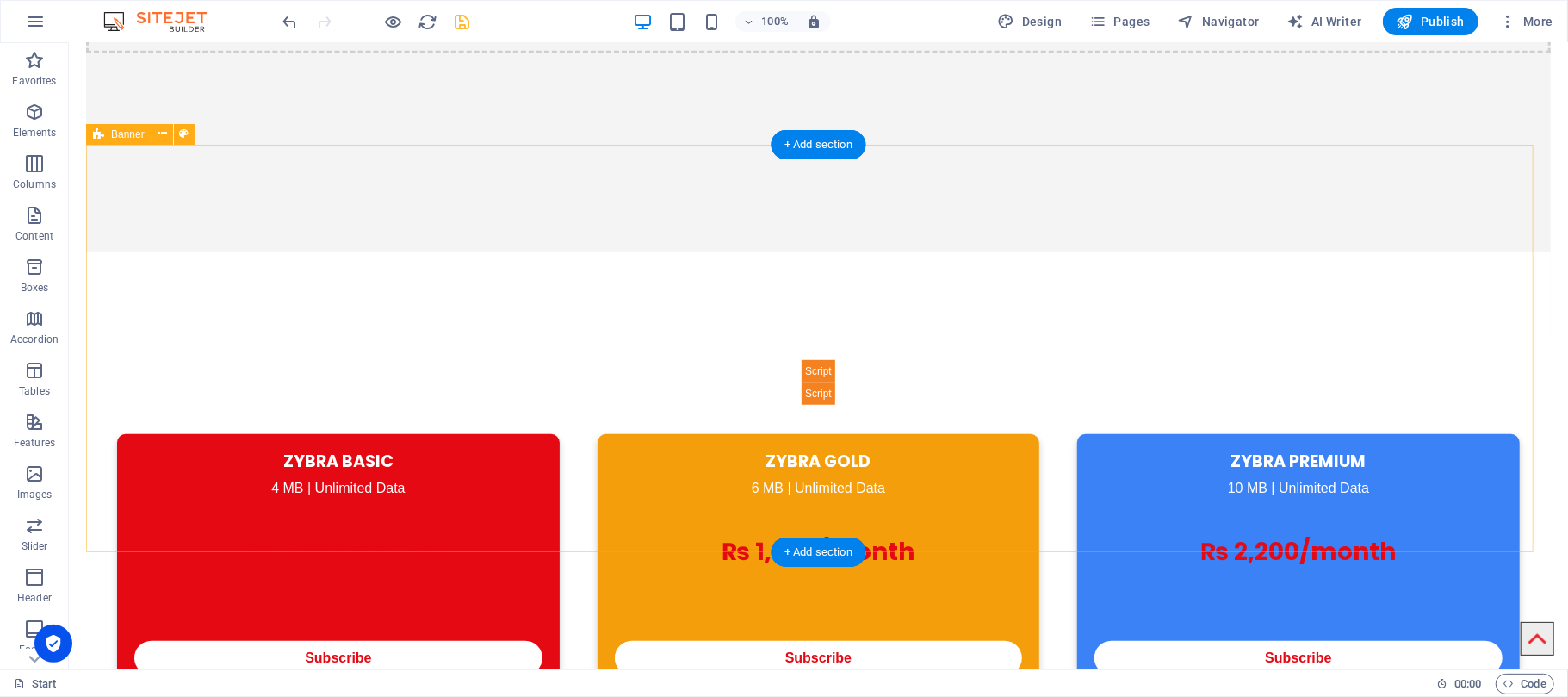 scroll, scrollTop: 522, scrollLeft: 0, axis: vertical 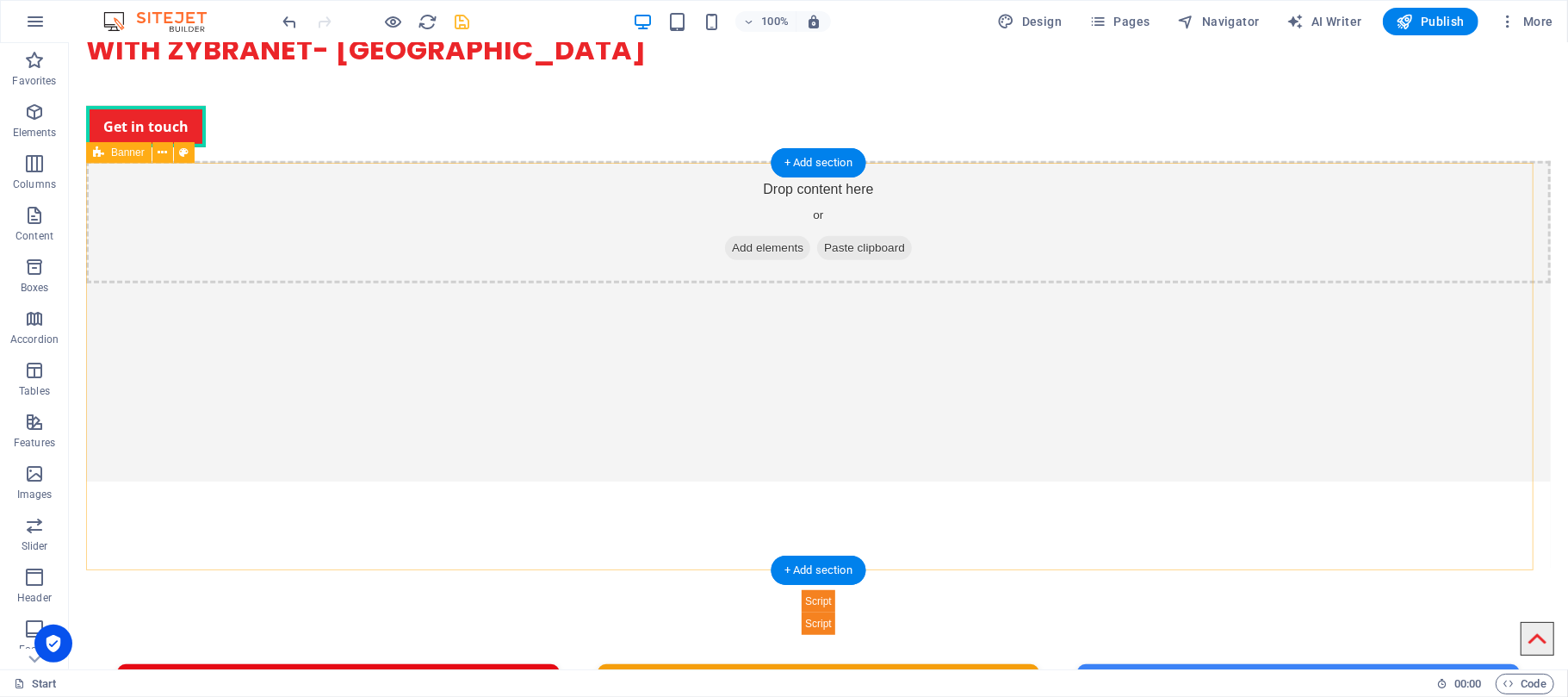 click on "Drop content here or  Add elements  Paste clipboard" at bounding box center (817, 364) 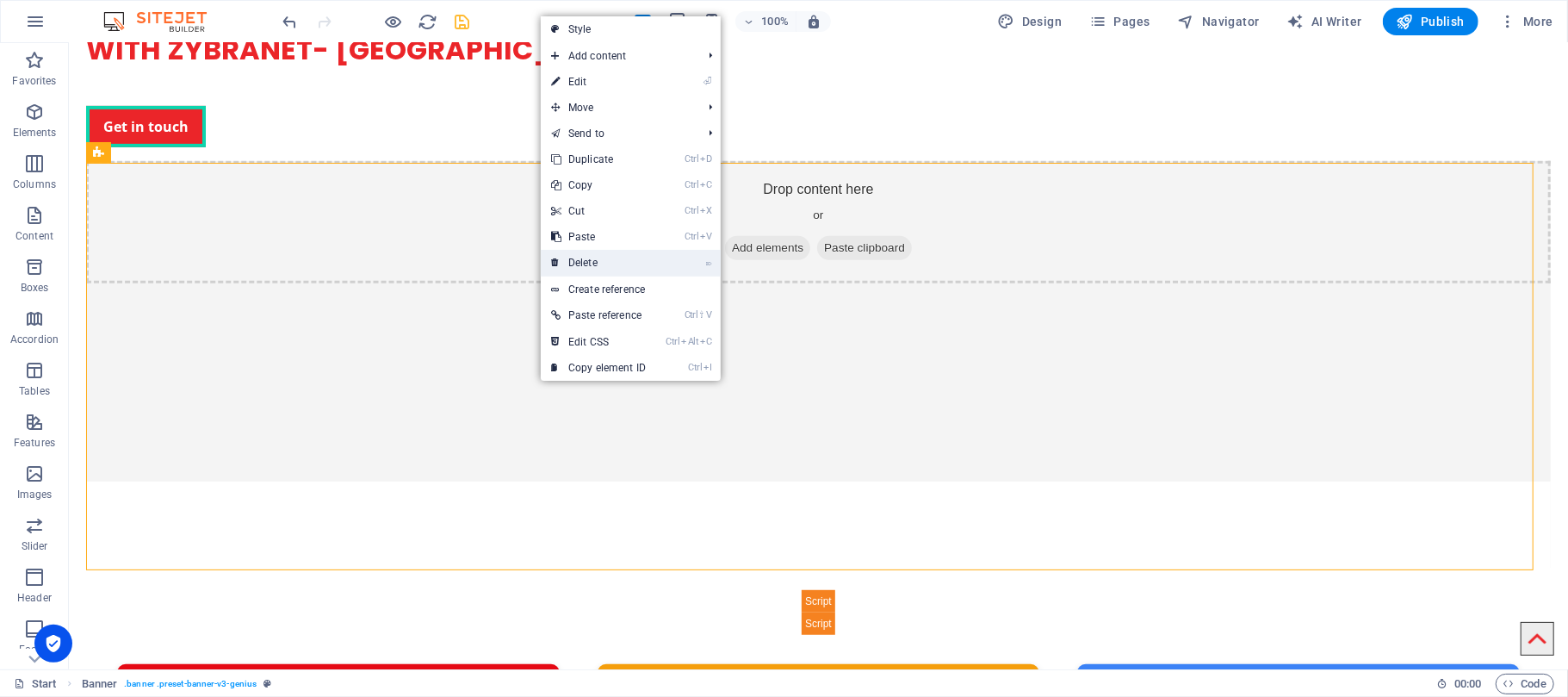 click on "⌦  Delete" at bounding box center [598, 263] 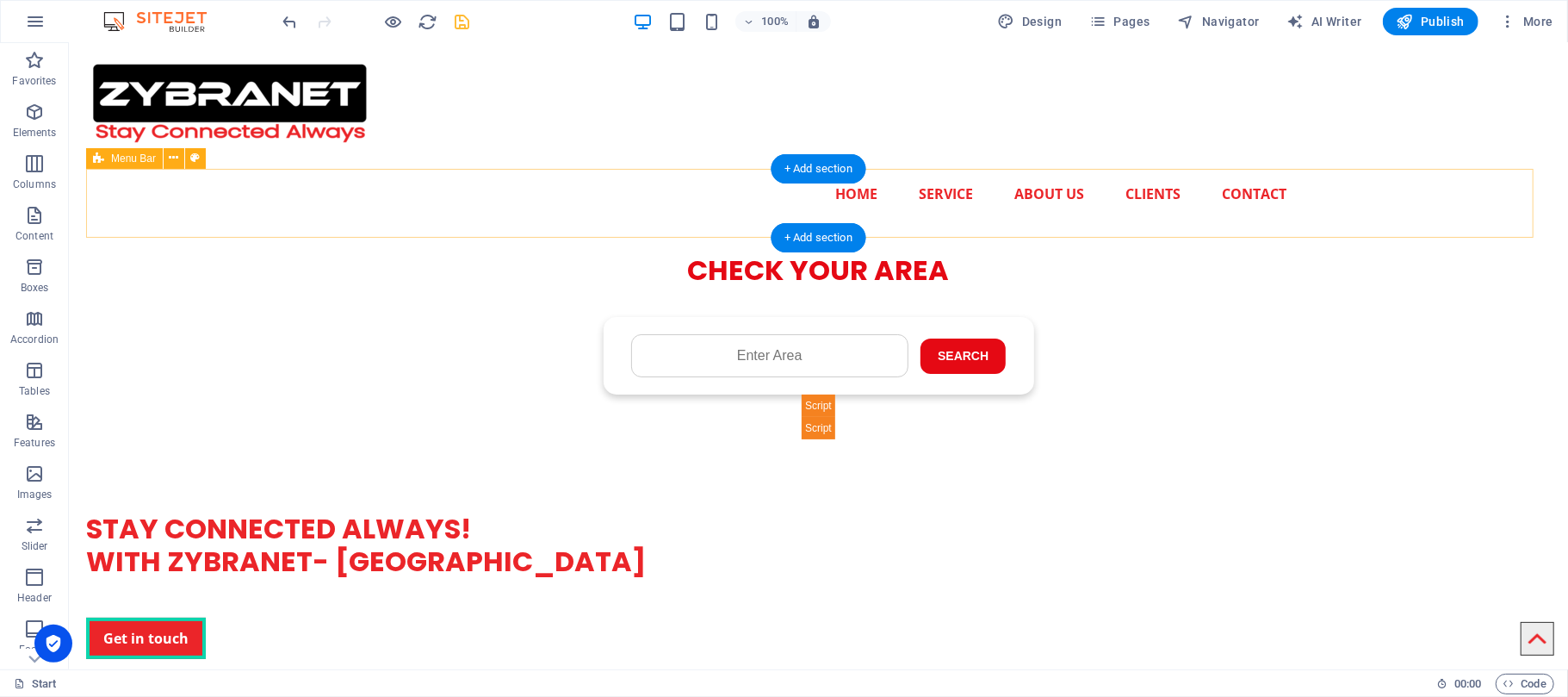 scroll, scrollTop: 0, scrollLeft: 0, axis: both 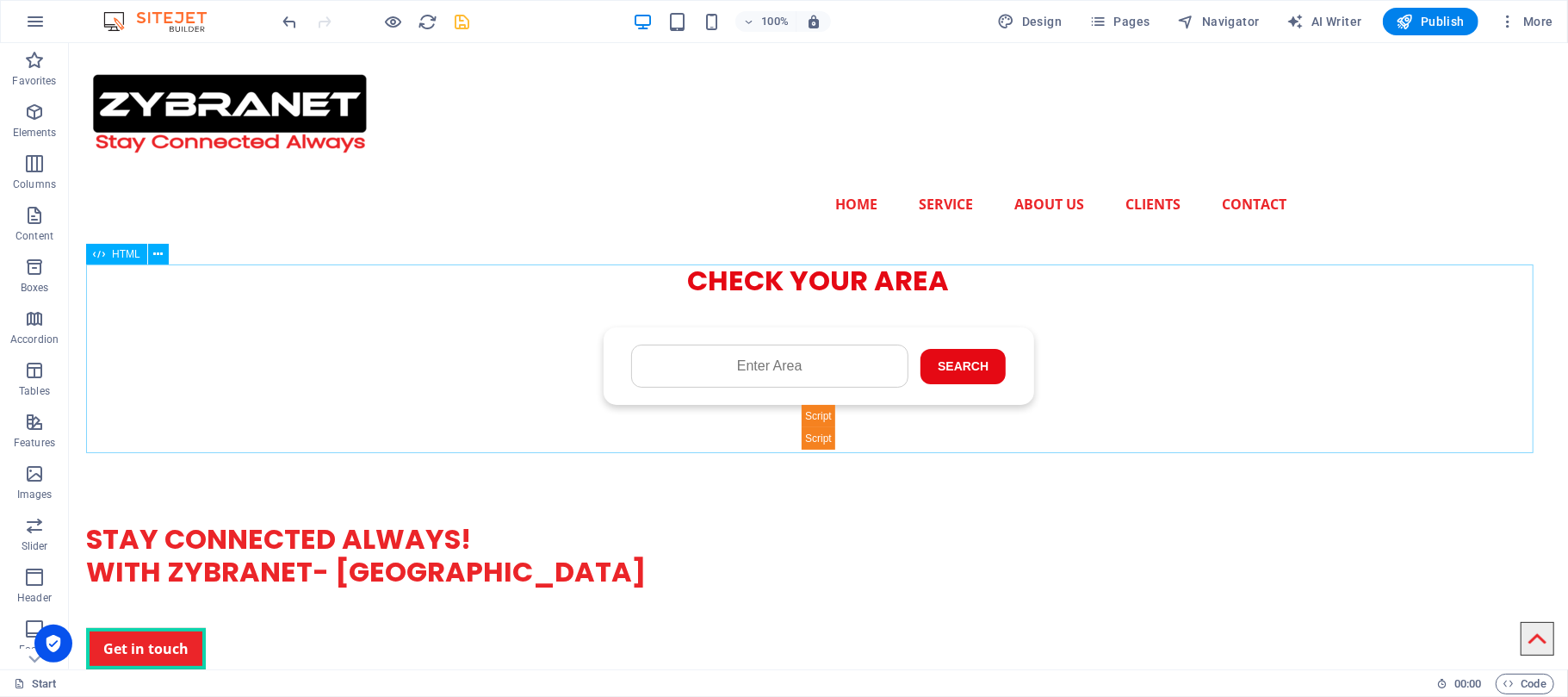 click on "Check Availability - ZYBRA
CHECK YOUR AREA
Search
Submit Your Details
Name
Father's Name
Area
Select Package
Basic 4MB
Gold 6MB
Premium 10MB
Premium Plus 20MB
Submit" at bounding box center (817, 356) 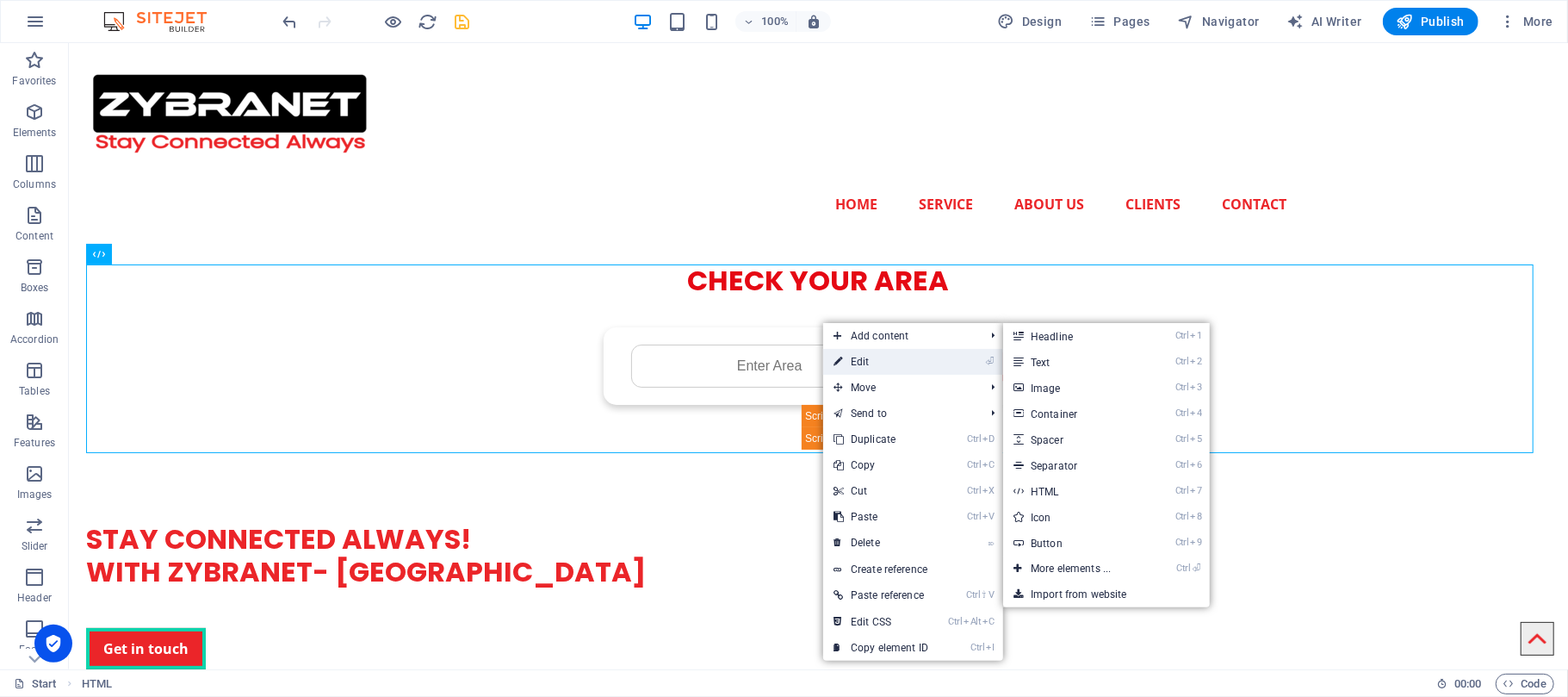 click on "⏎  Edit" at bounding box center (881, 362) 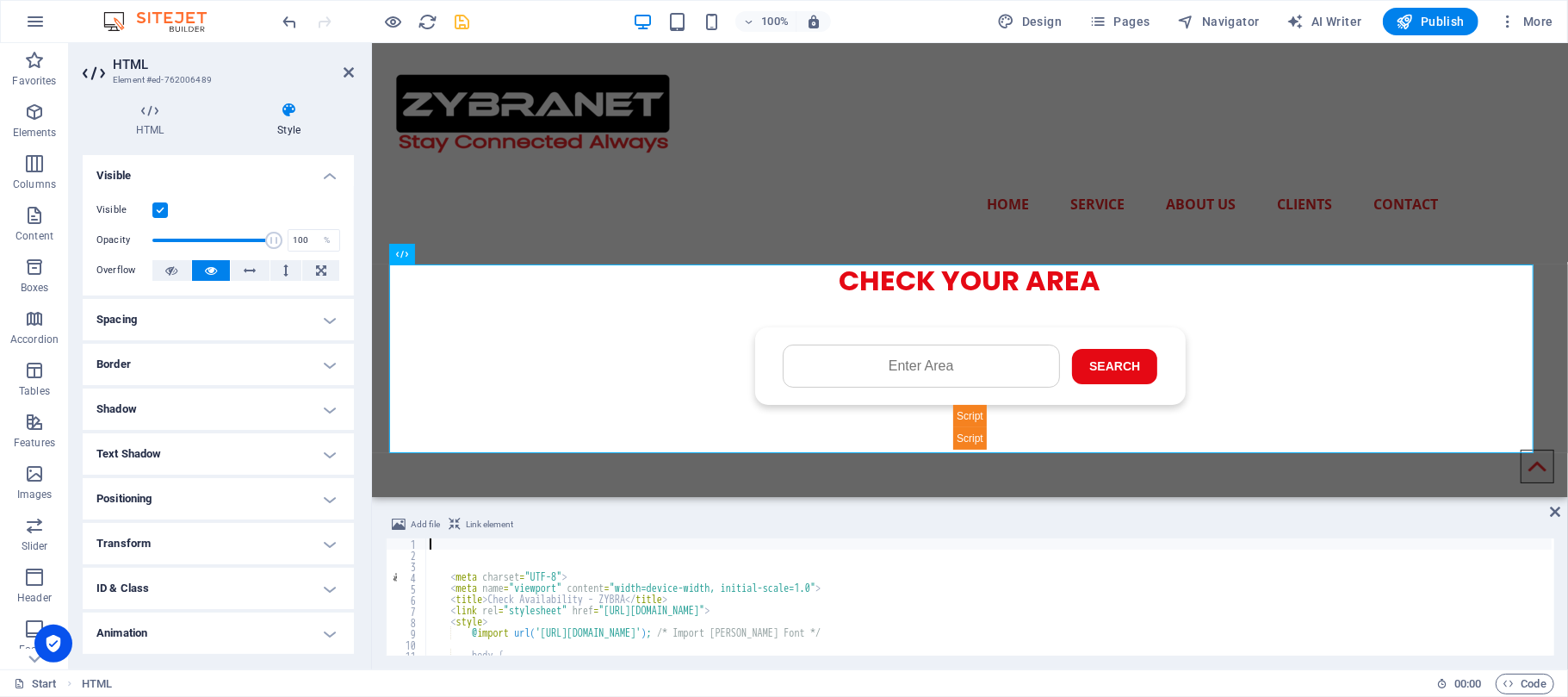 click on "< meta   charset = "UTF-8" >      < meta   name = "viewport"   content = "width=device-width, initial-scale=1.0" >      < title > Check Availability - ZYBRA </ title >      < link   rel = "stylesheet"   href = "[URL][DOMAIN_NAME]" >      < style >           @ import   url( '[URL][DOMAIN_NAME]' ) ;   /* Import [PERSON_NAME] Font */           body   {                background-color :   #f4f7fa ;" at bounding box center (1100, 607) 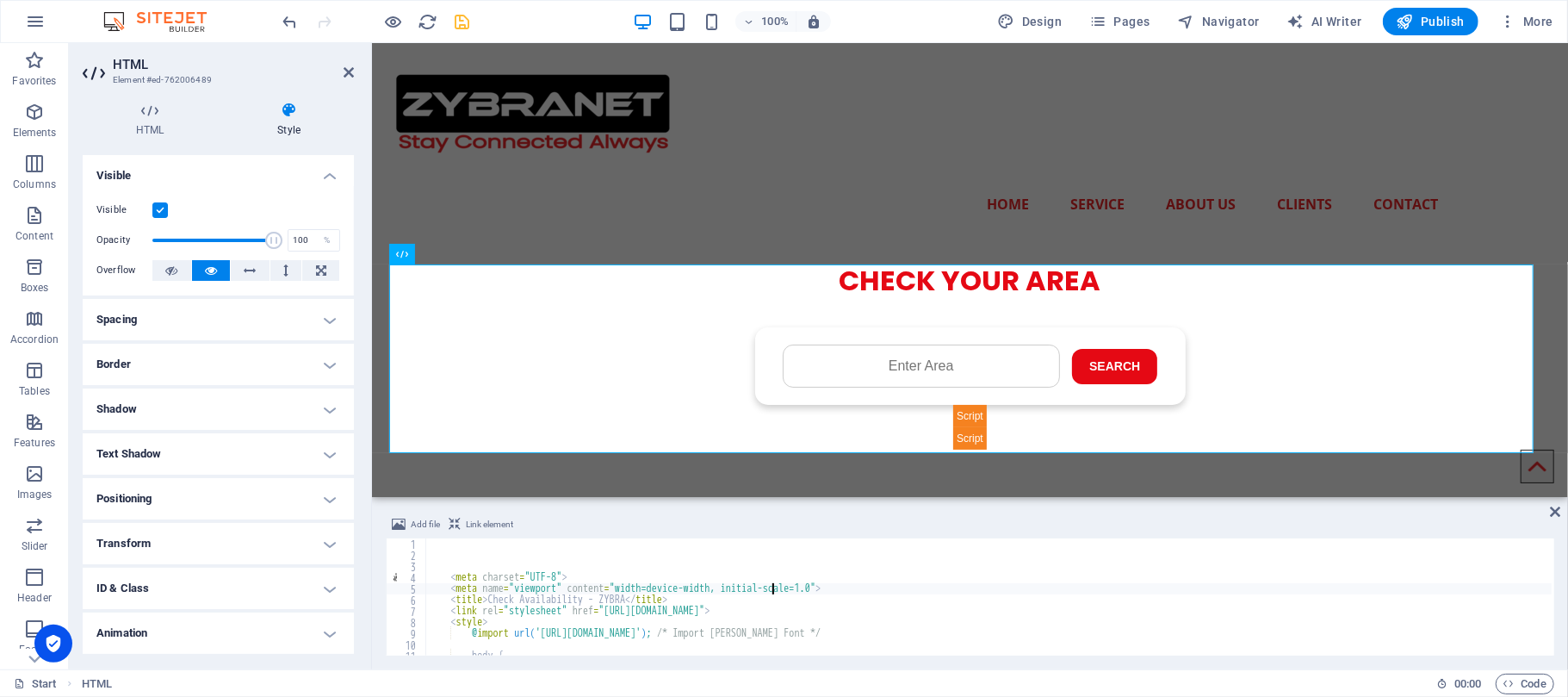type 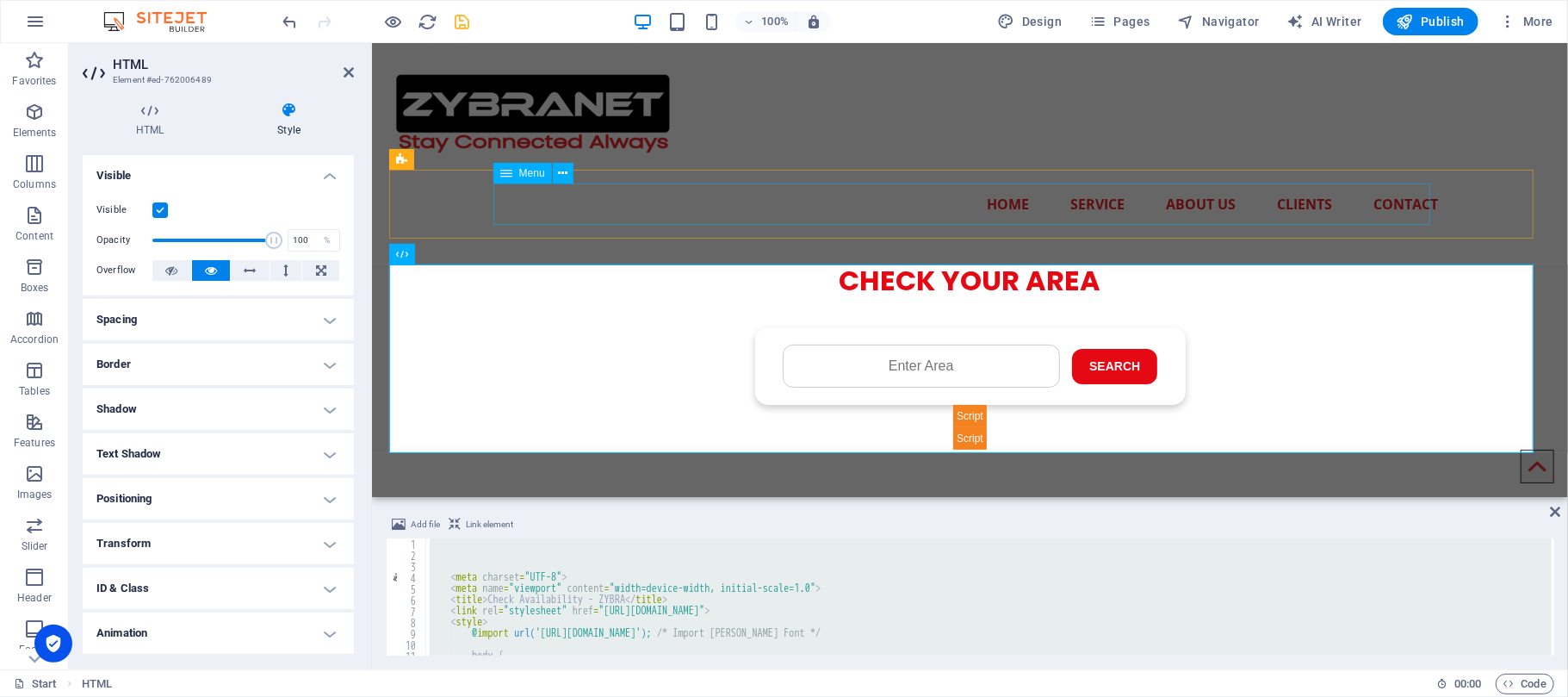 click on "Home Service About us Clients Contact" at bounding box center [970, 203] 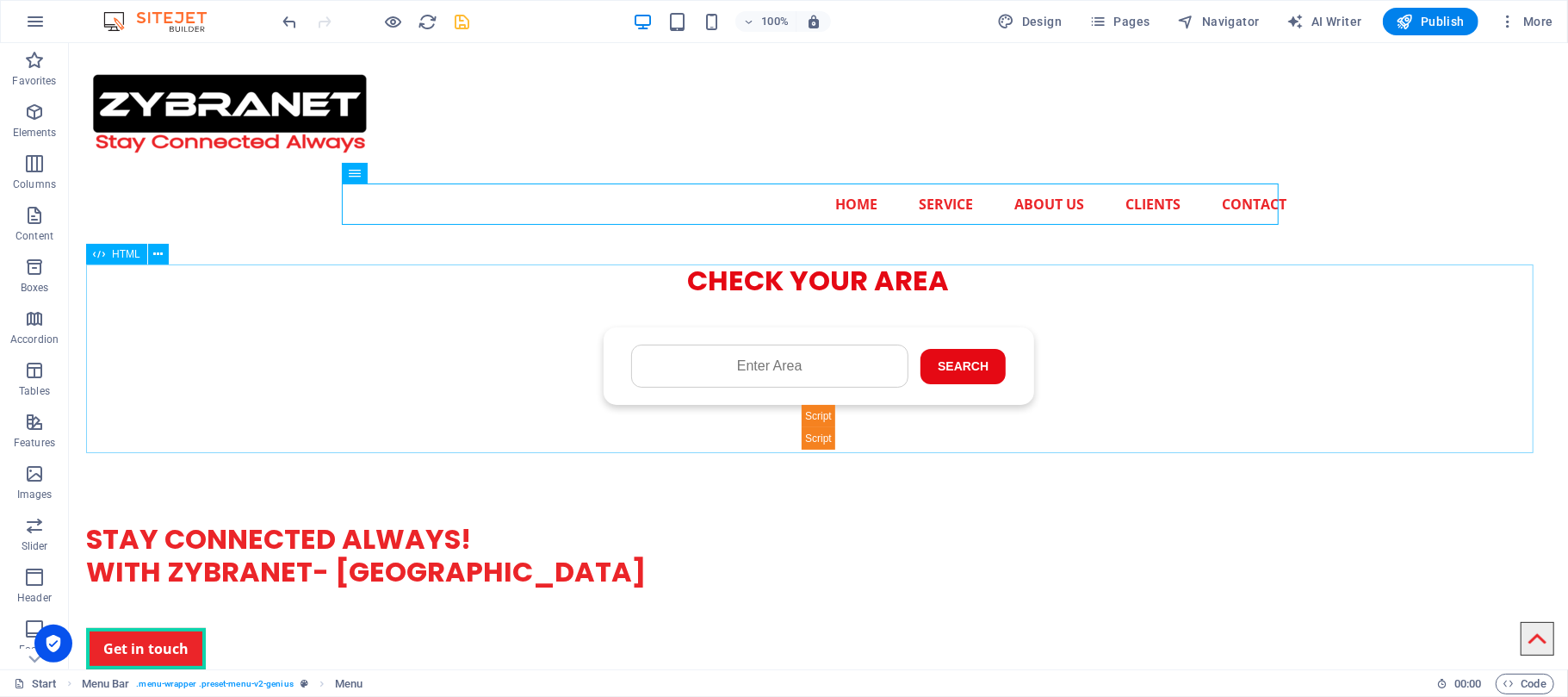 click on "Check Availability - ZYBRA
CHECK YOUR AREA
Search
Submit Your Details
Name
Father's Name
Area
Select Package
Basic 4MB
Gold 6MB
Premium 10MB
Premium Plus 20MB
Submit" at bounding box center (817, 356) 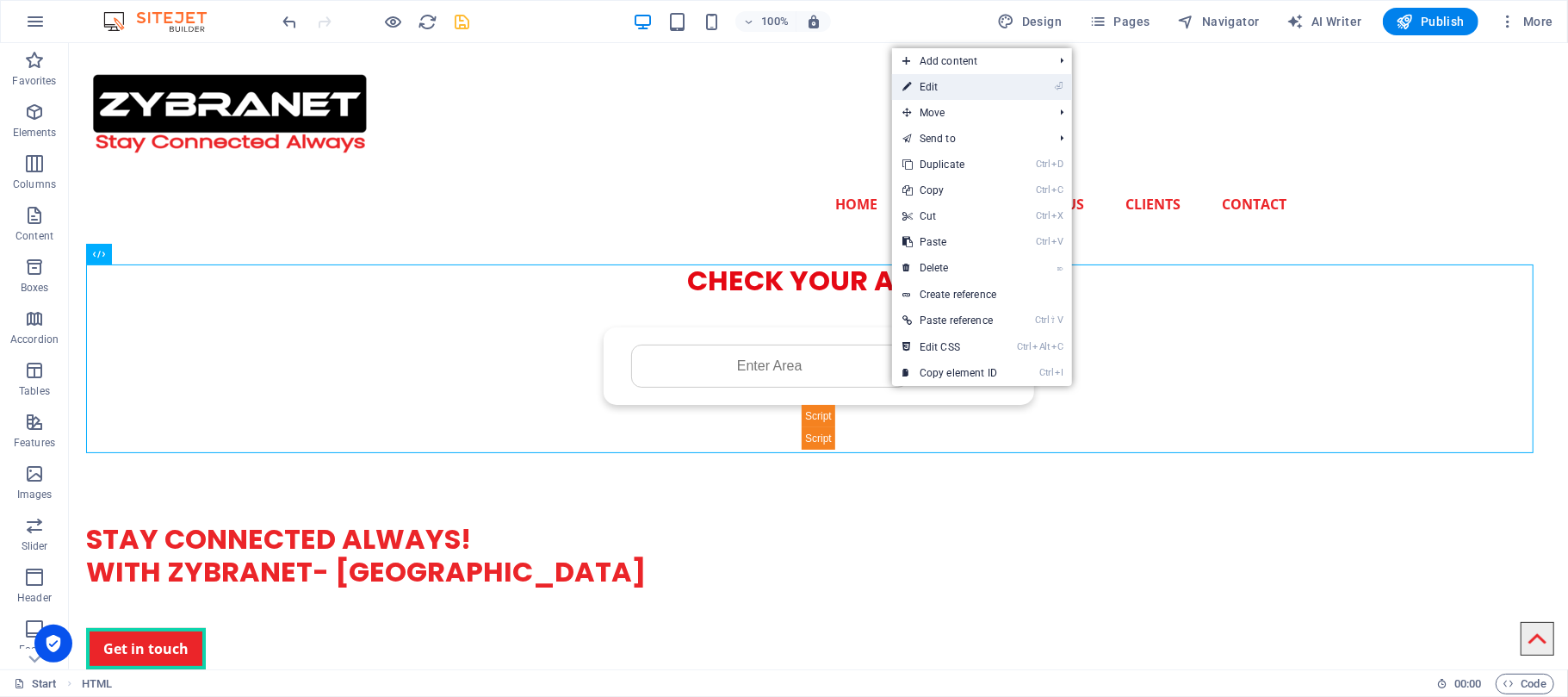click on "⏎  Edit" at bounding box center (950, 87) 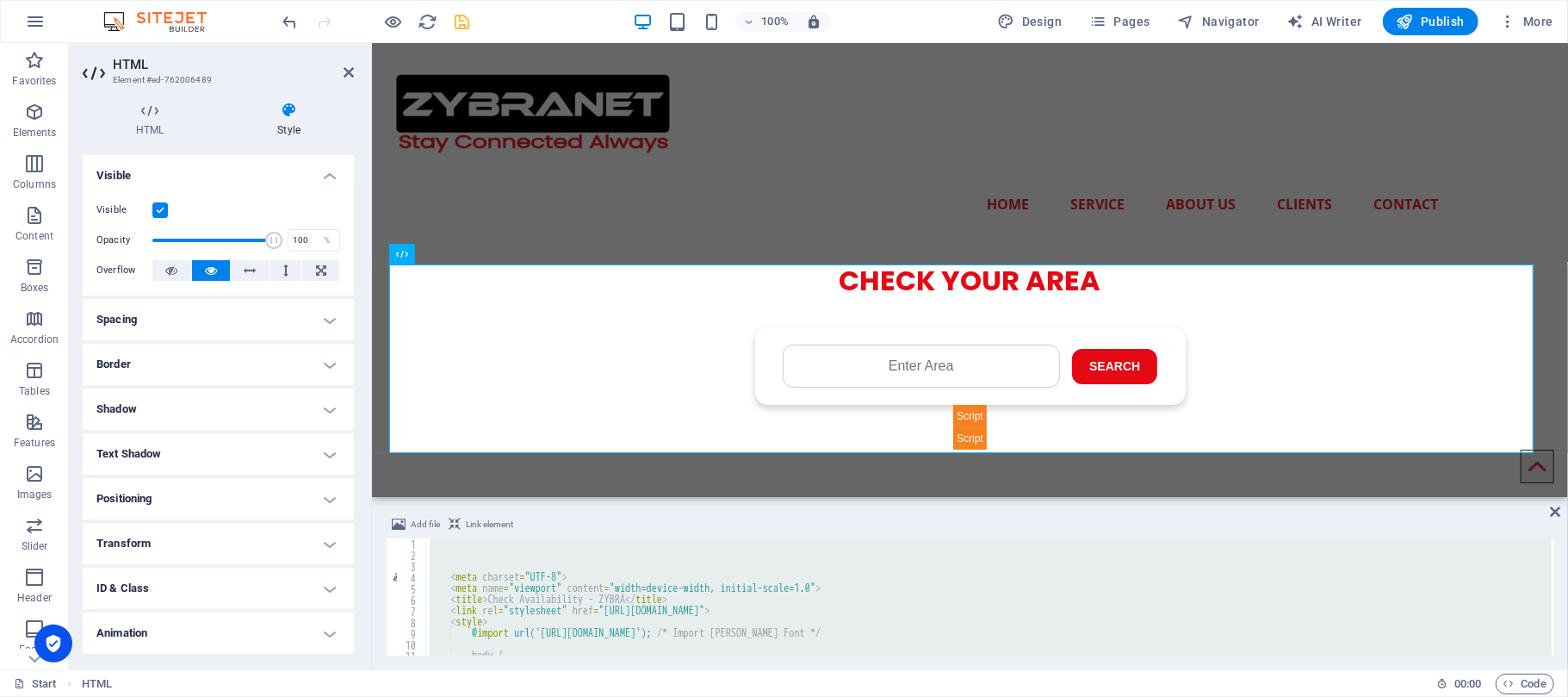 click on "< meta   charset = "UTF-8" >      < meta   name = "viewport"   content = "width=device-width, initial-scale=1.0" >      < title > Check Availability - ZYBRA </ title >      < link   rel = "stylesheet"   href = "[URL][DOMAIN_NAME]" >      < style >           @ import   url( '[URL][DOMAIN_NAME]' ) ;   /* Import [PERSON_NAME] Font */           body   {                background-color :   #f4f7fa ;" at bounding box center (989, 597) 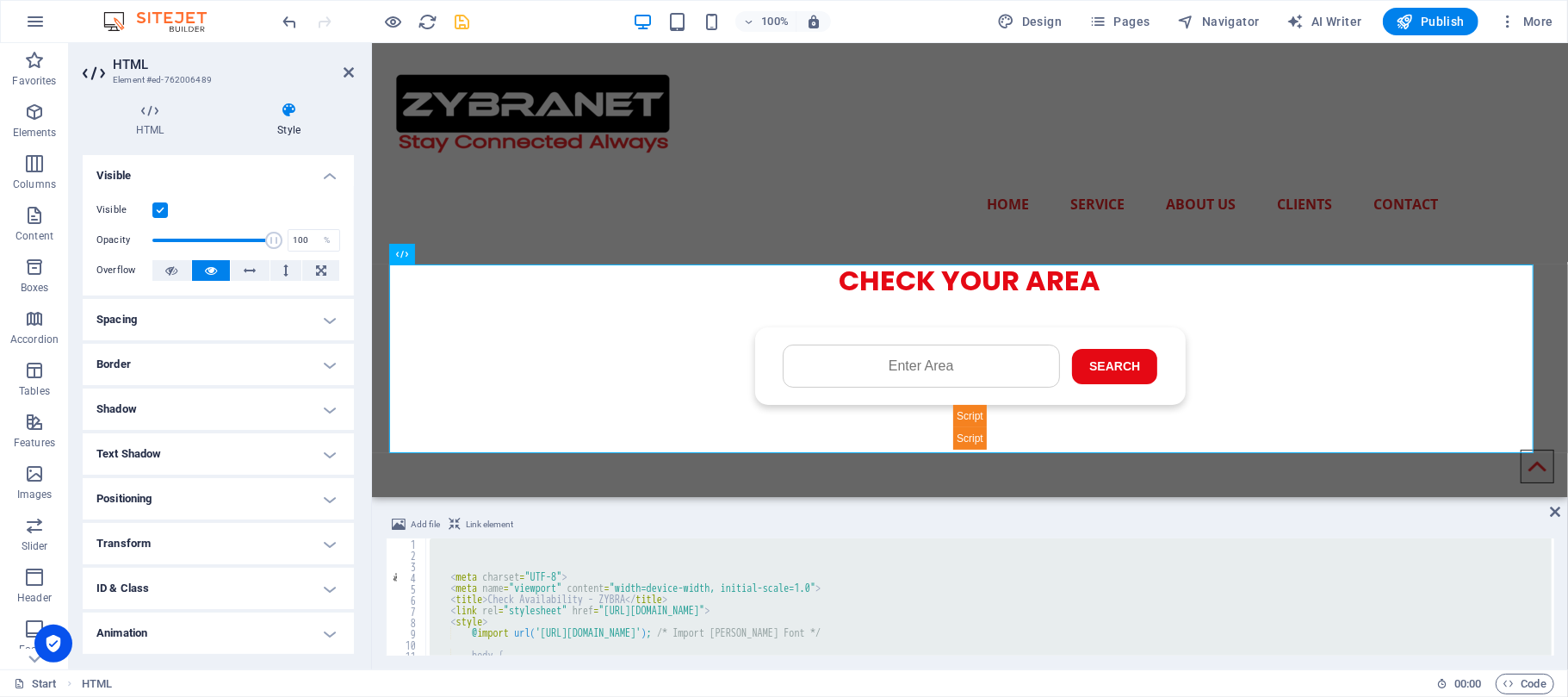type on "<link rel="stylesheet" href="[URL][DOMAIN_NAME]">" 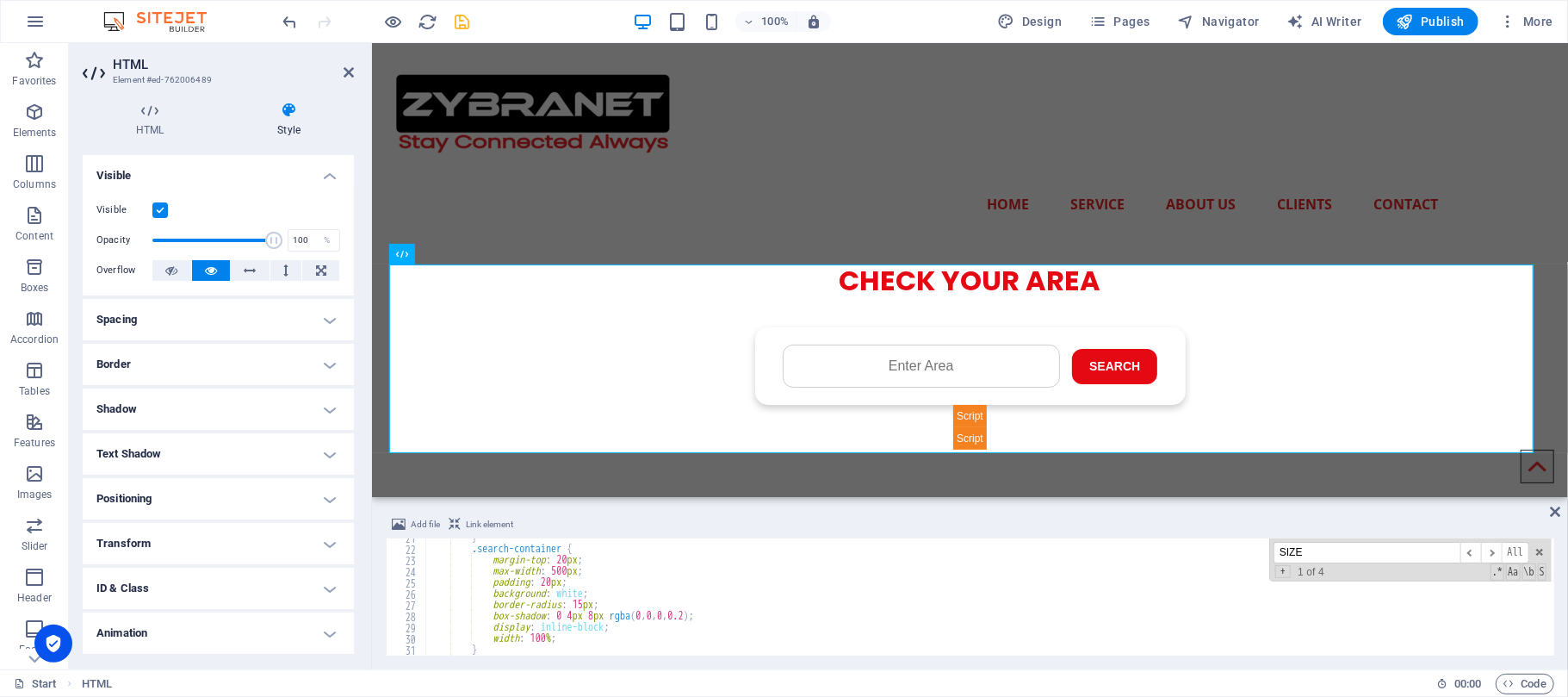 scroll, scrollTop: 231, scrollLeft: 0, axis: vertical 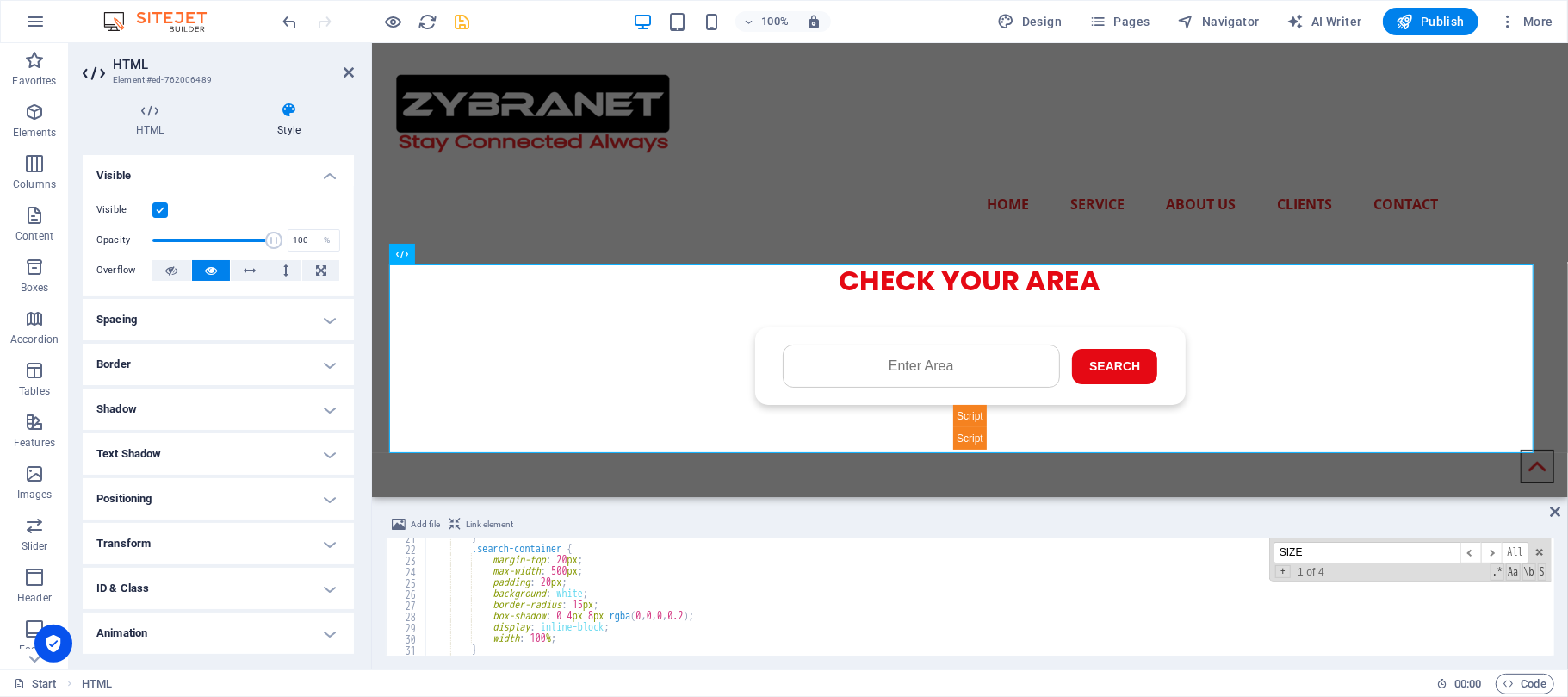 type on "SIZE" 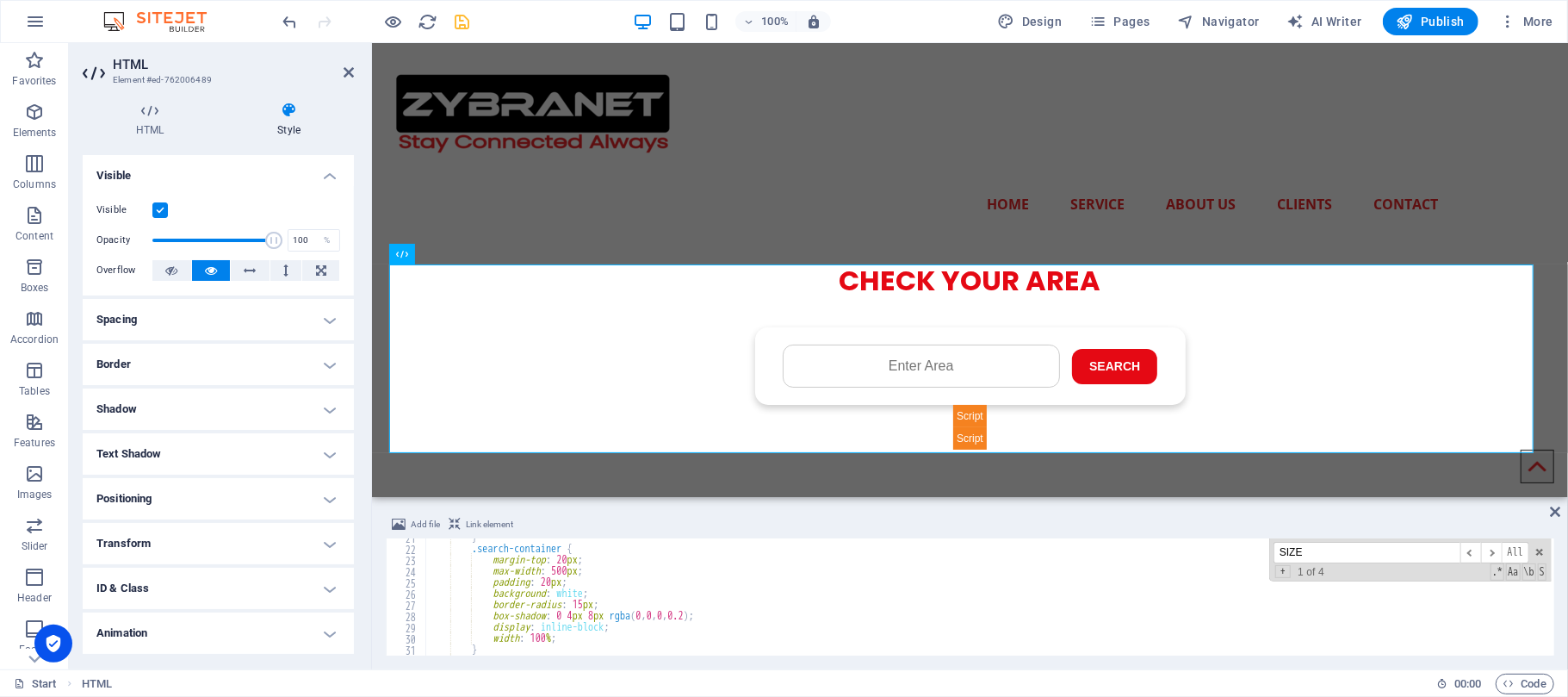 click on "}           .search-container   {                margin-top :   20 px ;                max-width :   500 px ;                padding :   20 px ;                background :   white ;                border-radius :   15 px ;                box-shadow :   0   4 px   8 px   rgba ( 0 ,  0 ,  0 ,  0.2 ) ;                display :   inline-block ;                width :   100 % ;           }           .search-box   {" at bounding box center [1100, 601] 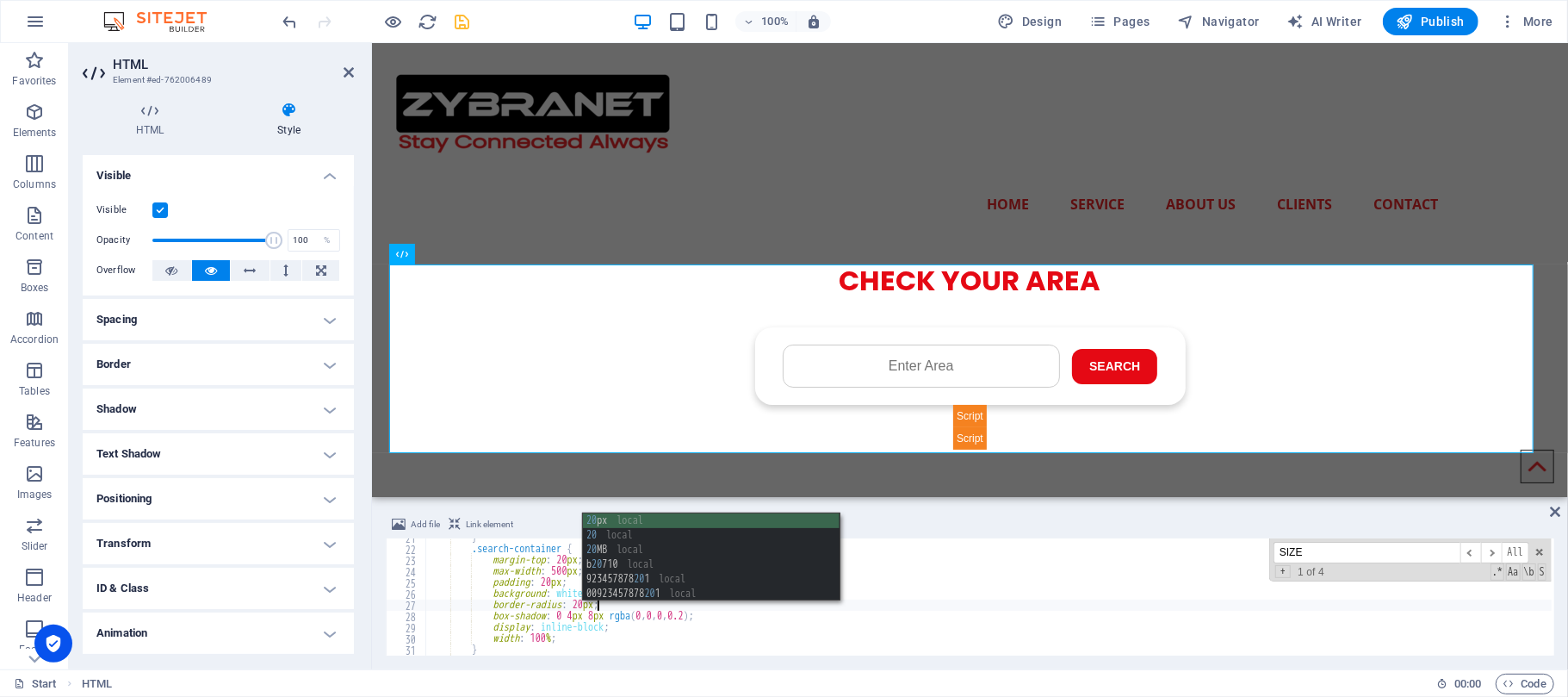 scroll, scrollTop: 0, scrollLeft: 14, axis: horizontal 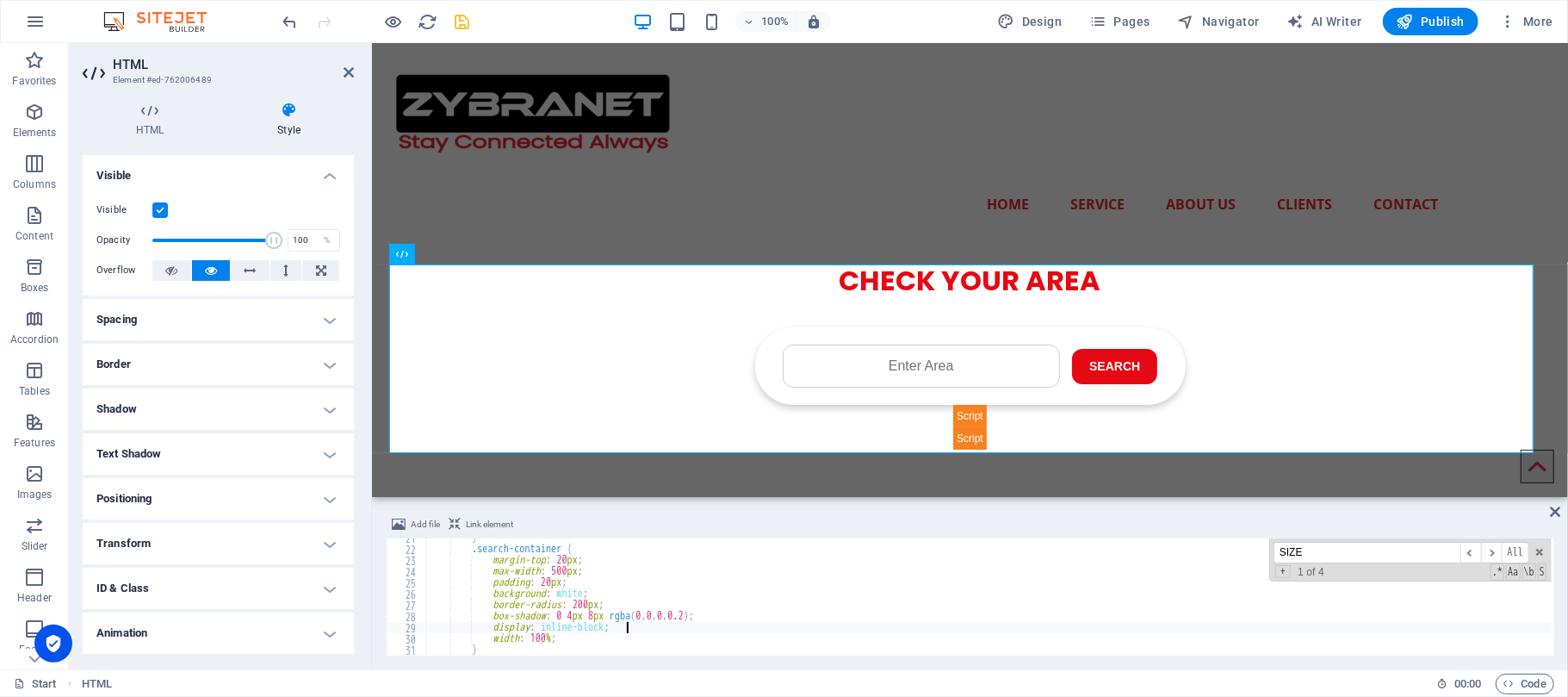 click on "}           .search-container   {                margin-top :   20 px ;                max-width :   500 px ;                padding :   20 px ;                background :   white ;                border-radius :   200 px ;                box-shadow :   0   4 px   8 px   rgba ( 0 ,  0 ,  0 ,  0.2 ) ;                display :   inline-block ;                width :   100 % ;           }           .search-box   {" at bounding box center (1100, 601) 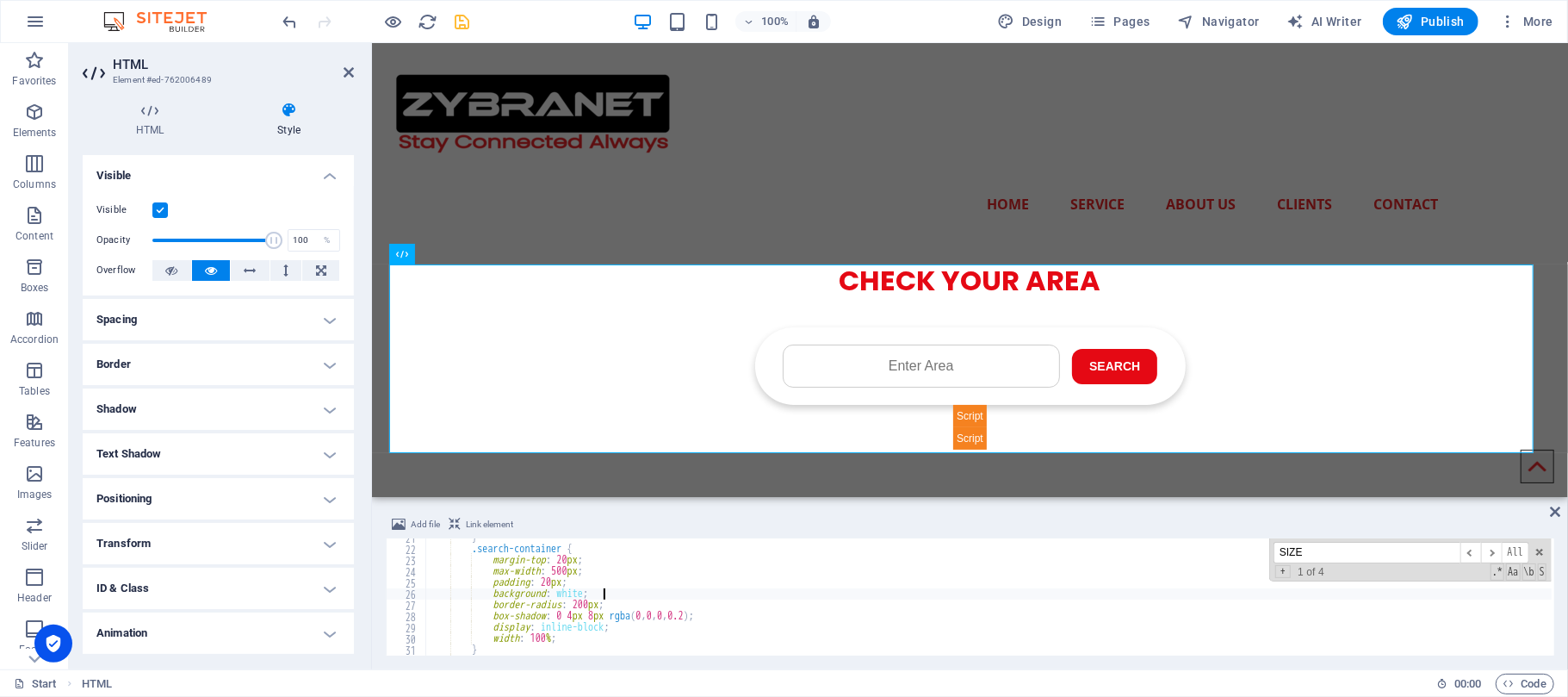 click on "}           .search-container   {                margin-top :   20 px ;                max-width :   500 px ;                padding :   20 px ;                background :   white ;                border-radius :   200 px ;                box-shadow :   0   4 px   8 px   rgba ( 0 ,  0 ,  0 ,  0.2 ) ;                display :   inline-block ;                width :   100 % ;           }           .search-box   {" at bounding box center (1100, 601) 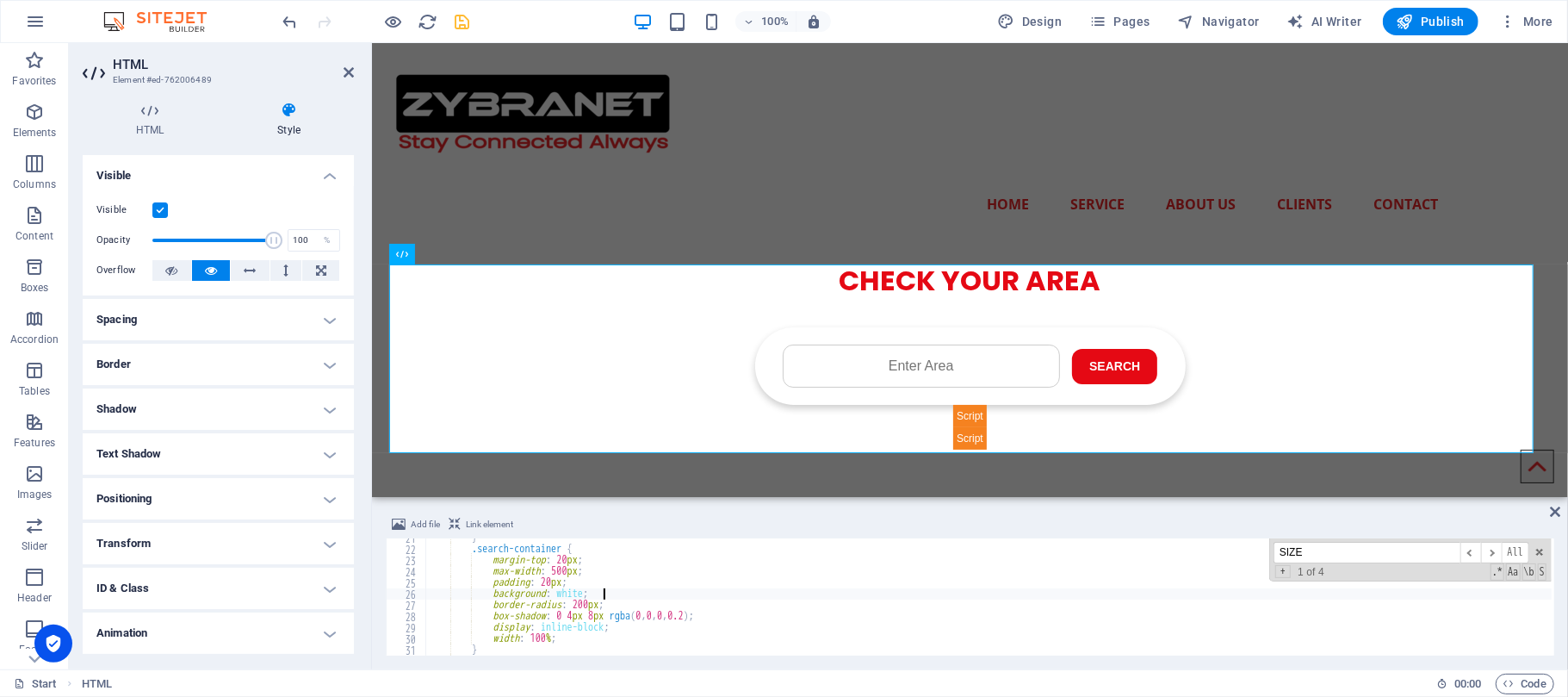 scroll, scrollTop: 0, scrollLeft: 12, axis: horizontal 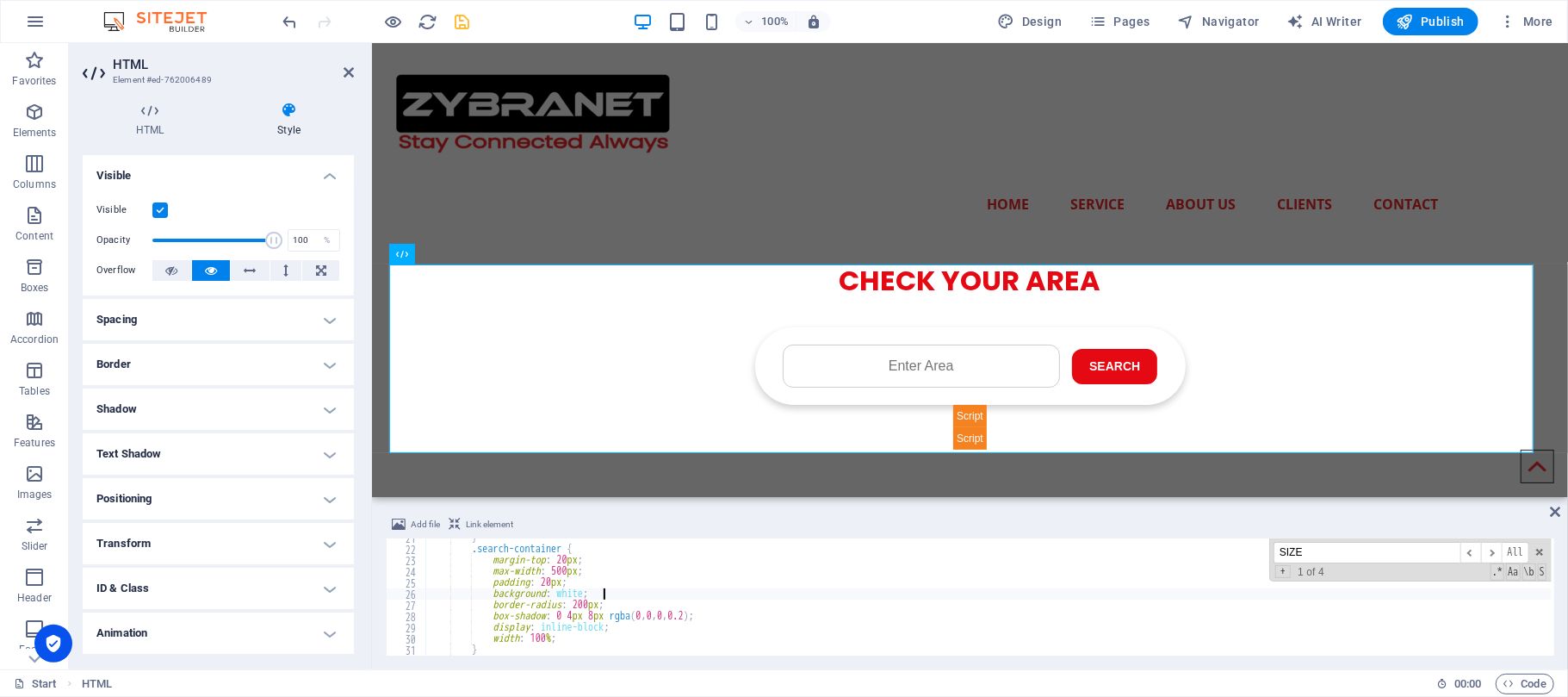 click on "}           .search-container   {                margin-top :   20 px ;                max-width :   500 px ;                padding :   20 px ;                background :   white ;                border-radius :   200 px ;                box-shadow :   0   4 px   8 px   rgba ( 0 ,  0 ,  0 ,  0.2 ) ;                display :   inline-block ;                width :   100 % ;           }           .search-box   {" at bounding box center [1100, 601] 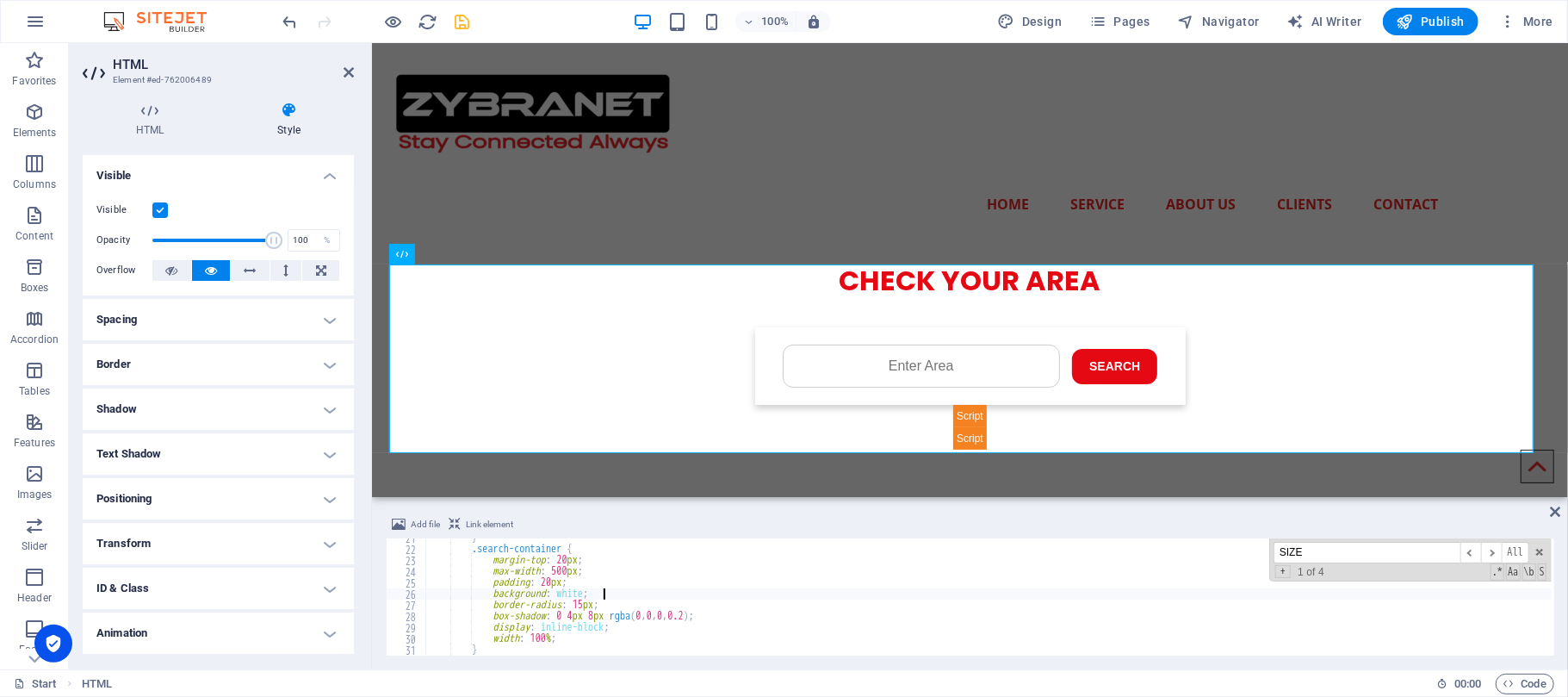 click on "}           .search-container   {                margin-top :   20 px ;                max-width :   500 px ;                padding :   20 px ;                background :   white ;                border-radius :   15 px ;                box-shadow :   0   4 px   8 px   rgba ( 0 ,  0 ,  0 ,  0.2 ) ;                display :   inline-block ;                width :   100 % ;           }           .search-box   {" at bounding box center (1100, 601) 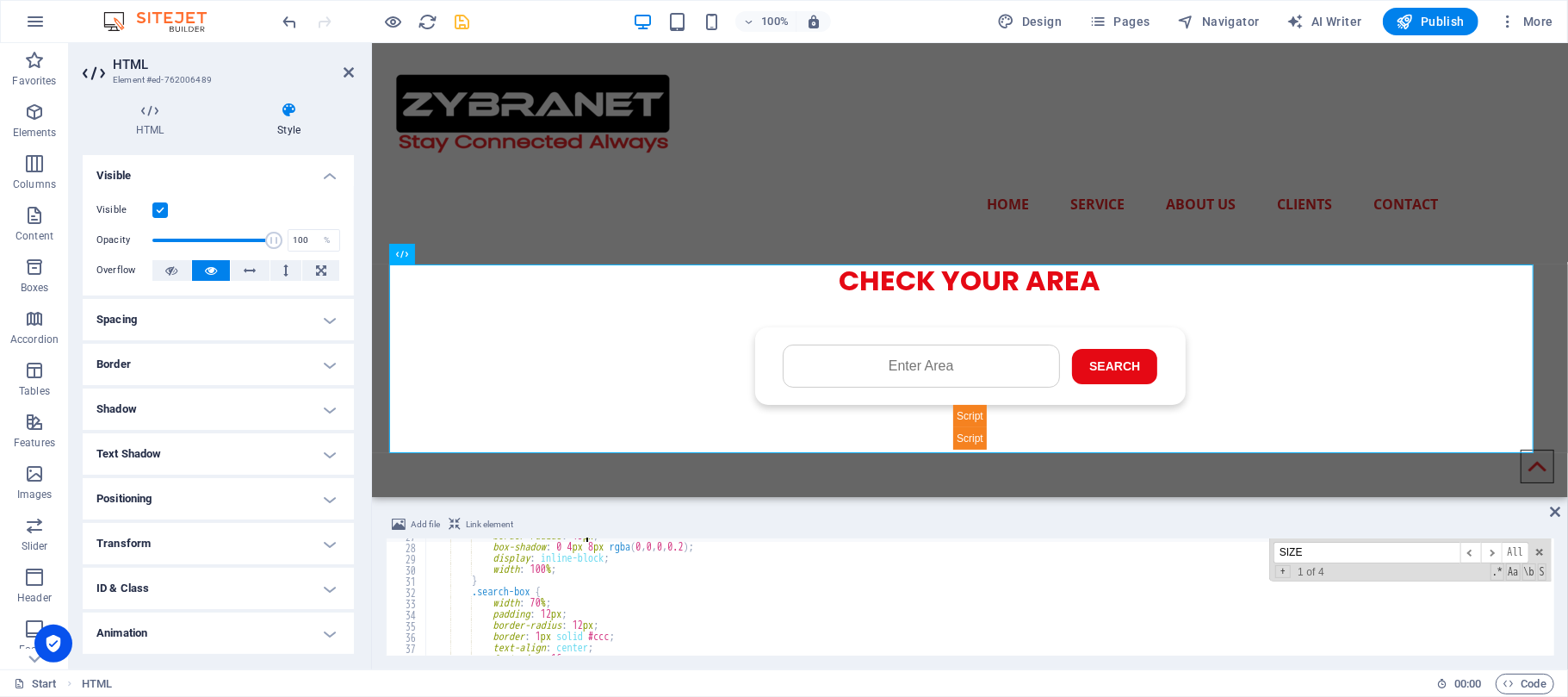 scroll, scrollTop: 231, scrollLeft: 0, axis: vertical 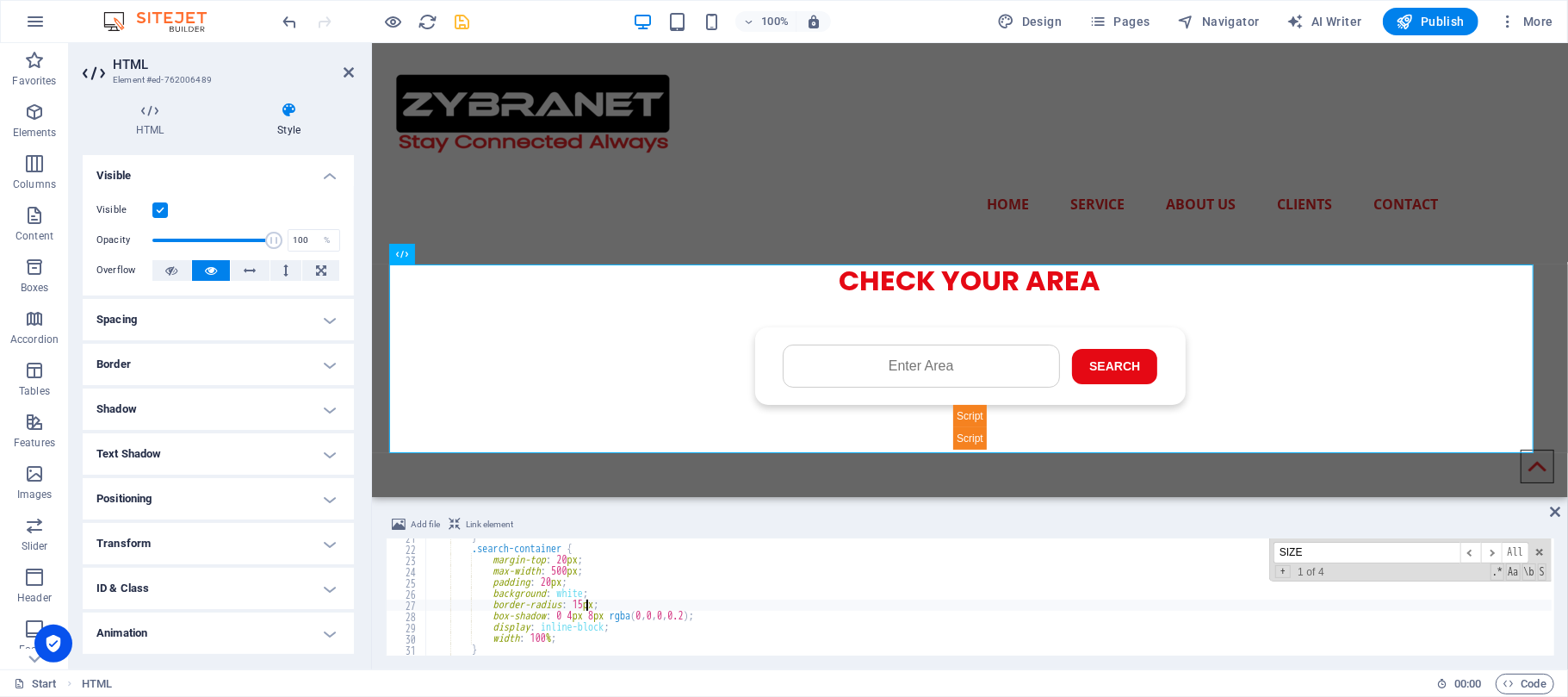 click on "}           .search-container   {                margin-top :   20 px ;                max-width :   500 px ;                padding :   20 px ;                background :   white ;                border-radius :   15 px ;                box-shadow :   0   4 px   8 px   rgba ( 0 ,  0 ,  0 ,  0.2 ) ;                display :   inline-block ;                width :   100 % ;           }           .search-box   {" at bounding box center (1100, 601) 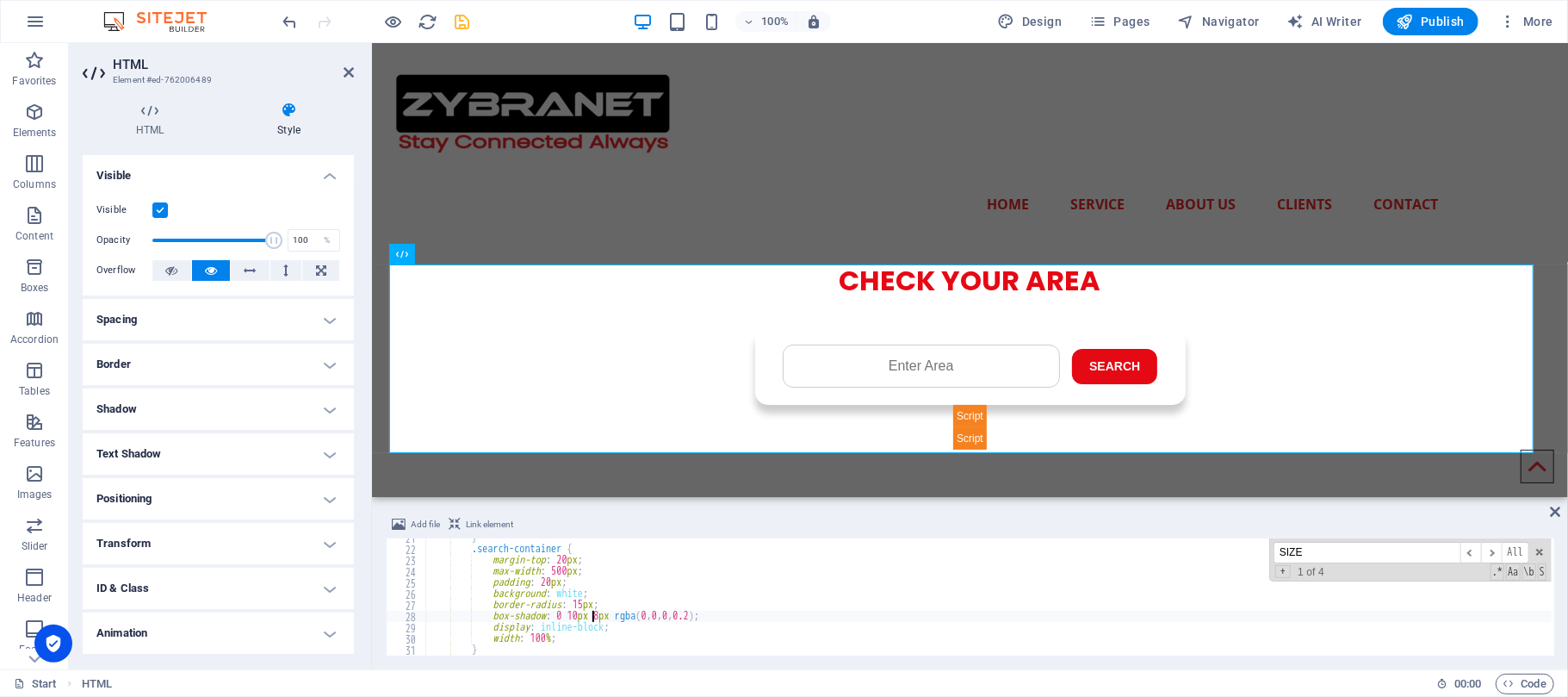 click on "}           .search-container   {                margin-top :   20 px ;                max-width :   500 px ;                padding :   20 px ;                background :   white ;                border-radius :   15 px ;                box-shadow :   0   10 px   8 px   rgba ( 0 ,  0 ,  0 ,  0.2 ) ;                display :   inline-block ;                width :   100 % ;           }           .search-box   {" at bounding box center (1100, 601) 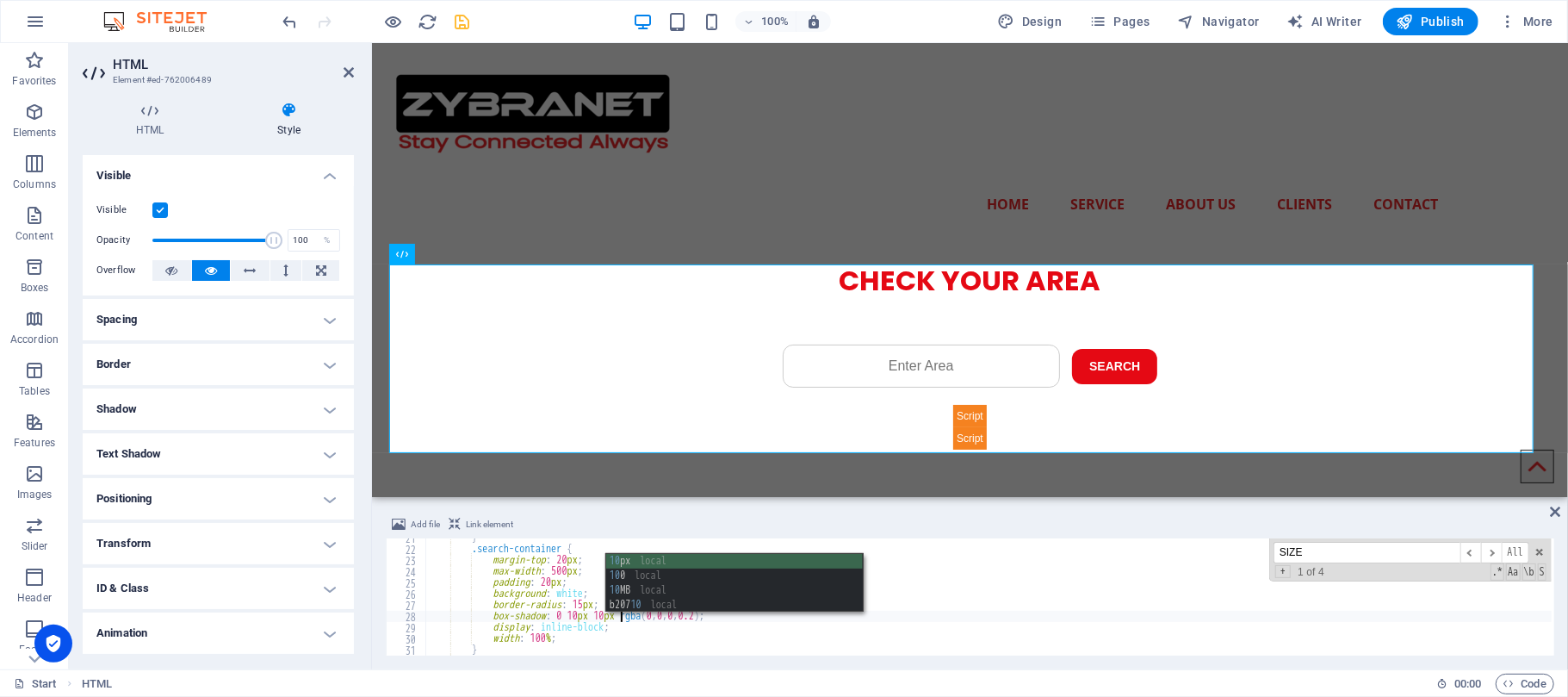 scroll, scrollTop: 0, scrollLeft: 15, axis: horizontal 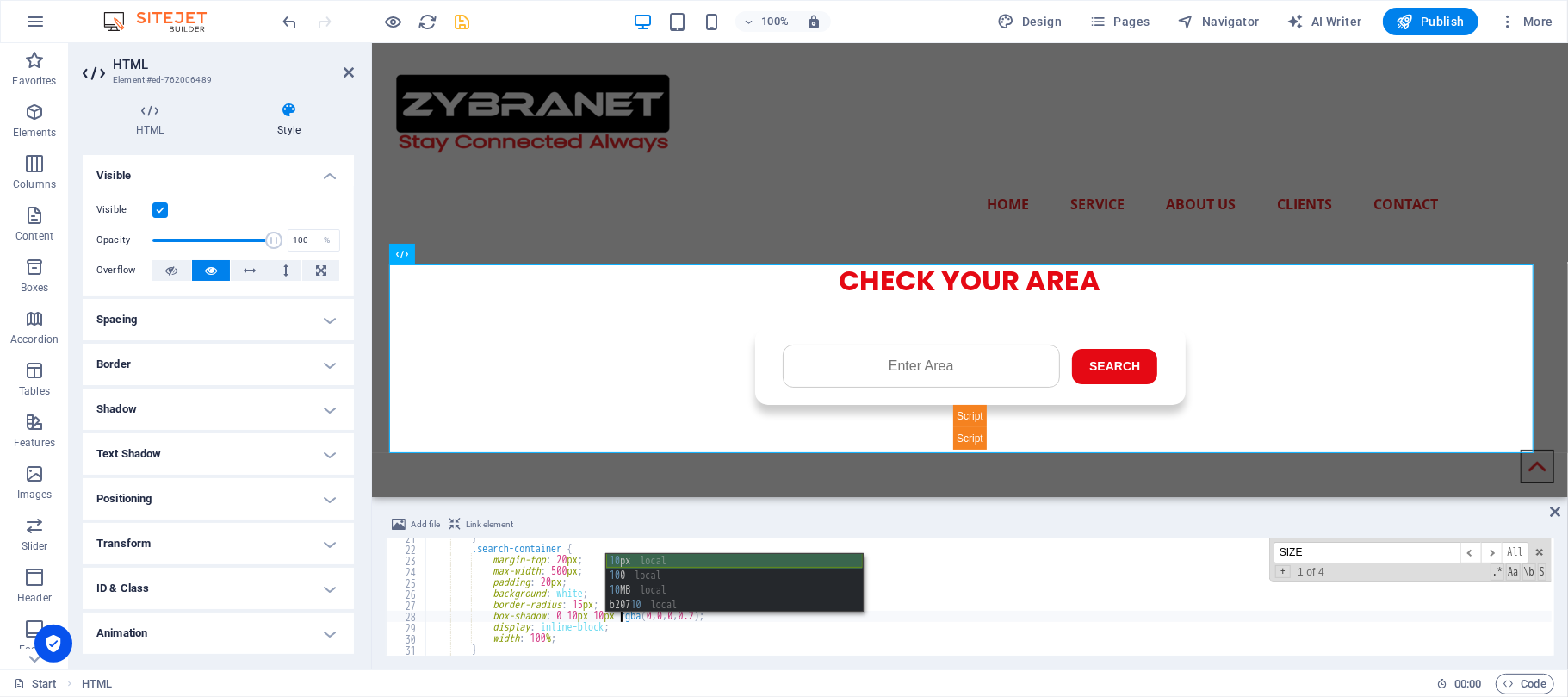 click on "10 px local 10 0 local 10 MB local b207 10 local" at bounding box center [734, 598] 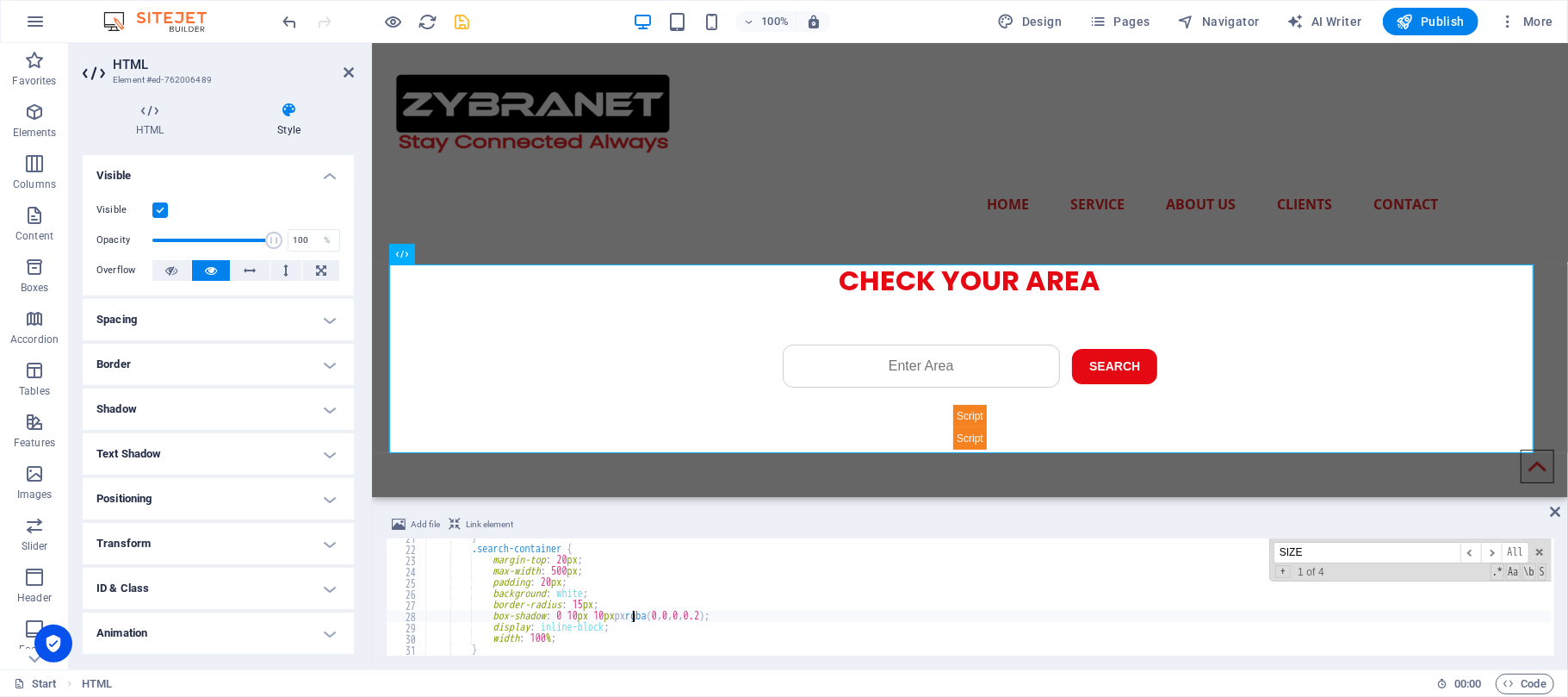 click on "}           .search-container   {                margin-top :   20 px ;                max-width :   500 px ;                padding :   20 px ;                background :   white ;                border-radius :   15 px ;                box-shadow :   0   10 px   10 px px  rgba ( 0 ,  0 ,  0 ,  0.2 ) ;                display :   inline-block ;                width :   100 % ;           }           .search-box   {" at bounding box center [1100, 601] 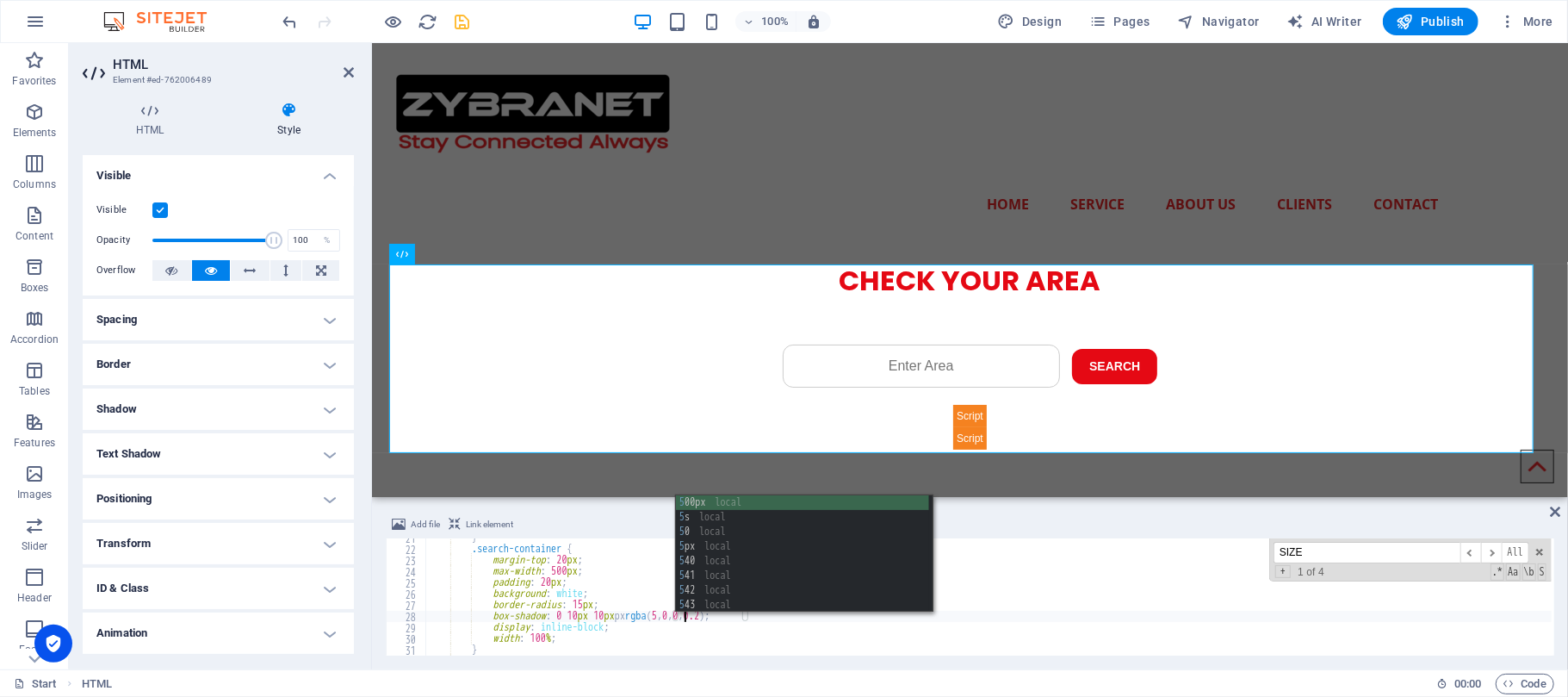 scroll, scrollTop: 0, scrollLeft: 21, axis: horizontal 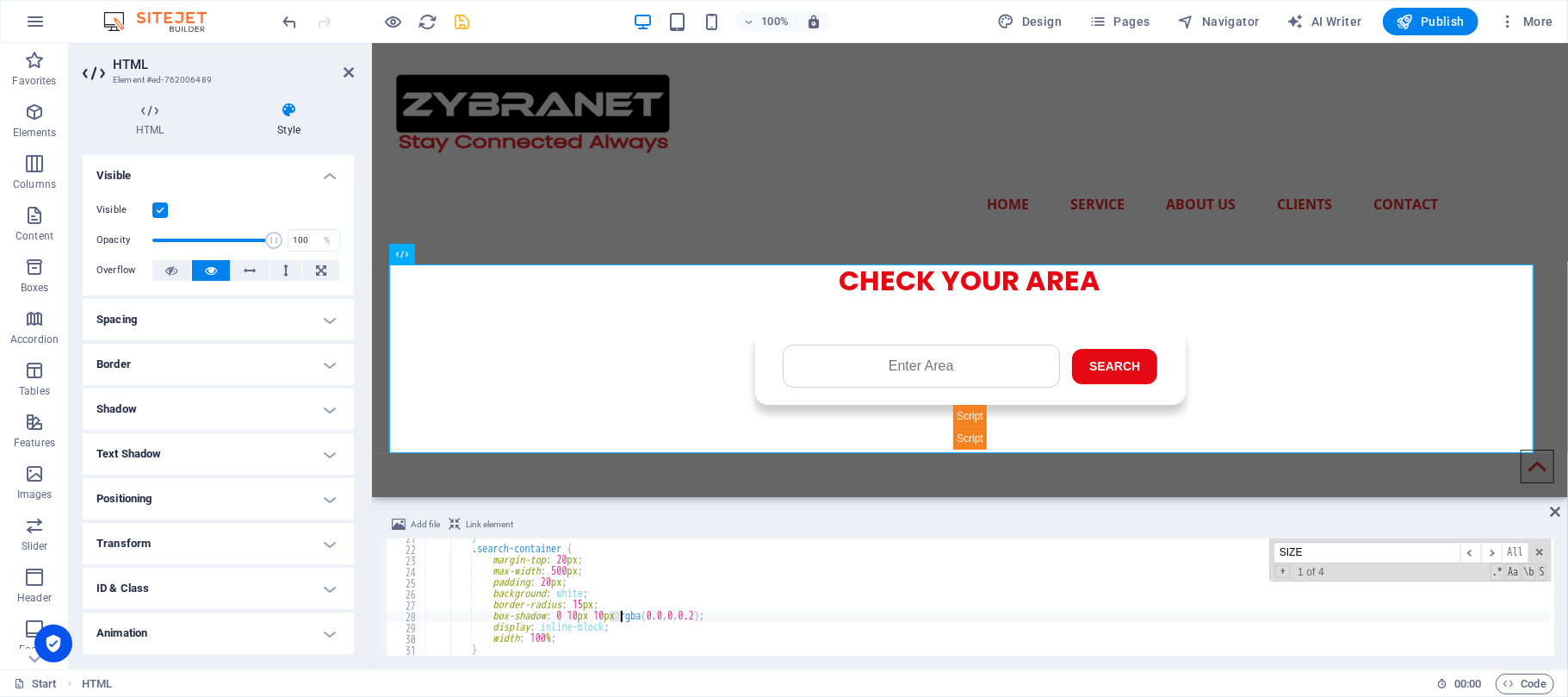 click on "}           .search-container   {                margin-top :   20 px ;                max-width :   500 px ;                padding :   20 px ;                background :   white ;                border-radius :   15 px ;                box-shadow :   0   10 px   10 px   rgba ( 0 ,  0 ,  0 ,  0.2 ) ;                display :   inline-block ;                width :   100 % ;           }           .search-box   {" at bounding box center (1100, 601) 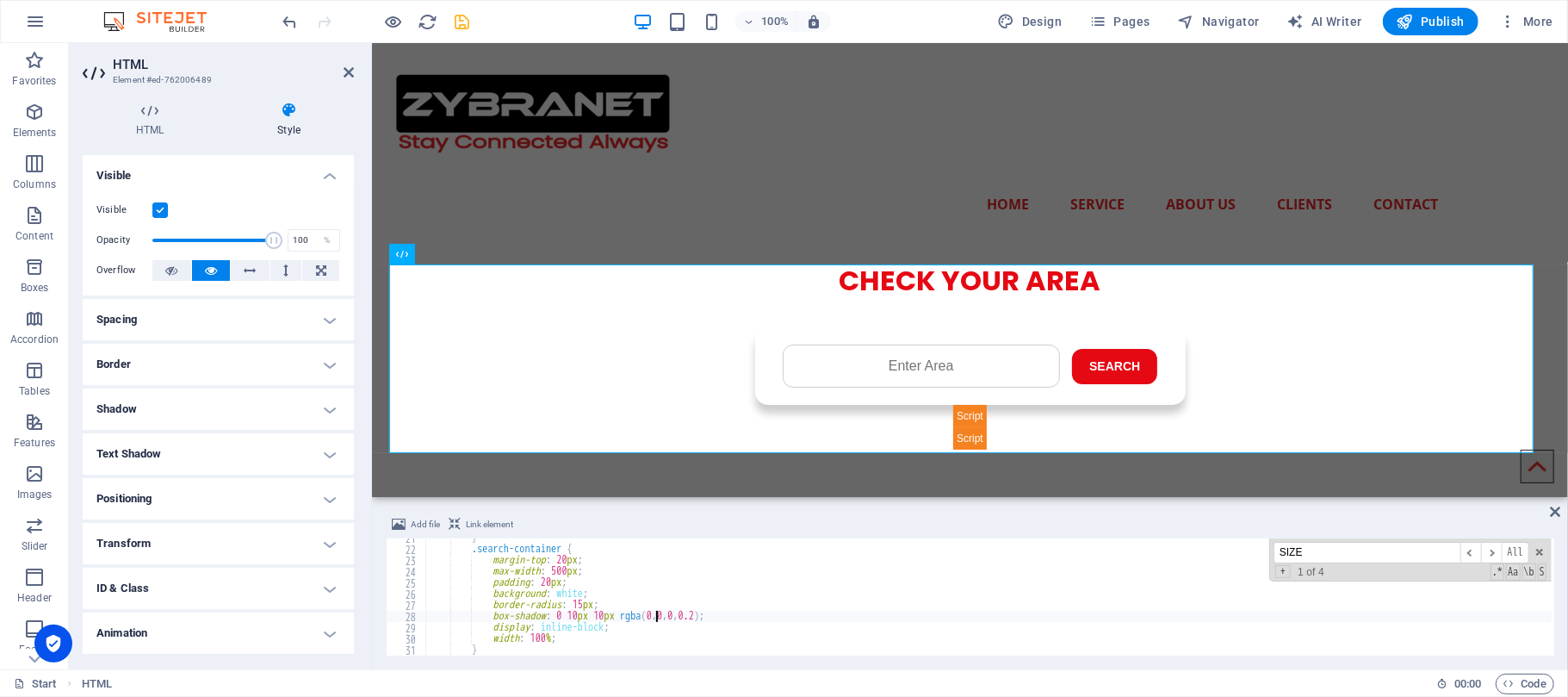 click on "}           .search-container   {                margin-top :   20 px ;                max-width :   500 px ;                padding :   20 px ;                background :   white ;                border-radius :   15 px ;                box-shadow :   0   10 px   10 px   rgba ( 0 ,  0 ,  0 ,  0.2 ) ;                display :   inline-block ;                width :   100 % ;           }           .search-box   {" at bounding box center [1100, 601] 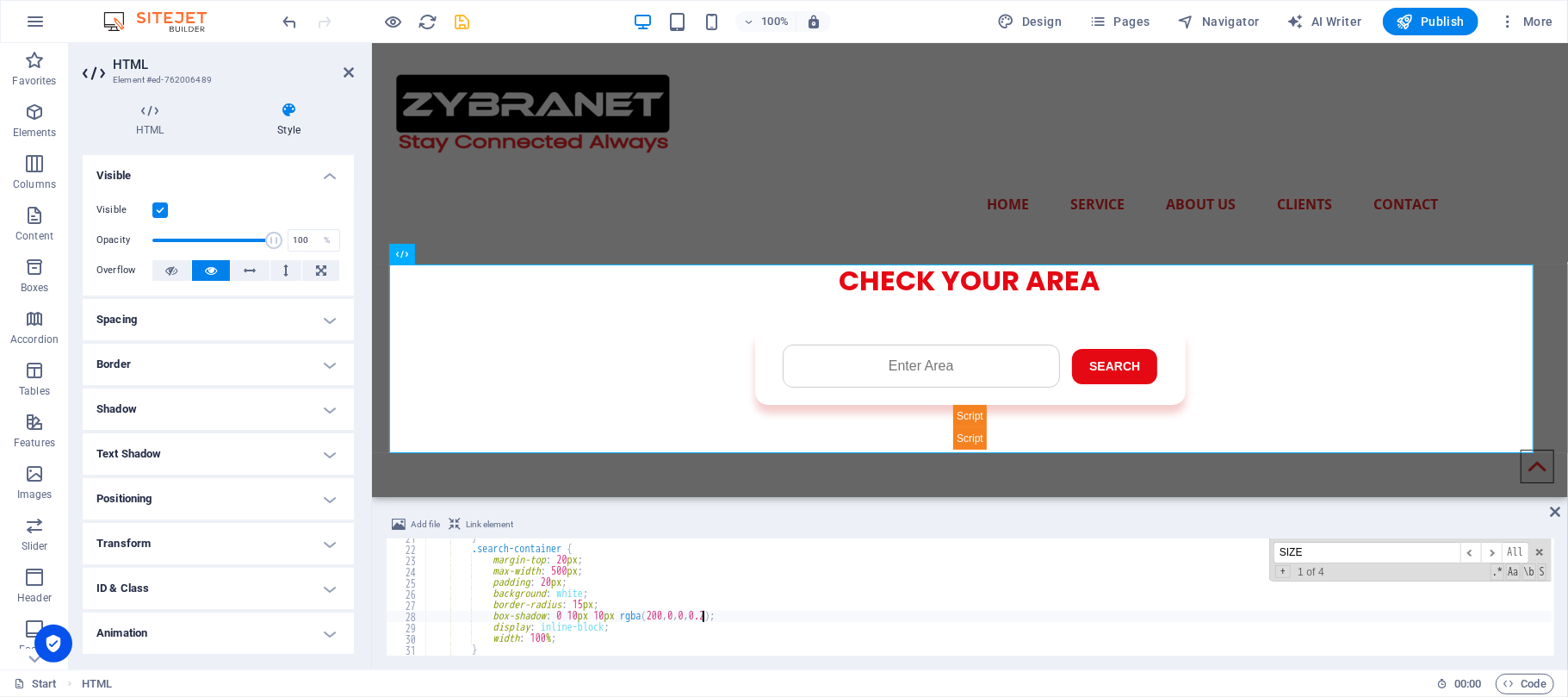 click on "}           .search-container   {                margin-top :   20 px ;                max-width :   500 px ;                padding :   20 px ;                background :   white ;                border-radius :   15 px ;                box-shadow :   0   10 px   10 px   rgba ( 200 ,  0 ,  0 ,  0.2 ) ;                display :   inline-block ;                width :   100 % ;           }           .search-box   {" at bounding box center (1100, 601) 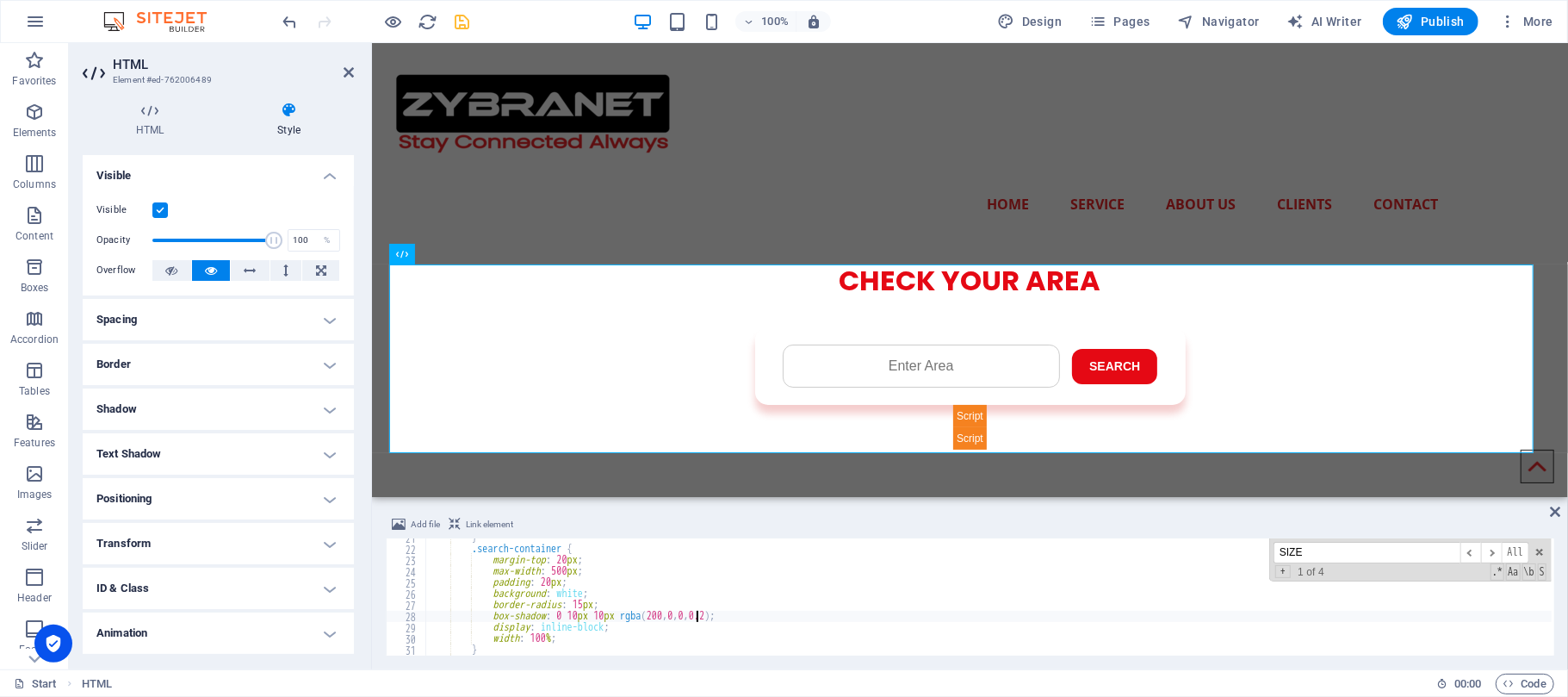 scroll, scrollTop: 0, scrollLeft: 22, axis: horizontal 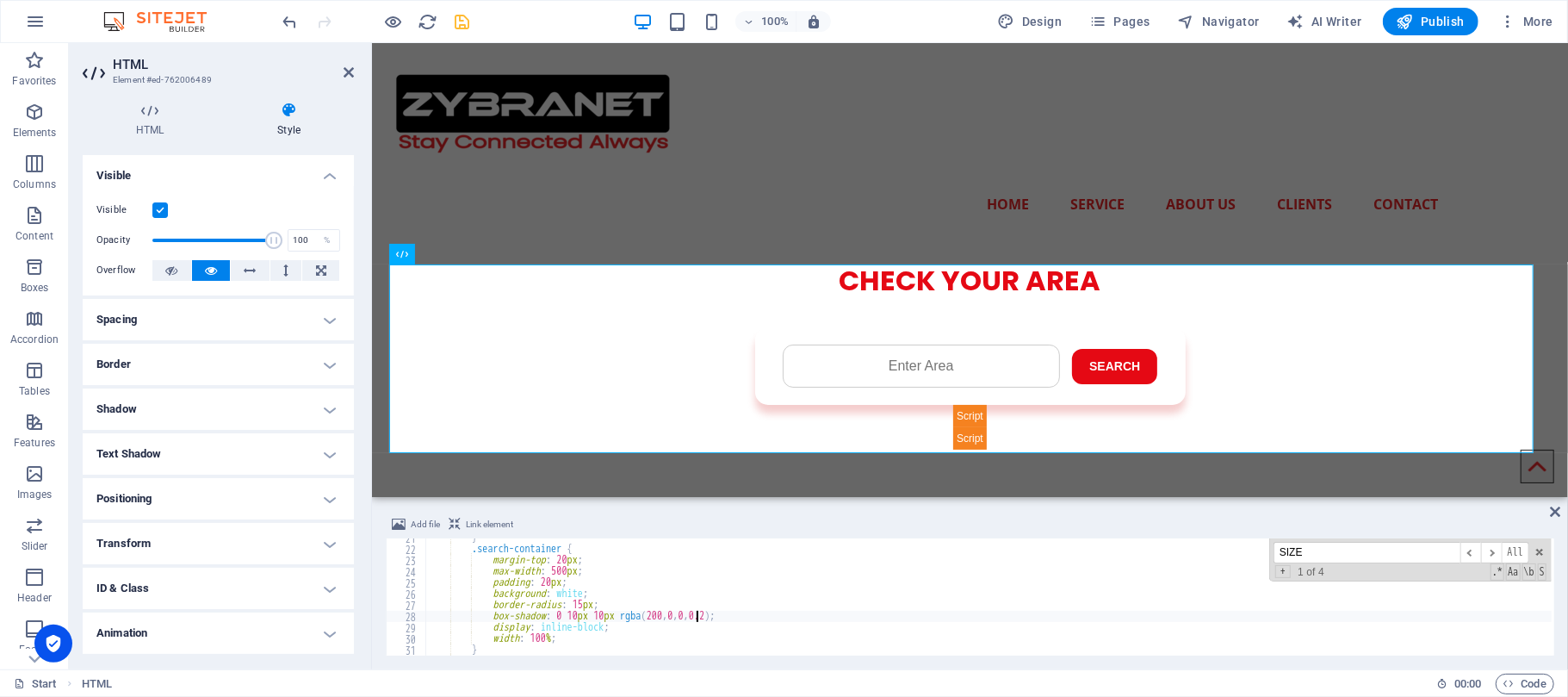 click on "}           .search-container   {                margin-top :   20 px ;                max-width :   500 px ;                padding :   20 px ;                background :   white ;                border-radius :   15 px ;                box-shadow :   0   10 px   10 px   rgba ( 200 ,  0 ,  0 ,  0.2 ) ;                display :   inline-block ;                width :   100 % ;           }           .search-box   {" at bounding box center (1100, 601) 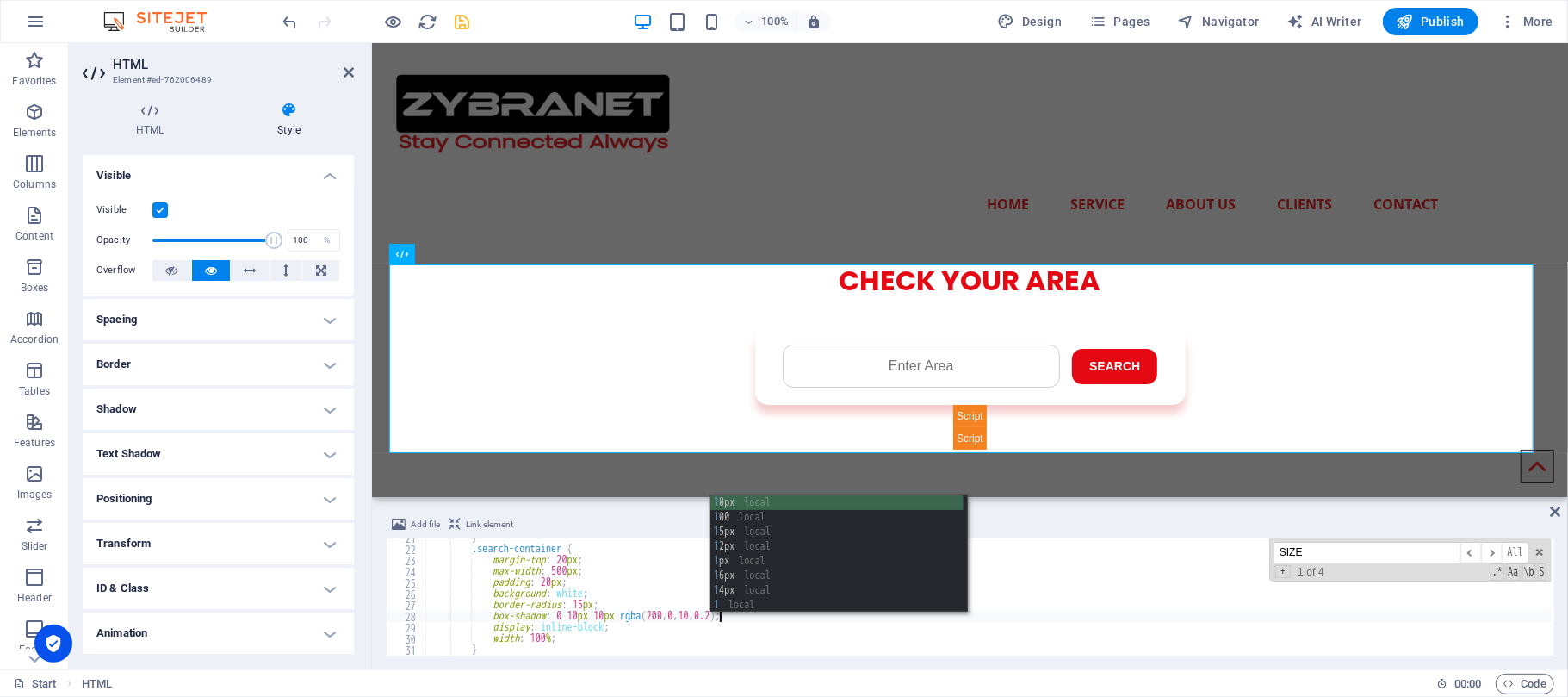scroll, scrollTop: 0, scrollLeft: 22, axis: horizontal 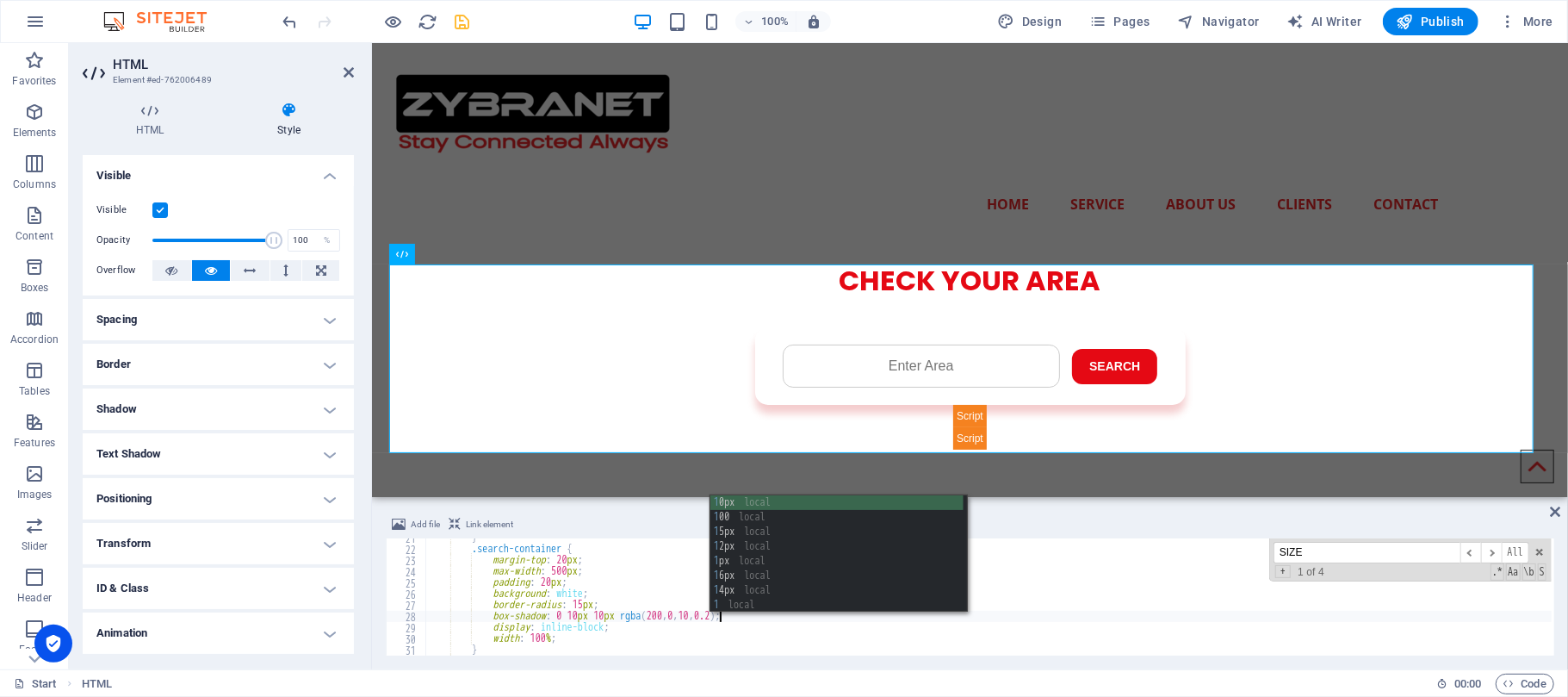 click on "}           .search-container   {                margin-top :   20 px ;                max-width :   500 px ;                padding :   20 px ;                background :   white ;                border-radius :   15 px ;                box-shadow :   0   10 px   10 px   rgba ( 200 ,  0 ,  10 ,  0.2 ) ;                display :   inline-block ;                width :   100 % ;           }           .search-box   {" at bounding box center (1100, 601) 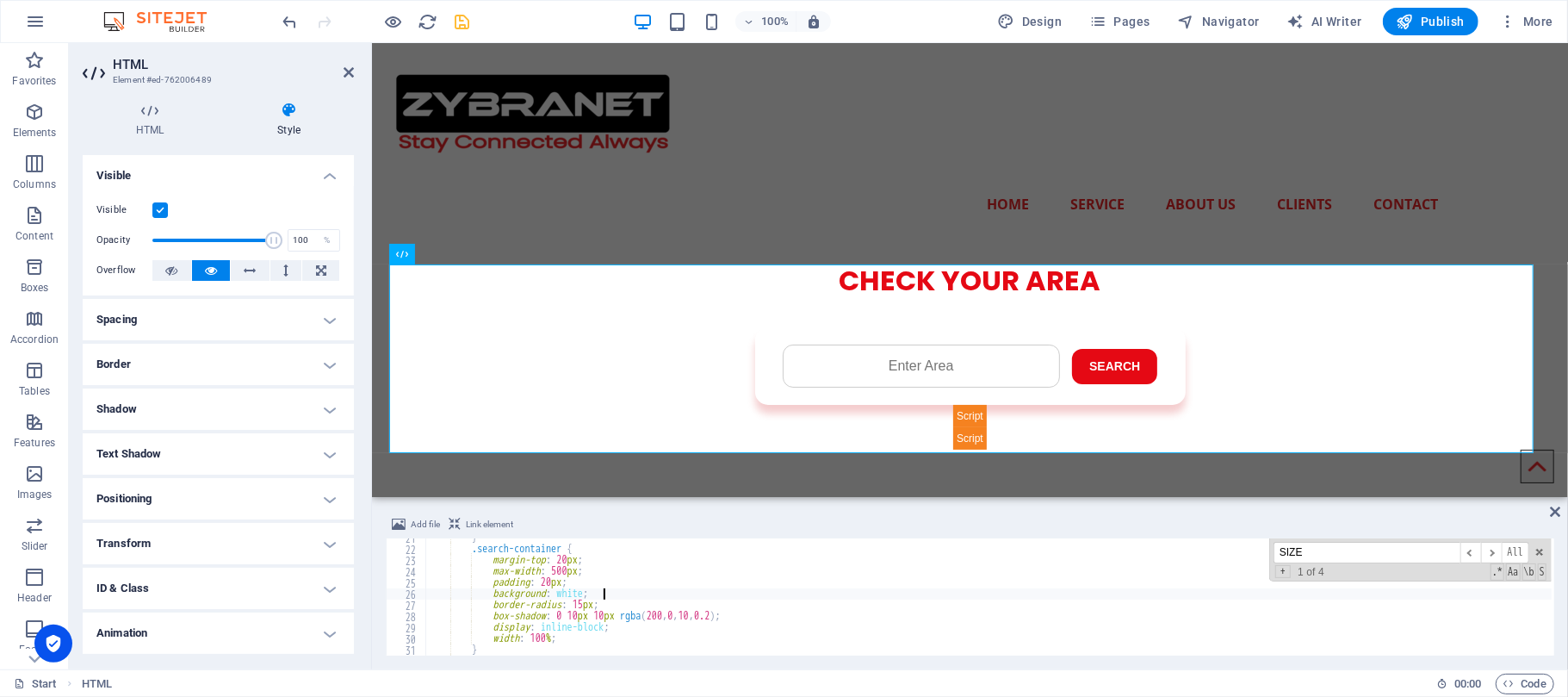 scroll, scrollTop: 0, scrollLeft: 12, axis: horizontal 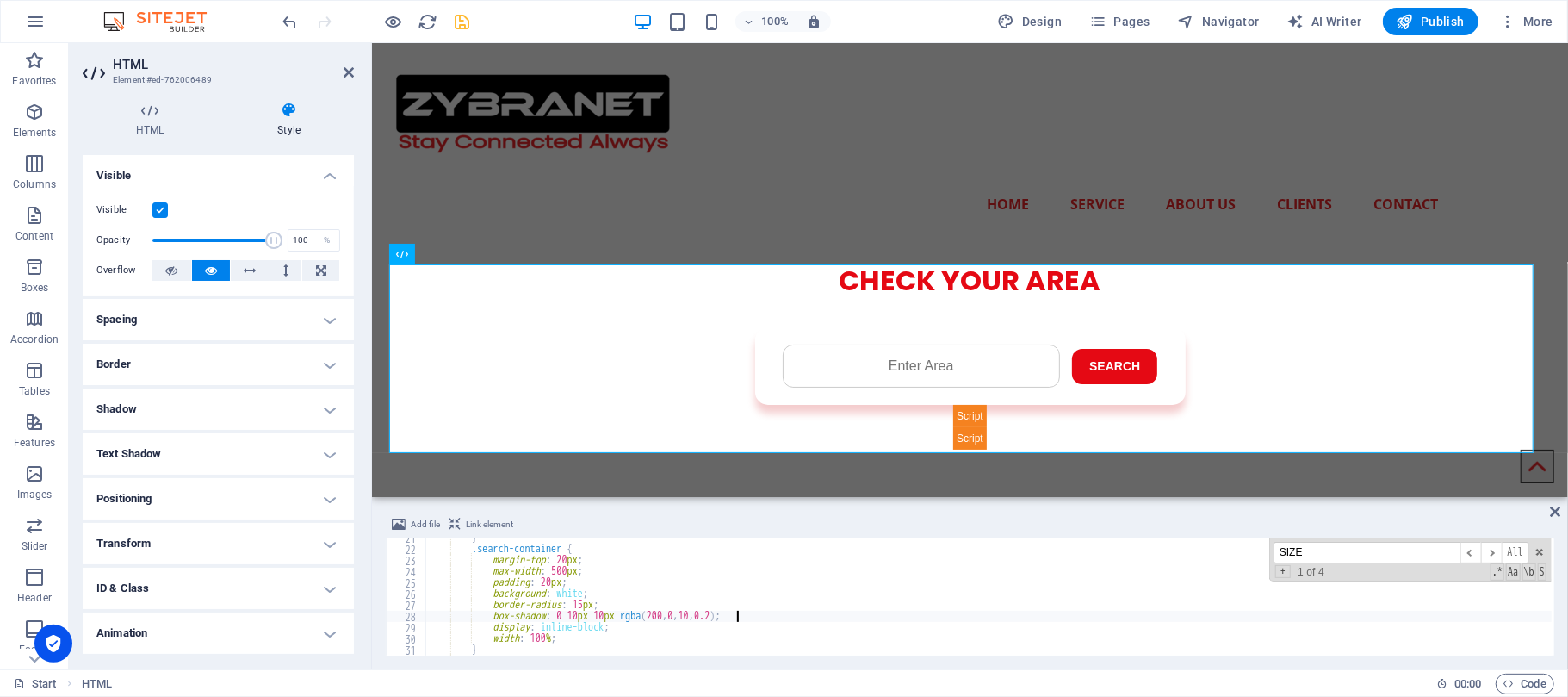 click on "}           .search-container   {                margin-top :   20 px ;                max-width :   500 px ;                padding :   20 px ;                background :   white ;                border-radius :   15 px ;                box-shadow :   0   10 px   10 px   rgba ( 200 ,  0 ,  10 ,  0.2 ) ;                display :   inline-block ;                width :   100 % ;           }           .search-box   {" at bounding box center (1100, 601) 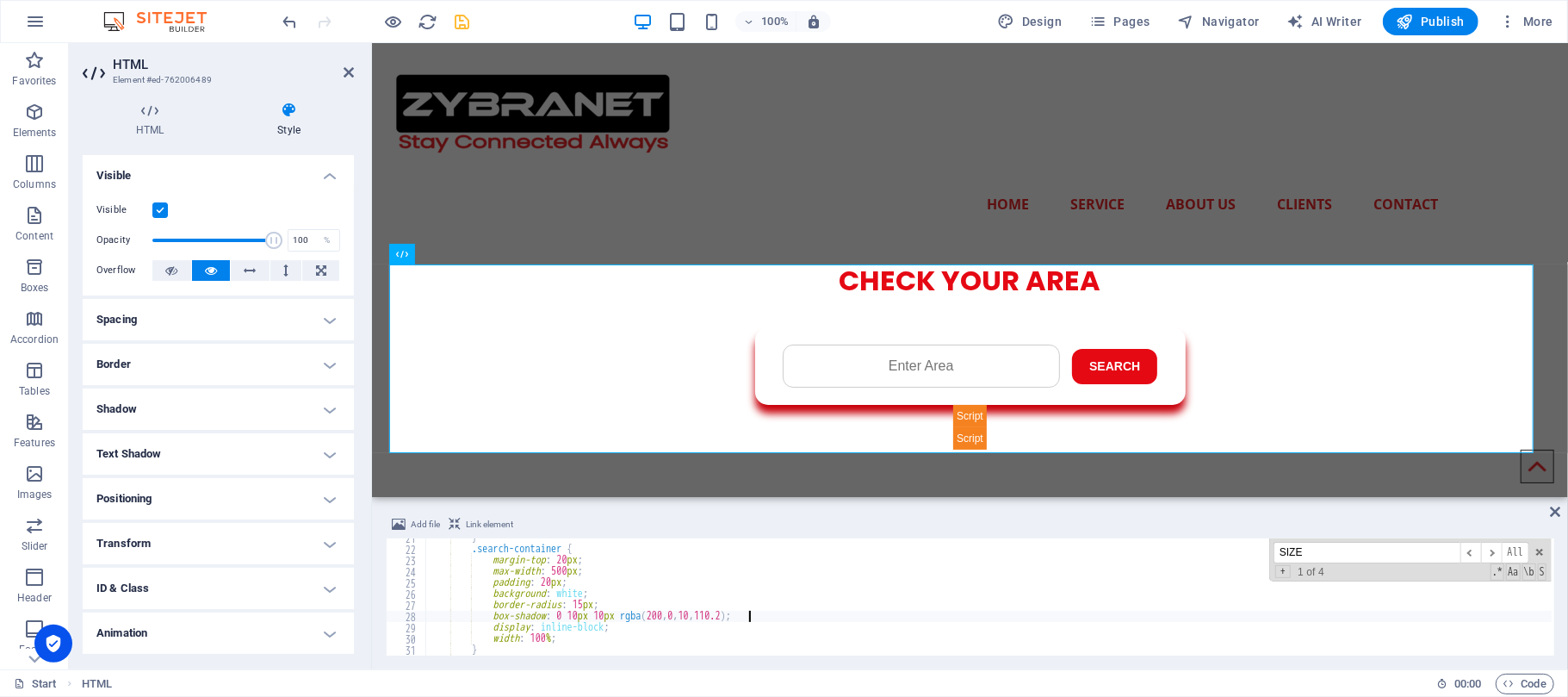 scroll, scrollTop: 0, scrollLeft: 26, axis: horizontal 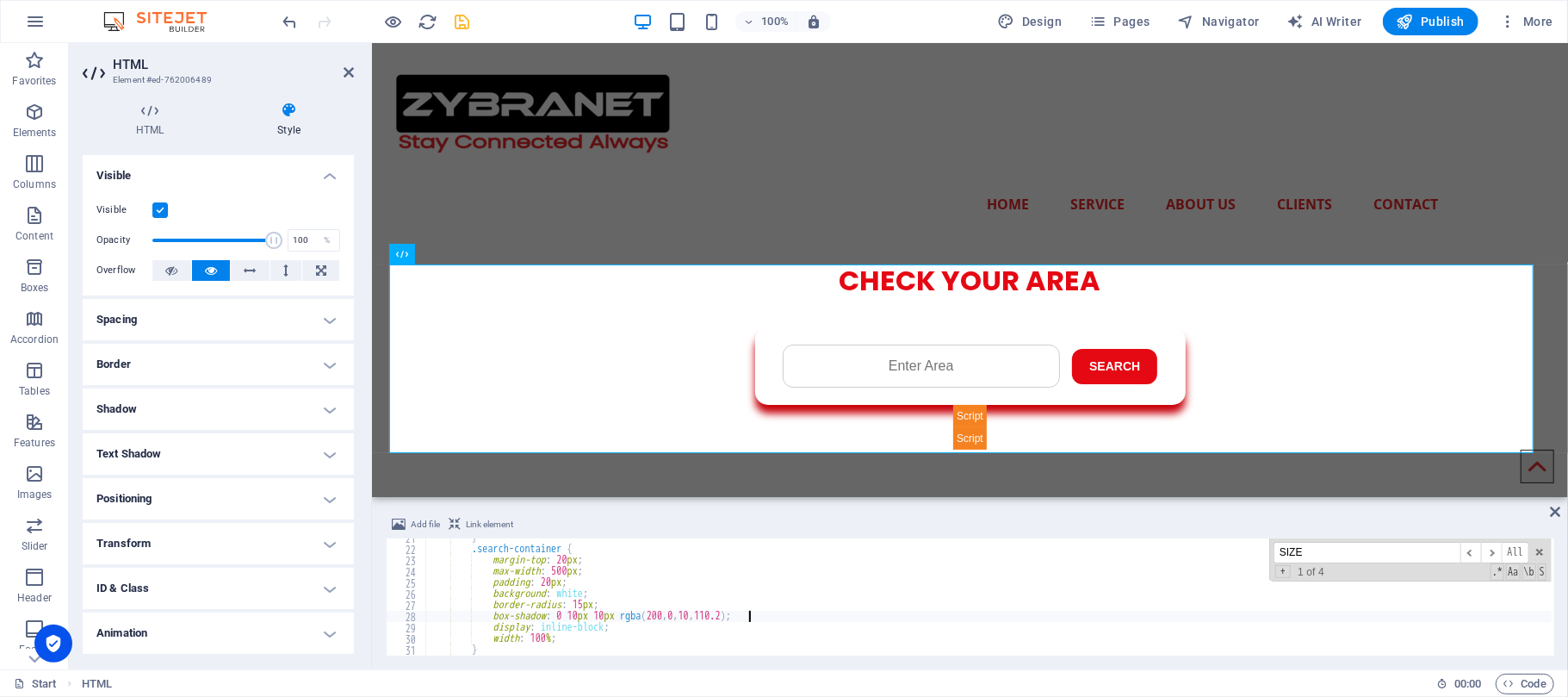 click on "}           .search-container   {                margin-top :   20 px ;                max-width :   500 px ;                padding :   20 px ;                background :   white ;                border-radius :   15 px ;                box-shadow :   0   10 px   10 px   rgba ( 200 ,  0 ,  10 ,  110.2 ) ;                display :   inline-block ;                width :   100 % ;           }           .search-box   {" at bounding box center [1100, 601] 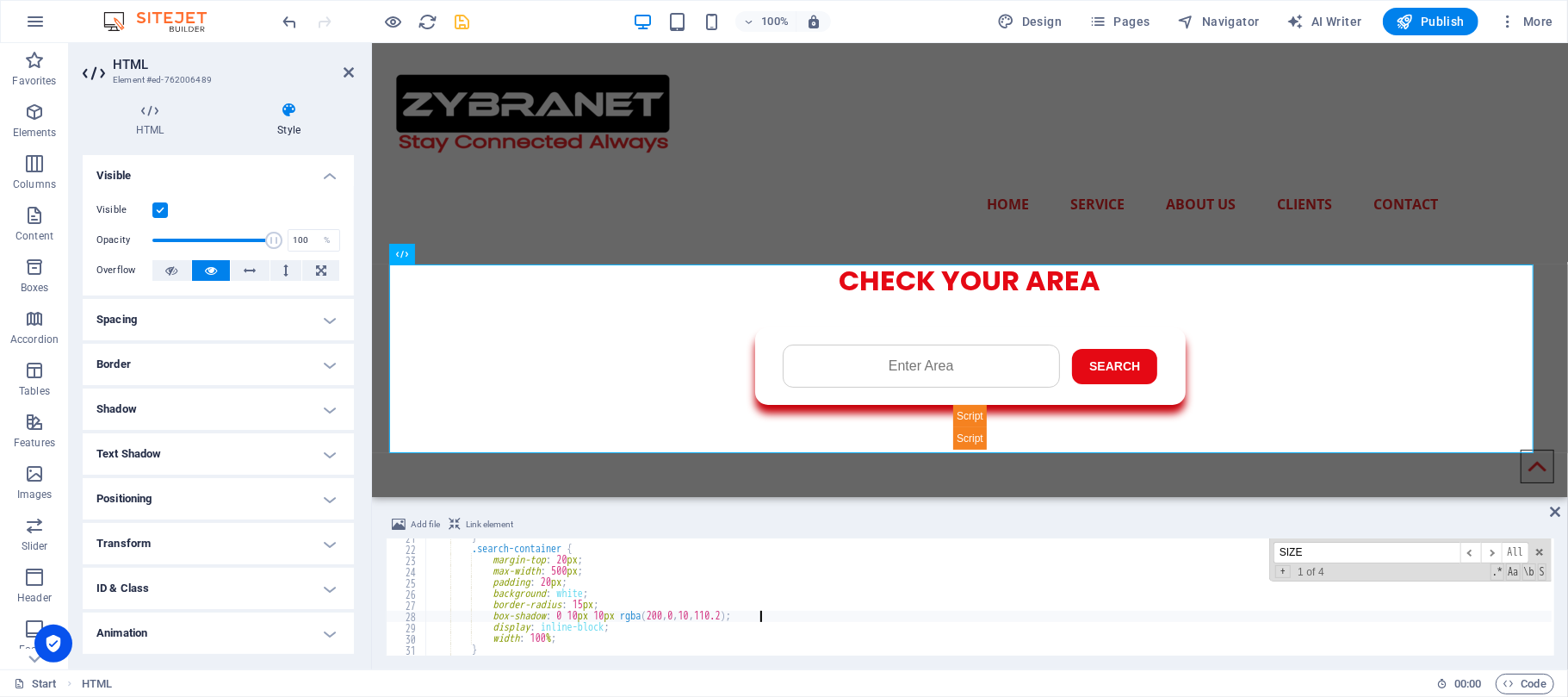 click on "}           .search-container   {                margin-top :   20 px ;                max-width :   500 px ;                padding :   20 px ;                background :   white ;                border-radius :   15 px ;                box-shadow :   0   10 px   10 px   rgba ( 200 ,  0 ,  10 ,  110.2 ) ;                display :   inline-block ;                width :   100 % ;           }           .search-box   {" at bounding box center [1100, 601] 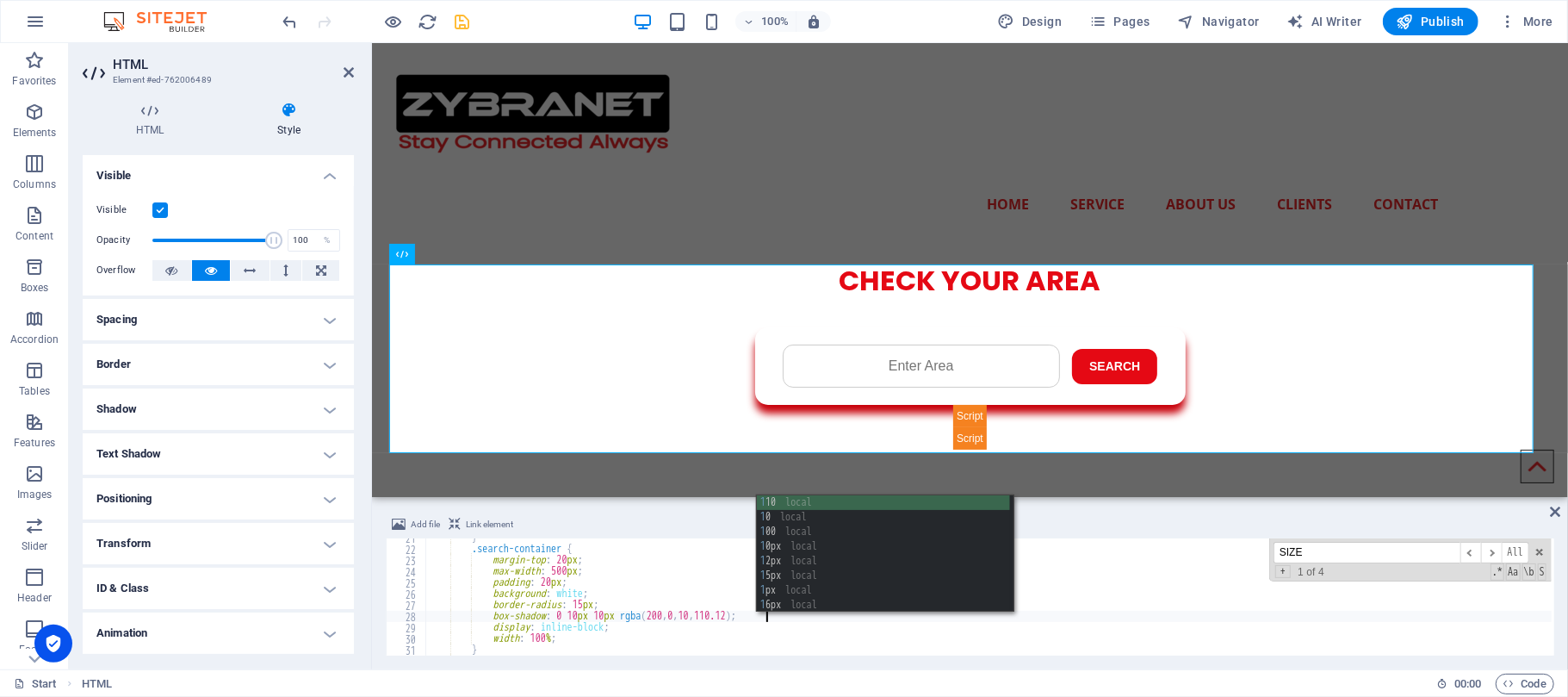 scroll, scrollTop: 0, scrollLeft: 28, axis: horizontal 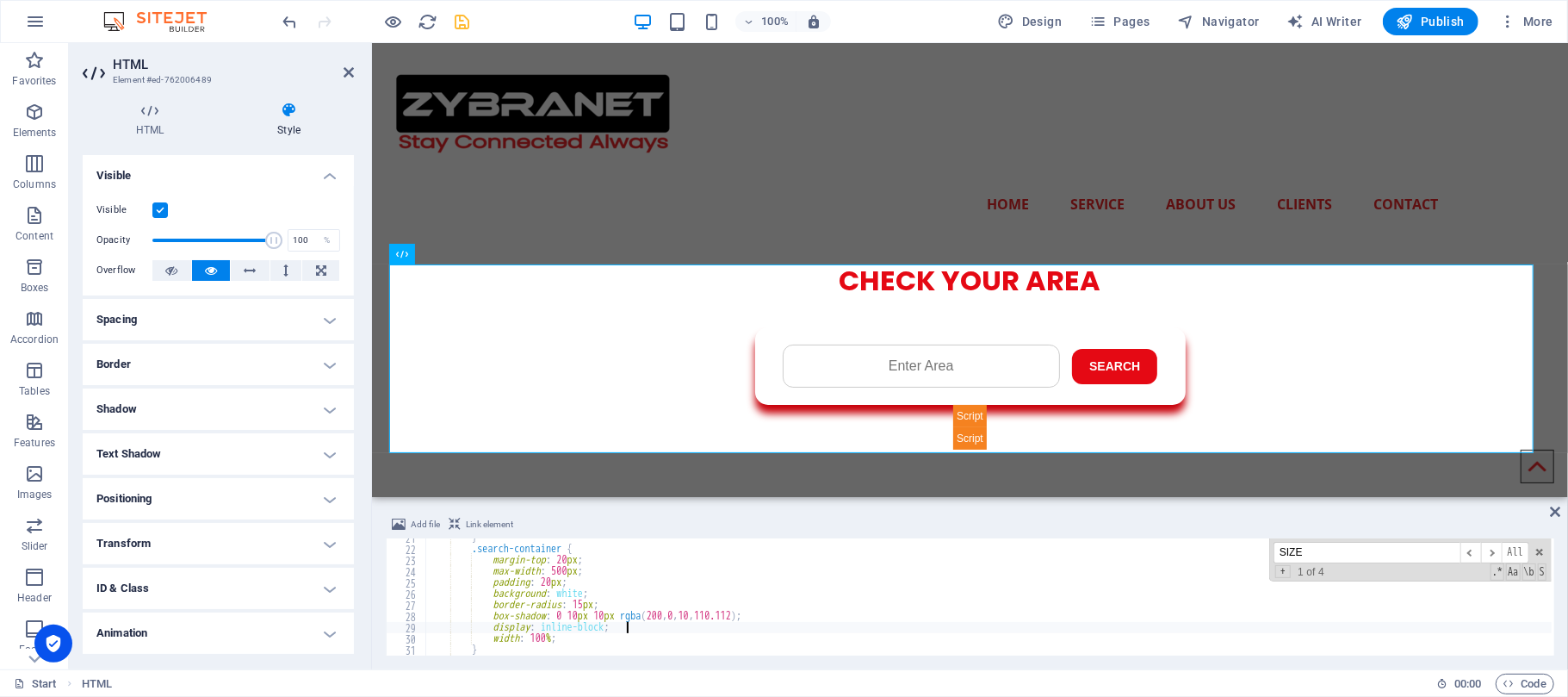 click on "}           .search-container   {                margin-top :   20 px ;                max-width :   500 px ;                padding :   20 px ;                background :   white ;                border-radius :   15 px ;                box-shadow :   0   10 px   10 px   rgba ( 200 ,  0 ,  10 ,  110.112 ) ;                display :   inline-block ;                width :   100 % ;           }           .search-box   {" at bounding box center (1100, 601) 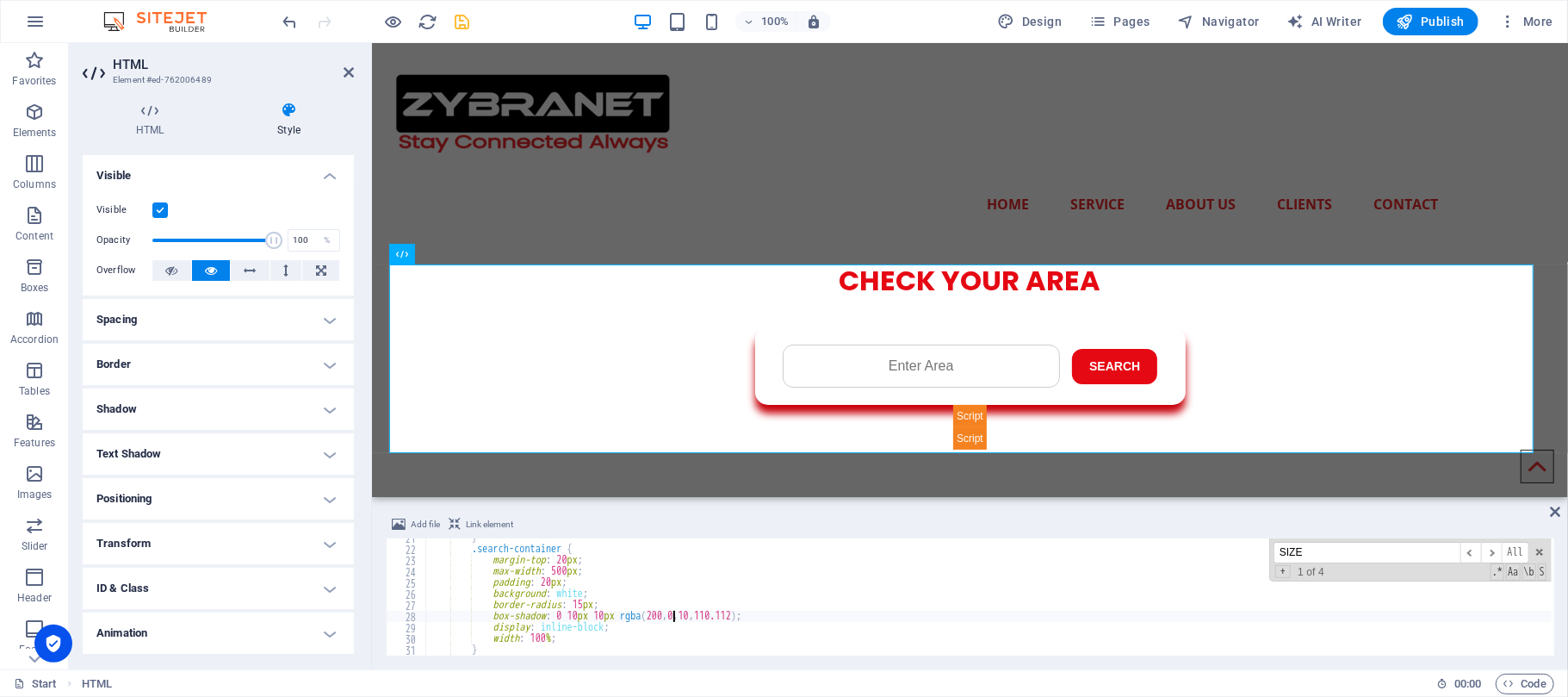 click on "}           .search-container   {                margin-top :   20 px ;                max-width :   500 px ;                padding :   20 px ;                background :   white ;                border-radius :   15 px ;                box-shadow :   0   10 px   10 px   rgba ( 200 ,  0 ,  10 ,  110.112 ) ;                display :   inline-block ;                width :   100 % ;           }           .search-box   {" at bounding box center (1100, 601) 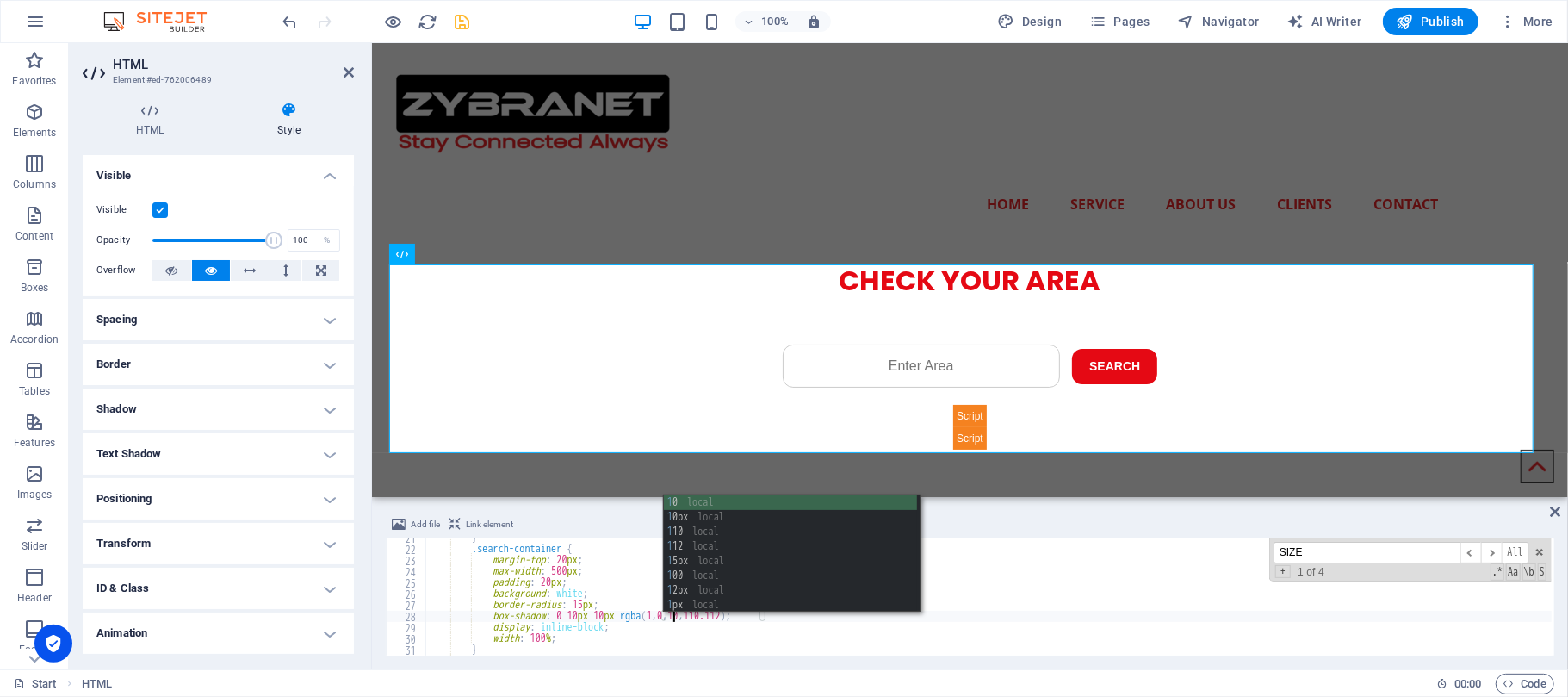 scroll, scrollTop: 0, scrollLeft: 21, axis: horizontal 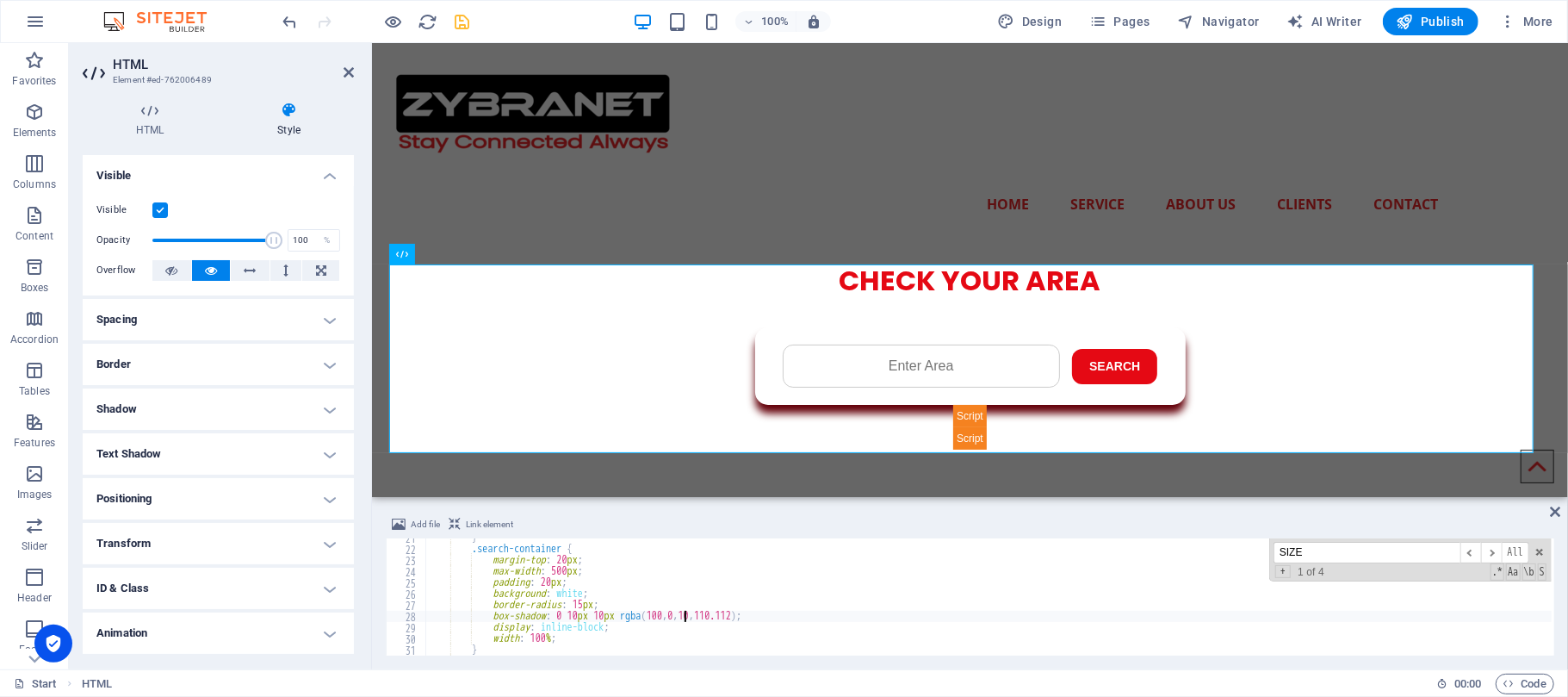 click on "}           .search-container   {                margin-top :   20 px ;                max-width :   500 px ;                padding :   20 px ;                background :   white ;                border-radius :   15 px ;                box-shadow :   0   10 px   10 px   rgba ( 100 ,  0 ,  10 ,  110.112 ) ;                display :   inline-block ;                width :   100 % ;           }           .search-box   {" at bounding box center (1100, 601) 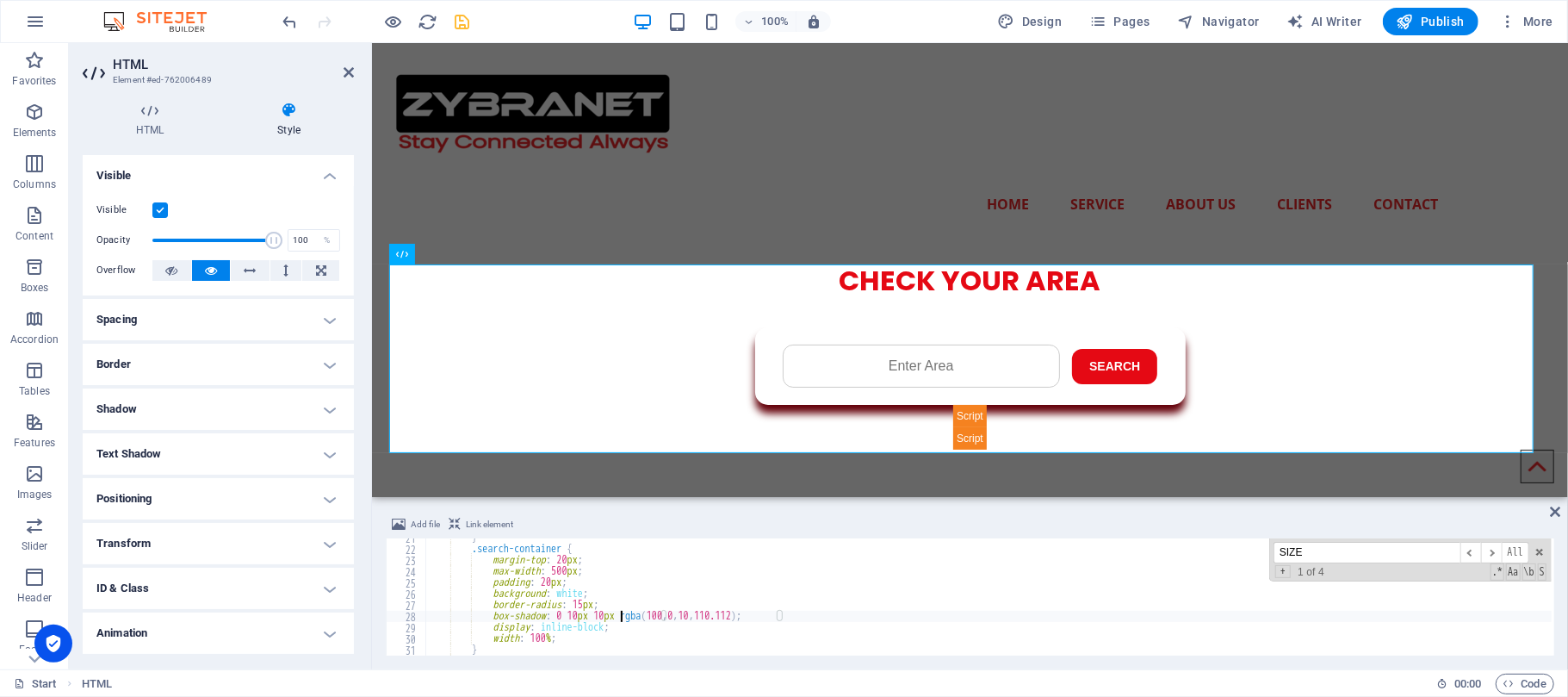 click on "}           .search-container   {                margin-top :   20 px ;                max-width :   500 px ;                padding :   20 px ;                background :   white ;                border-radius :   15 px ;                box-shadow :   0   10 px   10 px   rgba ( 100 ,  0 ,  10 ,  110.112 ) ;                display :   inline-block ;                width :   100 % ;           }           .search-box   {" at bounding box center [1100, 601] 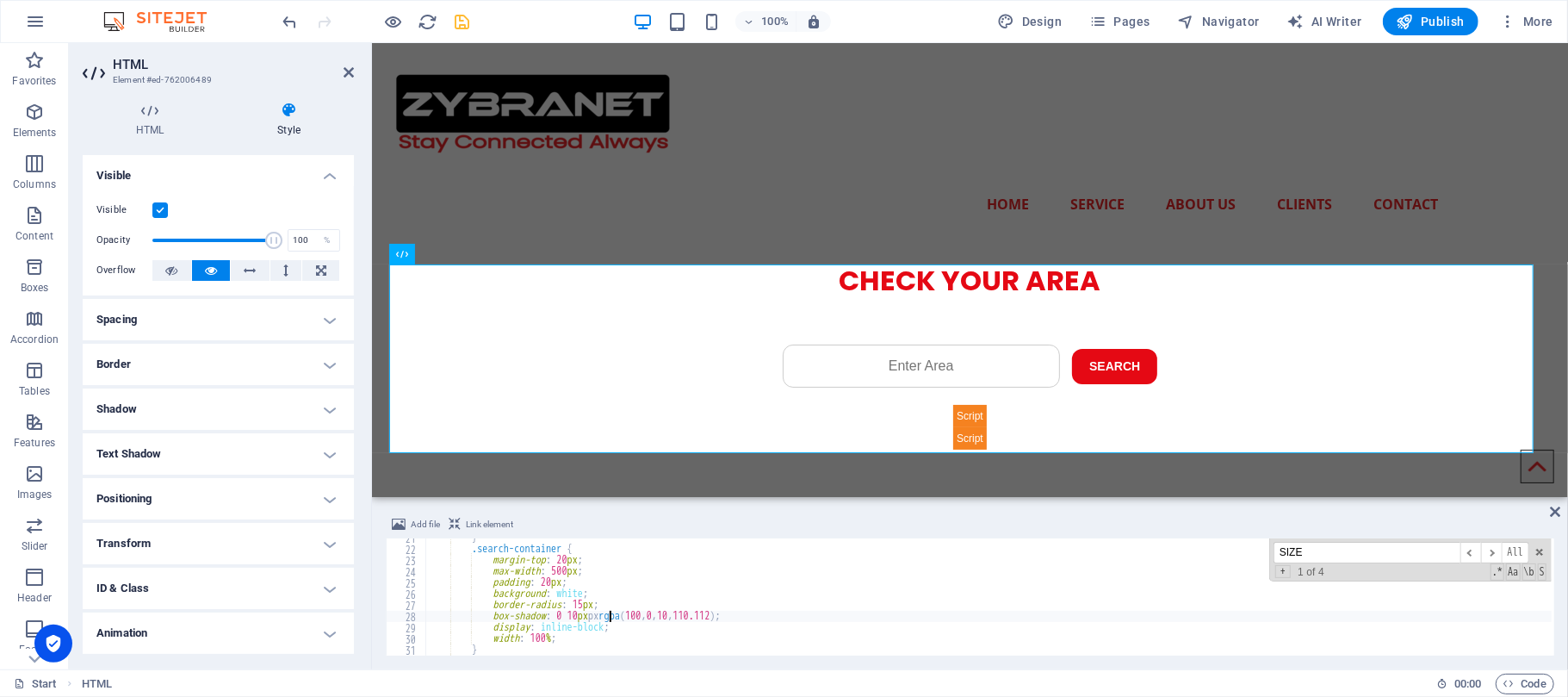 scroll, scrollTop: 0, scrollLeft: 15, axis: horizontal 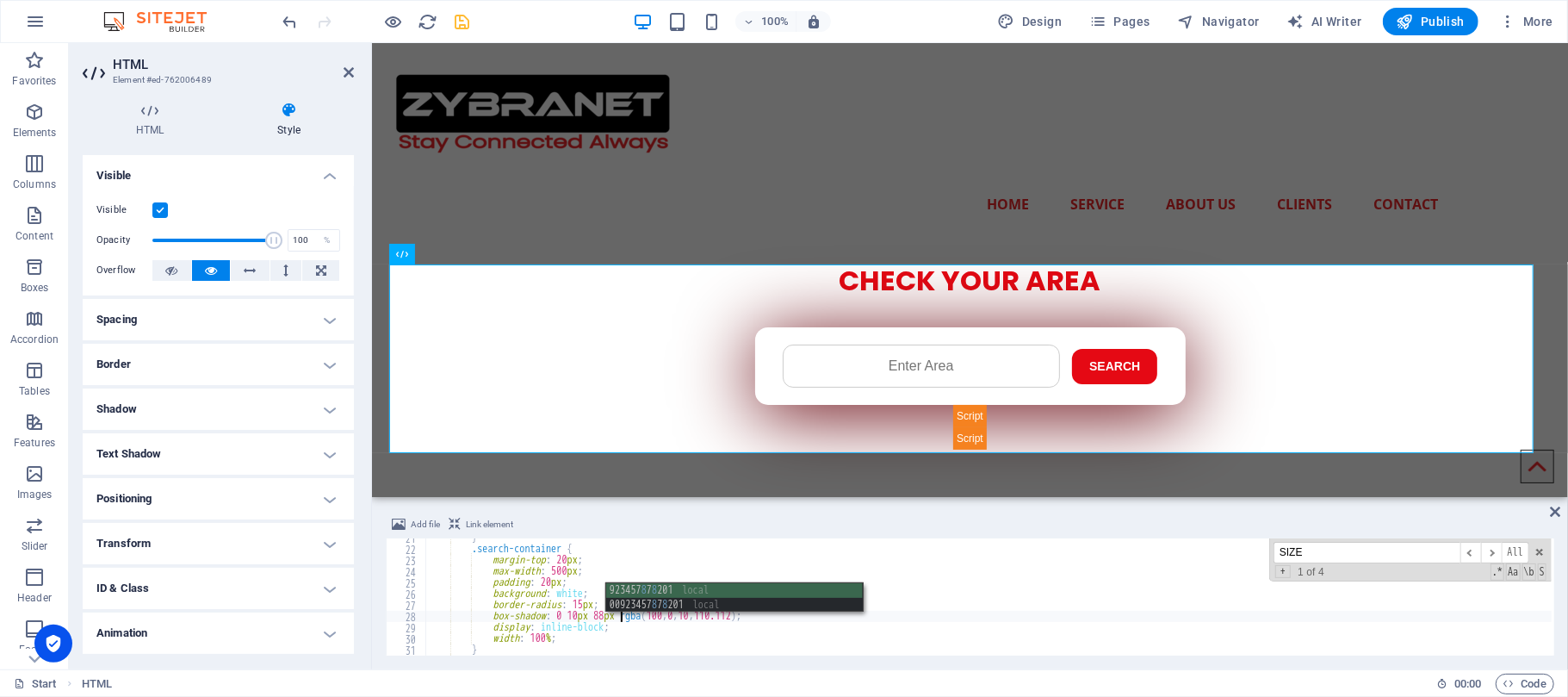 click on "}           .search-container   {                margin-top :   20 px ;                max-width :   500 px ;                padding :   20 px ;                background :   white ;                border-radius :   15 px ;                box-shadow :   0   10 px   88 px   rgba ( 100 ,  0 ,  10 ,  110.112 ) ;                display :   inline-block ;                width :   100 % ;           }           .search-box   {" at bounding box center [1100, 601] 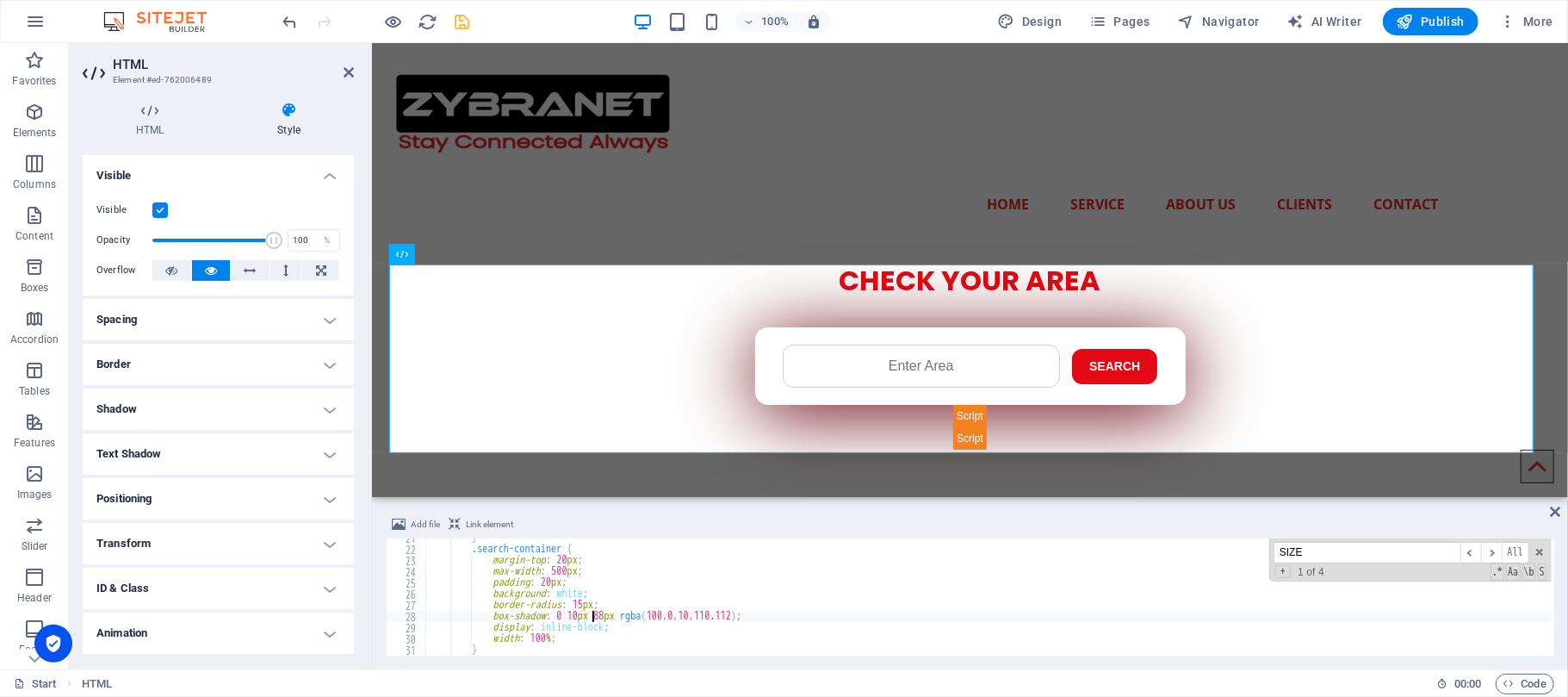 scroll, scrollTop: 0, scrollLeft: 14, axis: horizontal 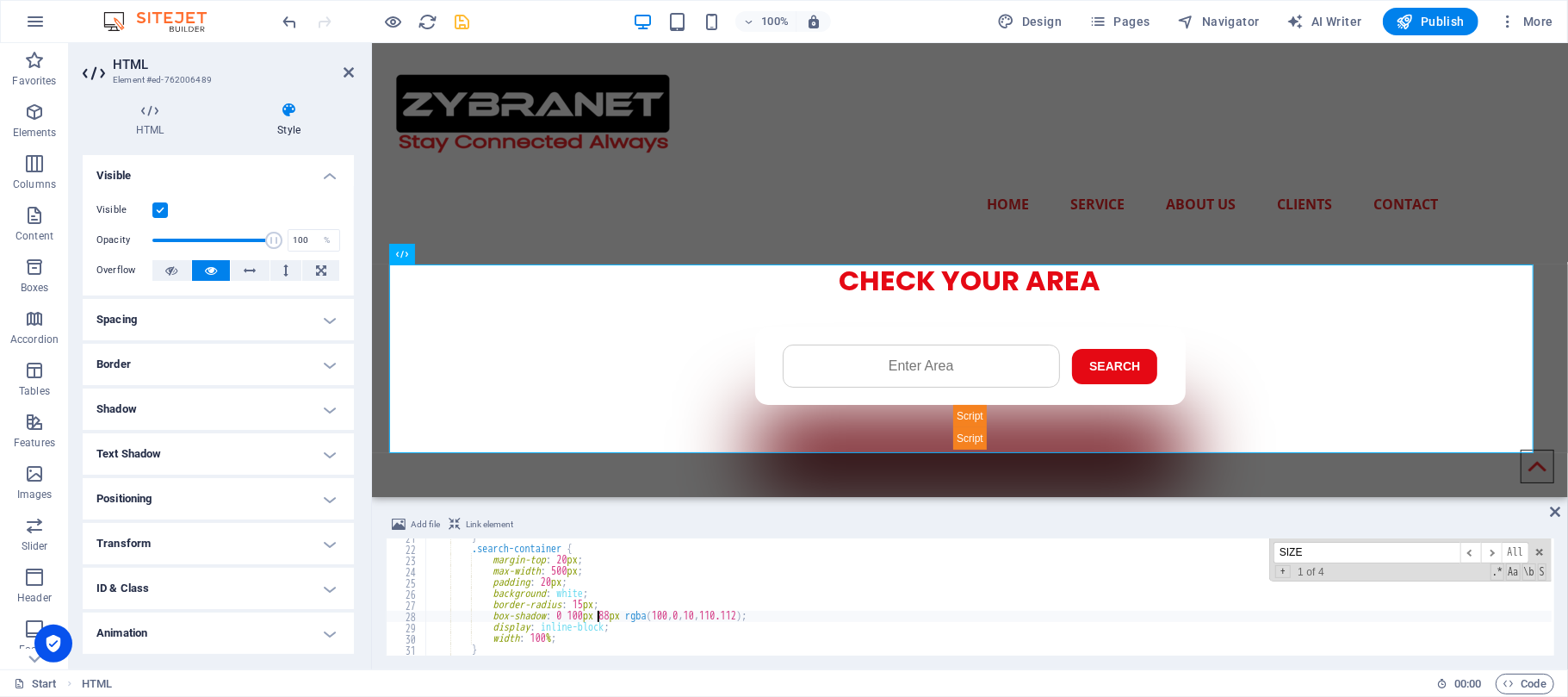 type on "box-shadow: 0 10px 88px rgba(100, 0, 10, 110.112);" 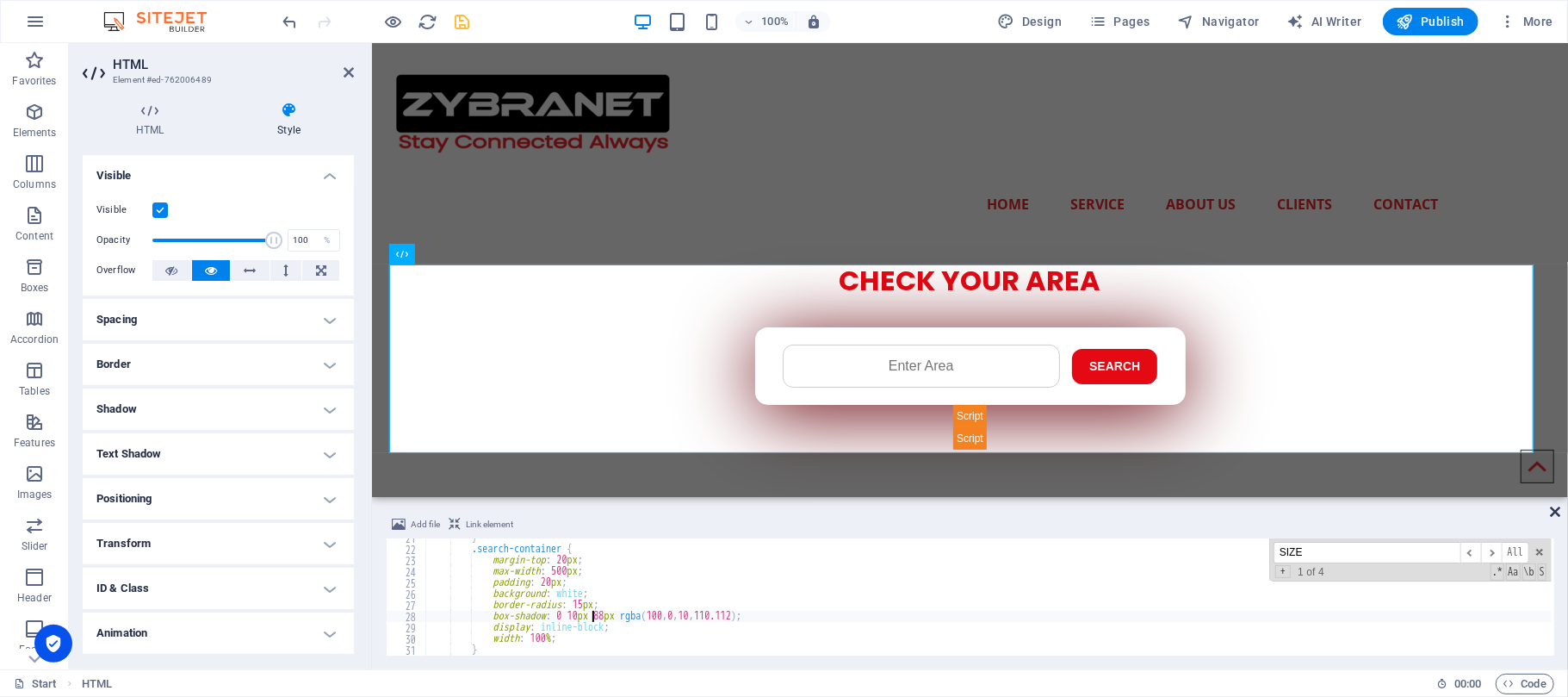 click at bounding box center [1555, 512] 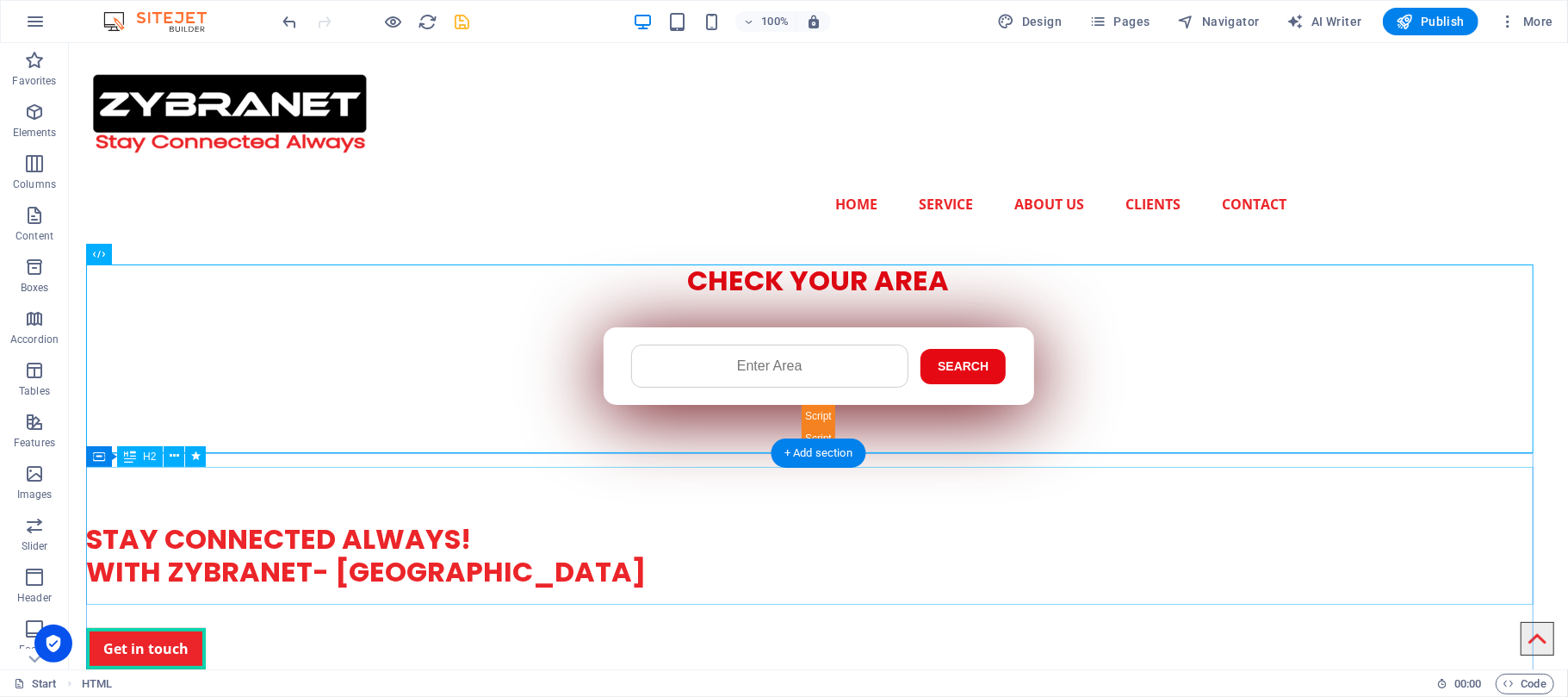 click on "STAY CONNECTED ALWAYS! WITH ZYBRANET- [GEOGRAPHIC_DATA]" at bounding box center (817, 538) 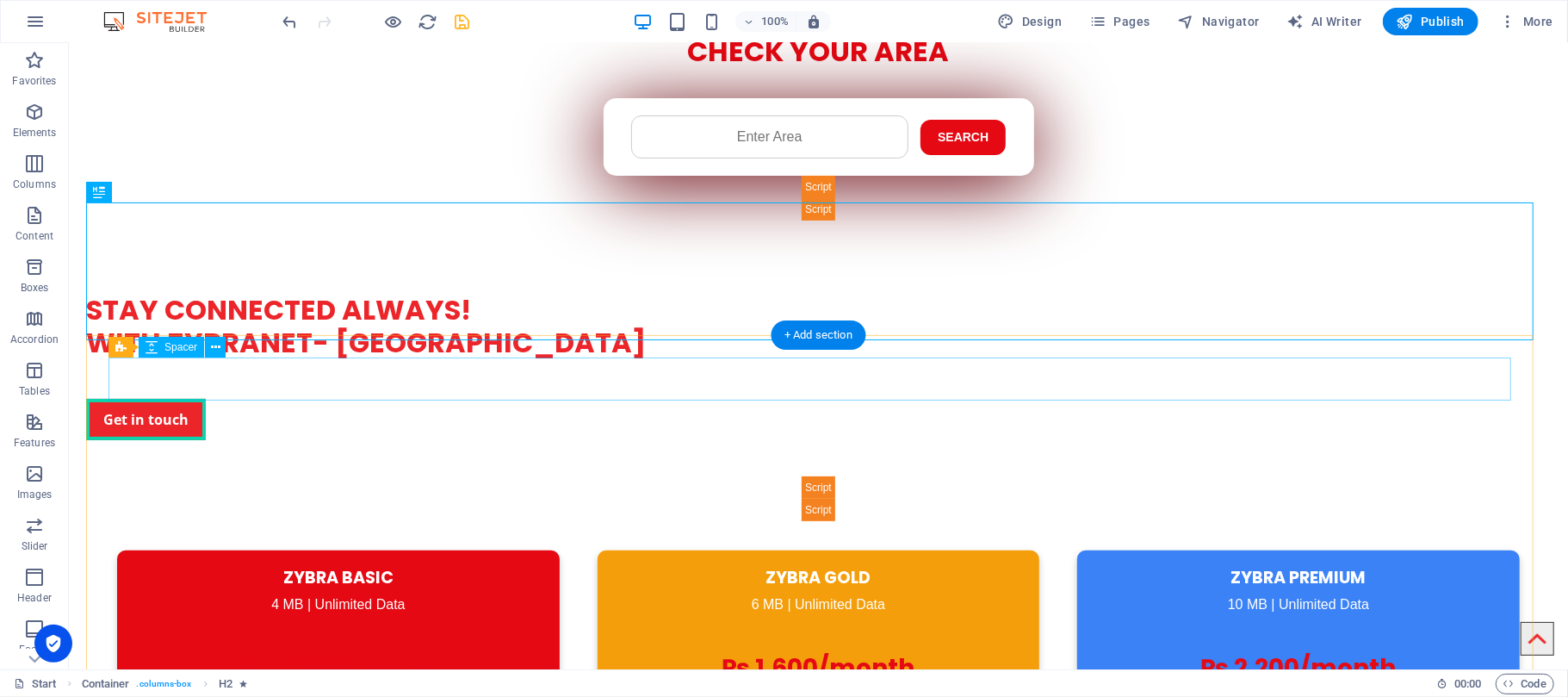 scroll, scrollTop: 345, scrollLeft: 0, axis: vertical 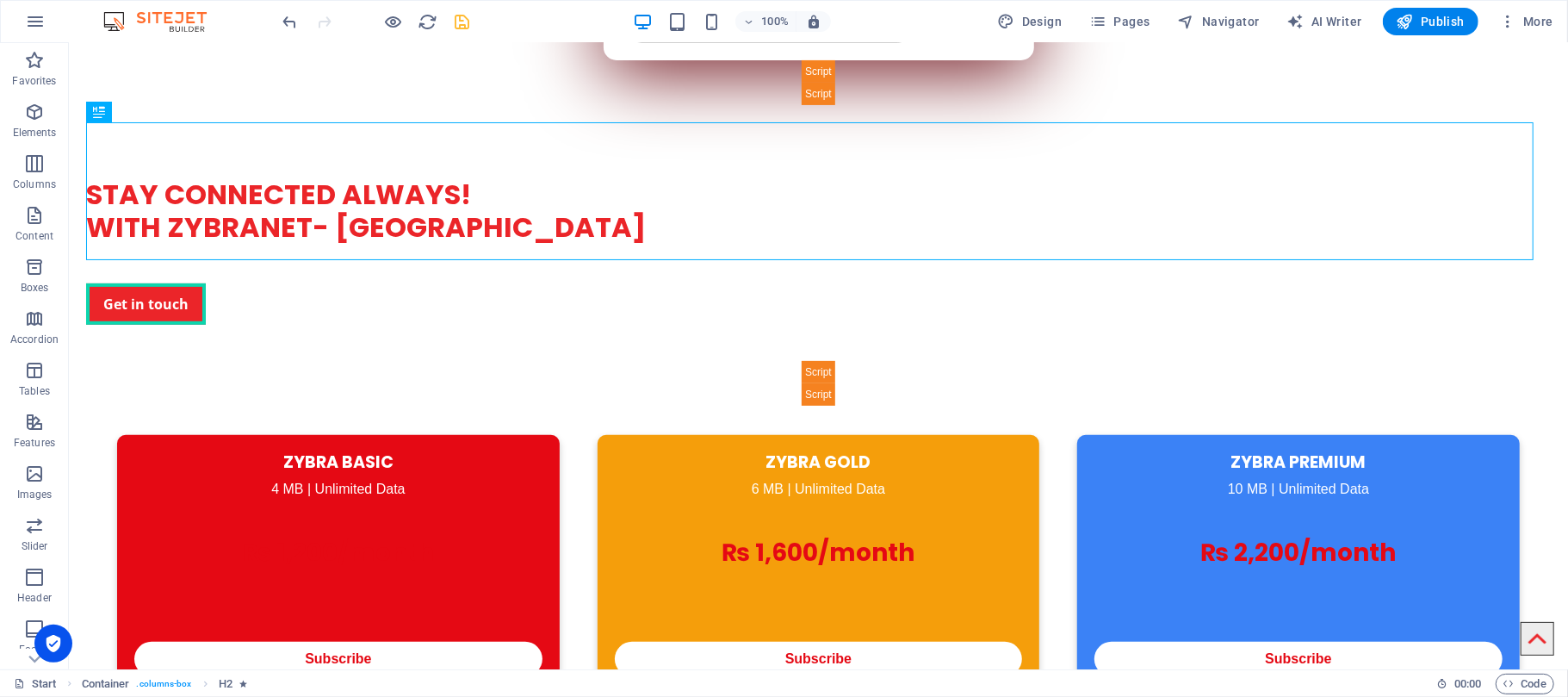 click at bounding box center (462, 22) 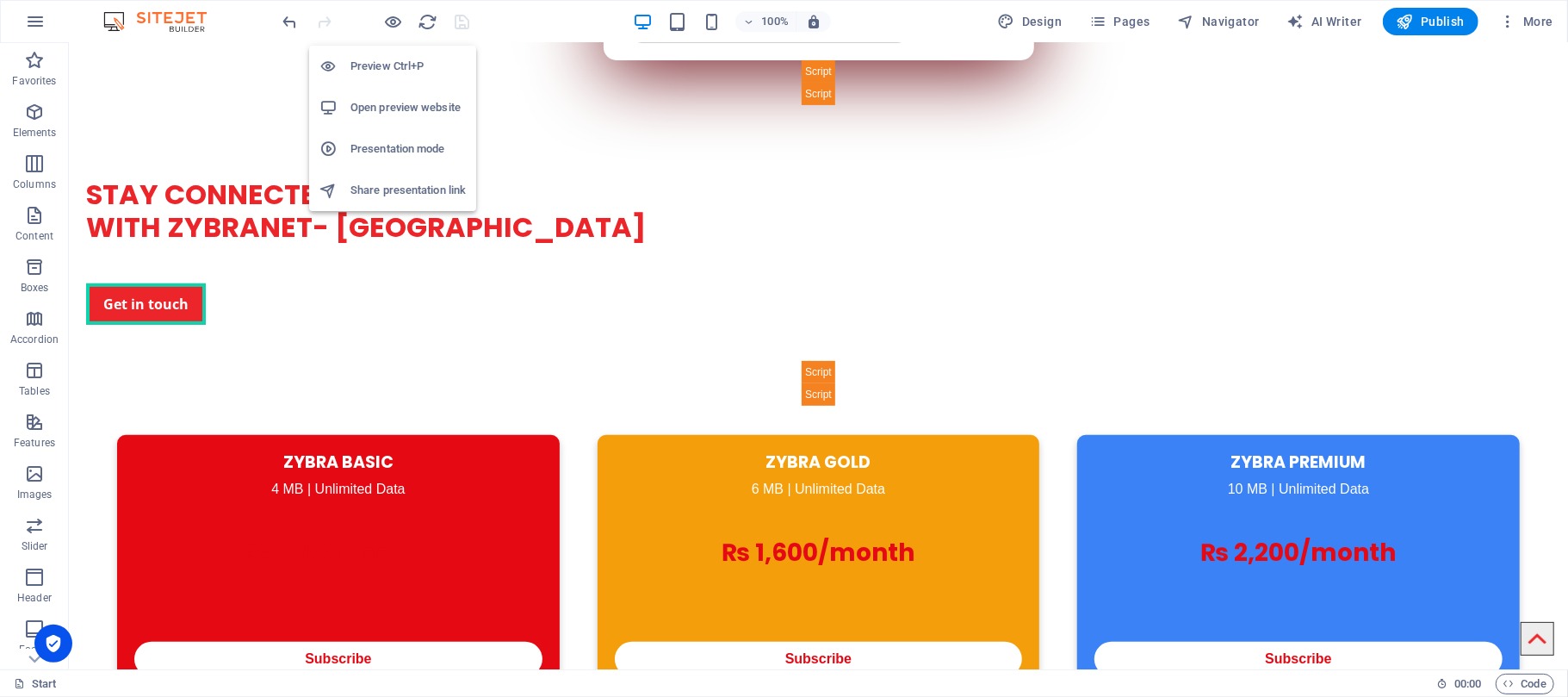click on "Open preview website" at bounding box center (408, 108) 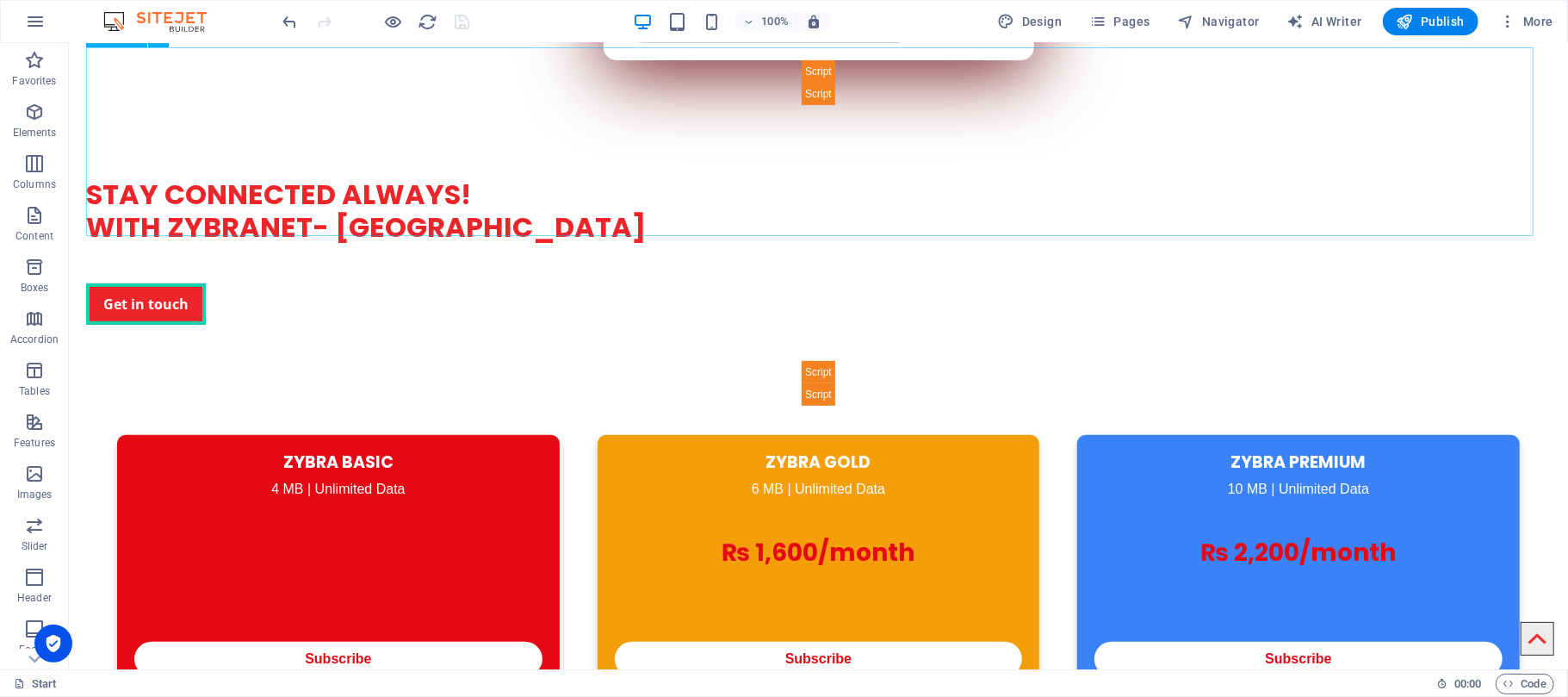 scroll, scrollTop: 0, scrollLeft: 0, axis: both 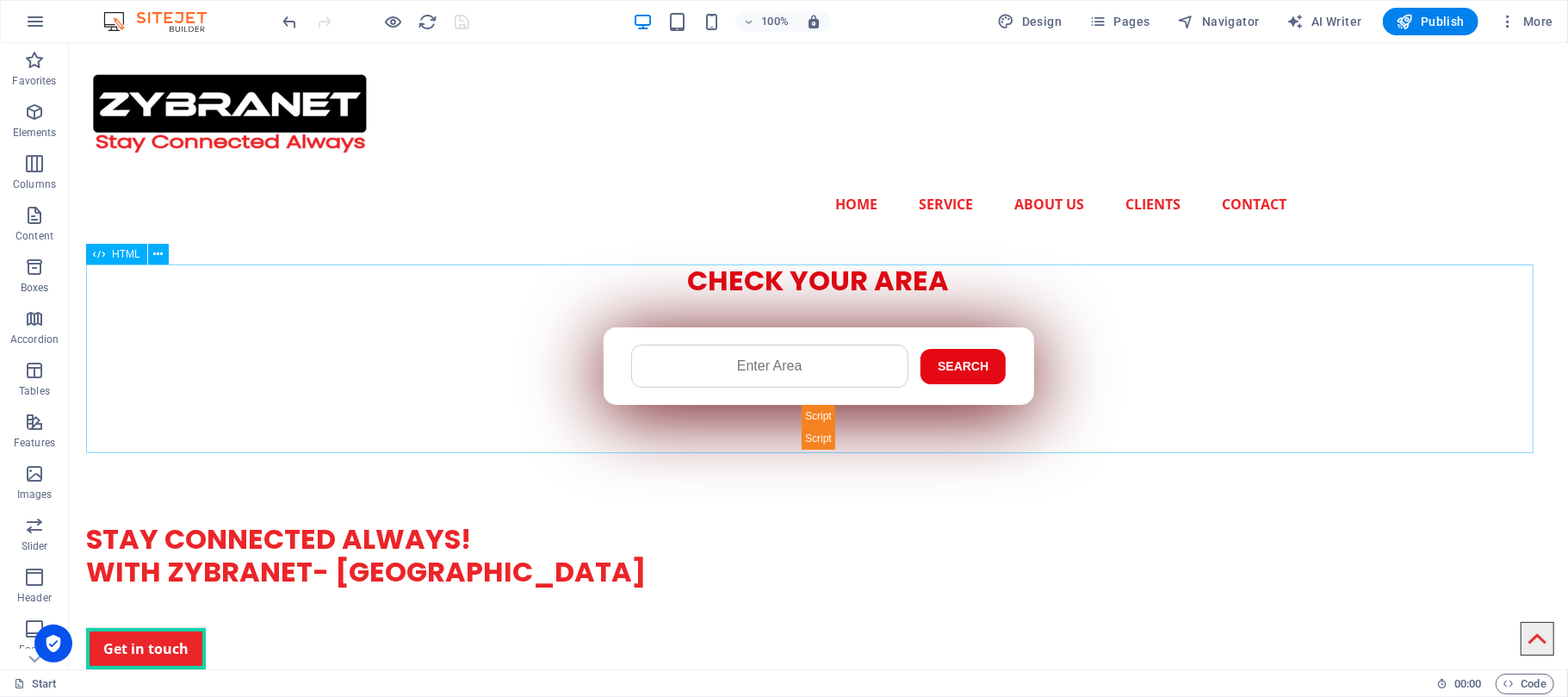 click on "Check Availability - ZYBRA
CHECK YOUR AREA
Search
Submit Your Details
Name
Father's Name
Area
Select Package
Basic 4MB
Gold 6MB
Premium 10MB
Premium Plus 20MB
Submit" at bounding box center [817, 356] 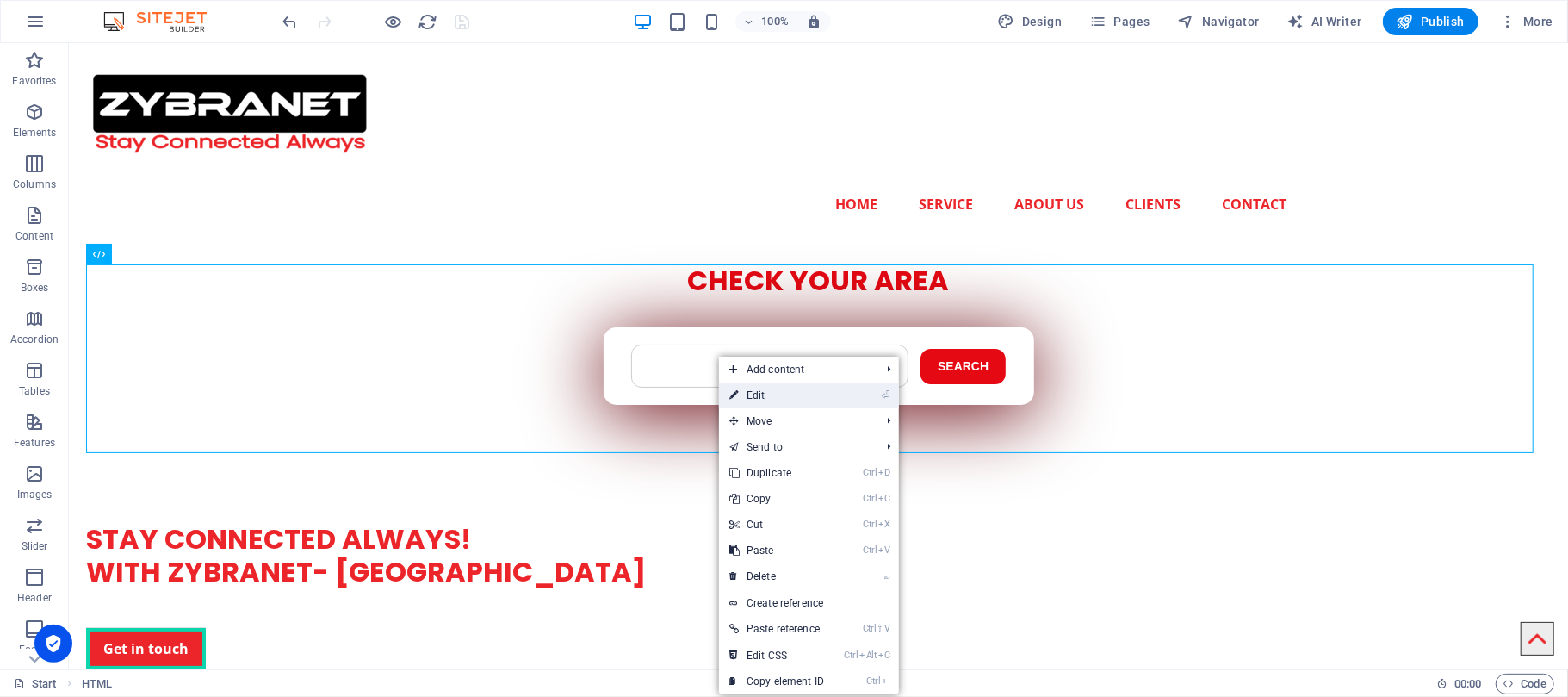 click at bounding box center [734, 395] 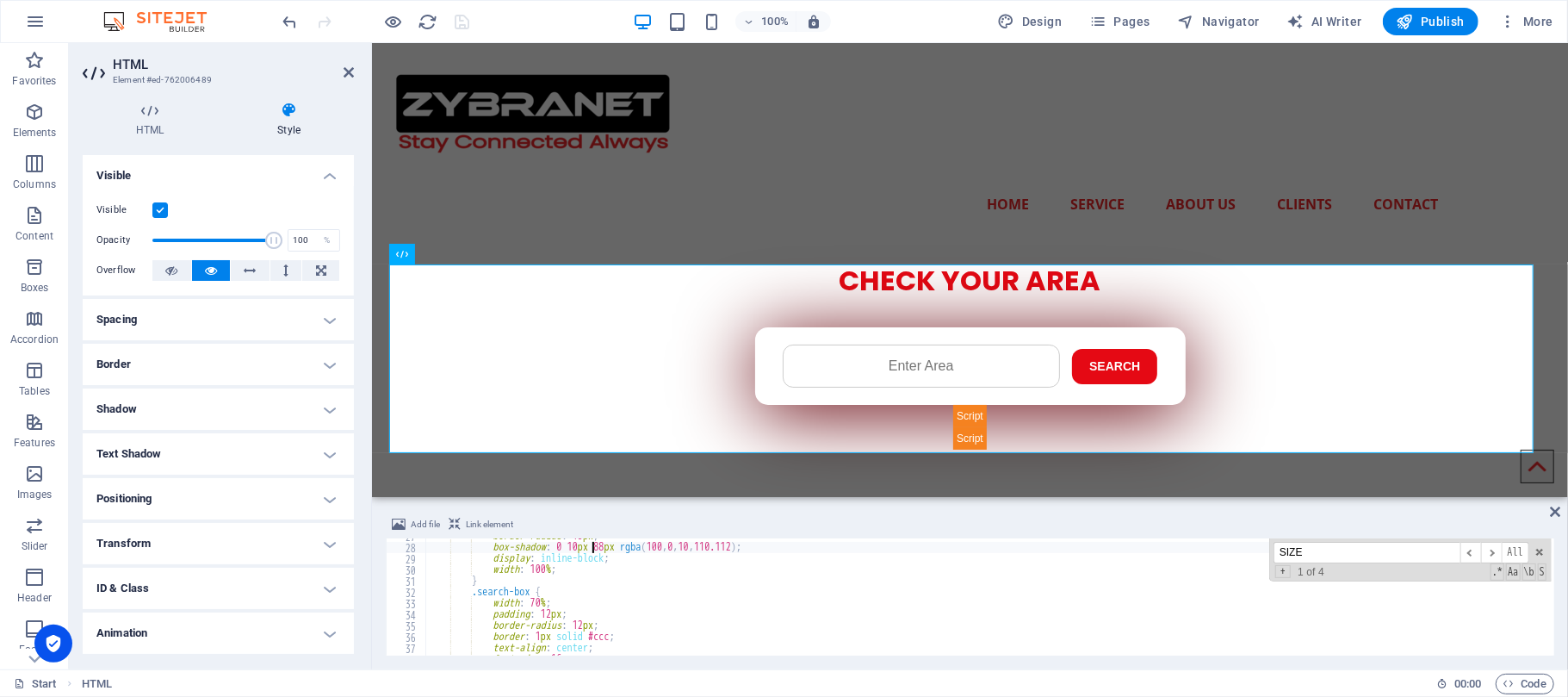 scroll, scrollTop: 300, scrollLeft: 0, axis: vertical 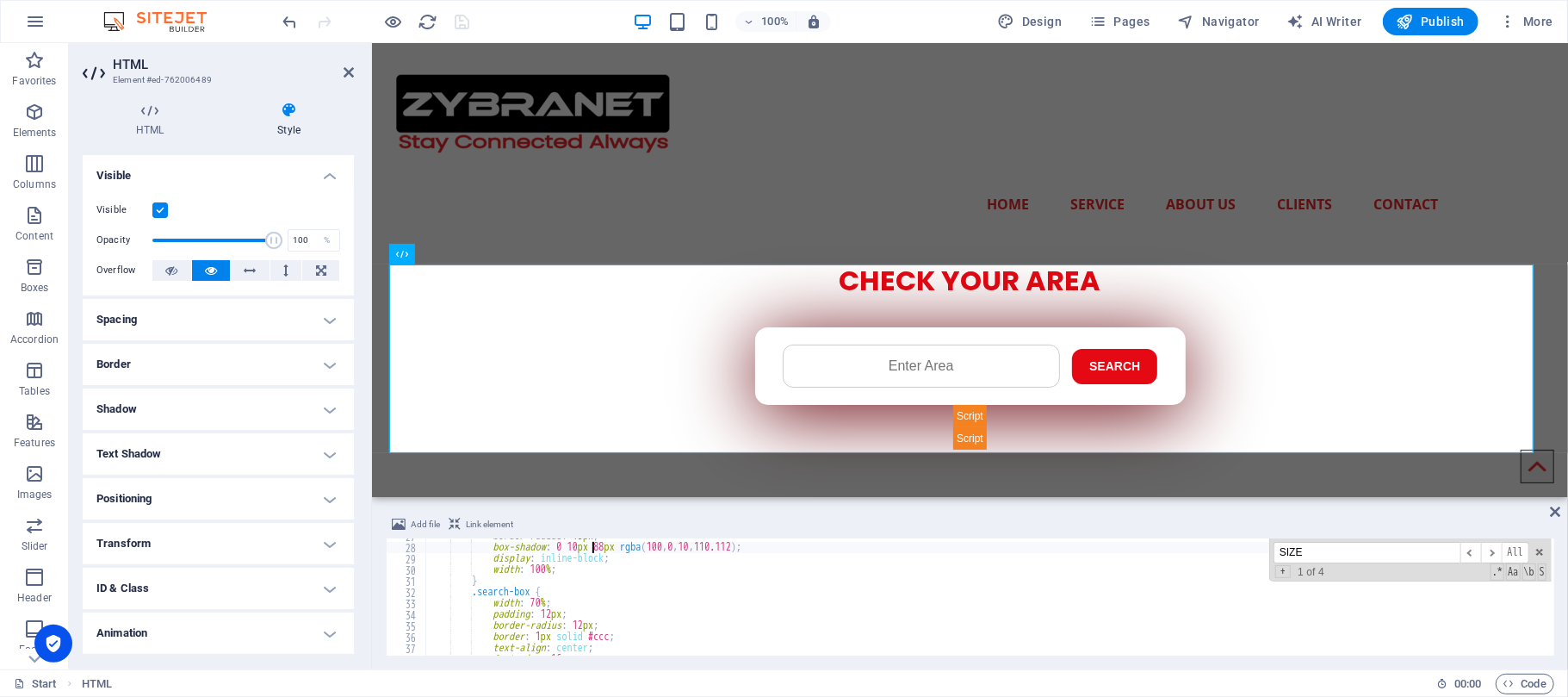 click on "border-radius :   15 px ;                box-shadow :   0   10 px   88 px   rgba ( 100 ,  0 ,  10 ,  110.112 ) ;                display :   inline-block ;                width :   100 % ;           }           .search-box   {                width :   70 % ;                padding :   12 px ;                border-radius :   12 px ;                border :   1 px   solid   #ccc ;                text-align :   center ;                font-size :   16 px ;" at bounding box center [1100, 599] 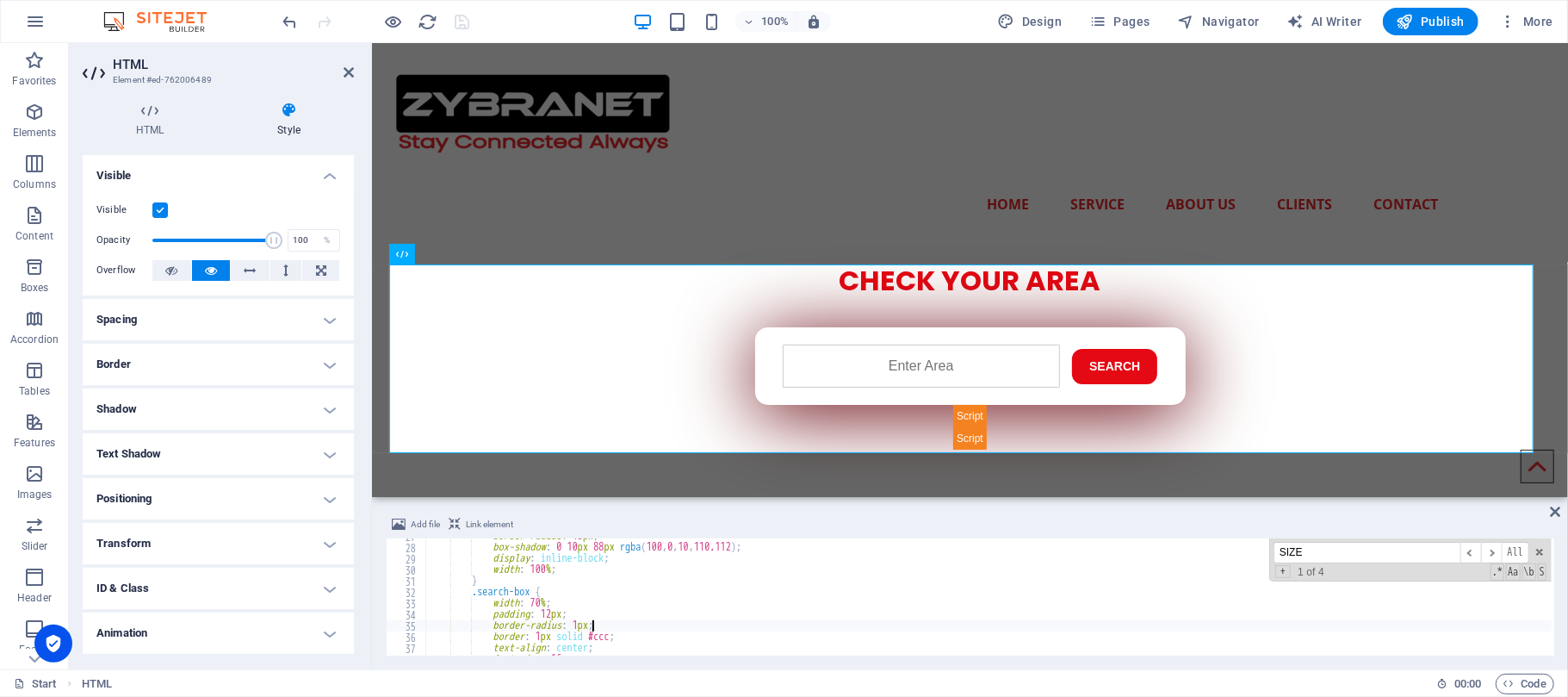 scroll, scrollTop: 0, scrollLeft: 12, axis: horizontal 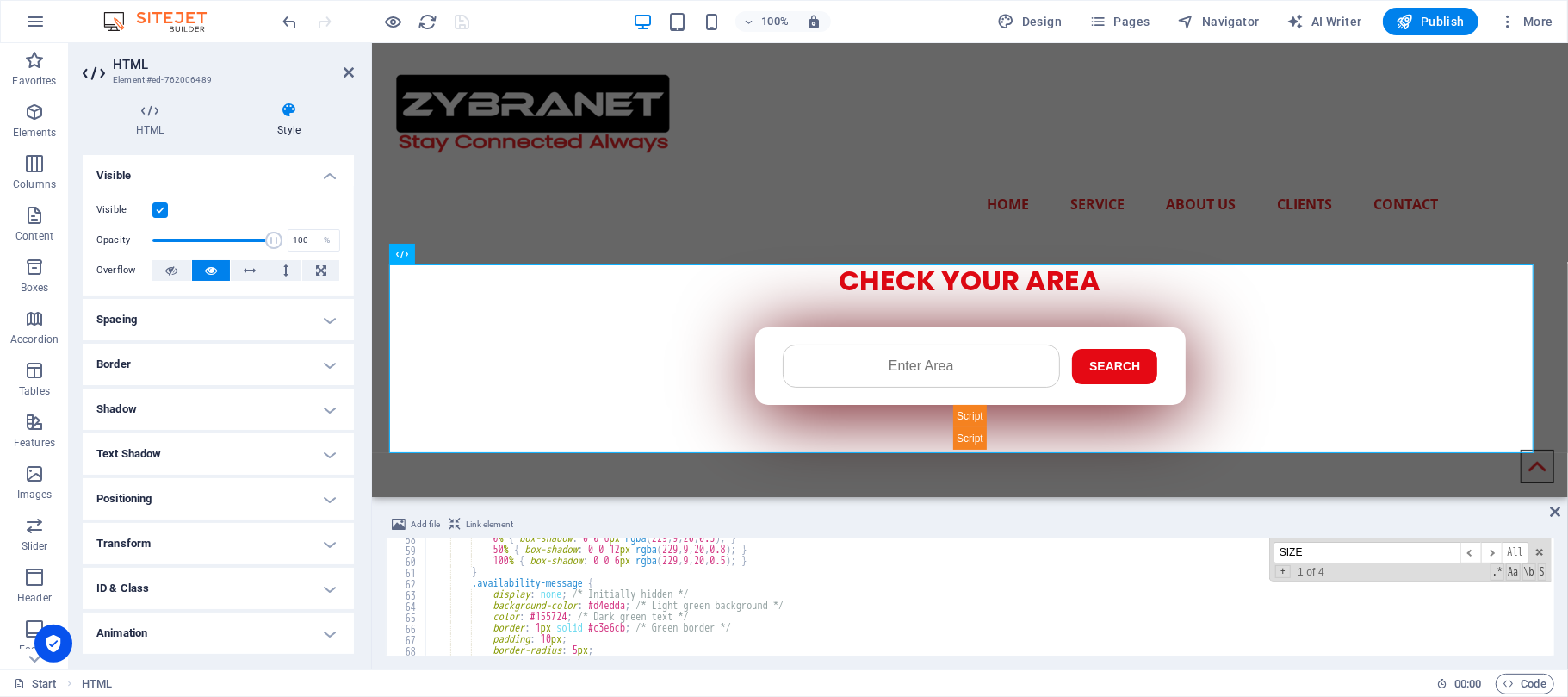 type on "border-radius: 15px;" 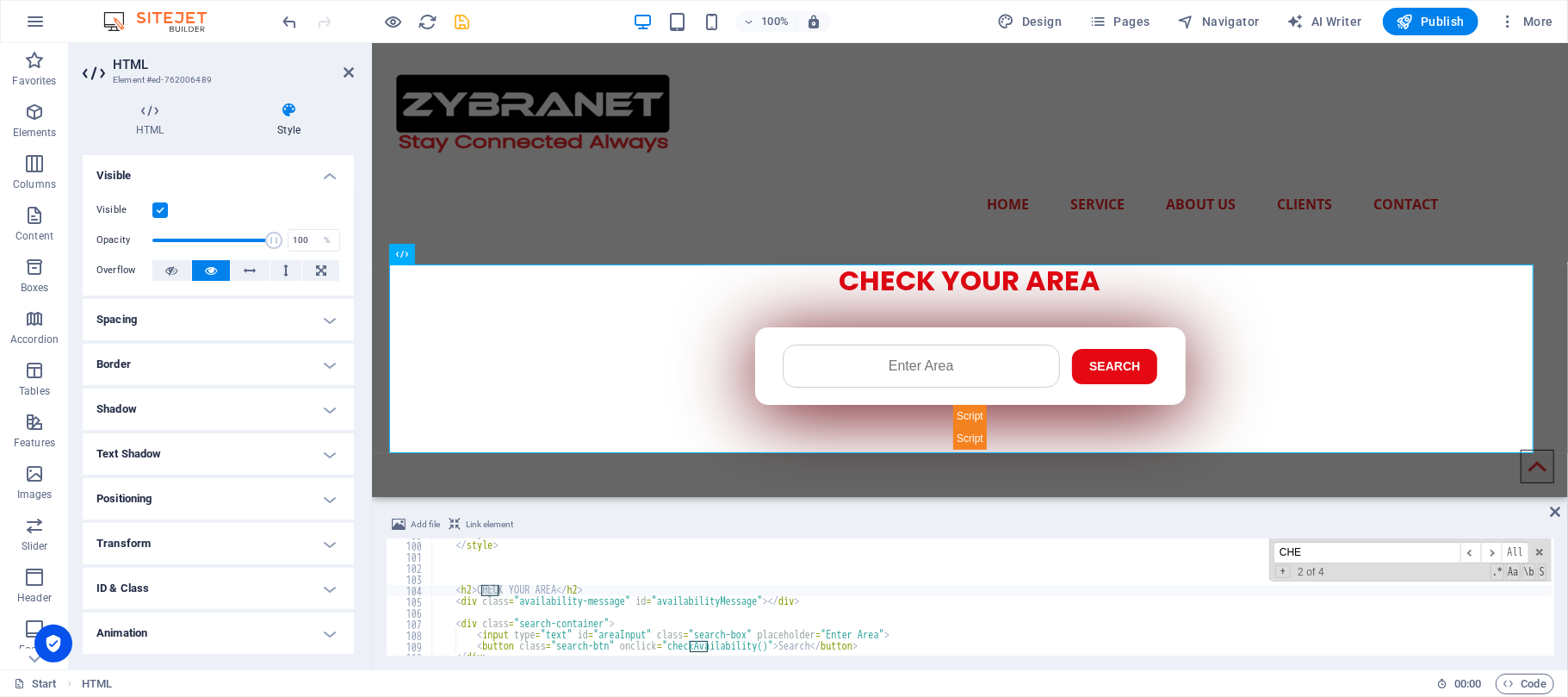 scroll, scrollTop: 1107, scrollLeft: 0, axis: vertical 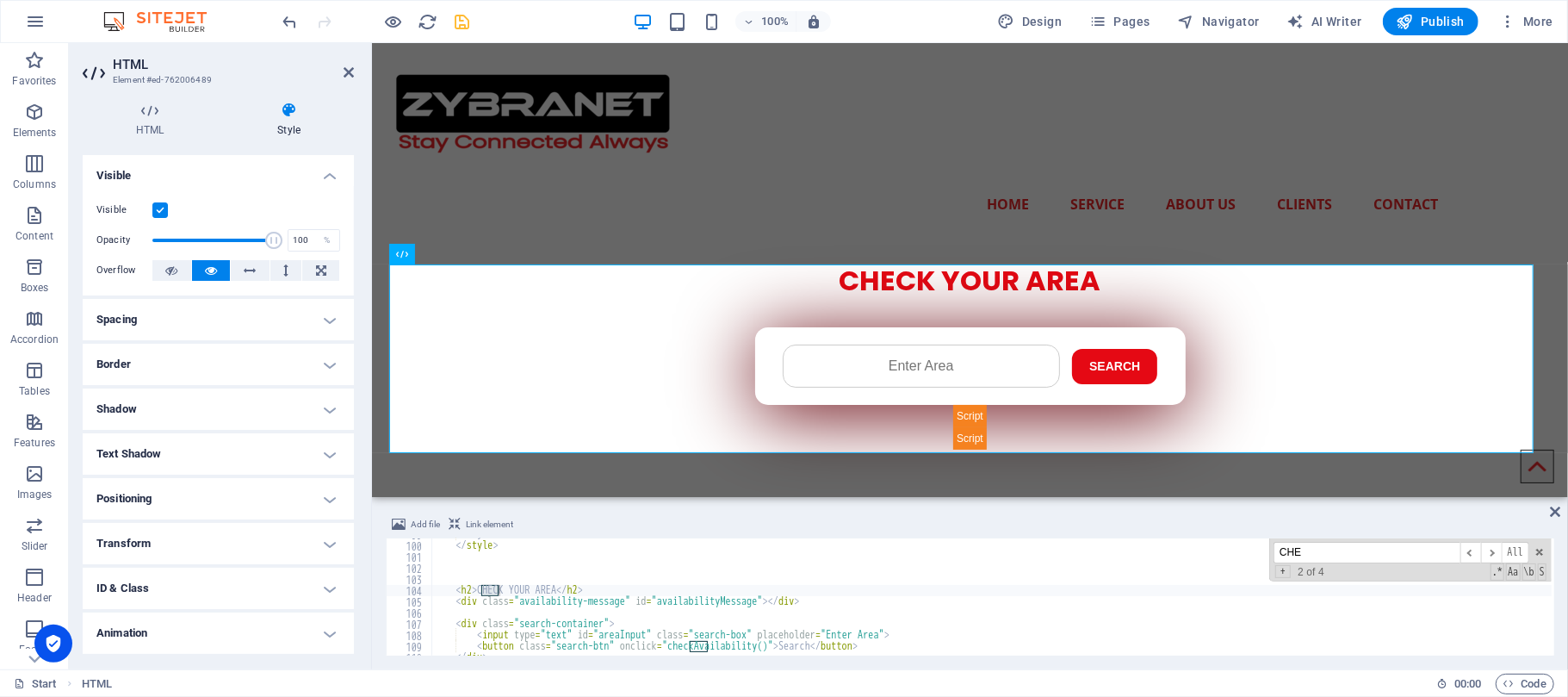 type on "CHE" 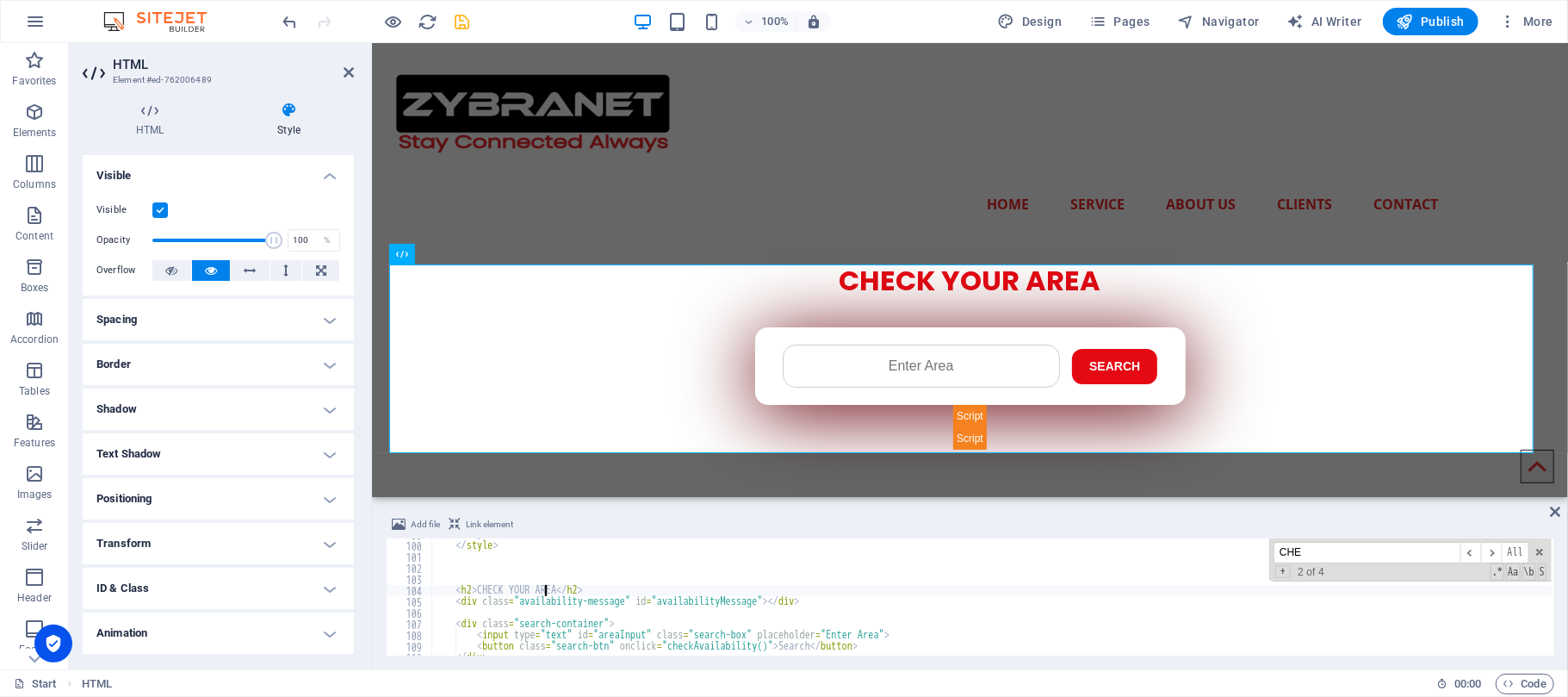 scroll, scrollTop: 0, scrollLeft: 11, axis: horizontal 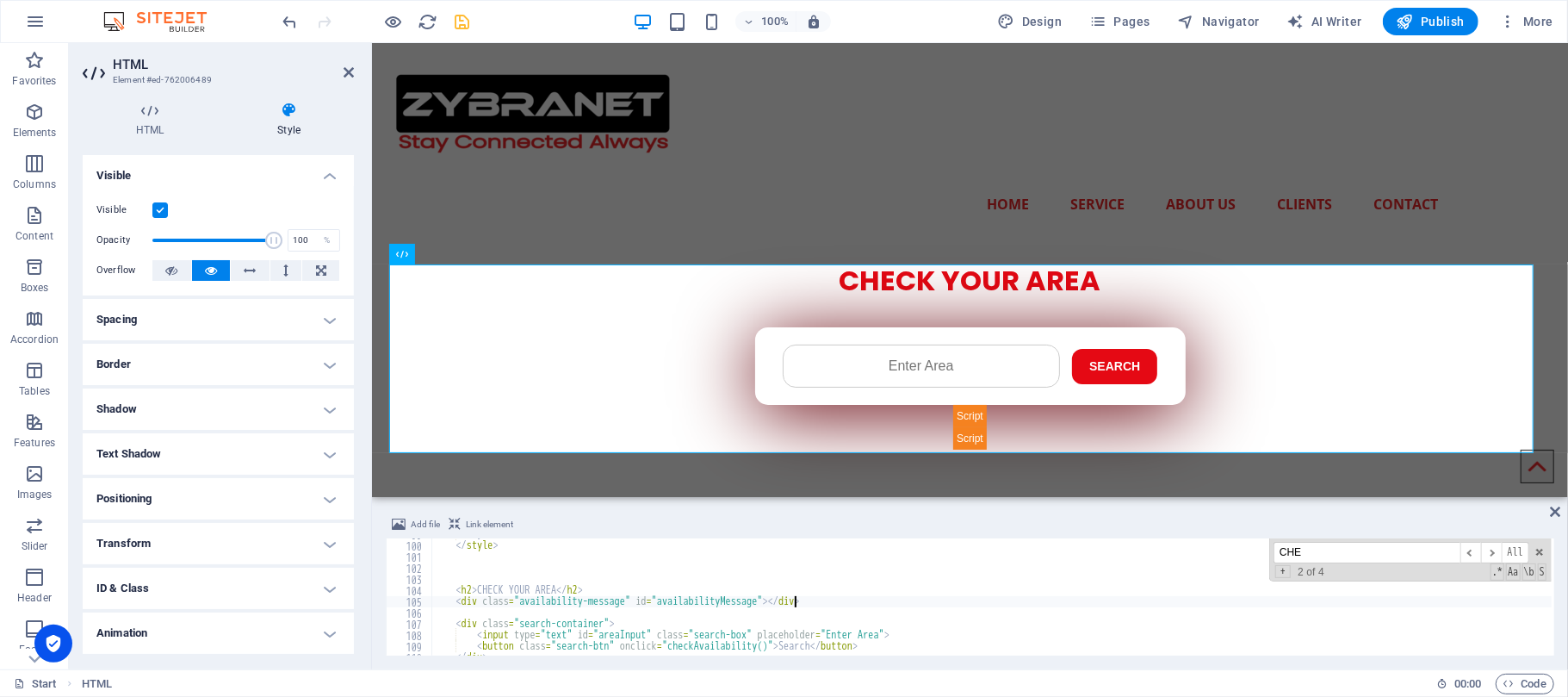 click on "}      </ style >      < h2 > CHECK YOUR AREA </ h2 >      < div   class = "availability-message"   id = "availabilityMessage" > </ div >      < div   class = "search-container" >           < input   type = "text"   id = "areaInput"   class = "search-box"   placeholder = "Enter Area" >           < button   class = "search-btn"   onclick = "checkAvailability()" > Search </ button >      </ div >" at bounding box center [1105, 597] 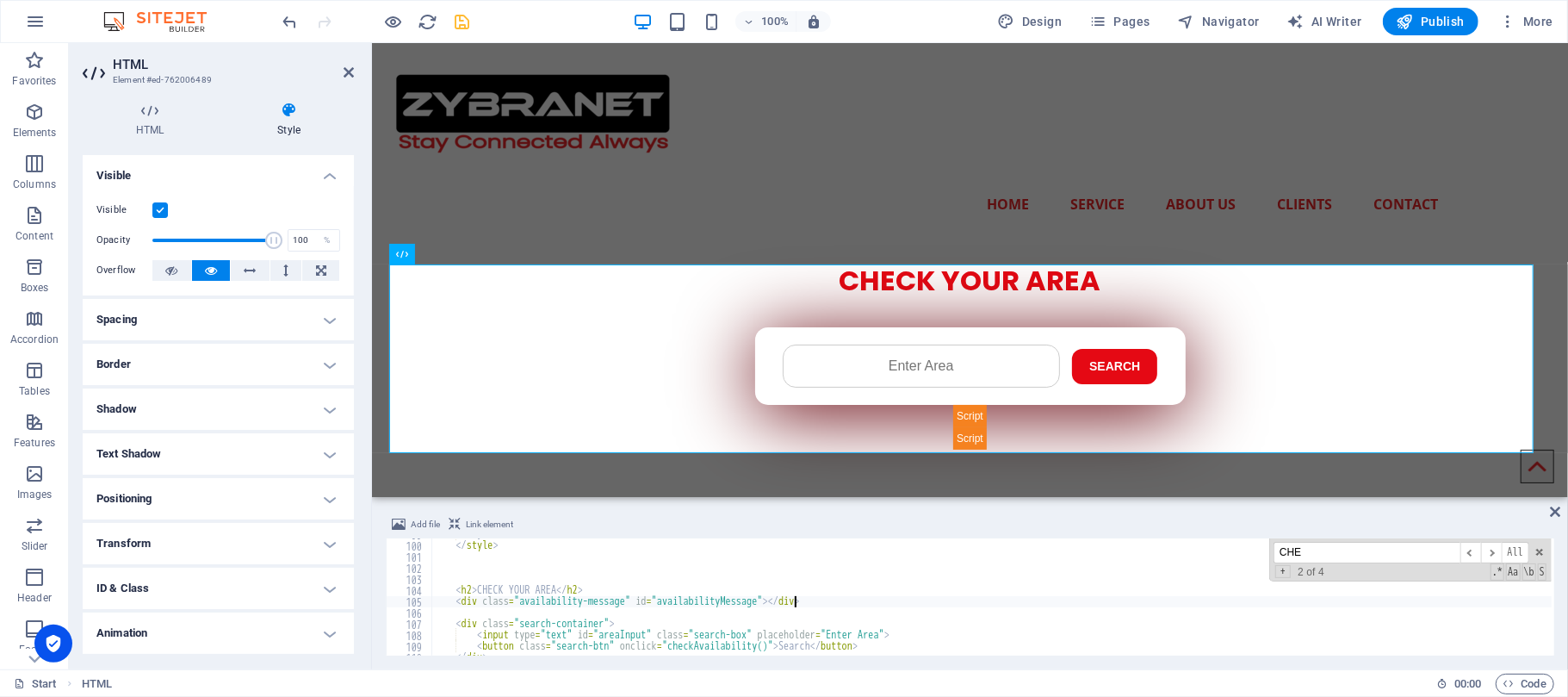 click on "}      </ style >      < h2 > CHECK YOUR AREA </ h2 >      < div   class = "availability-message"   id = "availabilityMessage" > </ div >      < div   class = "search-container" >           < input   type = "text"   id = "areaInput"   class = "search-box"   placeholder = "Enter Area" >           < button   class = "search-btn"   onclick = "checkAvailability()" > Search </ button >      </ div >" at bounding box center [1105, 597] 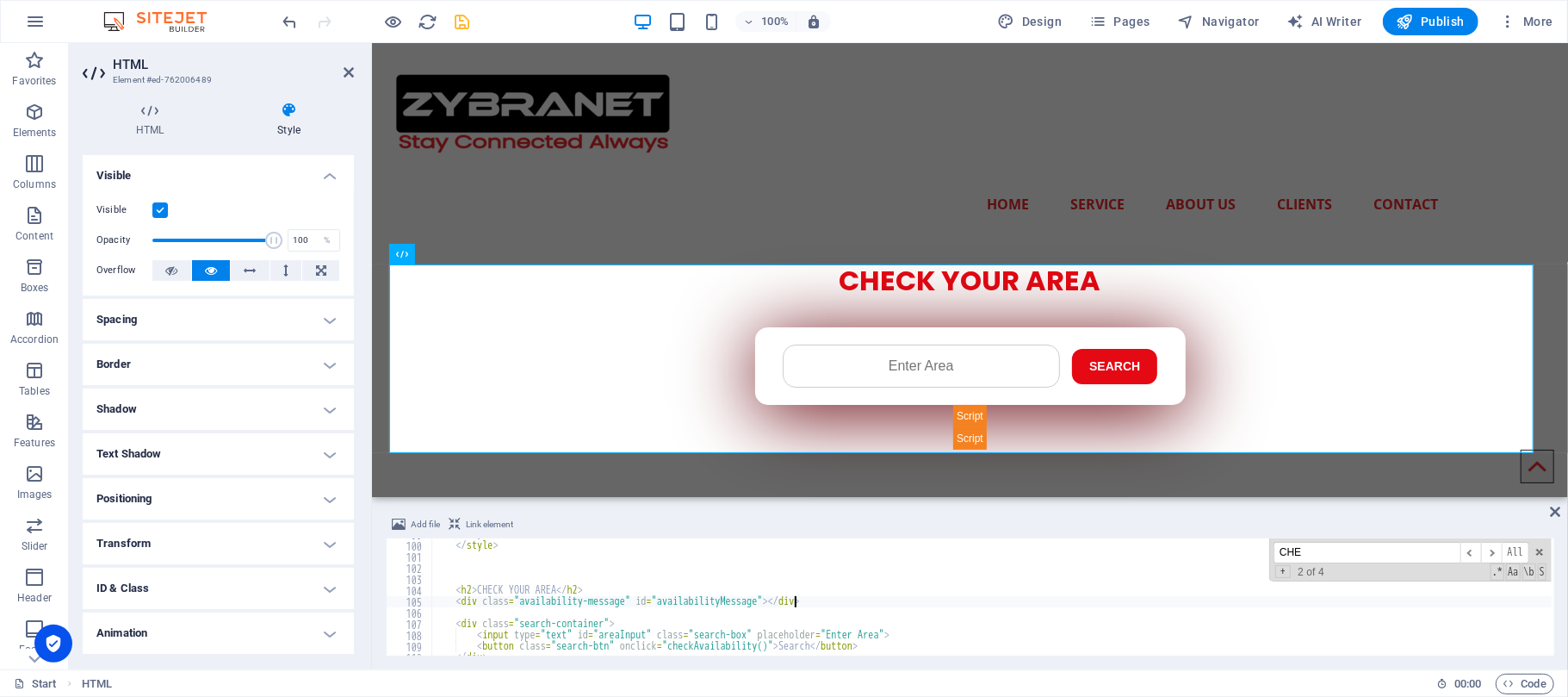 type on "<div class="search-container">" 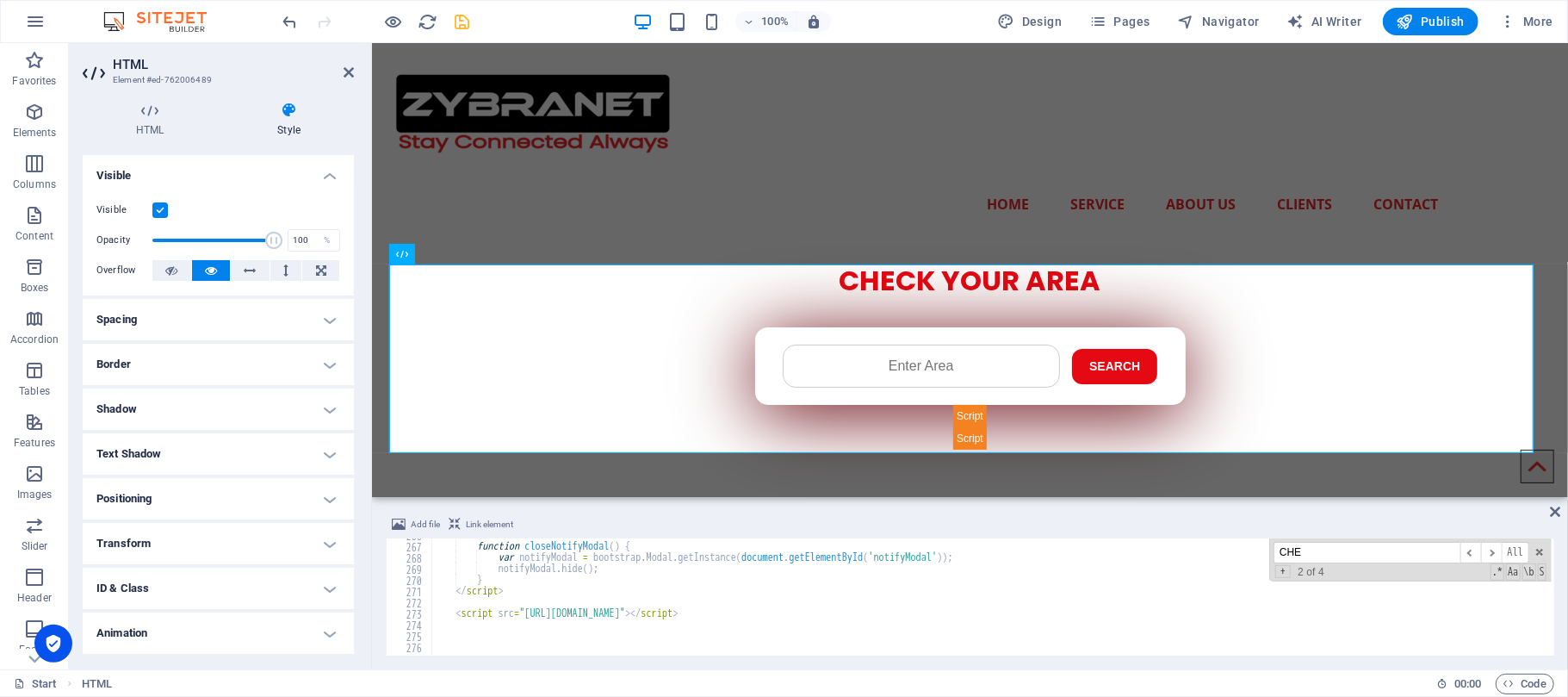 scroll, scrollTop: 2976, scrollLeft: 0, axis: vertical 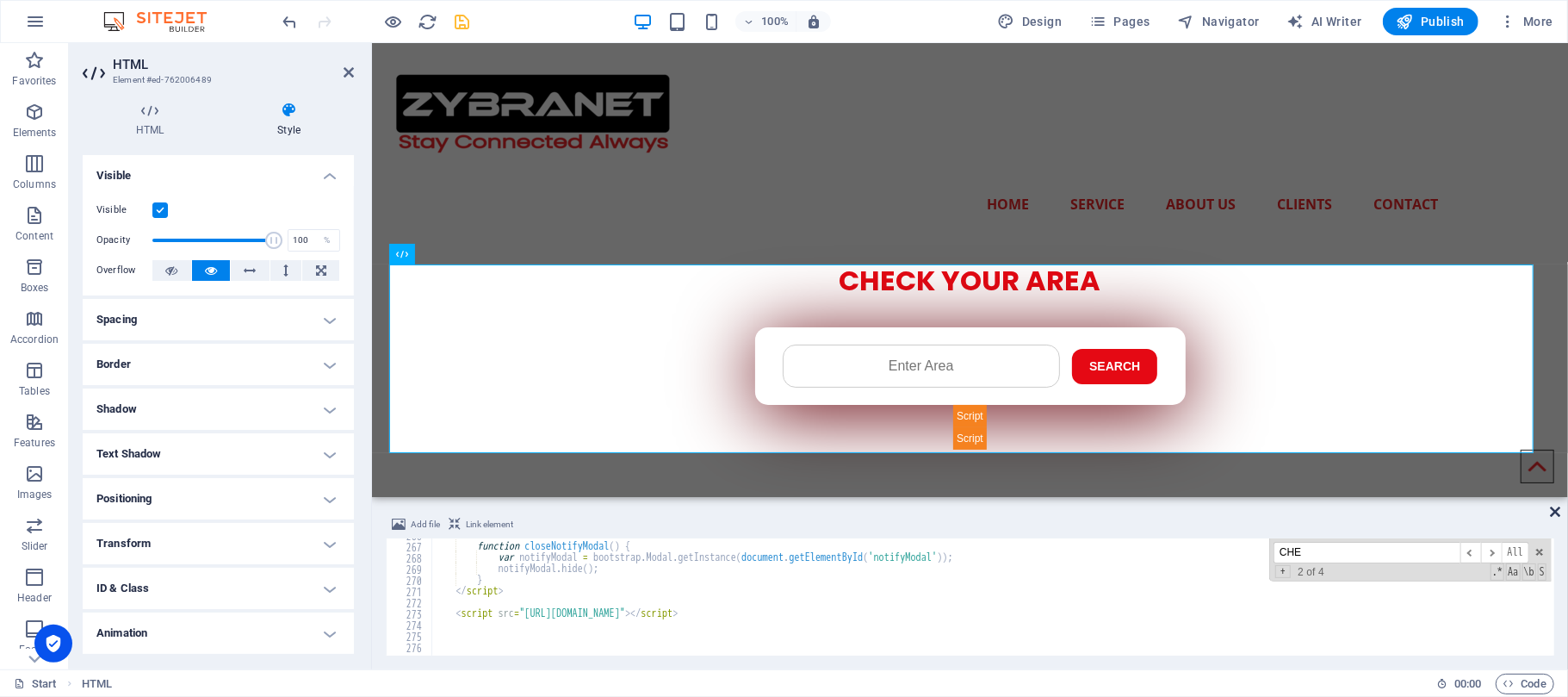click at bounding box center (1555, 512) 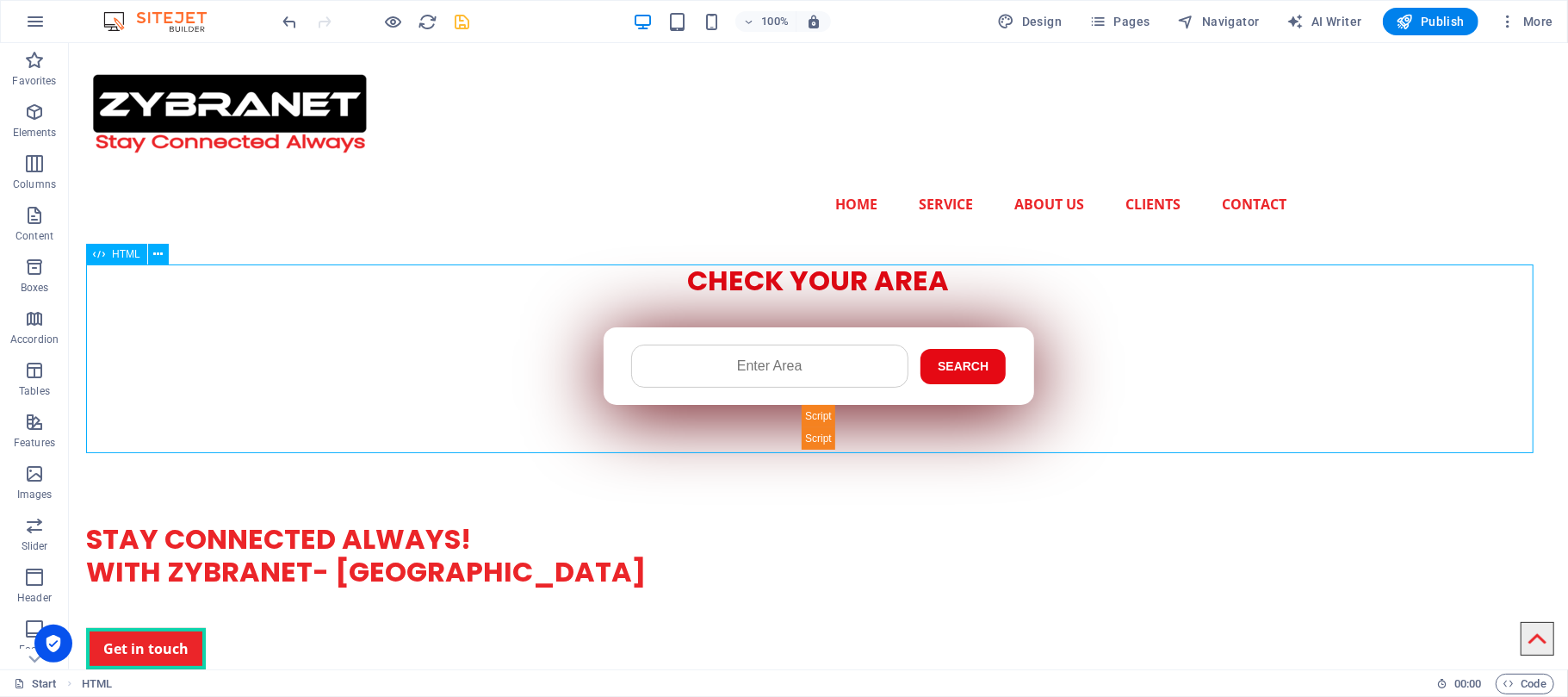 click on "Check Availability - ZYBRA
CHECK YOUR AREA
Search
Submit Your Details
Name
Father's Name
Area
Select Package
Basic 4MB
Gold 6MB
Premium 10MB
Premium Plus 20MB
Submit" at bounding box center (817, 356) 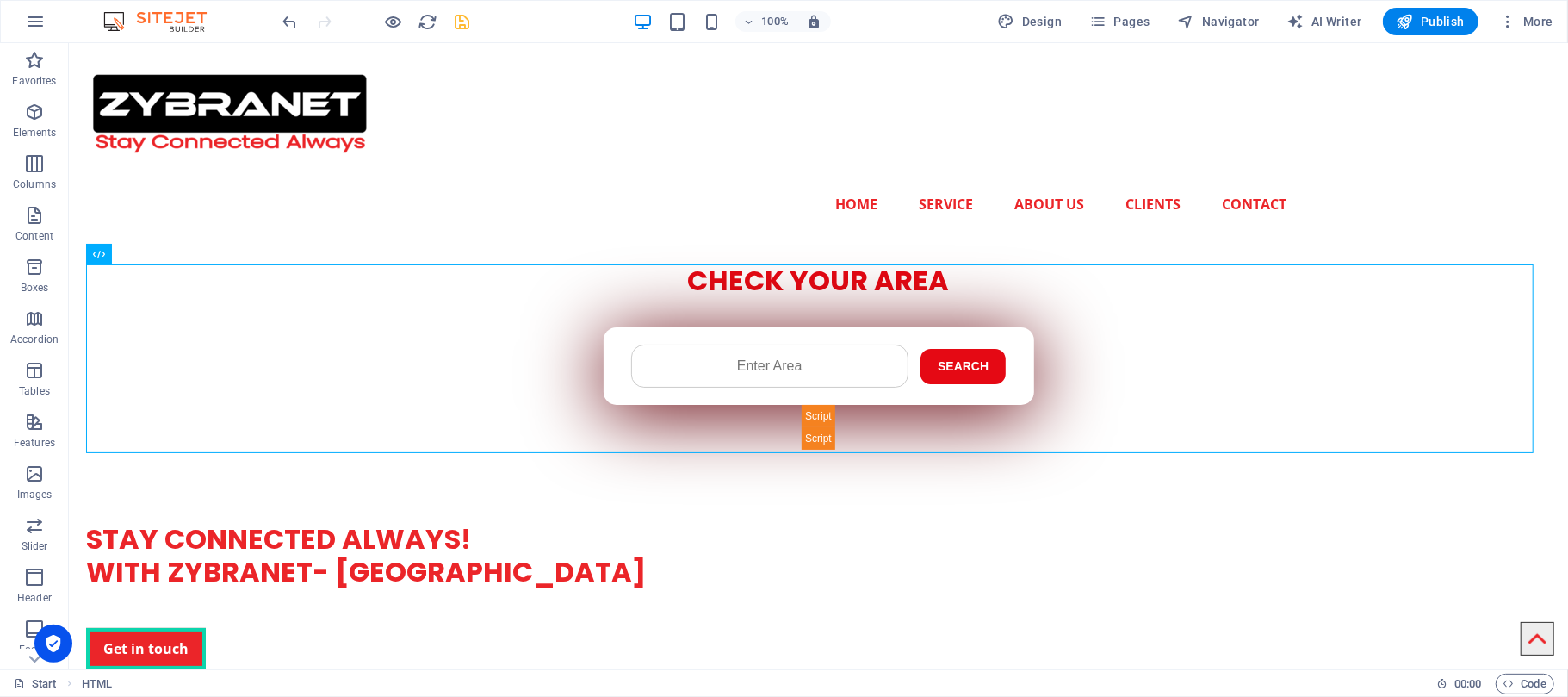 click on "Home Service About us Clients Contact
Check Availability - ZYBRA
CHECK YOUR AREA
Search
Submit Your Details
Name
Father's Name
Area
Select Package
Basic 4MB
Gold 6MB
Premium 10MB
Premium Plus 20MB Submit" at bounding box center (817, 1929) 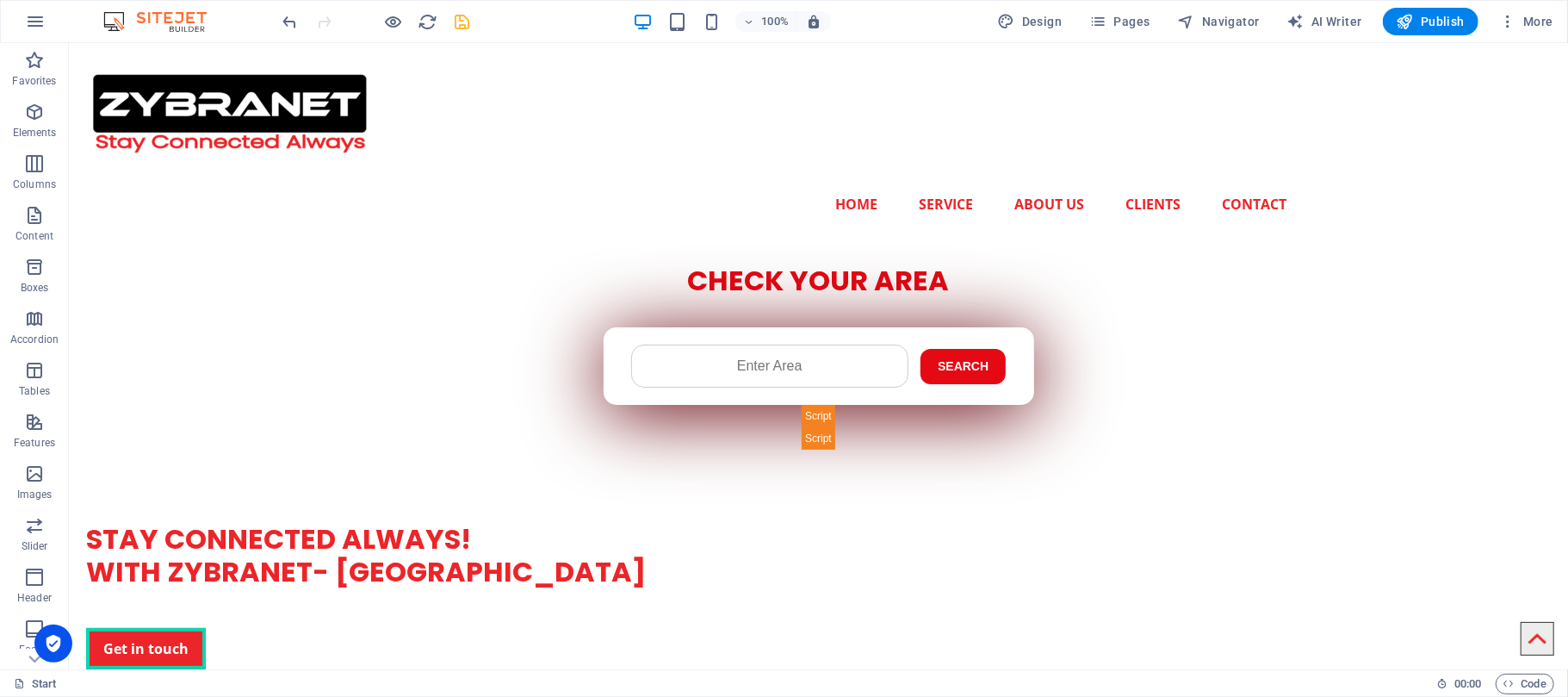 click on "Home Service About us Clients Contact
Check Availability - ZYBRA
CHECK YOUR AREA
Search
Submit Your Details
Name
Father's Name
Area
Select Package
Basic 4MB
Gold 6MB
Premium 10MB
Premium Plus 20MB Submit" at bounding box center [817, 1929] 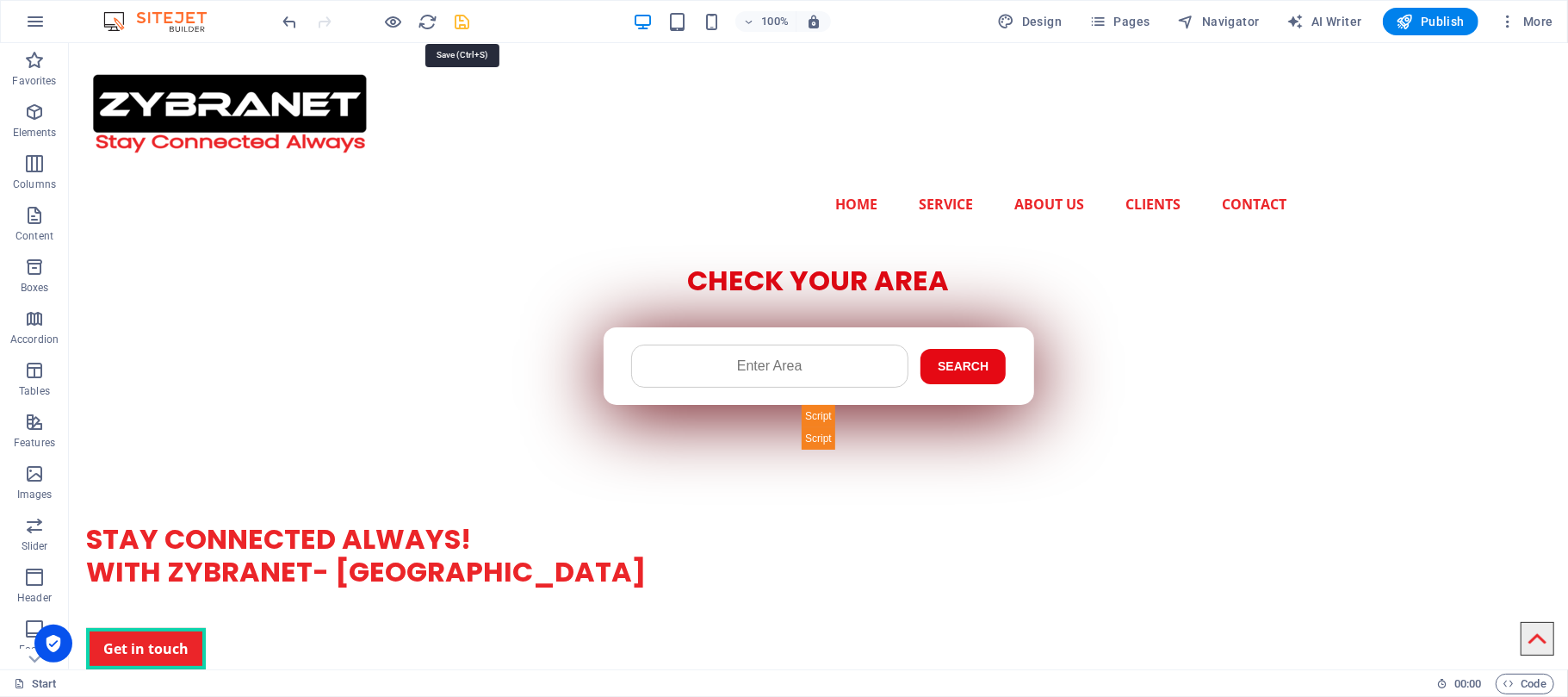 click at bounding box center (462, 22) 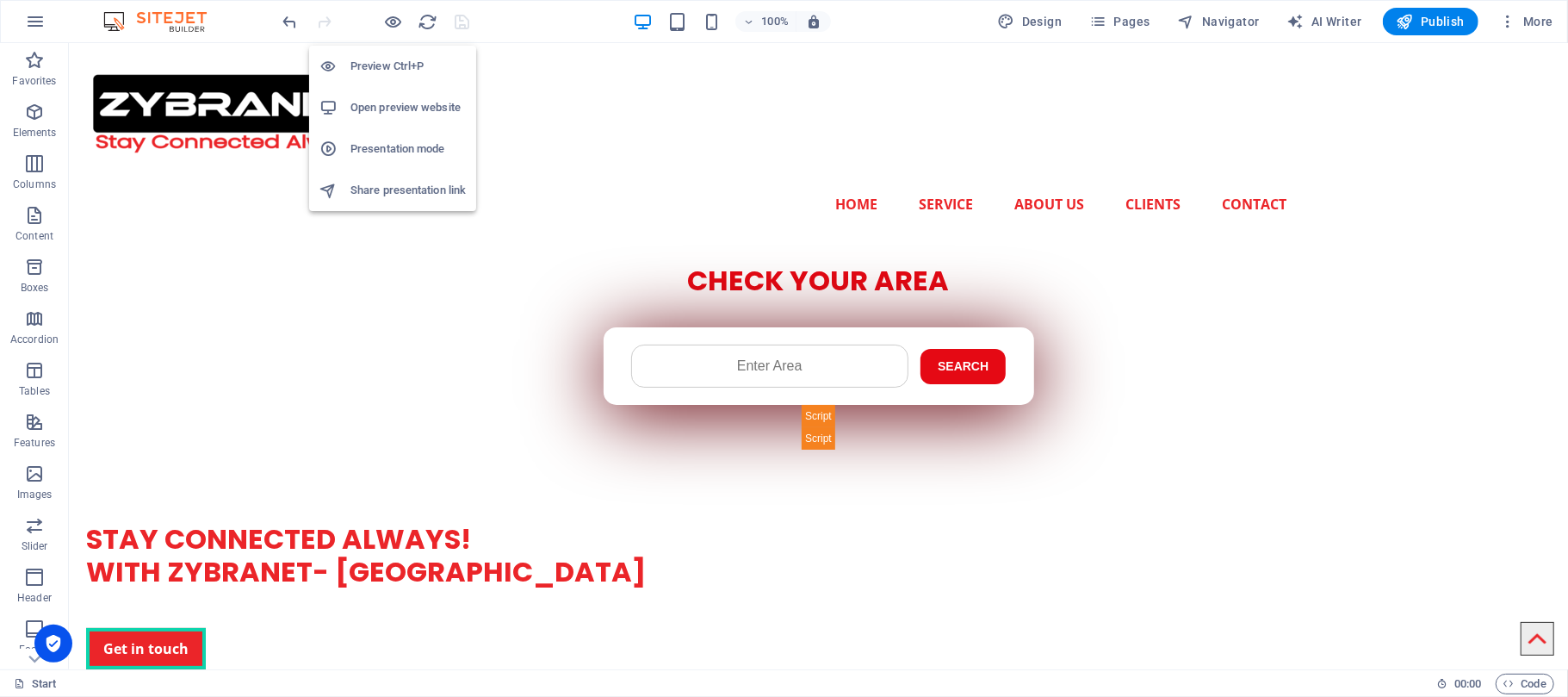 click on "Open preview website" at bounding box center [408, 108] 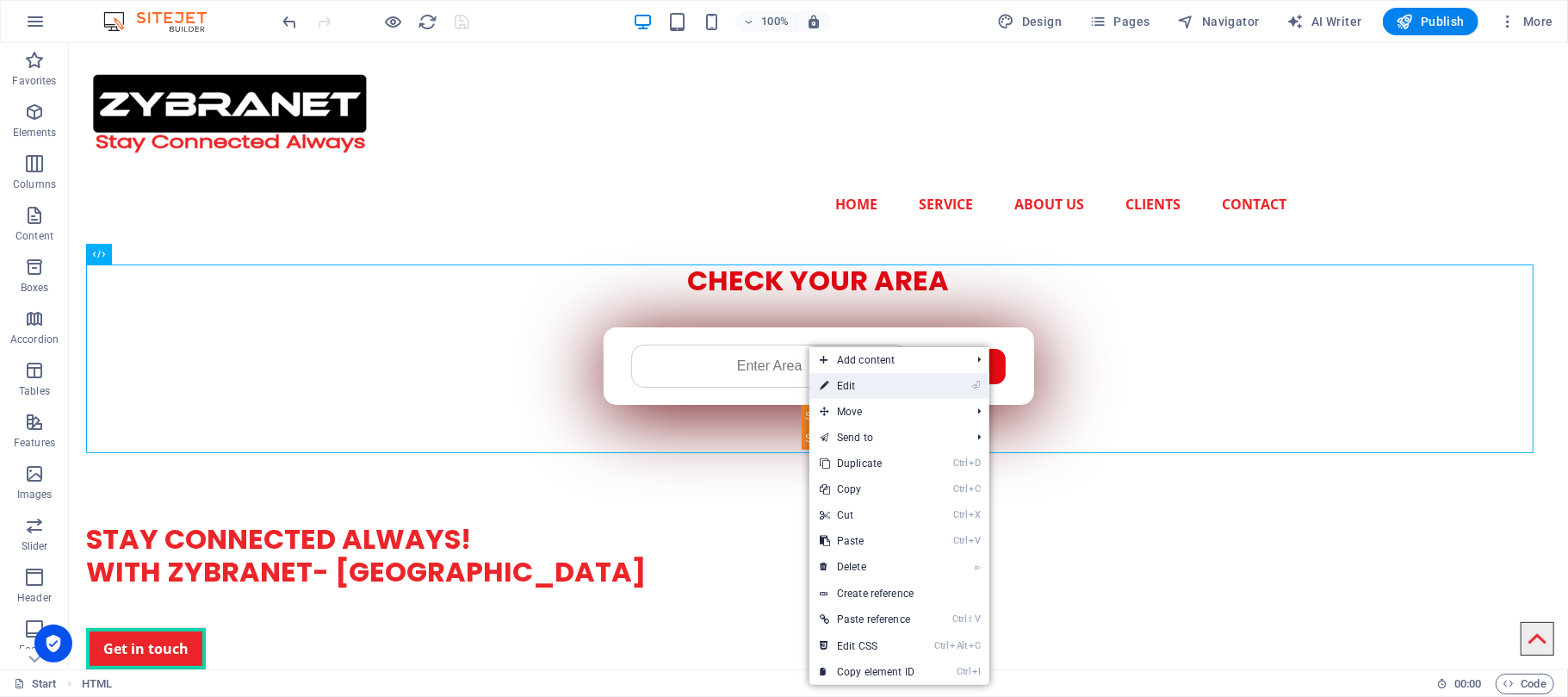 click on "⏎  Edit" at bounding box center [867, 386] 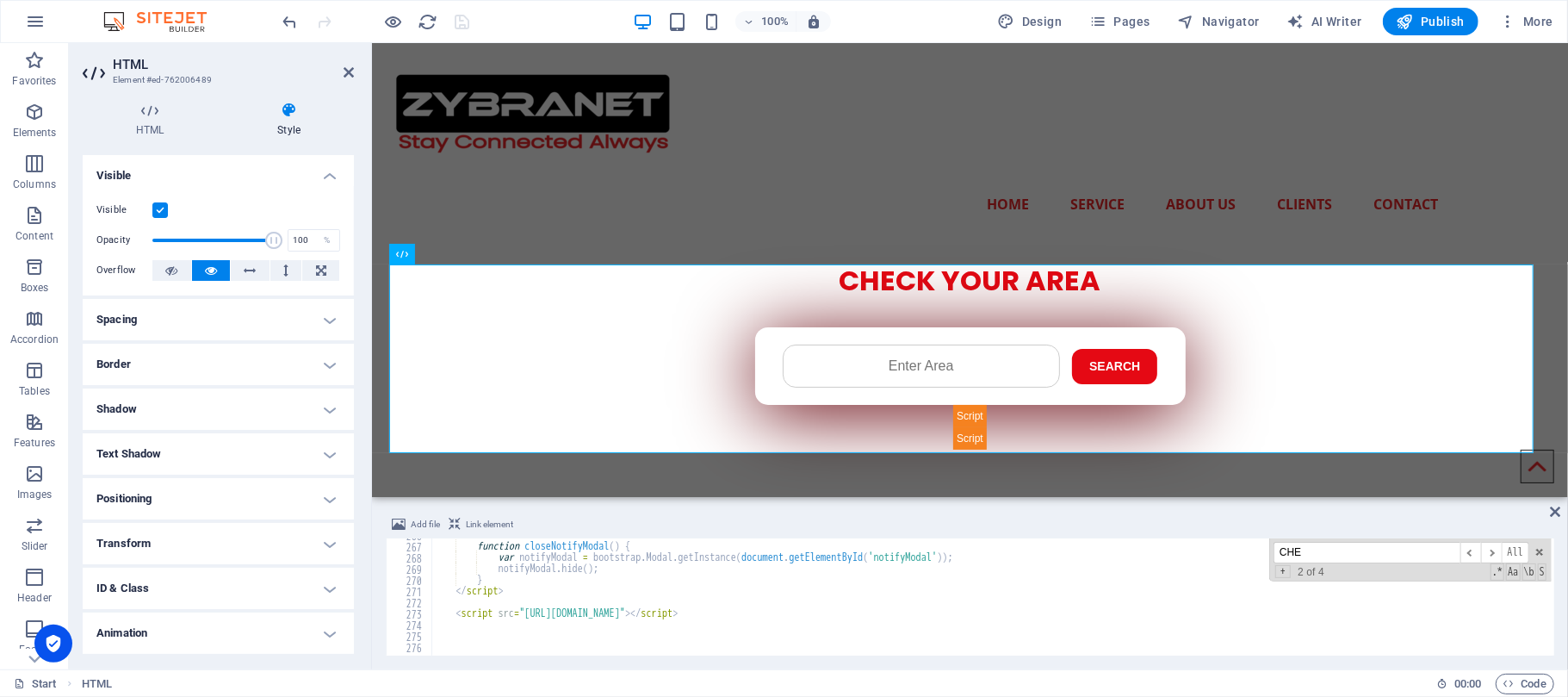 click on "CHE" at bounding box center [1367, 552] 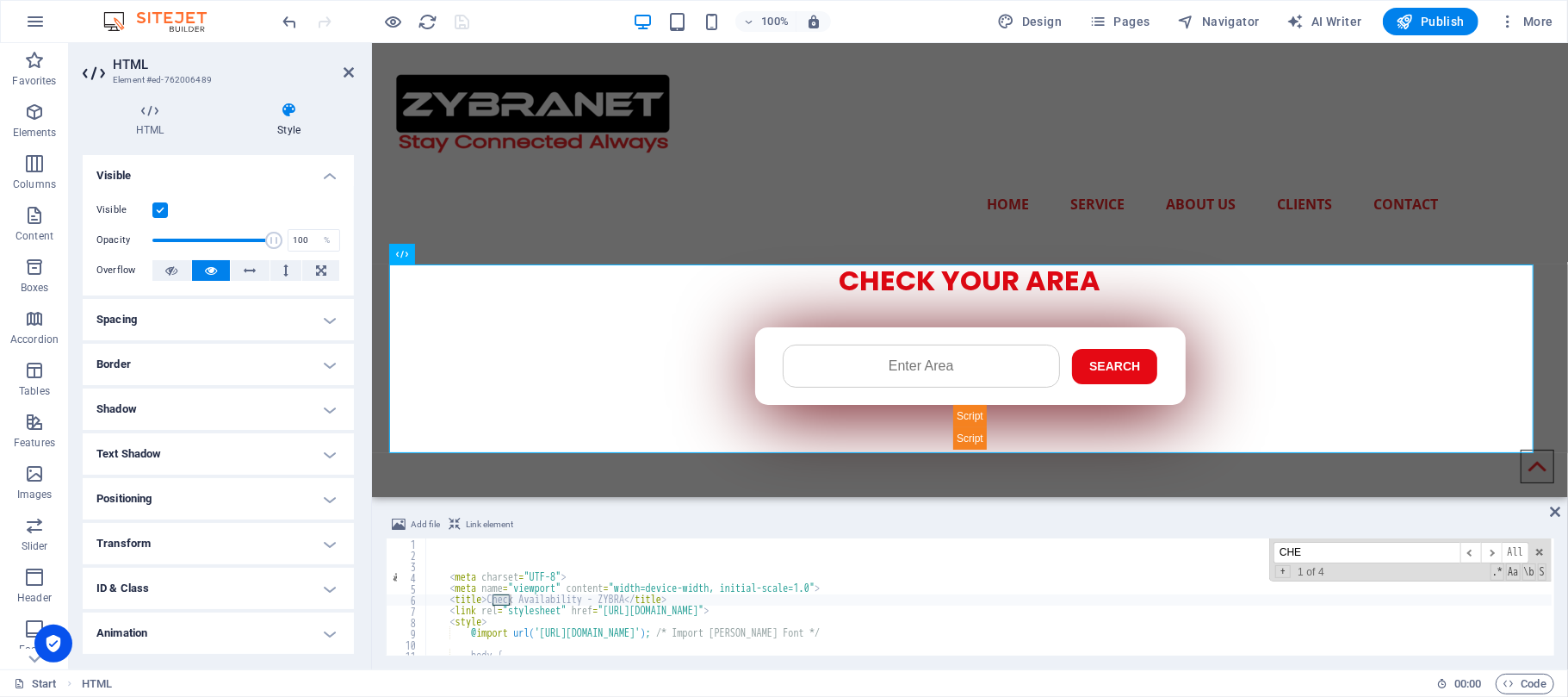 scroll, scrollTop: 1107, scrollLeft: 0, axis: vertical 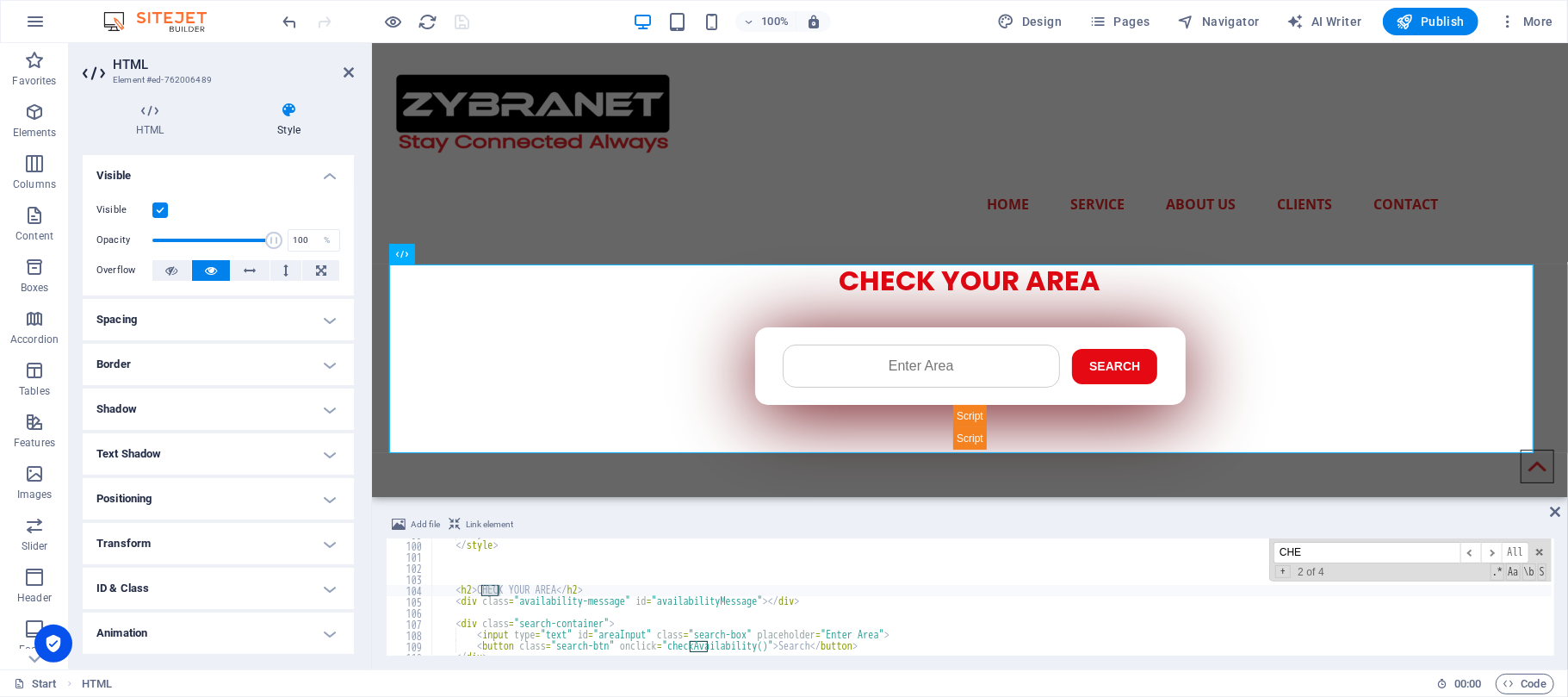 type on "<h2>CHECK YOUR AREA</h2>" 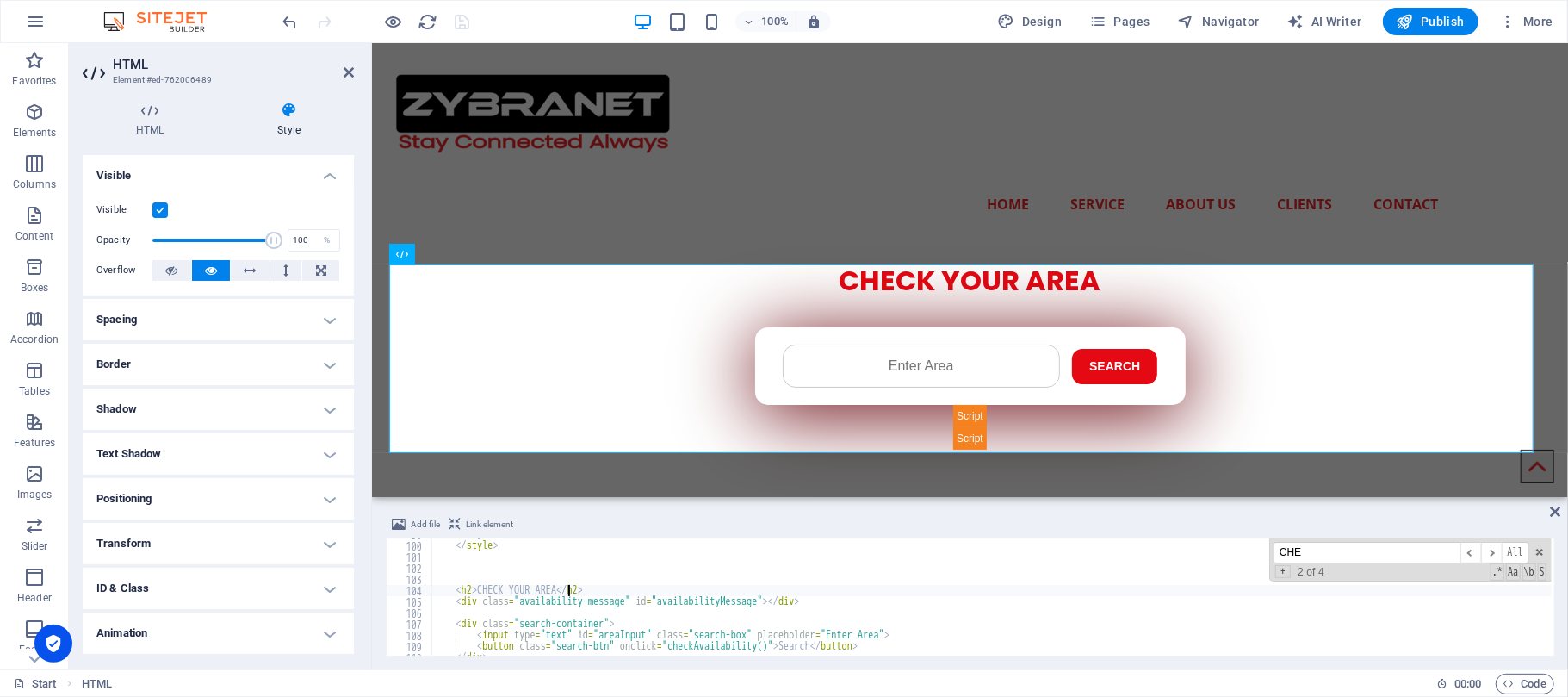 click on "}      </ style >      < h2 > CHECK YOUR AREA </ h2 >      < div   class = "availability-message"   id = "availabilityMessage" > </ div >      < div   class = "search-container" >           < input   type = "text"   id = "areaInput"   class = "search-box"   placeholder = "Enter Area" >           < button   class = "search-btn"   onclick = "checkAvailability()" > Search </ button >      </ div >" at bounding box center (1105, 597) 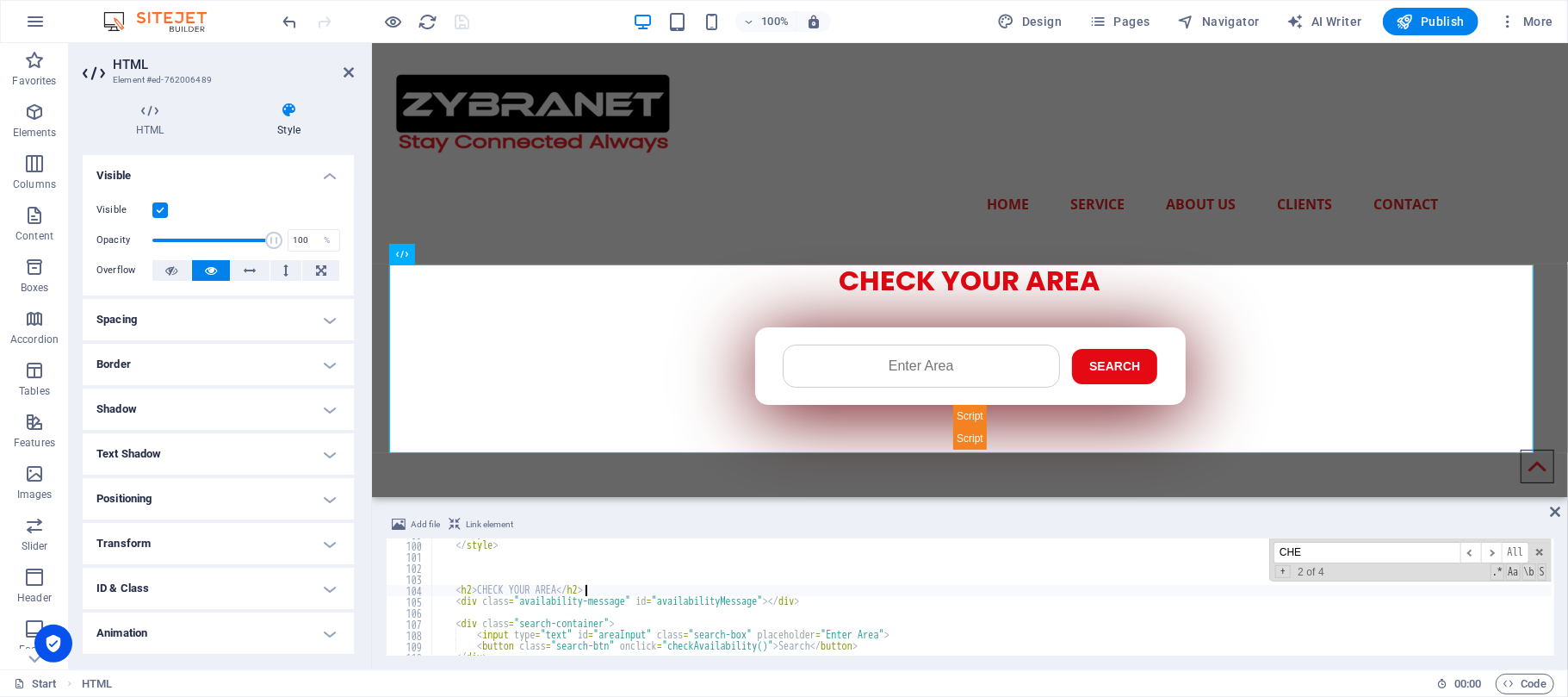 click on "}      </ style >      < h2 > CHECK YOUR AREA </ h2 >      < div   class = "availability-message"   id = "availabilityMessage" > </ div >      < div   class = "search-container" >           < input   type = "text"   id = "areaInput"   class = "search-box"   placeholder = "Enter Area" >           < button   class = "search-btn"   onclick = "checkAvailability()" > Search </ button >      </ div >" at bounding box center (1105, 597) 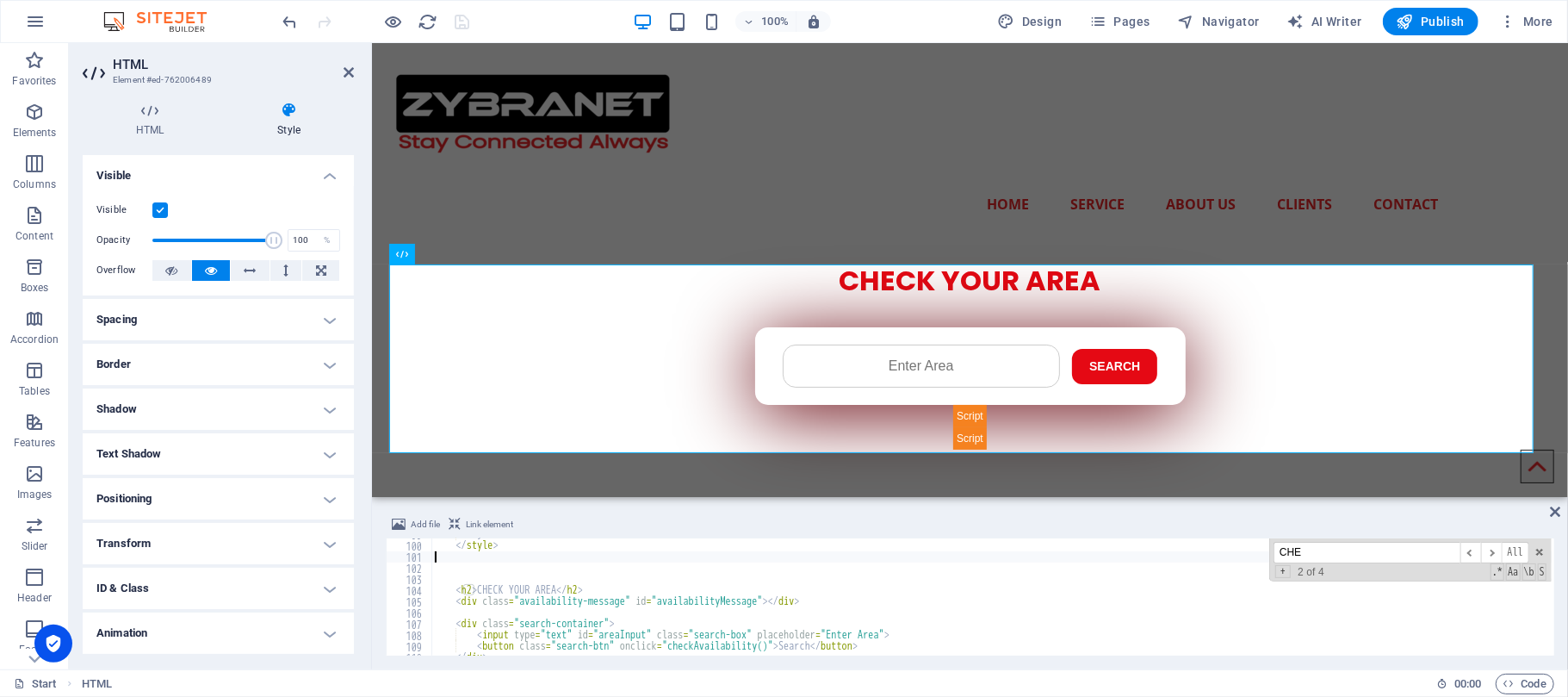 click on "}      </ style >      < h2 > CHECK YOUR AREA </ h2 >      < div   class = "availability-message"   id = "availabilityMessage" > </ div >      < div   class = "search-container" >           < input   type = "text"   id = "areaInput"   class = "search-box"   placeholder = "Enter Area" >           < button   class = "search-btn"   onclick = "checkAvailability()" > Search </ button >      </ div >" at bounding box center [1105, 597] 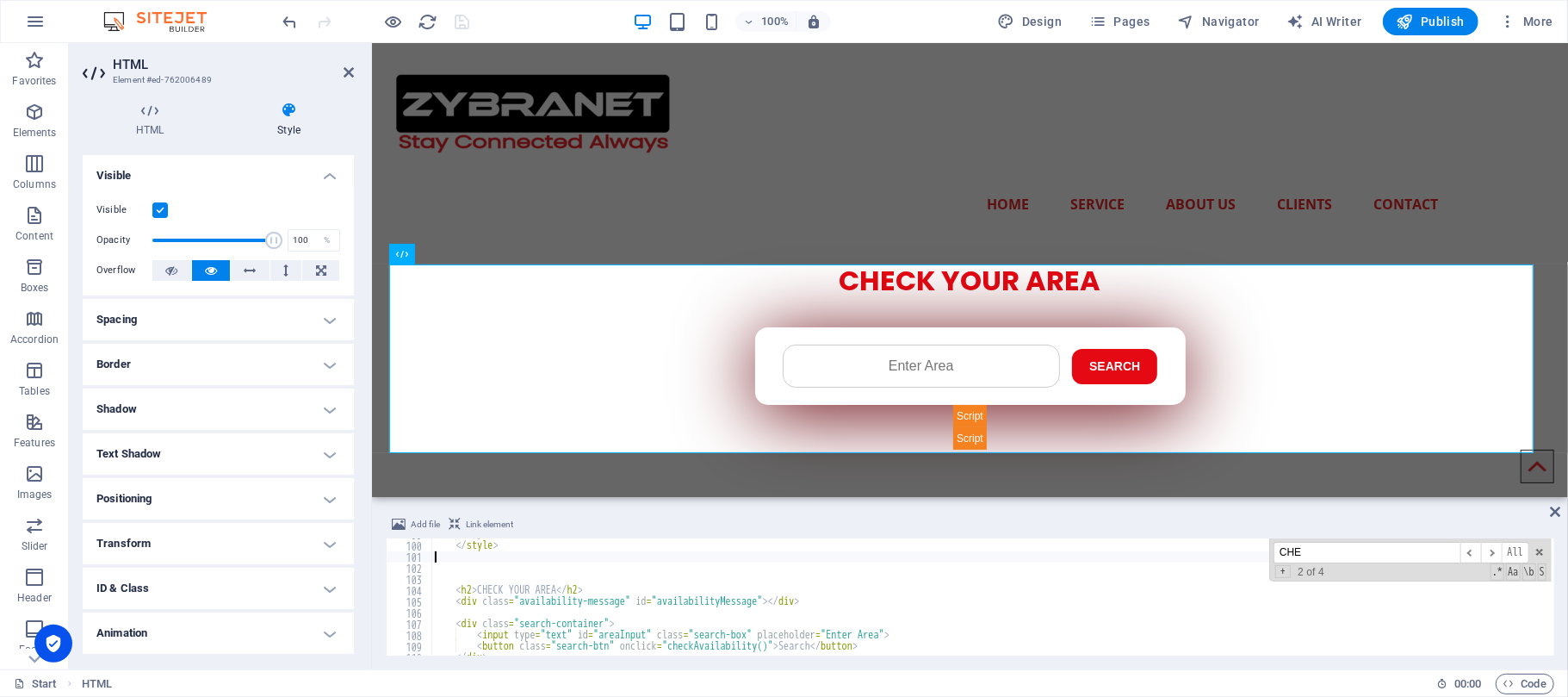 paste on "margin-bottom: 20px;" 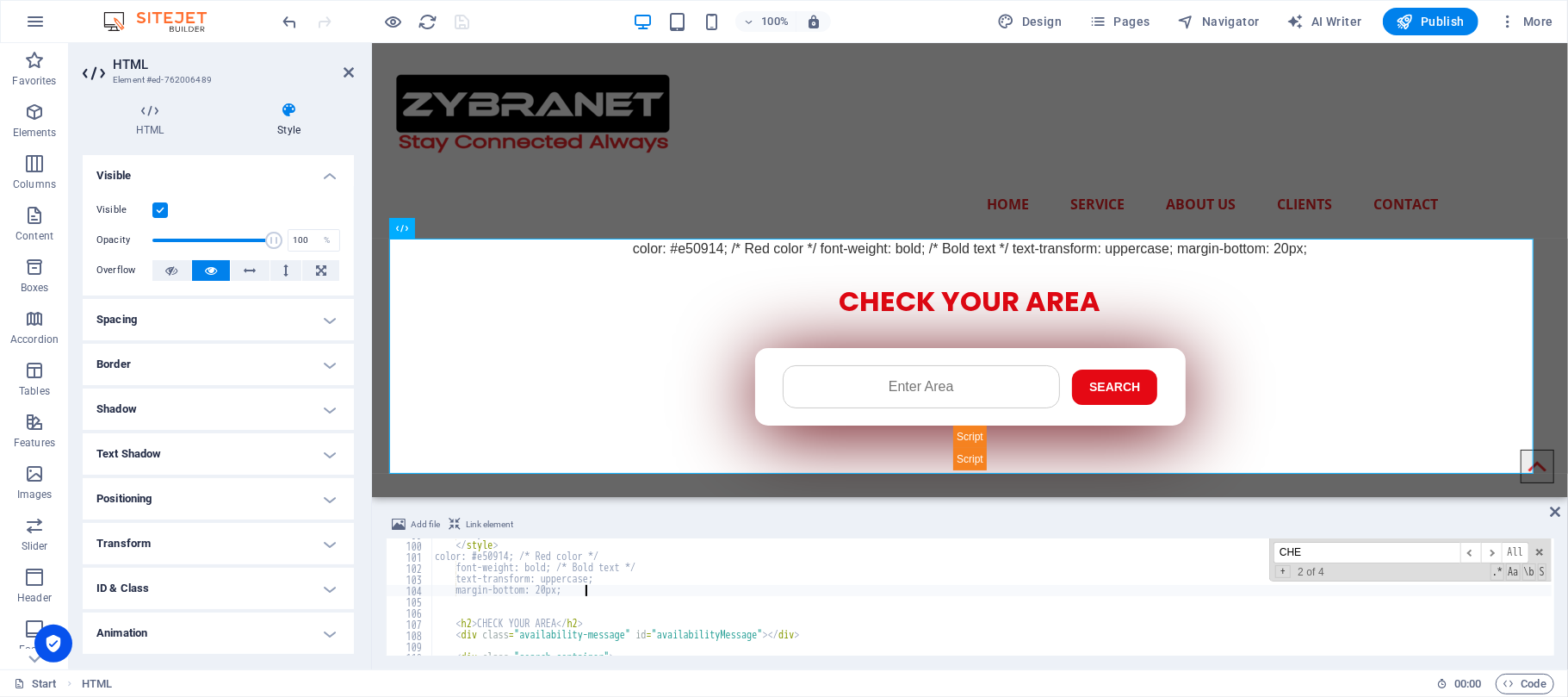 click on "}      </ style > color: #e50914; /* Red color */        font-weight: bold; /* Bold text */        text-transform: uppercase;        margin-bottom: 20px;      < h2 > CHECK YOUR AREA </ h2 >      < div   class = "availability-message"   id = "availabilityMessage" > </ div >      < div   class = "search-container" >" at bounding box center (1105, 597) 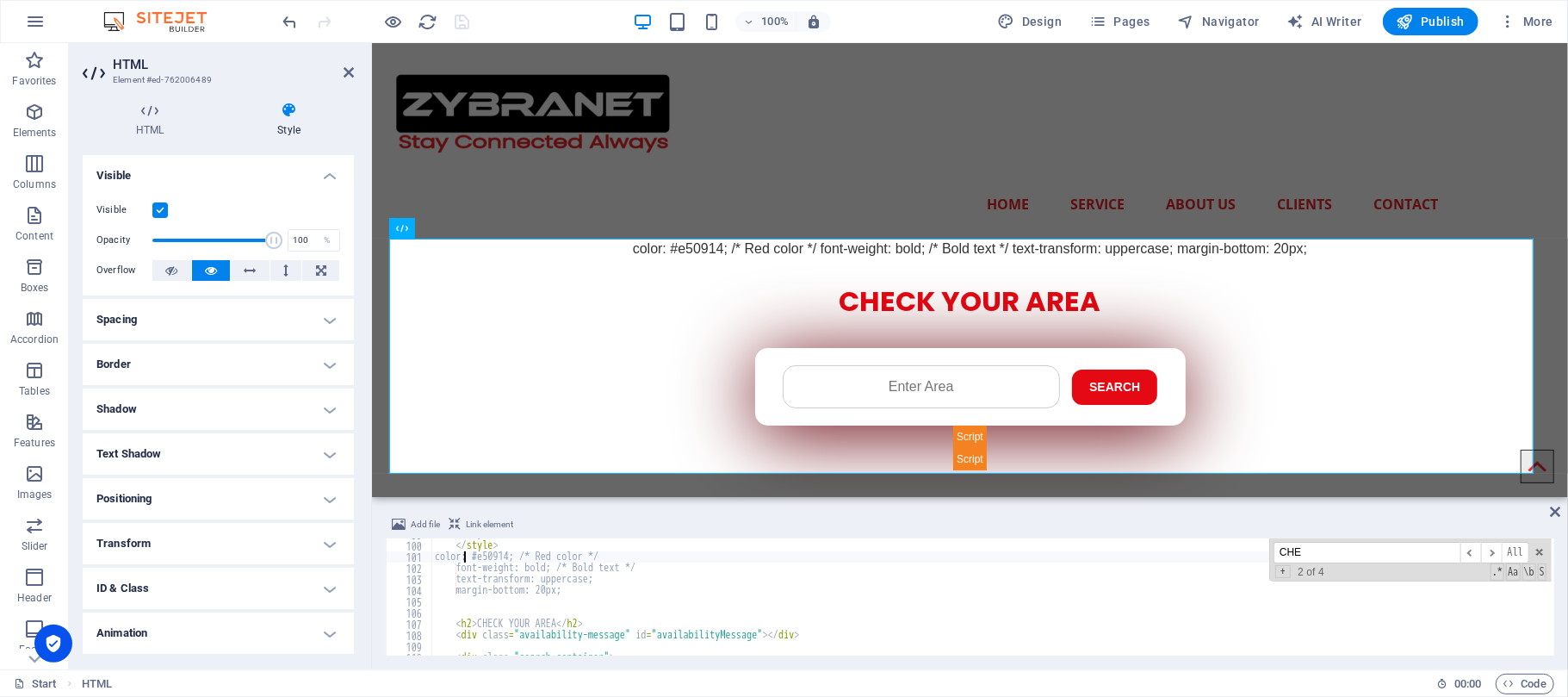 click on "}      </ style > color: #e50914; /* Red color */        font-weight: bold; /* Bold text */        text-transform: uppercase;        margin-bottom: 20px;      < h2 > CHECK YOUR AREA </ h2 >      < div   class = "availability-message"   id = "availabilityMessage" > </ div >      < div   class = "search-container" >" at bounding box center [1105, 597] 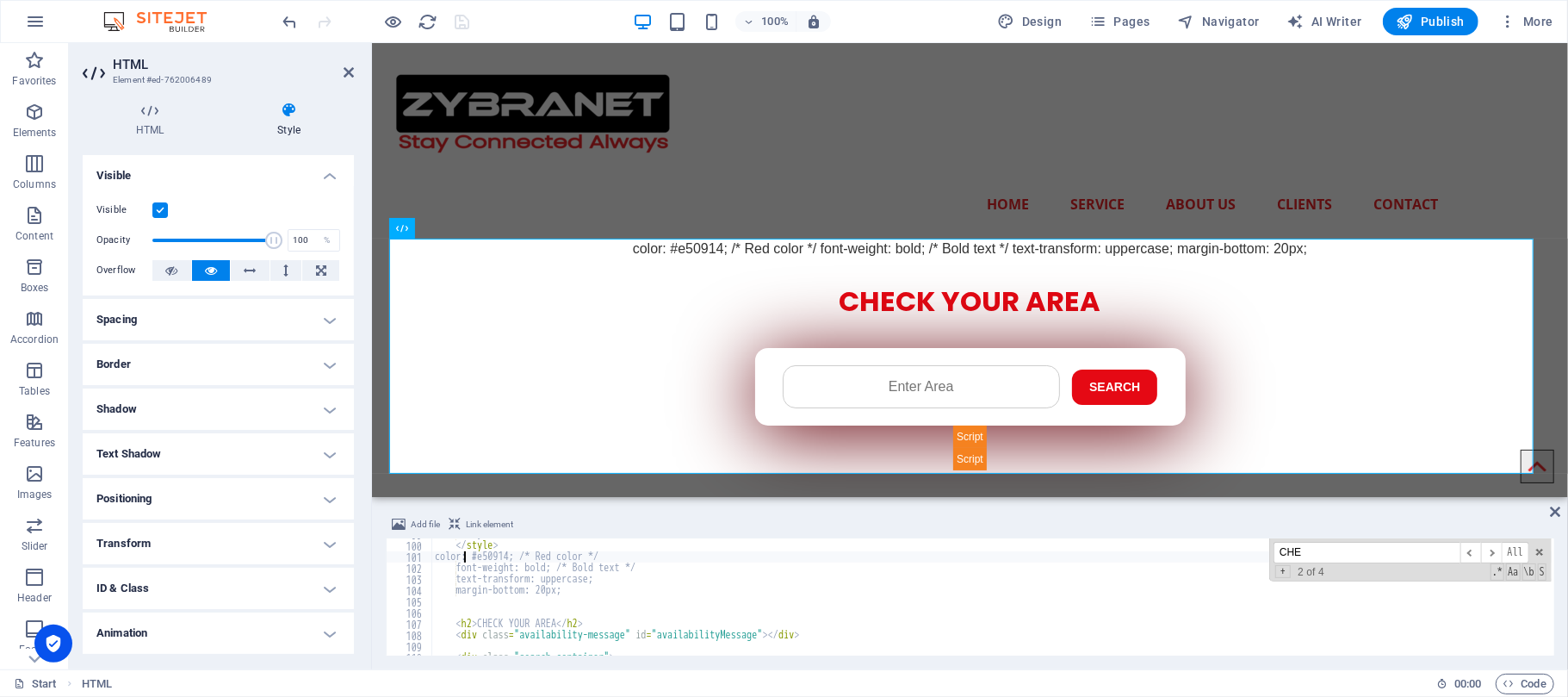 click on "}      </ style > color: #e50914; /* Red color */        font-weight: bold; /* Bold text */        text-transform: uppercase;        margin-bottom: 20px;      < h2 > CHECK YOUR AREA </ h2 >      < div   class = "availability-message"   id = "availabilityMessage" > </ div >      < div   class = "search-container" >" at bounding box center (1105, 597) 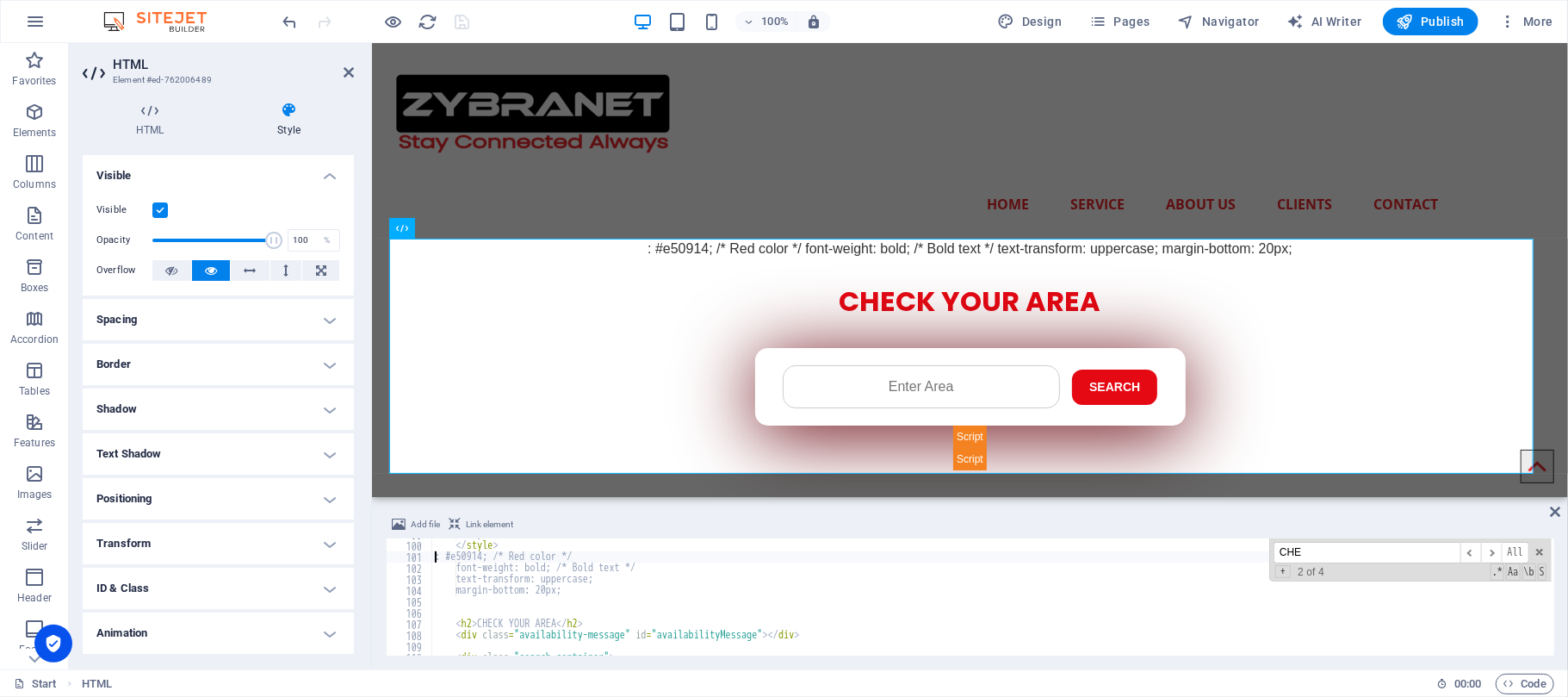 type on "color: #e50914; /* Red color */" 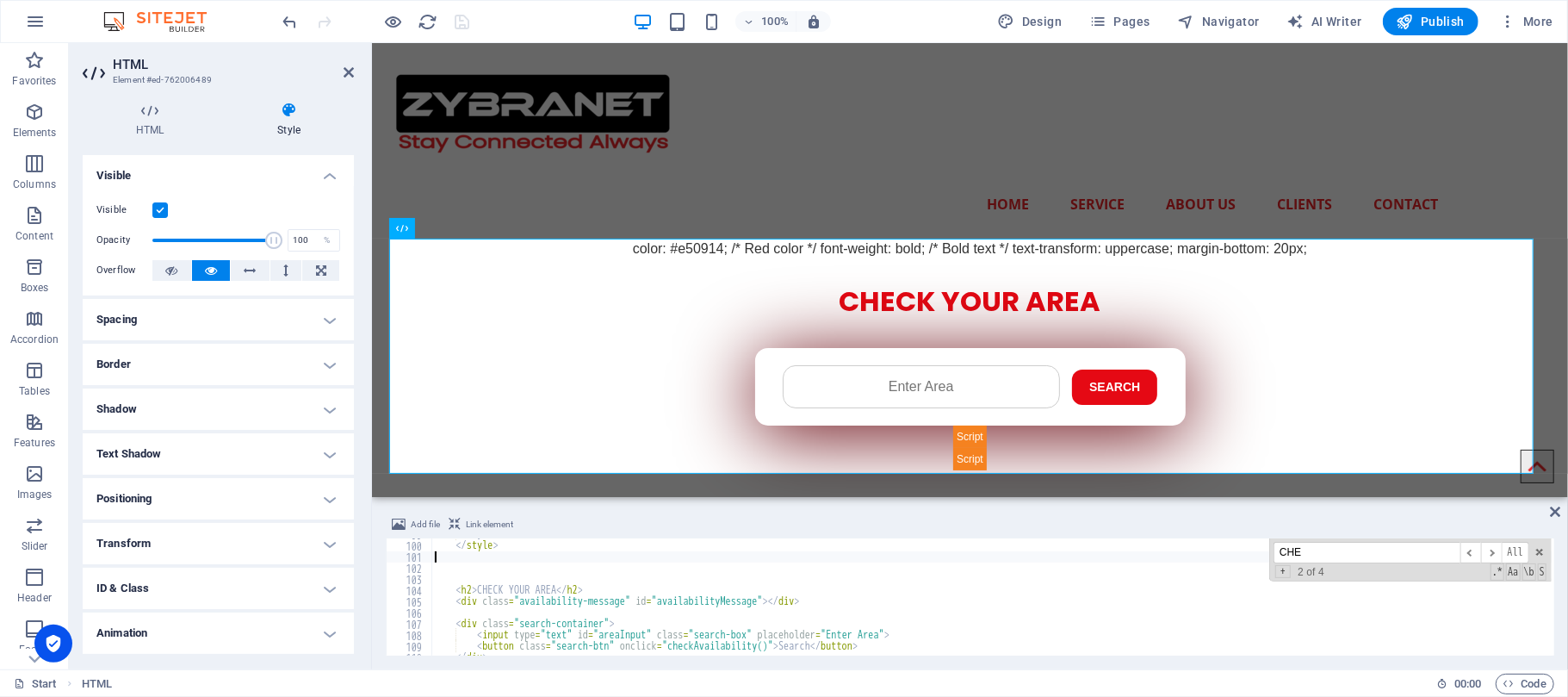 click on "}      </ style >      < h2 > CHECK YOUR AREA </ h2 >      < div   class = "availability-message"   id = "availabilityMessage" > </ div >      < div   class = "search-container" >           < input   type = "text"   id = "areaInput"   class = "search-box"   placeholder = "Enter Area" >           < button   class = "search-btn"   onclick = "checkAvailability()" > Search </ button >      </ div >" at bounding box center (1105, 597) 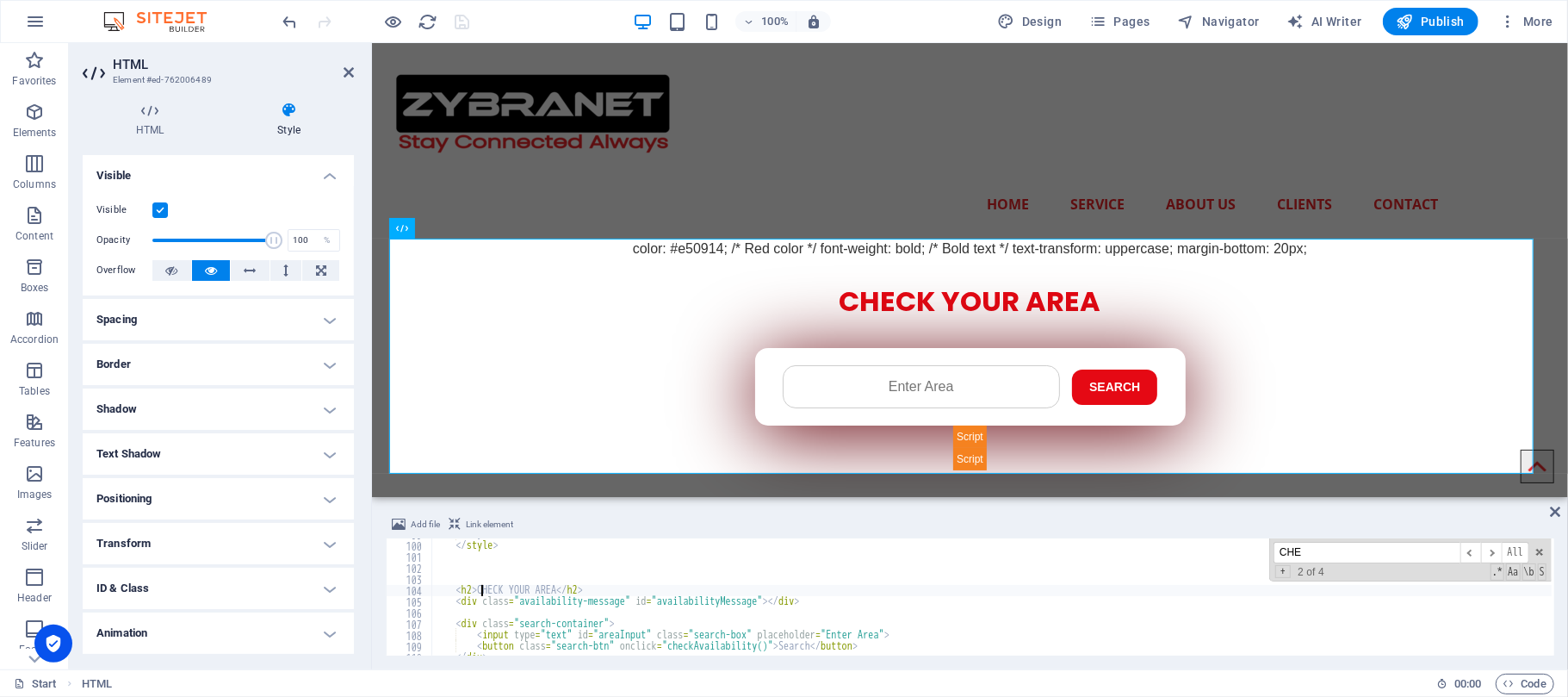 paste on "margin-bottom: 20px;" 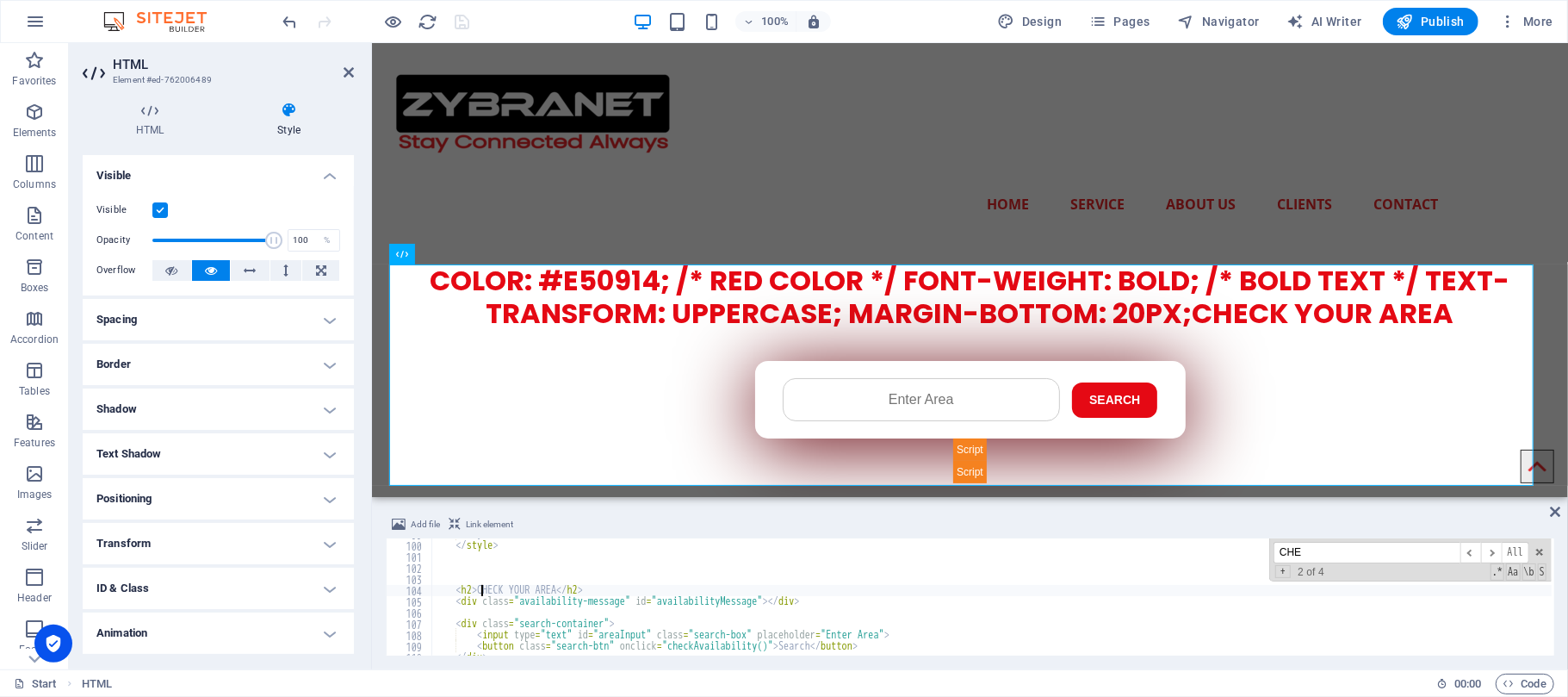 click on "}      </ style >      < h2 > CHECK YOUR AREA </ h2 >      < div   class = "availability-message"   id = "availabilityMessage" > </ div >      < div   class = "search-container" >           < input   type = "text"   id = "areaInput"   class = "search-box"   placeholder = "Enter Area" >           < button   class = "search-btn"   onclick = "checkAvailability()" > Search </ button >      </ div >" at bounding box center [1105, 597] 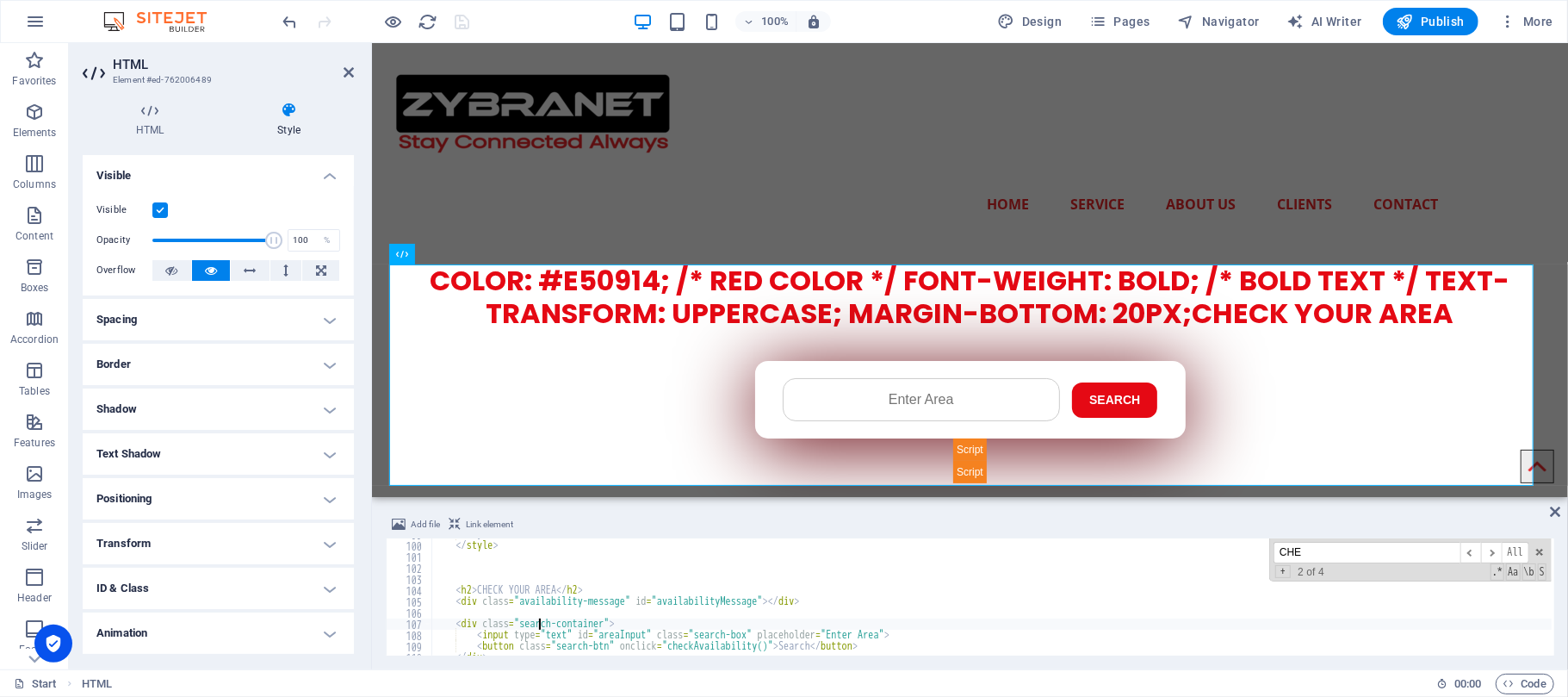 scroll, scrollTop: 1107, scrollLeft: 0, axis: vertical 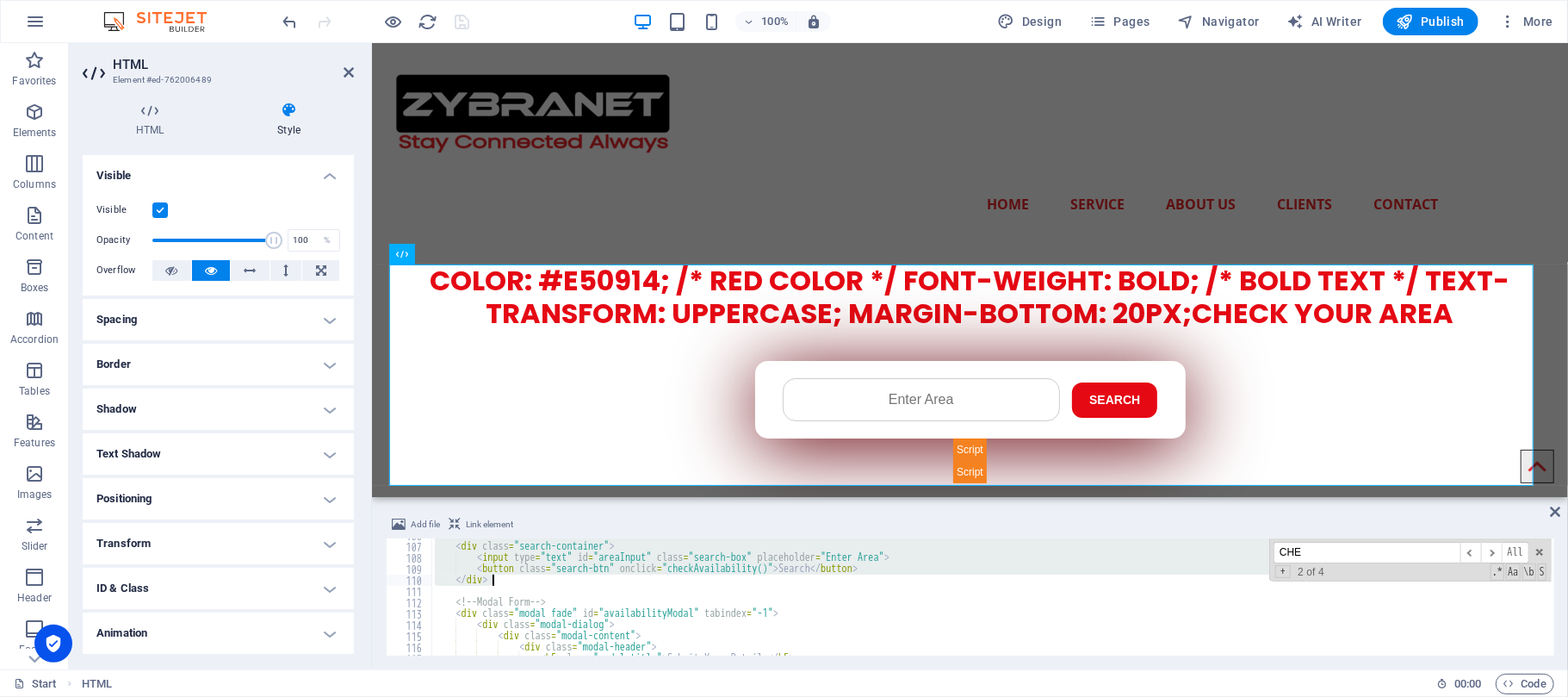 drag, startPoint x: 482, startPoint y: 598, endPoint x: 648, endPoint y: 576, distance: 167.45149 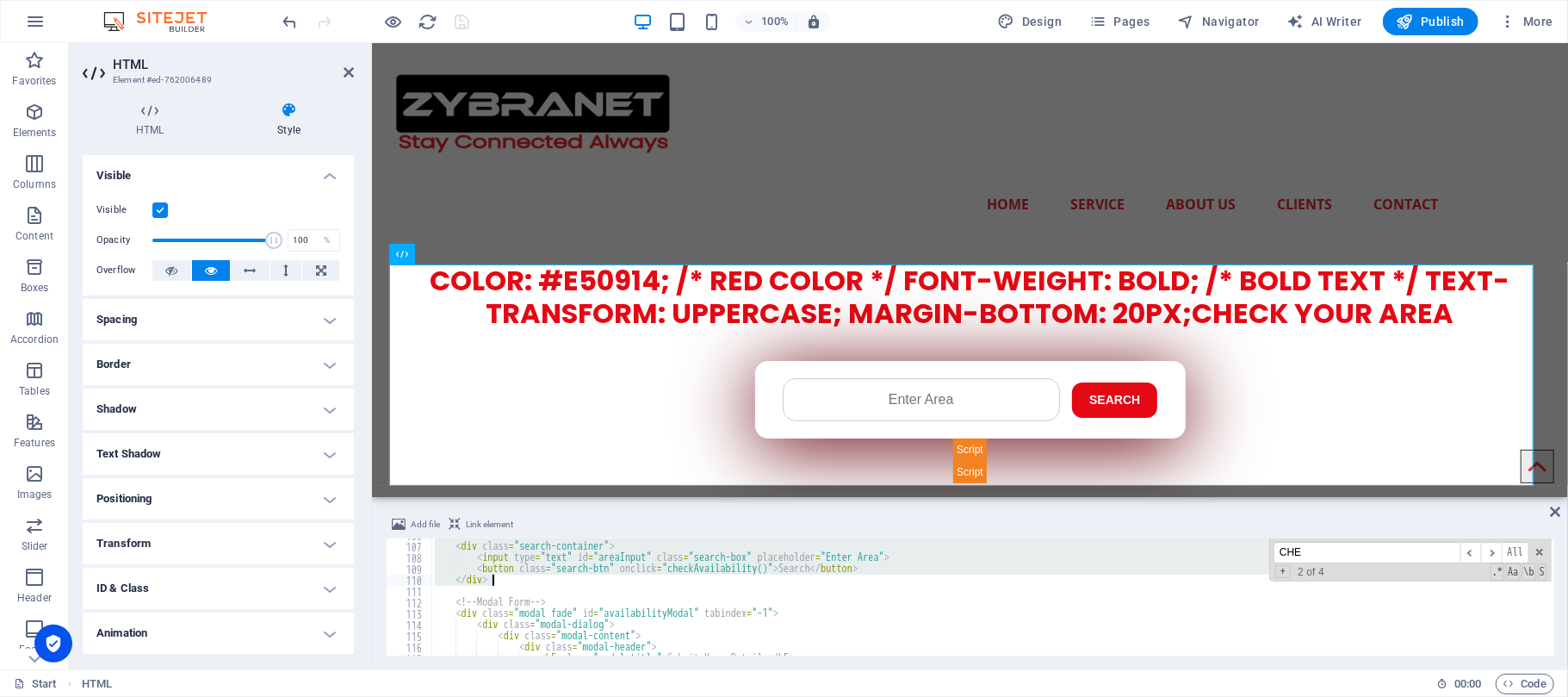 click on "< div   class = "search-container" >           < input   type = "text"   id = "areaInput"   class = "search-box"   placeholder = "Enter Area" >           < button   class = "search-btn"   onclick = "checkAvailability()" > Search </ button >      </ div >      <!--  Modal Form  -->      < div   class = "modal fade"   id = "availabilityModal"   tabindex = "-1" >           < div   class = "modal-dialog" >                < div   class = "modal-content" >                     < div   class = "modal-header" >                          < h5   class = "modal-title" > Submit Your Details </ h5 >" at bounding box center [1105, 598] 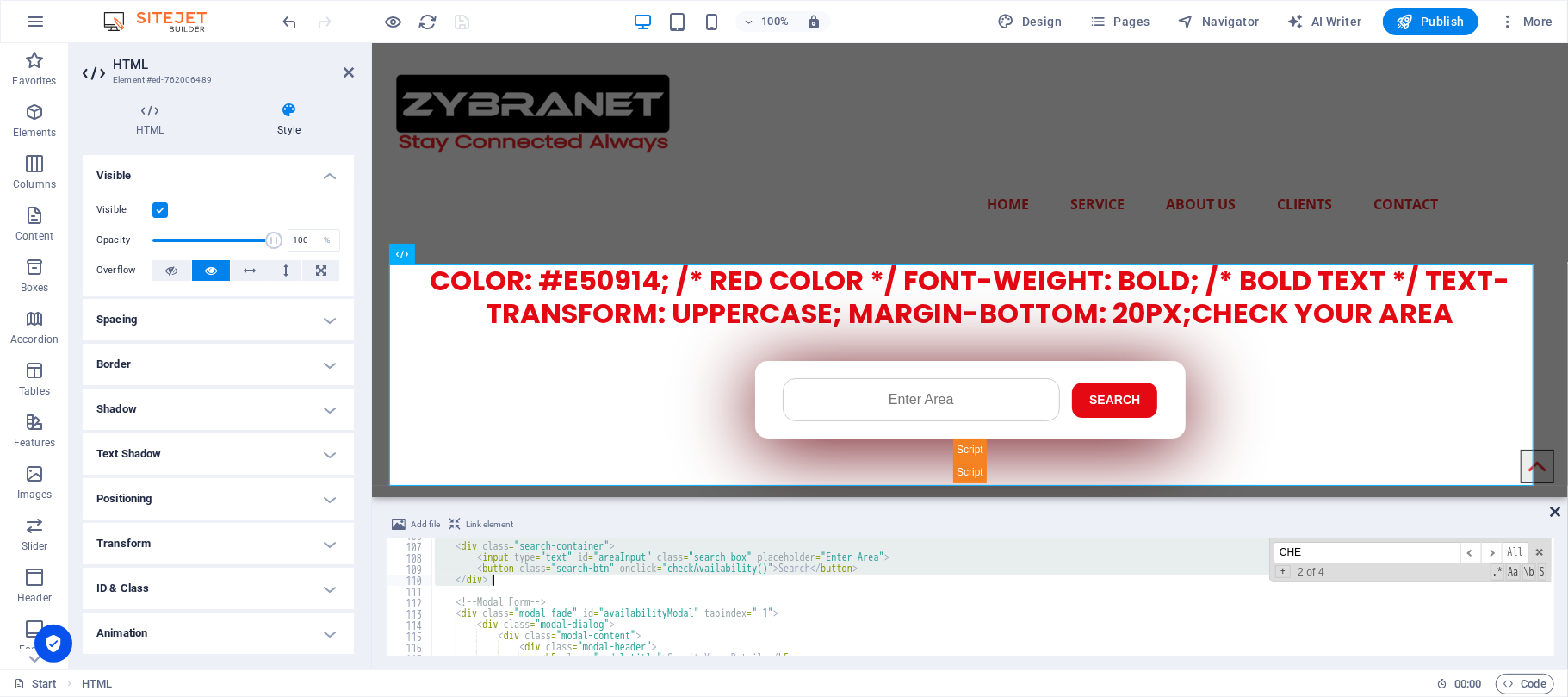 click at bounding box center [1555, 512] 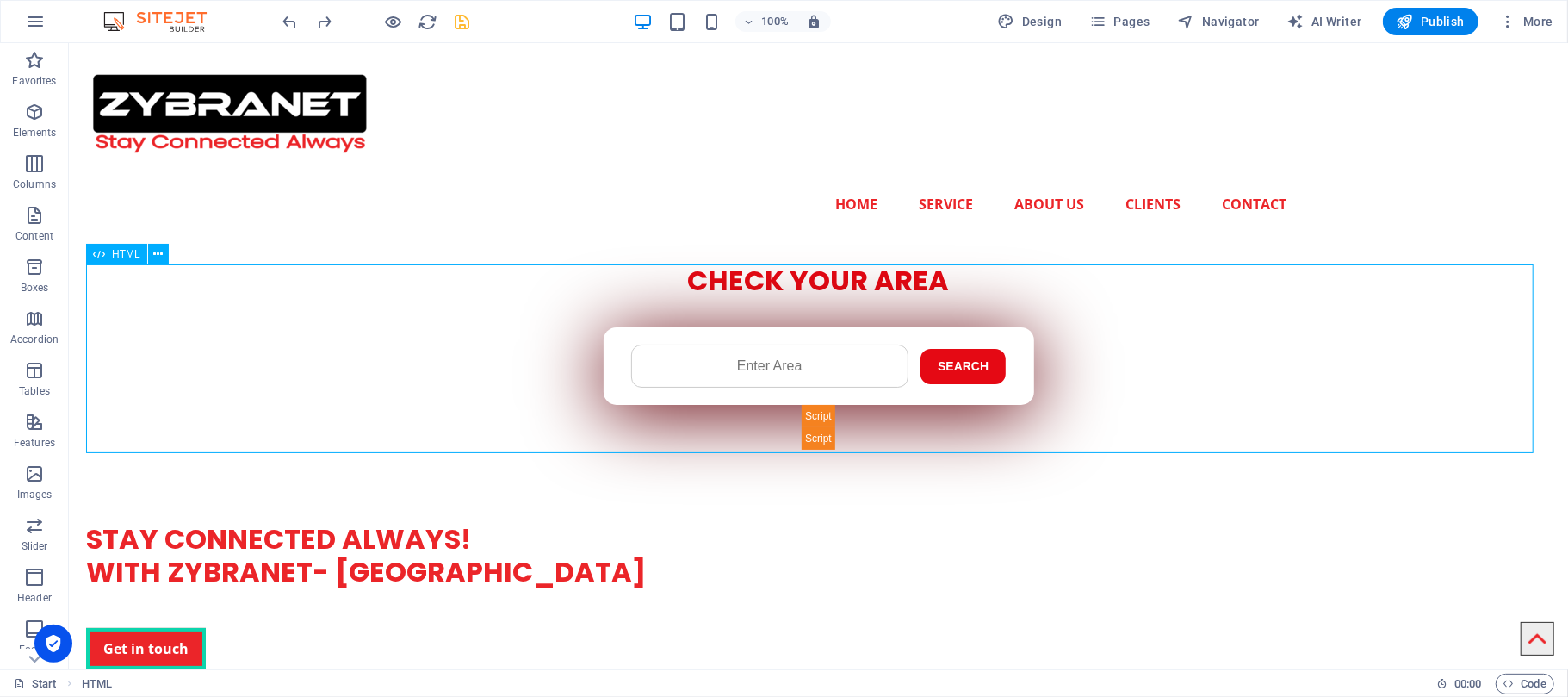 click on "Check Availability - ZYBRA
CHECK YOUR AREA
Search
Submit Your Details
Name
Father's Name
Area
Select Package
Basic 4MB
Gold 6MB
Premium 10MB
Premium Plus 20MB
Submit" at bounding box center [817, 356] 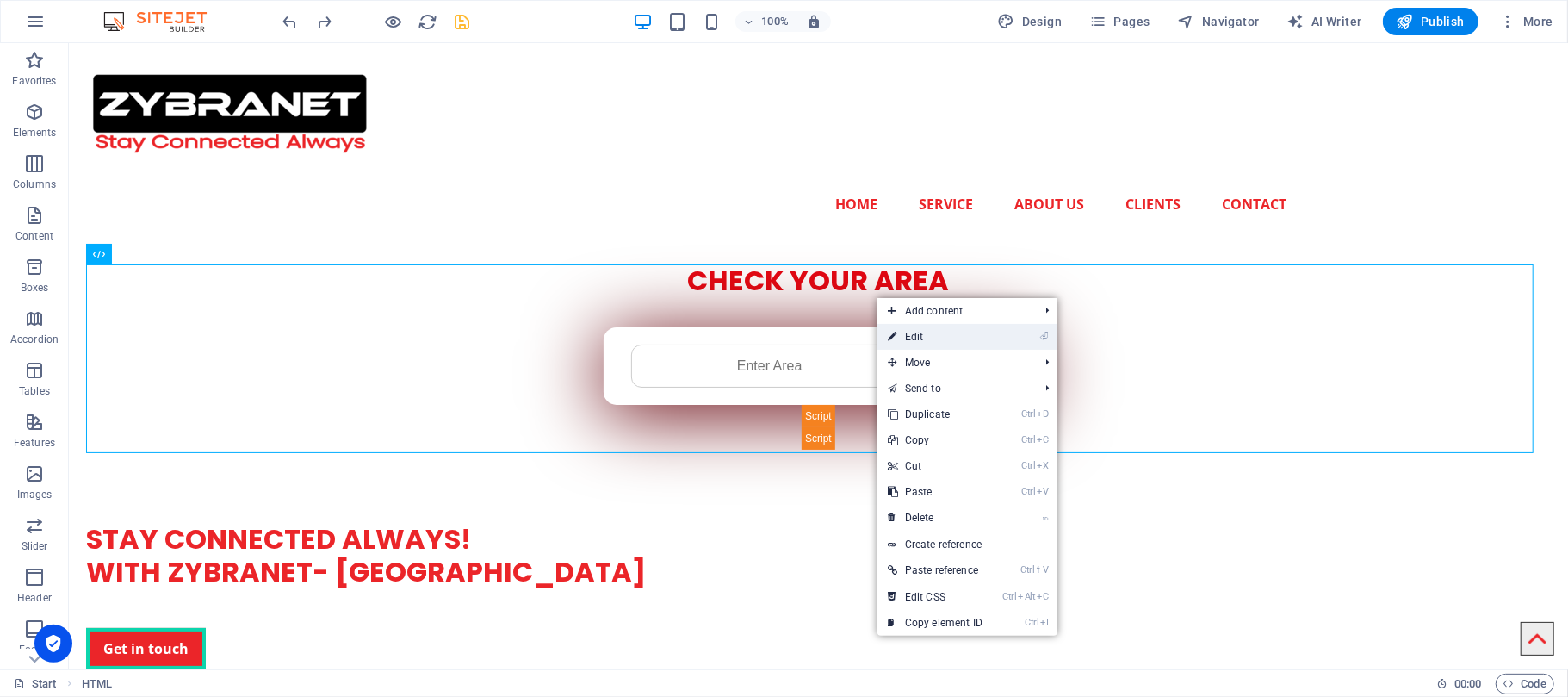 click on "⏎  Edit" at bounding box center (935, 337) 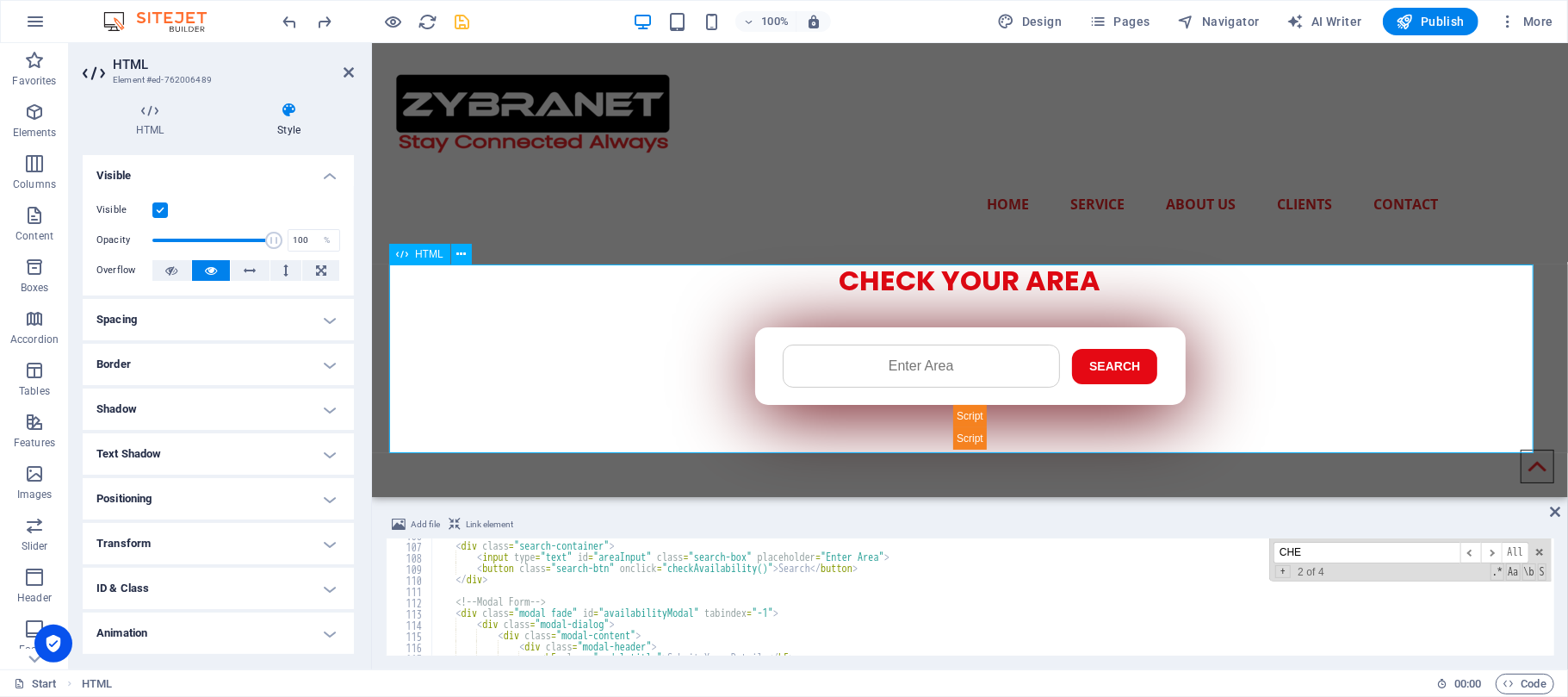 scroll, scrollTop: 1184, scrollLeft: 0, axis: vertical 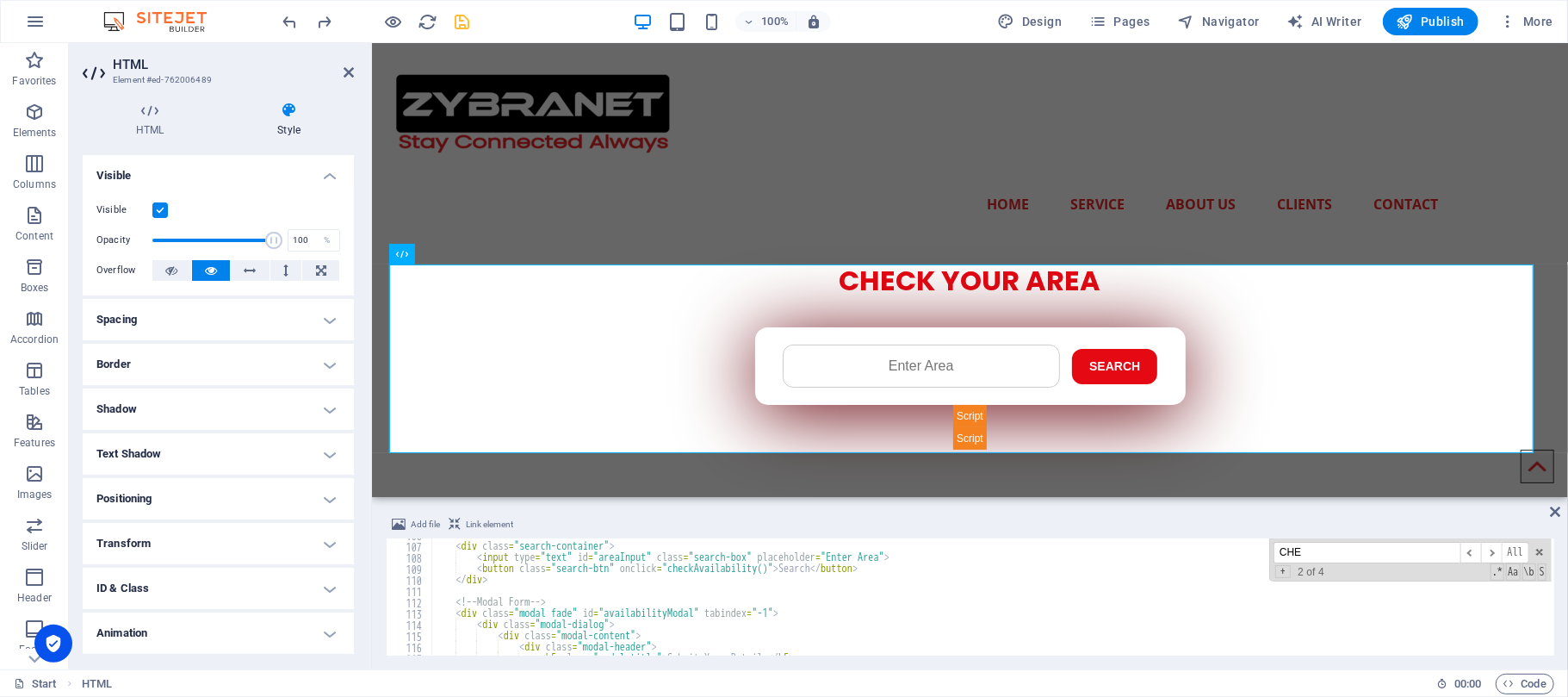click on "CHE" at bounding box center (1367, 552) 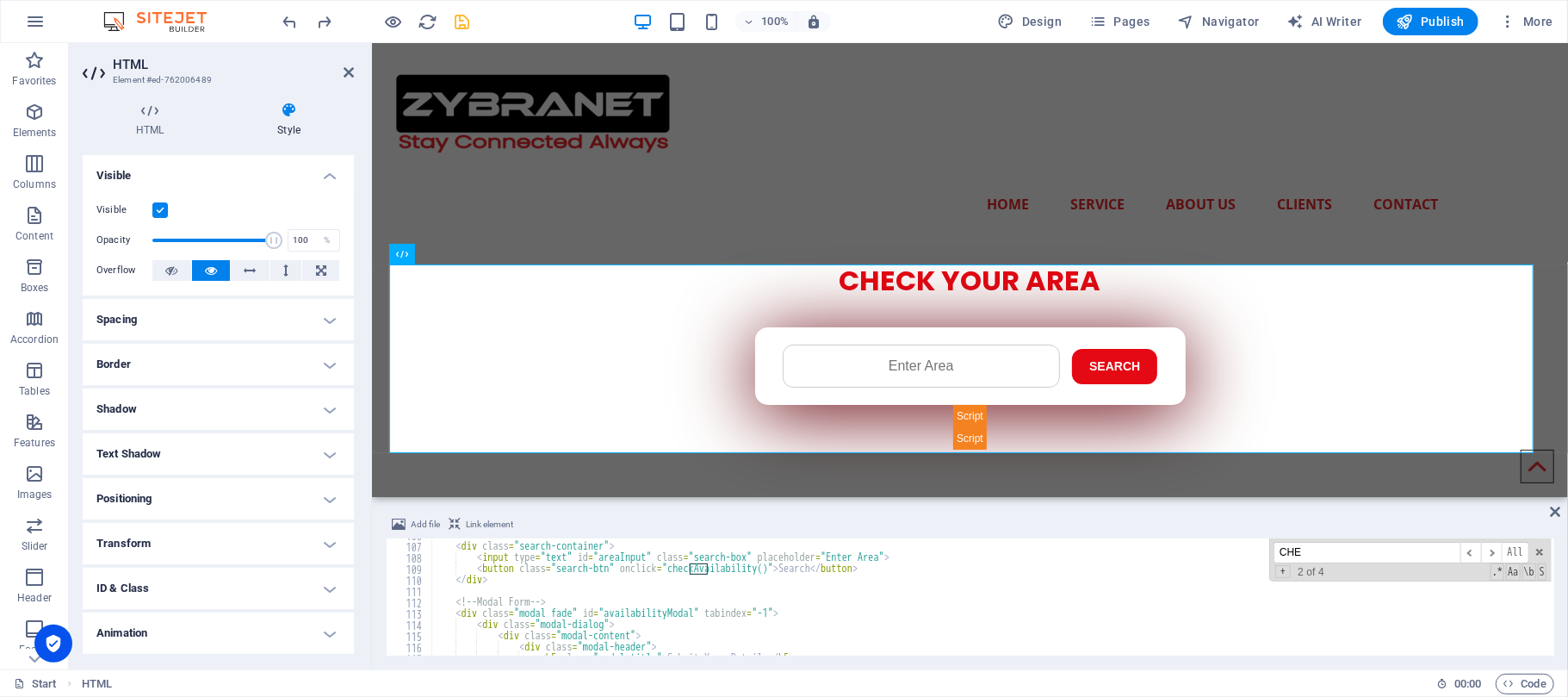 type on "<title>Check Availability - ZYBRA</title>" 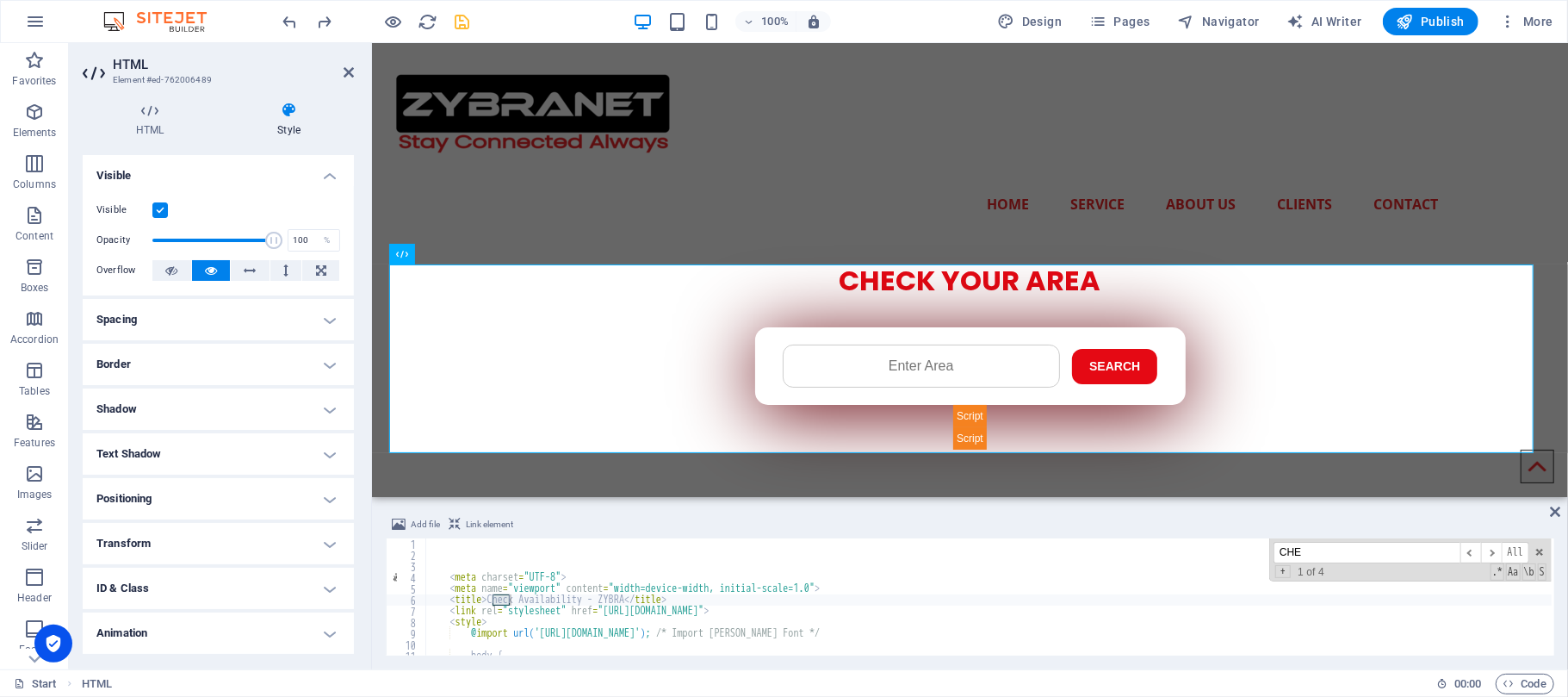 scroll, scrollTop: 0, scrollLeft: 0, axis: both 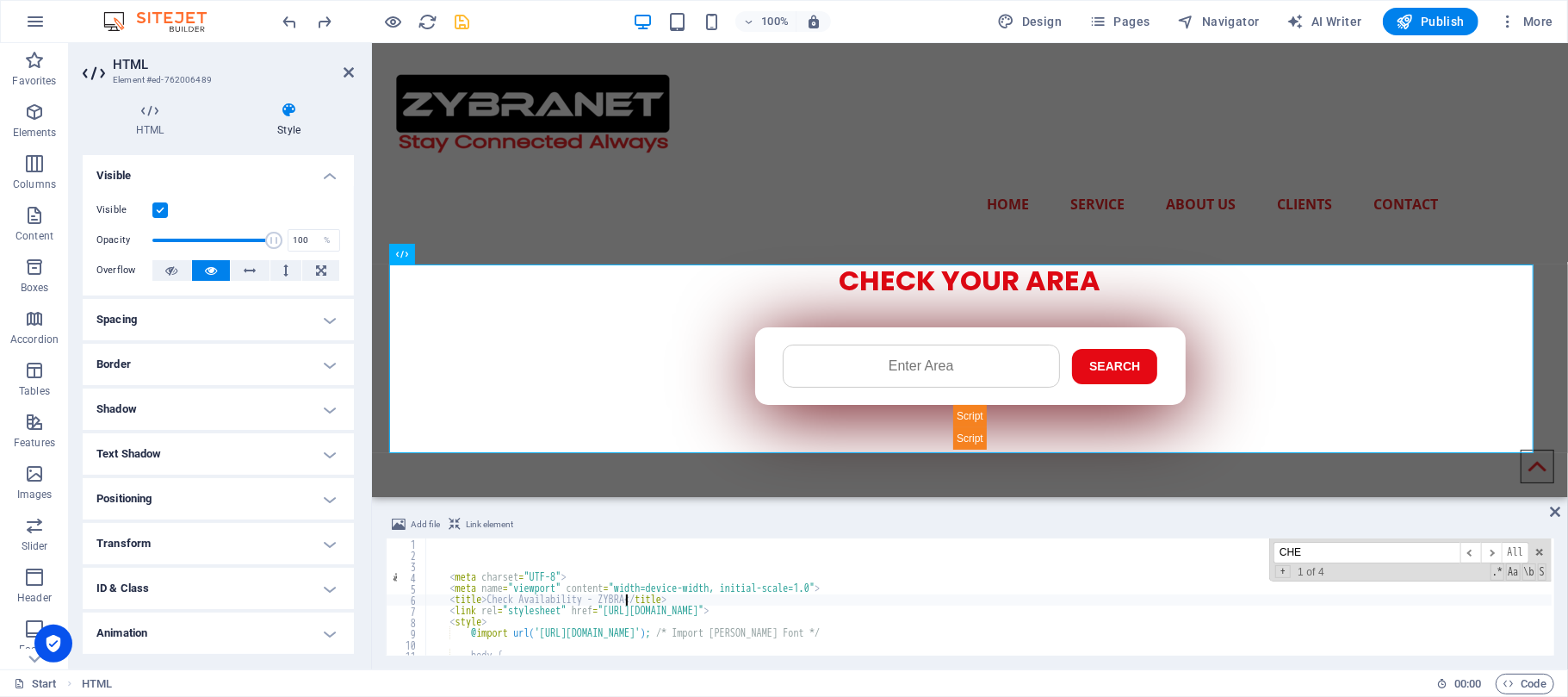 click on "< meta   charset = "UTF-8" >      < meta   name = "viewport"   content = "width=device-width, initial-scale=1.0" >      < title > Check Availability - ZYBRA </ title >      < link   rel = "stylesheet"   href = "[URL][DOMAIN_NAME]" >      < style >           @ import   url( '[URL][DOMAIN_NAME]' ) ;   /* Import [PERSON_NAME] Font */           body   {                background-color :   #f4f7fa ;" at bounding box center [1099, 607] 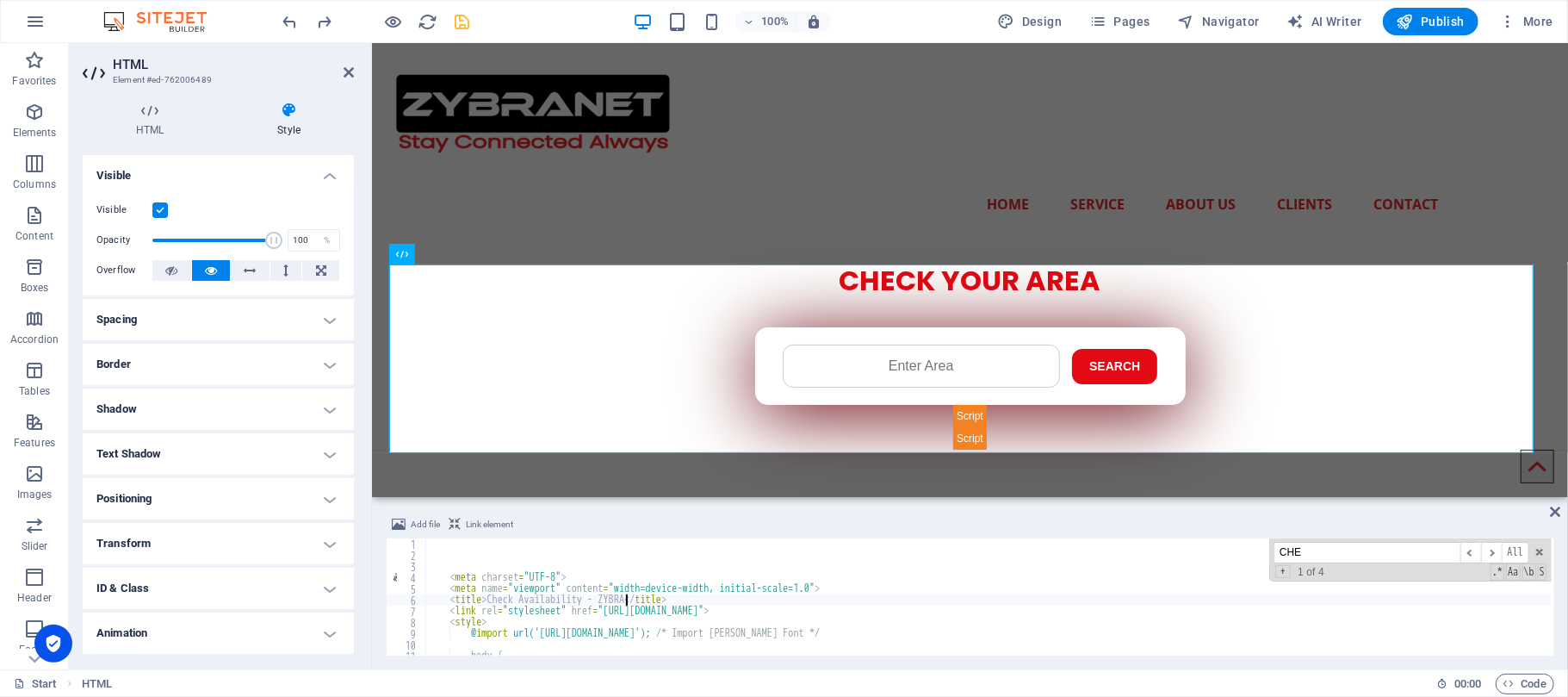 click on "< meta   charset = "UTF-8" >      < meta   name = "viewport"   content = "width=device-width, initial-scale=1.0" >      < title > Check Availability - ZYBRA </ title >      < link   rel = "stylesheet"   href = "[URL][DOMAIN_NAME]" >      < style >           @ import   url( '[URL][DOMAIN_NAME]' ) ;   /* Import [PERSON_NAME] Font */           body   {                background-color :   #f4f7fa ;" at bounding box center [1099, 607] 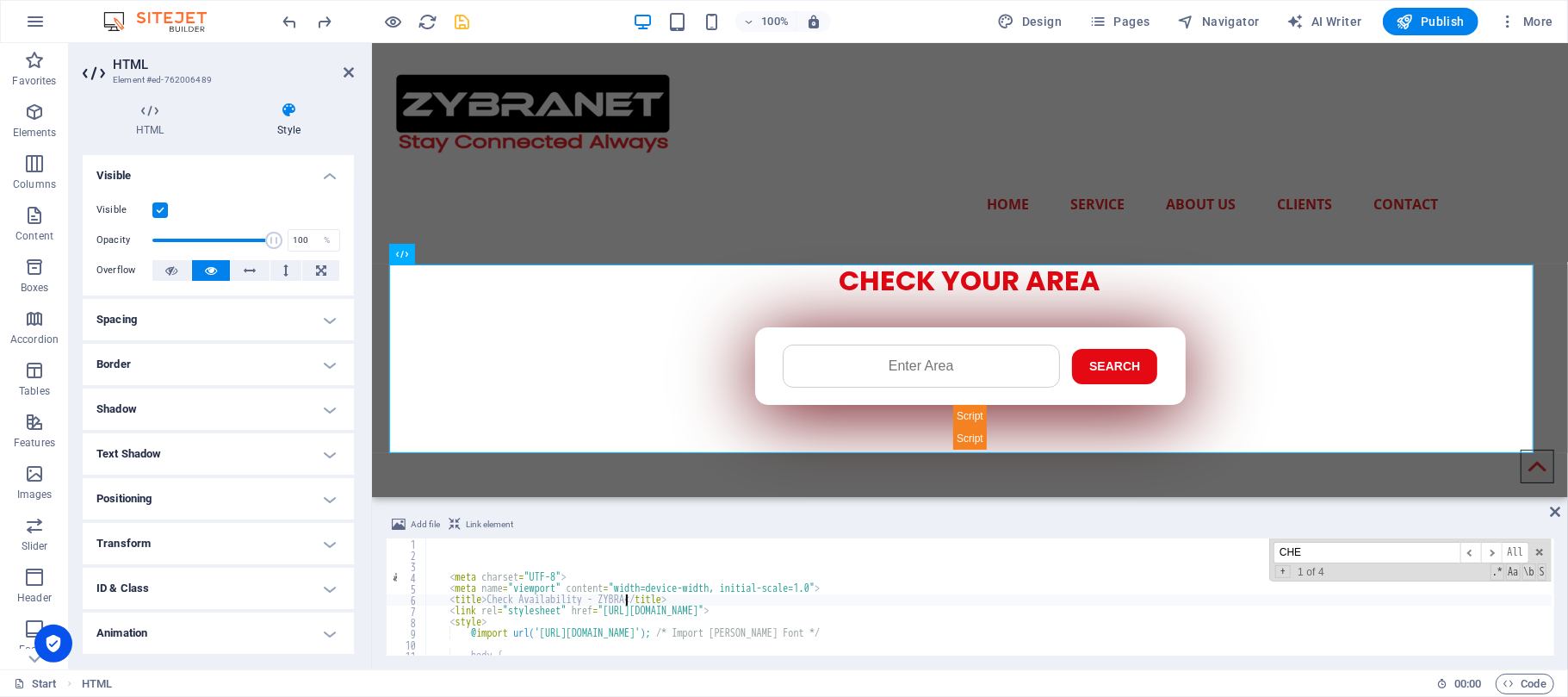 type 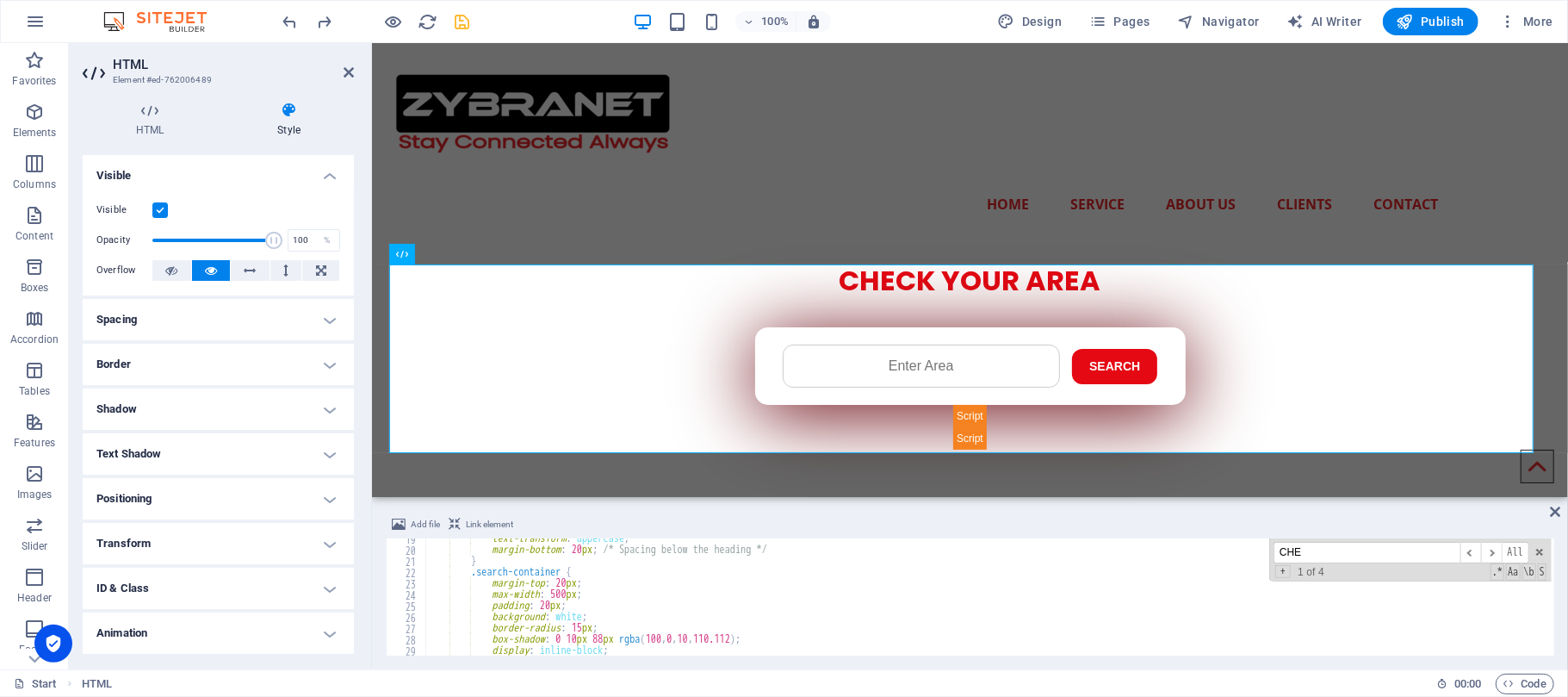 scroll, scrollTop: 0, scrollLeft: 0, axis: both 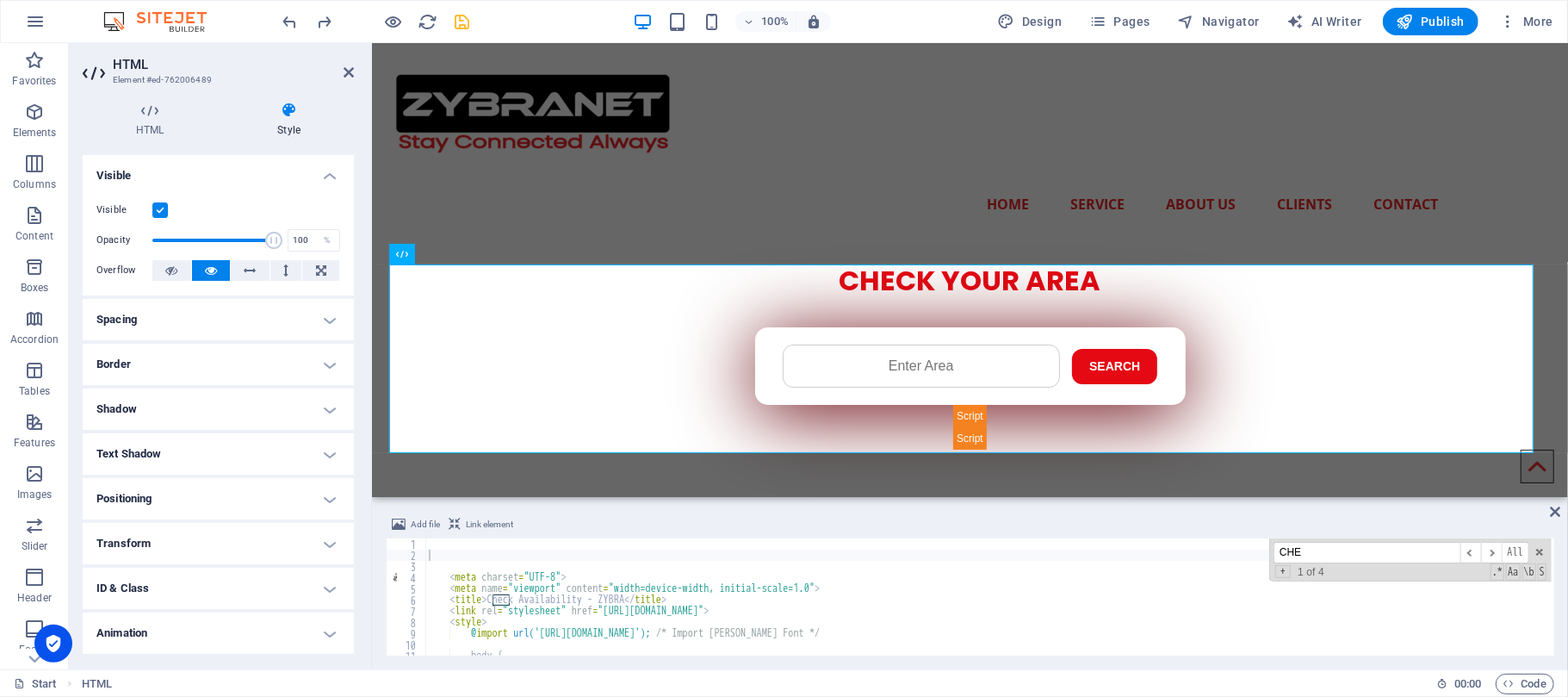 click on "CHE" at bounding box center (1367, 552) 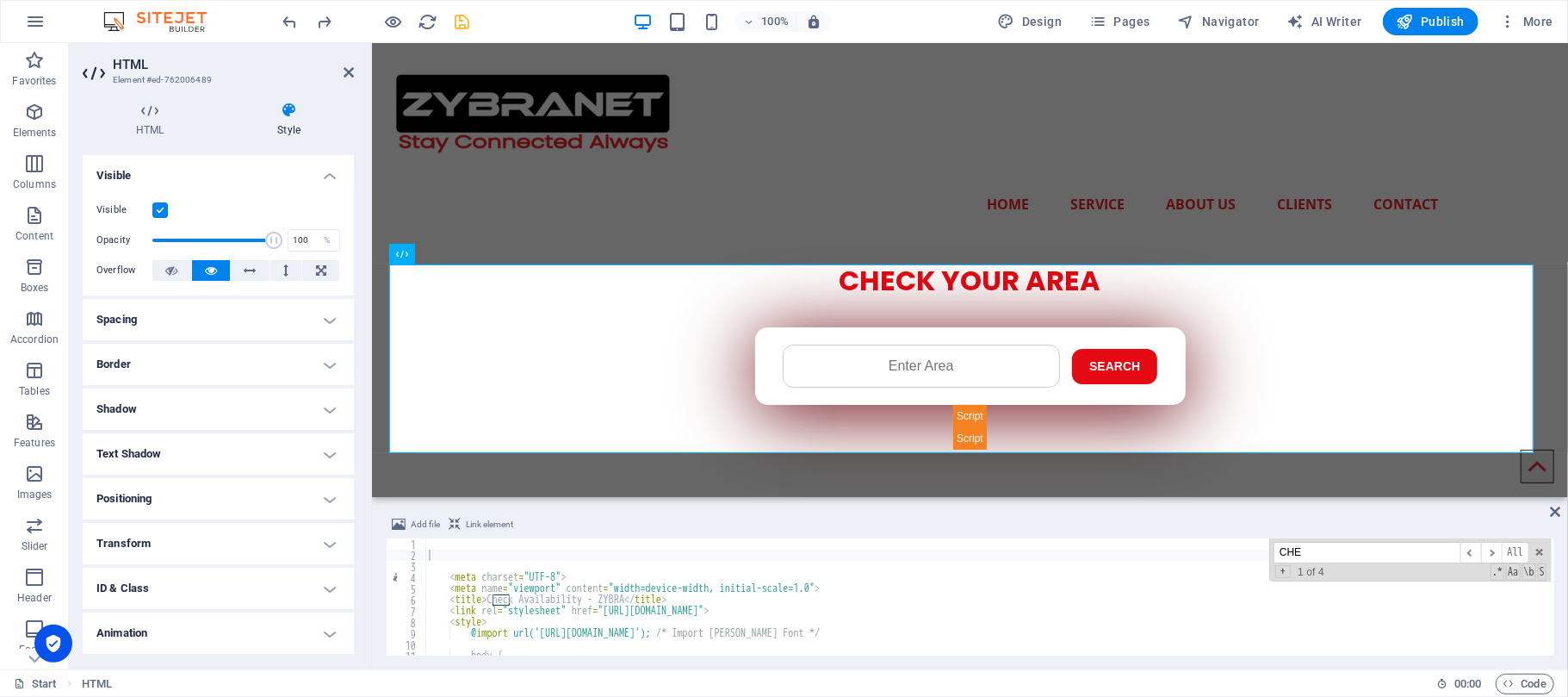 type on "CHEC" 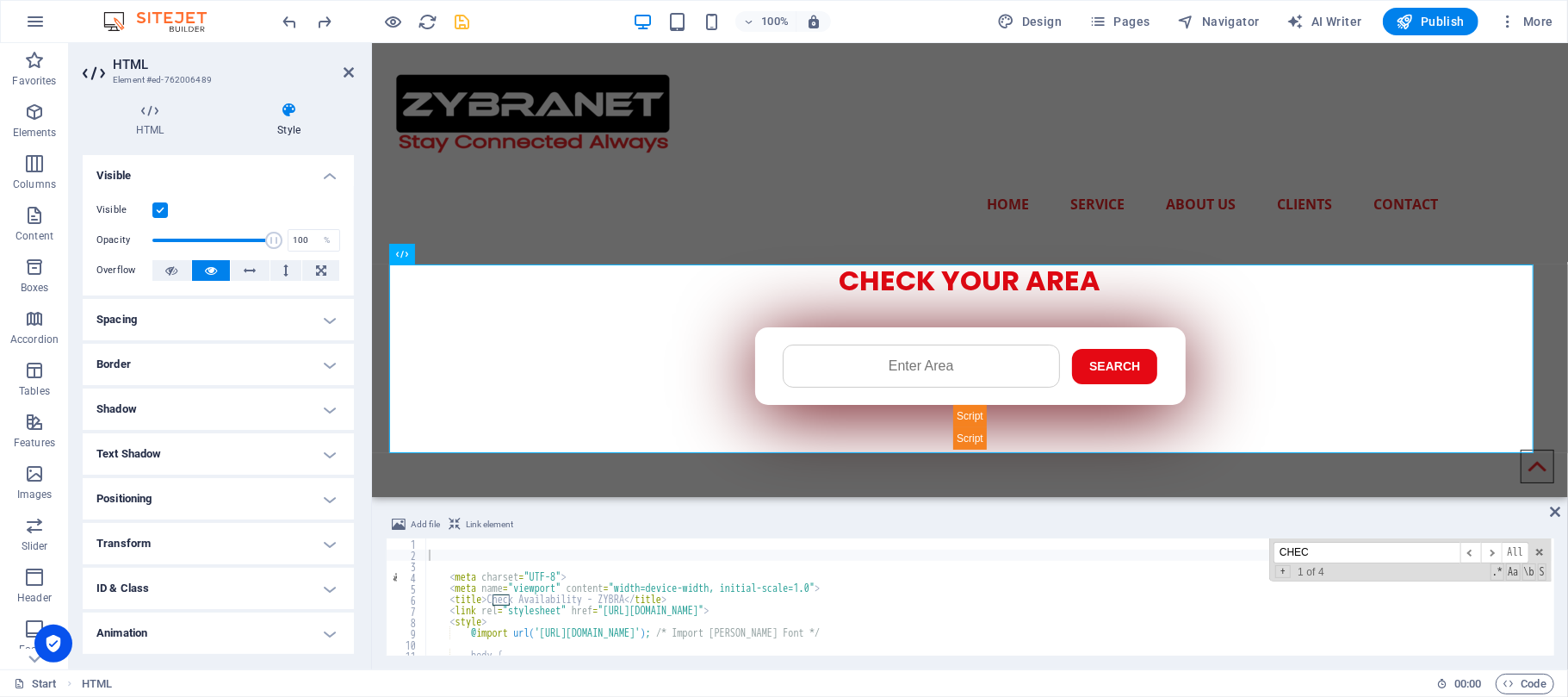 type on "<title>Check Availability - ZYBRA</title>" 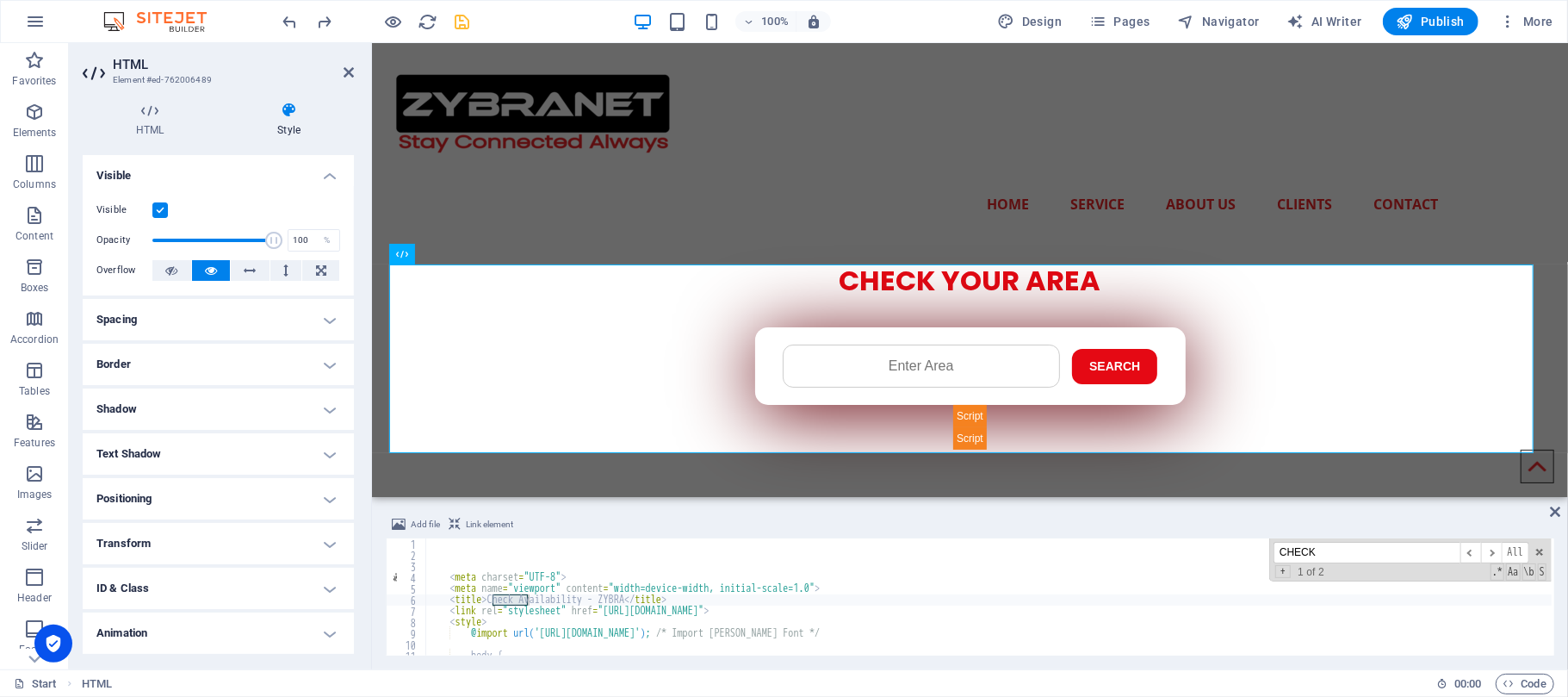 type on "CHECK Y" 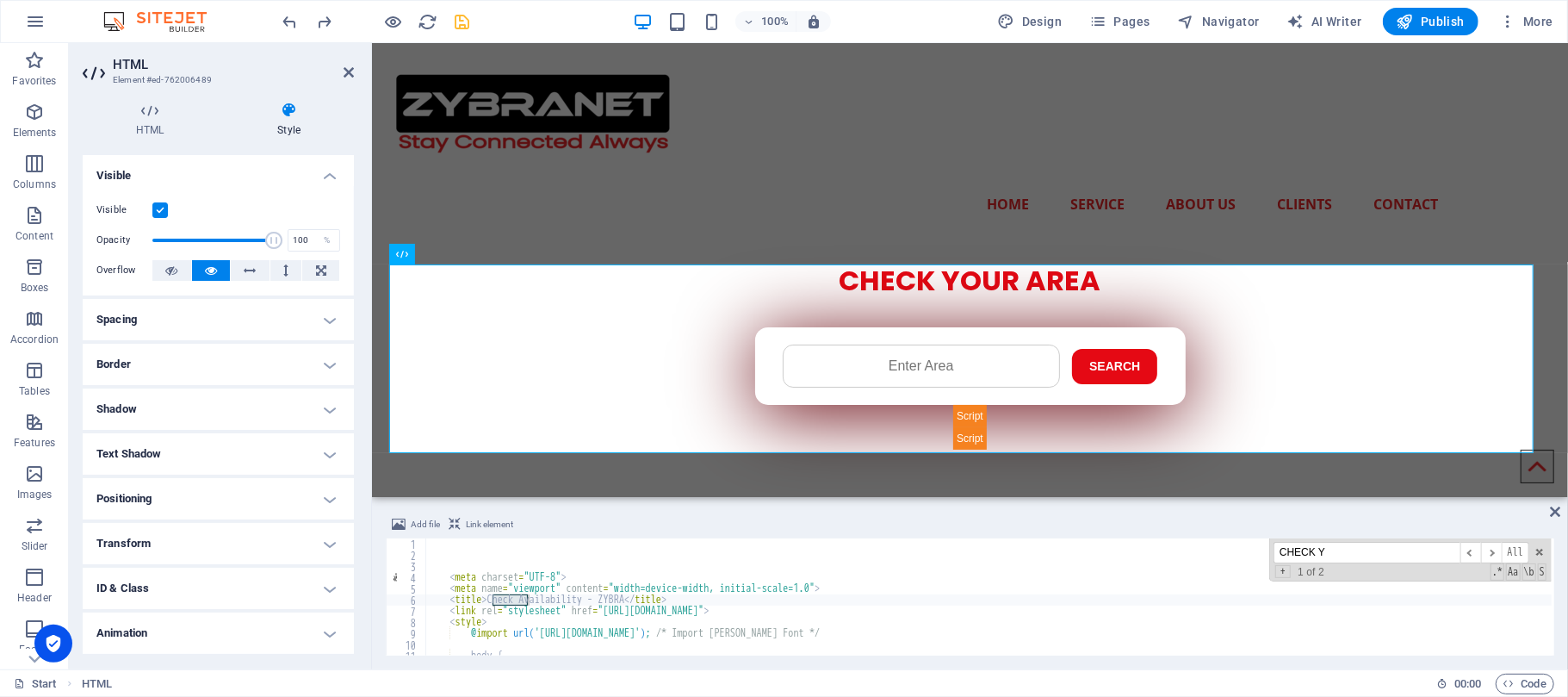 type on "<h2>CHECK YOUR AREA</h2>" 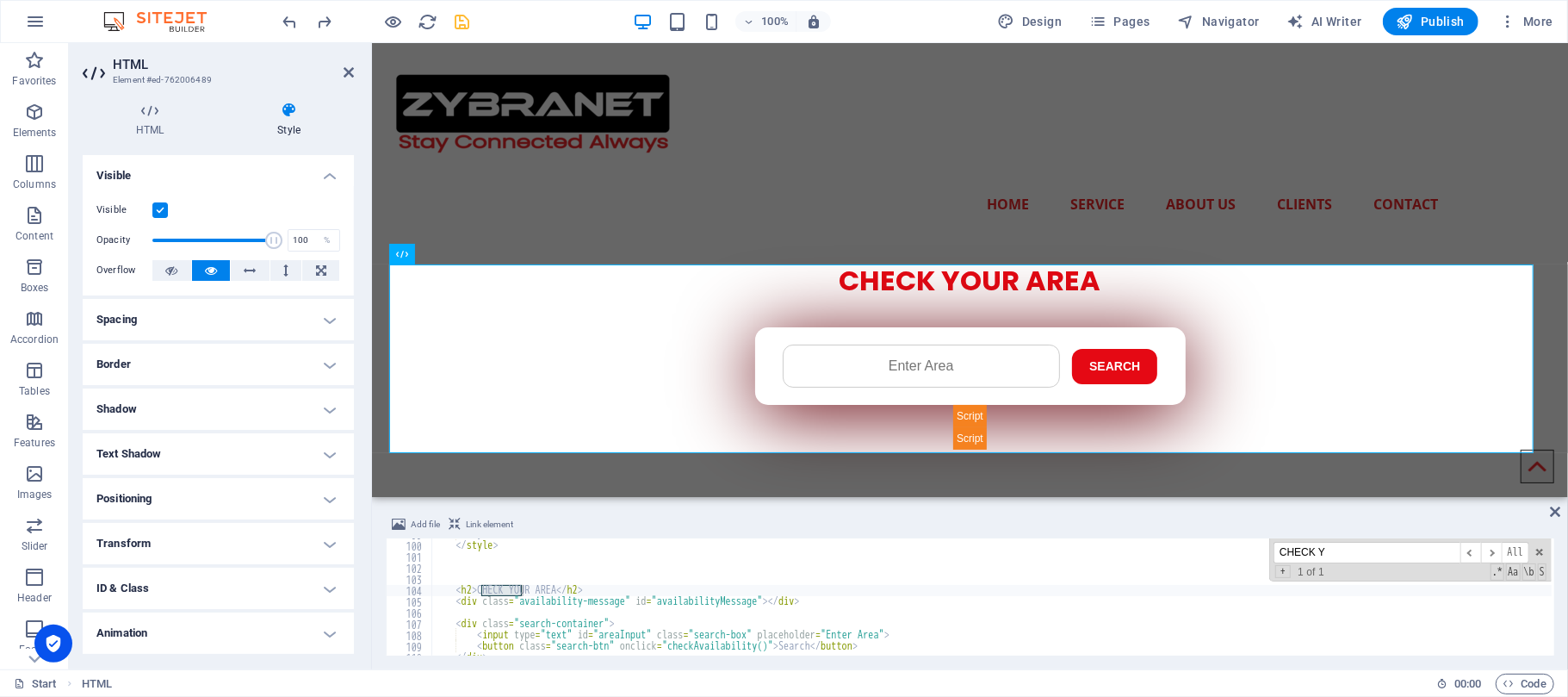 scroll, scrollTop: 1107, scrollLeft: 0, axis: vertical 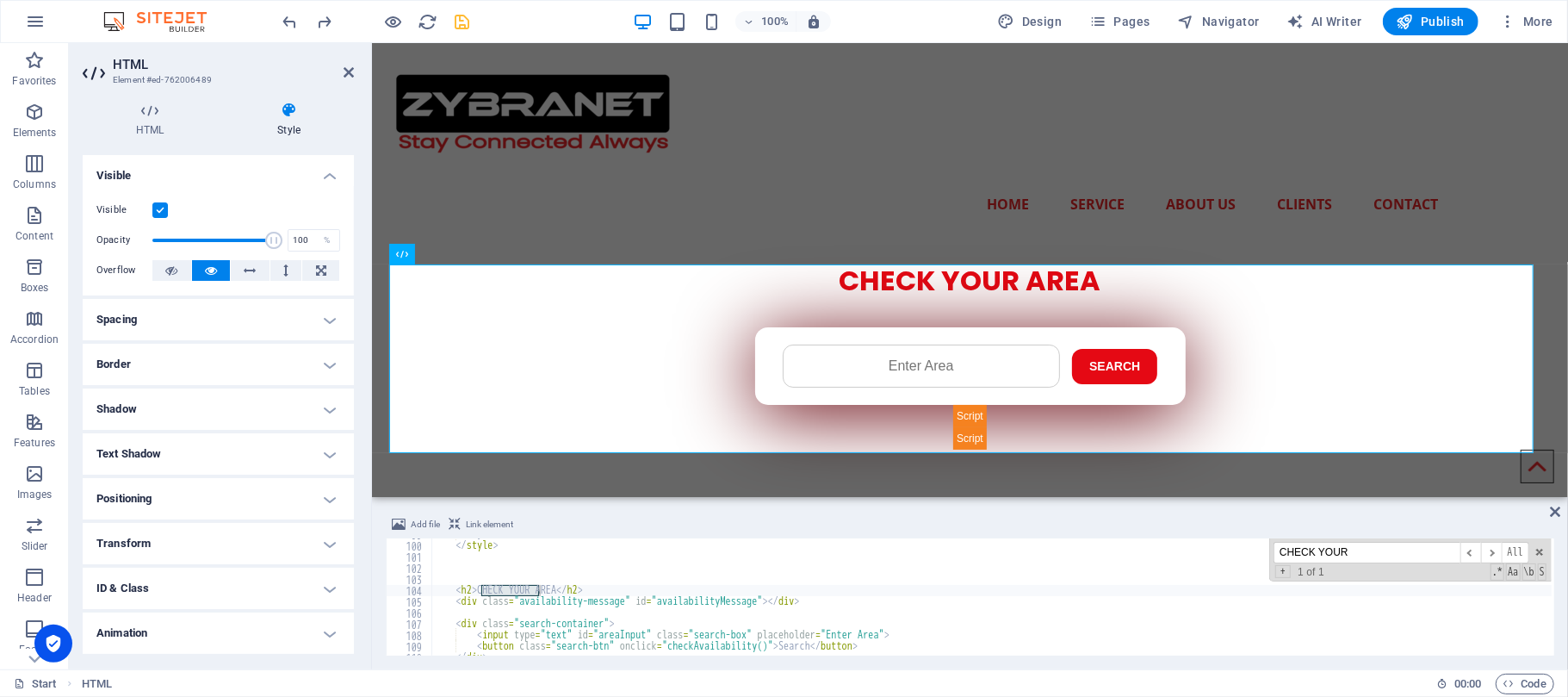 type on "CHECK YOUR" 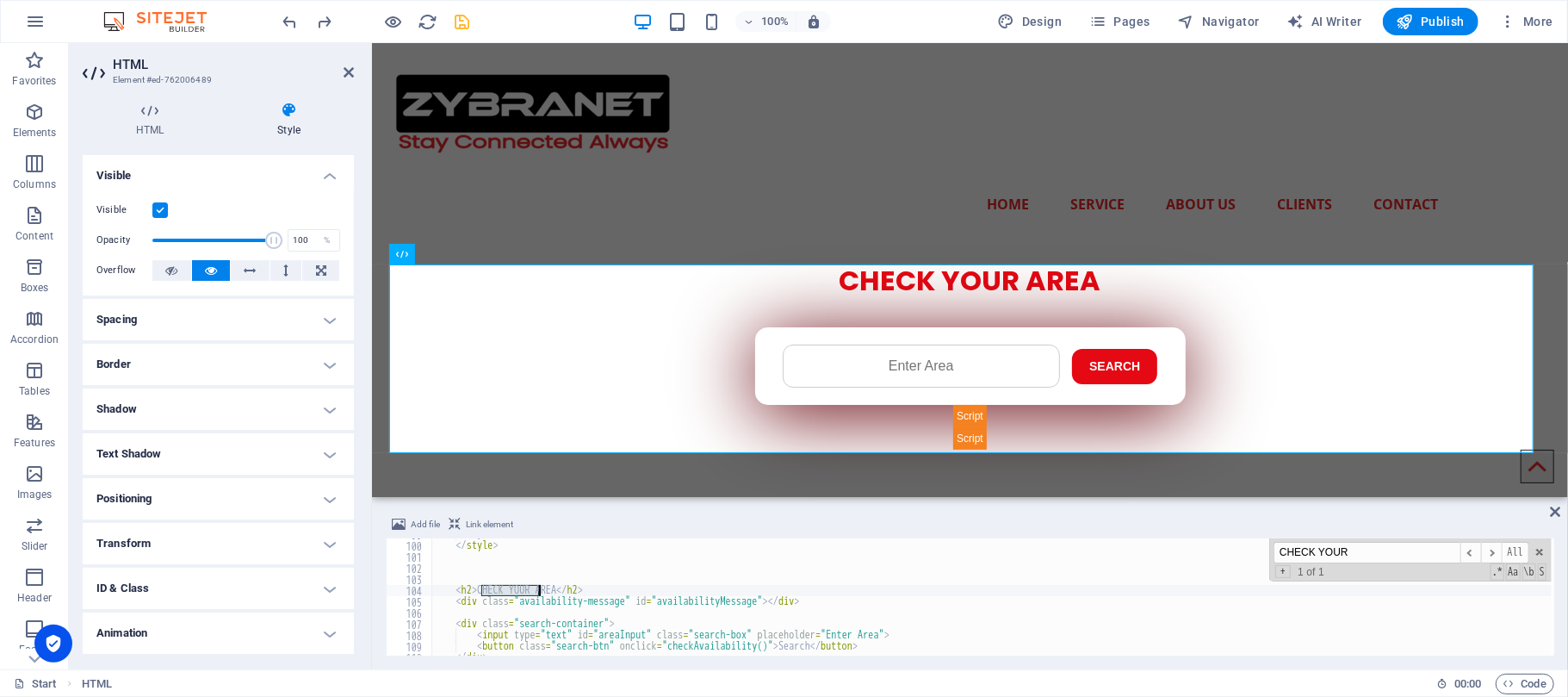 click on "}      </ style >      < h2 > CHECK YOUR AREA </ h2 >      < div   class = "availability-message"   id = "availabilityMessage" > </ div >      < div   class = "search-container" >           < input   type = "text"   id = "areaInput"   class = "search-box"   placeholder = "Enter Area" >           < button   class = "search-btn"   onclick = "checkAvailability()" > Search </ button >      </ div > CHECK YOUR ​ ​ All Replace All + 1 of 1 .* Aa \b S" at bounding box center (991, 597) 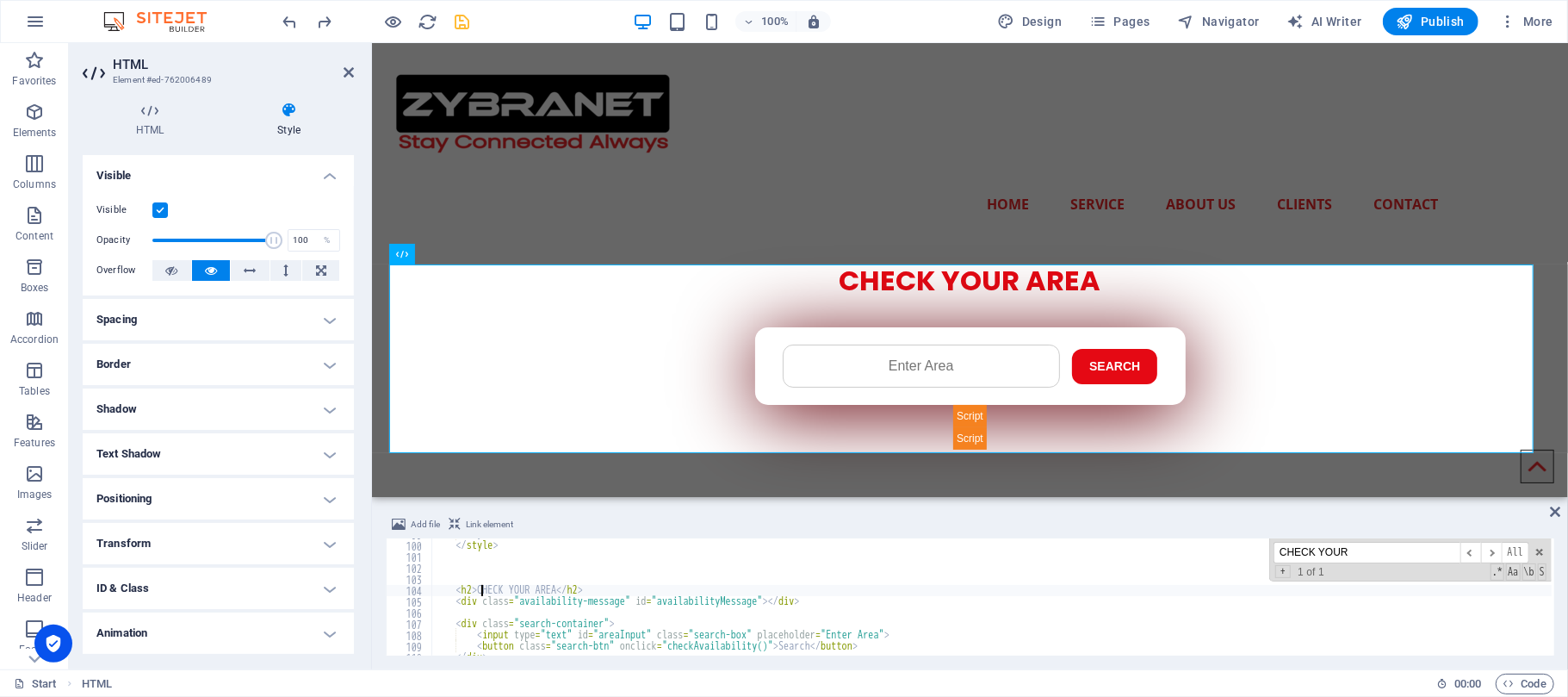 click on "}      </ style >      < h2 > CHECK YOUR AREA </ h2 >      < div   class = "availability-message"   id = "availabilityMessage" > </ div >      < div   class = "search-container" >           < input   type = "text"   id = "areaInput"   class = "search-box"   placeholder = "Enter Area" >           < button   class = "search-btn"   onclick = "checkAvailability()" > Search </ button >      </ div >" at bounding box center (1105, 597) 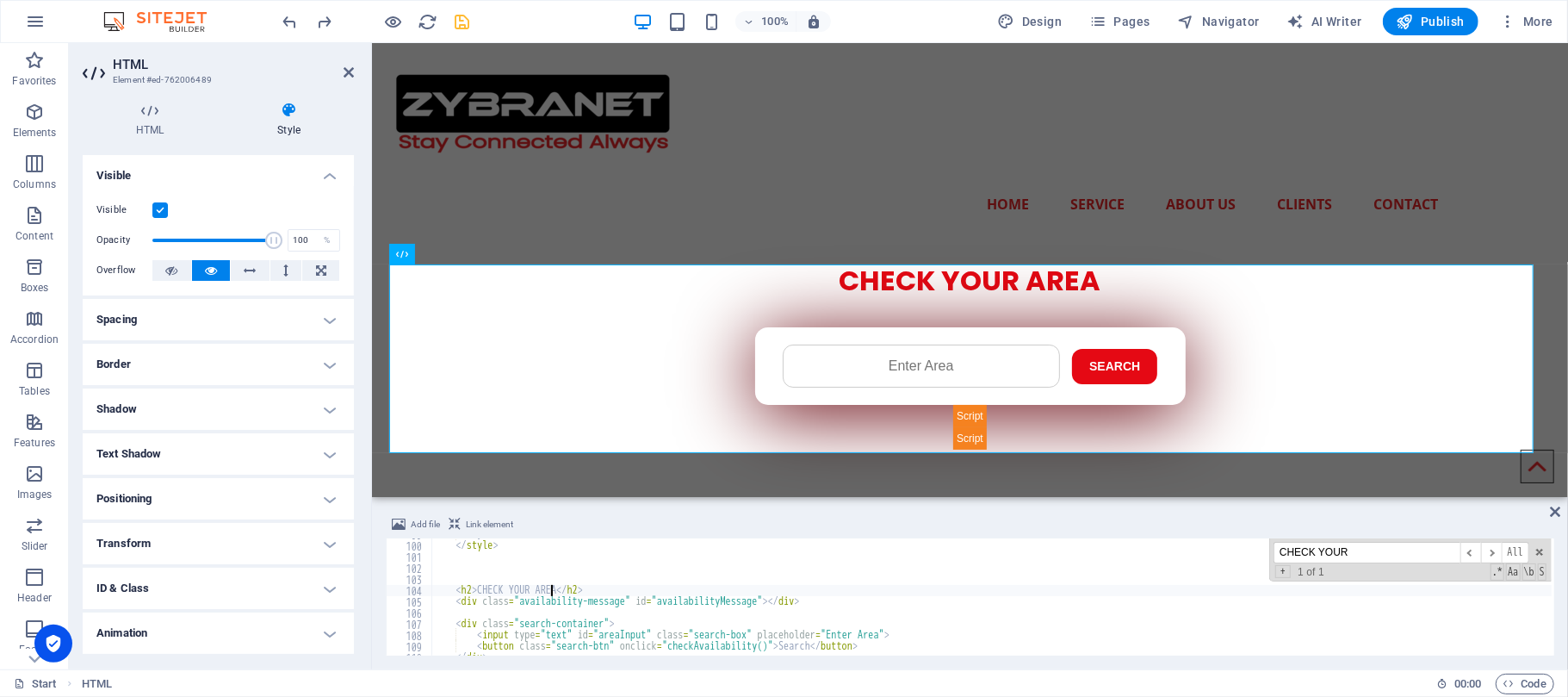 click on "}      </ style >      < h2 > CHECK YOUR AREA </ h2 >      < div   class = "availability-message"   id = "availabilityMessage" > </ div >      < div   class = "search-container" >           < input   type = "text"   id = "areaInput"   class = "search-box"   placeholder = "Enter Area" >           < button   class = "search-btn"   onclick = "checkAvailability()" > Search </ button >      </ div >" at bounding box center [1105, 597] 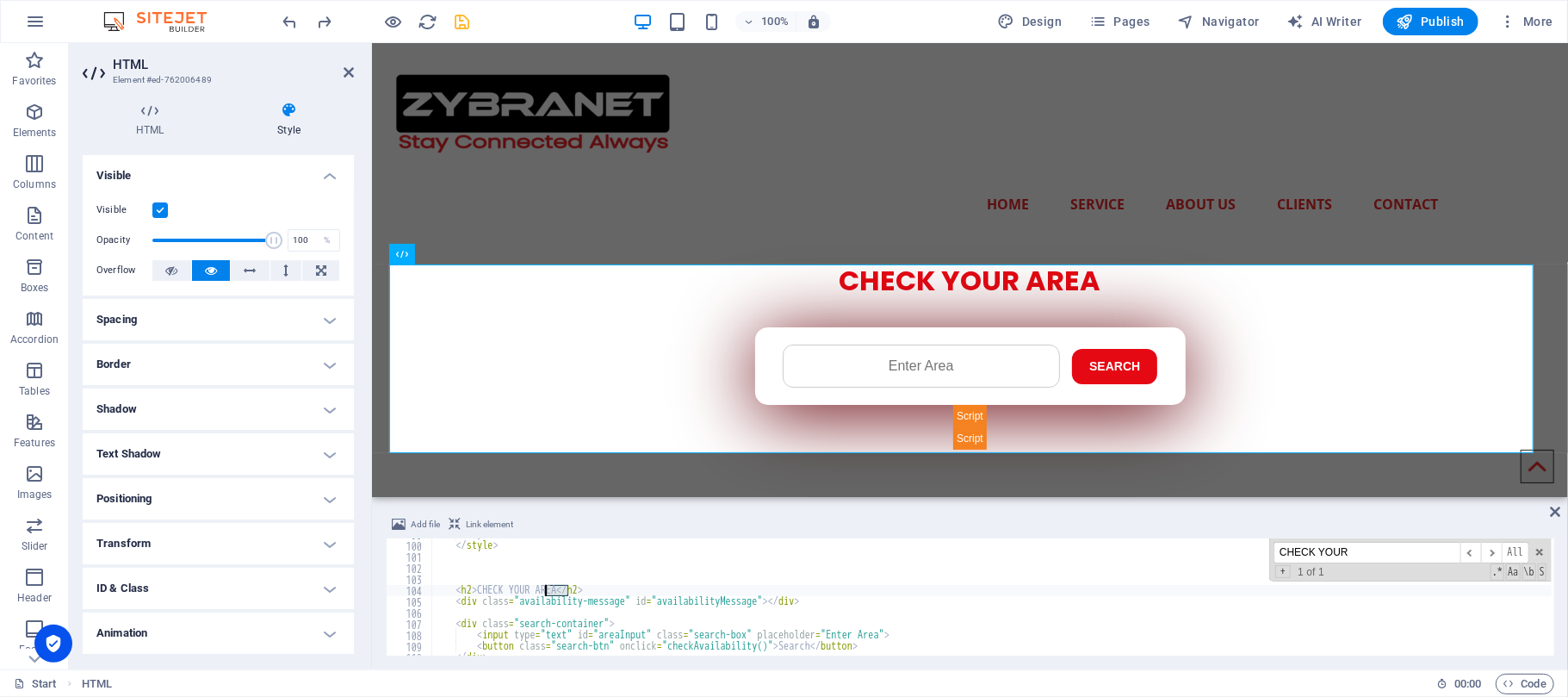 click on "}      </ style >      < h2 > CHECK YOUR AREA </ h2 >      < div   class = "availability-message"   id = "availabilityMessage" > </ div >      < div   class = "search-container" >           < input   type = "text"   id = "areaInput"   class = "search-box"   placeholder = "Enter Area" >           < button   class = "search-btn"   onclick = "checkAvailability()" > Search </ button >      </ div >" at bounding box center [1105, 597] 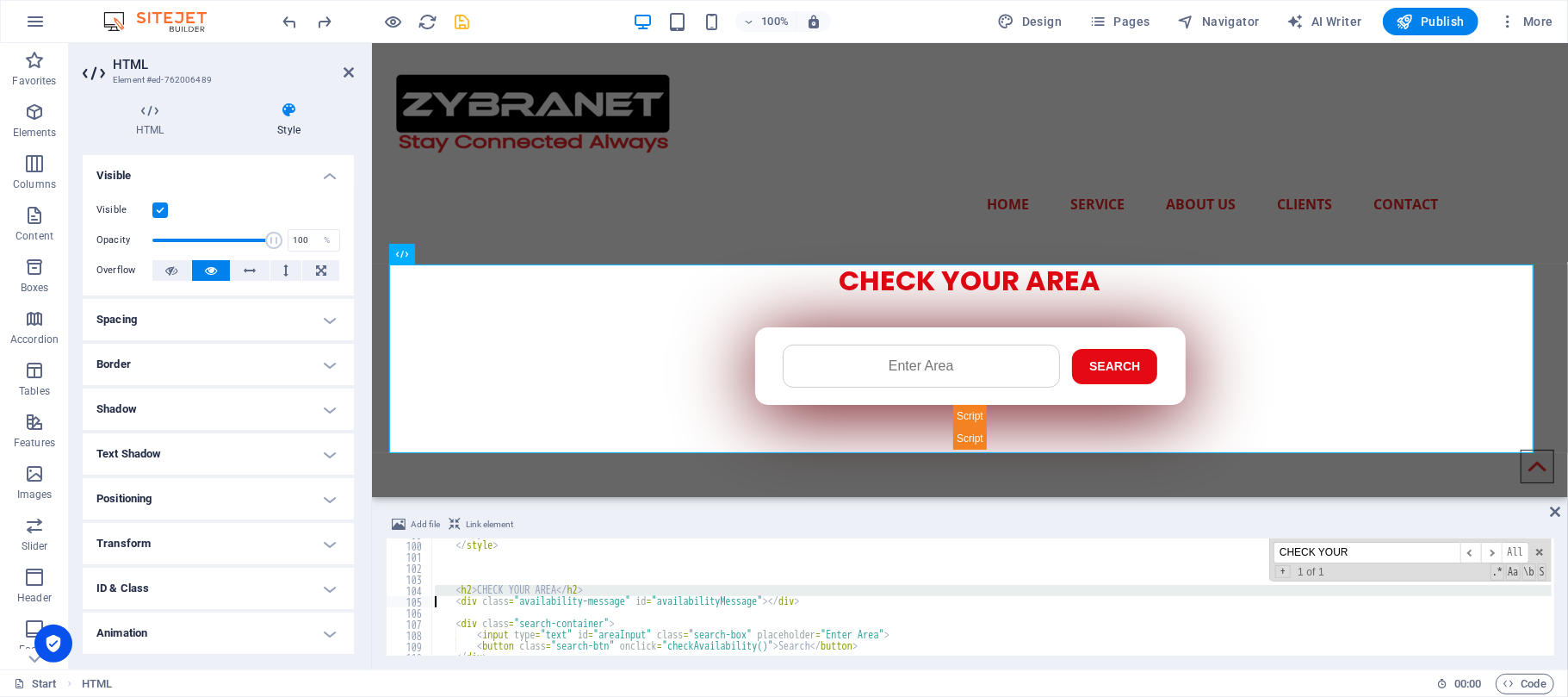 paste 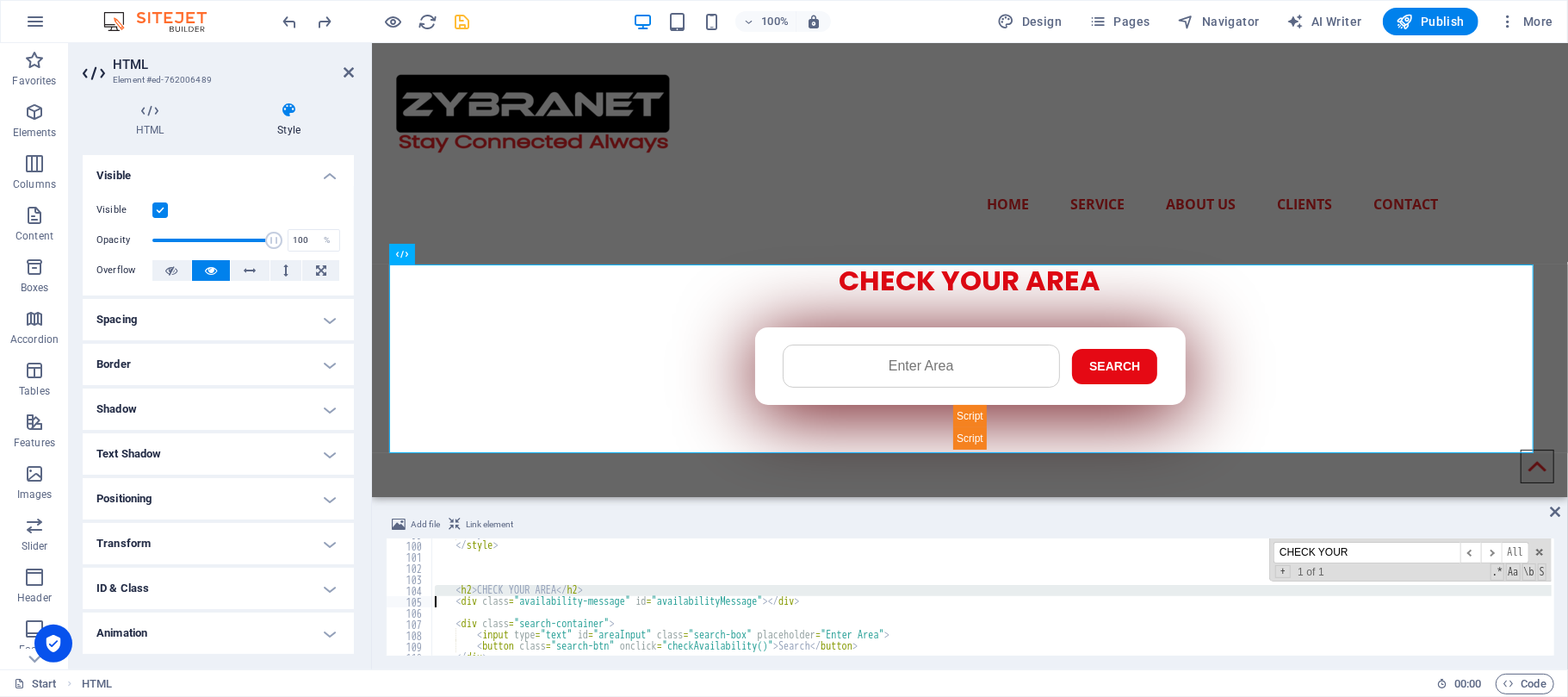 type on "<div class="availability-message" id="availabilityMessage"></div>" 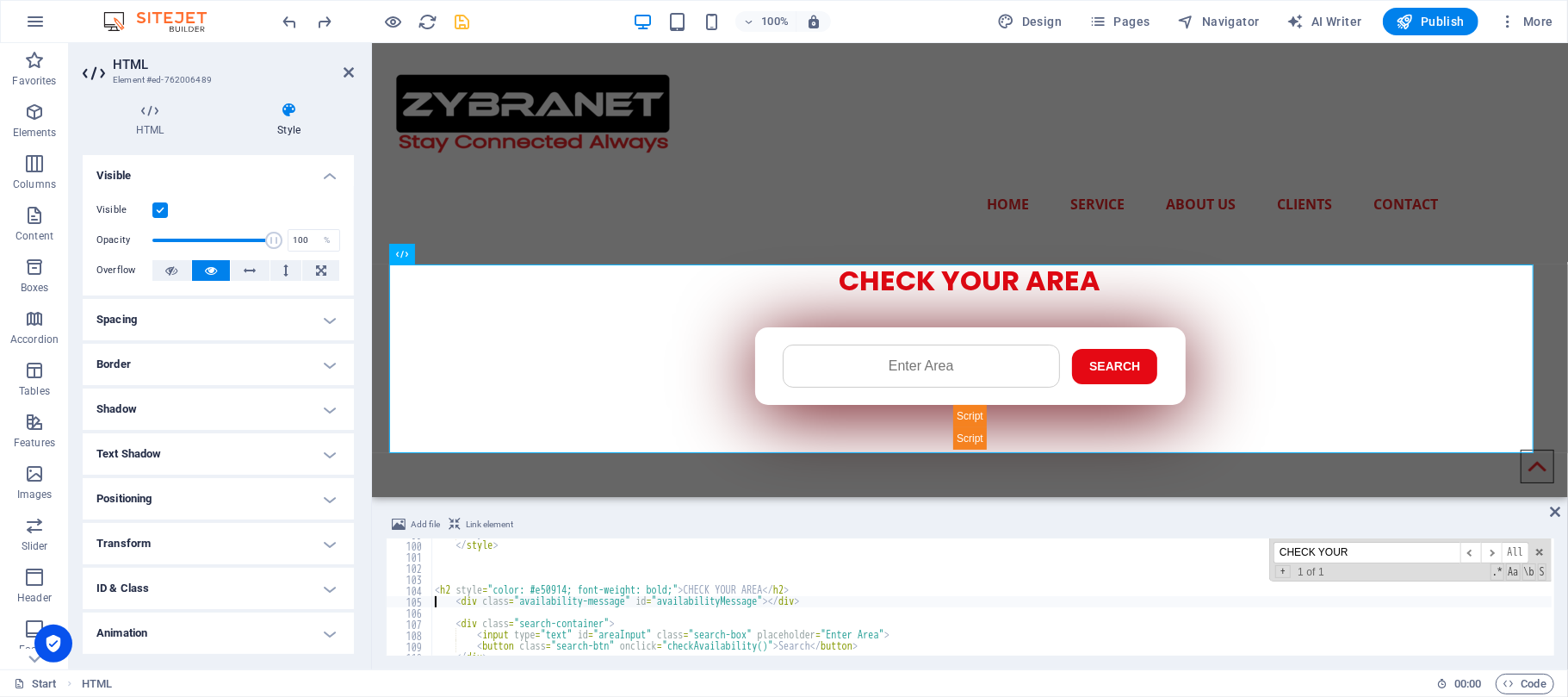 click on "Add file Link element <div class="availability-message" id="availabilityMessage"></div> 99 100 101 102 103 104 105 106 107 108 109 110 111 112           }      </ style > < h2   style = "color: #e50914; font-weight: bold;" > CHECK YOUR AREA </ h2 >      < div   class = "availability-message"   id = "availabilityMessage" > </ div >      < div   class = "search-container" >           < input   type = "text"   id = "areaInput"   class = "search-box"   placeholder = "Enter Area" >           < button   class = "search-btn"   onclick = "checkAvailability()" > Search </ button >      </ div > CHECK YOUR ​ ​ All Replace All + 1 of 1 .* Aa \b S     XXXXXXXXXXXXXXXXXXXXXXXXXXXXXXXXXXXXXXXXXXXXXXXXXXXXXXXXXXXXXXXXXXXXXXXXXXXXXXXXXXXXXXXXXXXXXXXXXXXXXXXXXXXXXXXXXXXXXXXXXXXXXXXXXXXXXXXXXXXXXXXXXXXXXXXXXXXXXXXXXXXXXXXXXXXXXXXXXXXXXXXXXXXXXXXXXXXXXXXXXXXXXXXXXXXXXXXXXXXXXXXXXXXXXXXXXXXXXXXXXXXXXXXXXXXXXXXX" at bounding box center [970, 585] 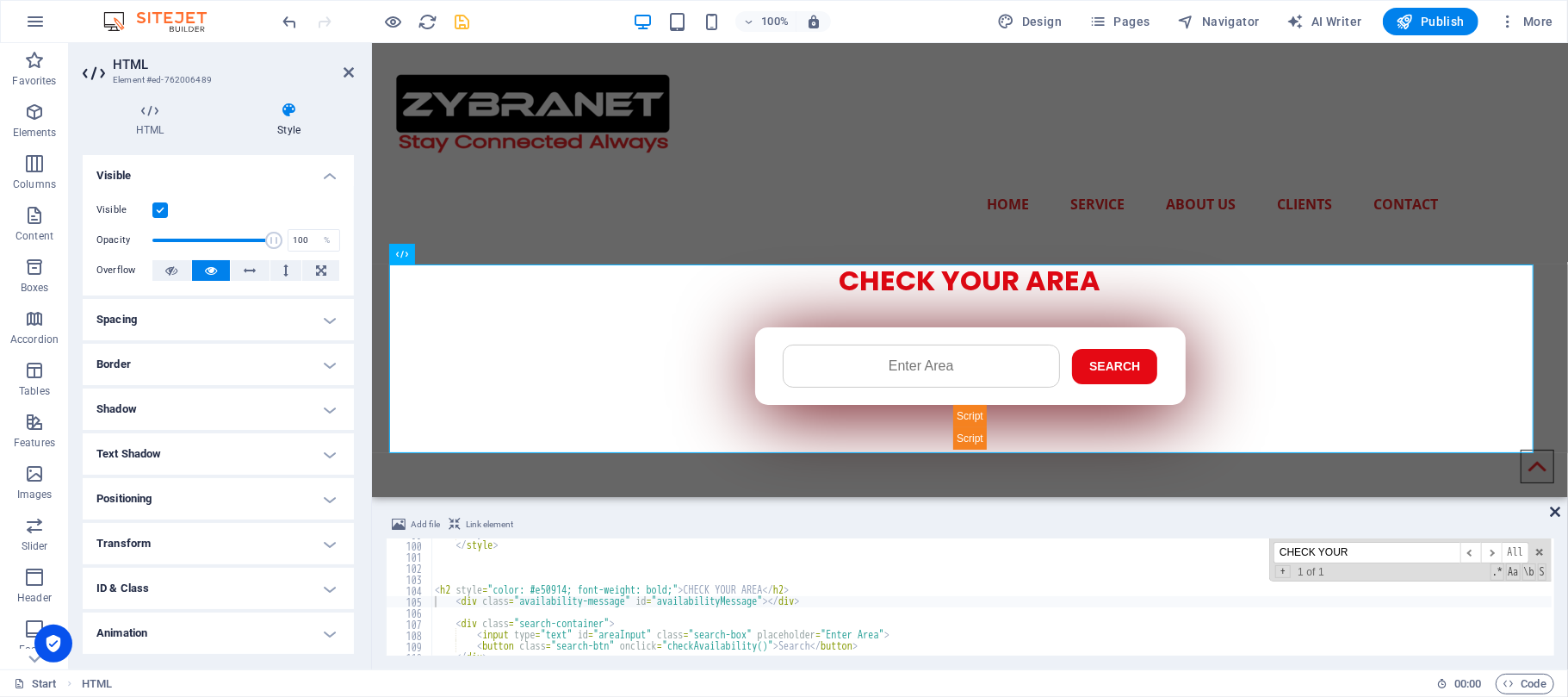 click at bounding box center (1555, 512) 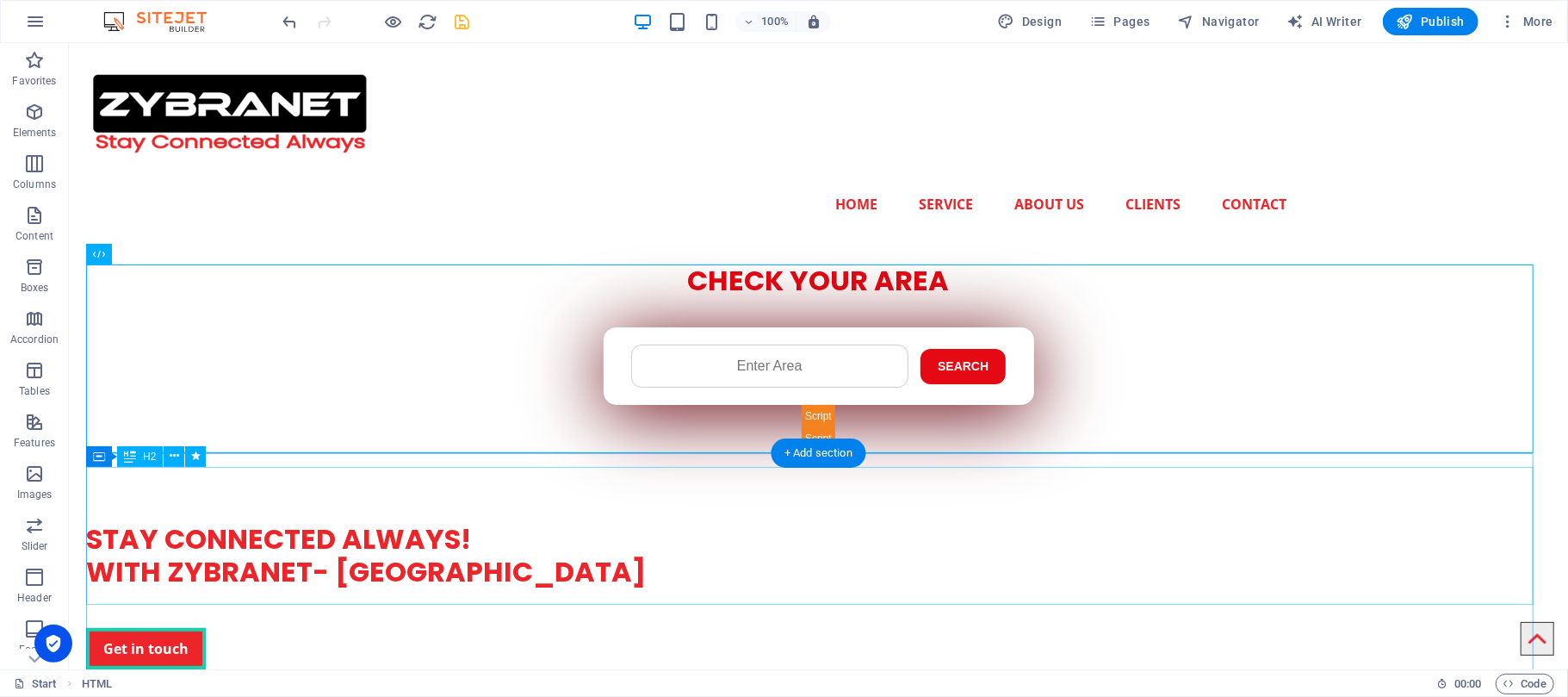 click on "STAY CONNECTED ALWAYS! WITH ZYBRANET- [GEOGRAPHIC_DATA]" at bounding box center (817, 538) 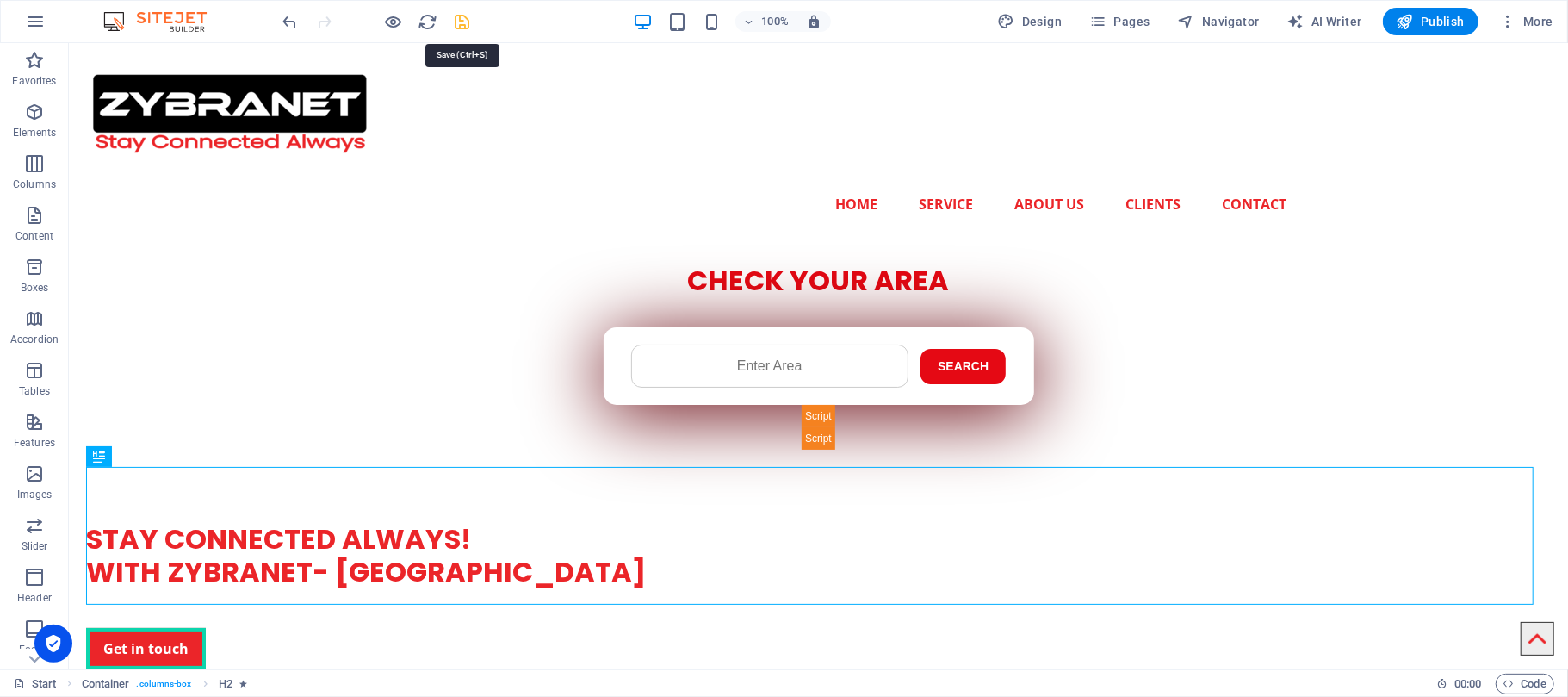 click at bounding box center (462, 22) 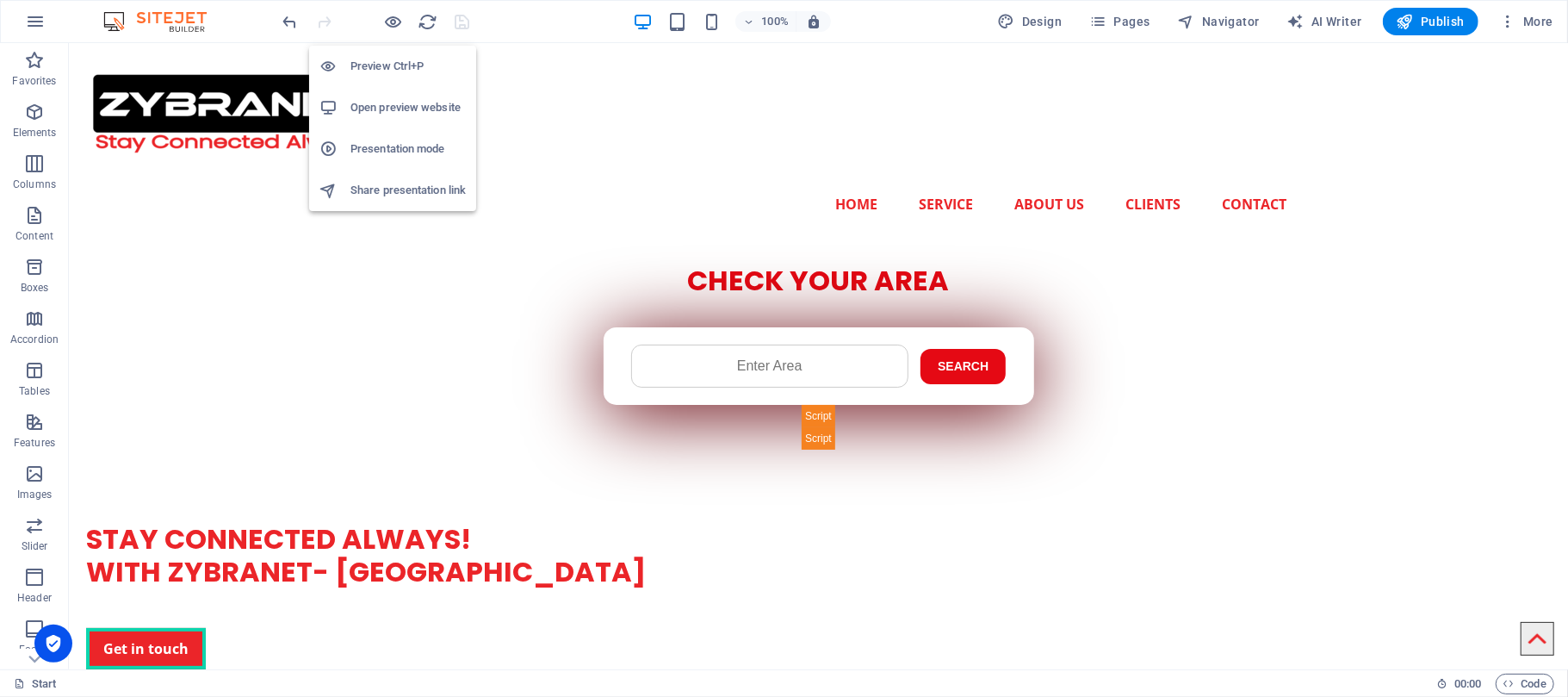 click on "Open preview website" at bounding box center [408, 108] 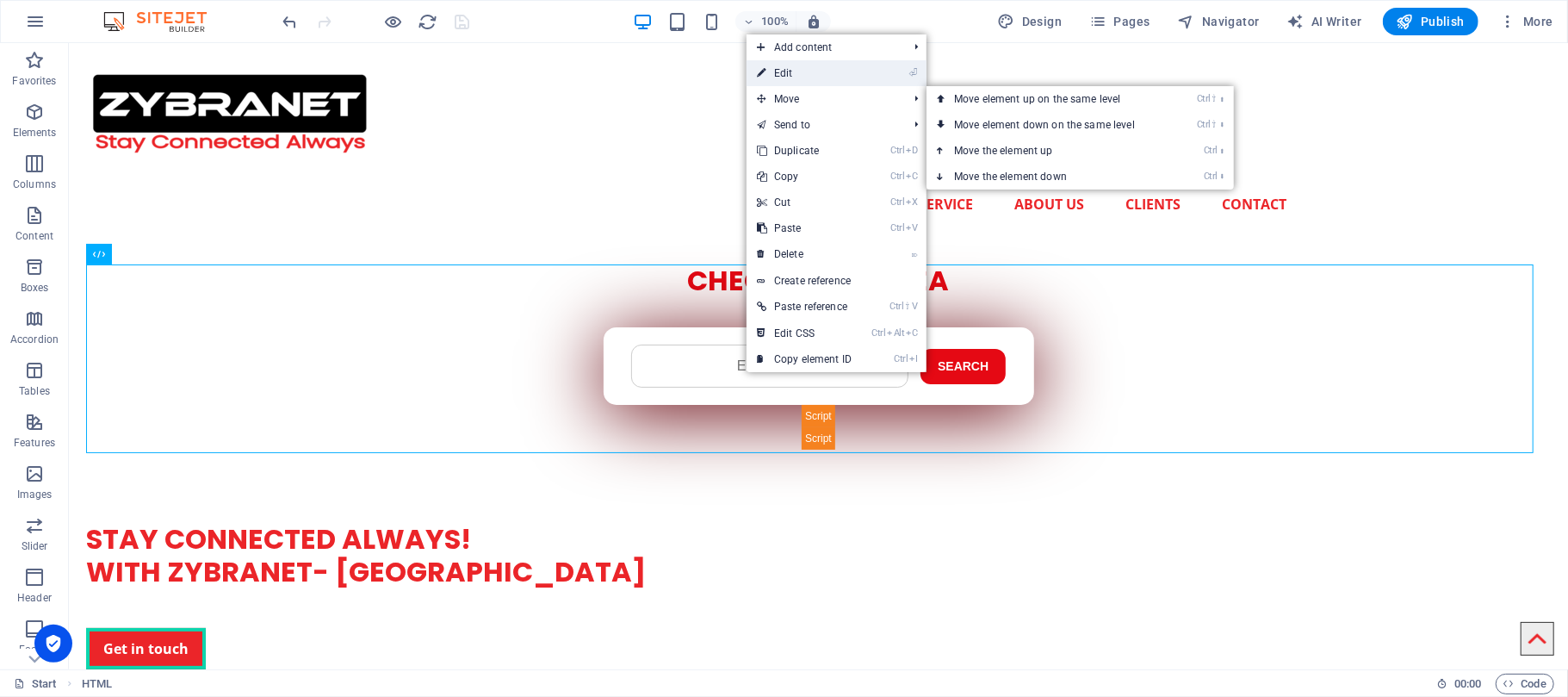 click on "⏎  Edit" at bounding box center (804, 73) 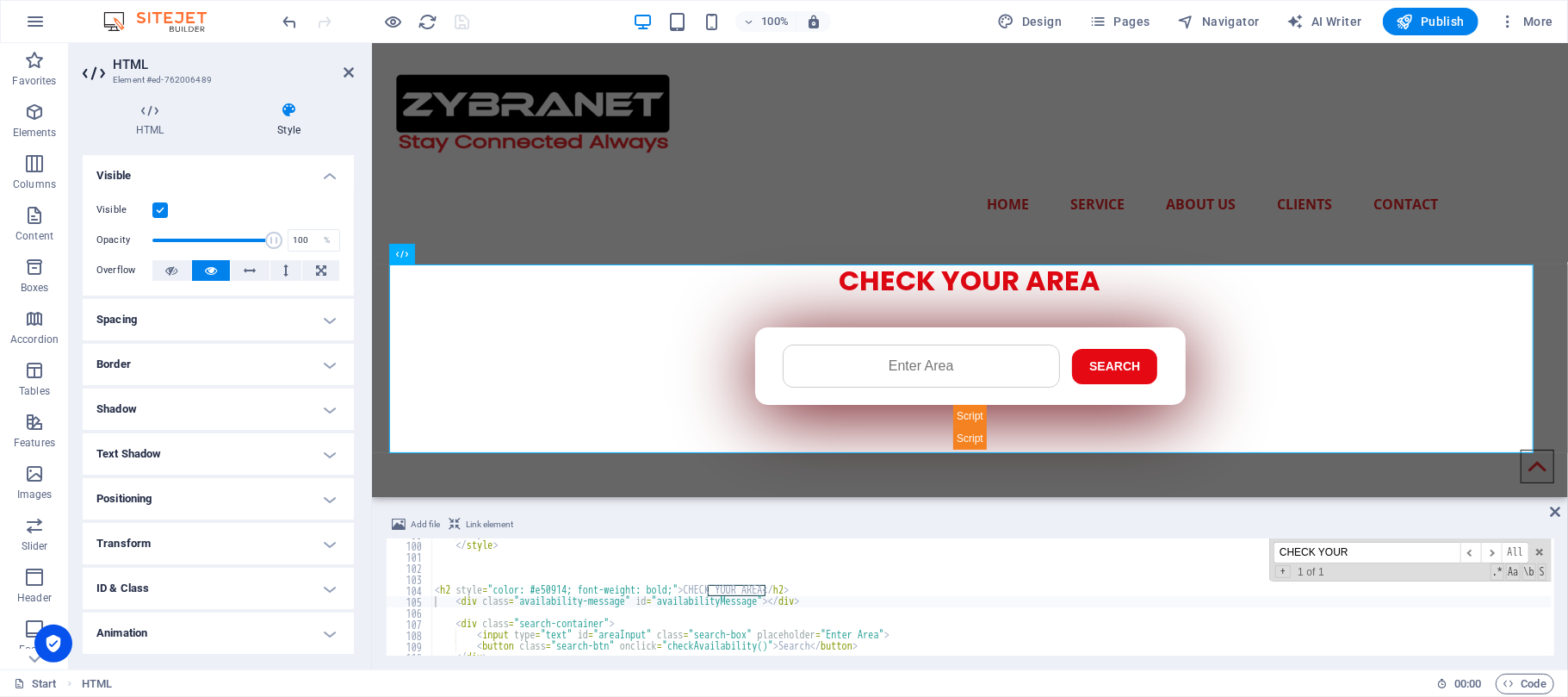 drag, startPoint x: 1375, startPoint y: 558, endPoint x: 1131, endPoint y: 531, distance: 245.48931 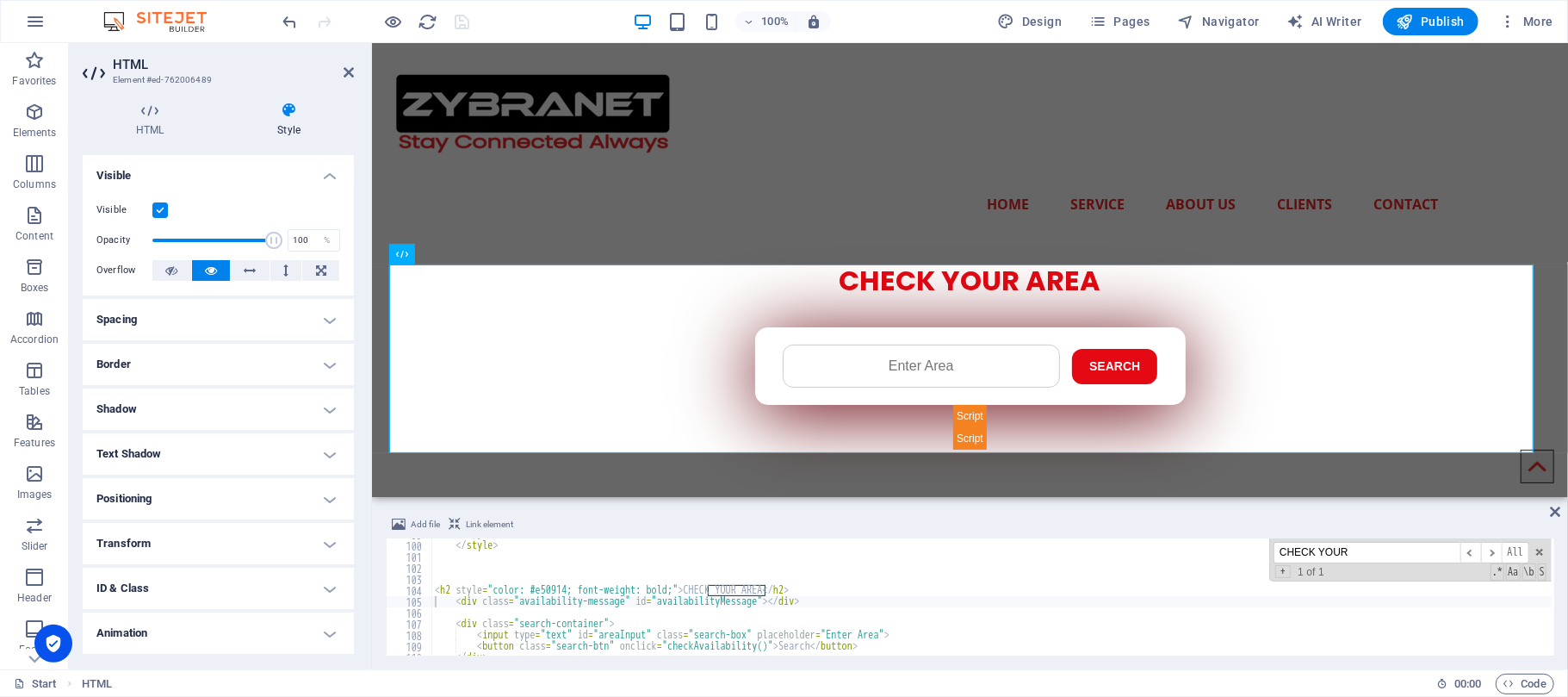 click on "Add file Link element <div class="availability-message" id="availabilityMessage"></div> 99 100 101 102 103 104 105 106 107 108 109 110 111 112           }      </ style > < h2   style = "color: #e50914; font-weight: bold;" > CHECK YOUR AREA </ h2 >      < div   class = "availability-message"   id = "availabilityMessage" > </ div >      < div   class = "search-container" >           < input   type = "text"   id = "areaInput"   class = "search-box"   placeholder = "Enter Area" >           < button   class = "search-btn"   onclick = "checkAvailability()" > Search </ button >      </ div > CHECK YOUR ​ ​ All Replace All + 1 of 1 .* Aa \b S     XXXXXXXXXXXXXXXXXXXXXXXXXXXXXXXXXXXXXXXXXXXXXXXXXXXXXXXXXXXXXXXXXXXXXXXXXXXXXXXXXXXXXXXXXXXXXXXXXXXXXXXXXXXXXXXXXXXXXXXXXXXXXXXXXXXXXXXXXXXXXXXXXXXXXXXXXXXXXXXXXXXXXXXXXXXXXXXXXXXXXXXXXXXXXXXXXXXXXXXXXXXXXXXXXXXXXXXXXXXXXXXXXXXXXXXXXXXXXXXXXXXXXXXXXXXXXXXX" at bounding box center [970, 585] 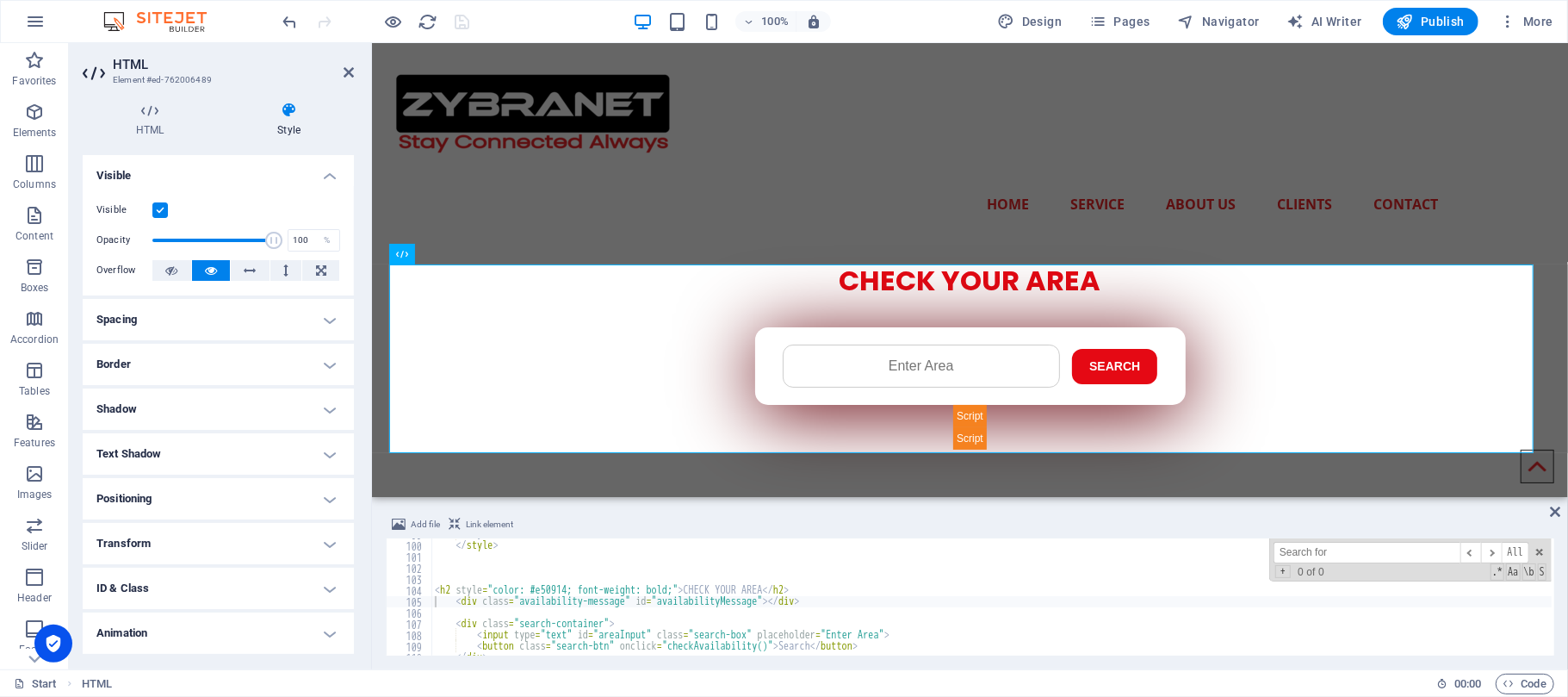 type on "W" 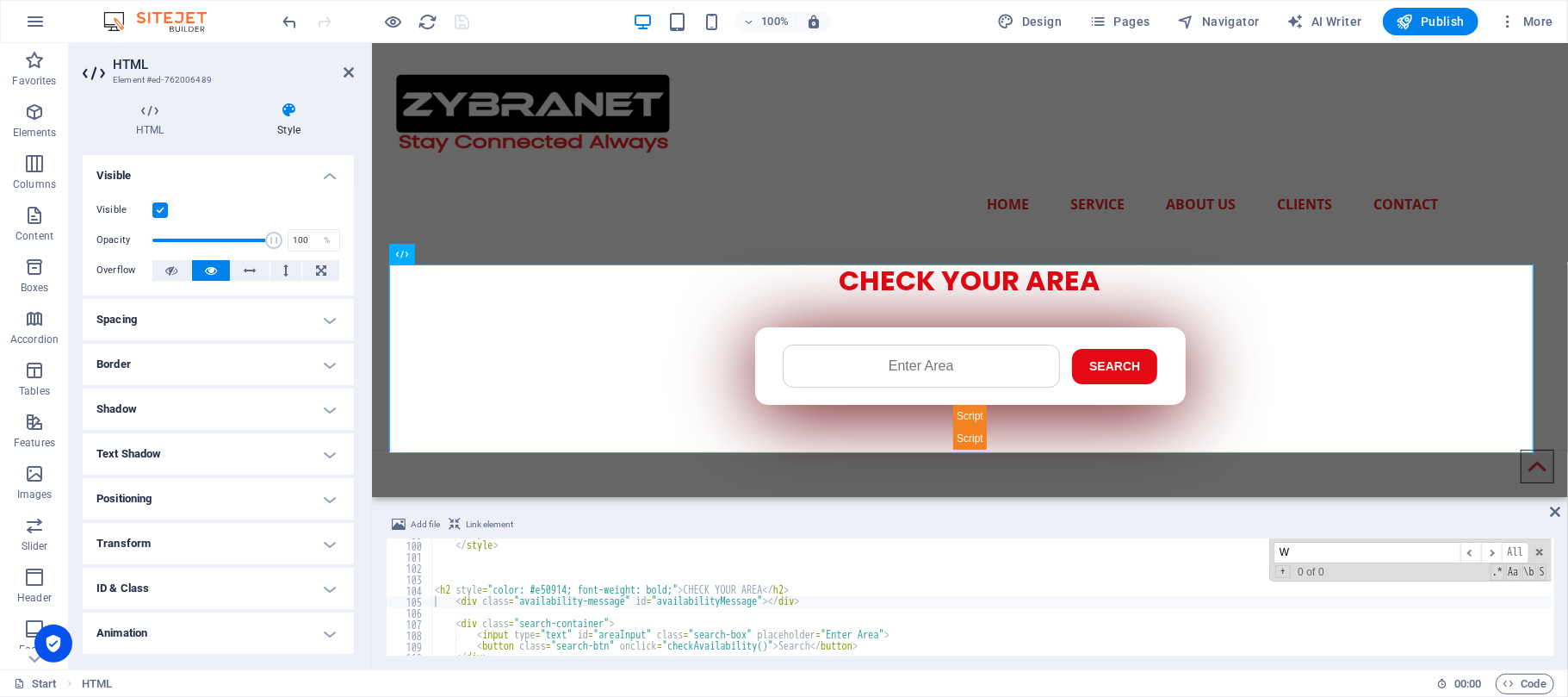 type on "<span style="color: white;">❌ Service Not Available</span><br>" 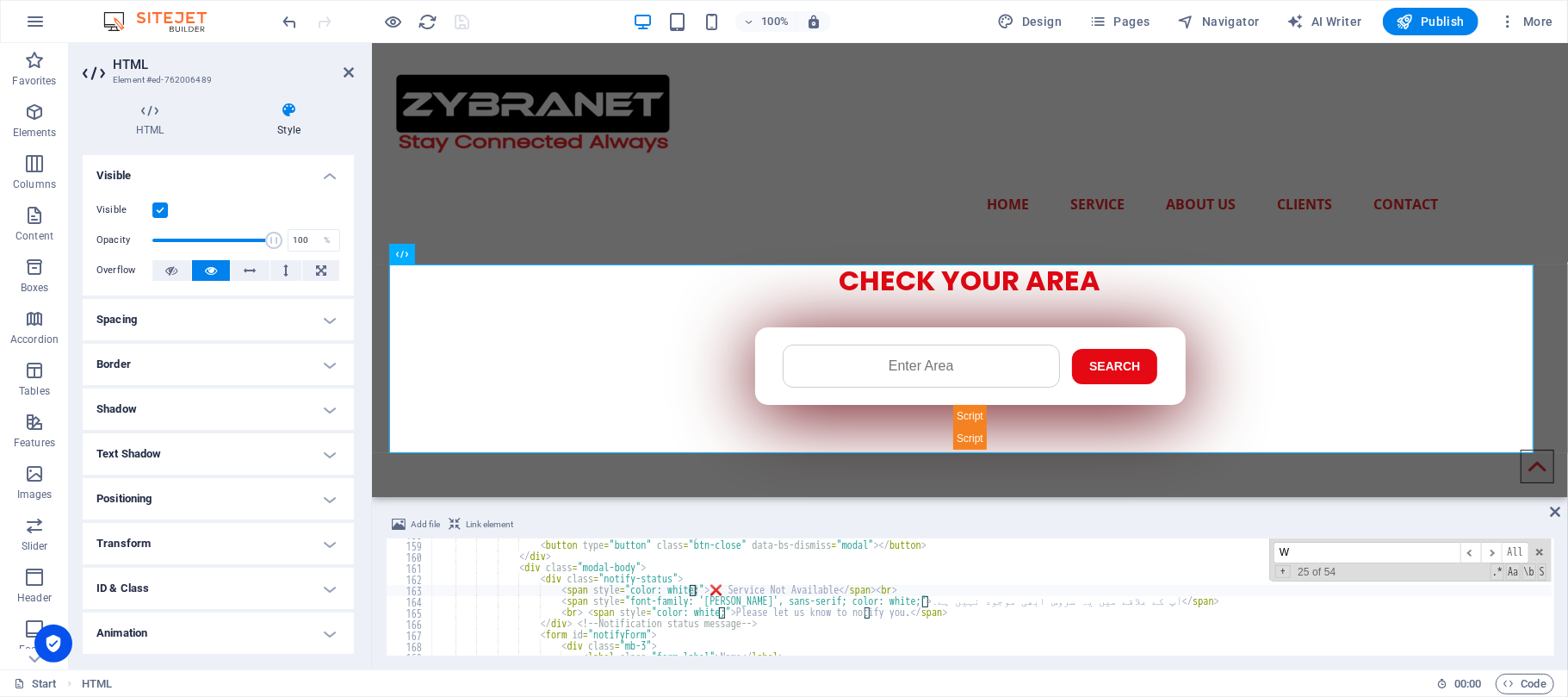 type on "WI" 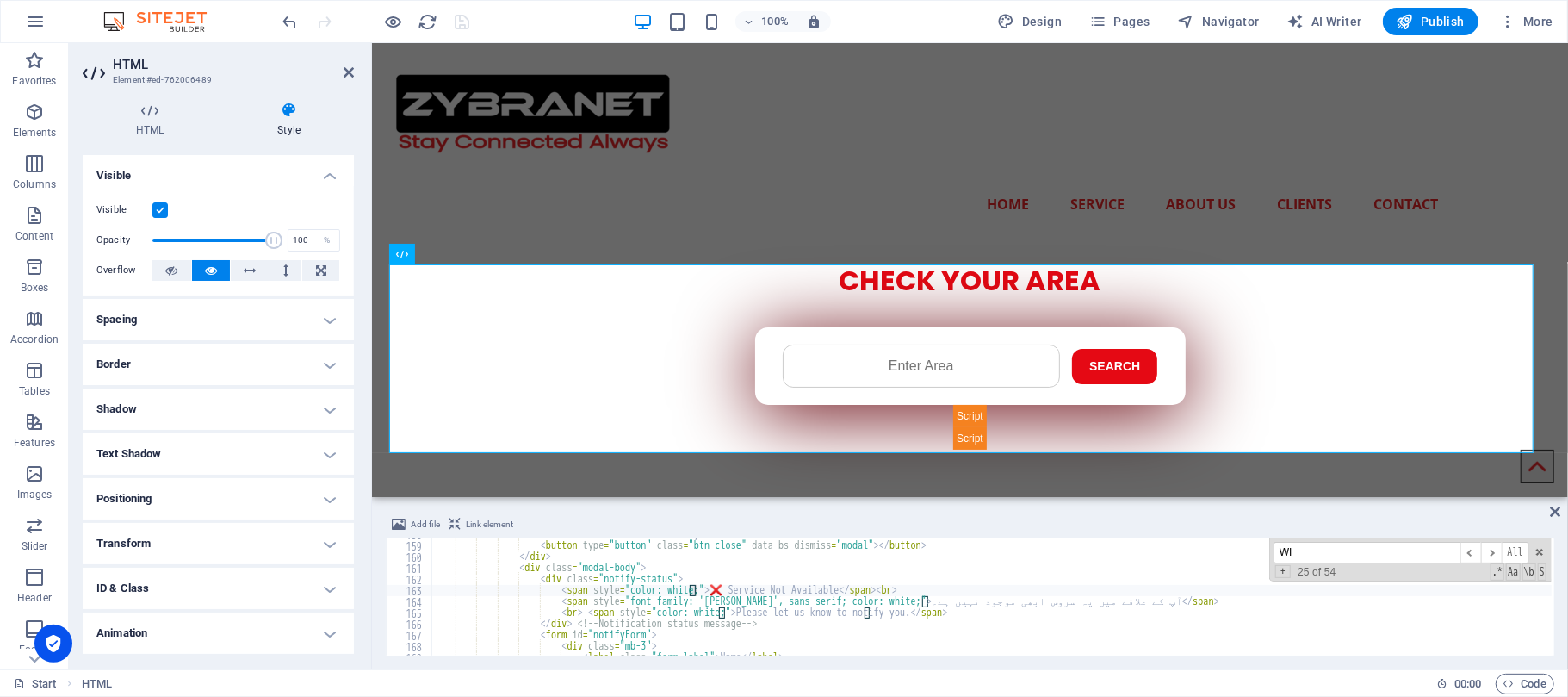 type on "[DOMAIN_NAME](whatsappUrl, "_blank");" 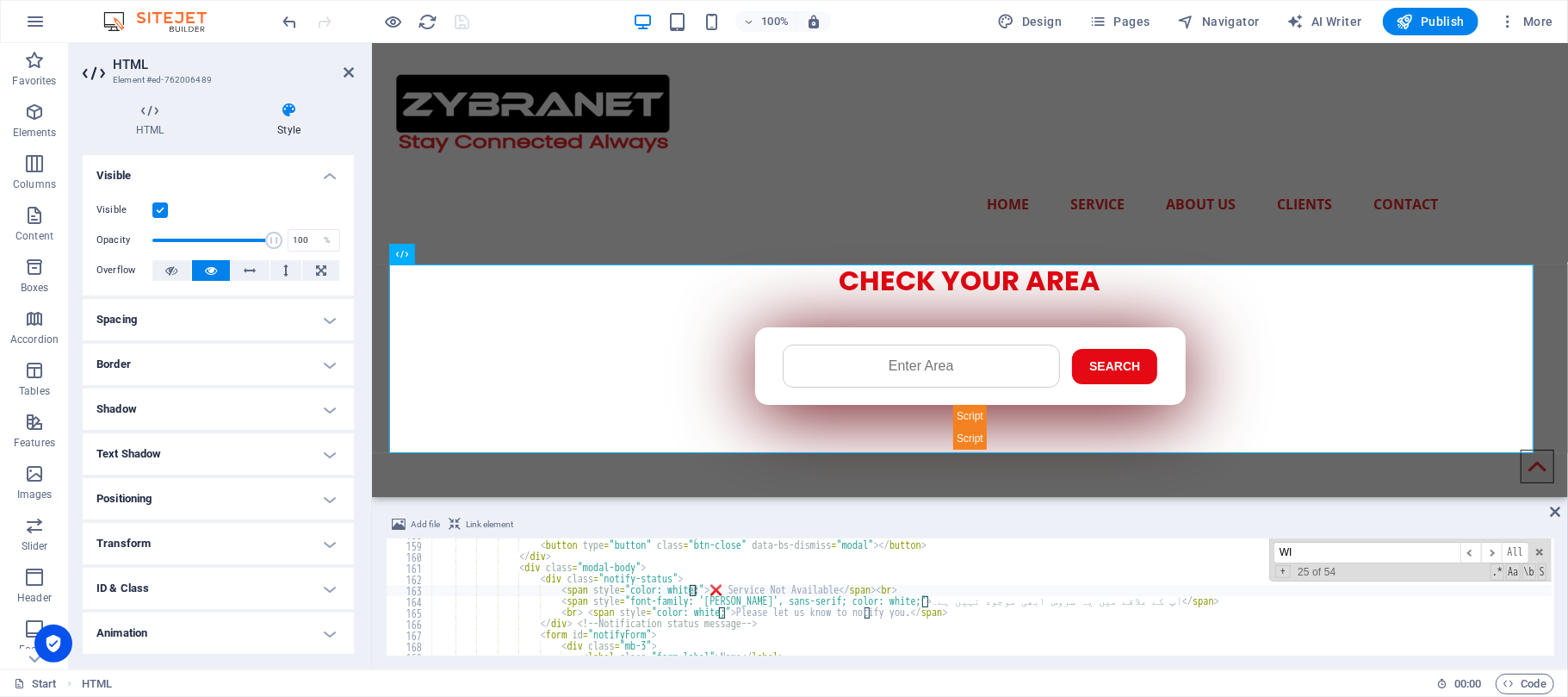scroll, scrollTop: 2597, scrollLeft: 0, axis: vertical 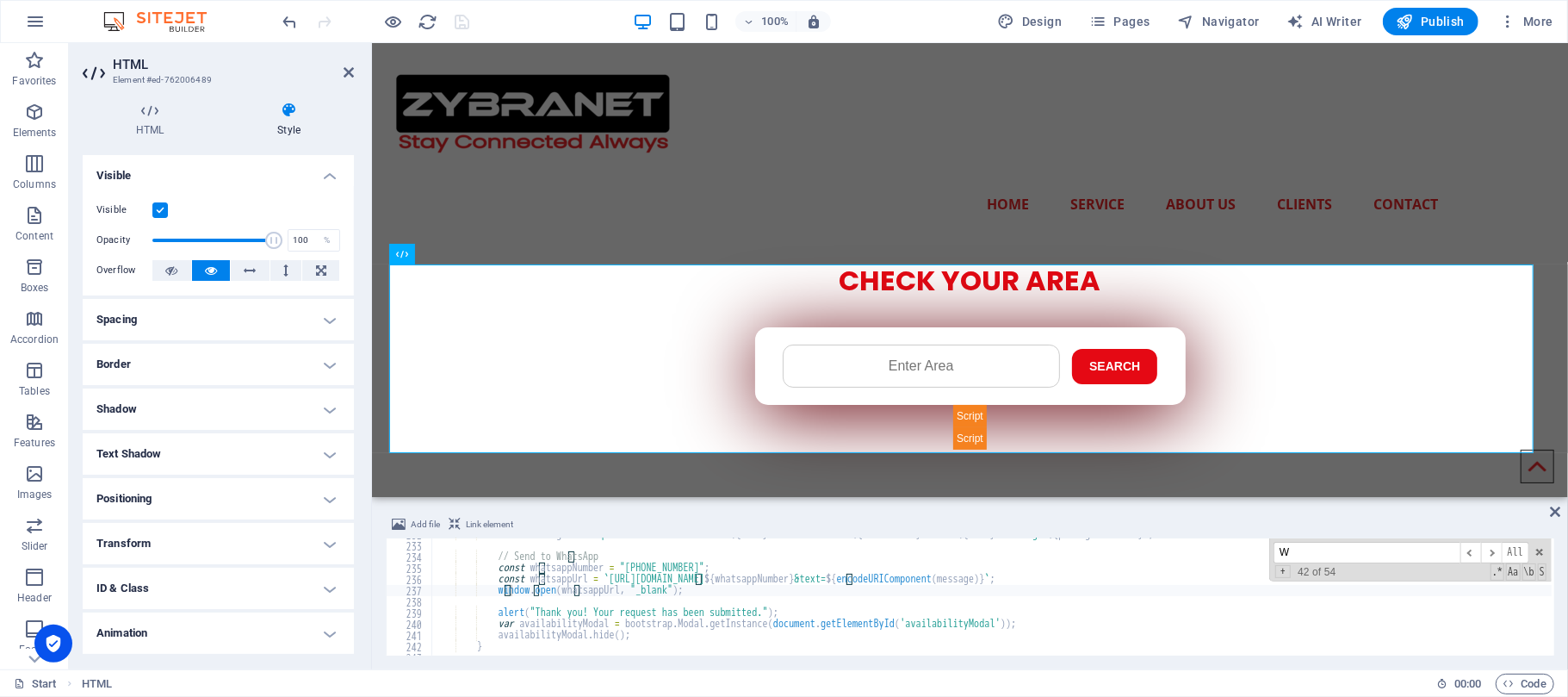 type on "WE" 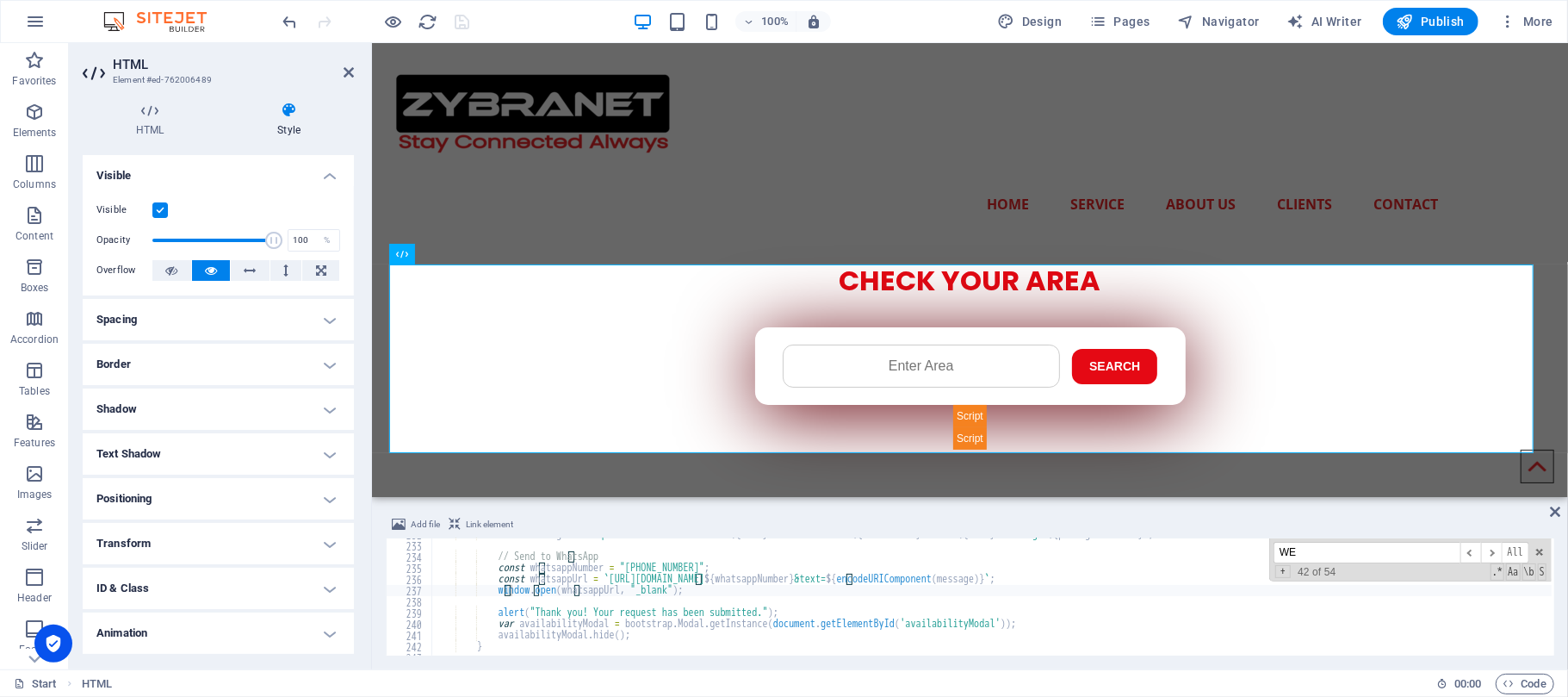 type on "font-weight: bold;" 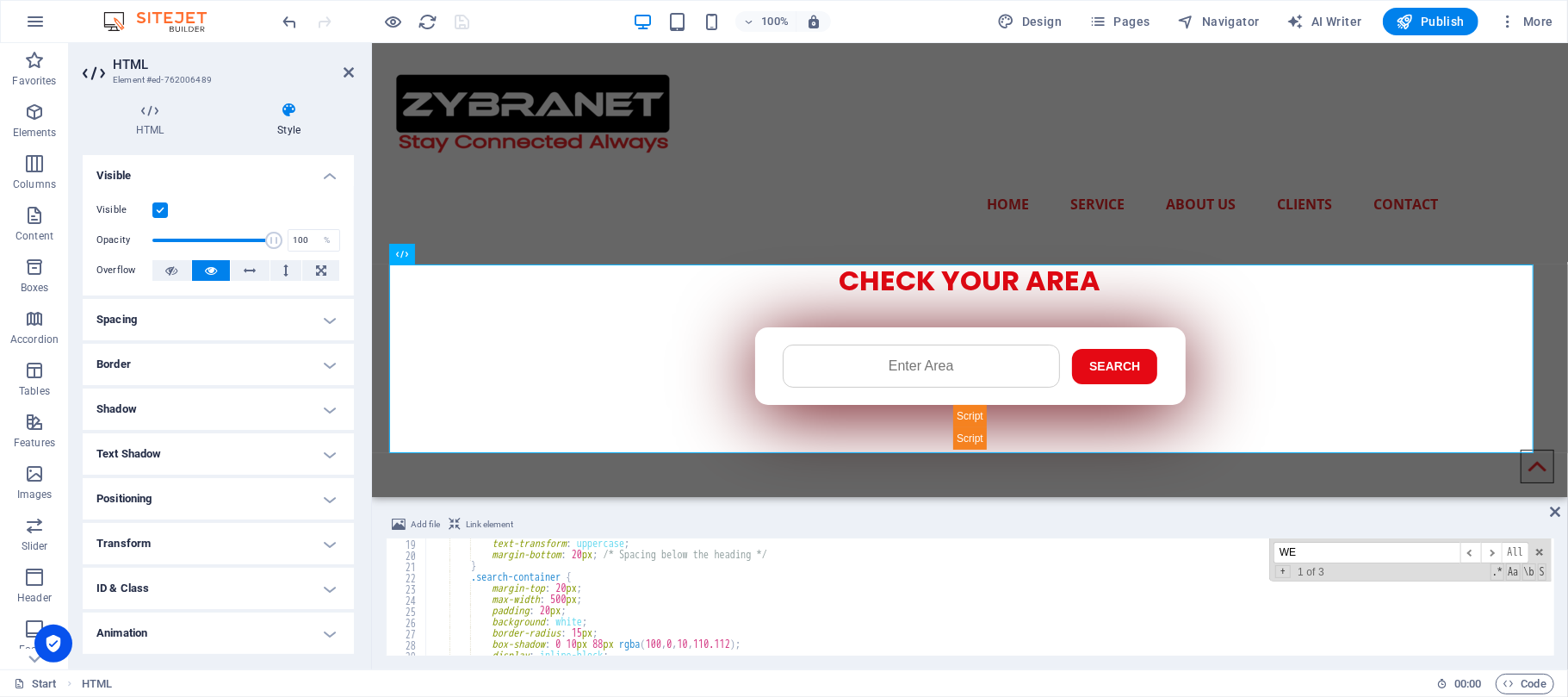 scroll, scrollTop: 271, scrollLeft: 0, axis: vertical 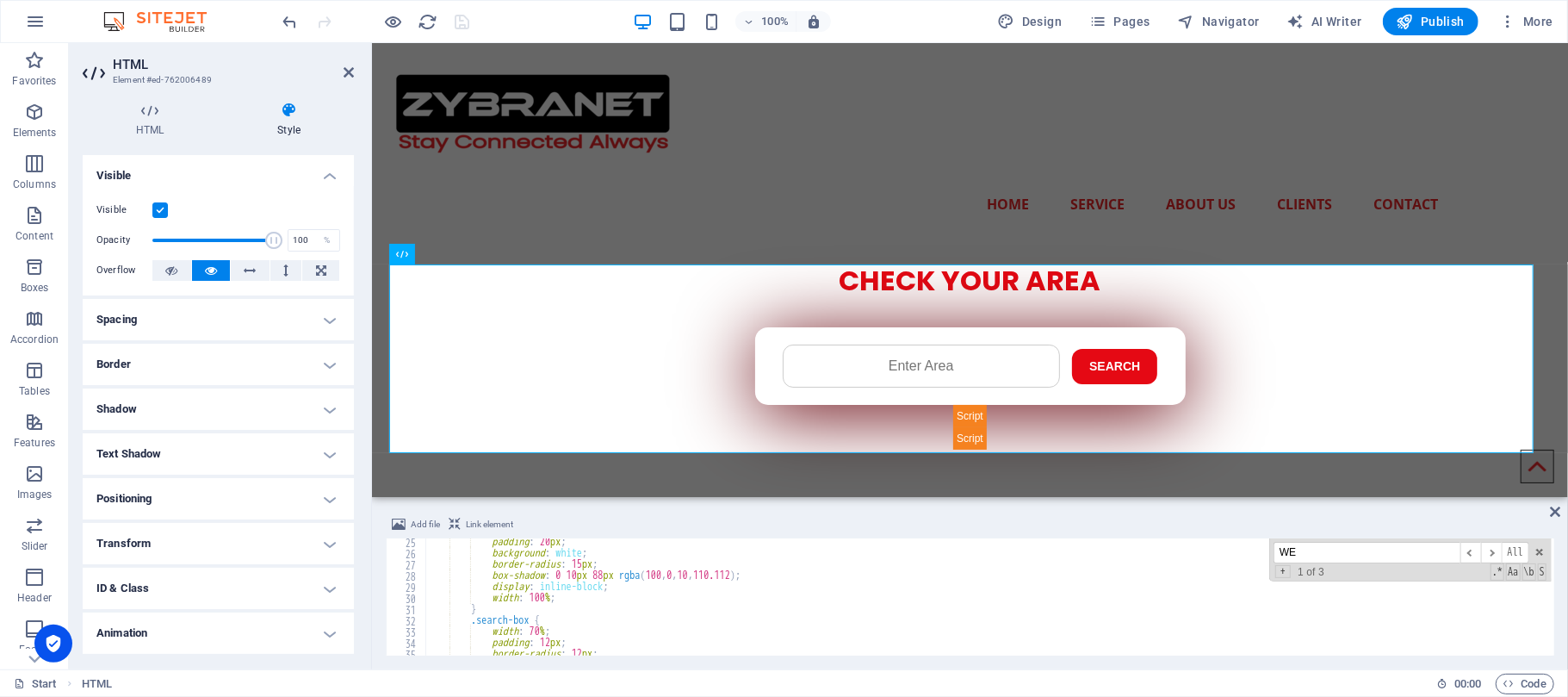 type on "WE" 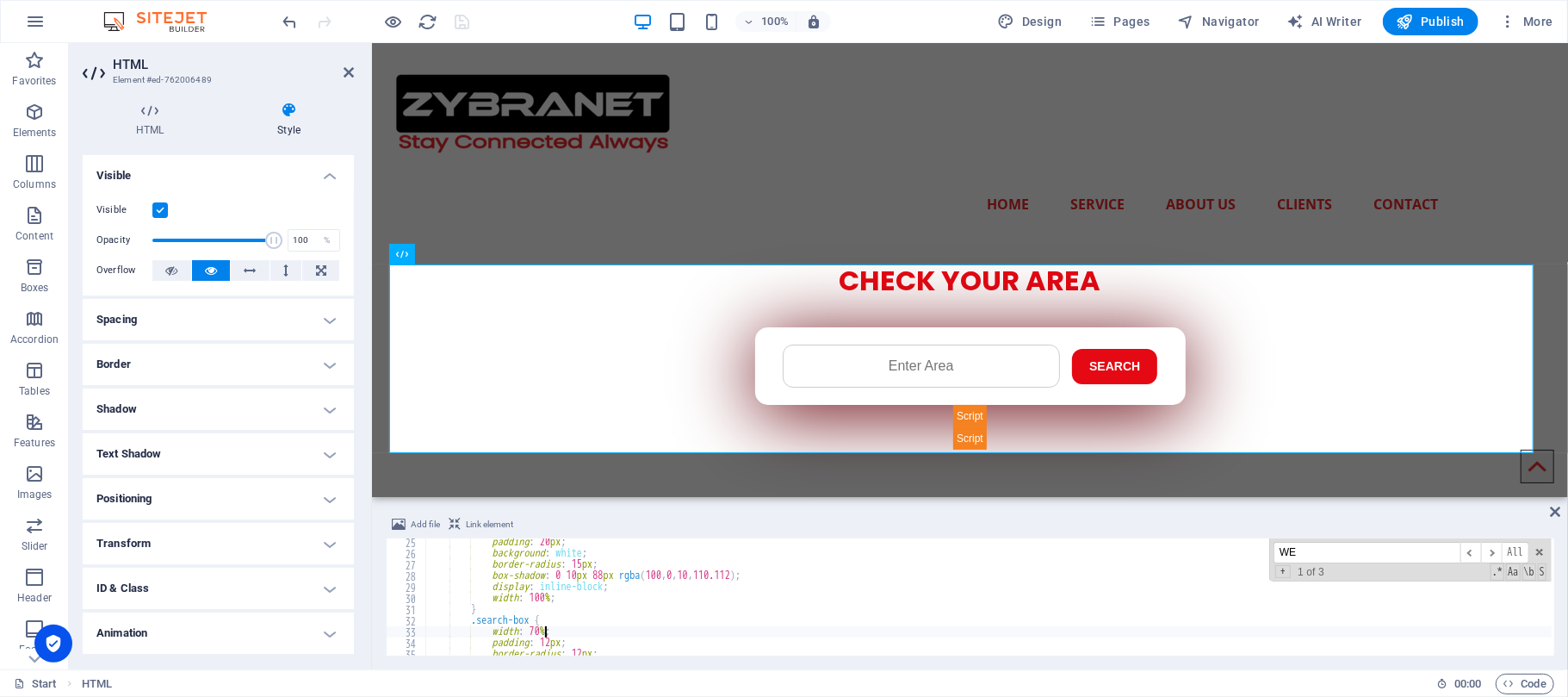 click on "padding :   20 px ;                background :   white ;                border-radius :   15 px ;                box-shadow :   0   10 px   88 px   rgba ( 100 ,  0 ,  10 ,  110.112 ) ;                display :   inline-block ;                width :   100 % ;           }           .search-box   {                width :   70 % ;                padding :   12 px ;                border-radius :   12 px ;                border :   1 px   solid   #ccc ;" at bounding box center (1099, 605) 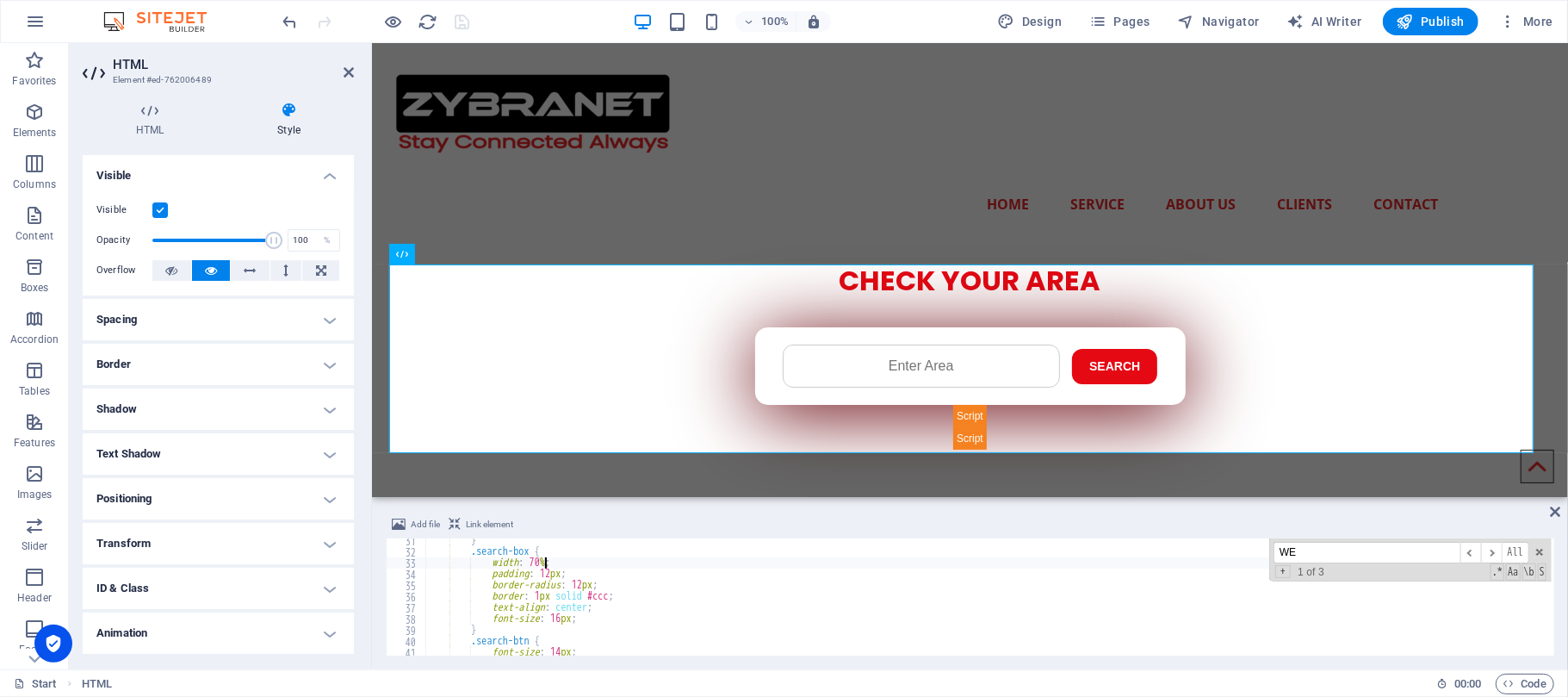 scroll, scrollTop: 339, scrollLeft: 0, axis: vertical 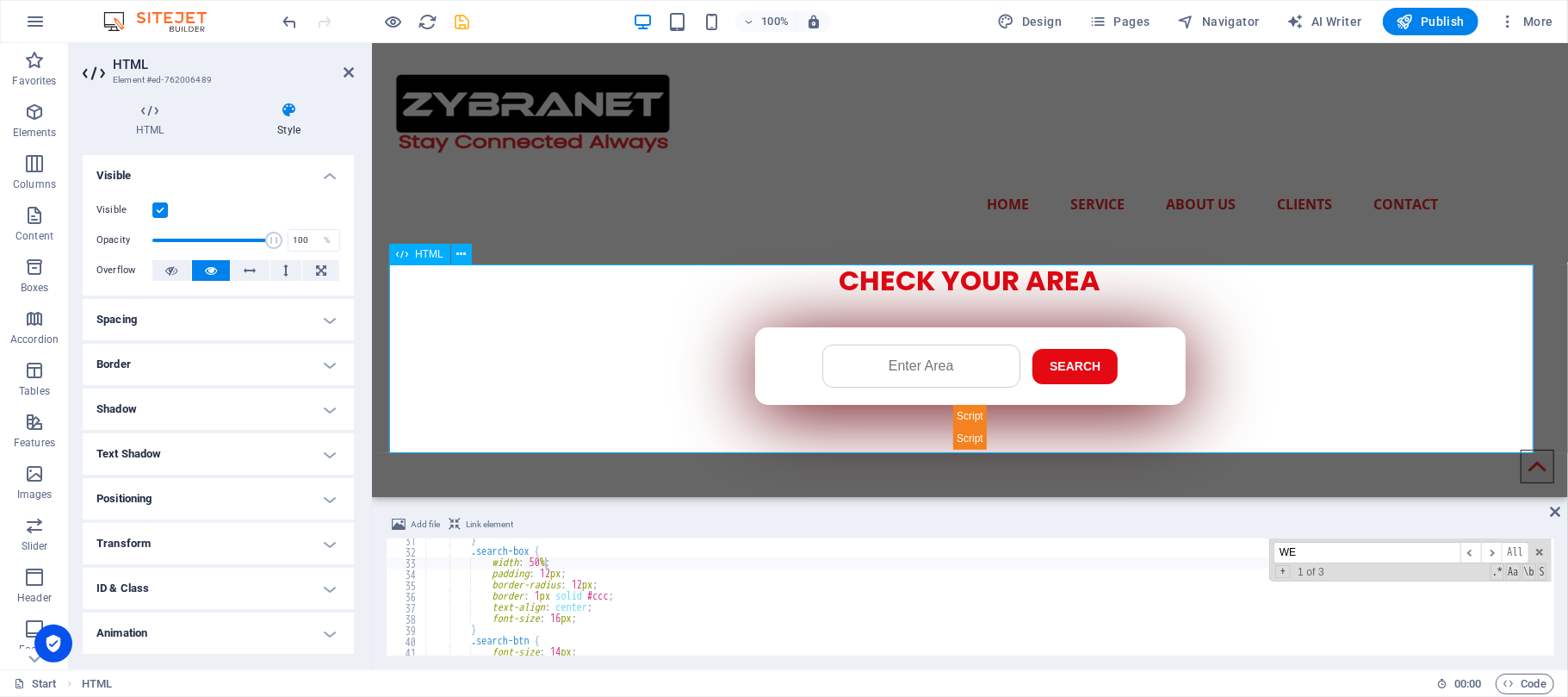click on "Check Availability - ZYBRA
CHECK YOUR AREA
Search
Submit Your Details
Name
Father's Name
Area
Select Package
Basic 4MB
Gold 6MB
Premium 10MB
Premium Plus 20MB
Business 30MB" at bounding box center (969, 356) 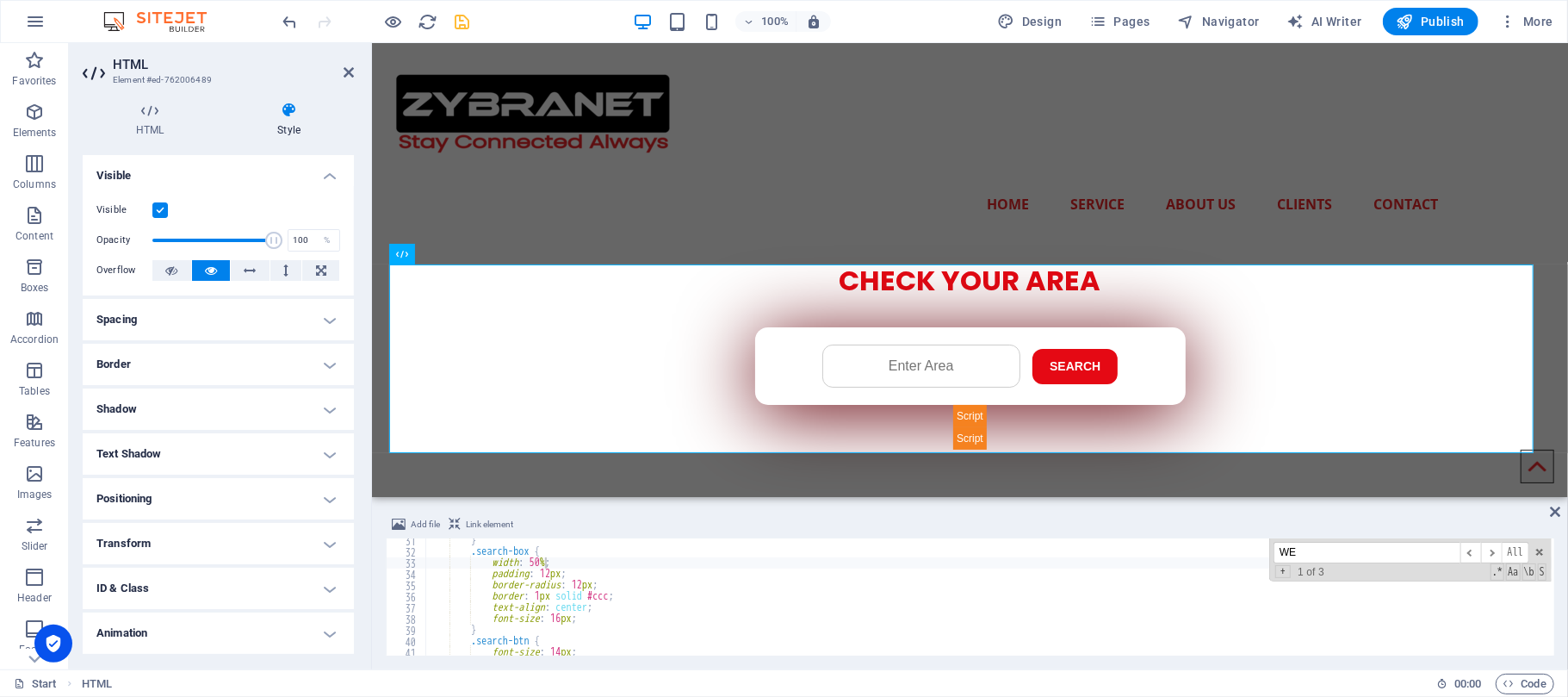 click on "}           .search-box   {                width :   50 % ;                padding :   12 px ;                border-radius :   12 px ;                border :   1 px   solid   #ccc ;                text-align :   center ;                font-size :   16 px ;           }           .search-btn   {                font-size :   14 px ;                font-weight :   bold ;" at bounding box center [1099, 603] 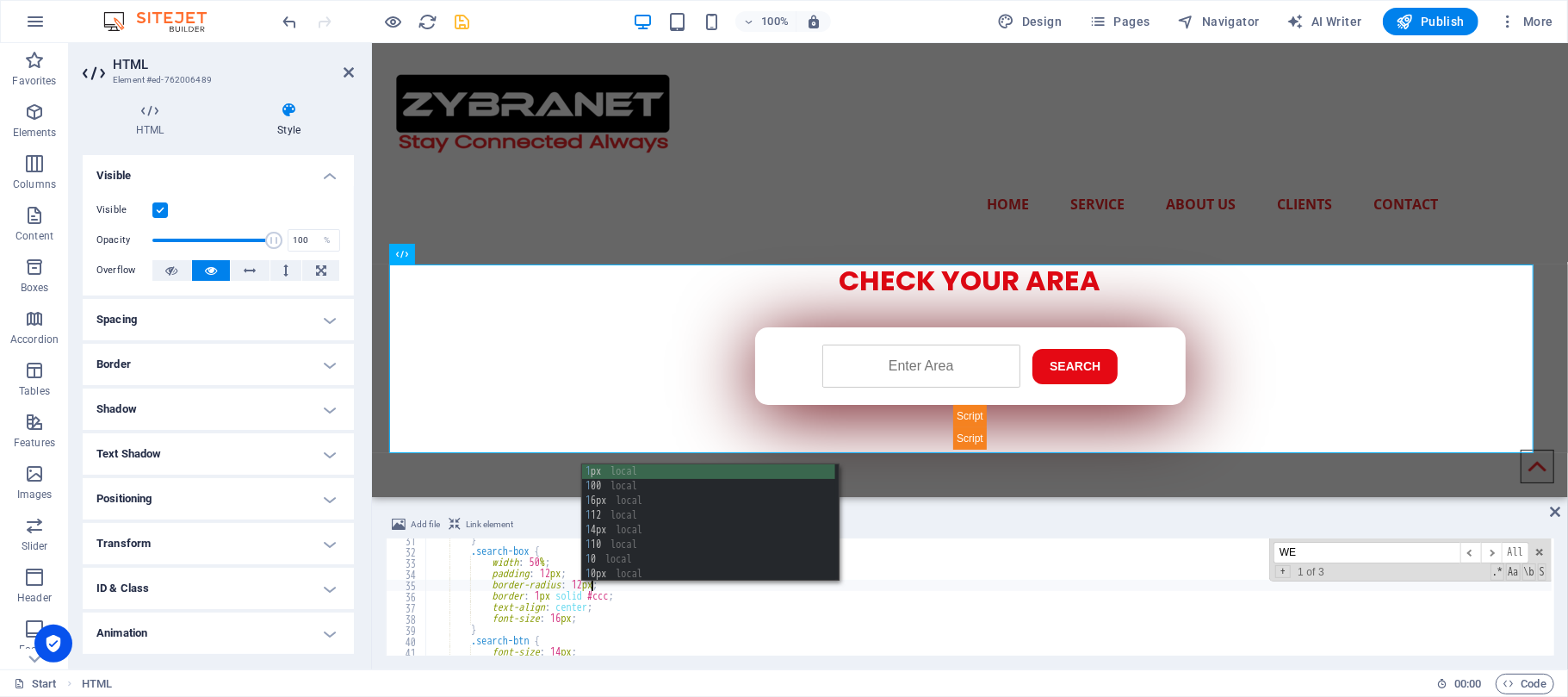 scroll, scrollTop: 0, scrollLeft: 12, axis: horizontal 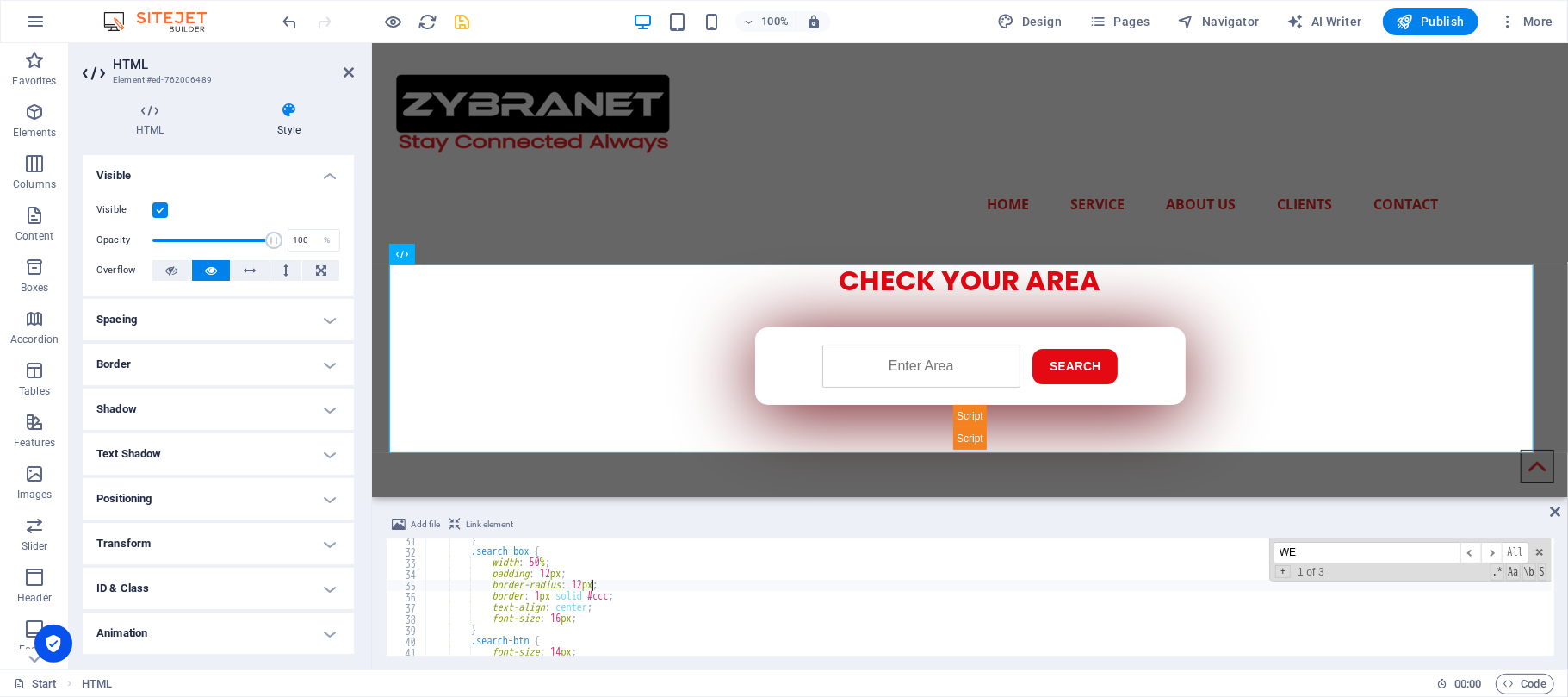 click on "}           .search-box   {                width :   50 % ;                padding :   12 px ;                border-radius :   12 px ;                border :   1 px   solid   #ccc ;                text-align :   center ;                font-size :   16 px ;           }           .search-btn   {                font-size :   14 px ;                font-weight :   bold ;" at bounding box center [1099, 603] 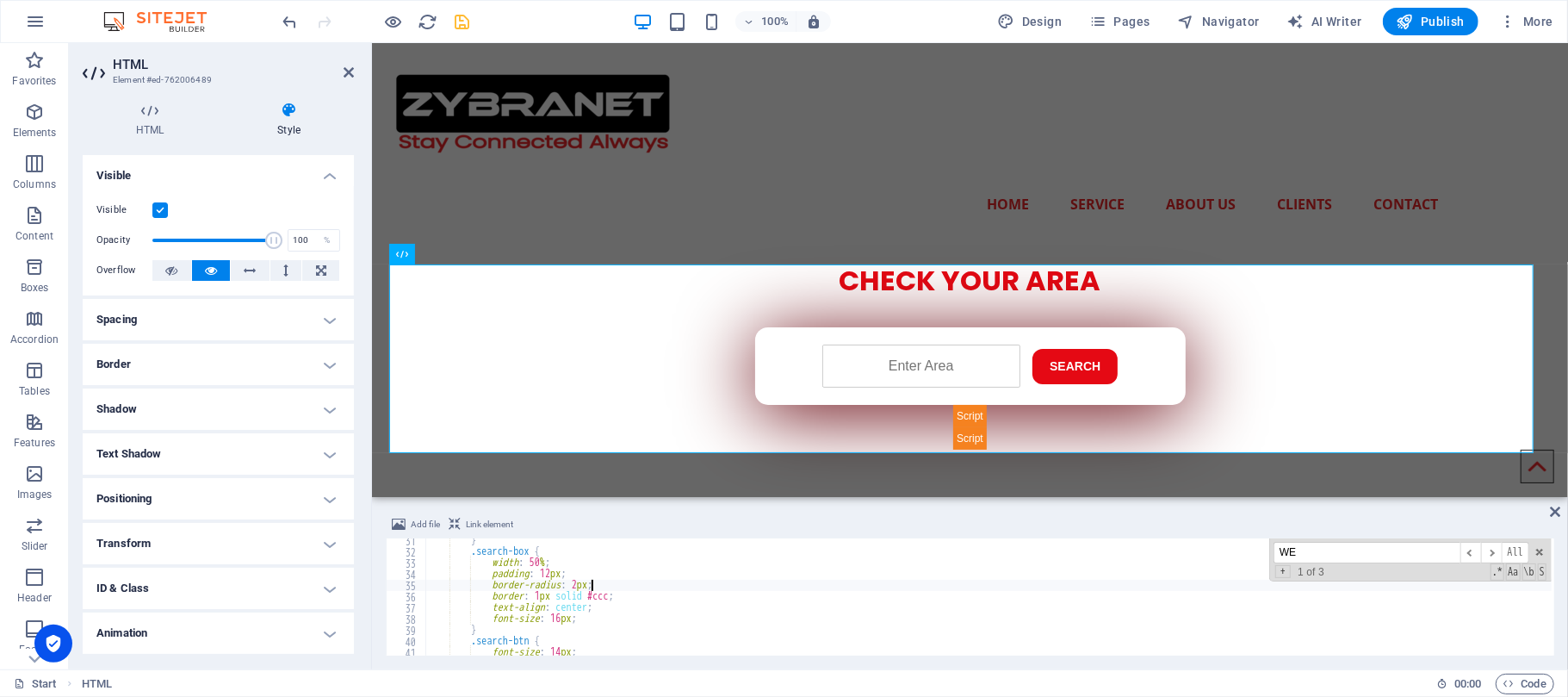 scroll, scrollTop: 0, scrollLeft: 14, axis: horizontal 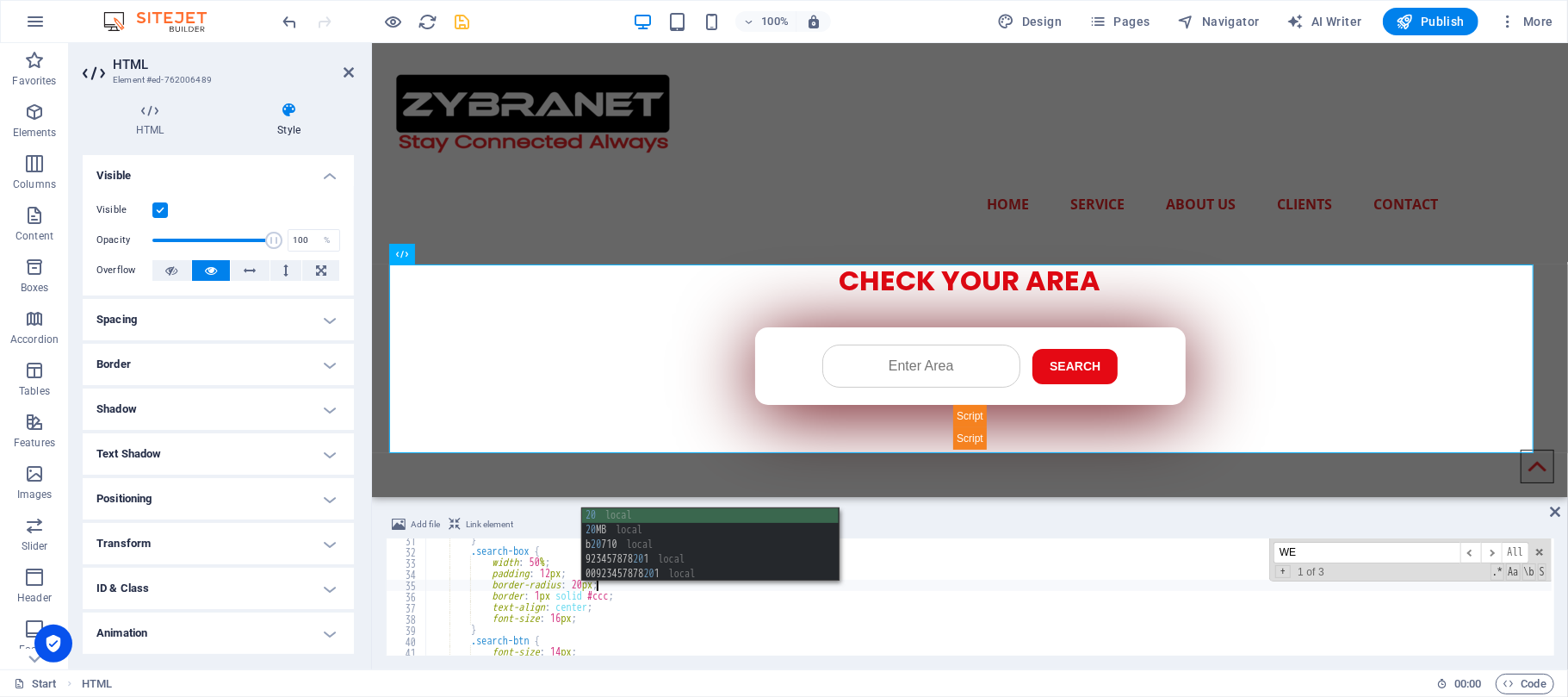 click on "20 local 20 MB local b 20 710 local 923457878 20 1 local 00923457878 20 1 local" at bounding box center (710, 559) 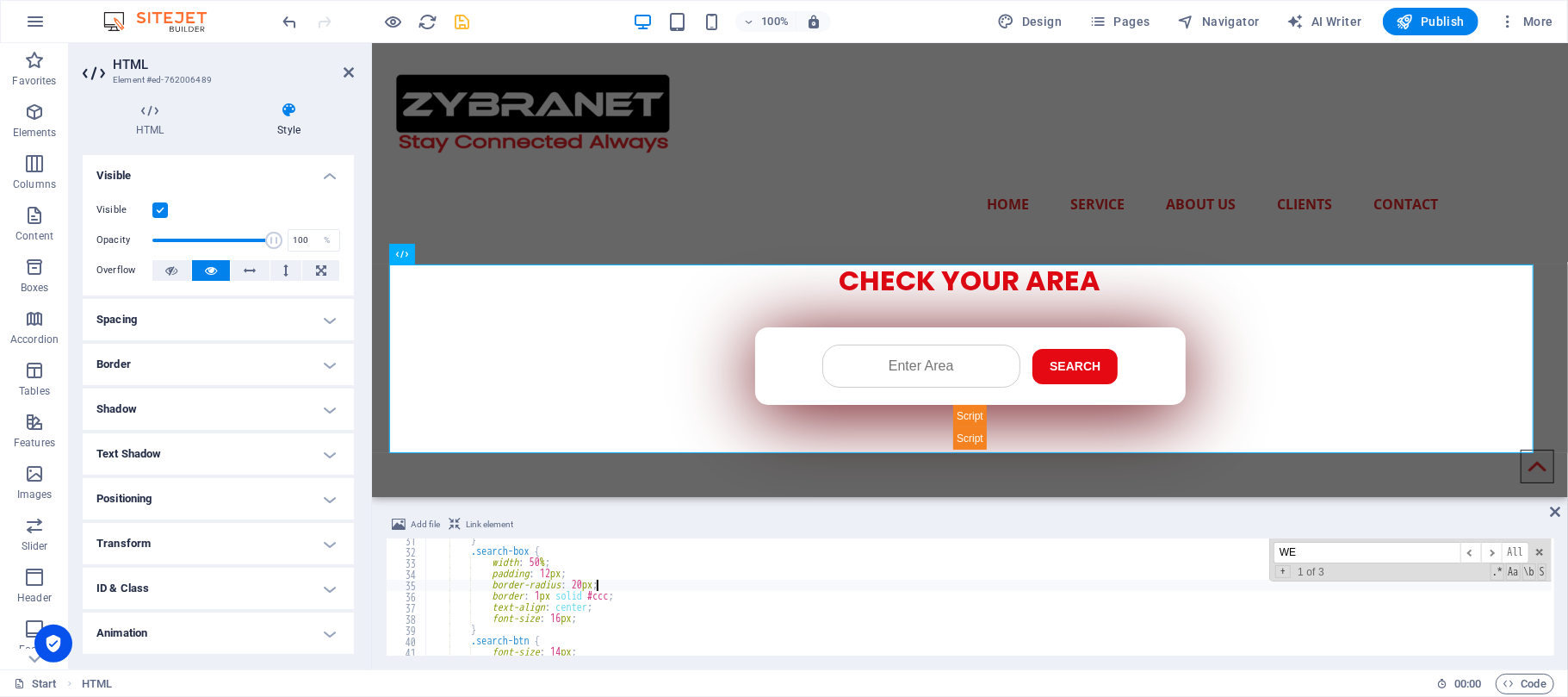 click on "}           .search-box   {                width :   50 % ;                padding :   12 px ;                border-radius :   20 px ;                border :   1 px   solid   #ccc ;                text-align :   center ;                font-size :   16 px ;           }           .search-btn   {                font-size :   14 px ;                font-weight :   bold ;" at bounding box center (1099, 603) 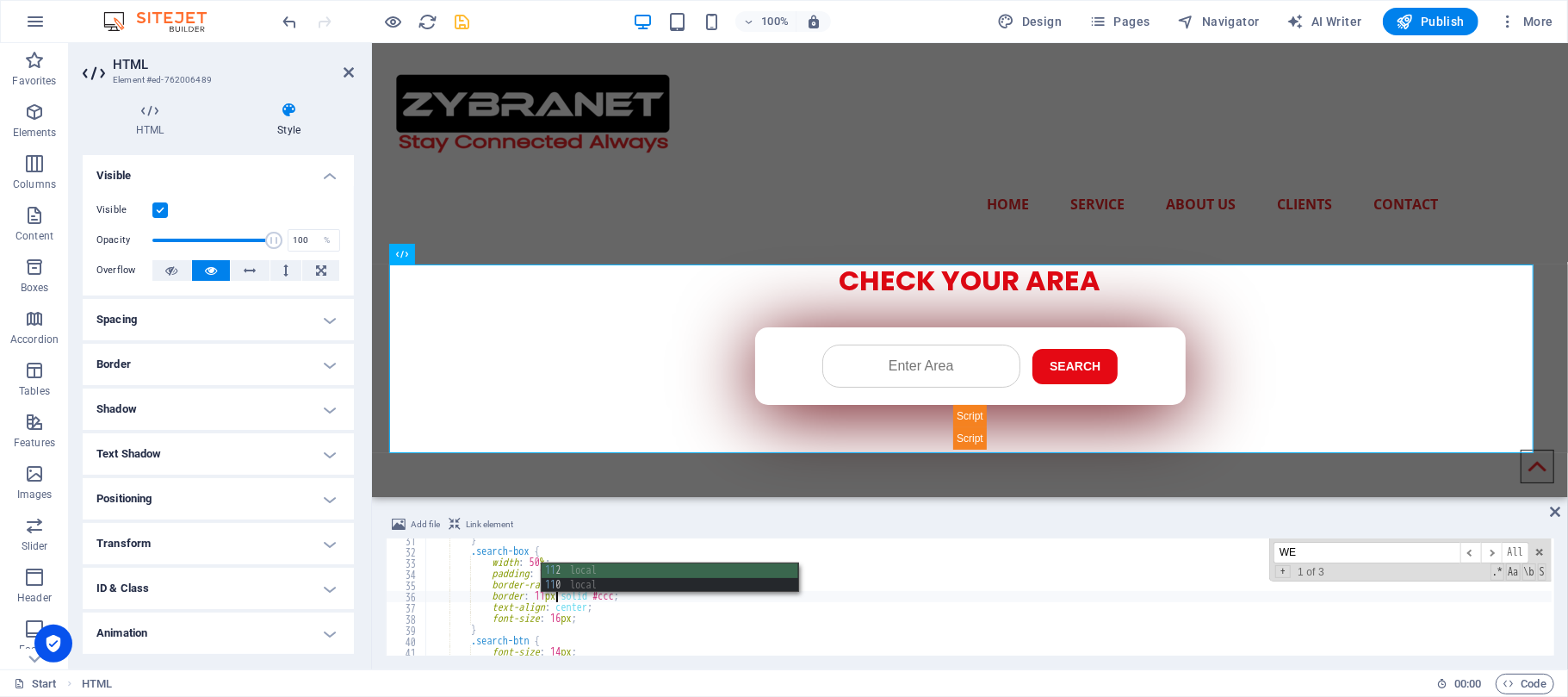 scroll, scrollTop: 0, scrollLeft: 11, axis: horizontal 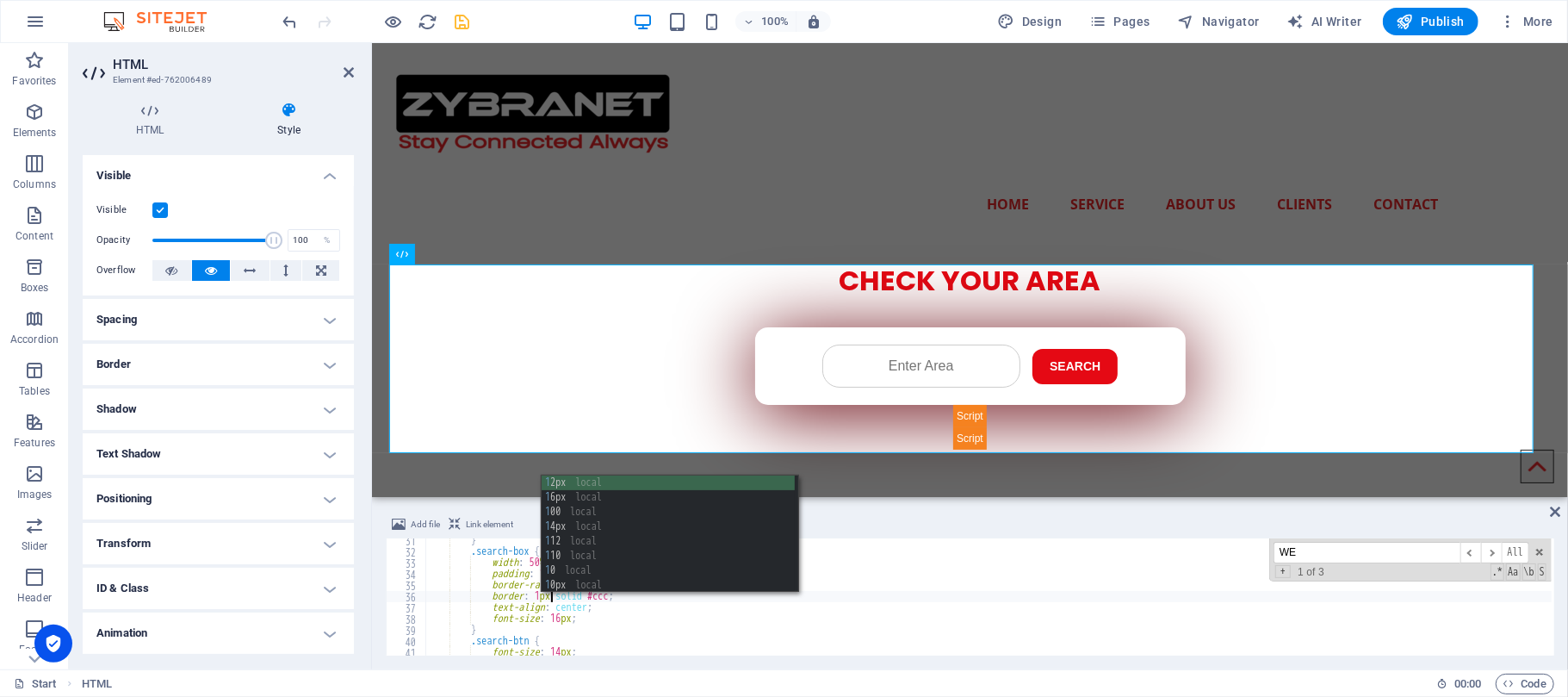 click on "}           .search-box   {                width :   50 % ;                padding :   12 px ;                border-radius :   20 px ;                border :   1 px   solid   #ccc ;                text-align :   center ;                font-size :   16 px ;           }           .search-btn   {                font-size :   14 px ;                font-weight :   bold ;" at bounding box center (1099, 603) 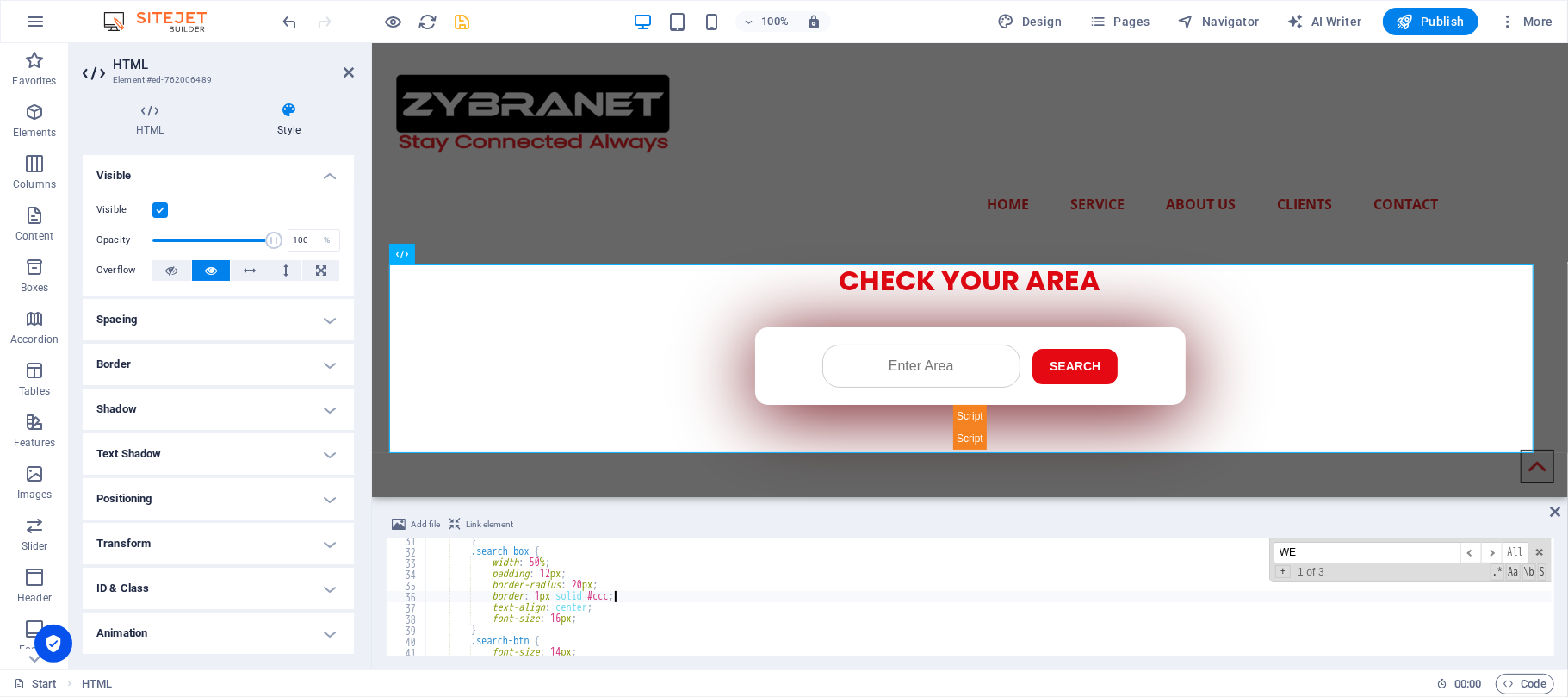 click on "}           .search-box   {                width :   50 % ;                padding :   12 px ;                border-radius :   20 px ;                border :   1 px   solid   #ccc ;                text-align :   center ;                font-size :   16 px ;           }           .search-btn   {                font-size :   14 px ;                font-weight :   bold ;" at bounding box center [1099, 603] 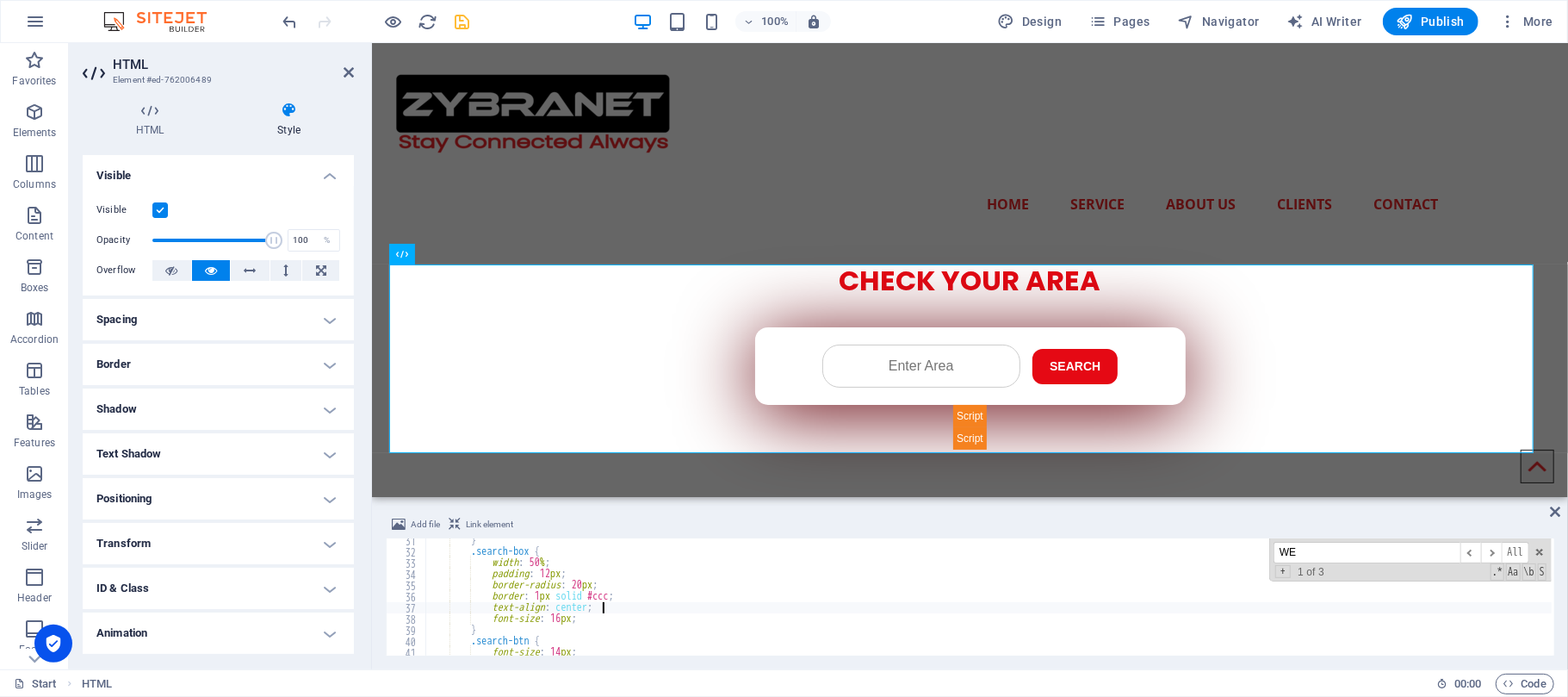 click on "}           .search-box   {                width :   50 % ;                padding :   12 px ;                border-radius :   20 px ;                border :   1 px   solid   #ccc ;                text-align :   center ;                font-size :   16 px ;           }           .search-btn   {                font-size :   14 px ;                font-weight :   bold ;" at bounding box center (1099, 603) 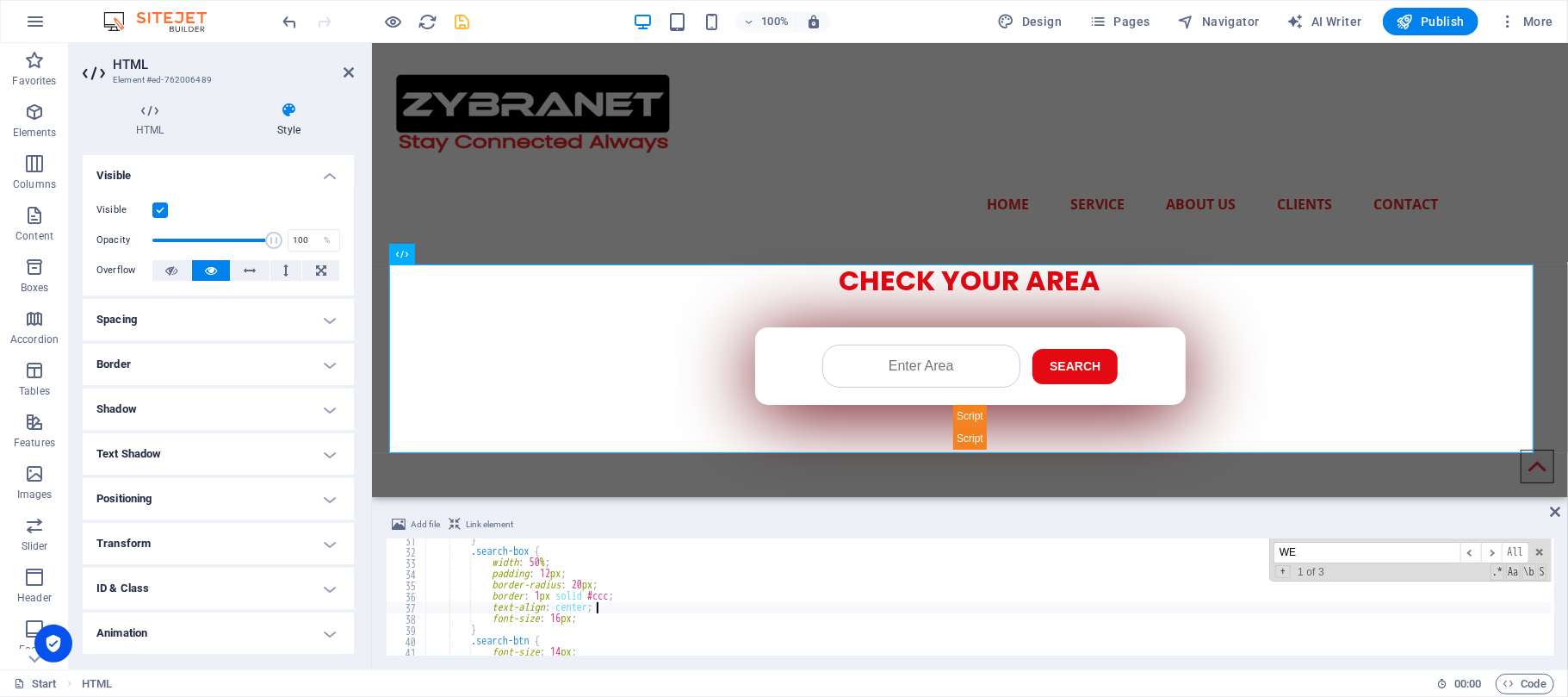 click on "}           .search-box   {                width :   50 % ;                padding :   12 px ;                border-radius :   20 px ;                border :   1 px   solid   #ccc ;                text-align :   center ;                font-size :   16 px ;           }           .search-btn   {                font-size :   14 px ;                font-weight :   bold ;" at bounding box center (1099, 603) 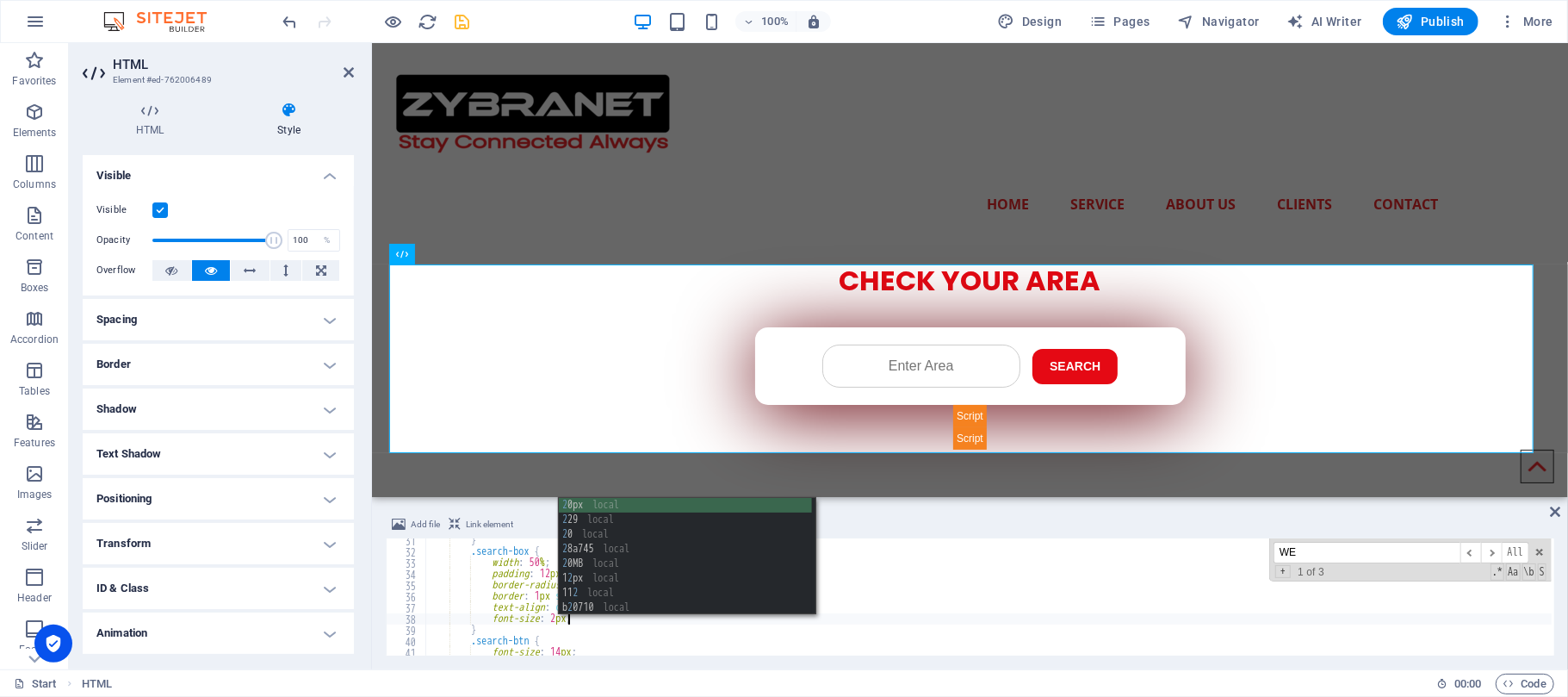 scroll, scrollTop: 0, scrollLeft: 11, axis: horizontal 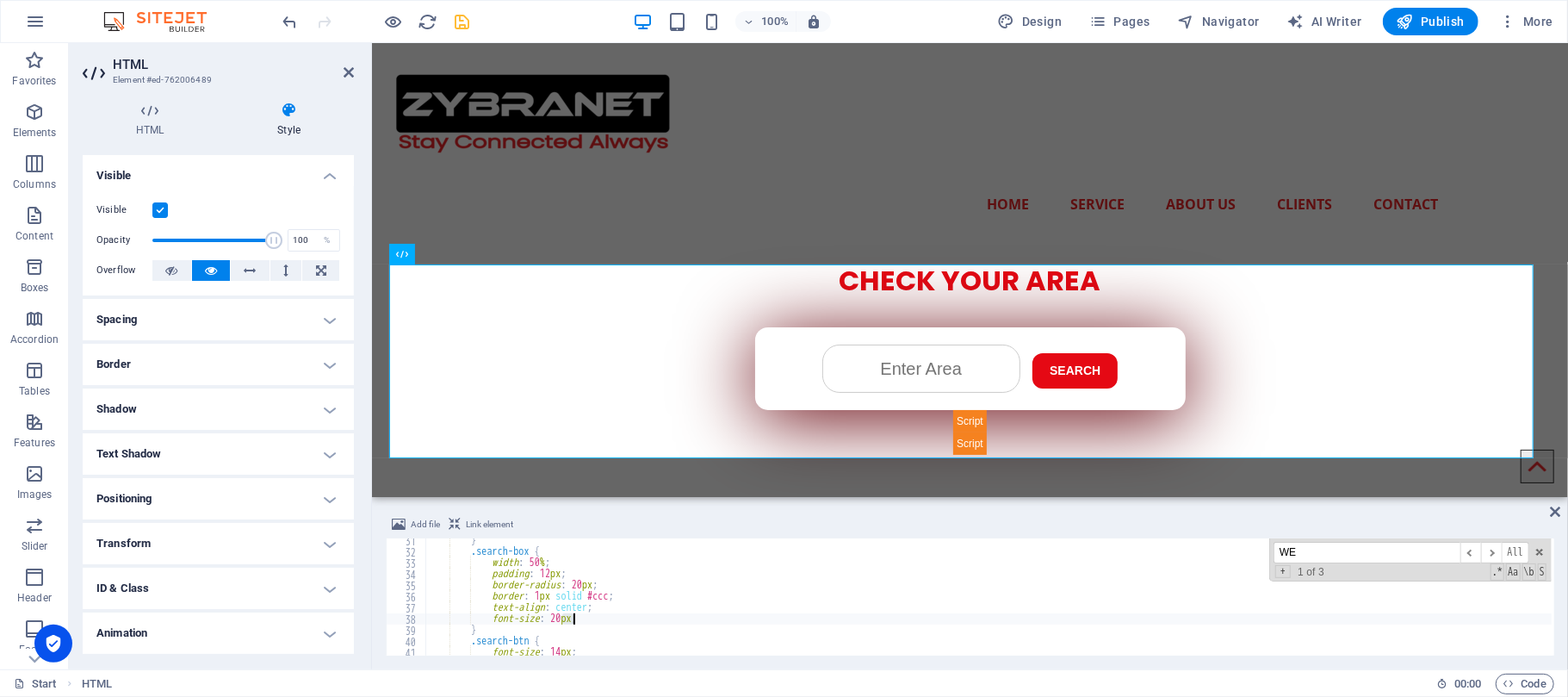 click on "}           .search-box   {                width :   50 % ;                padding :   12 px ;                border-radius :   20 px ;                border :   1 px   solid   #ccc ;                text-align :   center ;                font-size :   20 px ;           }           .search-btn   {                font-size :   14 px ;                font-weight :   bold ;" at bounding box center (1099, 603) 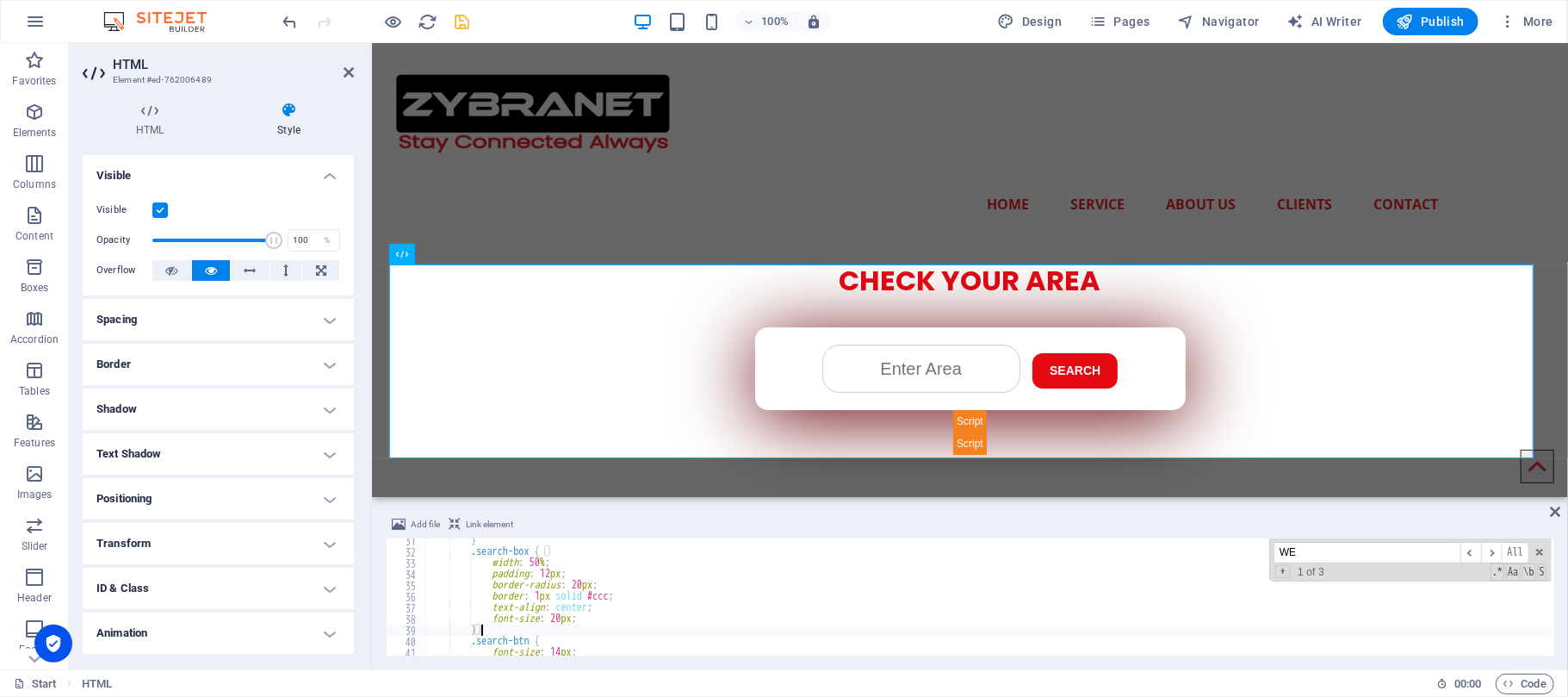 scroll, scrollTop: 0, scrollLeft: 2, axis: horizontal 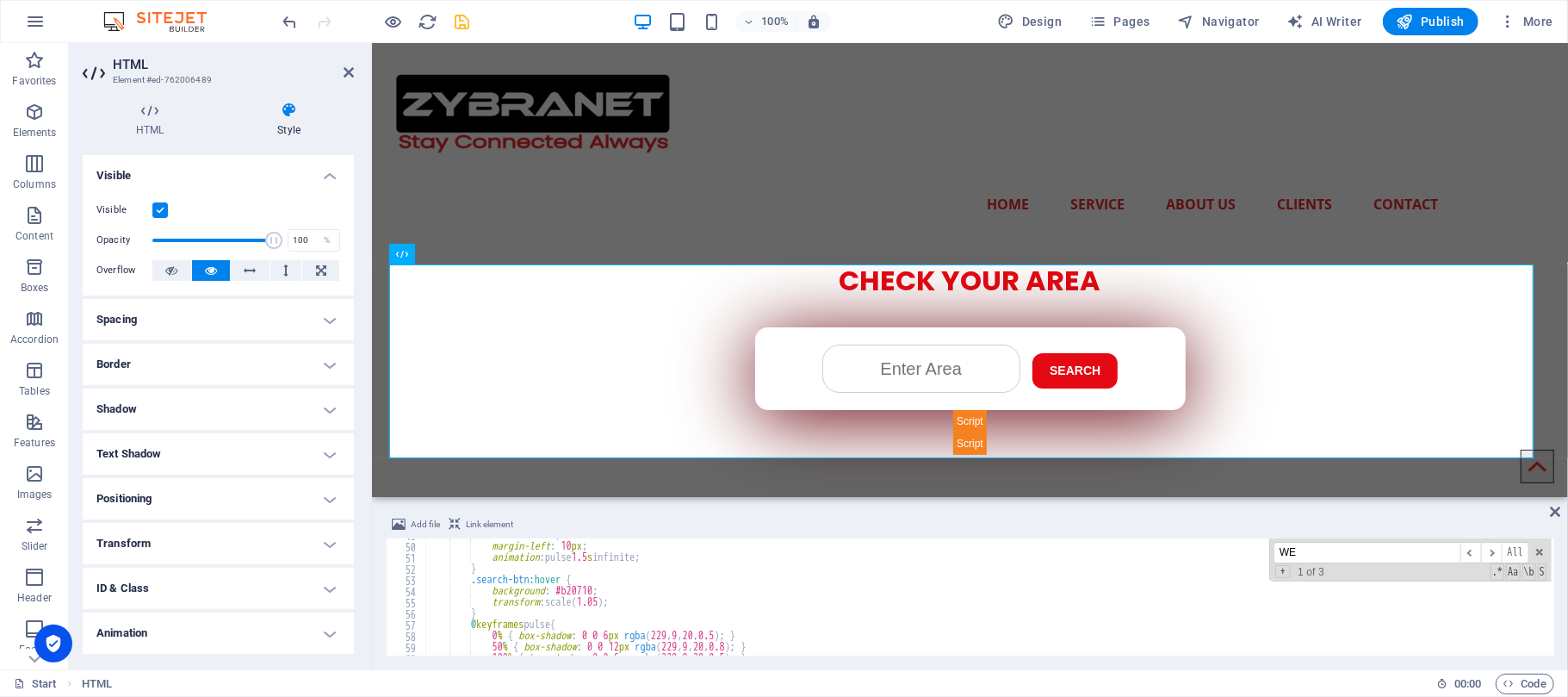 click on "border :   none ;                margin-left :   10 px ;                animation :  pulse  1.5 s  infinite ;           }           .search-btn :hover   {                background :   #b20710 ;                transform :  scale( 1.05 ) ;           }           @ keyframes  pulse  {                0 %   {   box-shadow :   0   0   6 px   rgba ( 229 ,  9 ,  20 ,  0.5 ) ;   }                50 %   {   box-shadow :   0   0   12 px   rgba ( 229 ,  9 ,  20 ,  0.8 ) ;   }                100 %   {   box-shadow :   0   0   6 px   rgba ( 229 ,  9 ,  20 ,  0.5 ) ;   }" at bounding box center (1099, 598) 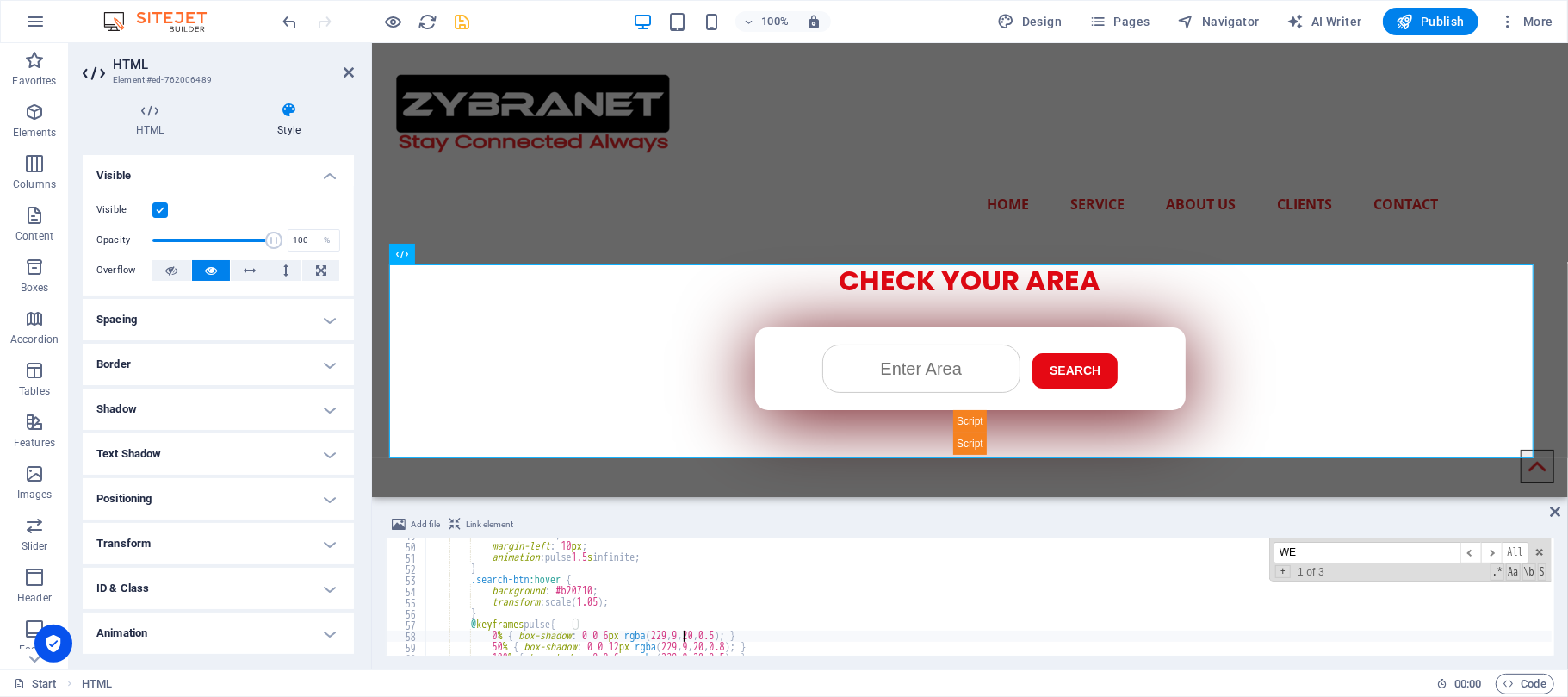 click on "border :   none ;                margin-left :   10 px ;                animation :  pulse  1.5 s  infinite ;           }           .search-btn :hover   {                background :   #b20710 ;                transform :  scale( 1.05 ) ;           }           @ keyframes  pulse  {                0 %   {   box-shadow :   0   0   6 px   rgba ( 229 ,  9 ,  20 ,  0.5 ) ;   }                50 %   {   box-shadow :   0   0   12 px   rgba ( 229 ,  9 ,  20 ,  0.8 ) ;   }                100 %   {   box-shadow :   0   0   6 px   rgba ( 229 ,  9 ,  20 ,  0.5 ) ;   }" at bounding box center (1099, 598) 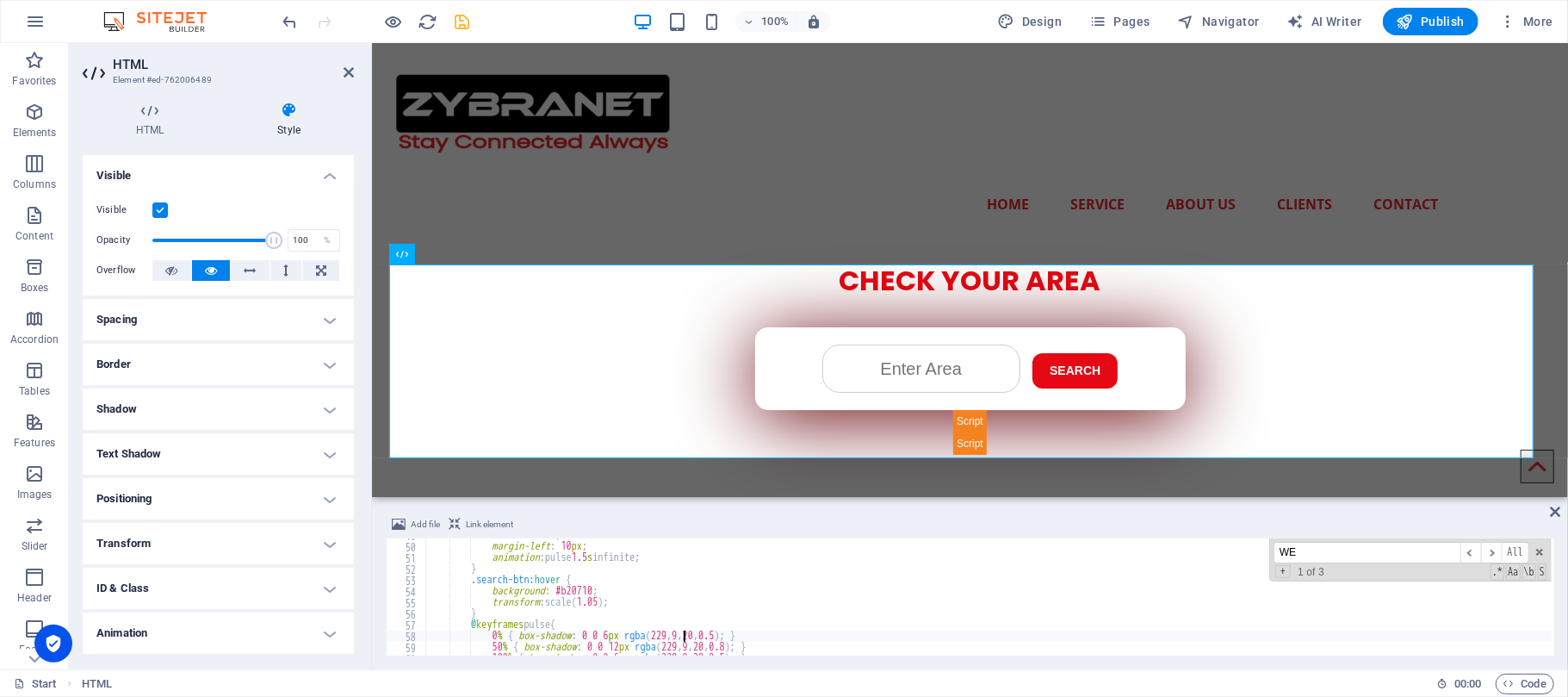 click on "border :   none ;                margin-left :   10 px ;                animation :  pulse  1.5 s  infinite ;           }           .search-btn :hover   {                background :   #b20710 ;                transform :  scale( 1.05 ) ;           }           @ keyframes  pulse  {                0 %   {   box-shadow :   0   0   6 px   rgba ( 229 ,  9 ,  20 ,  0.5 ) ;   }                50 %   {   box-shadow :   0   0   12 px   rgba ( 229 ,  9 ,  20 ,  0.8 ) ;   }                100 %   {   box-shadow :   0   0   6 px   rgba ( 229 ,  9 ,  20 ,  0.5 ) ;   }" at bounding box center (1099, 598) 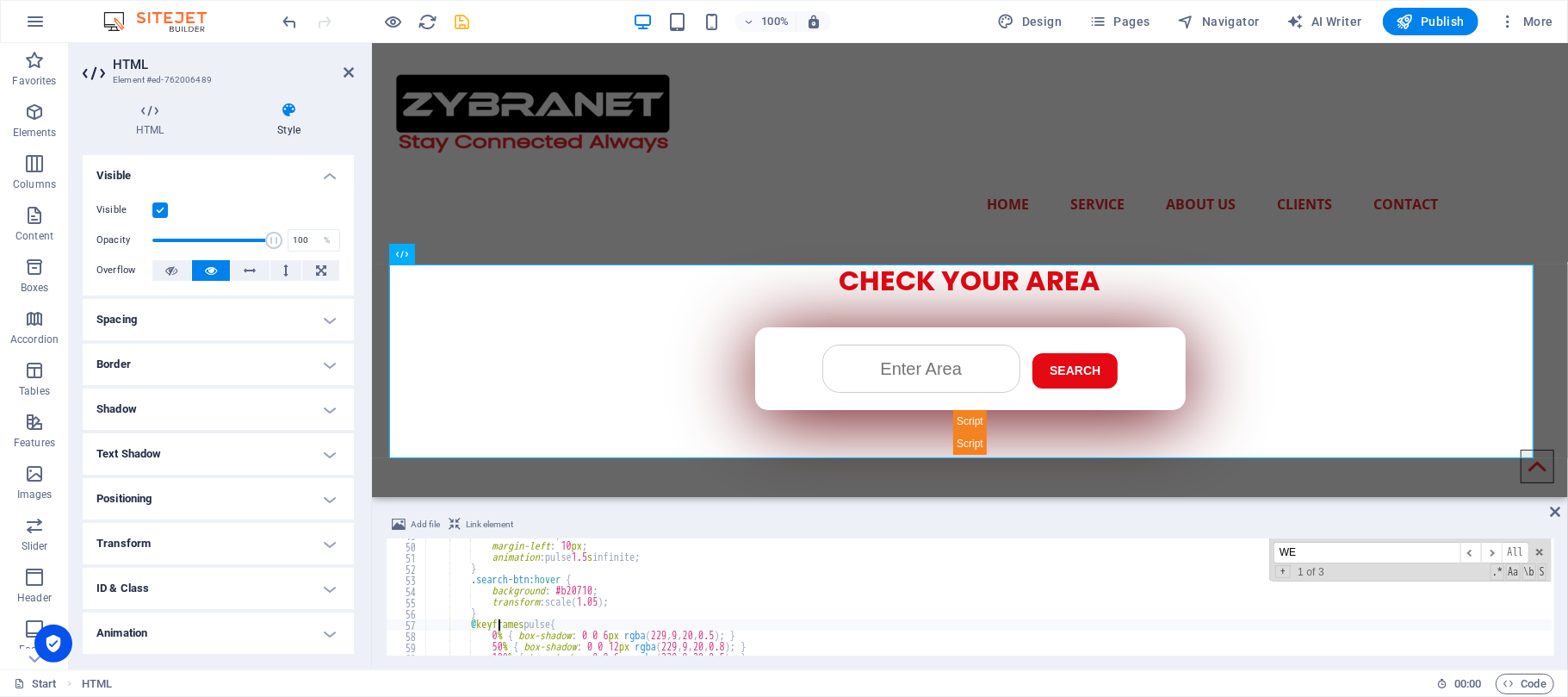 click on "border :   none ;                margin-left :   10 px ;                animation :  pulse  1.5 s  infinite ;           }           .search-btn :hover   {                background :   #b20710 ;                transform :  scale( 1.05 ) ;           }           @ keyframes  pulse  {                0 %   {   box-shadow :   0   0   6 px   rgba ( 229 ,  9 ,  20 ,  0.5 ) ;   }                50 %   {   box-shadow :   0   0   12 px   rgba ( 229 ,  9 ,  20 ,  0.8 ) ;   }                100 %   {   box-shadow :   0   0   6 px   rgba ( 229 ,  9 ,  20 ,  0.5 ) ;   }" at bounding box center (1099, 598) 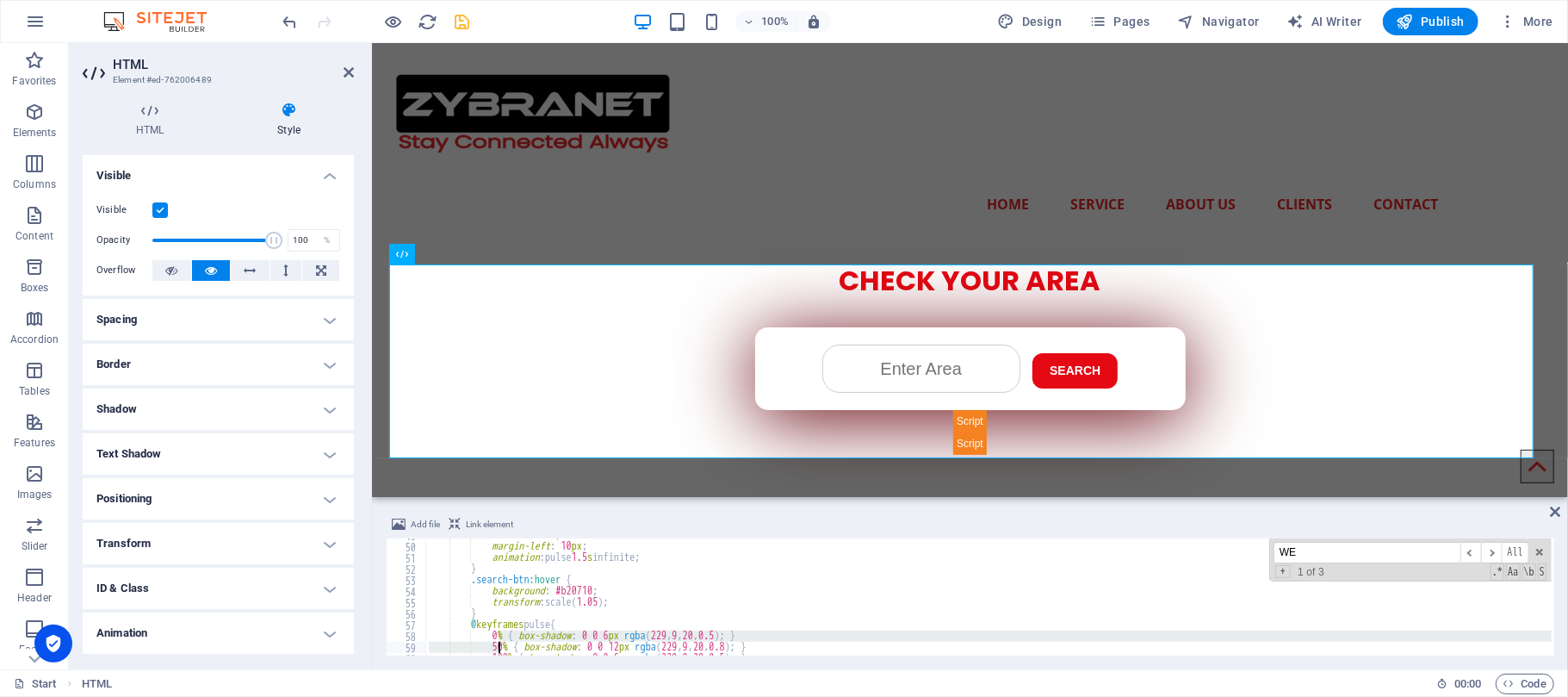 click on "border :   none ;                margin-left :   10 px ;                animation :  pulse  1.5 s  infinite ;           }           .search-btn :hover   {                background :   #b20710 ;                transform :  scale( 1.05 ) ;           }           @ keyframes  pulse  {                0 %   {   box-shadow :   0   0   6 px   rgba ( 229 ,  9 ,  20 ,  0.5 ) ;   }                50 %   {   box-shadow :   0   0   12 px   rgba ( 229 ,  9 ,  20 ,  0.8 ) ;   }                100 %   {   box-shadow :   0   0   6 px   rgba ( 229 ,  9 ,  20 ,  0.5 ) ;   } WE ​ ​ All Replace All + 1 of 3 .* Aa \b S" at bounding box center [989, 597] 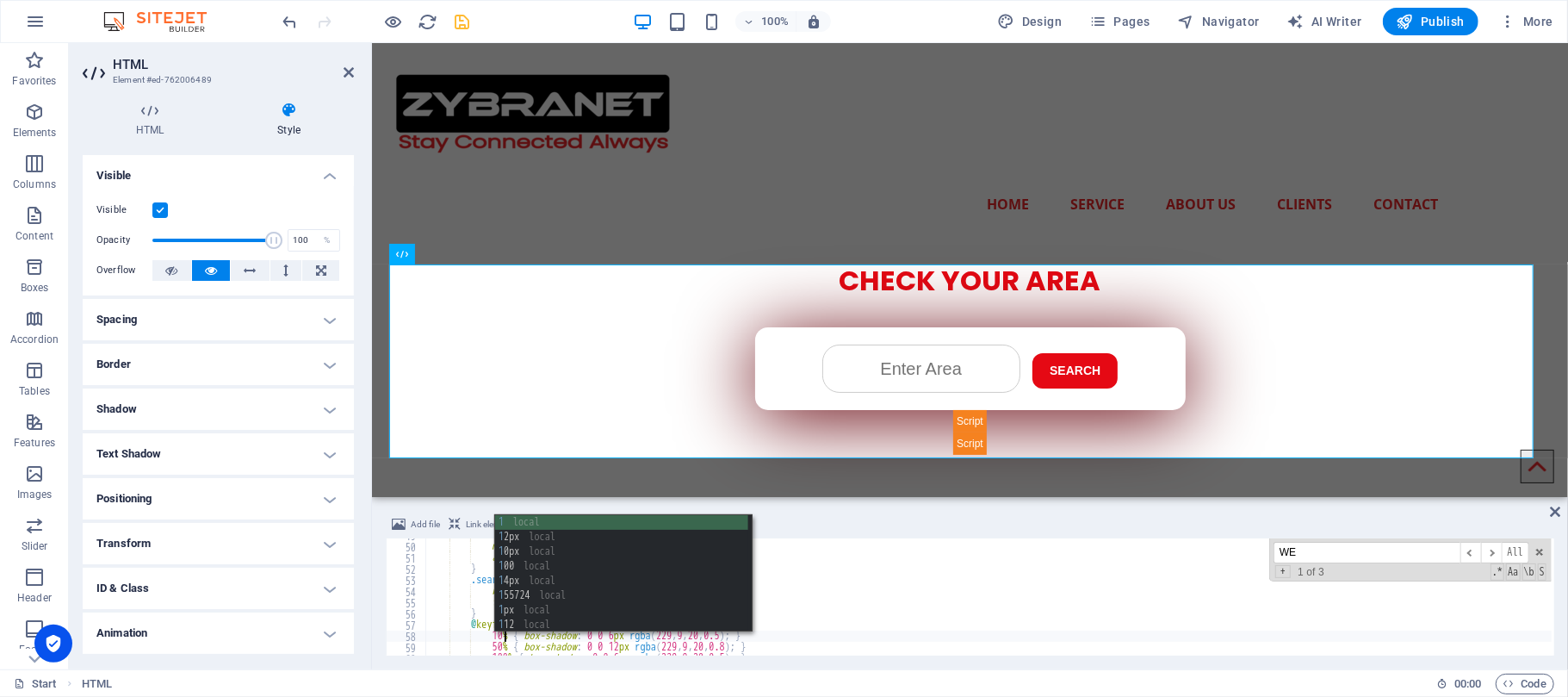 scroll, scrollTop: 0, scrollLeft: 7, axis: horizontal 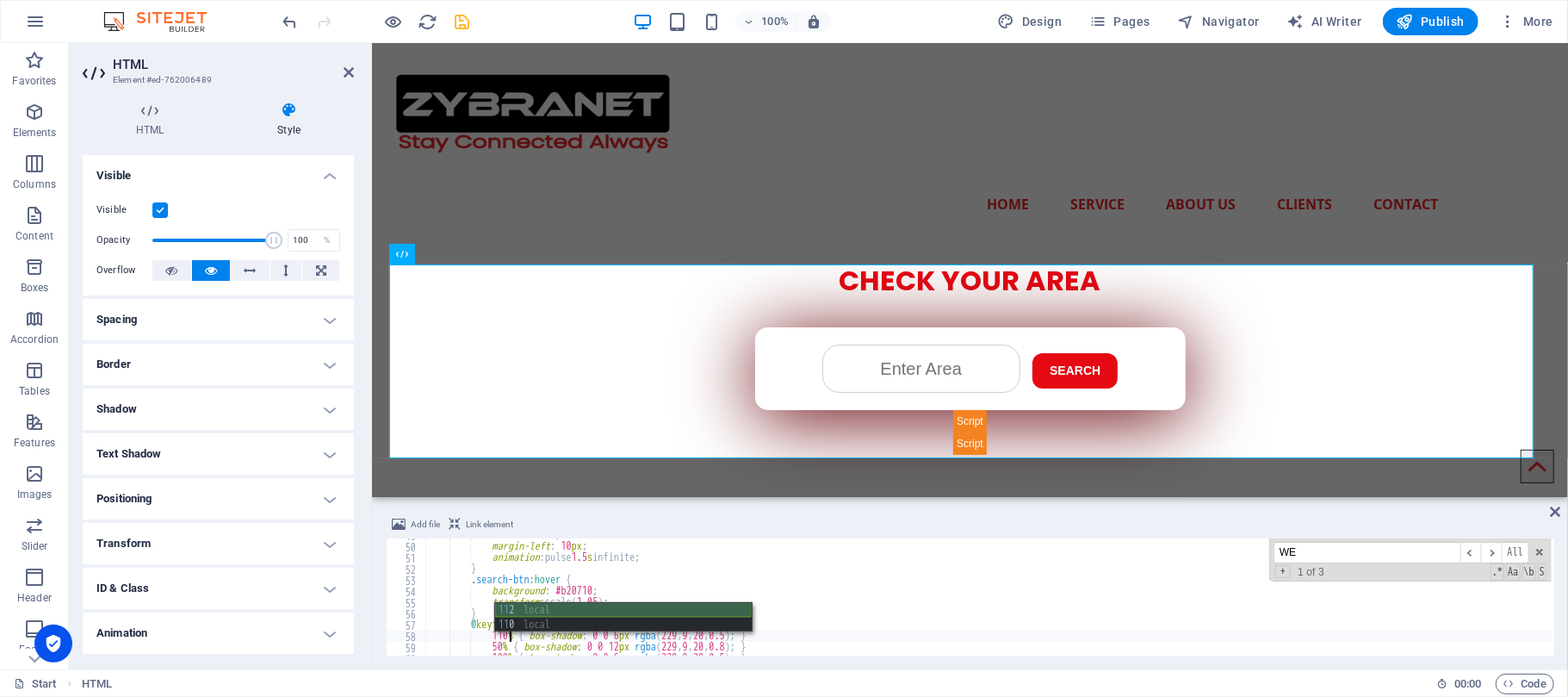 click on "11 2 local 11 0 local" at bounding box center [623, 632] 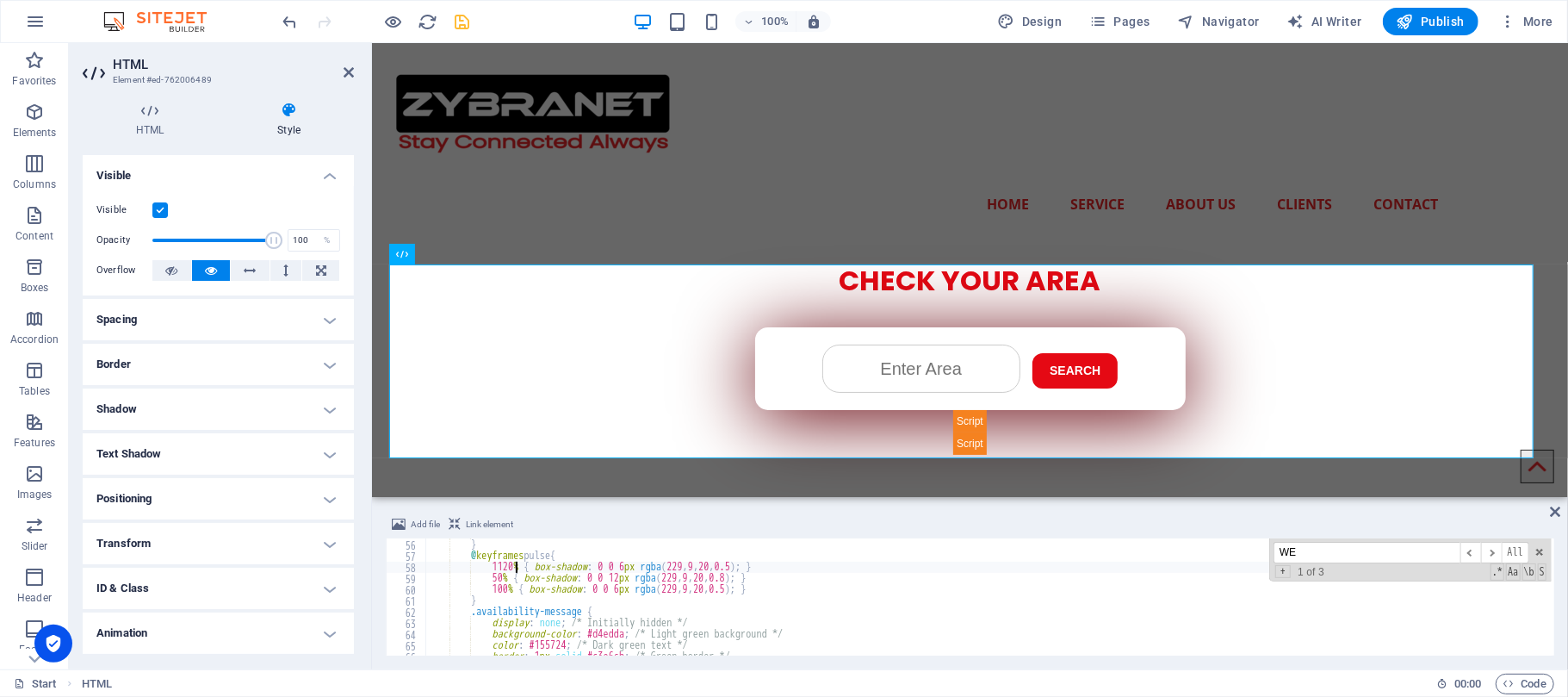 scroll, scrollTop: 615, scrollLeft: 0, axis: vertical 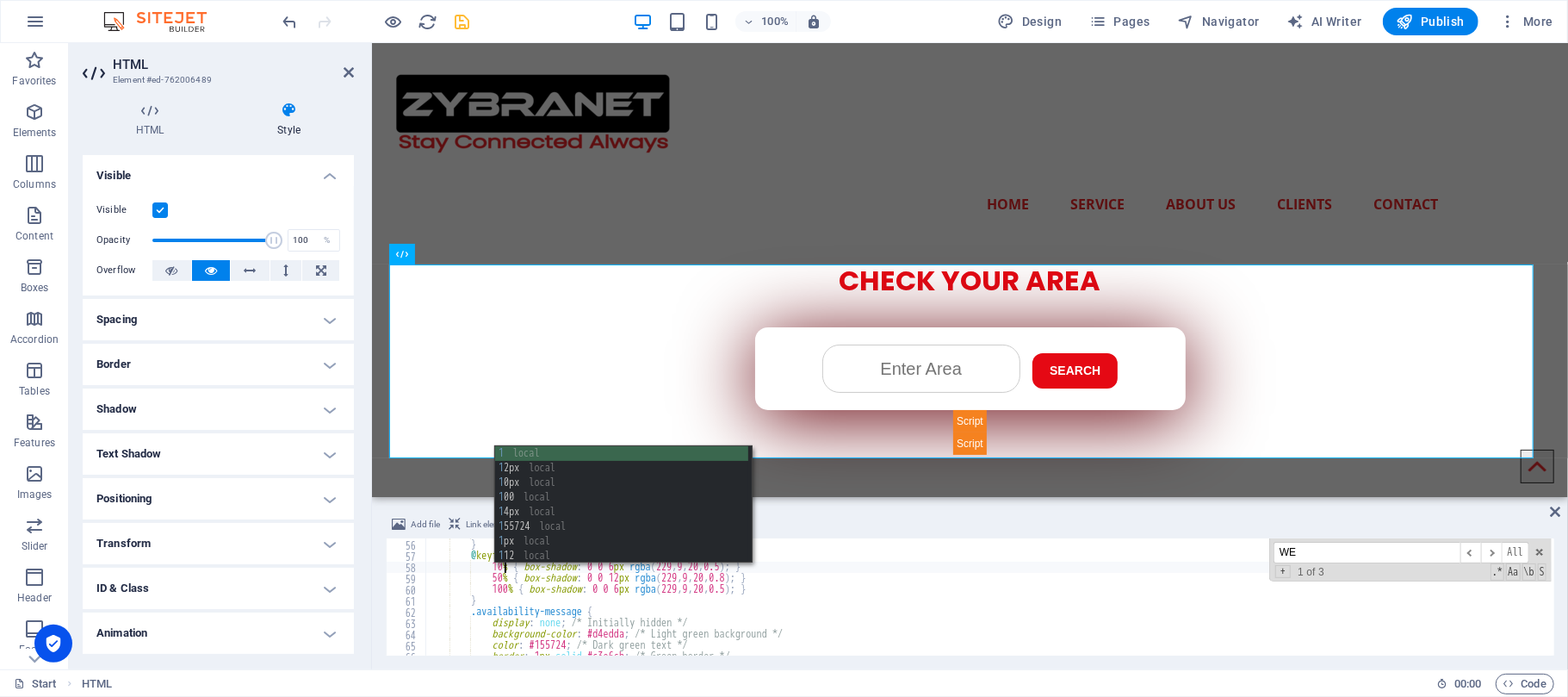 type on "100% { box-shadow: 0 0 6px rgba(229, 9, 20, 0.5); }" 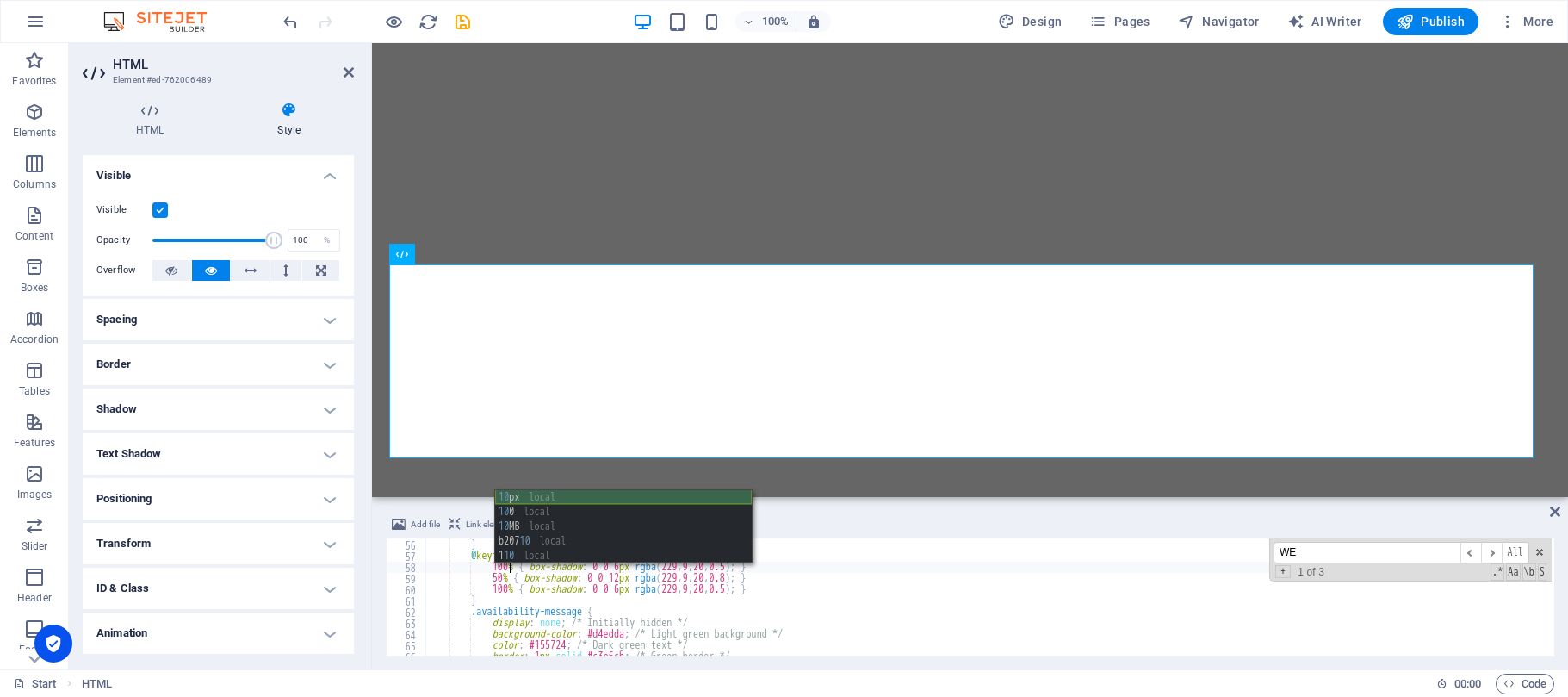 scroll, scrollTop: 0, scrollLeft: 0, axis: both 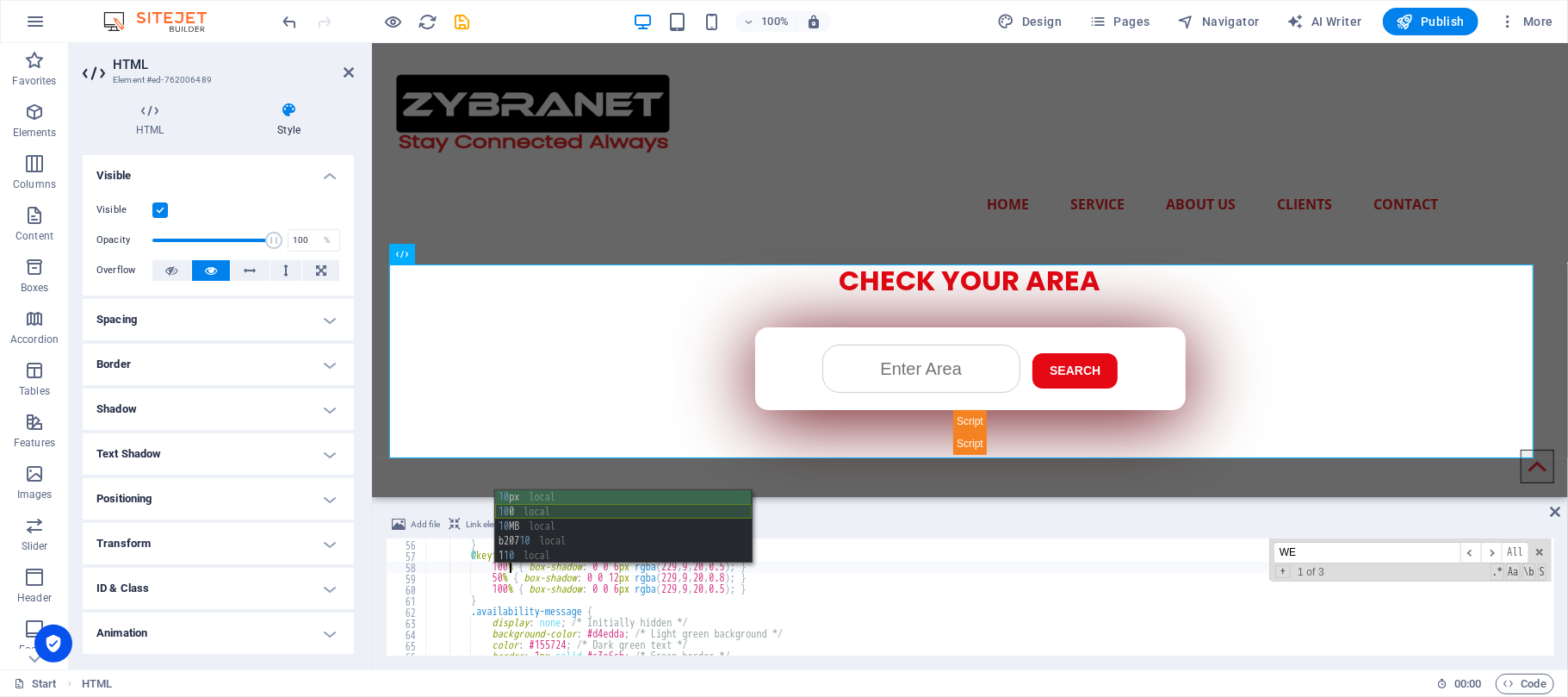 click on "10 px local 10 0 local 10 MB local b207 10 local 1 10 local" at bounding box center [623, 541] 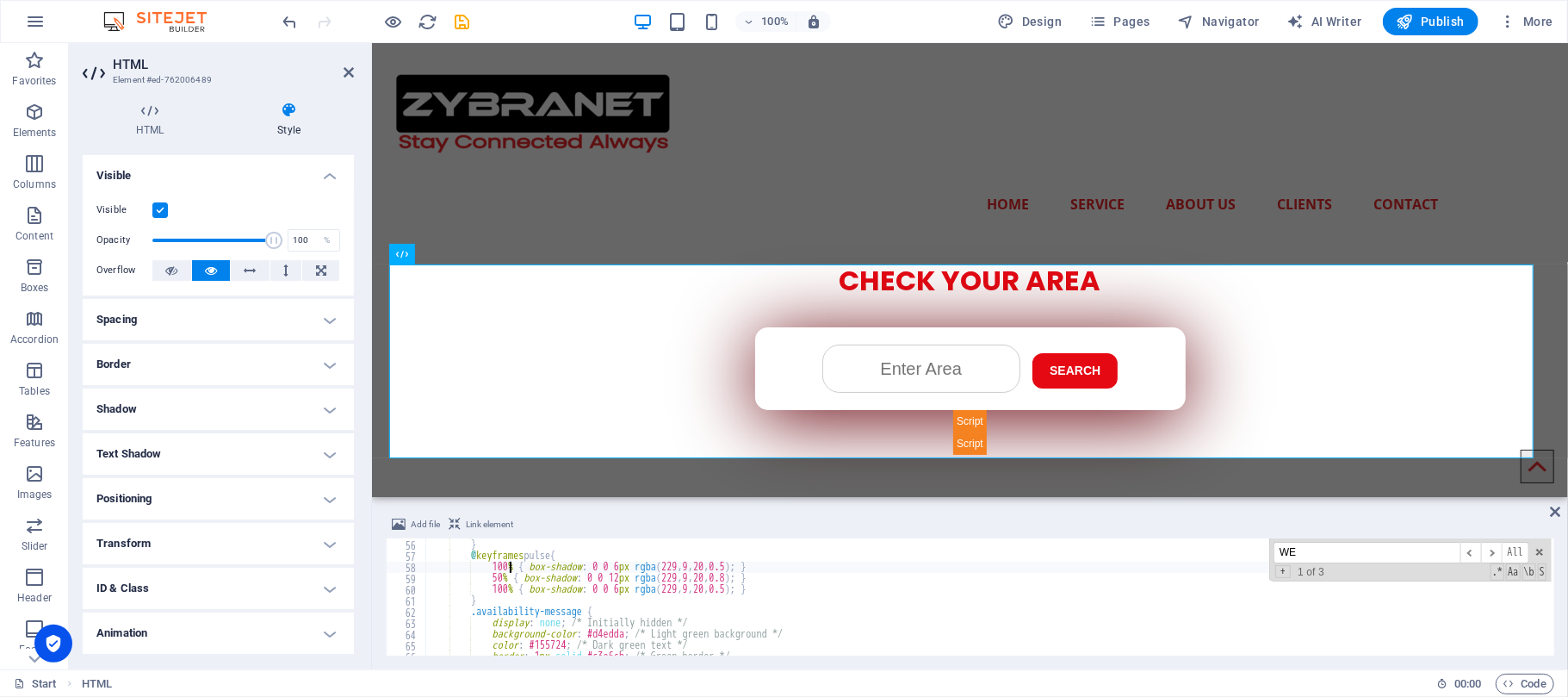 click on "transform :  scale( 1.05 ) ;           }           @ keyframes  pulse  {                100 %   {   box-shadow :   0   0   6 px   rgba ( 229 ,  9 ,  20 ,  0.5 ) ;   }                50 %   {   box-shadow :   0   0   12 px   rgba ( 229 ,  9 ,  20 ,  0.8 ) ;   }                100 %   {   box-shadow :   0   0   6 px   rgba ( 229 ,  9 ,  20 ,  0.5 ) ;   }           }           .availability-message   {                display :   none ;   /* Initially hidden */                background-color :   #d4edda ;   /* Light green background */                color :   #155724 ;   /* Dark green text */                border :   1 px   solid   #c3e6cb ;   /* Green border */" at bounding box center (1099, 596) 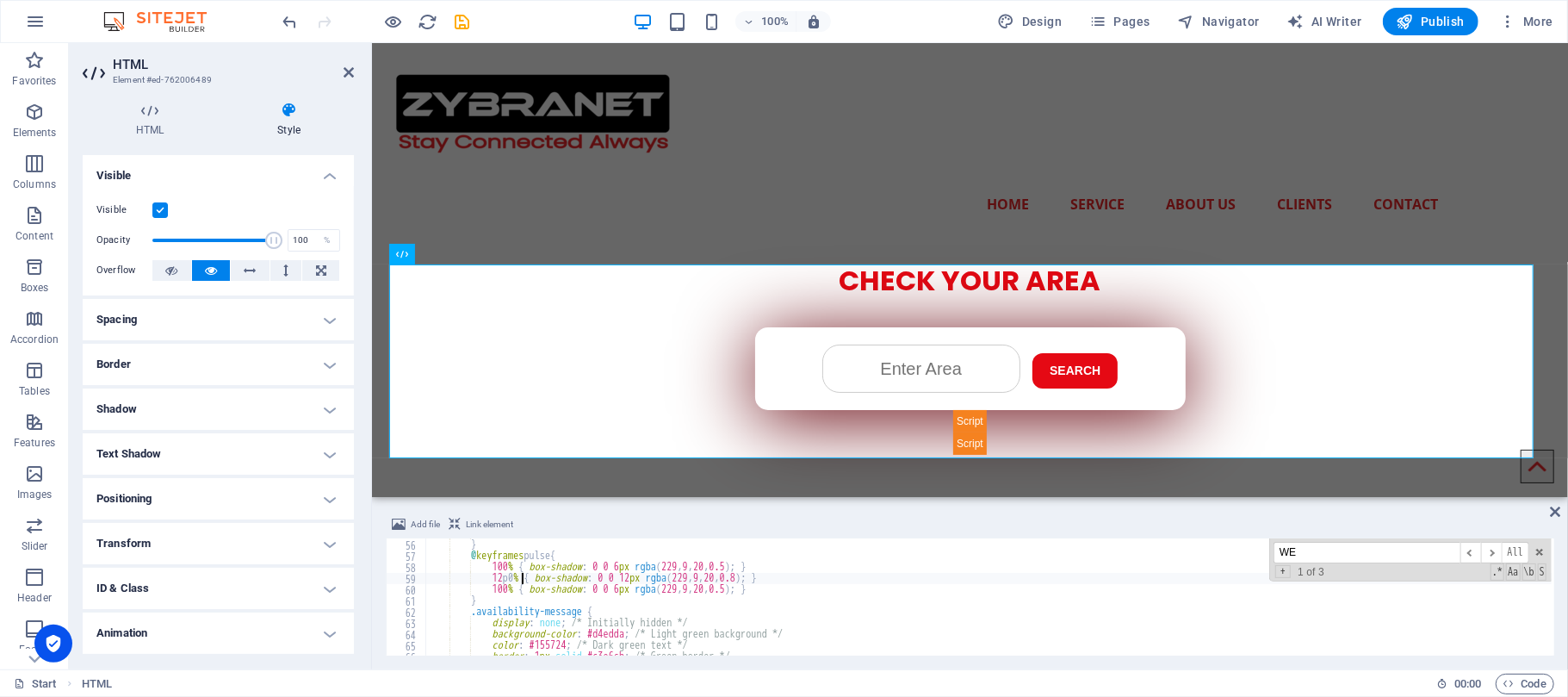 click on "transform :  scale( 1.05 ) ;           }           @ keyframes  pulse  {                100 %   {   box-shadow :   0   0   6 px   rgba ( 229 ,  9 ,  20 ,  0.5 ) ;   }                12 p0 %   {   box-shadow :   0   0   12 px   rgba ( 229 ,  9 ,  20 ,  0.8 ) ;   }                100 %   {   box-shadow :   0   0   6 px   rgba ( 229 ,  9 ,  20 ,  0.5 ) ;   }           }           .availability-message   {                display :   none ;   /* Initially hidden */                background-color :   #d4edda ;   /* Light green background */                color :   #155724 ;   /* Dark green text */                border :   1 px   solid   #c3e6cb ;   /* Green border */" at bounding box center (1099, 596) 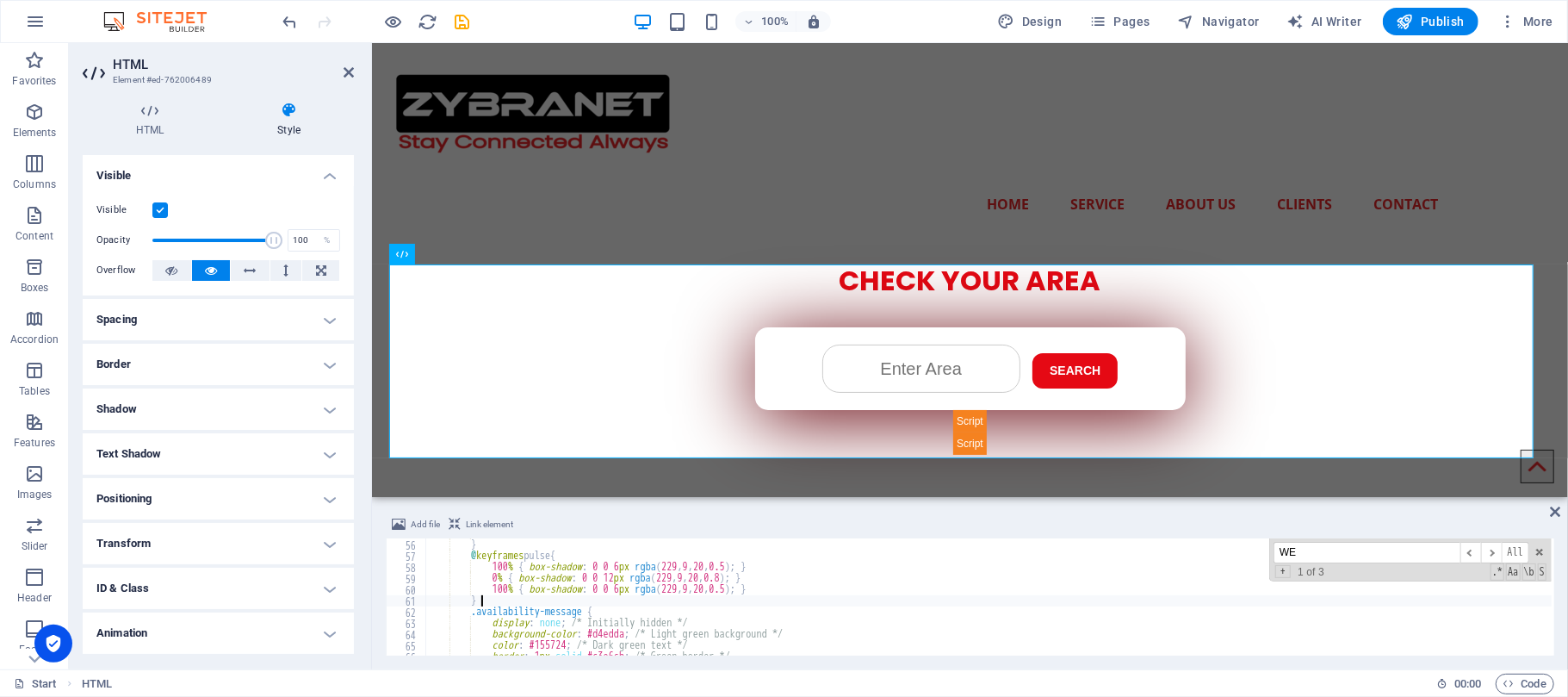 click on "transform :  scale( 1.05 ) ;           }           @ keyframes  pulse  {                100 %   {   box-shadow :   0   0   6 px   rgba ( 229 ,  9 ,  20 ,  0.5 ) ;   }                0 %   {   box-shadow :   0   0   12 px   rgba ( 229 ,  9 ,  20 ,  0.8 ) ;   }                100 %   {   box-shadow :   0   0   6 px   rgba ( 229 ,  9 ,  20 ,  0.5 ) ;   }           }           .availability-message   {                display :   none ;   /* Initially hidden */                background-color :   #d4edda ;   /* Light green background */                color :   #155724 ;   /* Dark green text */                border :   1 px   solid   #c3e6cb ;   /* Green border */" at bounding box center (1099, 596) 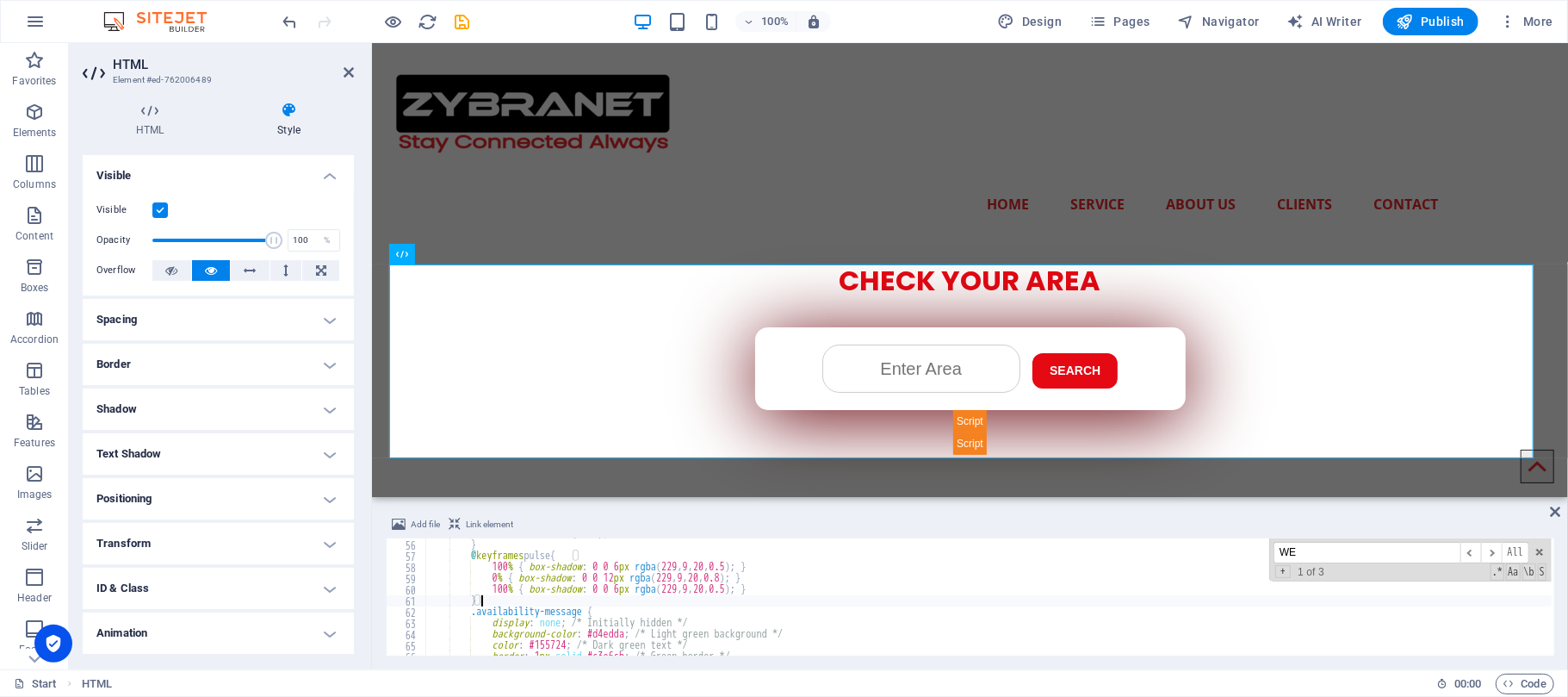 scroll, scrollTop: 684, scrollLeft: 0, axis: vertical 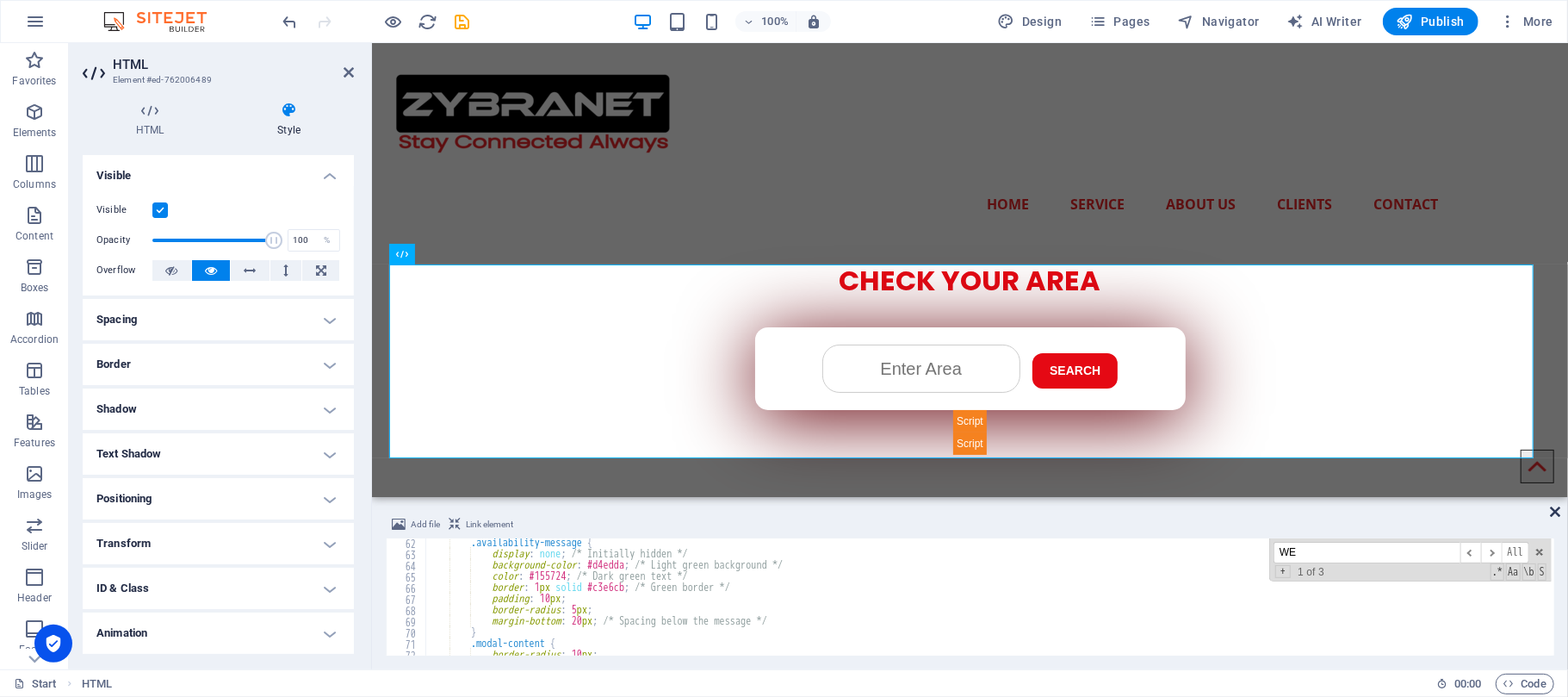 click at bounding box center [1555, 512] 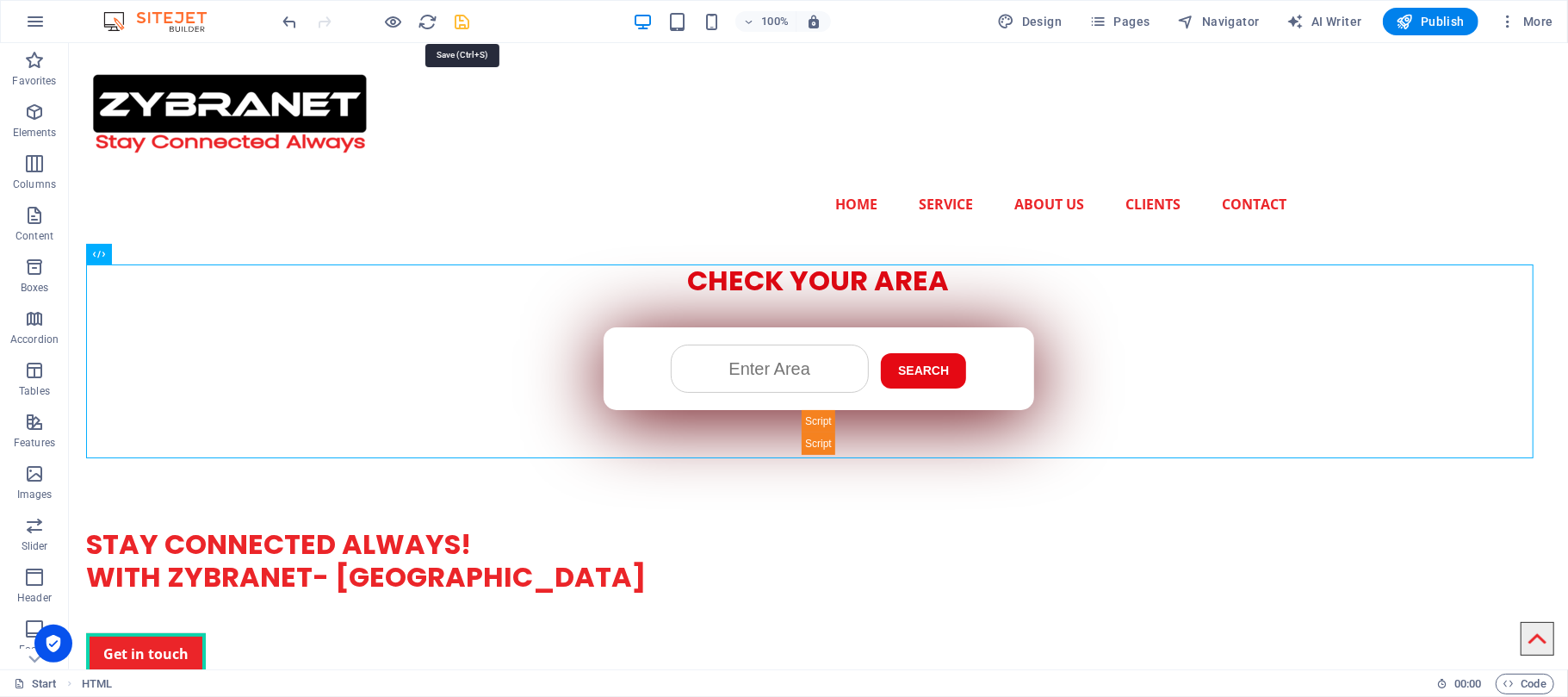 click at bounding box center (462, 22) 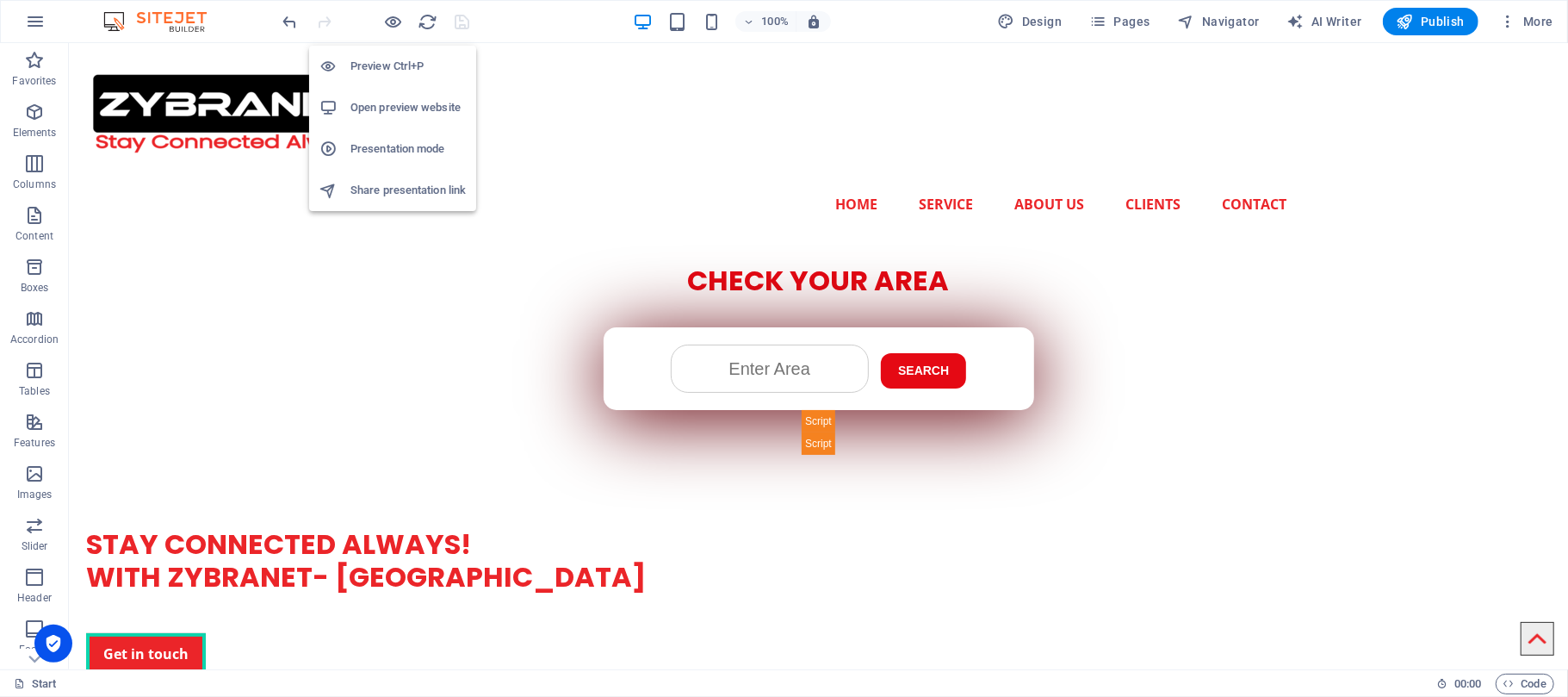 click on "Open preview website" at bounding box center [408, 108] 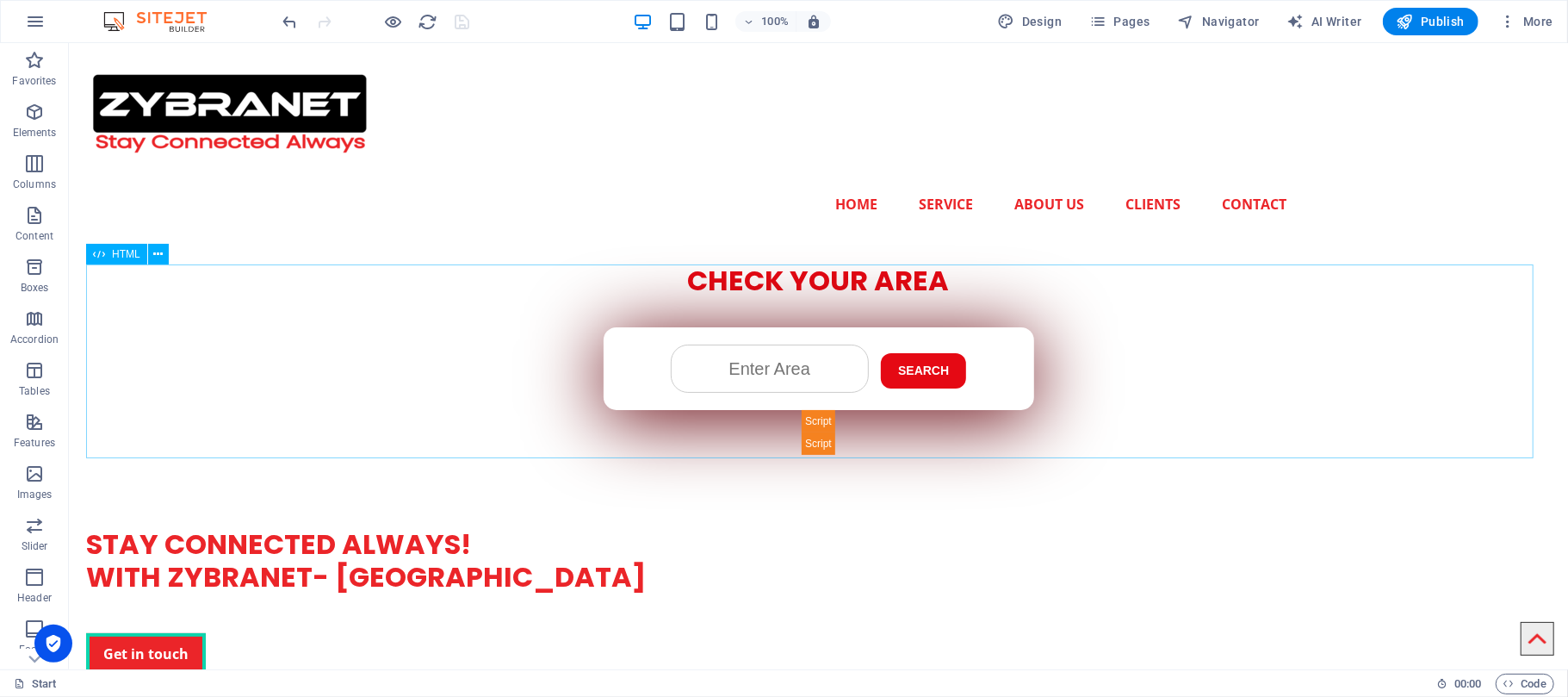 click on "Check Availability - ZYBRA
CHECK YOUR AREA
Search
Submit Your Details
Name
Father's Name
Area
Select Package
Basic 4MB
Gold 6MB
Premium 10MB
Premium Plus 20MB
Business 30MB" at bounding box center [817, 358] 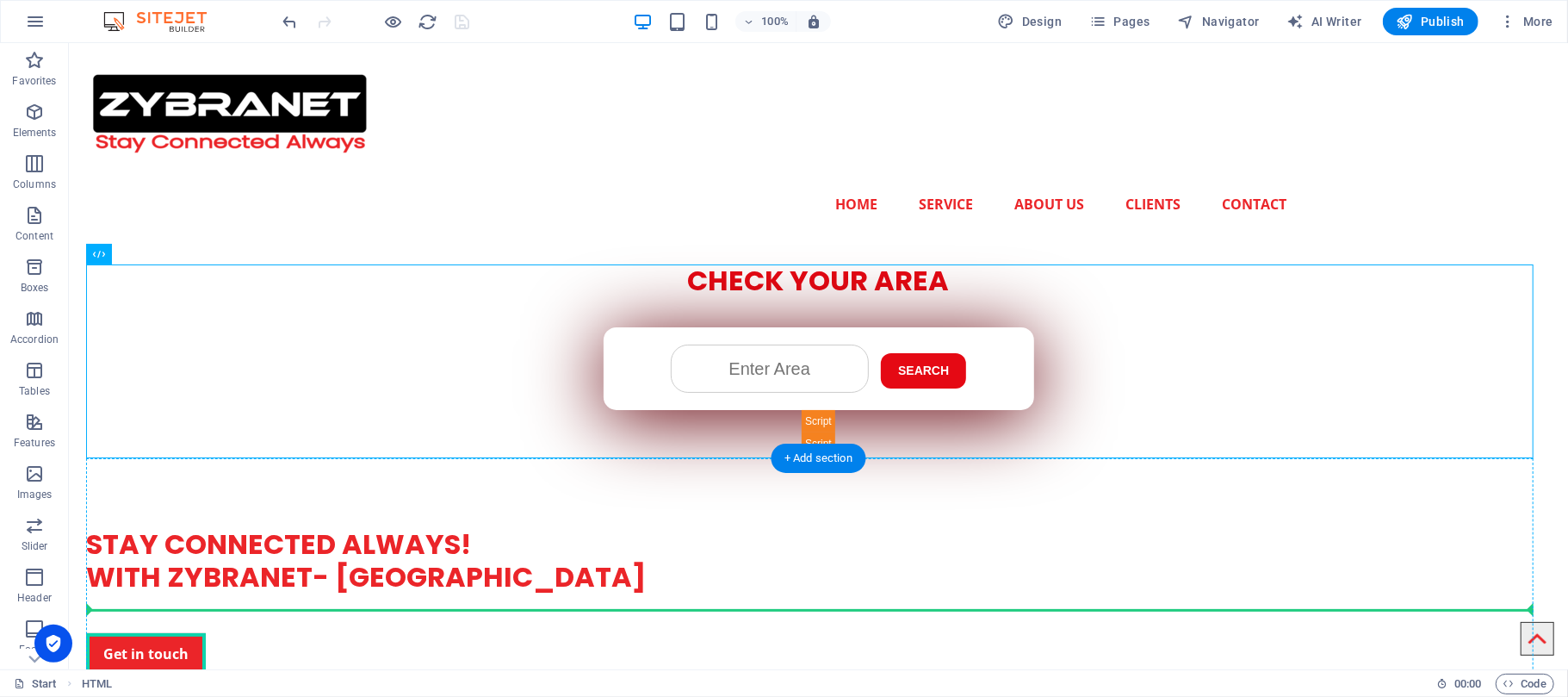 drag, startPoint x: 208, startPoint y: 304, endPoint x: 617, endPoint y: 544, distance: 474.216 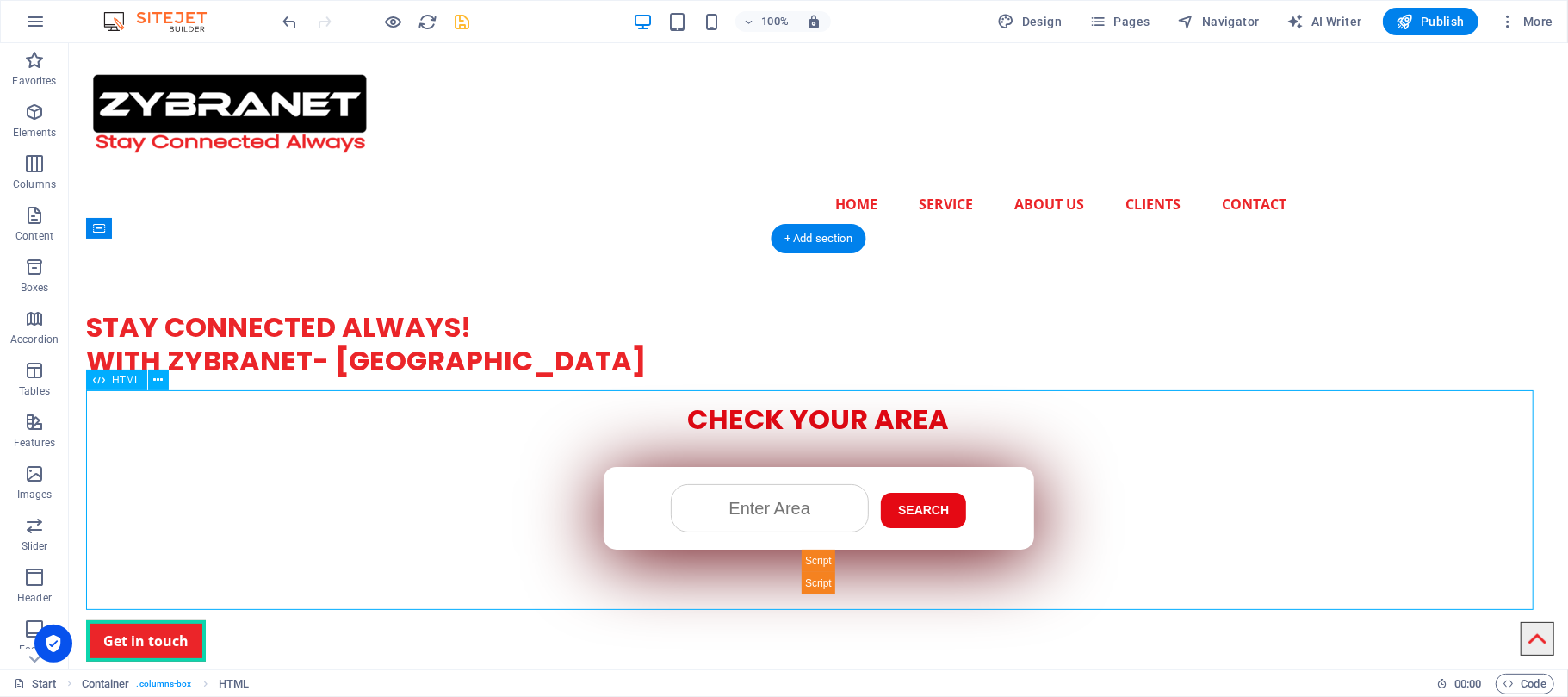 click on "Check Availability - ZYBRA
CHECK YOUR AREA
Search
Submit Your Details
Name
Father's Name
Area
Select Package
Basic 4MB
Gold 6MB
Premium 10MB
Premium Plus 20MB
Business 30MB" at bounding box center (817, 497) 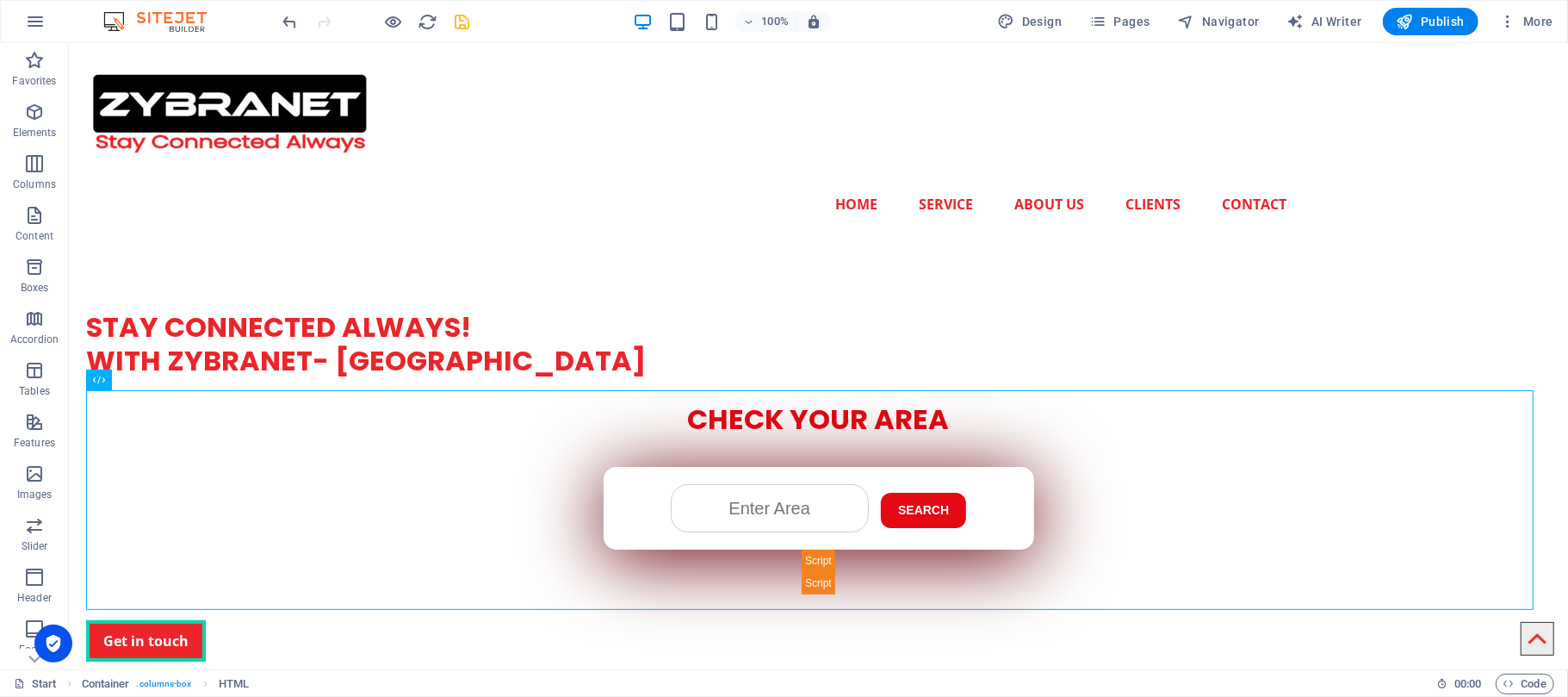 click at bounding box center [462, 22] 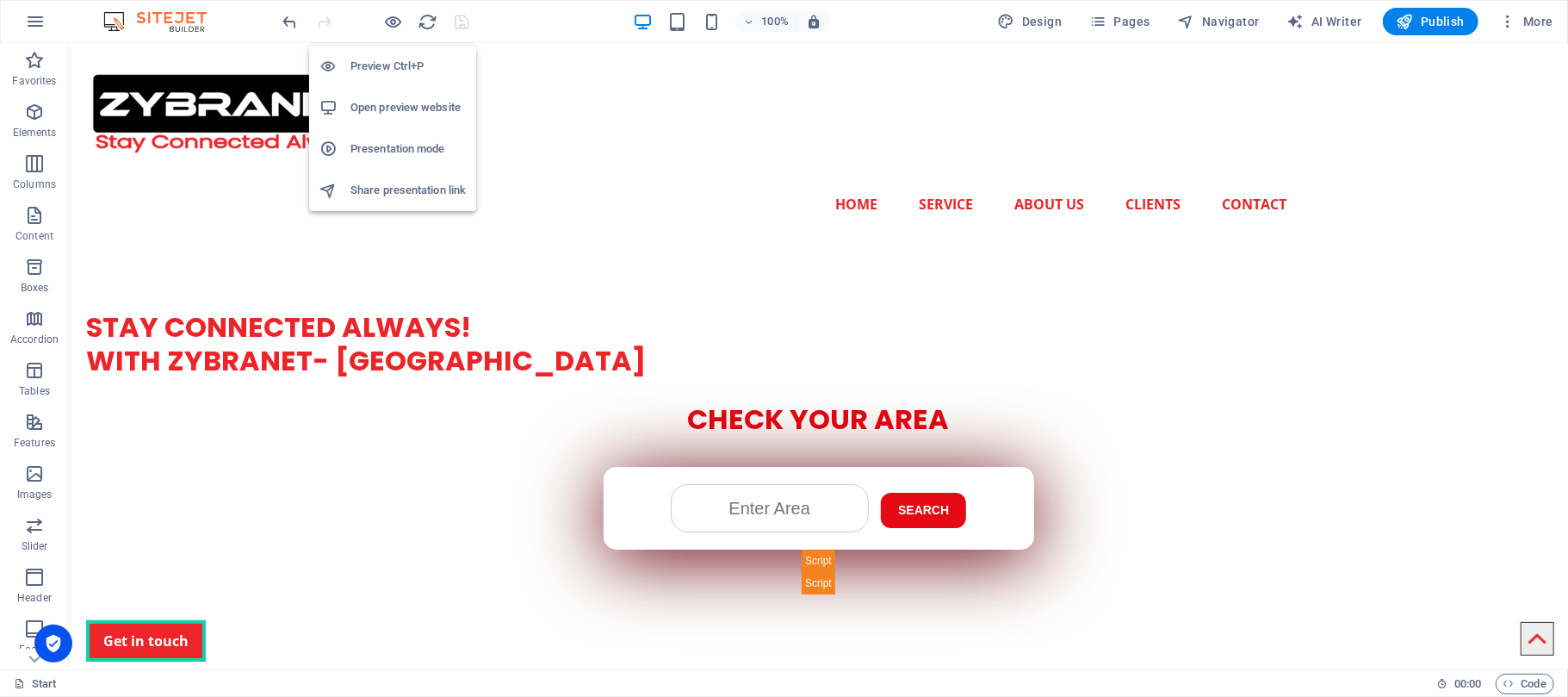 click on "Open preview website" at bounding box center (408, 108) 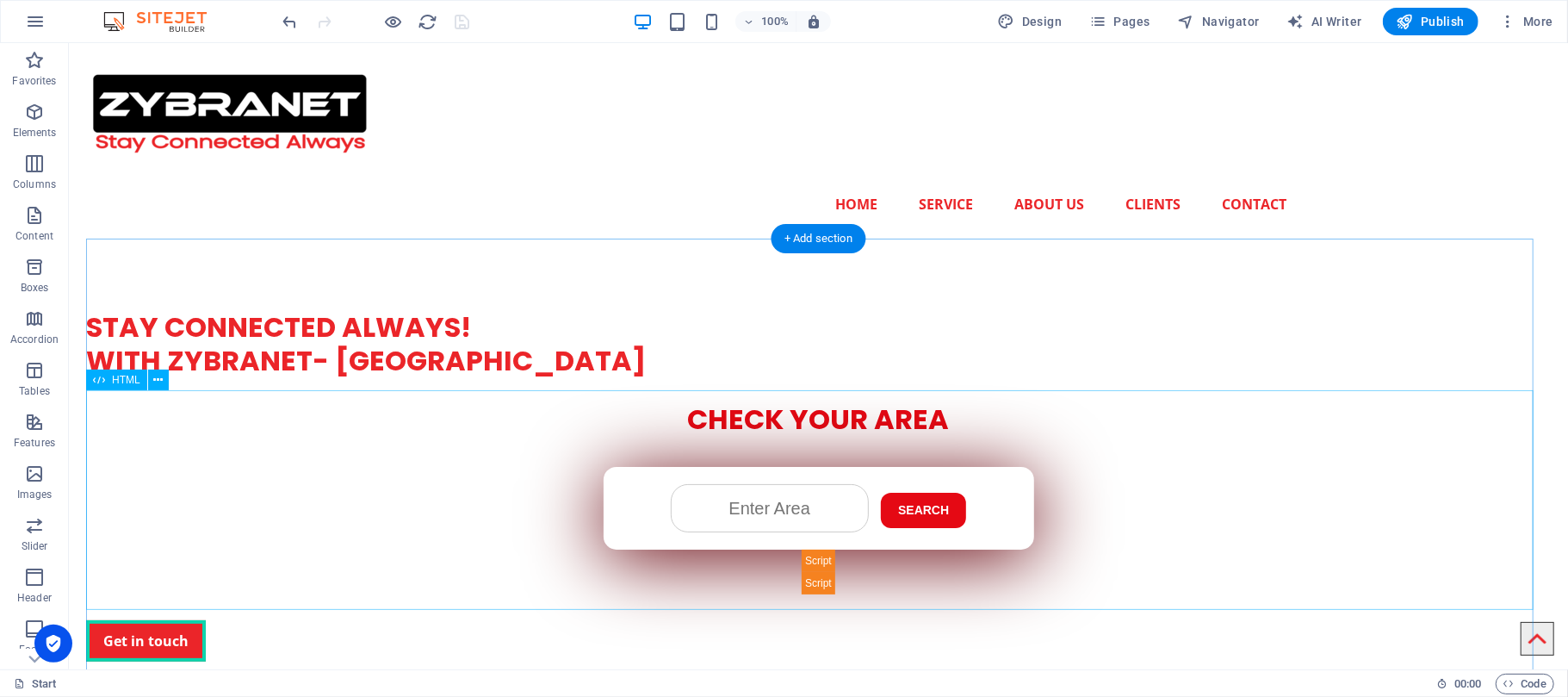 click on "Check Availability - ZYBRA
CHECK YOUR AREA
Search
Submit Your Details
Name
Father's Name
Area
Select Package
Basic 4MB
Gold 6MB
Premium 10MB
Premium Plus 20MB
Business 30MB" at bounding box center [817, 497] 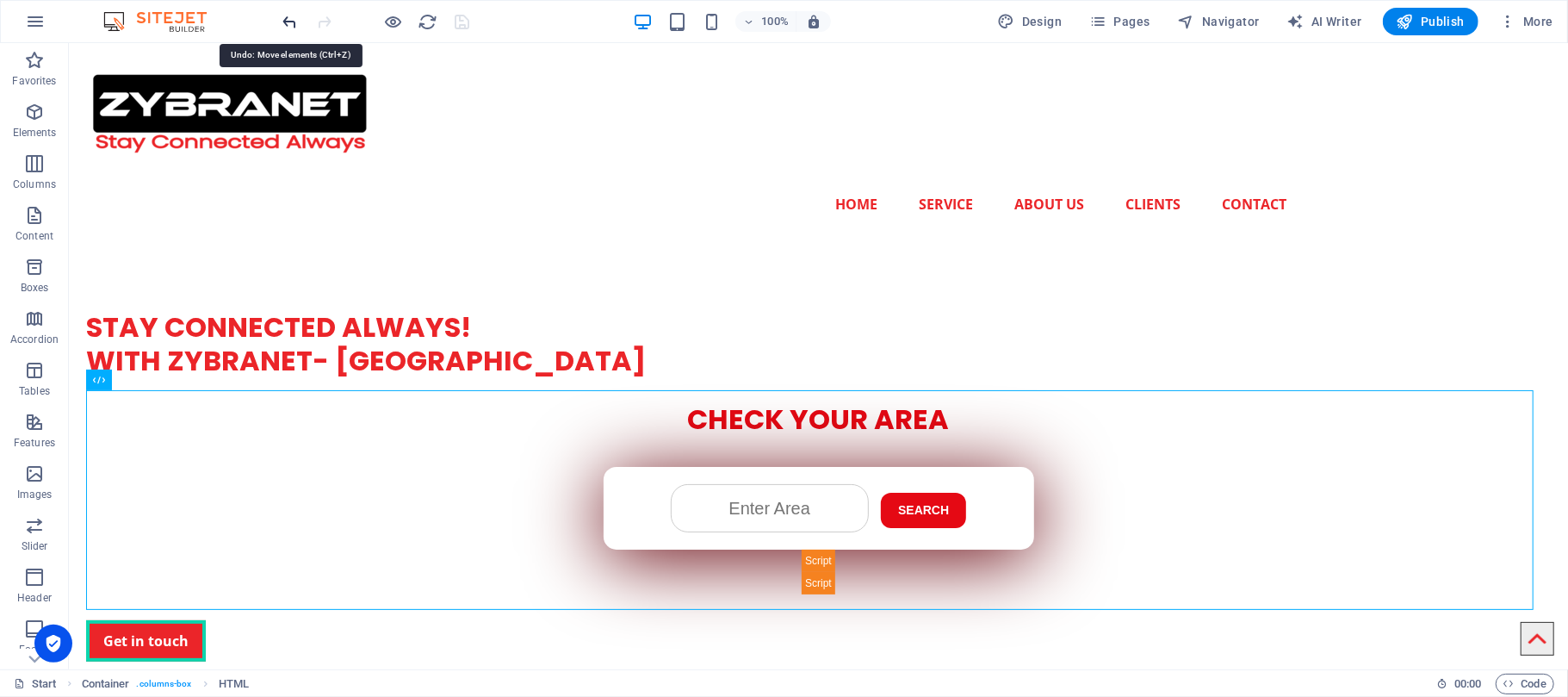click at bounding box center [290, 22] 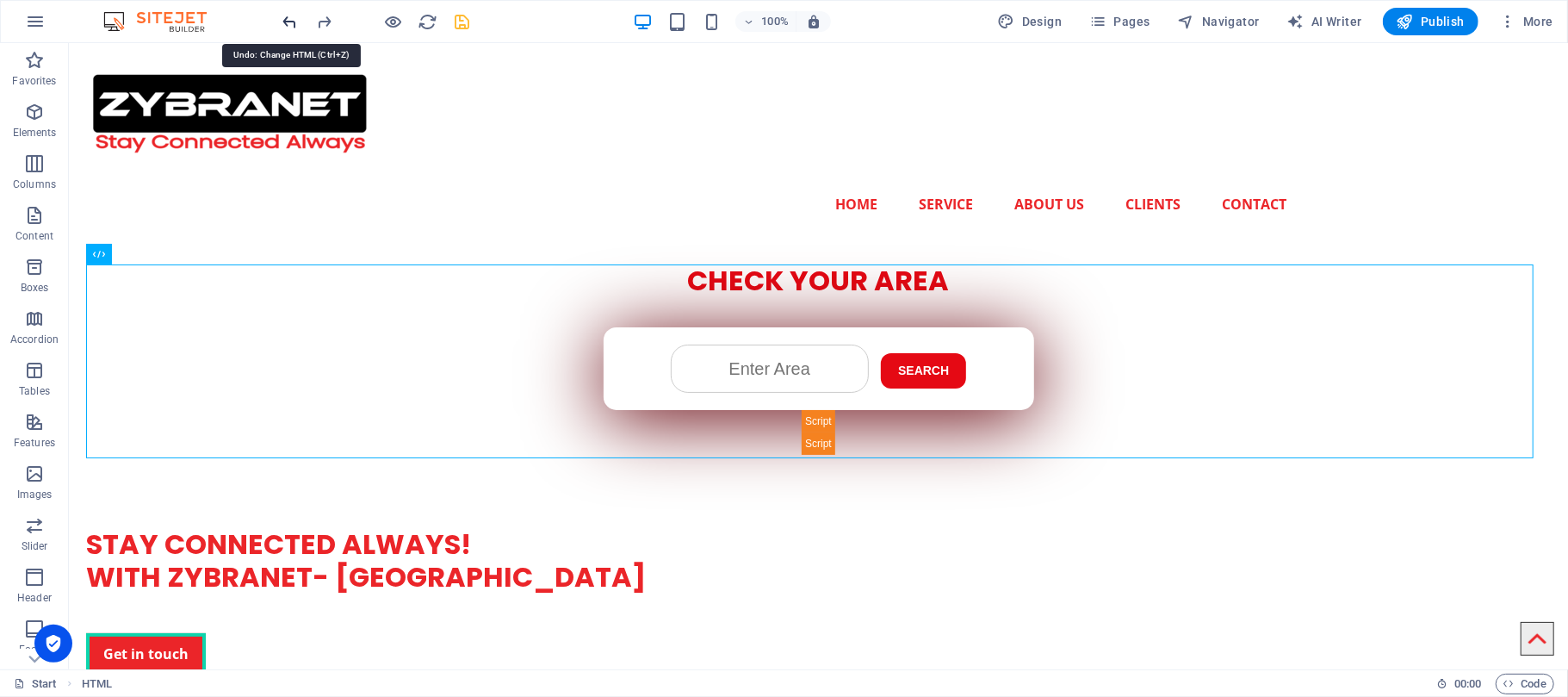 click at bounding box center [290, 22] 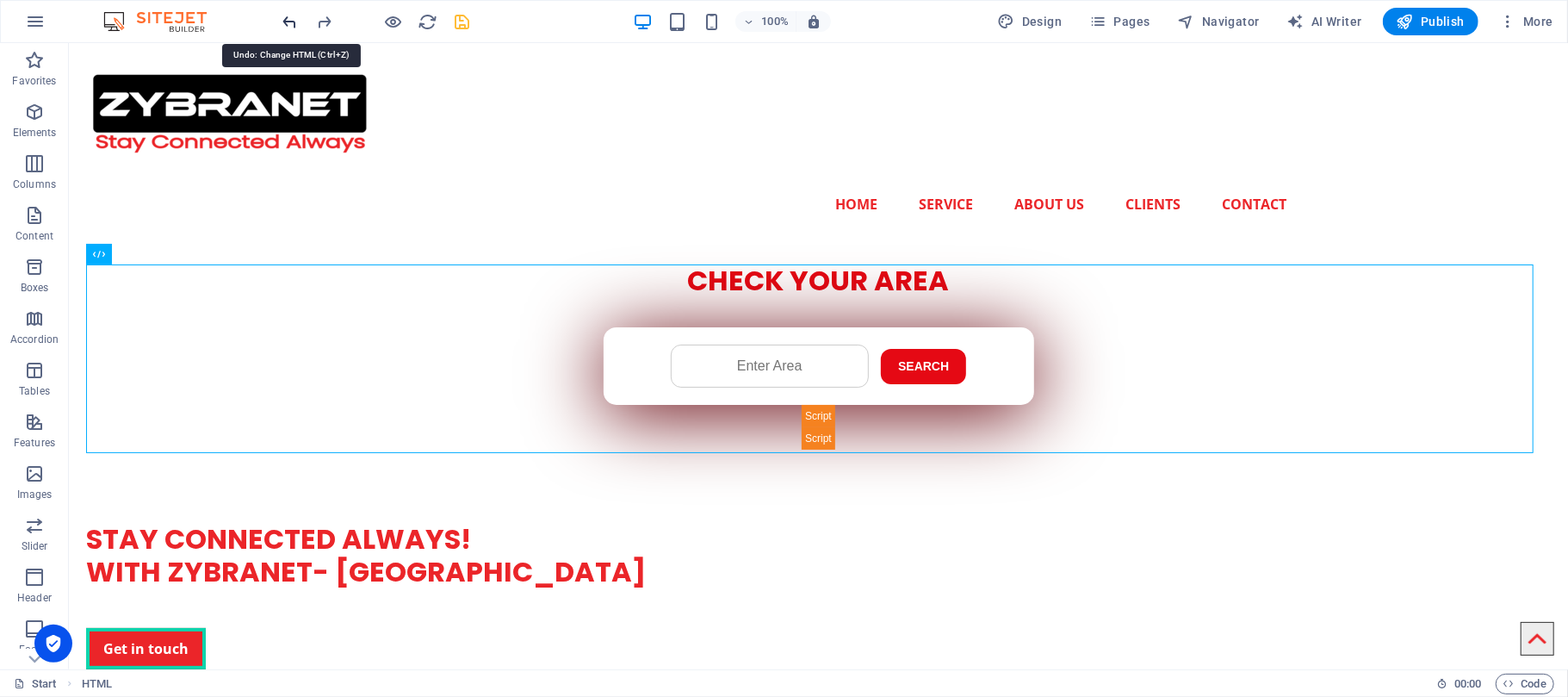 click at bounding box center [290, 22] 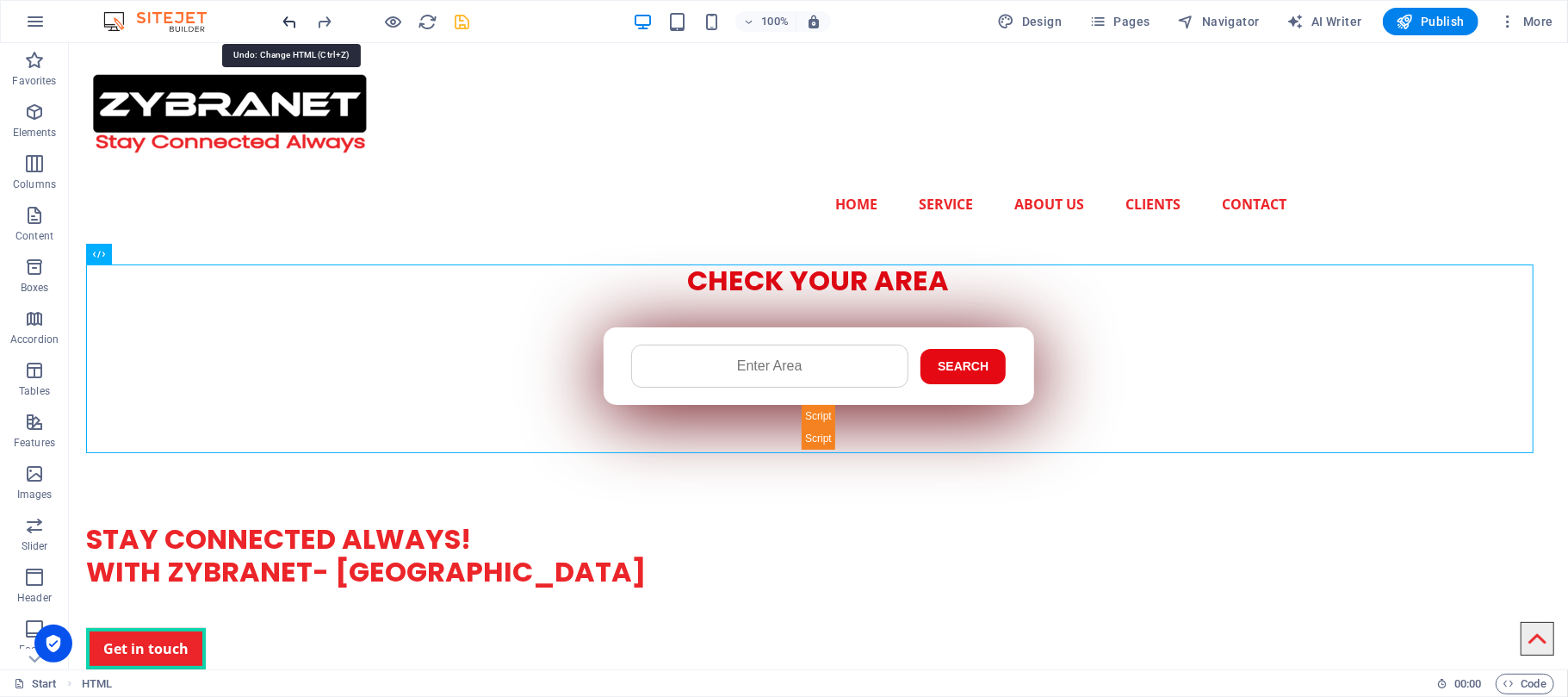 click at bounding box center (290, 22) 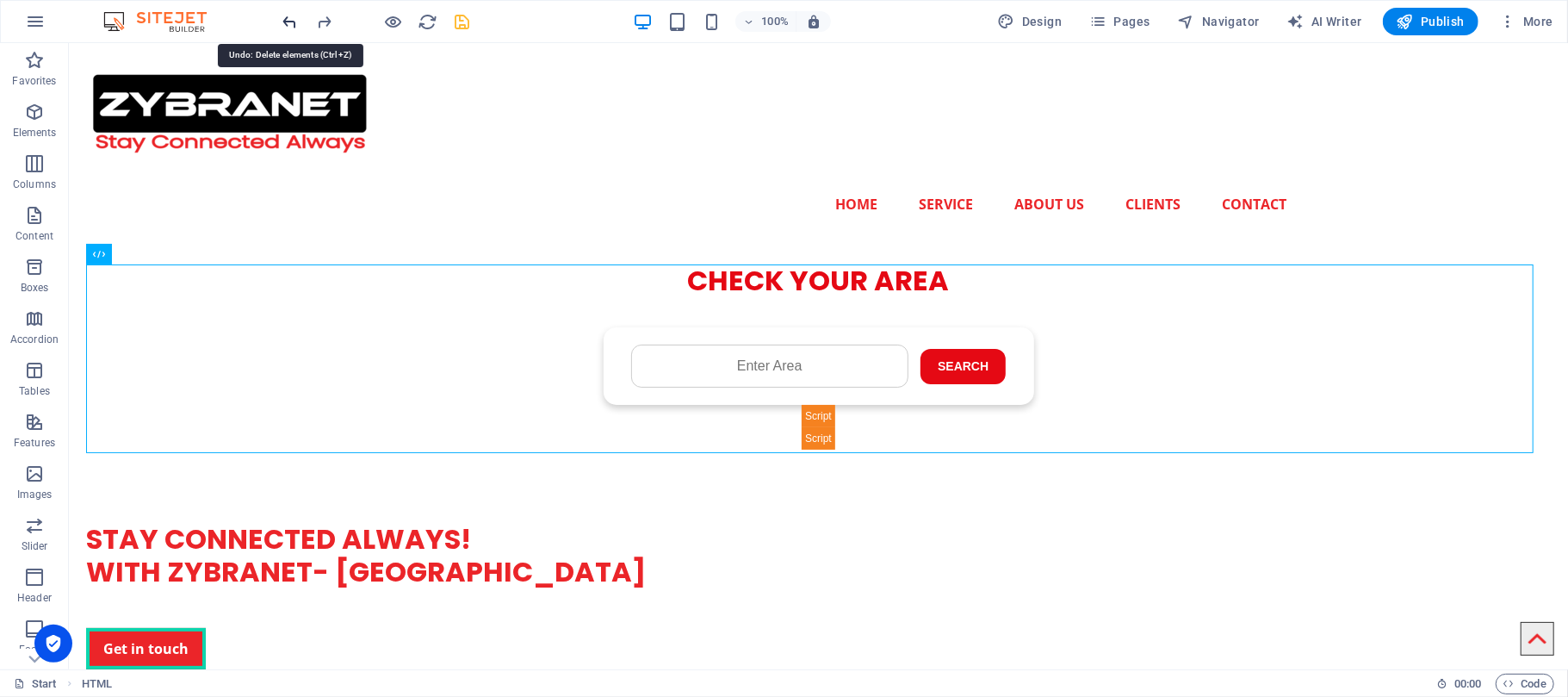 click at bounding box center [290, 22] 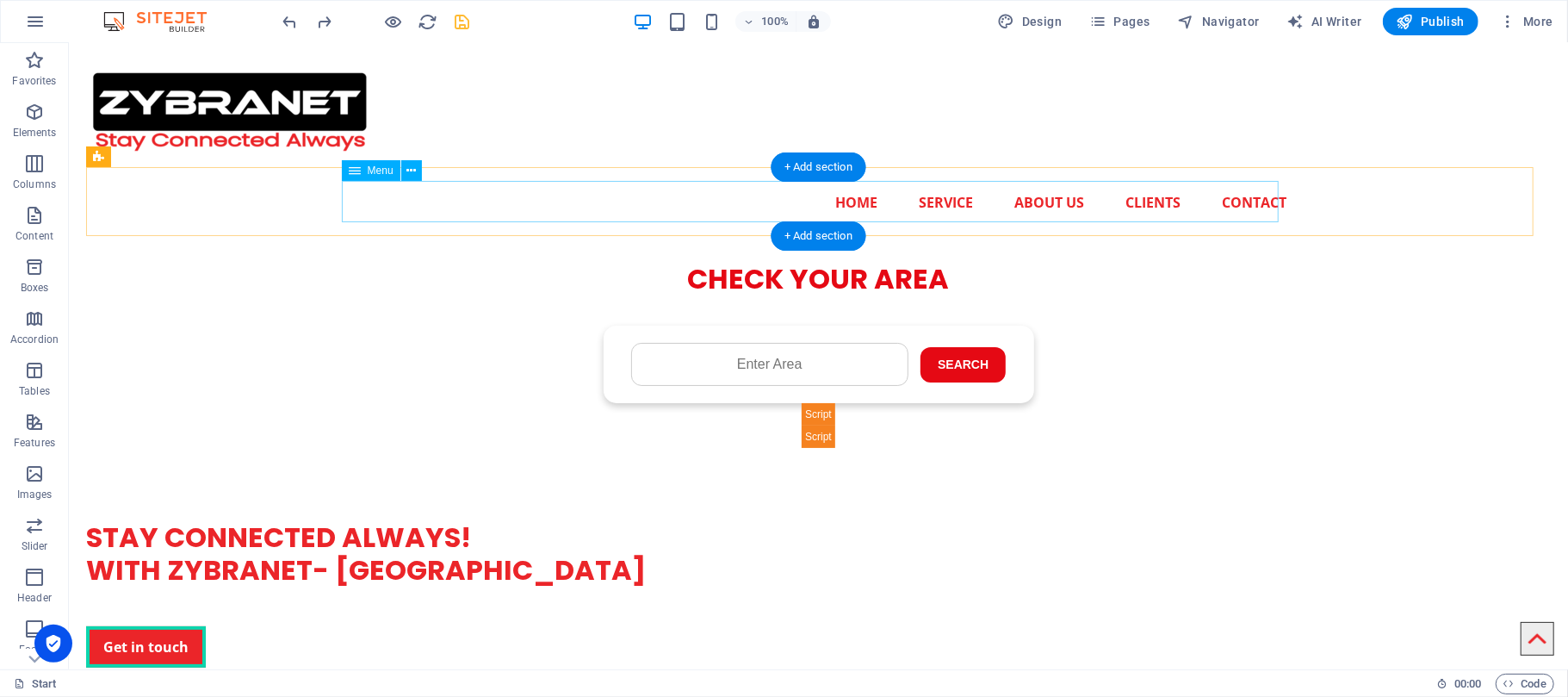 scroll, scrollTop: 0, scrollLeft: 0, axis: both 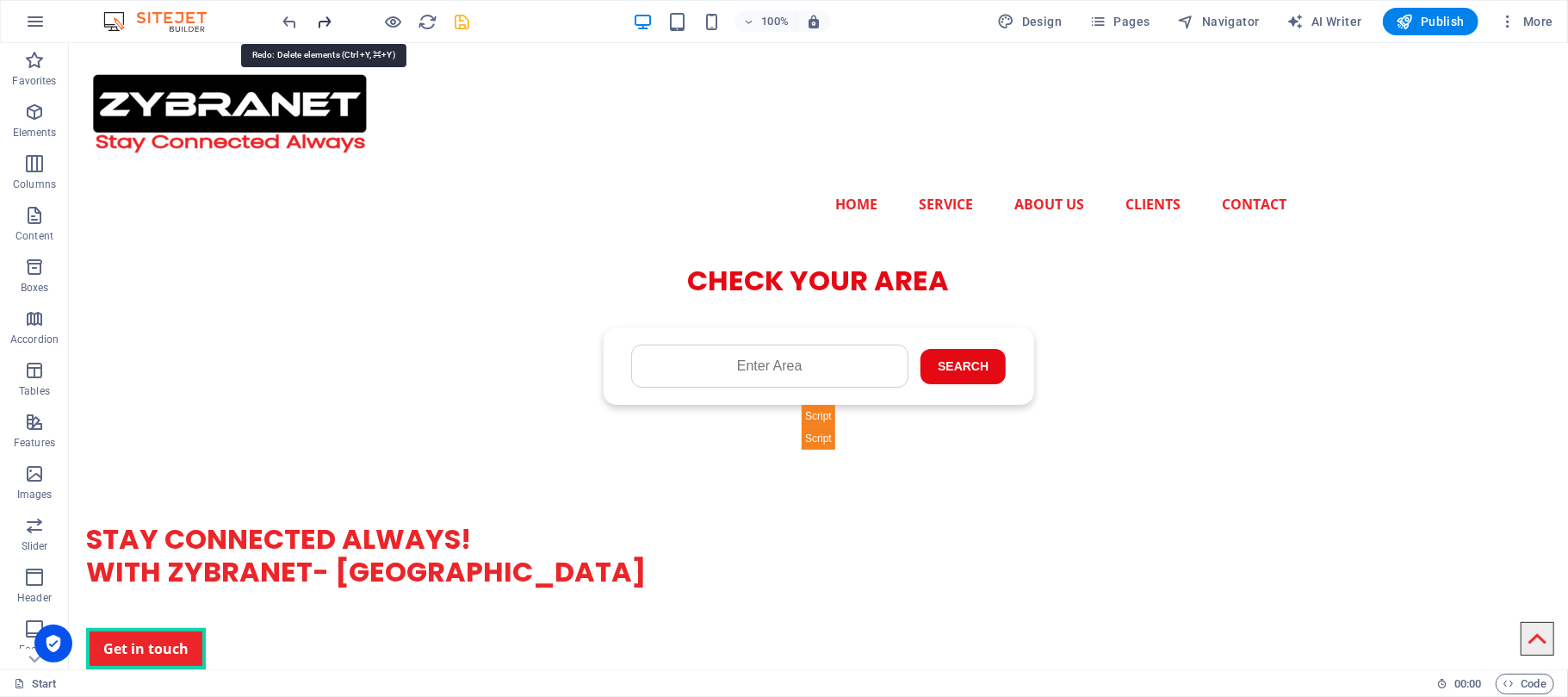 click at bounding box center (325, 22) 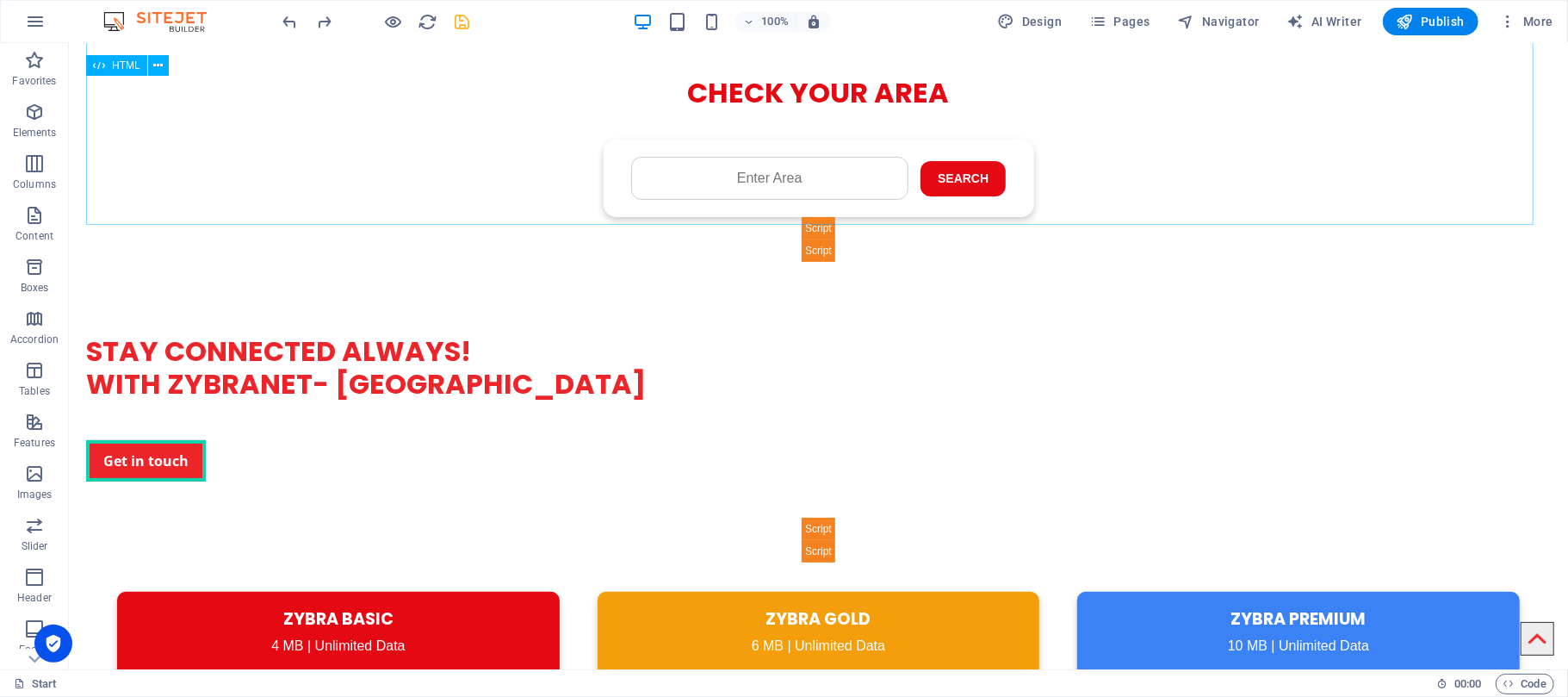 scroll, scrollTop: 73, scrollLeft: 0, axis: vertical 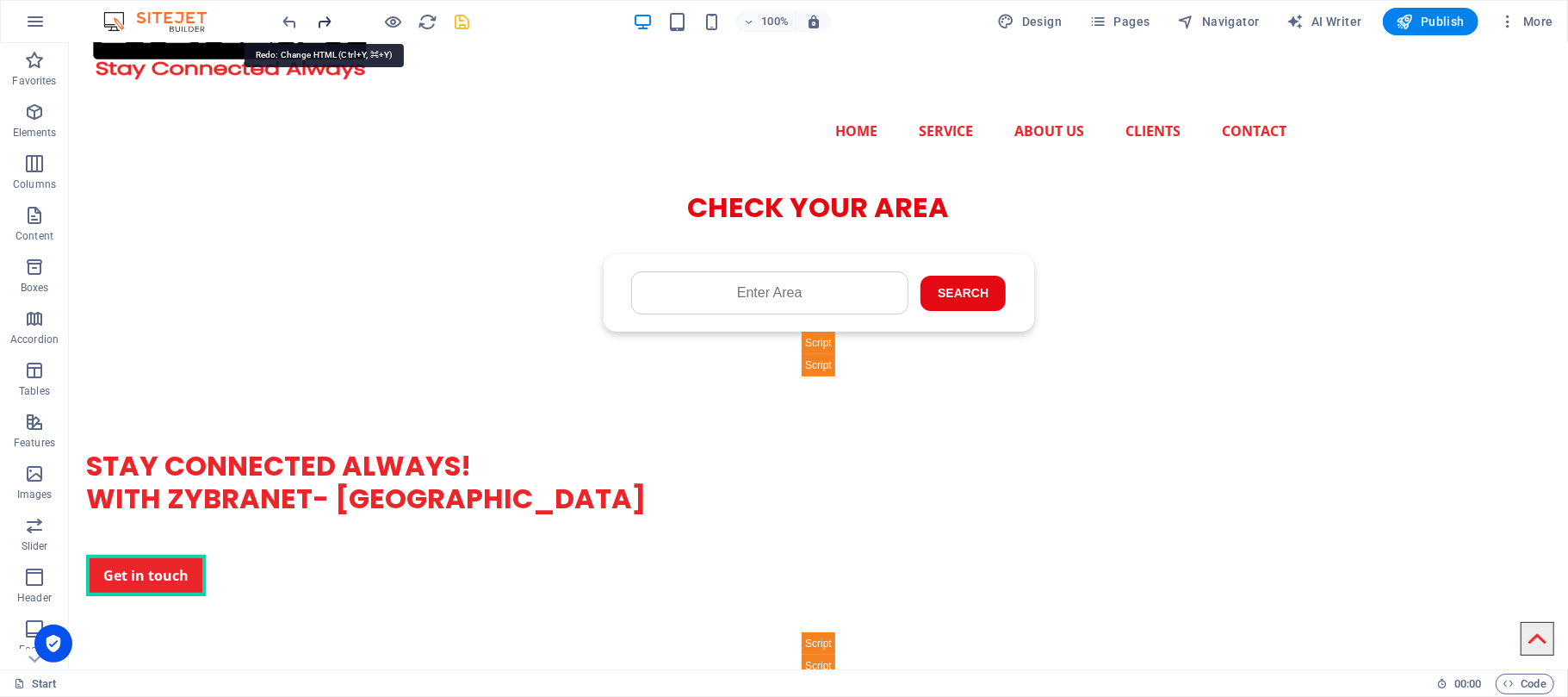 click at bounding box center (325, 22) 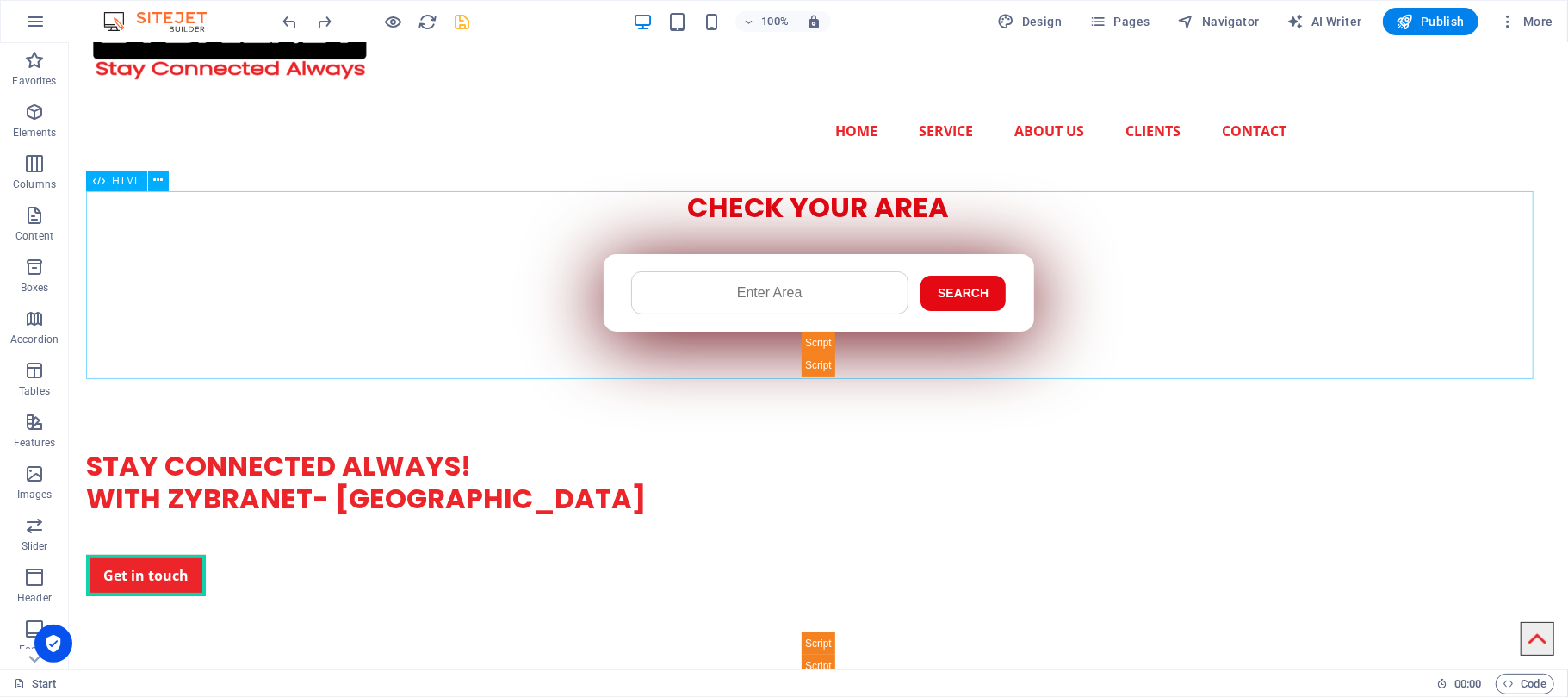 click on "Check Availability - ZYBRA
CHECK YOUR AREA
Search
Submit Your Details
Name
Father's Name
Area
Select Package
Basic 4MB
Gold 6MB
Premium 10MB
Premium Plus 20MB
Submit" at bounding box center [817, 283] 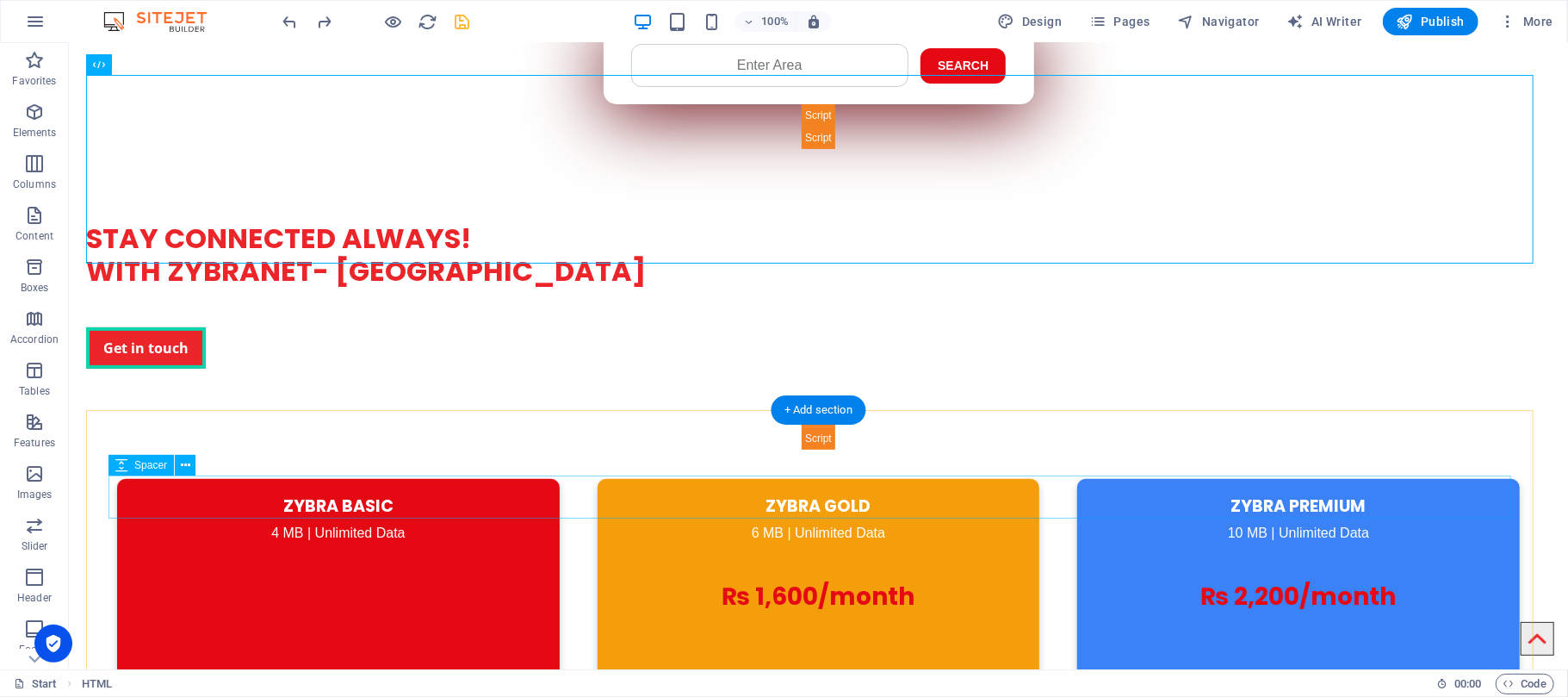 scroll, scrollTop: 188, scrollLeft: 0, axis: vertical 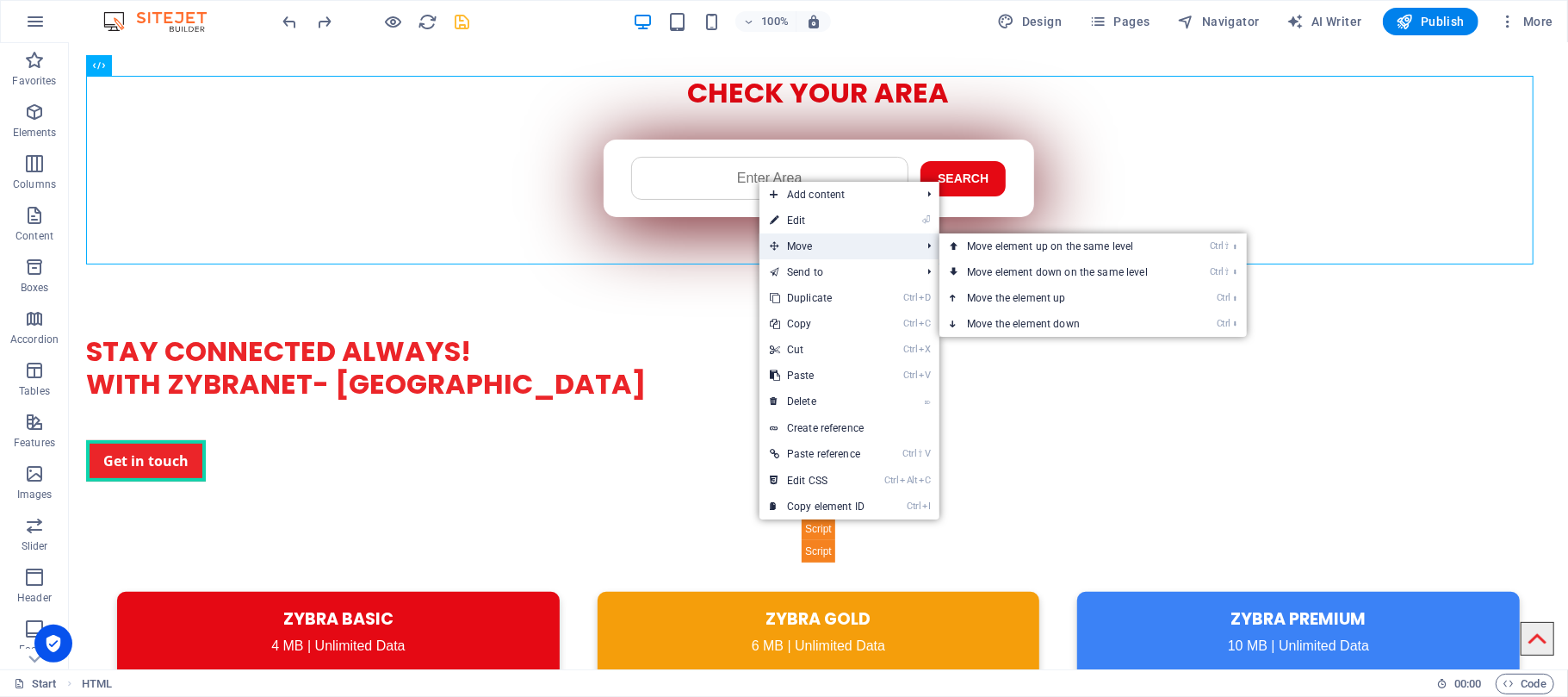click on "Move" at bounding box center (836, 246) 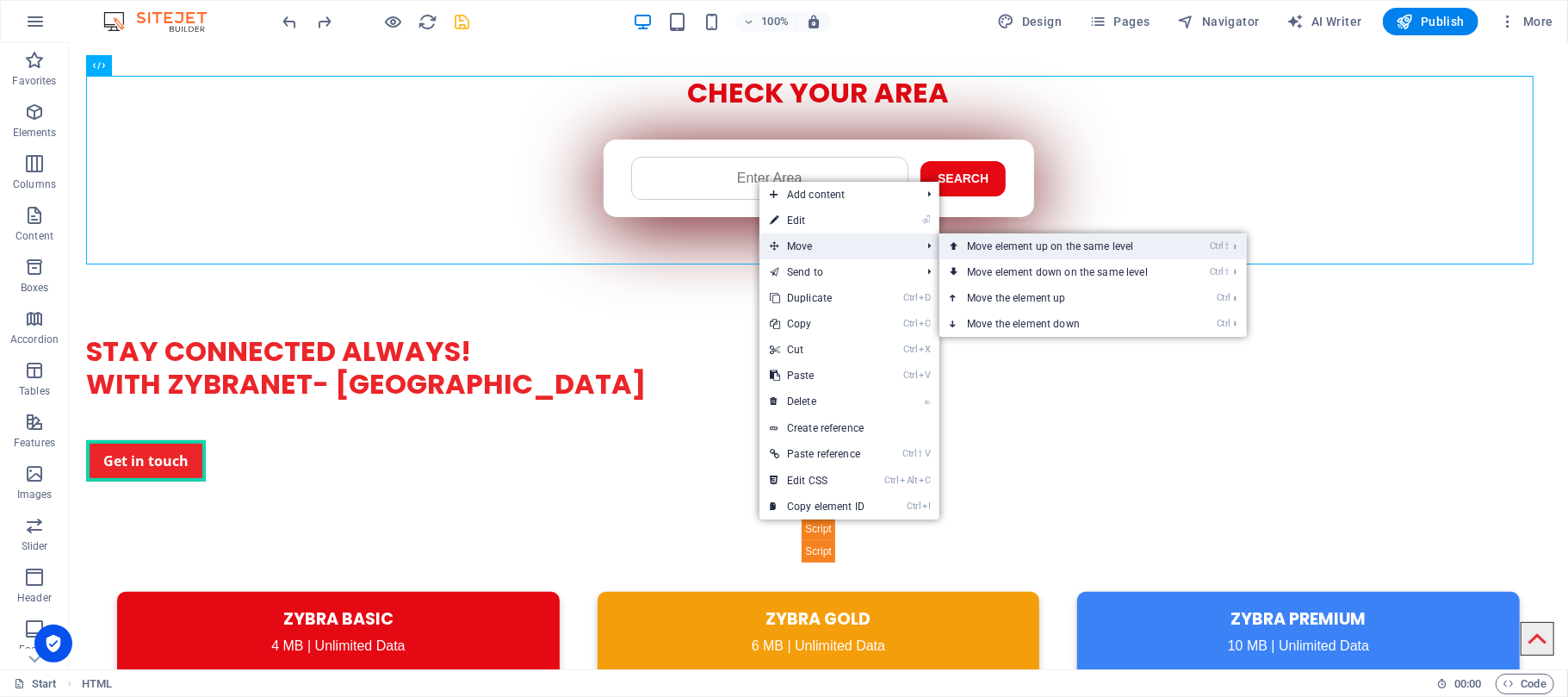 click on "Ctrl ⇧ ⬆  Move element up on the same level" at bounding box center (1061, 246) 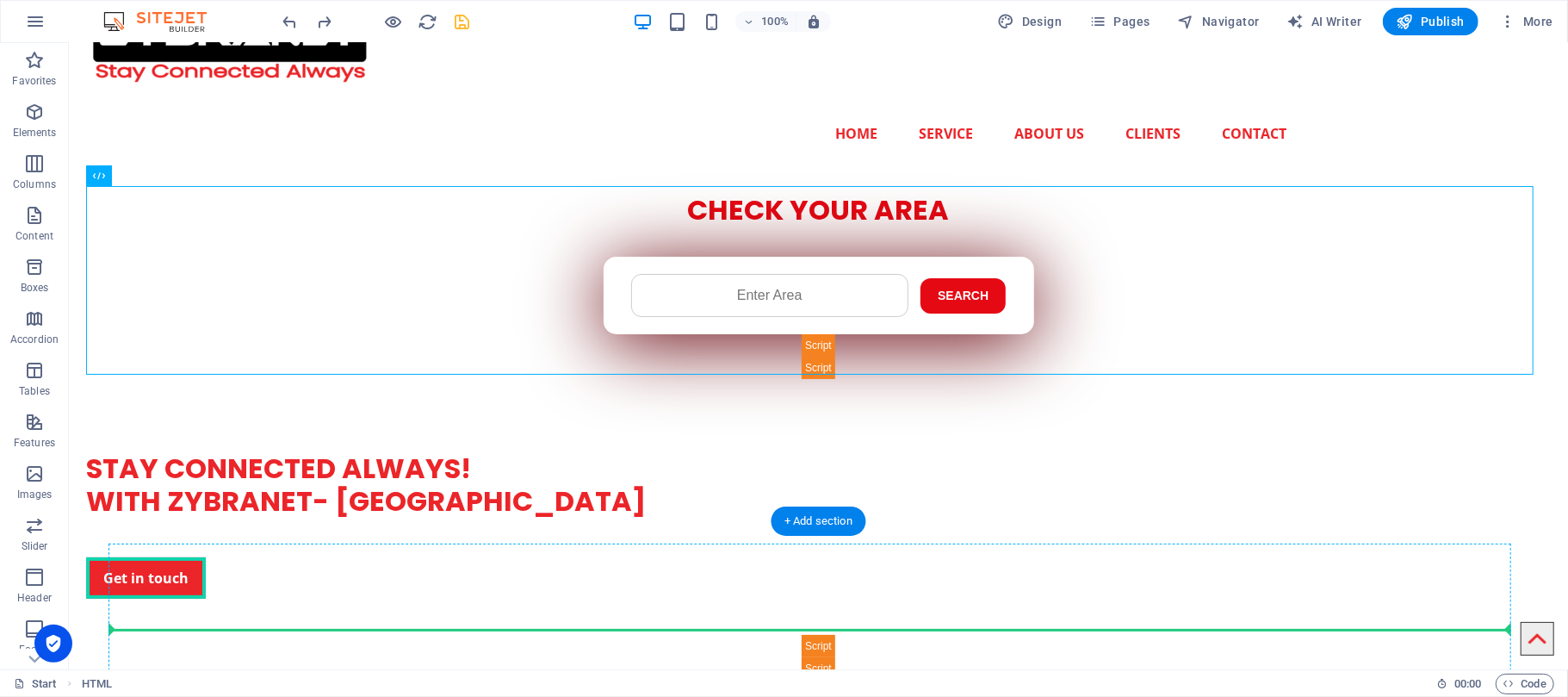 scroll, scrollTop: 78, scrollLeft: 0, axis: vertical 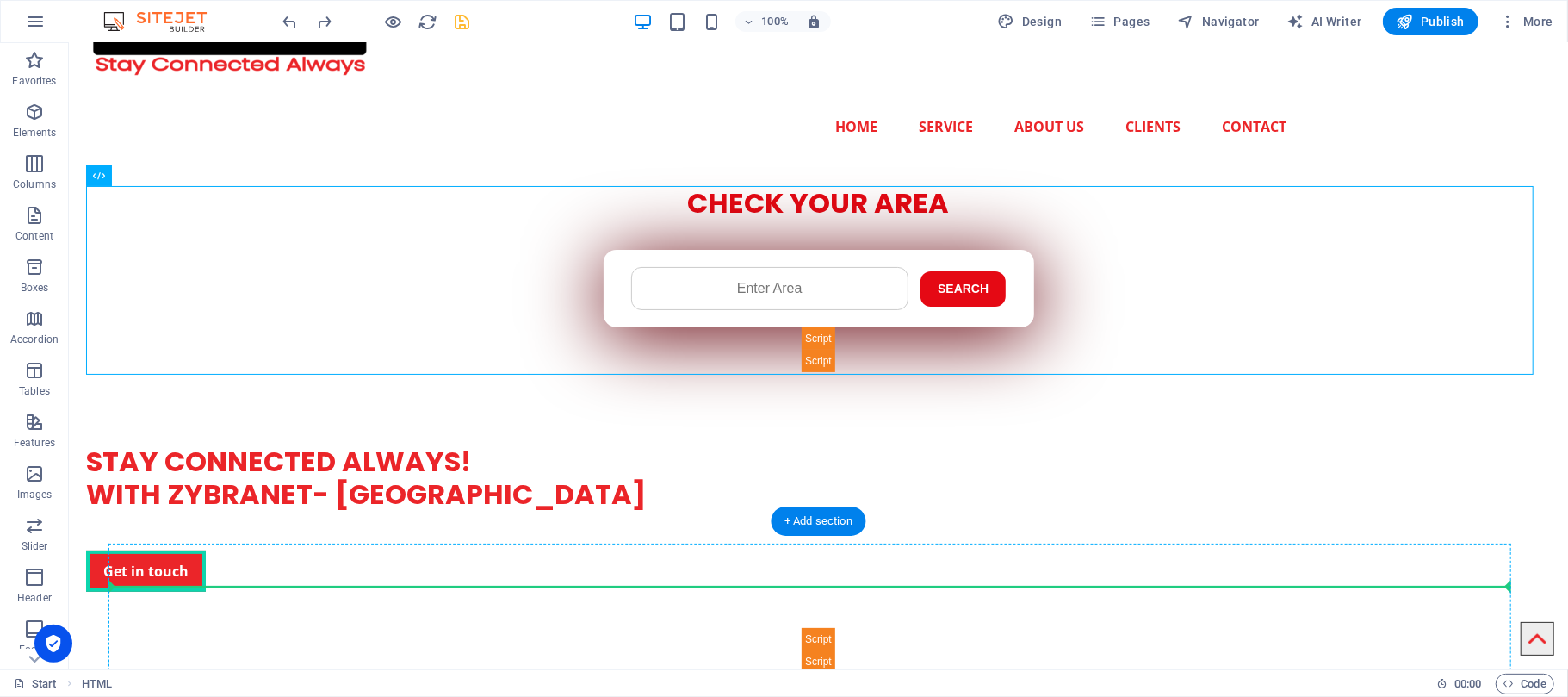 drag, startPoint x: 193, startPoint y: 302, endPoint x: 507, endPoint y: 566, distance: 410.2341 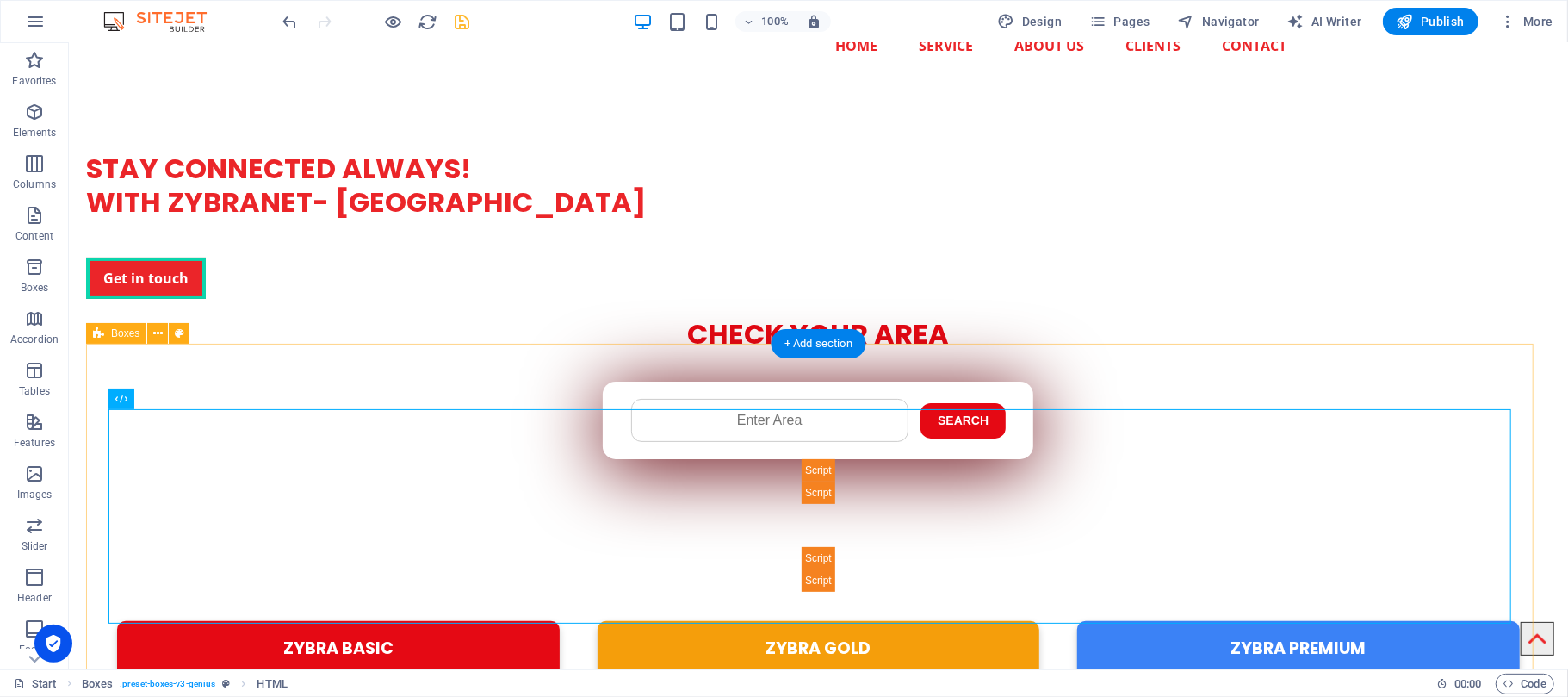 scroll, scrollTop: 0, scrollLeft: 0, axis: both 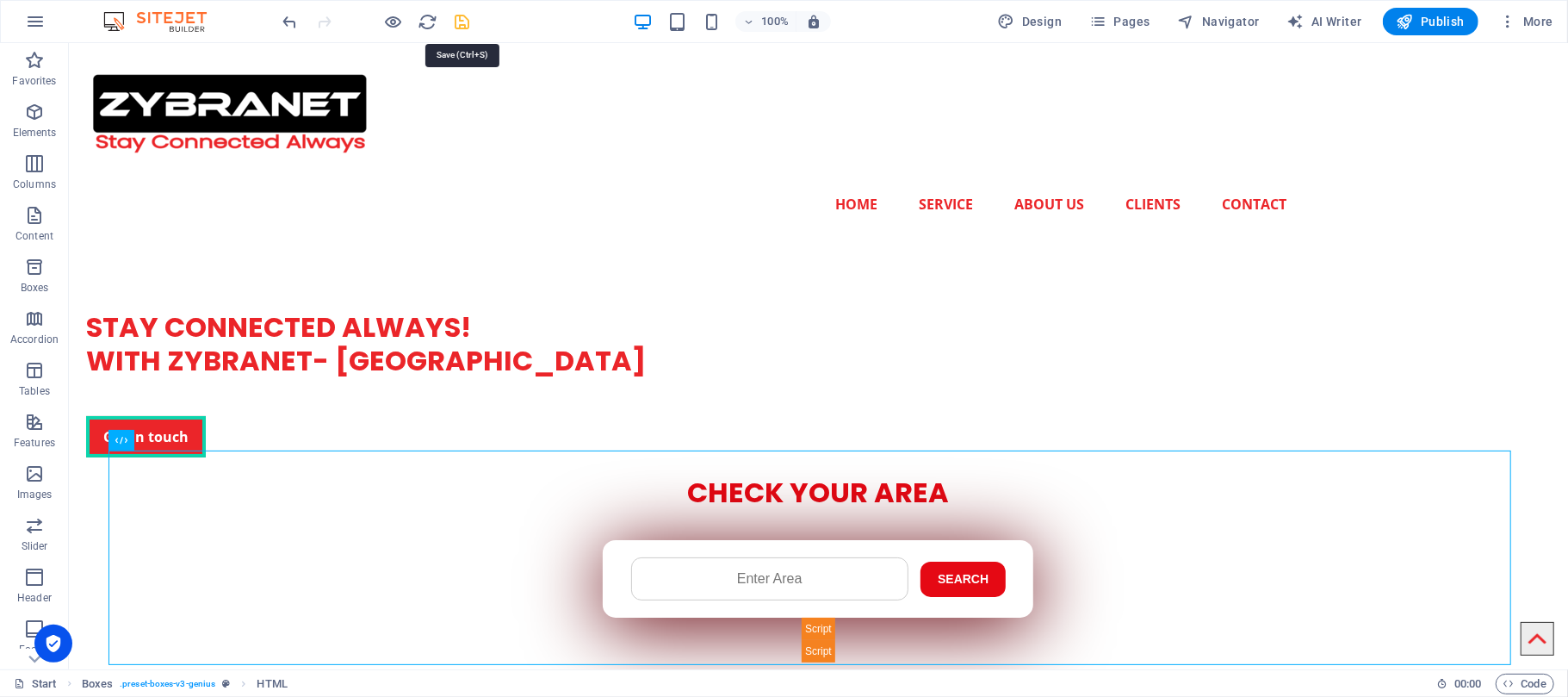 click at bounding box center [462, 22] 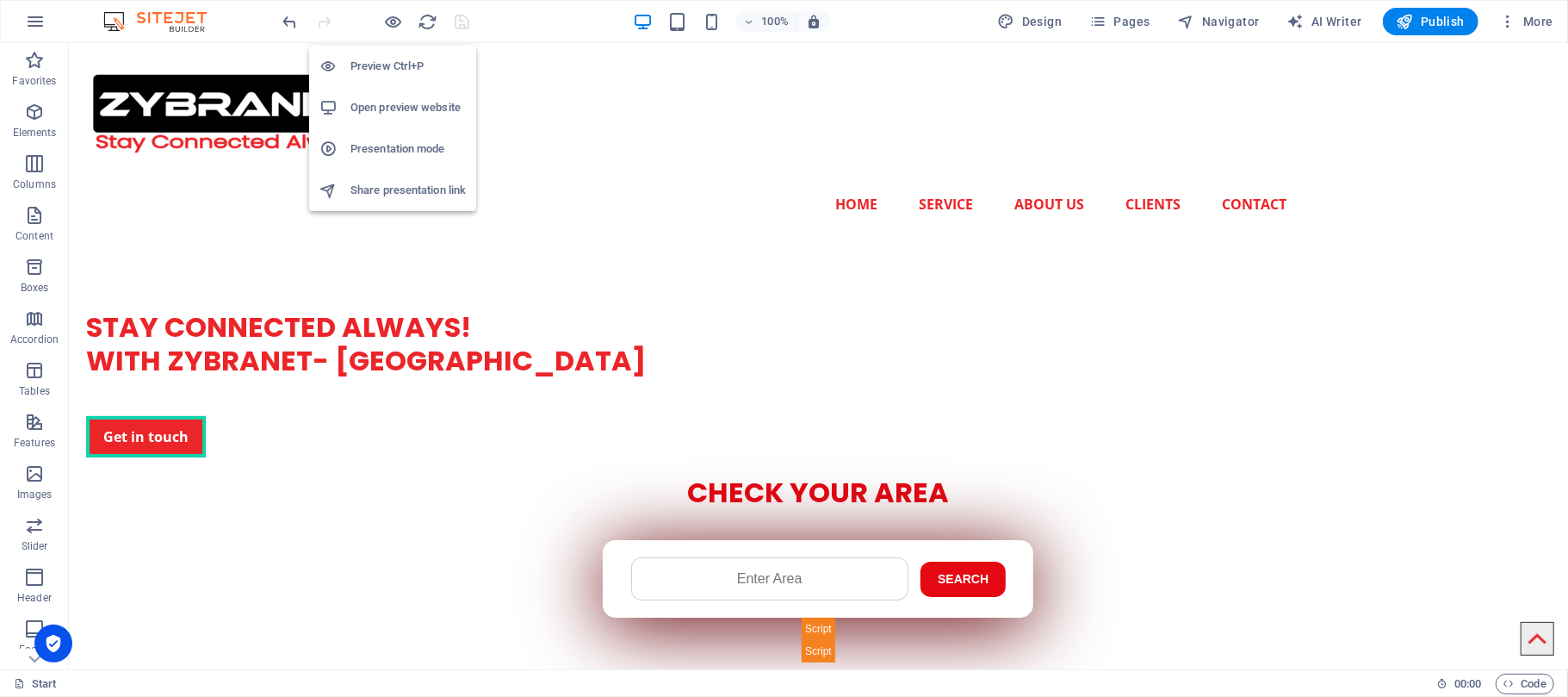 click on "Open preview website" at bounding box center [408, 108] 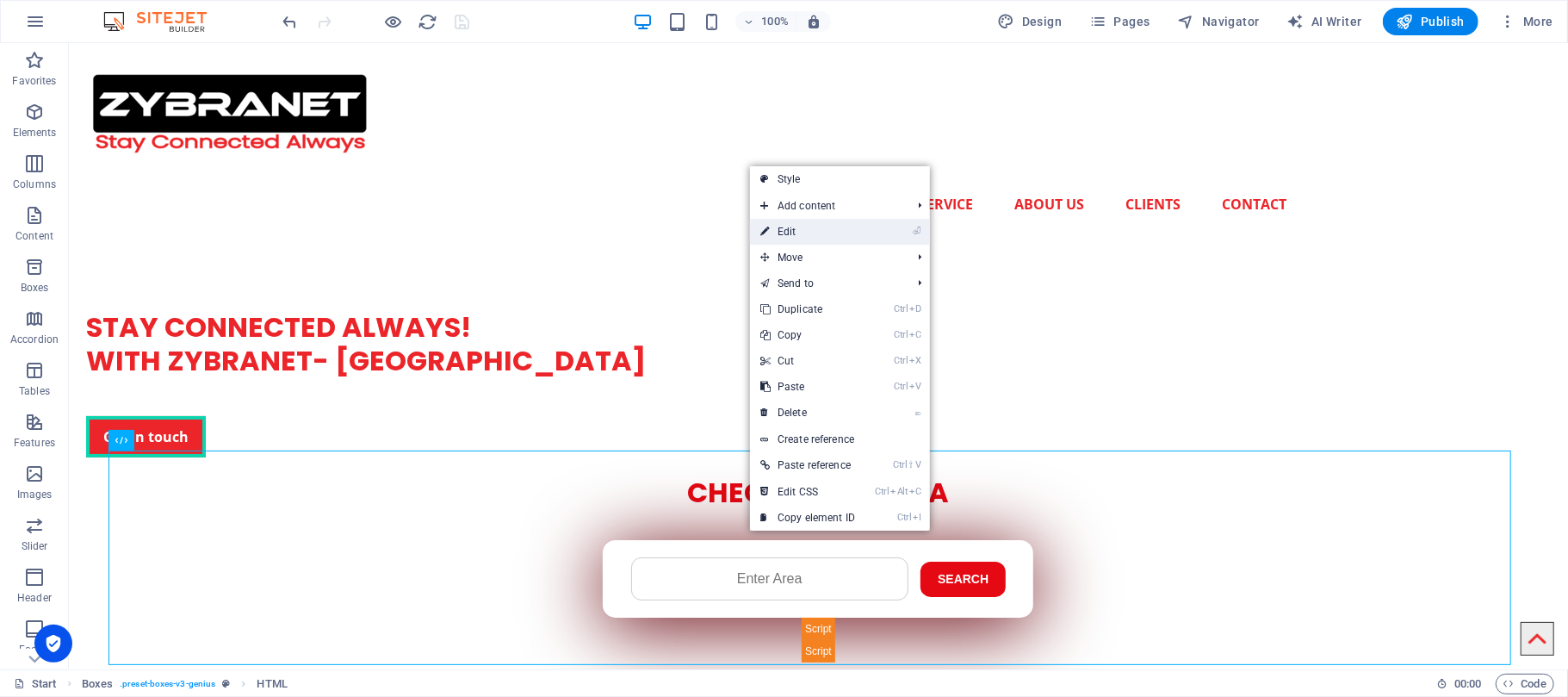 click on "⏎  Edit" at bounding box center (808, 232) 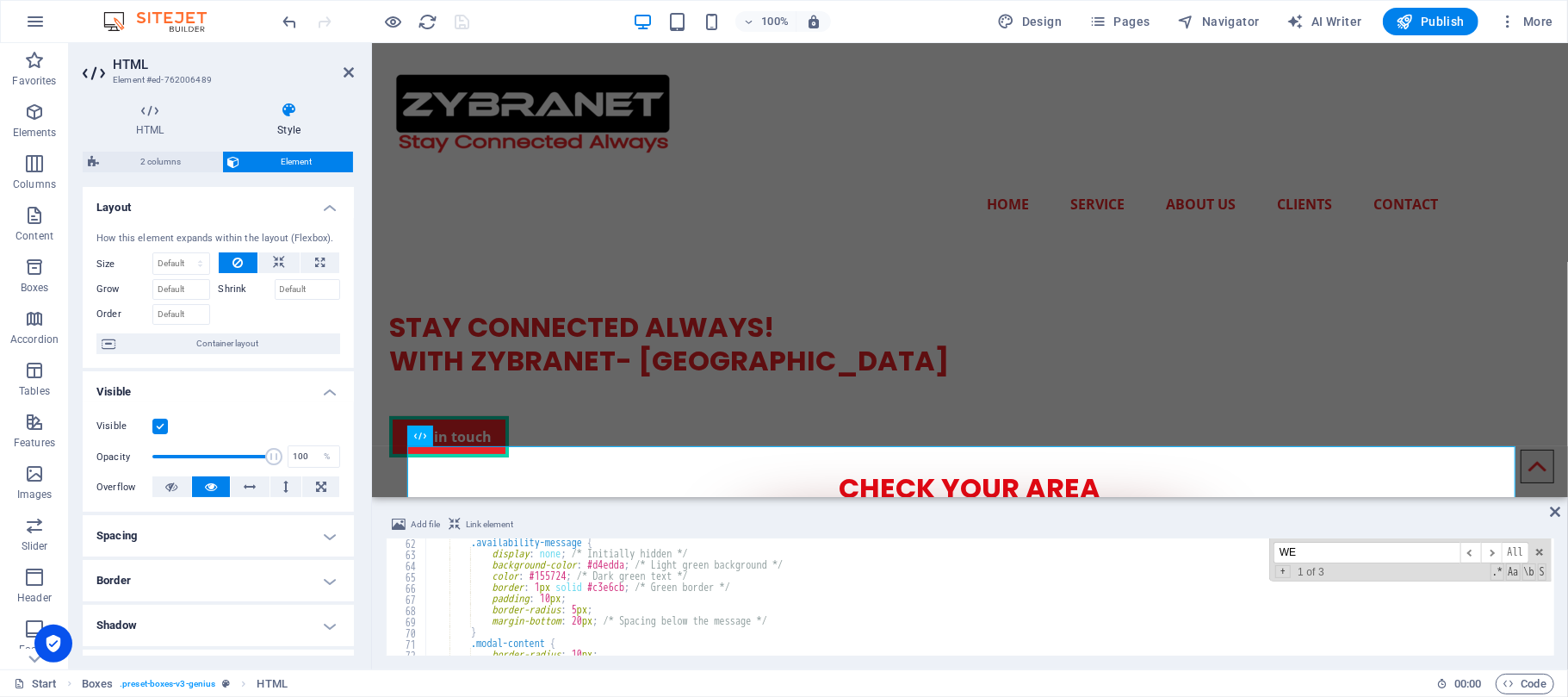 scroll, scrollTop: 684, scrollLeft: 0, axis: vertical 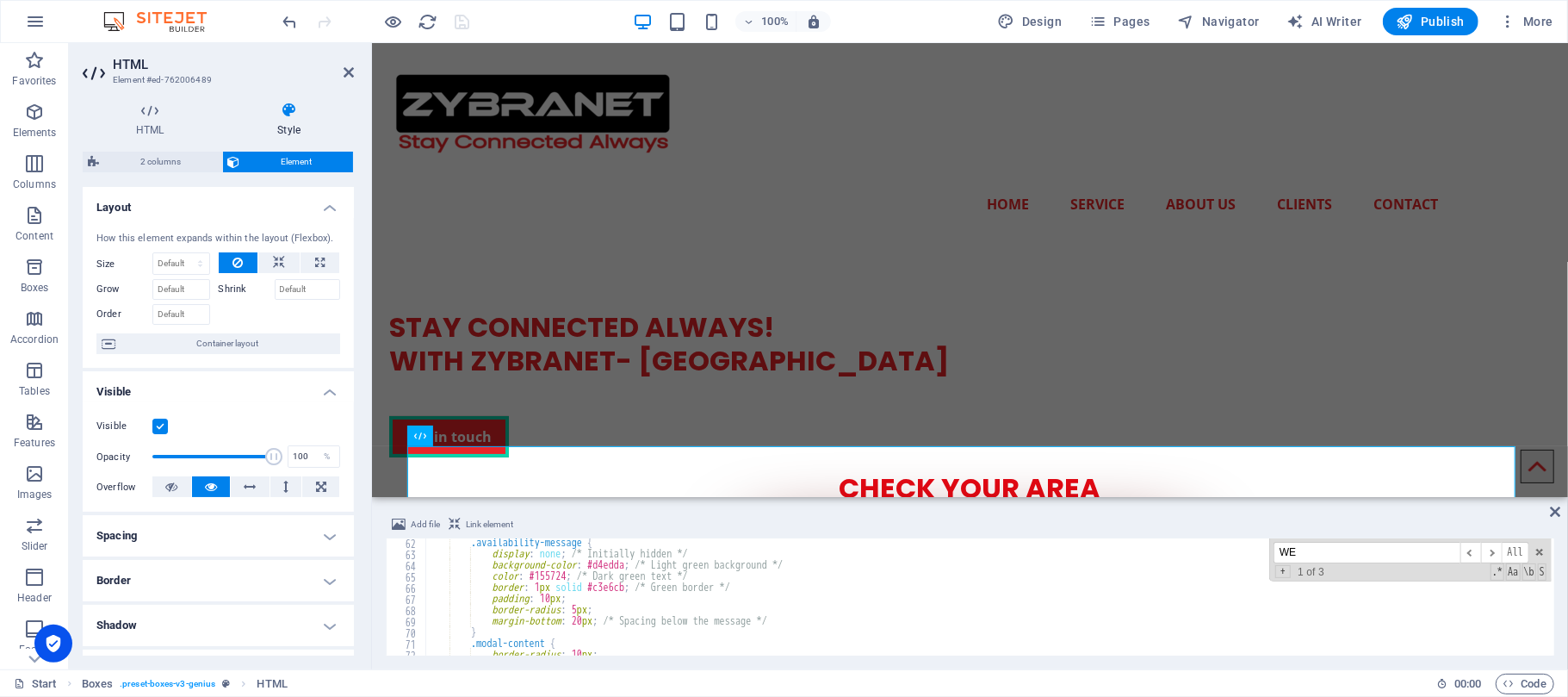 click on "WE" at bounding box center (1367, 552) 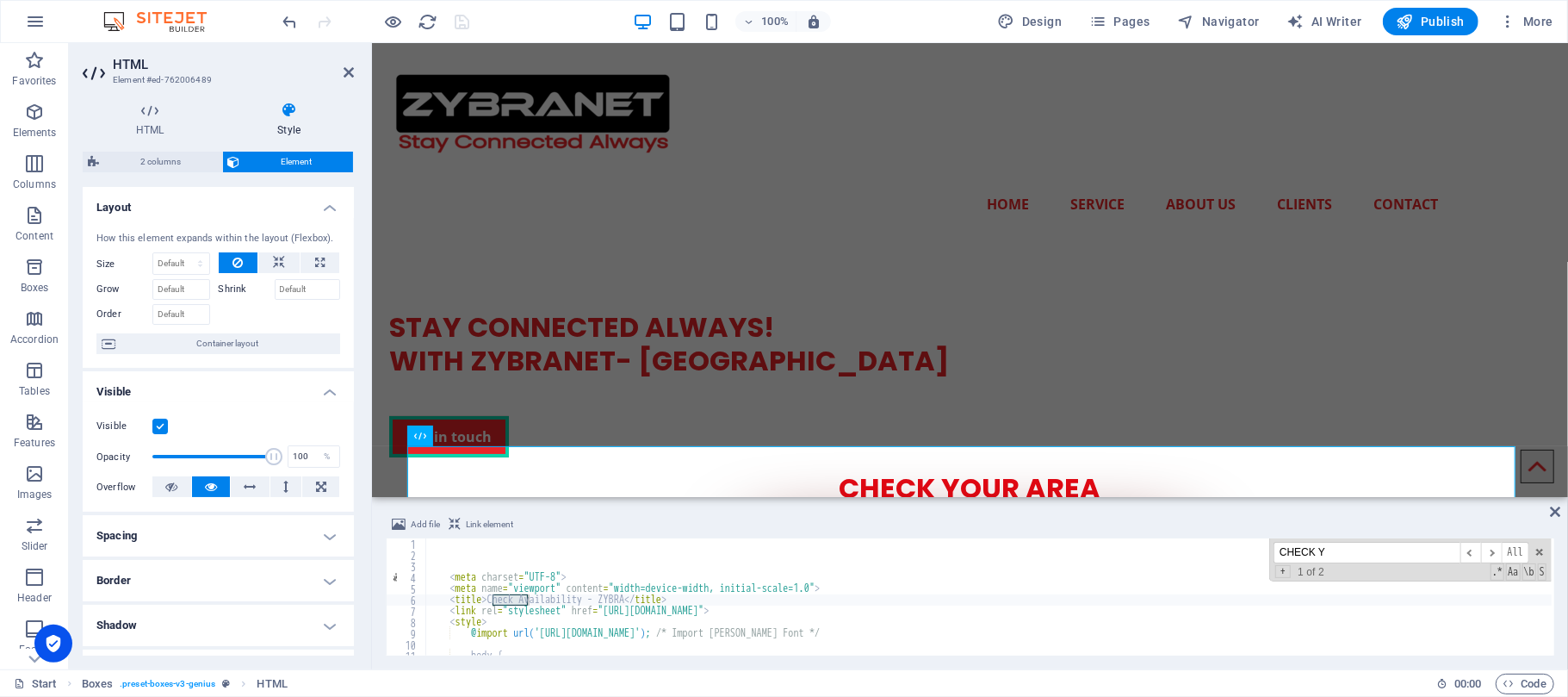 scroll, scrollTop: 1107, scrollLeft: 0, axis: vertical 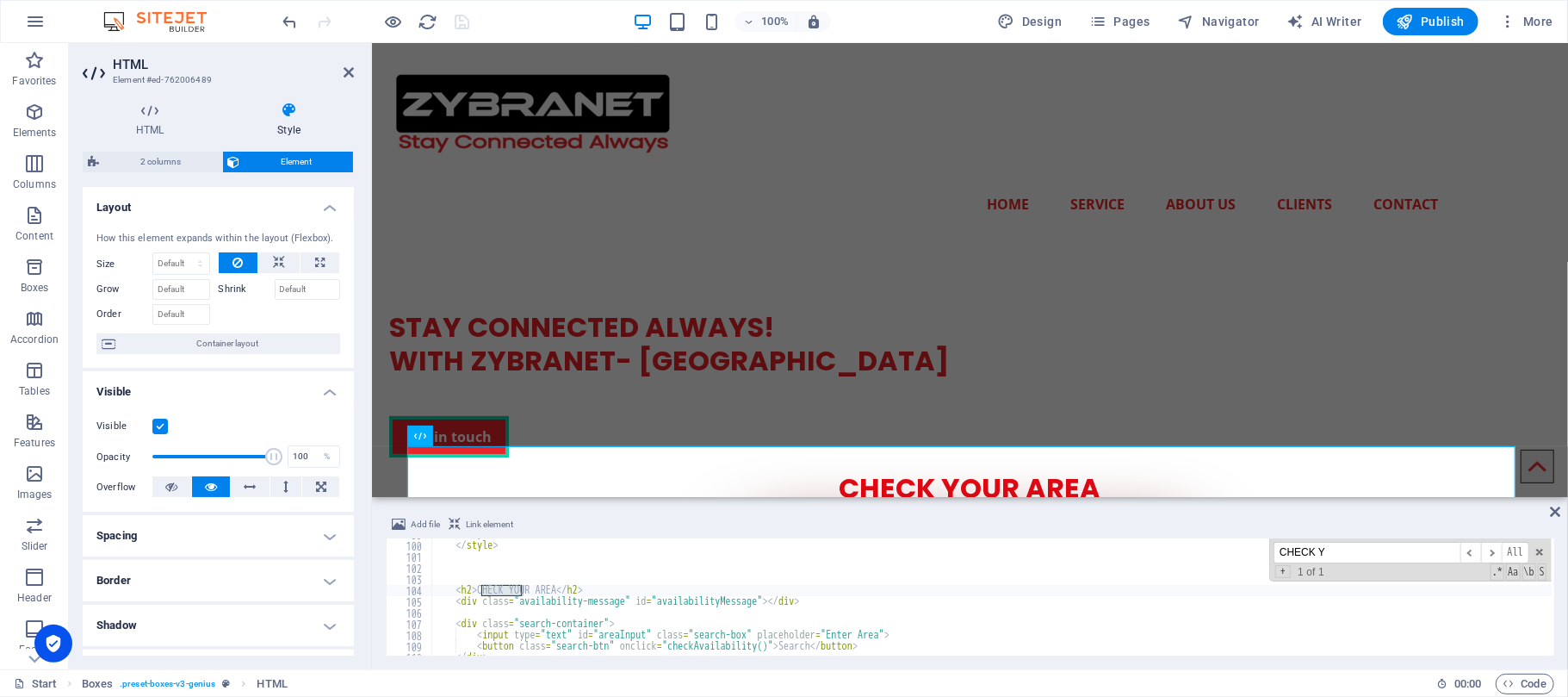 type on "CHECK Y" 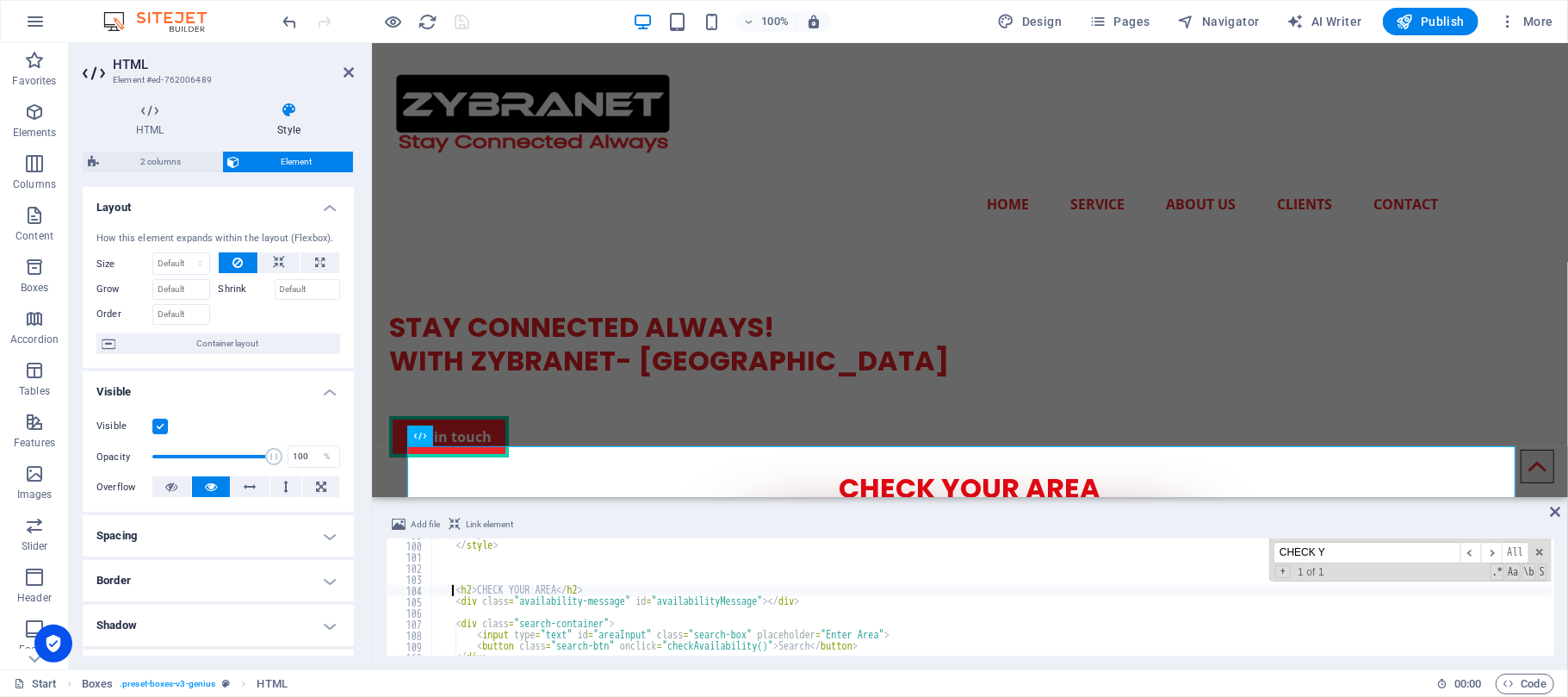 click on "}      </ style >      < h2 > CHECK YOUR AREA </ h2 >      < div   class = "availability-message"   id = "availabilityMessage" > </ div >      < div   class = "search-container" >           < input   type = "text"   id = "areaInput"   class = "search-box"   placeholder = "Enter Area" >           < button   class = "search-btn"   onclick = "checkAvailability()" > Search </ button >      </ div >" at bounding box center [1105, 597] 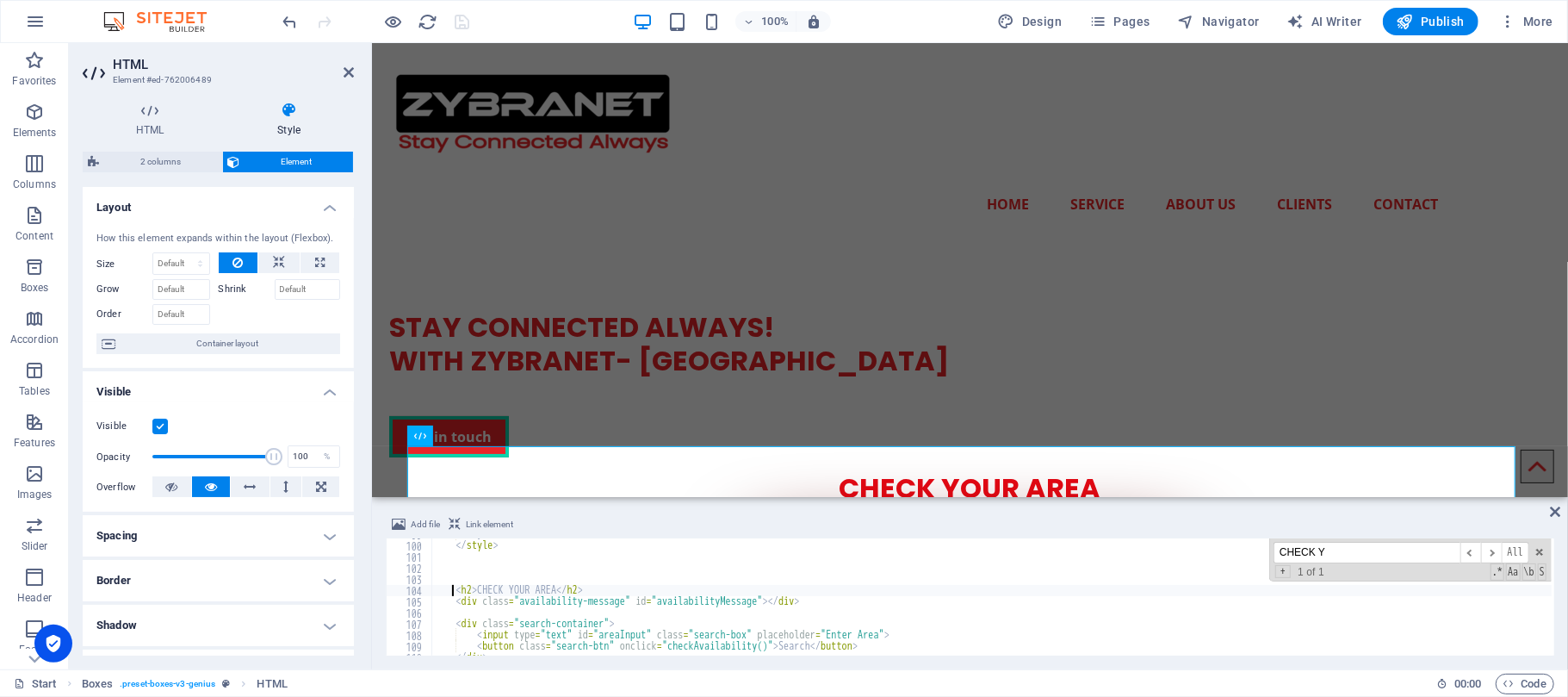 click on "}      </ style >      < h2 > CHECK YOUR AREA </ h2 >      < div   class = "availability-message"   id = "availabilityMessage" > </ div >      < div   class = "search-container" >           < input   type = "text"   id = "areaInput"   class = "search-box"   placeholder = "Enter Area" >           < button   class = "search-btn"   onclick = "checkAvailability()" > Search </ button >      </ div >" at bounding box center [1105, 597] 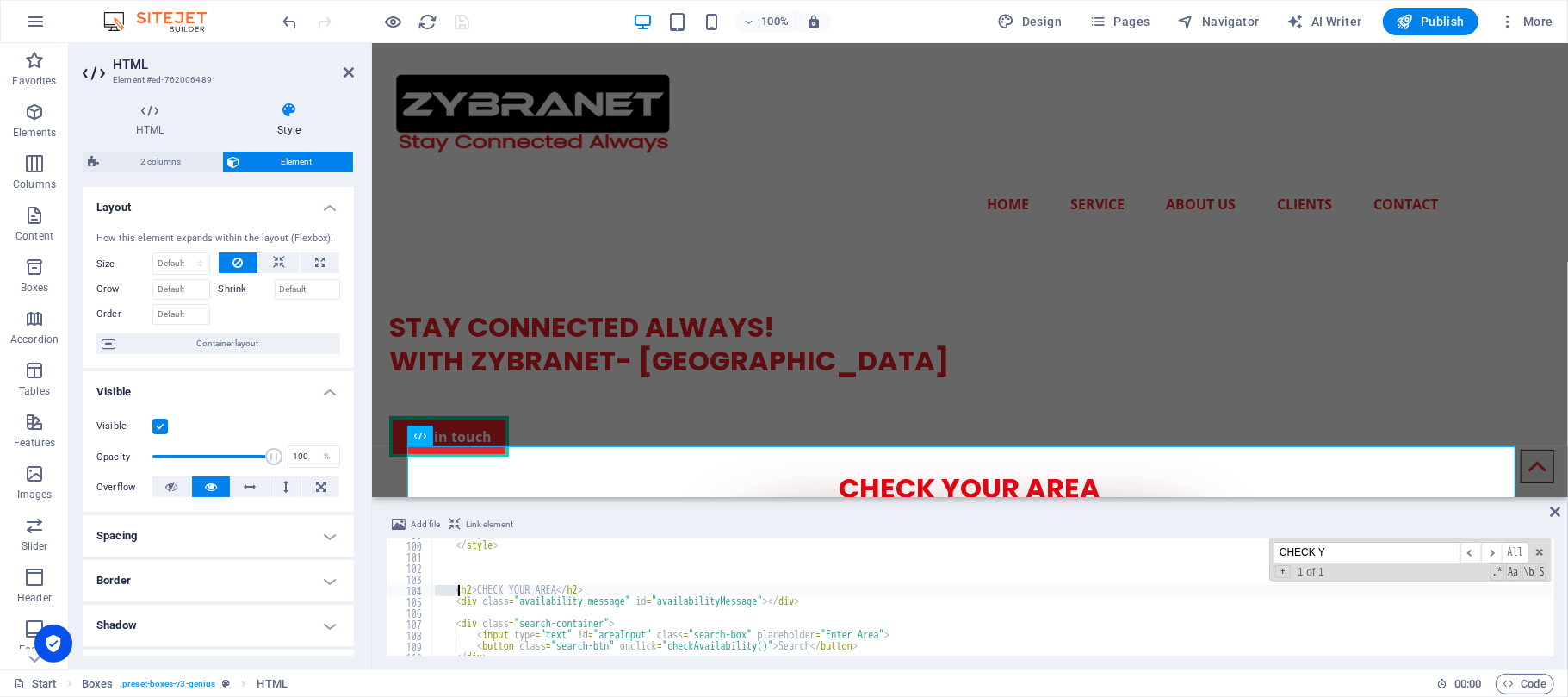 click on "}      </ style >      < h2 > CHECK YOUR AREA </ h2 >      < div   class = "availability-message"   id = "availabilityMessage" > </ div >      < div   class = "search-container" >           < input   type = "text"   id = "areaInput"   class = "search-box"   placeholder = "Enter Area" >           < button   class = "search-btn"   onclick = "checkAvailability()" > Search </ button >      </ div >" at bounding box center [1105, 597] 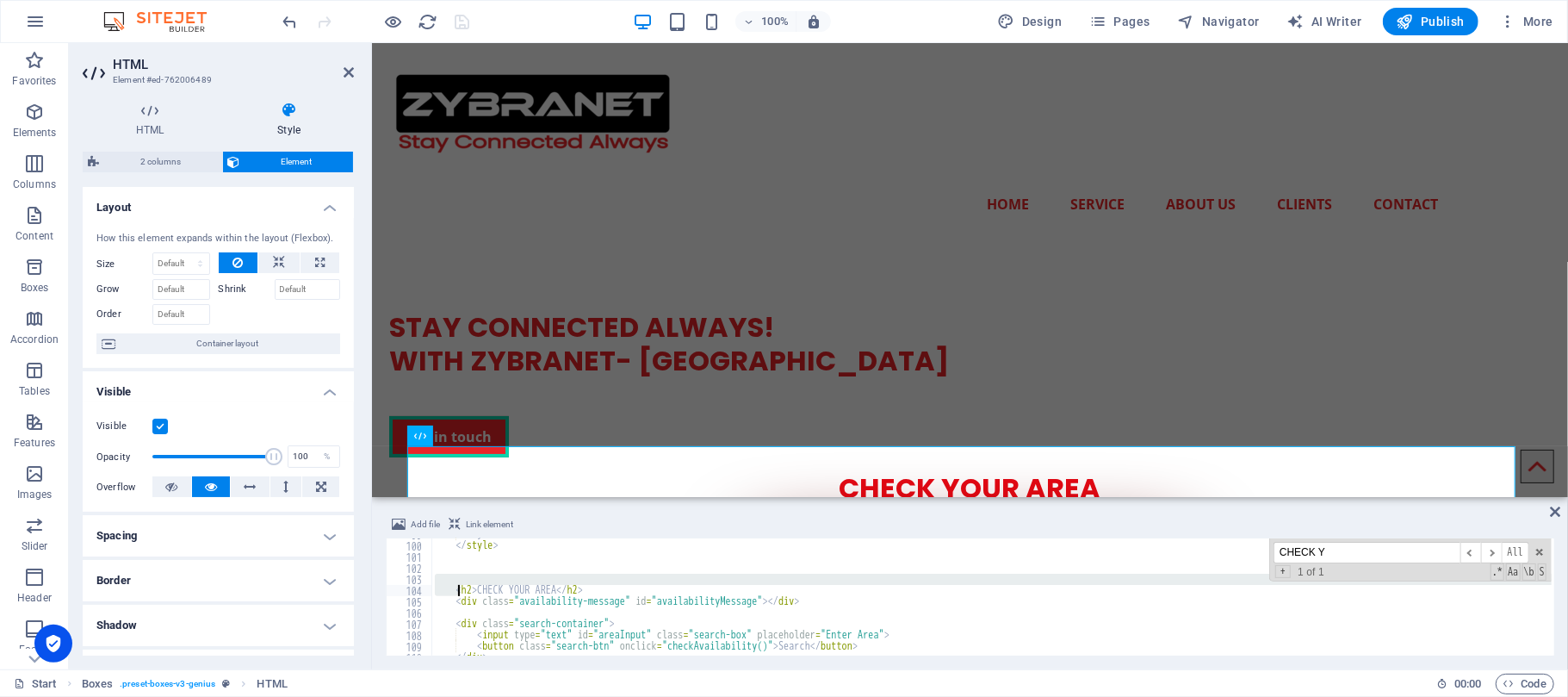 click on "104" at bounding box center (410, 590) 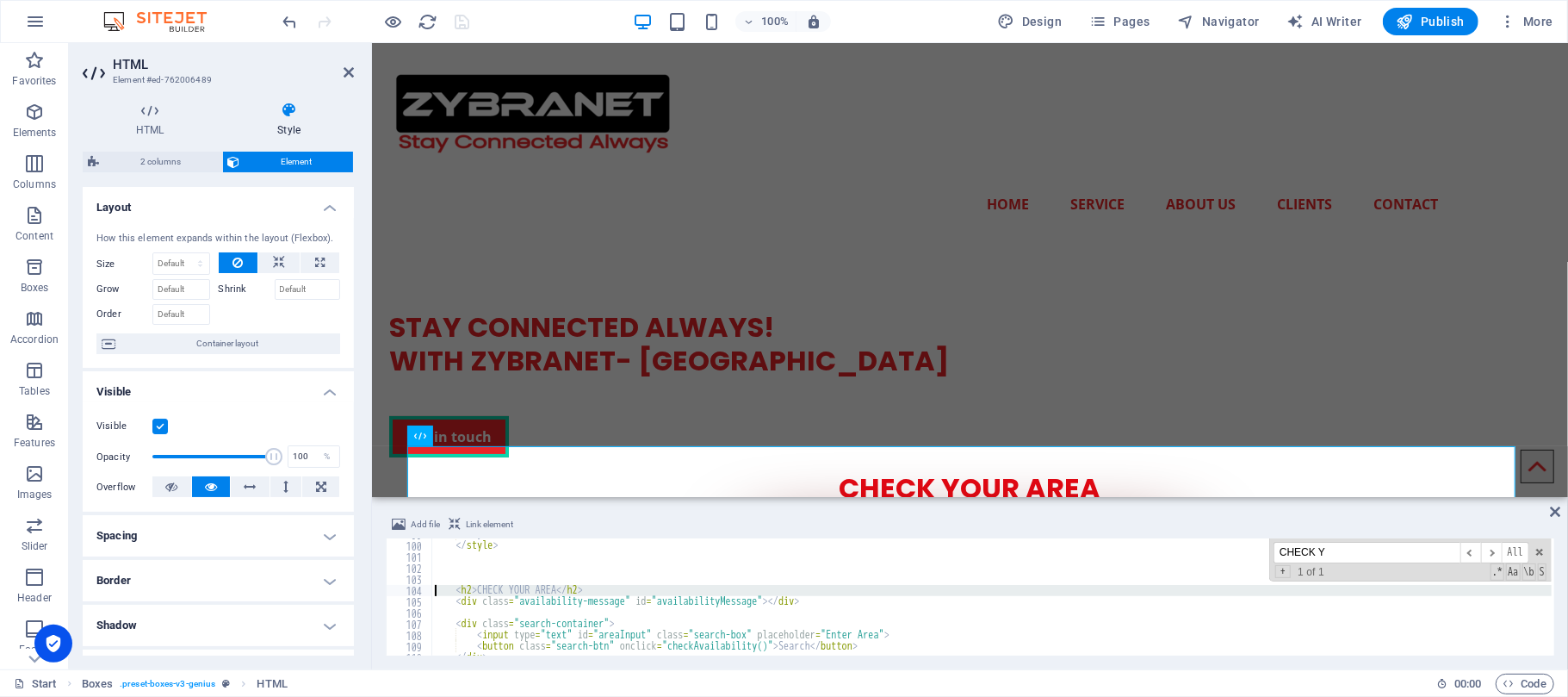 paste 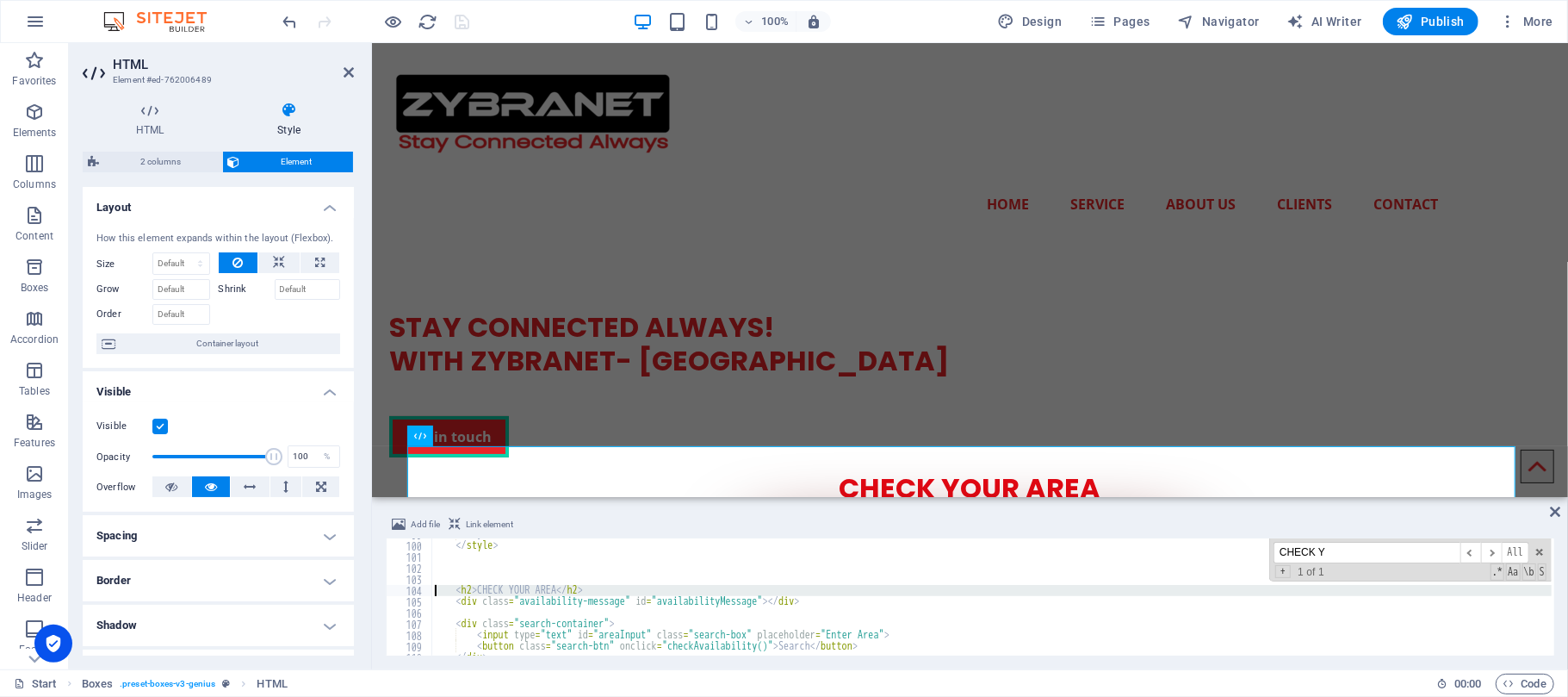 type on "<div class="availability-message" id="availabilityMessage"></div>" 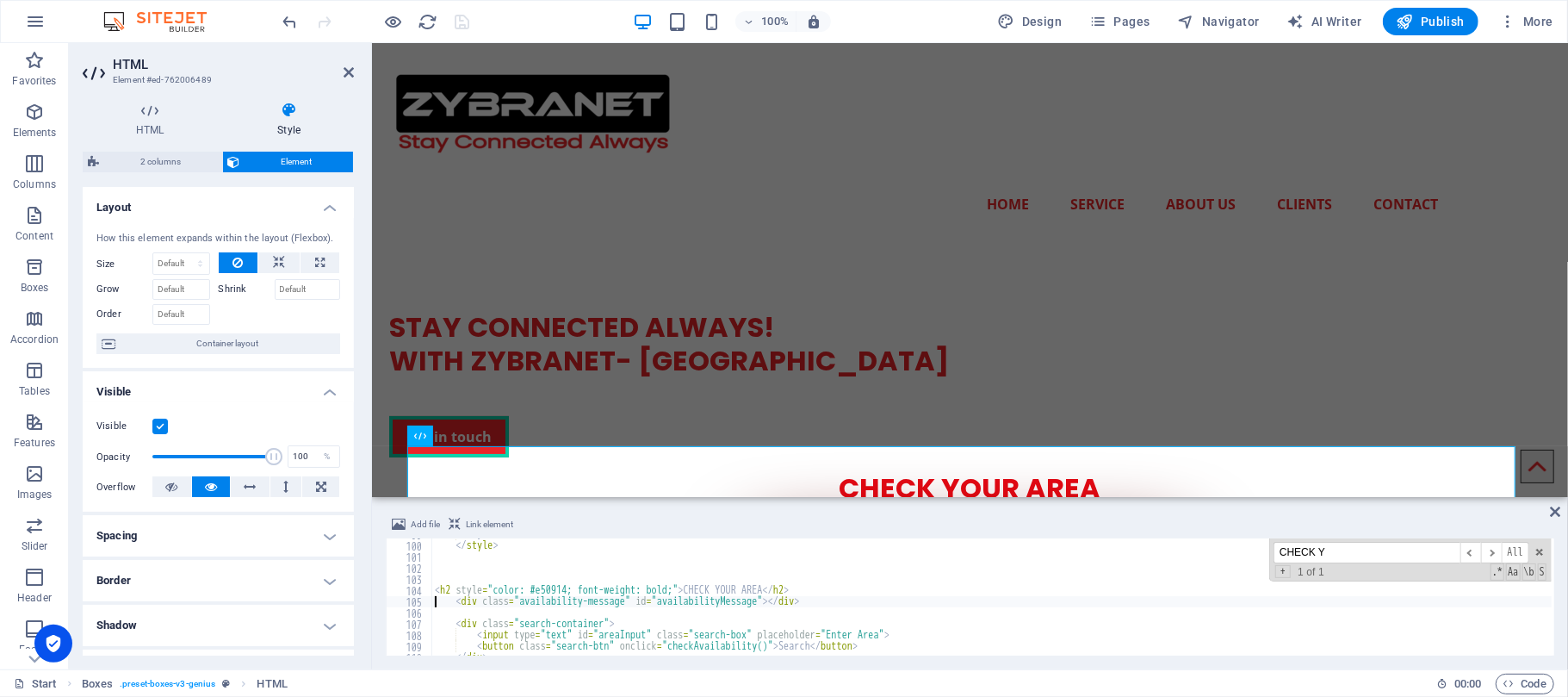 click on "Add file Link element <div class="availability-message" id="availabilityMessage"></div> 99 100 101 102 103 104 105 106 107 108 109 110 111 112           }      </ style > < h2   style = "color: #e50914; font-weight: bold;" > CHECK YOUR AREA </ h2 >      < div   class = "availability-message"   id = "availabilityMessage" > </ div >      < div   class = "search-container" >           < input   type = "text"   id = "areaInput"   class = "search-box"   placeholder = "Enter Area" >           < button   class = "search-btn"   onclick = "checkAvailability()" > Search </ button >      </ div > CHECK Y ​ ​ All Replace All + 1 of 1 .* Aa \b S     XXXXXXXXXXXXXXXXXXXXXXXXXXXXXXXXXXXXXXXXXXXXXXXXXXXXXXXXXXXXXXXXXXXXXXXXXXXXXXXXXXXXXXXXXXXXXXXXXXXXXXXXXXXXXXXXXXXXXXXXXXXXXXXXXXXXXXXXXXXXXXXXXXXXXXXXXXXXXXXXXXXXXXXXXXXXXXXXXXXXXXXXXXXXXXXXXXXXXXXXXXXXXXXXXXXXXXXXXXXXXXXXXXXXXXXXXXXXXXXXXXXXXXXXXXXXXXXX" at bounding box center (970, 585) 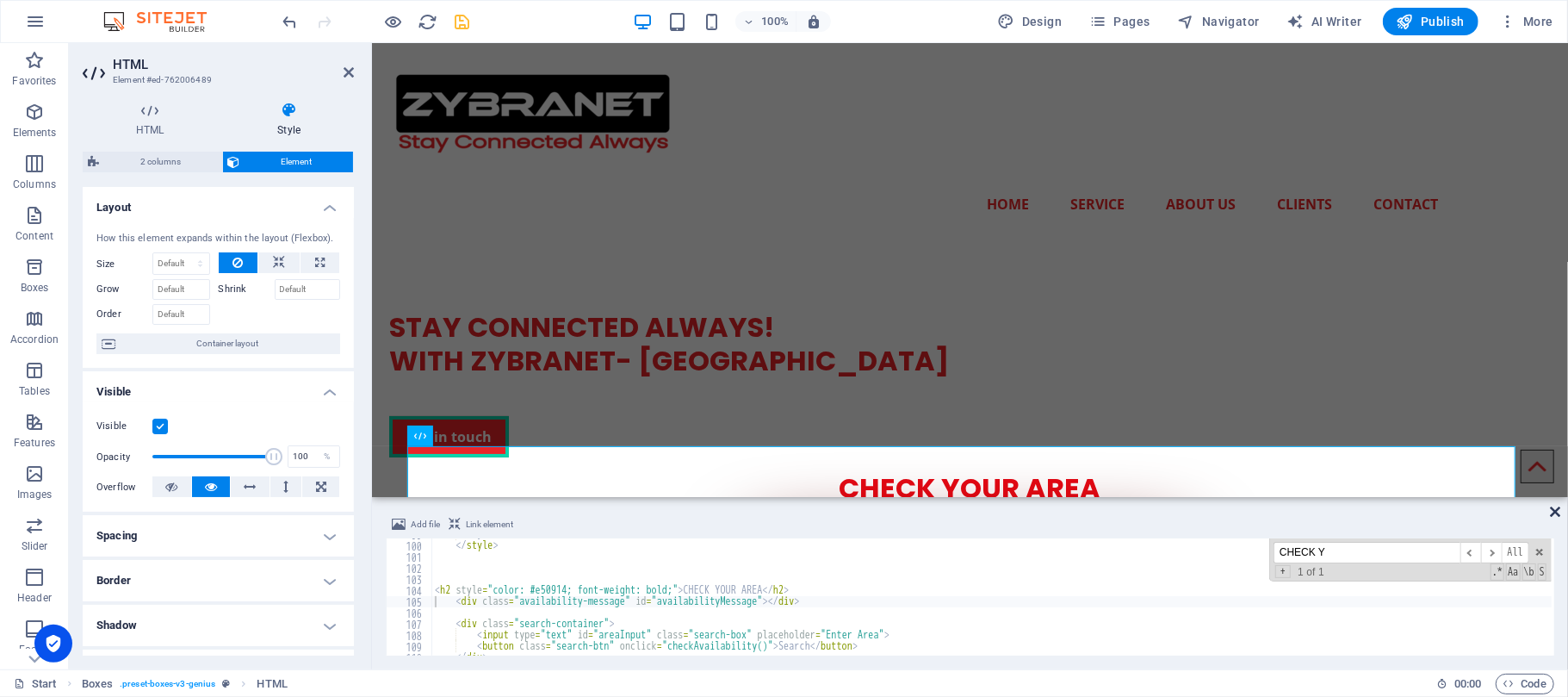 click at bounding box center [1555, 512] 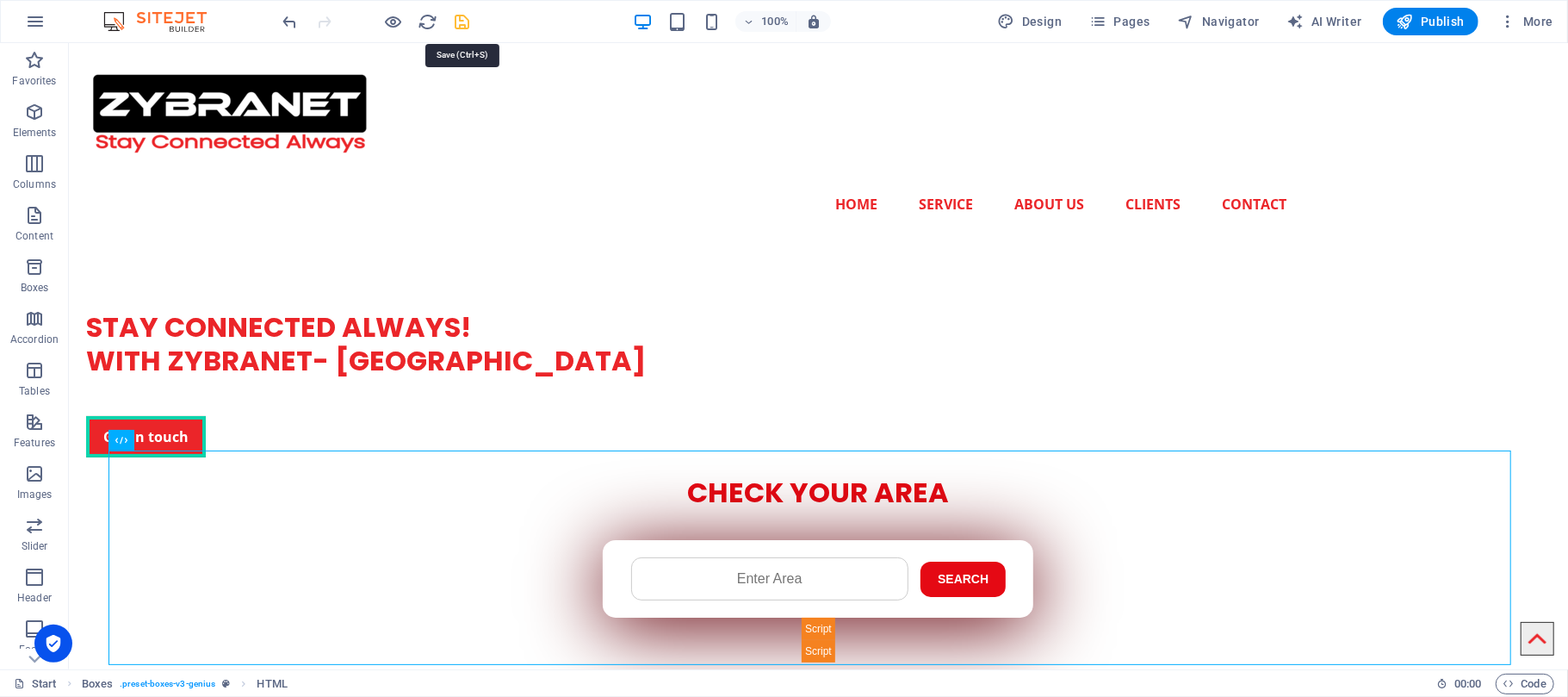 click at bounding box center (462, 22) 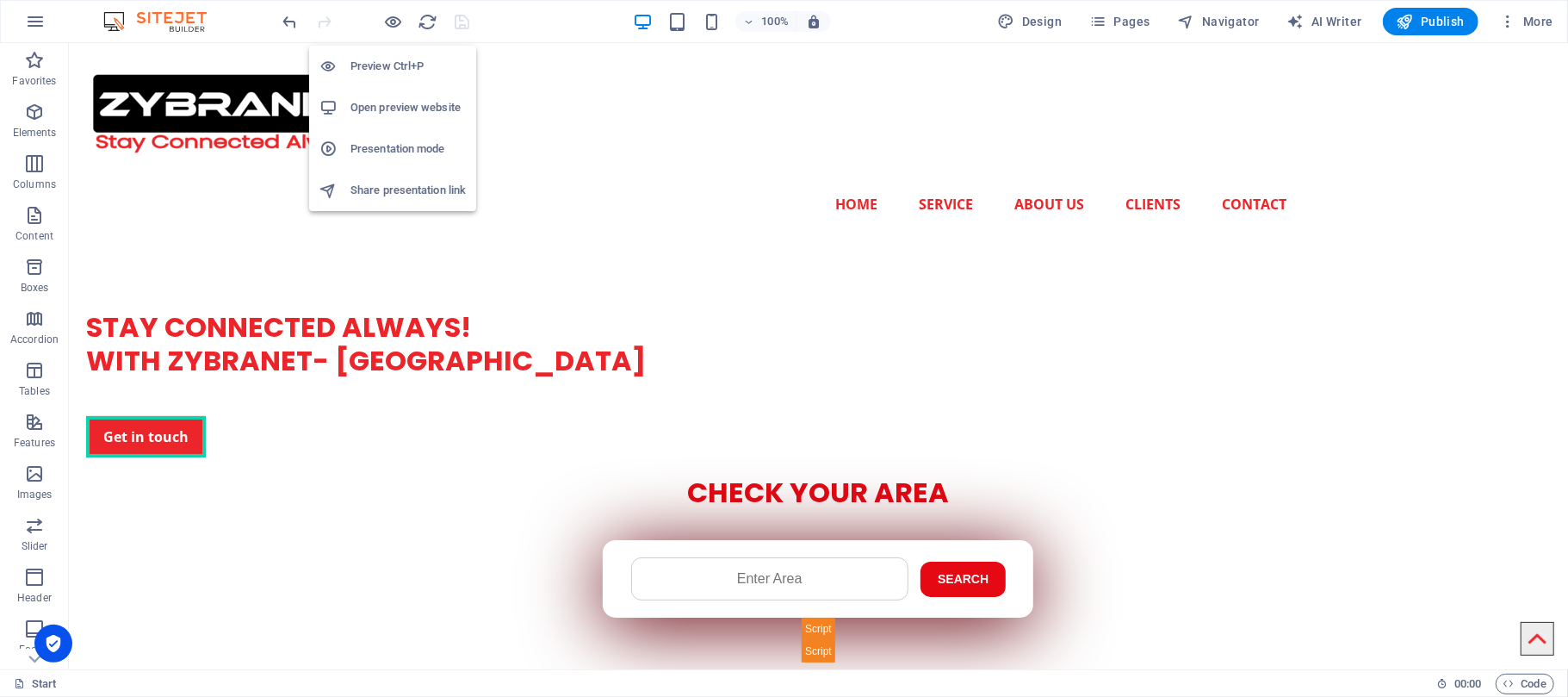 click on "Open preview website" at bounding box center (408, 108) 